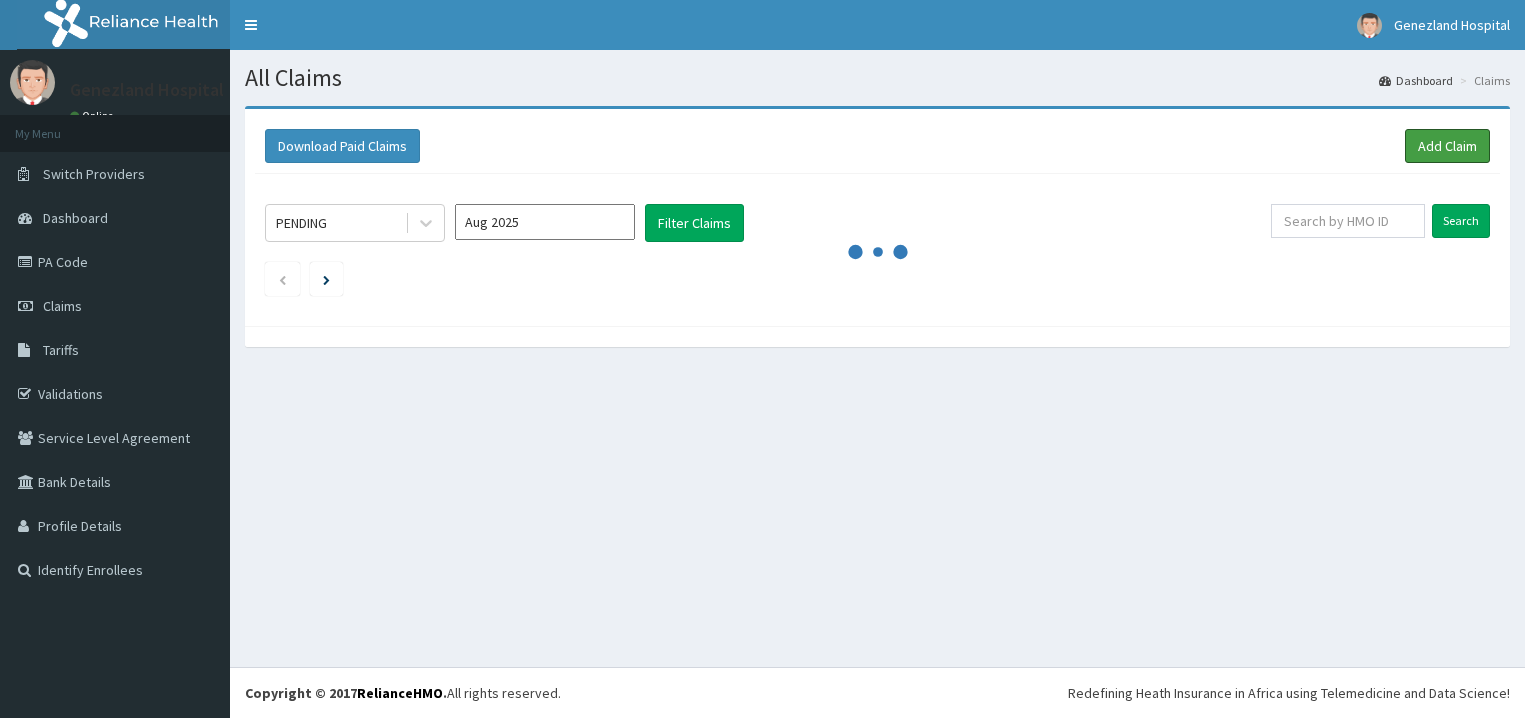 scroll, scrollTop: 0, scrollLeft: 0, axis: both 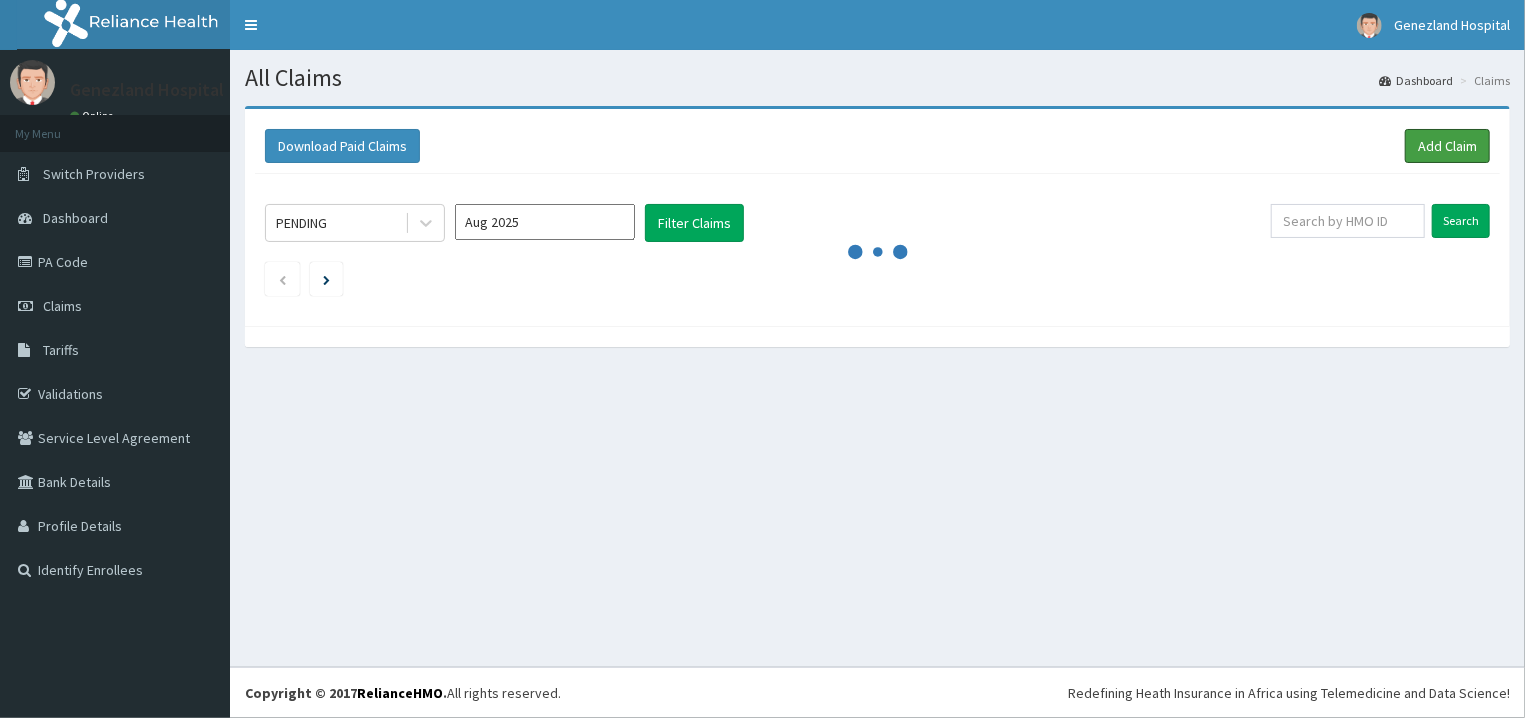 click on "Add Claim" at bounding box center [1447, 146] 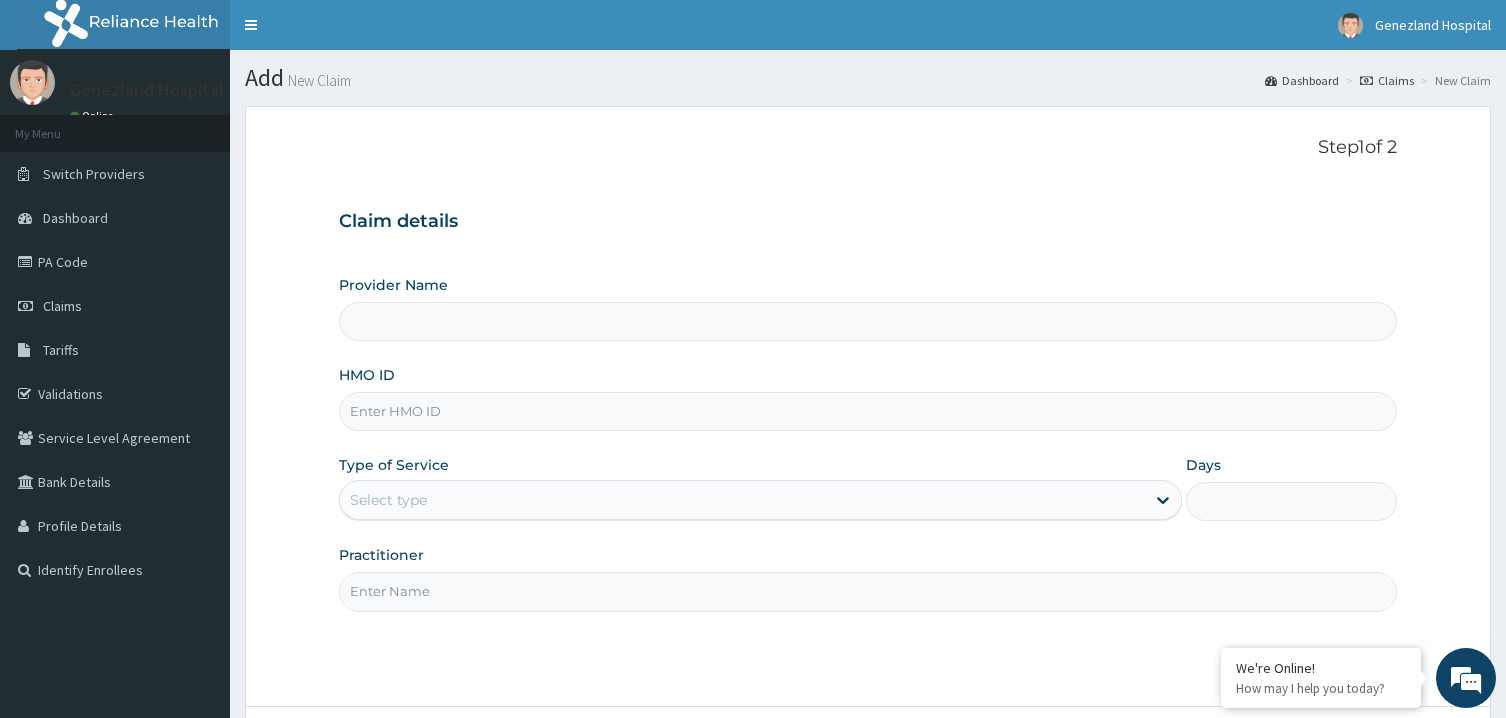 scroll, scrollTop: 0, scrollLeft: 0, axis: both 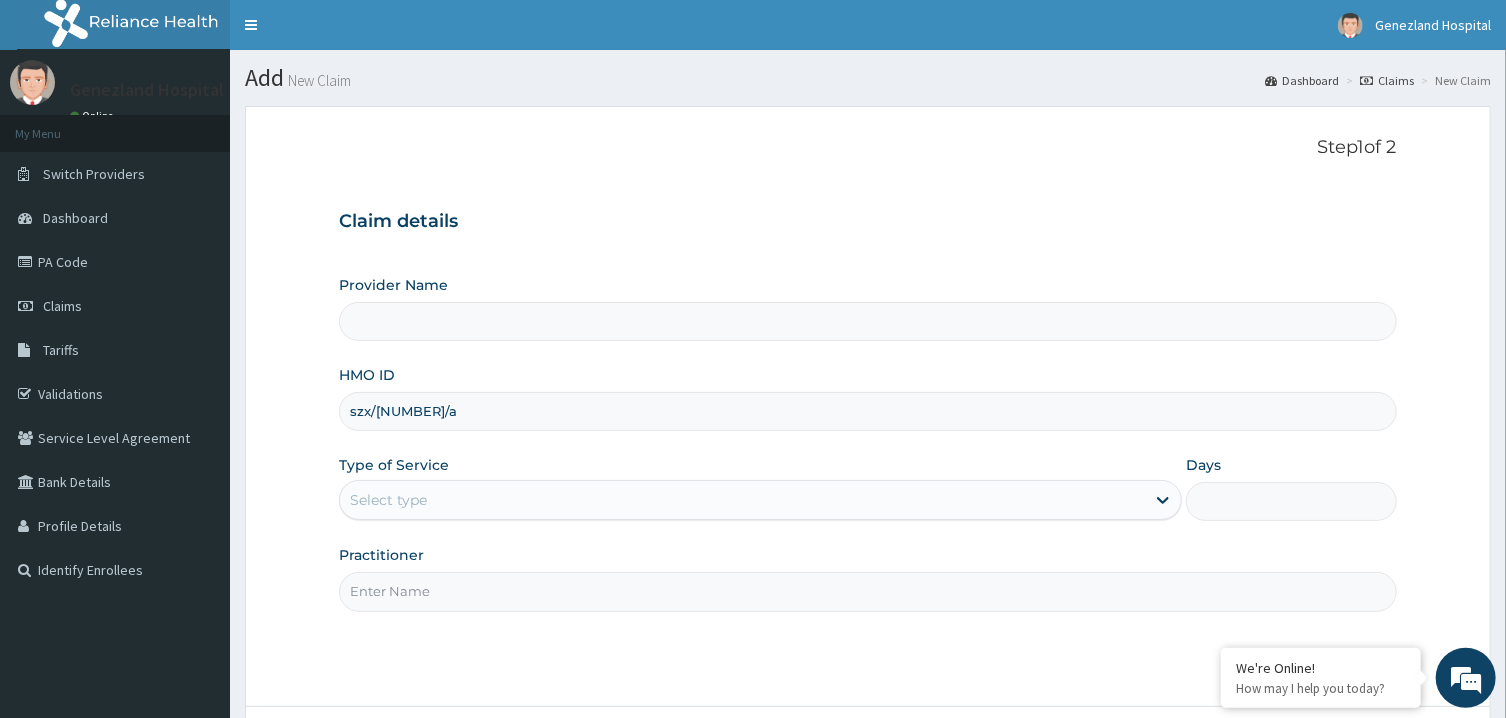 type on "szx/[NUMBER]/a" 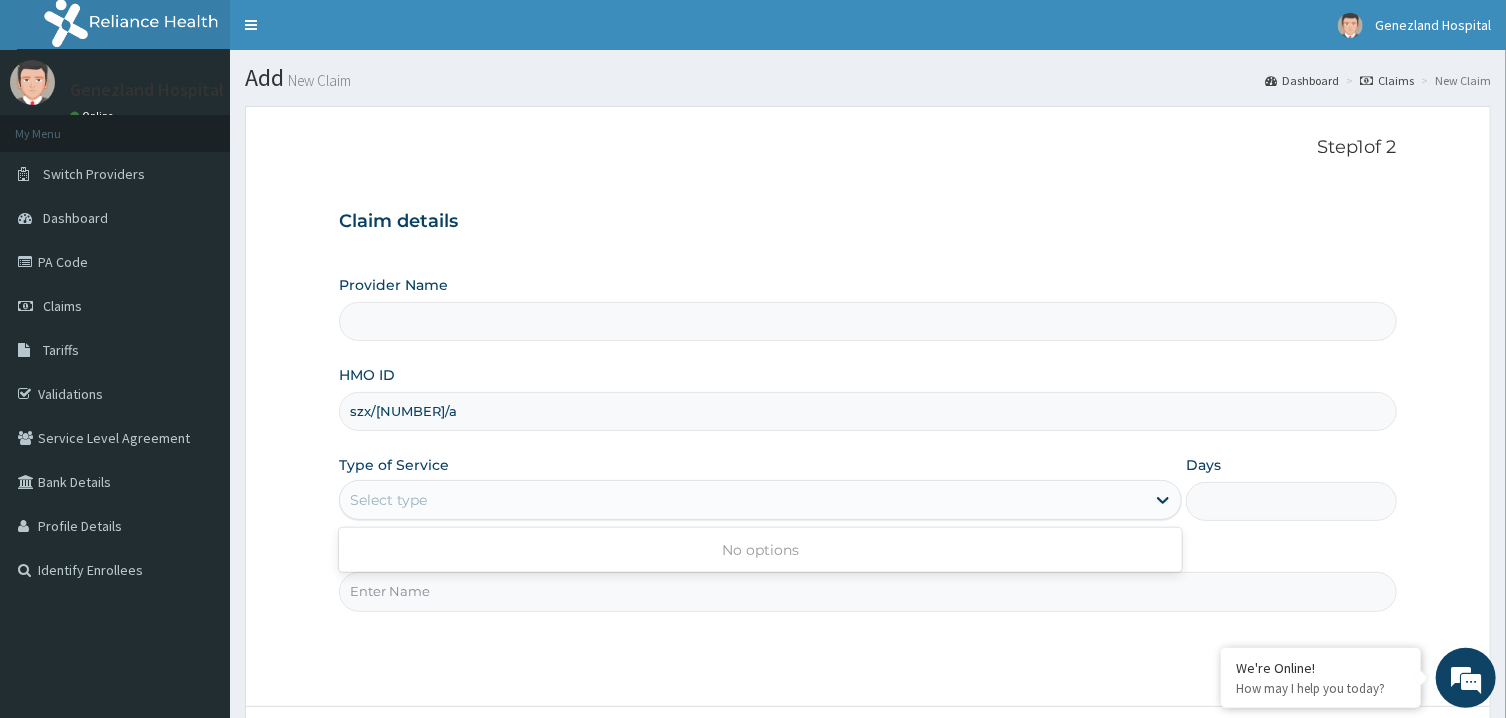 click on "Select type" at bounding box center [388, 500] 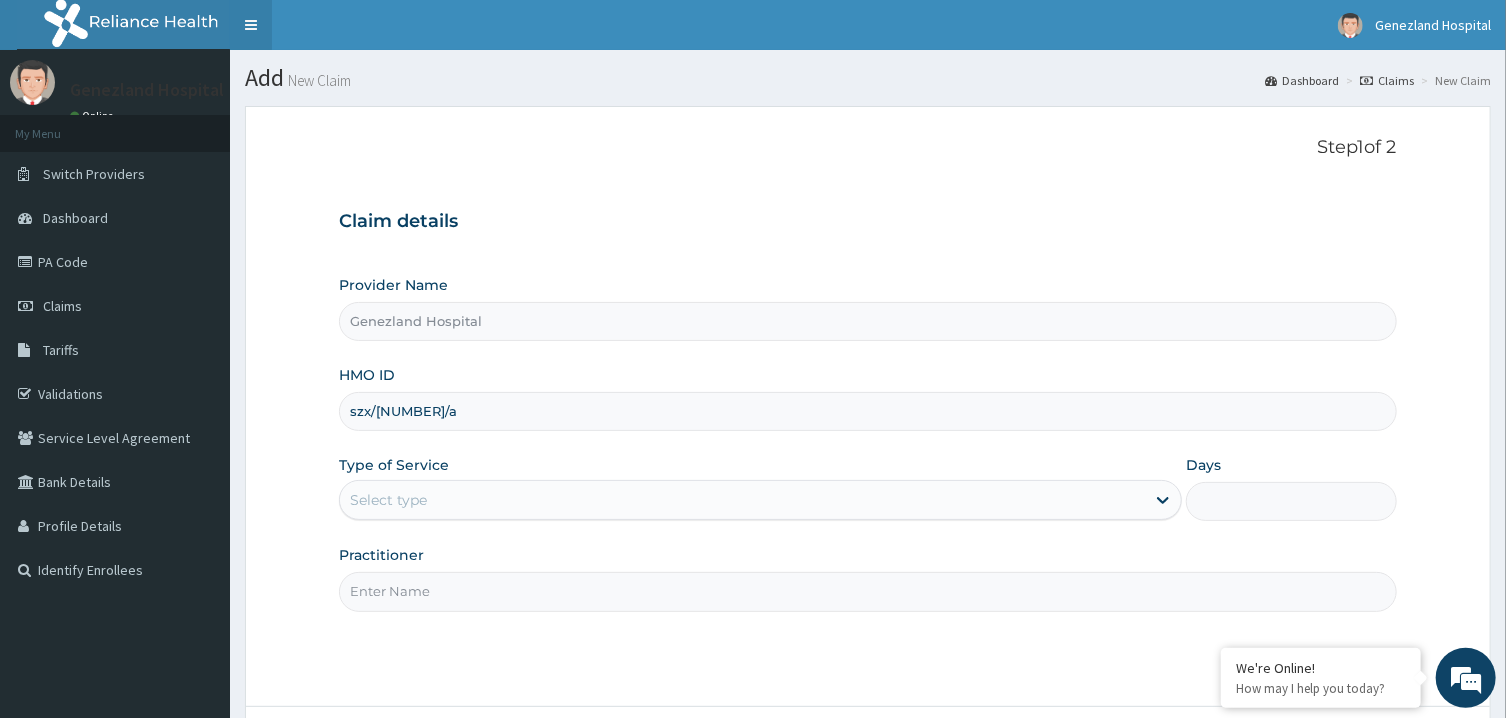 type on "Genezland Hospital" 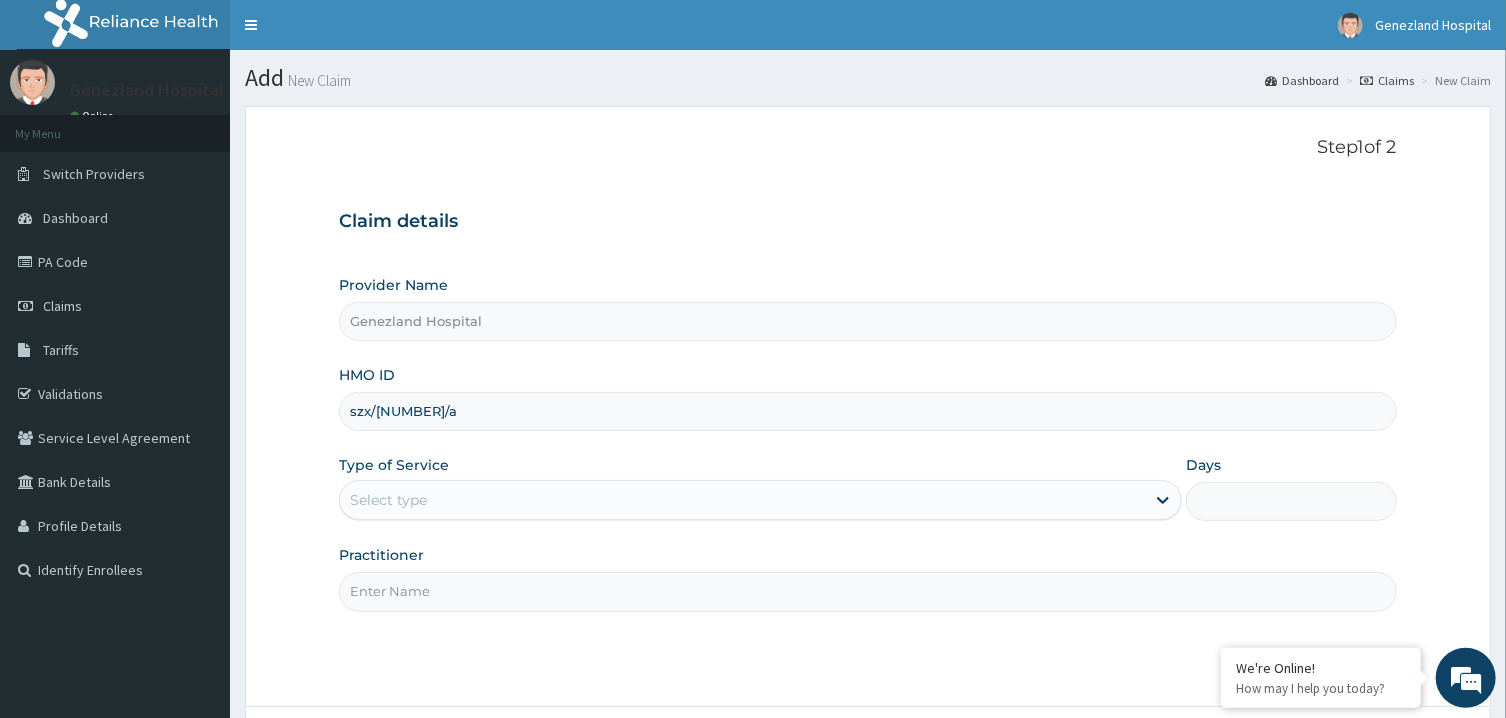 click on "szx/10307/a" at bounding box center [867, 411] 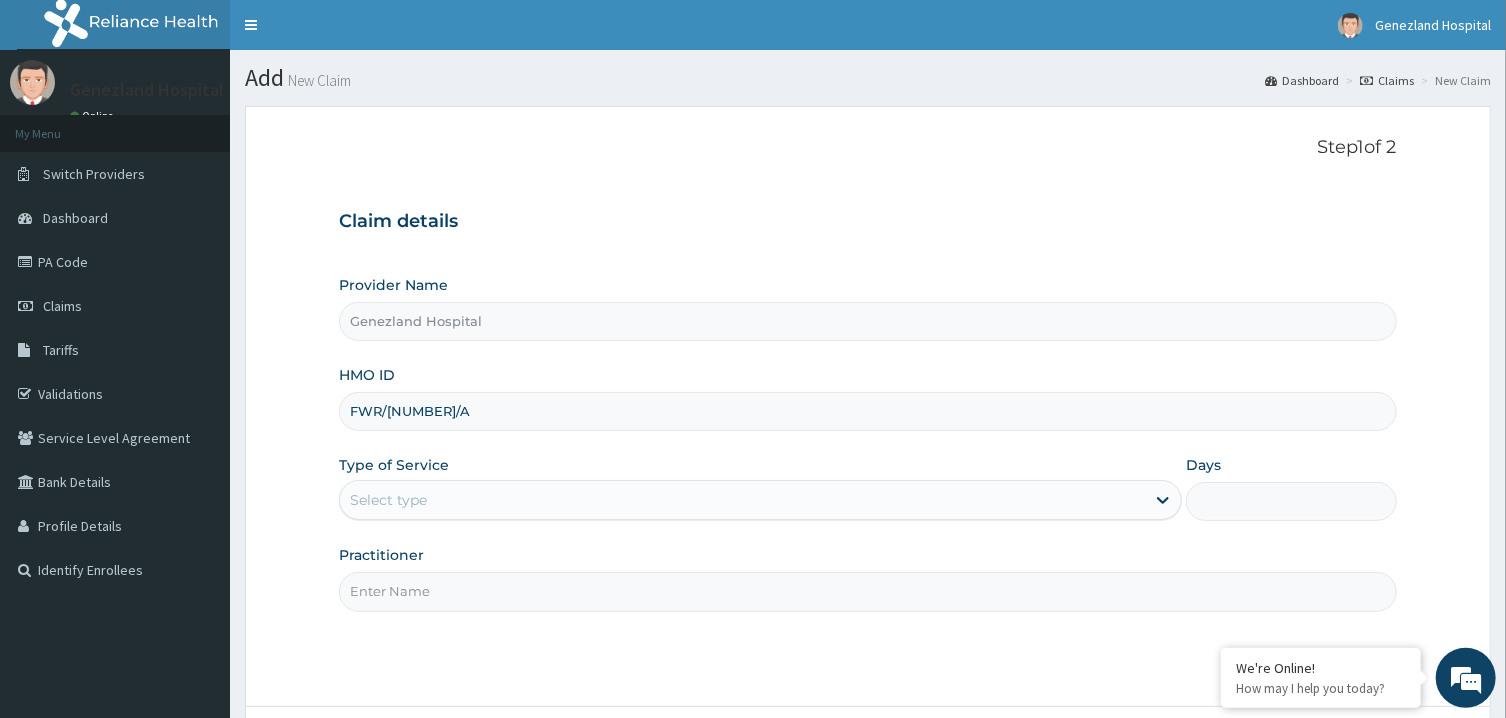 type on "FWR/10065/A" 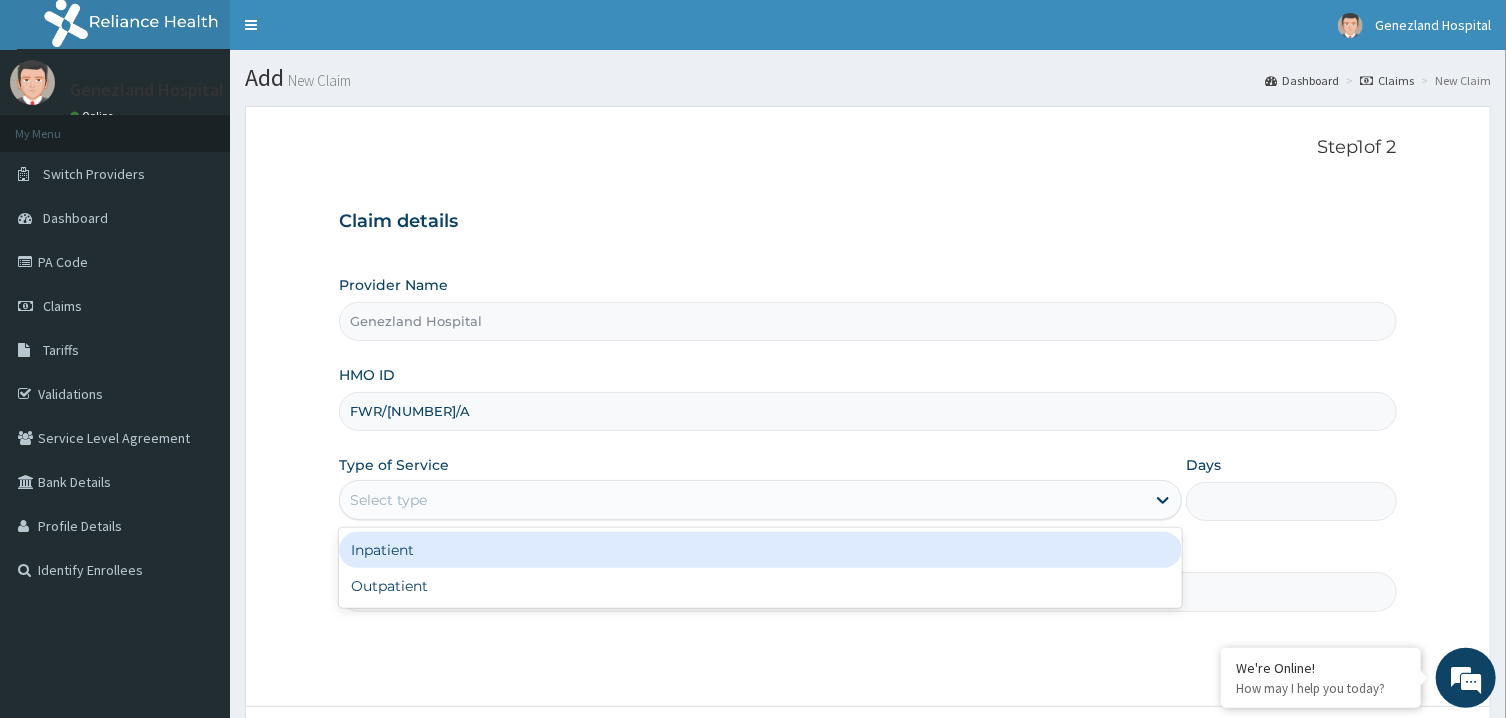 click on "Select type" at bounding box center [742, 500] 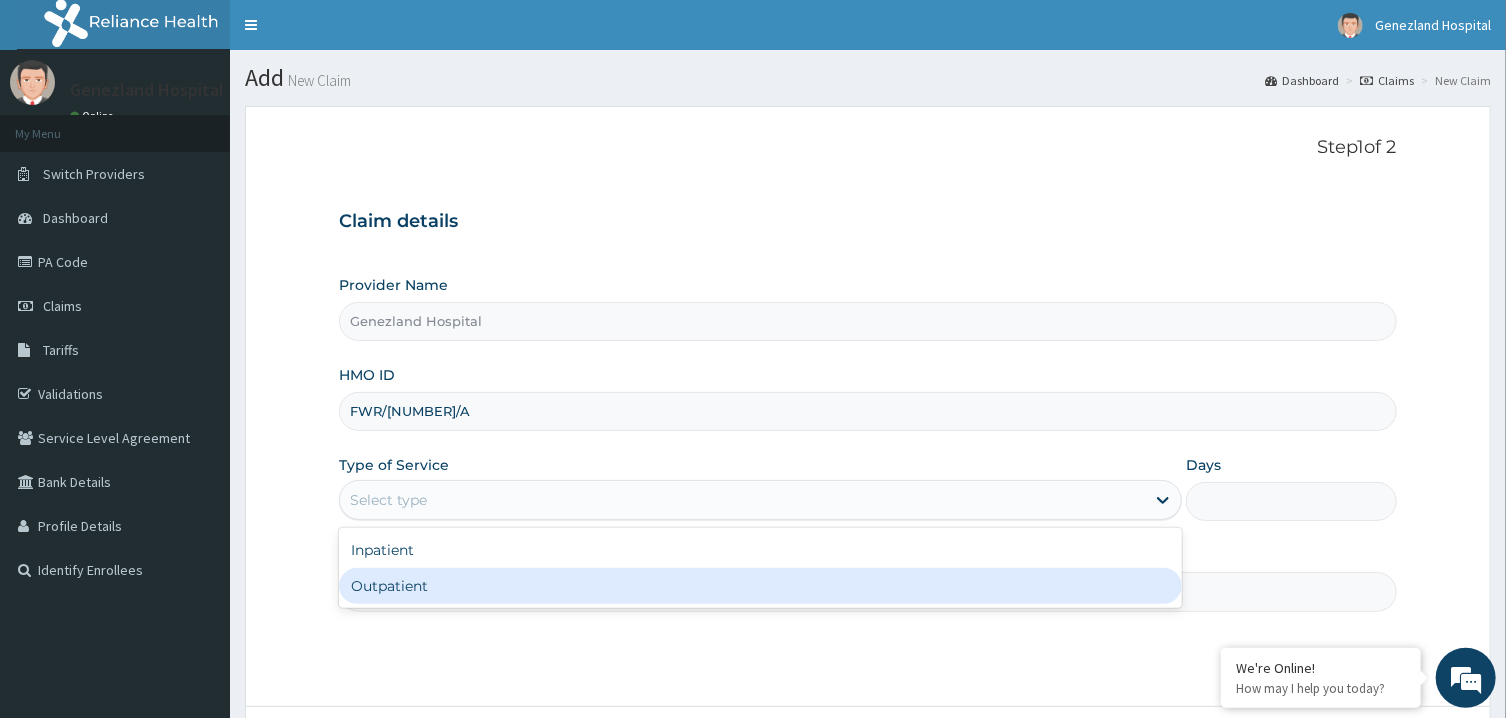 click on "Outpatient" at bounding box center (760, 586) 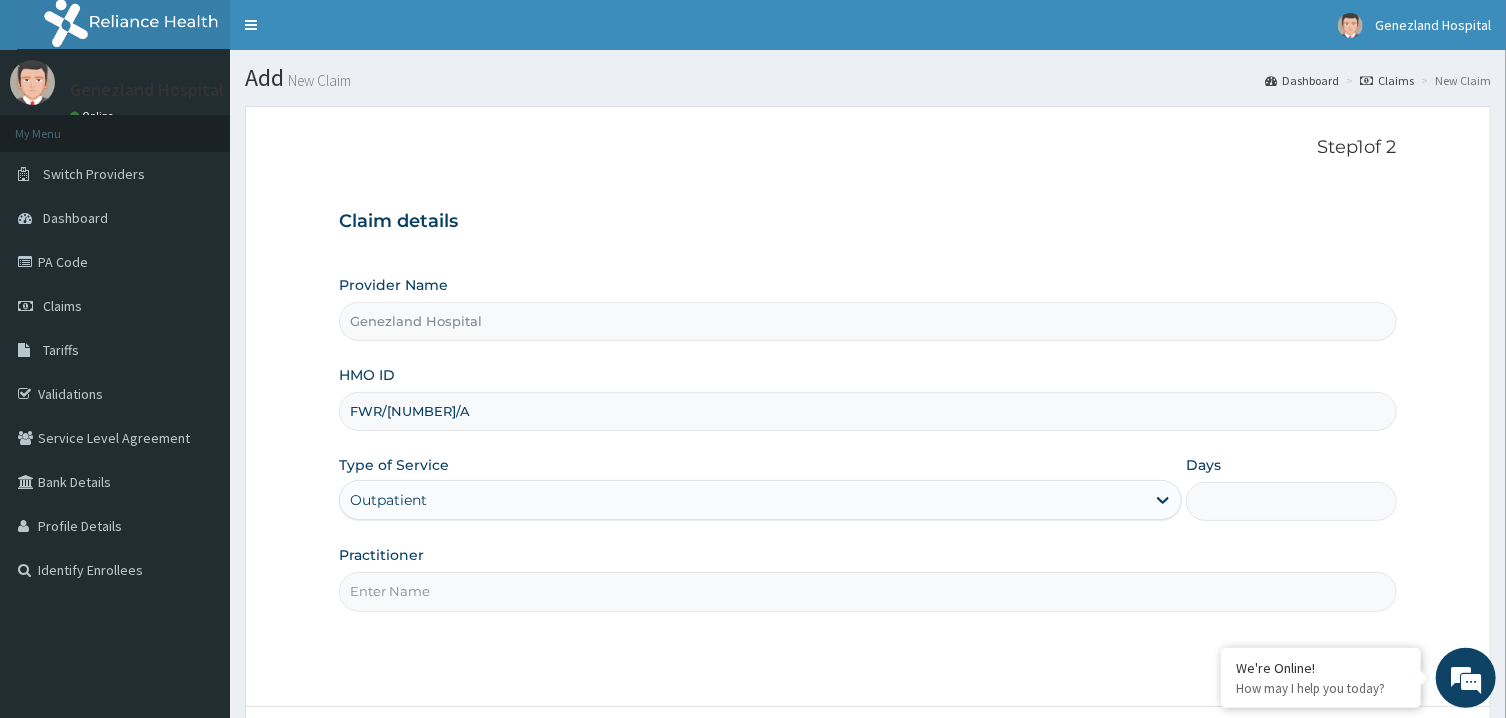 type on "1" 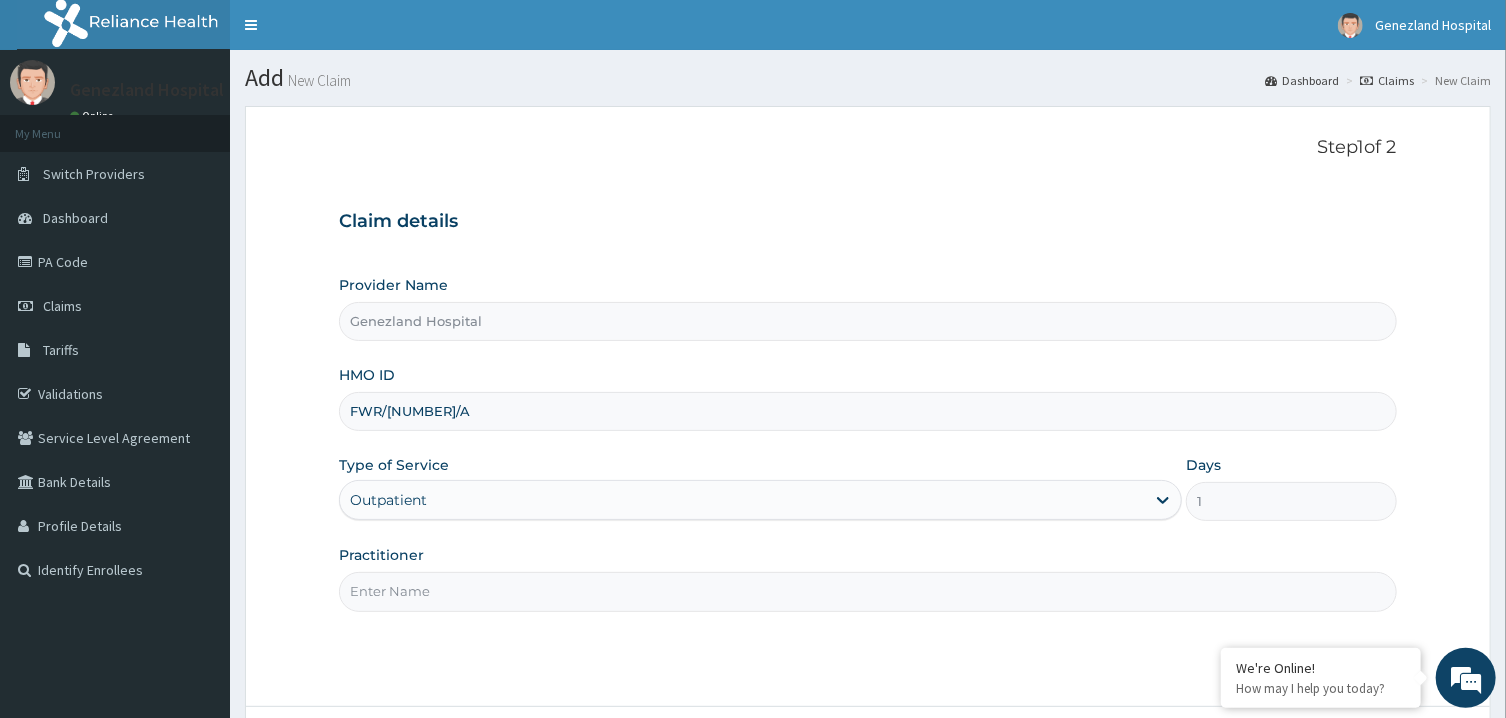 click on "Practitioner" at bounding box center (867, 591) 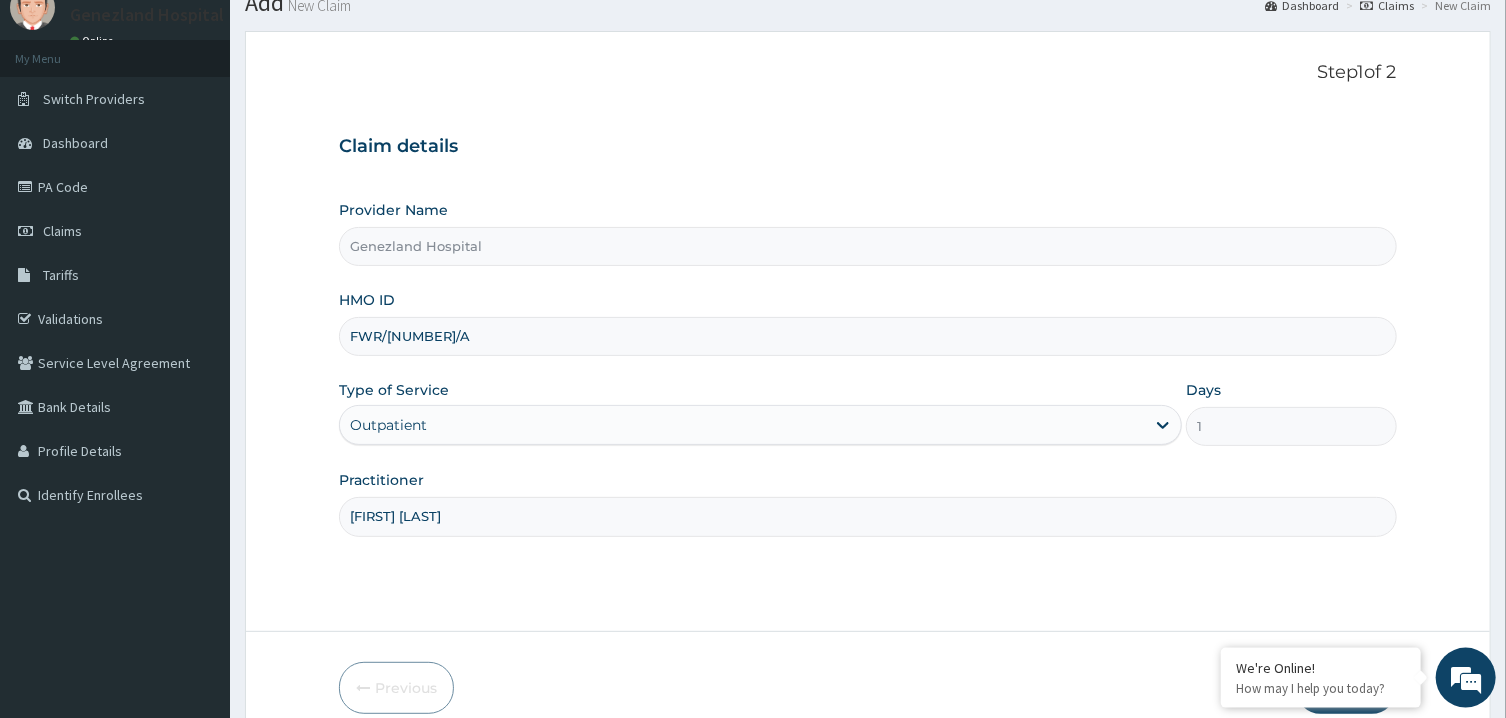 scroll, scrollTop: 168, scrollLeft: 0, axis: vertical 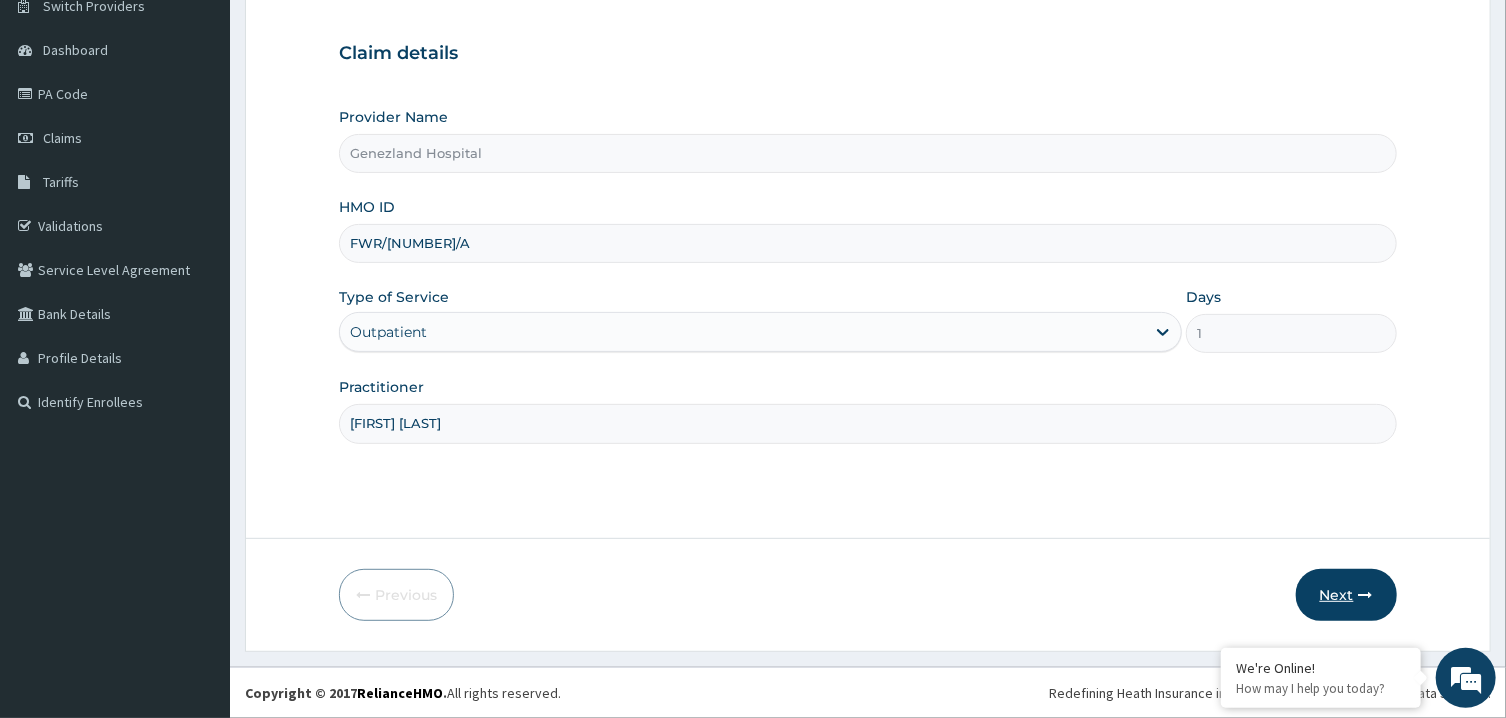 type on "PETER PRINCE" 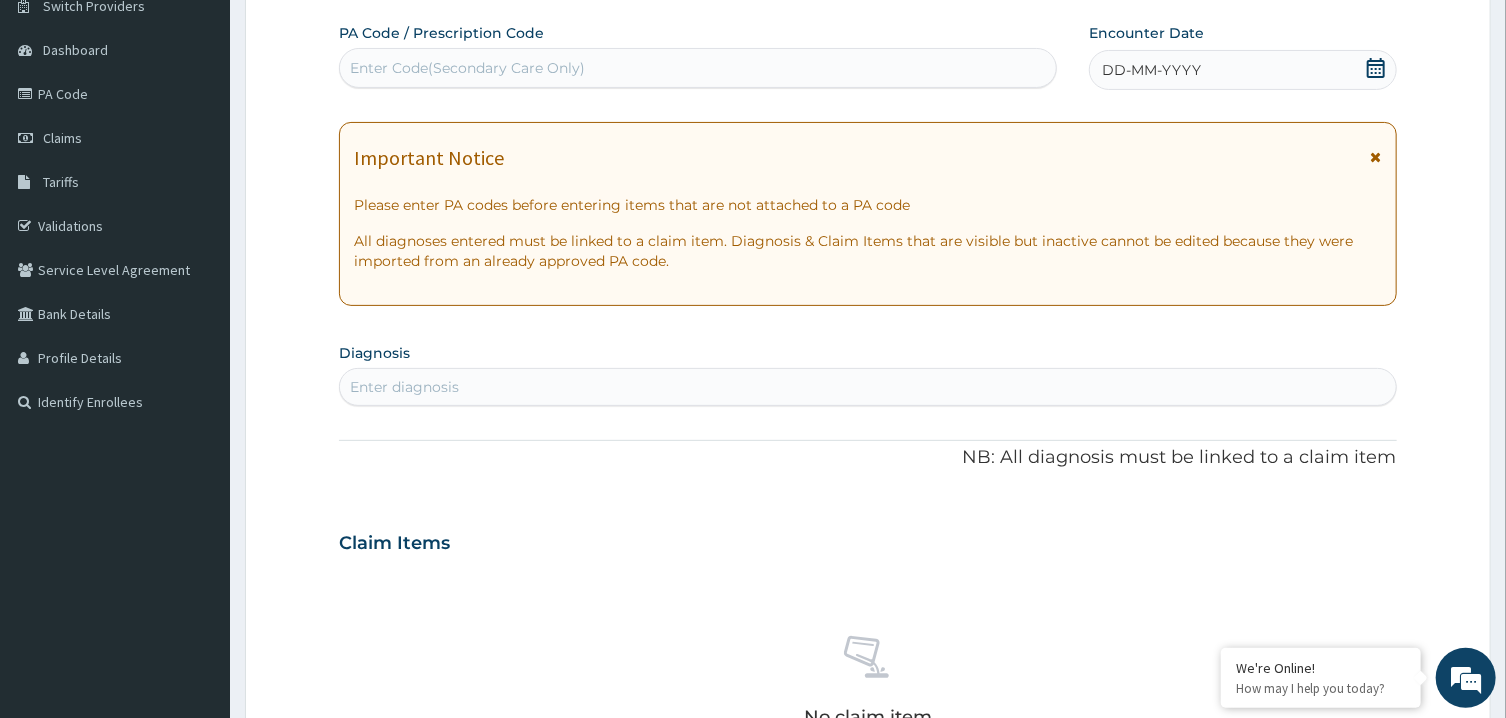 click 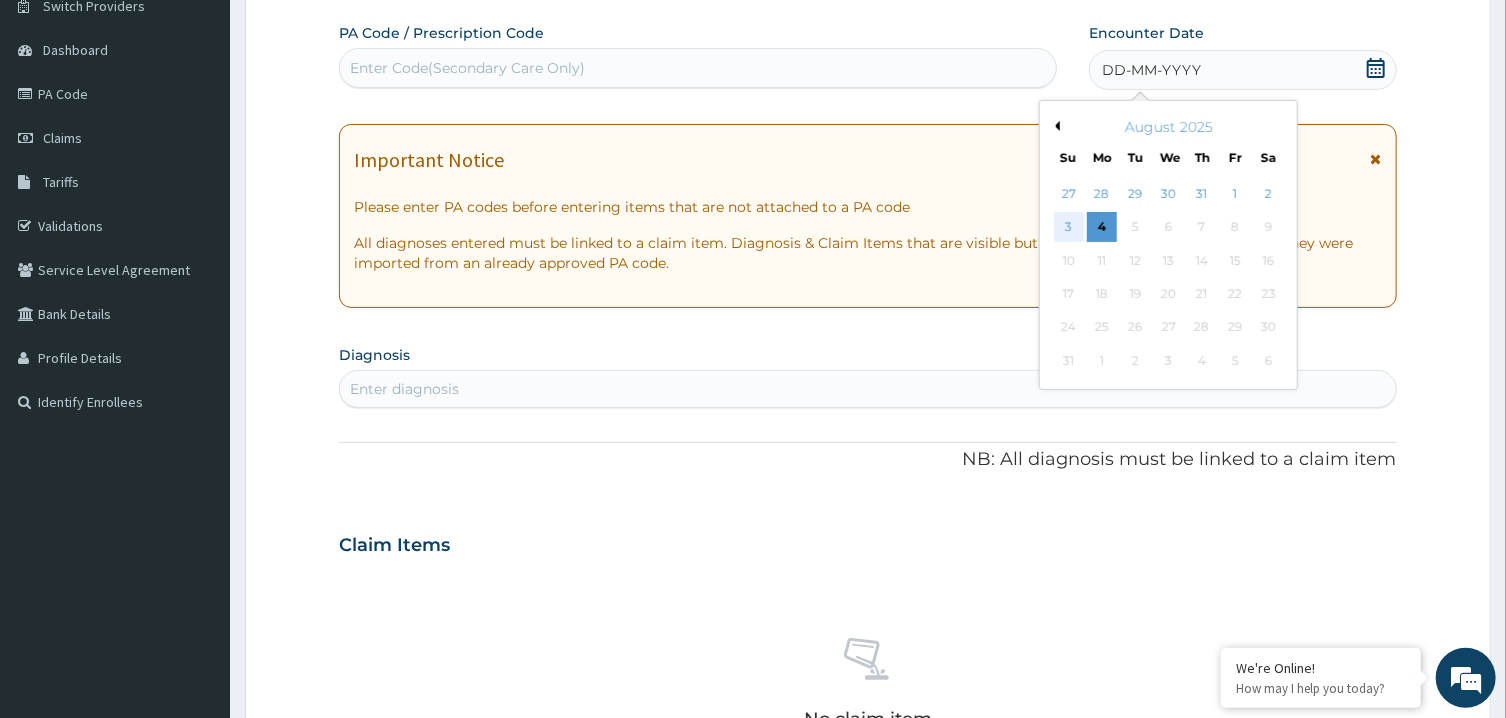 click on "3" at bounding box center [1069, 228] 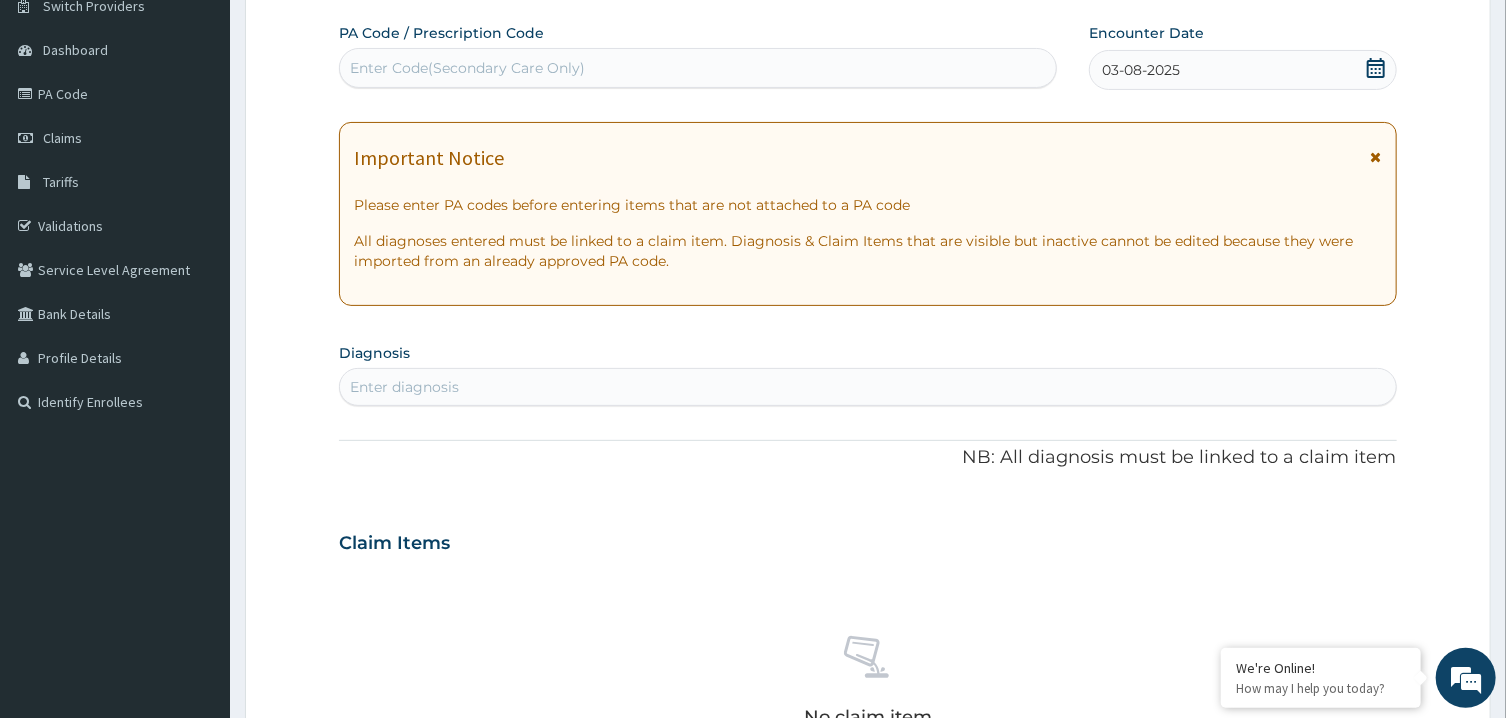 click on "Enter diagnosis" at bounding box center [867, 387] 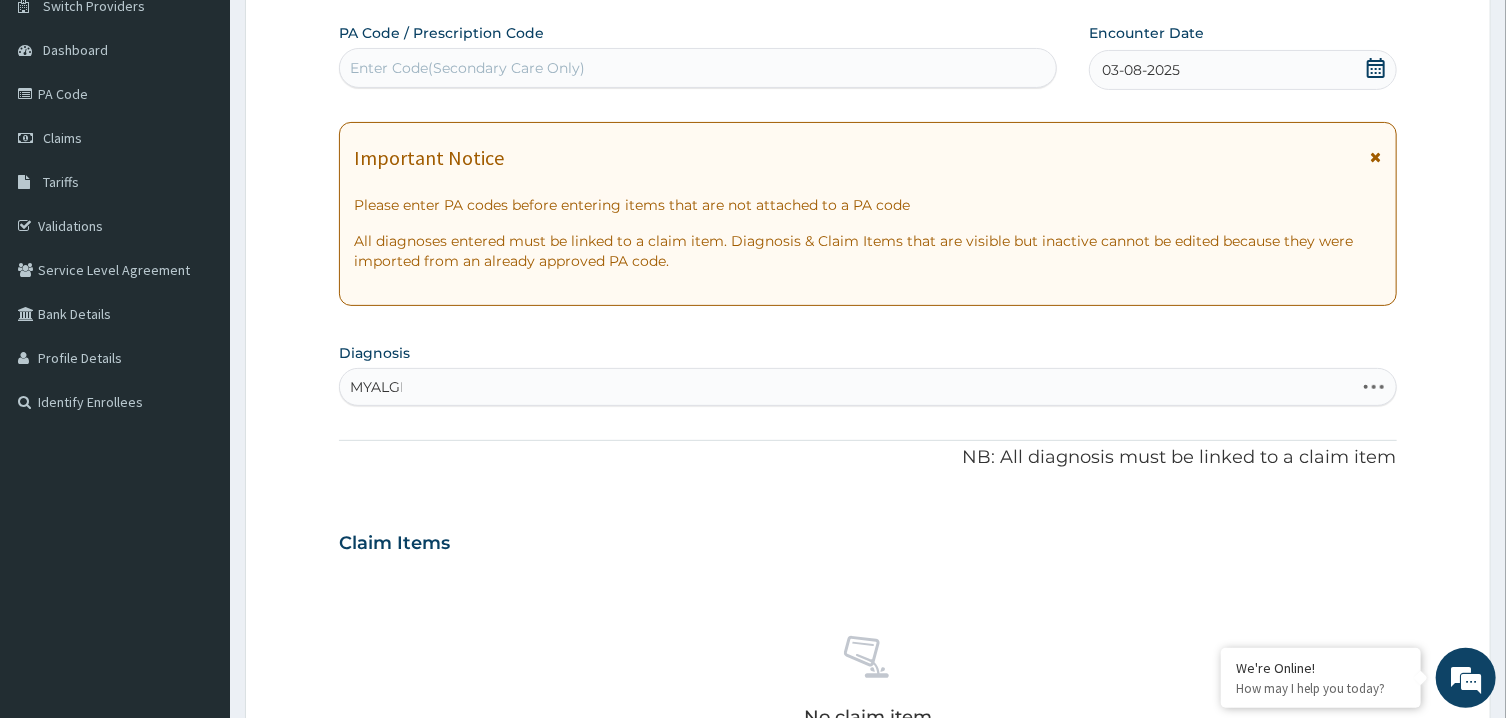 type on "MYALGIA" 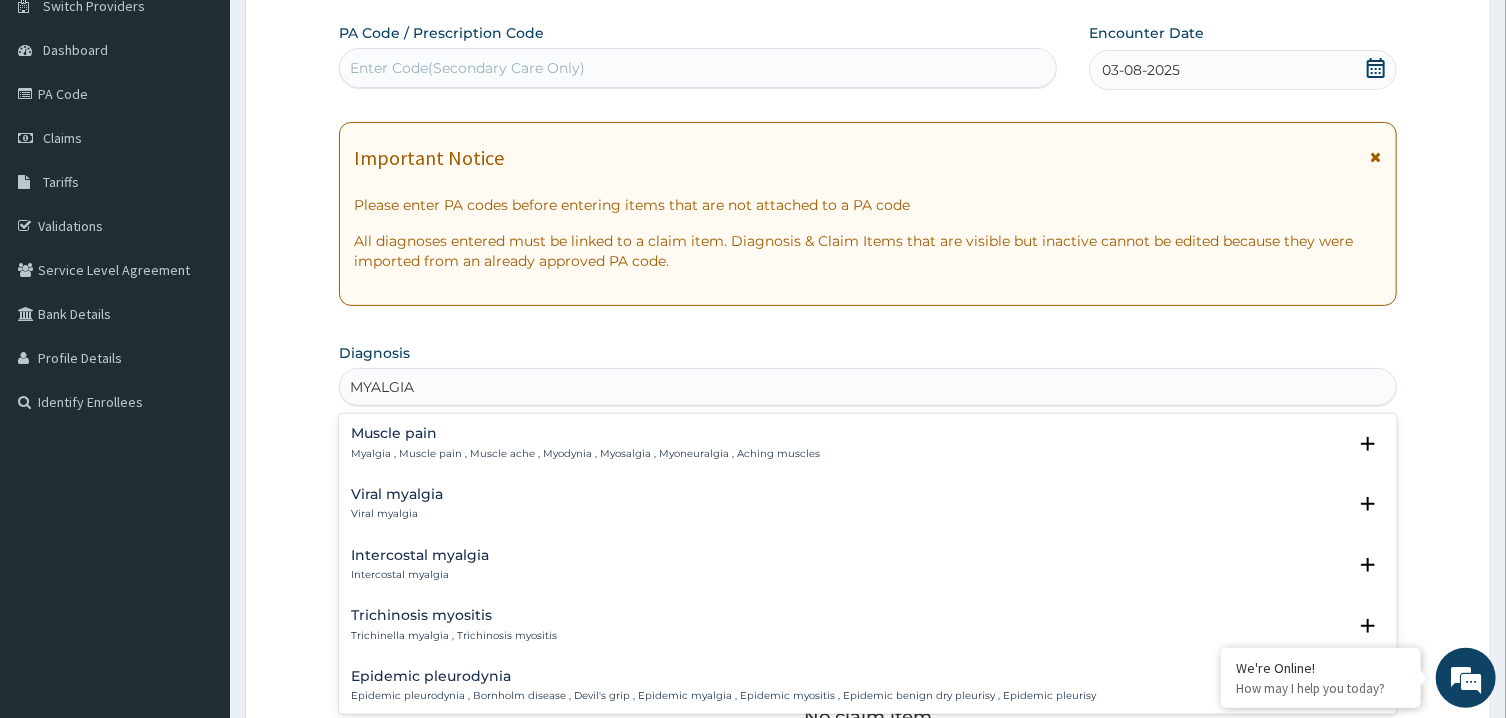 click on "Muscle pain" at bounding box center [585, 433] 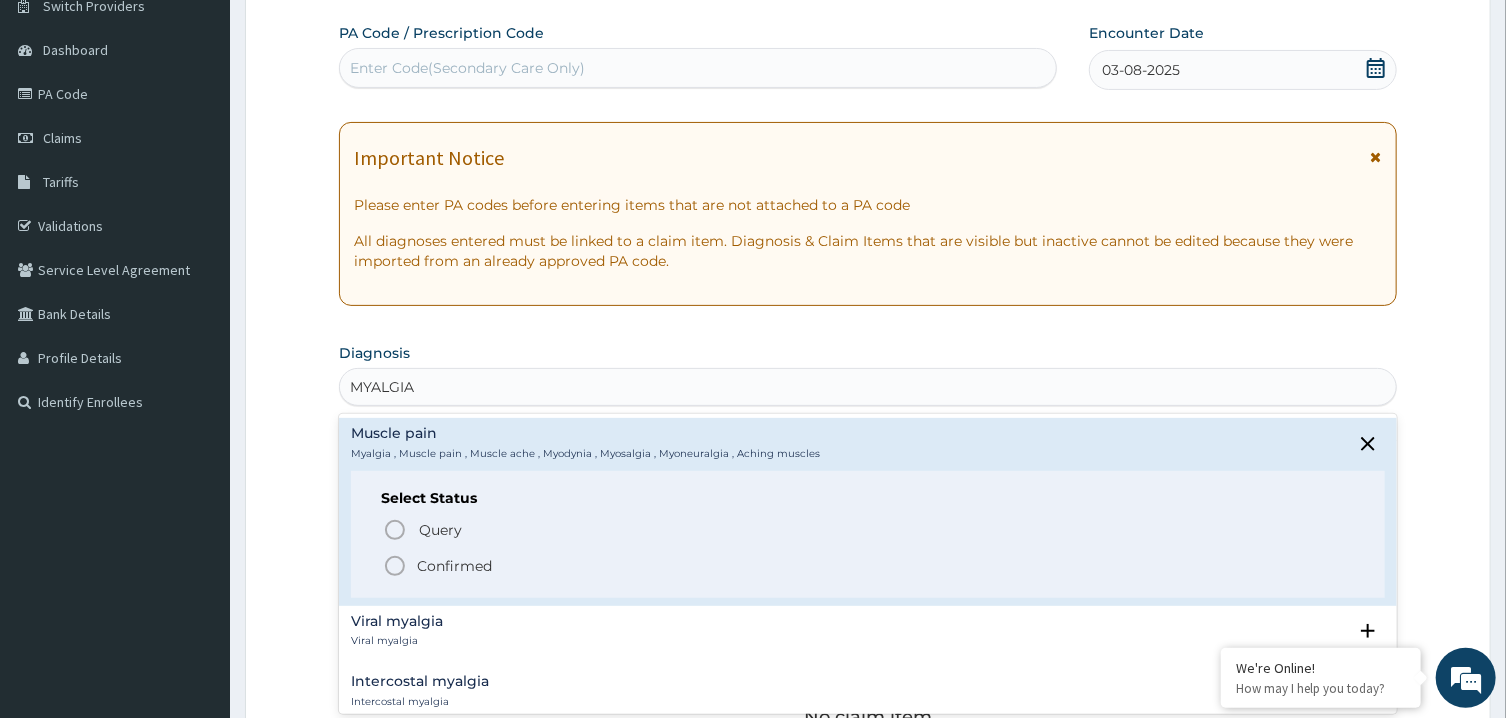 click 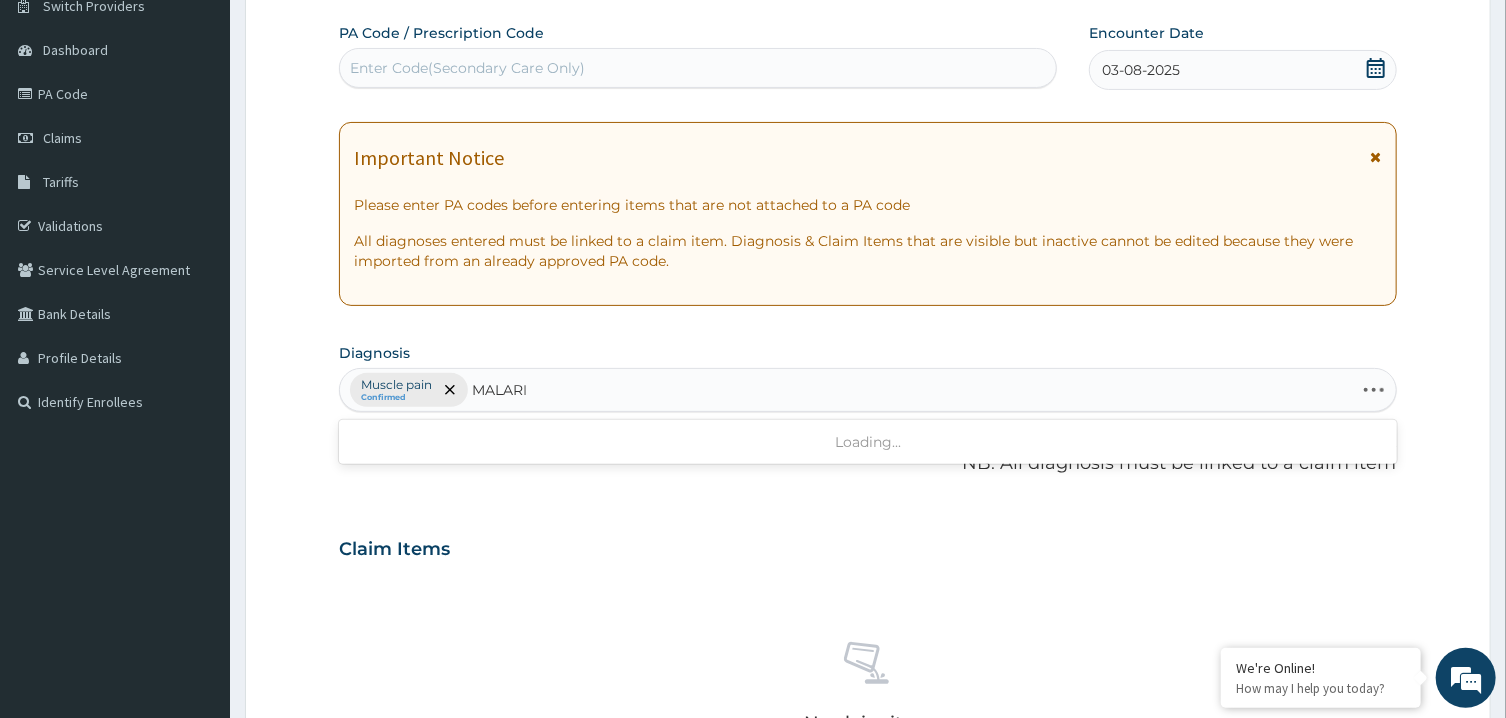 type on "MALARIA" 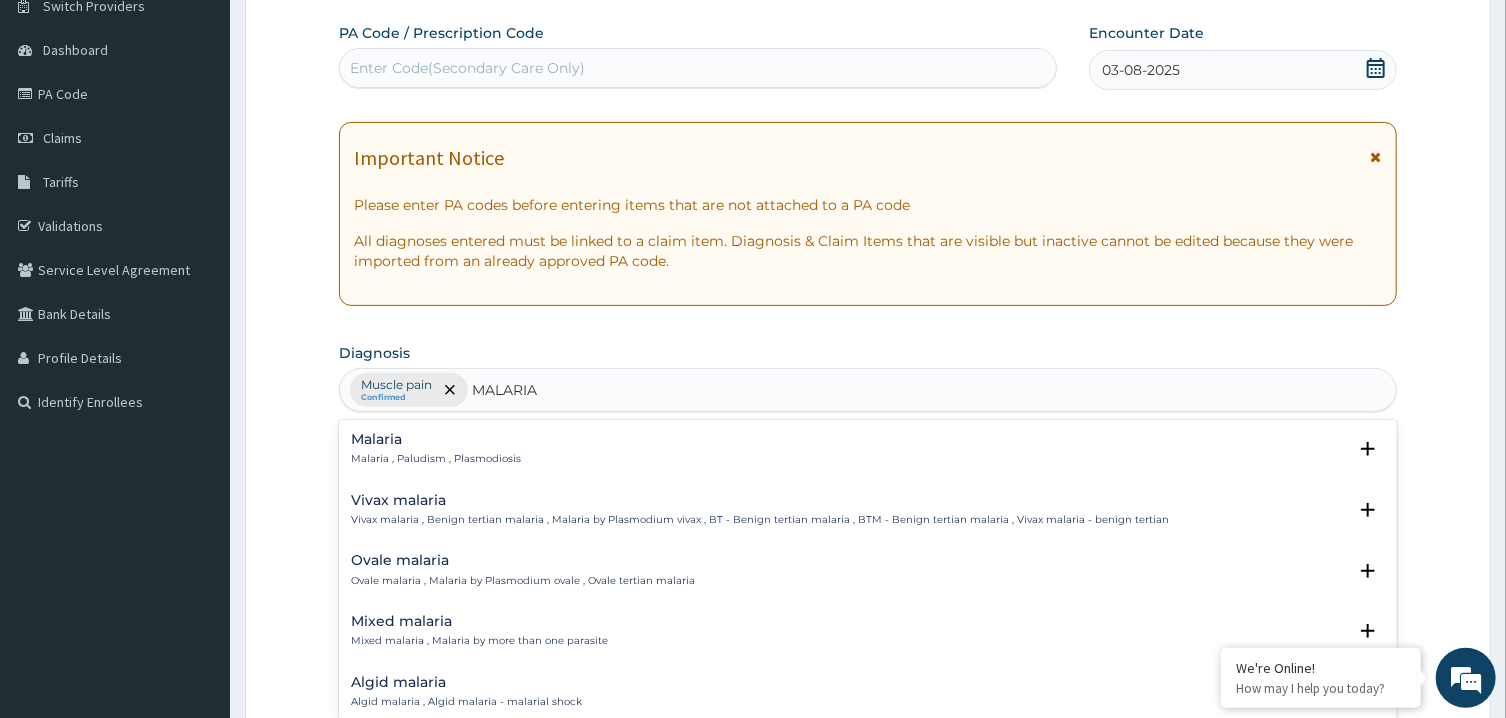 click on "Malaria" at bounding box center [436, 439] 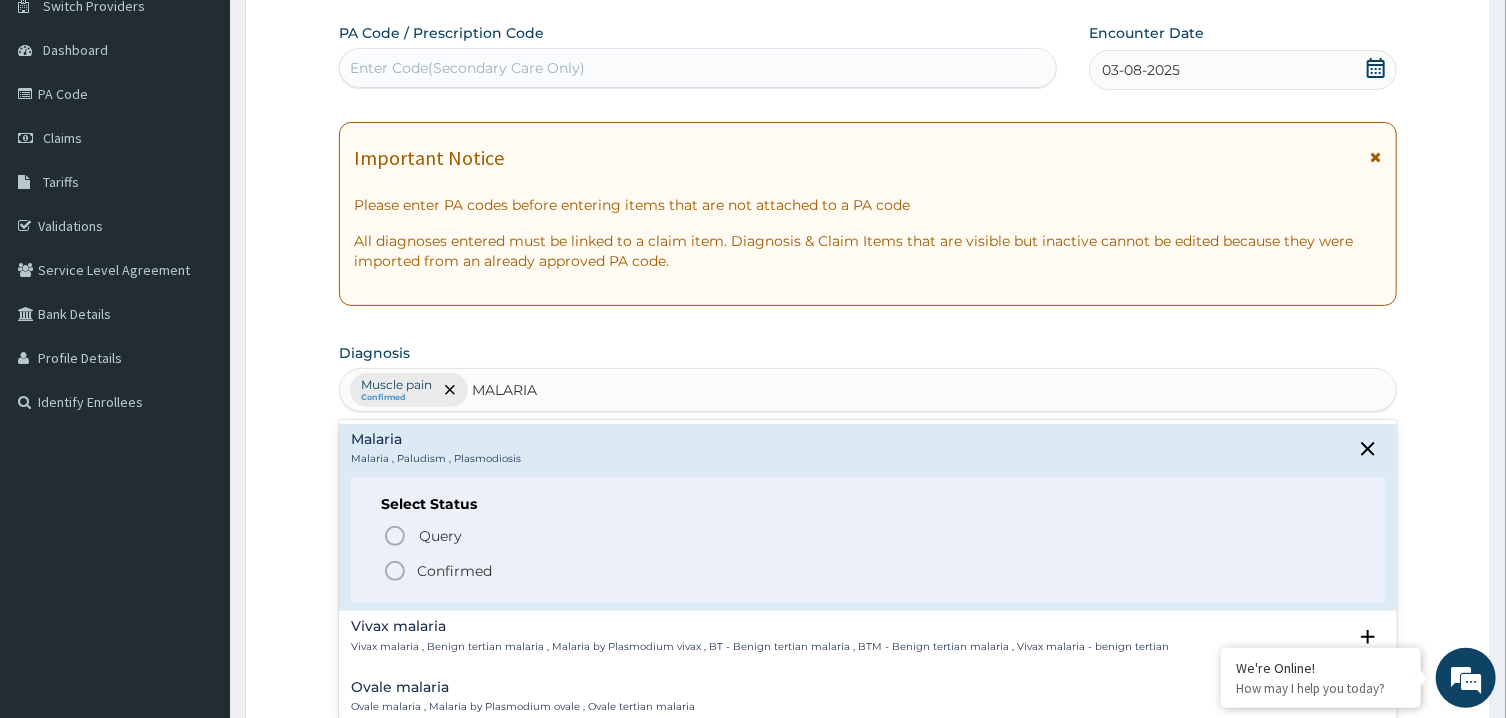 click 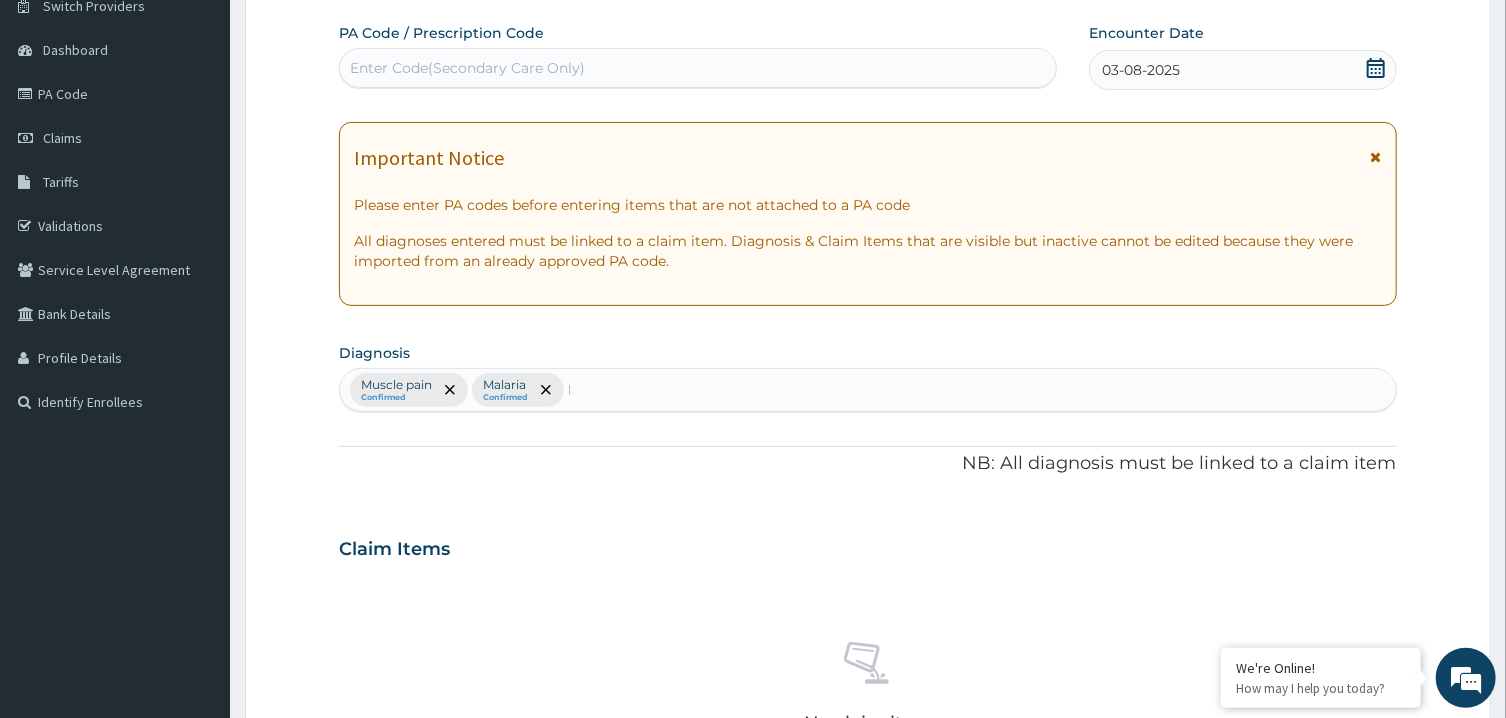 type 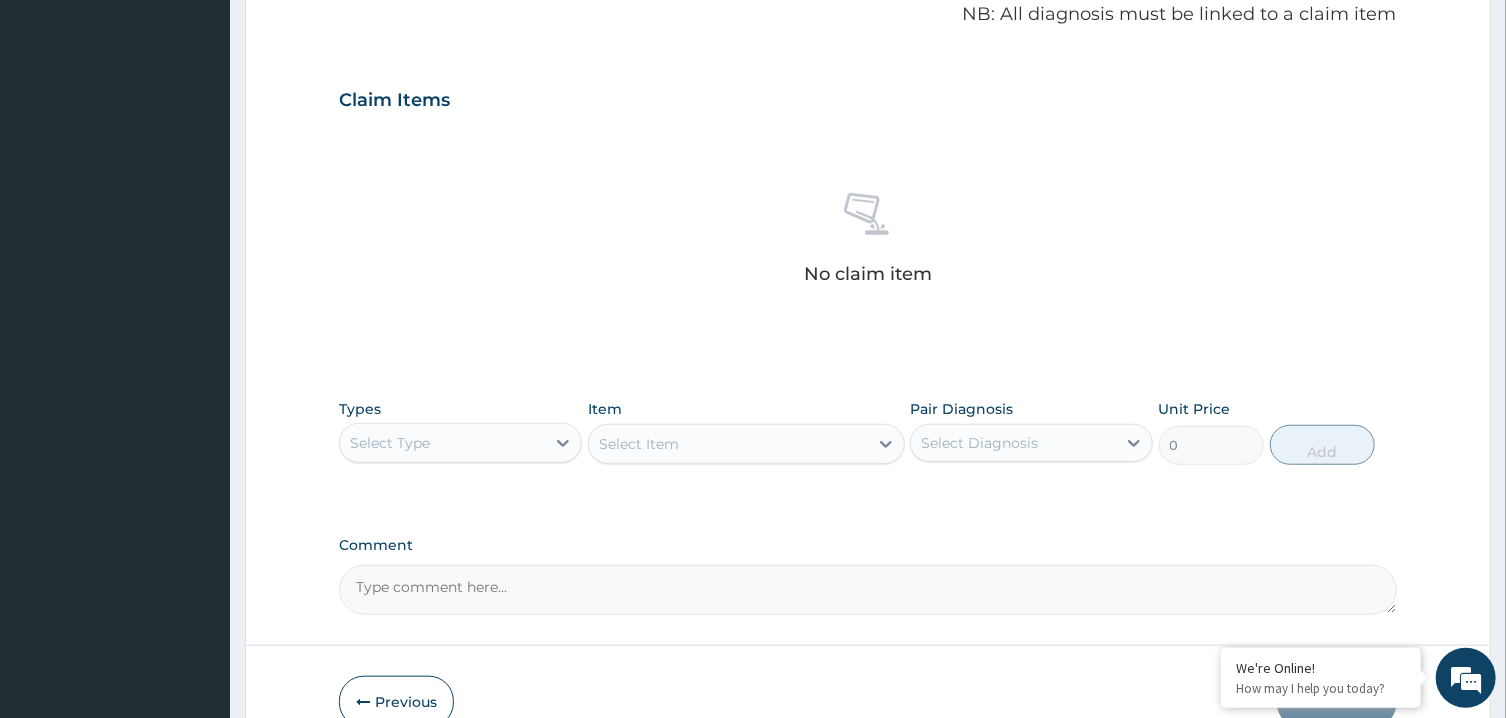 scroll, scrollTop: 633, scrollLeft: 0, axis: vertical 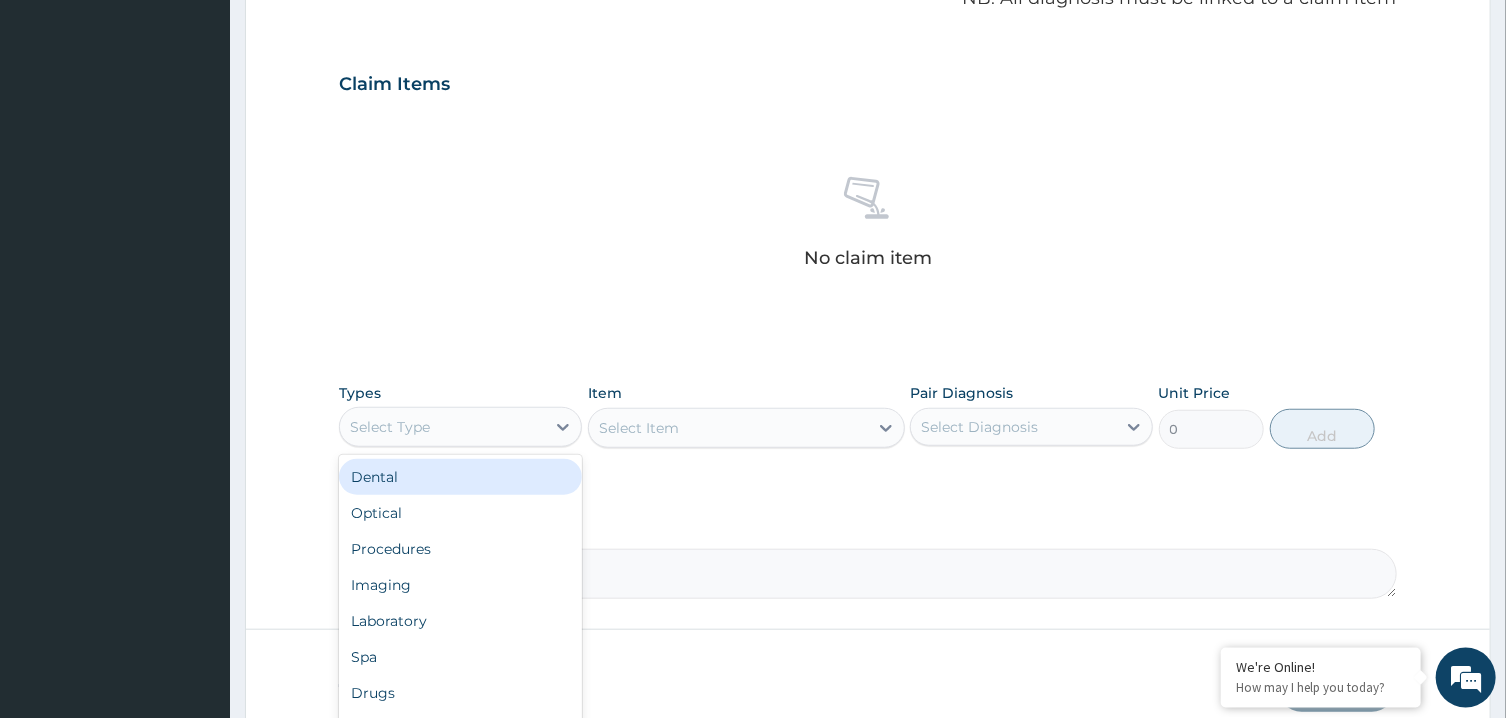 click on "Select Type" at bounding box center [442, 427] 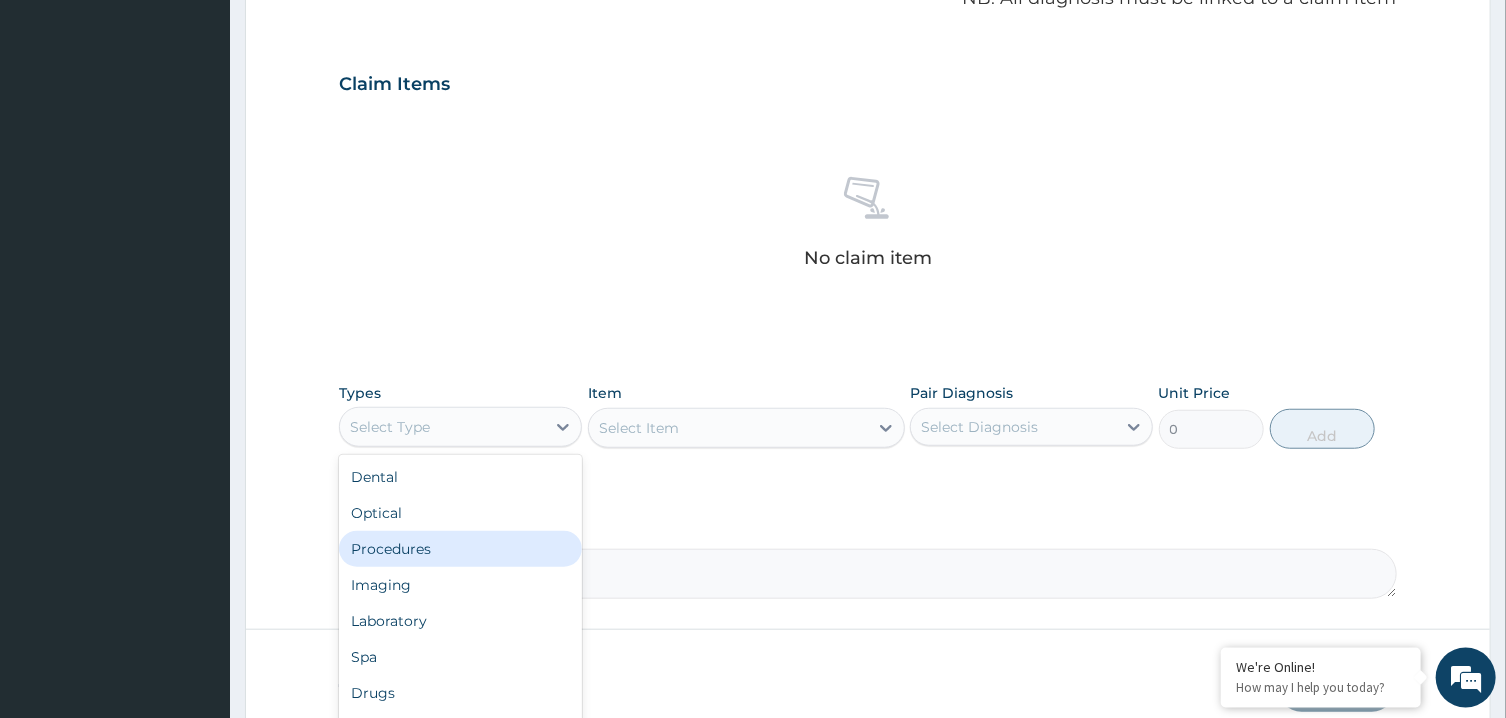 click on "Procedures" at bounding box center [460, 549] 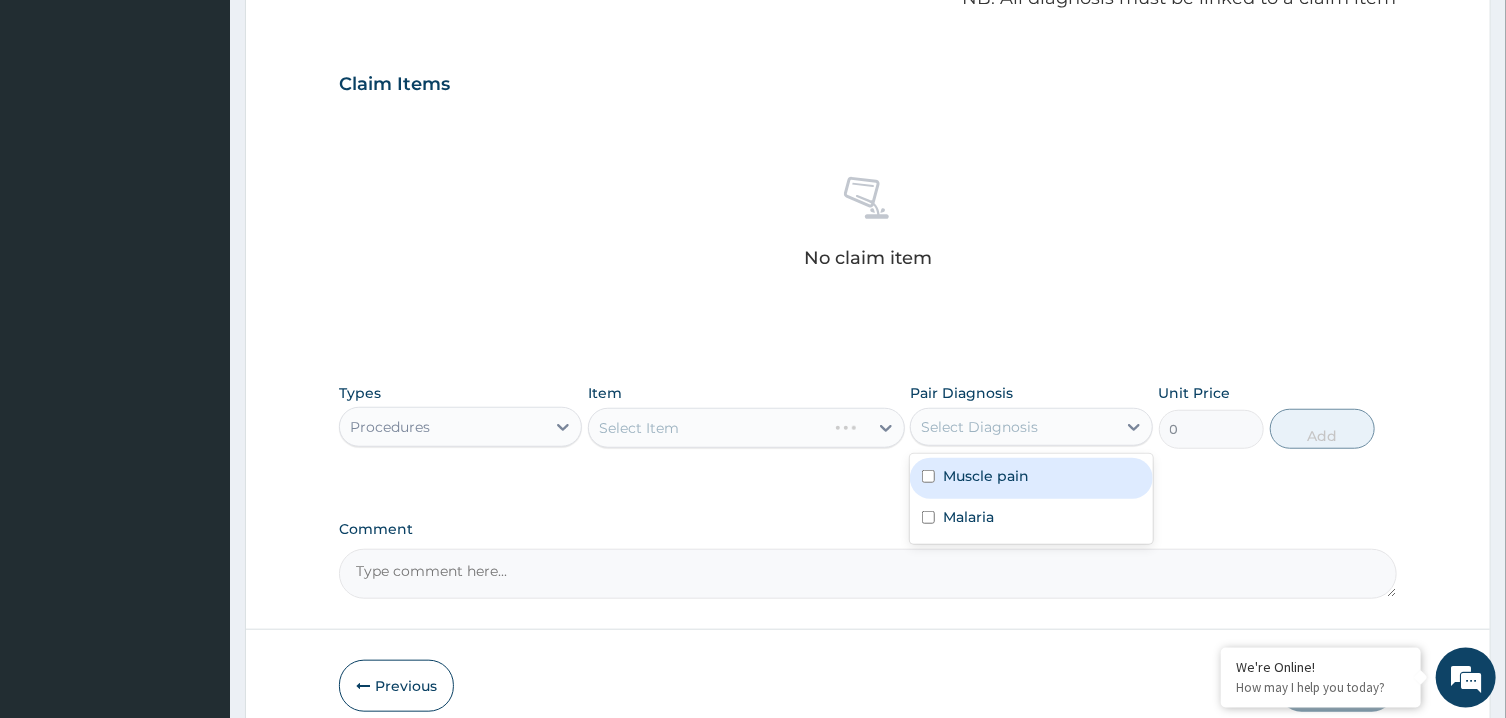 click on "Select Diagnosis" at bounding box center [1013, 427] 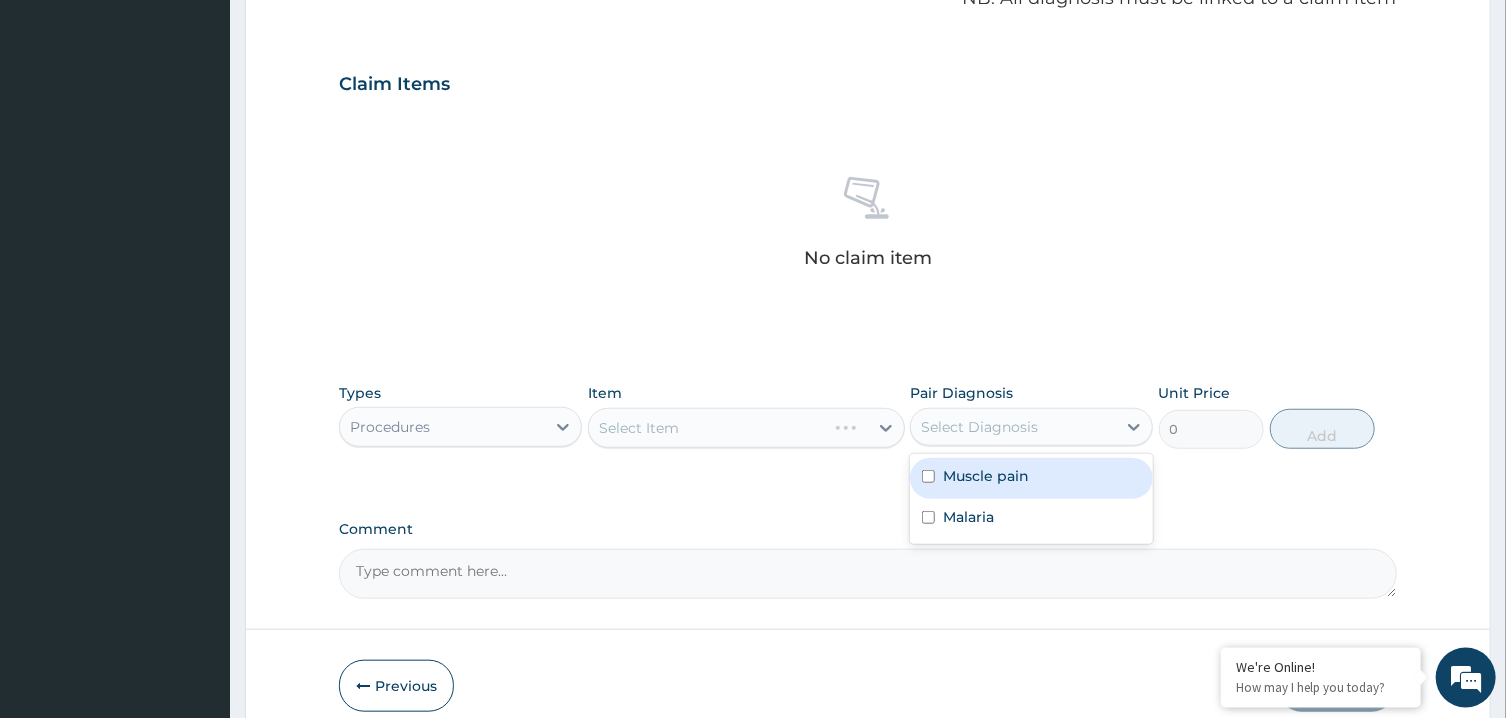 click on "Muscle pain" at bounding box center [986, 476] 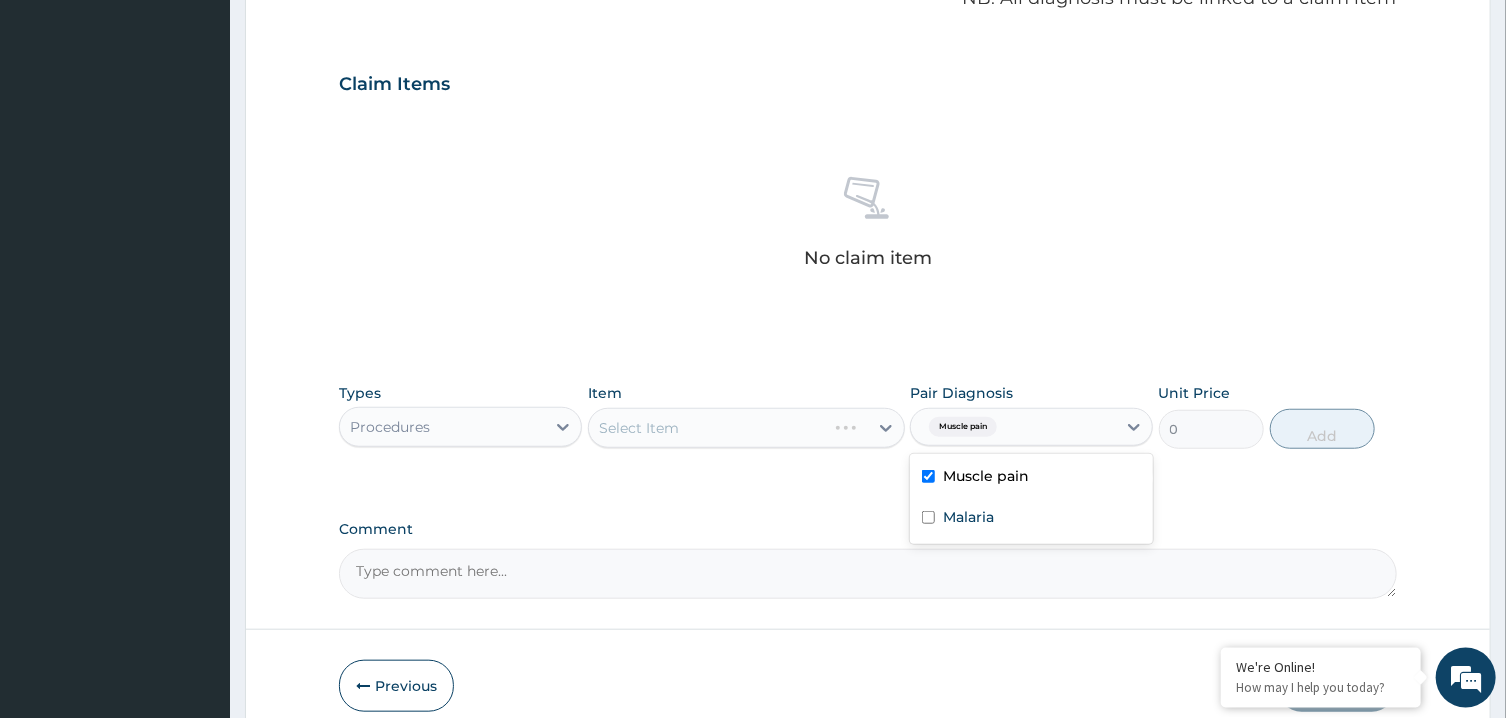 checkbox on "true" 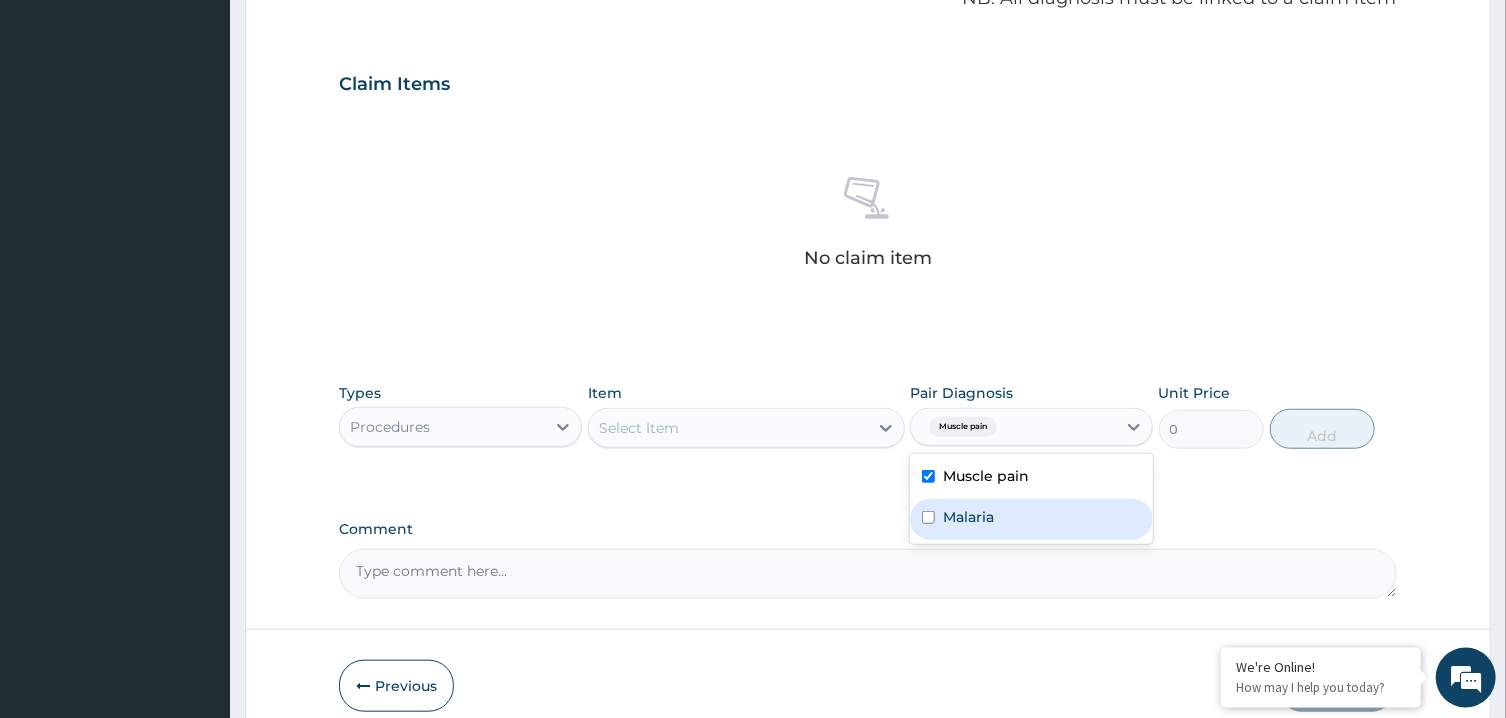 click on "Malaria" at bounding box center (968, 517) 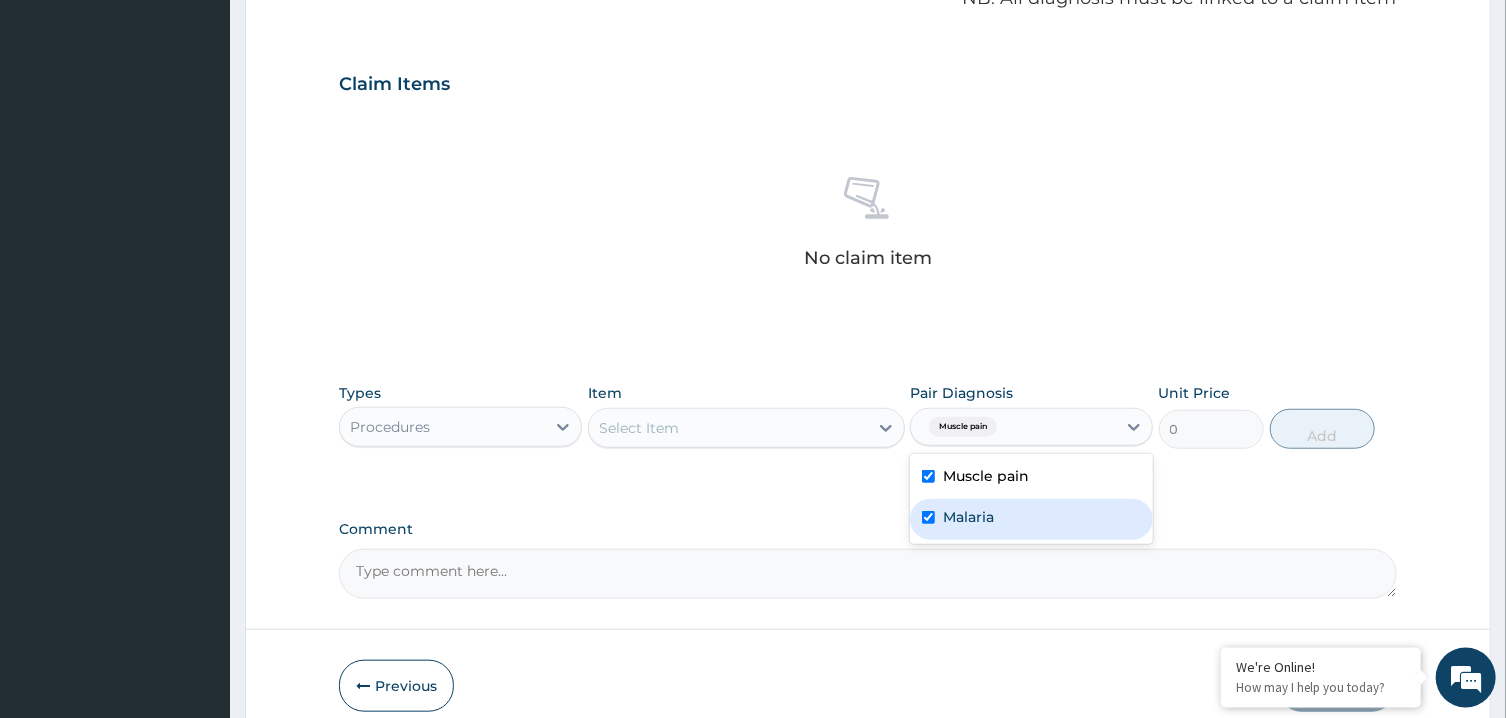 checkbox on "true" 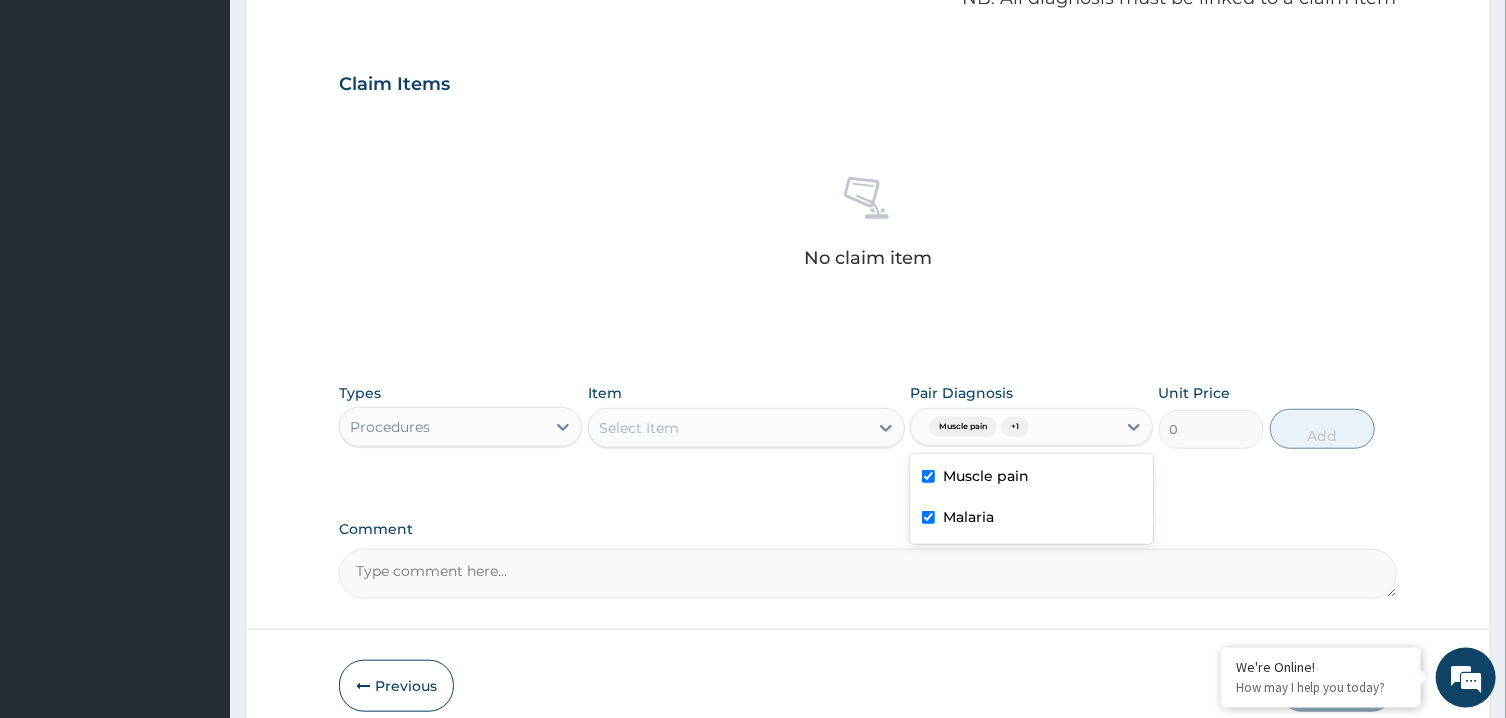 click on "Select Item" at bounding box center [728, 428] 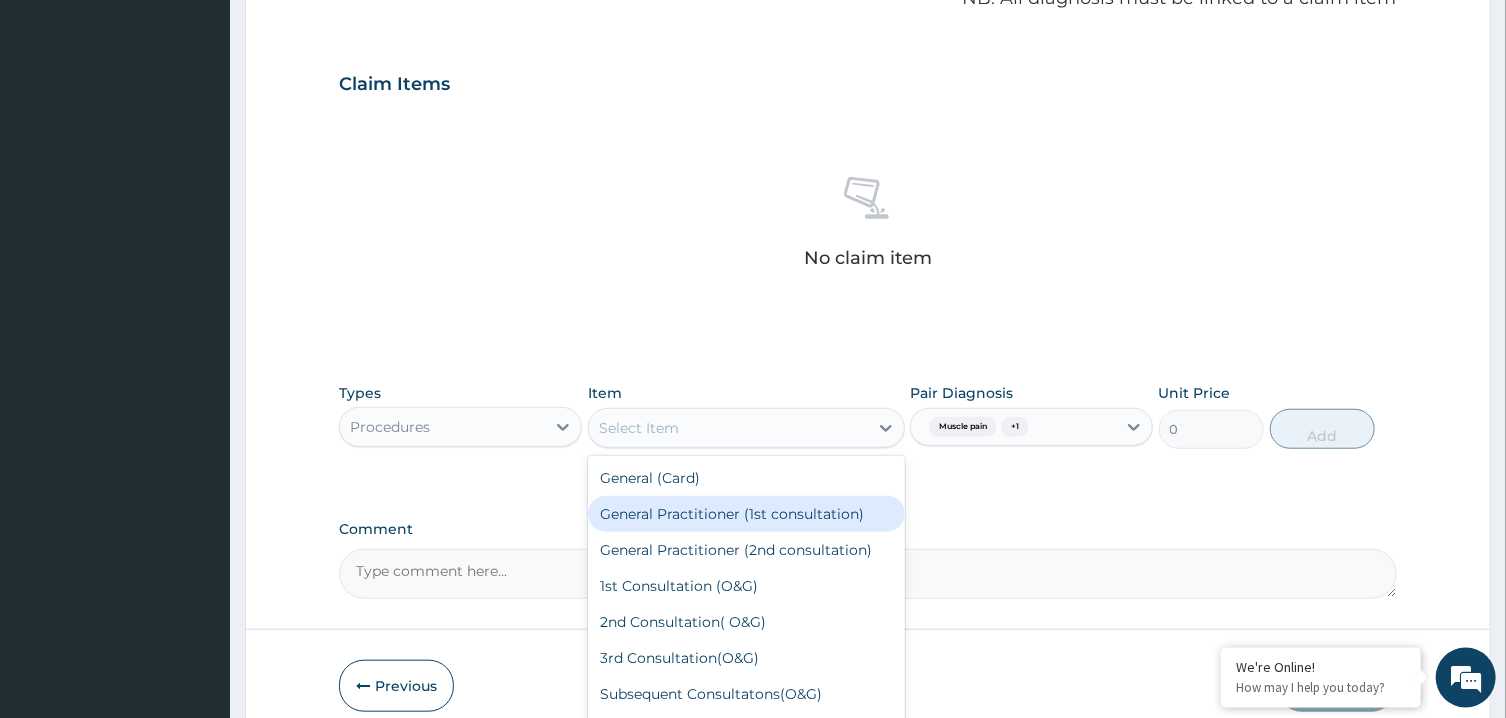 click on "General Practitioner (1st consultation)" at bounding box center (746, 514) 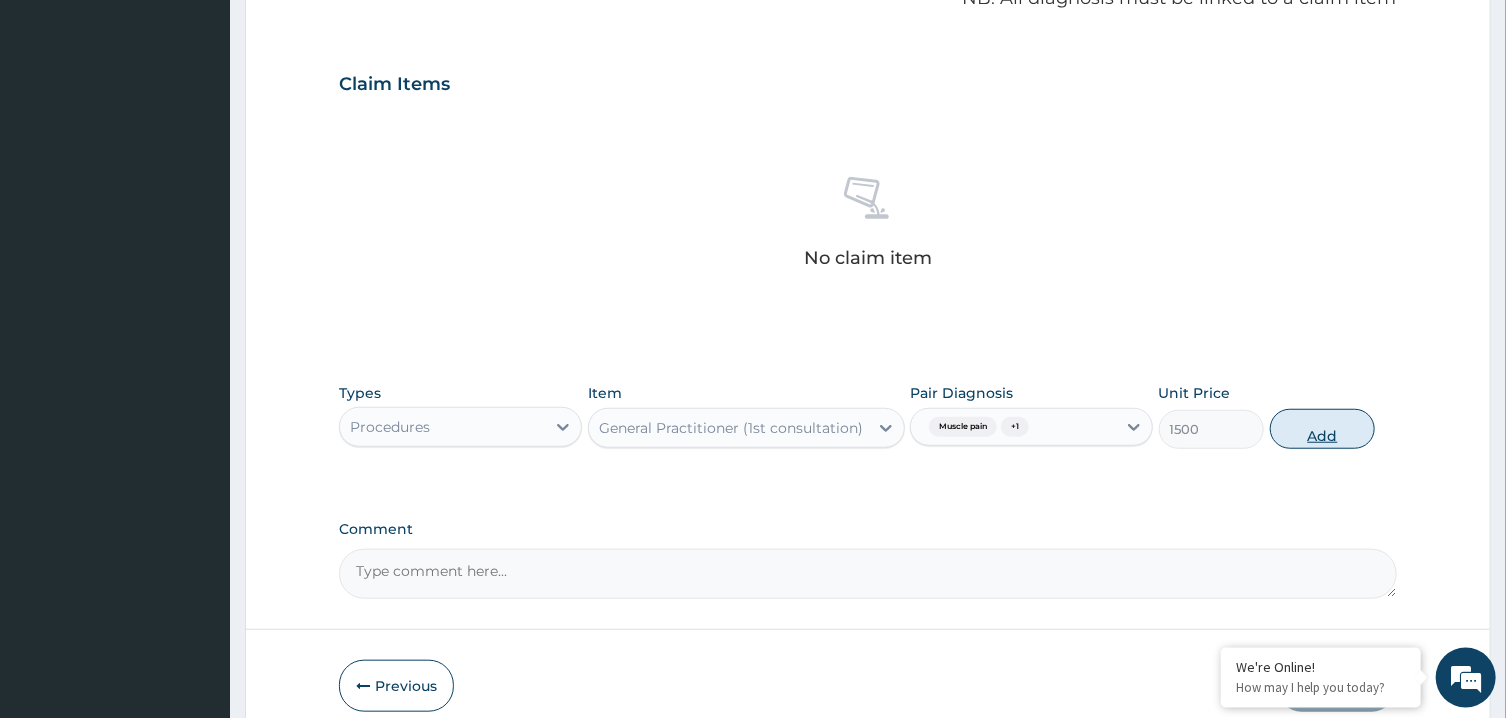click on "Add" at bounding box center (1323, 429) 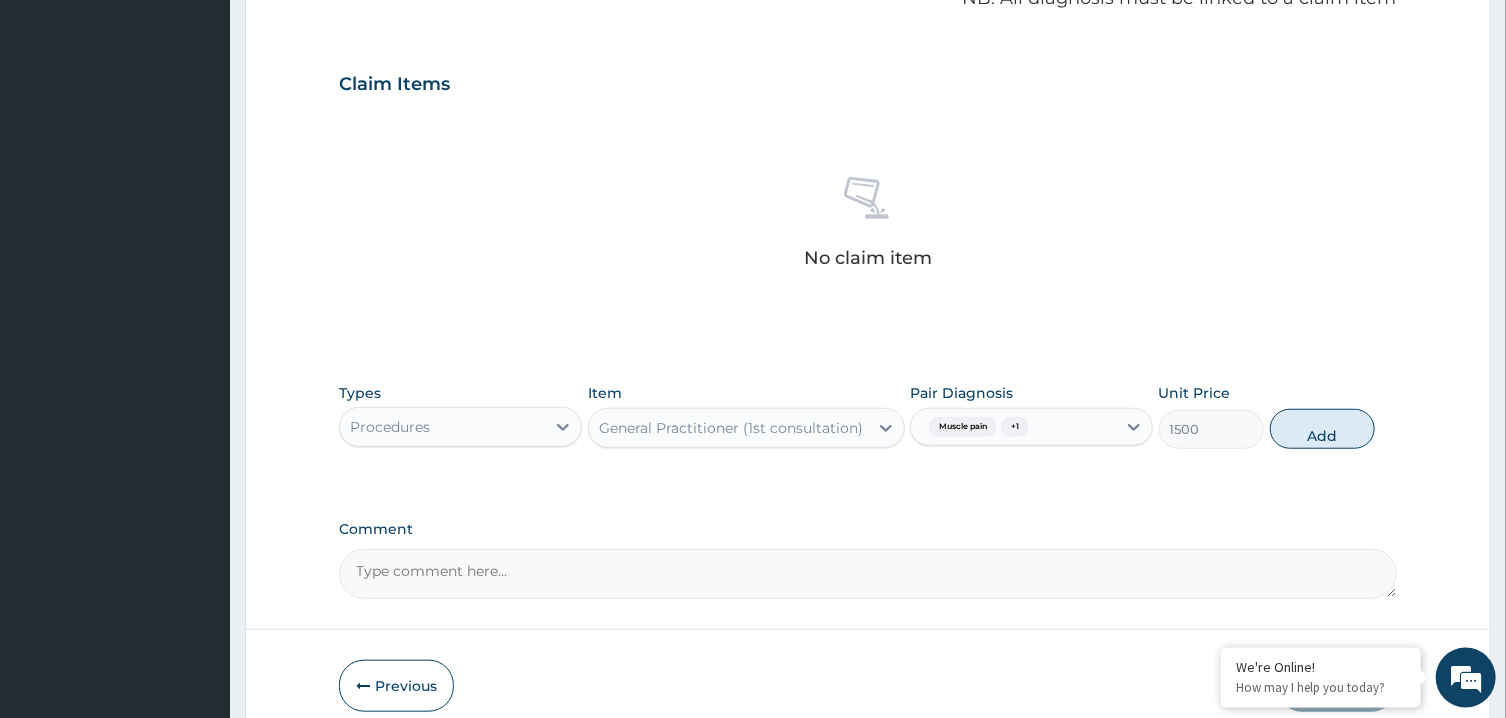 type on "0" 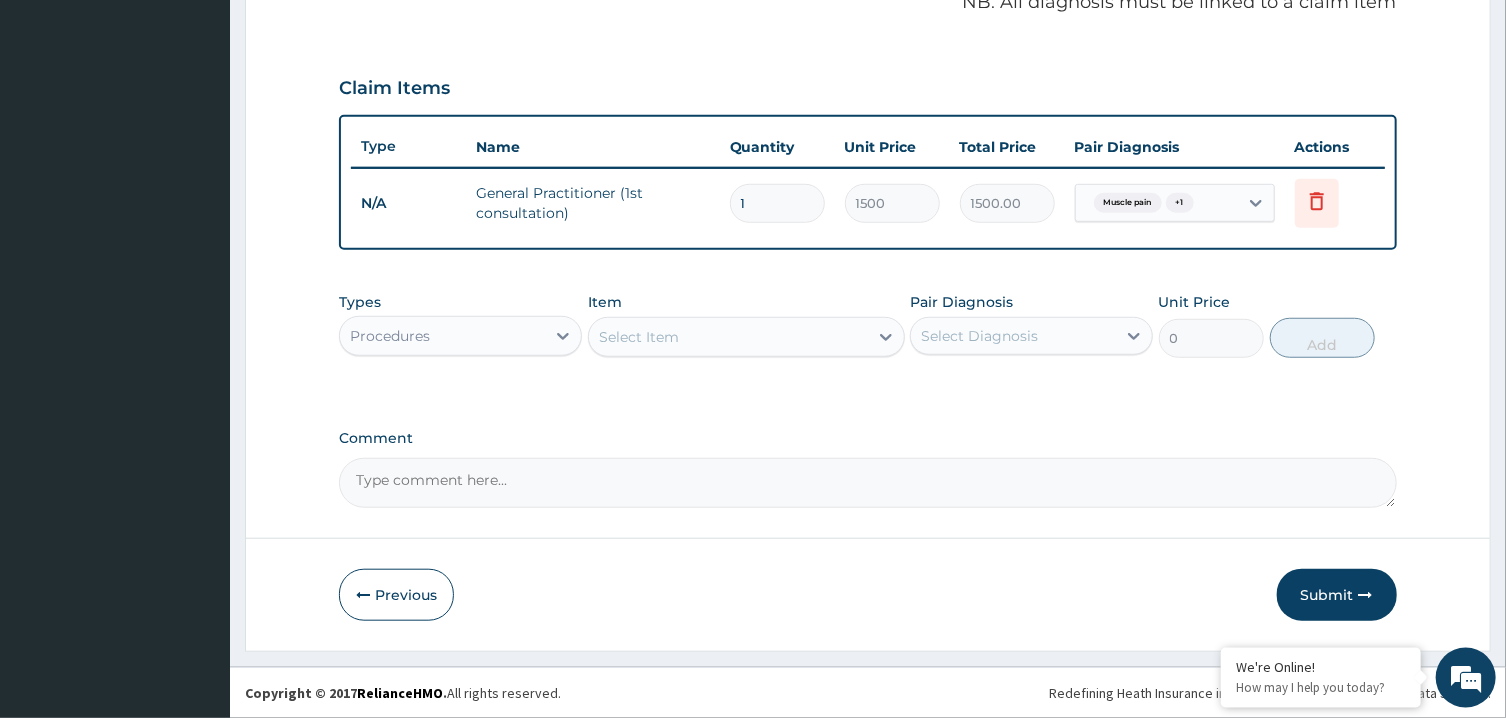 scroll, scrollTop: 627, scrollLeft: 0, axis: vertical 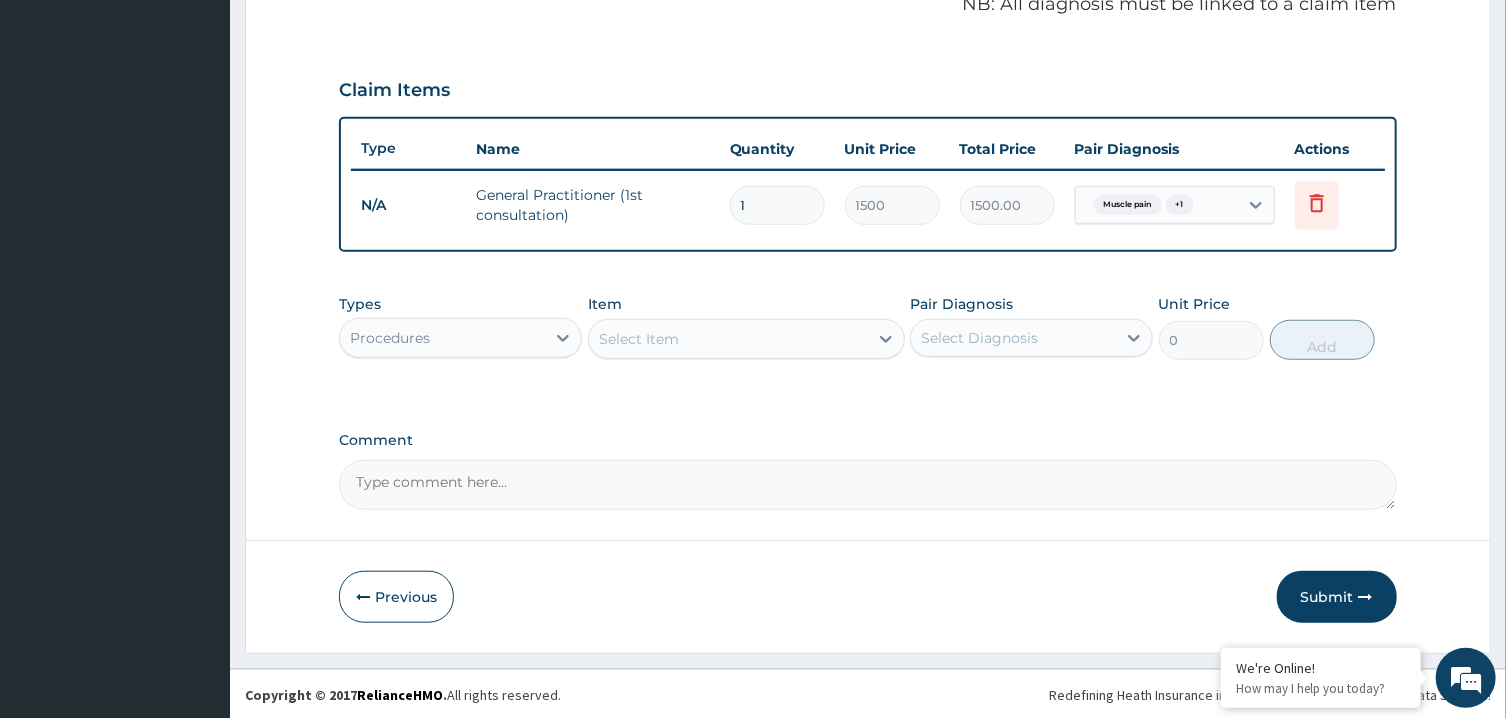 click on "Procedures" at bounding box center (442, 338) 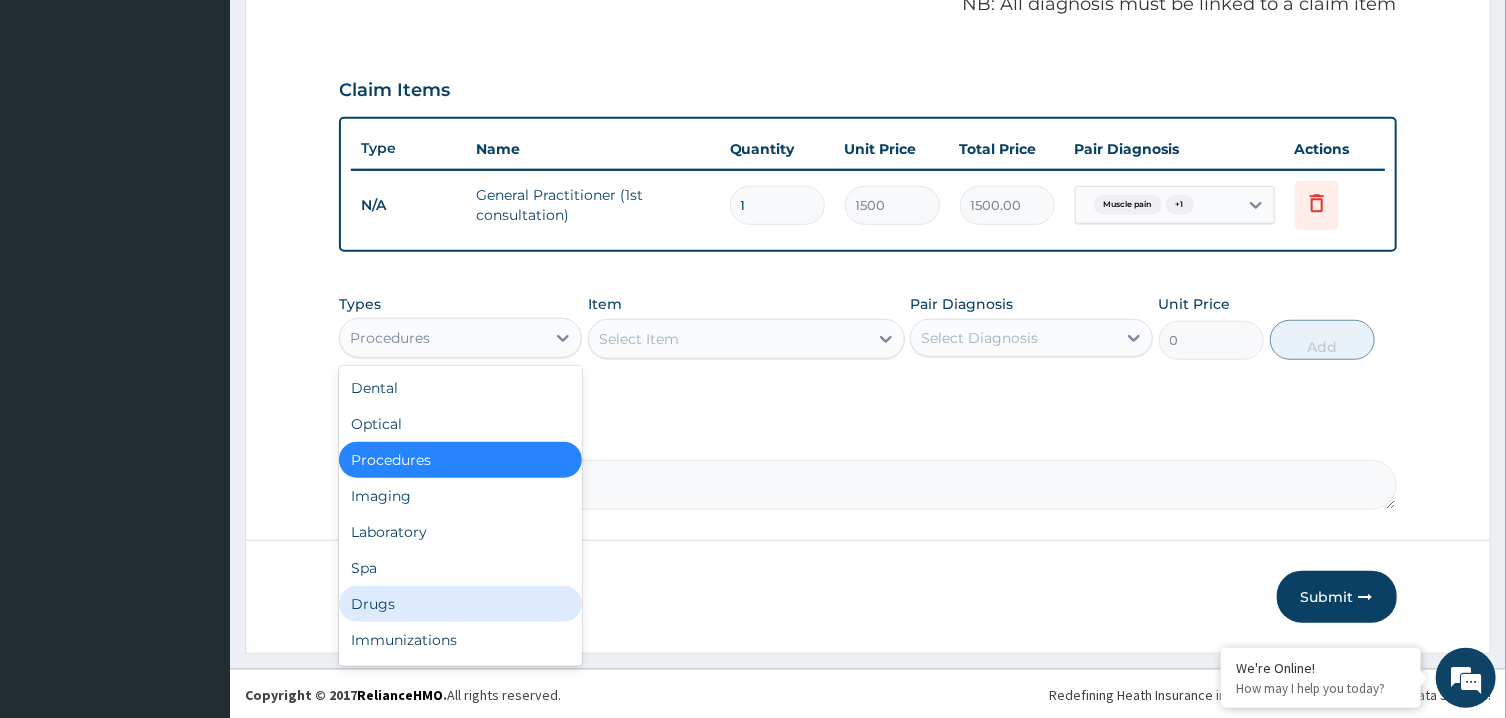 click on "Drugs" at bounding box center (460, 604) 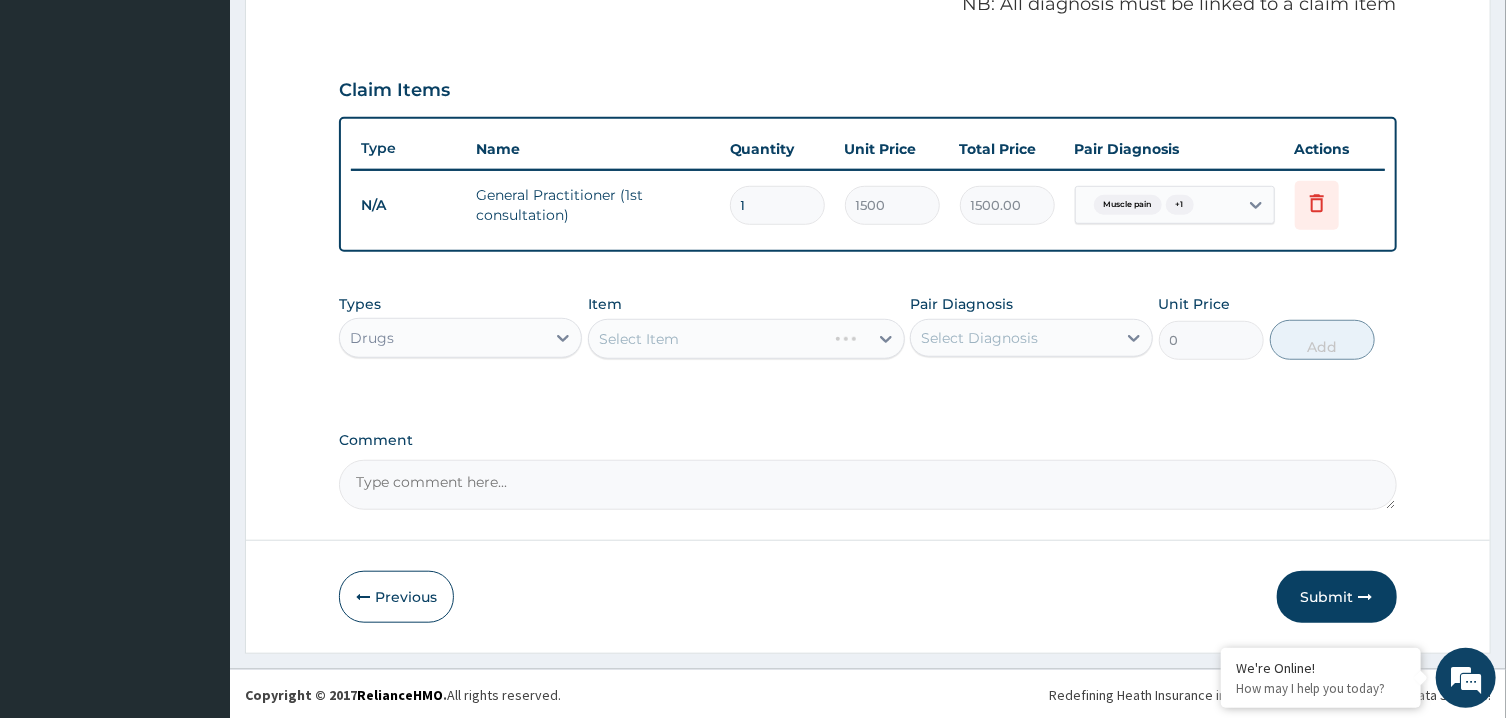 click on "Select Item" at bounding box center (746, 339) 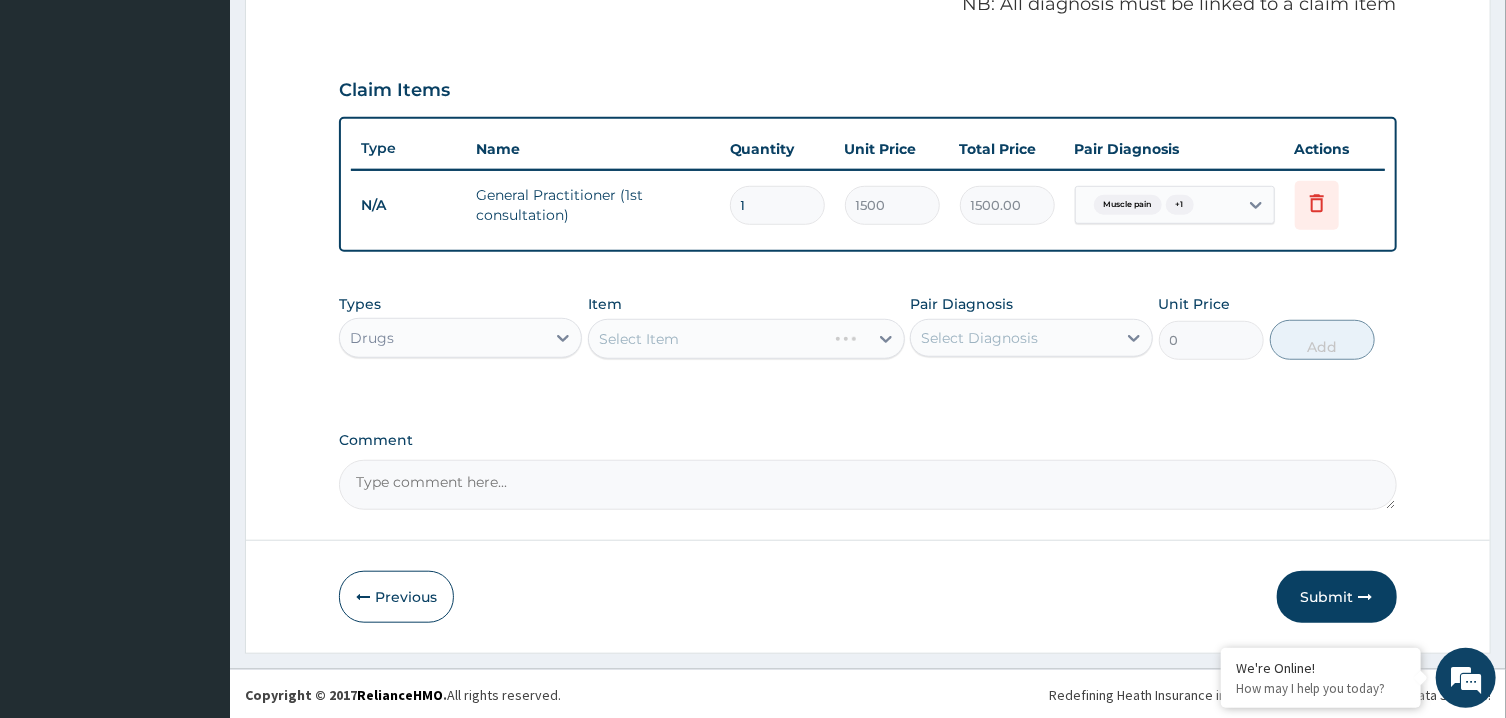 click on "Select Diagnosis" at bounding box center [1013, 338] 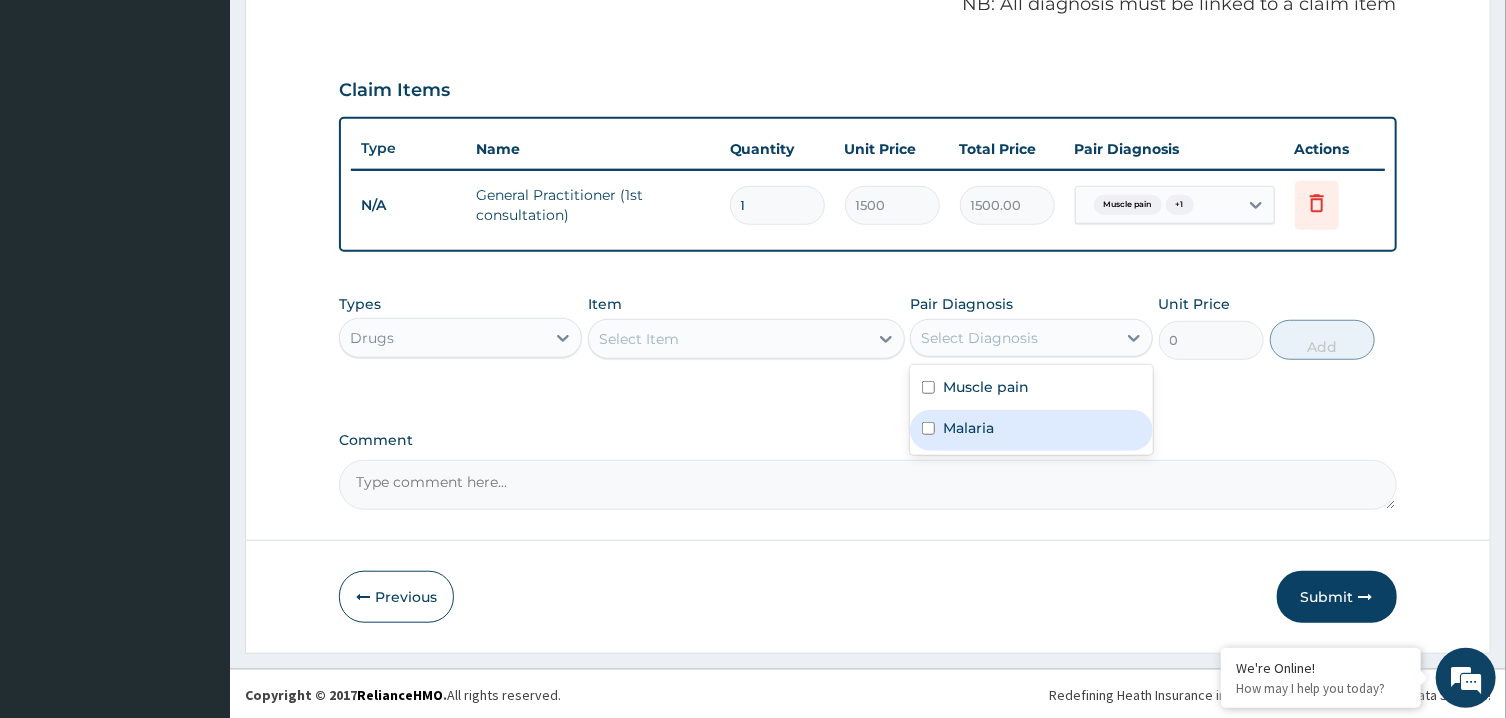 click on "Malaria" at bounding box center (968, 428) 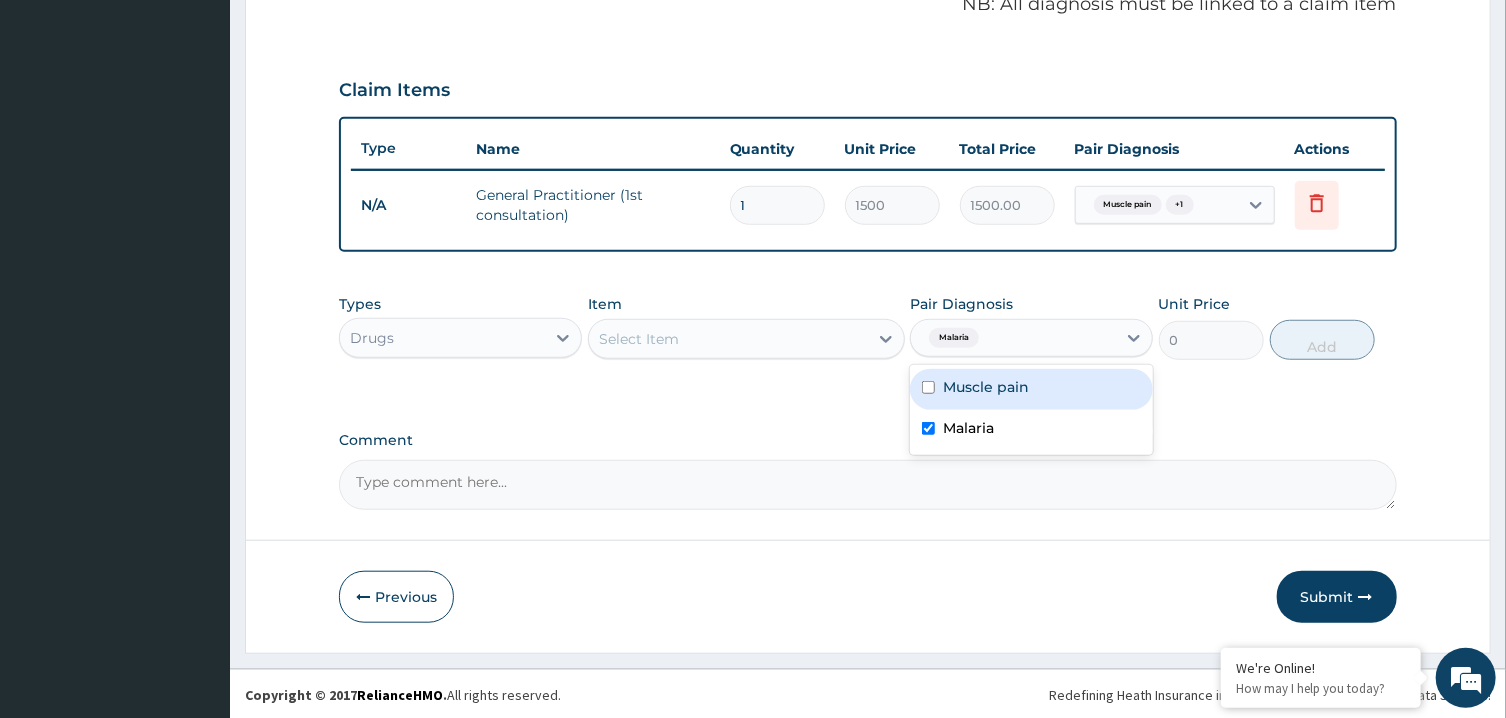 checkbox on "true" 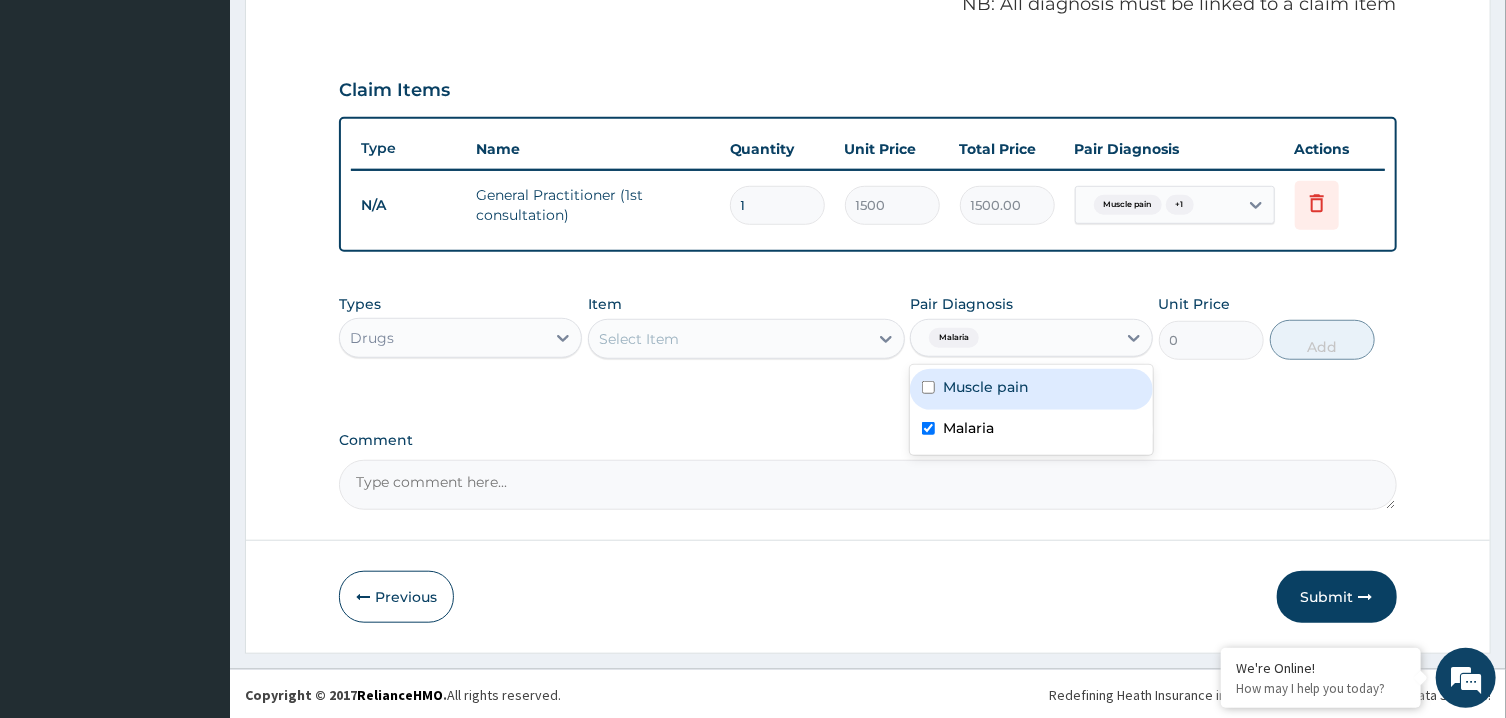 click on "Select Item" at bounding box center (728, 339) 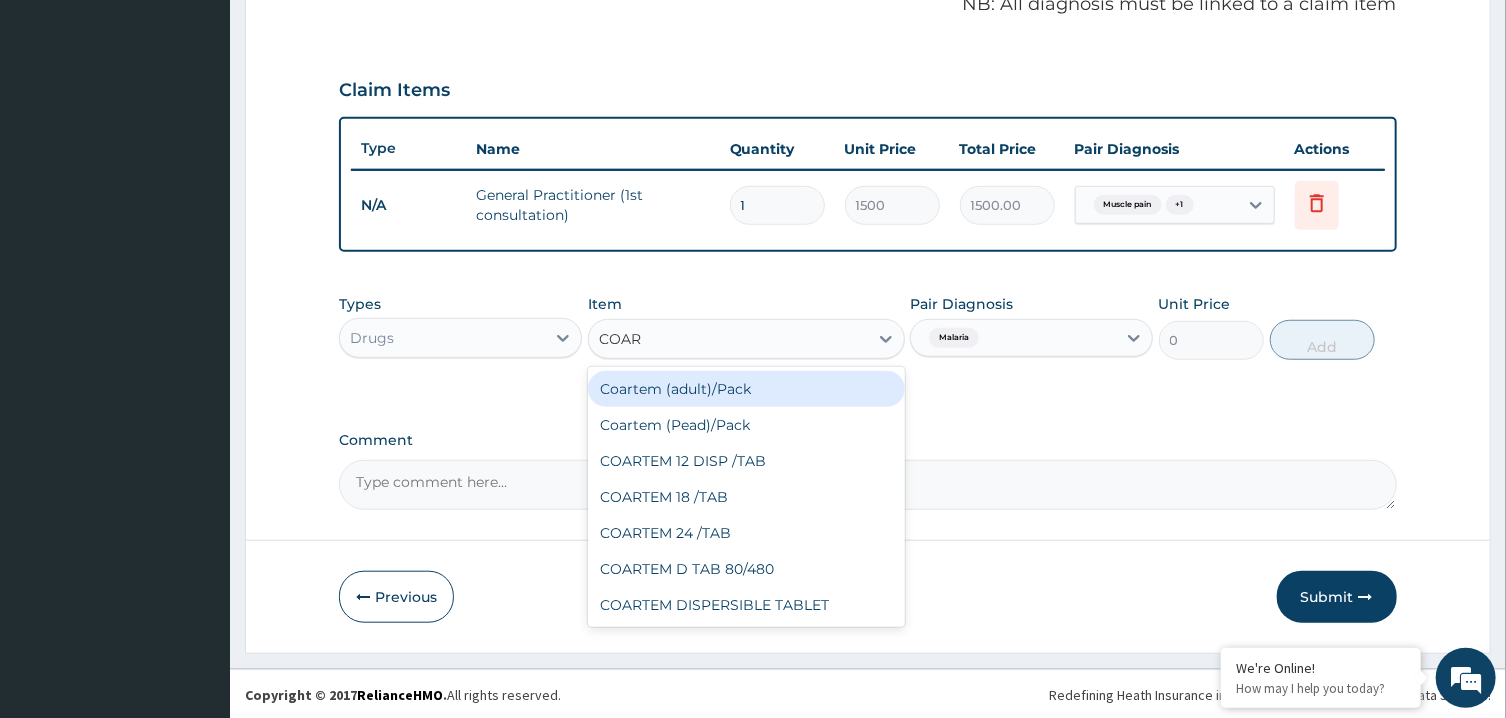 type on "COART" 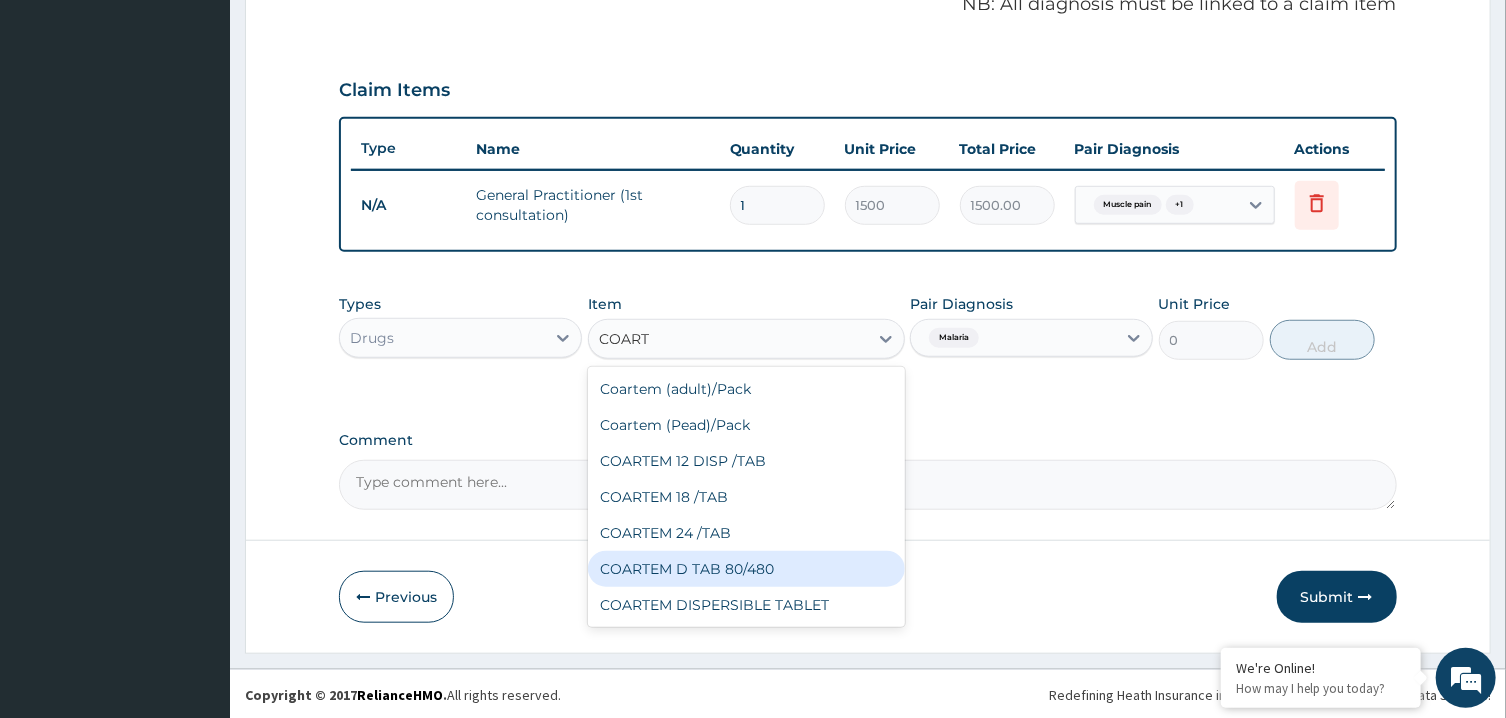 click on "COARTEM D TAB 80/480" at bounding box center [746, 569] 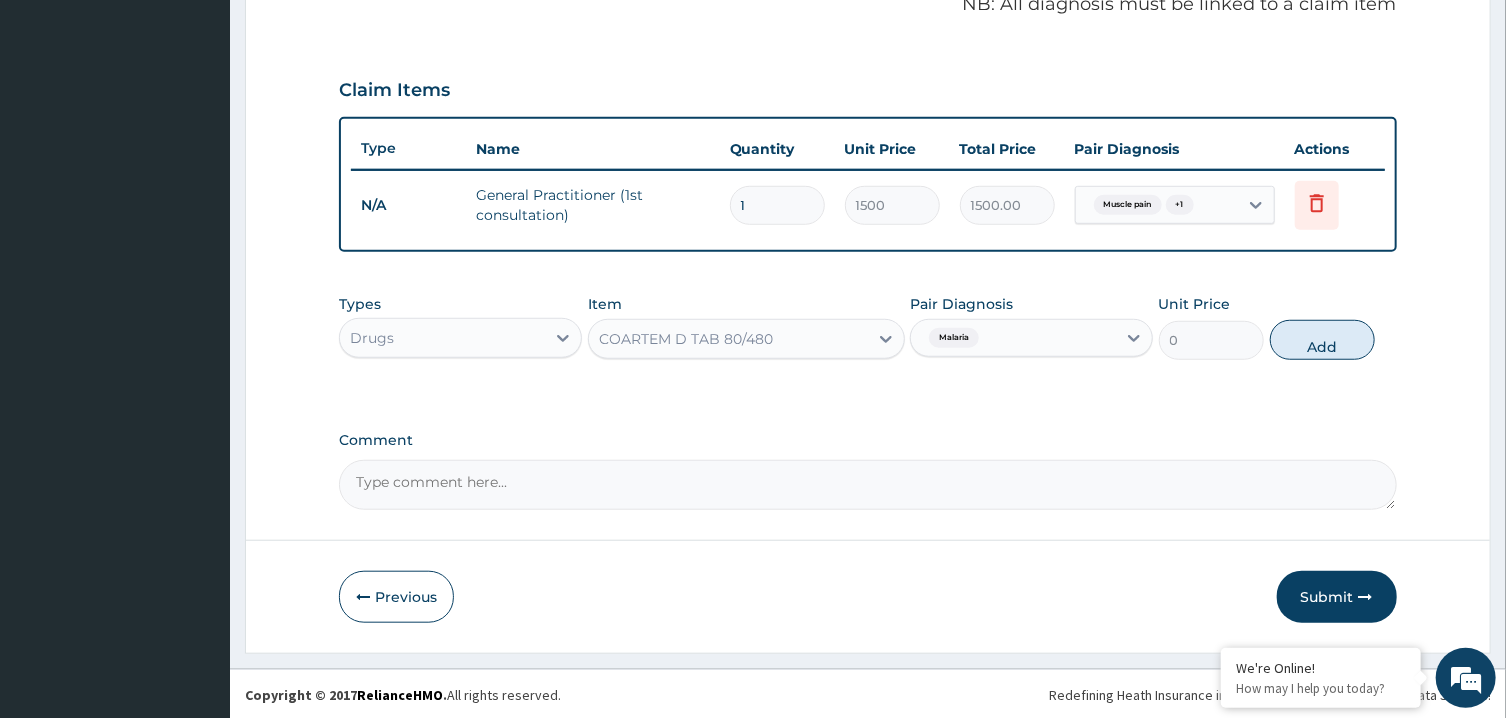 type 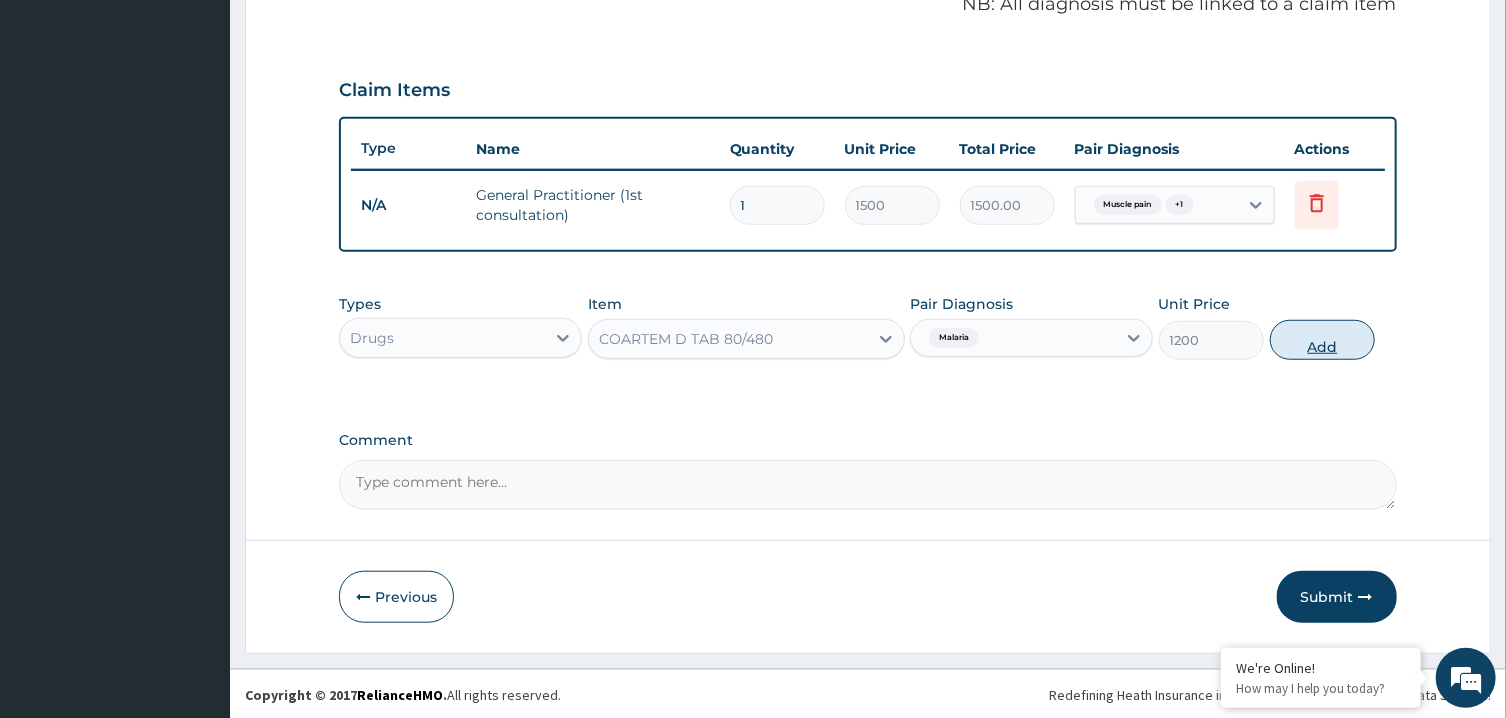click on "Add" at bounding box center (1323, 340) 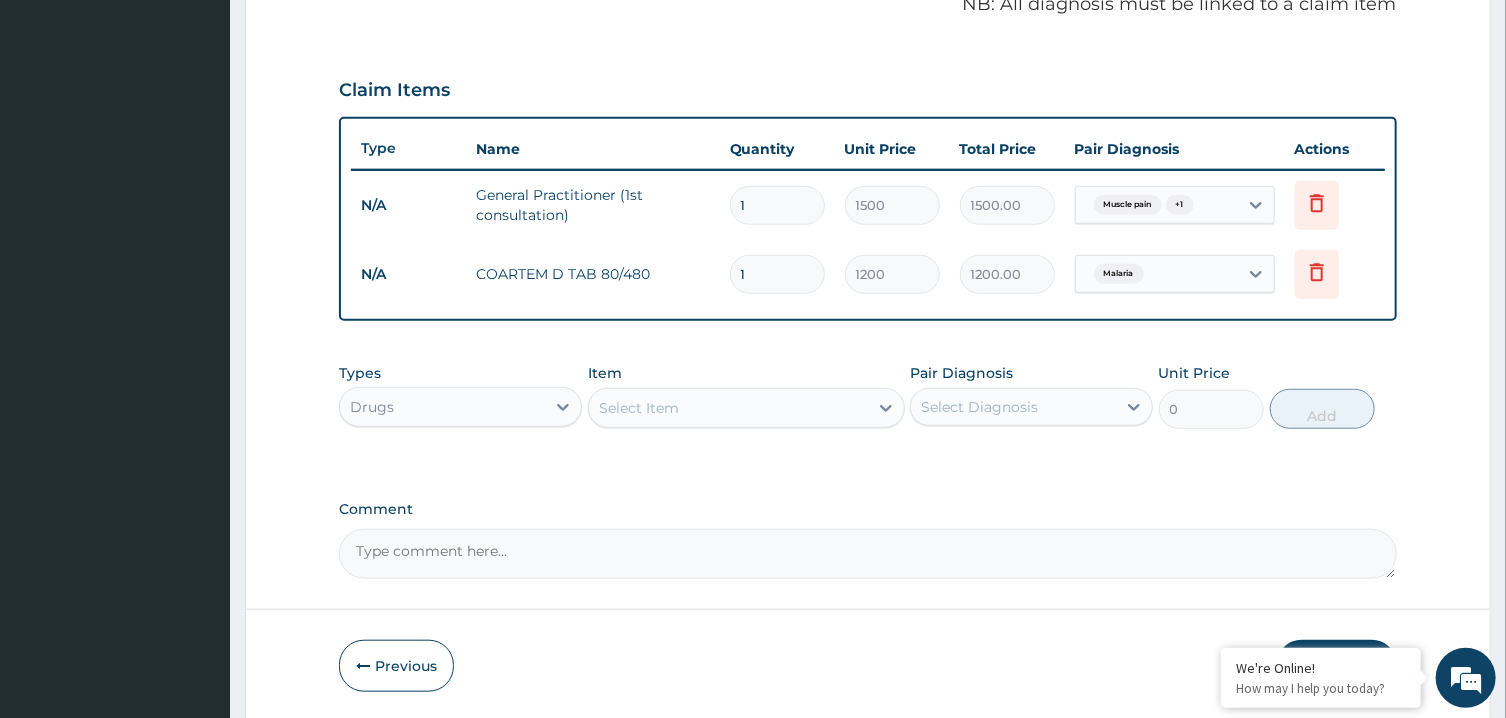 click on "Select Item" at bounding box center [728, 408] 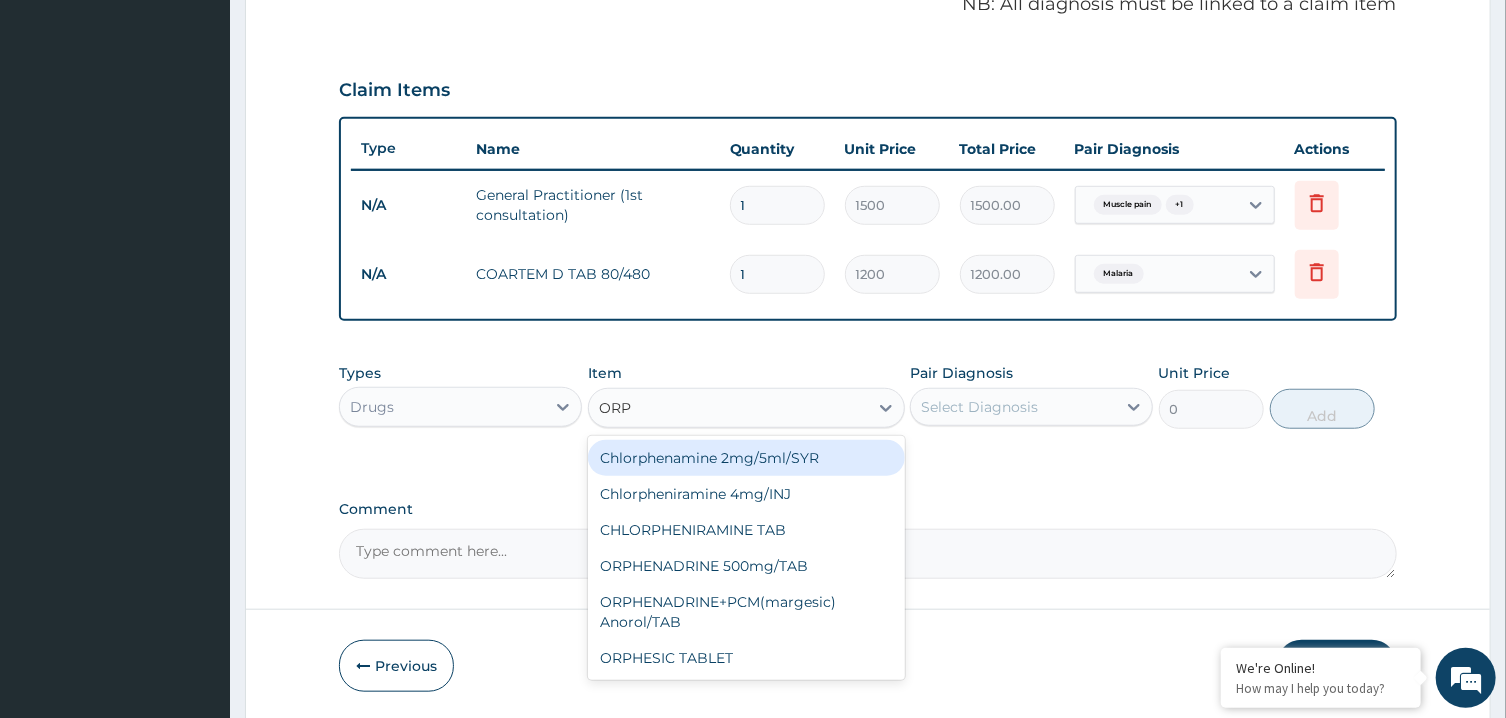 type on "ORPH" 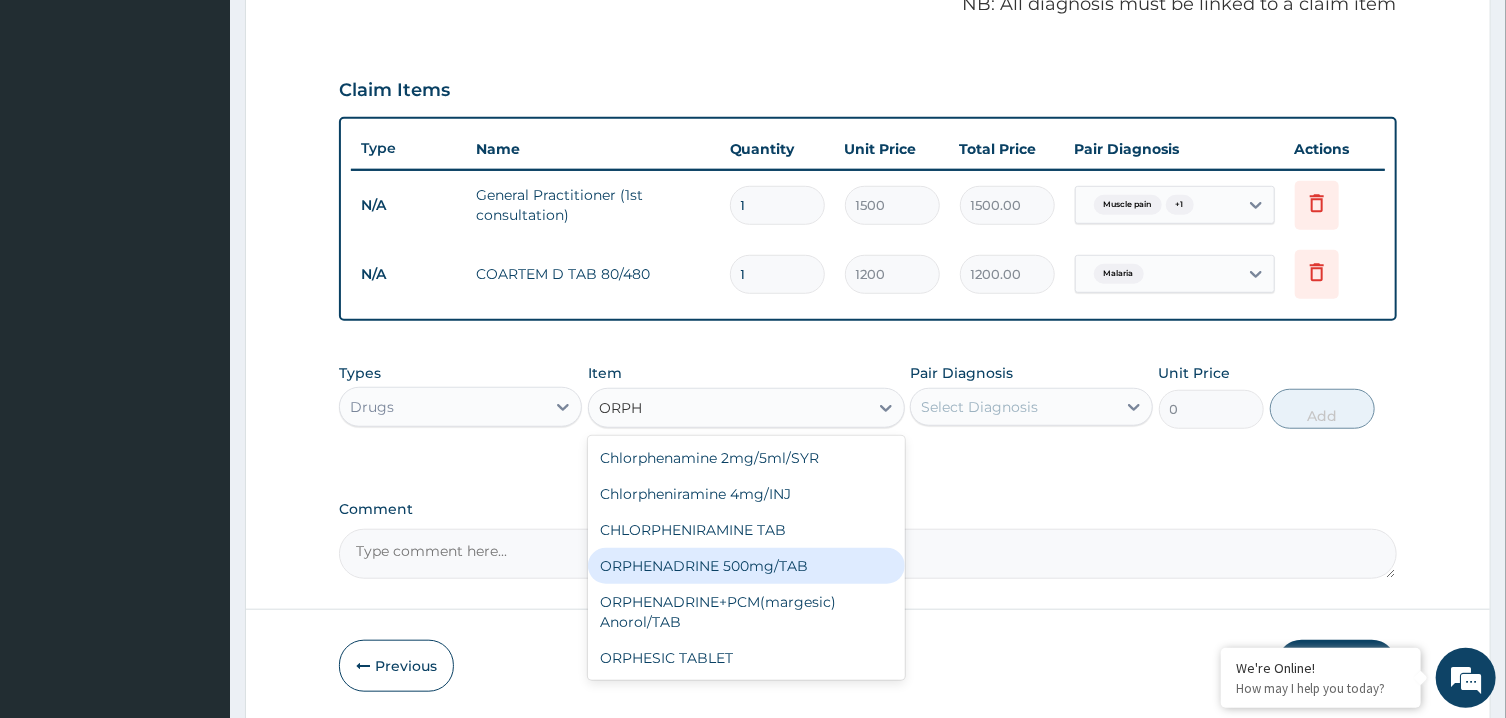 click on "ORPHENADRINE 500mg/TAB" at bounding box center (746, 566) 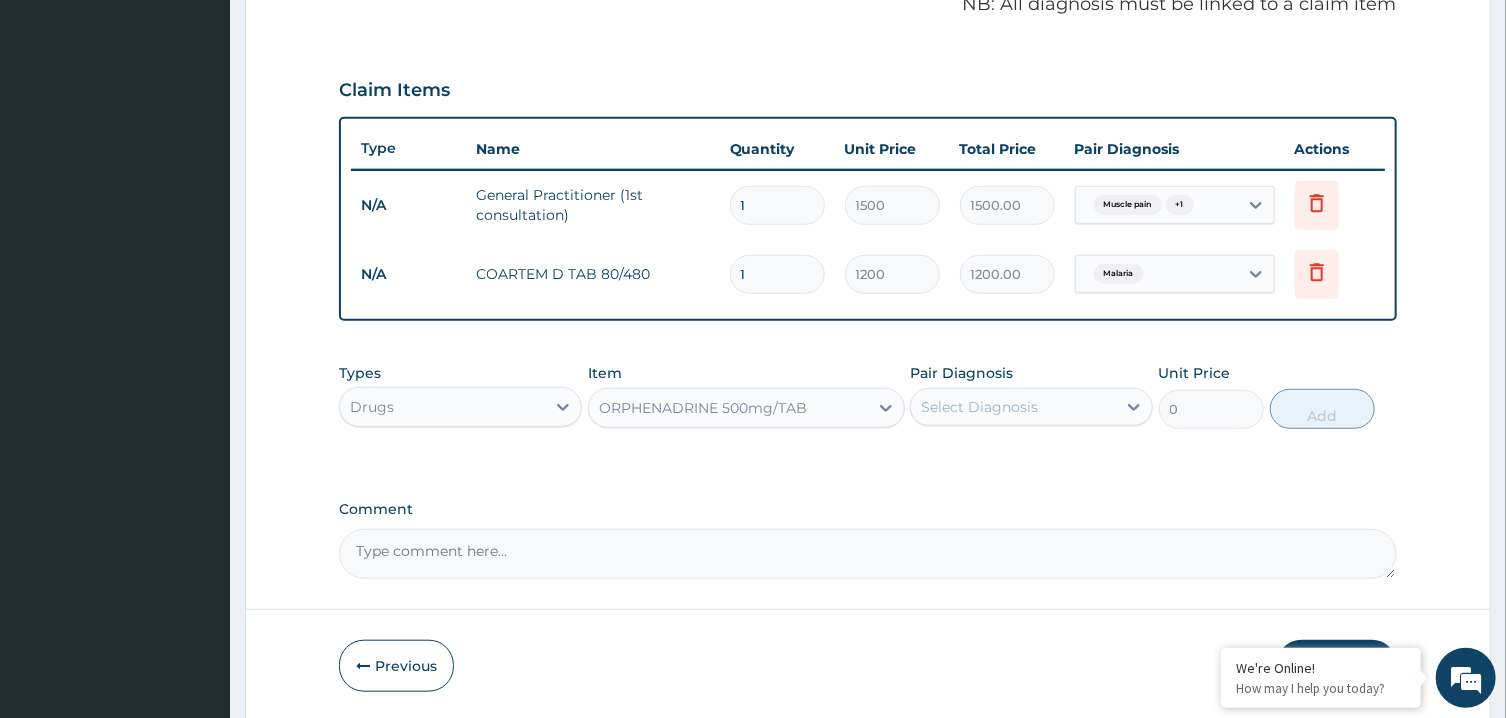 type 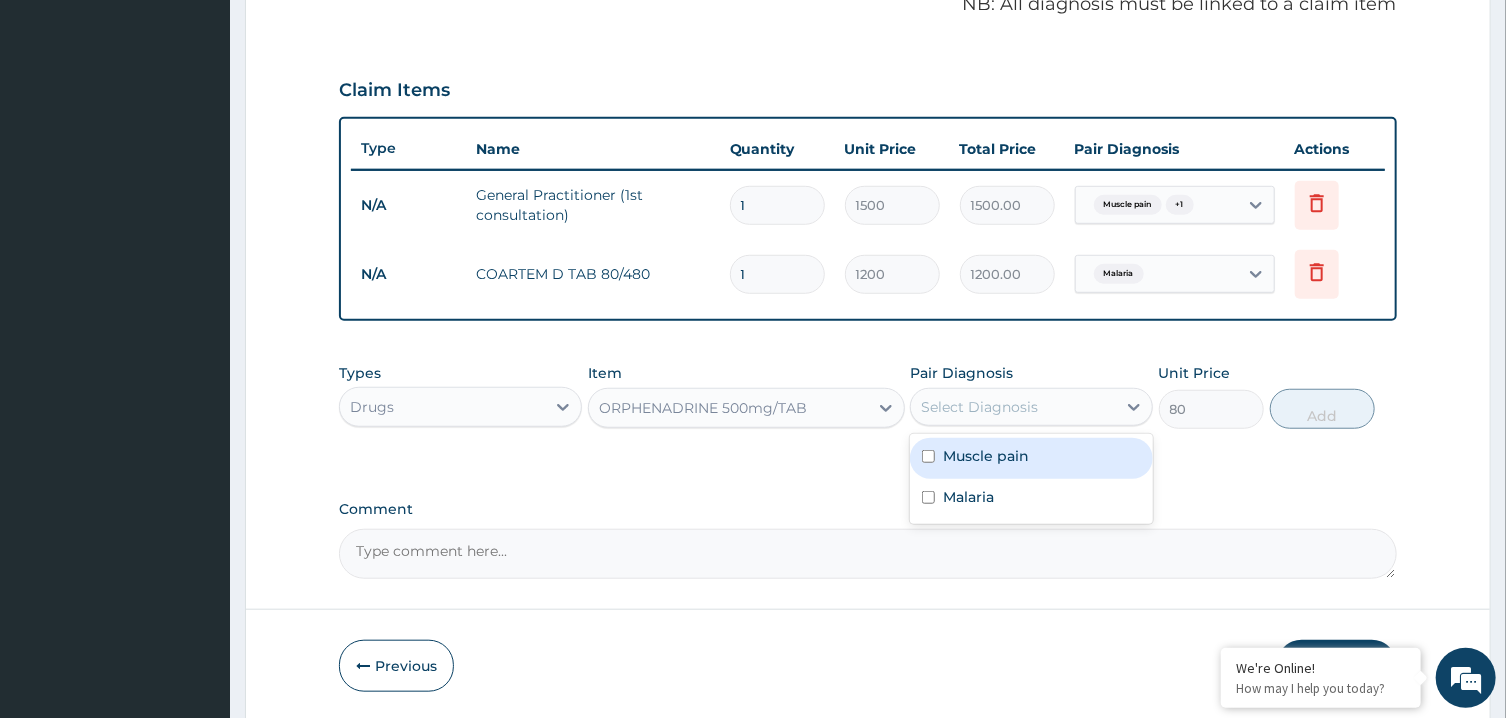 drag, startPoint x: 1018, startPoint y: 403, endPoint x: 1023, endPoint y: 485, distance: 82.1523 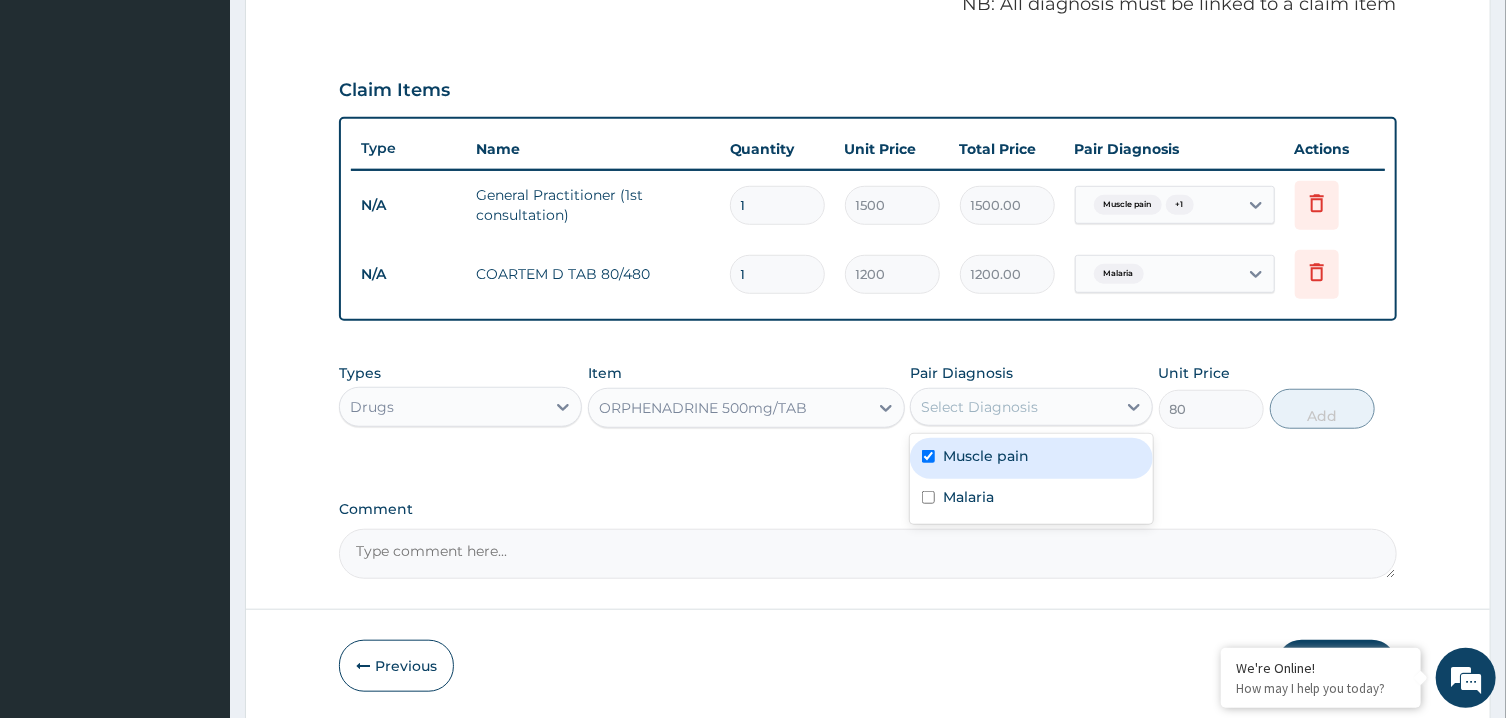 checkbox on "true" 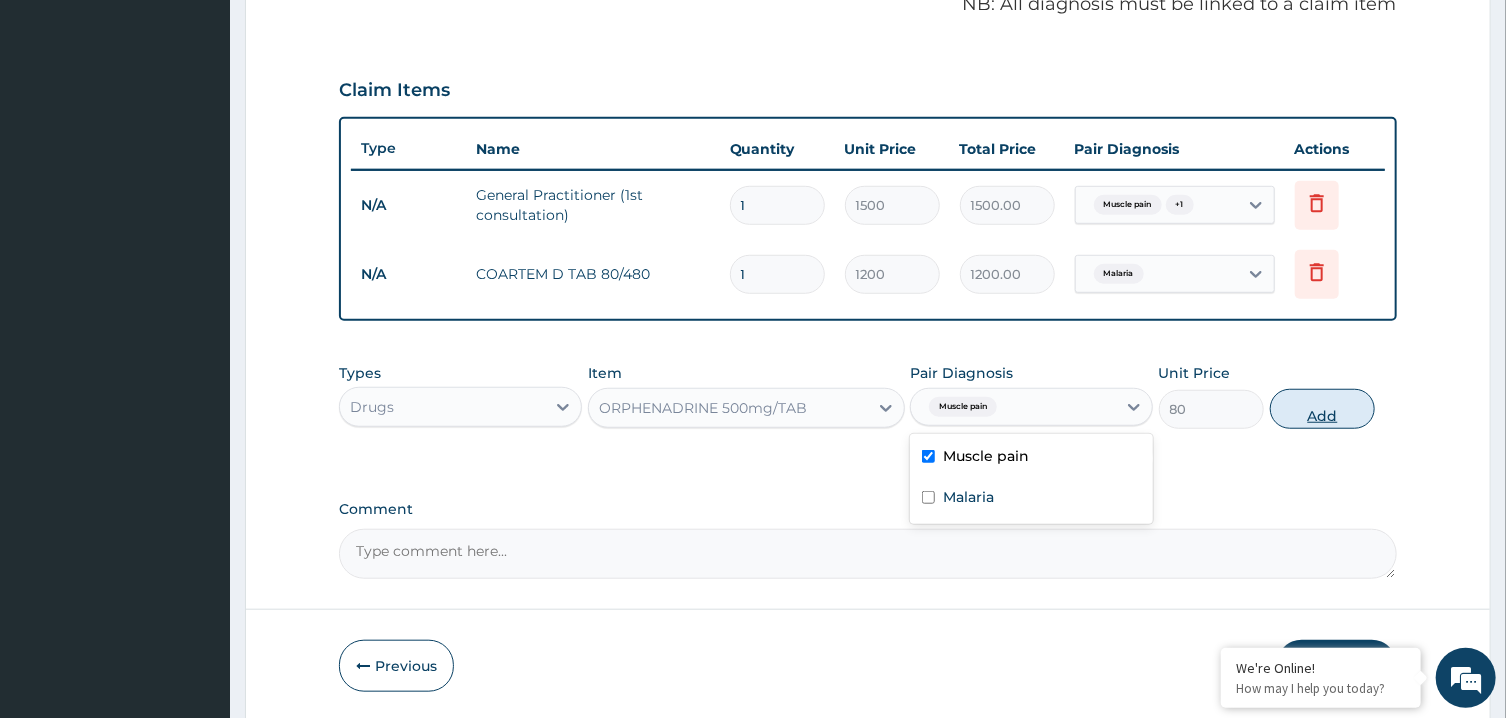 click on "Add" at bounding box center (1323, 409) 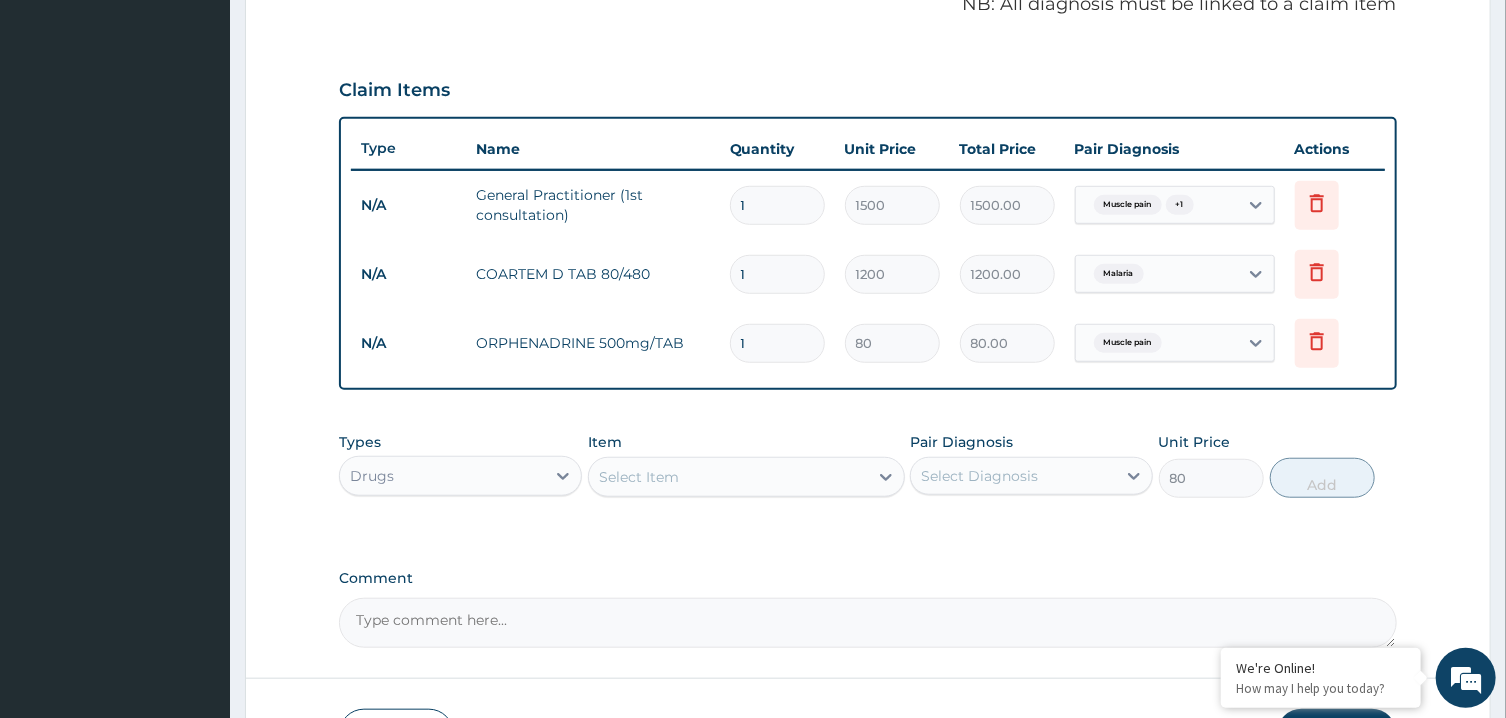 type on "0" 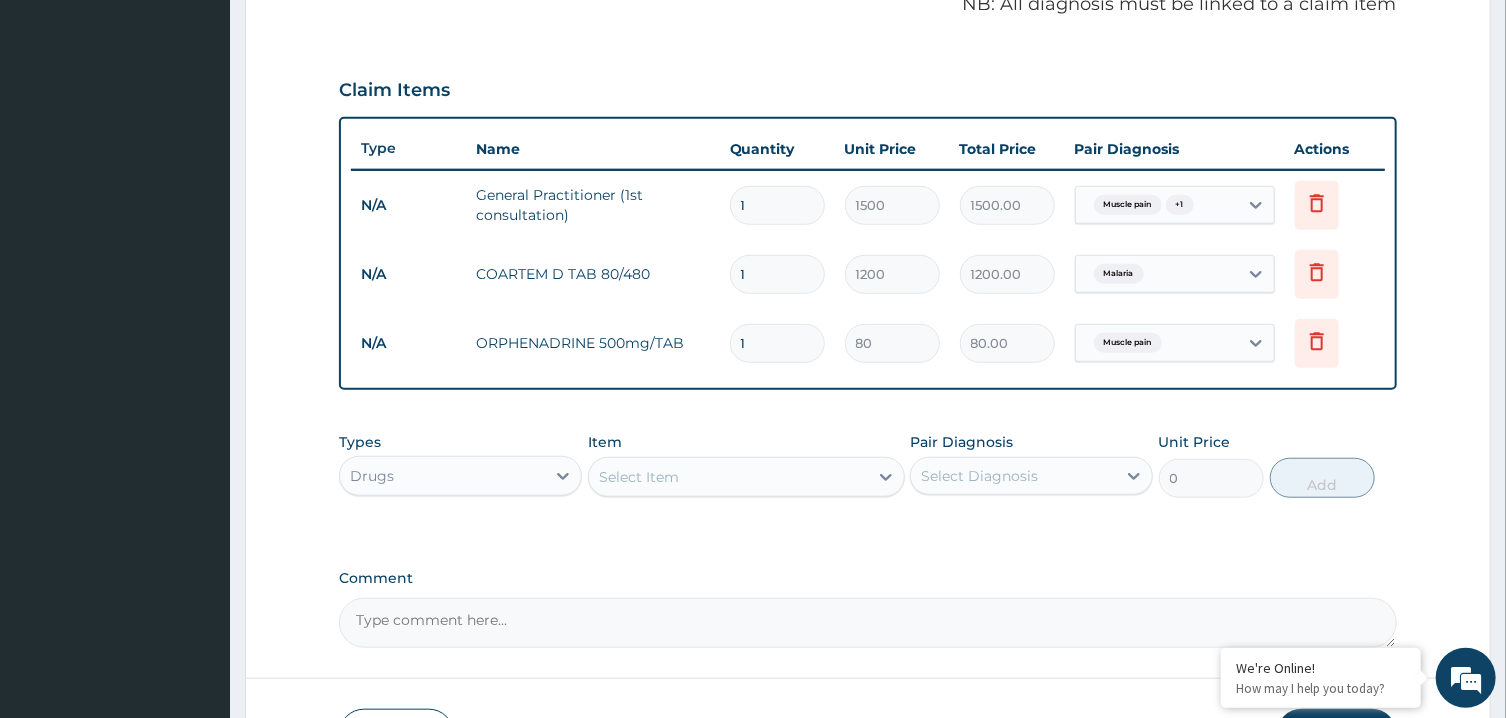 click on "Select Item" at bounding box center (728, 477) 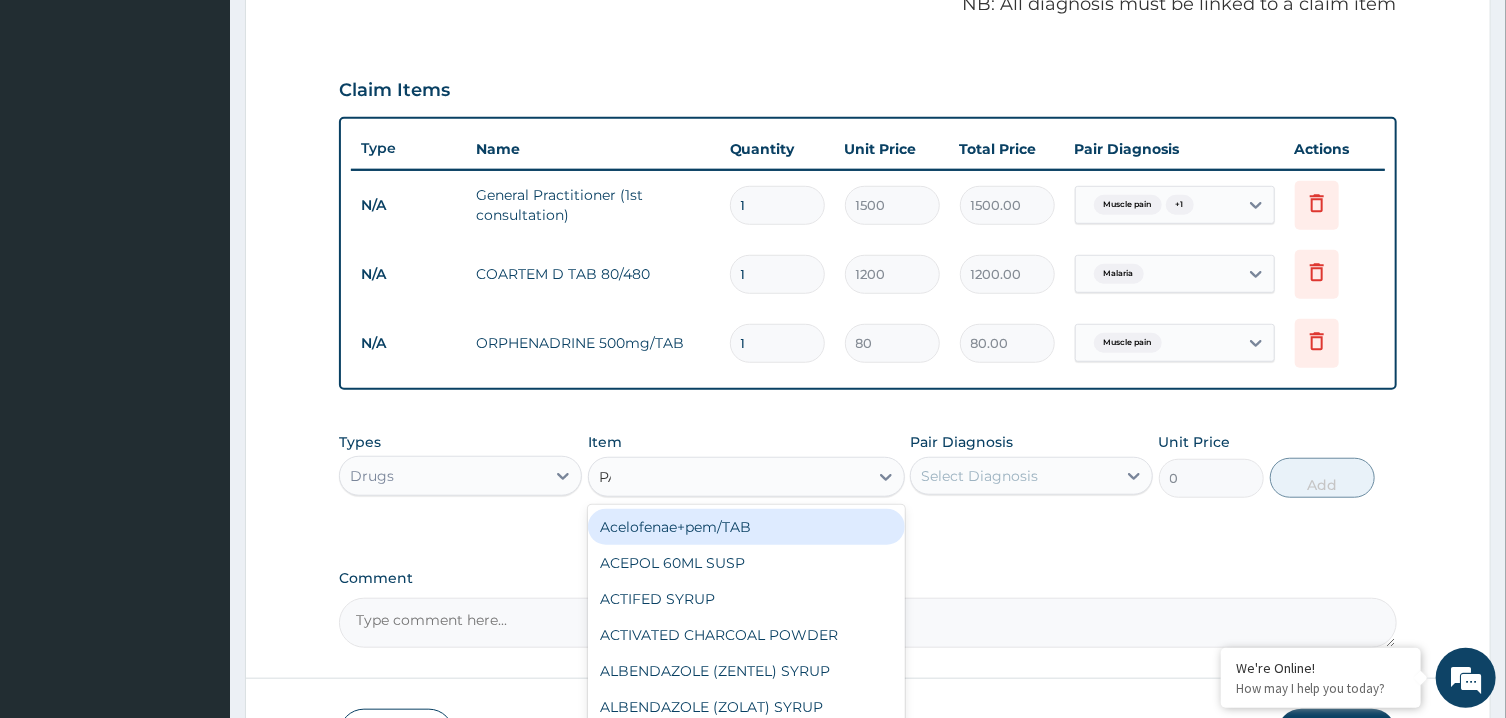 type on "PANA" 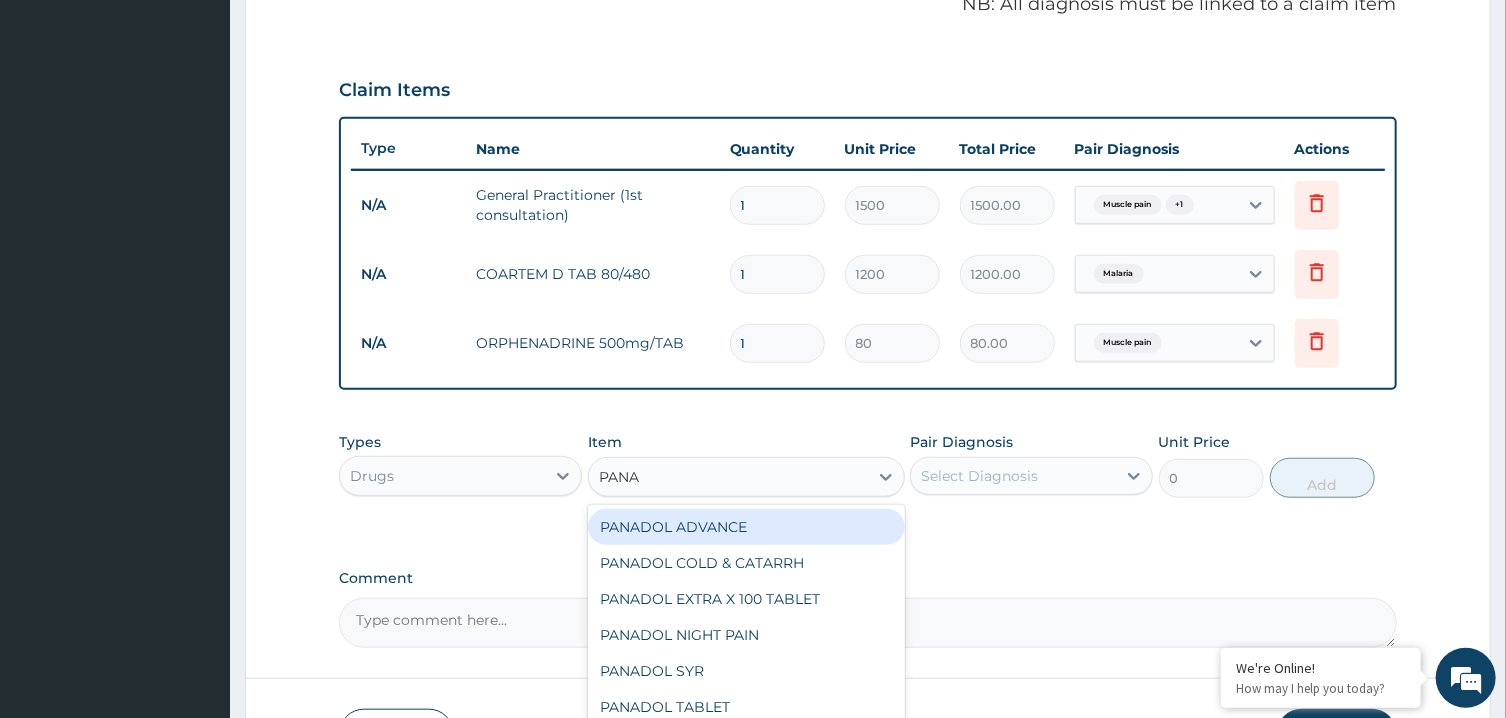 click on "PANADOL ADVANCE" at bounding box center (746, 527) 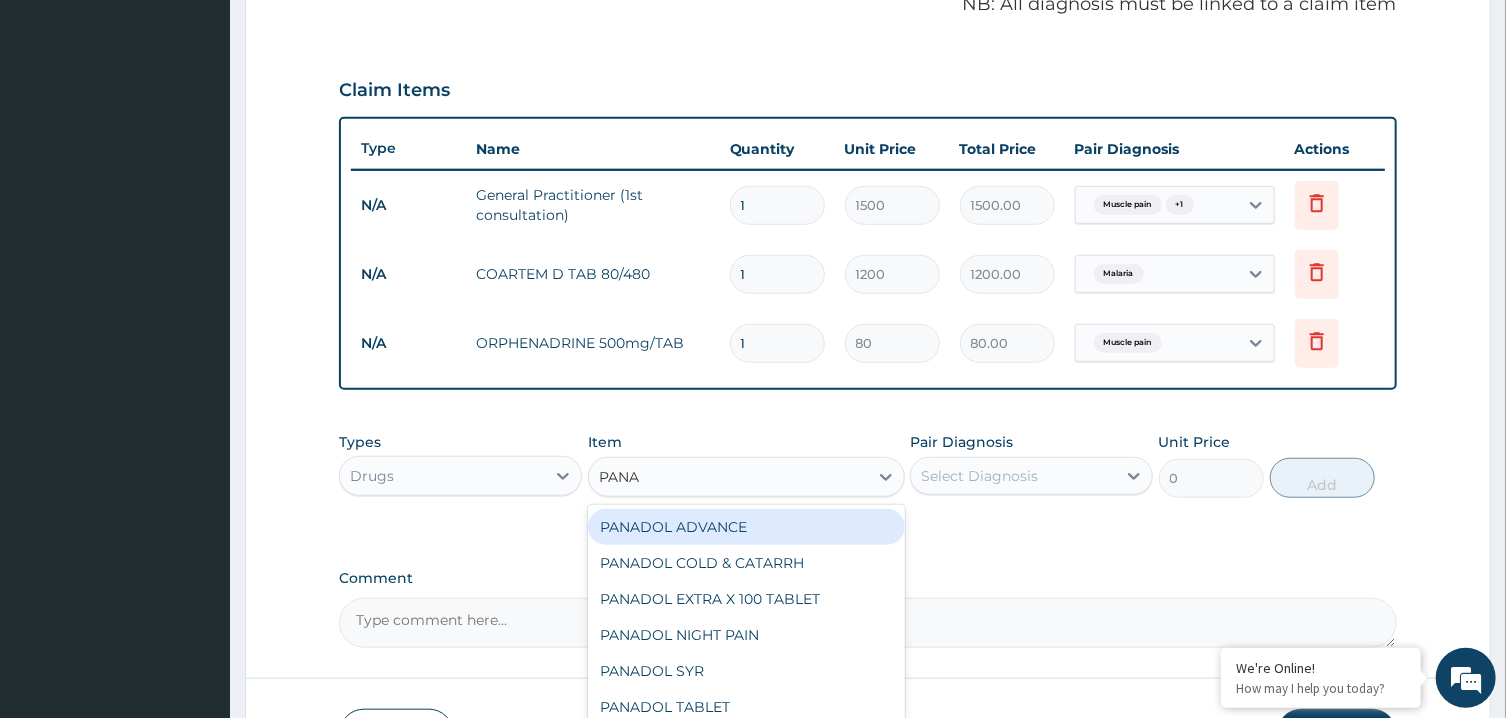 type 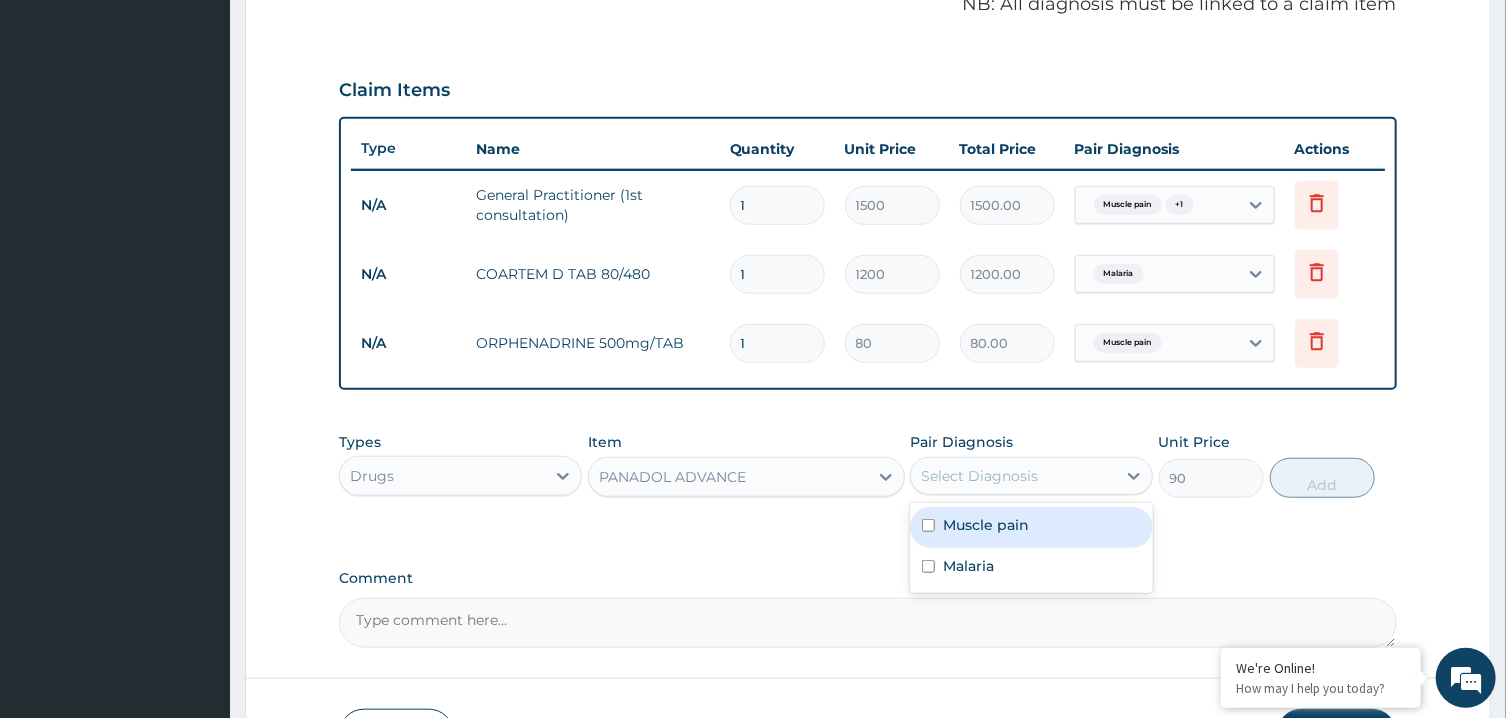 click on "Select Diagnosis" at bounding box center (1031, 476) 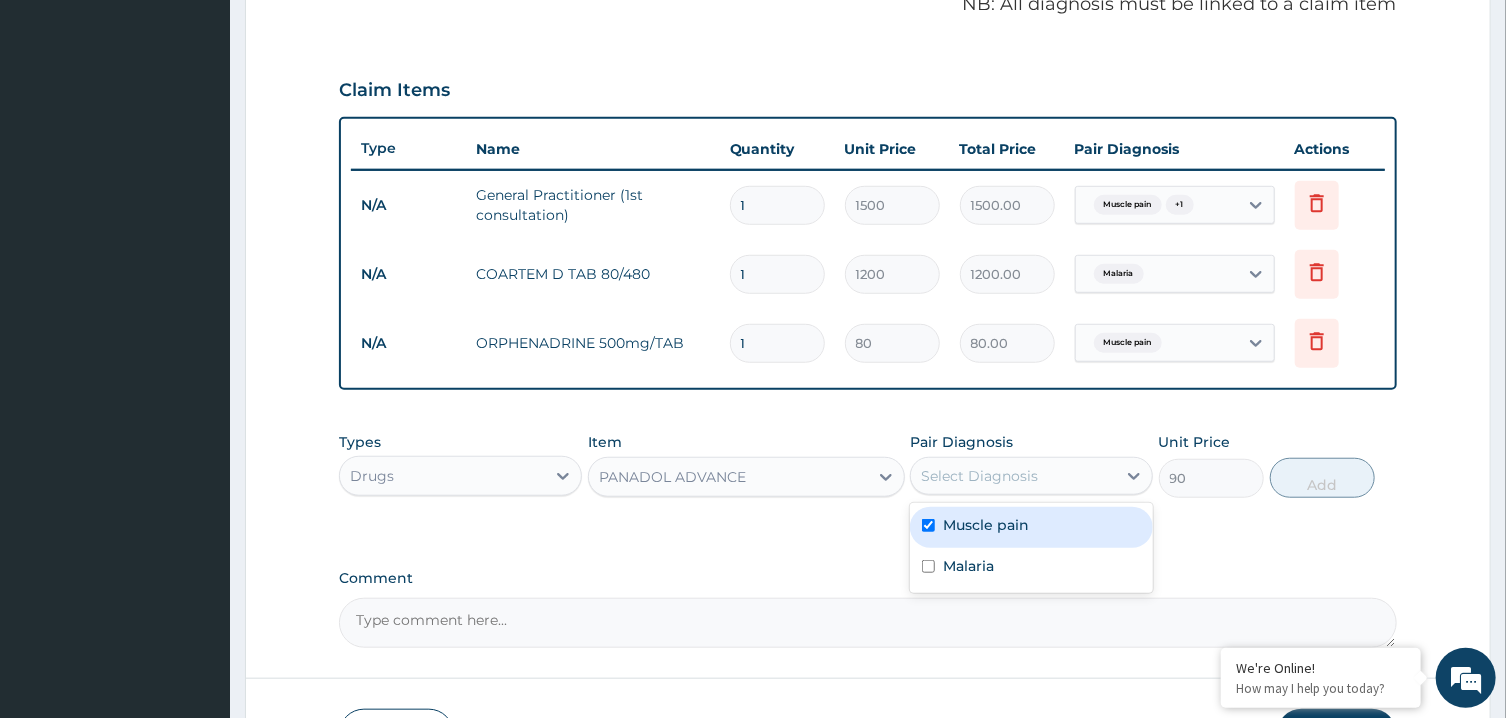 checkbox on "true" 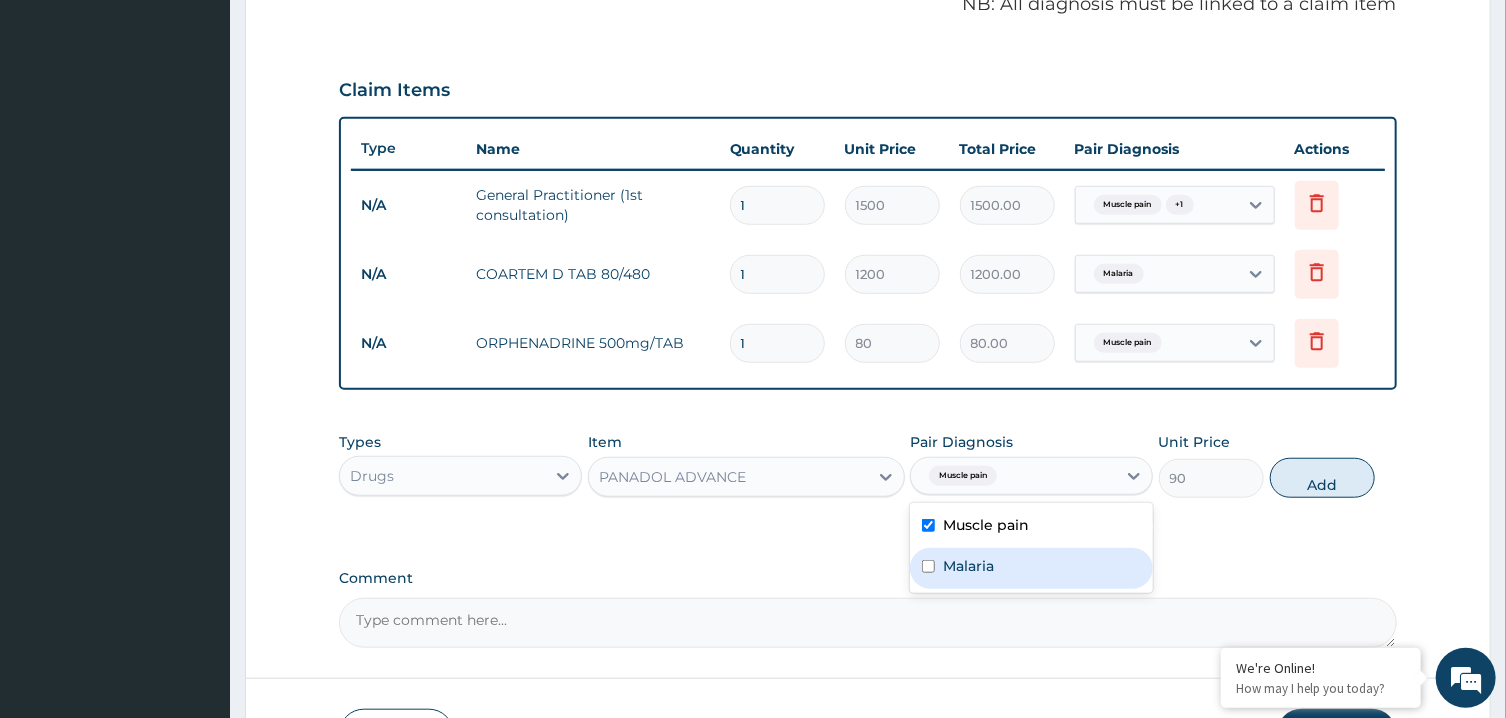 click on "Malaria" at bounding box center [1031, 568] 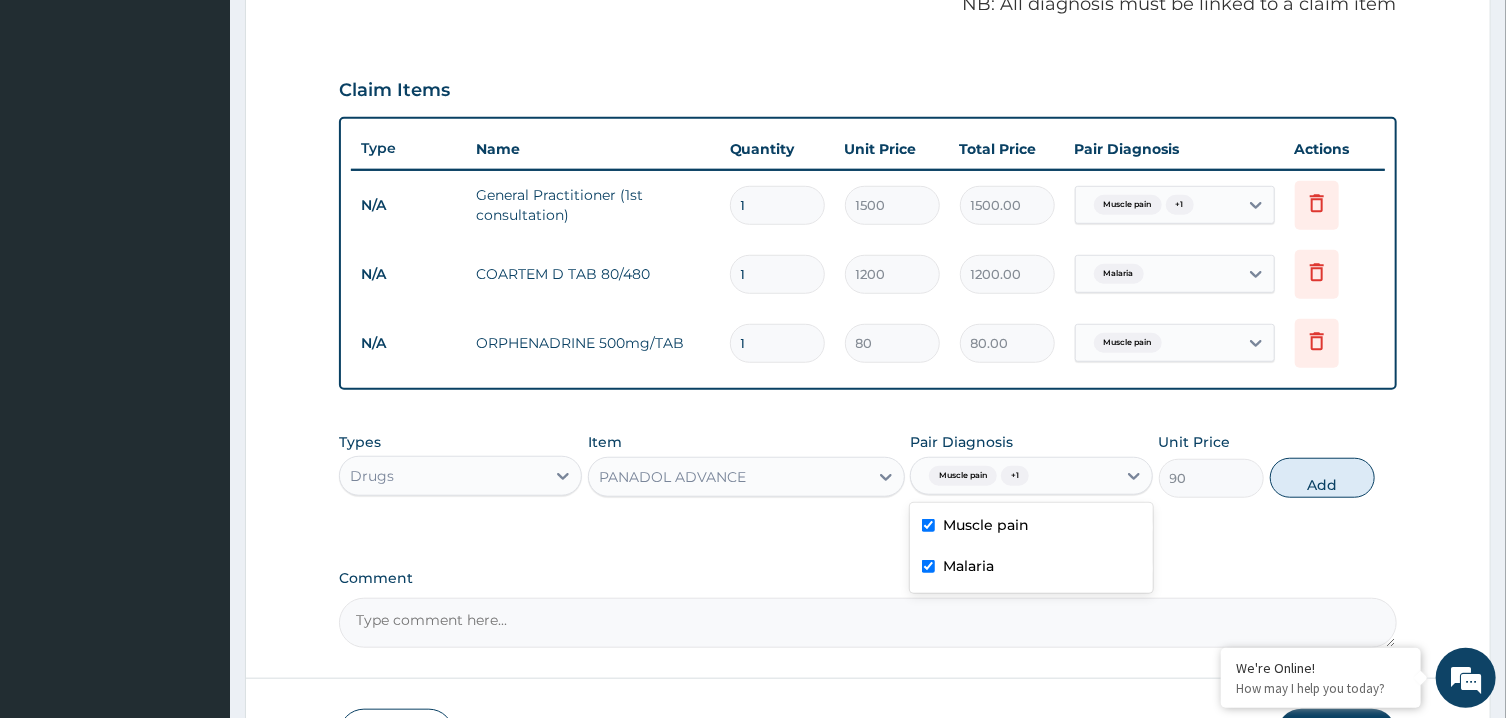 checkbox on "true" 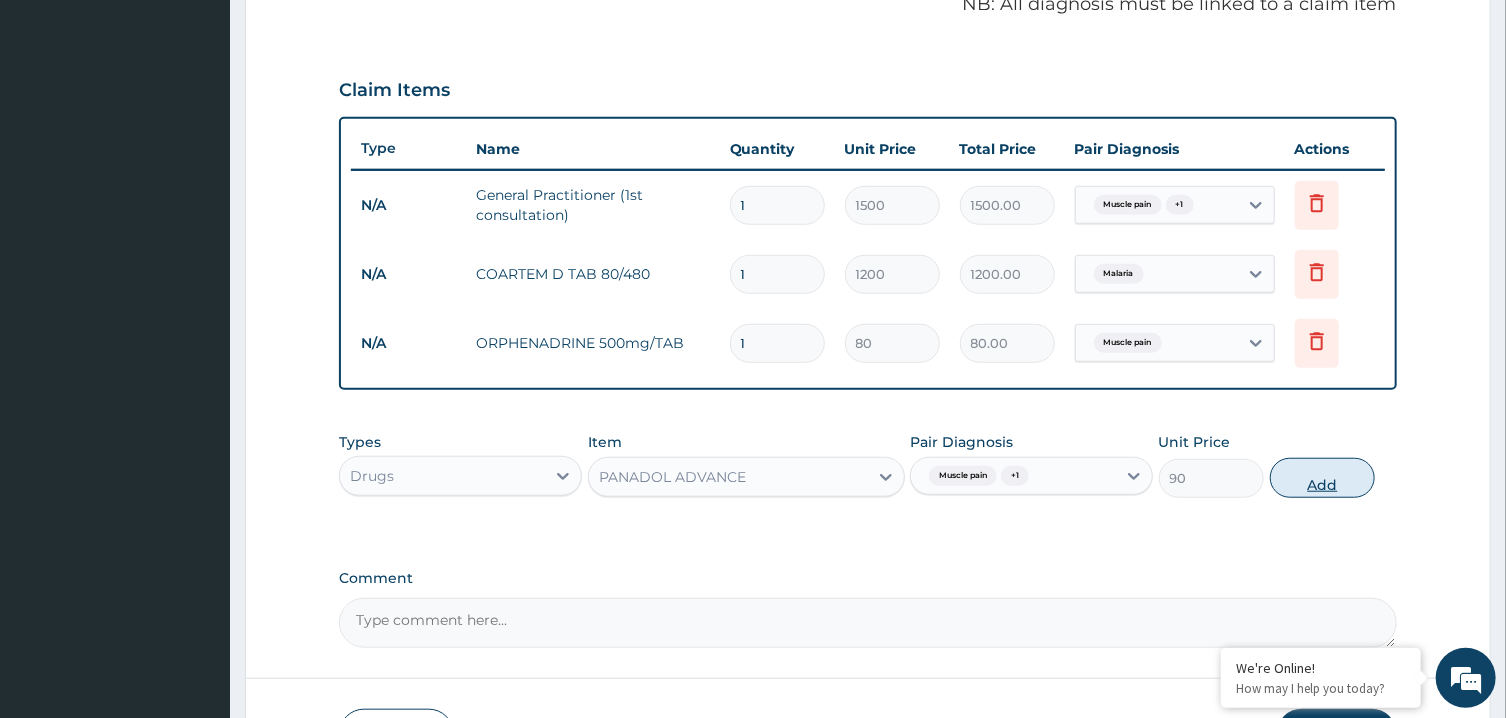 click on "Add" at bounding box center (1323, 478) 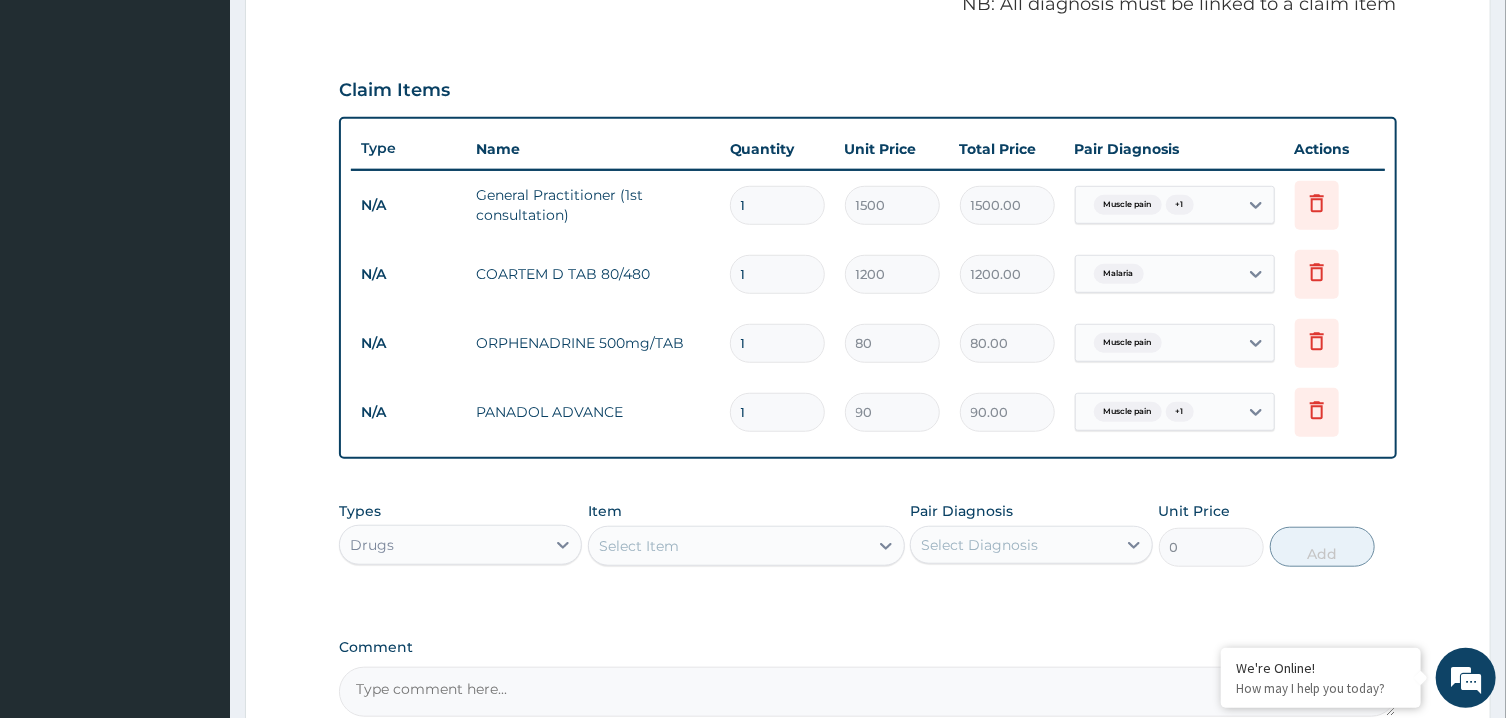 click on "1" at bounding box center [777, 412] 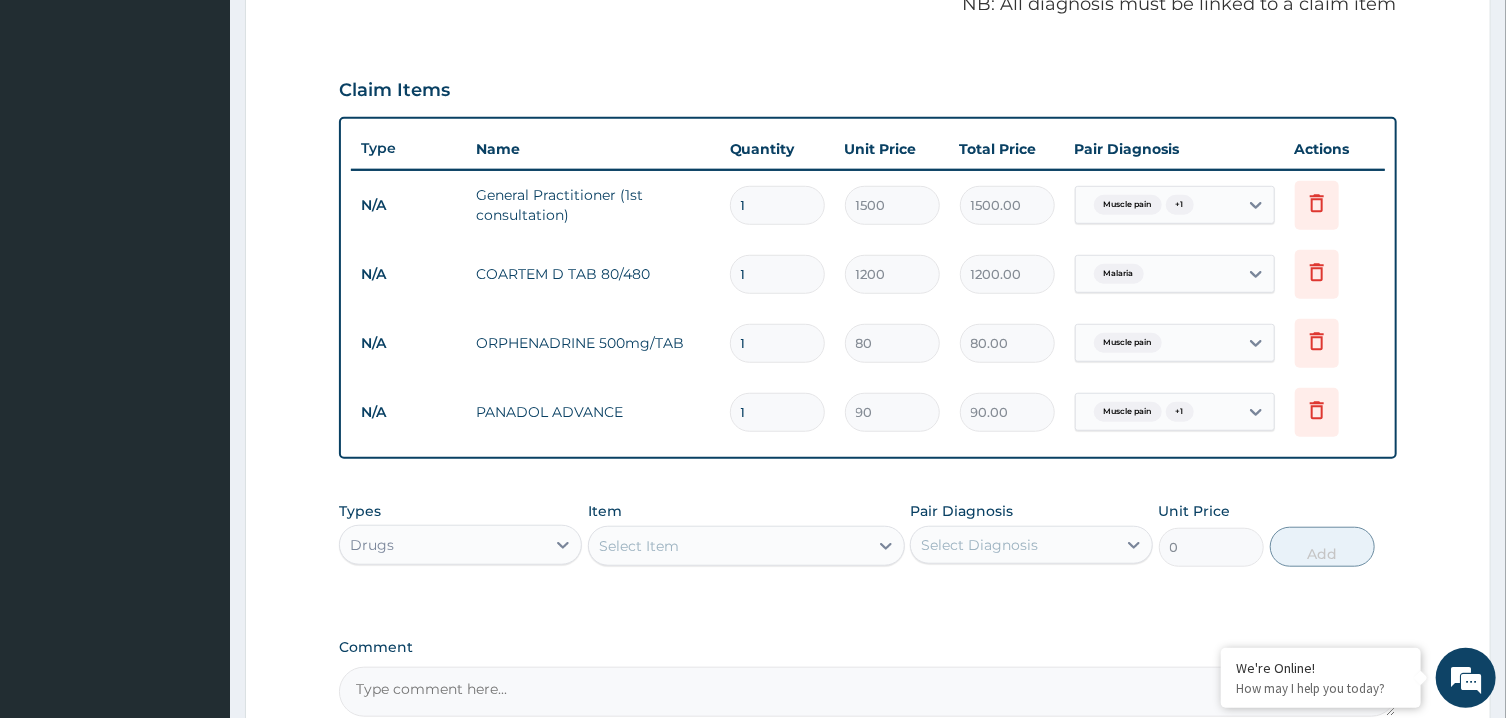 click on "1" at bounding box center [777, 412] 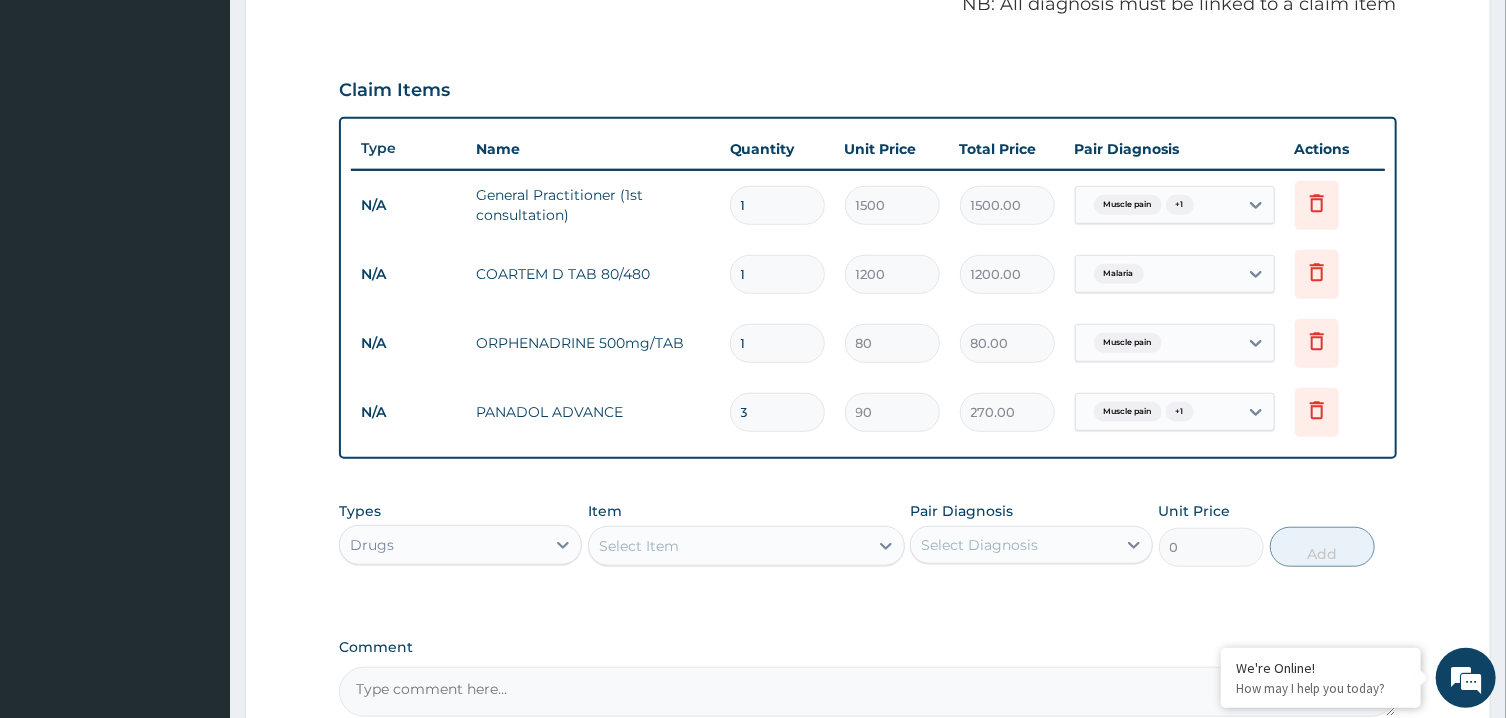 type on "30" 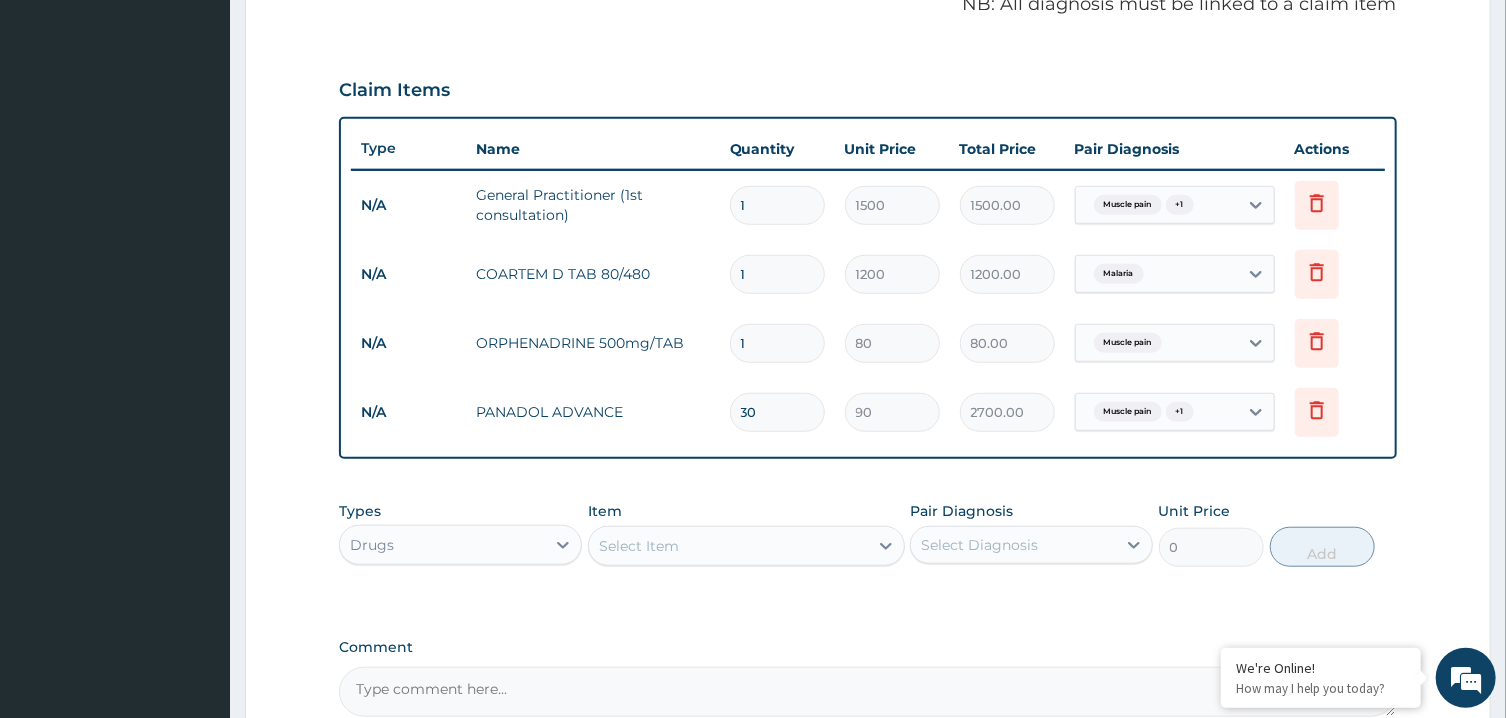 type on "30" 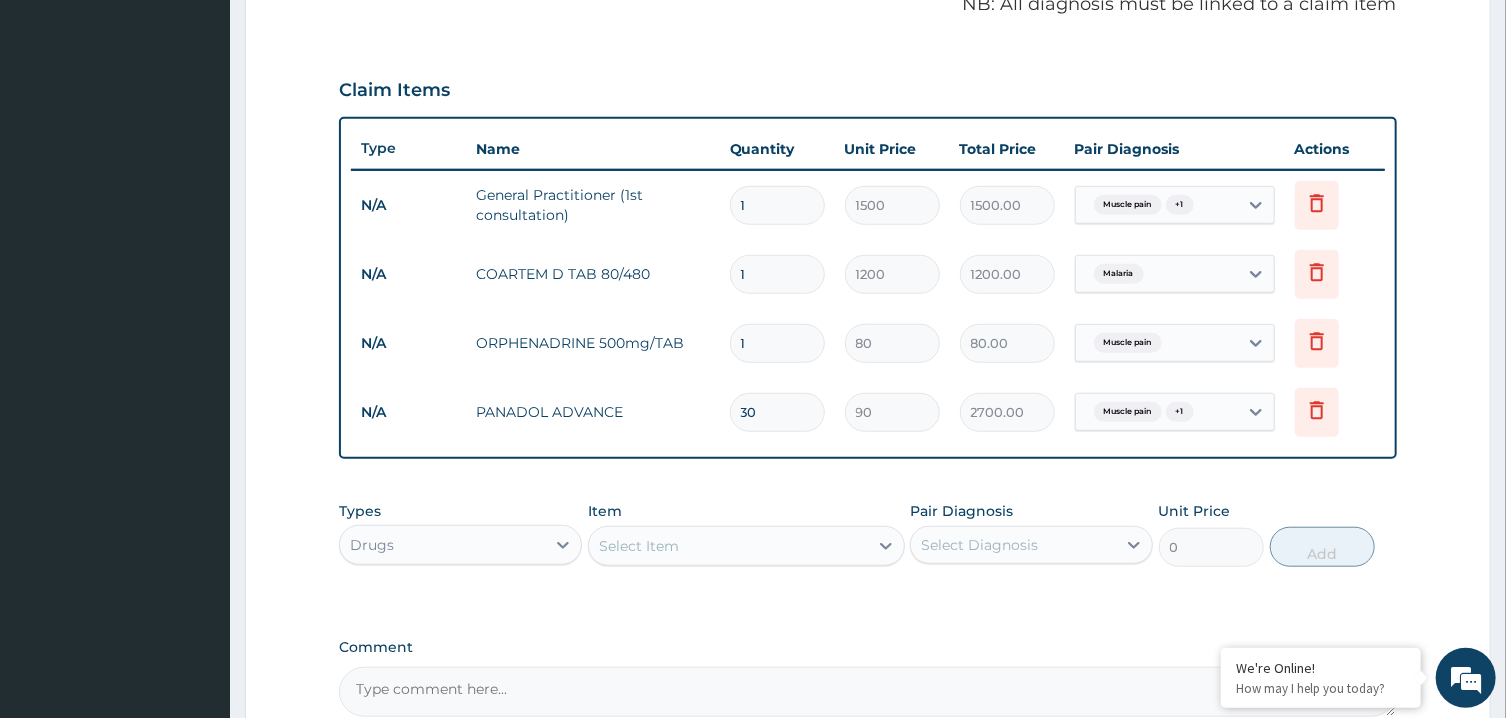 click on "1" at bounding box center [777, 343] 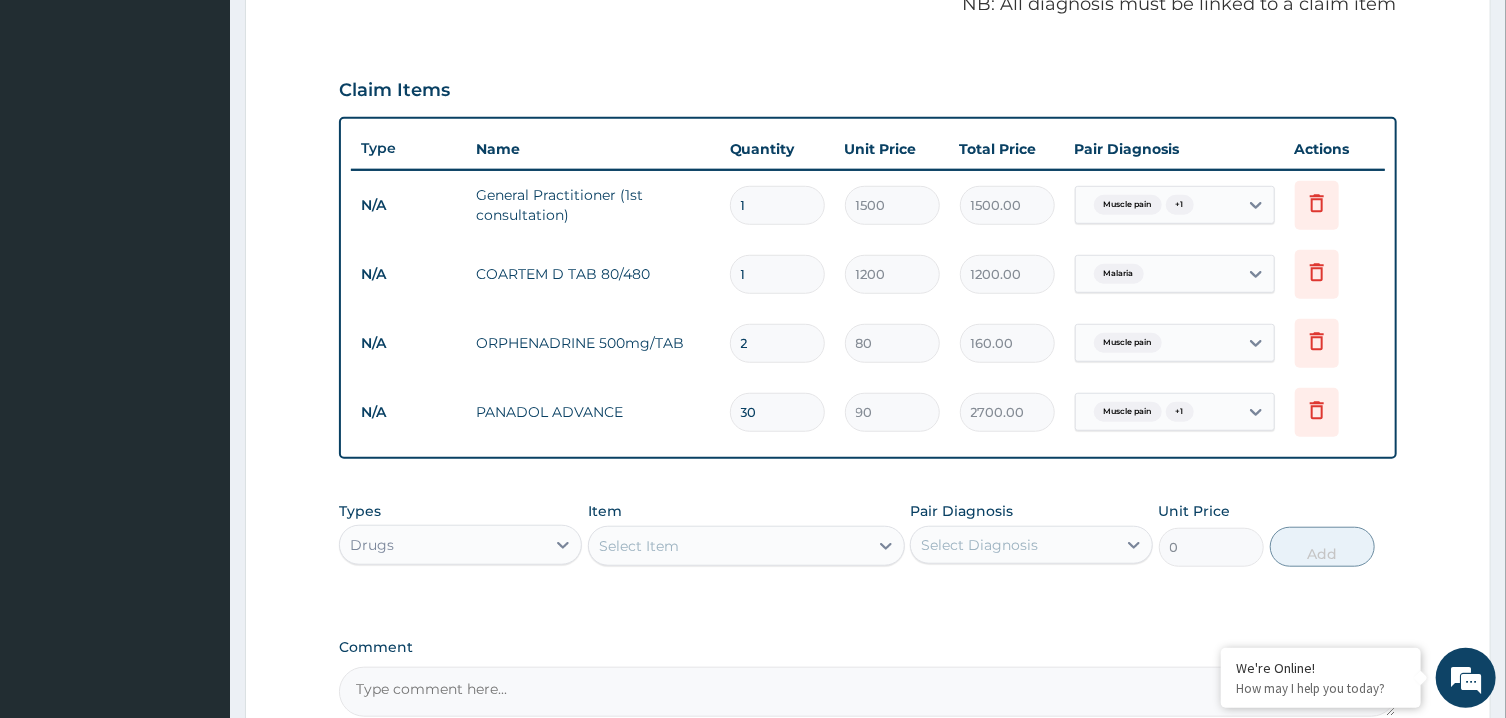 type on "28" 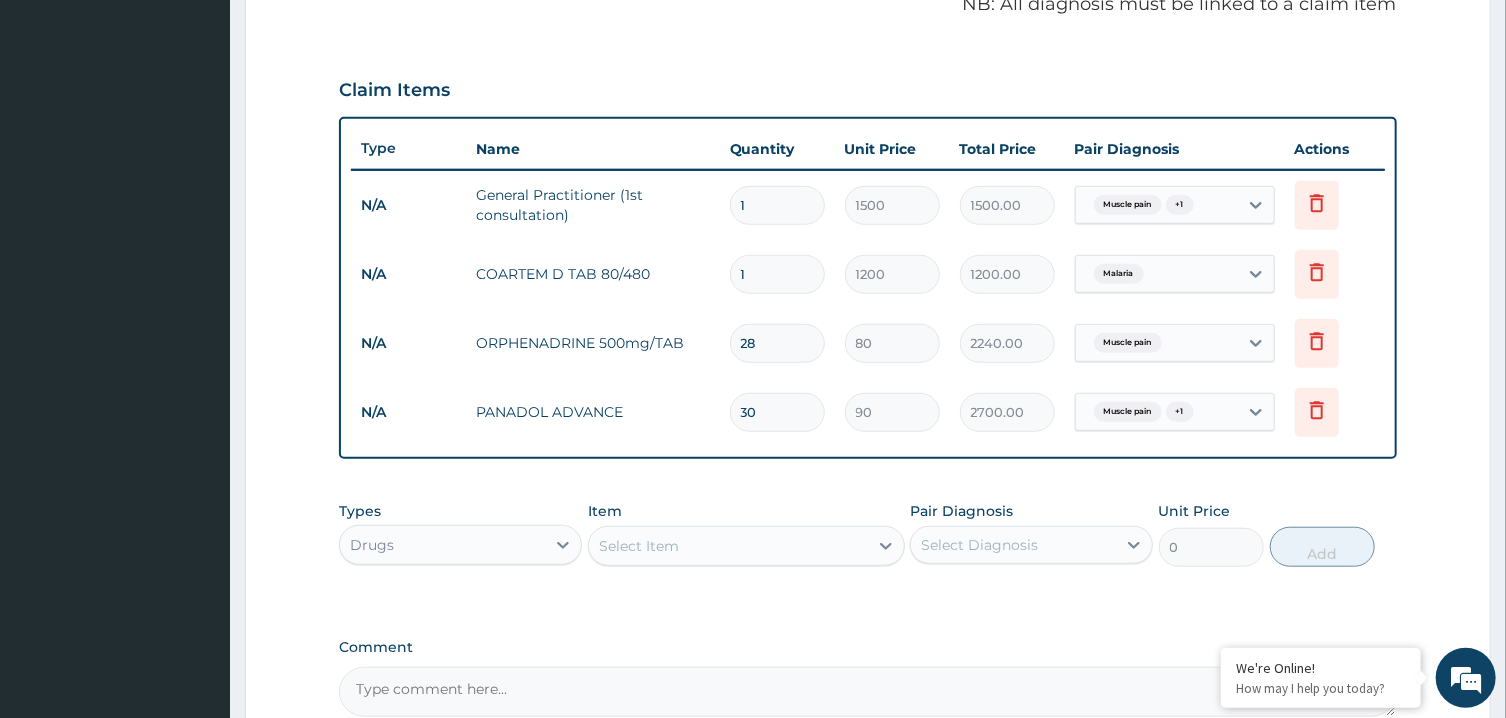 type on "28" 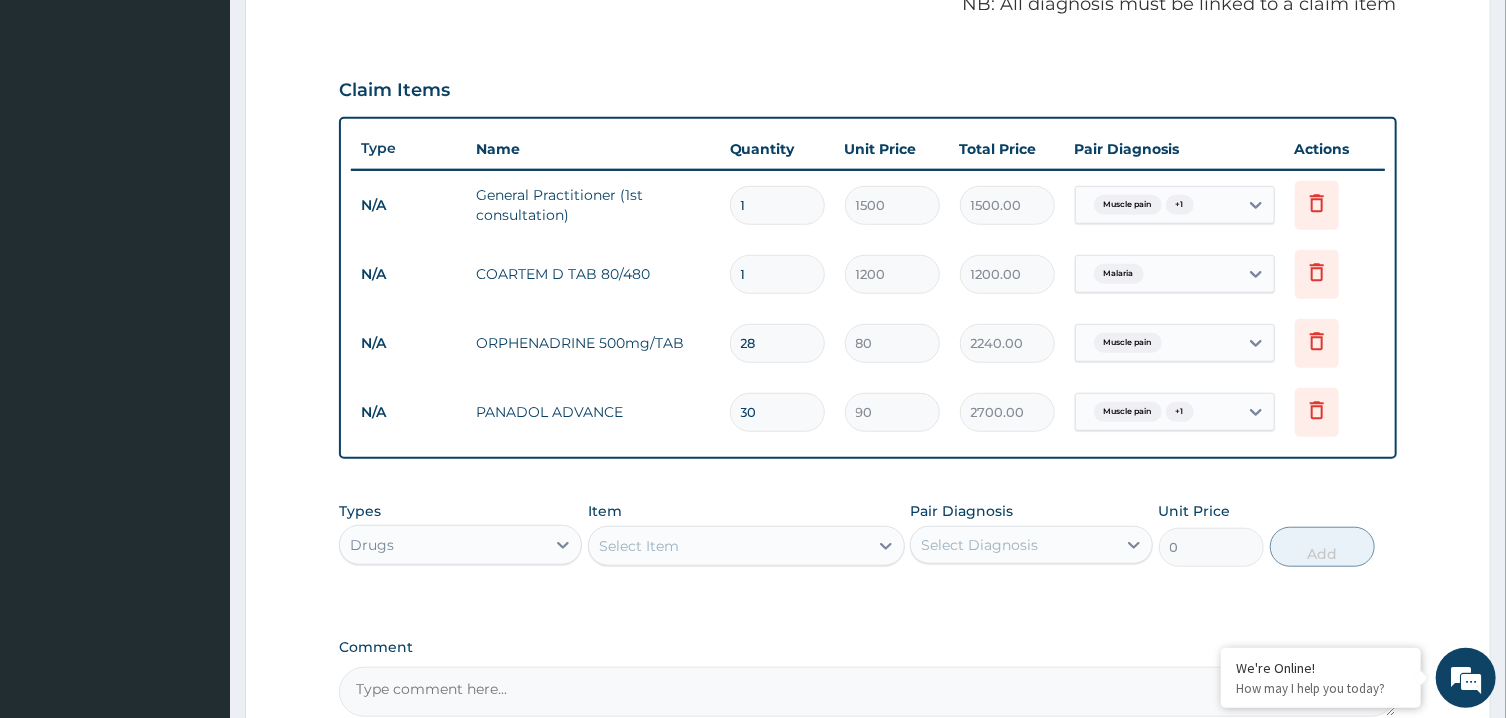 click on "1" at bounding box center [777, 274] 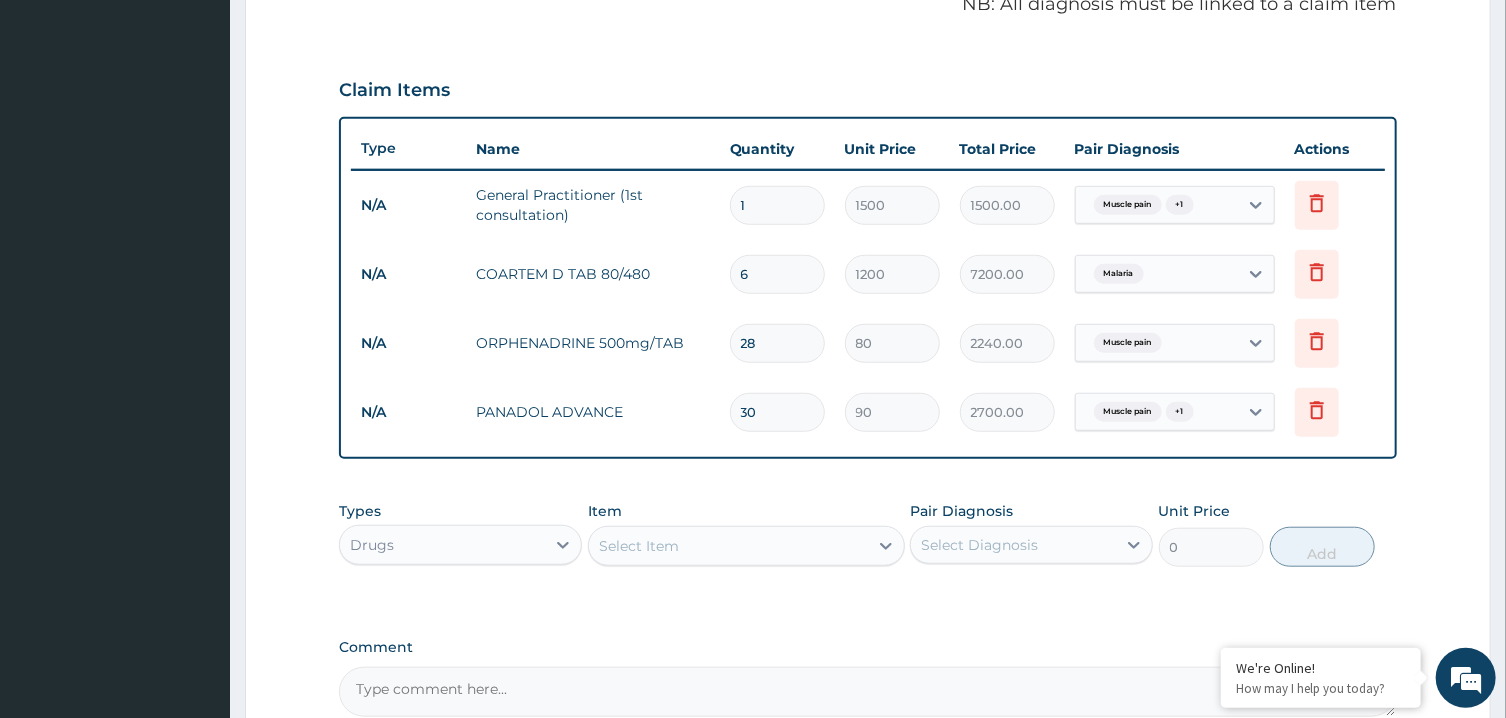 type on "6" 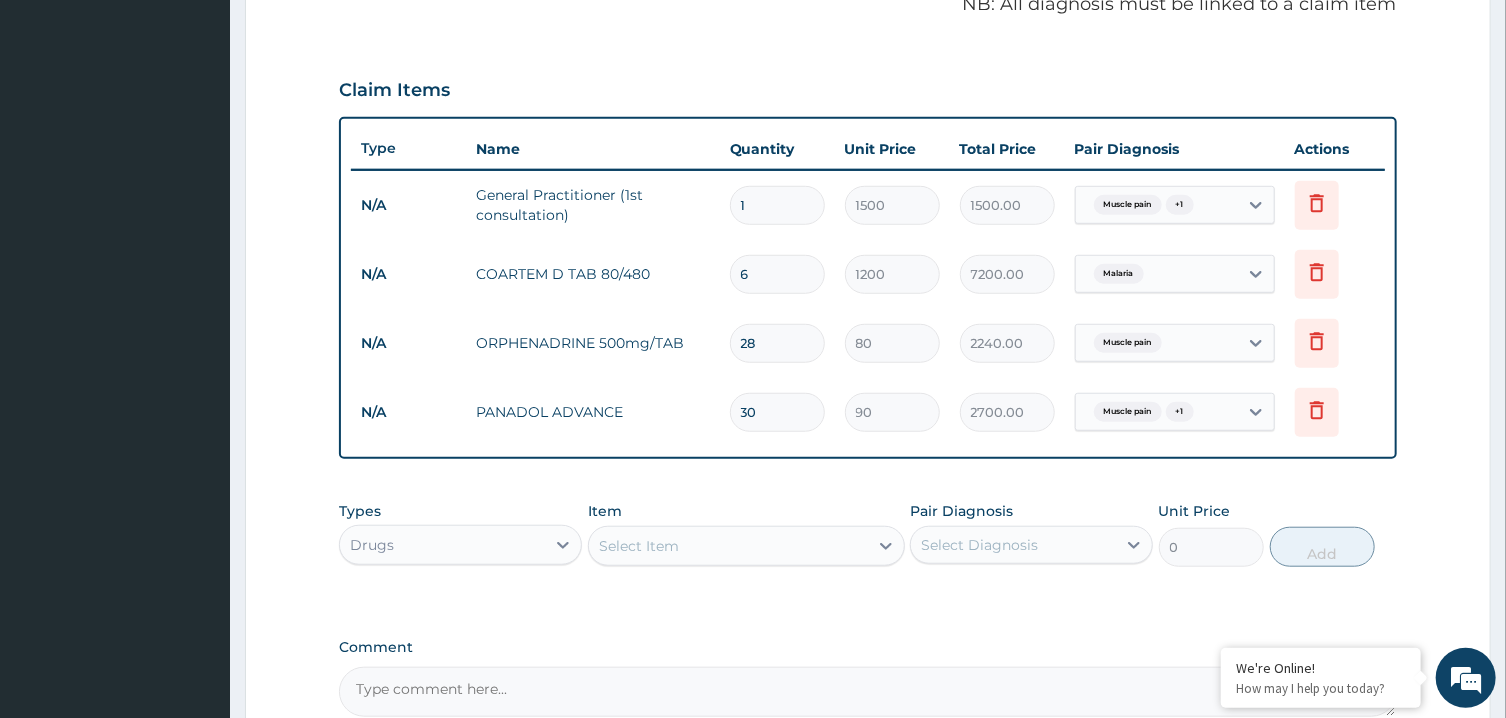 click on "28" at bounding box center (777, 343) 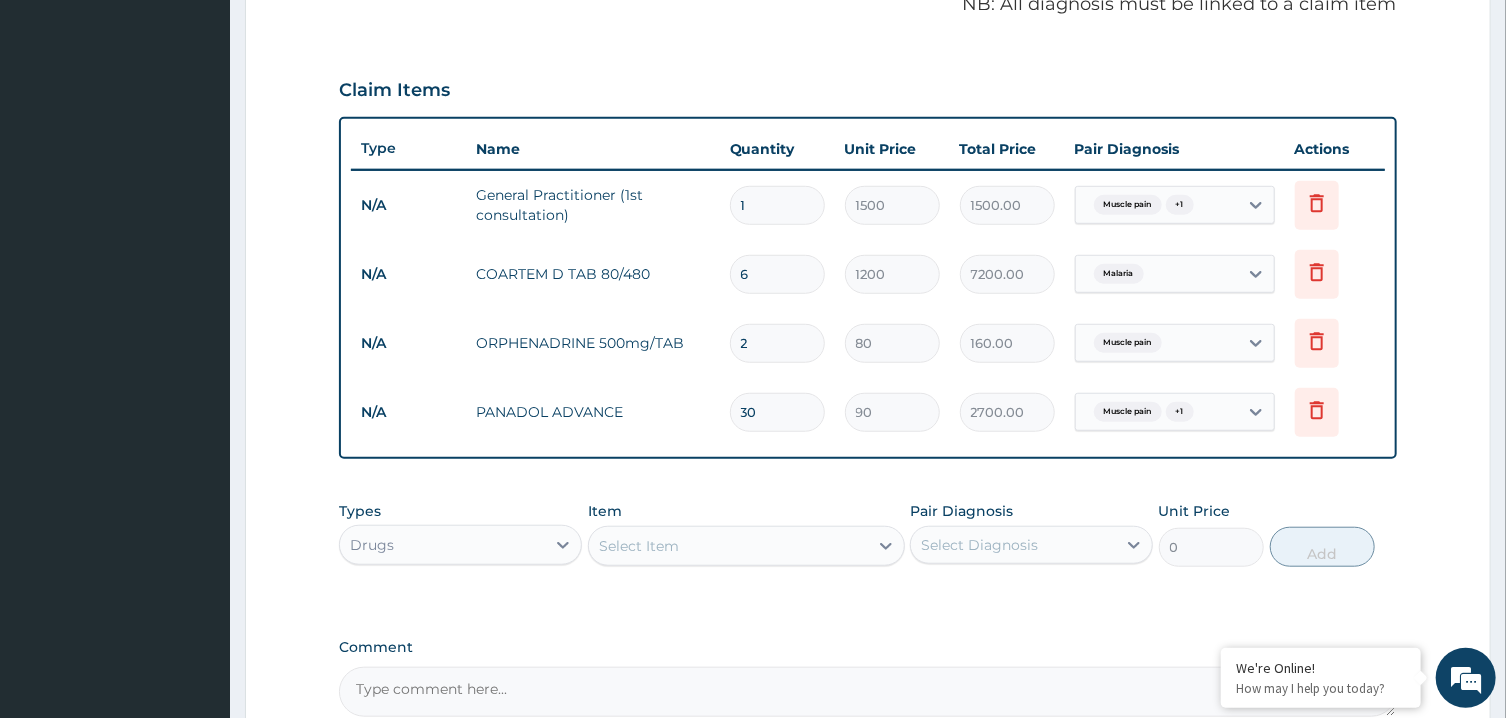 type on "21" 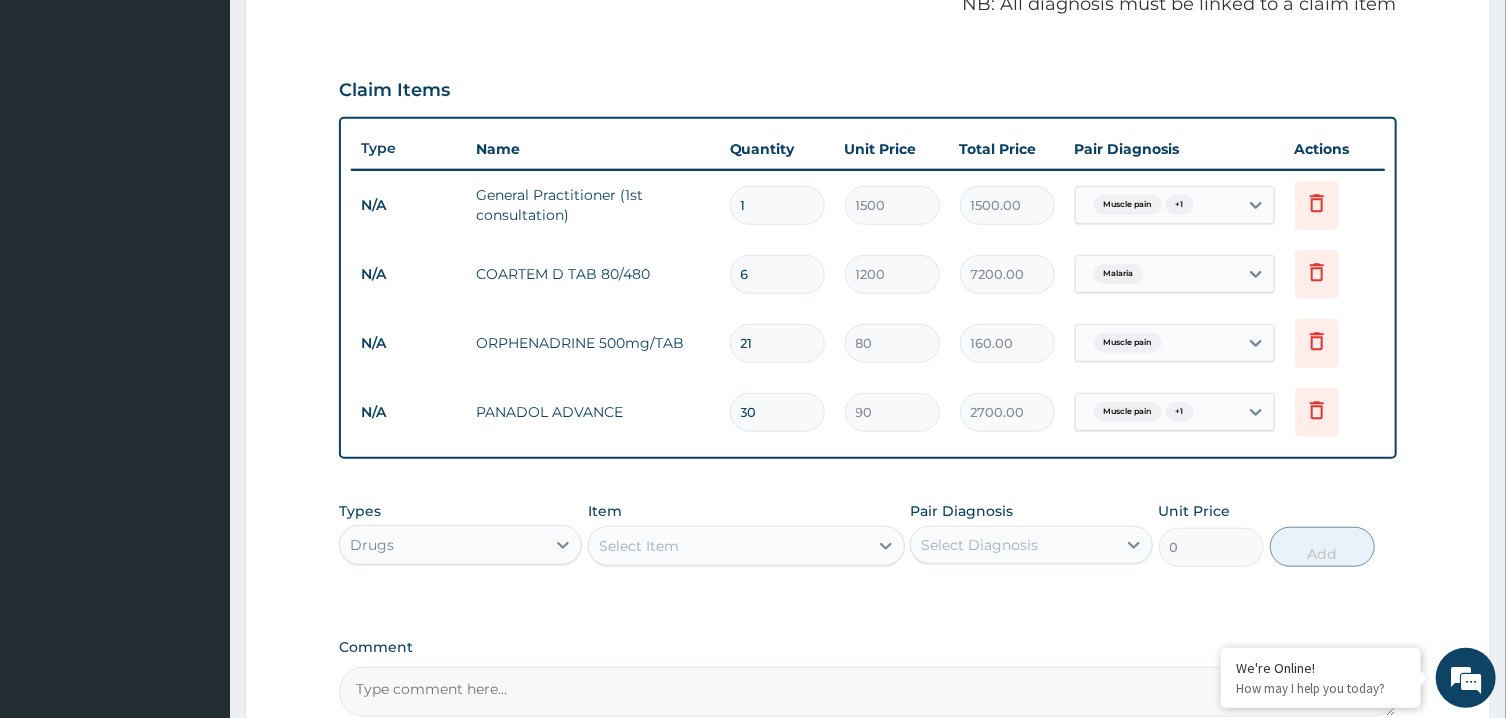type on "1680.00" 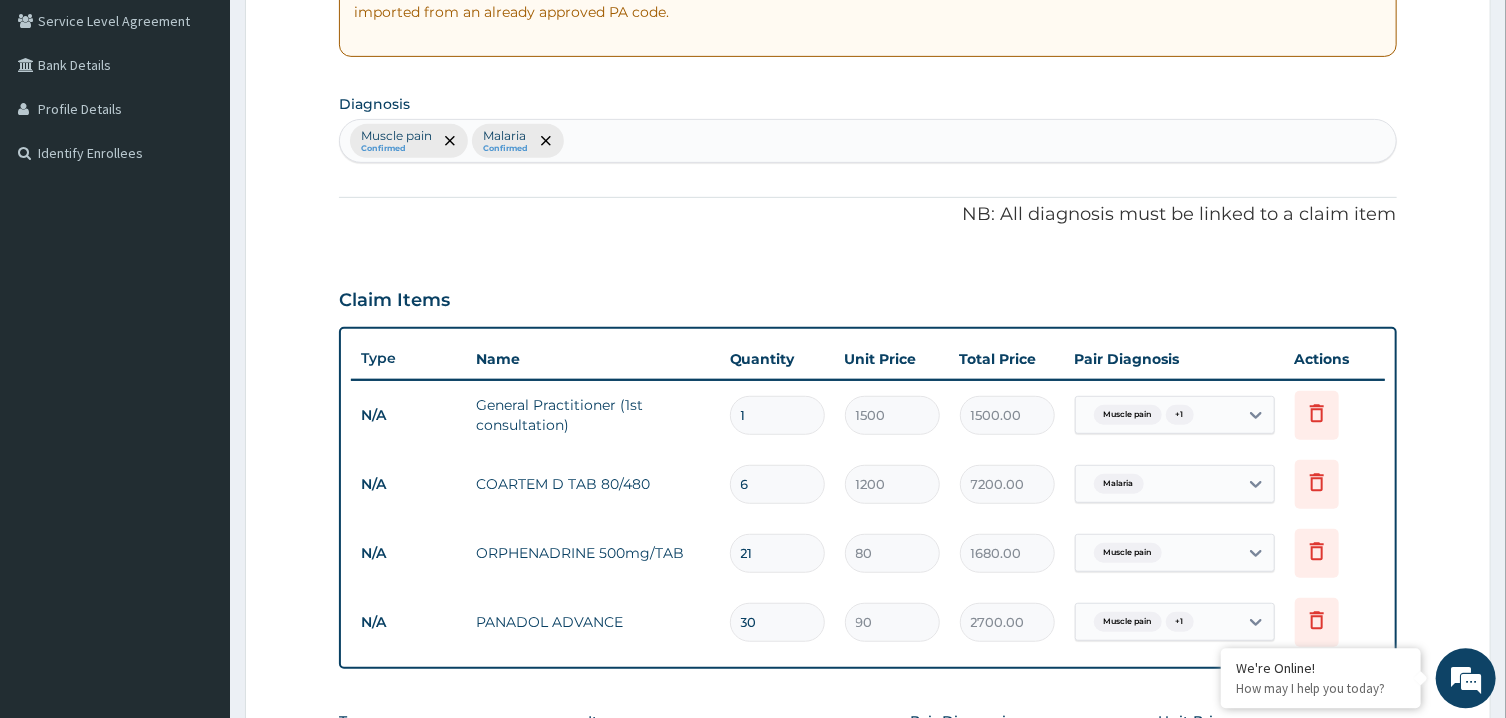 scroll, scrollTop: 406, scrollLeft: 0, axis: vertical 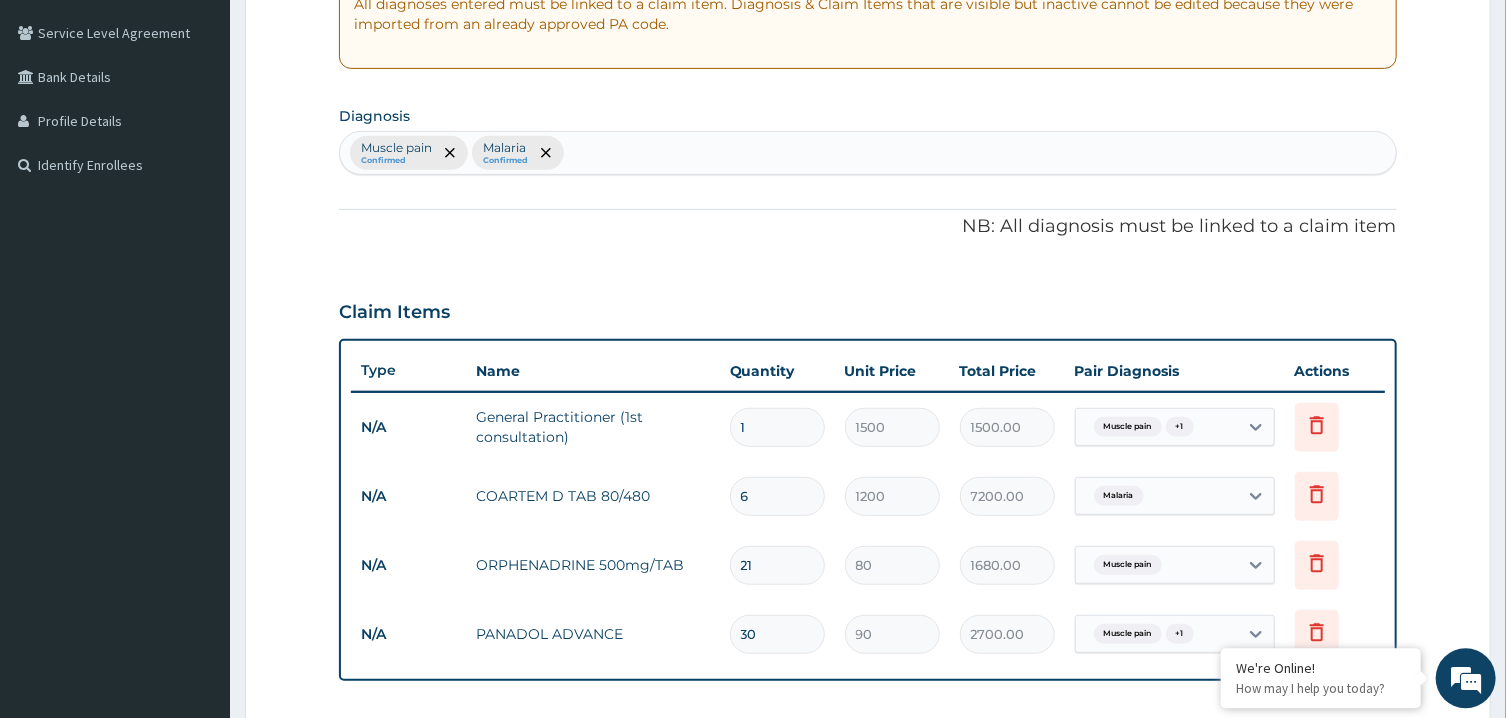 type on "21" 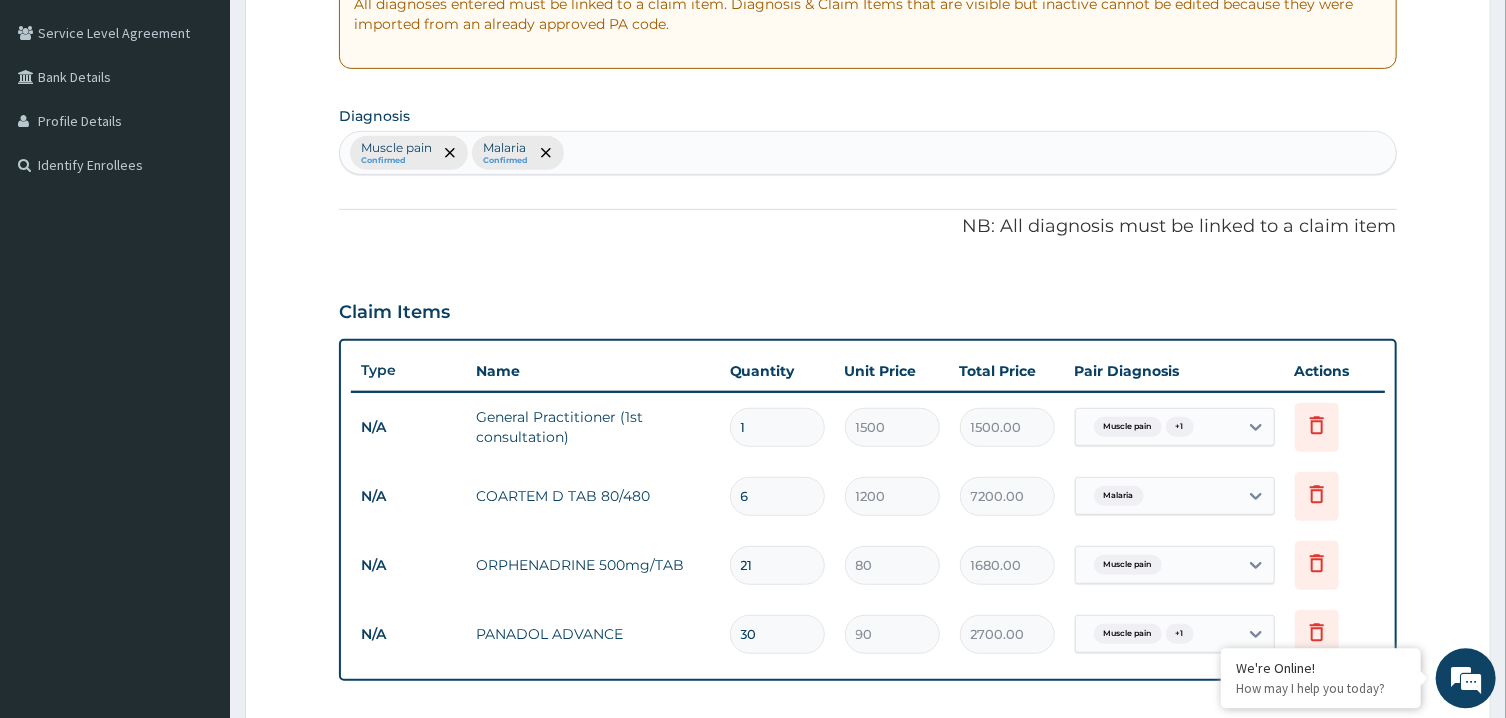 click on "Muscle pain Confirmed Malaria Confirmed" at bounding box center (867, 152) 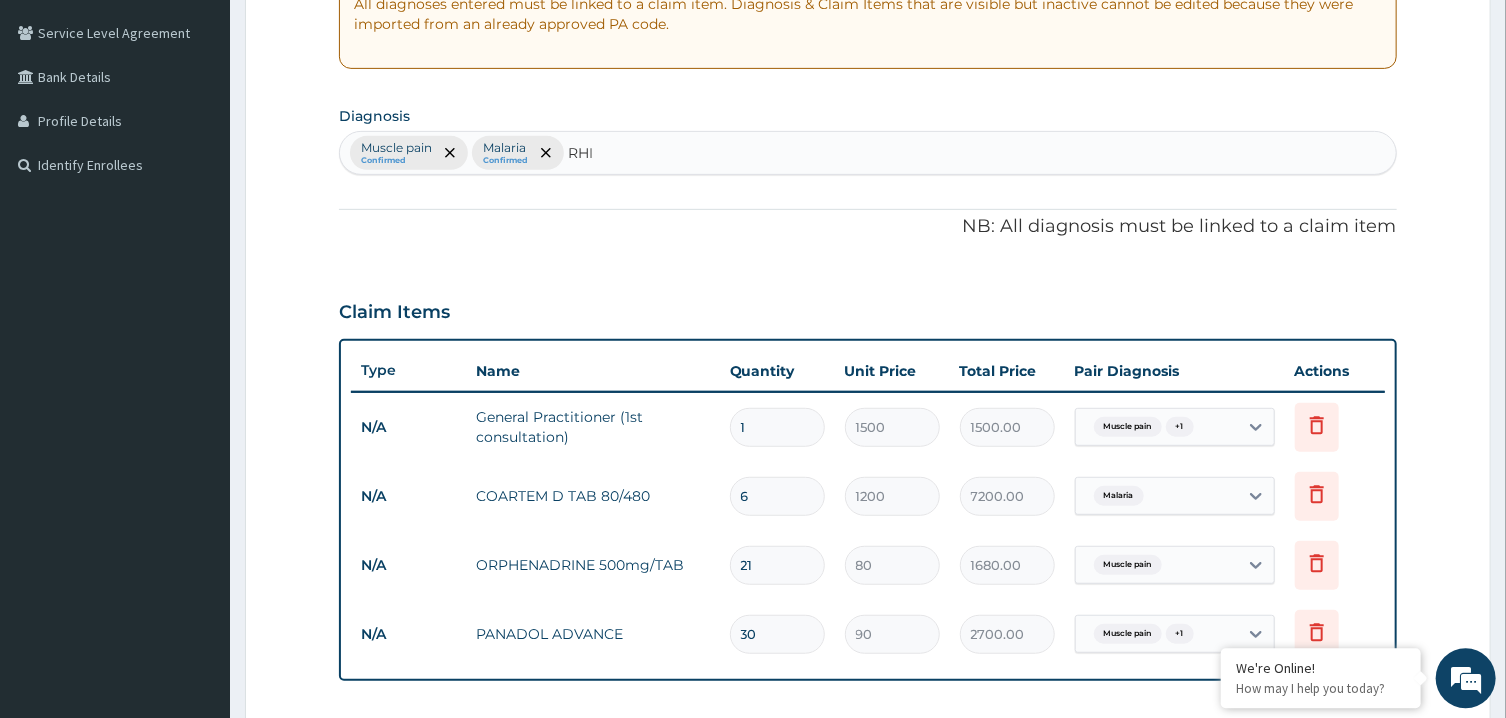 type on "RHIN" 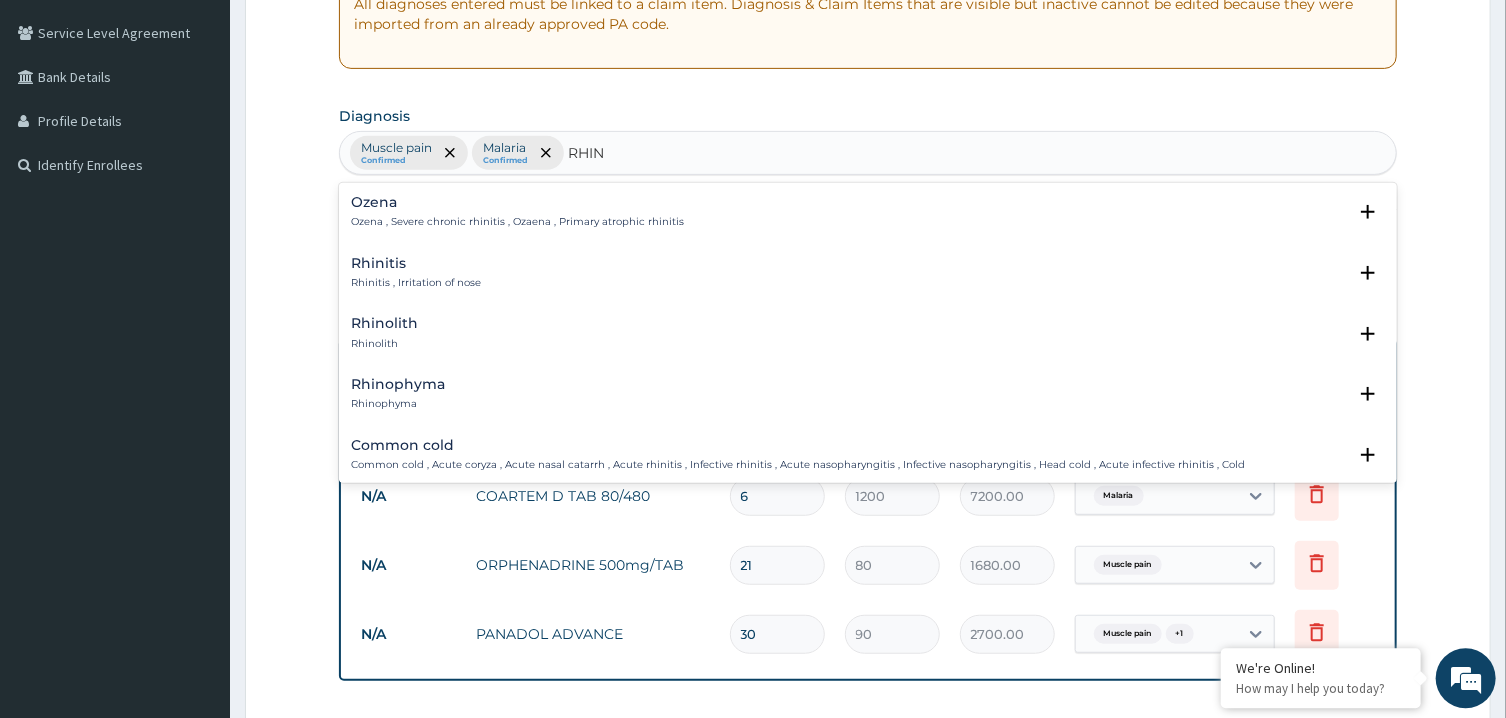 click on "Rhinitis" at bounding box center [416, 262] 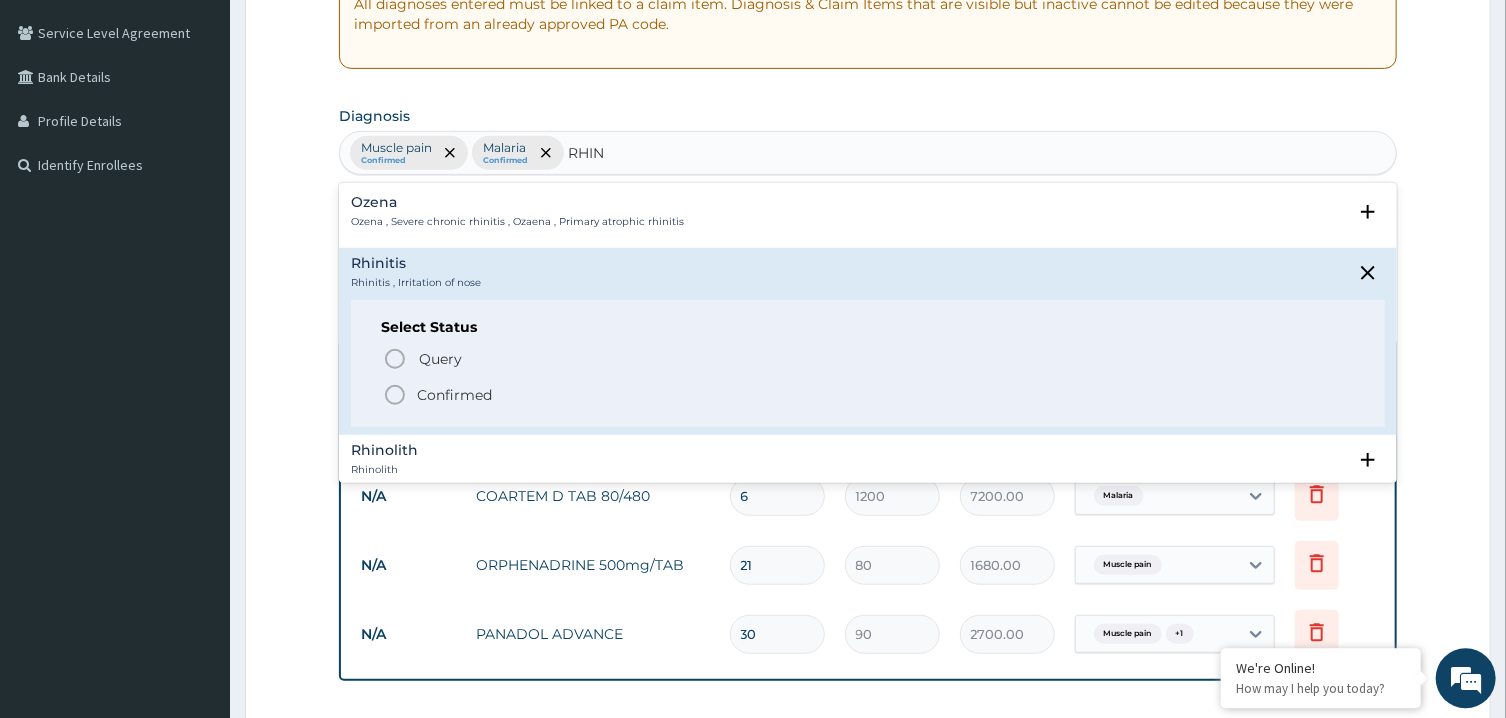 click 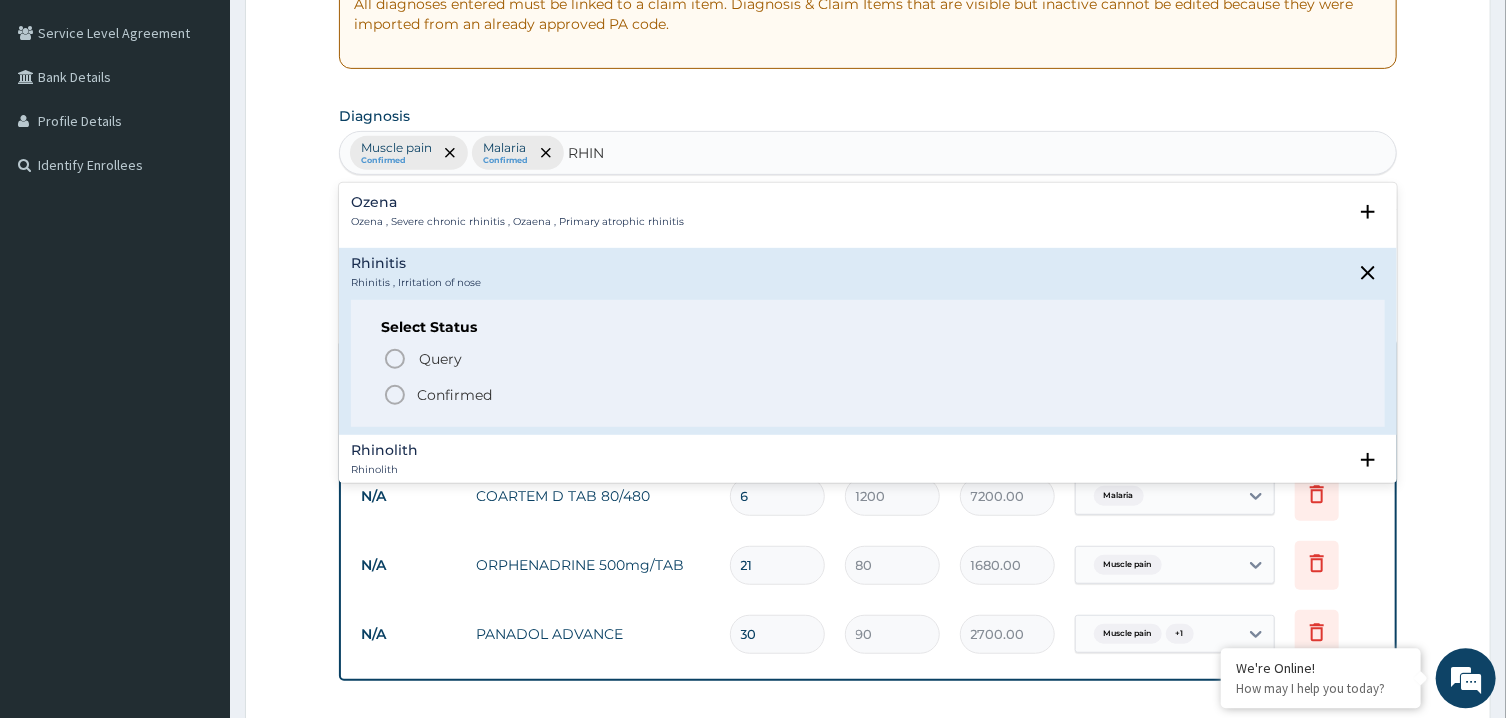 type 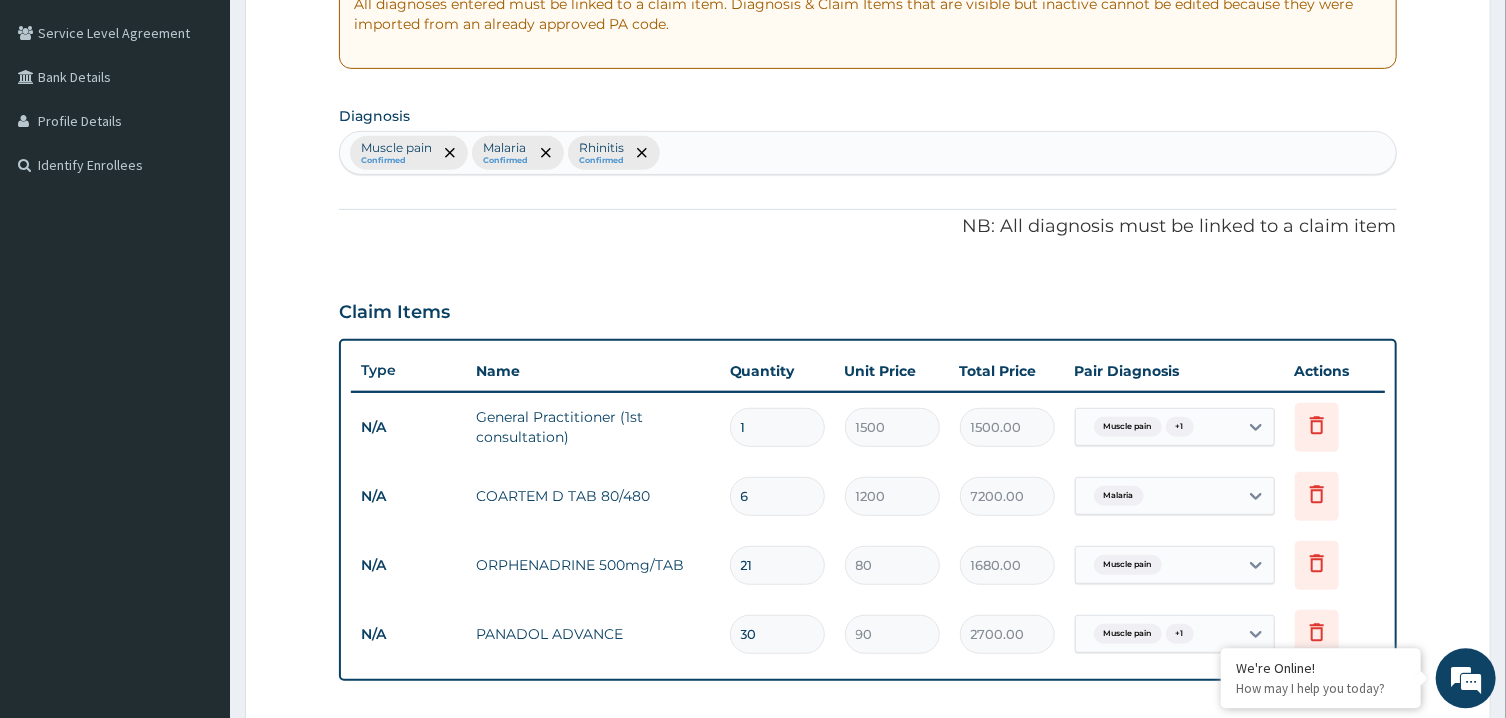 scroll, scrollTop: 782, scrollLeft: 0, axis: vertical 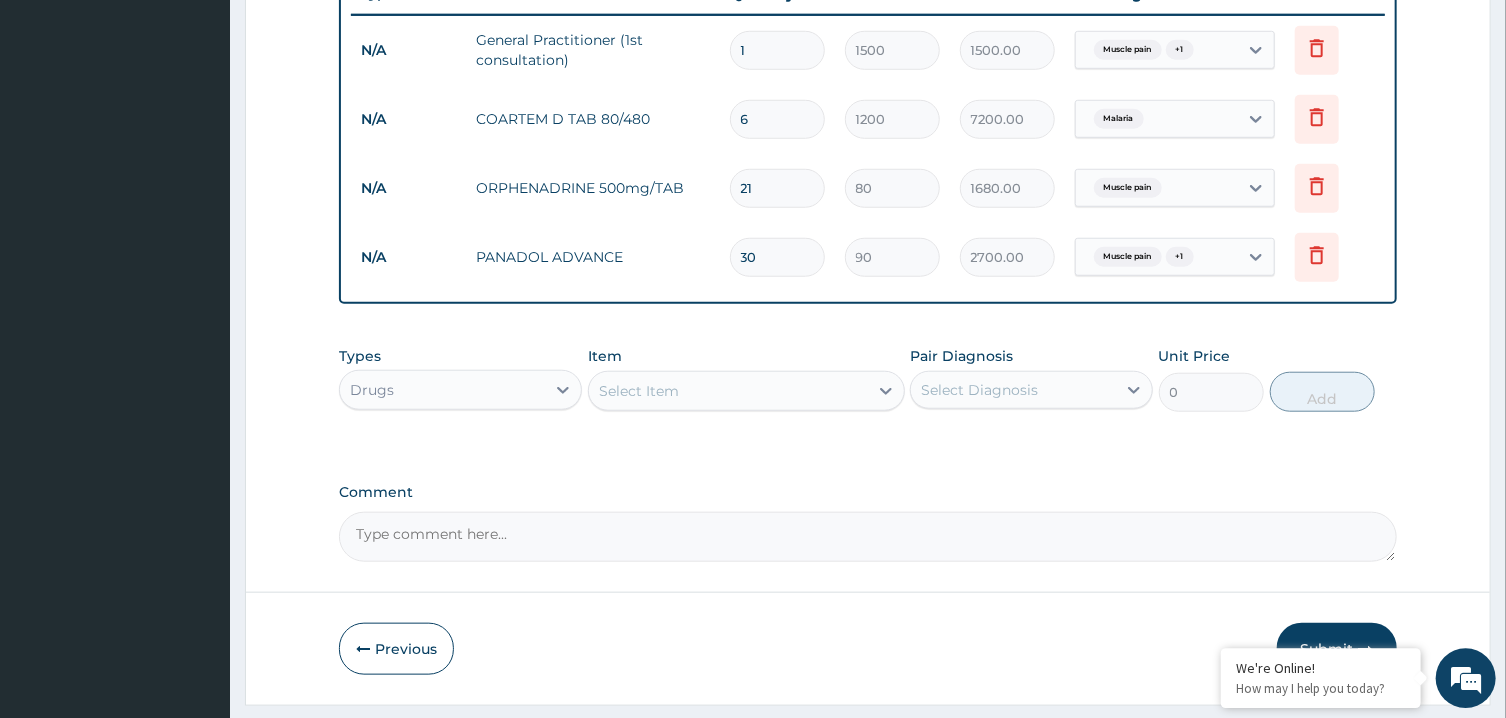 click on "Select Item" at bounding box center (728, 391) 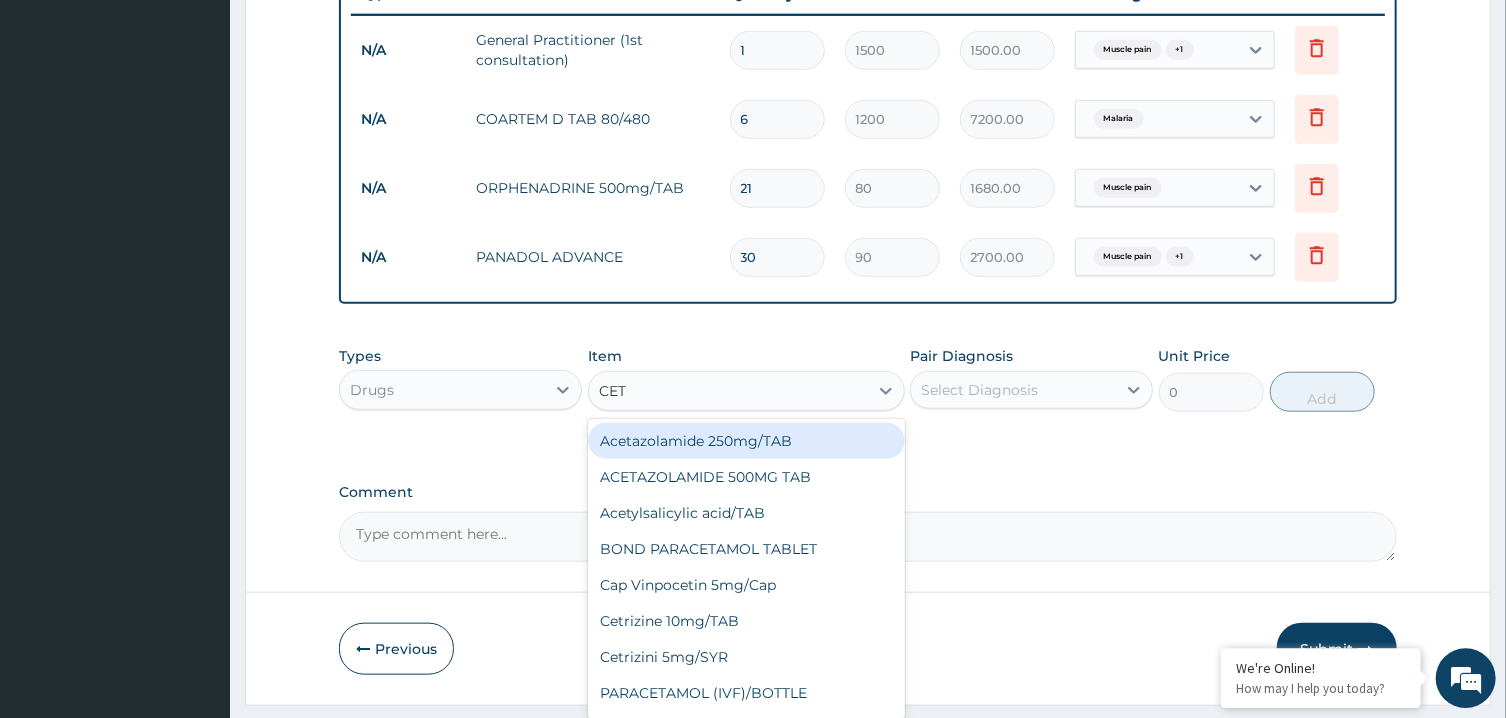 type on "CETR" 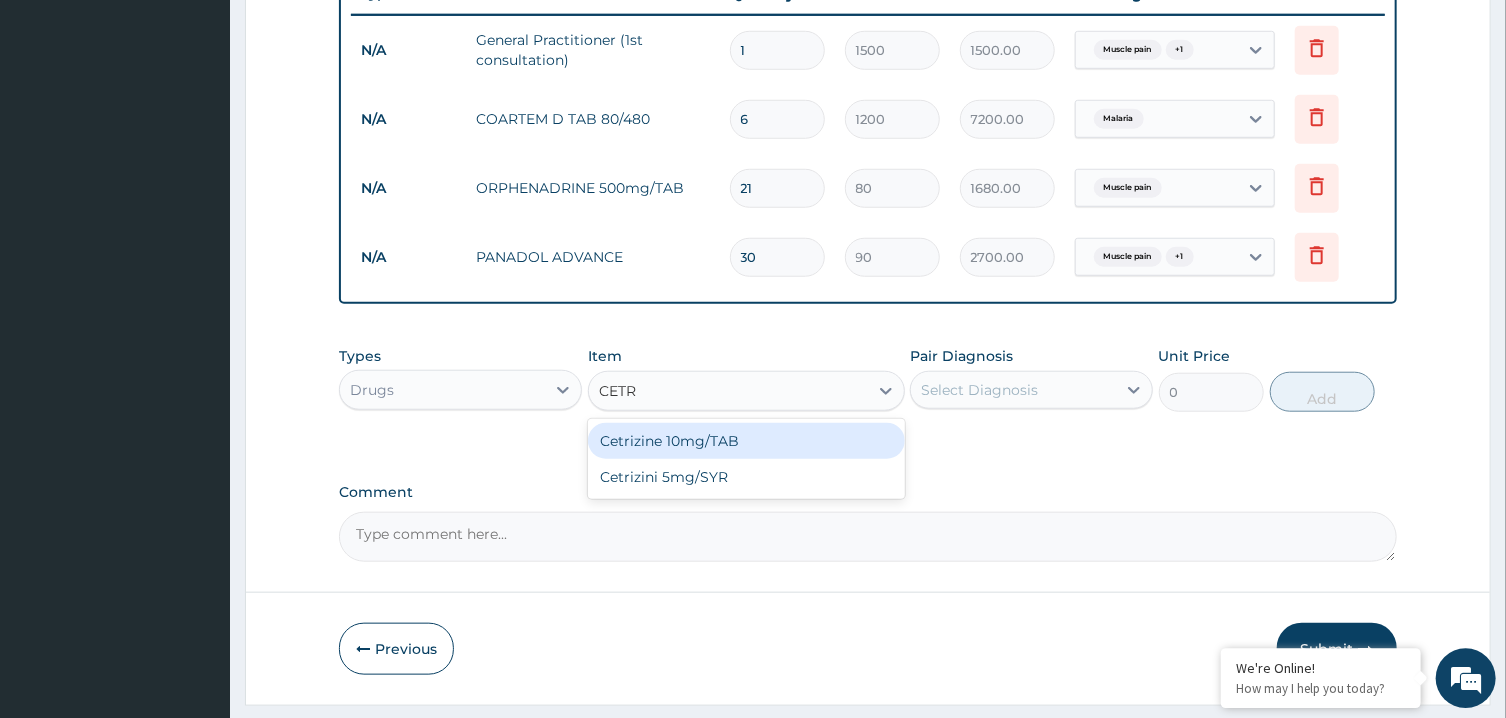 click on "Cetrizine 10mg/TAB" at bounding box center (746, 441) 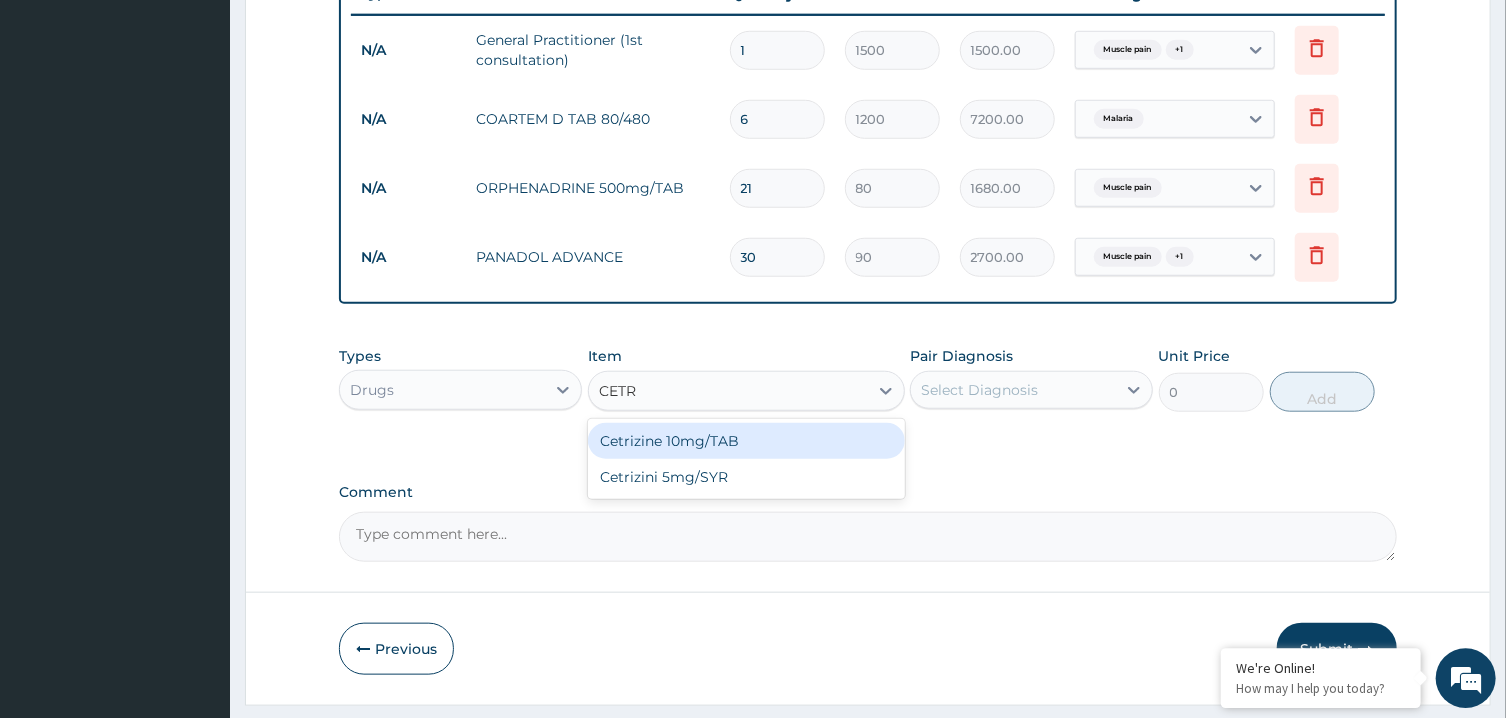 type 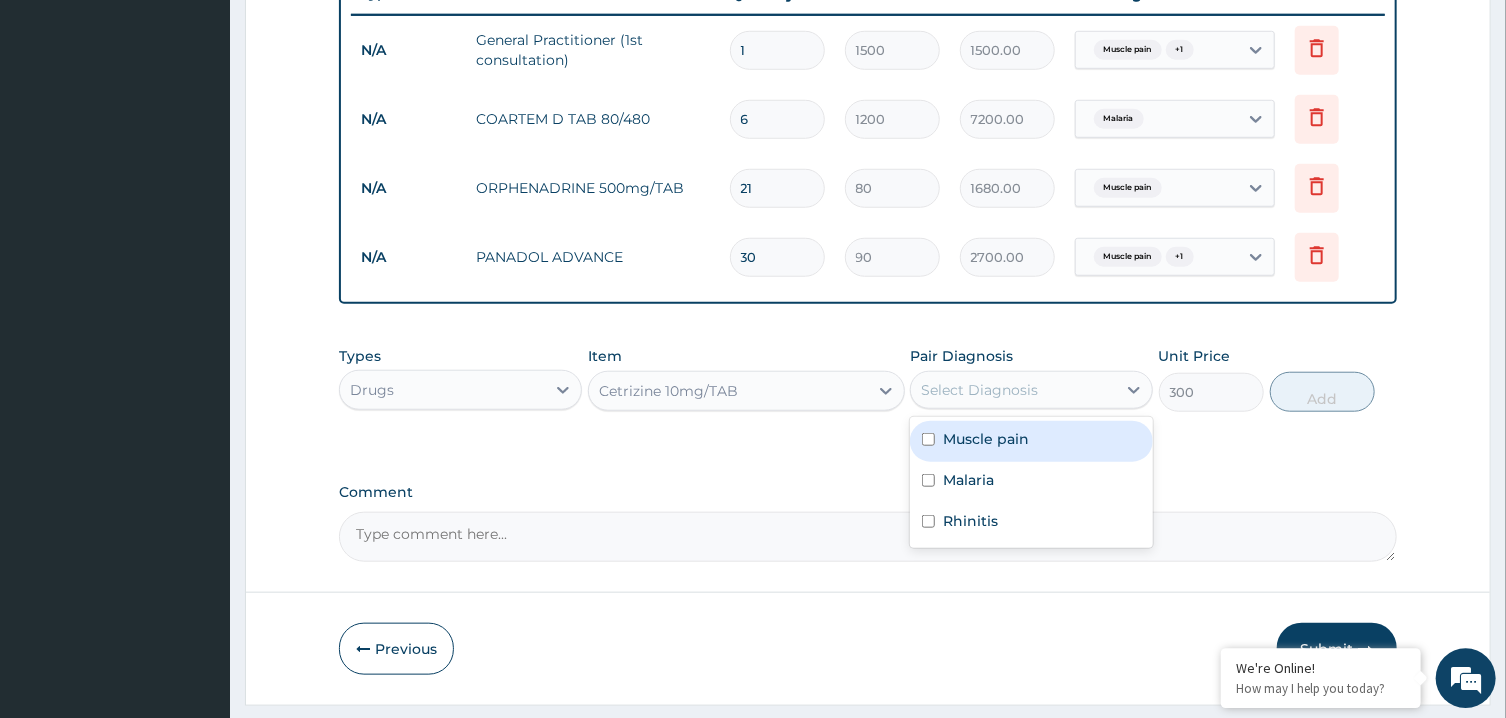 click on "Select Diagnosis" at bounding box center (1013, 390) 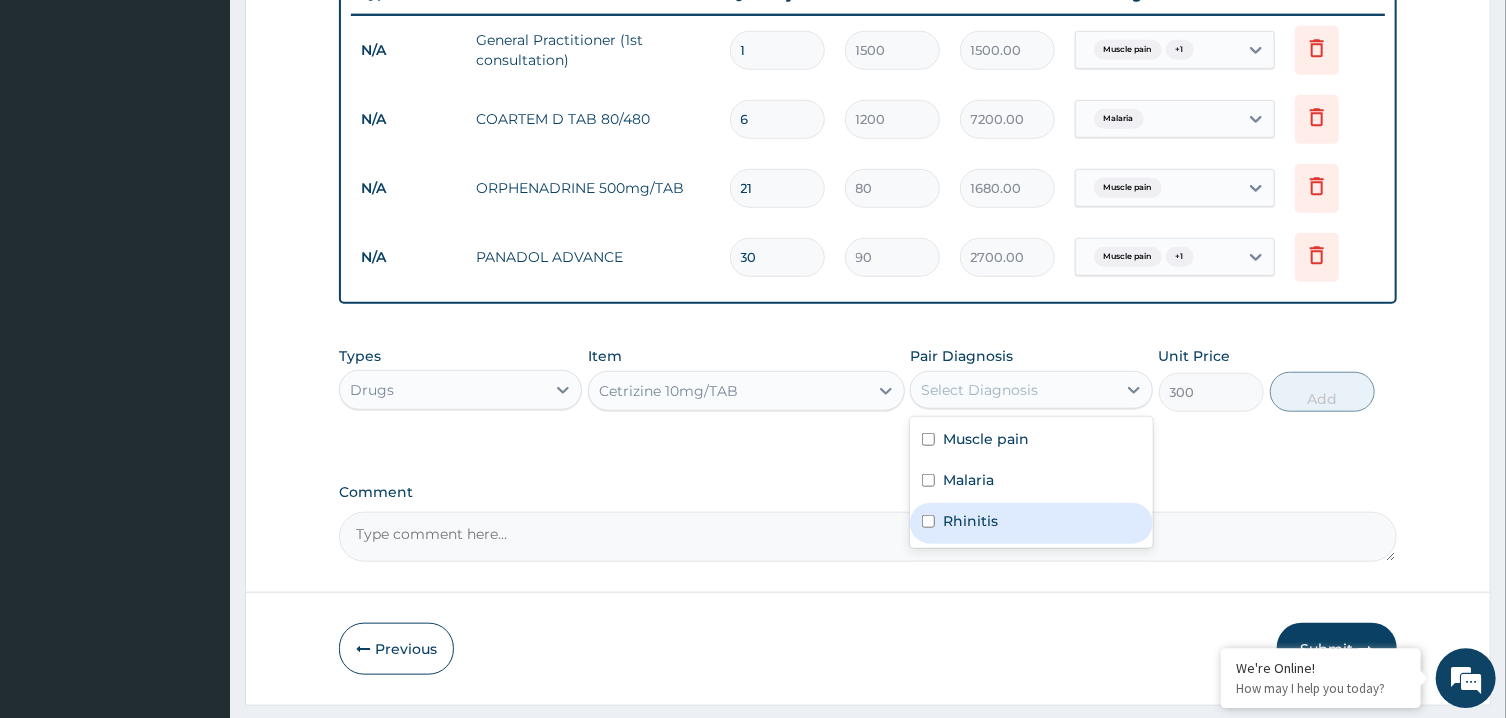 click on "Rhinitis" at bounding box center [1031, 523] 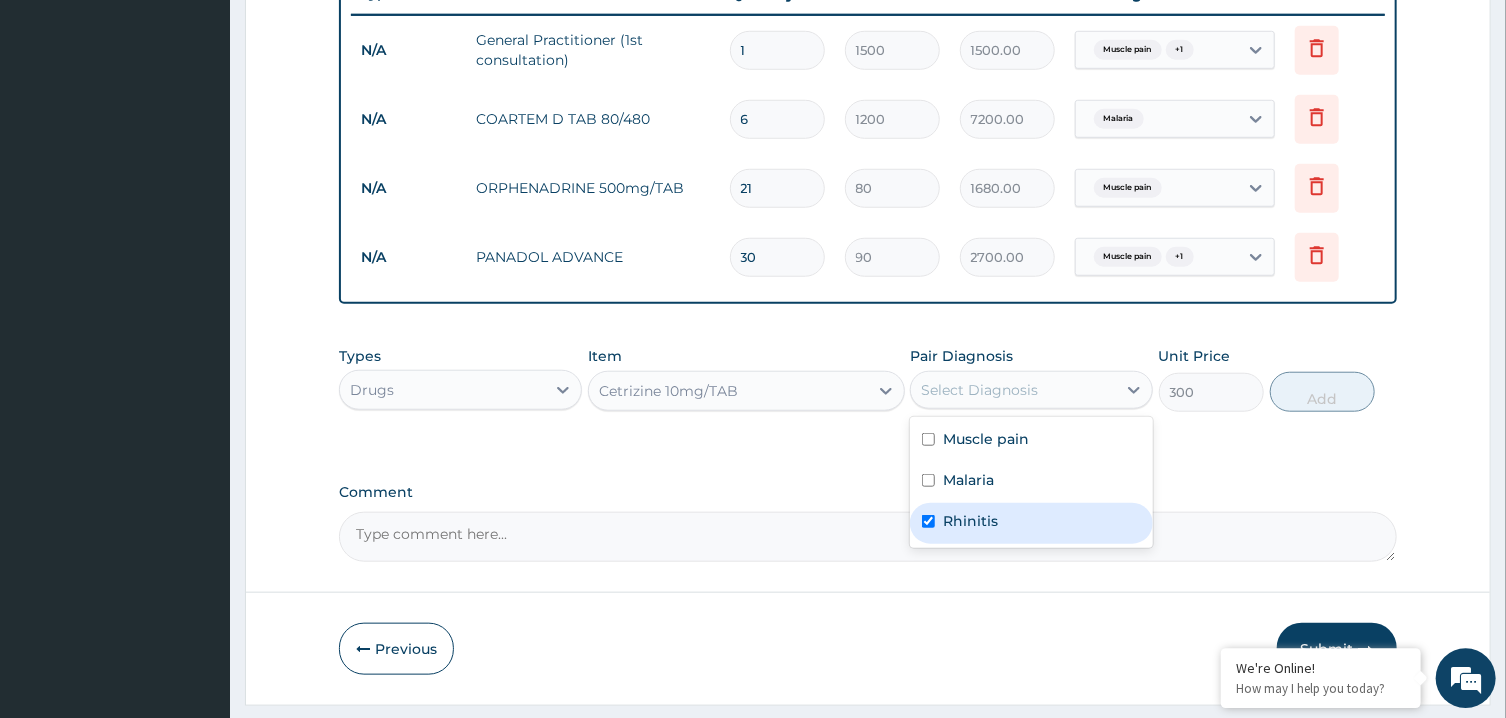 checkbox on "true" 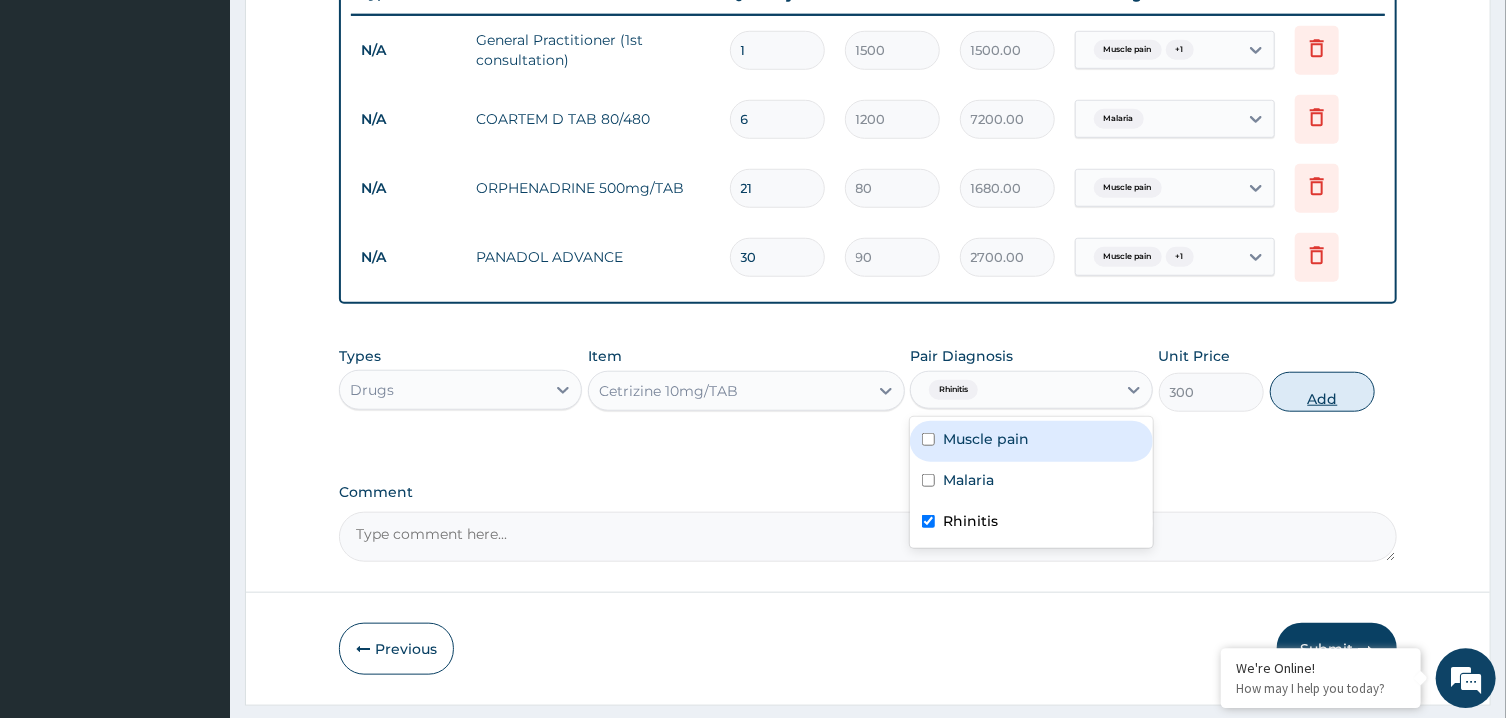 click on "Add" at bounding box center (1323, 392) 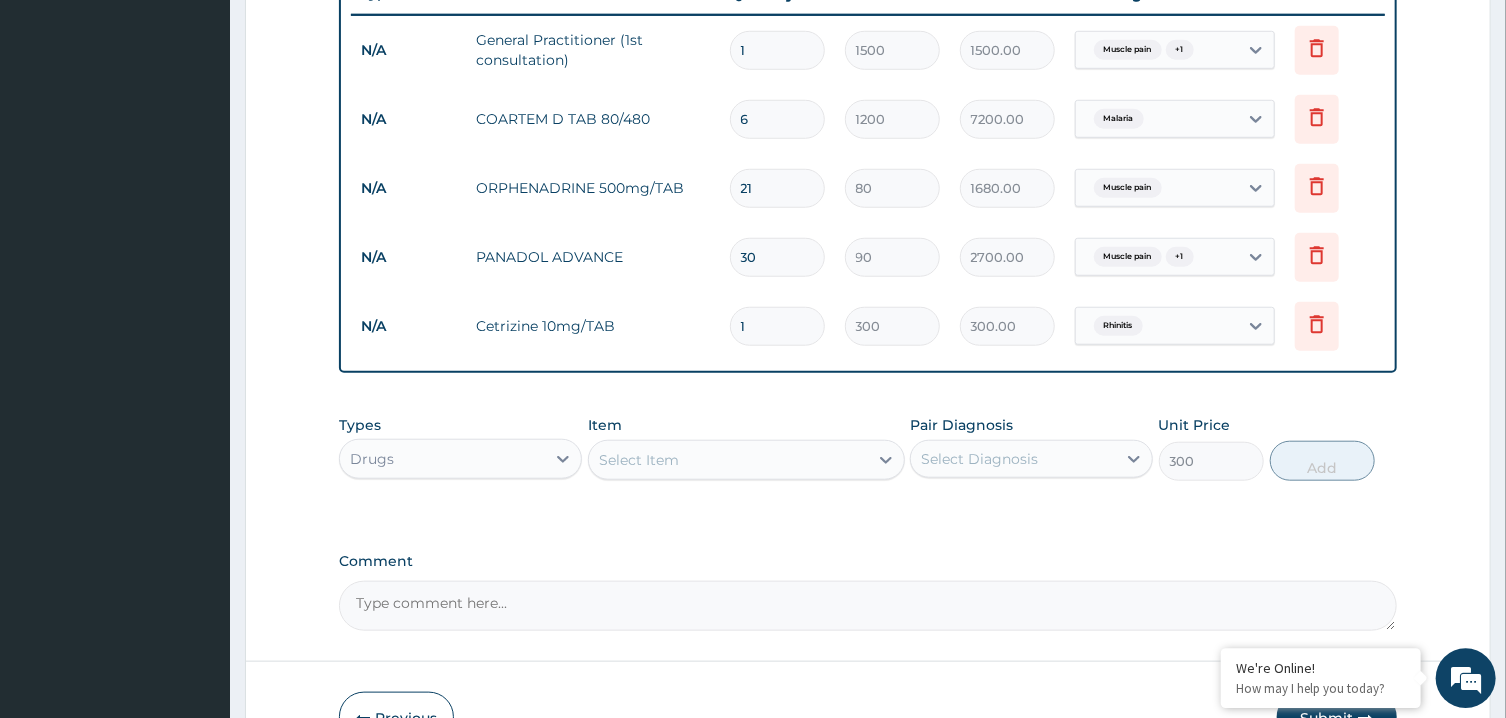type on "0" 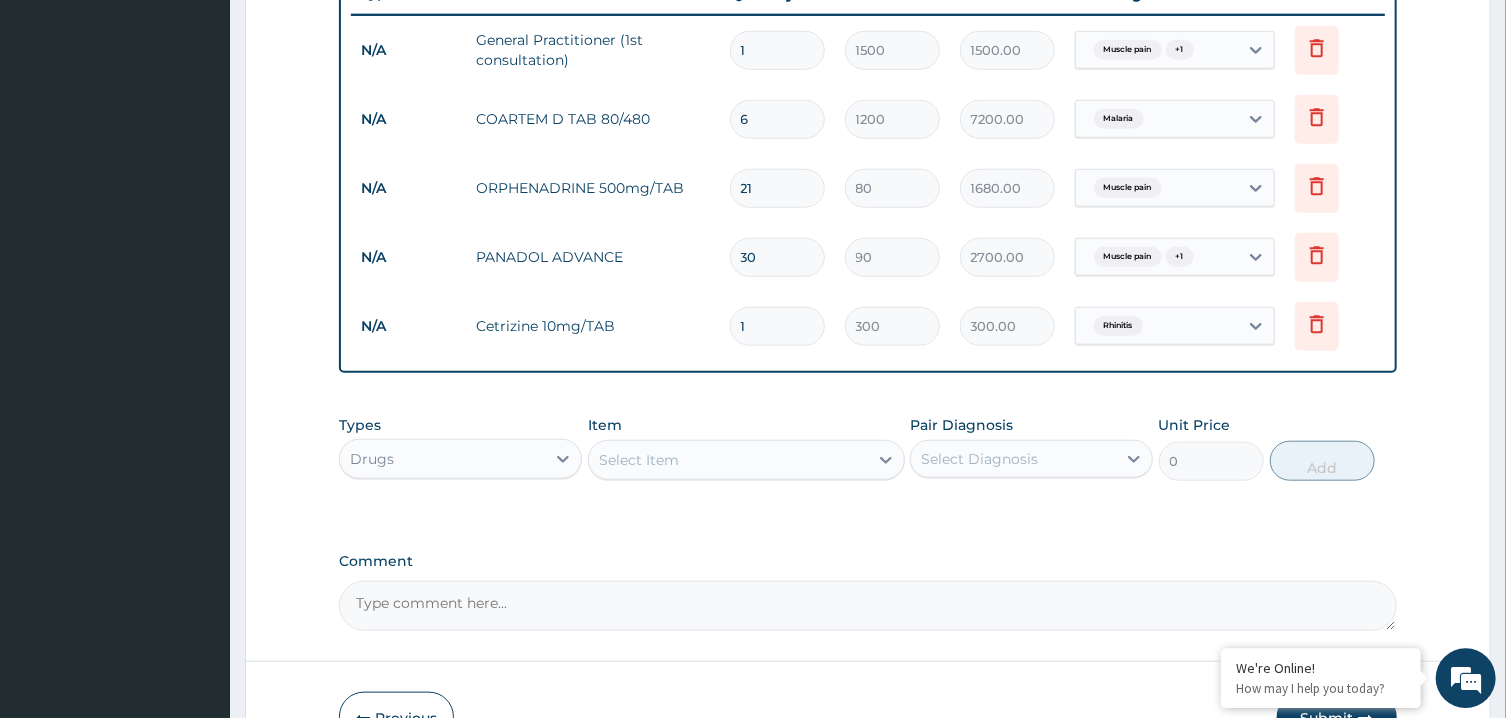 type on "10" 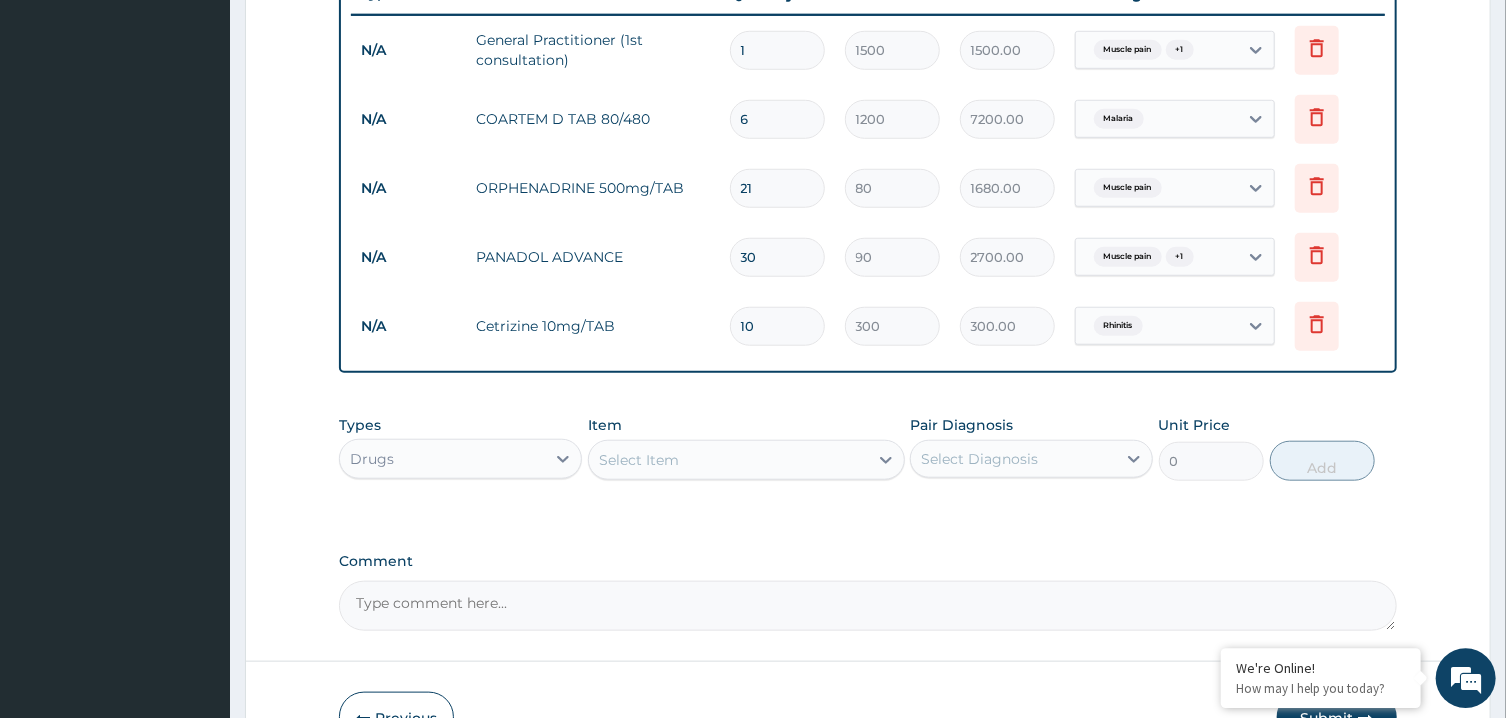 type on "3000.00" 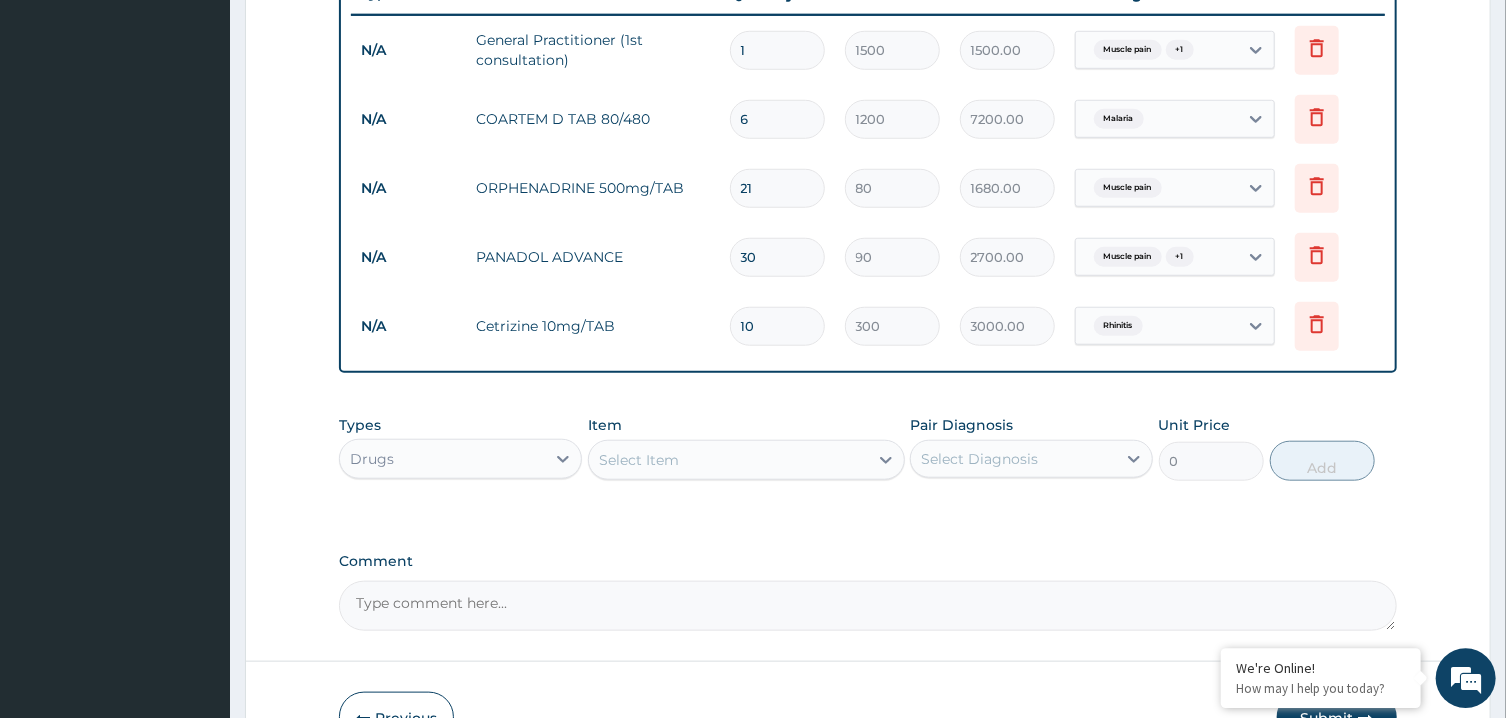 type on "10" 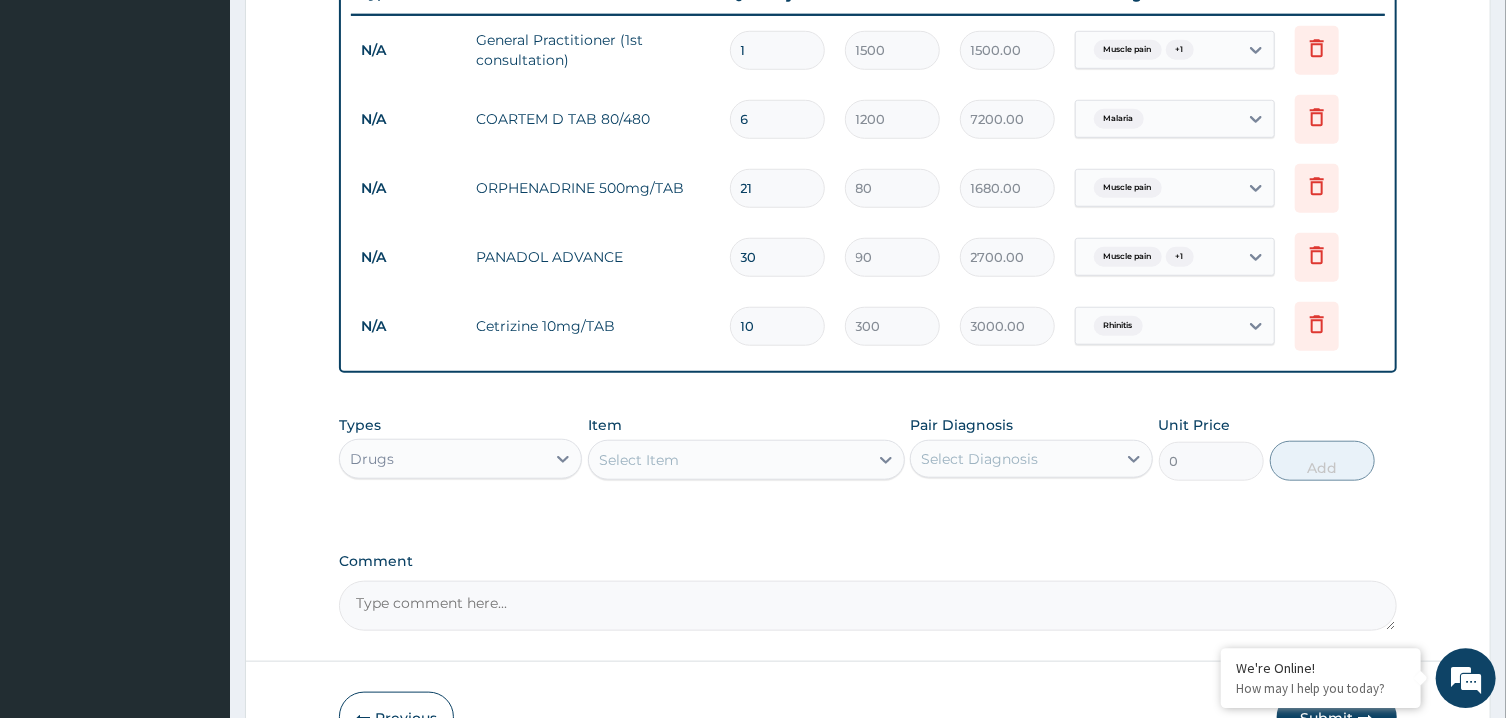 click on "Select Item" at bounding box center [728, 460] 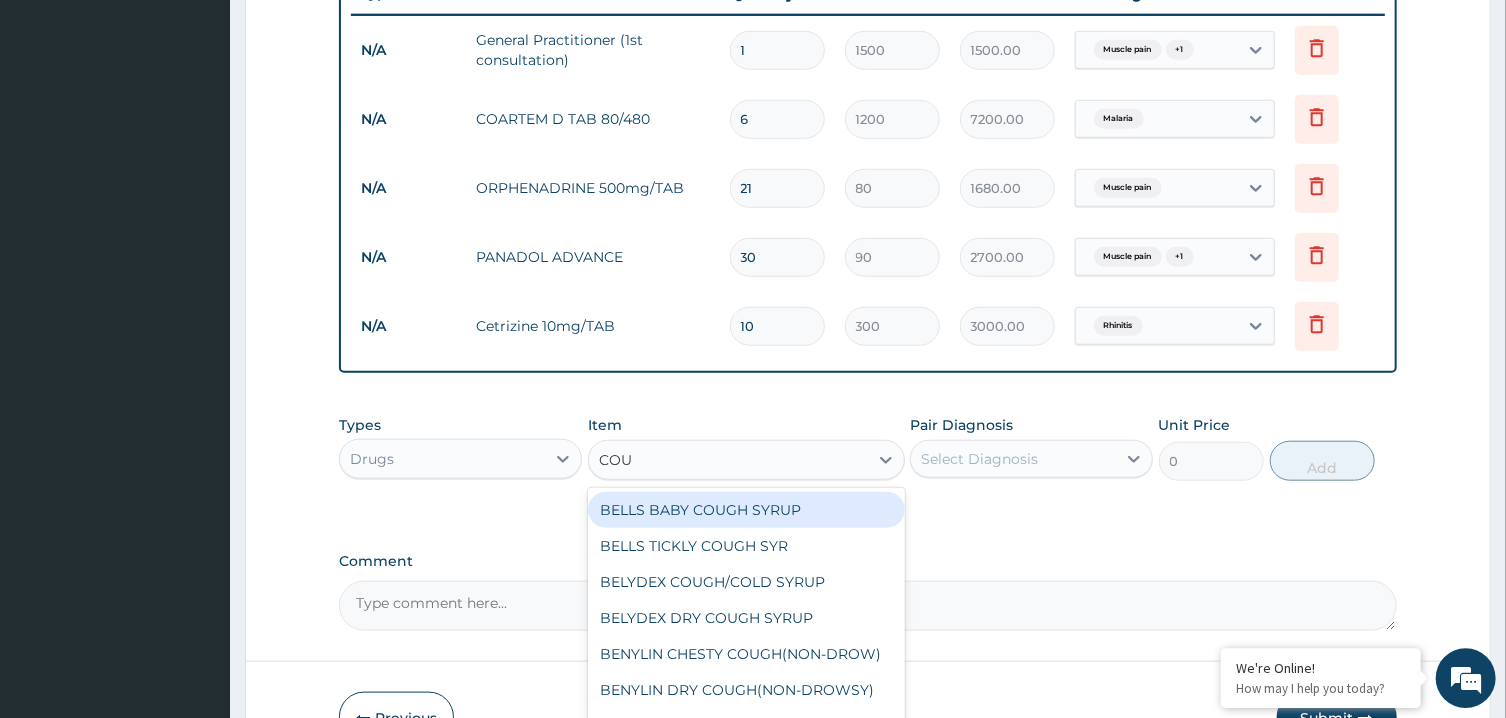 type on "COUG" 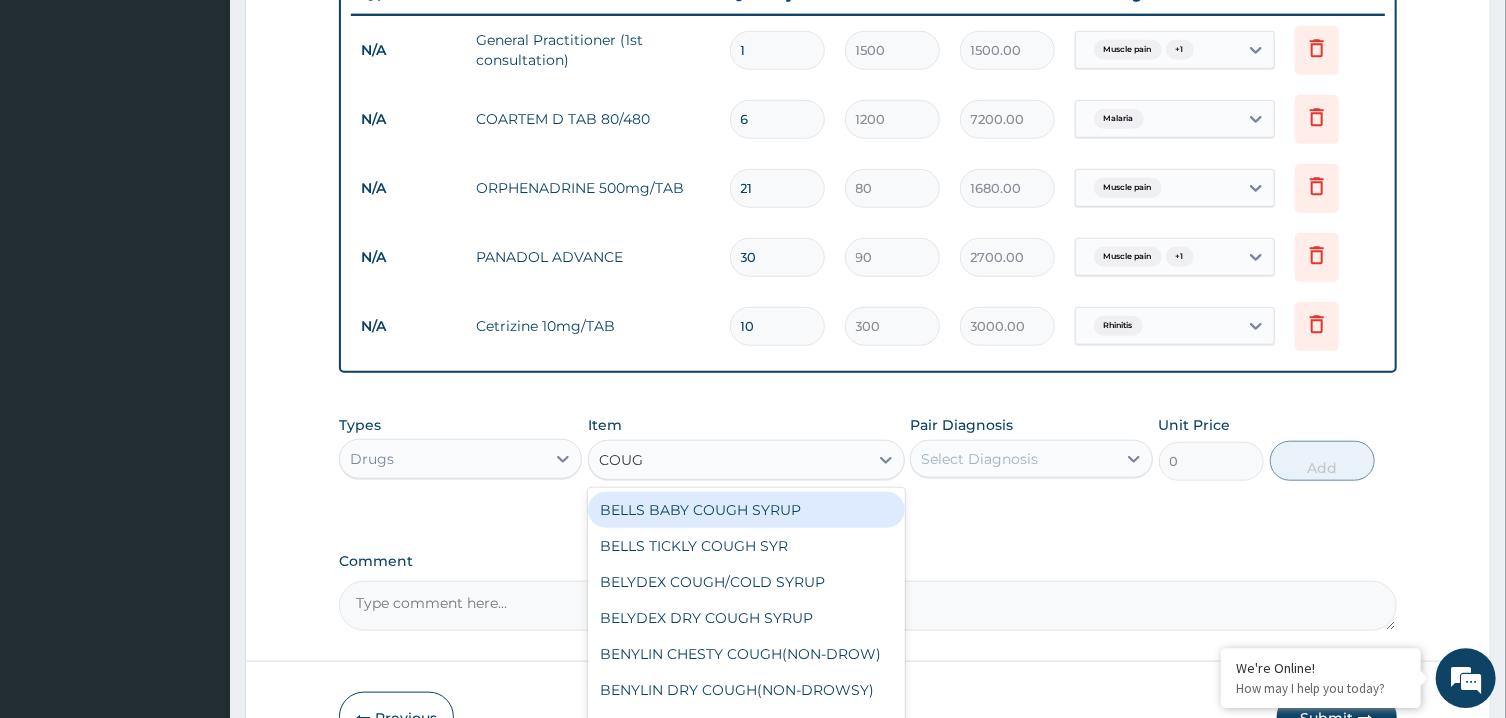 scroll, scrollTop: 903, scrollLeft: 0, axis: vertical 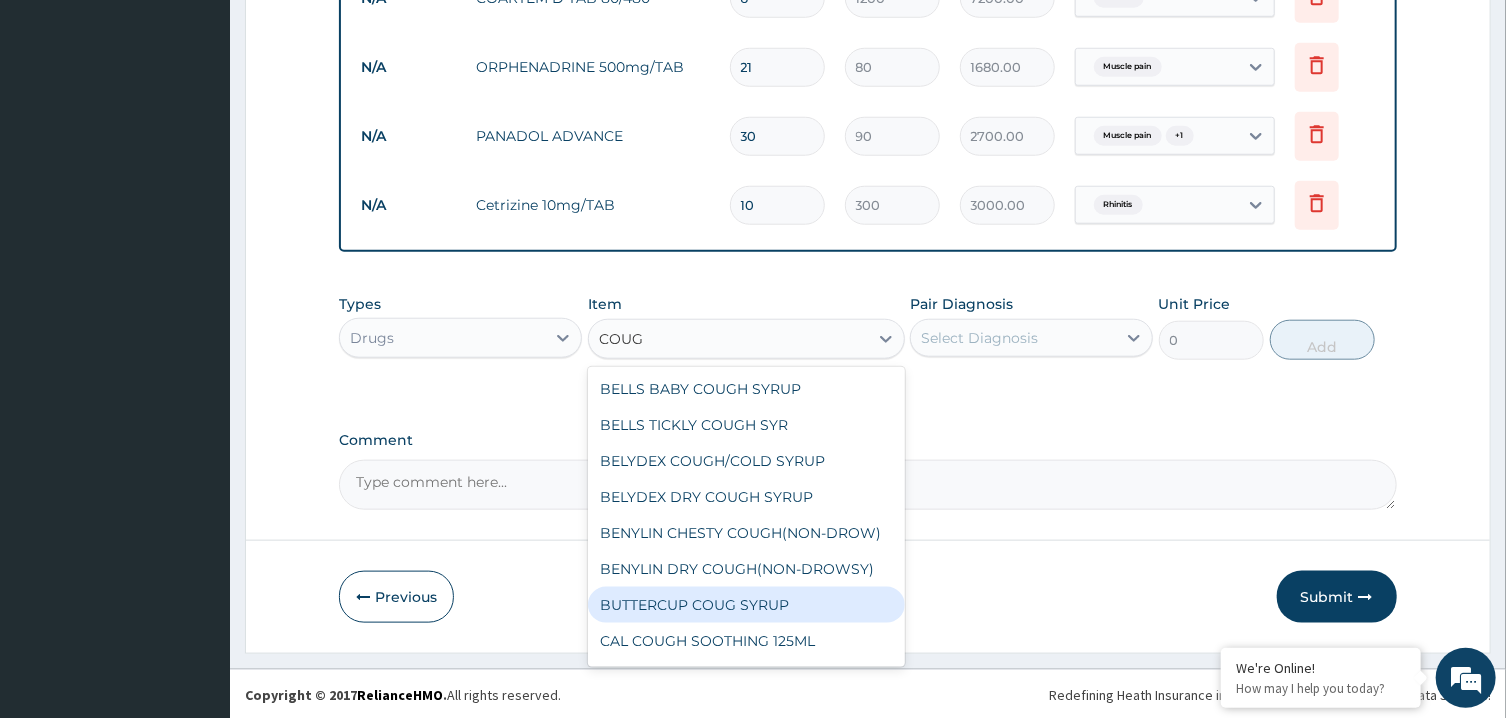 click on "BUTTERCUP COUG SYRUP" at bounding box center [746, 605] 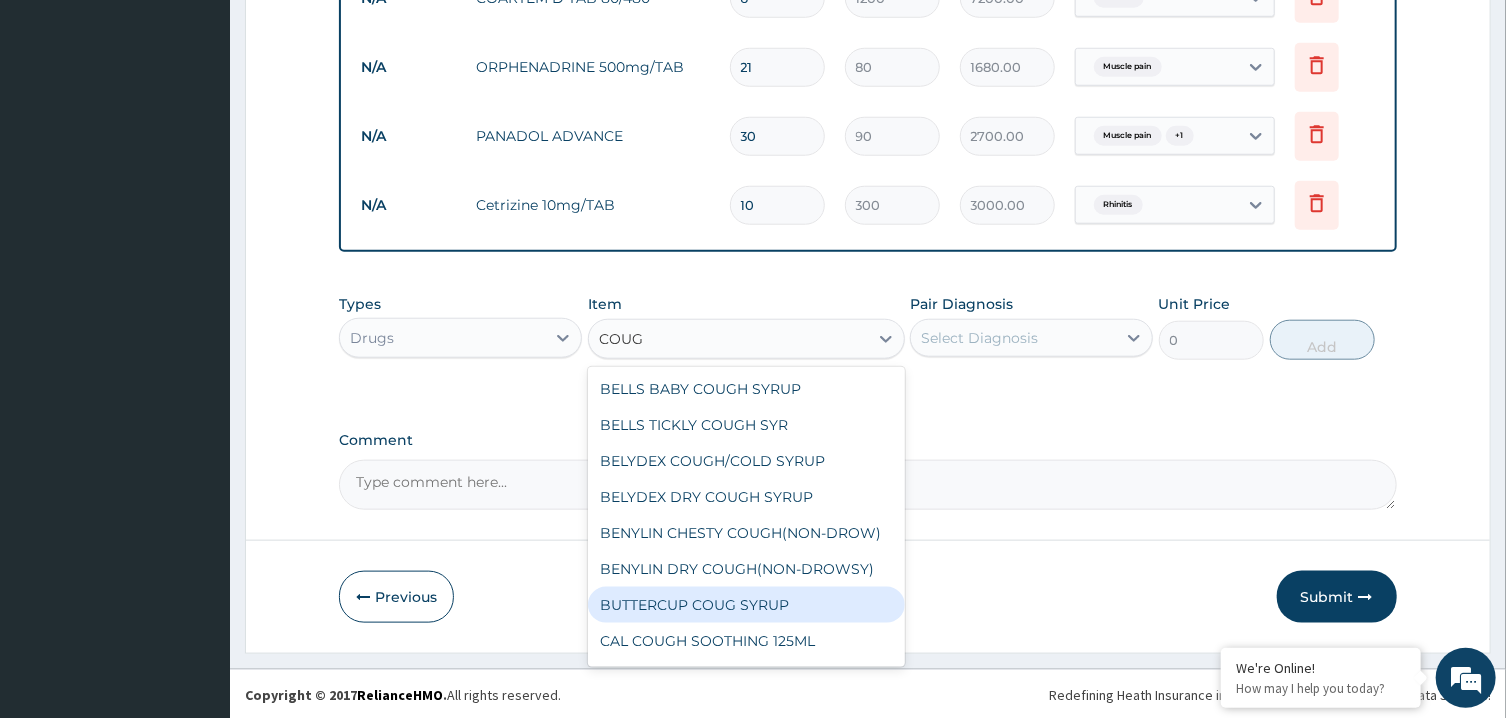 type 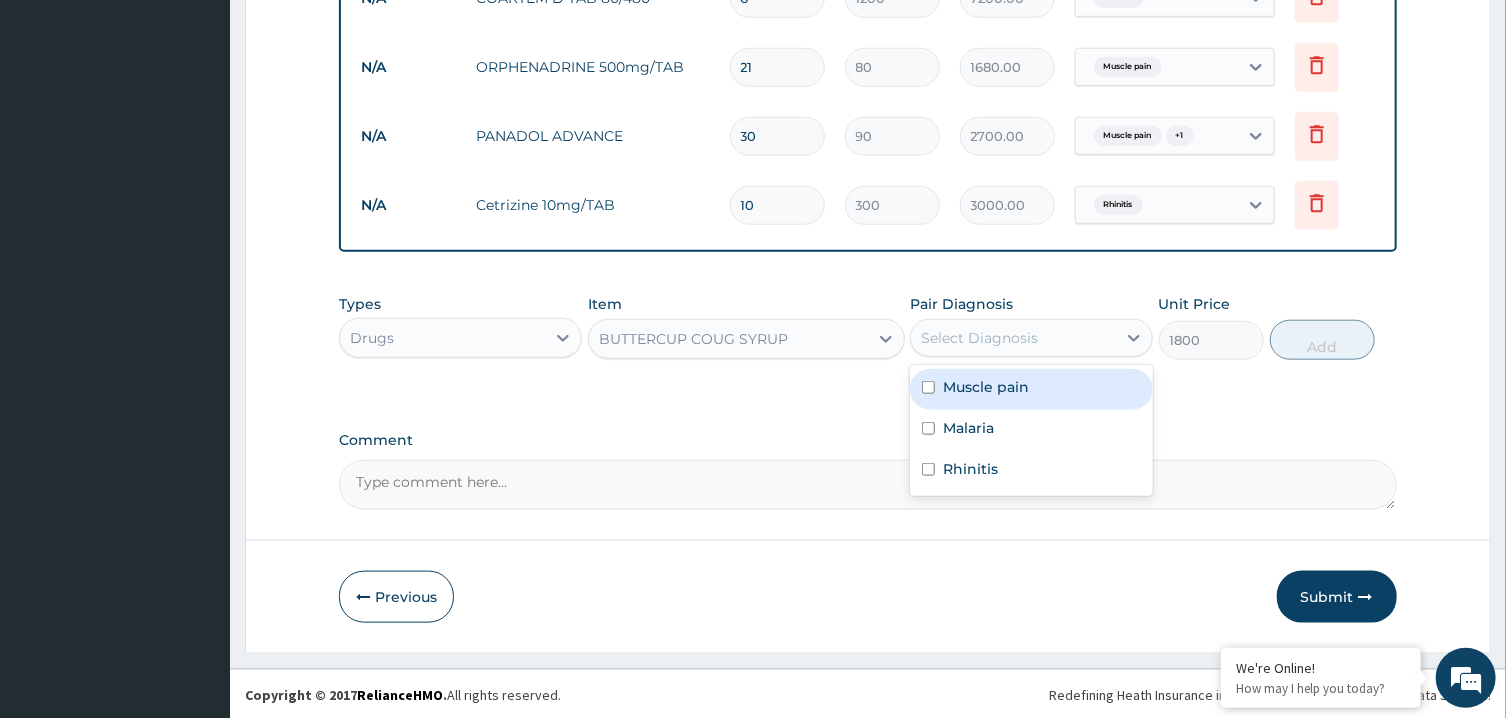 click on "Select Diagnosis" at bounding box center [1013, 338] 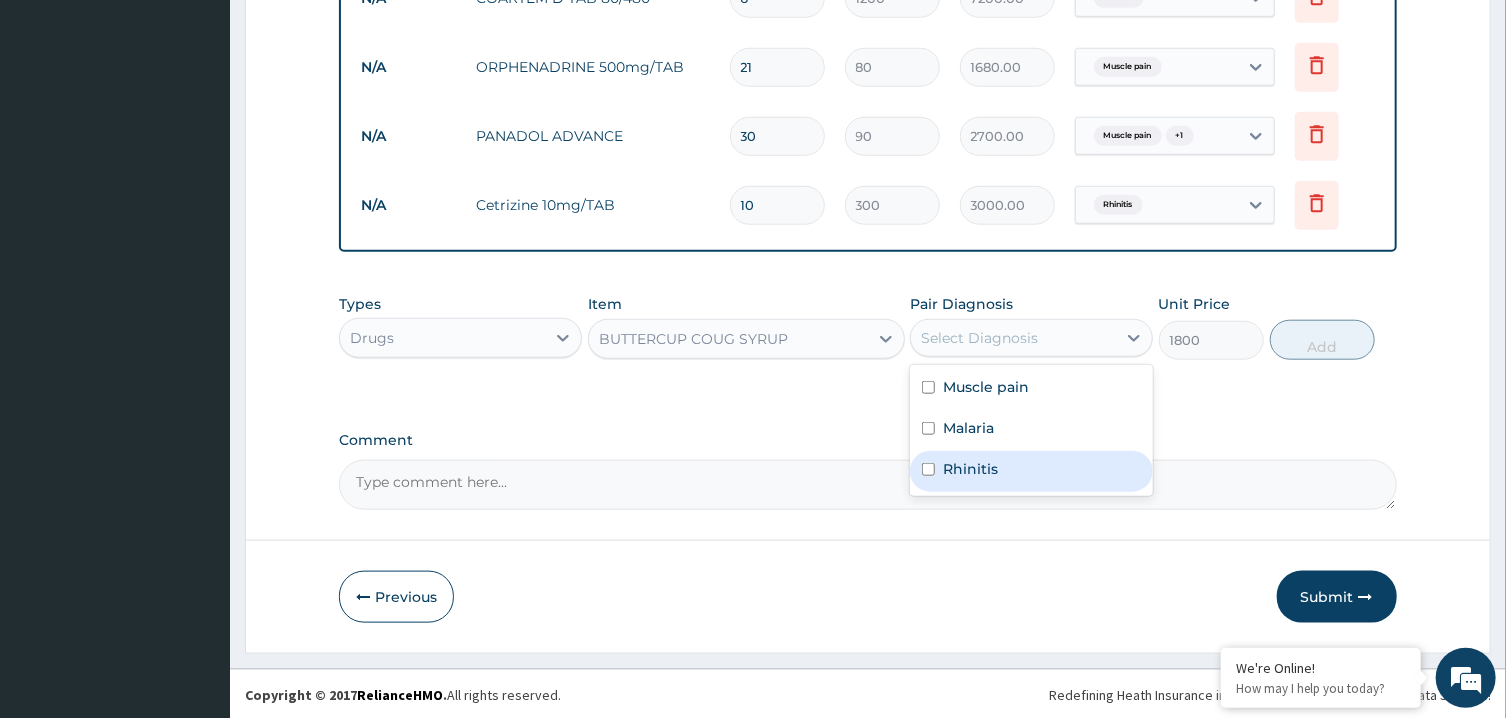 click on "Rhinitis" at bounding box center (1031, 471) 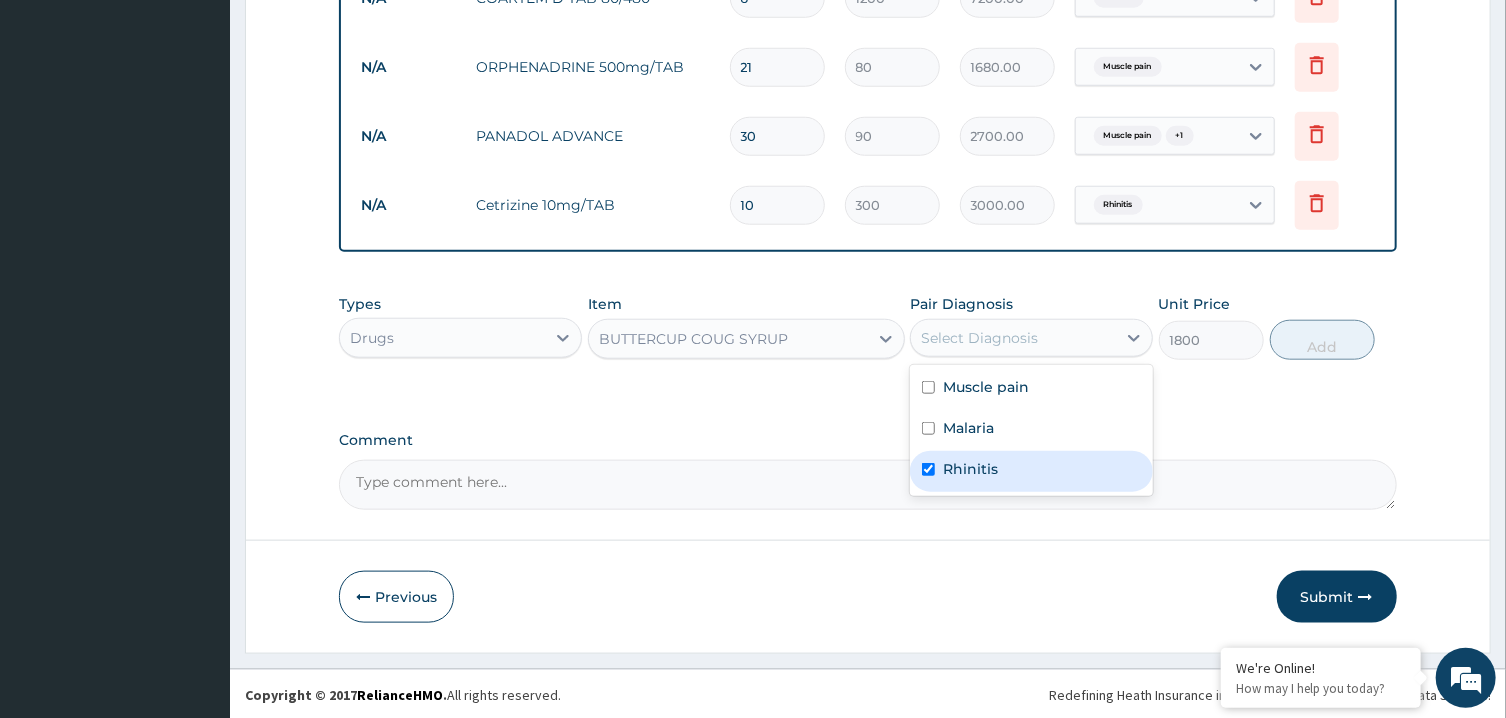 checkbox on "true" 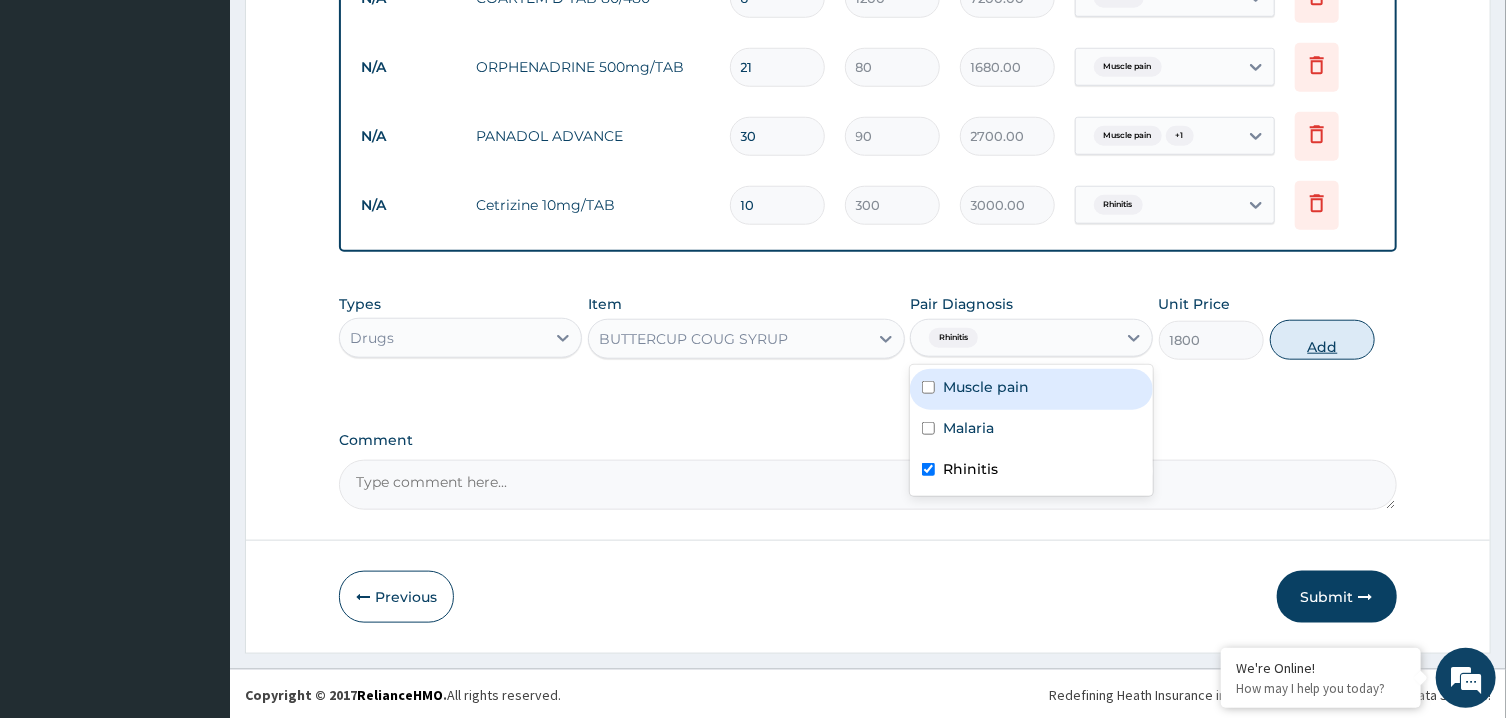 click on "Add" at bounding box center (1323, 340) 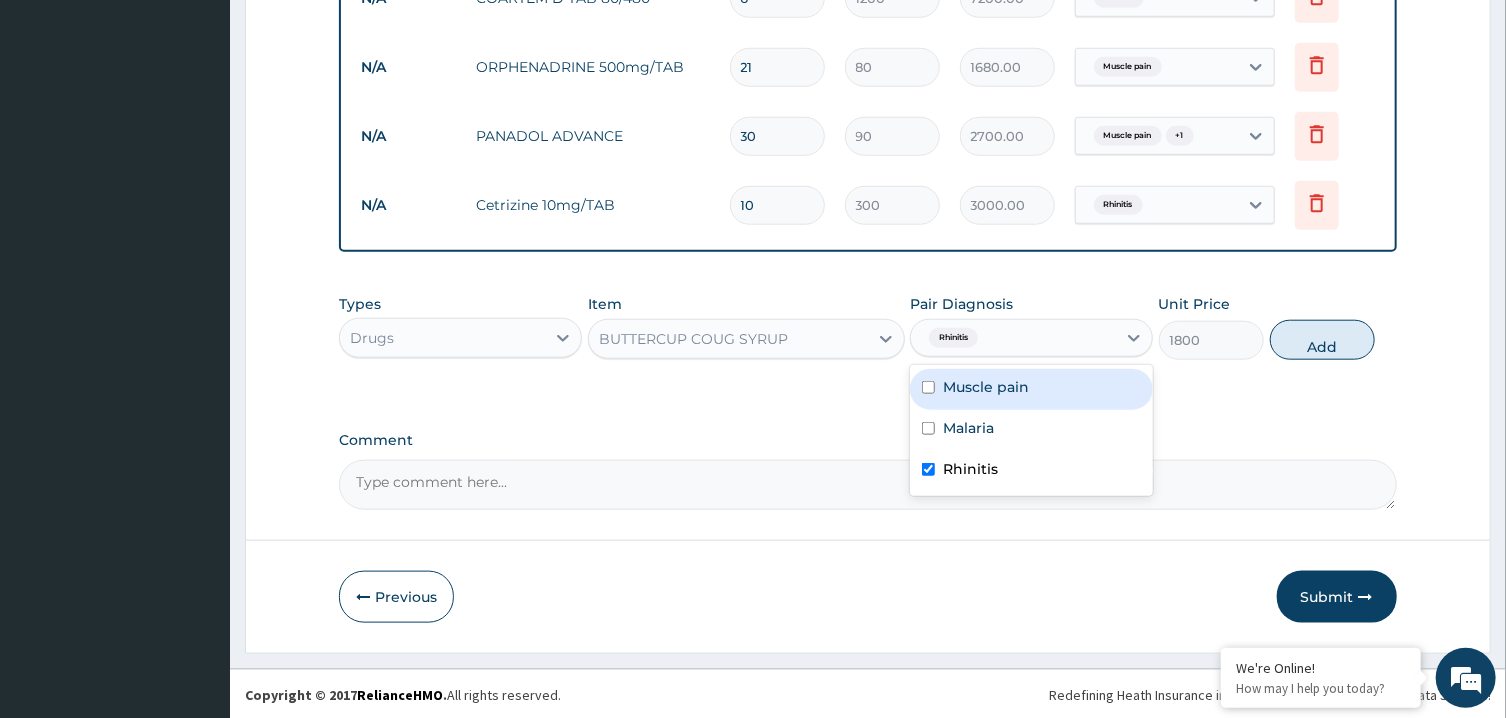 type on "0" 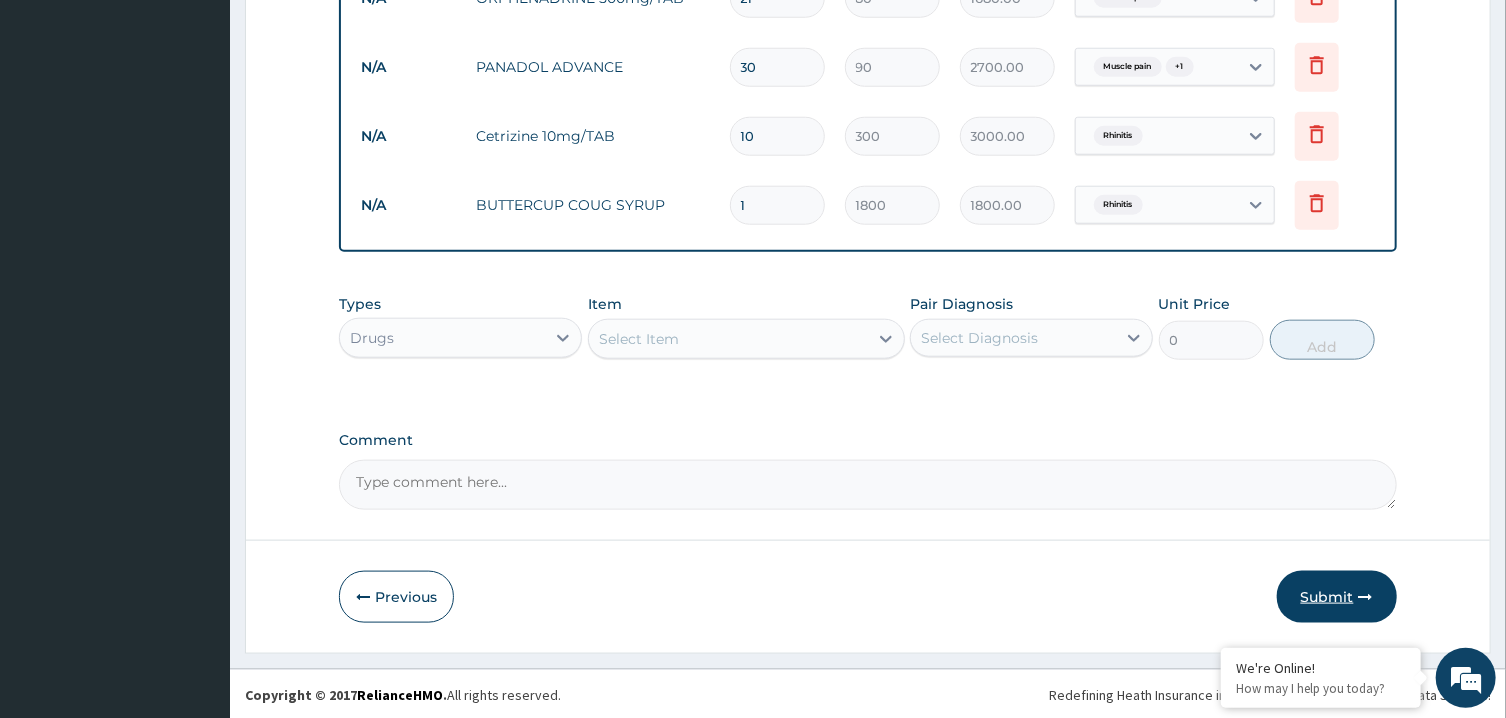 click on "Submit" at bounding box center [1337, 597] 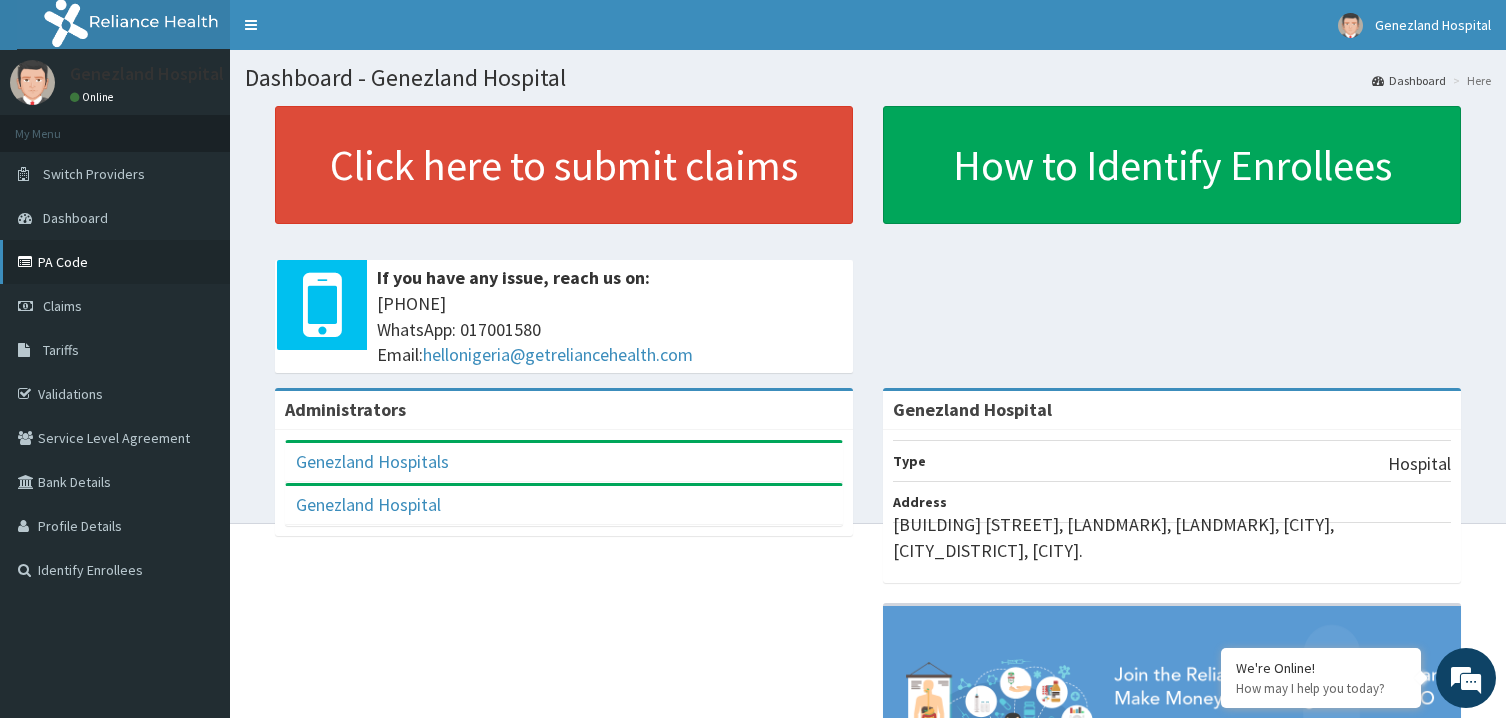 scroll, scrollTop: 0, scrollLeft: 0, axis: both 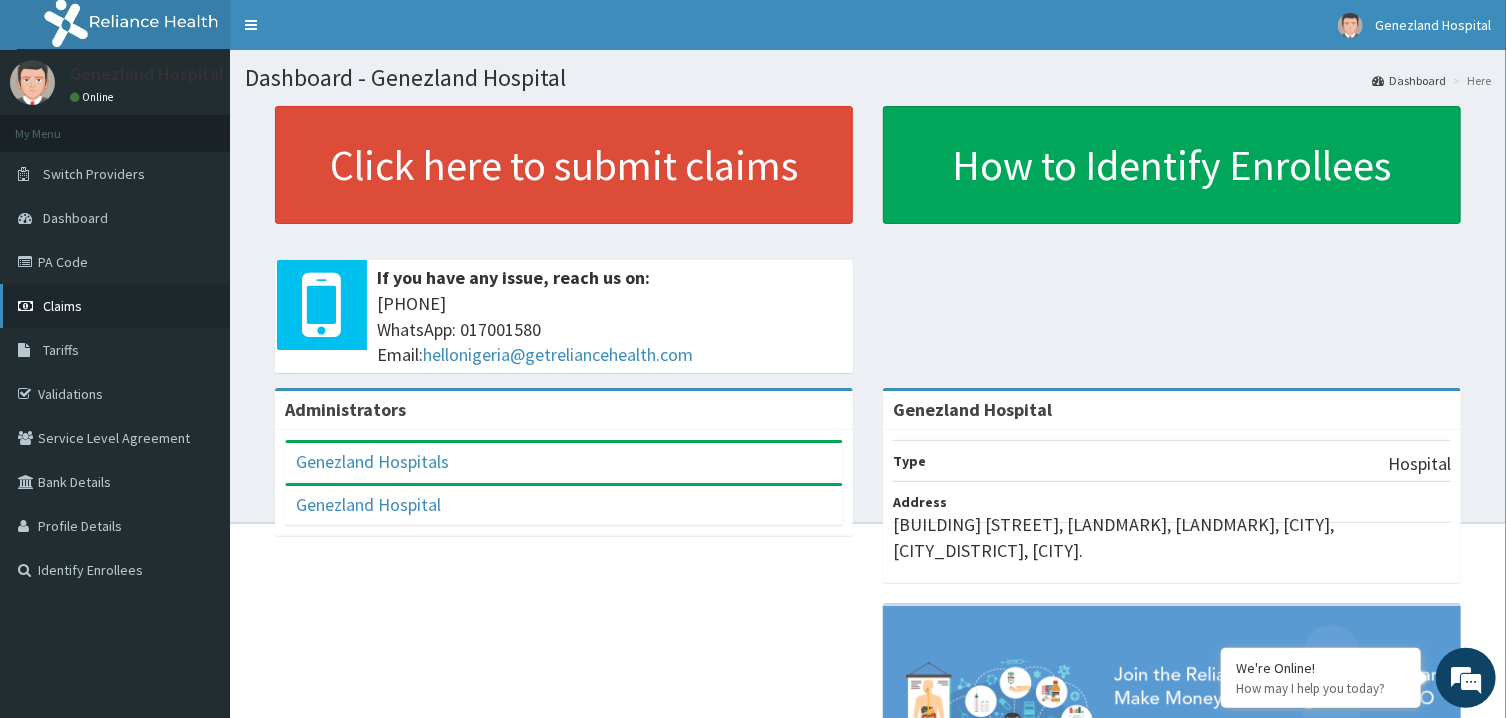 click on "Claims" at bounding box center [115, 306] 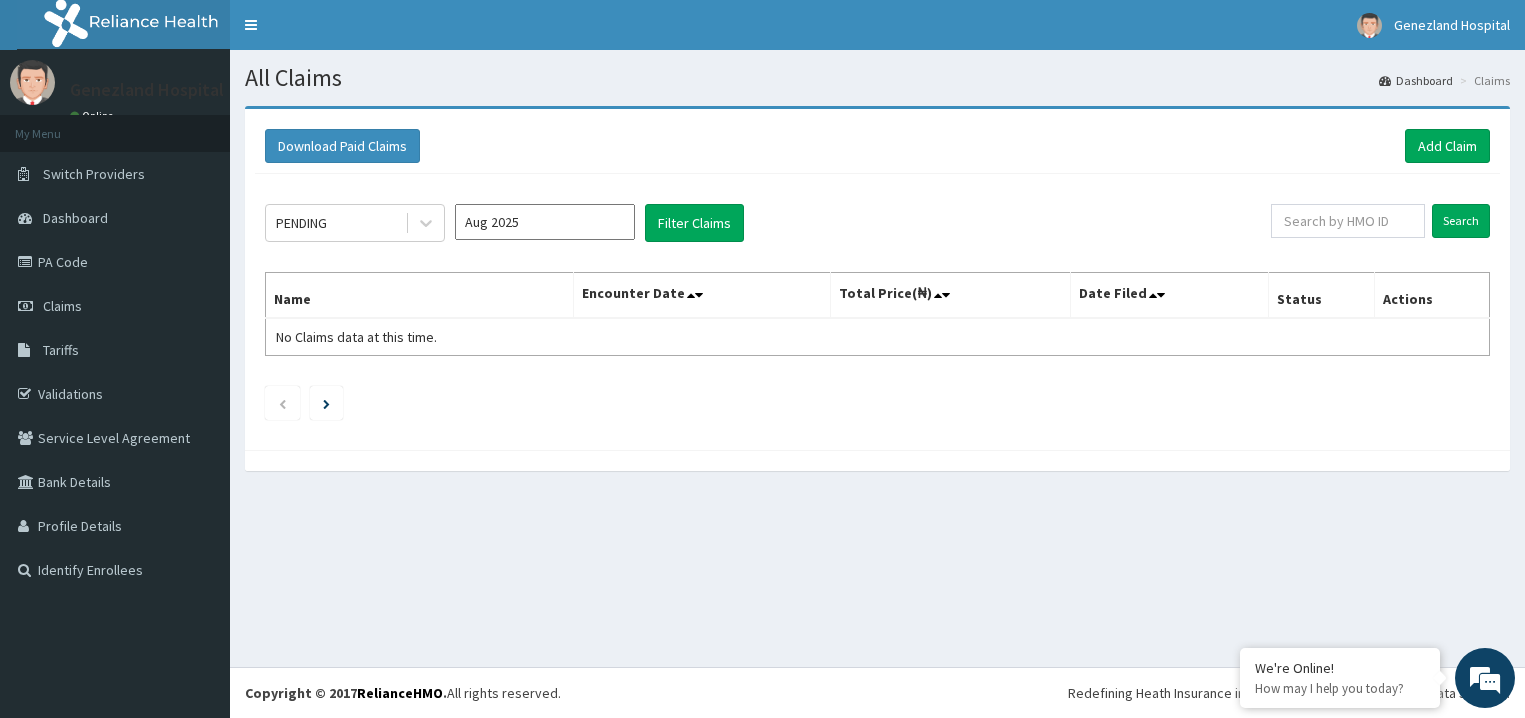 scroll, scrollTop: 0, scrollLeft: 0, axis: both 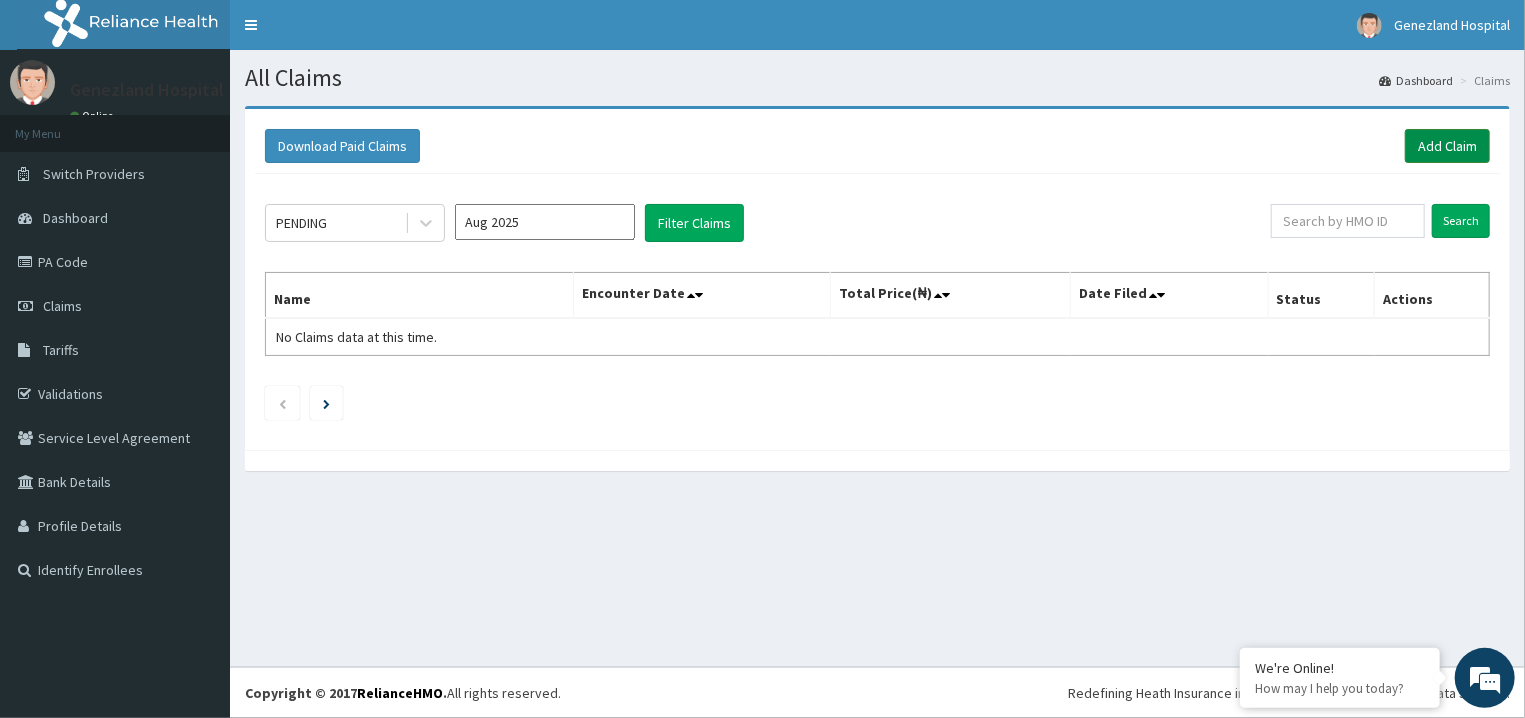click on "Add Claim" at bounding box center [1447, 146] 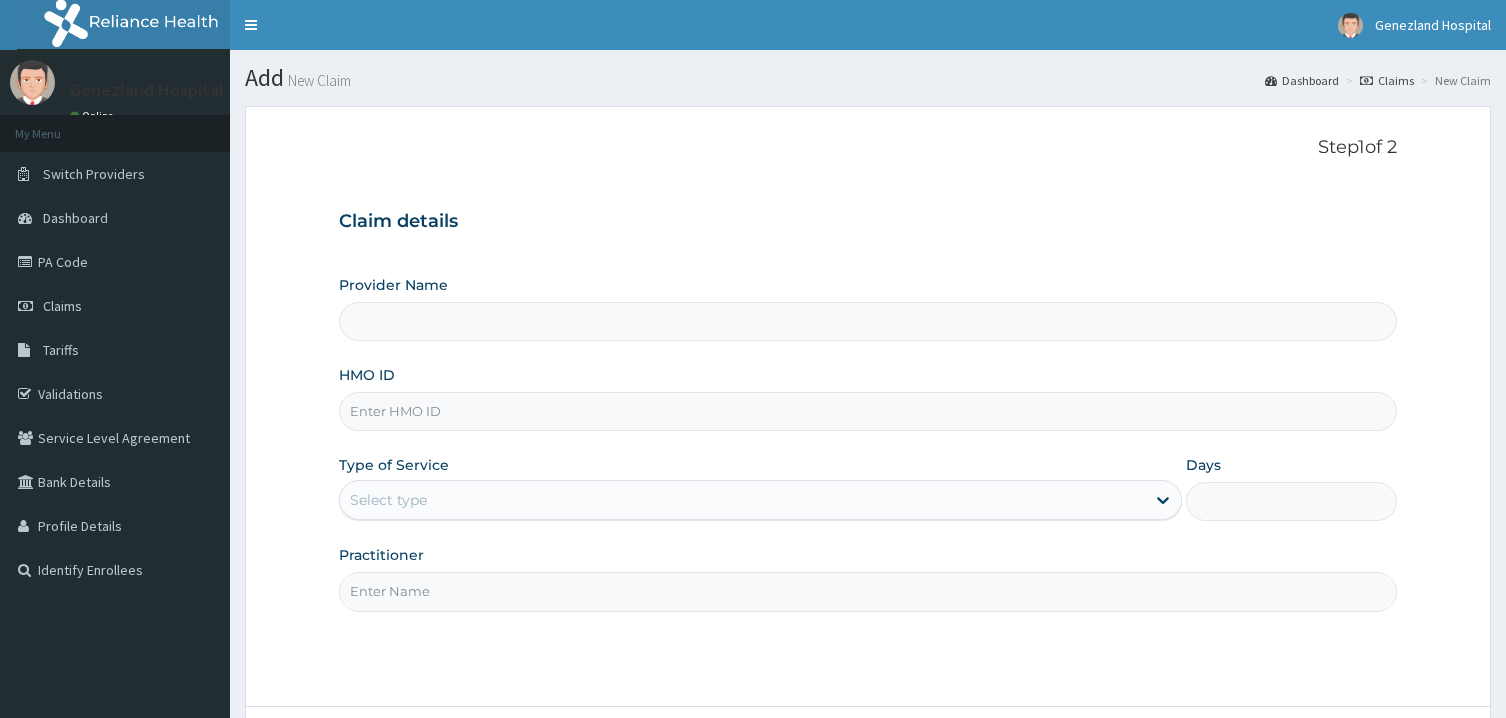 scroll, scrollTop: 0, scrollLeft: 0, axis: both 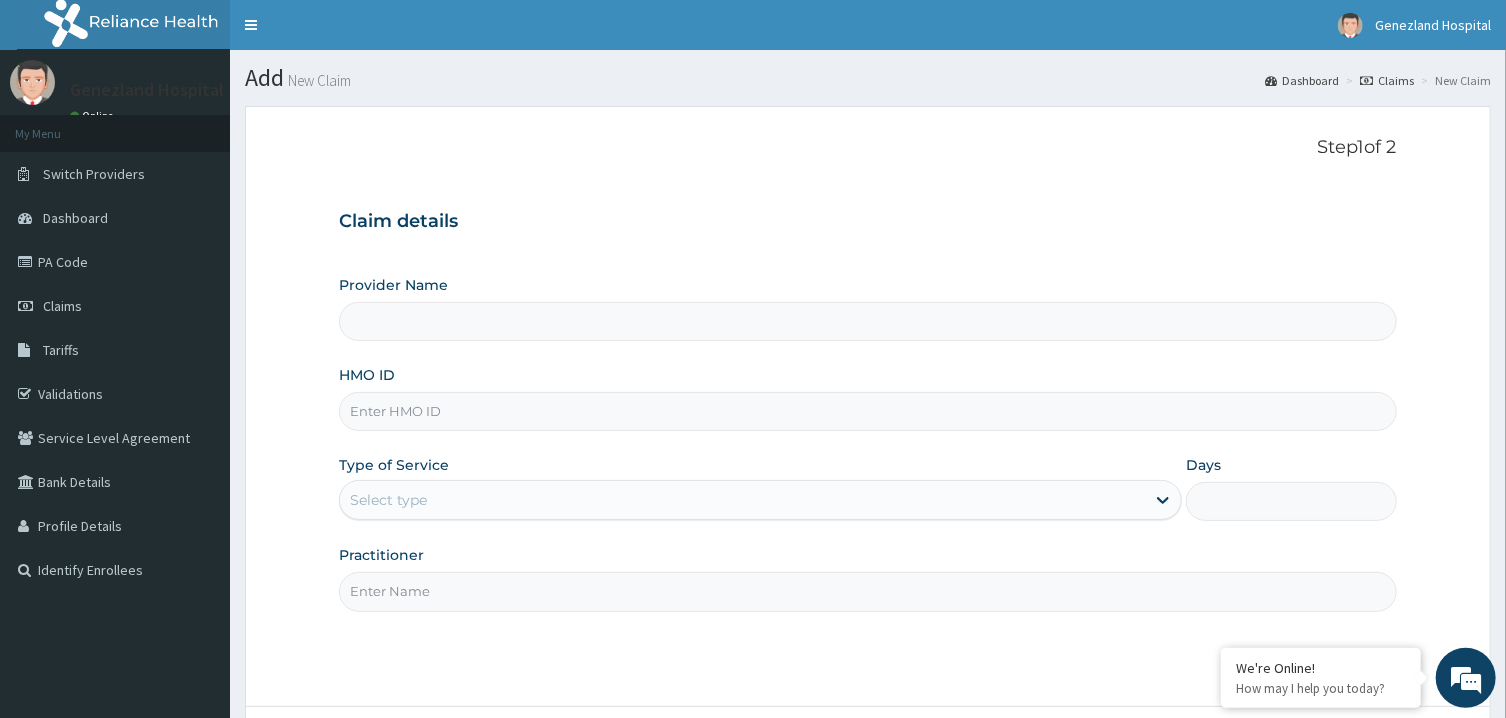 type on "Genezland Hospital" 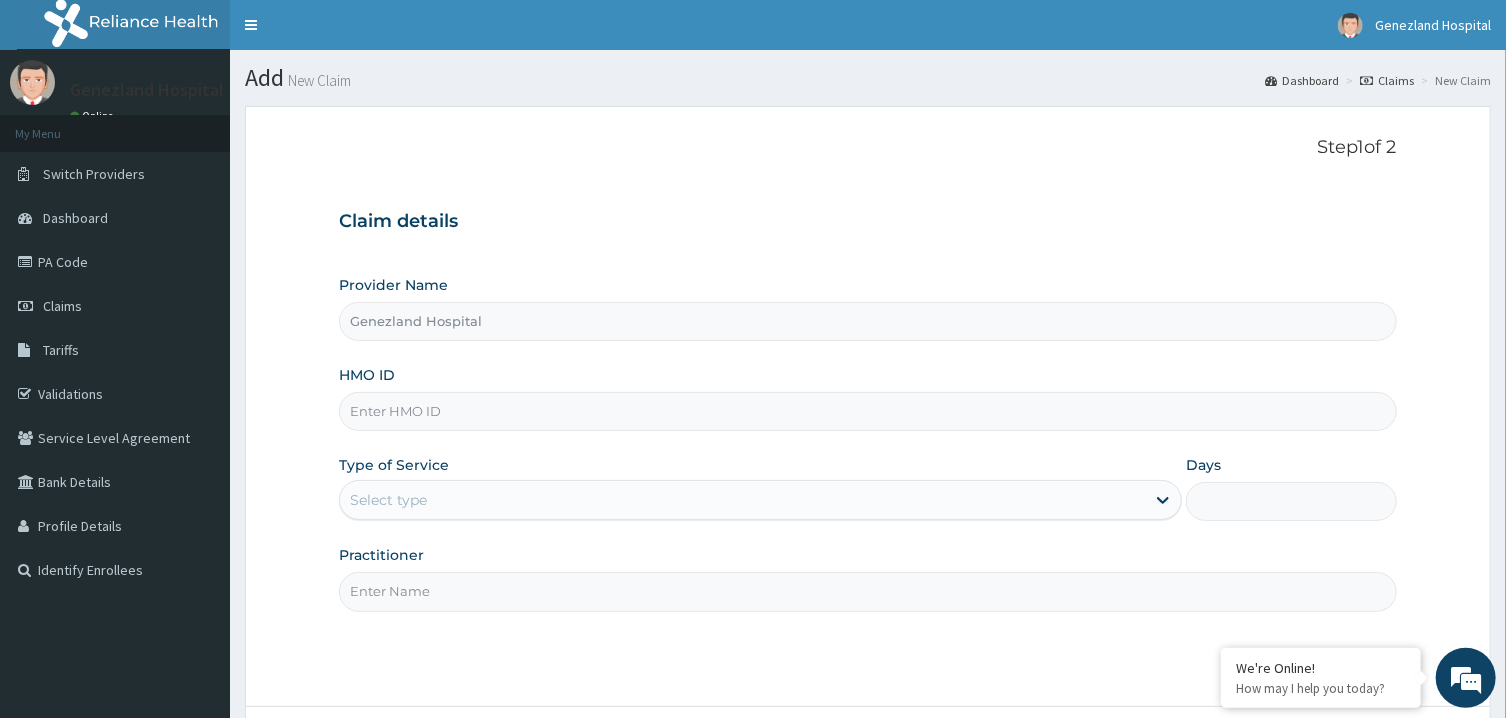 click on "HMO ID" at bounding box center [867, 411] 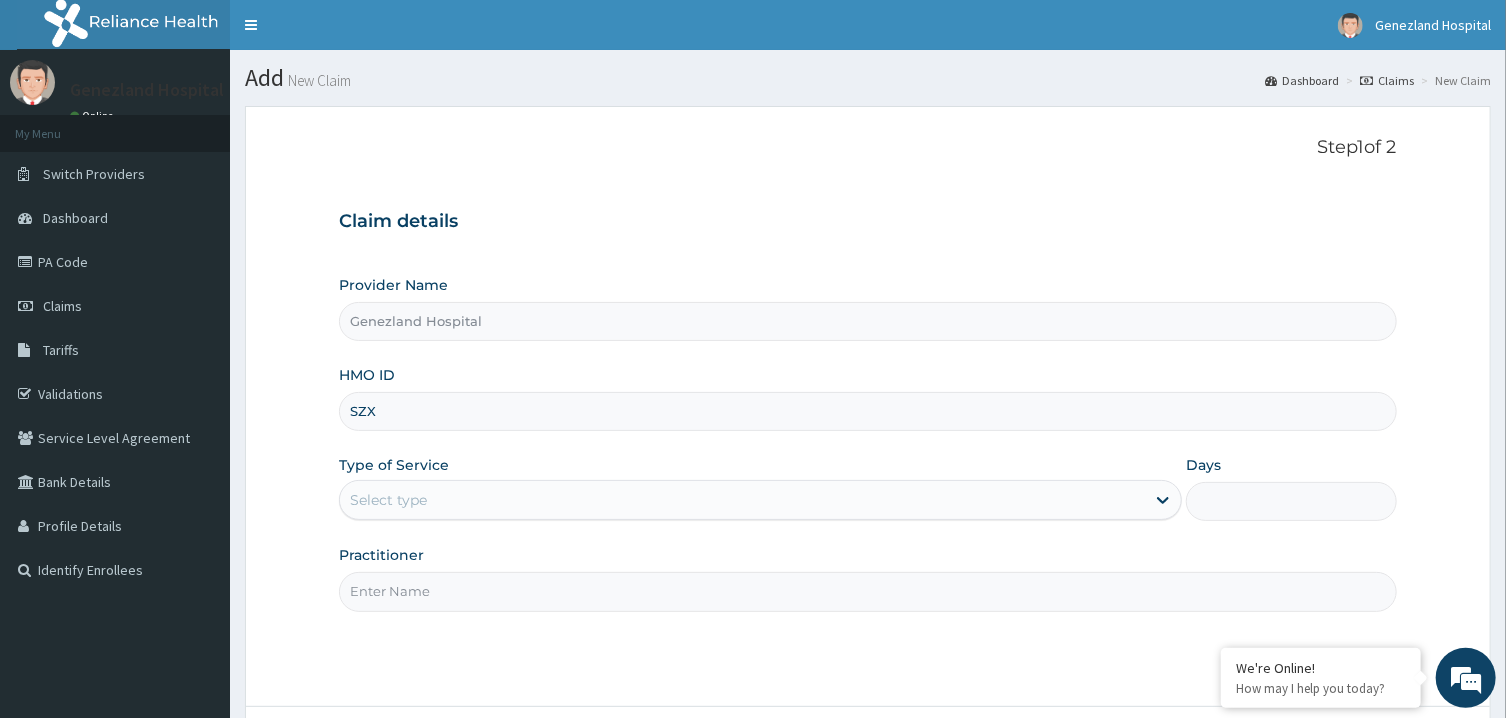 scroll, scrollTop: 0, scrollLeft: 0, axis: both 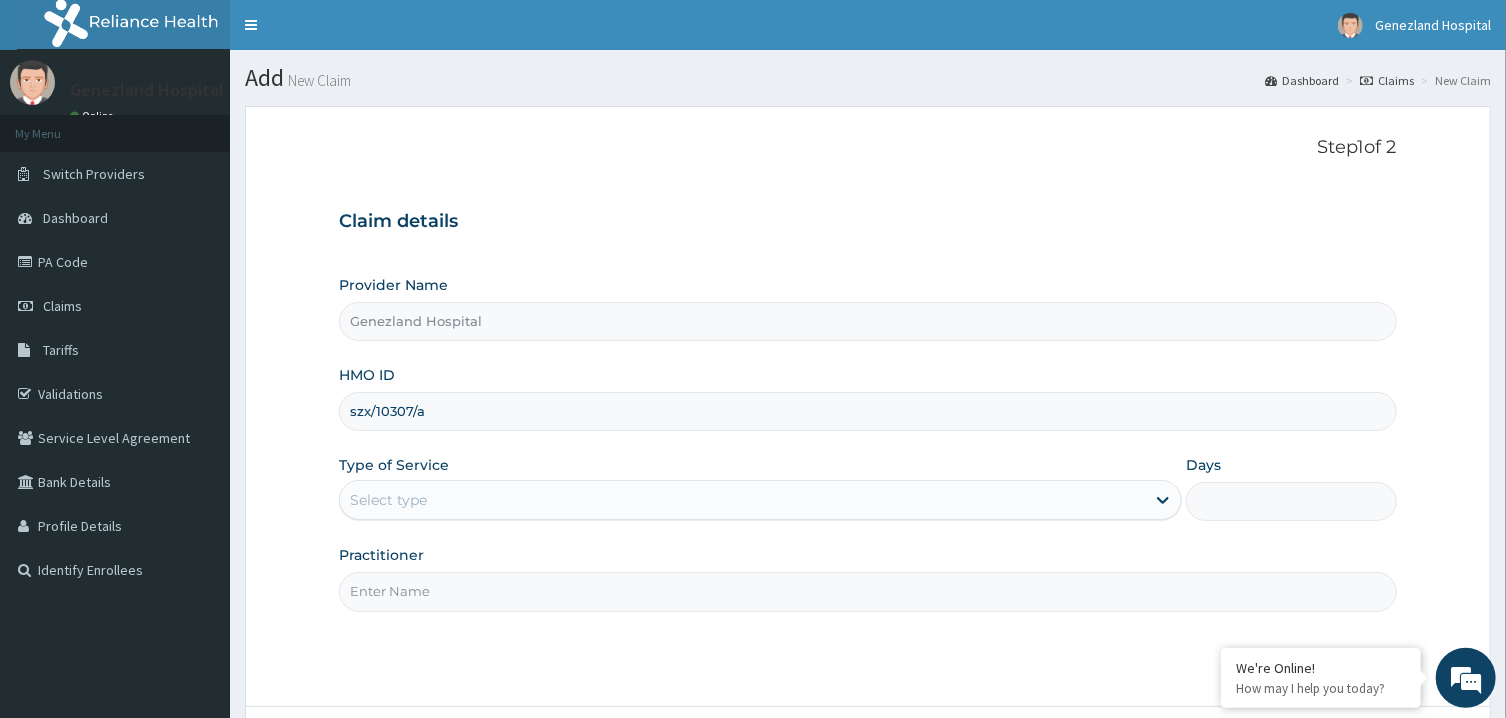 type on "szx/10307/a" 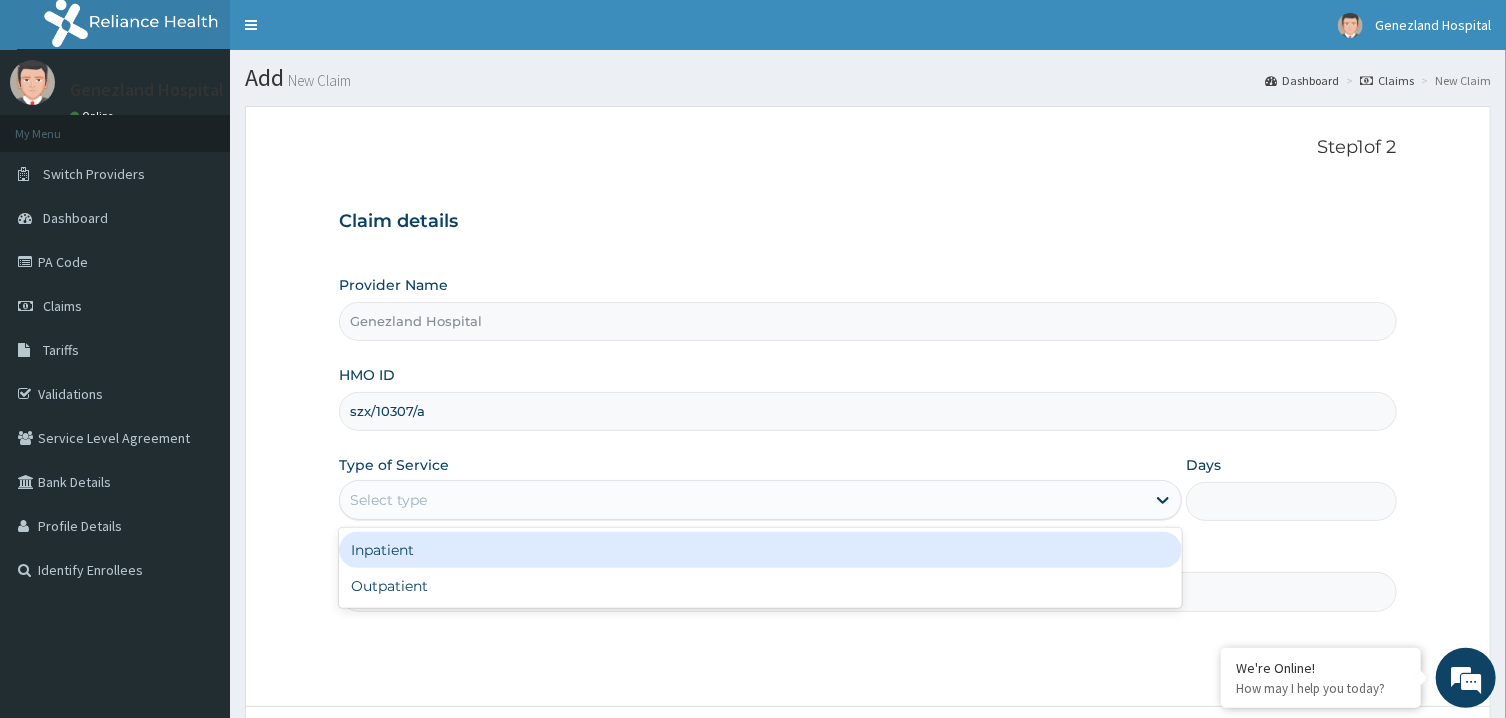 click on "Select type" at bounding box center [742, 500] 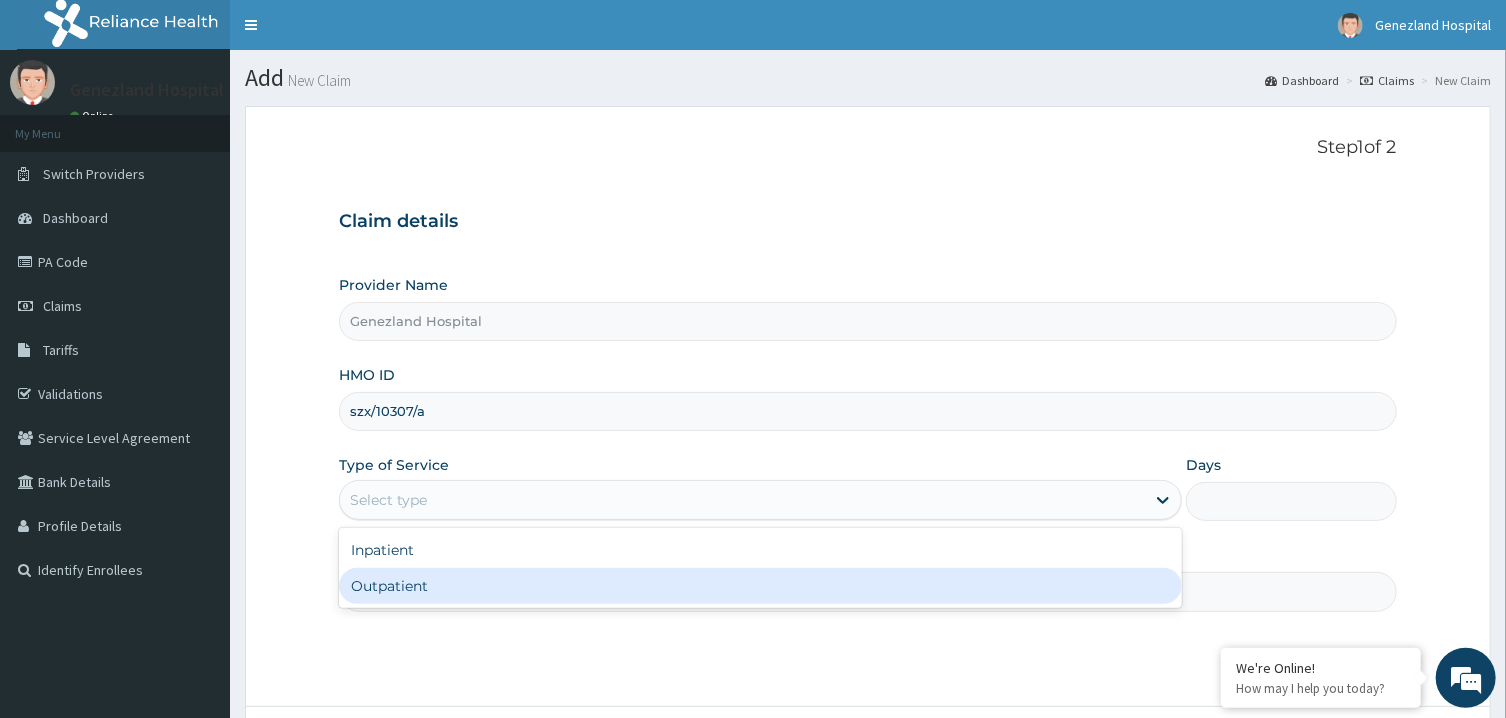 click on "Outpatient" at bounding box center [760, 586] 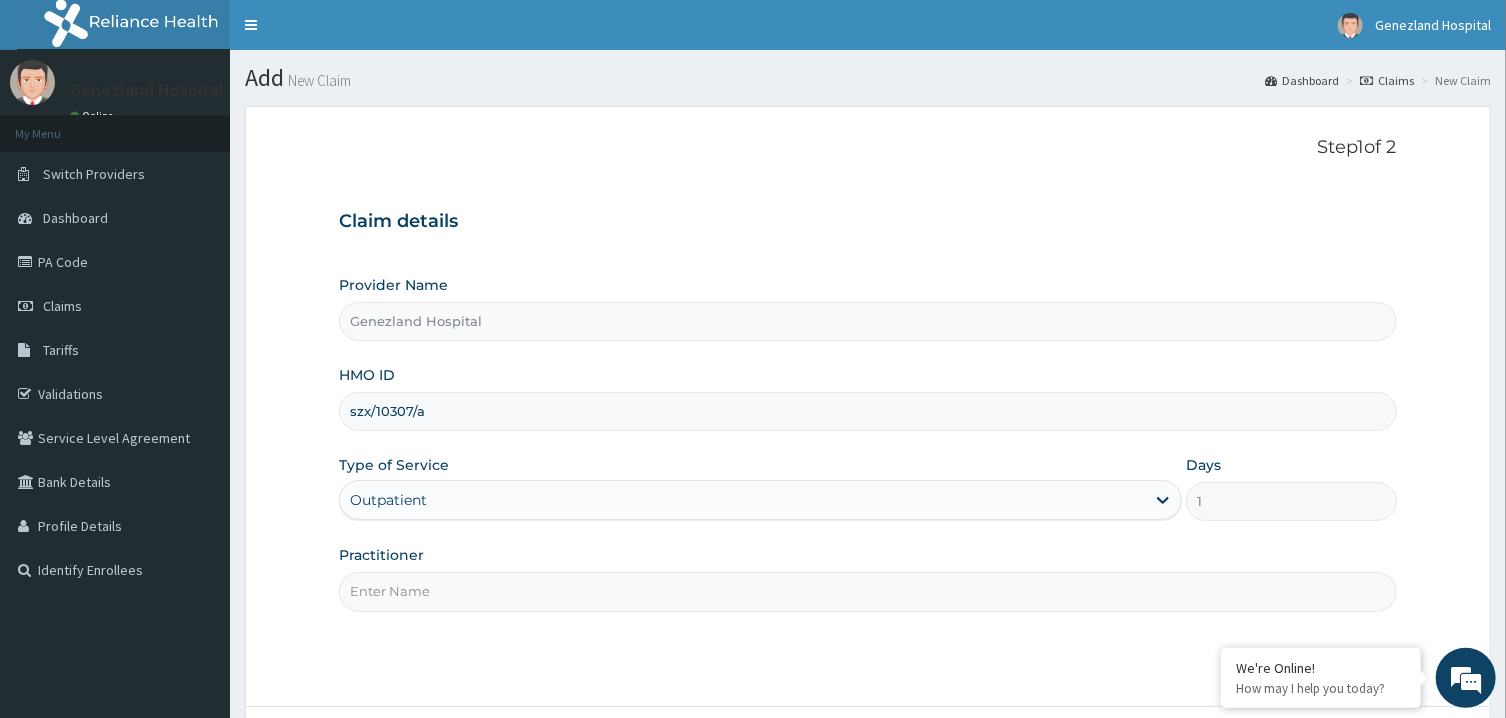 click on "Practitioner" at bounding box center [867, 591] 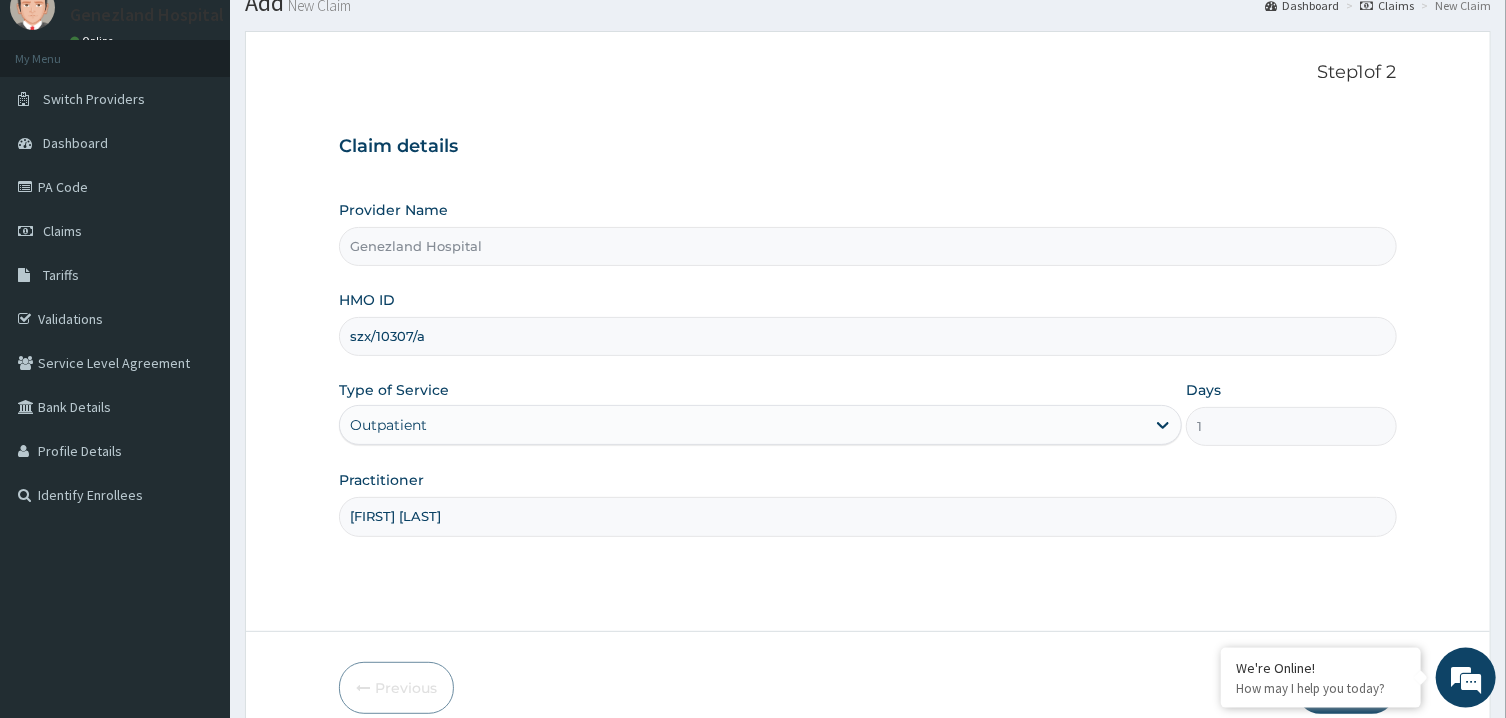 scroll, scrollTop: 168, scrollLeft: 0, axis: vertical 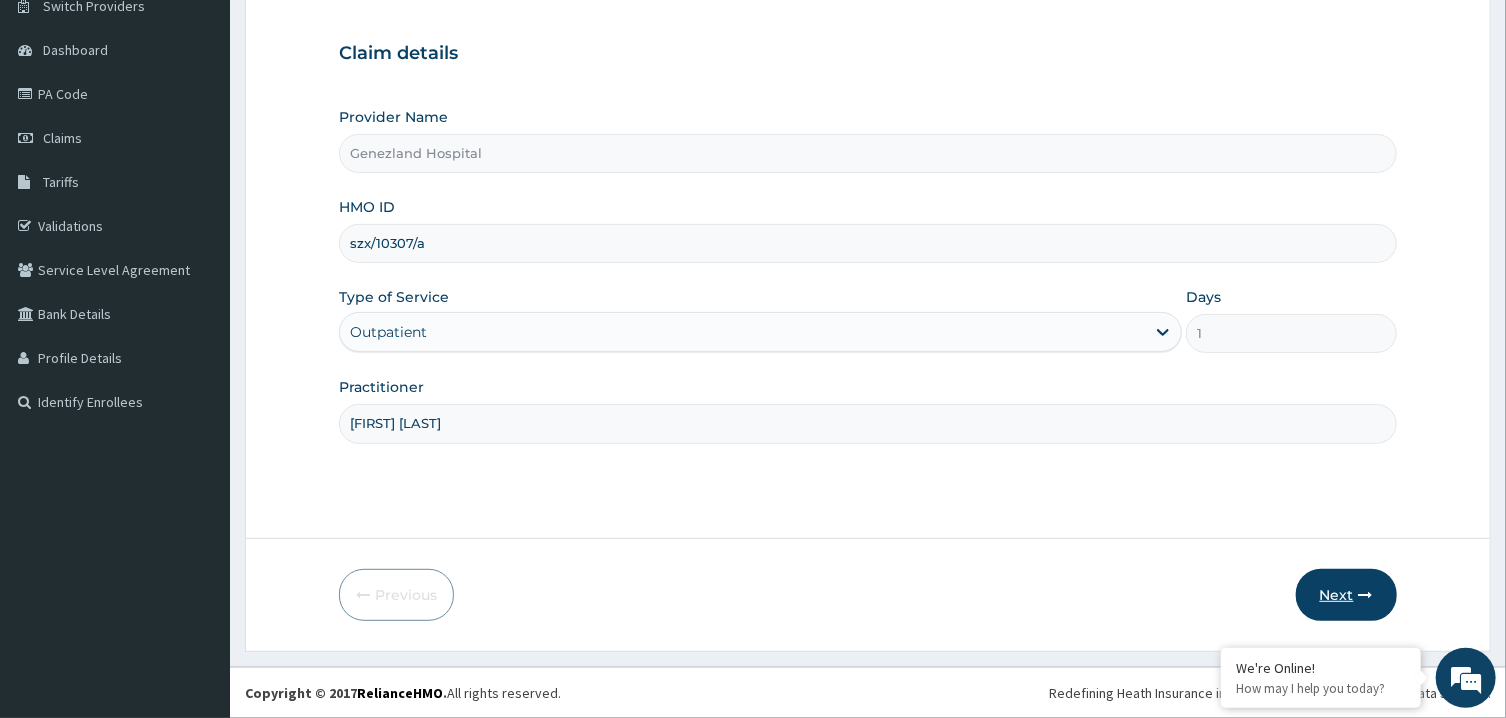 type on "PETER PRINCE" 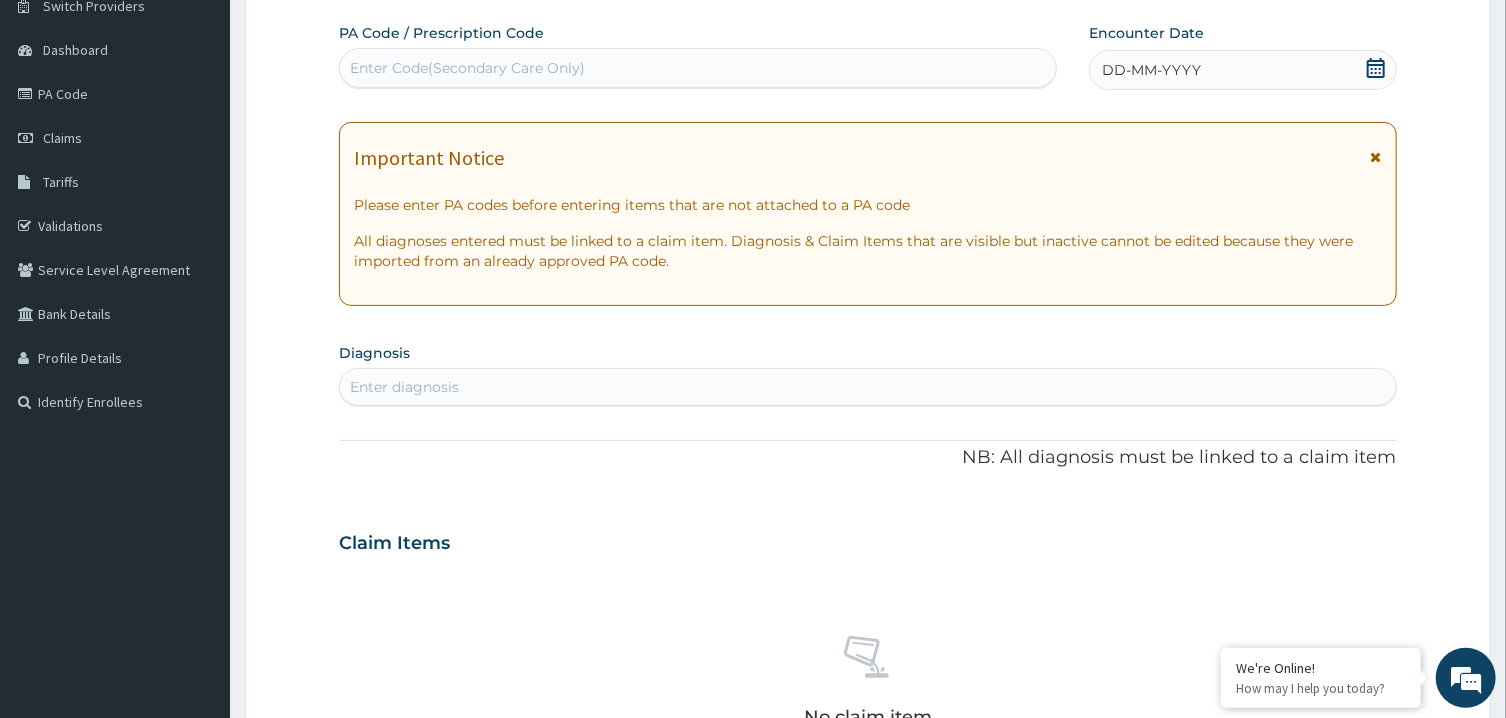click 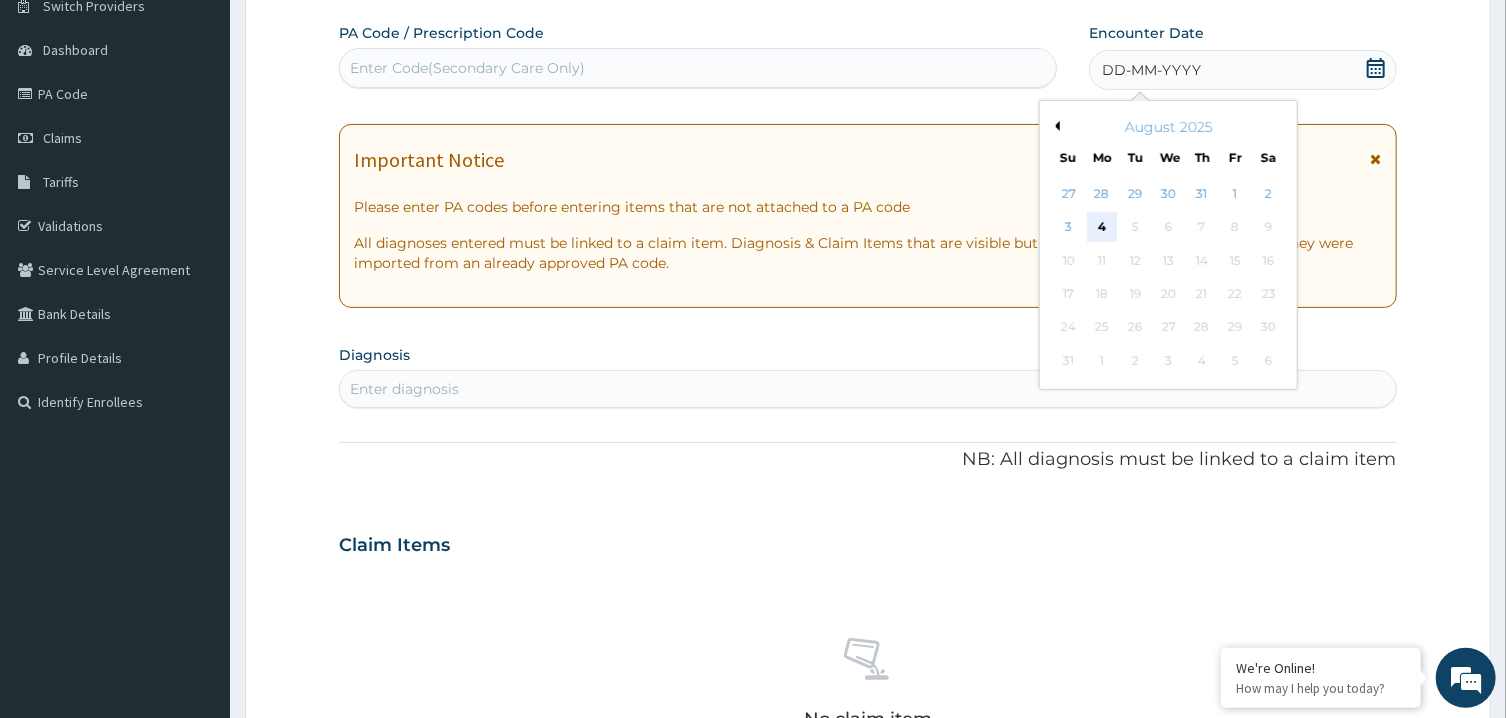 click on "4" at bounding box center [1102, 228] 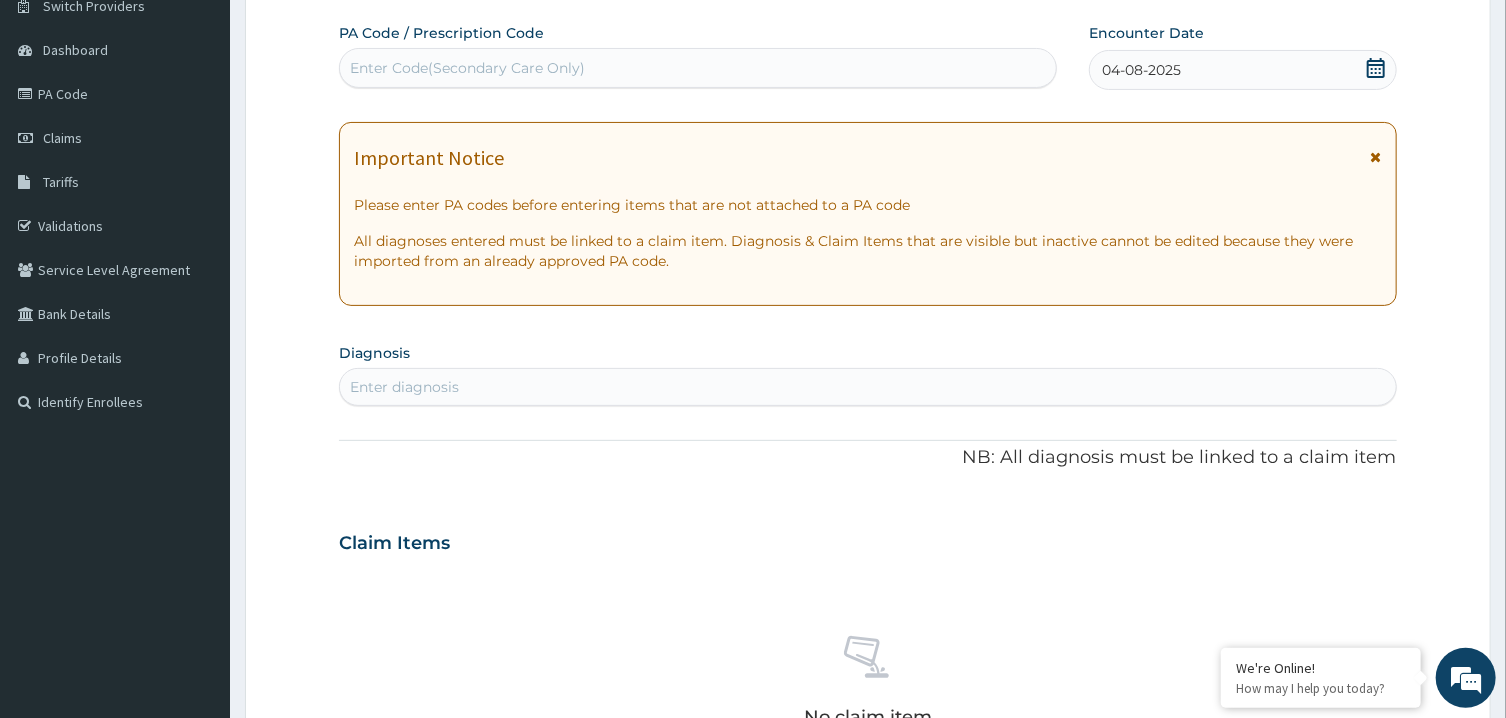 click on "Enter diagnosis" at bounding box center (867, 387) 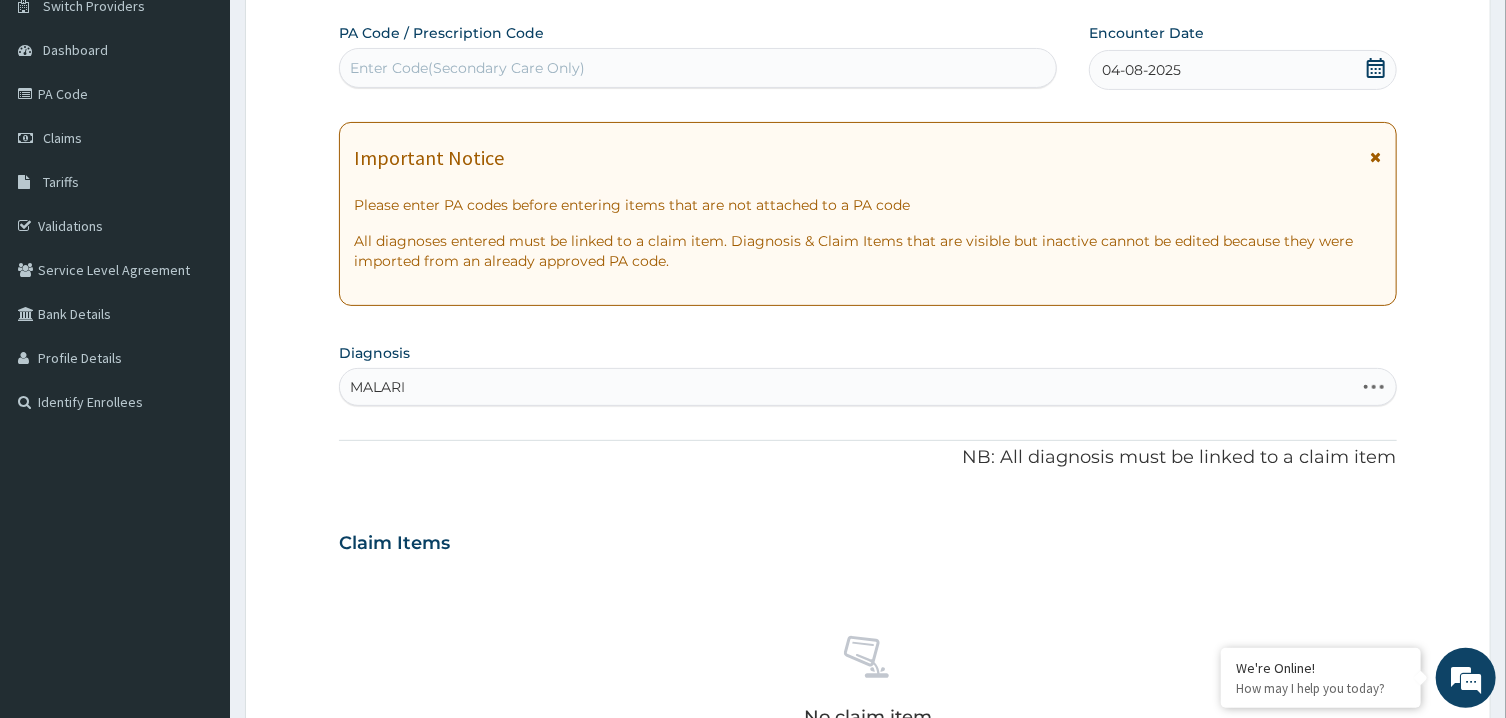 type on "MALARIA" 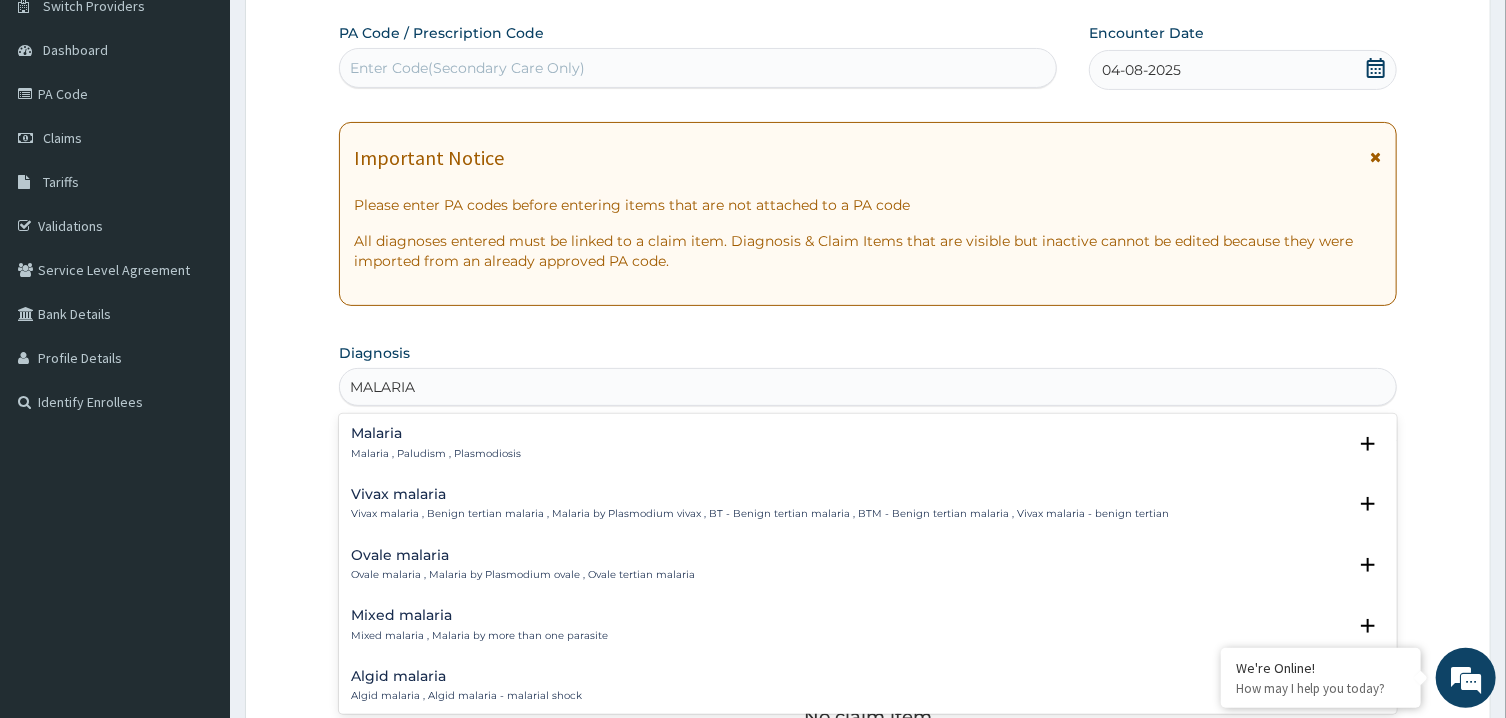 click on "Malaria" at bounding box center [436, 433] 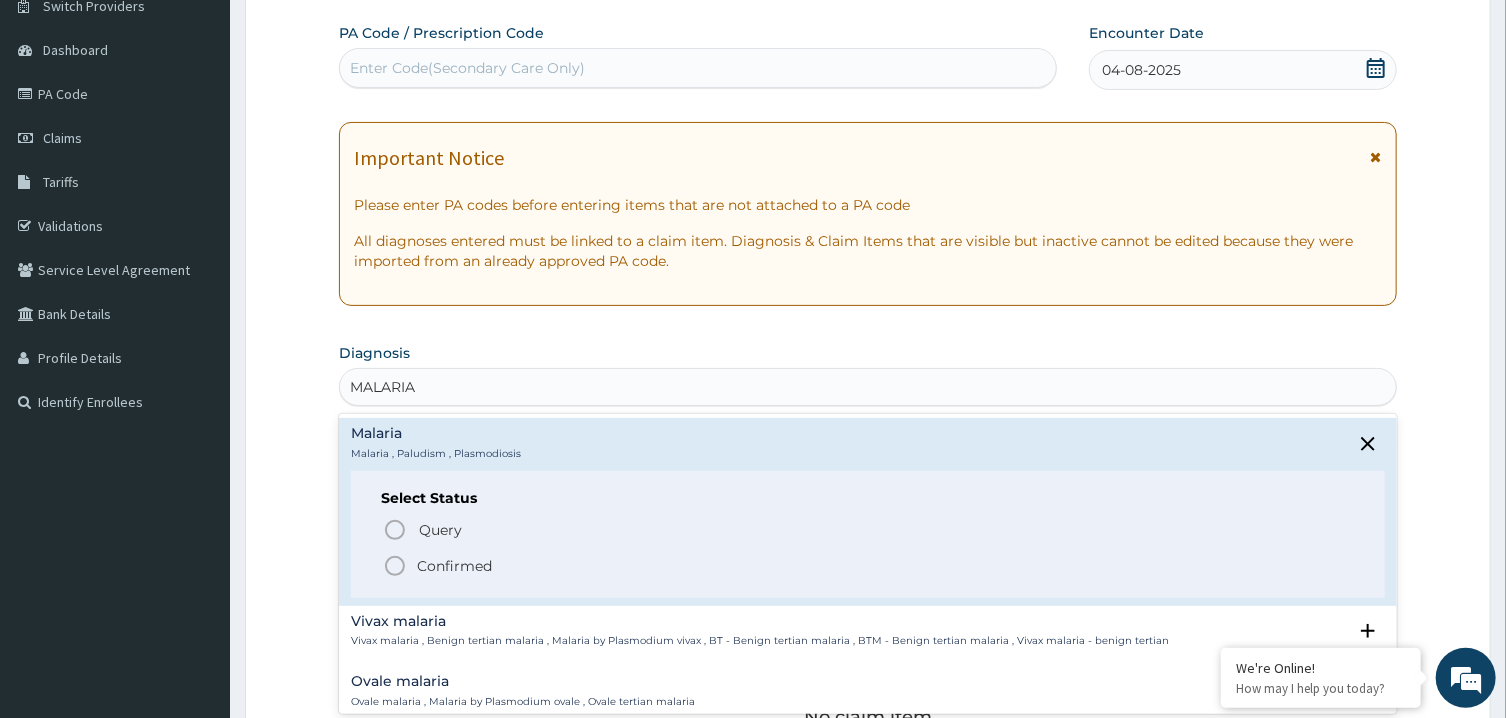 click 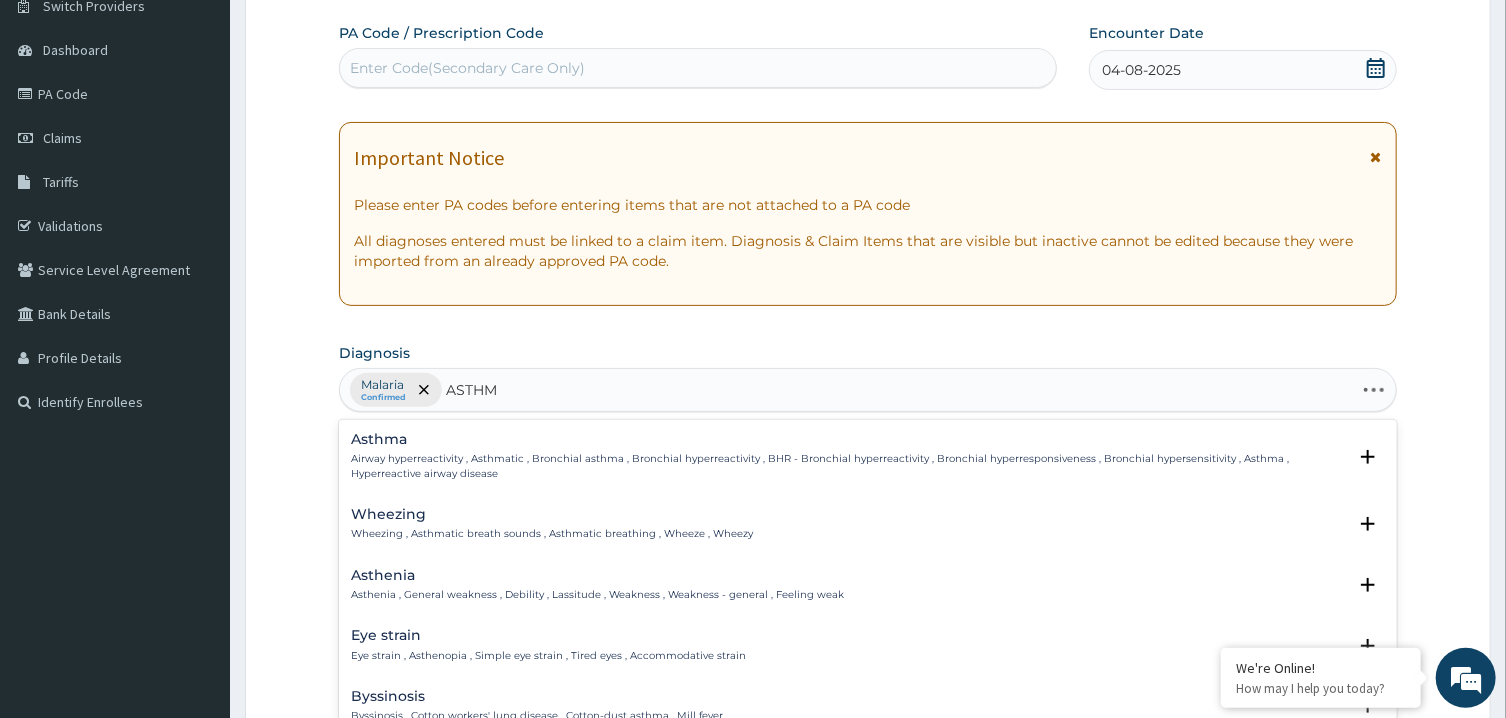 type on "ASTHMA" 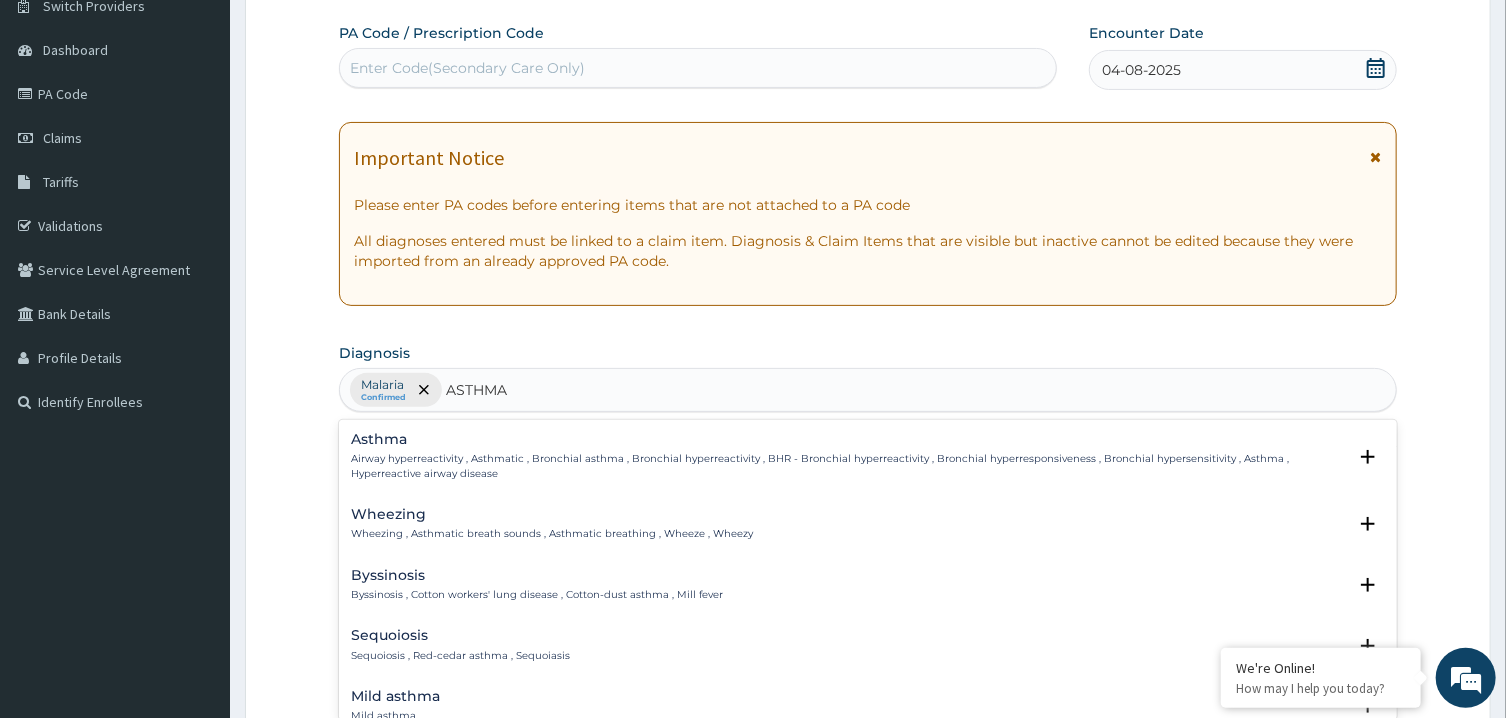 click on "Airway hyperreactivity , Asthmatic , Bronchial asthma , Bronchial hyperreactivity , BHR - Bronchial hyperreactivity , Bronchial hyperresponsiveness , Bronchial hypersensitivity , Asthma , Hyperreactive airway disease" at bounding box center [848, 466] 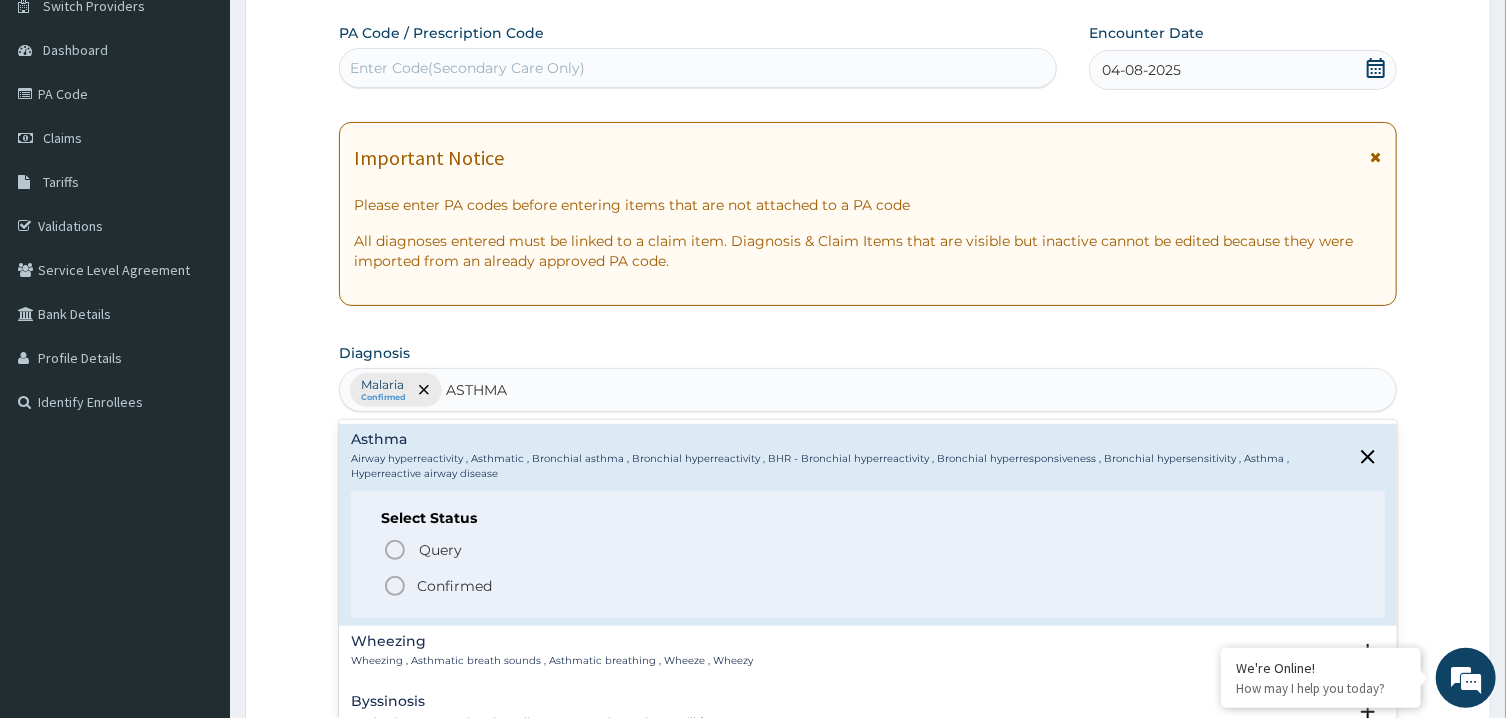 click 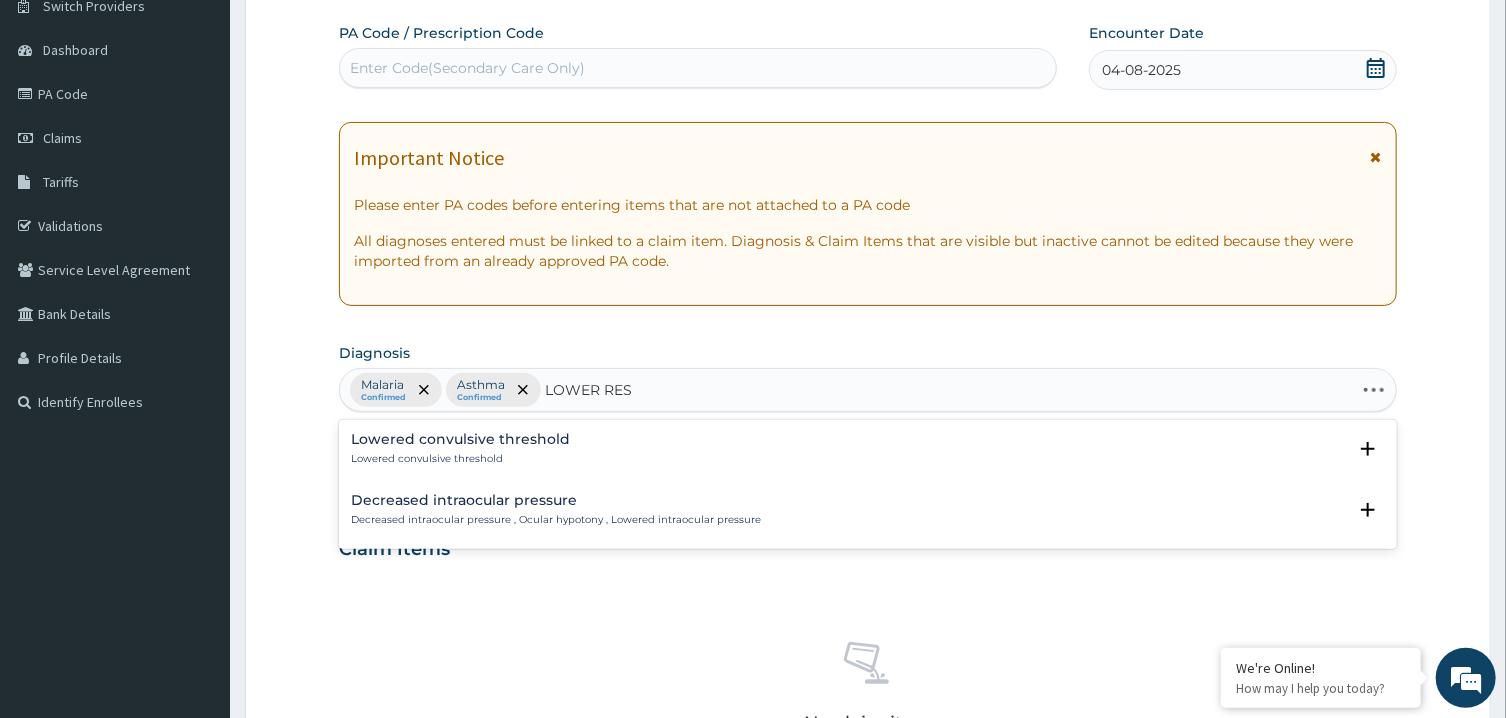 type on "LOWER RESP" 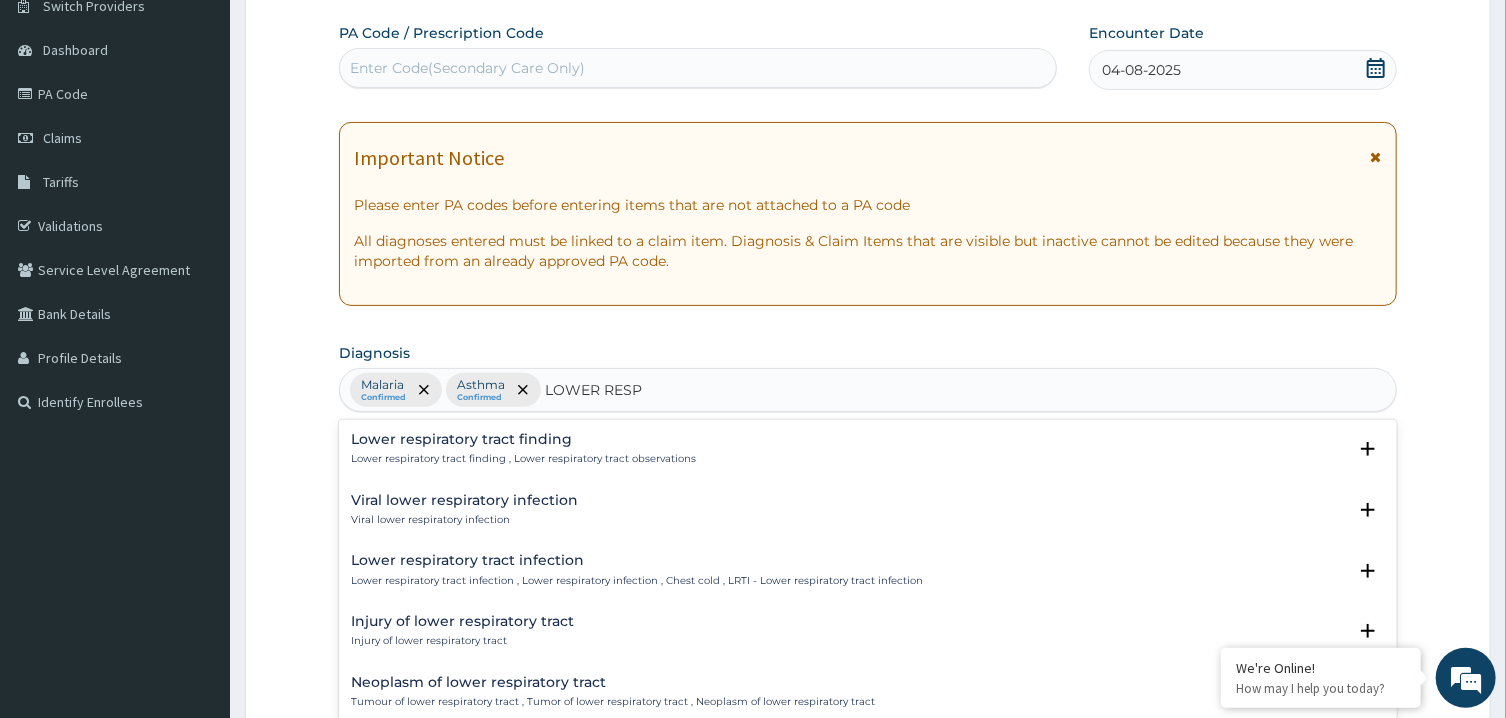 drag, startPoint x: 440, startPoint y: 501, endPoint x: 459, endPoint y: 549, distance: 51.62364 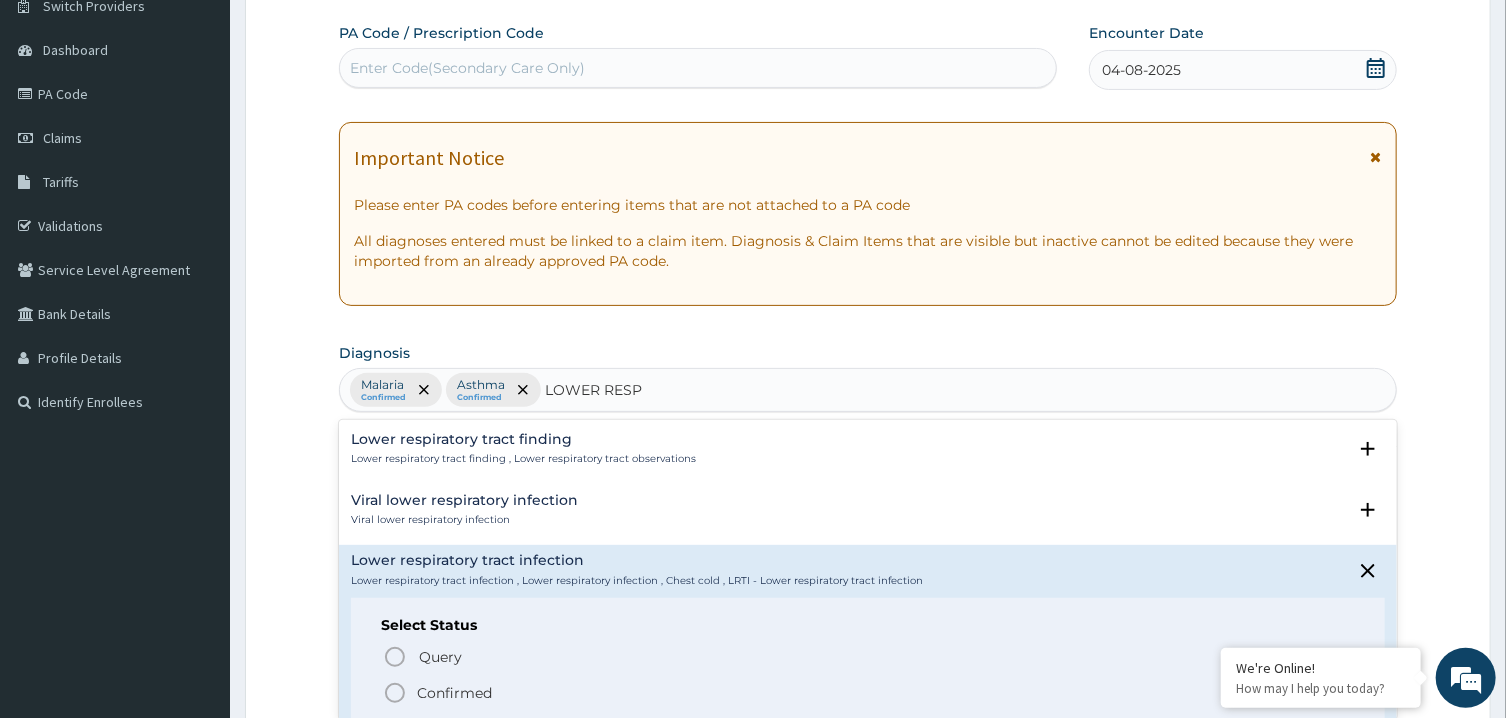 click 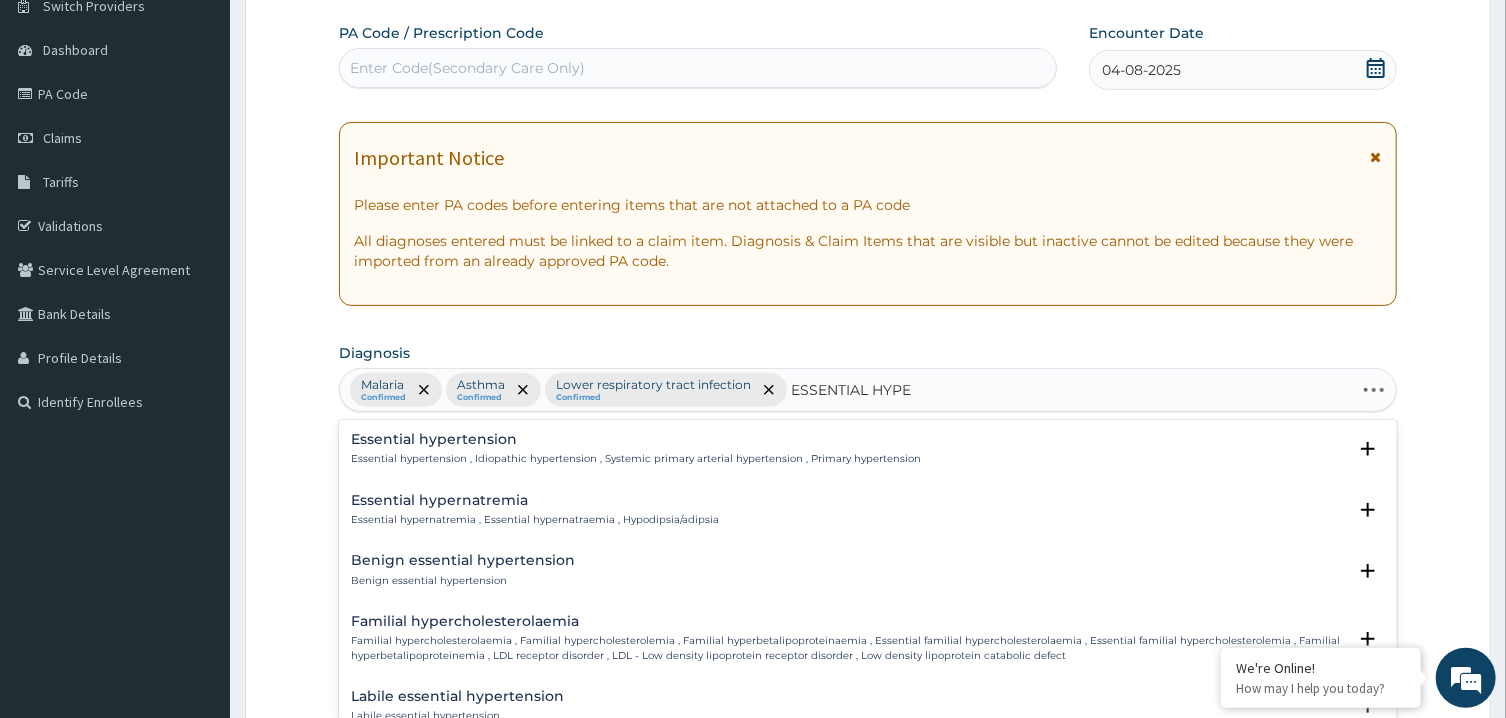 type on "ESSENTIAL HYPER" 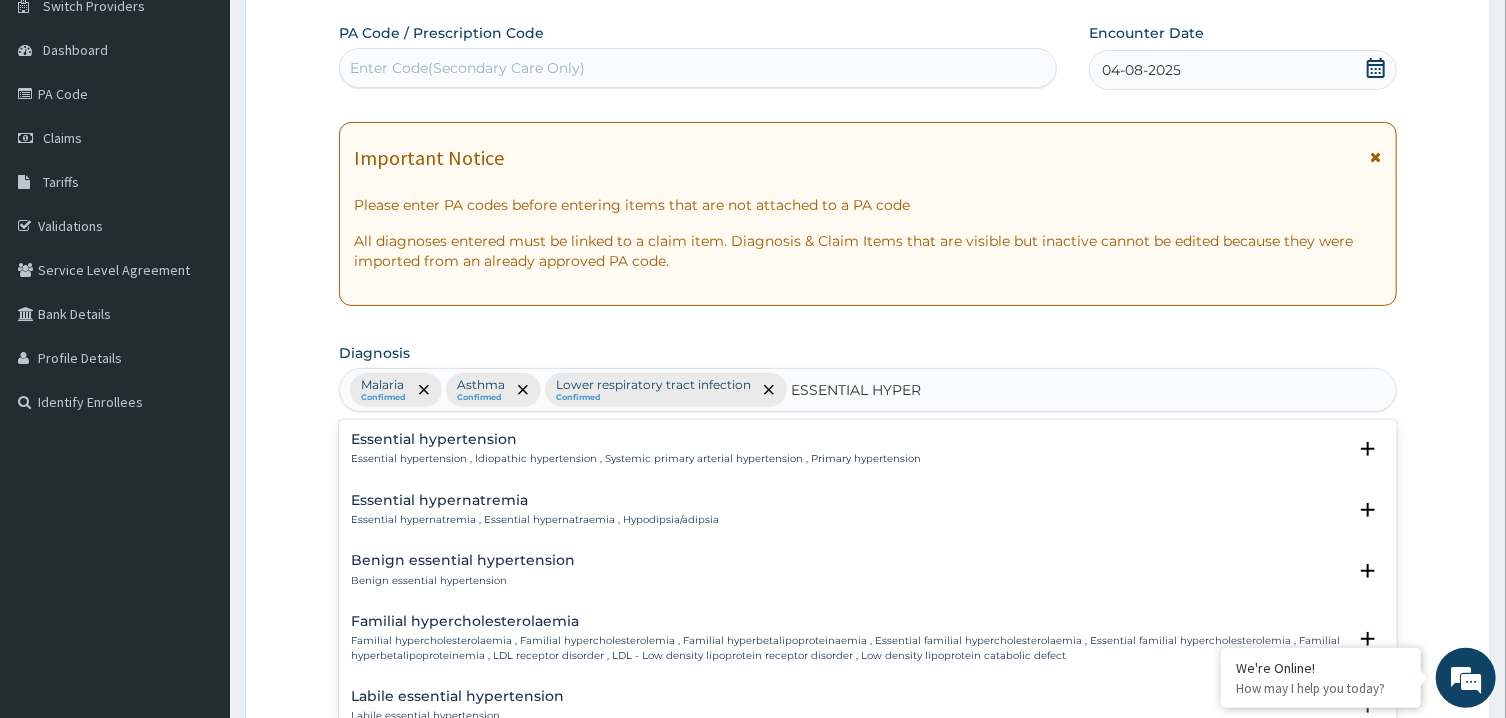 click on "Essential hypertension" at bounding box center (636, 439) 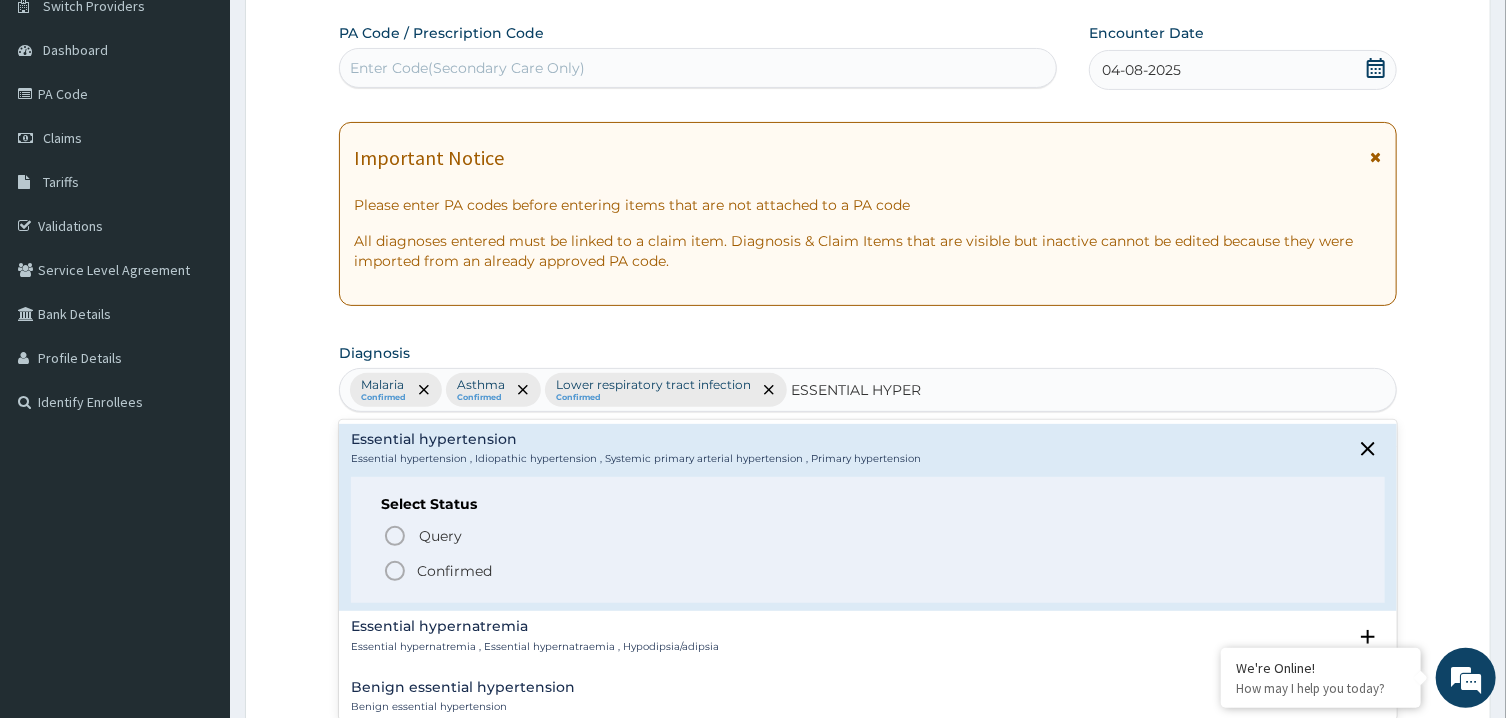 click 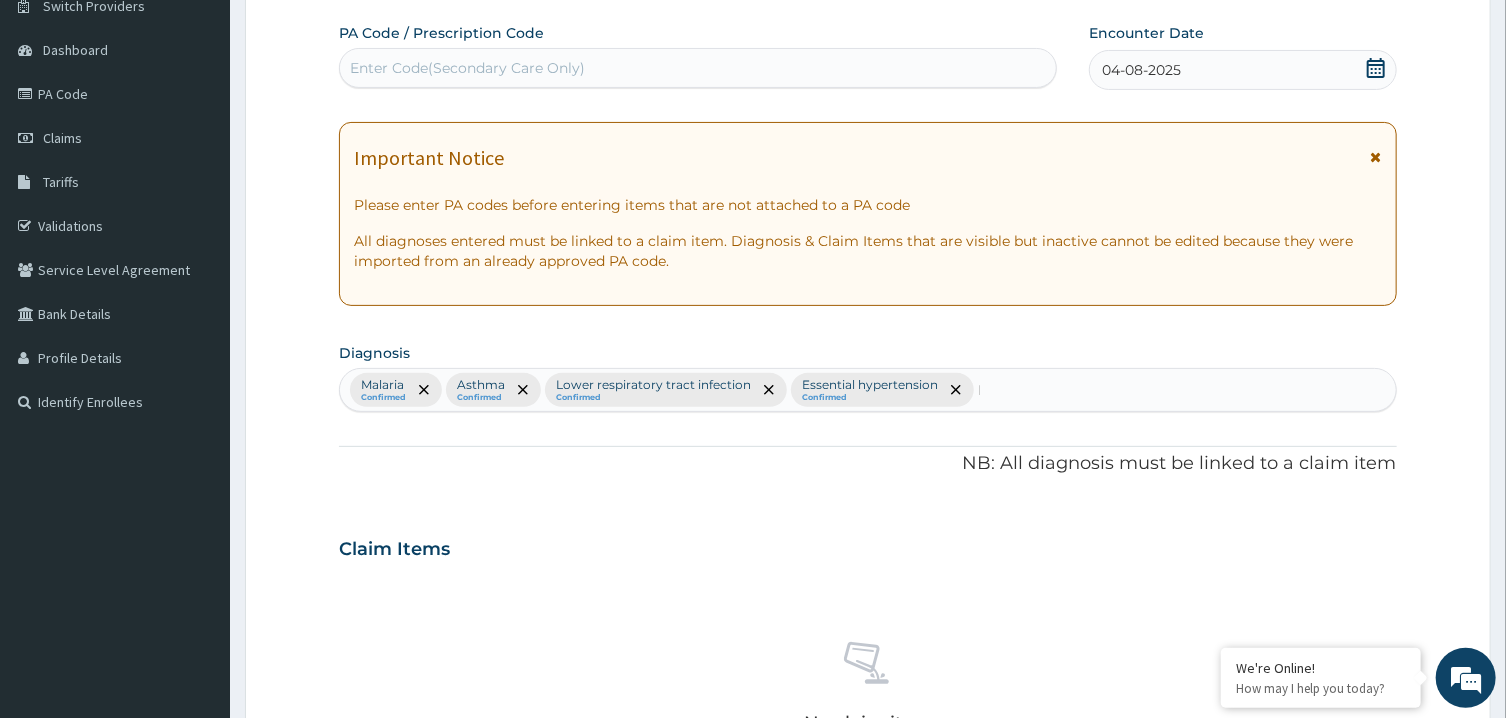 type 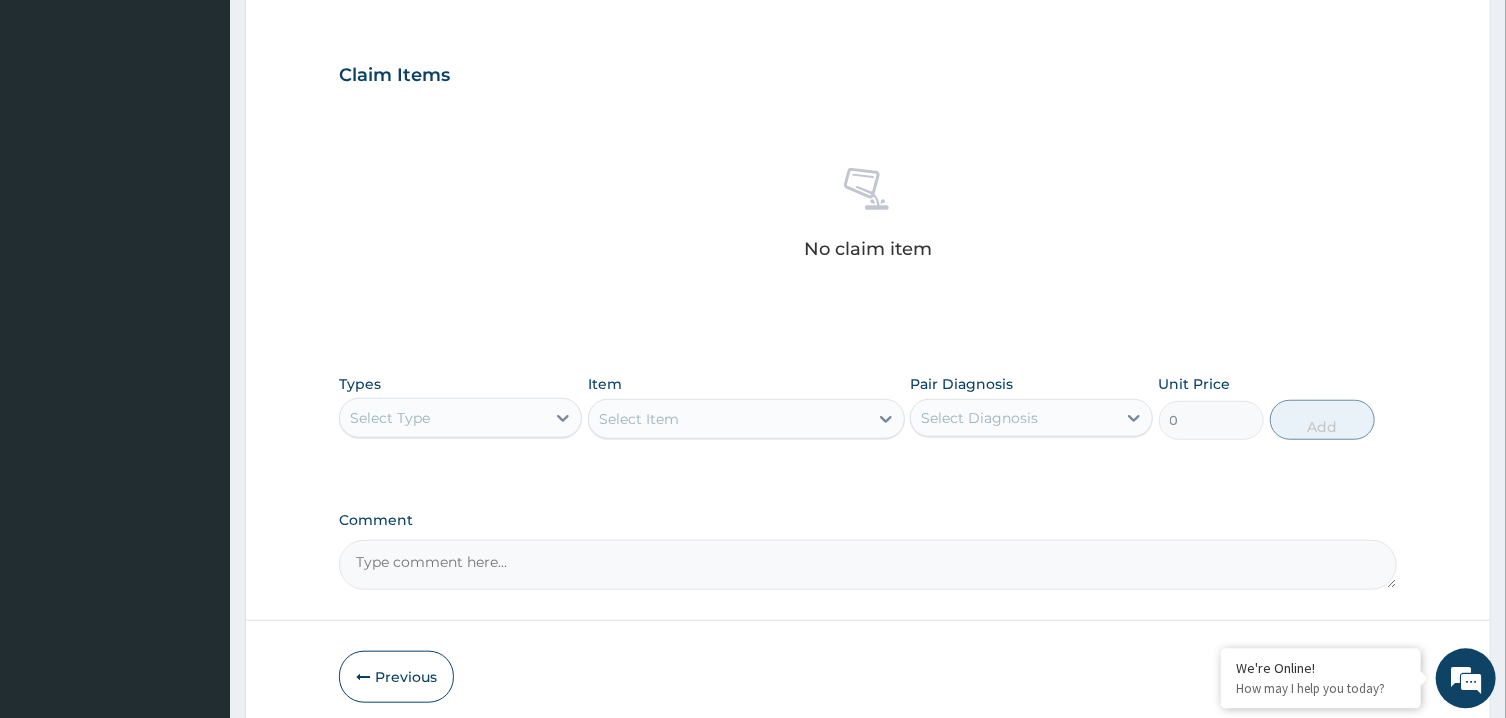 scroll, scrollTop: 681, scrollLeft: 0, axis: vertical 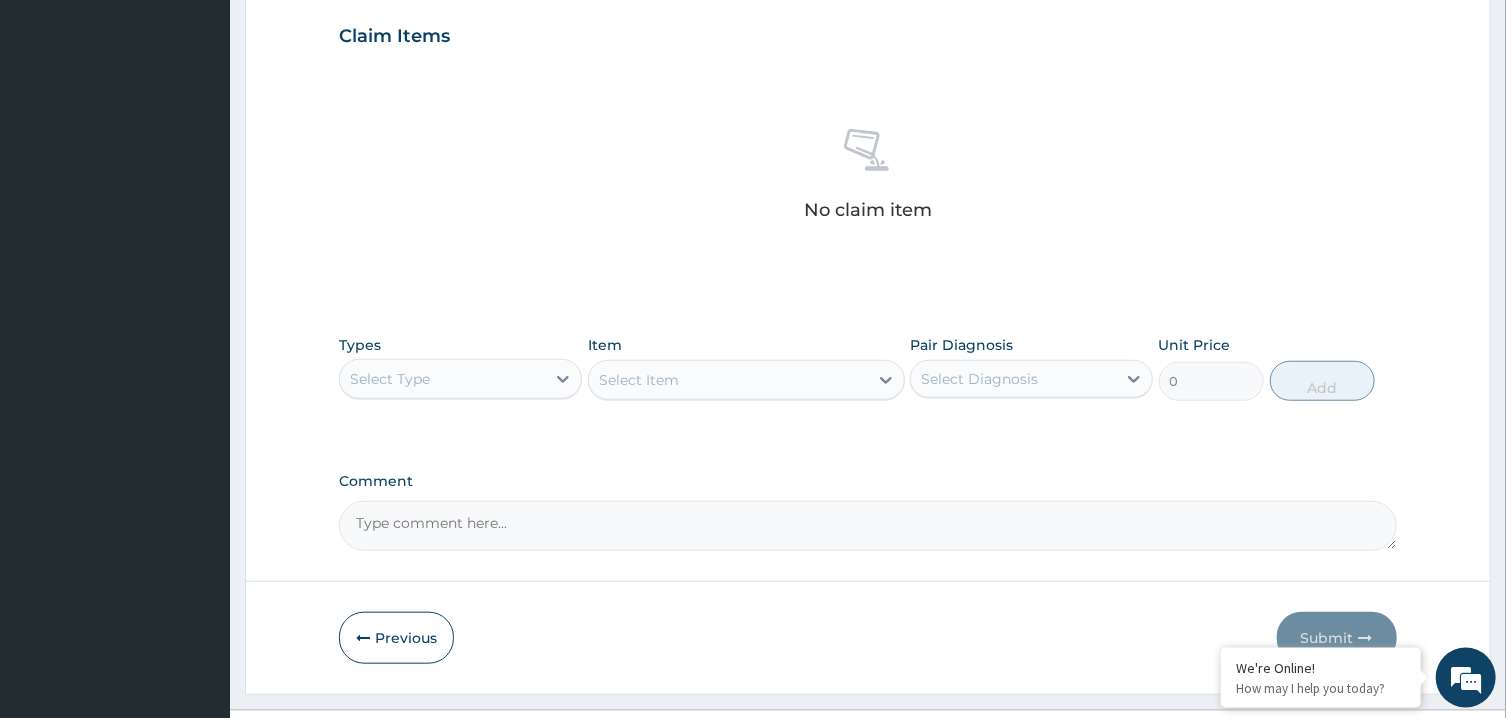 click on "Select Type" at bounding box center (442, 379) 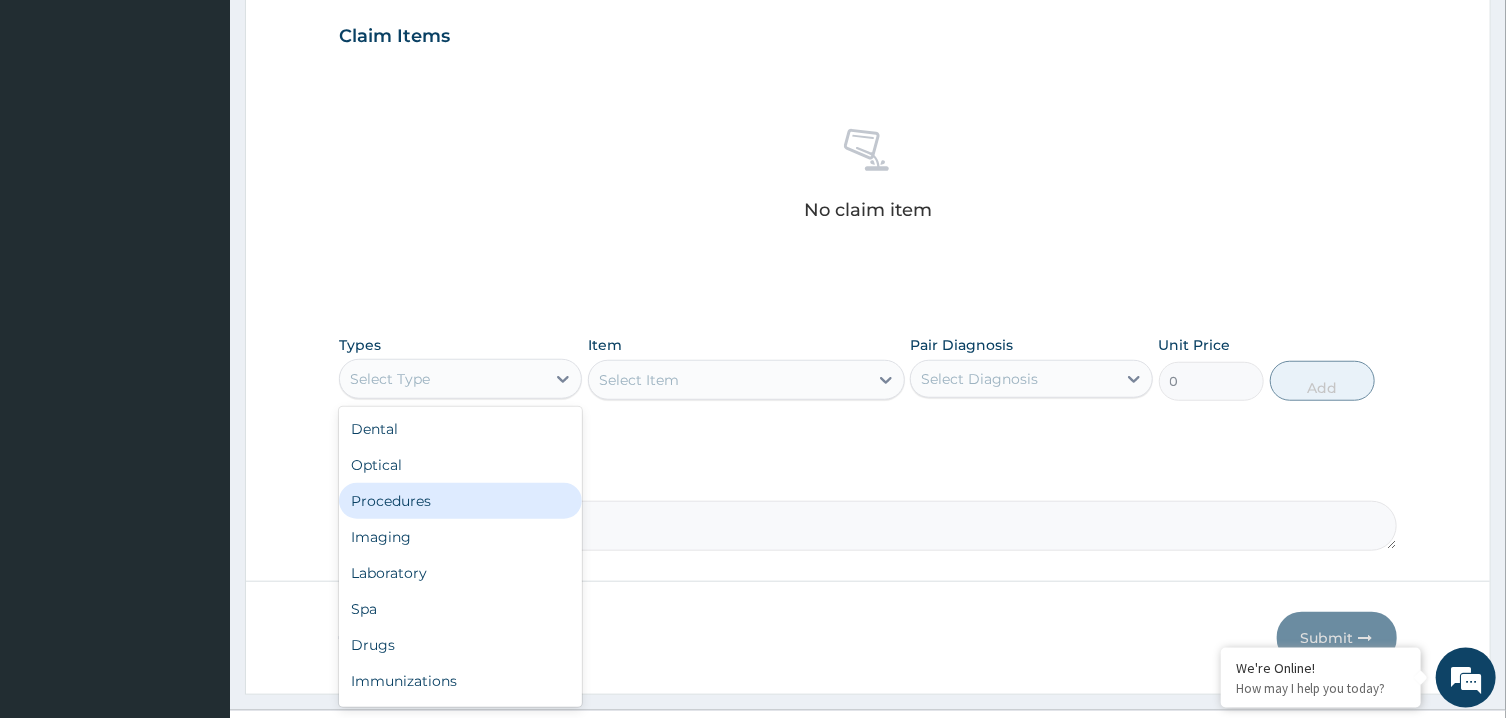 click on "Procedures" at bounding box center [460, 501] 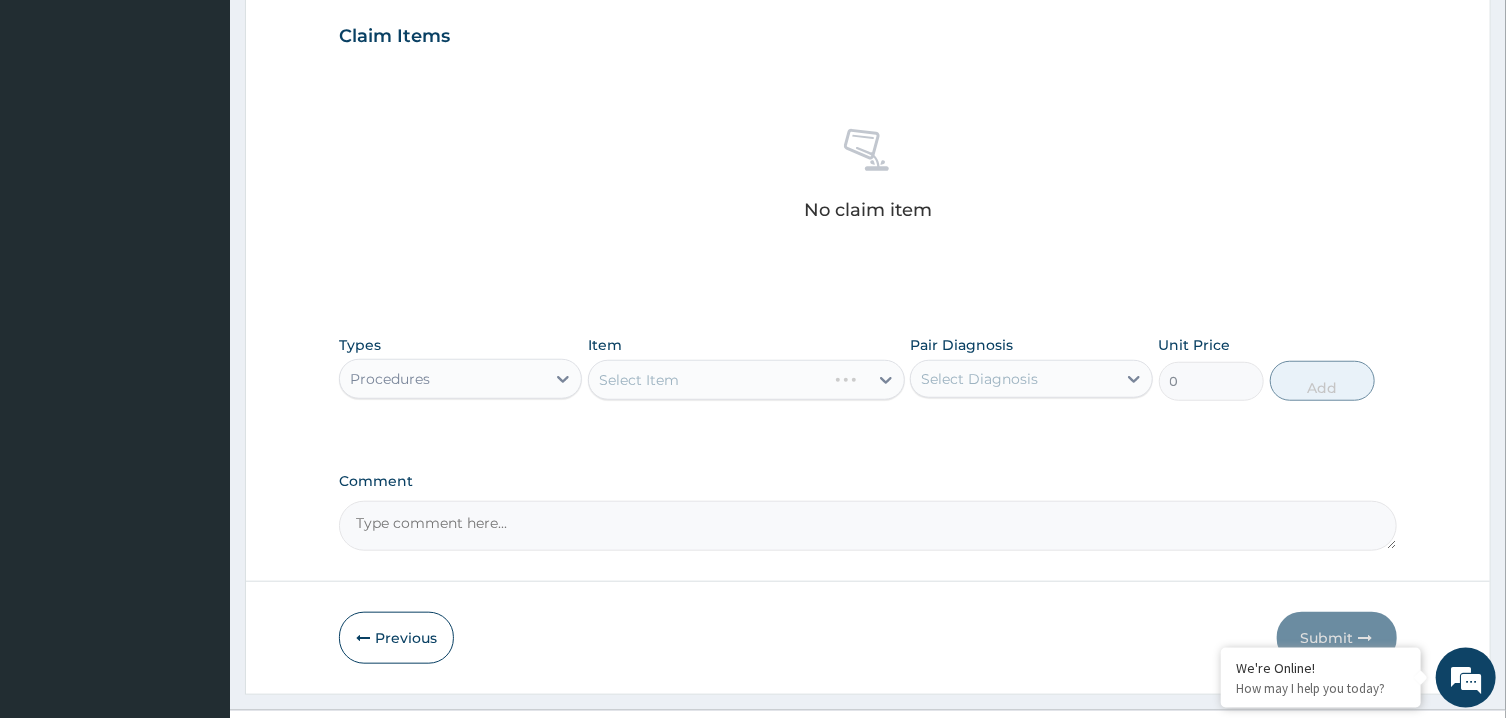 click on "Select Diagnosis" at bounding box center [979, 379] 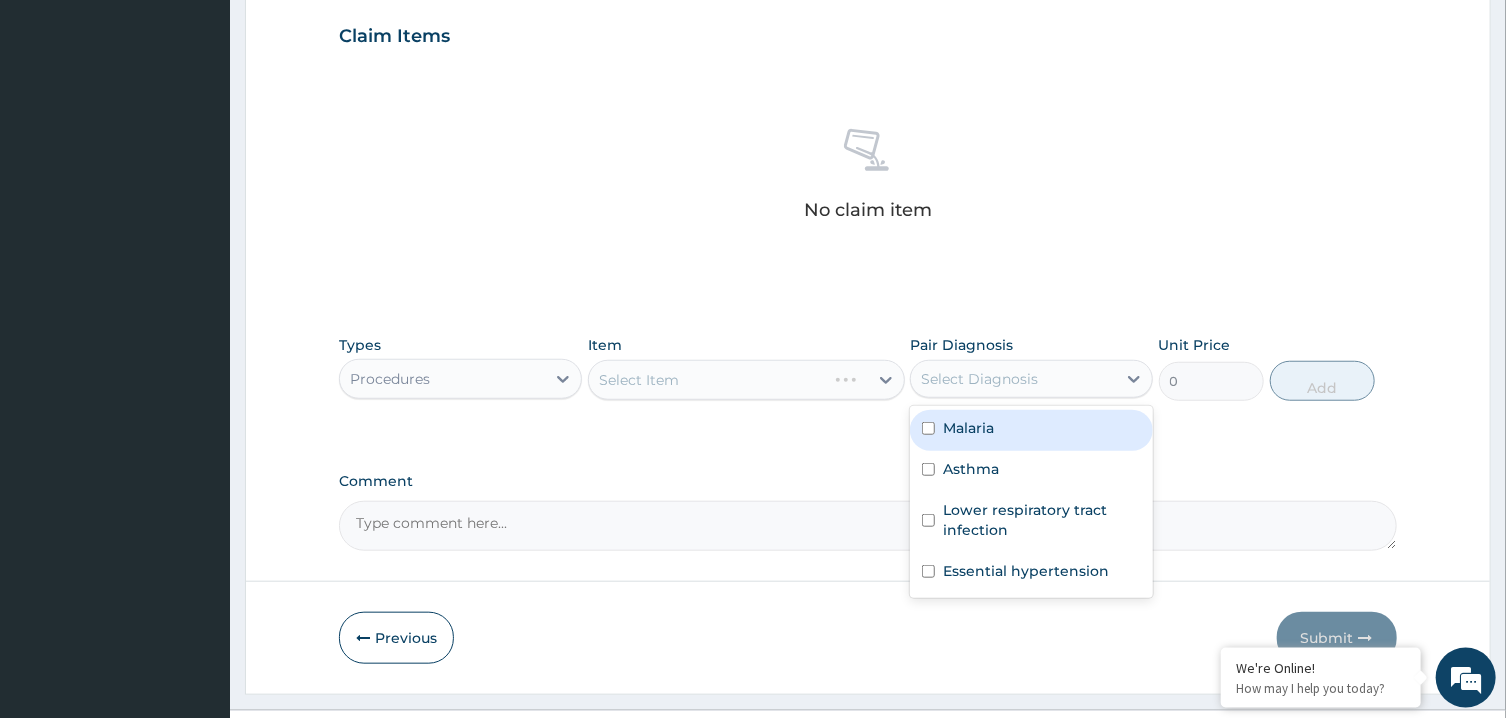 click on "Malaria" at bounding box center (968, 428) 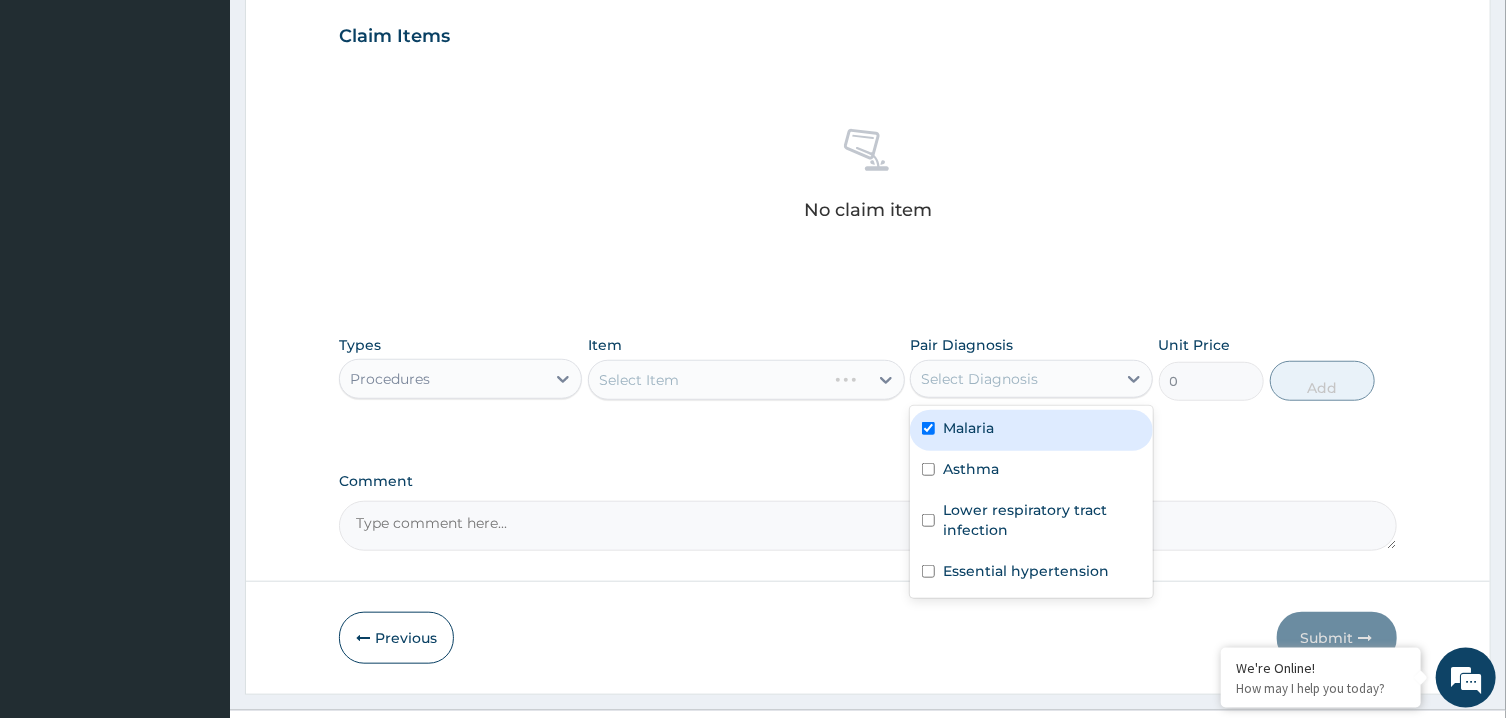 checkbox on "true" 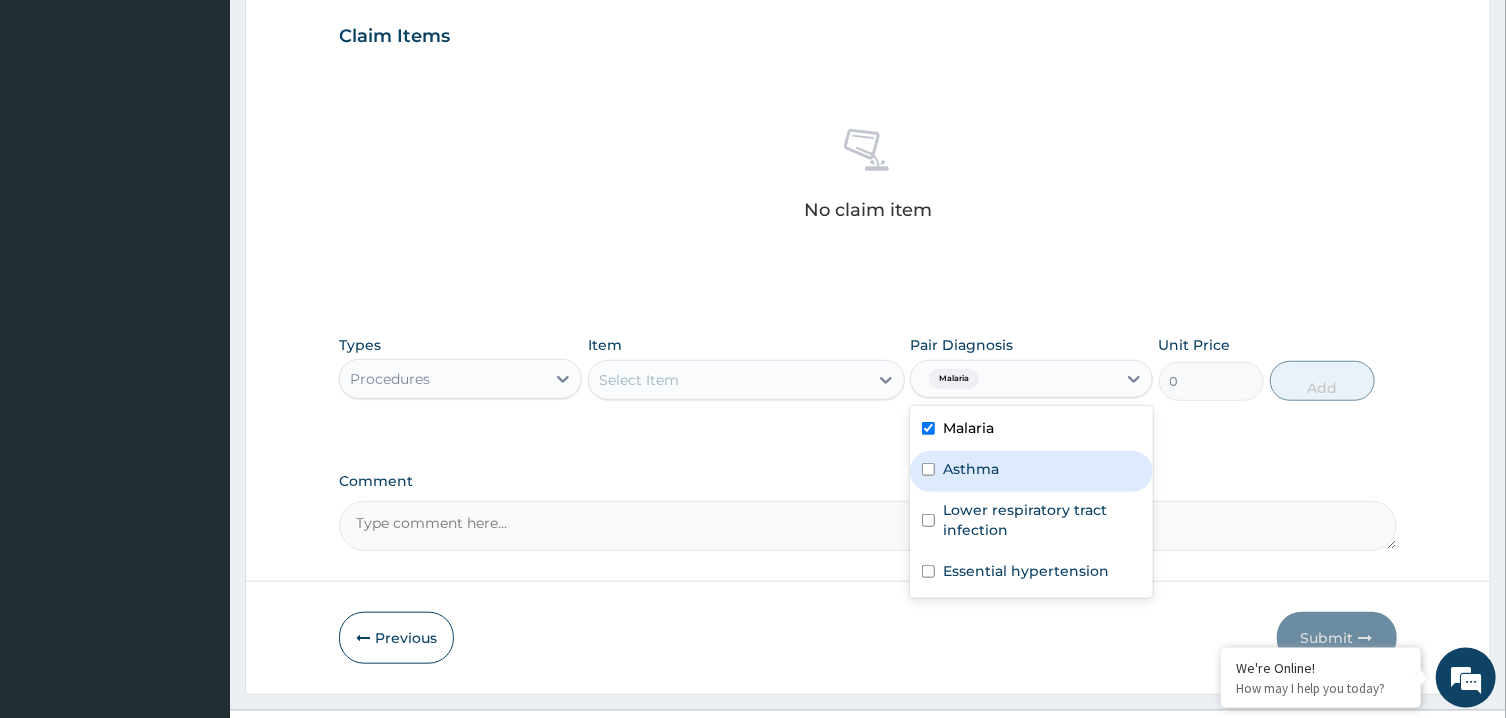click on "Asthma" at bounding box center [971, 469] 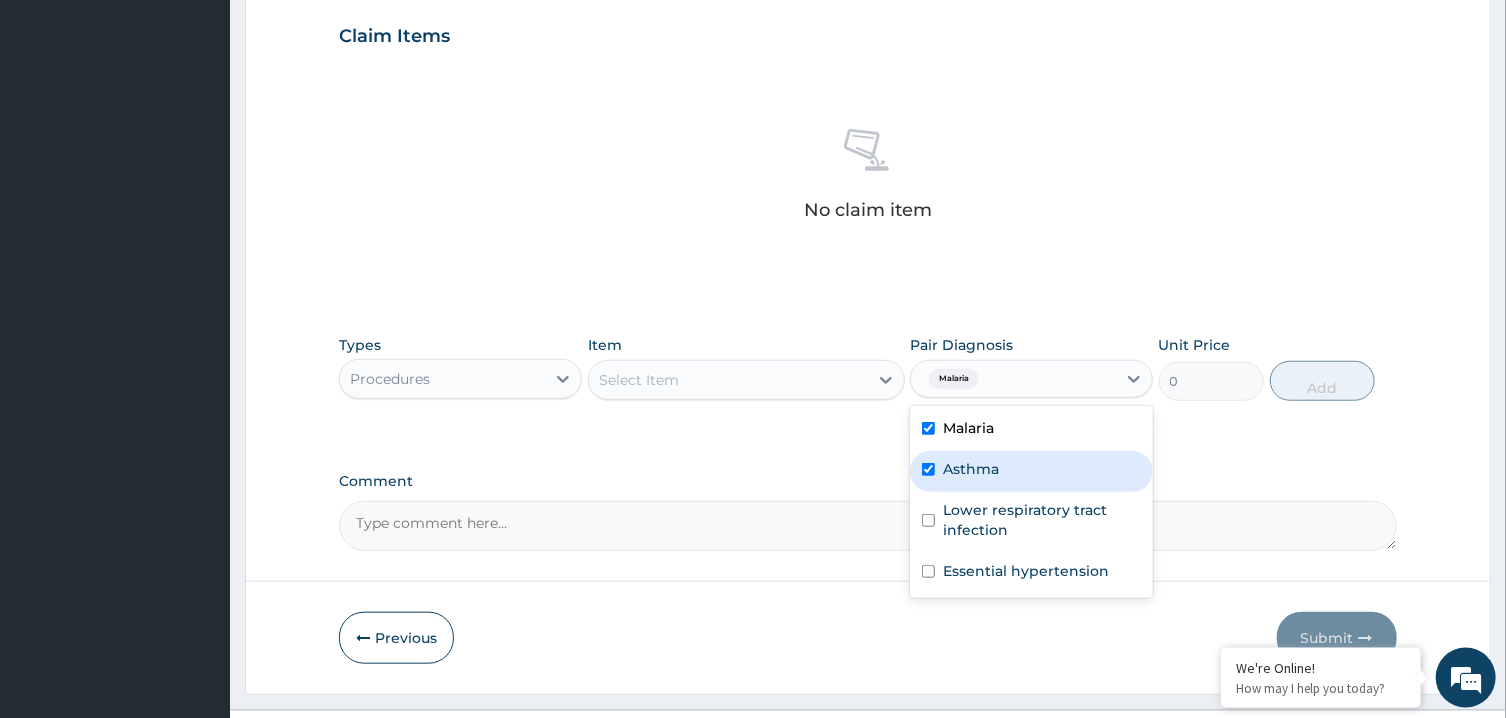 checkbox on "true" 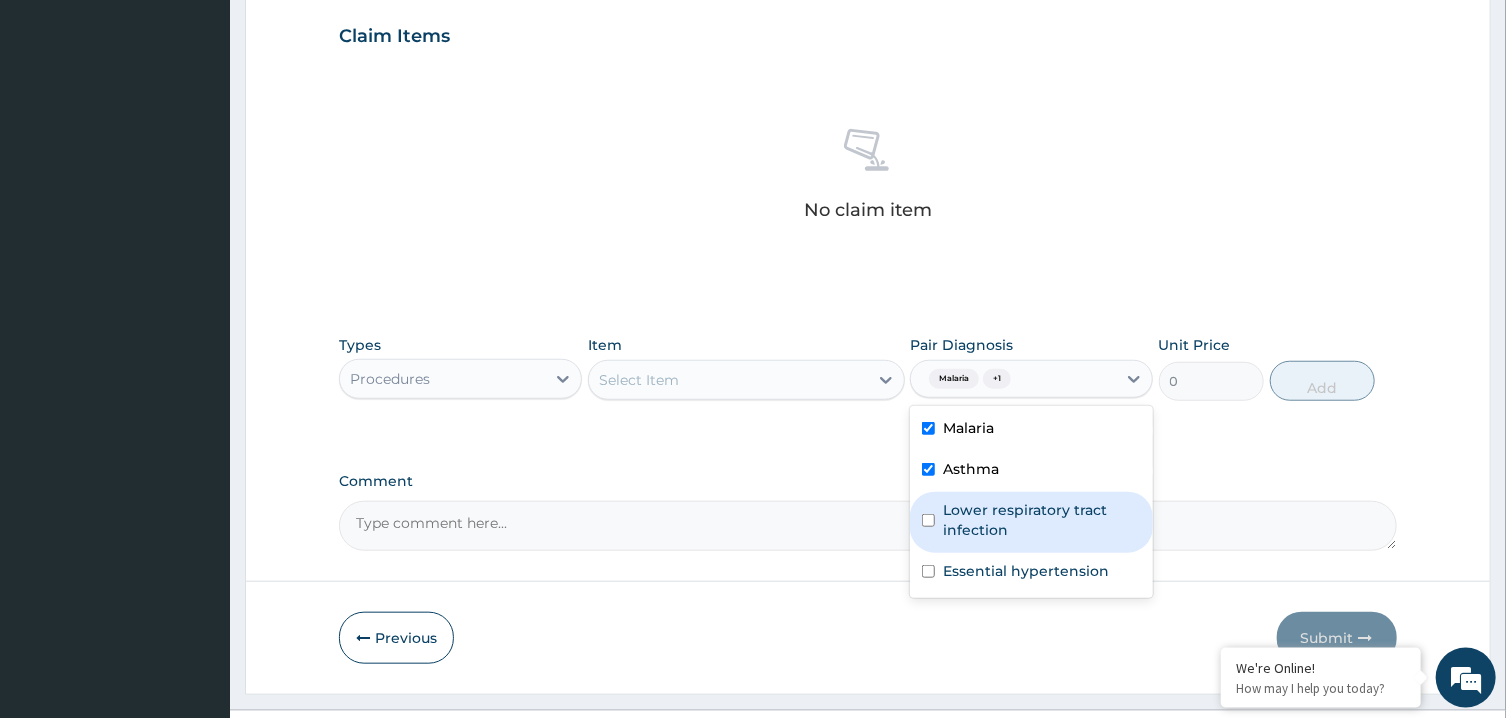 click on "Lower respiratory tract infection" at bounding box center [1042, 520] 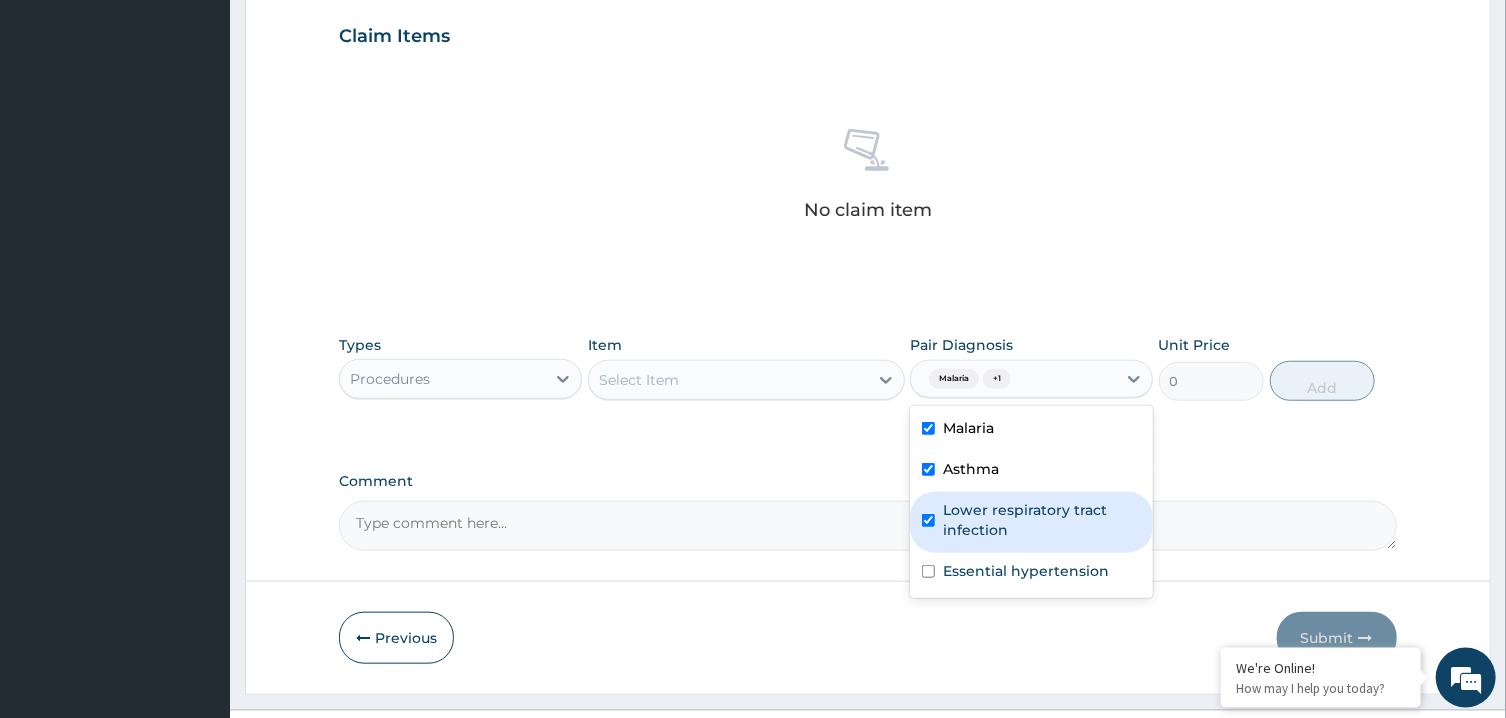 checkbox on "true" 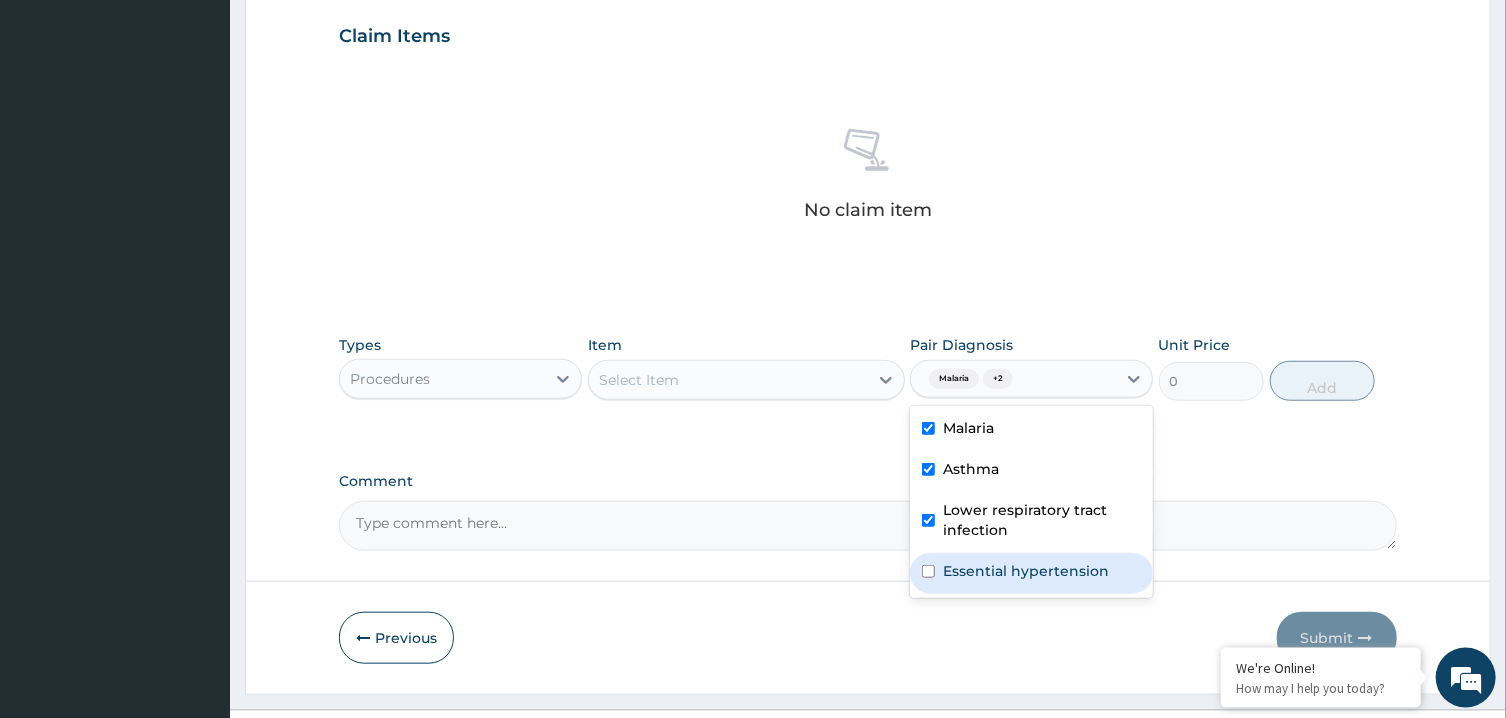 click on "Malaria Asthma Lower respiratory tract infection Essential hypertension" at bounding box center [1031, 502] 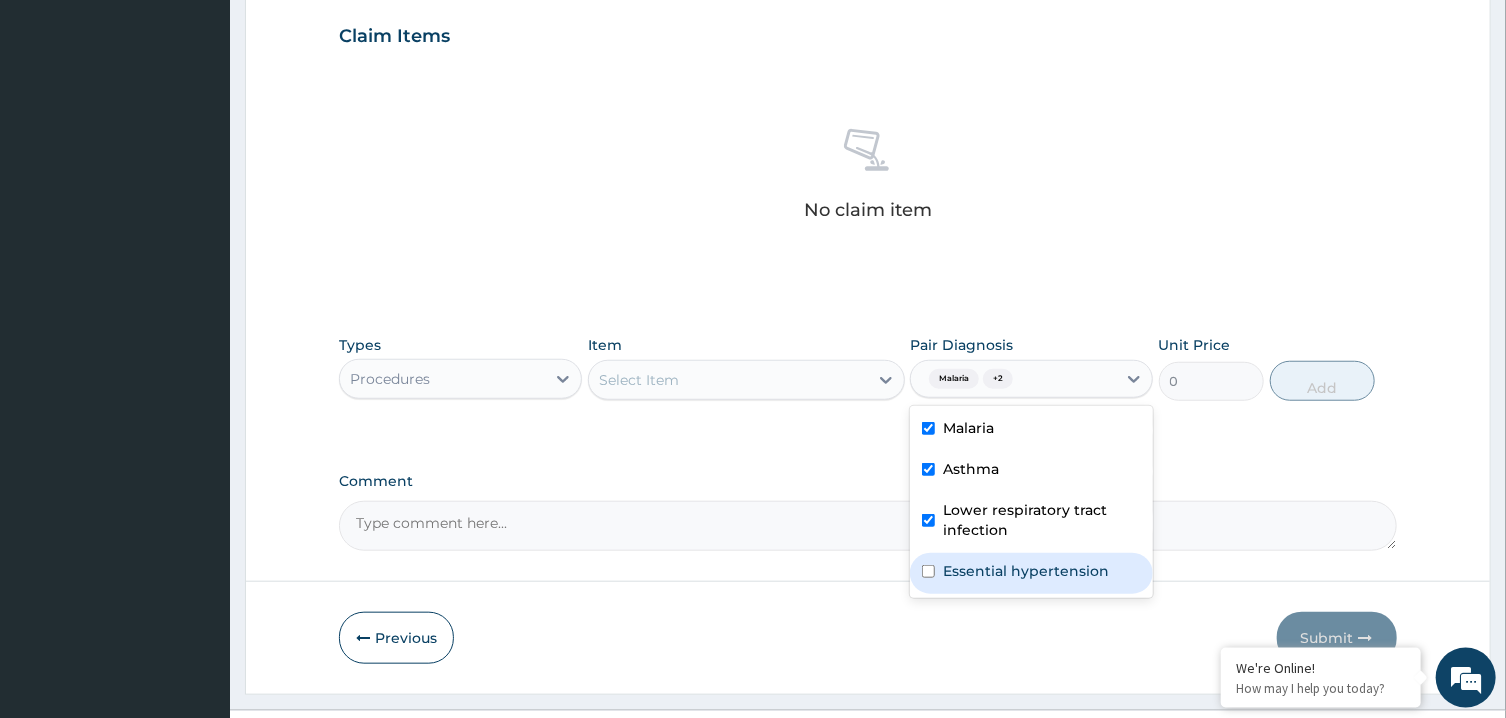 click on "Essential hypertension" at bounding box center (1026, 571) 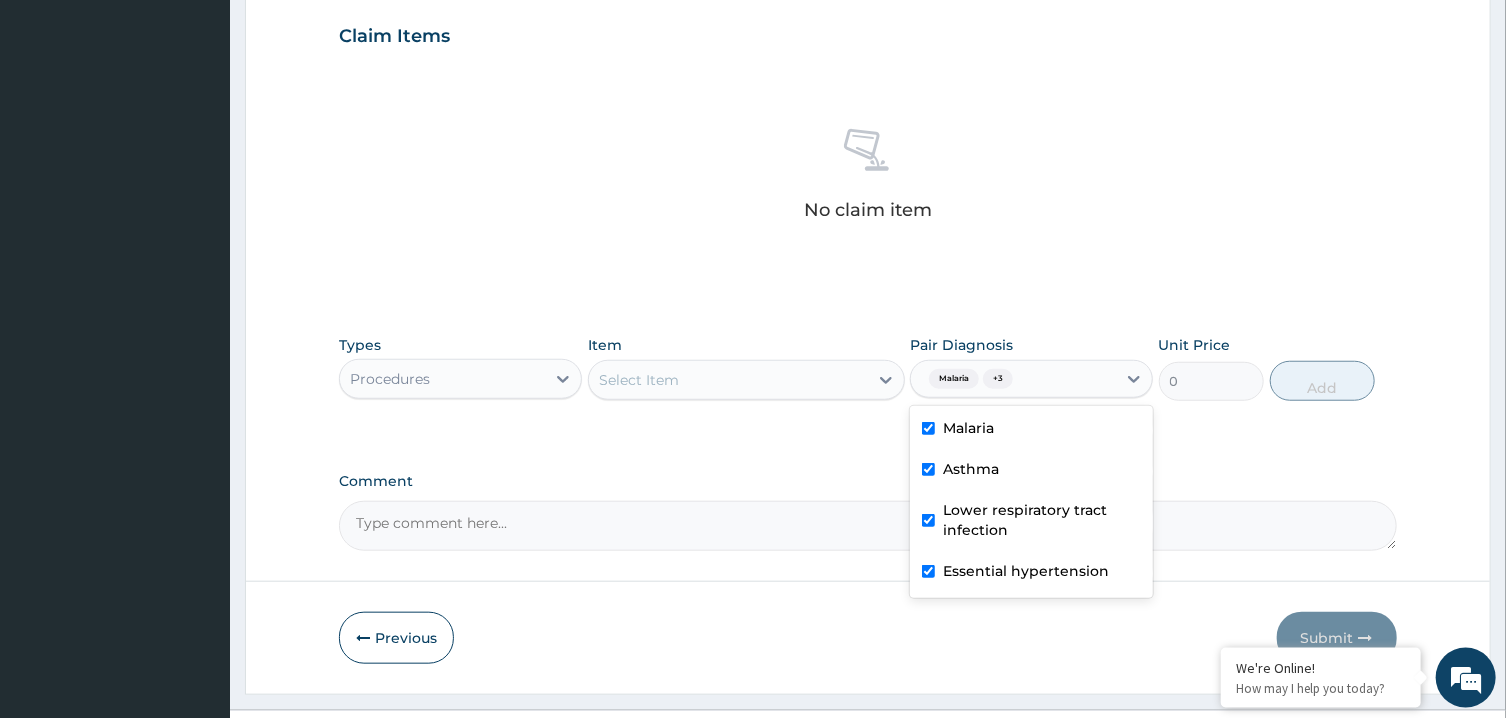 checkbox on "true" 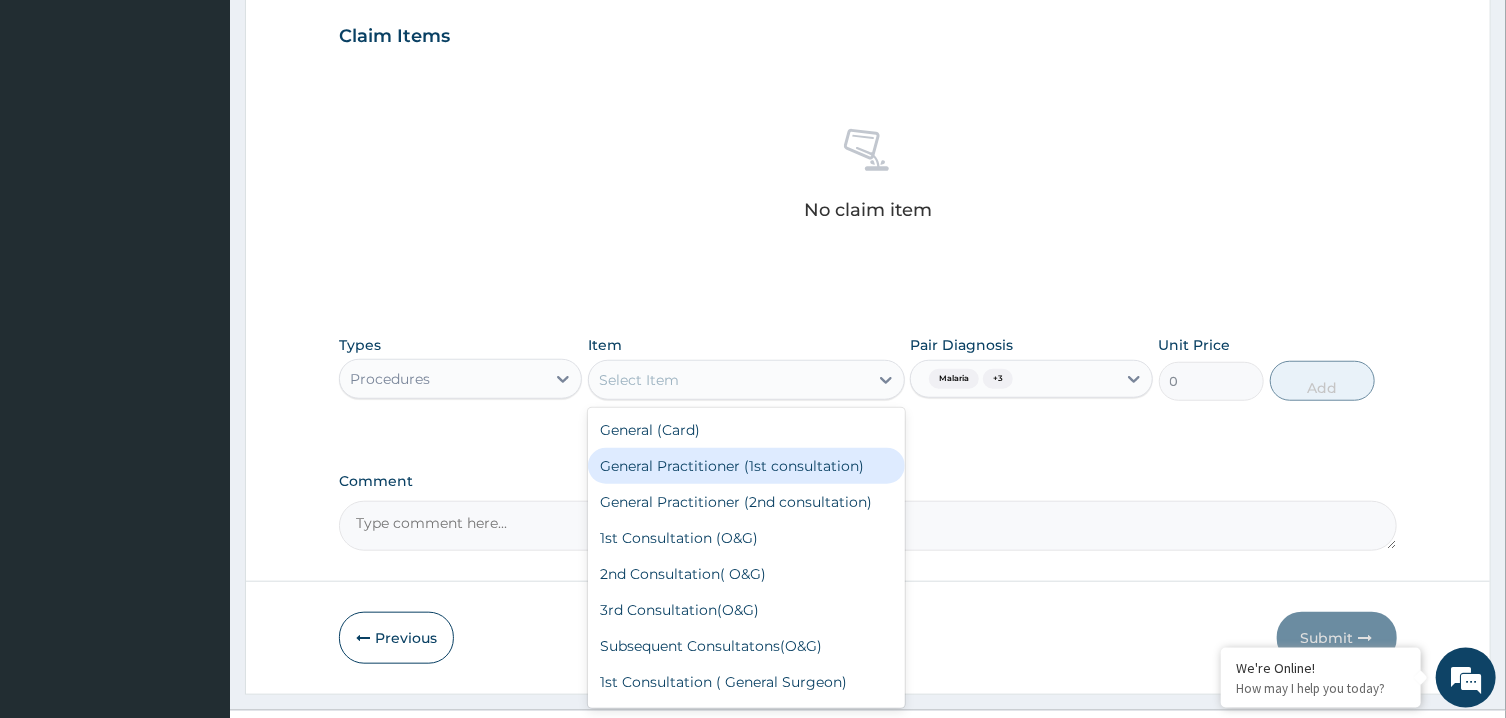 click on "General Practitioner (1st consultation)" at bounding box center [746, 466] 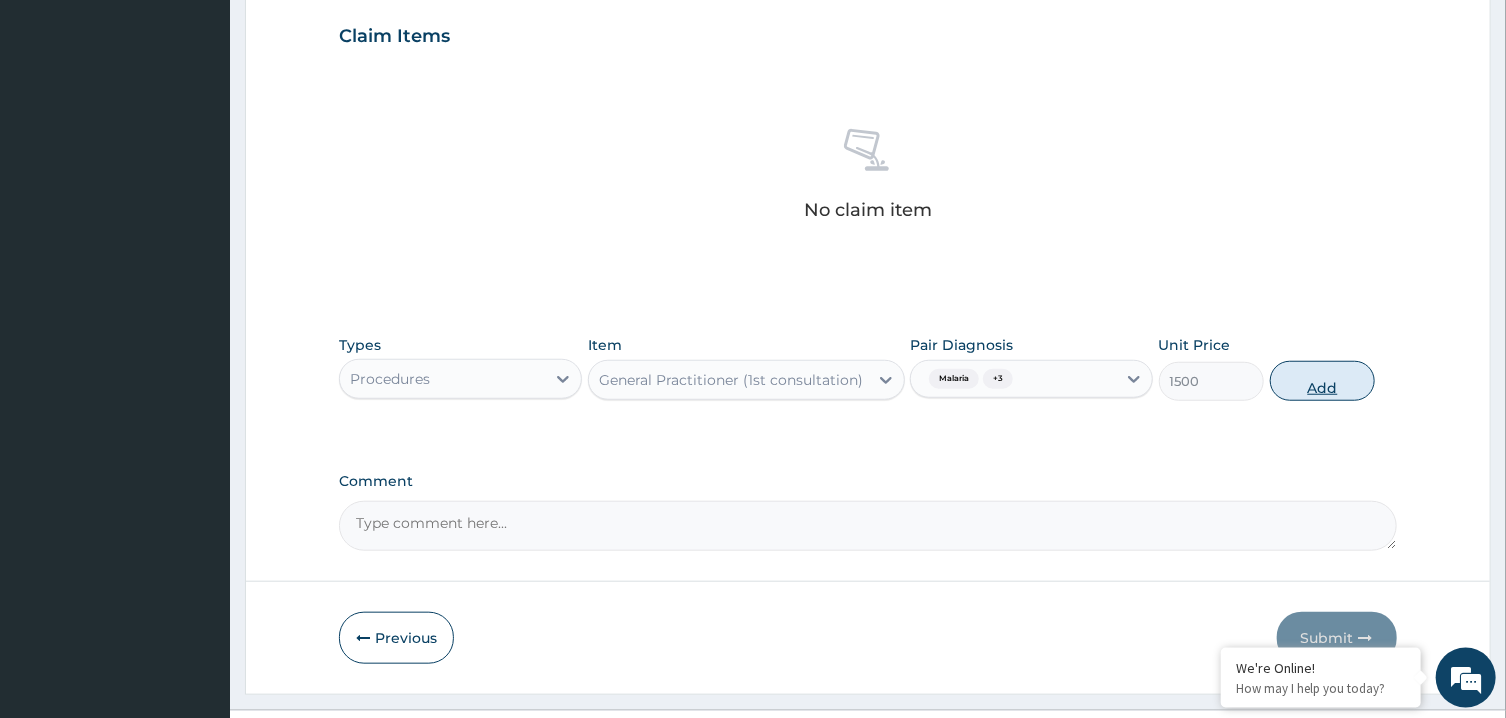 click on "Add" at bounding box center (1323, 381) 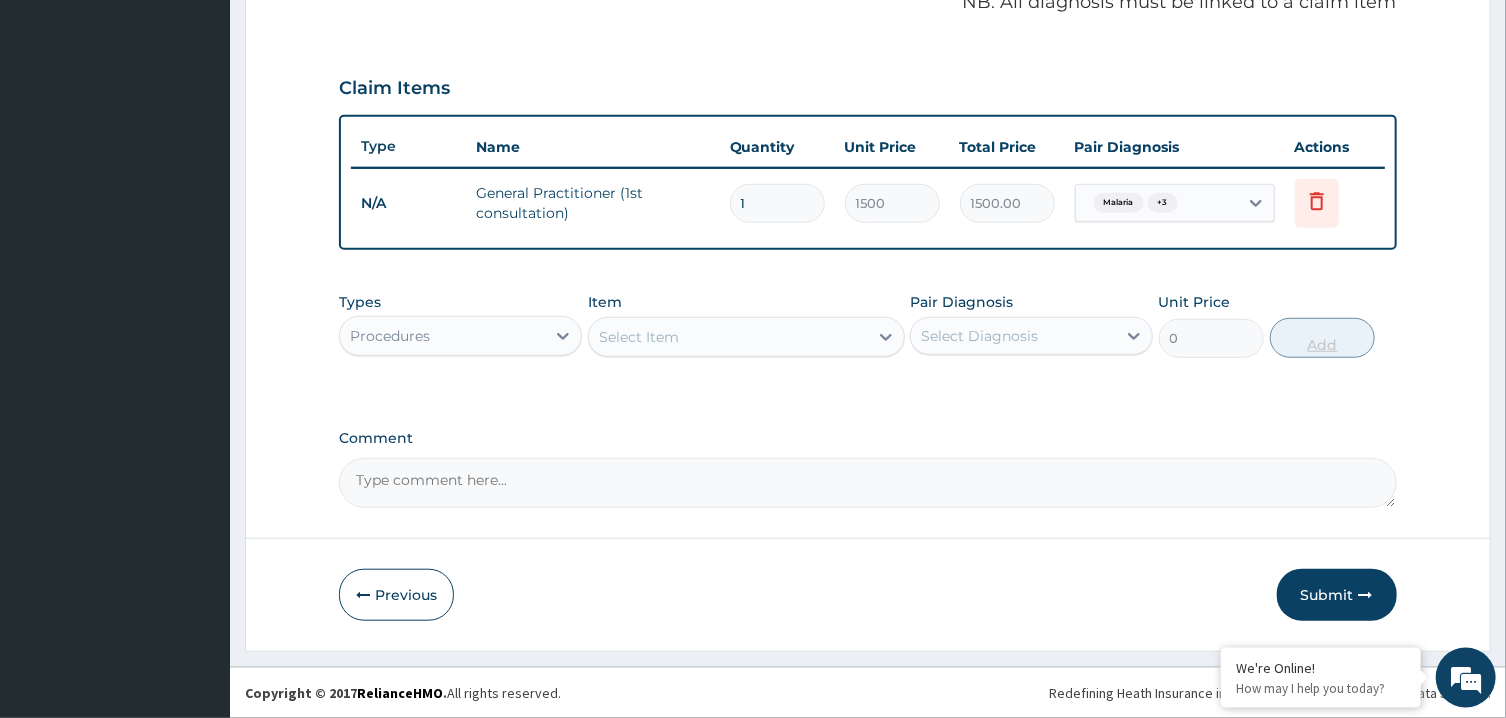 scroll, scrollTop: 627, scrollLeft: 0, axis: vertical 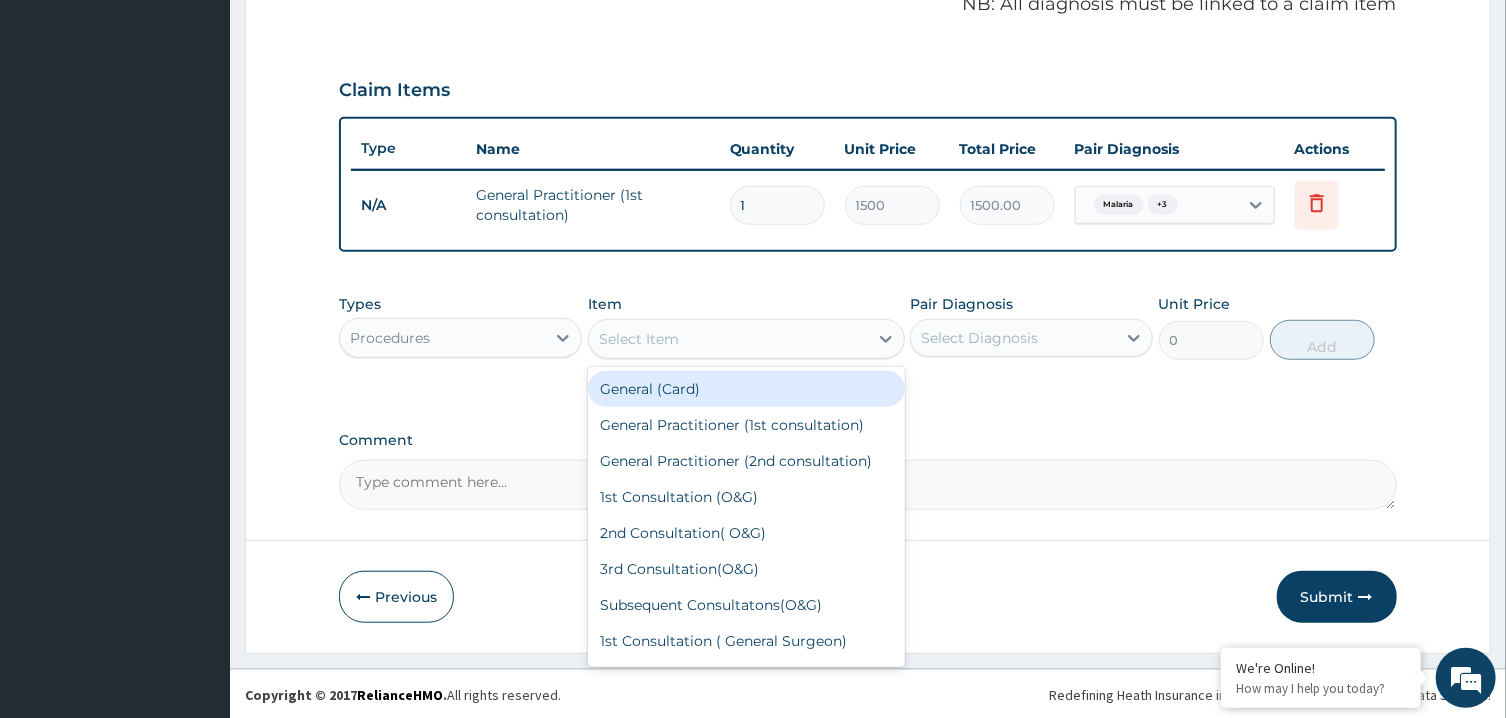 click on "Select Item" at bounding box center [639, 339] 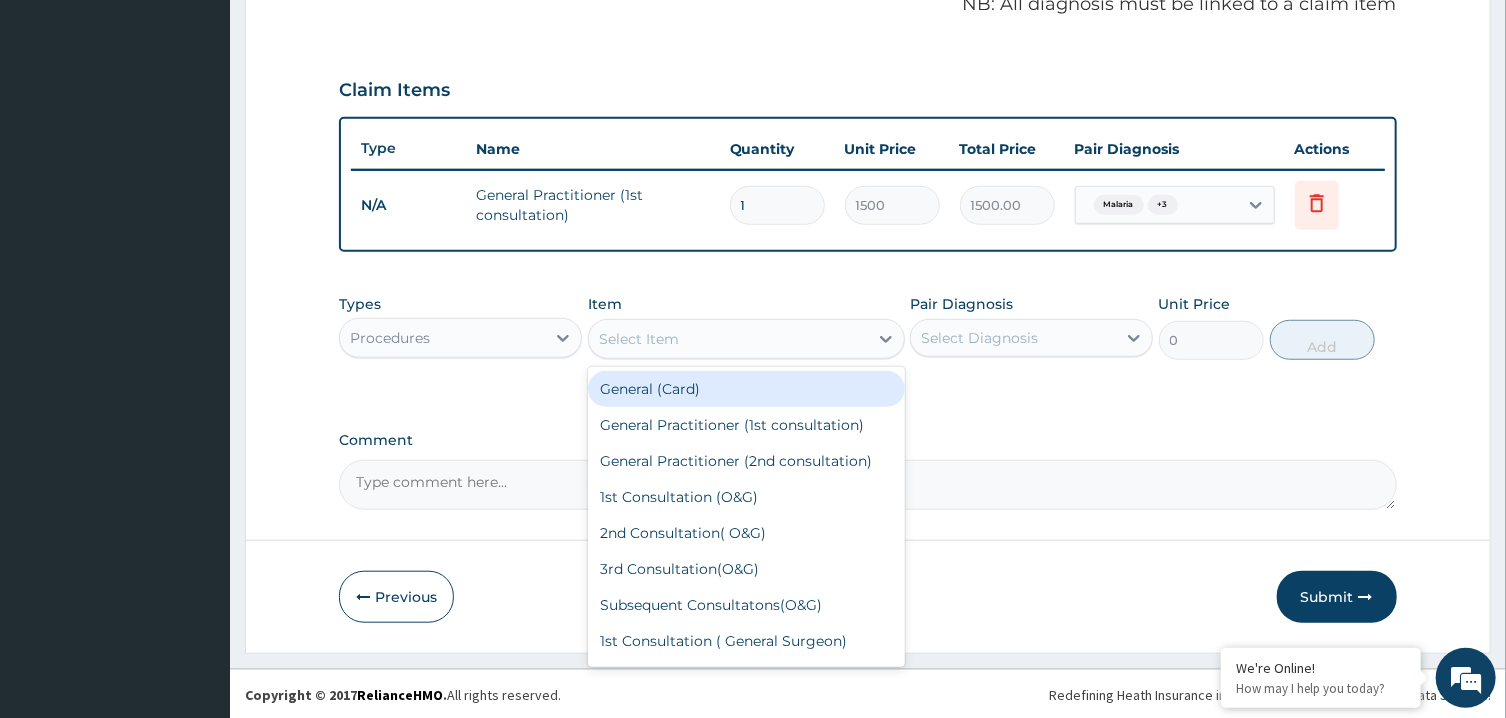 drag, startPoint x: 650, startPoint y: 424, endPoint x: 597, endPoint y: 346, distance: 94.302704 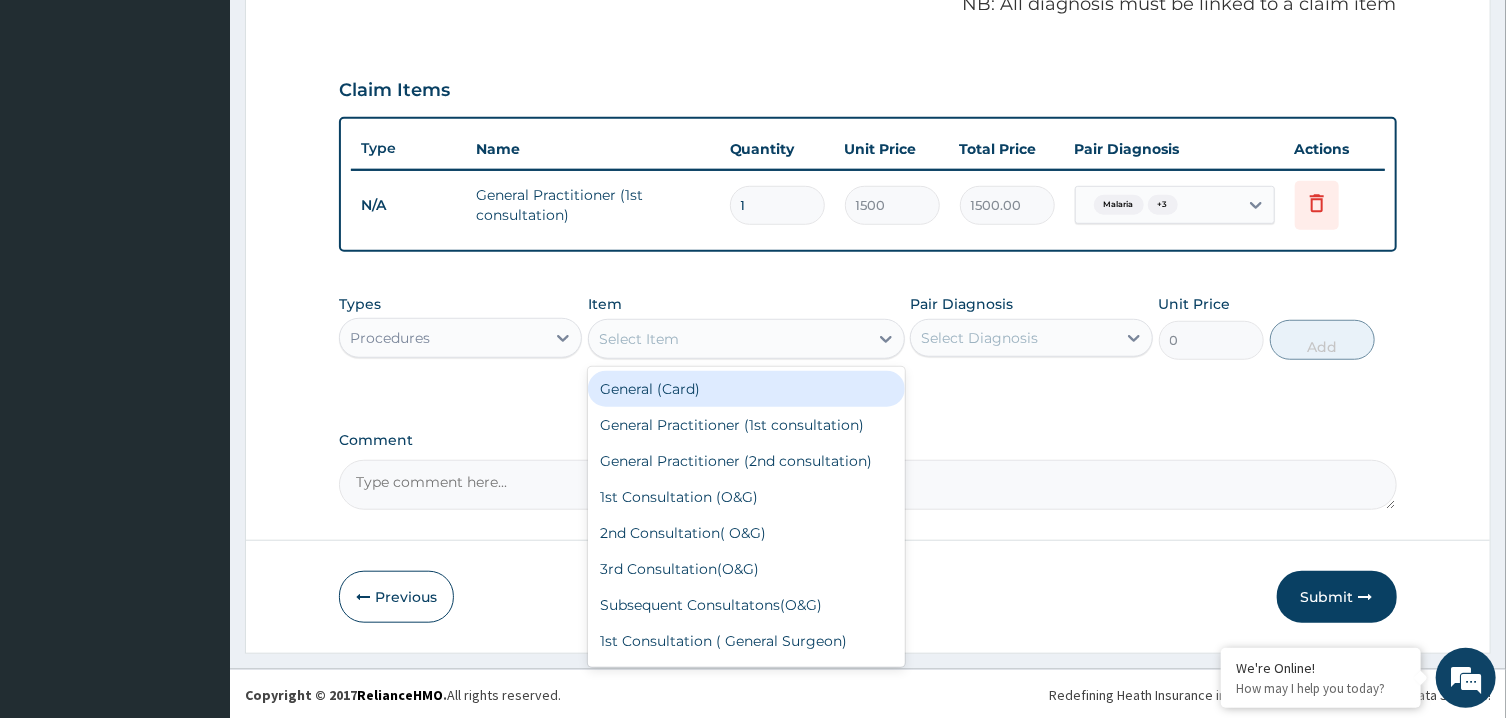 click on "option General Practitioner (1st consultation), selected. option General (Card) focused, 1 of 186. 186 results available. Use Up and Down to choose options, press Enter to select the currently focused option, press Escape to exit the menu, press Tab to select the option and exit the menu. Select Item General (Card) General Practitioner (1st consultation) General Practitioner (2nd consultation) 1st Consultation (O&G) 2nd Consultation( O&G) 3rd Consultation(O&G) Subsequent Consultatons(O&G) 1st Consultation ( General Surgeon) 2nd Consultation(General Surgeon) 3rd Consultation(General Surgeon) Subsequent Consultatons(General Surgeon) 1st Consultation (internal medicine) 2nd Consultation(internal medicine) 3rd Consultation(internal medicine) Subsequent Consultatons(internal medicine) 1st Consultation (Pediatric) 2nd Consultation(Pediatrics) 3rd Consultation(Pediatric) Subsequent Consultatons(Pediatrics) 1st Consultation(ENT) 2nd Consultation(ENT) 3rd Consultation(ENT) Subsequent Consultatons(ENT) HAEMORROIDECTOMY" at bounding box center (746, 339) 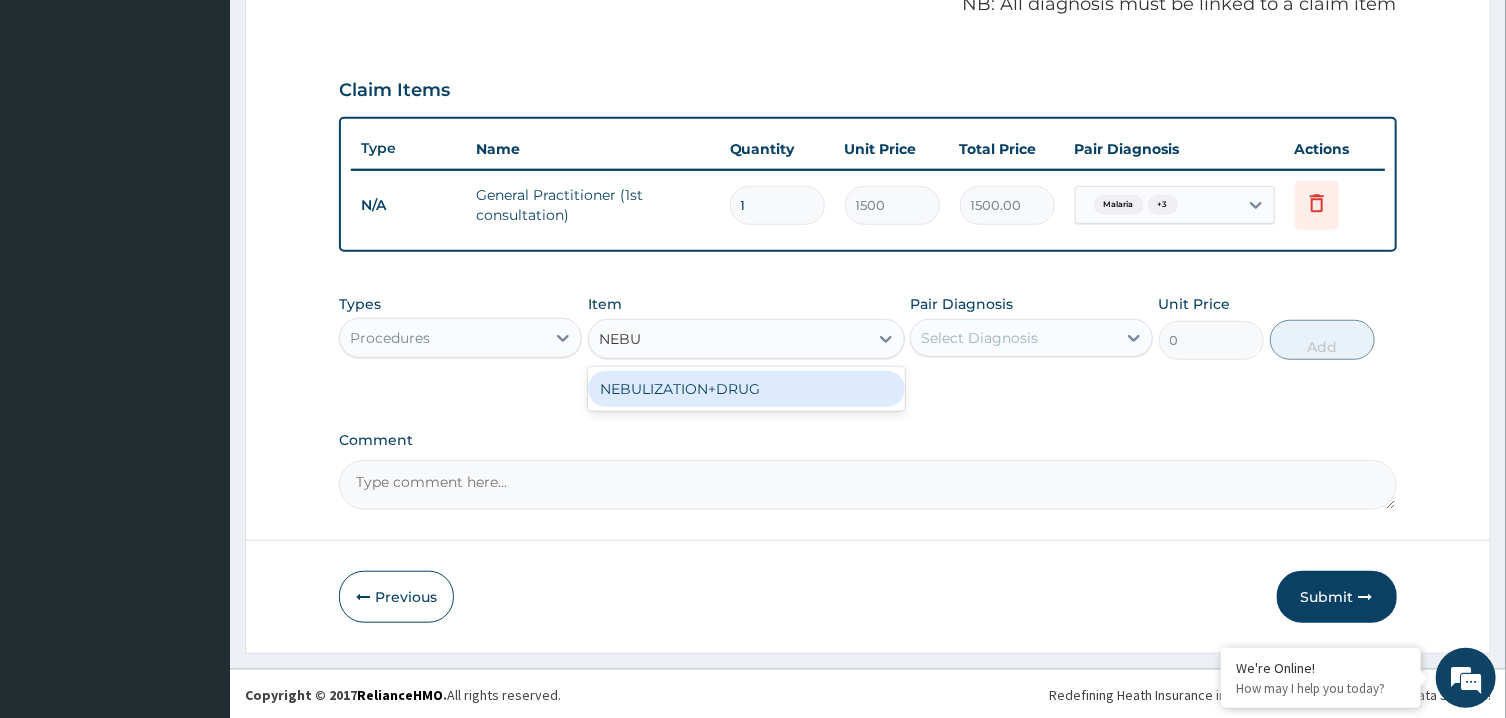 type on "NEBUL" 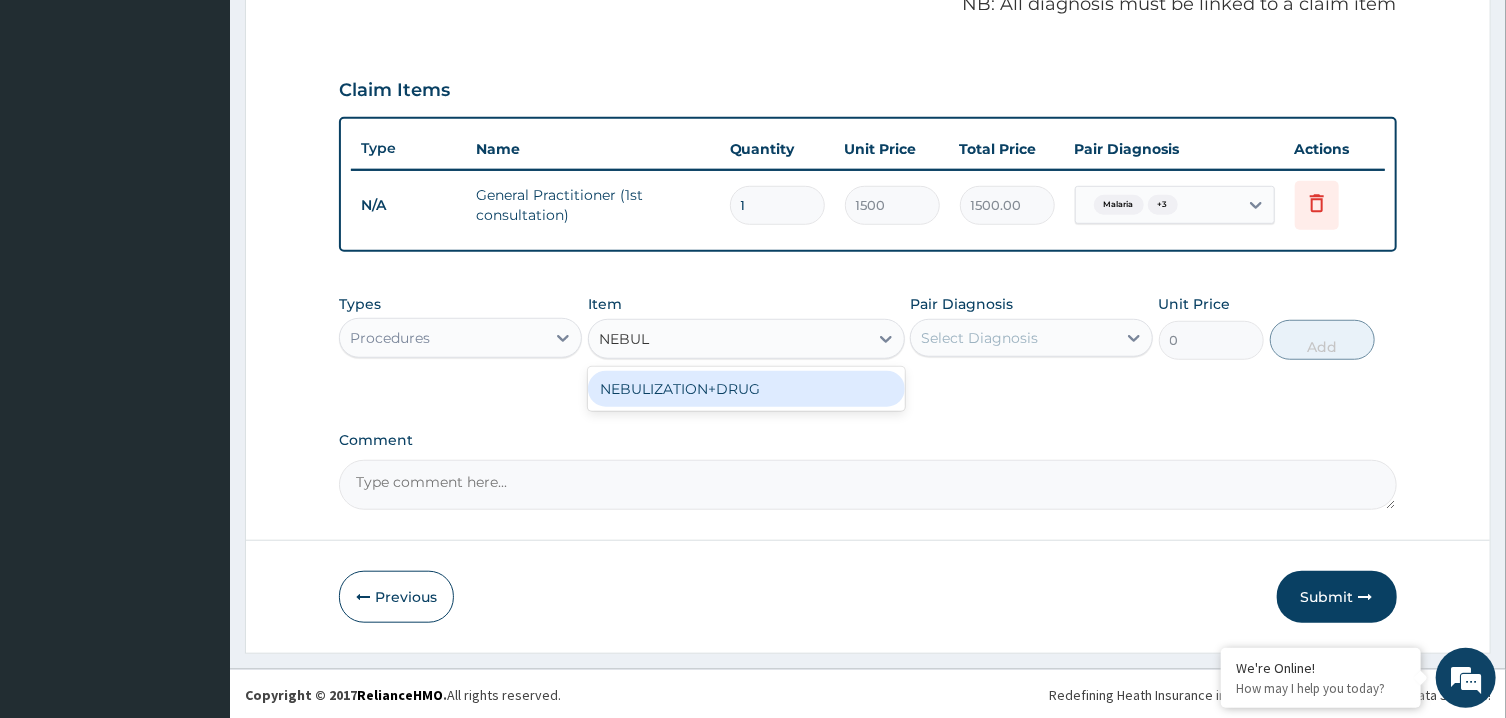 click on "NEBULIZATION+DRUG" at bounding box center (746, 389) 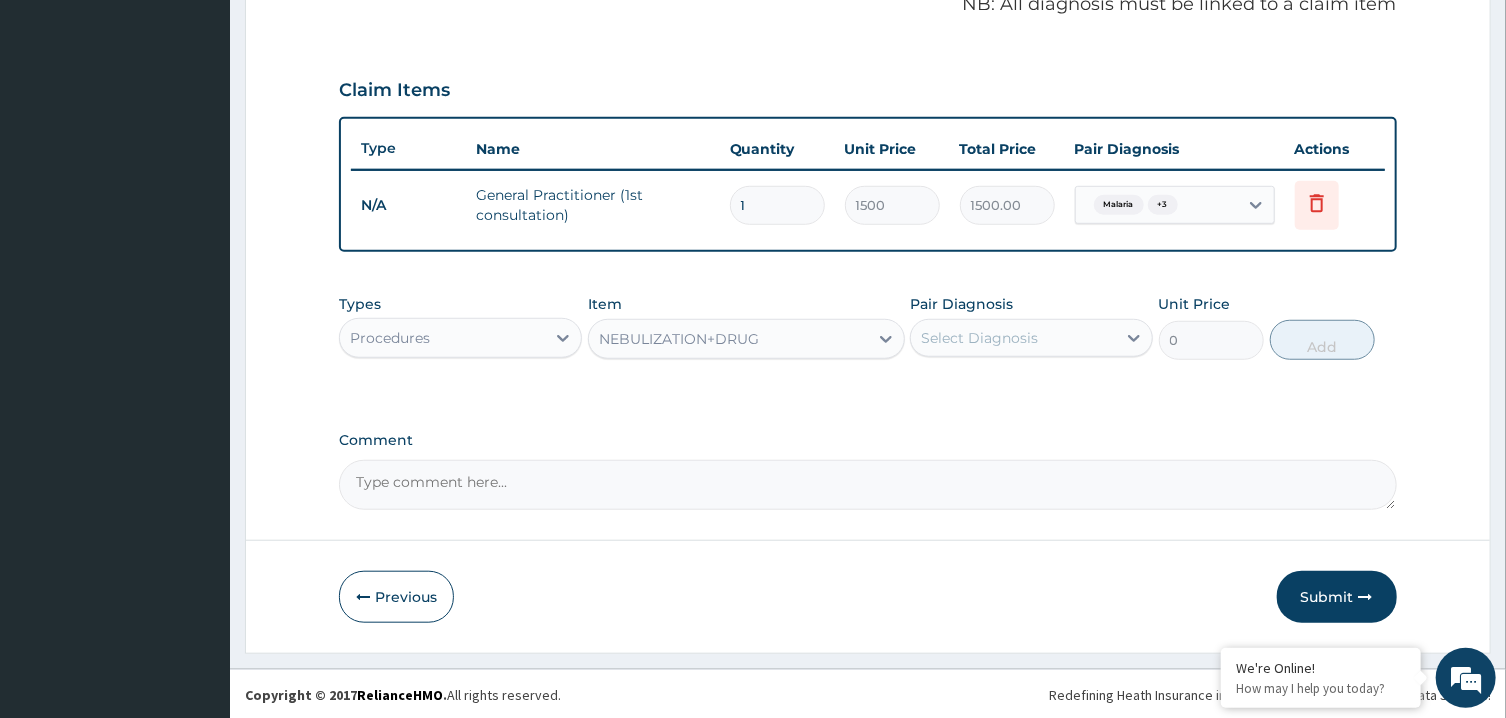 type 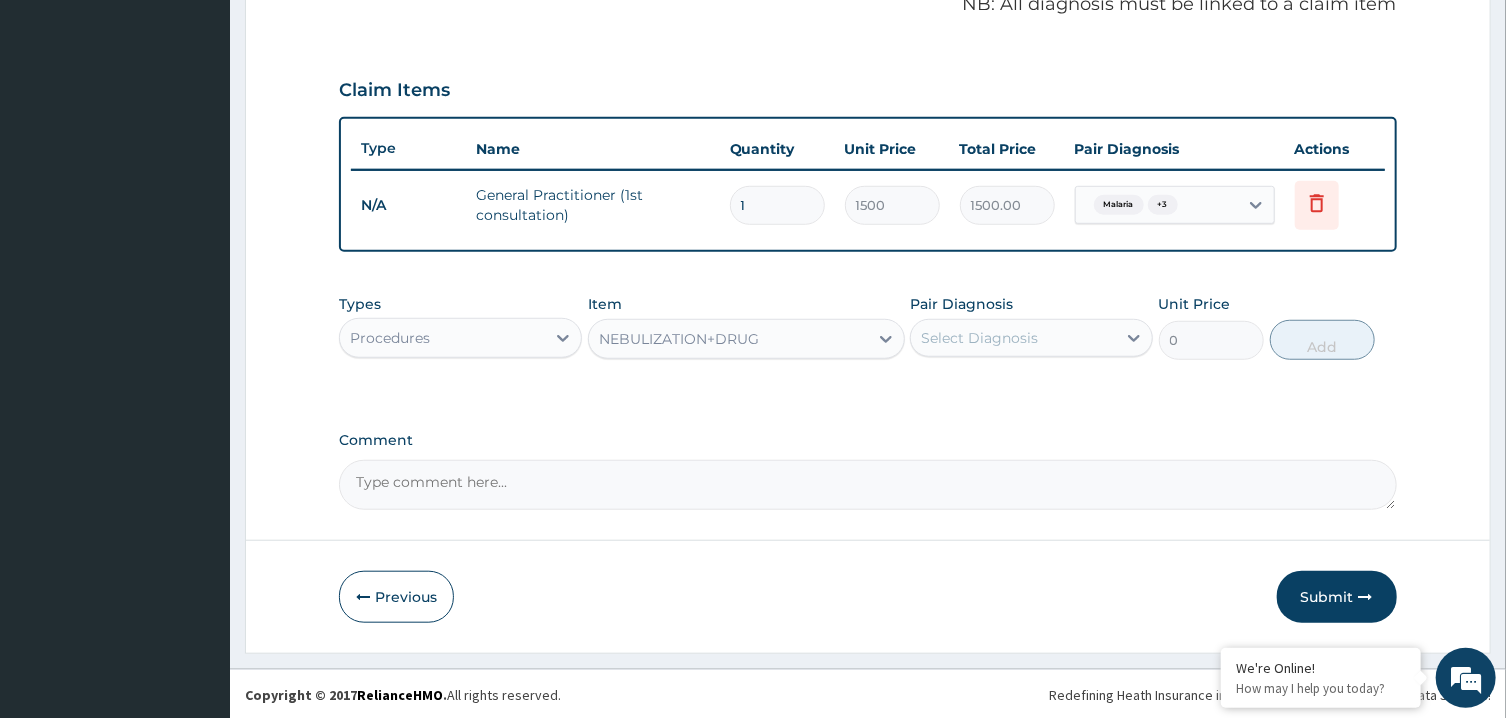 type on "5000" 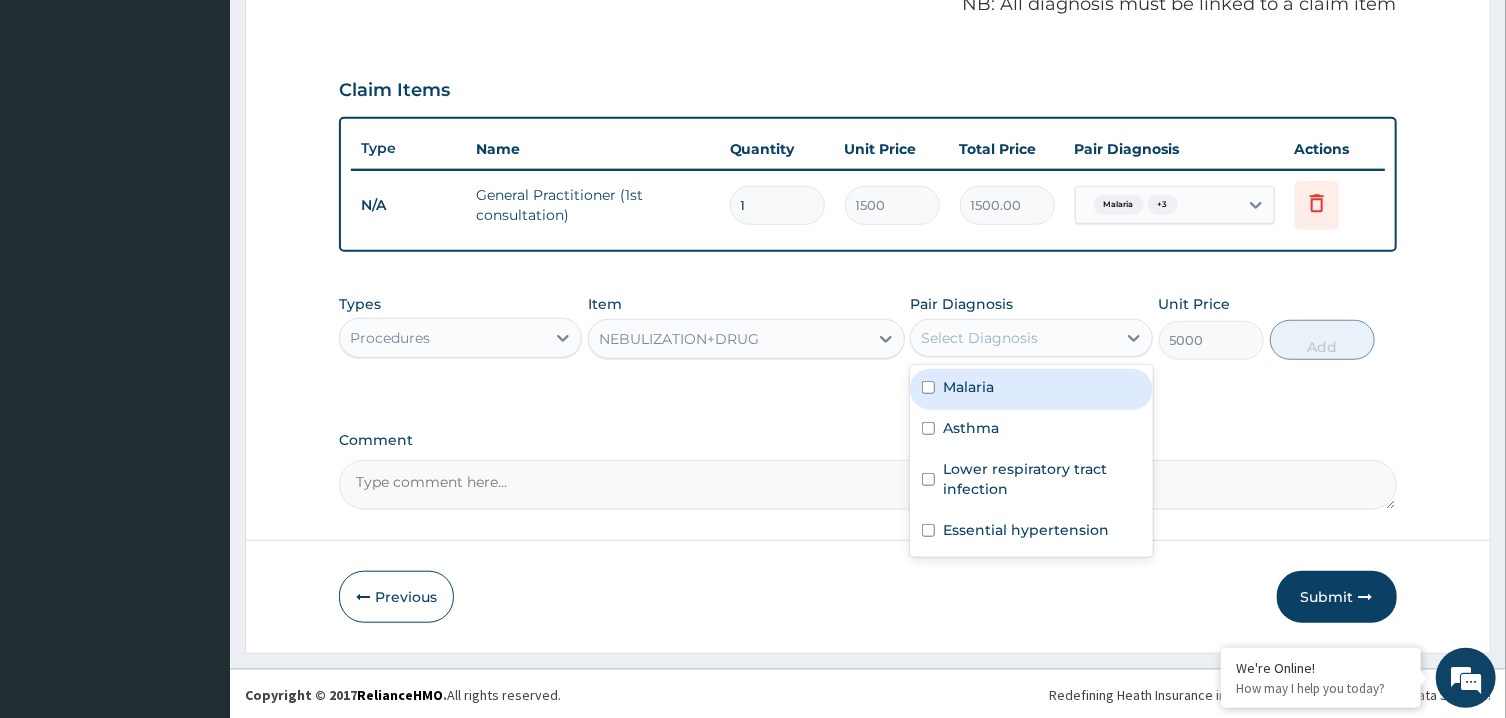 click on "Select Diagnosis" at bounding box center [979, 338] 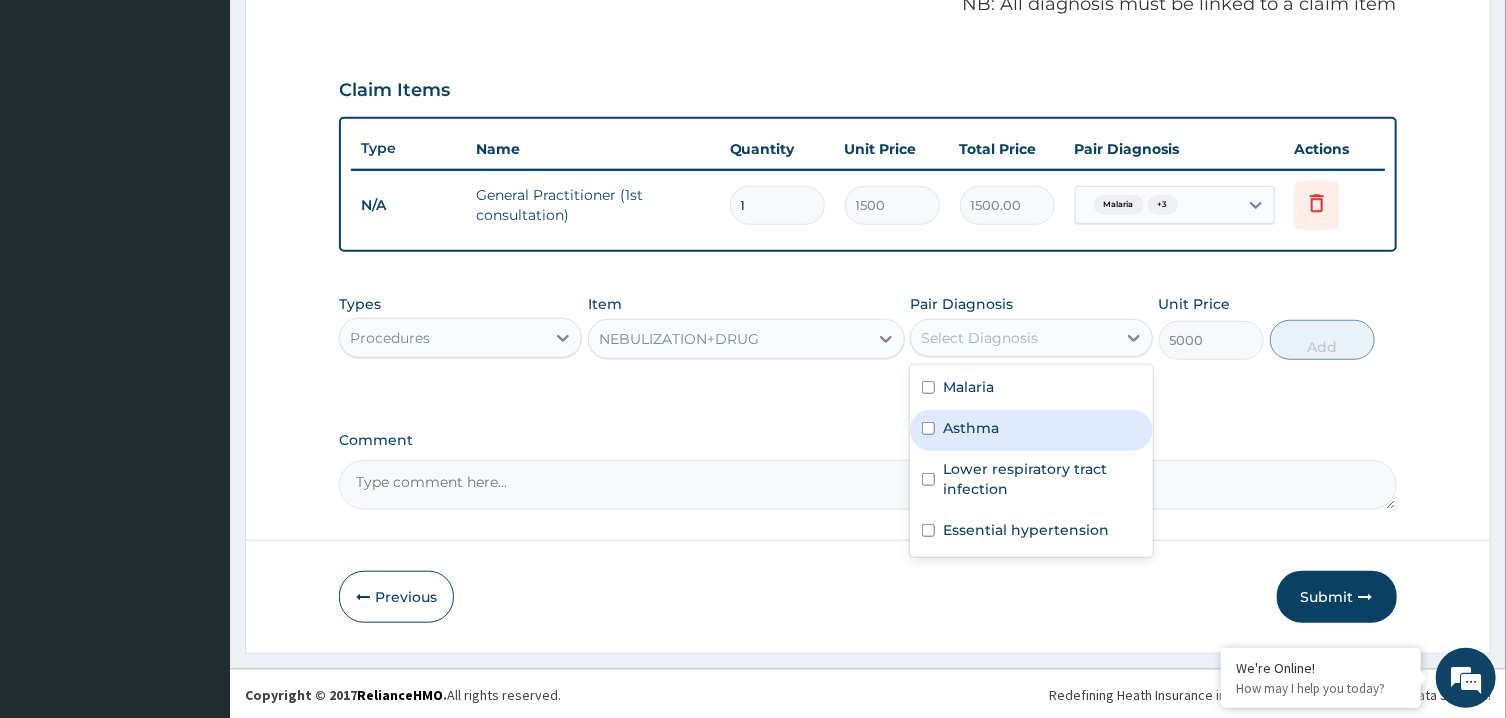 click on "Asthma" at bounding box center (1031, 430) 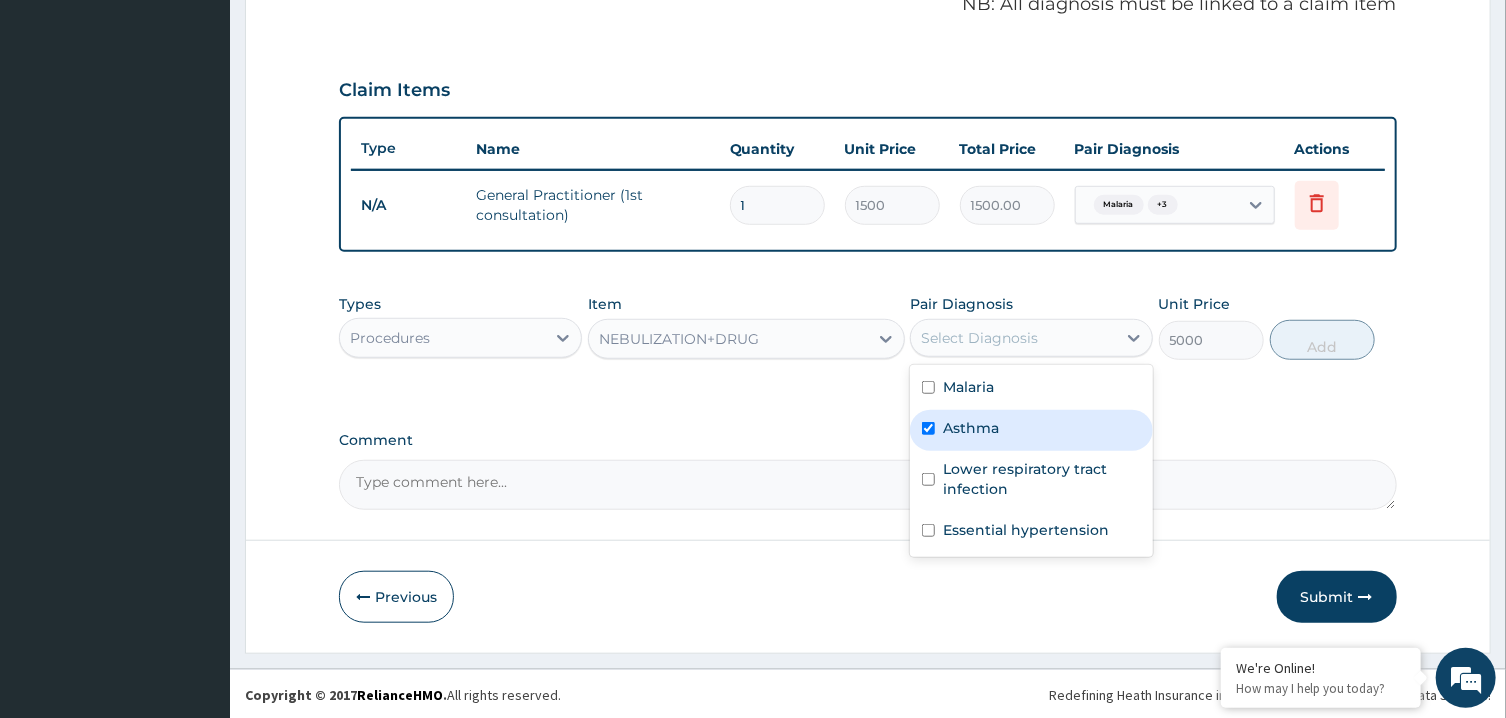 checkbox on "true" 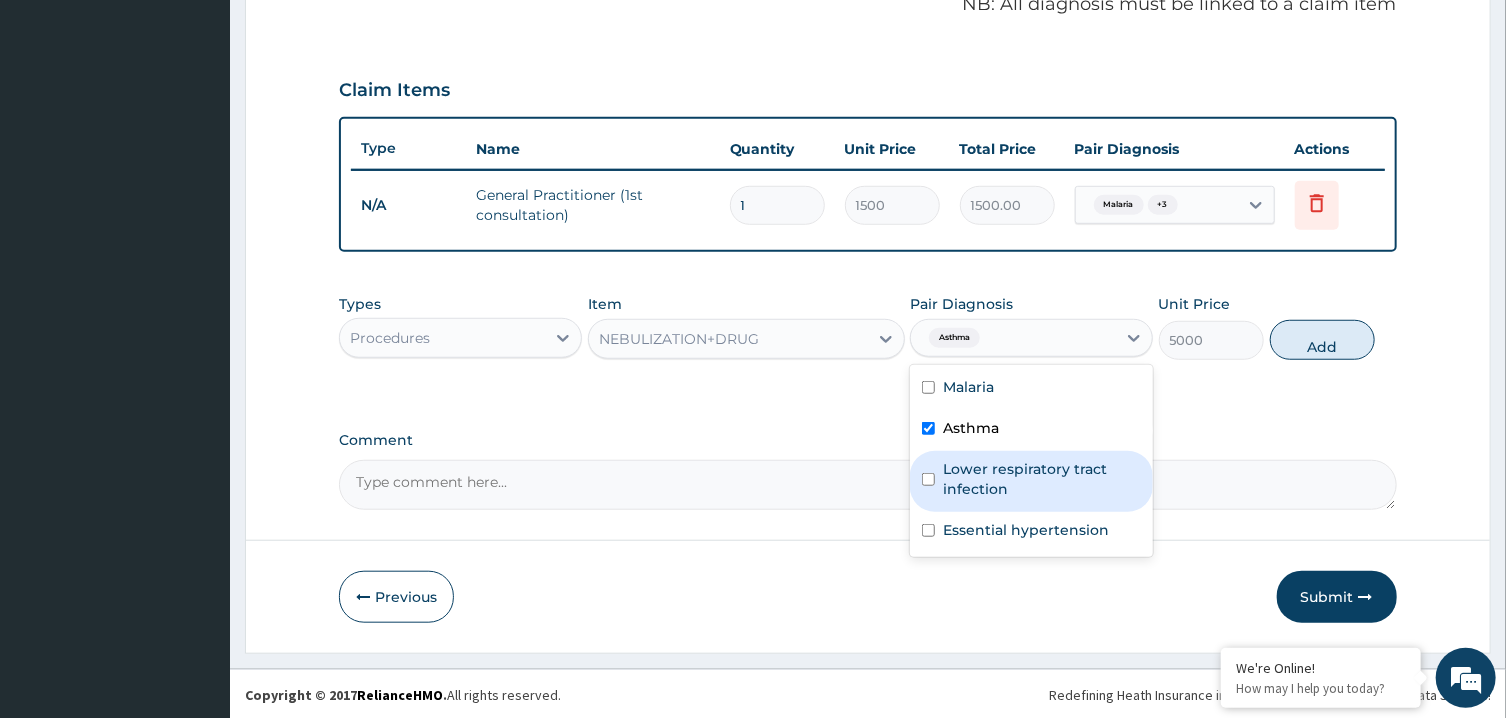 click on "Lower respiratory tract infection" at bounding box center (1042, 479) 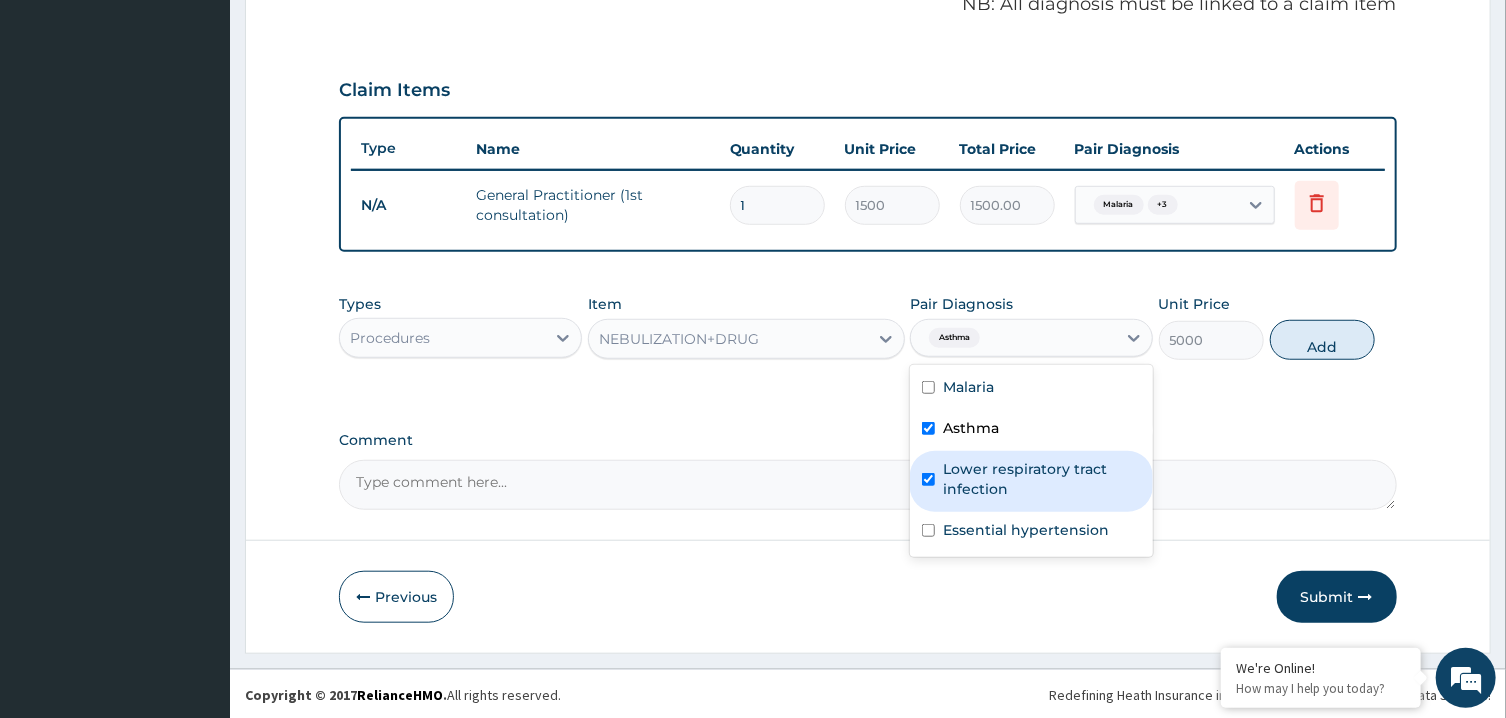 checkbox on "true" 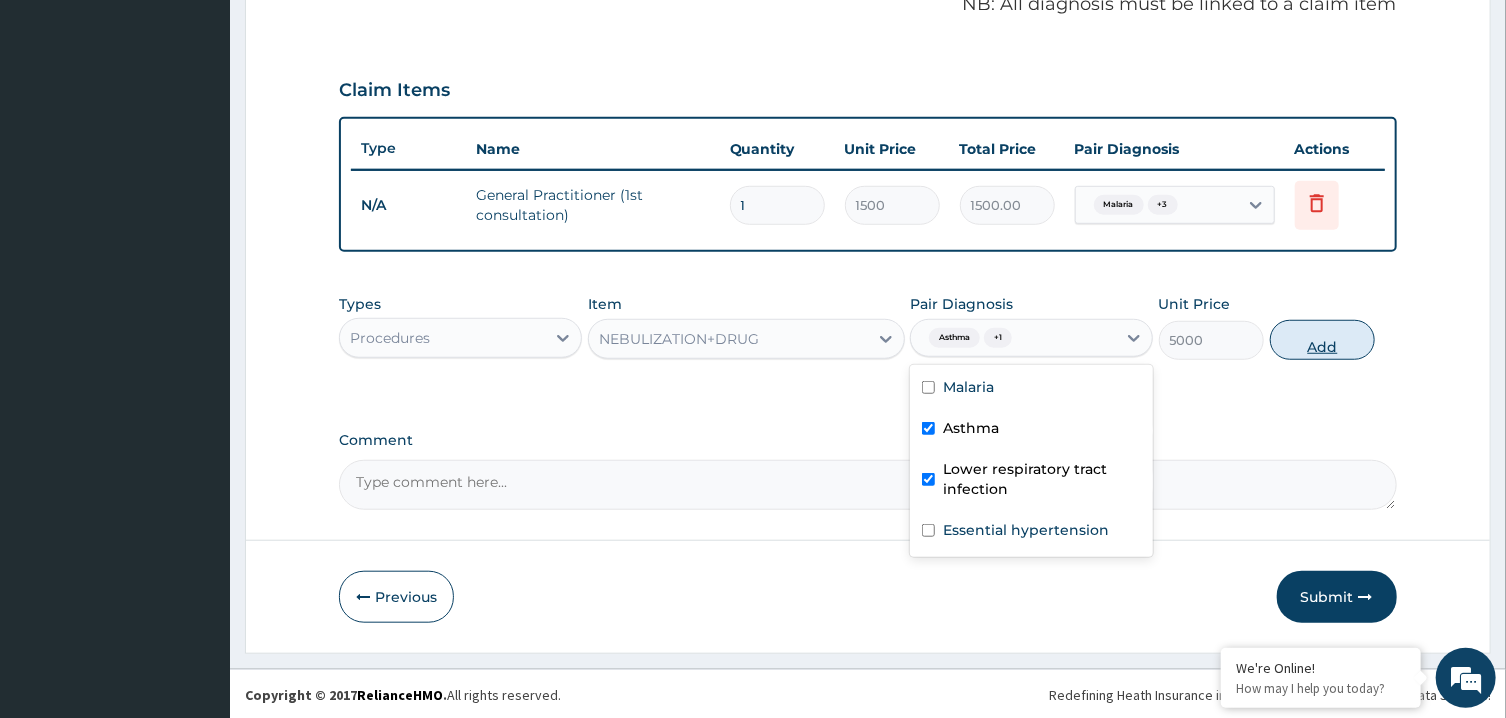 click on "Add" at bounding box center (1323, 340) 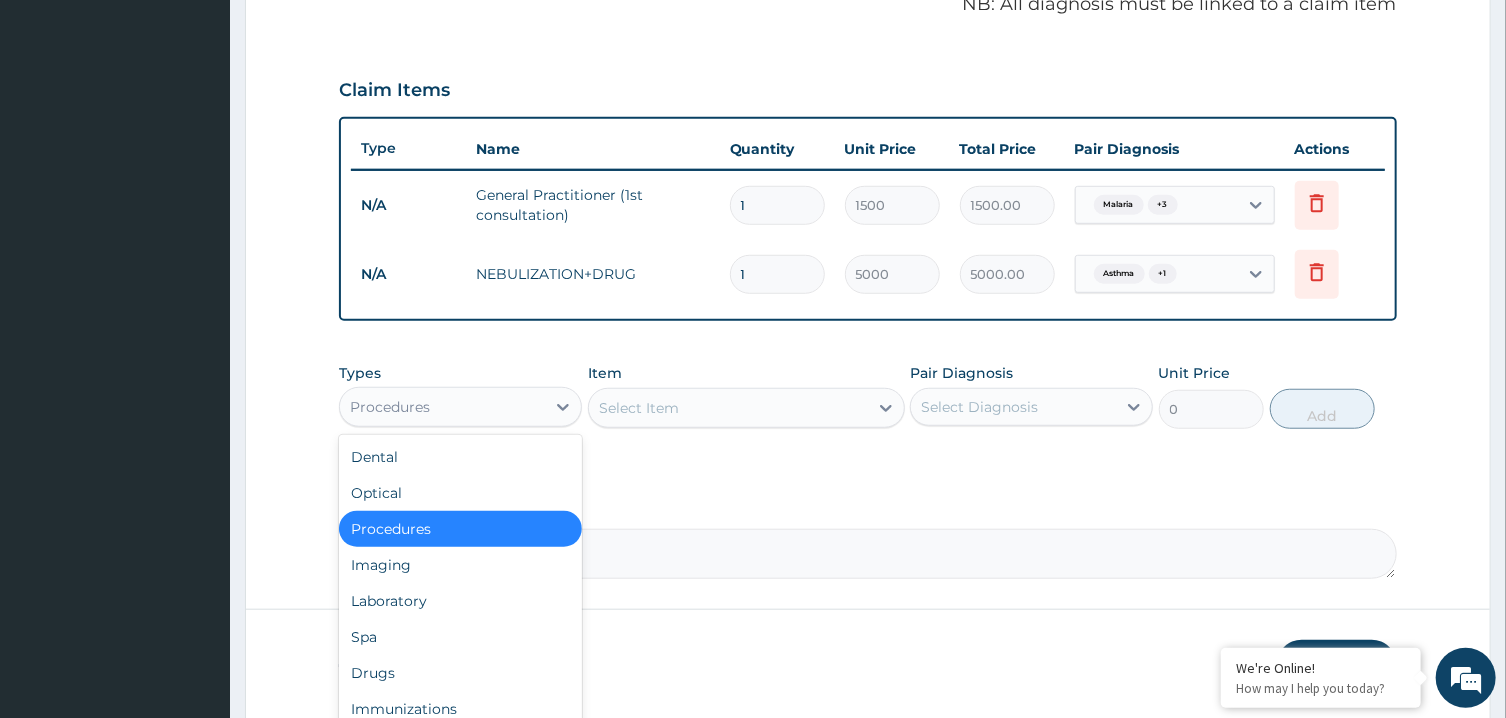 click on "Procedures" at bounding box center [442, 407] 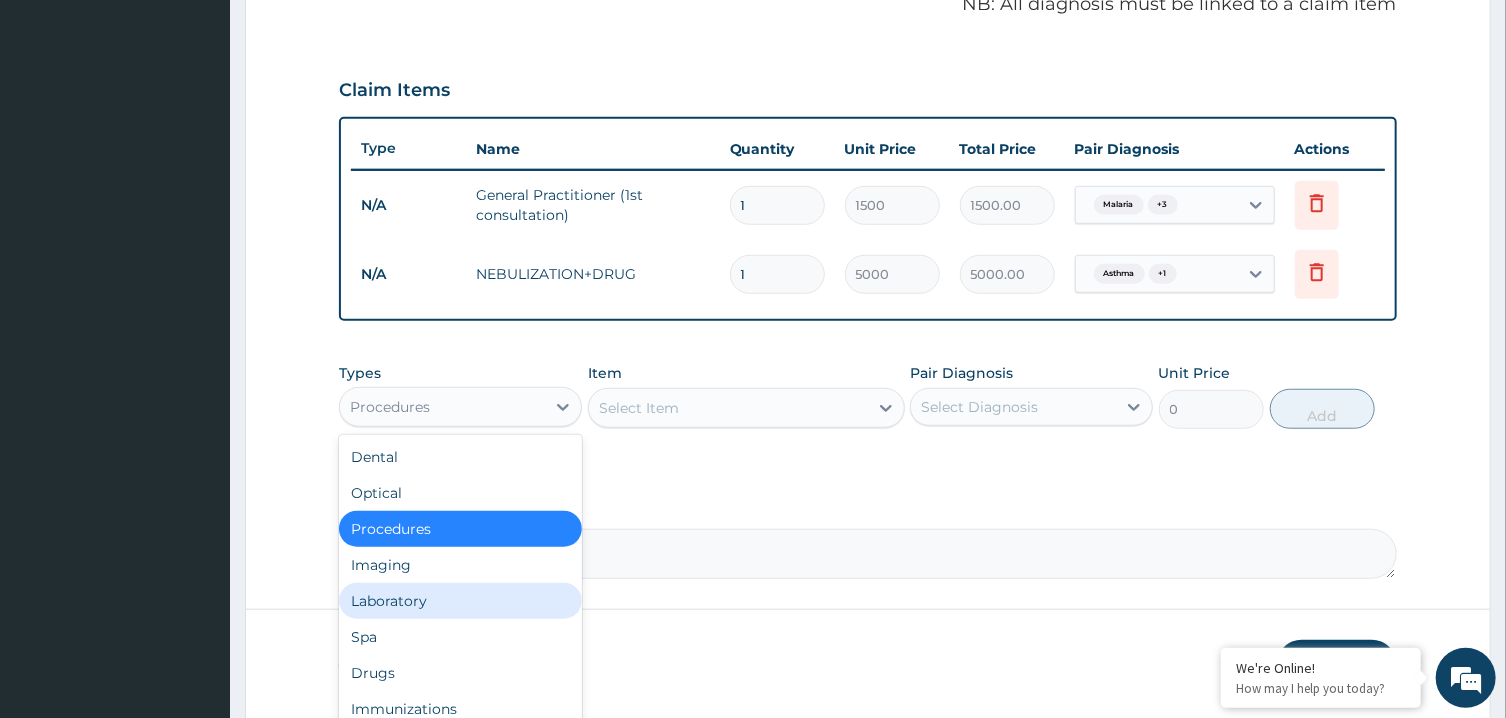 click on "Laboratory" at bounding box center (460, 601) 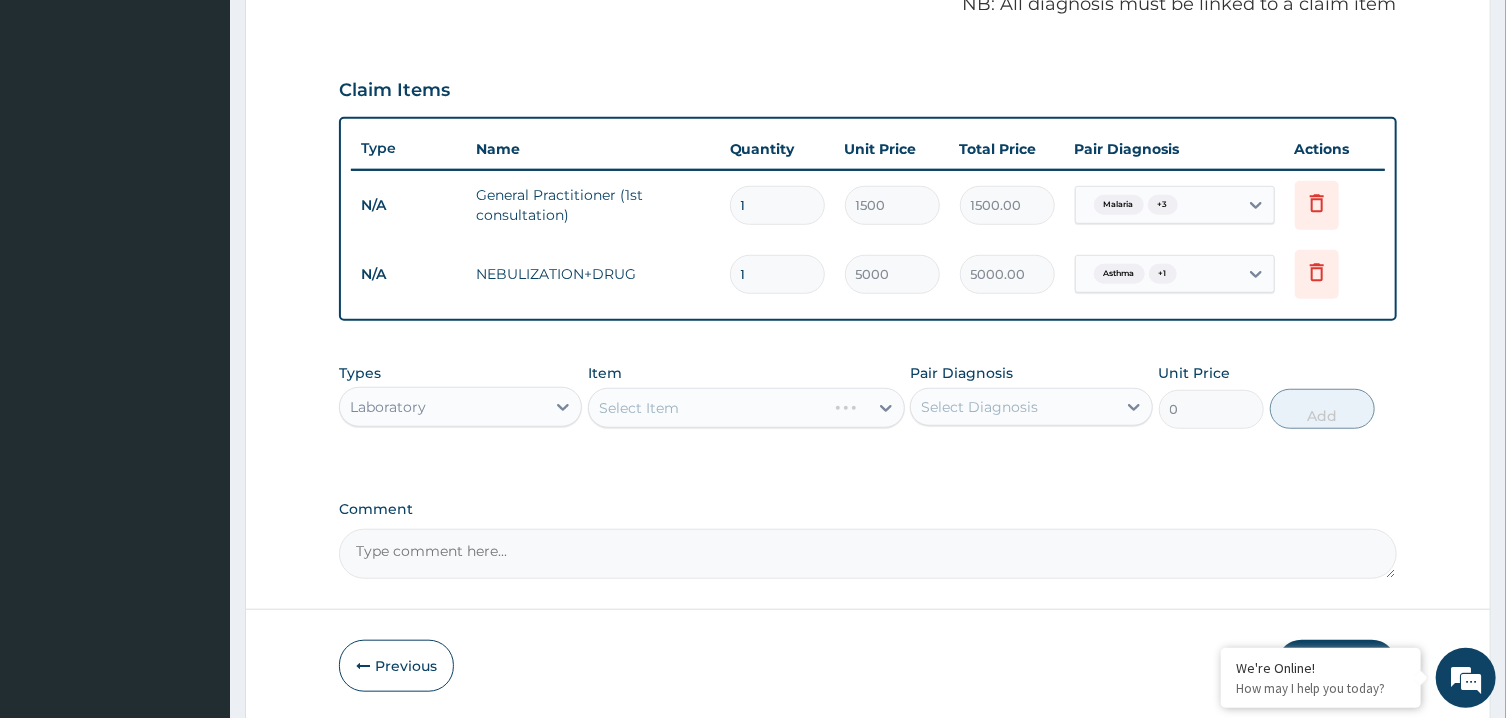 click on "Select Diagnosis" at bounding box center (1013, 407) 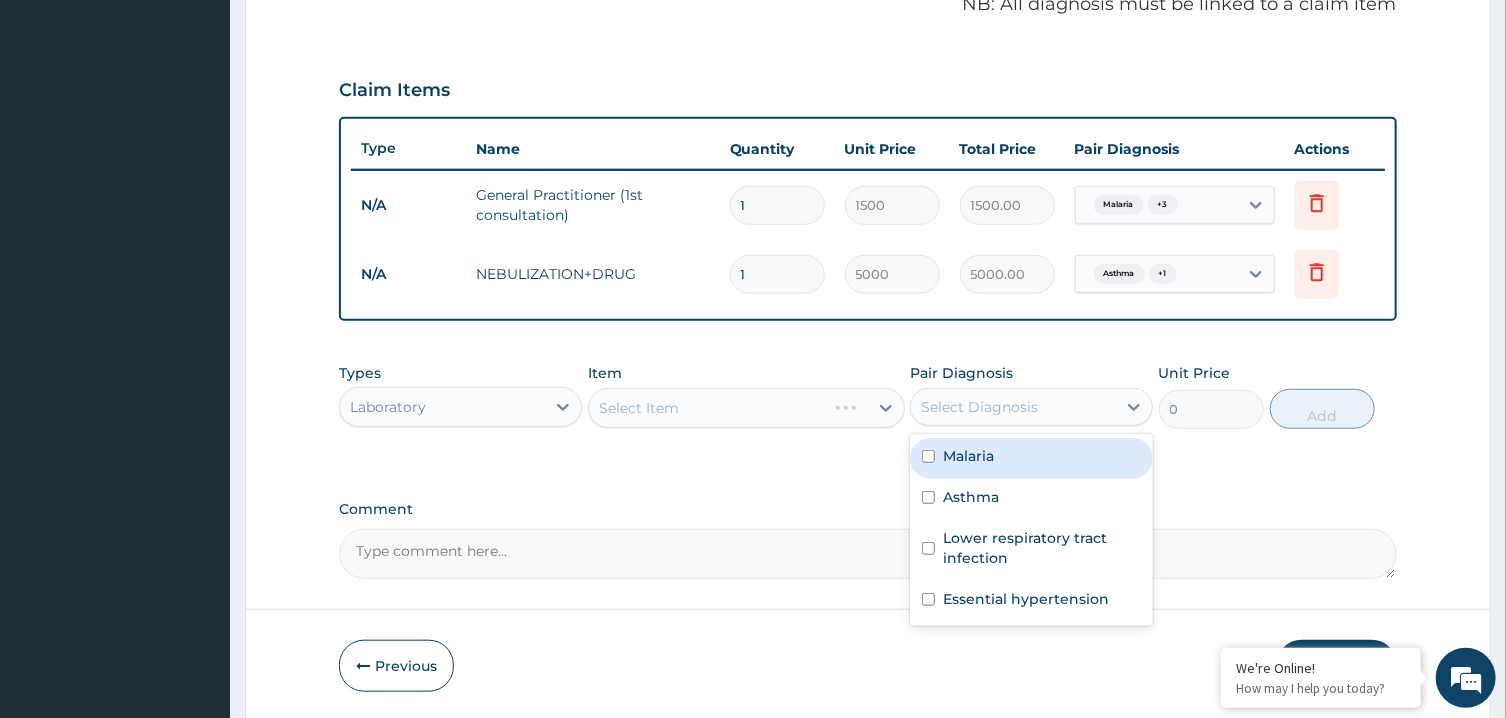 click on "Malaria" at bounding box center (968, 456) 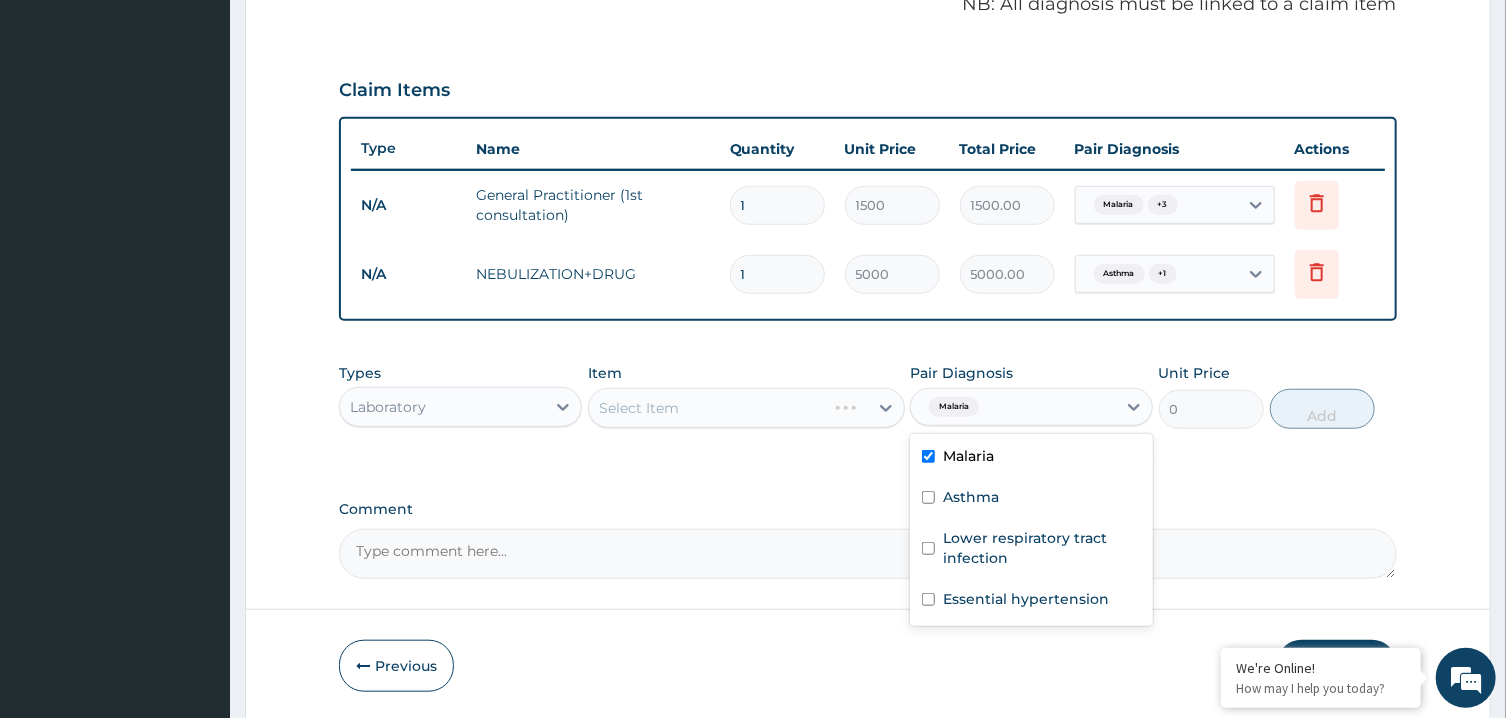 checkbox on "true" 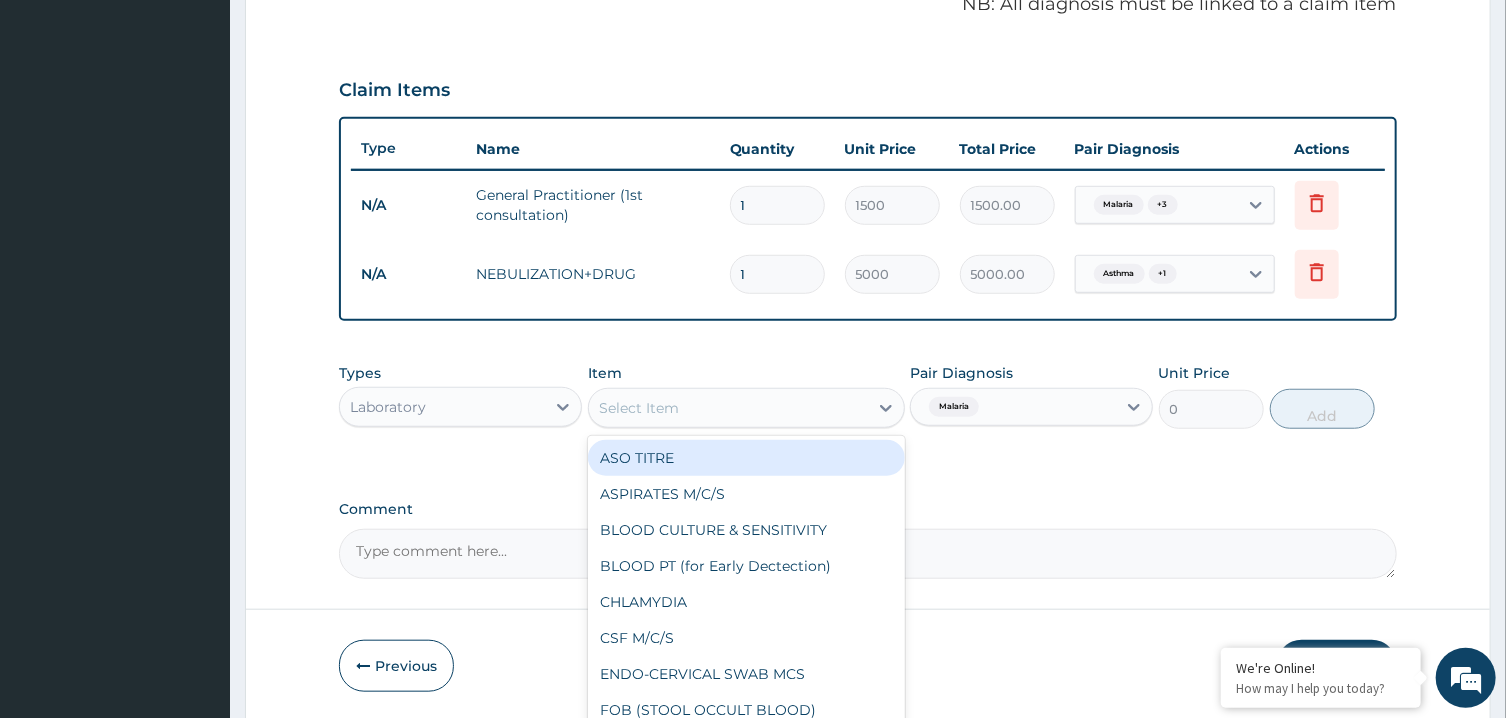 click on "Select Item" at bounding box center (728, 408) 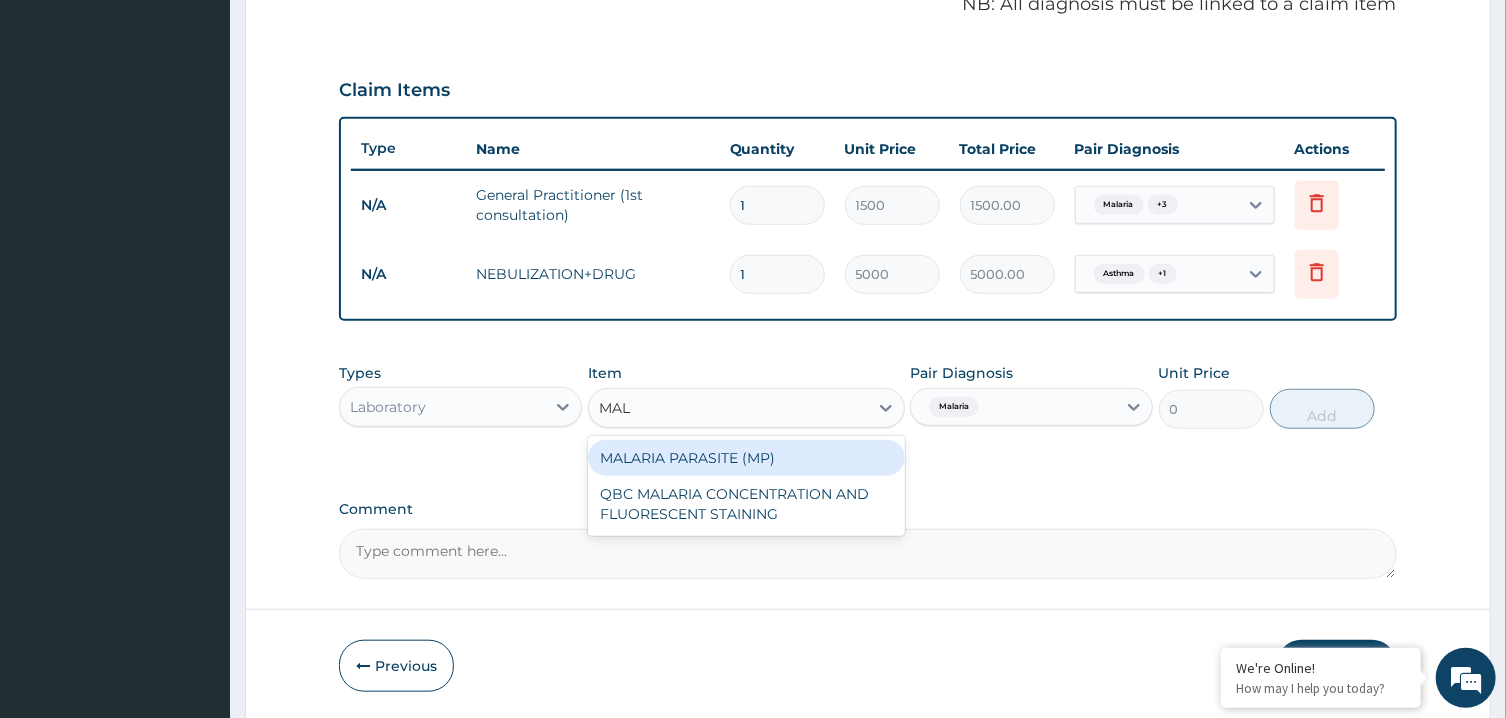type on "MALA" 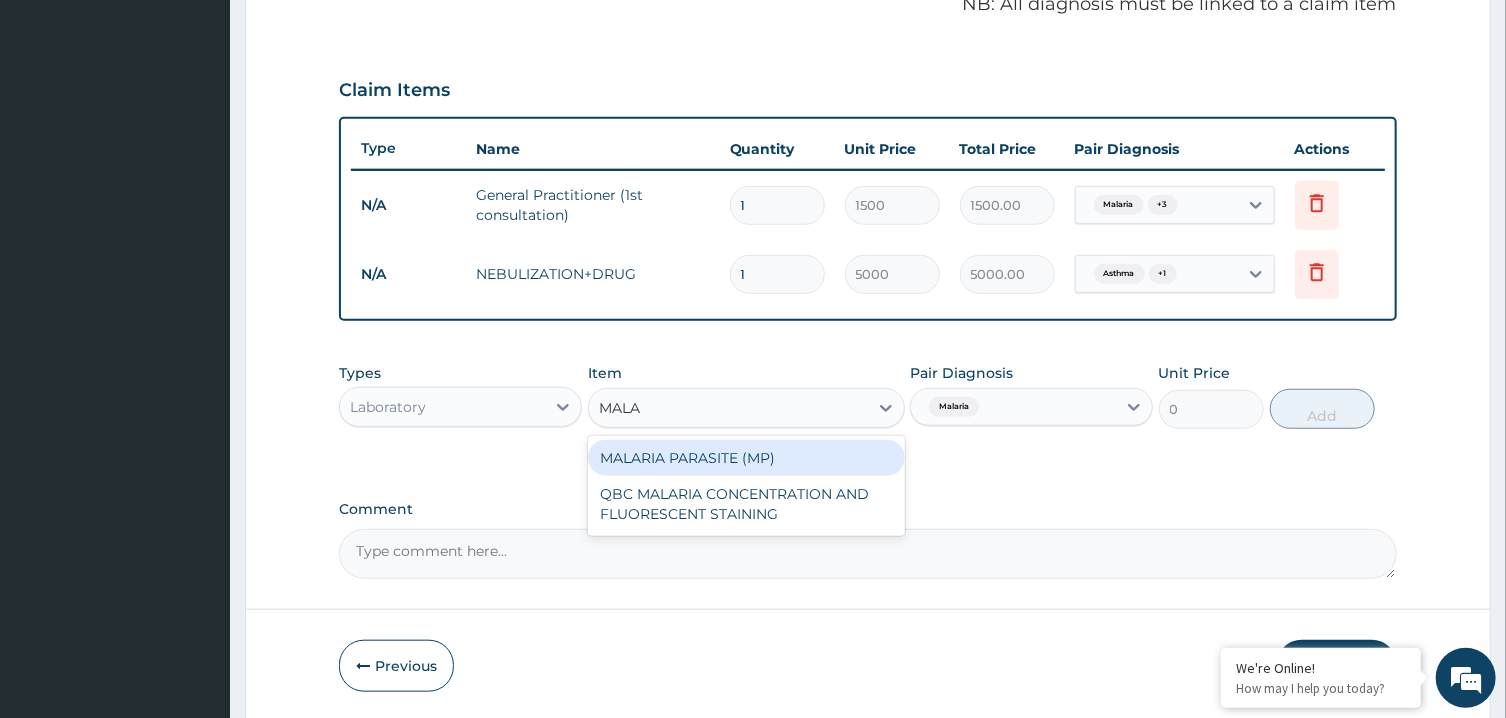 click on "MALARIA PARASITE (MP)" at bounding box center (746, 458) 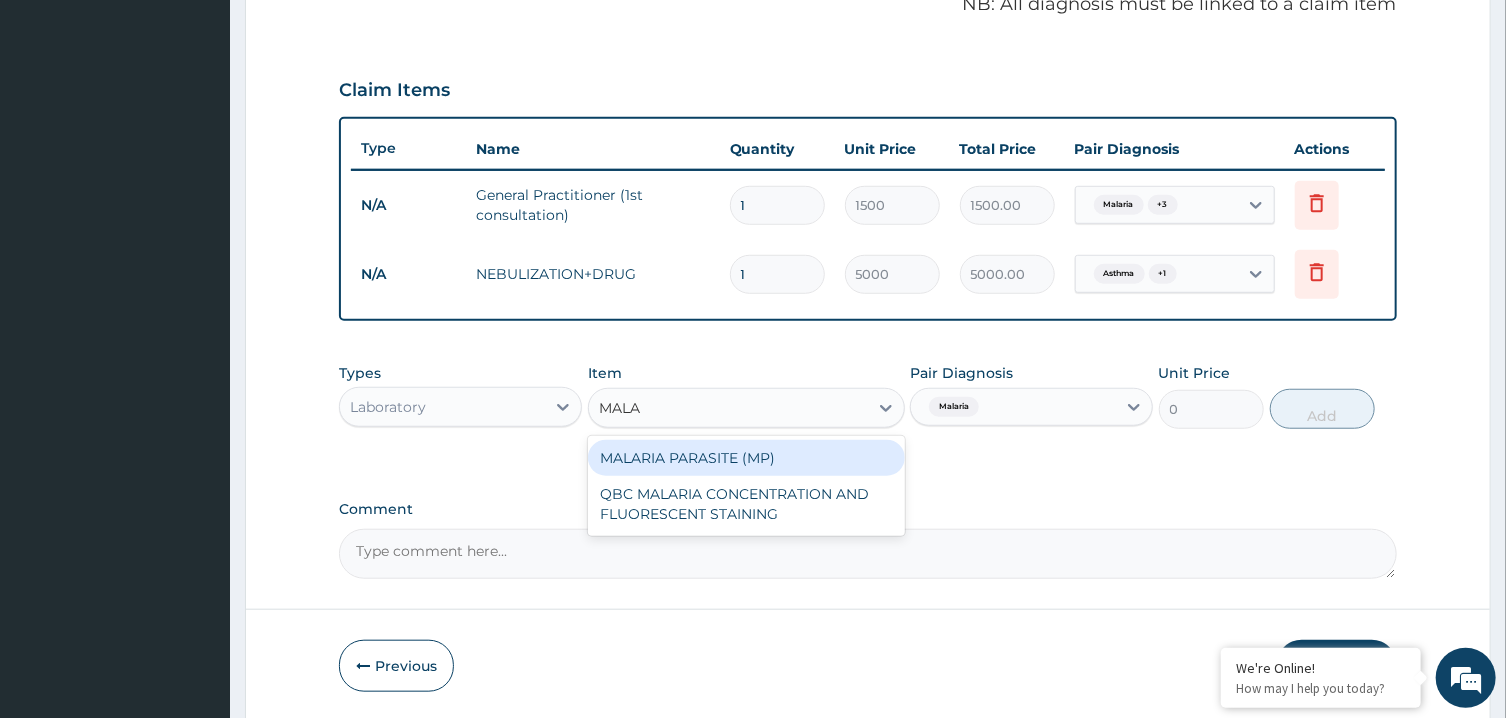 type 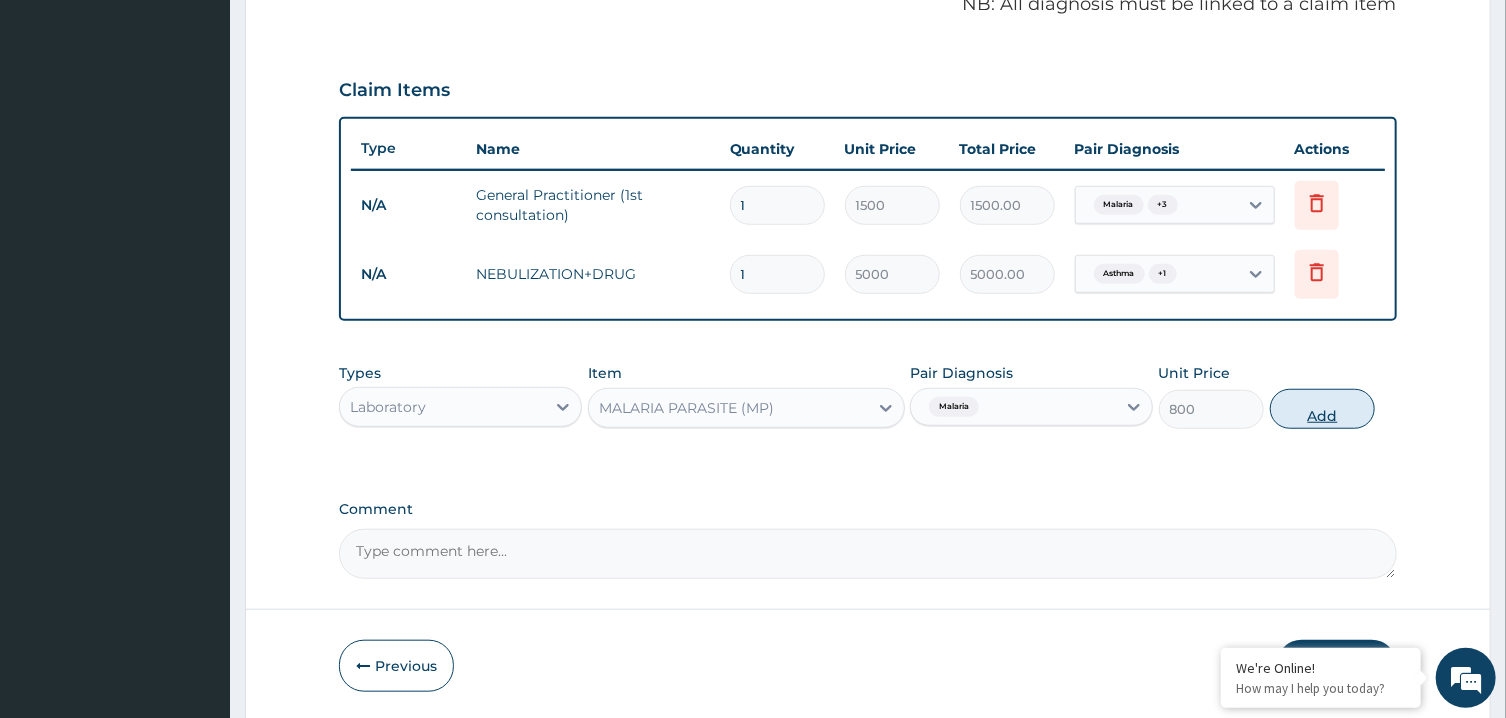 click on "Add" at bounding box center [1323, 409] 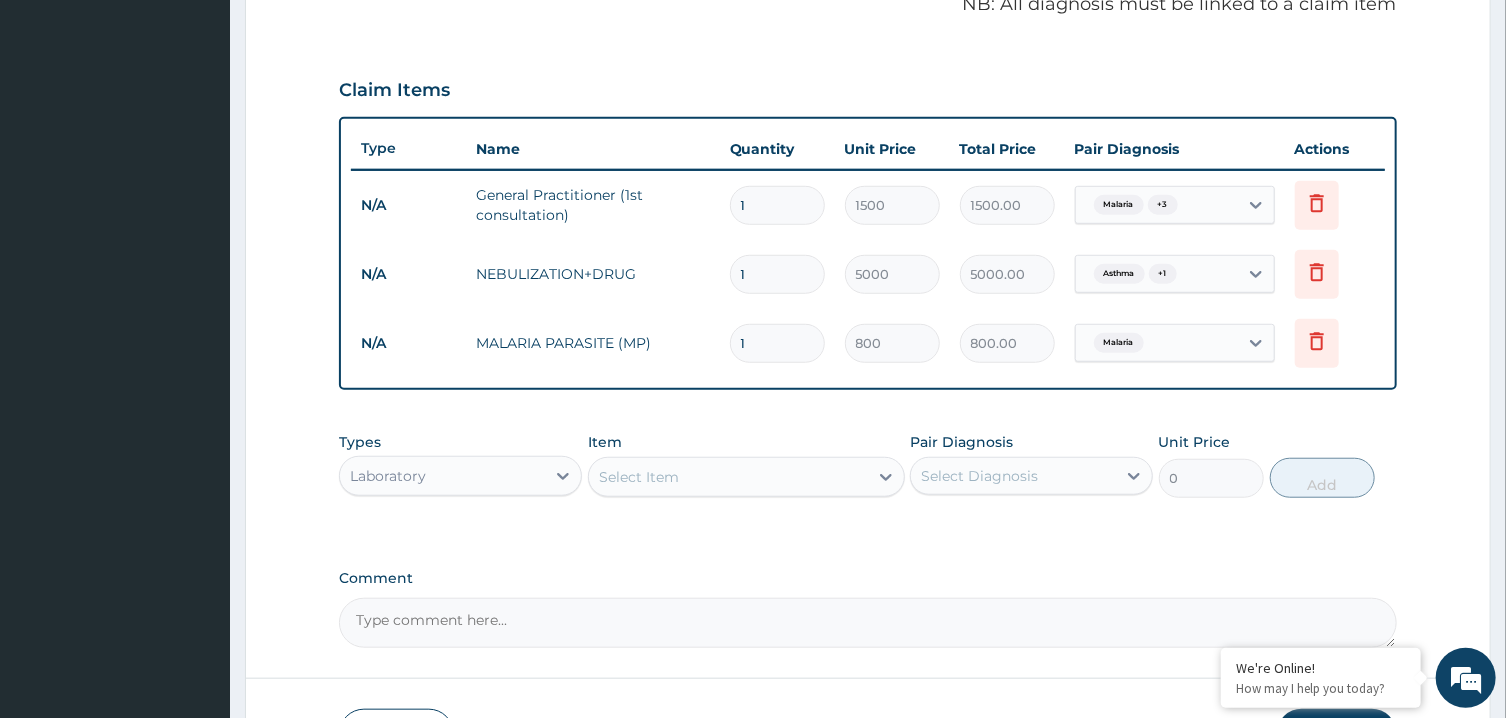 click on "Select Item" at bounding box center (728, 477) 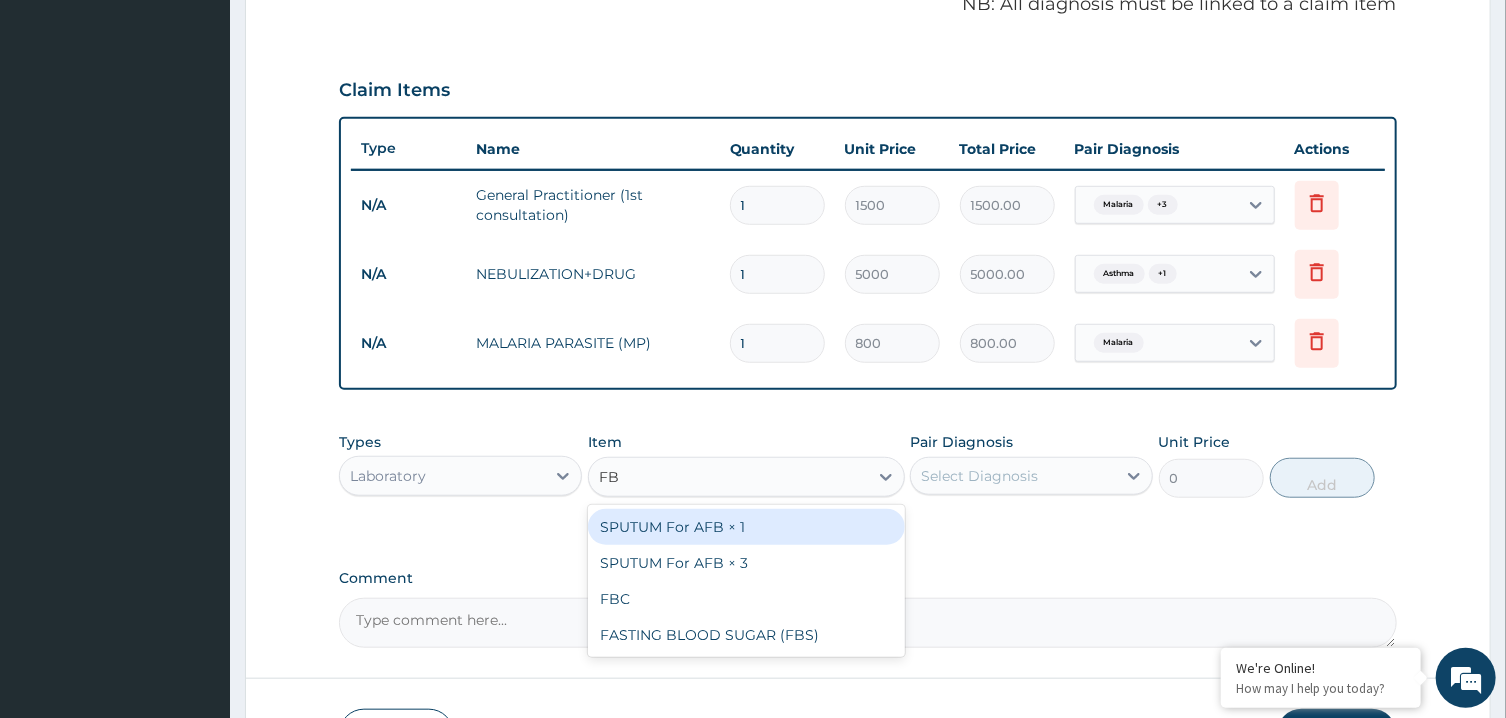 type on "FBC" 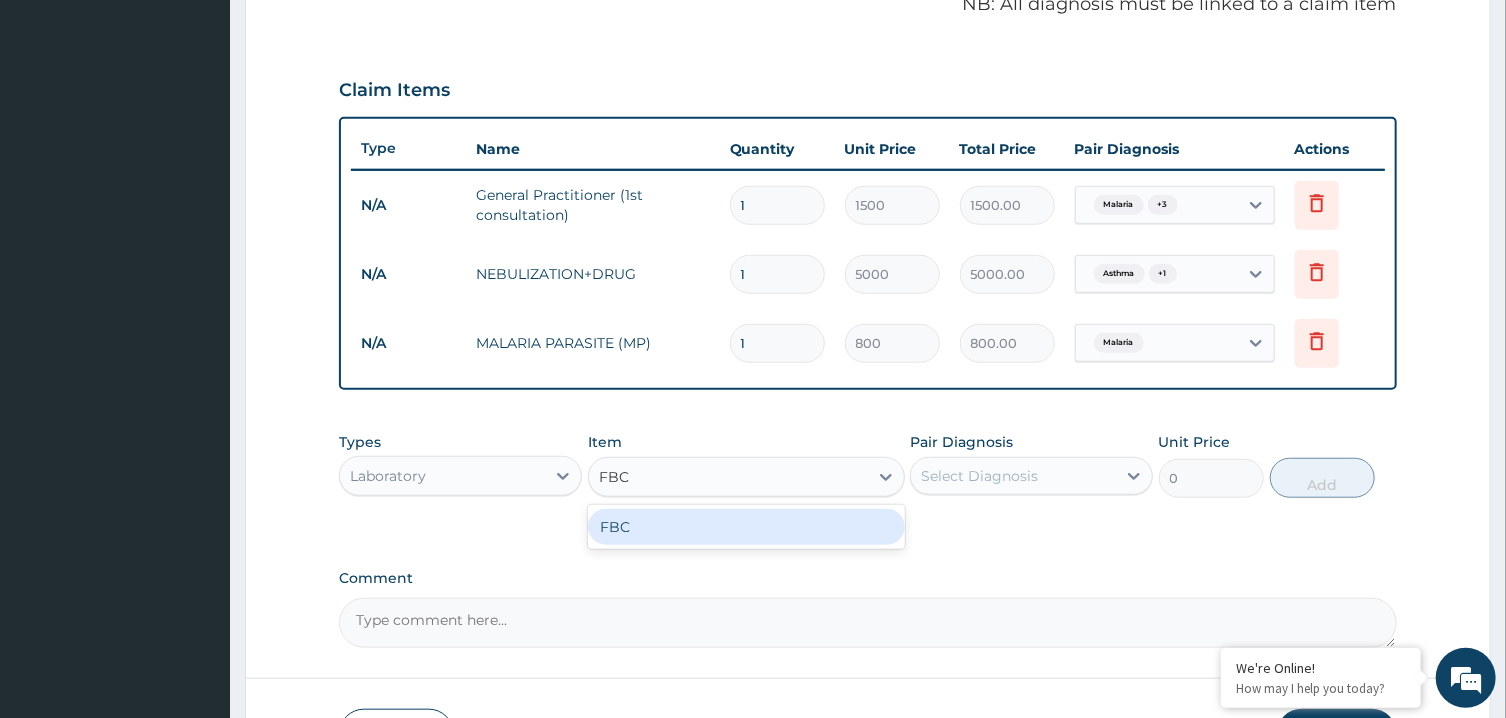 click on "FBC" at bounding box center [746, 527] 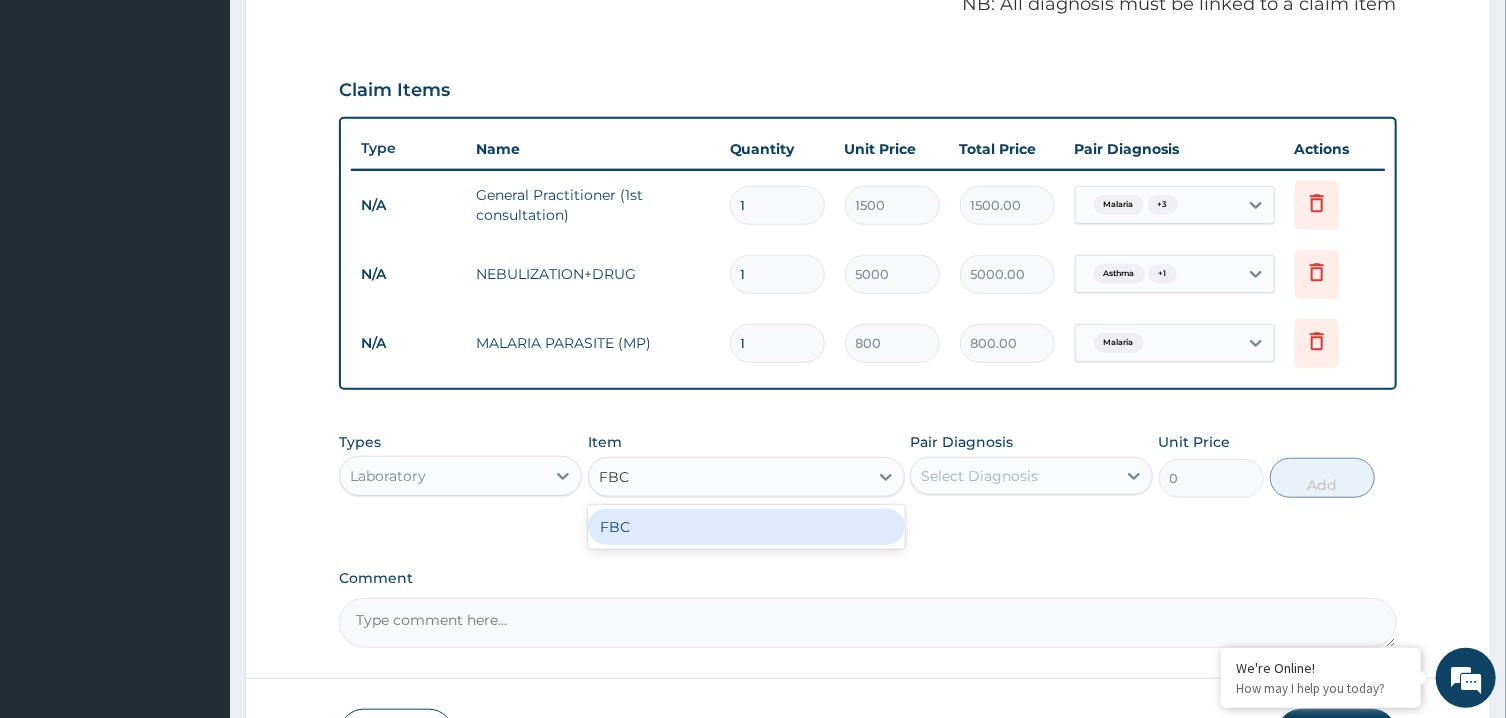 type 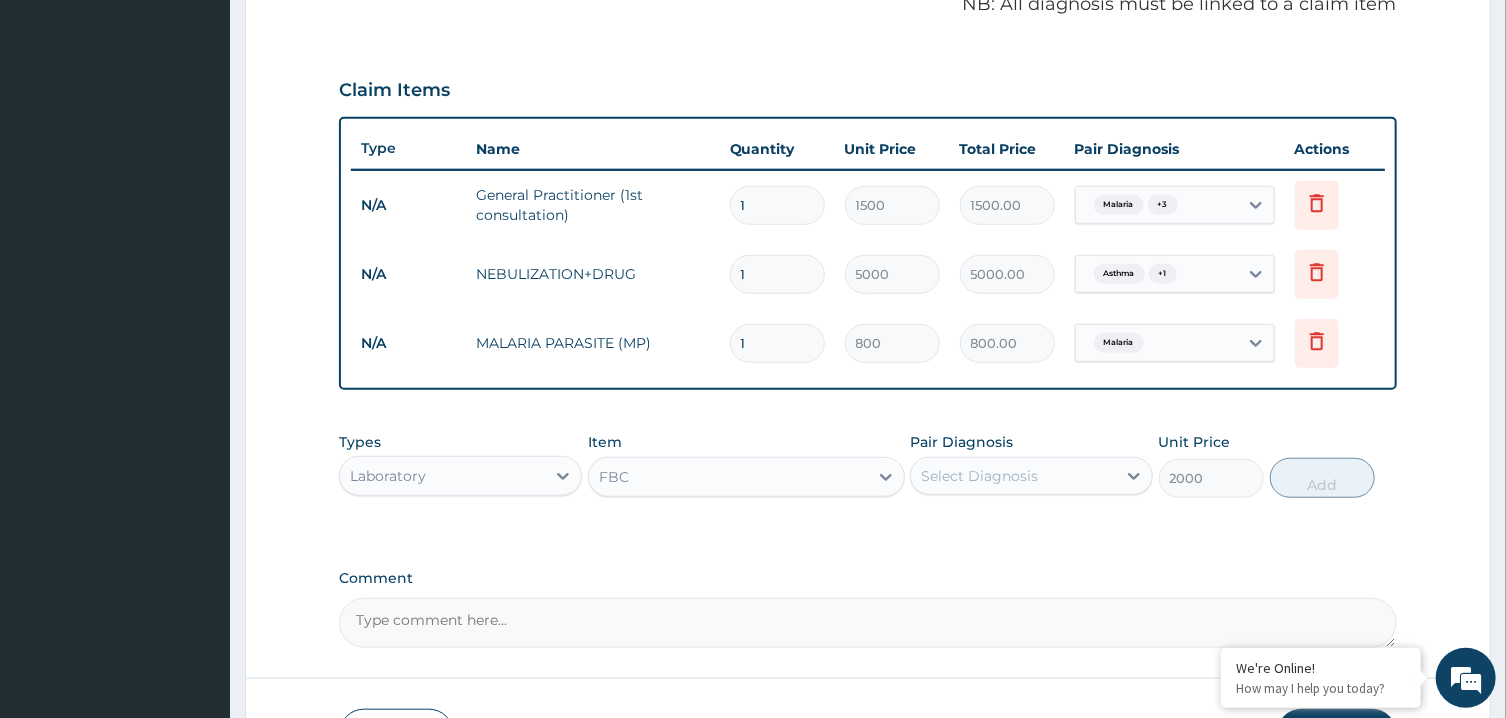 click on "Select Diagnosis" at bounding box center (1013, 476) 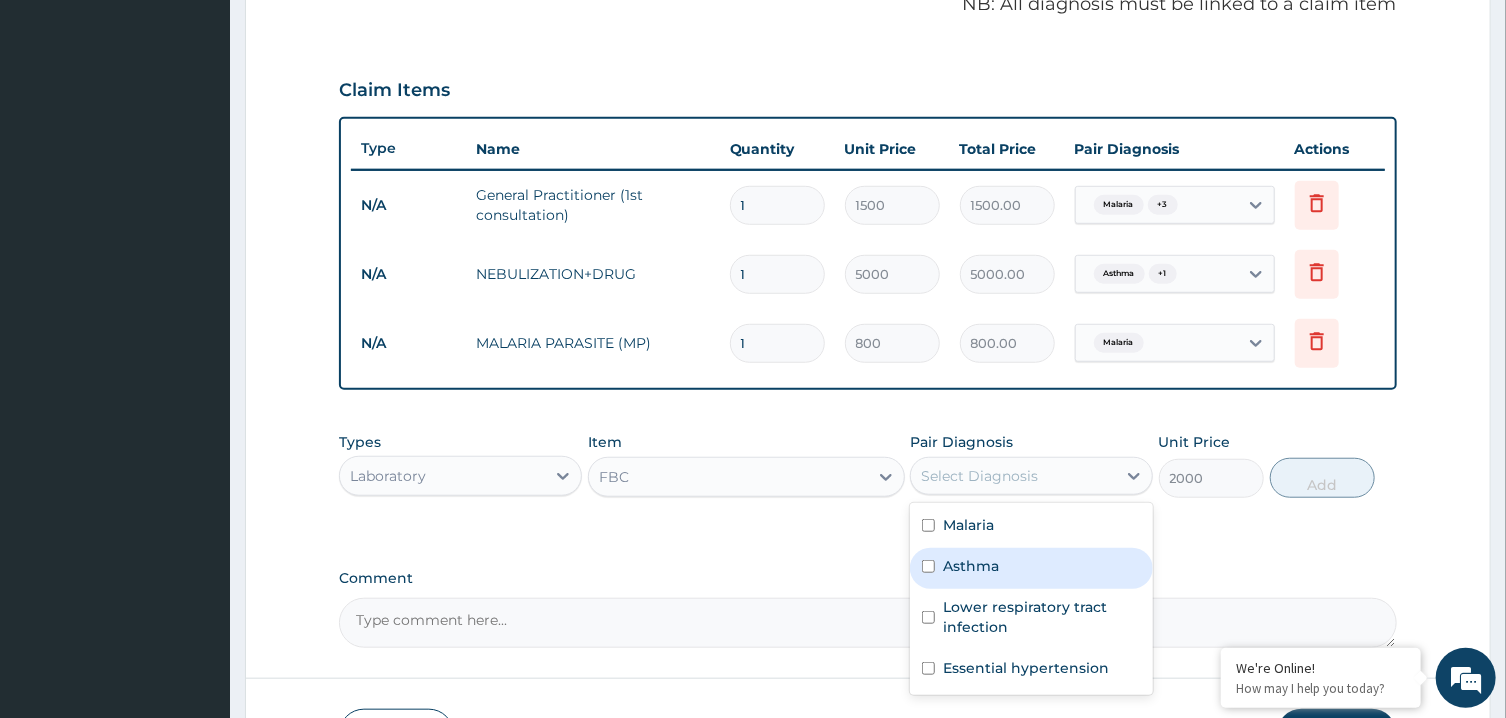 click on "Asthma" at bounding box center [1031, 568] 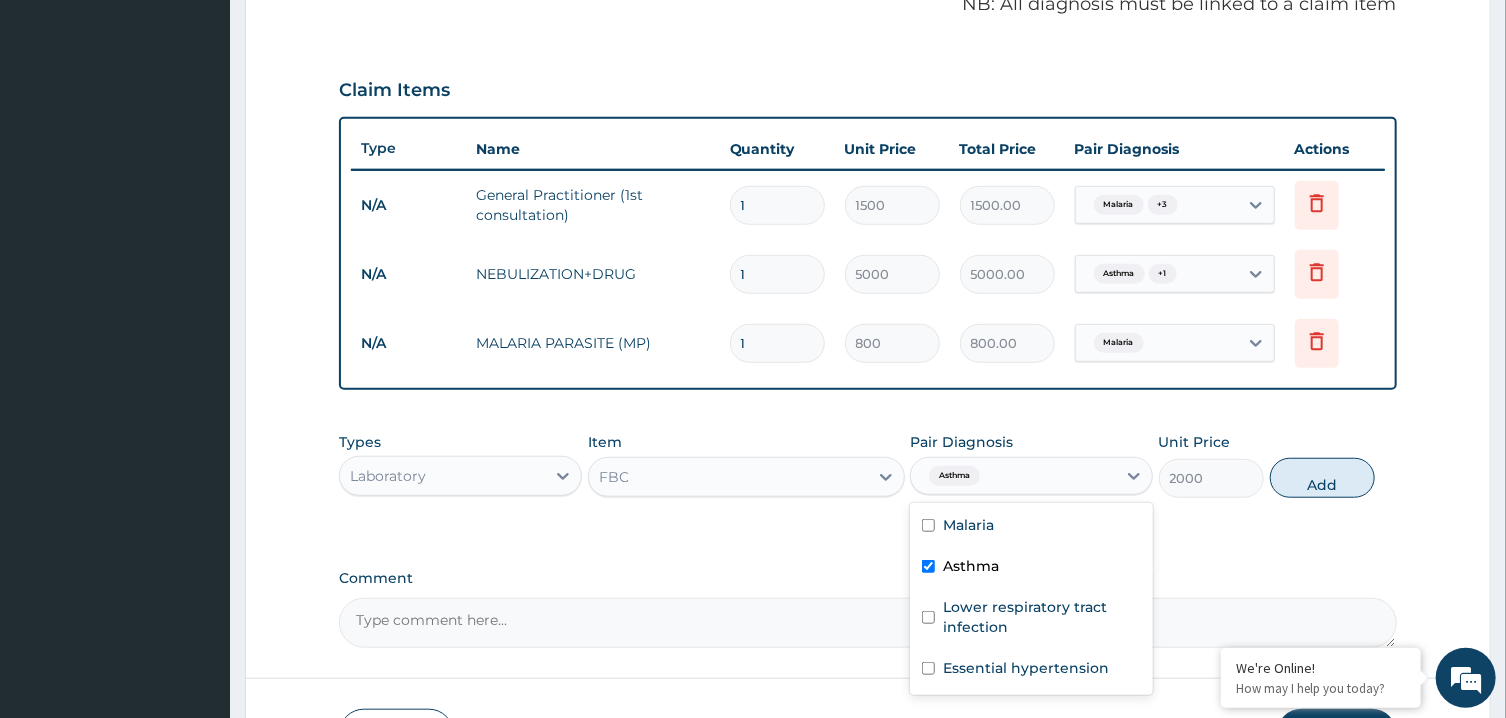checkbox on "true" 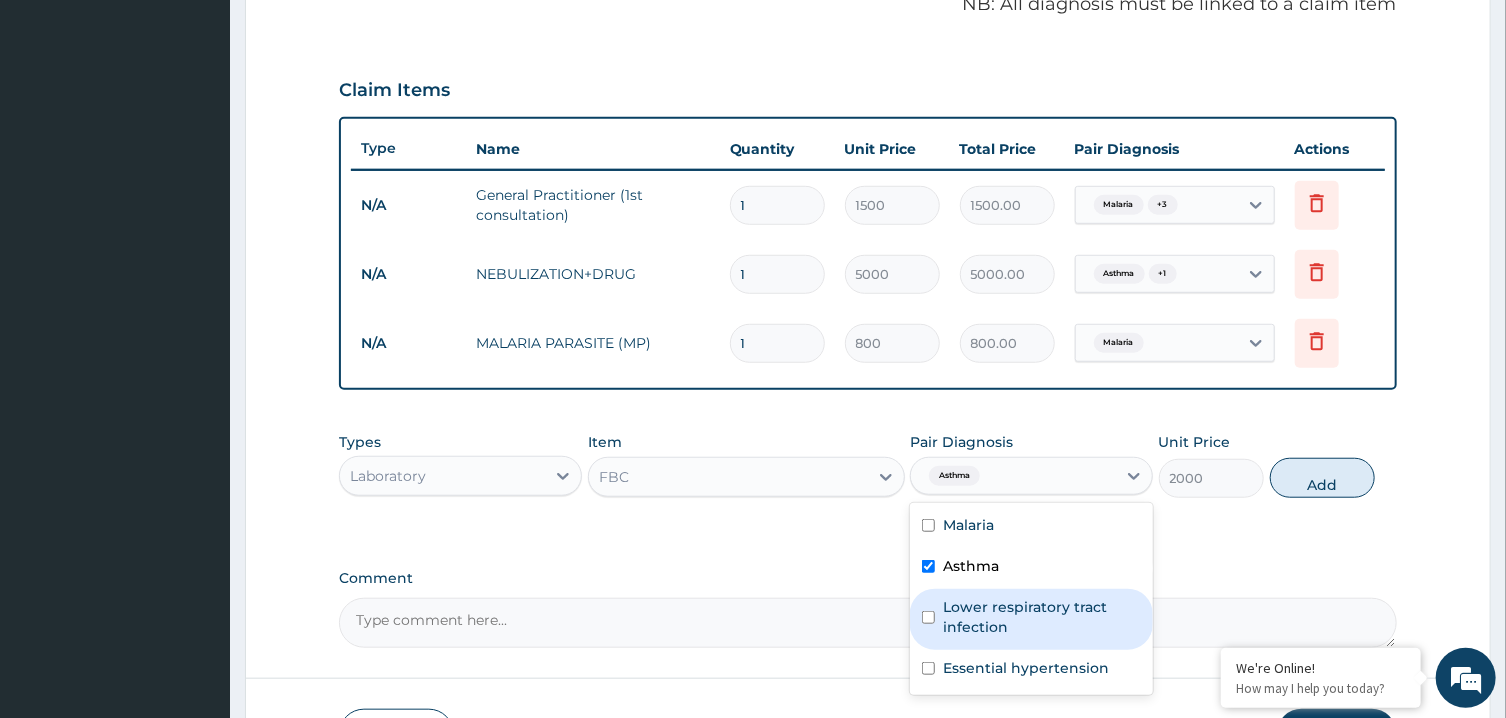 click on "Lower respiratory tract infection" at bounding box center (1042, 617) 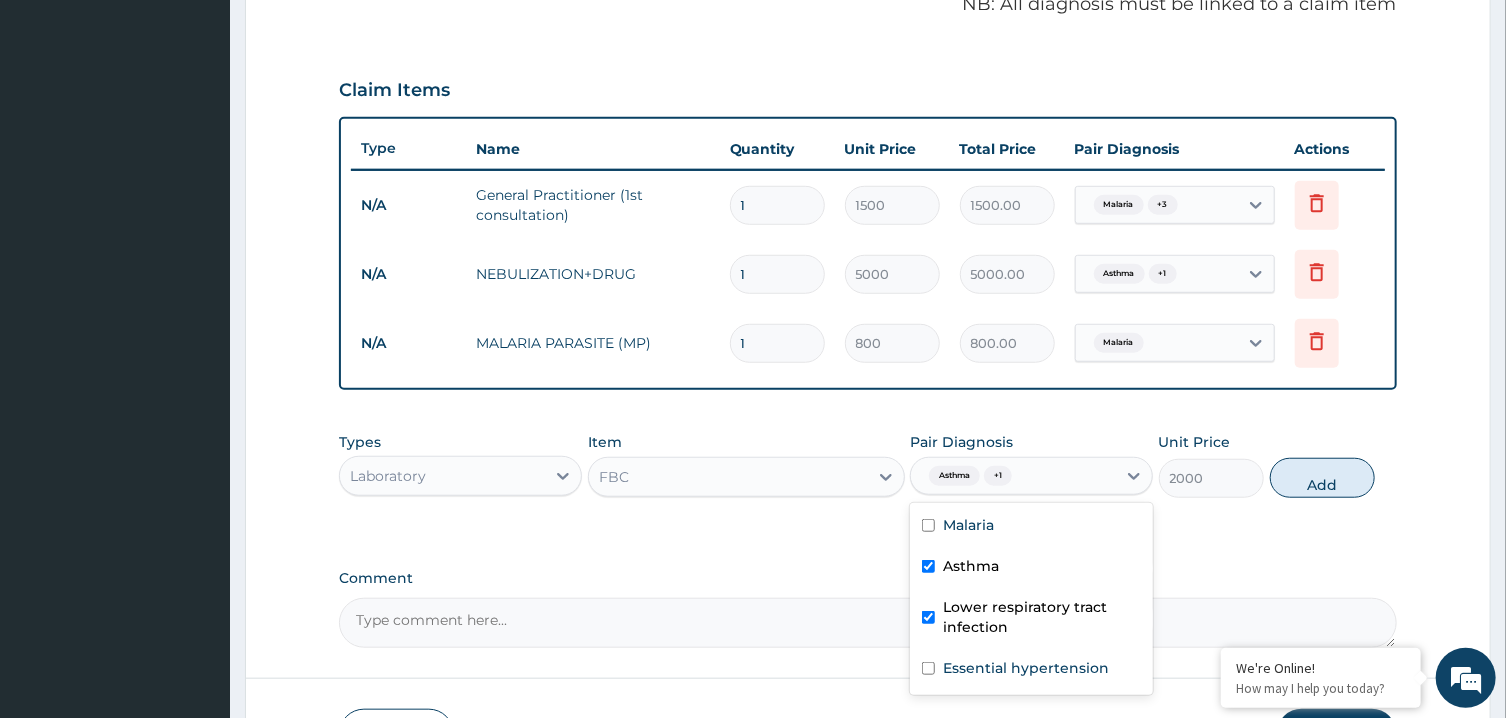 checkbox on "true" 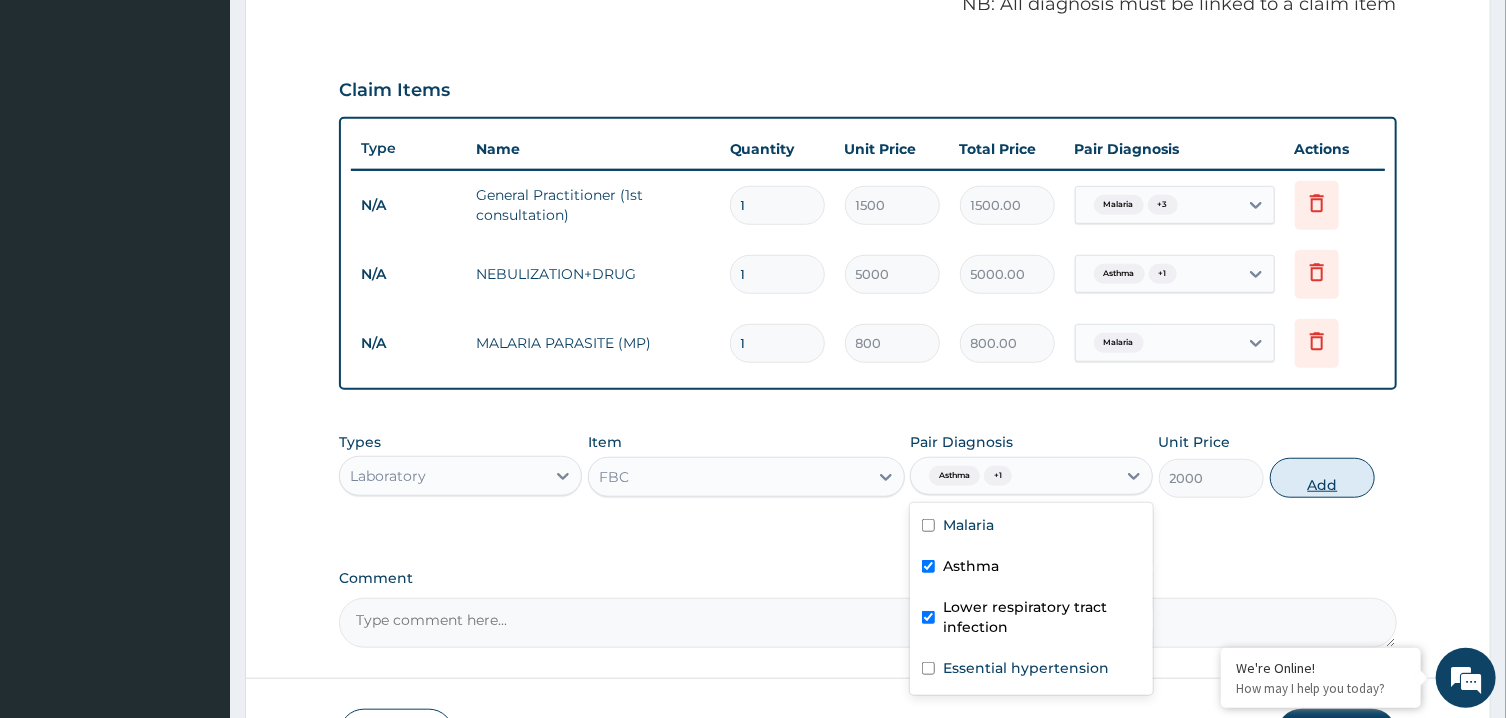 click on "Add" at bounding box center (1323, 478) 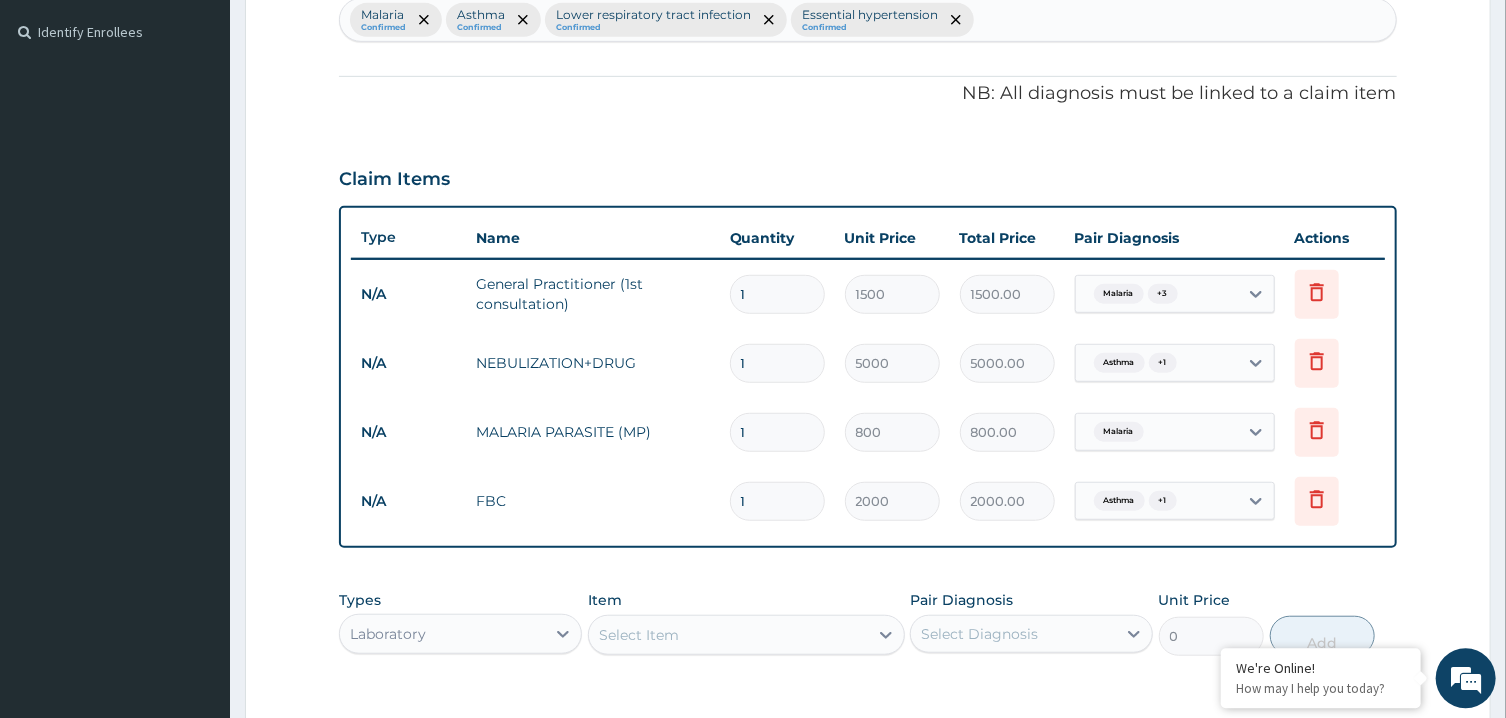 scroll, scrollTop: 536, scrollLeft: 0, axis: vertical 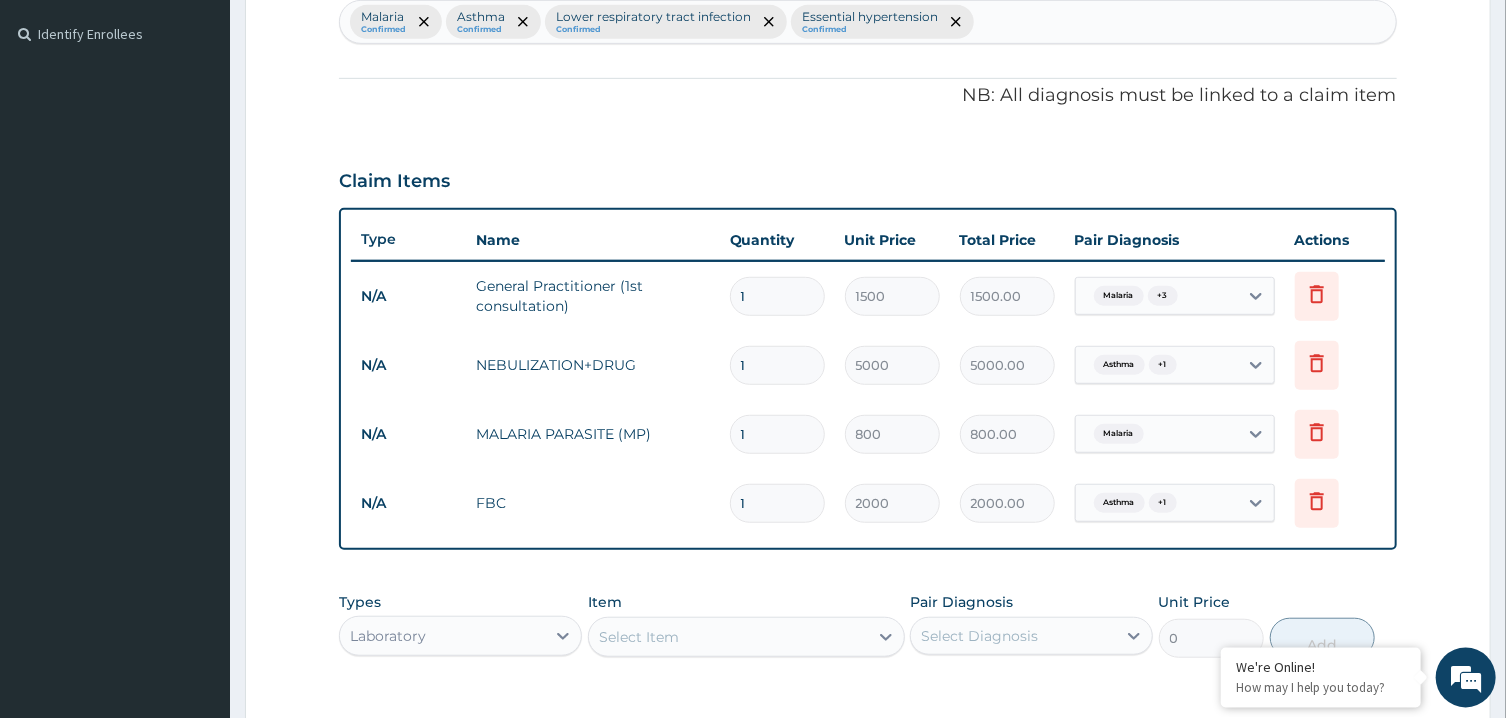click on "Malaria Confirmed Asthma Confirmed Lower respiratory tract infection Confirmed Essential hypertension Confirmed" at bounding box center [867, 22] 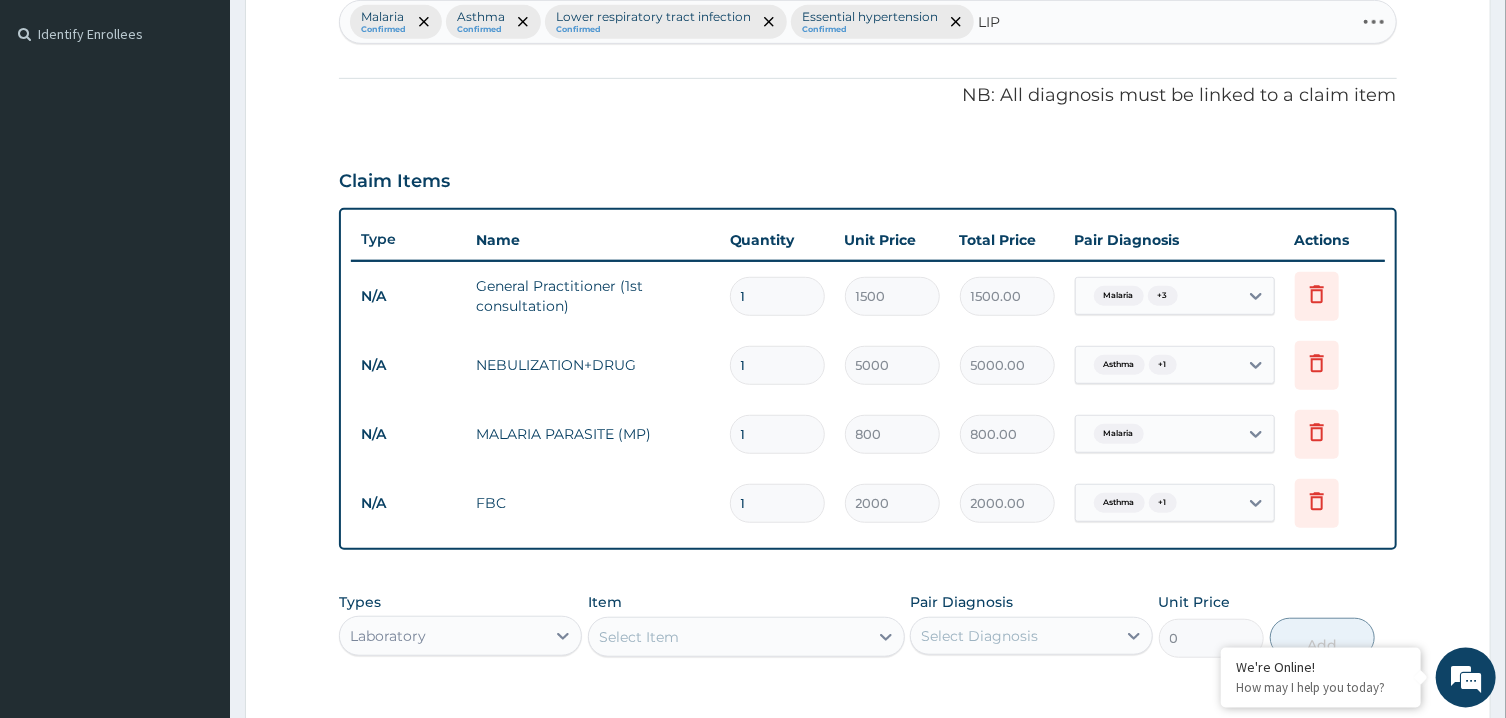 type on "LIPI" 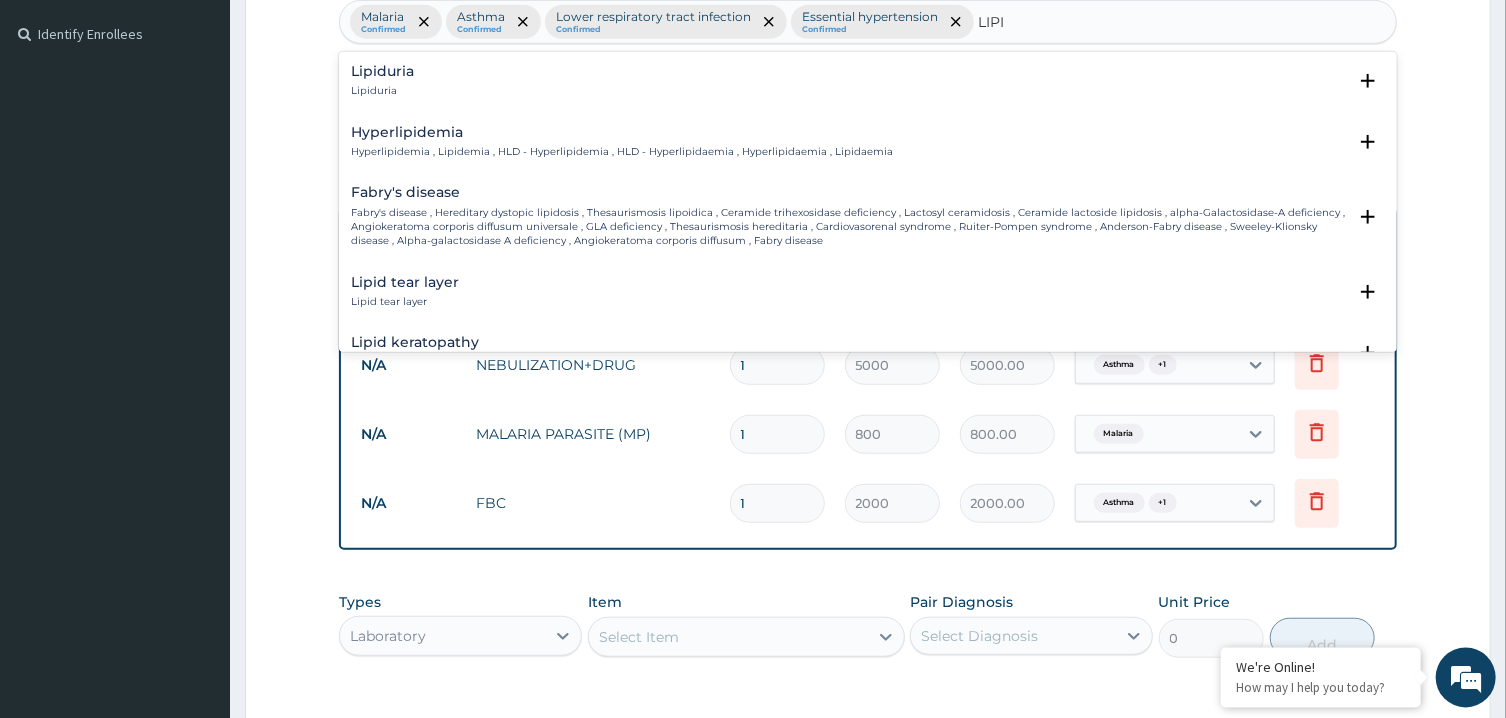 click on "Hyperlipidemia Hyperlipidemia , Lipidemia , HLD - Hyperlipidemia , HLD - Hyperlipidaemia , Hyperlipidaemia , Lipidaemia" at bounding box center (622, 142) 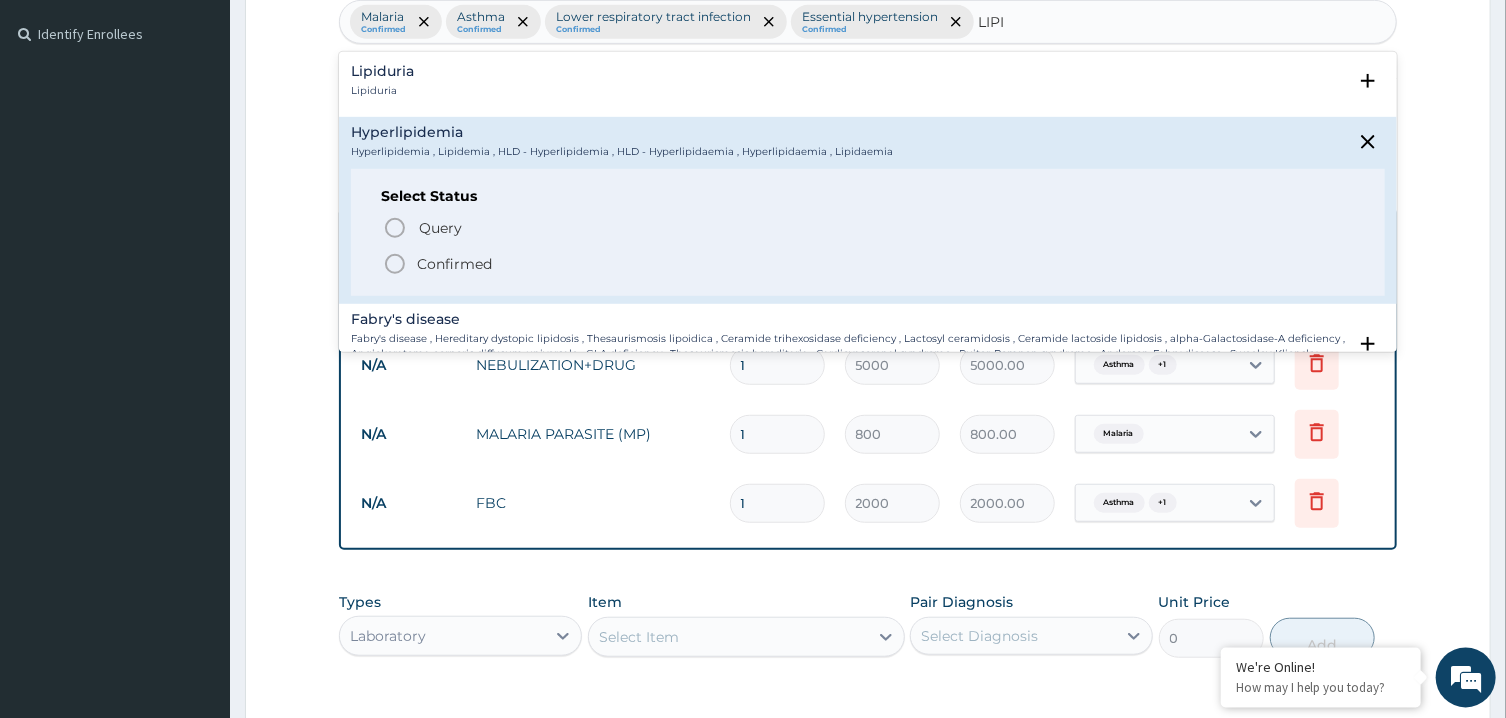 click 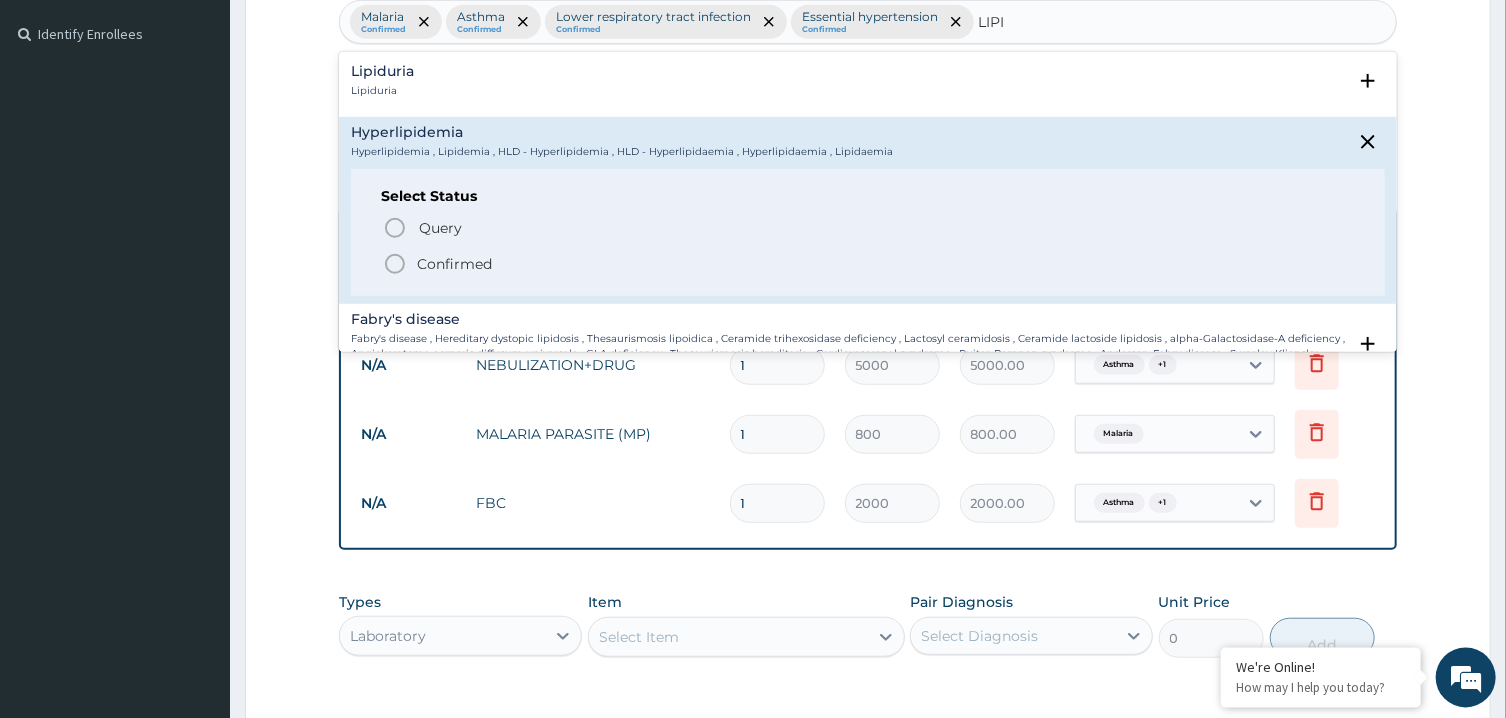 type 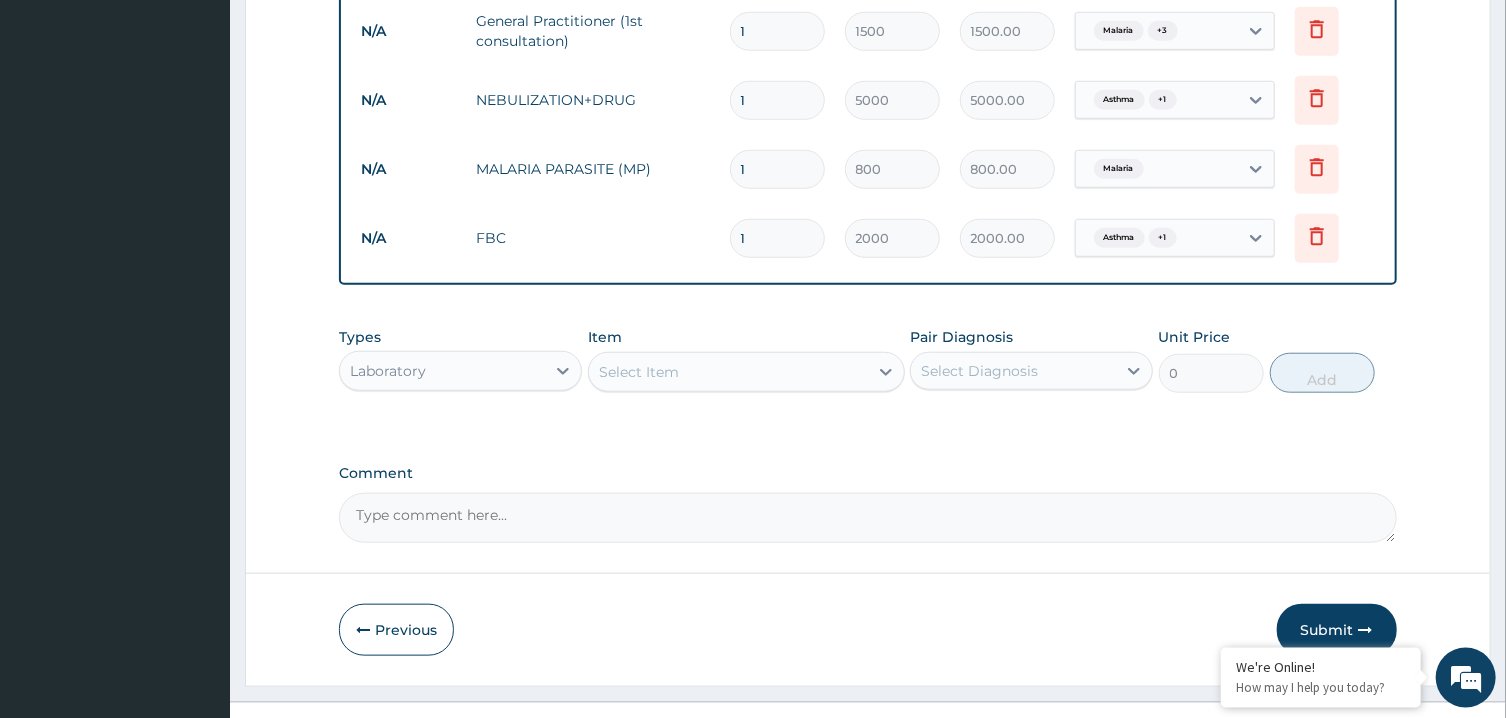 scroll, scrollTop: 834, scrollLeft: 0, axis: vertical 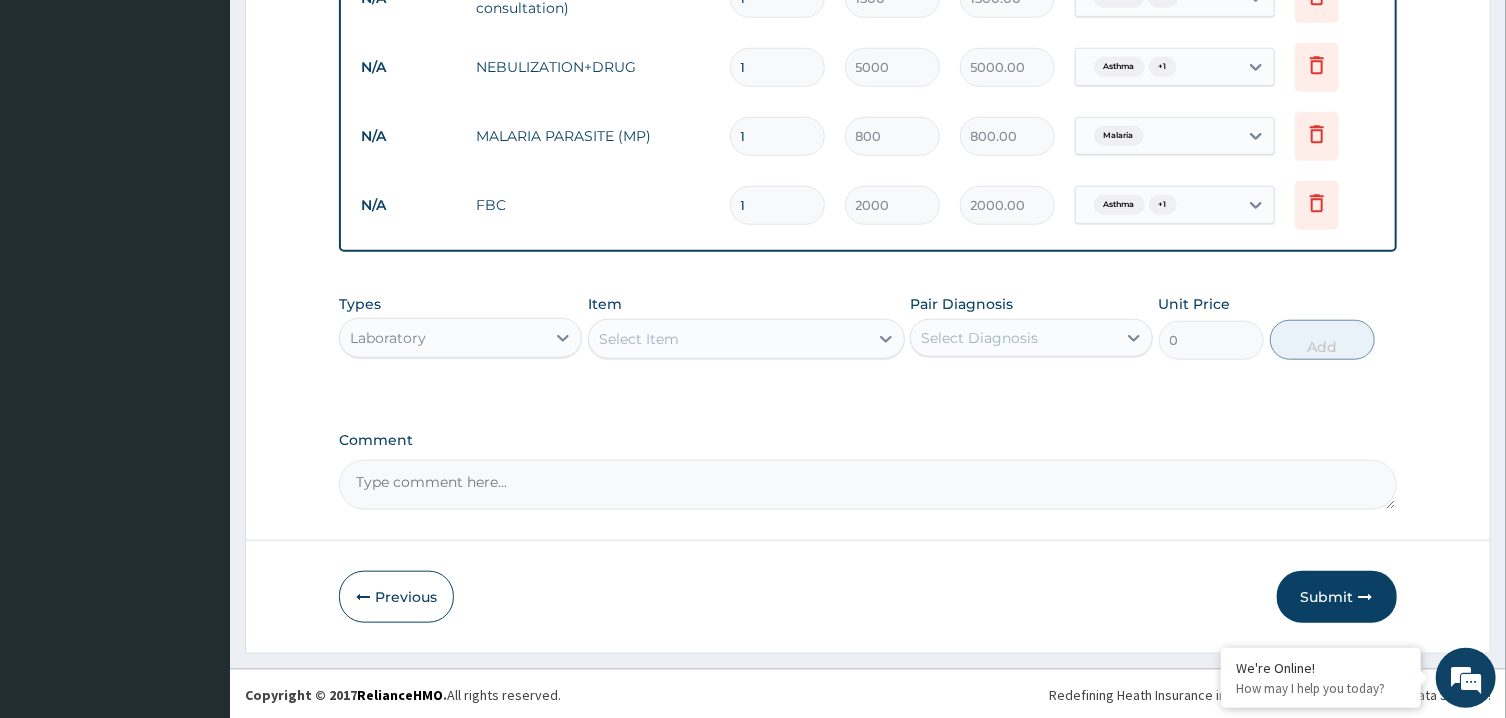 click on "Select Item" at bounding box center (728, 339) 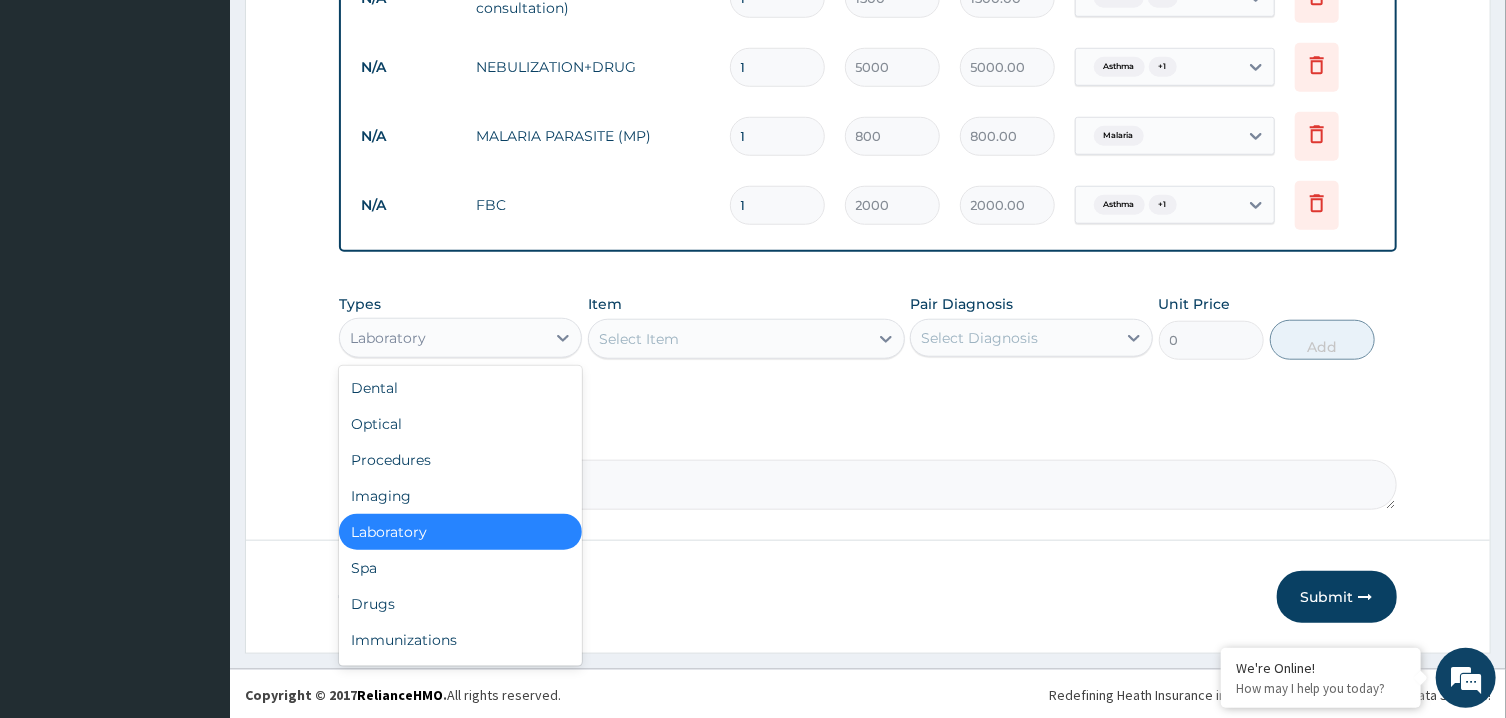 click on "Laboratory" at bounding box center (442, 338) 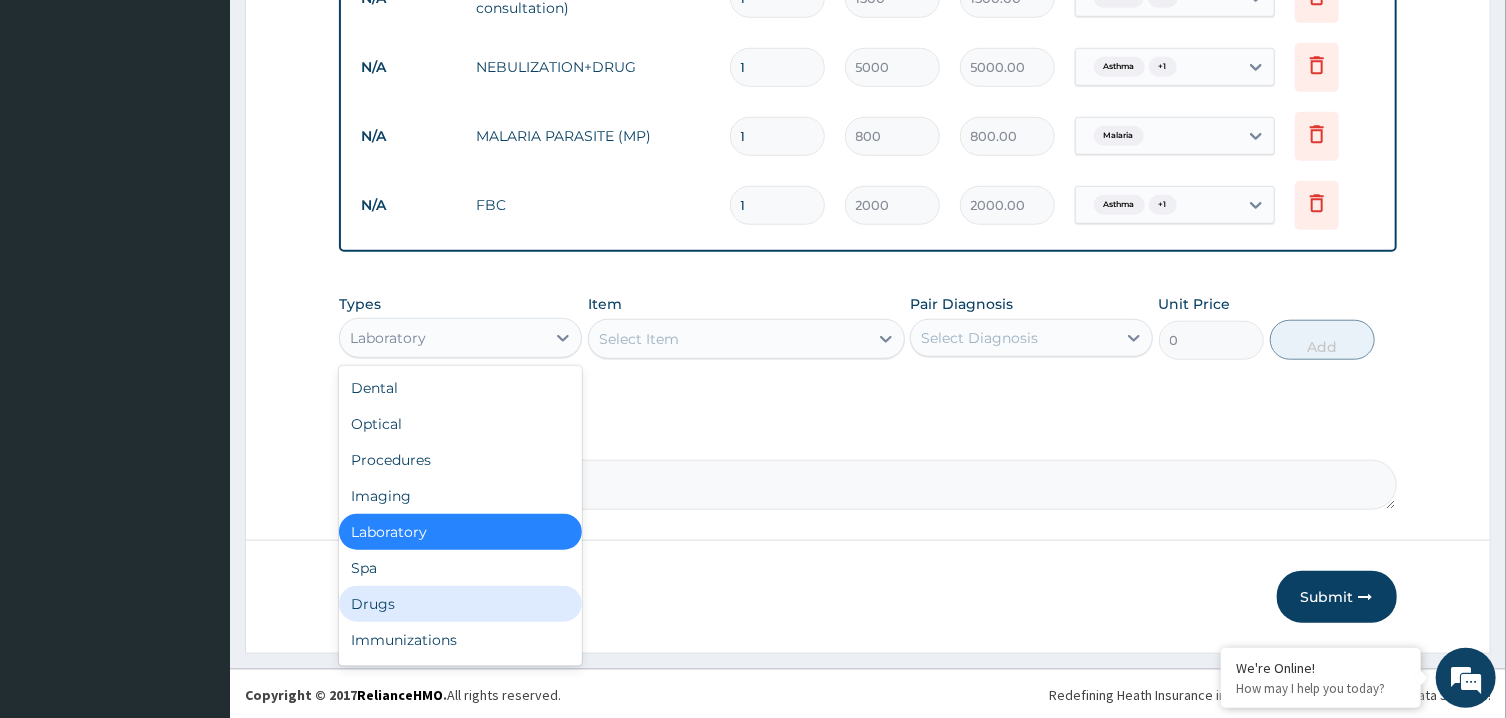 click on "Drugs" at bounding box center (460, 604) 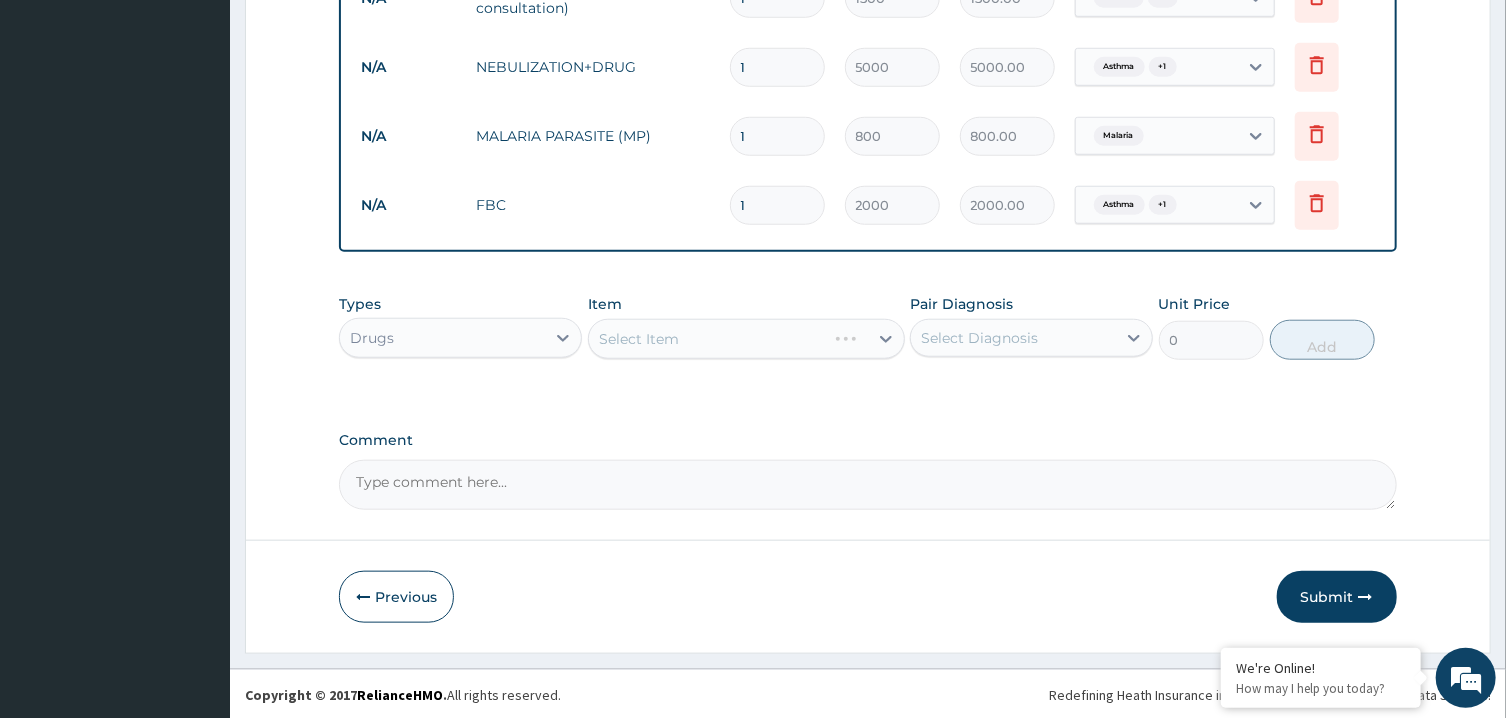 click on "Select Diagnosis" at bounding box center (979, 338) 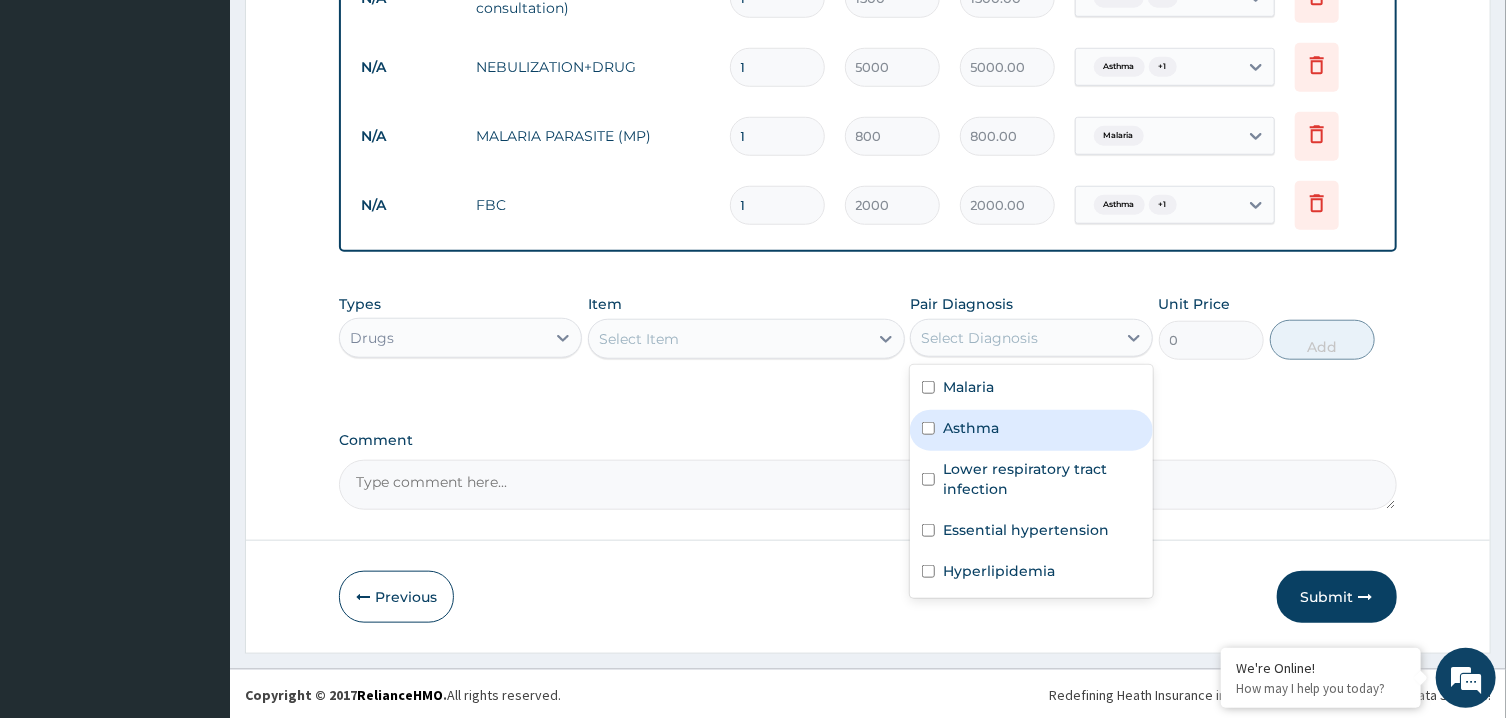 click on "Asthma" at bounding box center (971, 428) 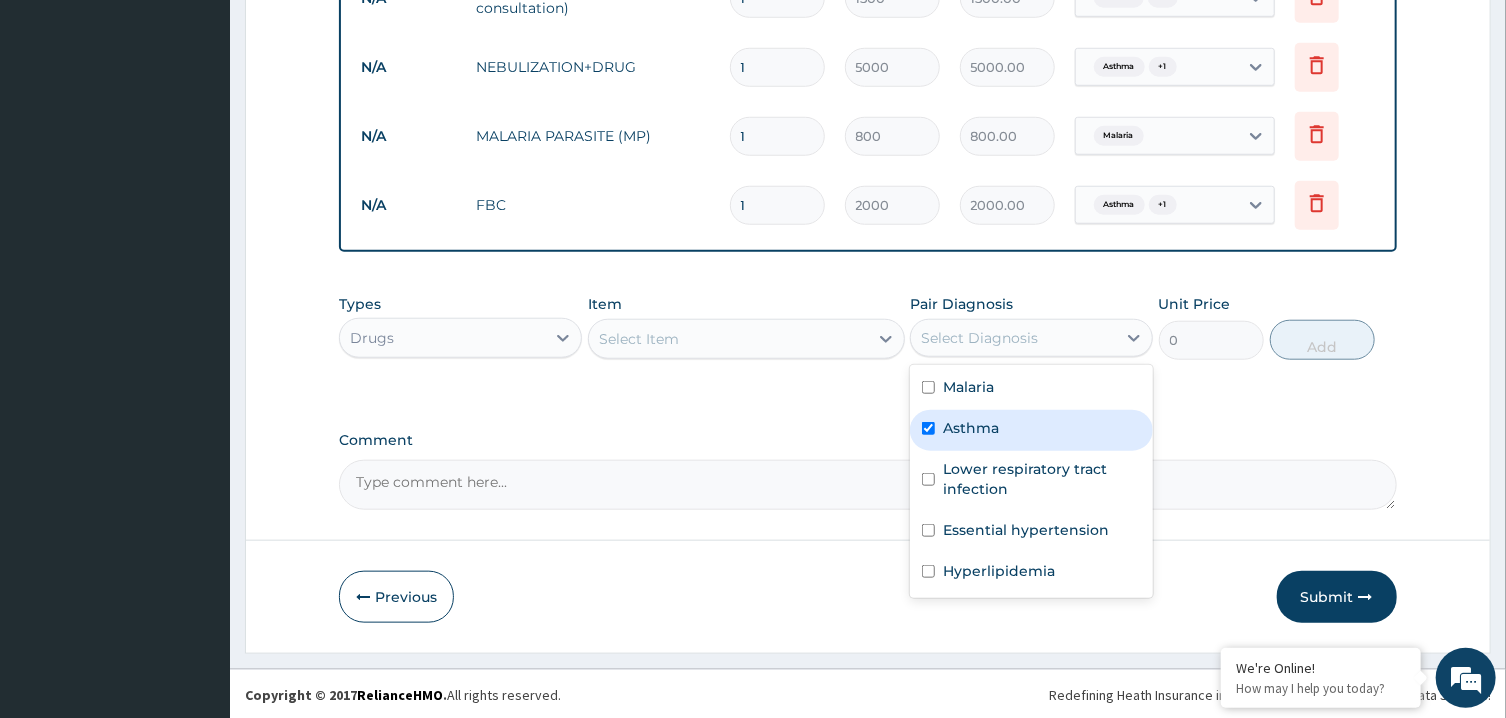 checkbox on "true" 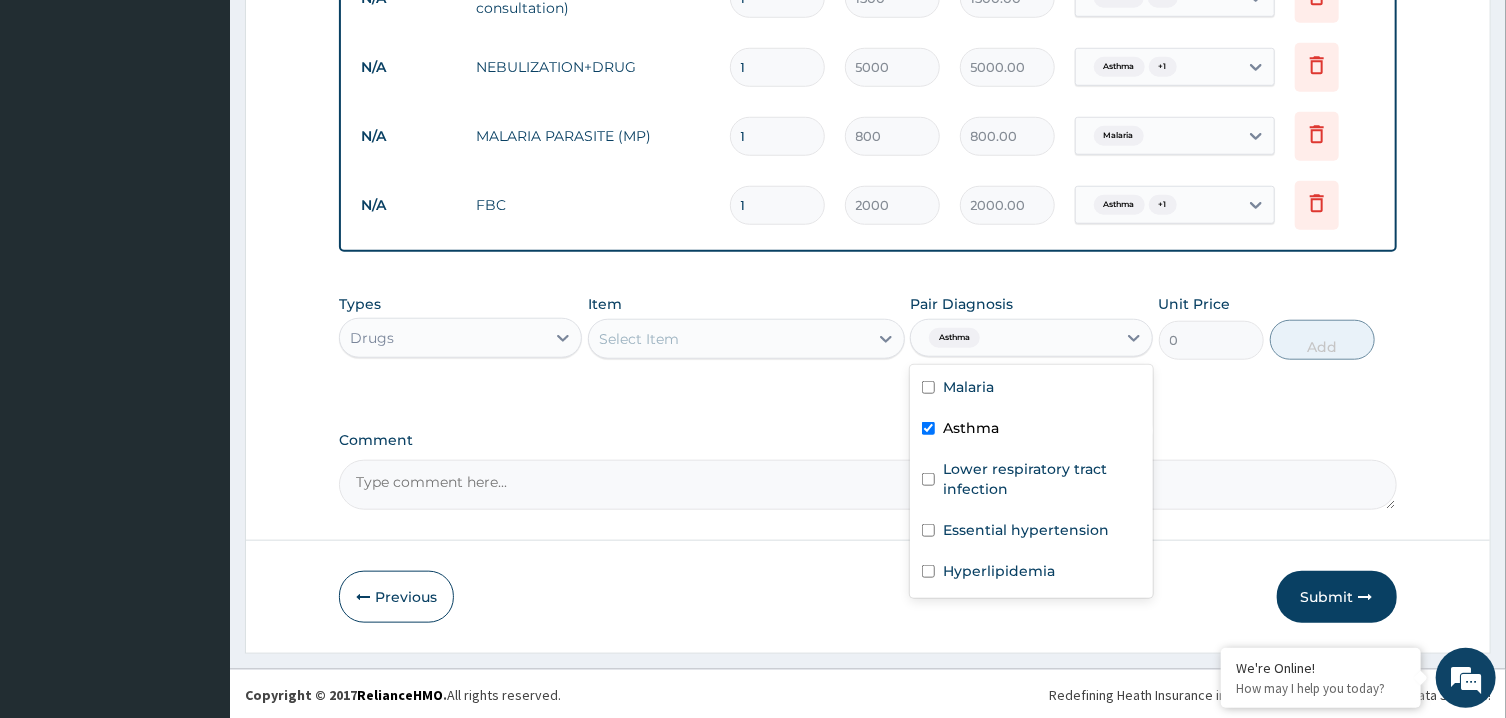 click on "Select Item" at bounding box center (728, 339) 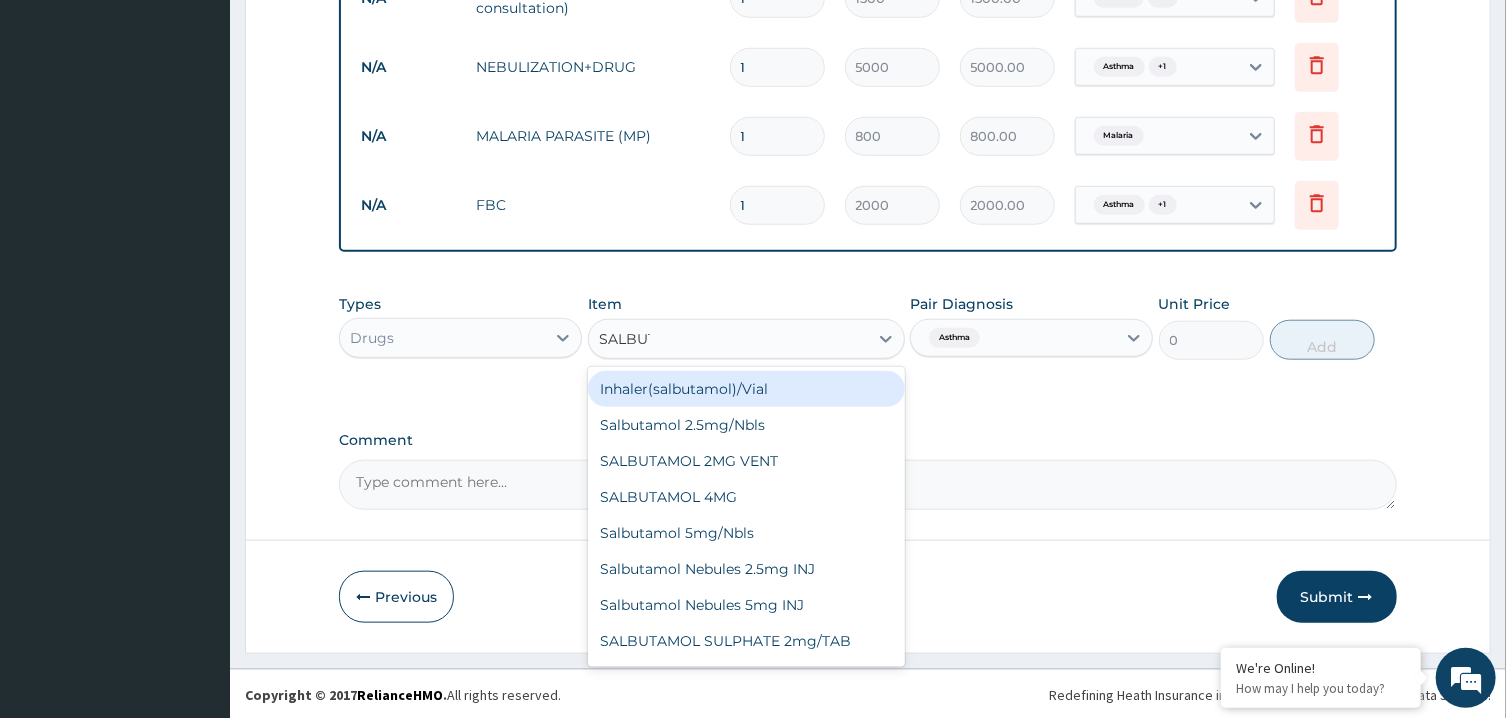 type on "SALBUTA" 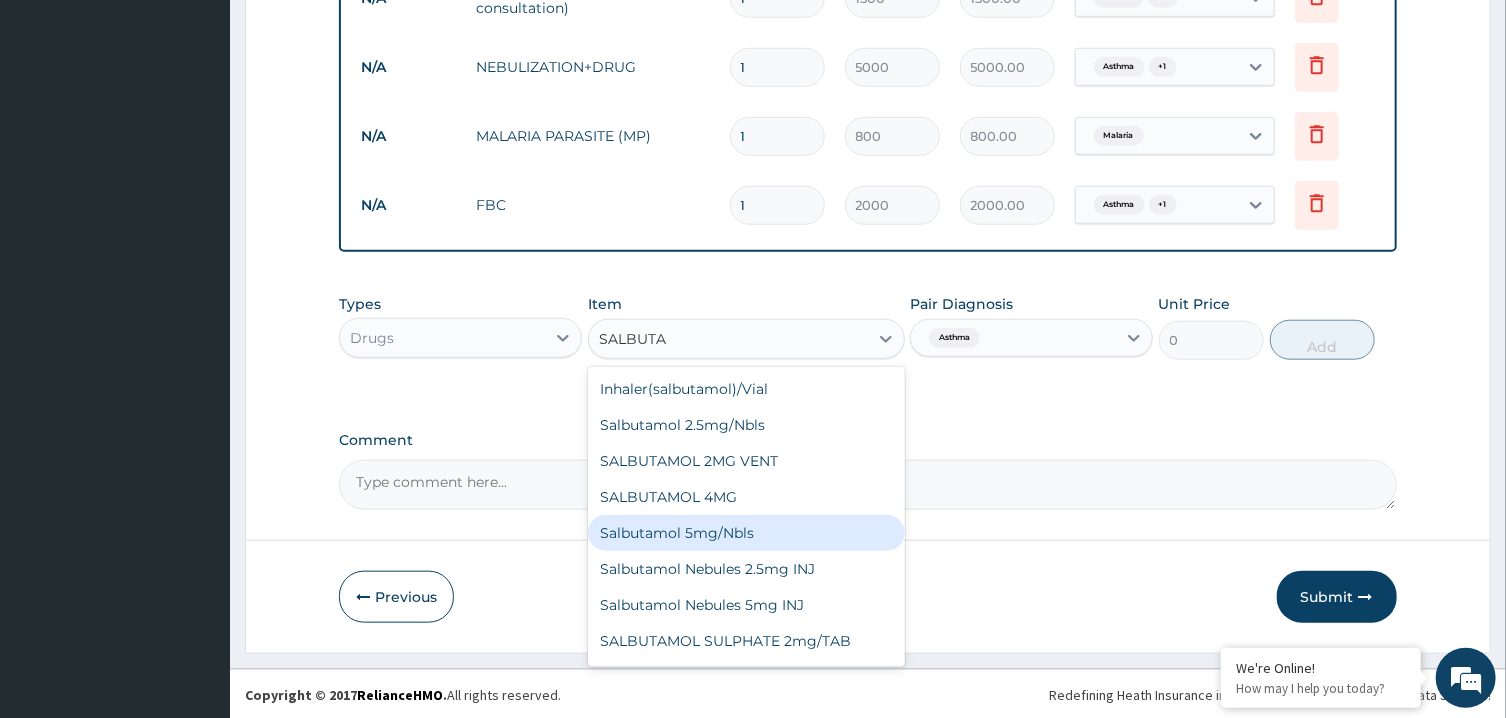 click on "Salbutamol 5mg/Nbls" at bounding box center (746, 533) 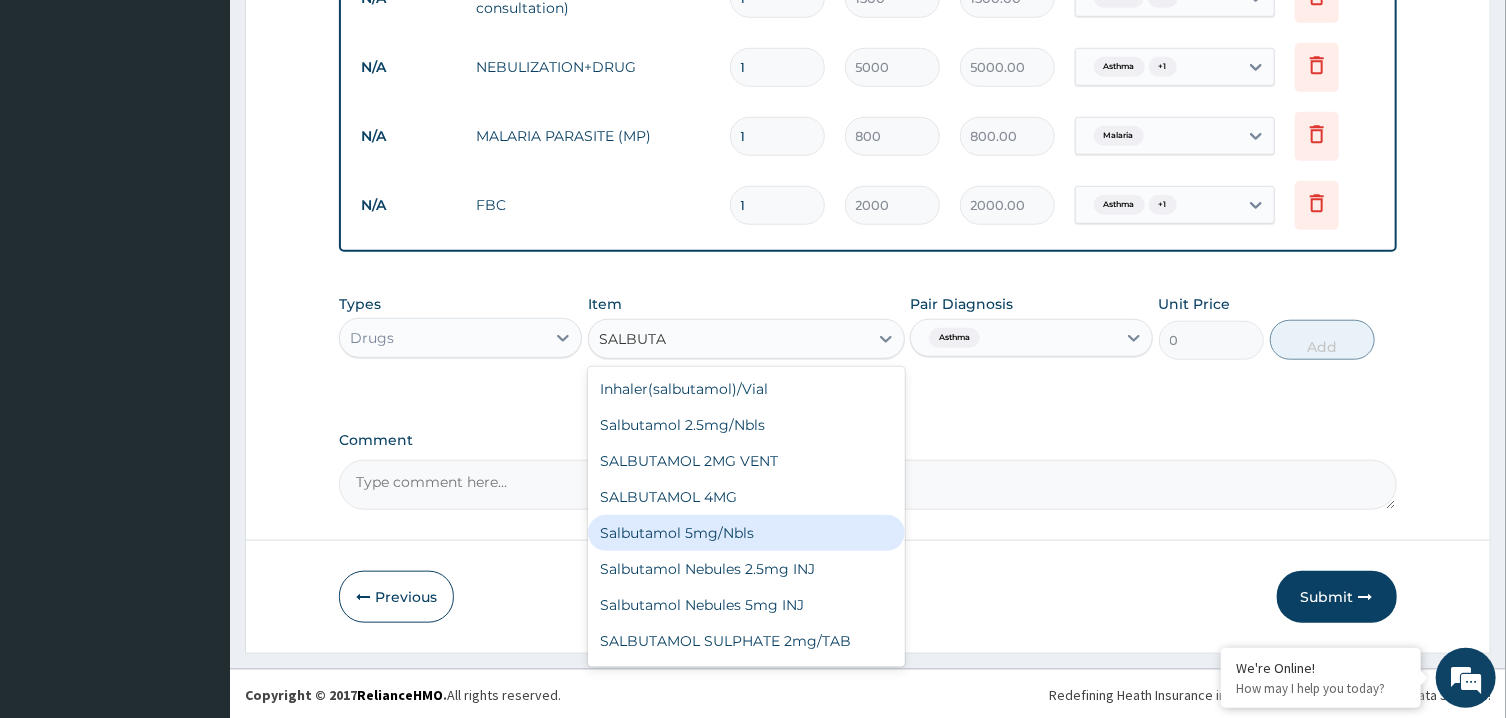 type 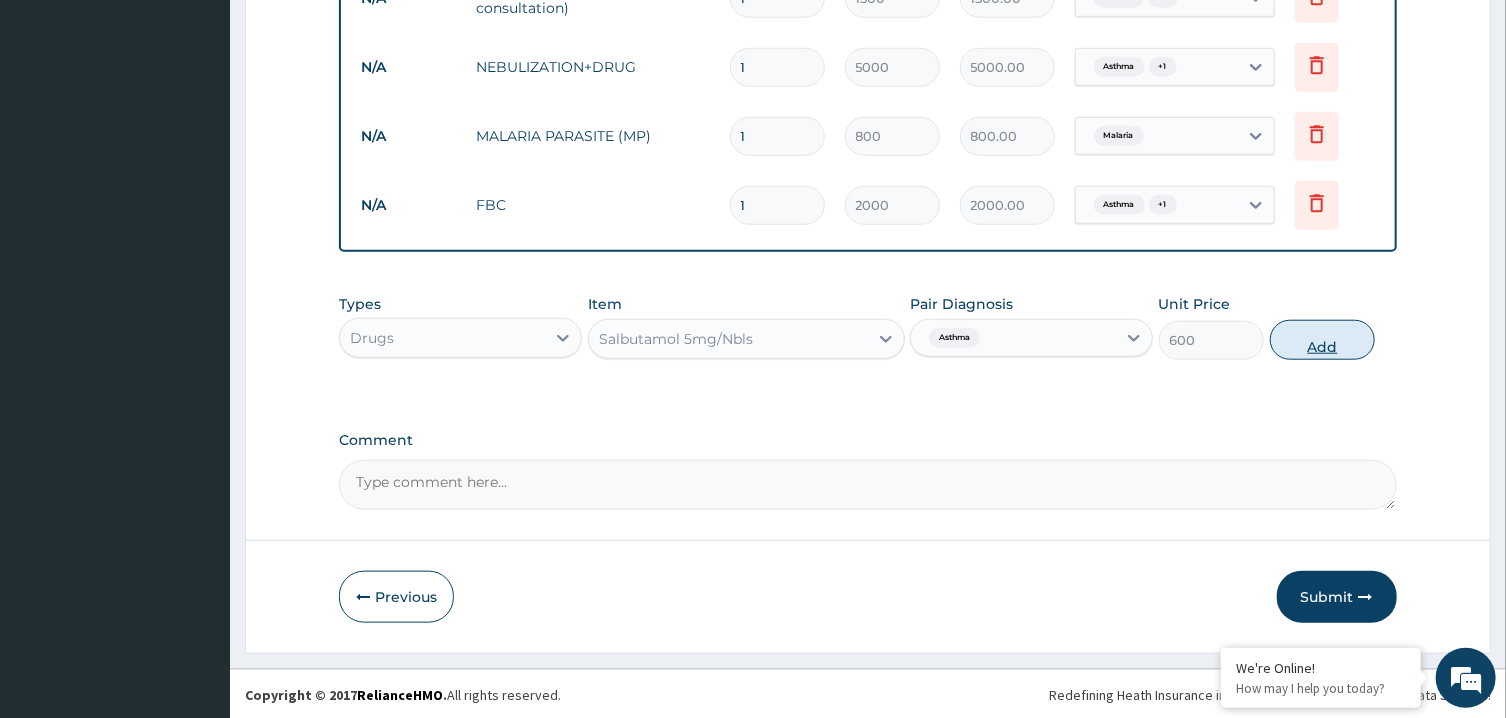click on "Add" at bounding box center (1323, 340) 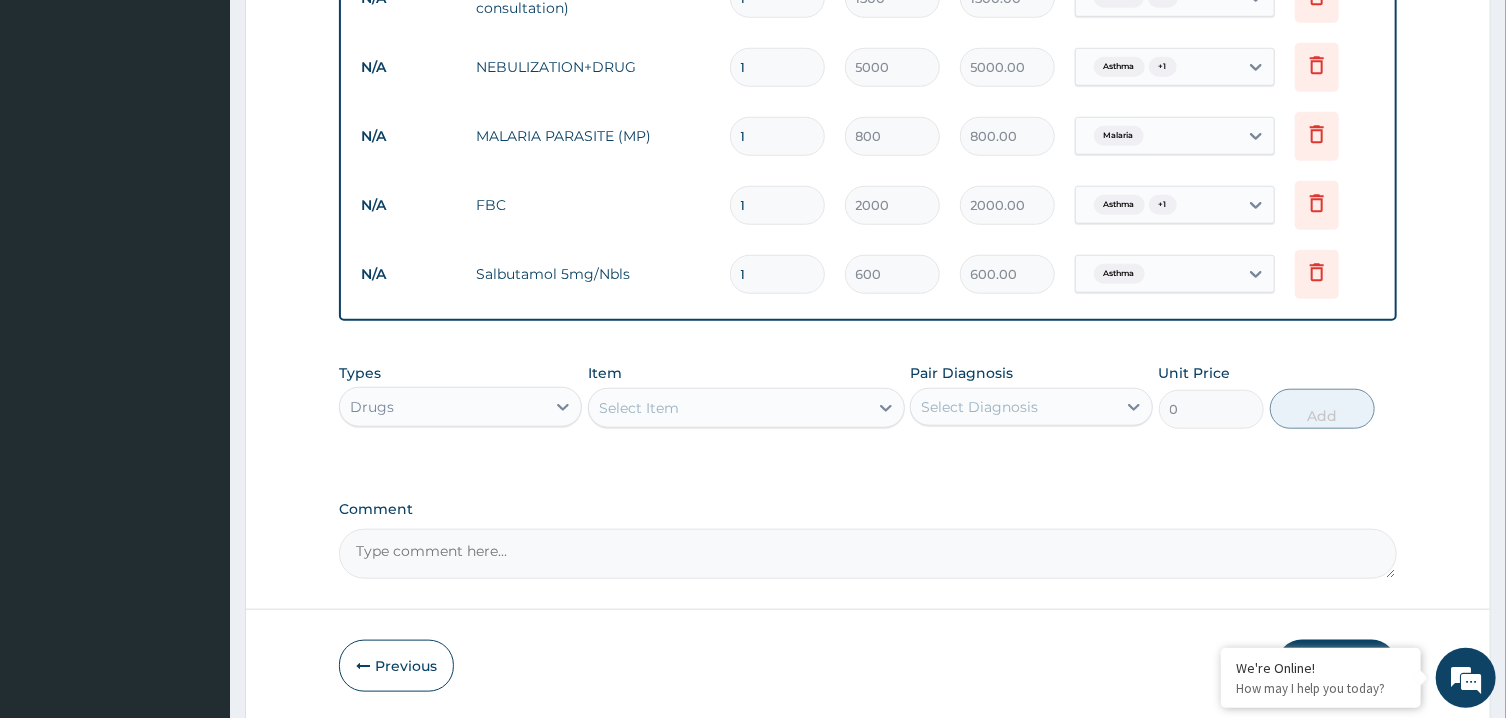 type 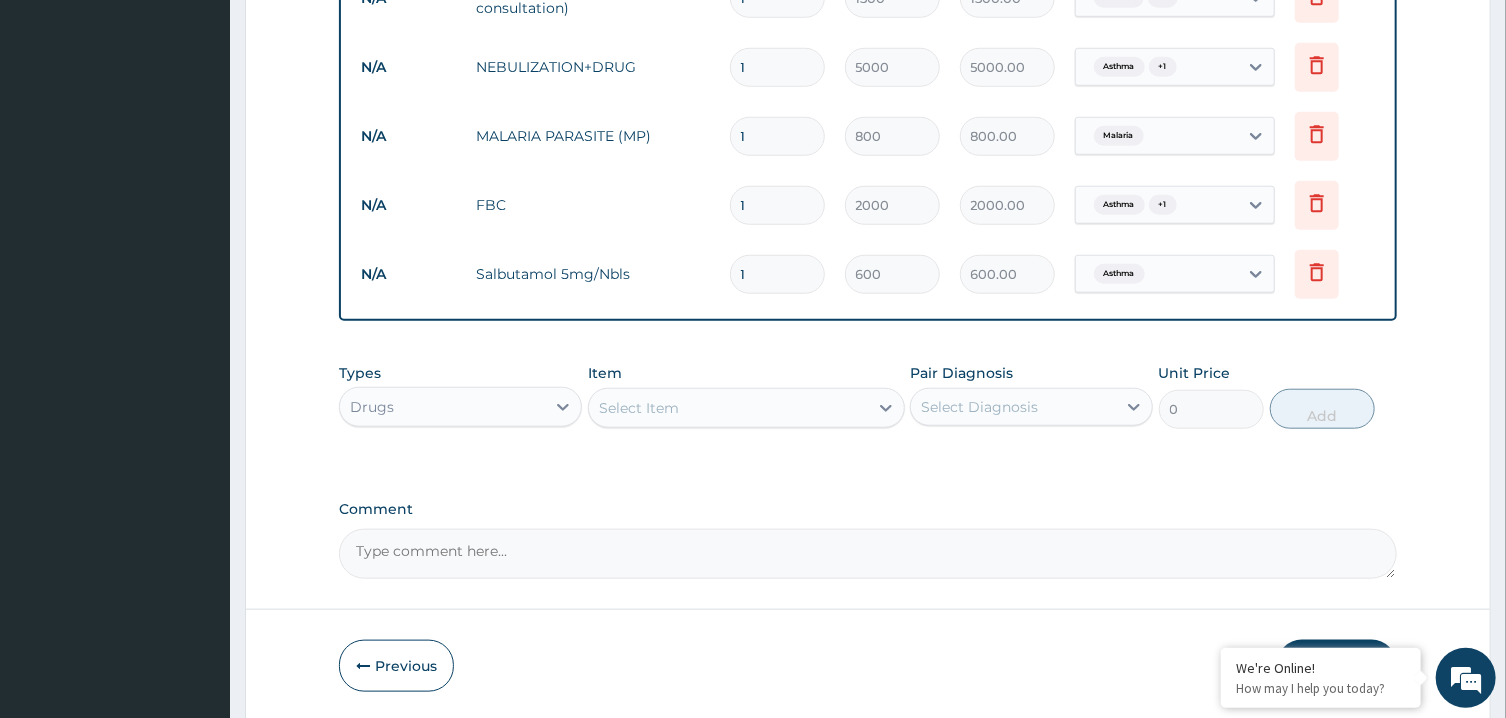type on "0.00" 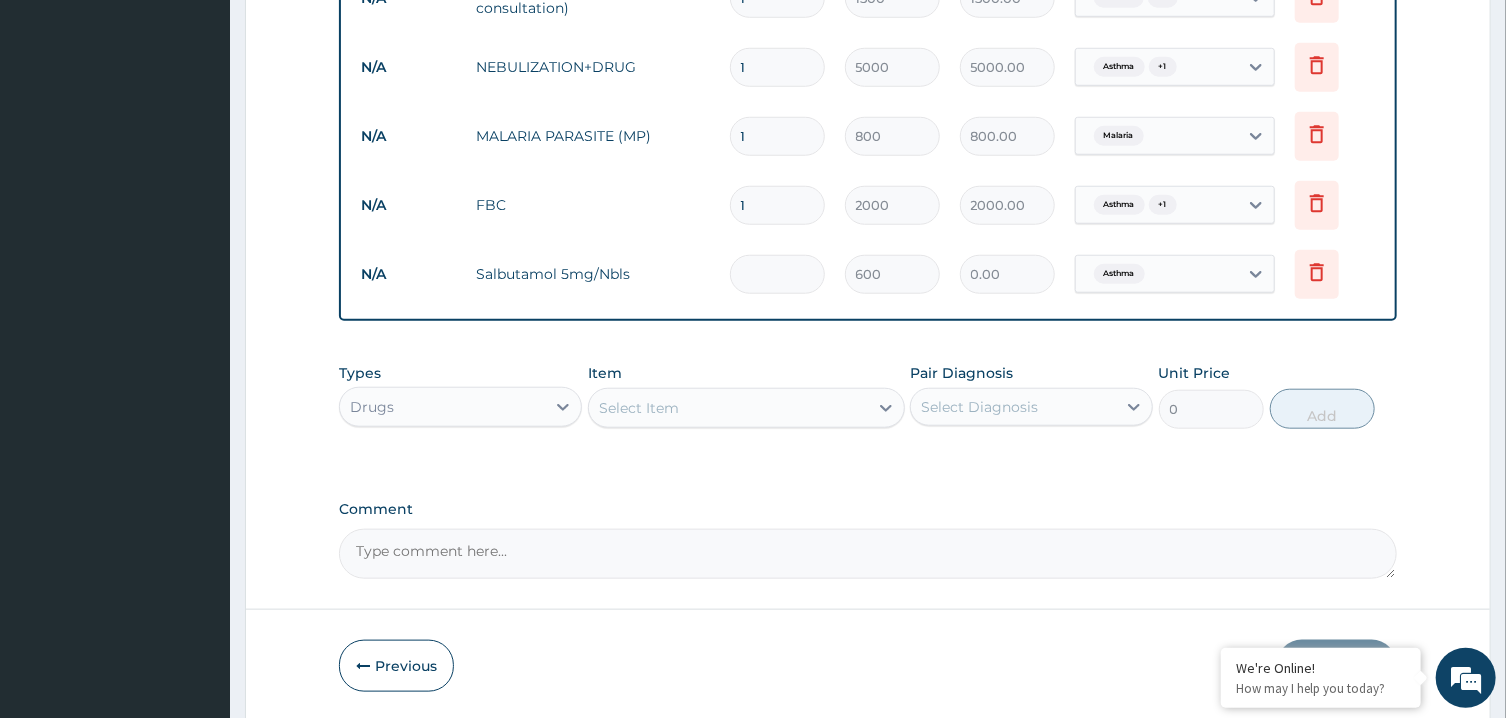 type on "2" 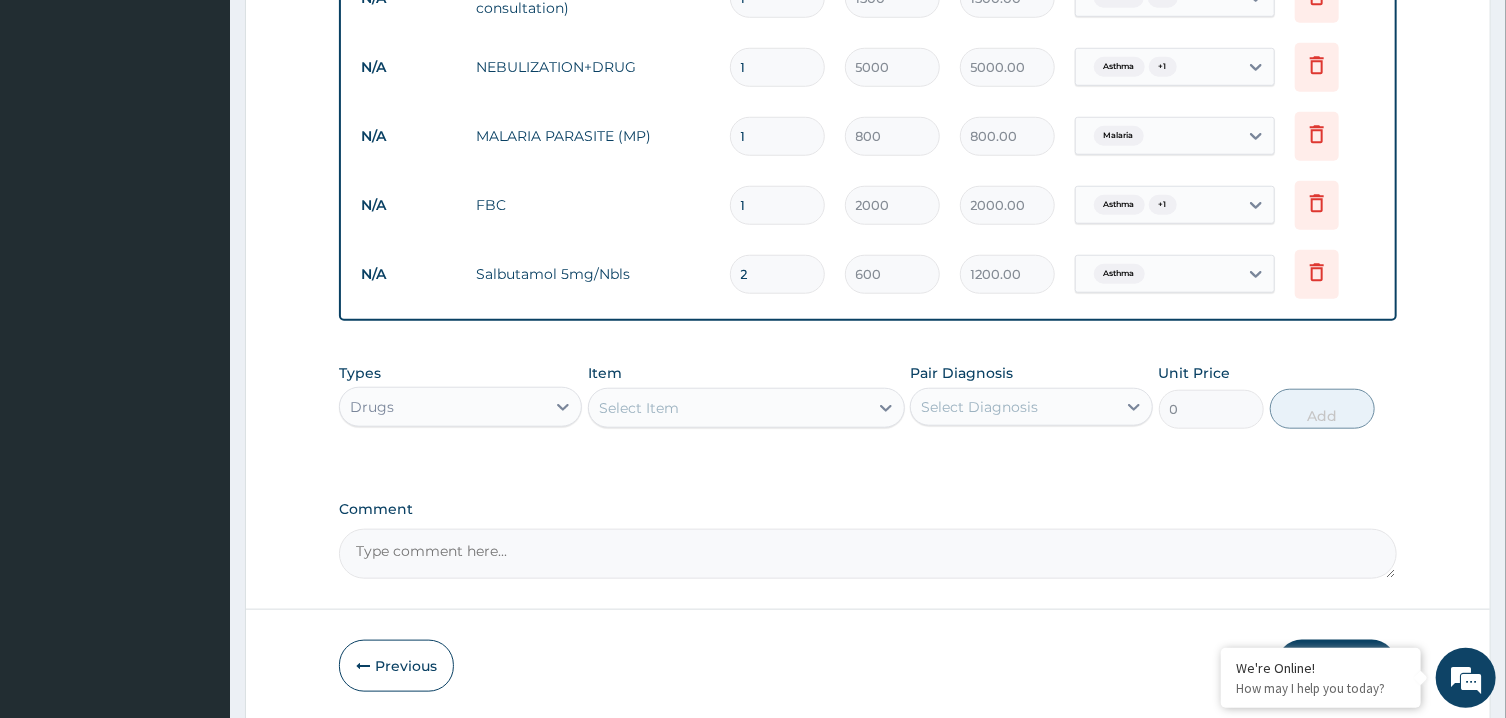 type on "2" 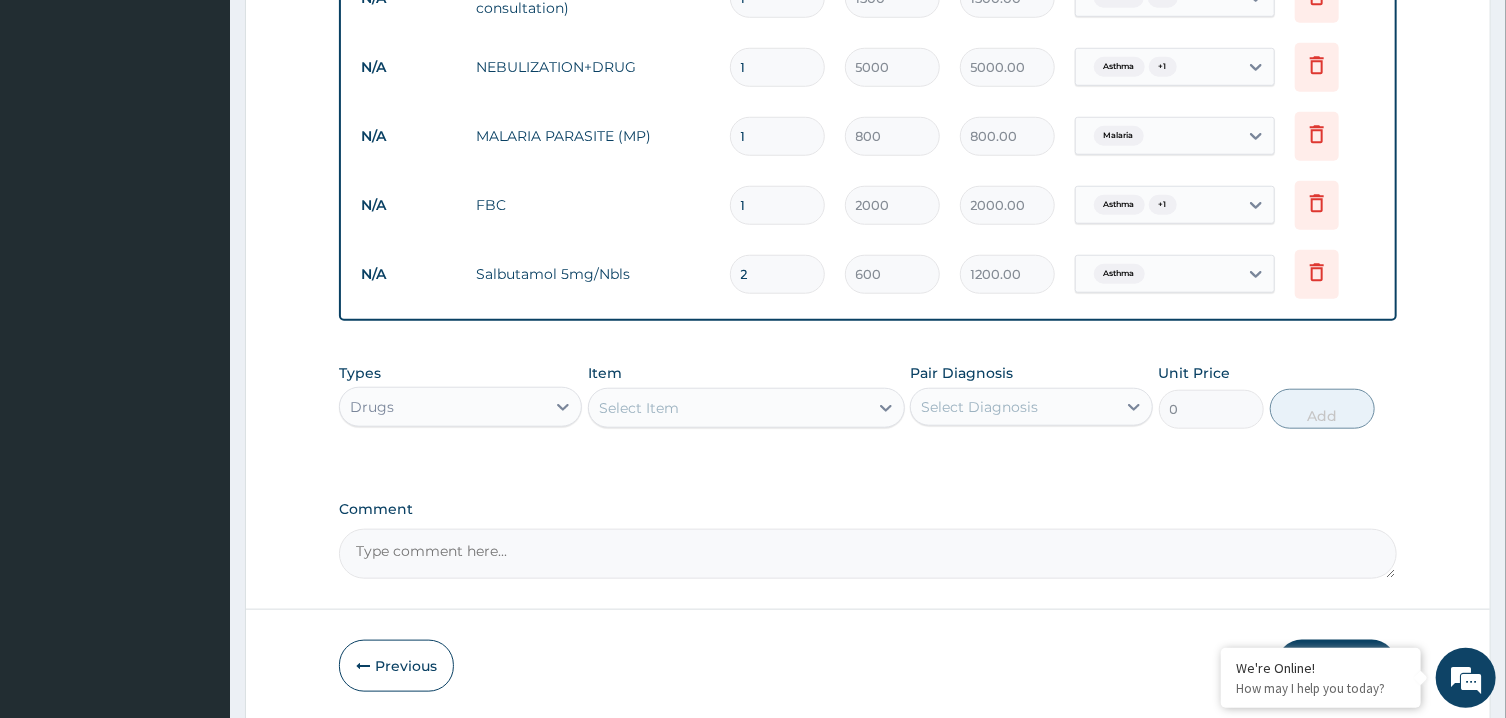 click on "Select Item" at bounding box center (728, 408) 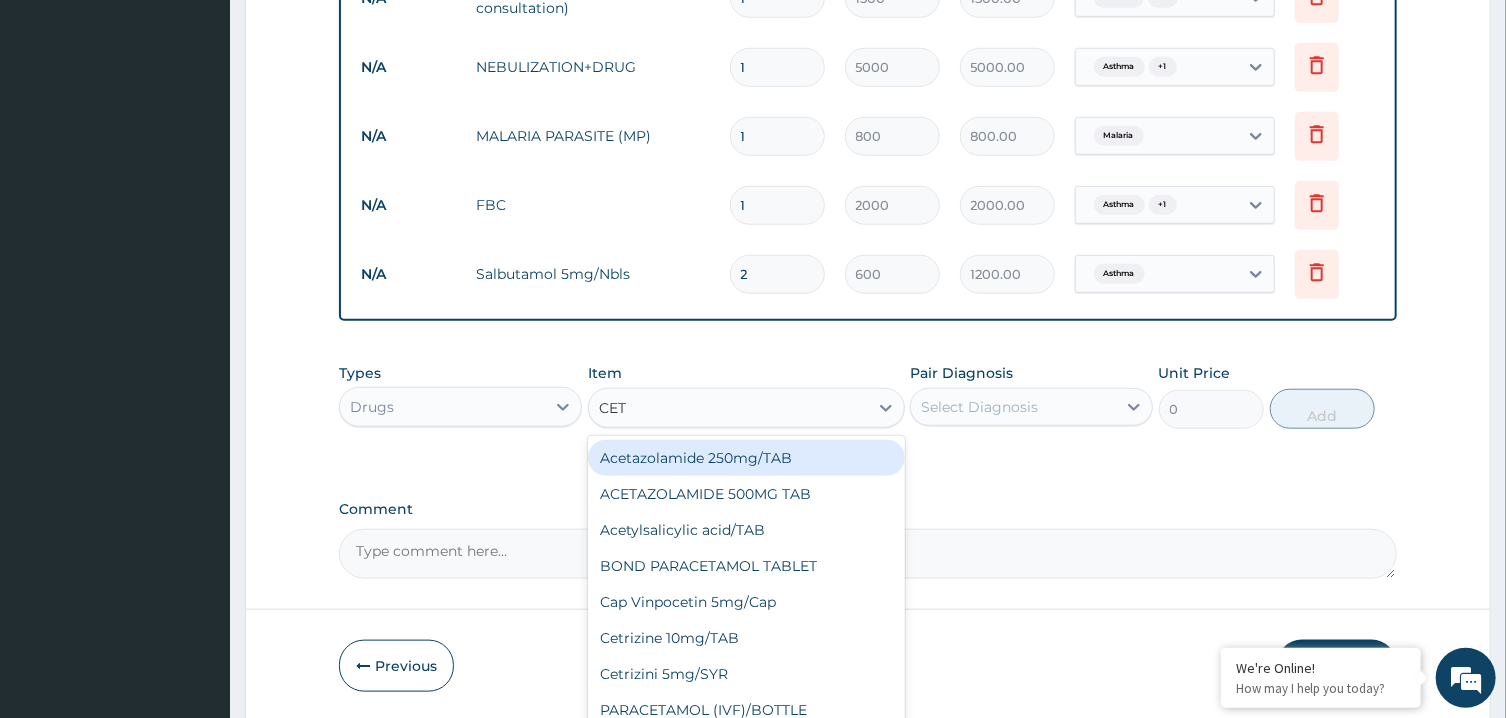 type on "CETR" 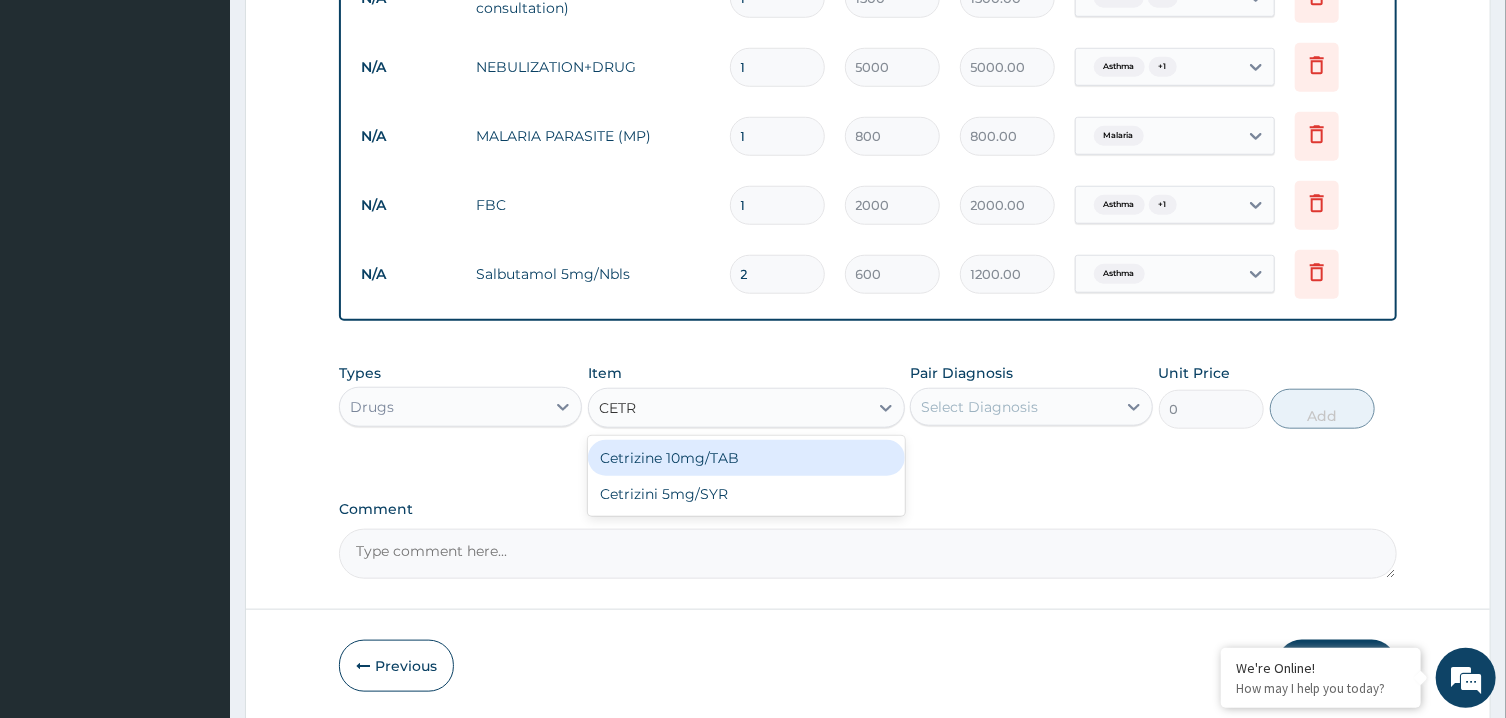 click on "Cetrizine 10mg/TAB" at bounding box center [746, 458] 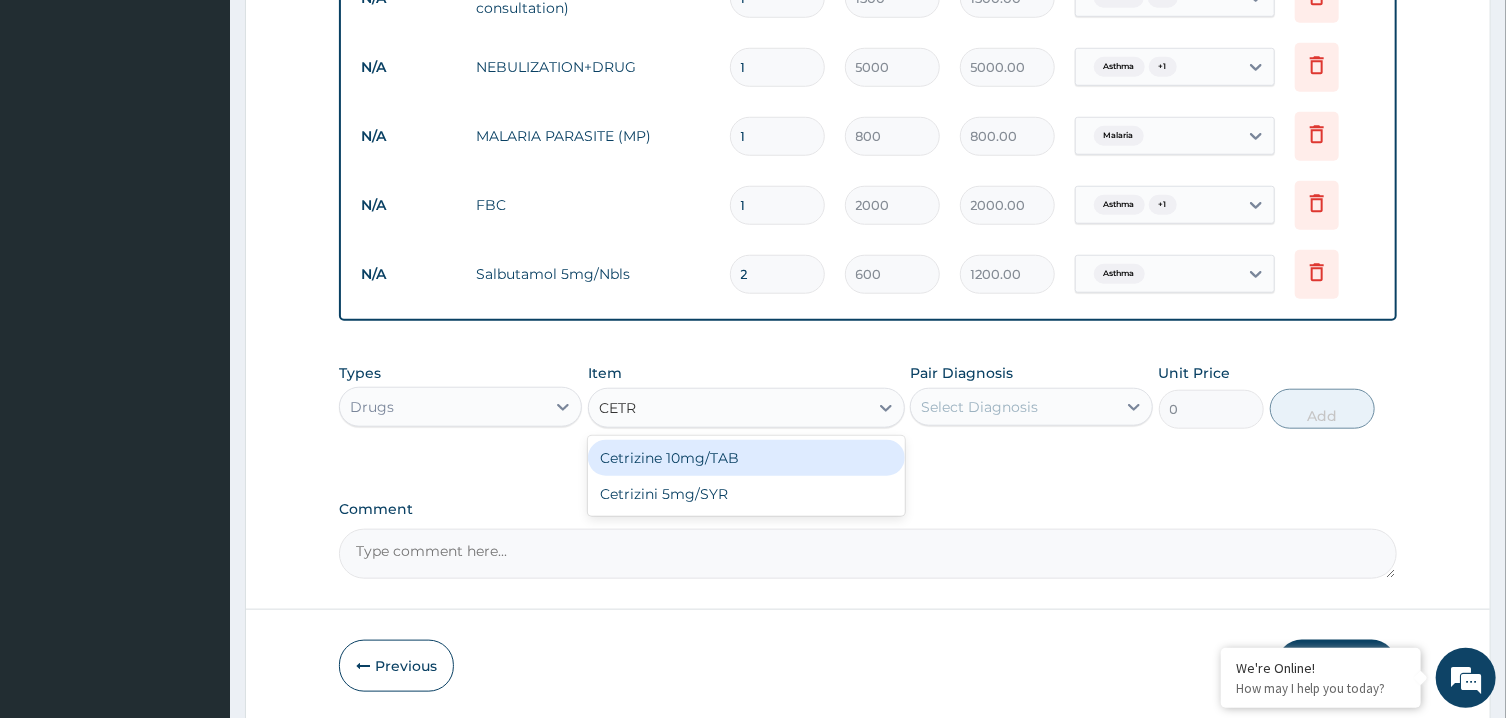type 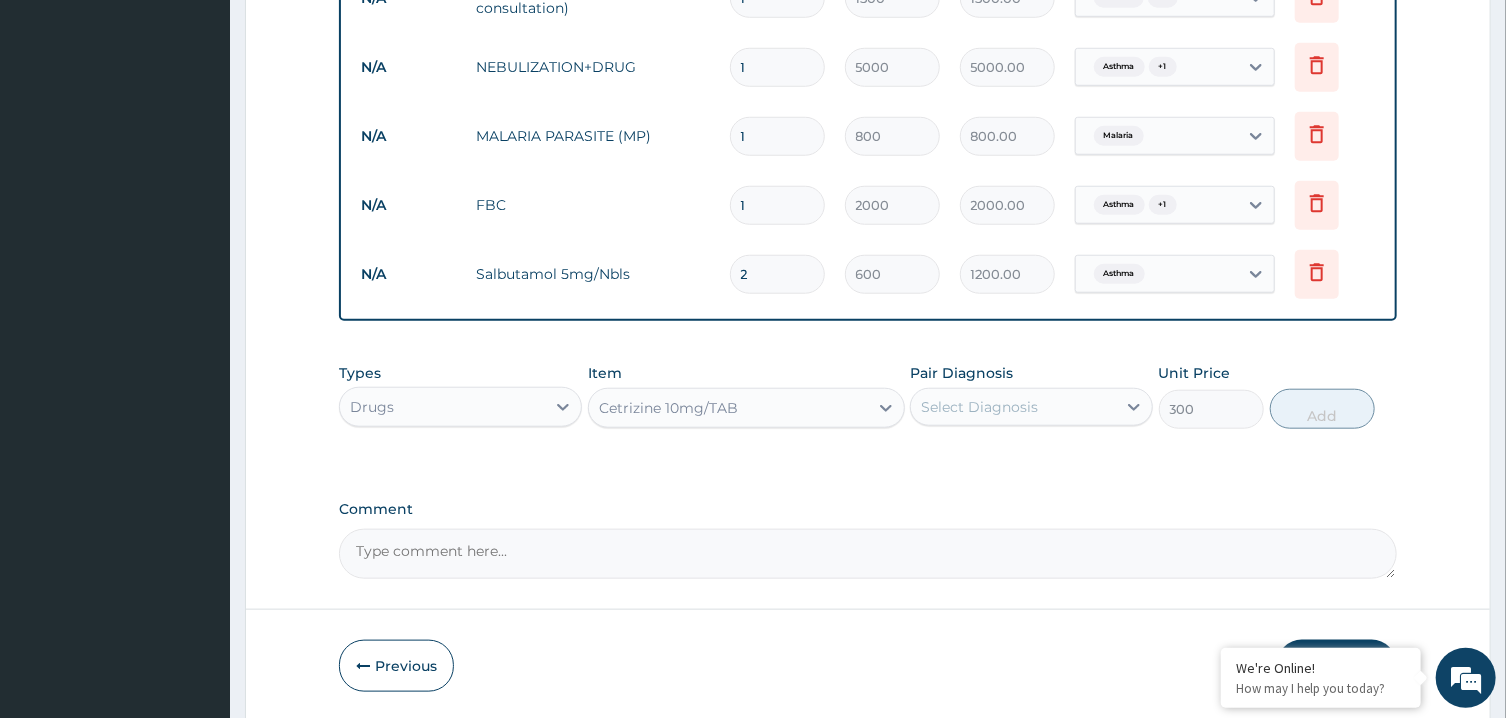click on "Pair Diagnosis Select Diagnosis" at bounding box center [1031, 396] 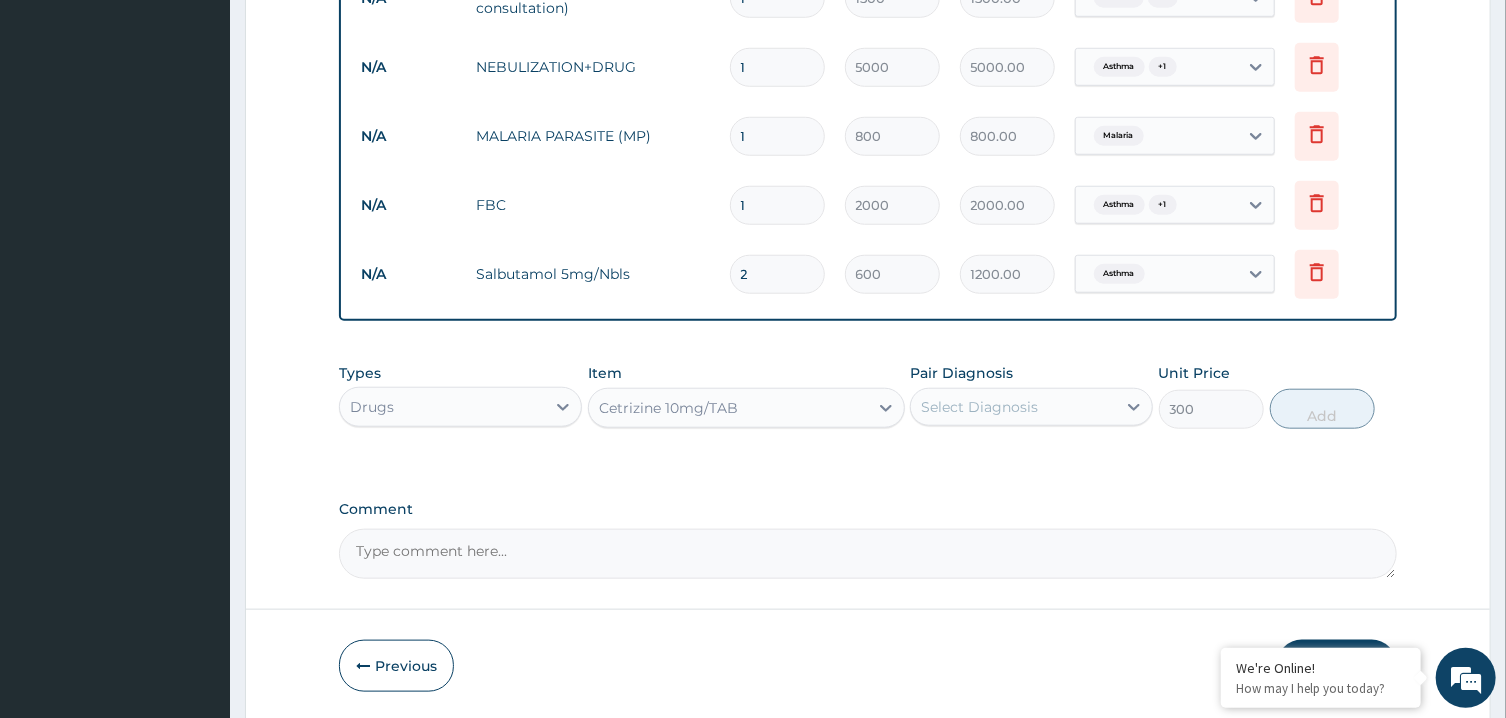 click on "Select Diagnosis" at bounding box center (979, 407) 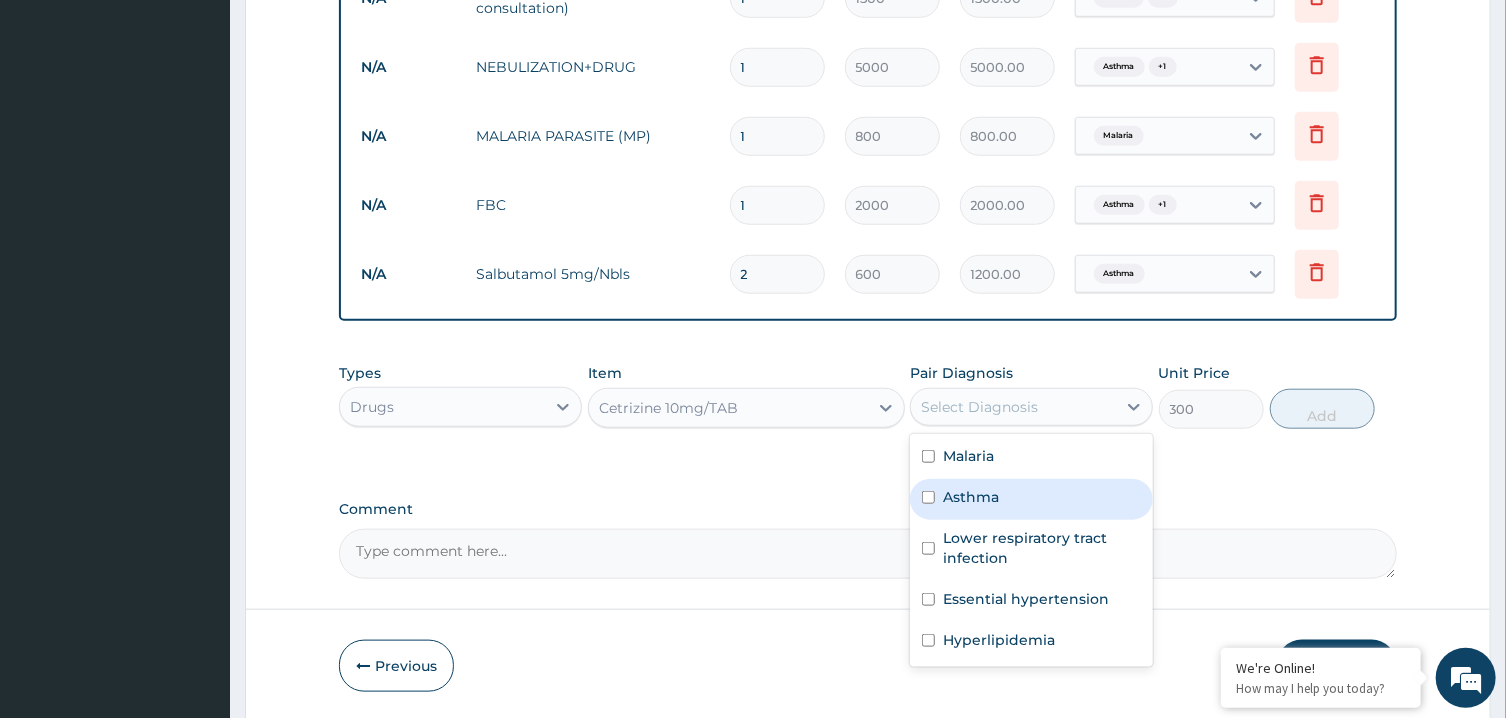 click on "Asthma" at bounding box center [971, 497] 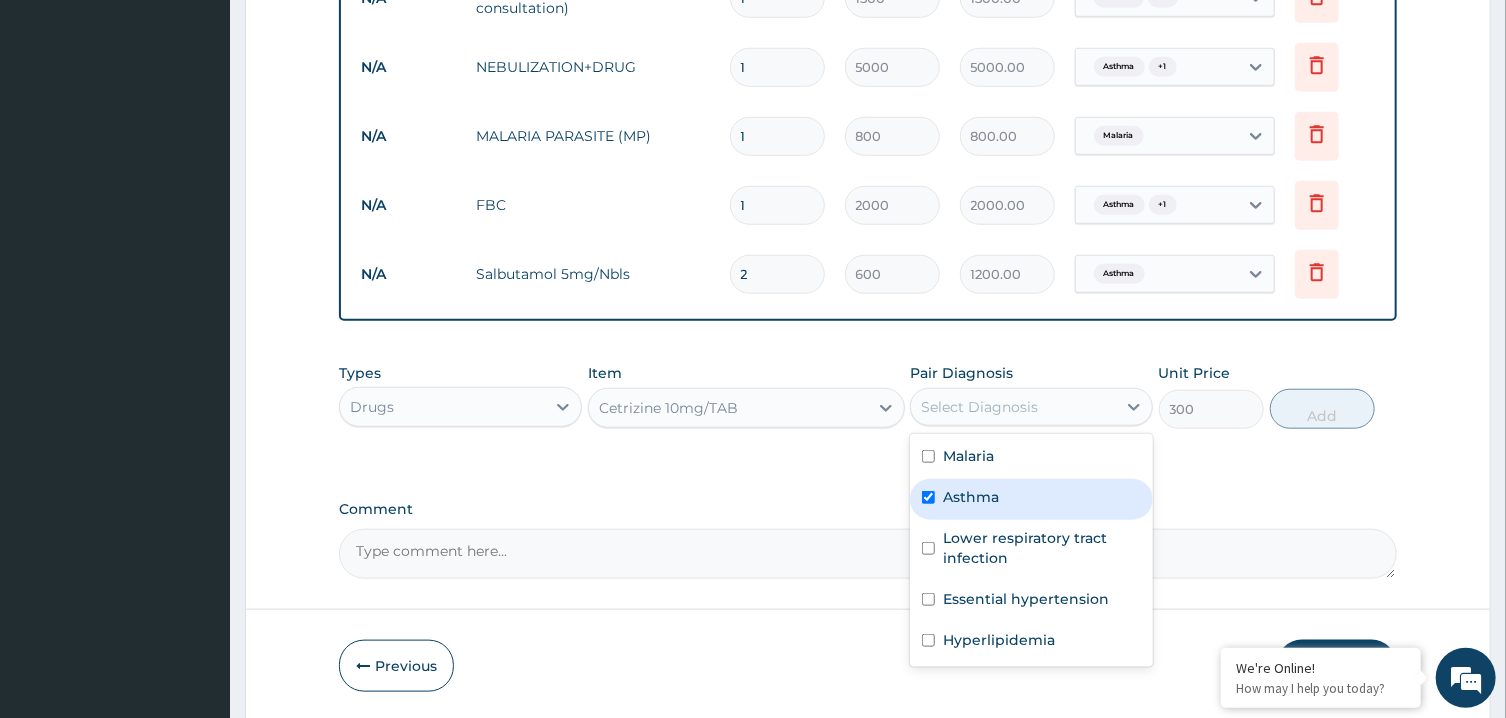 checkbox on "true" 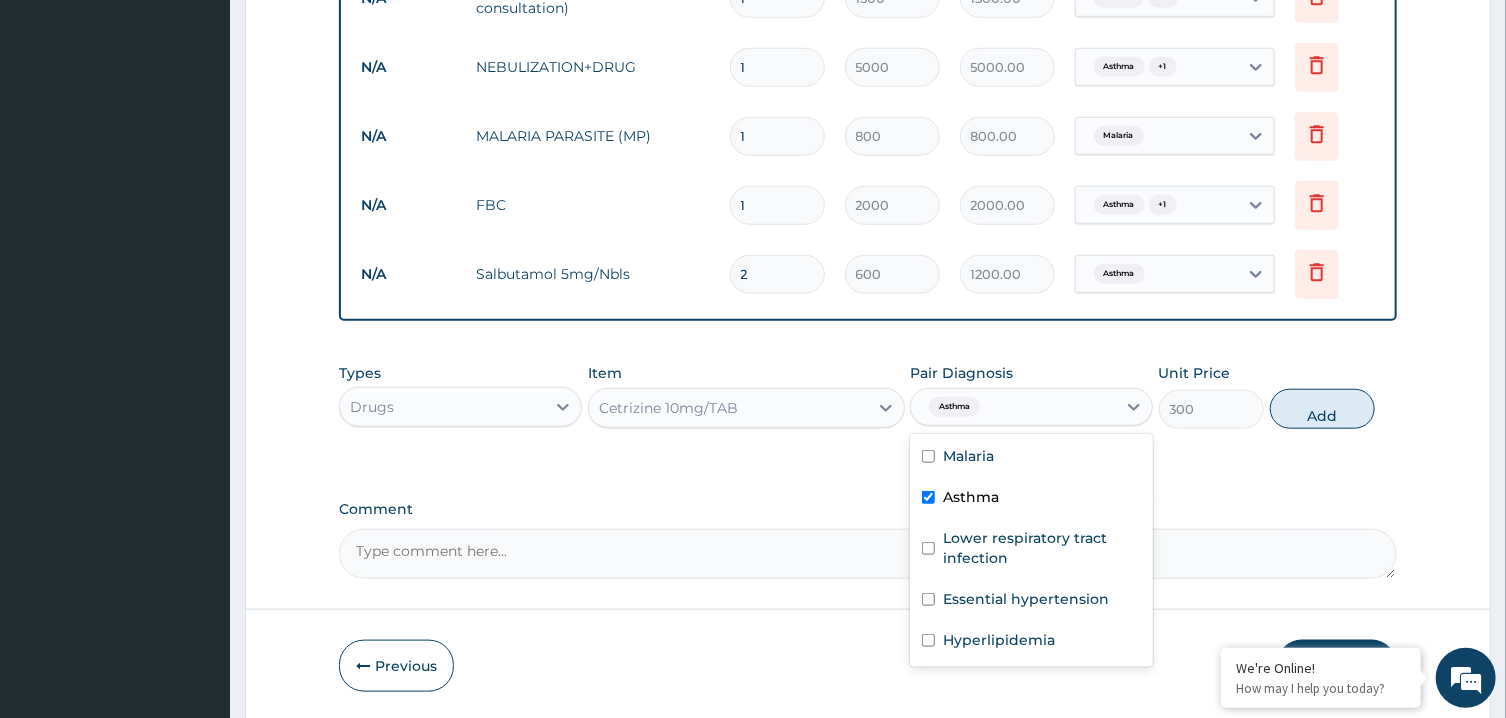 click on "Lower respiratory tract infection" at bounding box center [1042, 548] 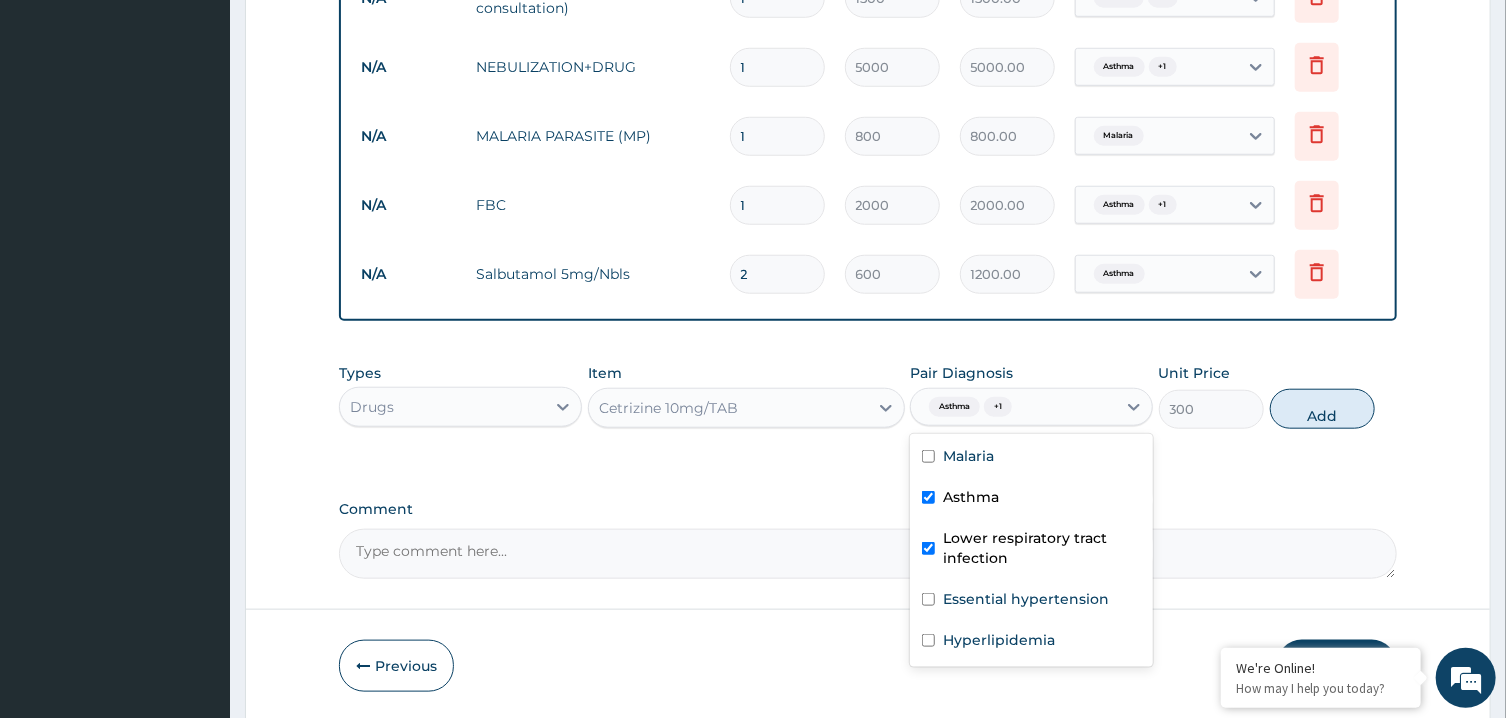 checkbox on "true" 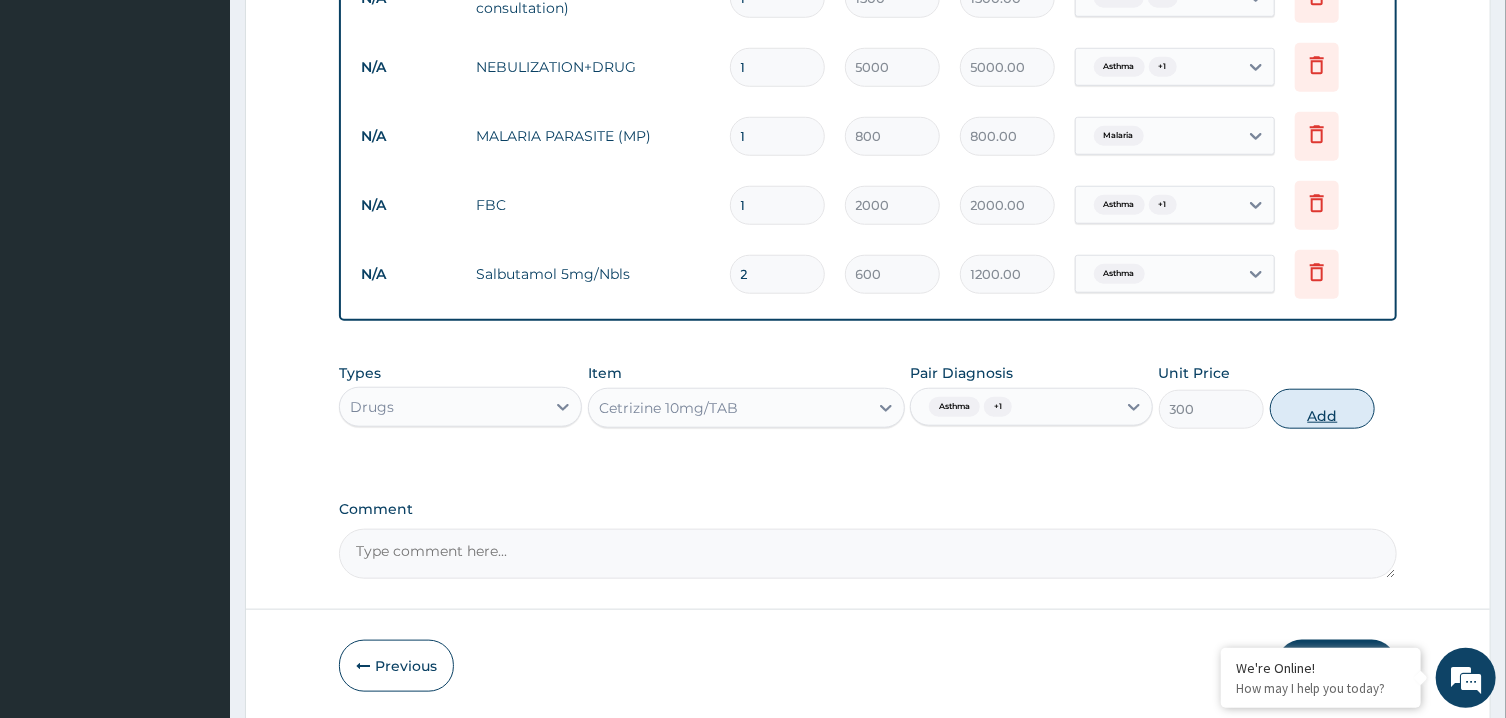 click on "Add" at bounding box center [1323, 409] 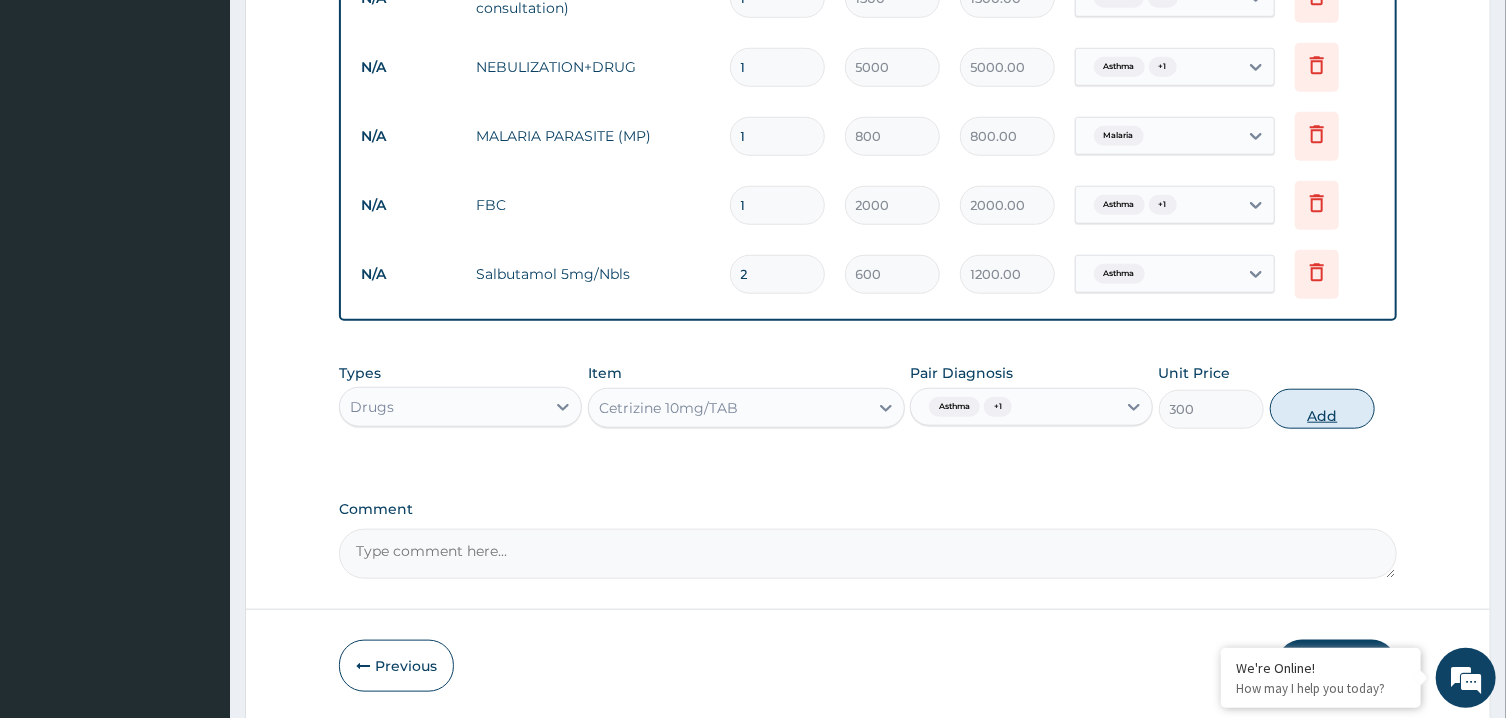 type on "0" 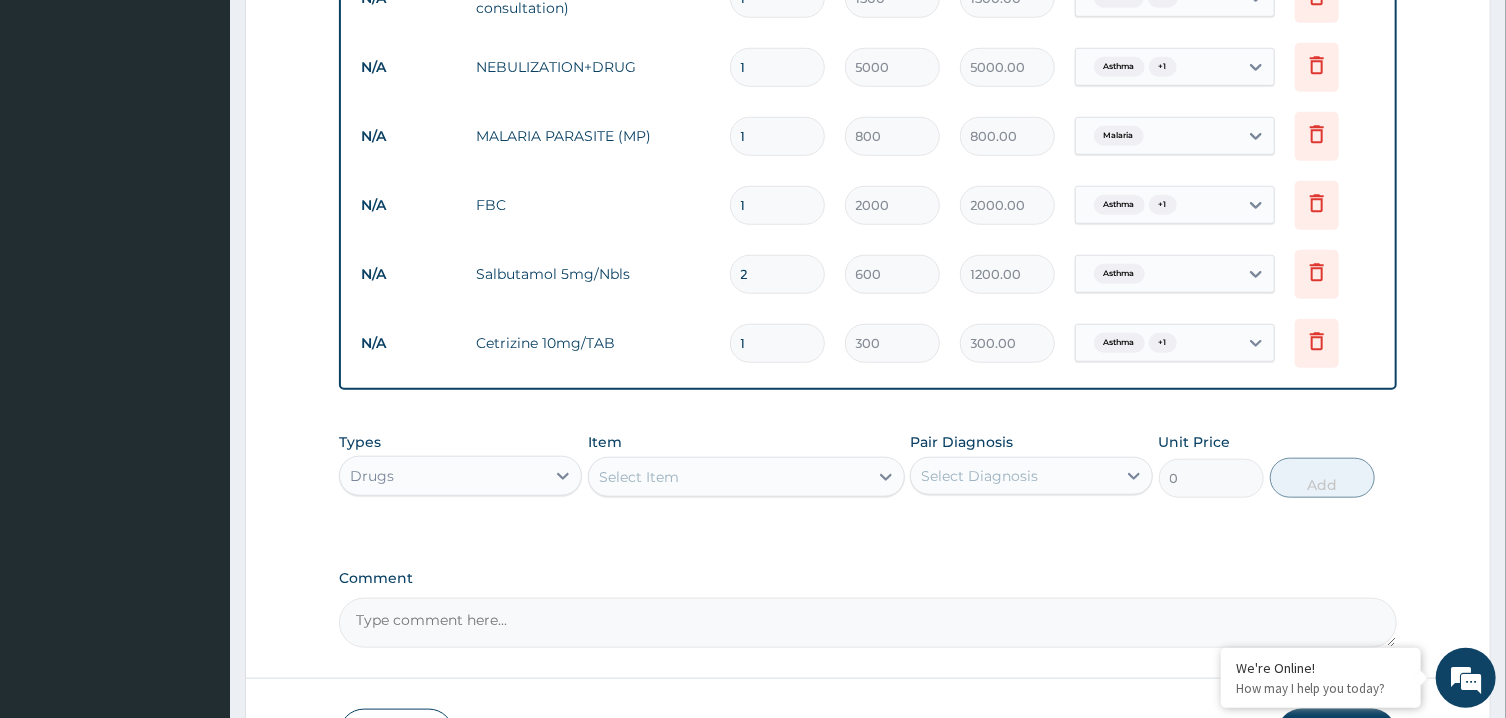 click on "Select Item" at bounding box center [728, 477] 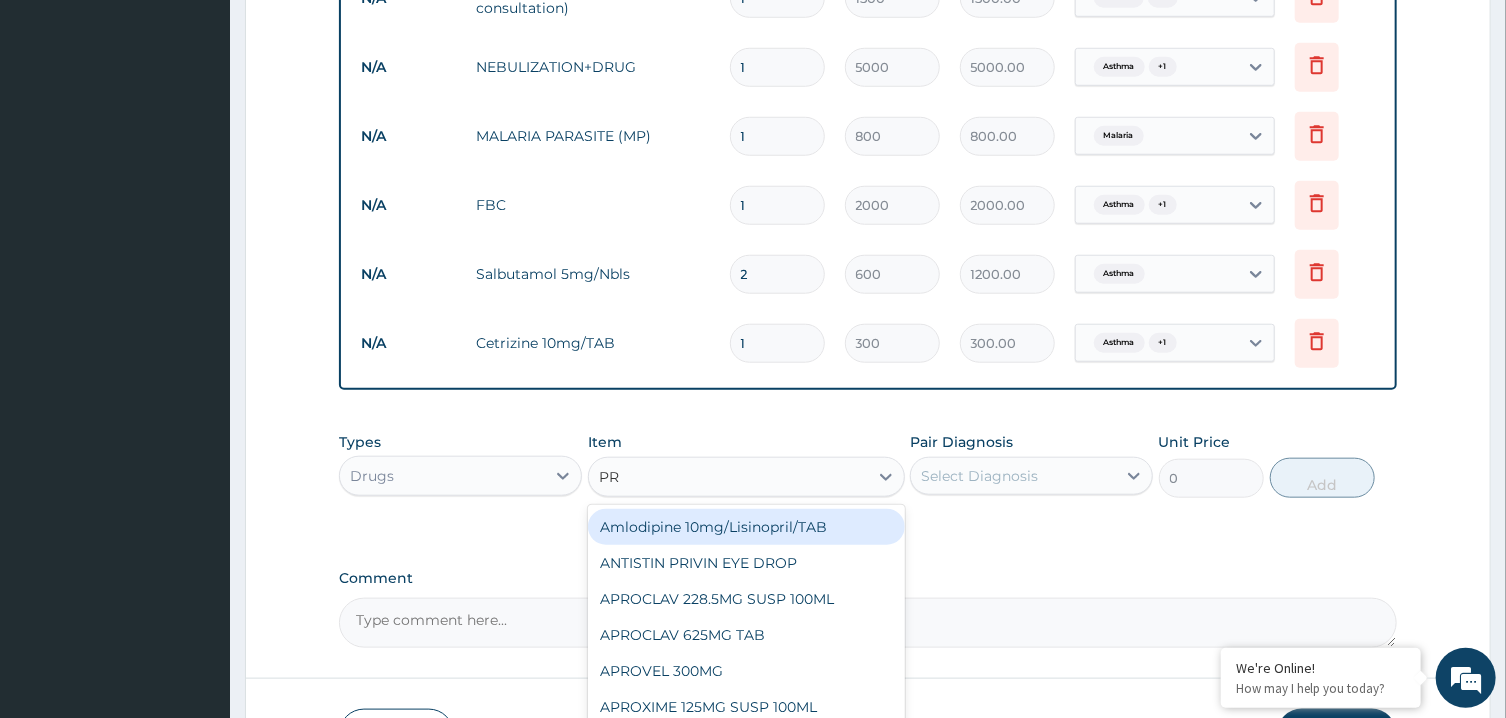 type on "PRE" 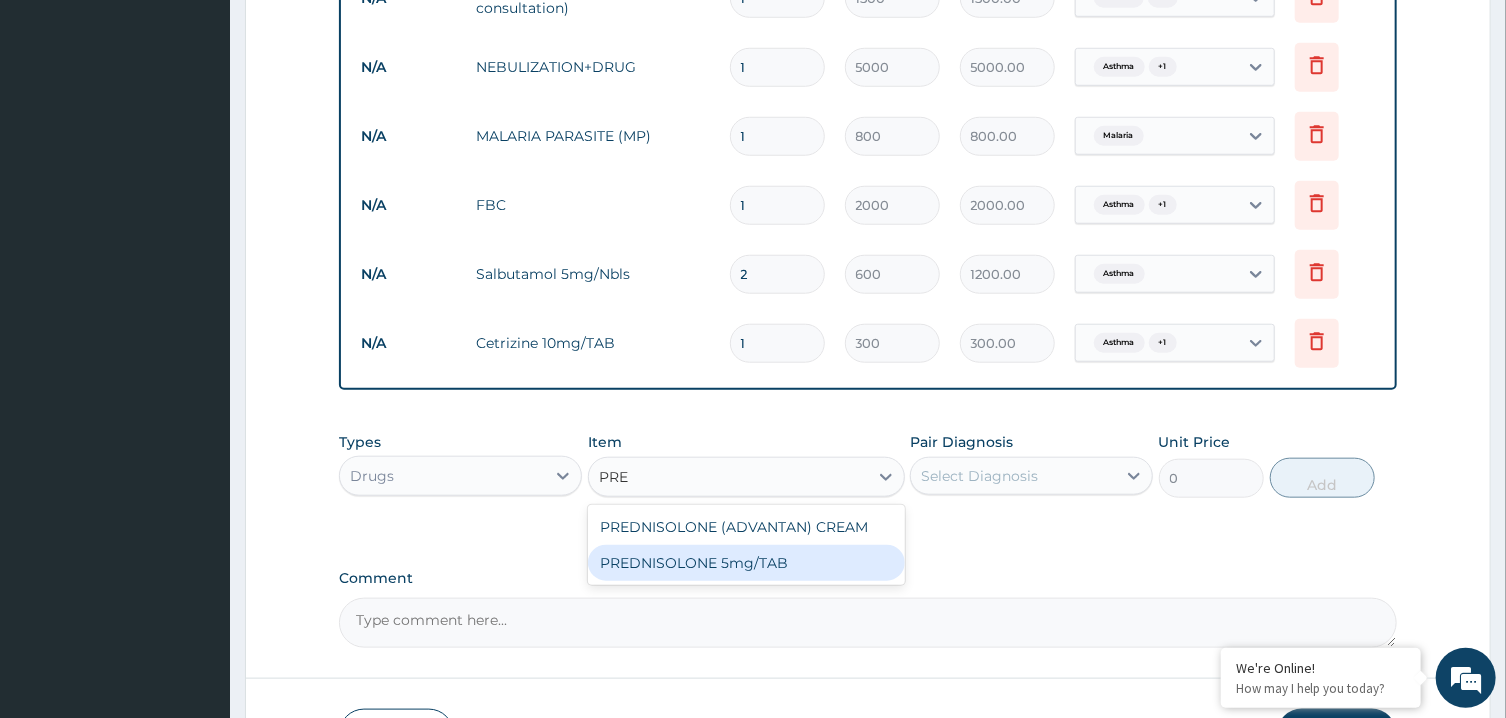 click on "PREDNISOLONE 5mg/TAB" at bounding box center (746, 563) 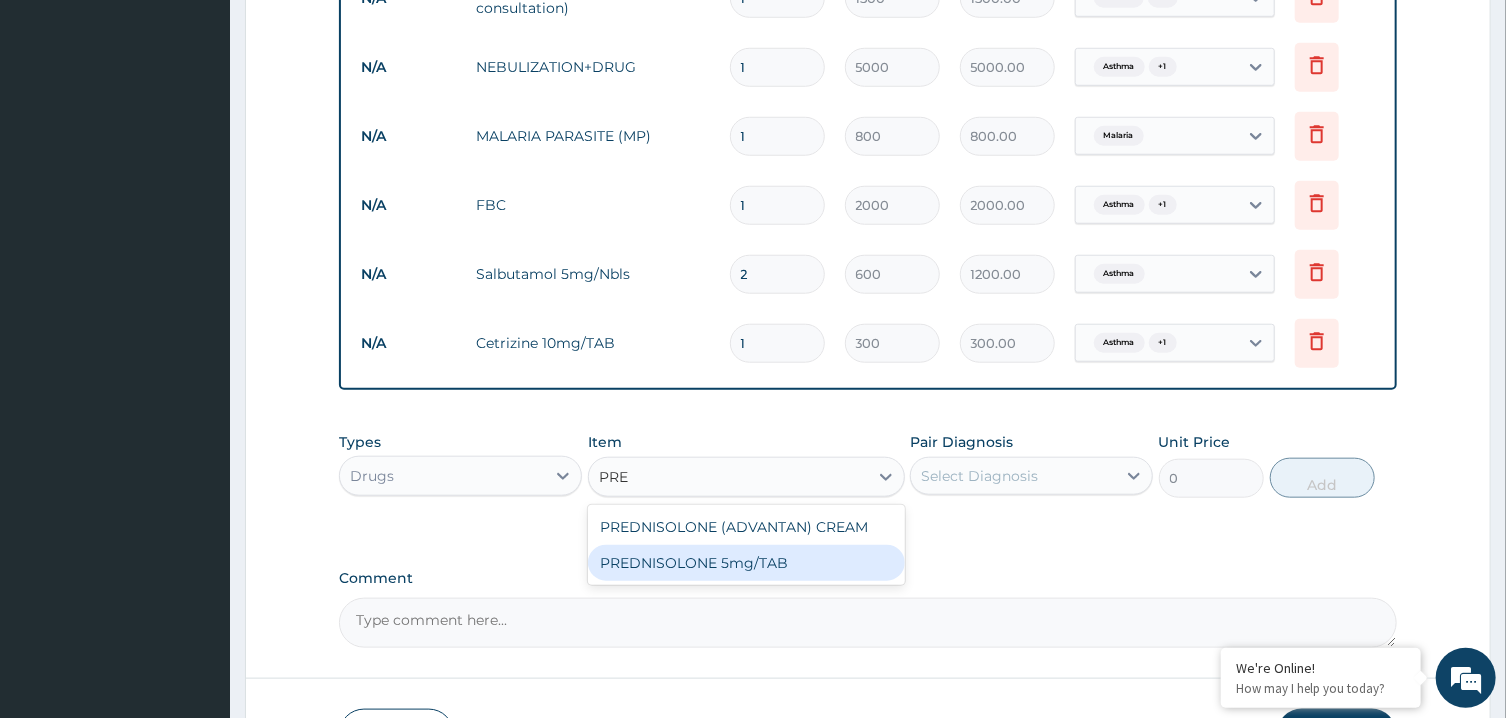 type 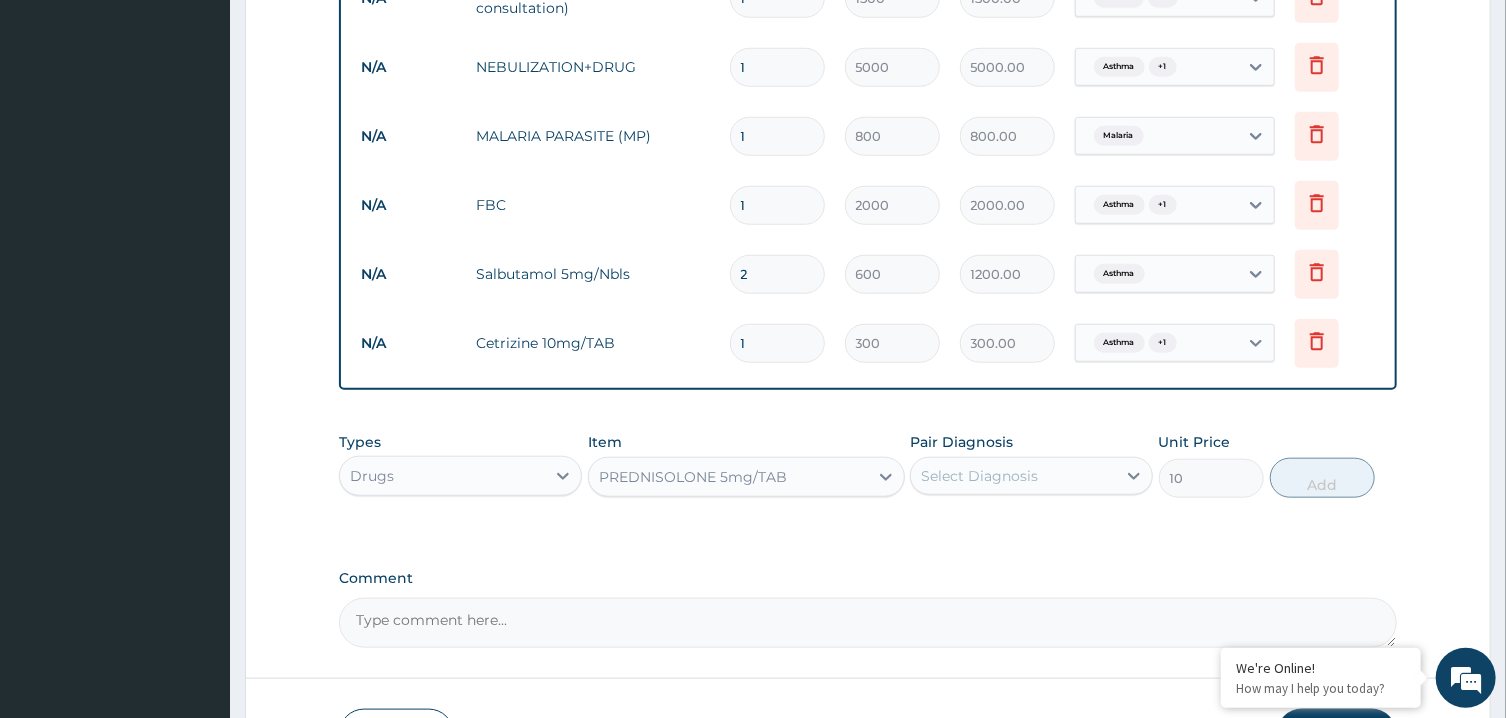 click on "Select Diagnosis" at bounding box center (979, 476) 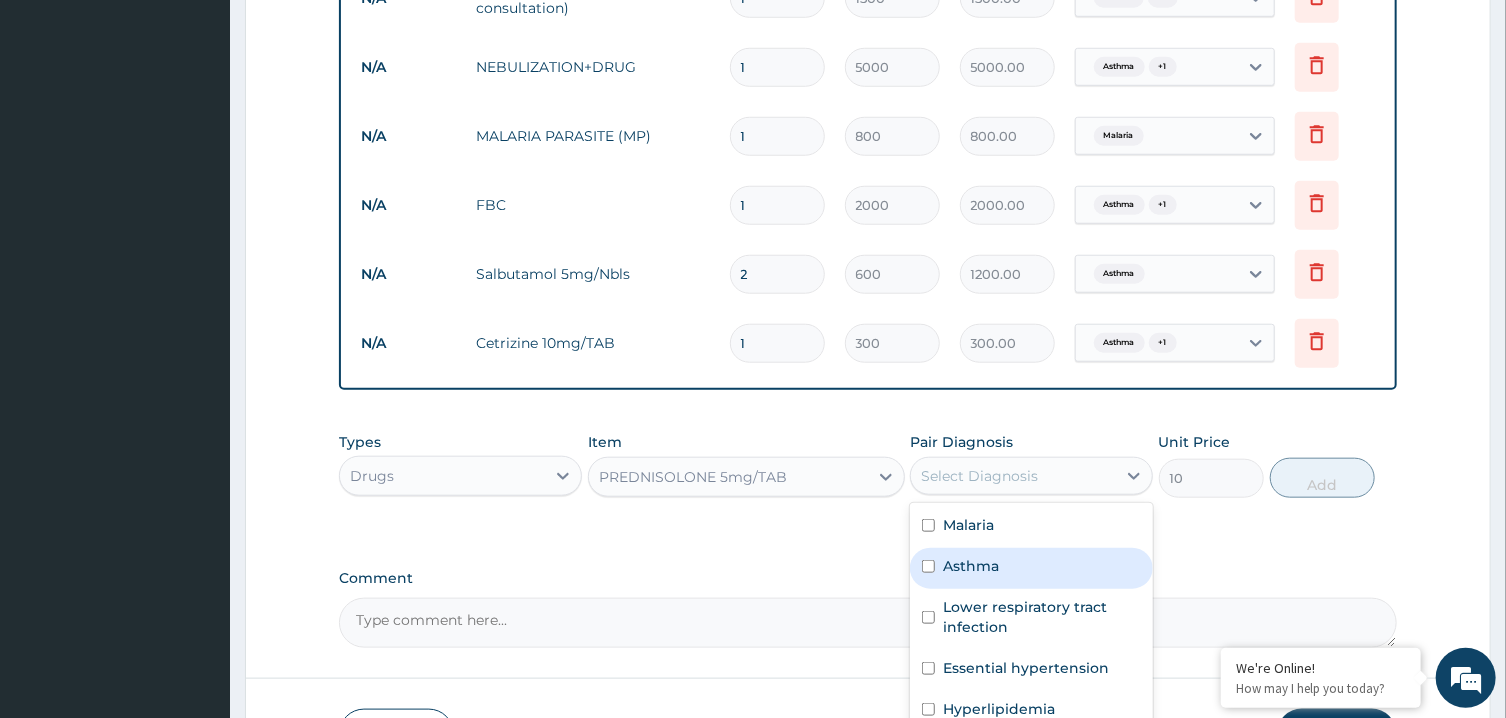 click on "Asthma" at bounding box center (1031, 568) 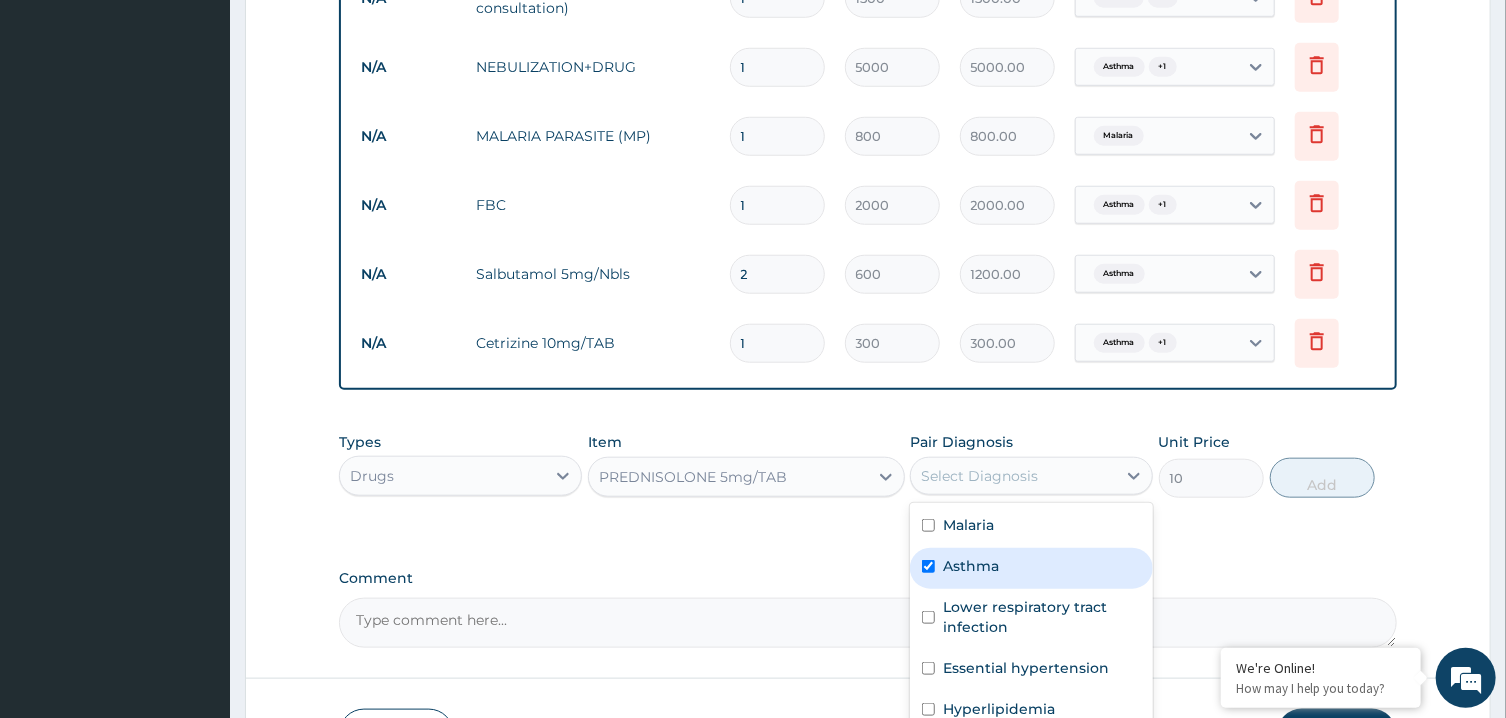 checkbox on "true" 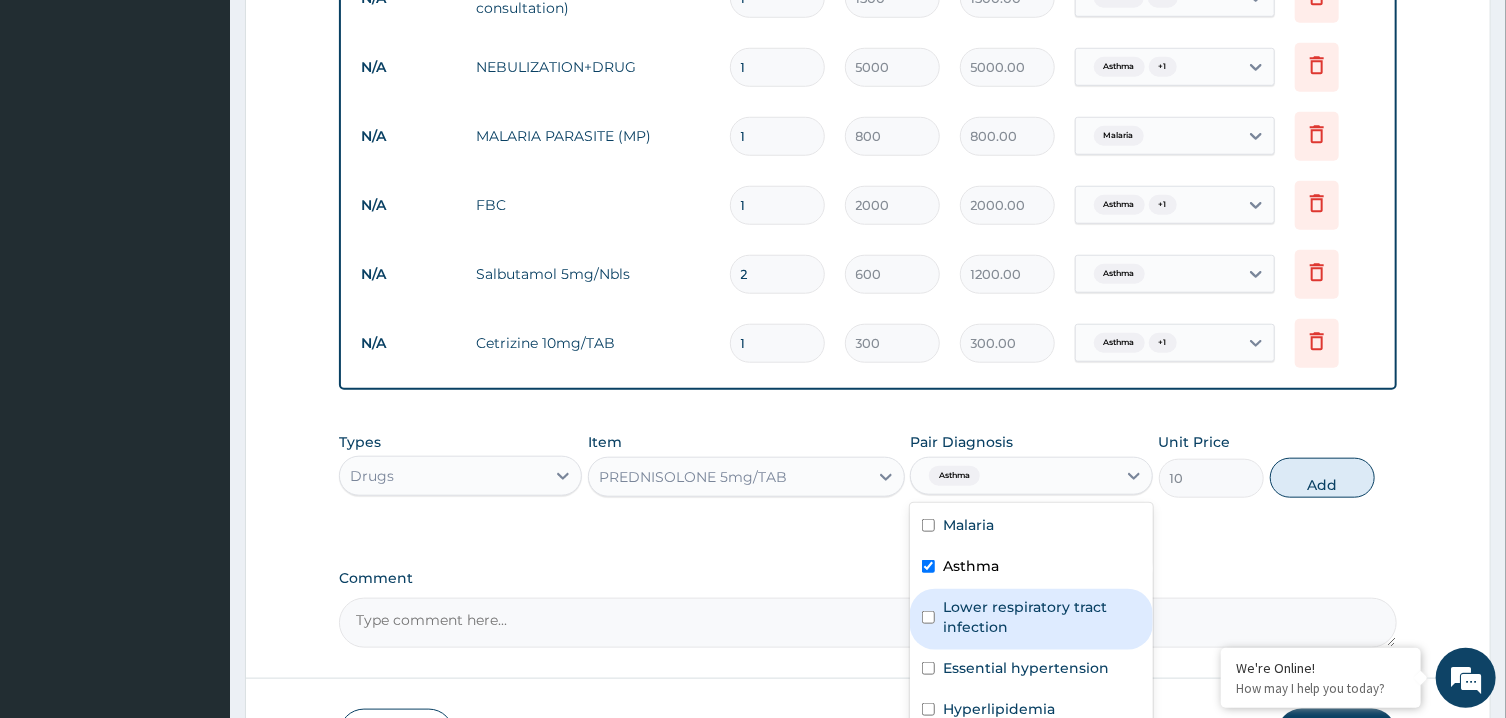 click on "Lower respiratory tract infection" at bounding box center [1042, 617] 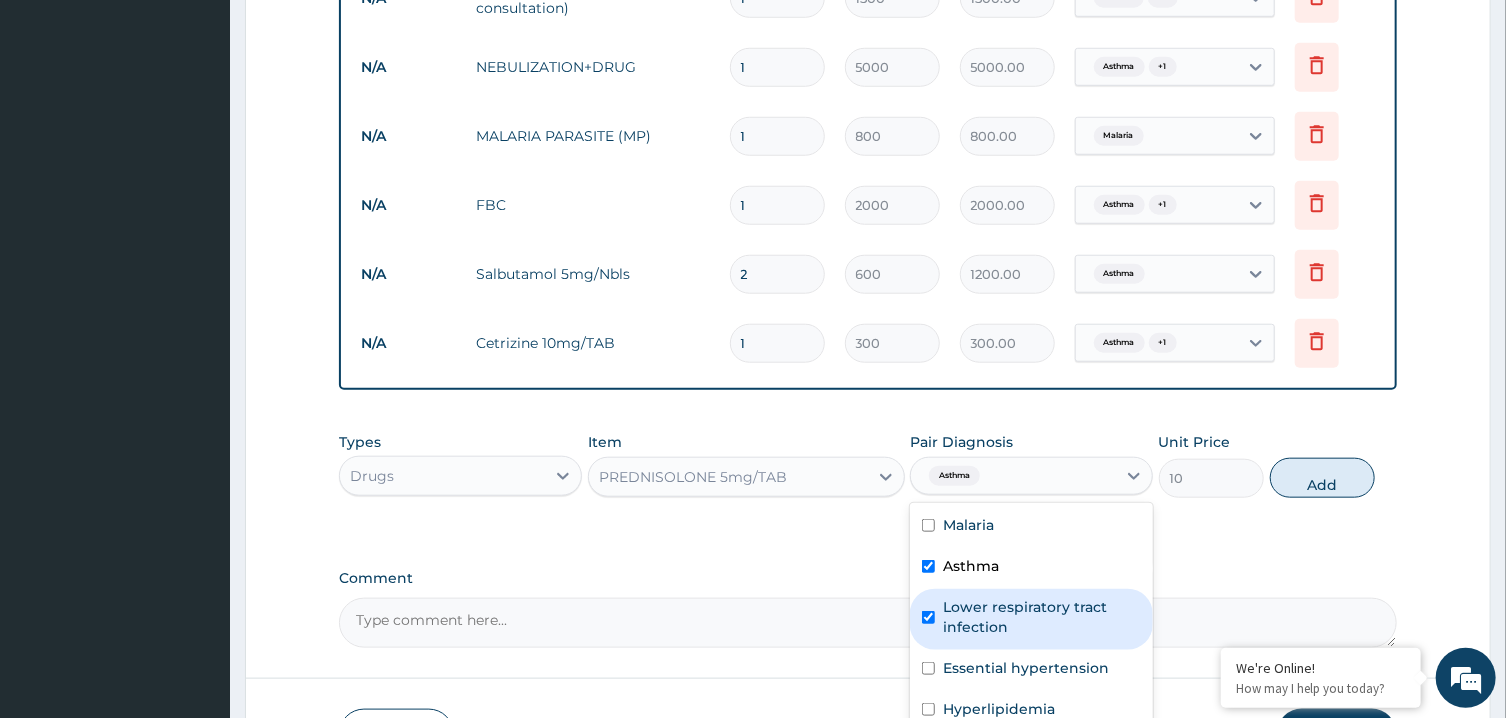 checkbox on "true" 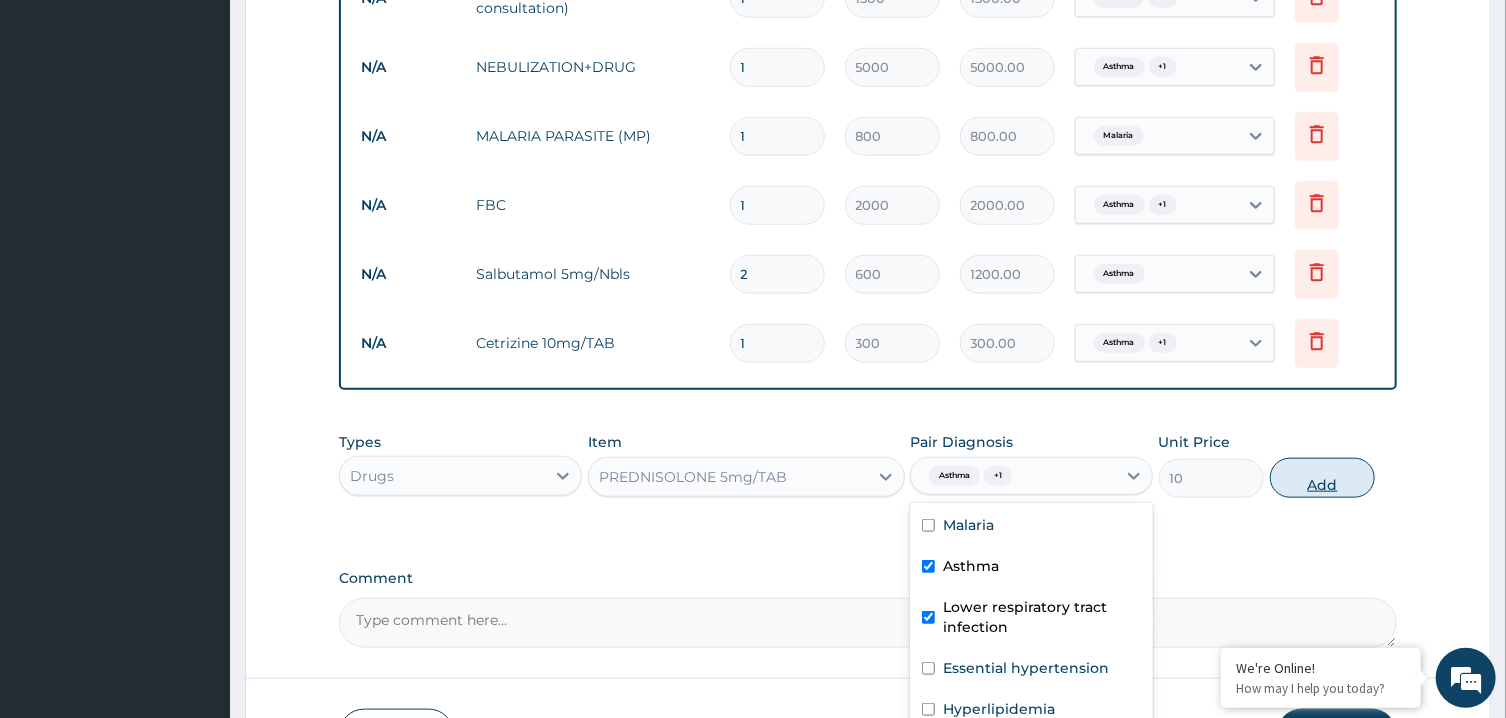 click on "Add" at bounding box center [1323, 478] 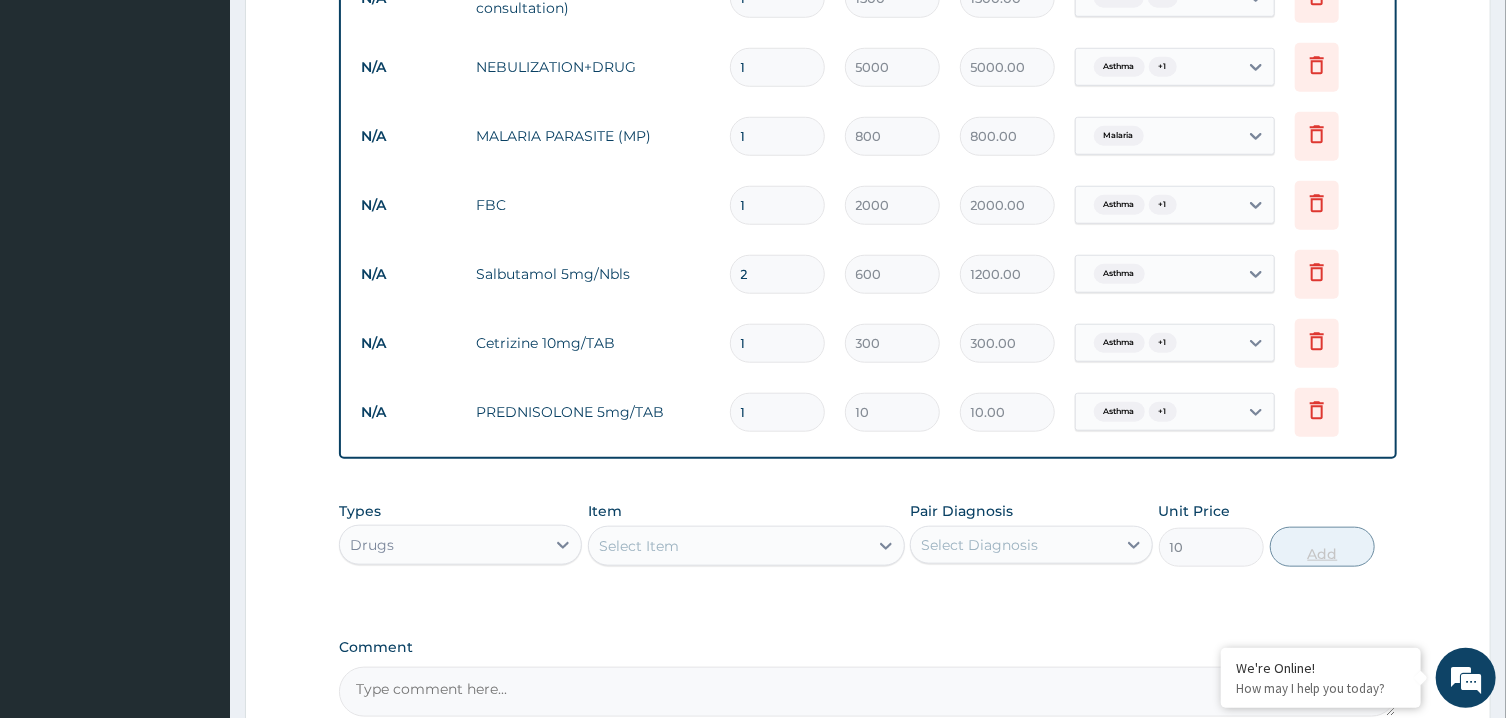type on "0" 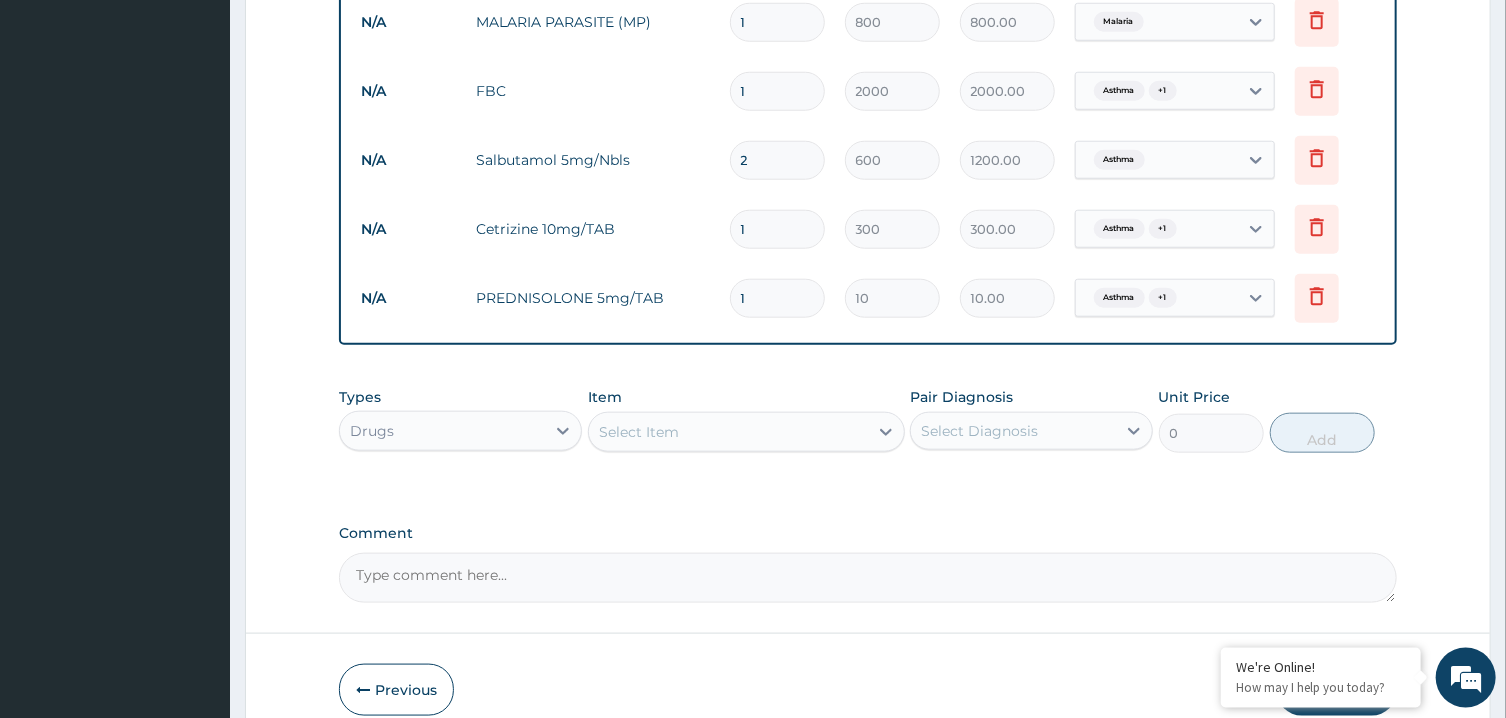 scroll, scrollTop: 984, scrollLeft: 0, axis: vertical 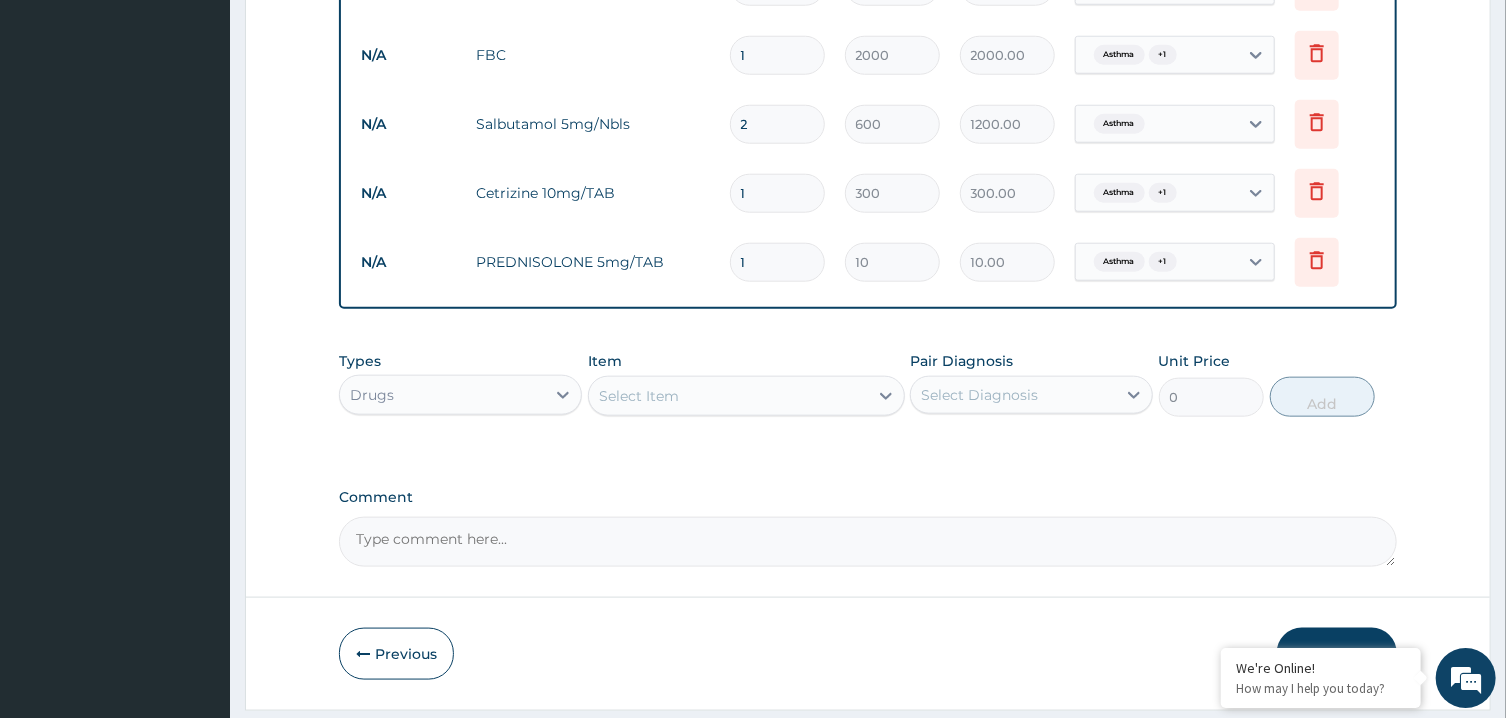 click on "Select Item" at bounding box center (728, 396) 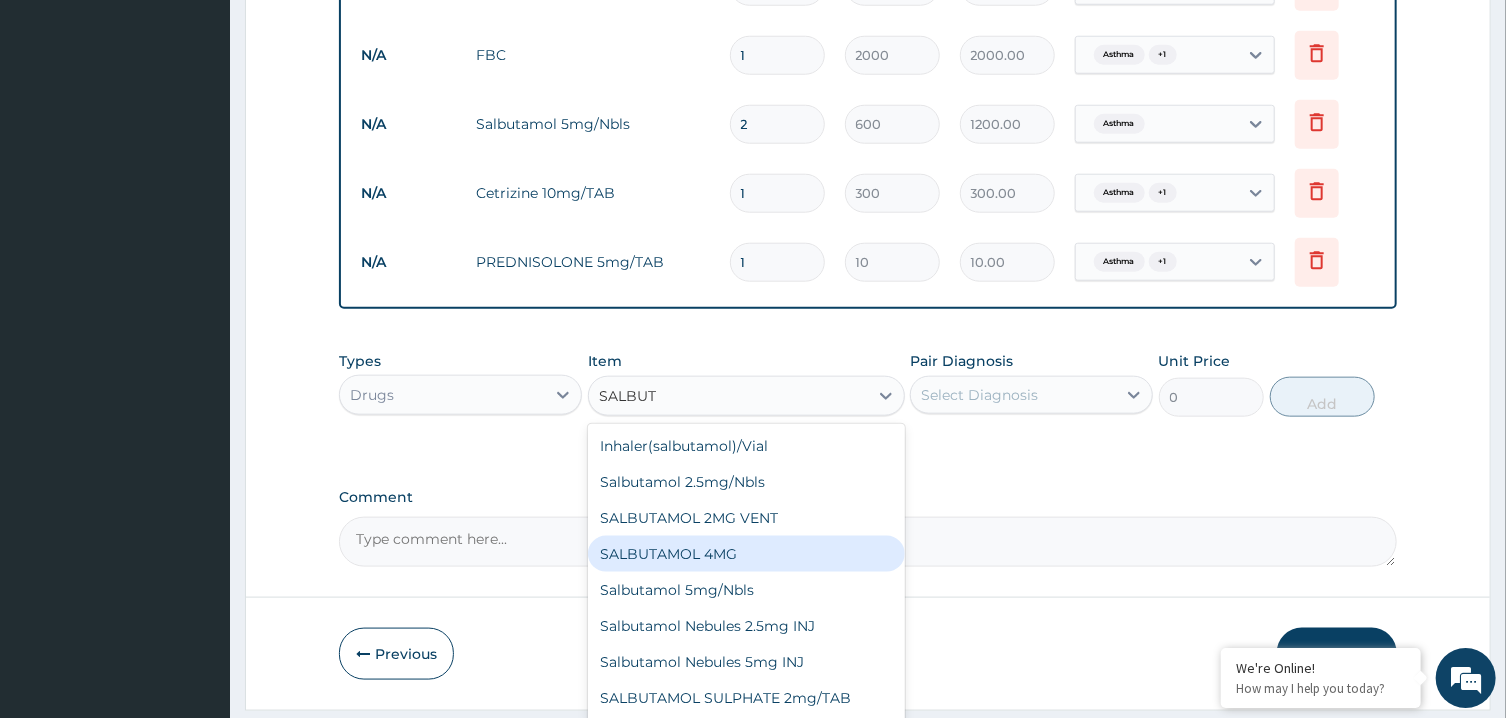 type on "SALBUTA" 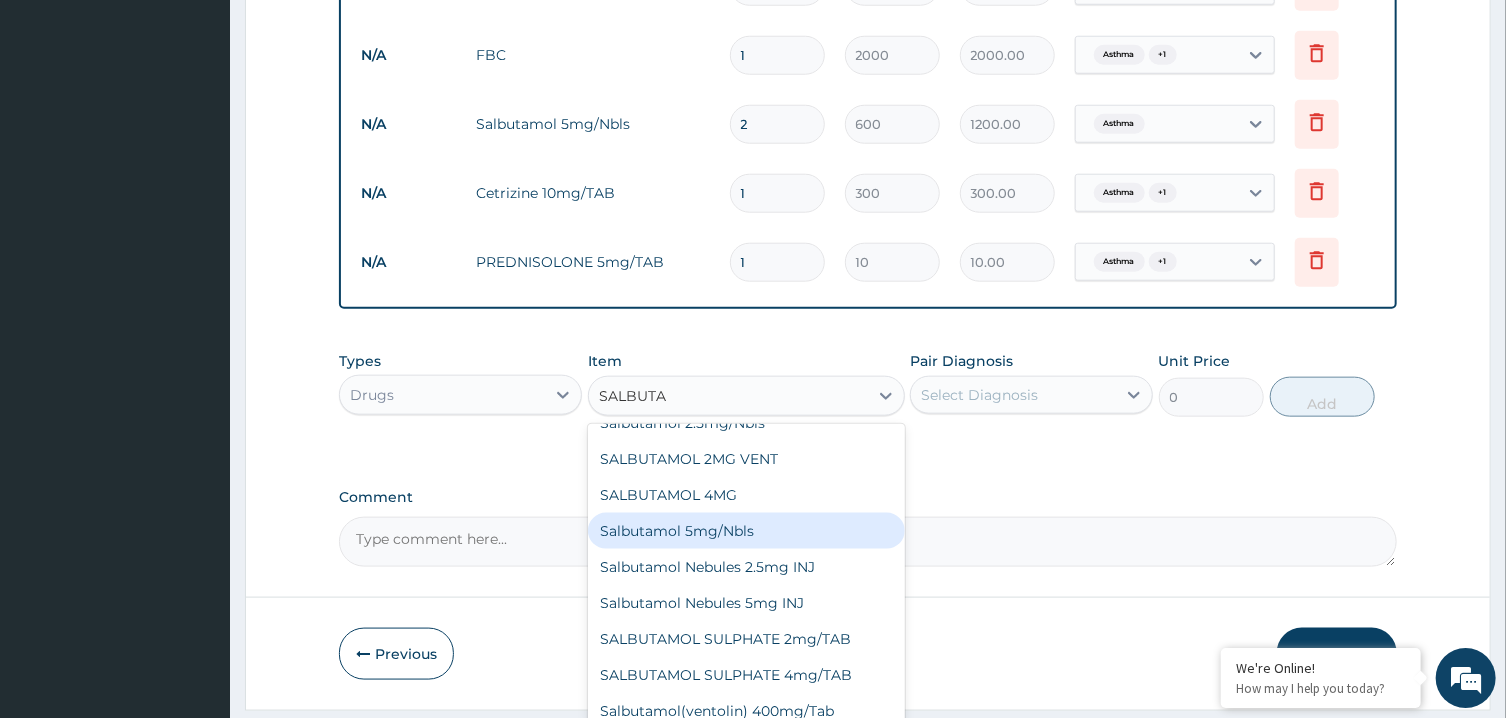 scroll, scrollTop: 68, scrollLeft: 0, axis: vertical 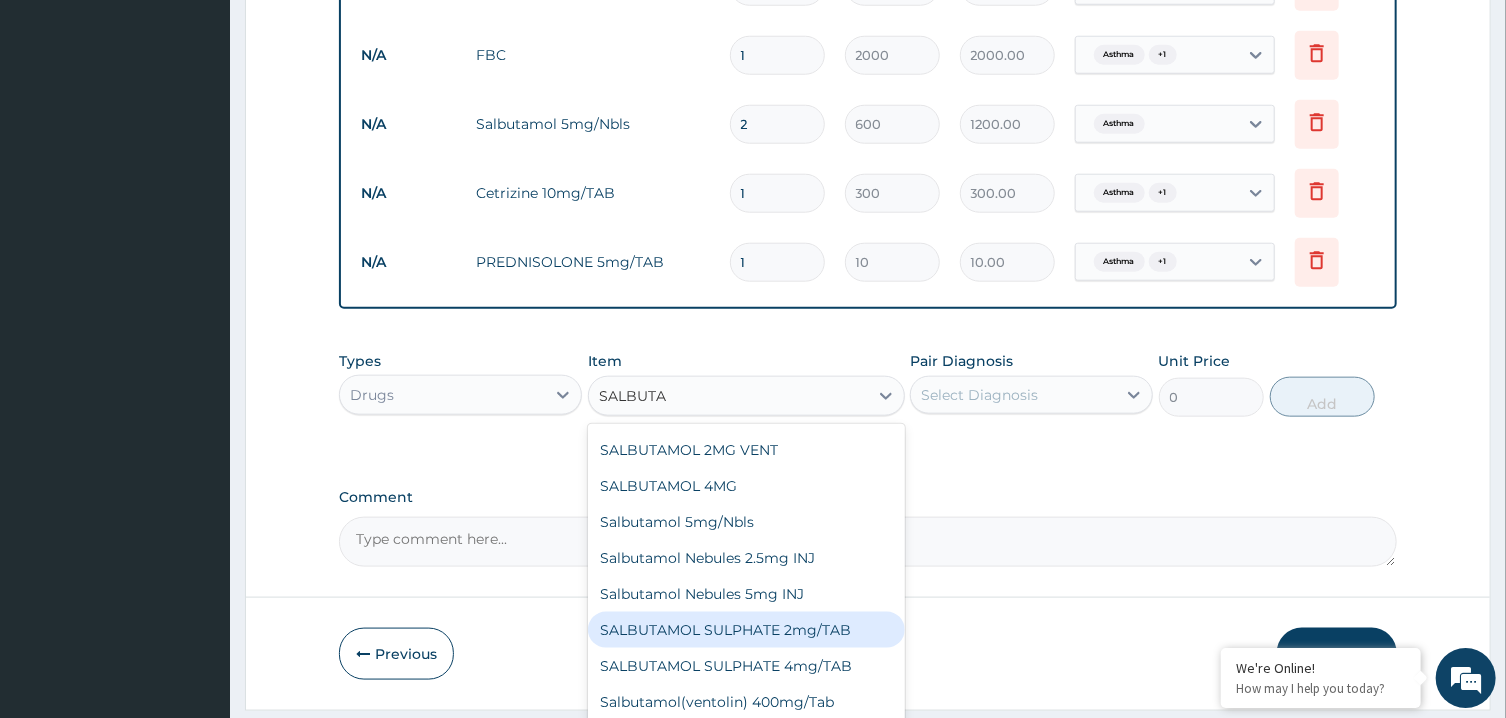 click on "SALBUTAMOL SULPHATE 2mg/TAB" at bounding box center (746, 630) 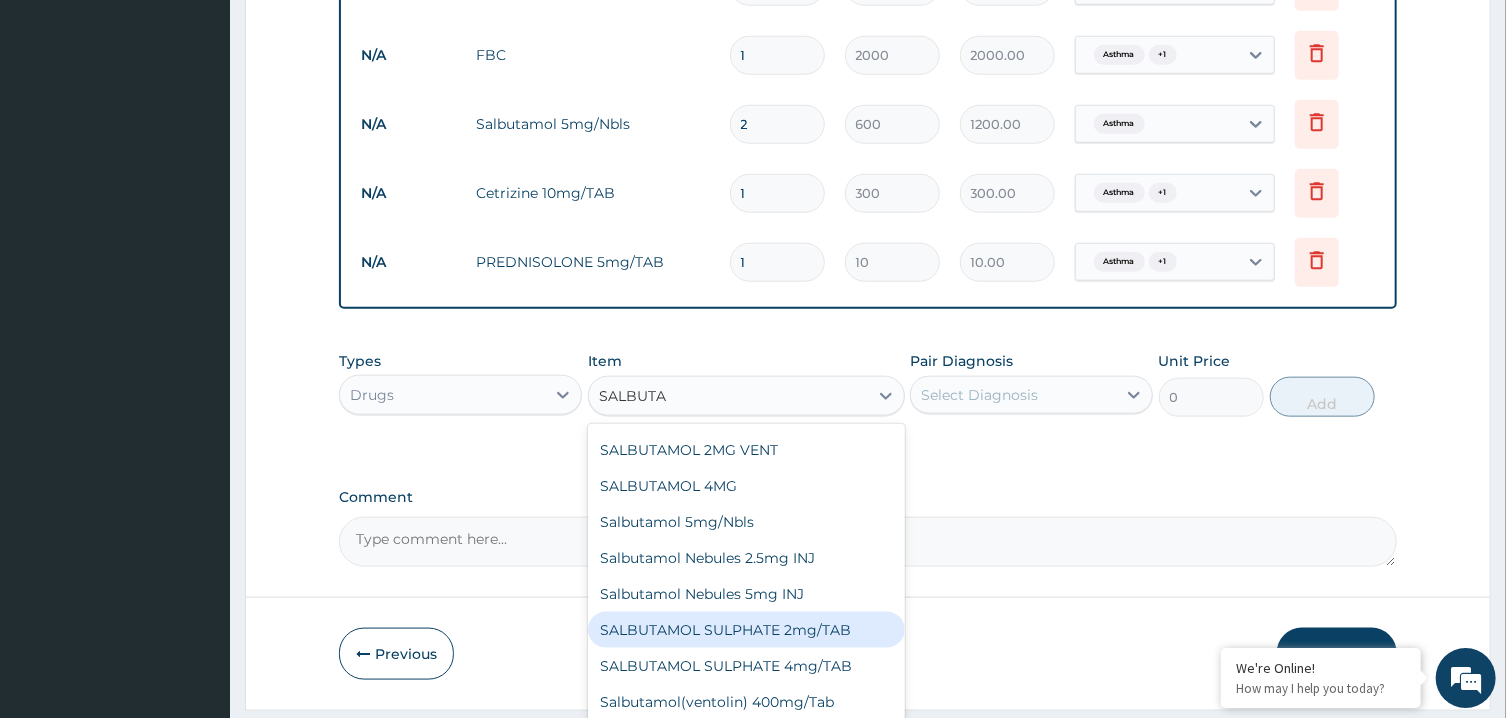 type 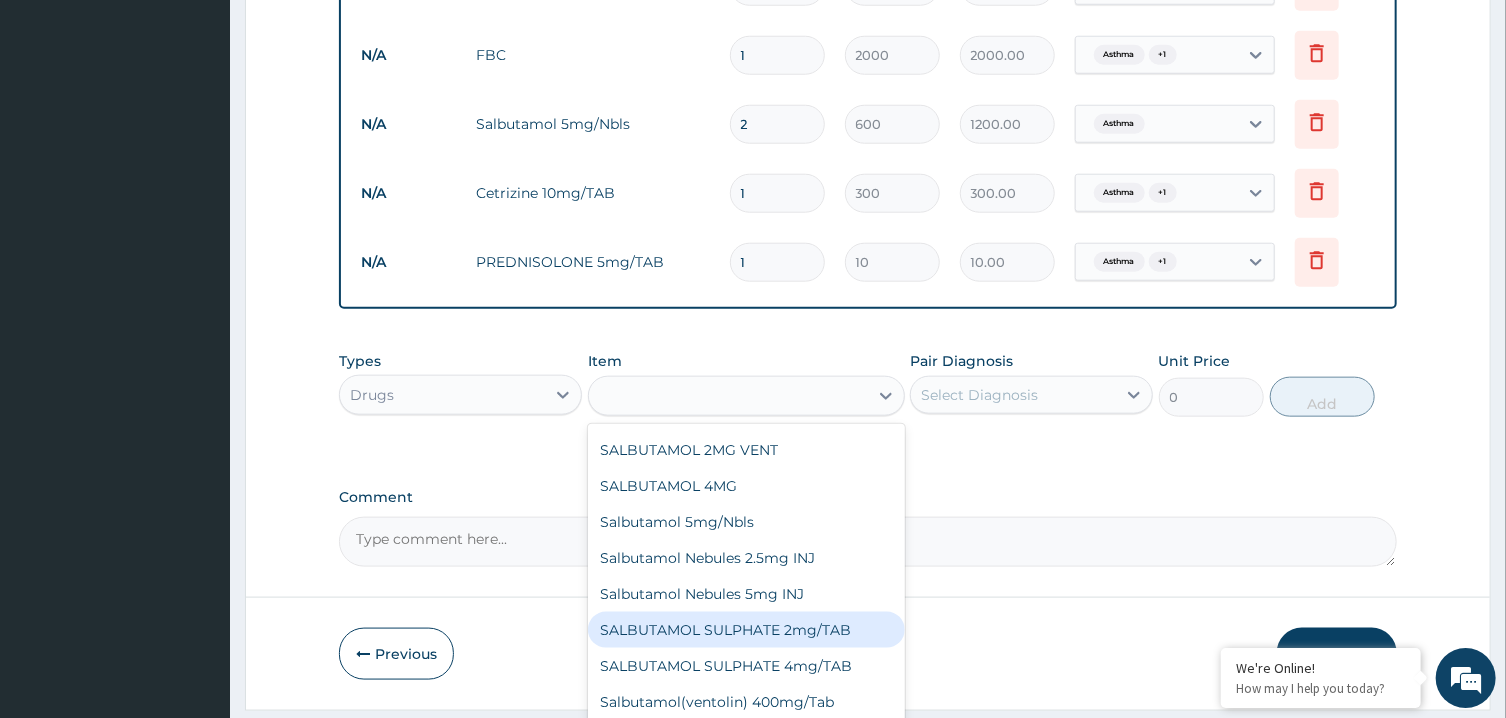 type on "30" 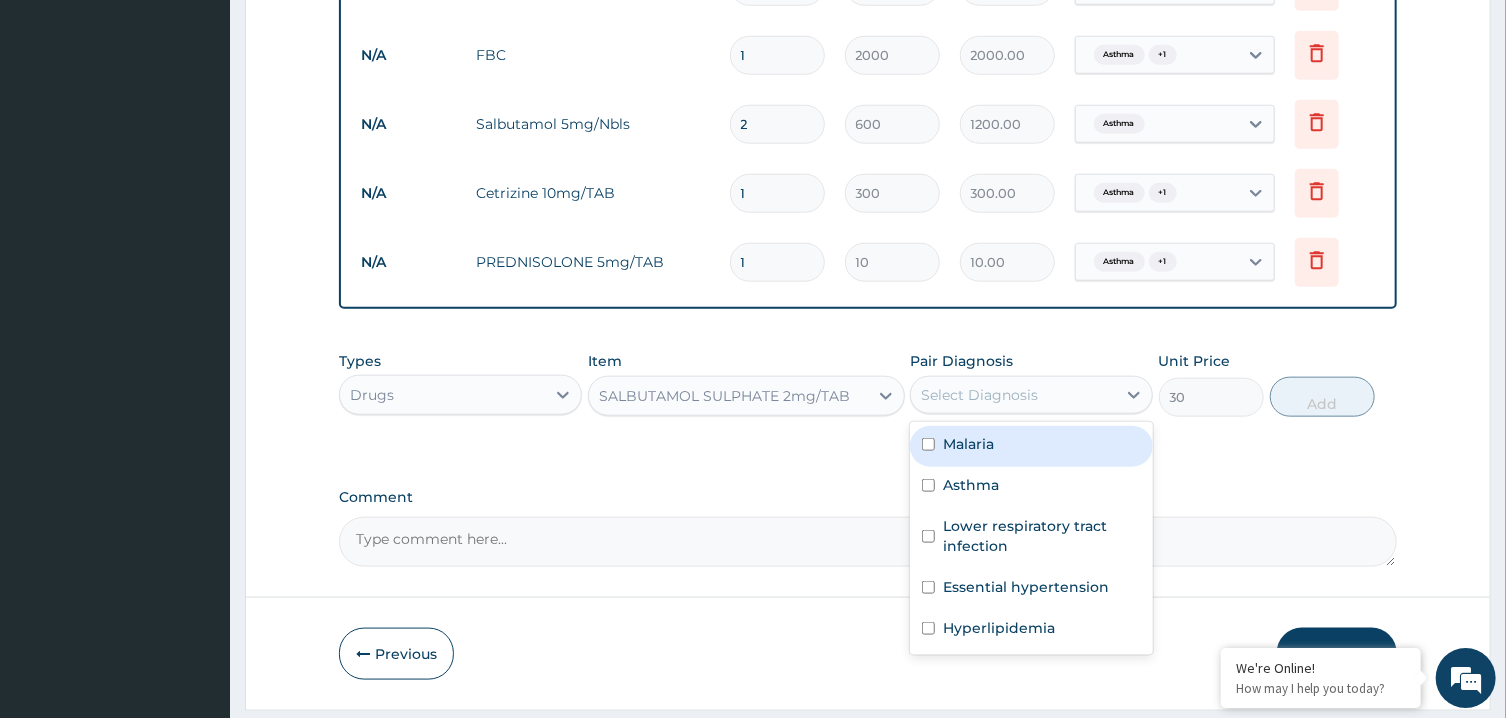 click on "Select Diagnosis" at bounding box center [1013, 395] 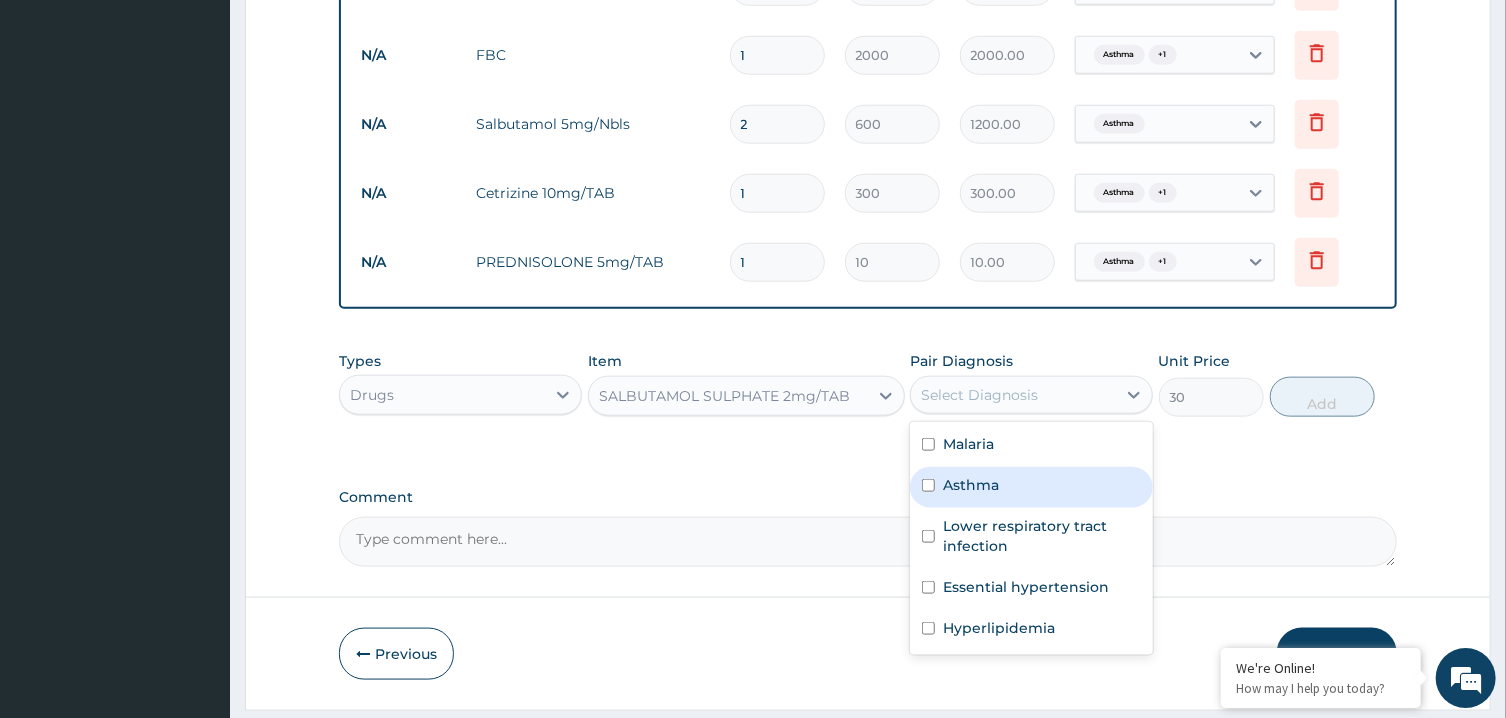 click on "Asthma" at bounding box center [1031, 487] 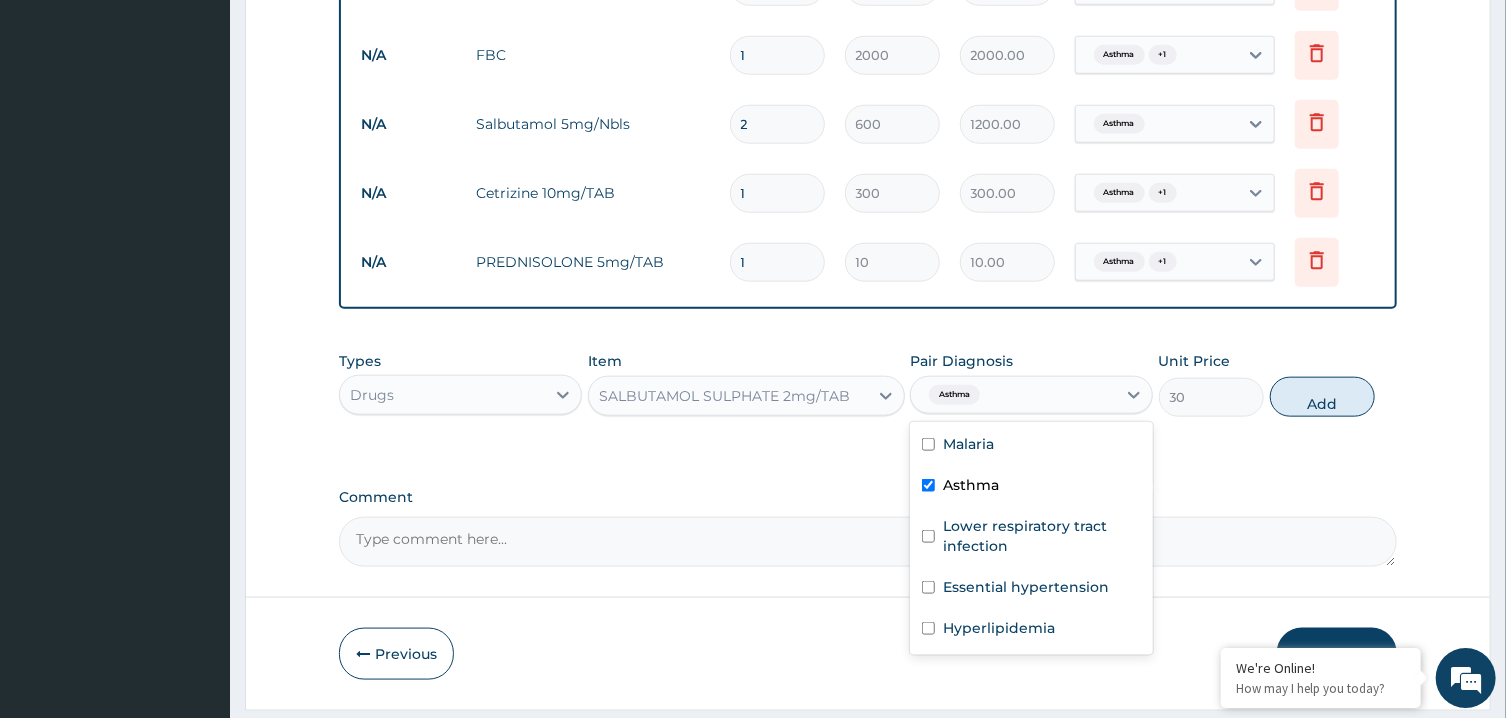 checkbox on "true" 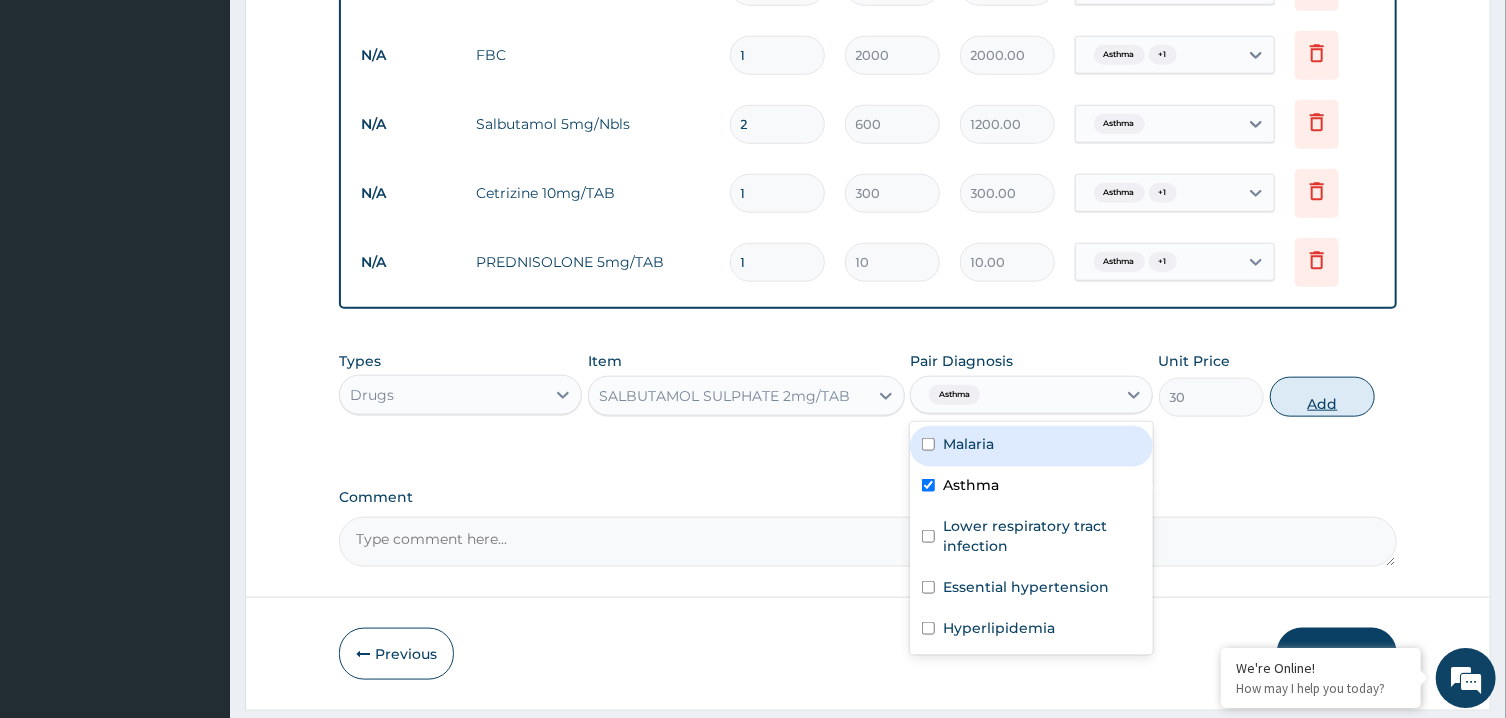 click on "Add" at bounding box center (1323, 397) 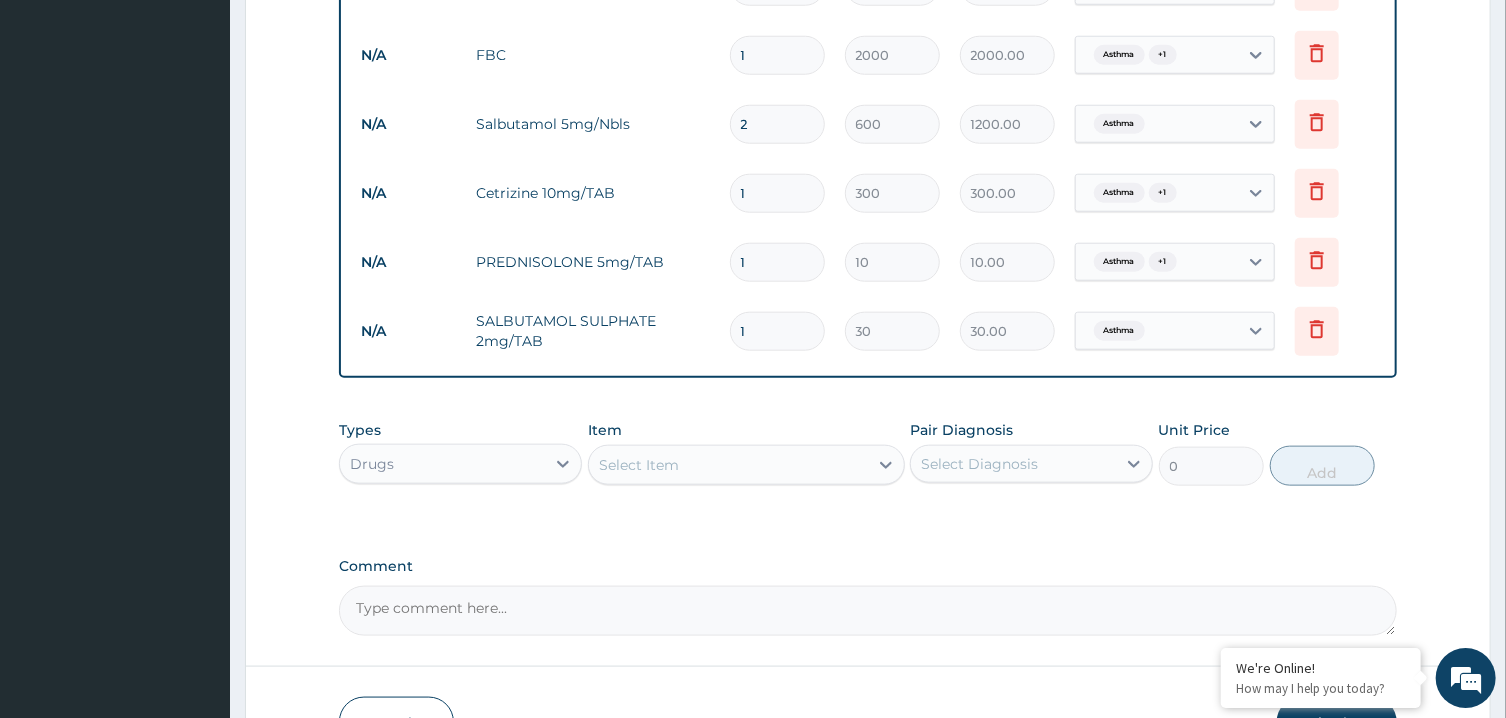 click on "Select Item" at bounding box center (728, 465) 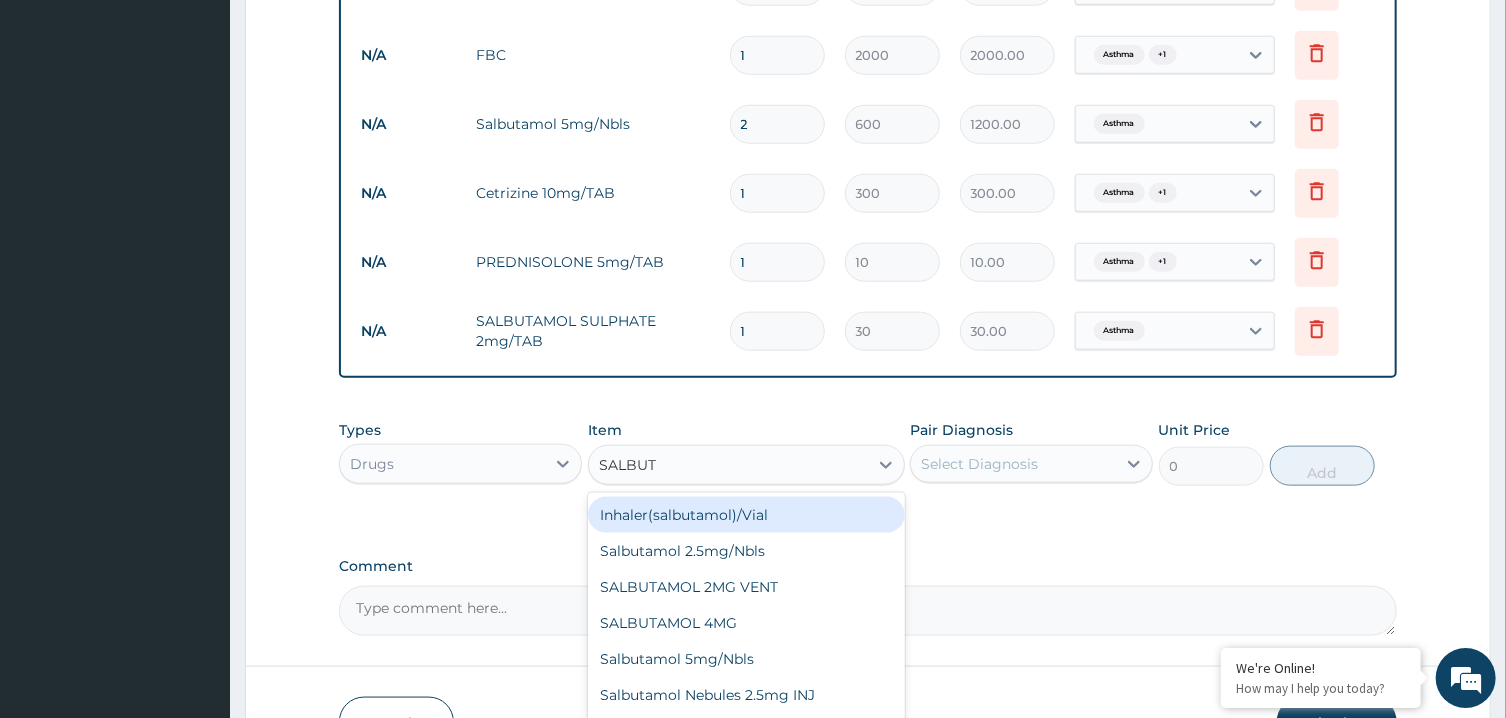 type on "SALBUTA" 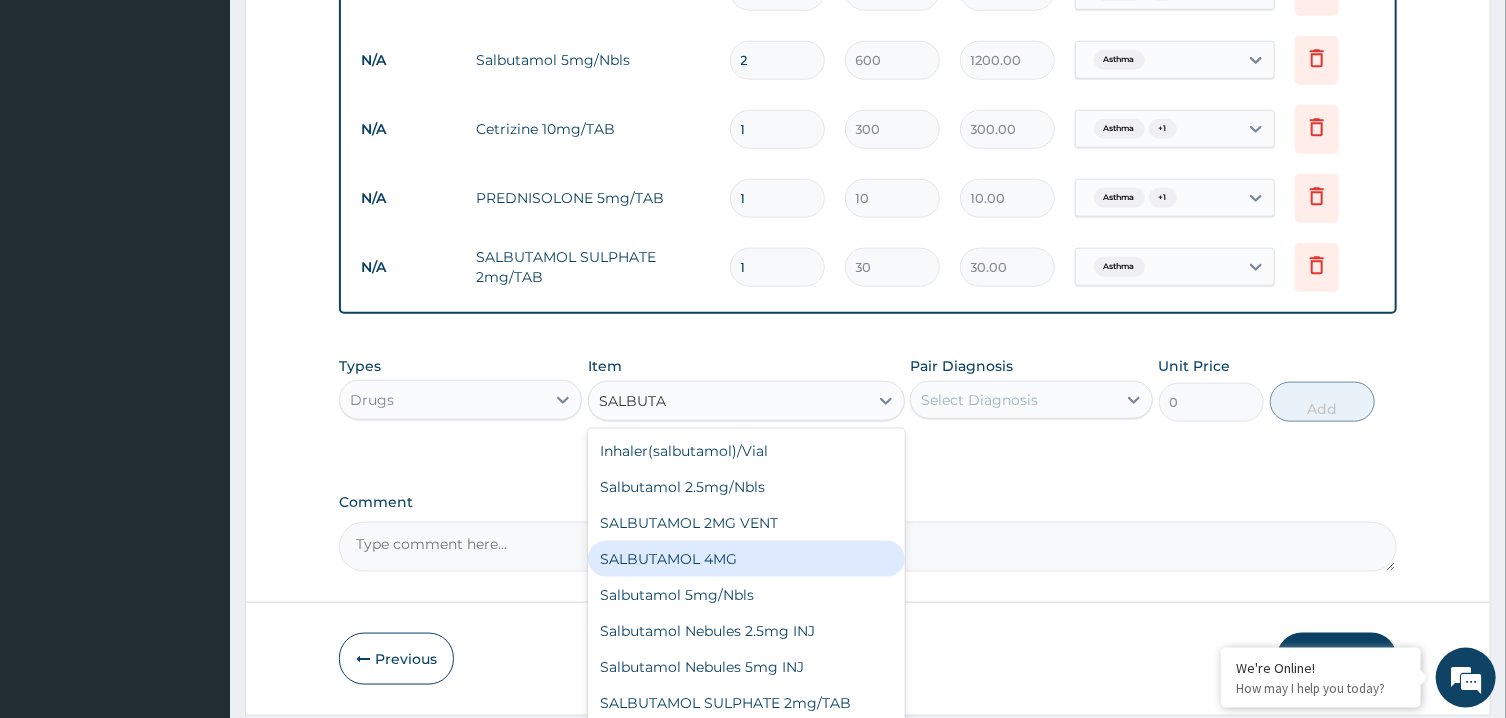 scroll, scrollTop: 1109, scrollLeft: 0, axis: vertical 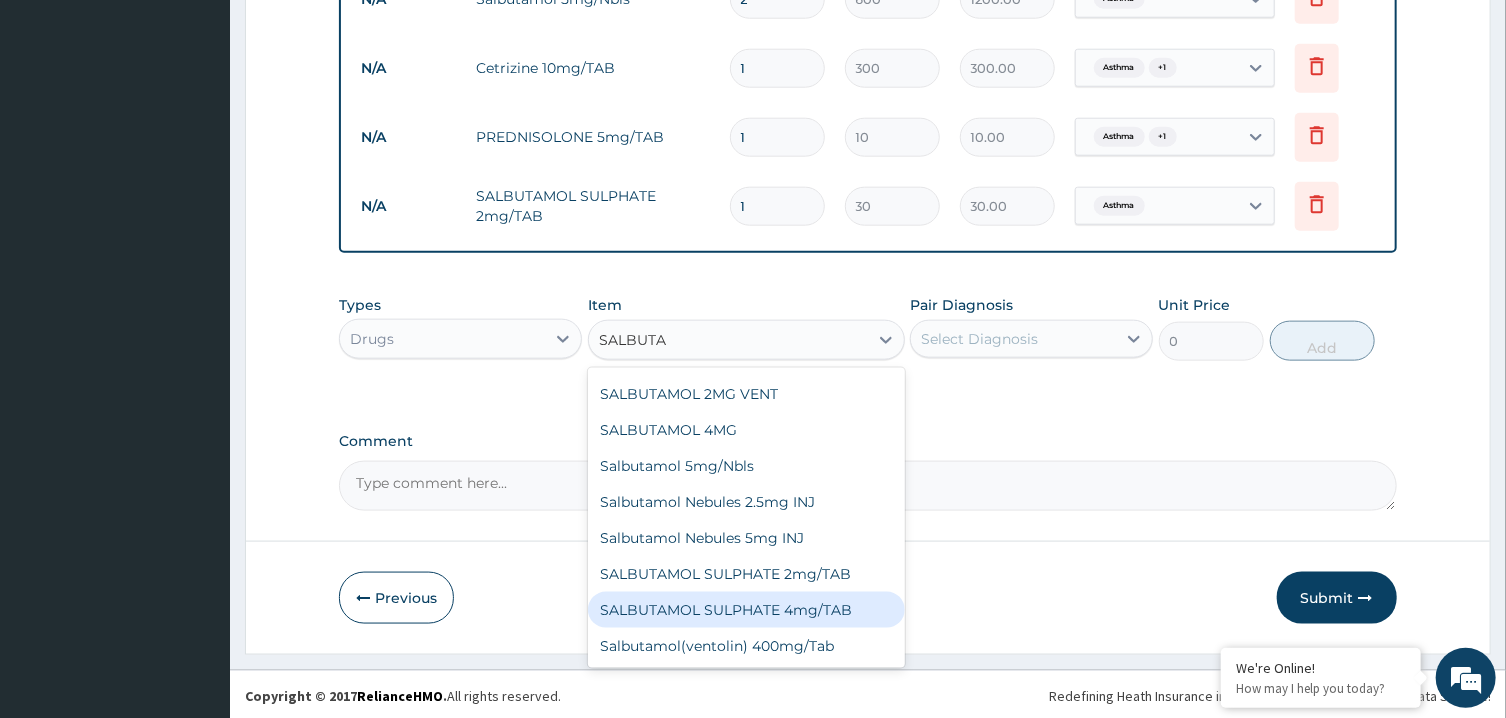 click on "SALBUTAMOL SULPHATE 4mg/TAB" at bounding box center [746, 610] 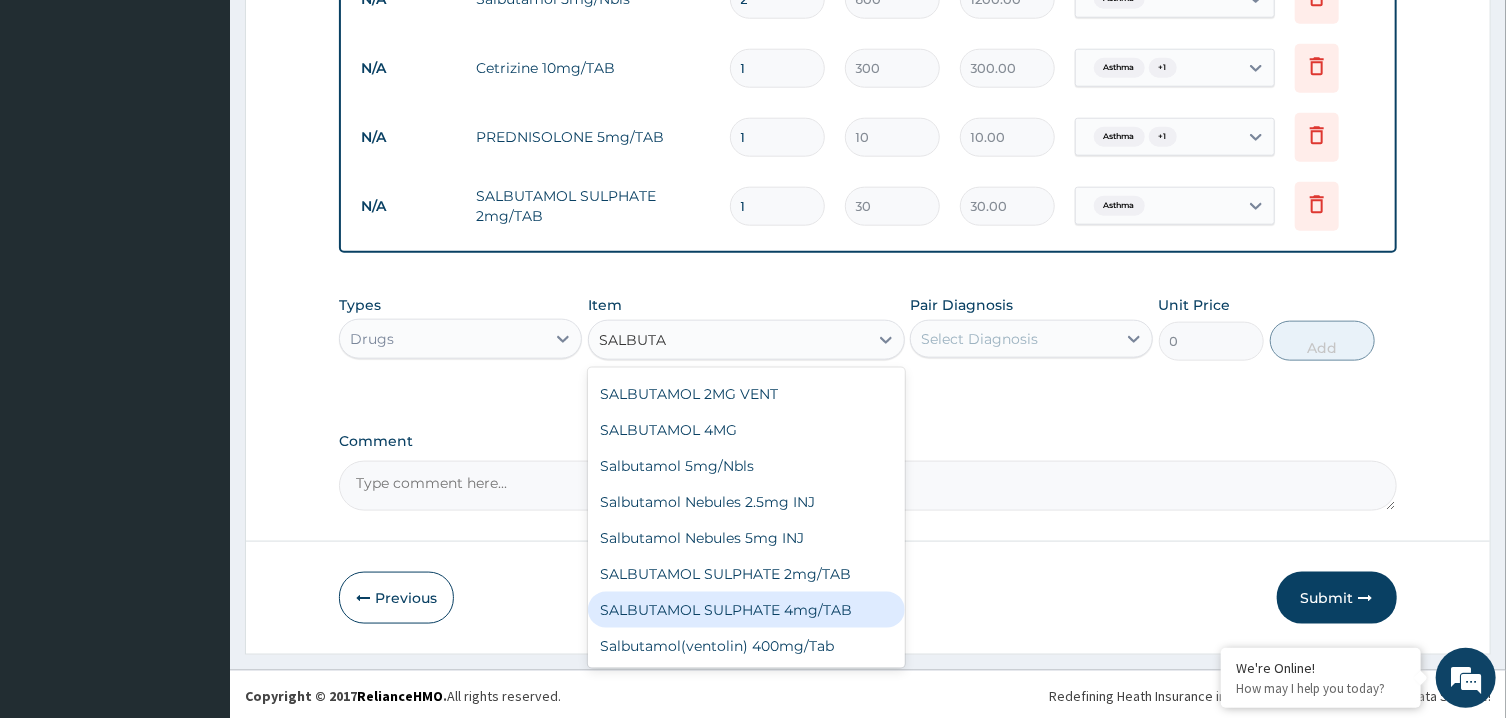 type 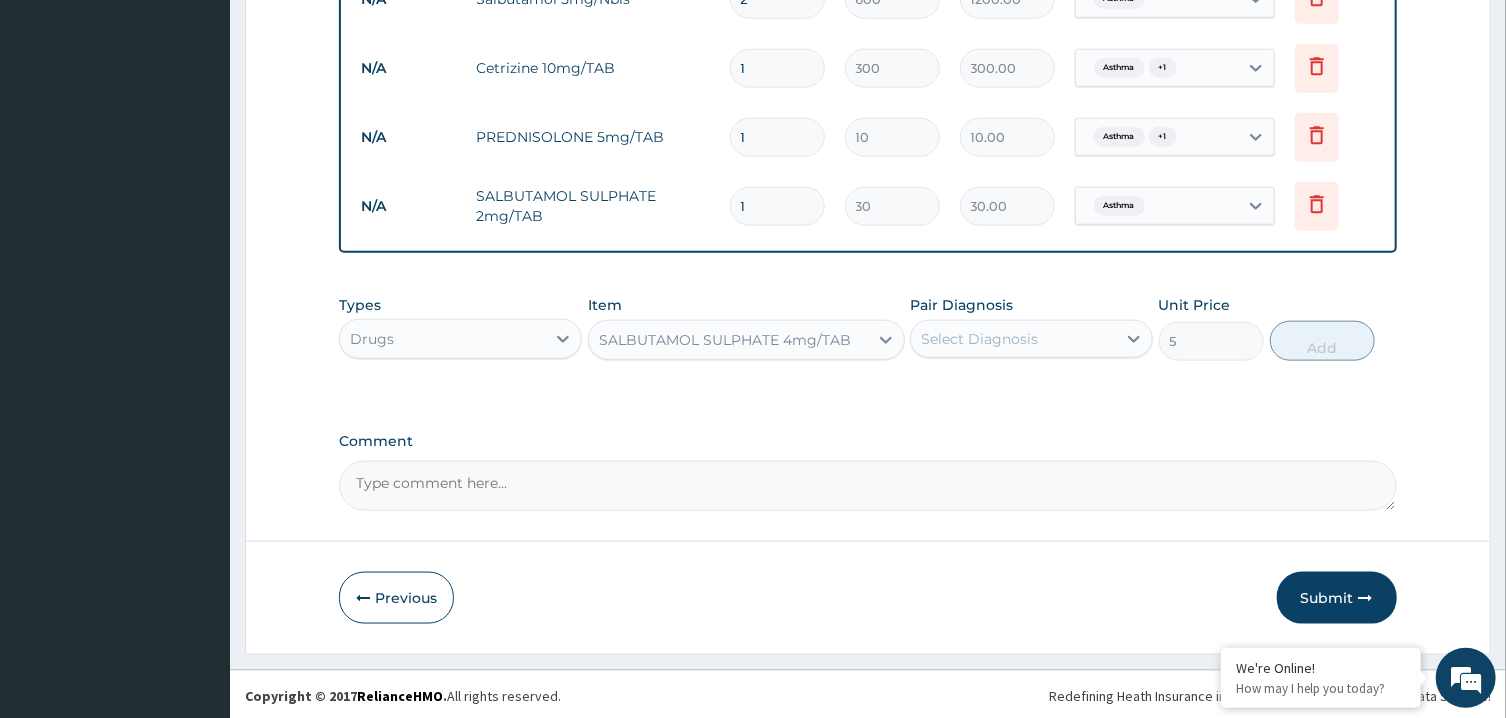 click on "SALBUTAMOL SULPHATE 4mg/TAB" at bounding box center (725, 340) 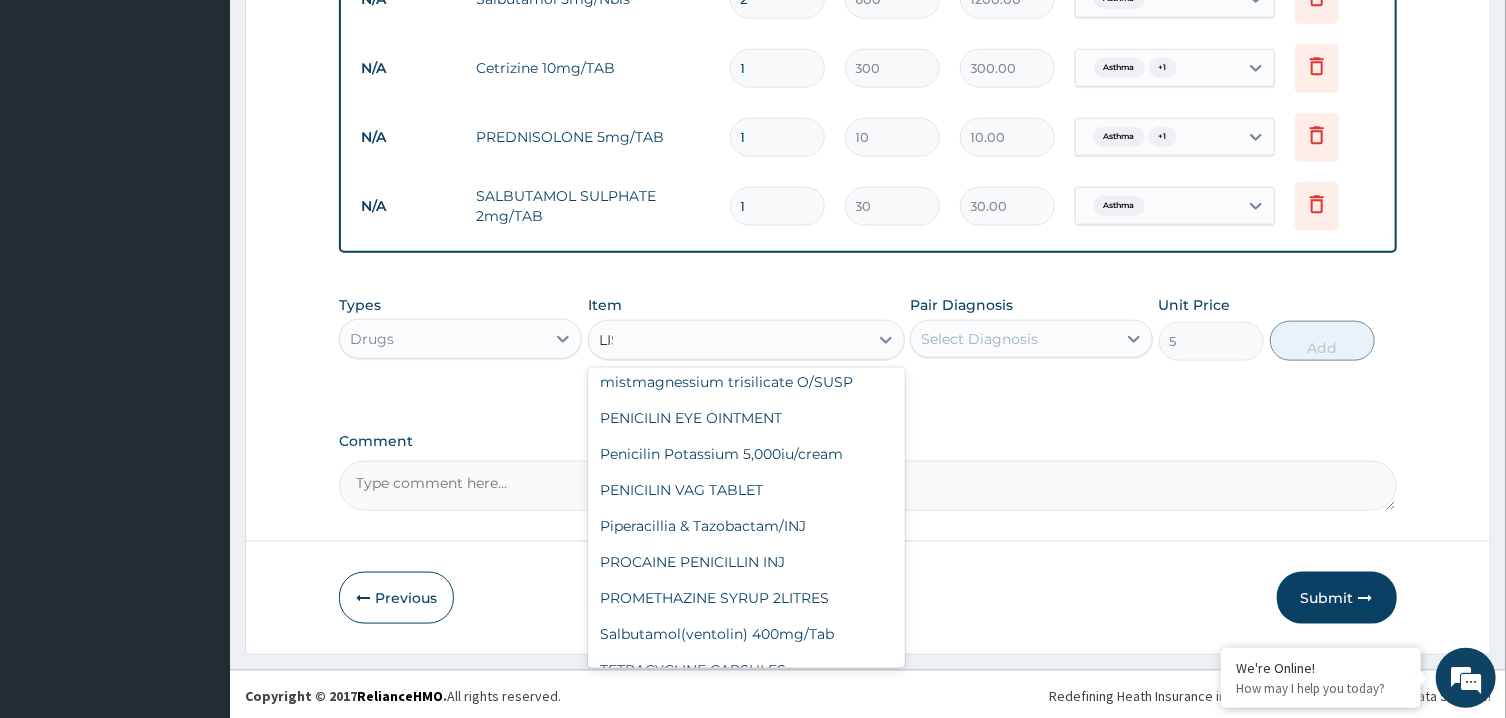 scroll, scrollTop: 88, scrollLeft: 0, axis: vertical 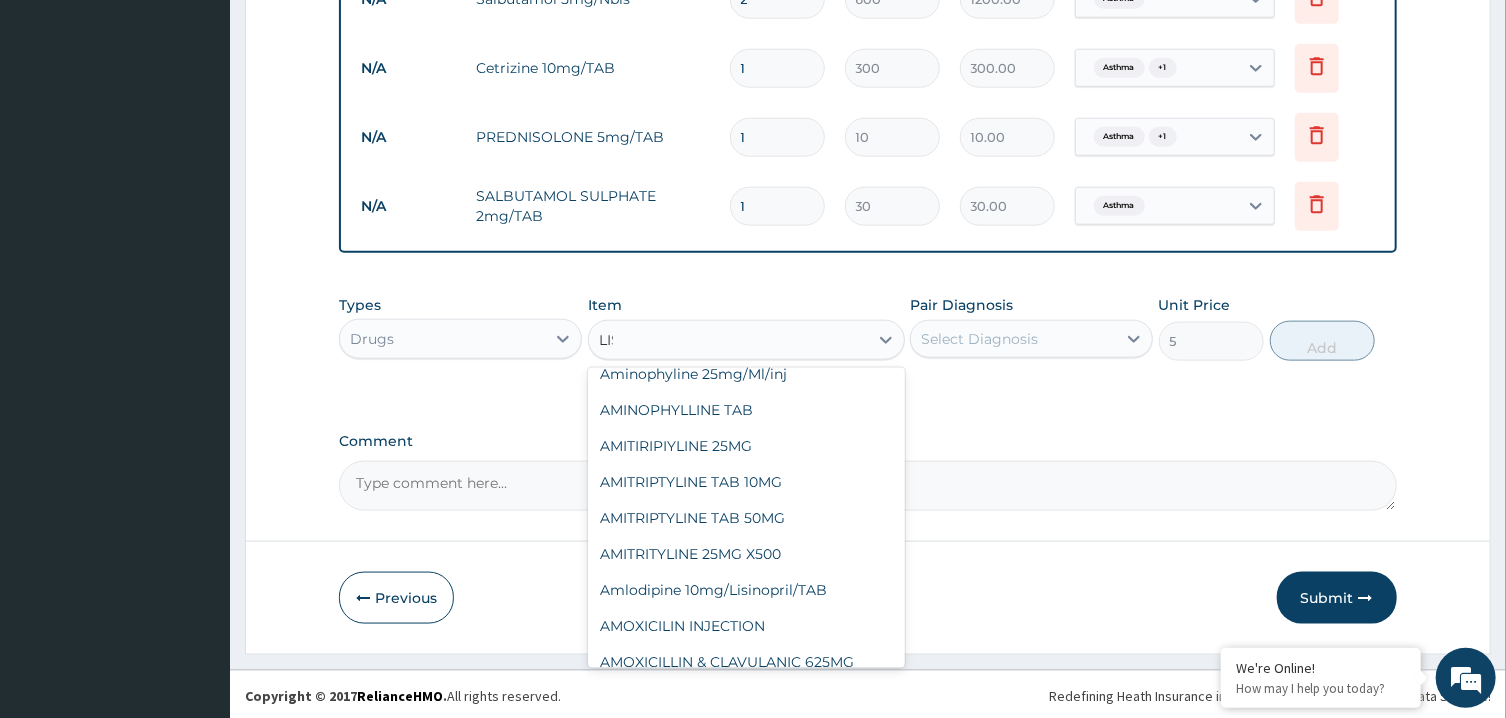 type on "LISI" 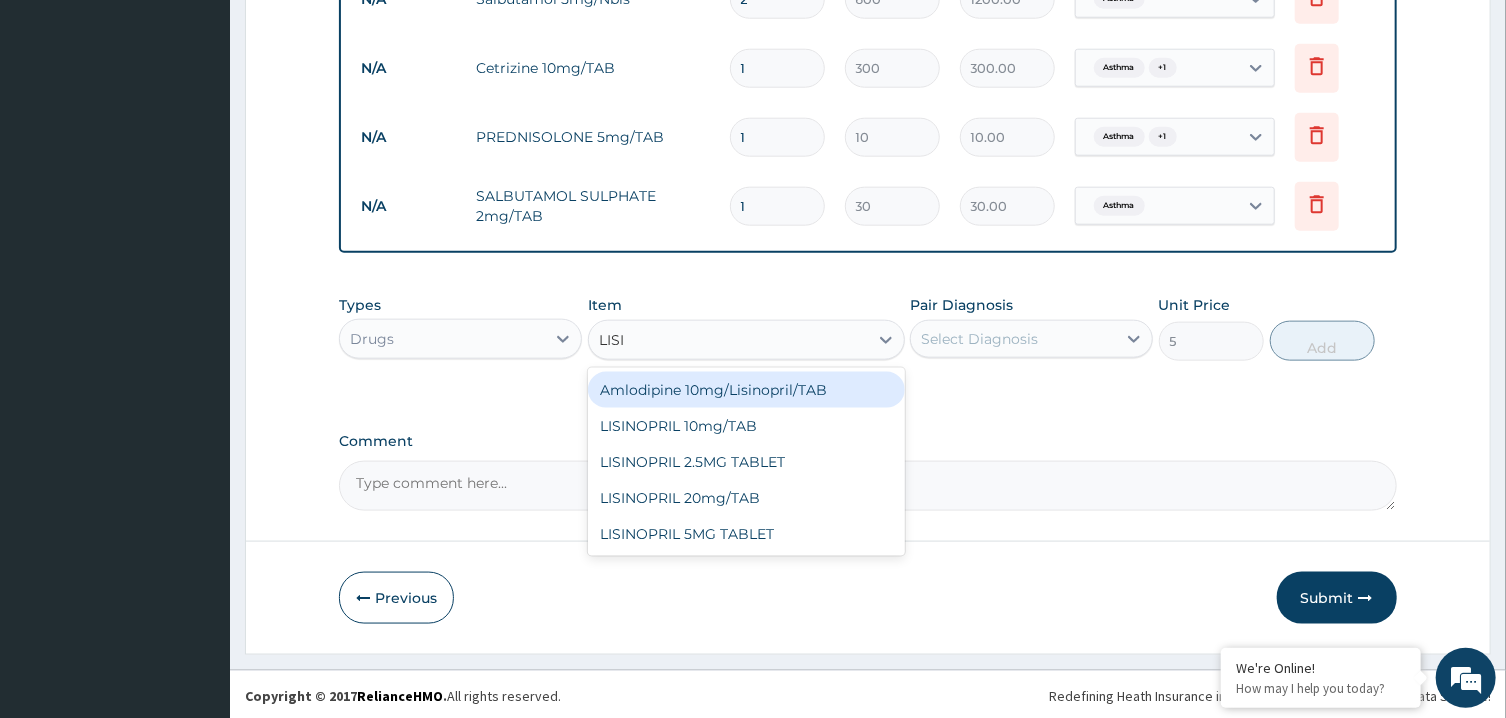 scroll, scrollTop: 0, scrollLeft: 0, axis: both 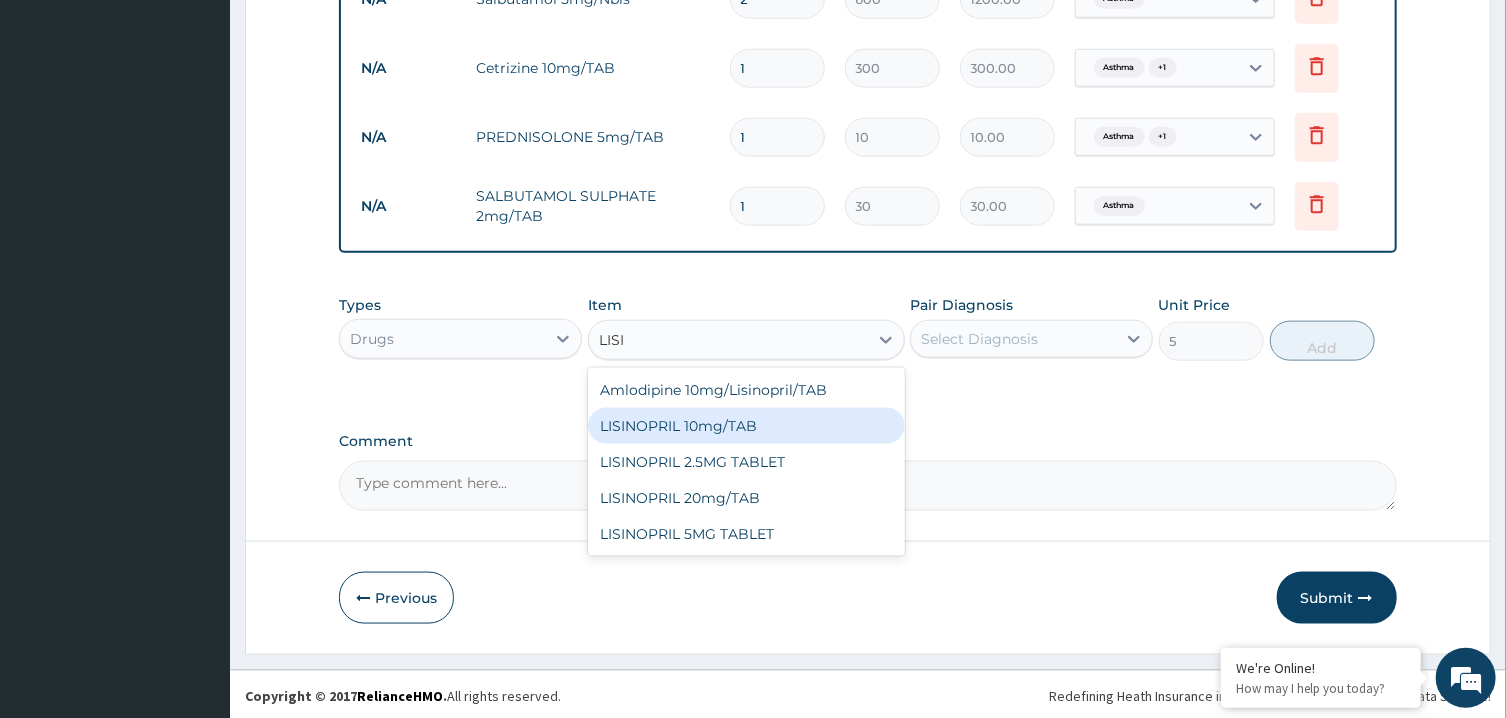 click on "LISINOPRIL 10mg/TAB" at bounding box center [746, 426] 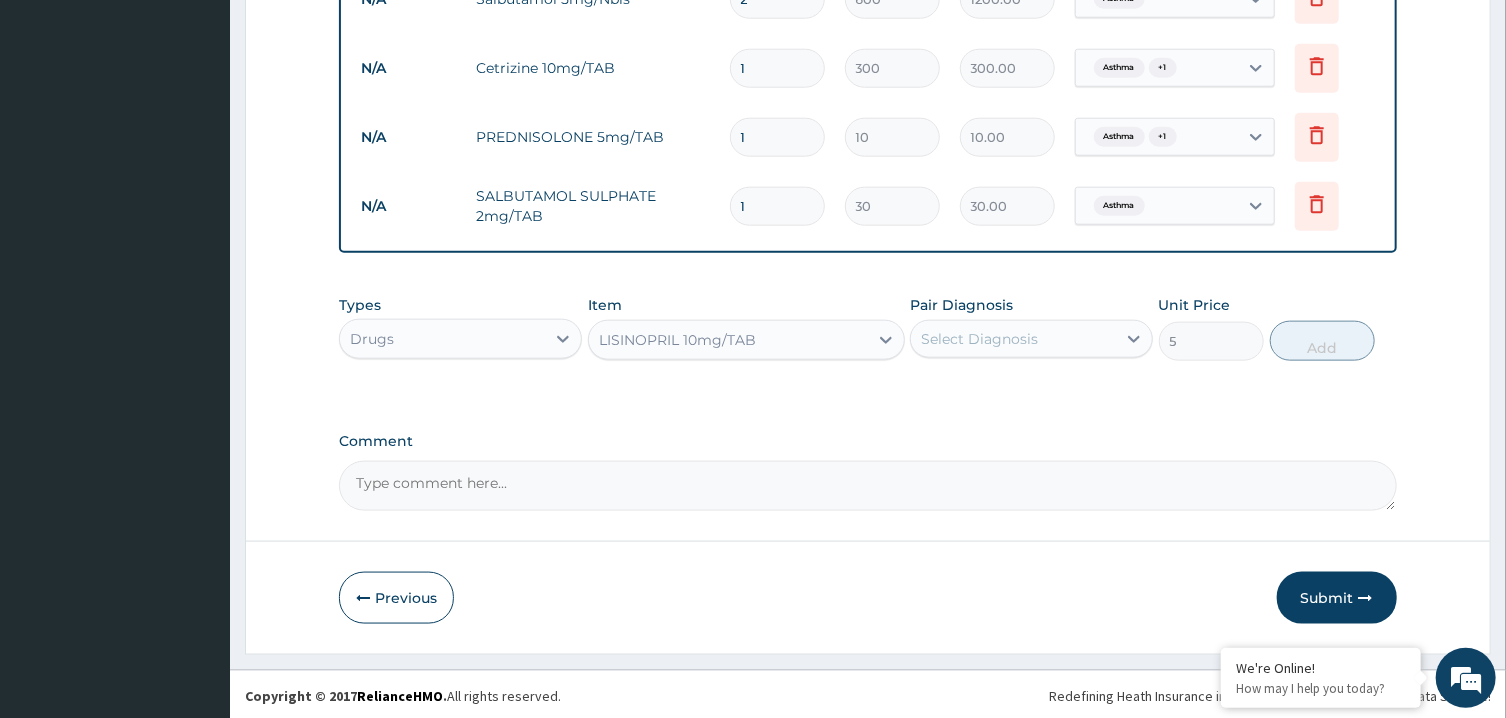 type 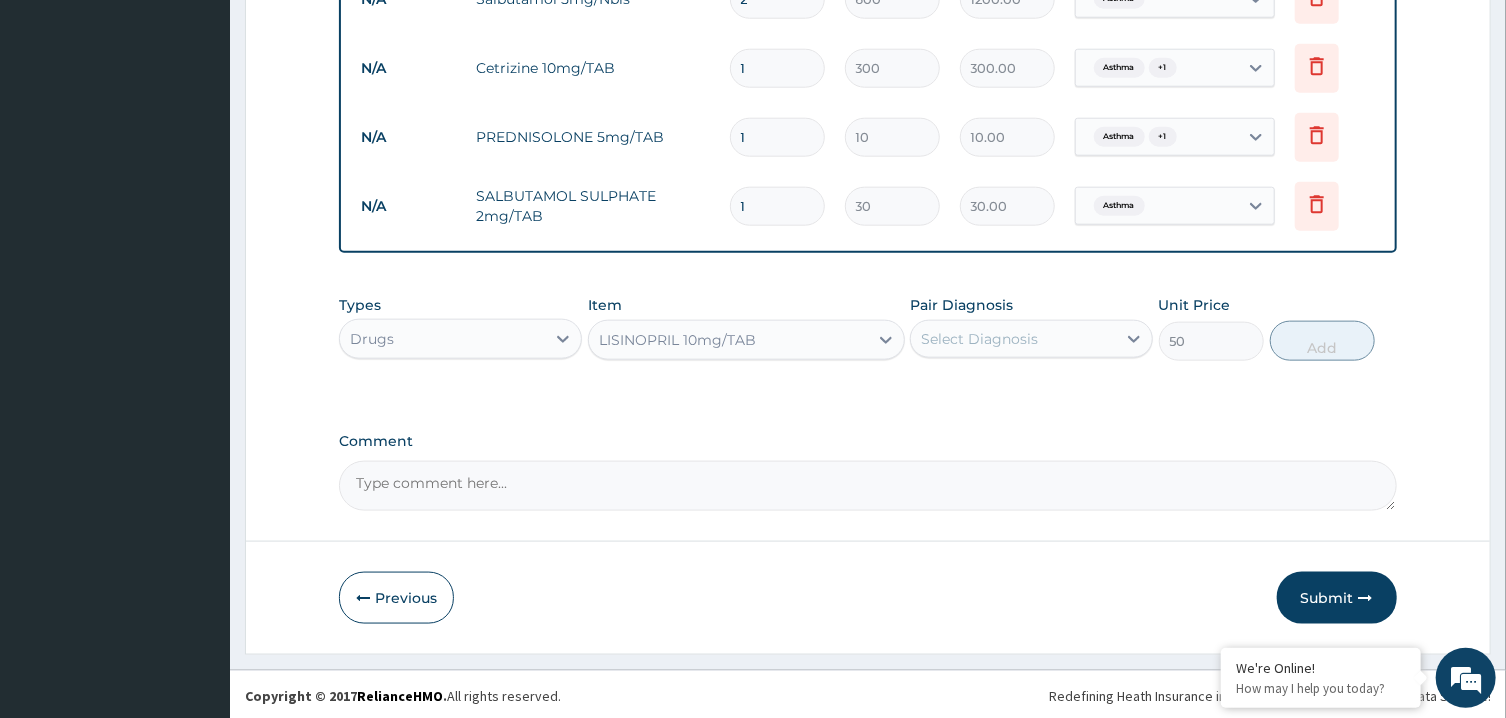 click on "Select Diagnosis" at bounding box center (1013, 339) 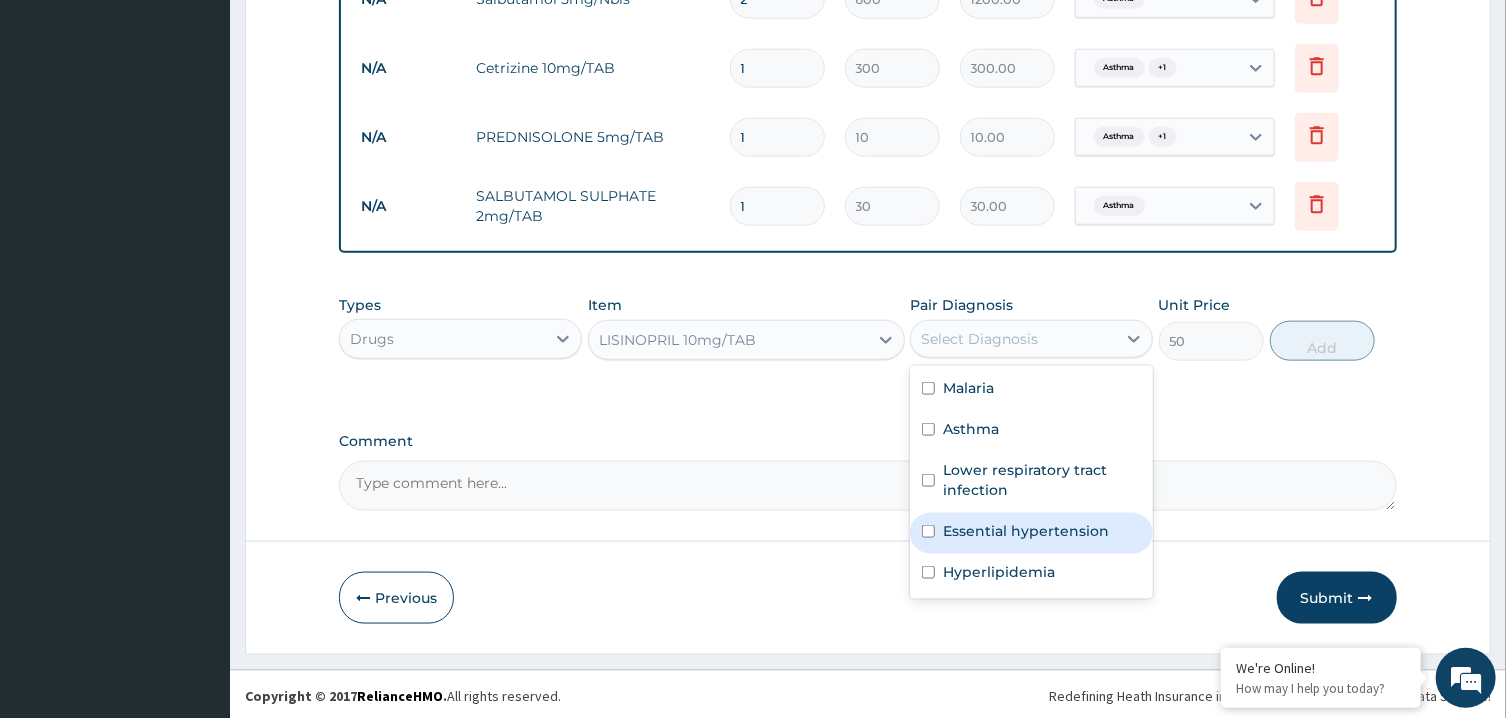 click on "Essential hypertension" at bounding box center (1031, 533) 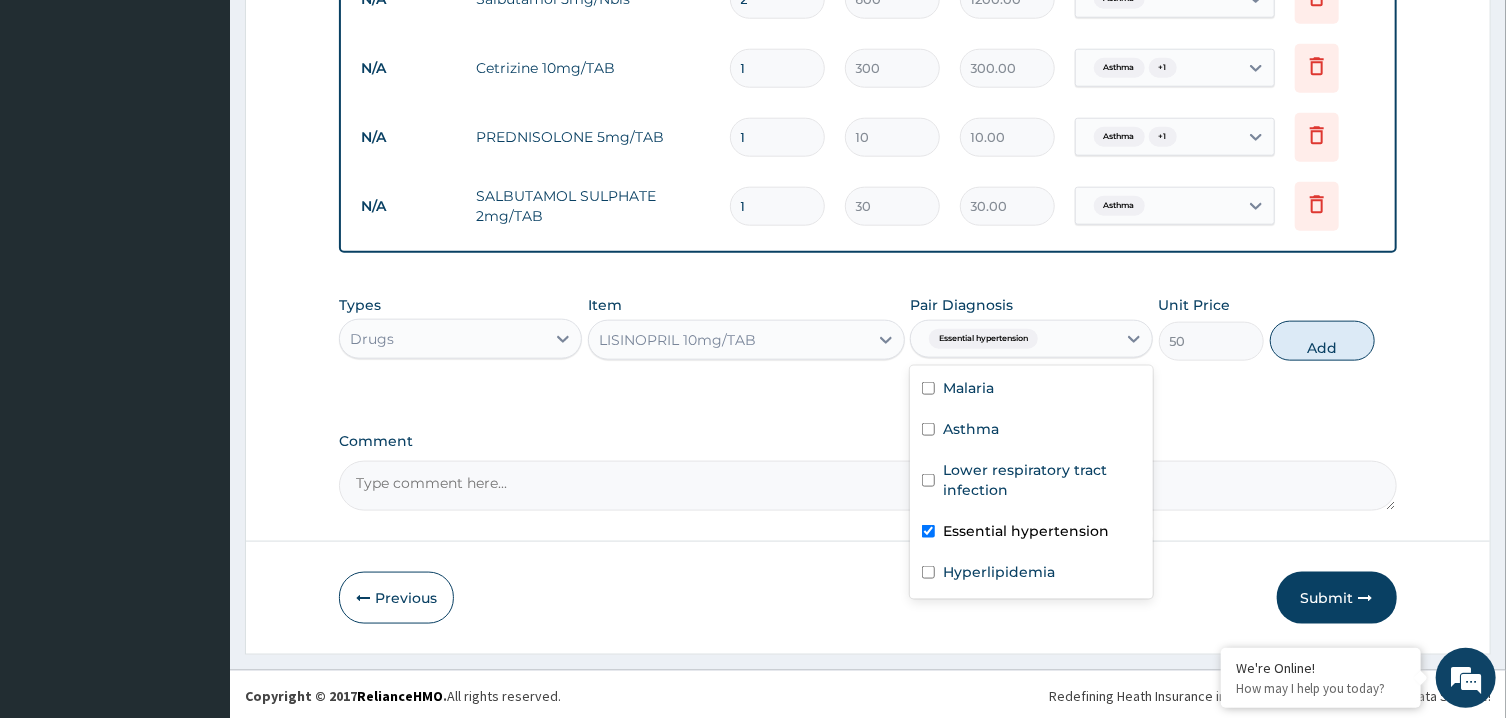 click on "Essential hypertension" at bounding box center (1031, 533) 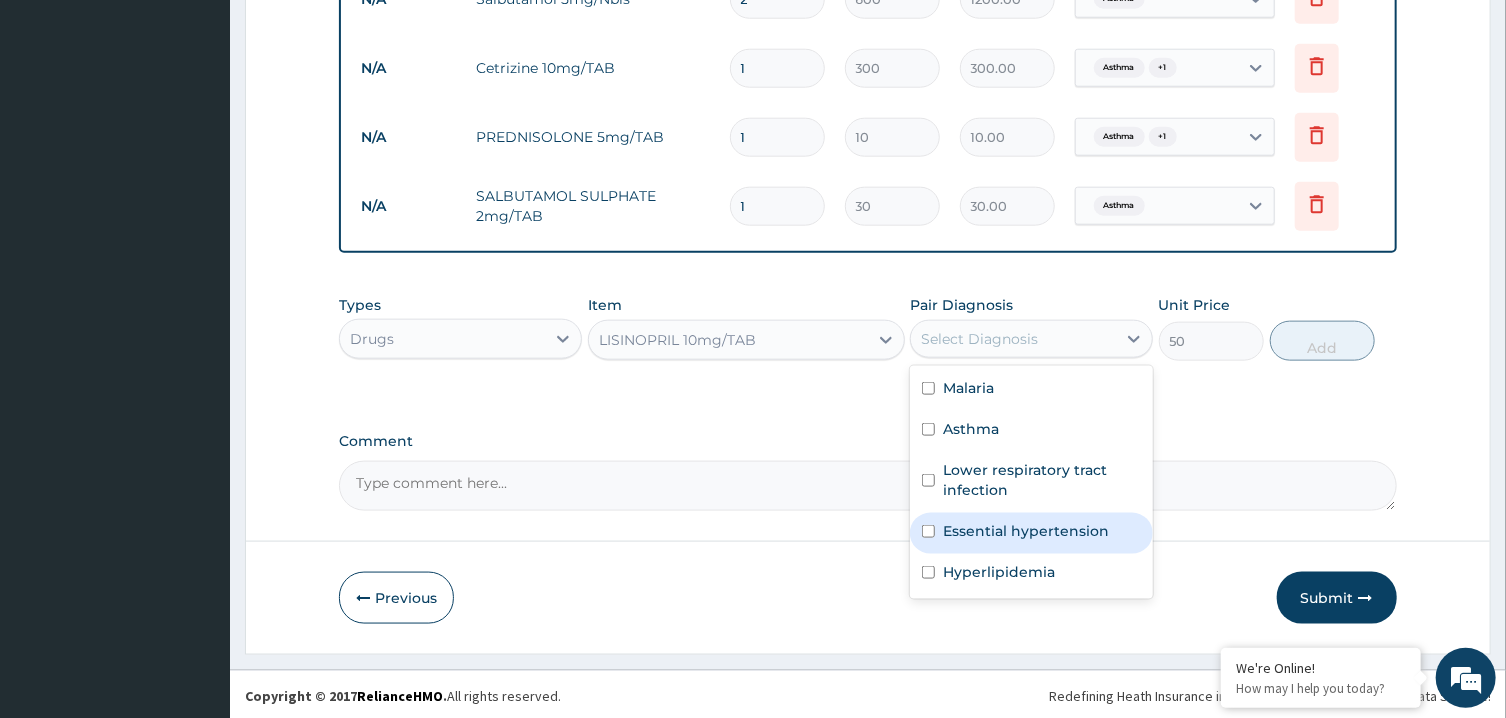 click on "Essential hypertension" at bounding box center [1031, 533] 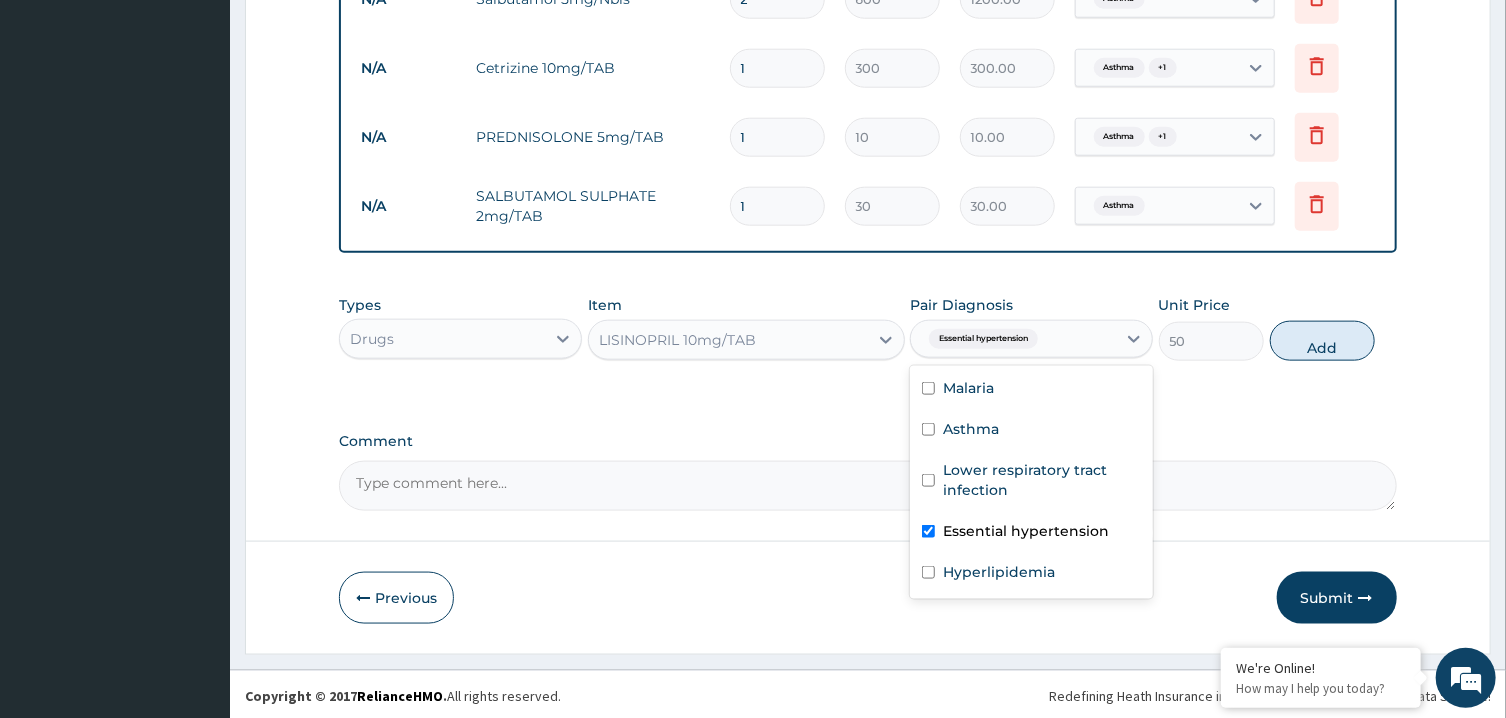 checkbox on "true" 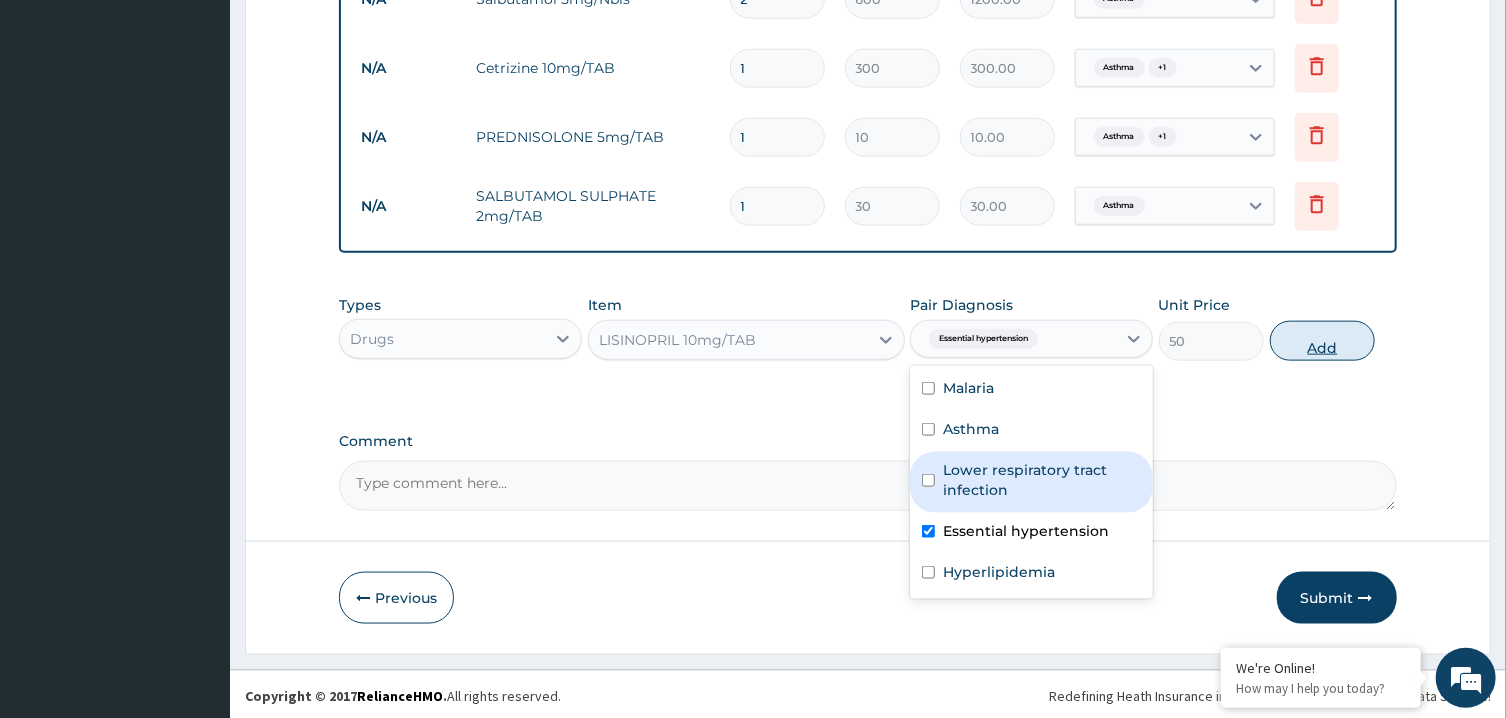 click on "Add" at bounding box center [1323, 341] 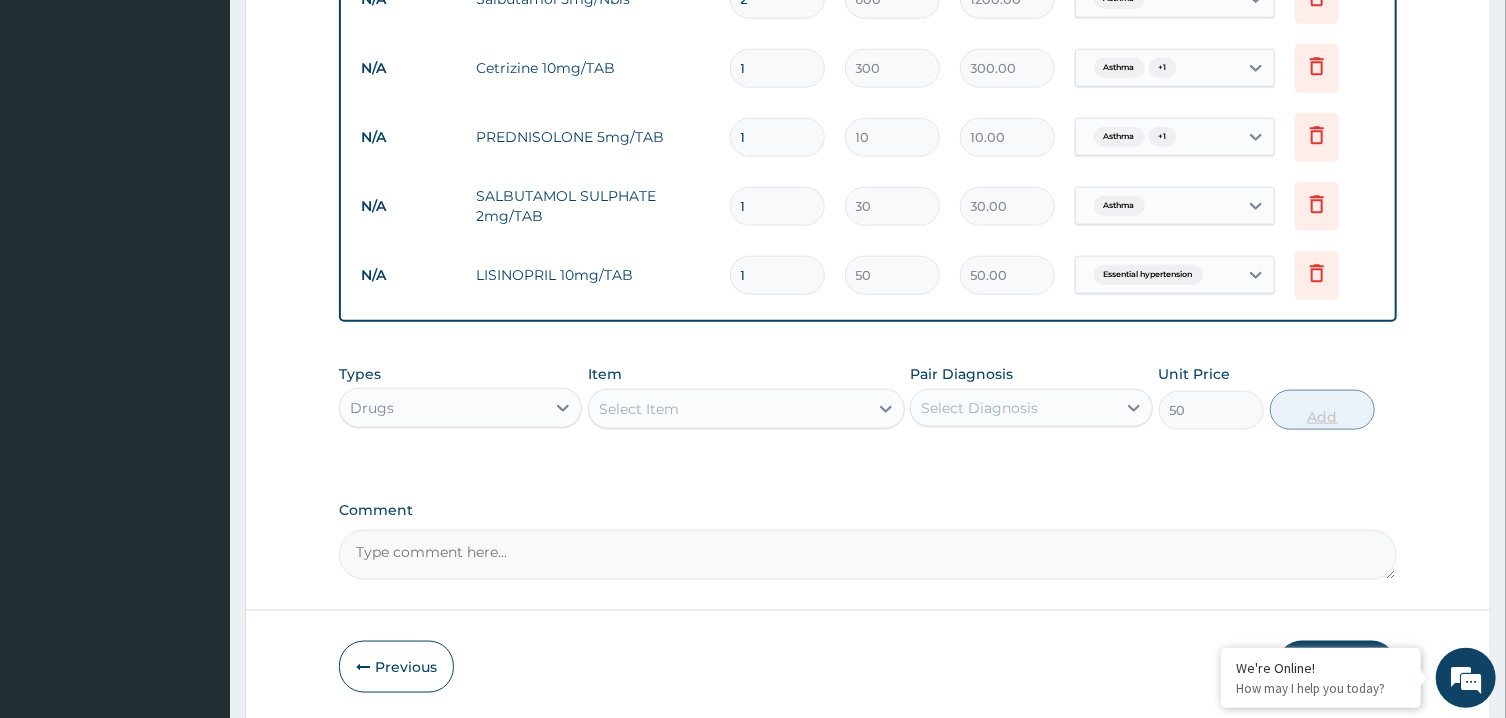 type on "0" 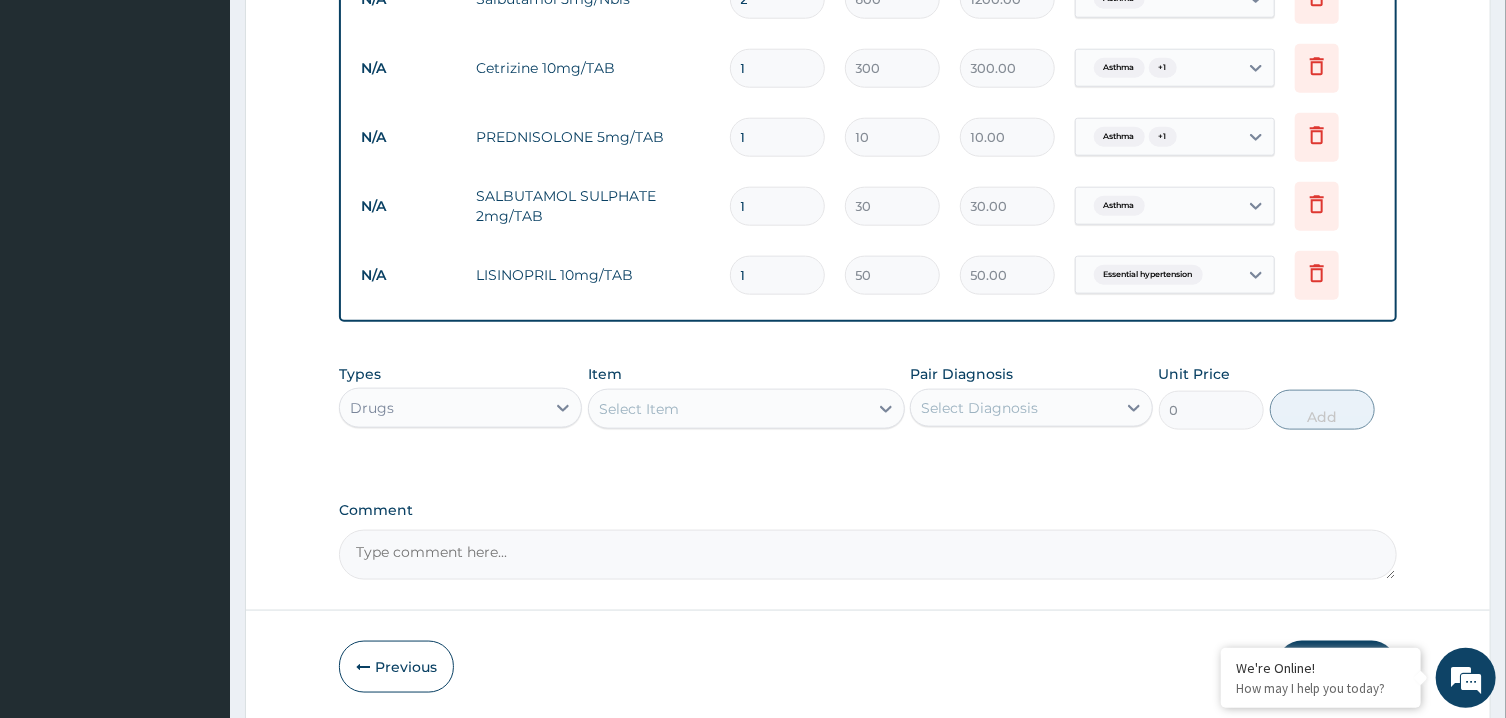 click on "Select Item" at bounding box center [728, 409] 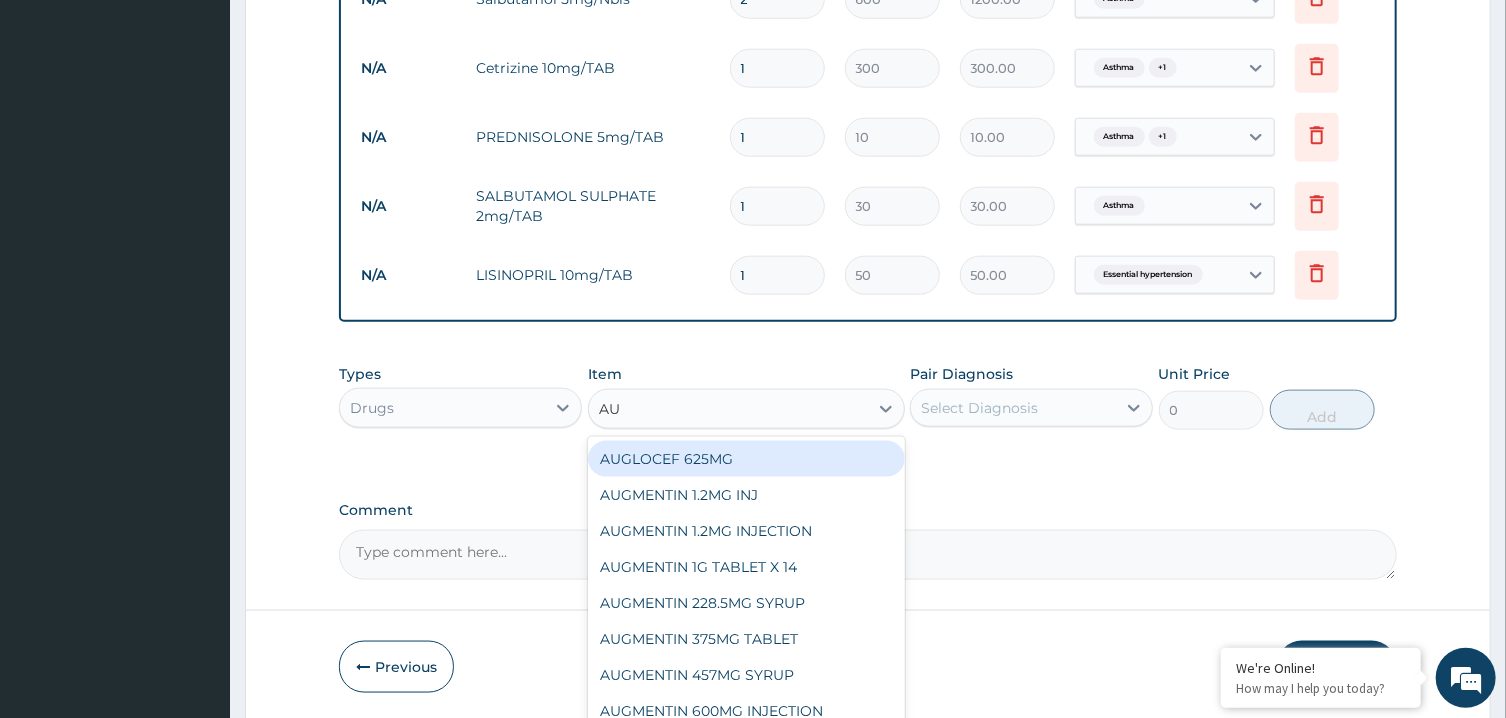 type on "AUG" 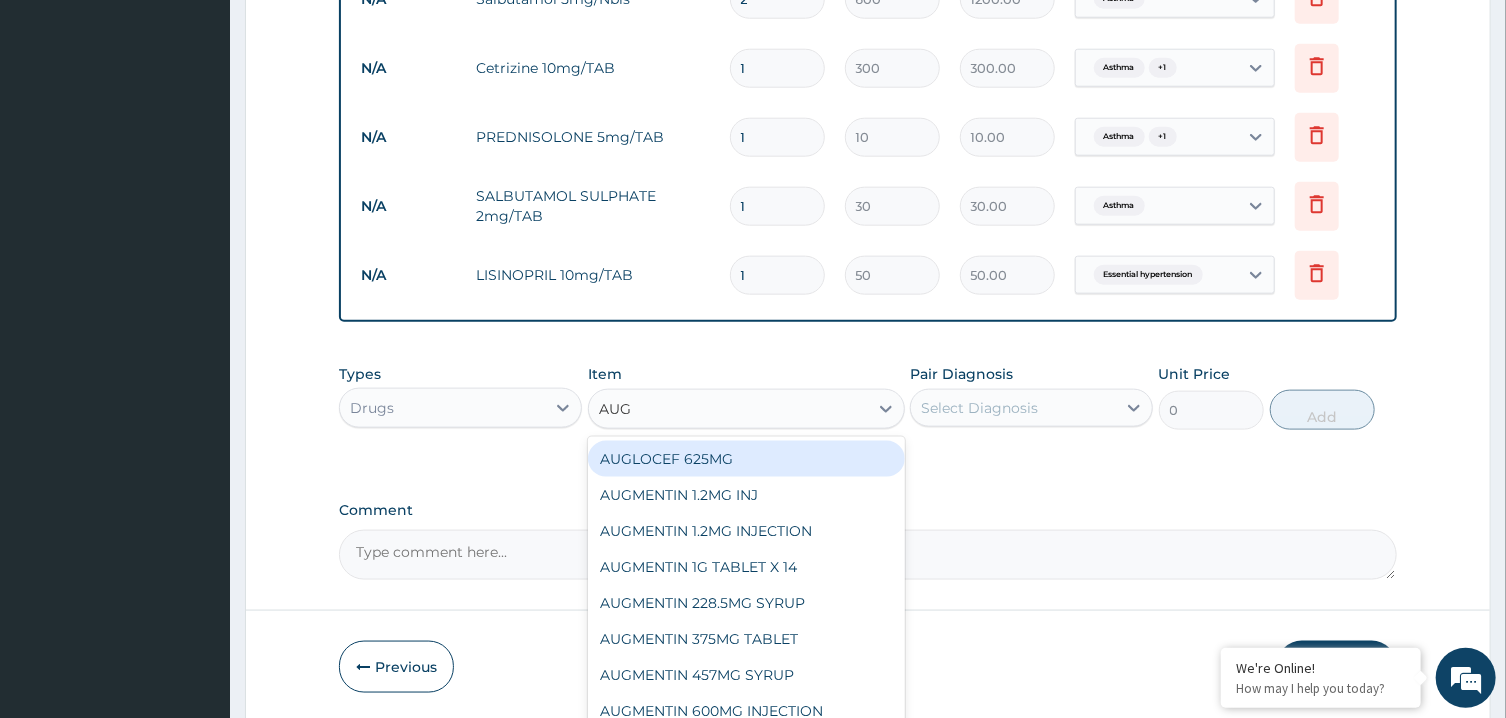 click on "AUGLOCEF 625MG" at bounding box center [746, 459] 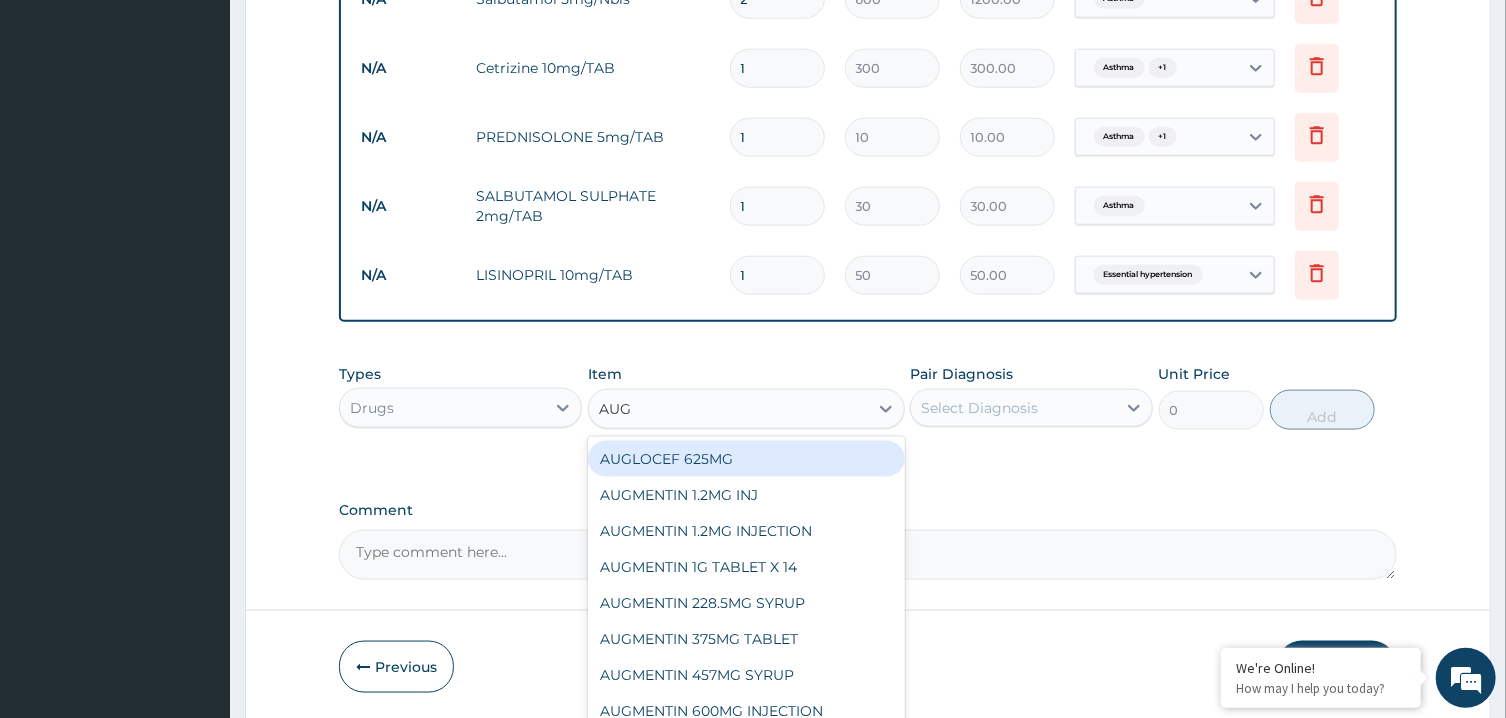 type 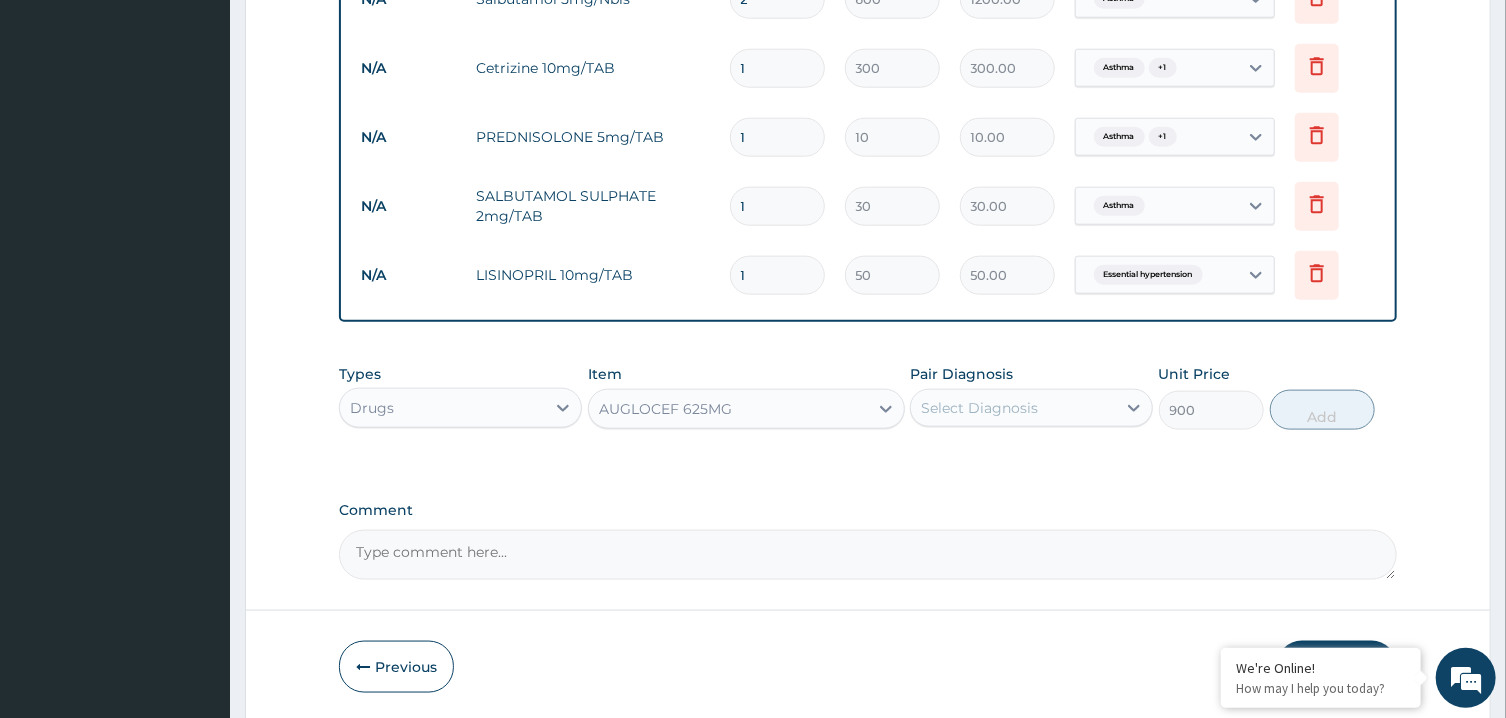 click on "Select Diagnosis" at bounding box center (979, 408) 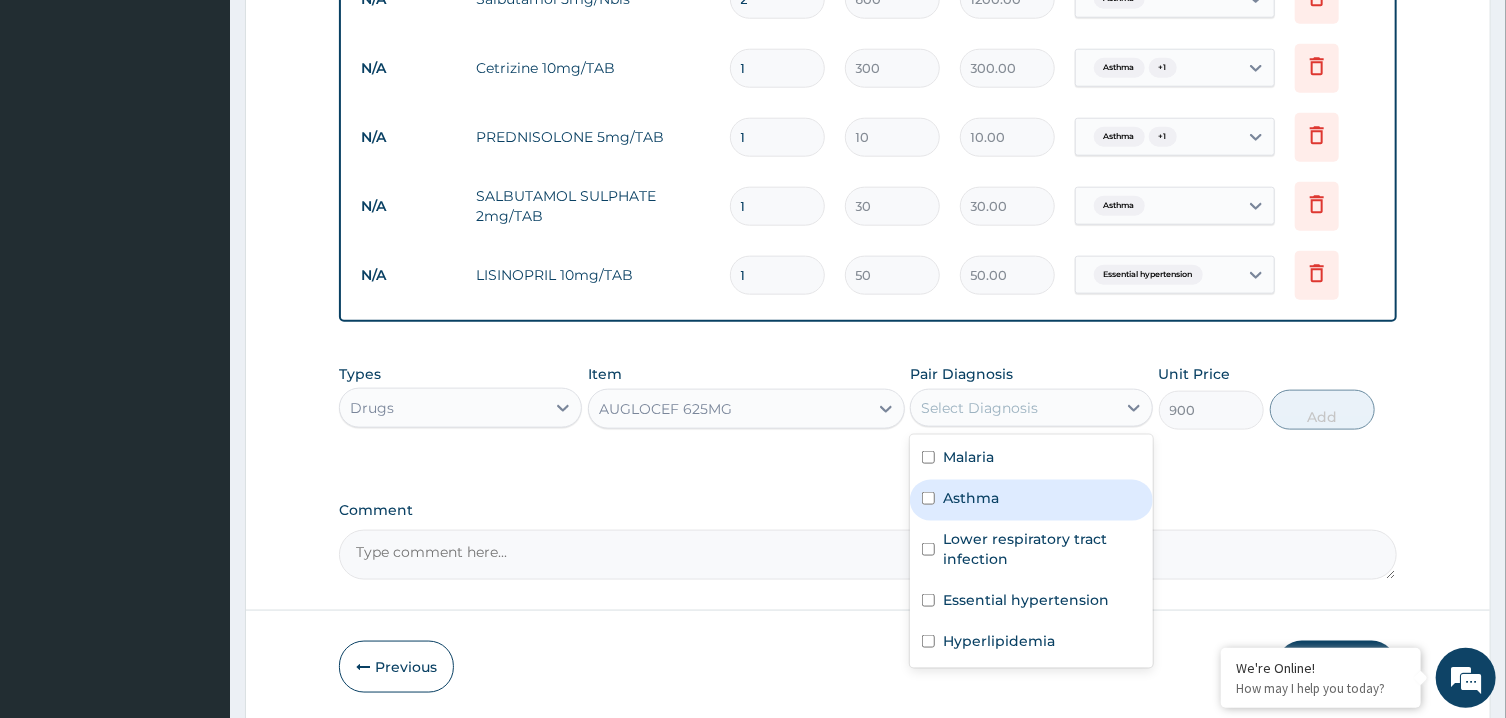click on "Asthma" at bounding box center (971, 498) 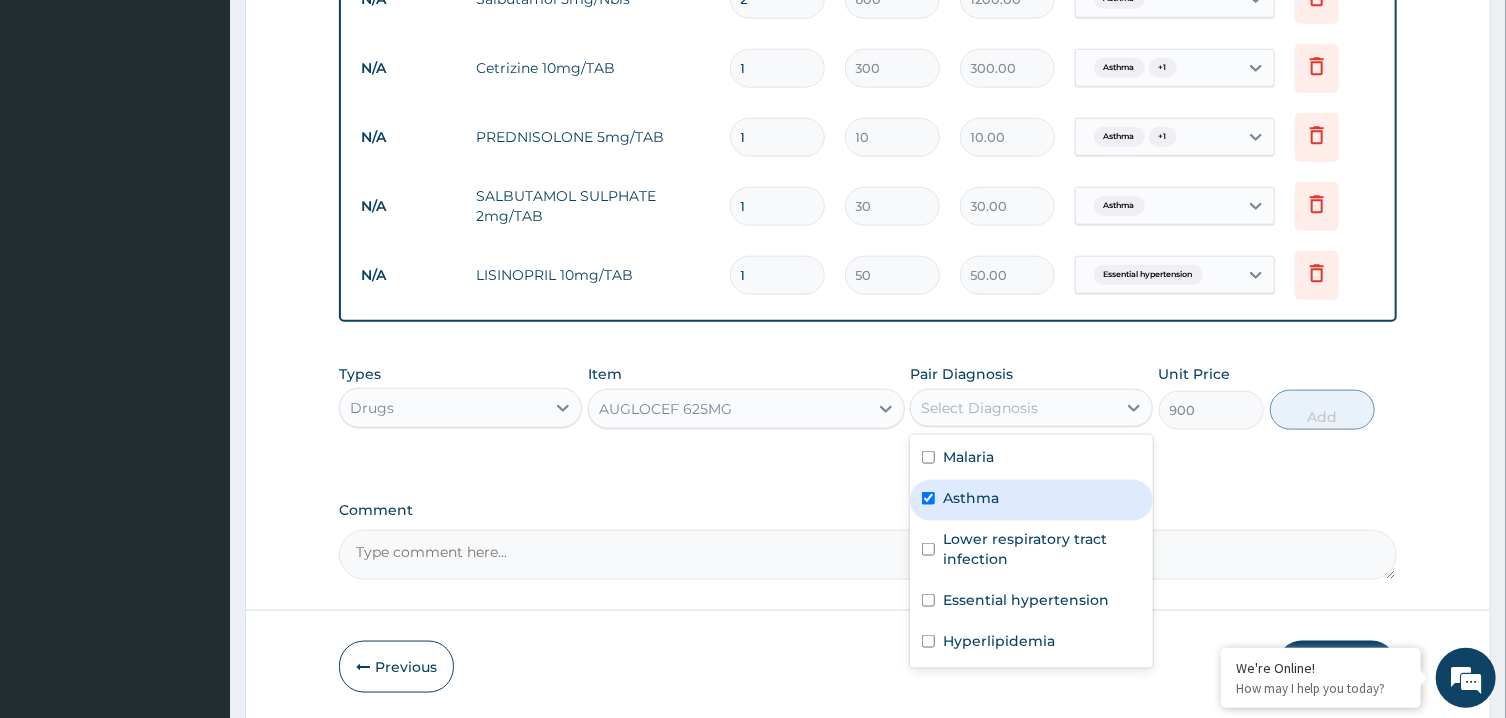 checkbox on "true" 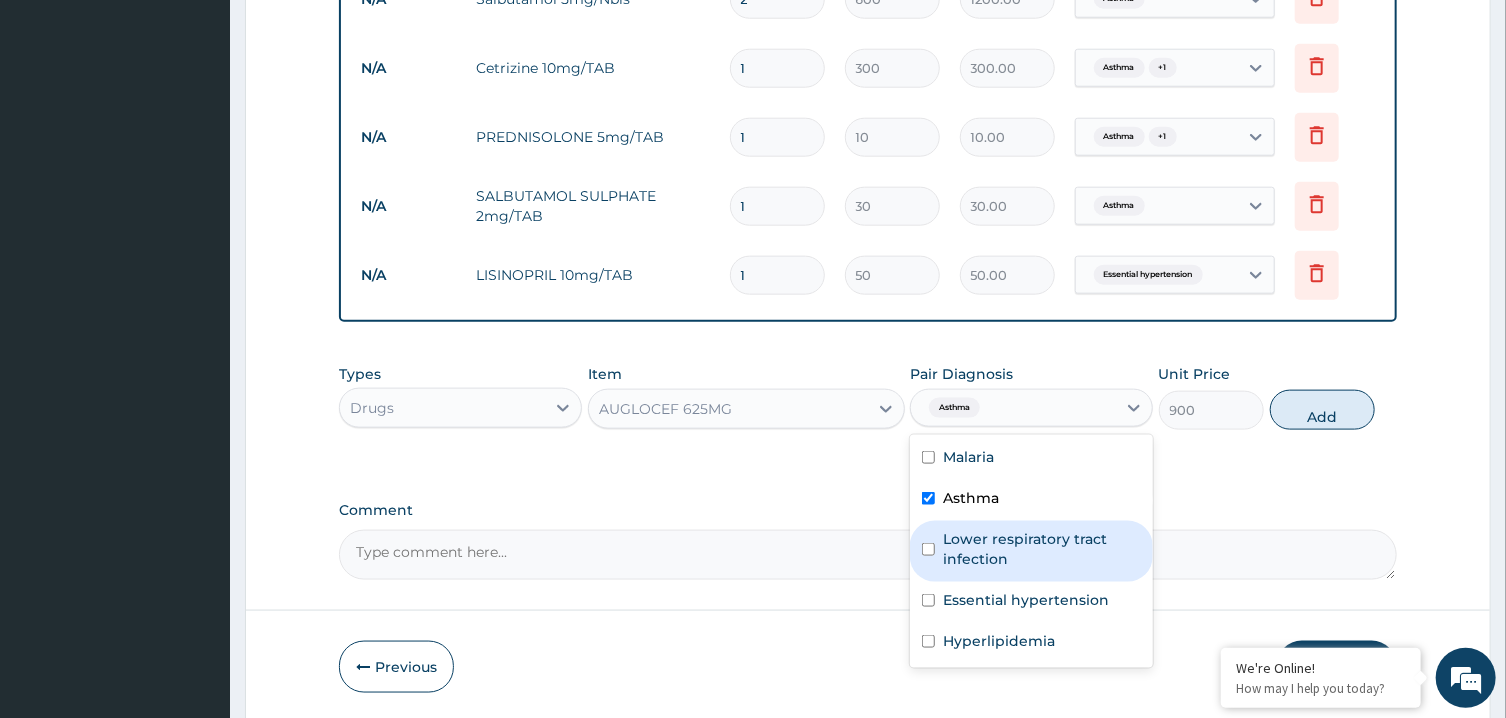 click on "Lower respiratory tract infection" at bounding box center [1042, 549] 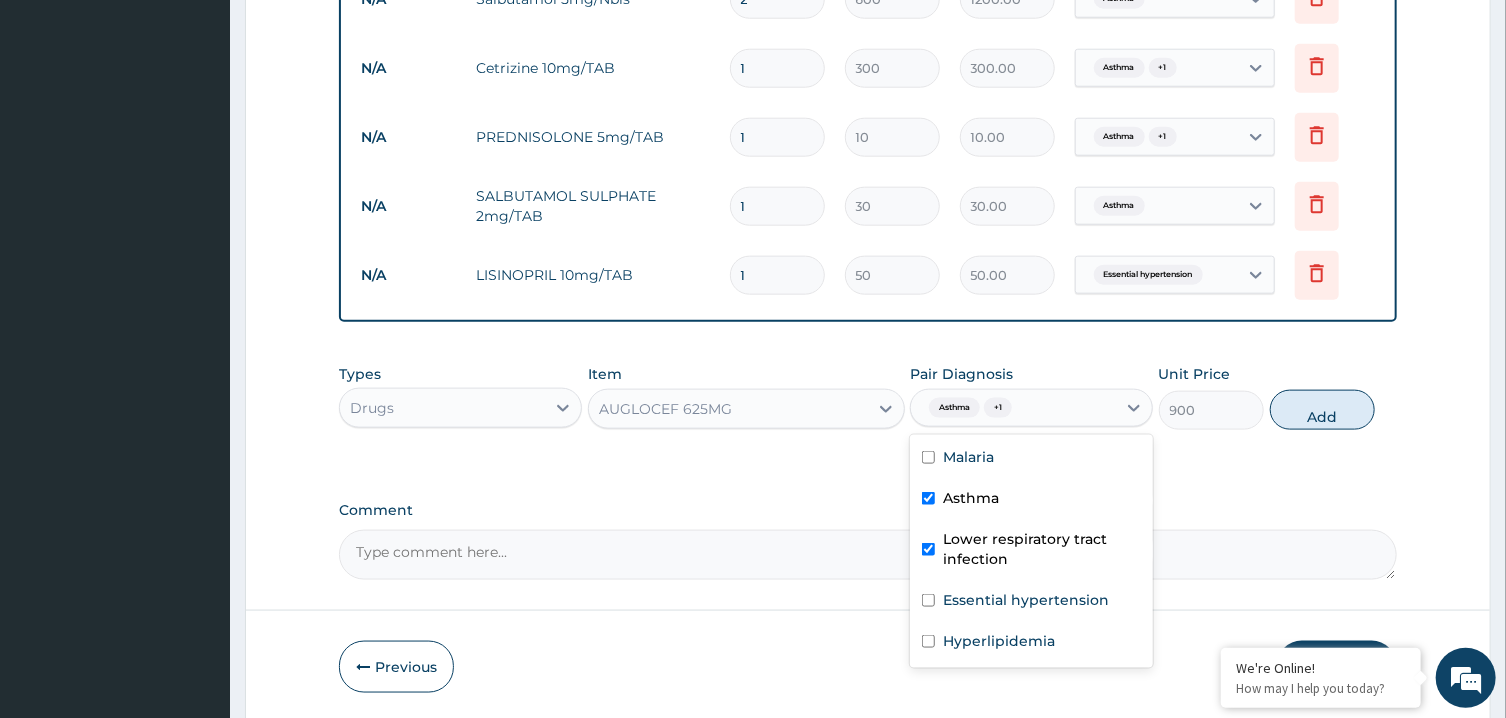 checkbox on "true" 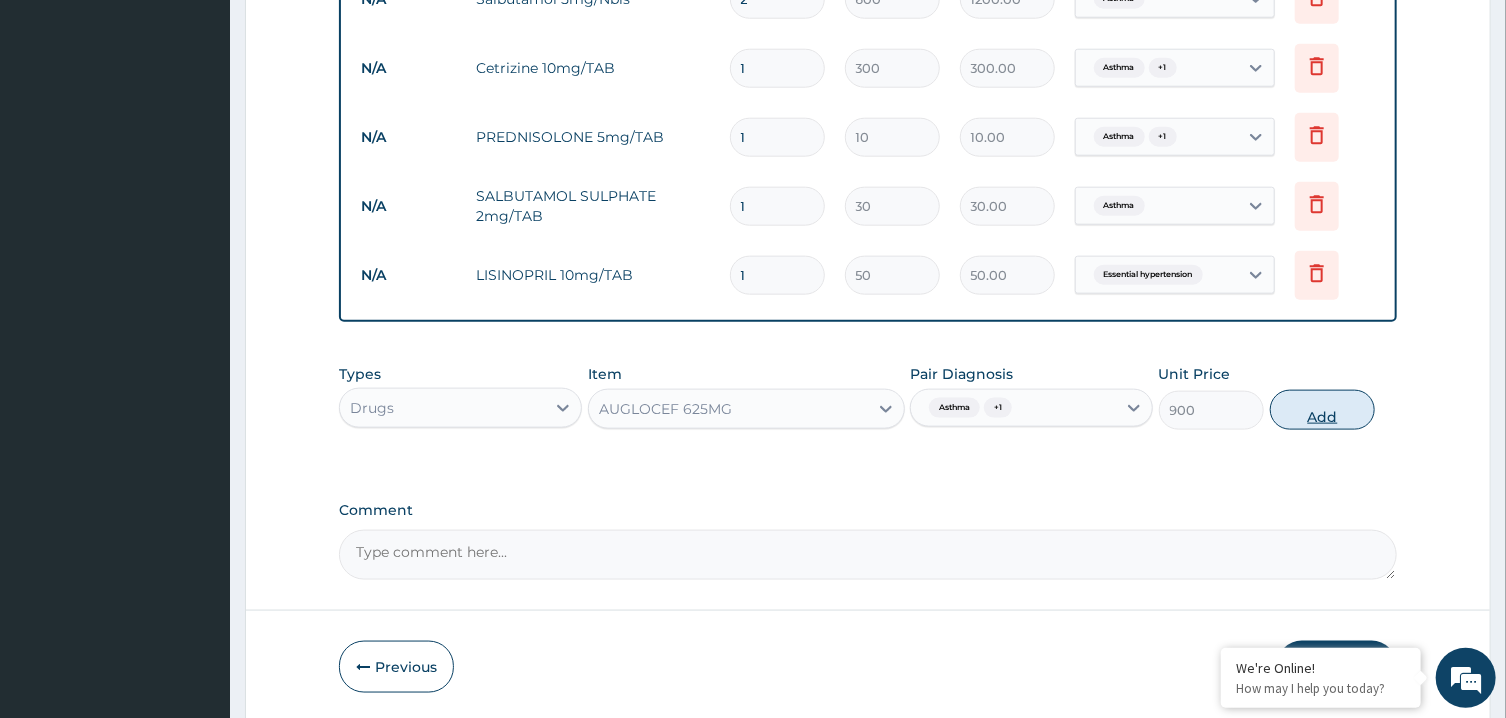 click on "Add" at bounding box center [1323, 410] 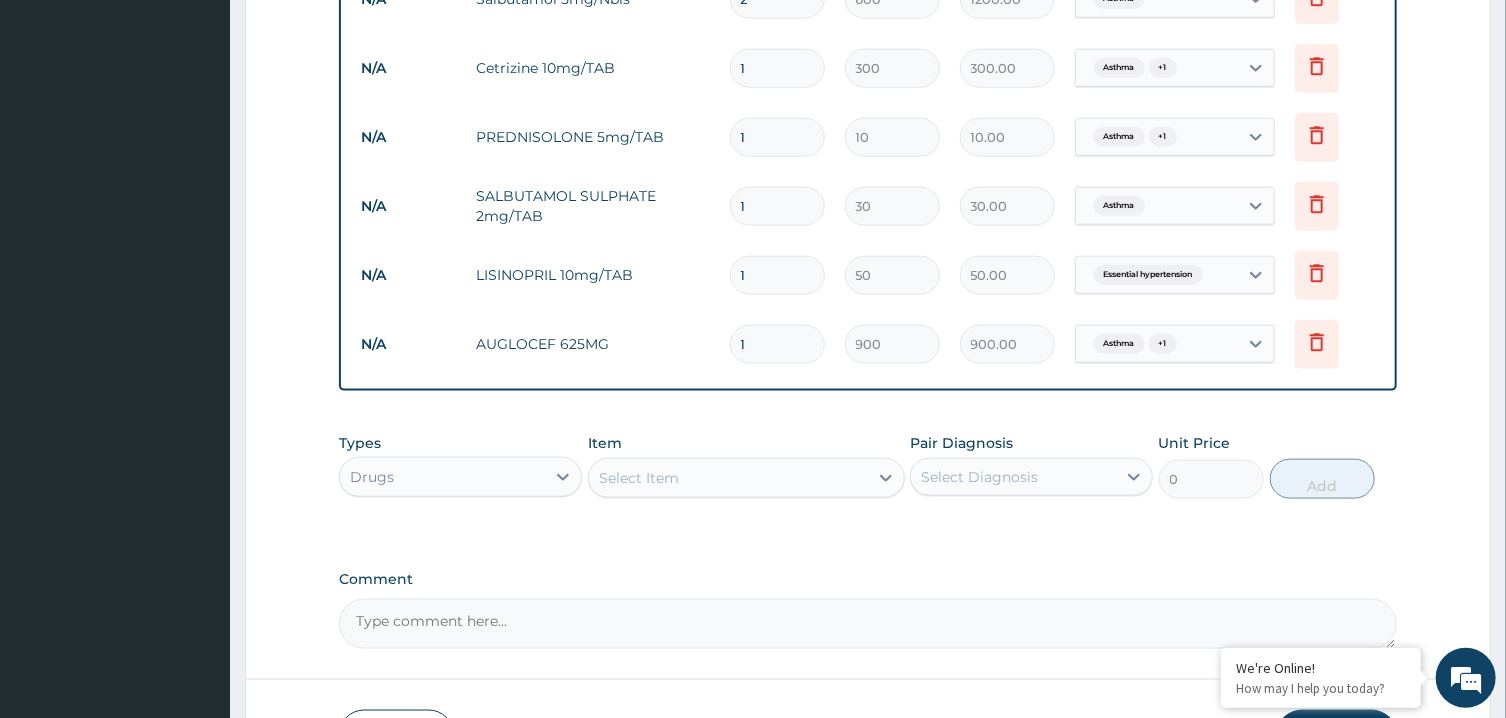 click on "Select Item" at bounding box center (728, 478) 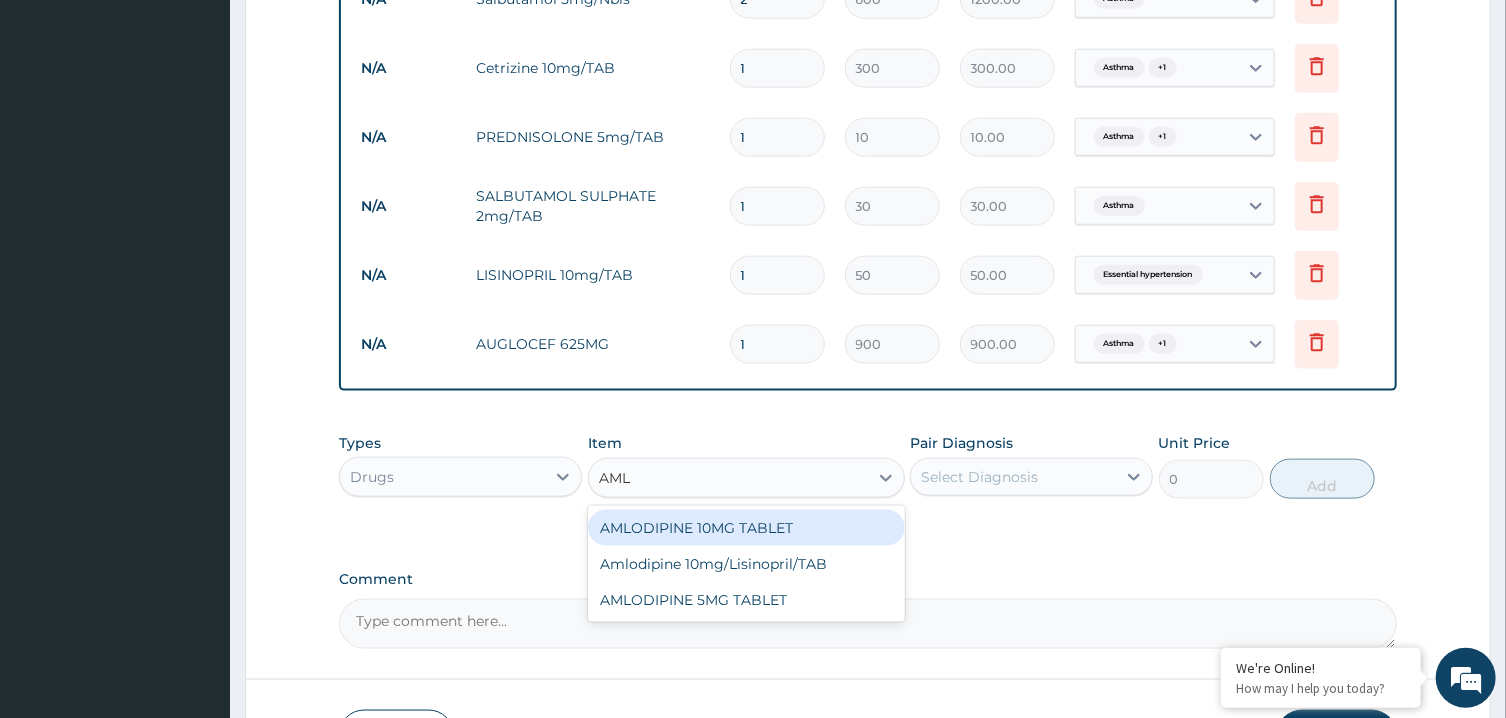 type on "AMLO" 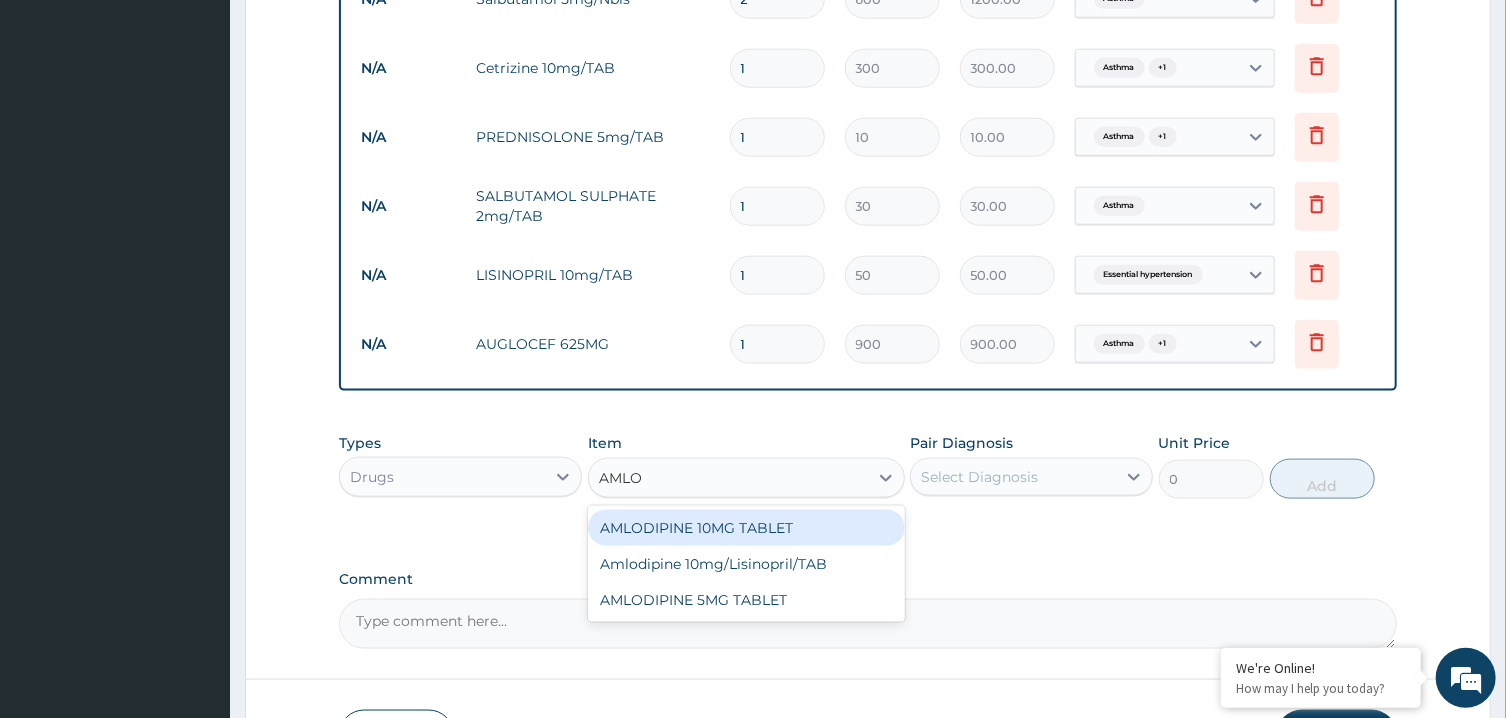 click on "AMLODIPINE 10MG TABLET" at bounding box center (746, 528) 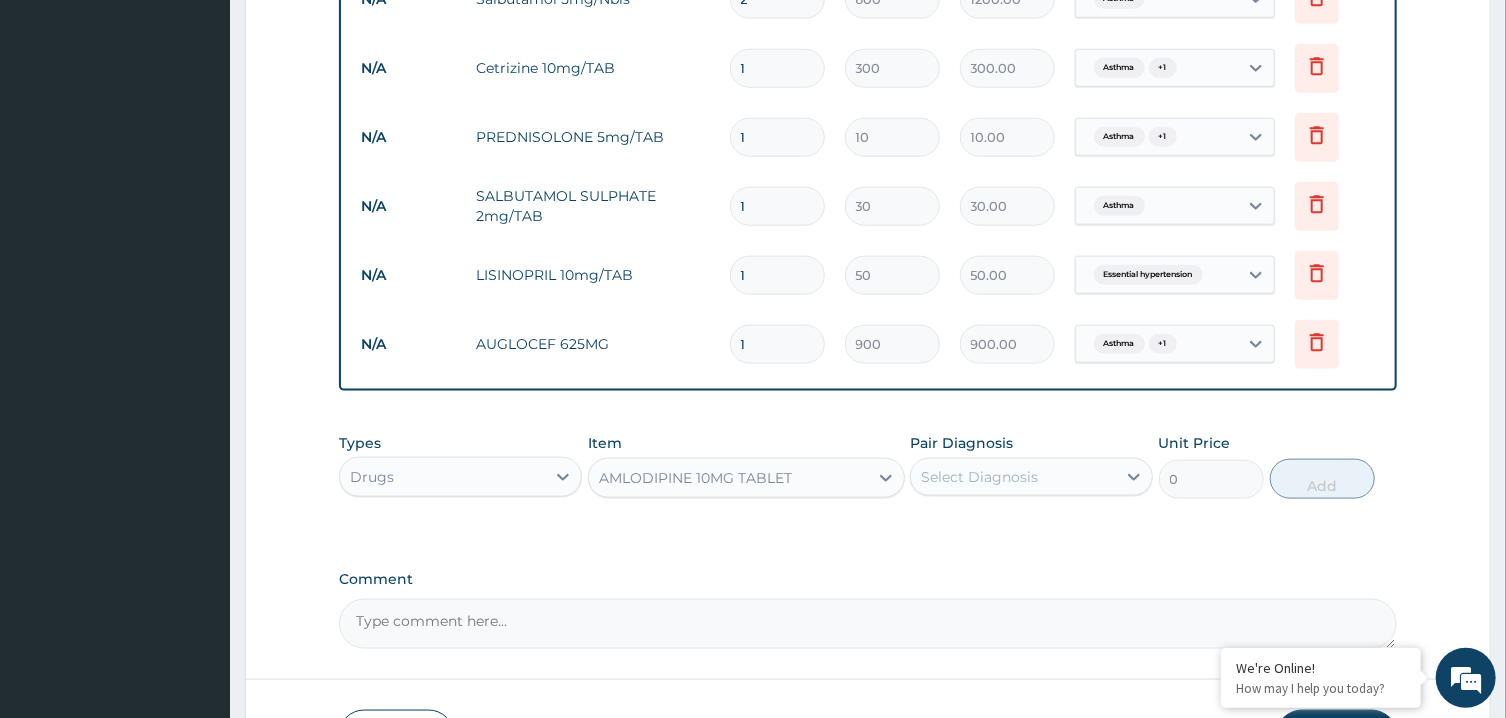type 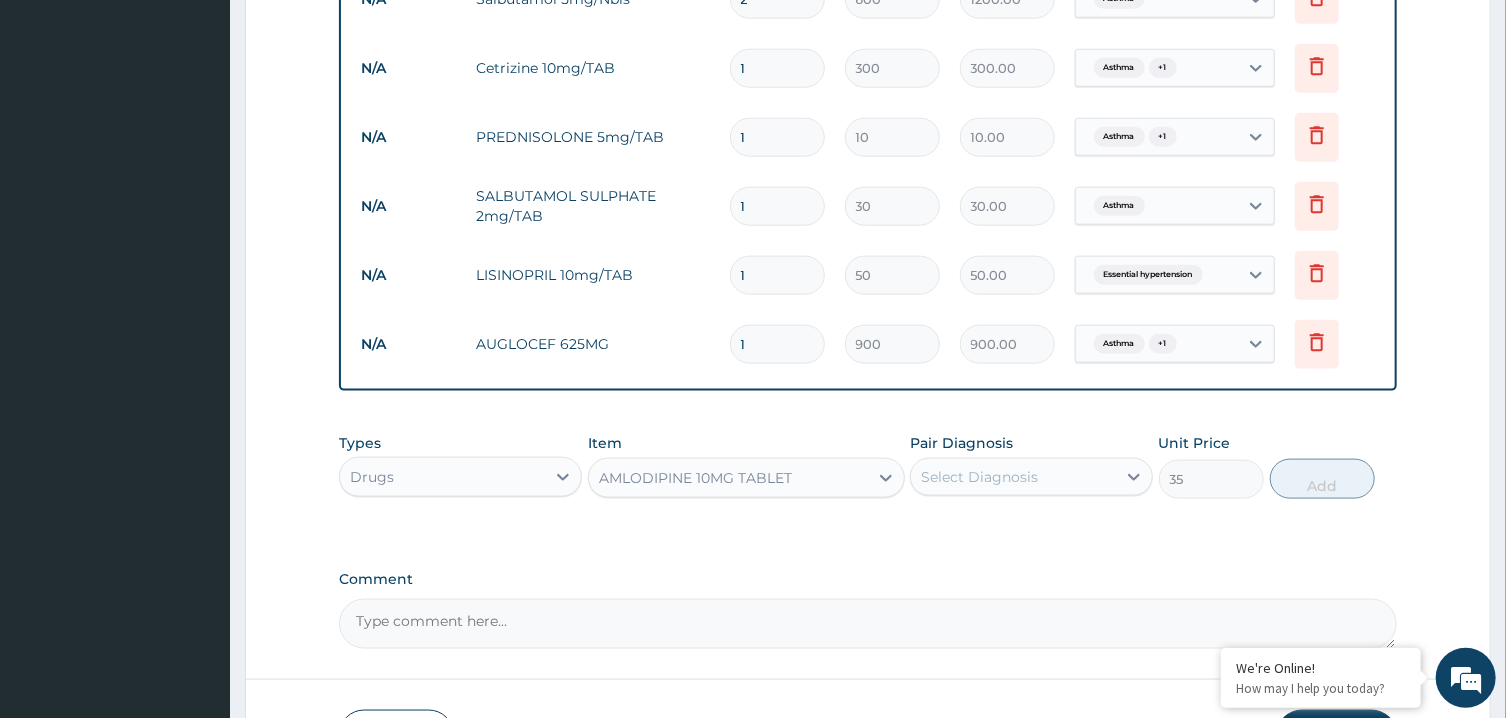 click on "Select Diagnosis" at bounding box center (1013, 477) 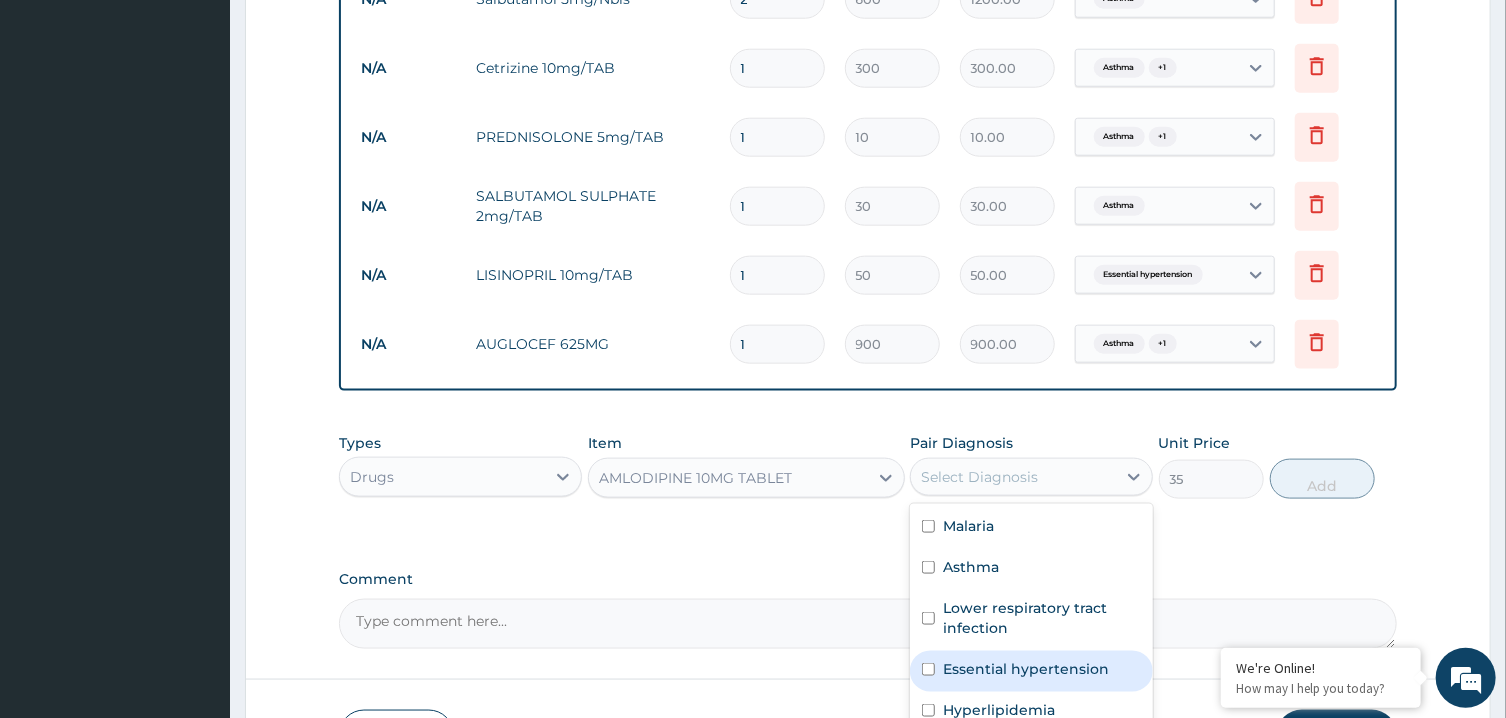 click on "Essential hypertension" at bounding box center [1026, 669] 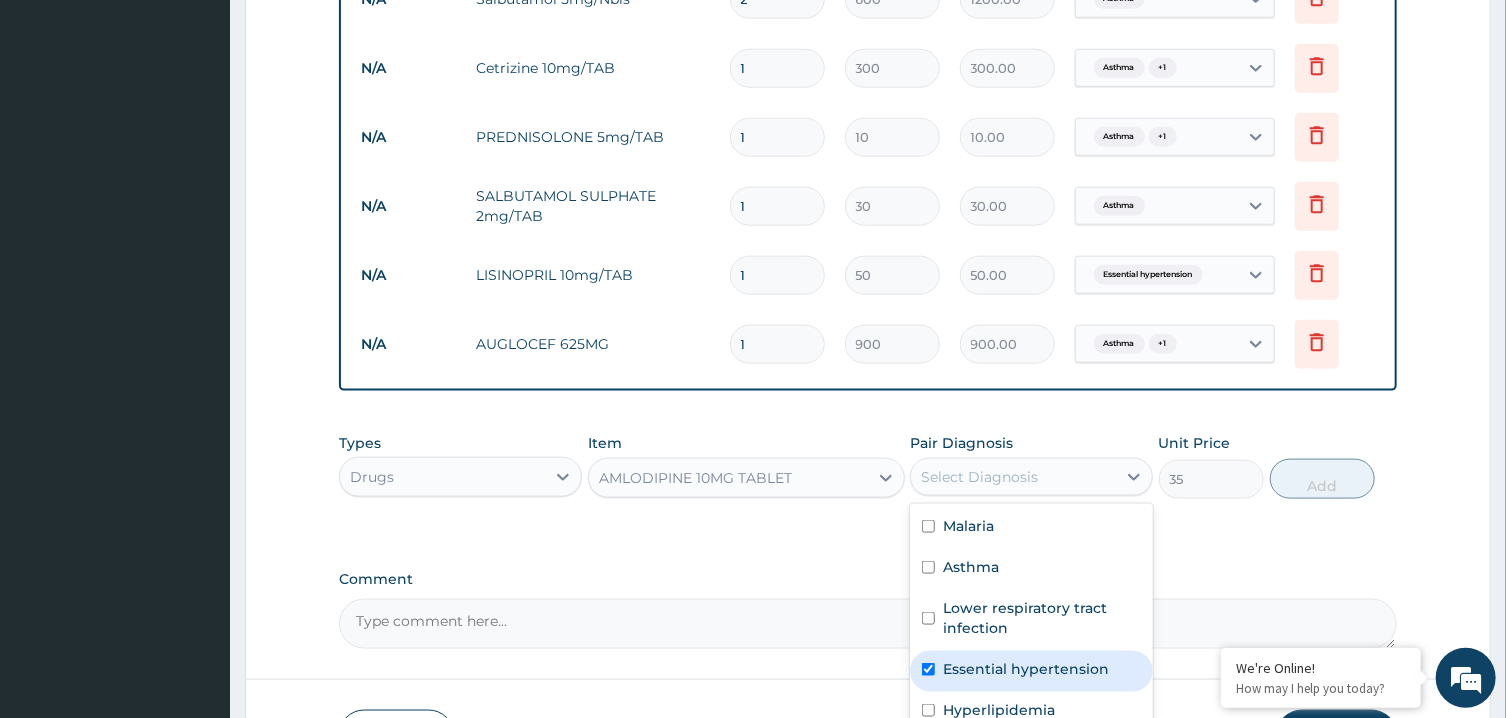checkbox on "true" 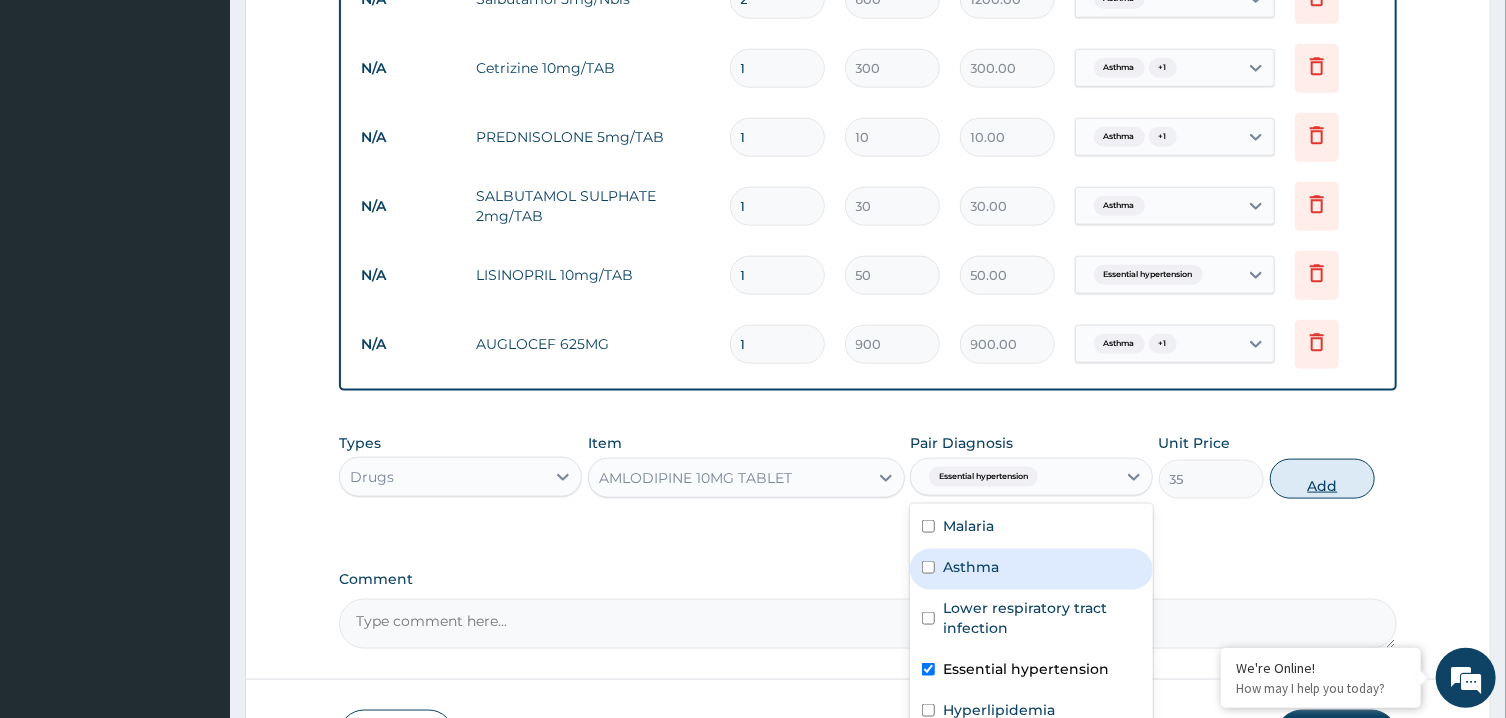click on "Add" at bounding box center (1323, 479) 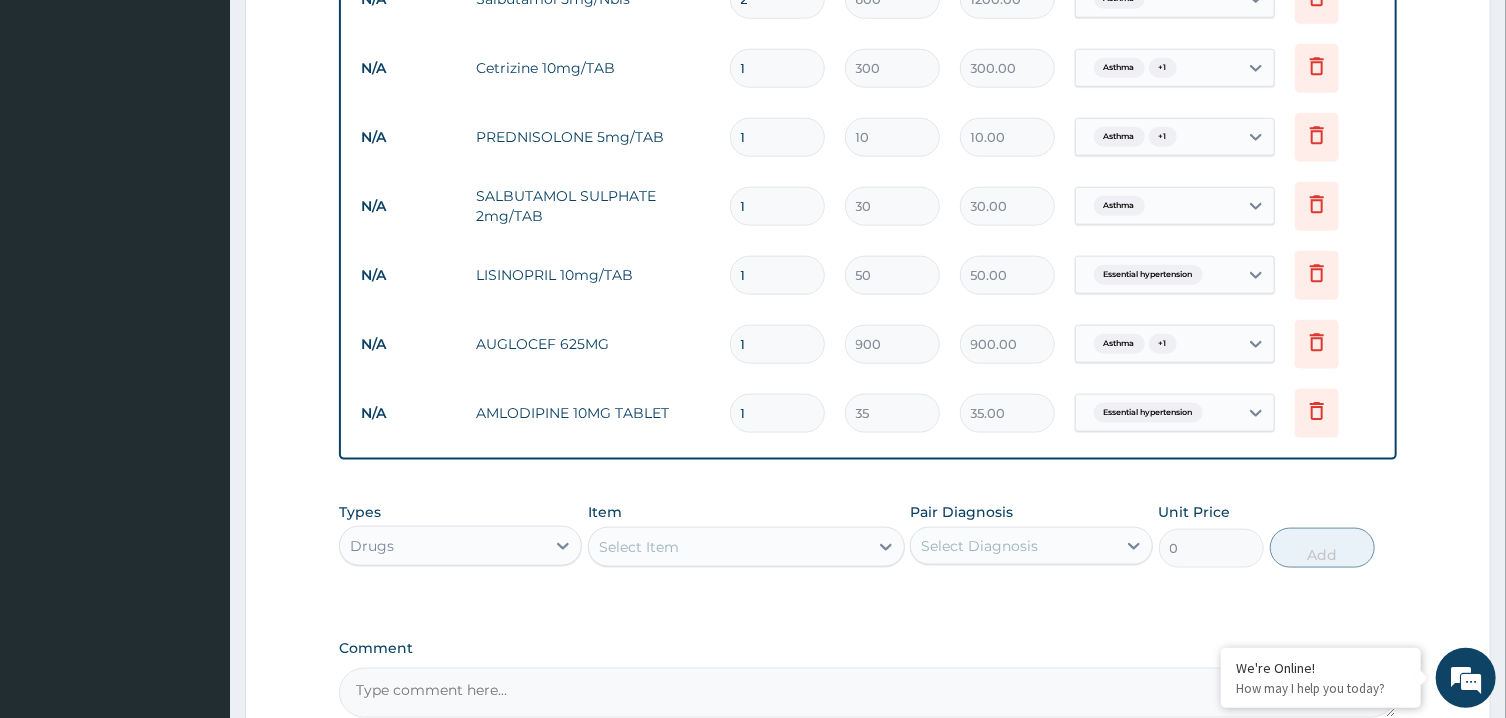 scroll, scrollTop: 1316, scrollLeft: 0, axis: vertical 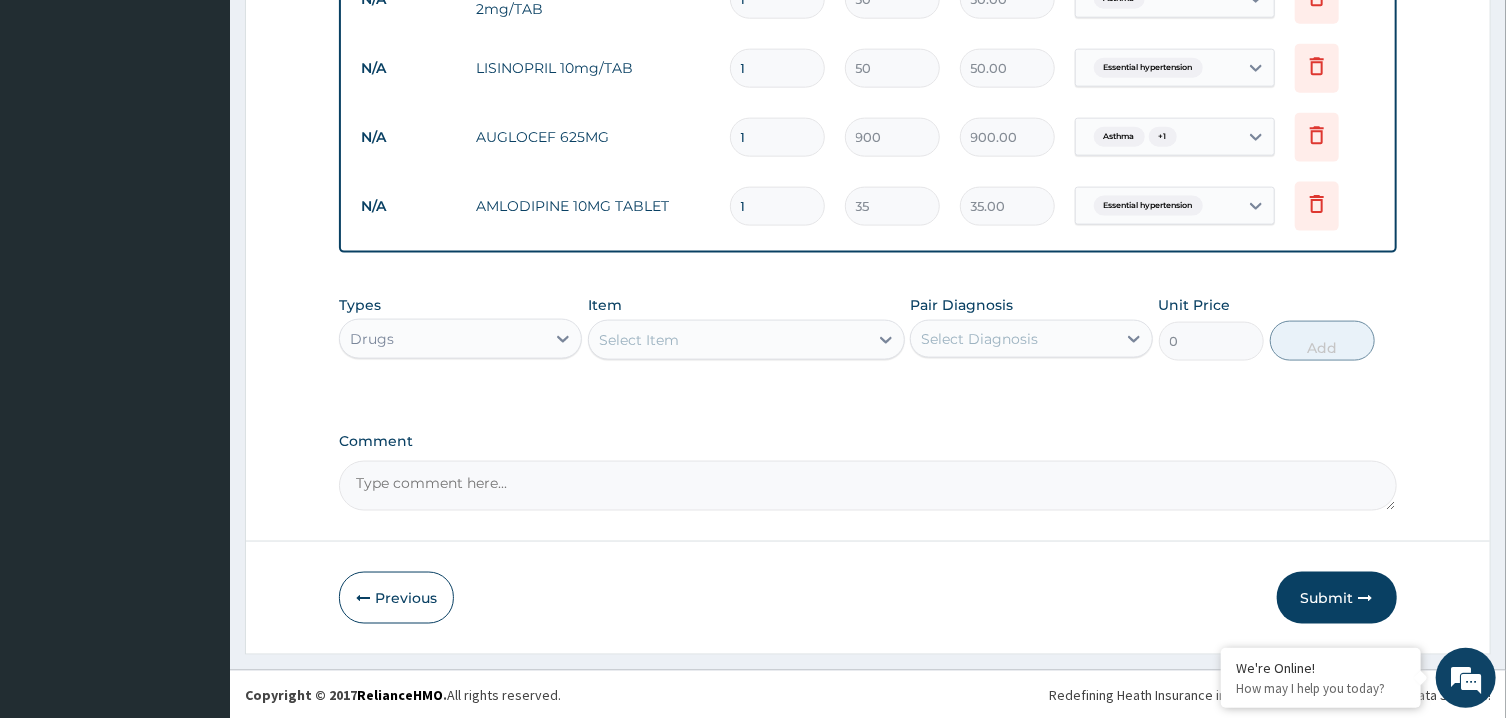 click on "Select Item" at bounding box center [728, 340] 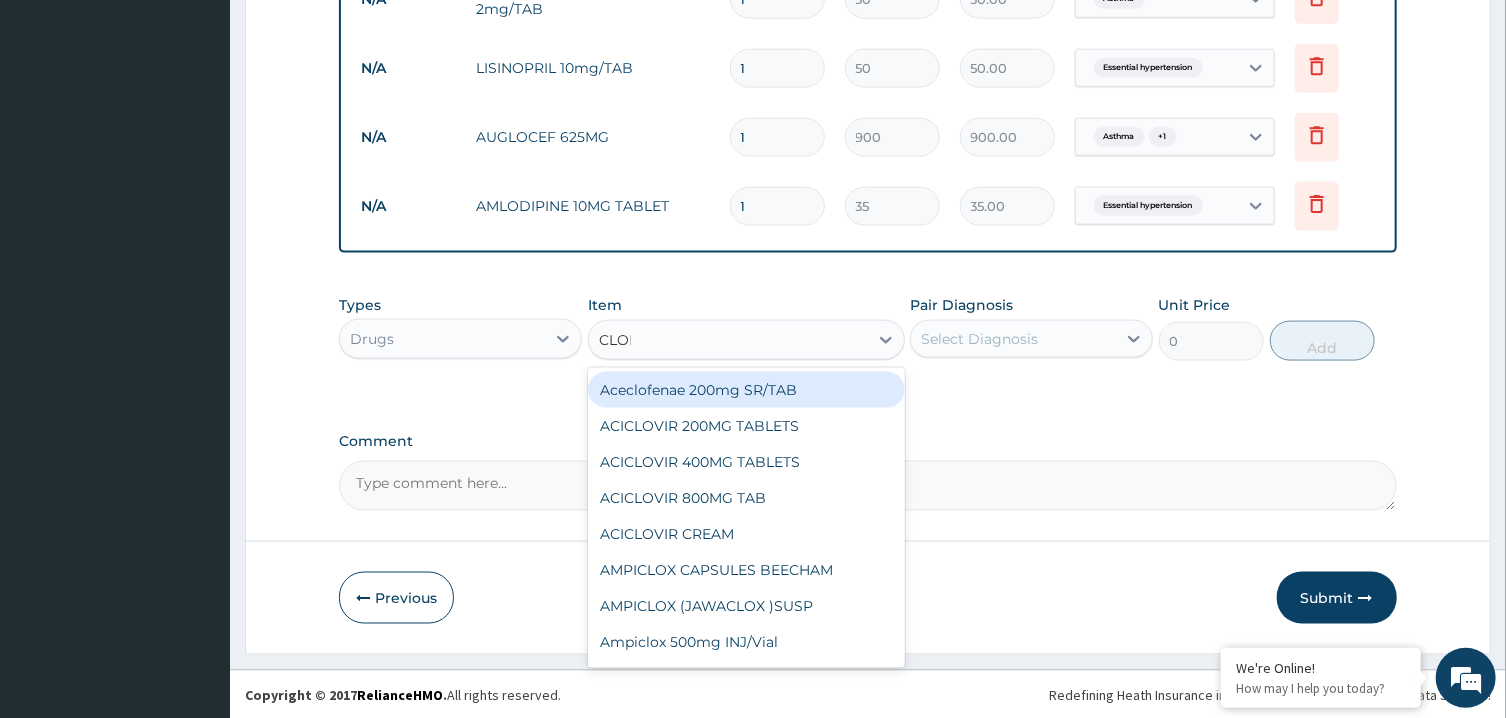 type on "CLOPI" 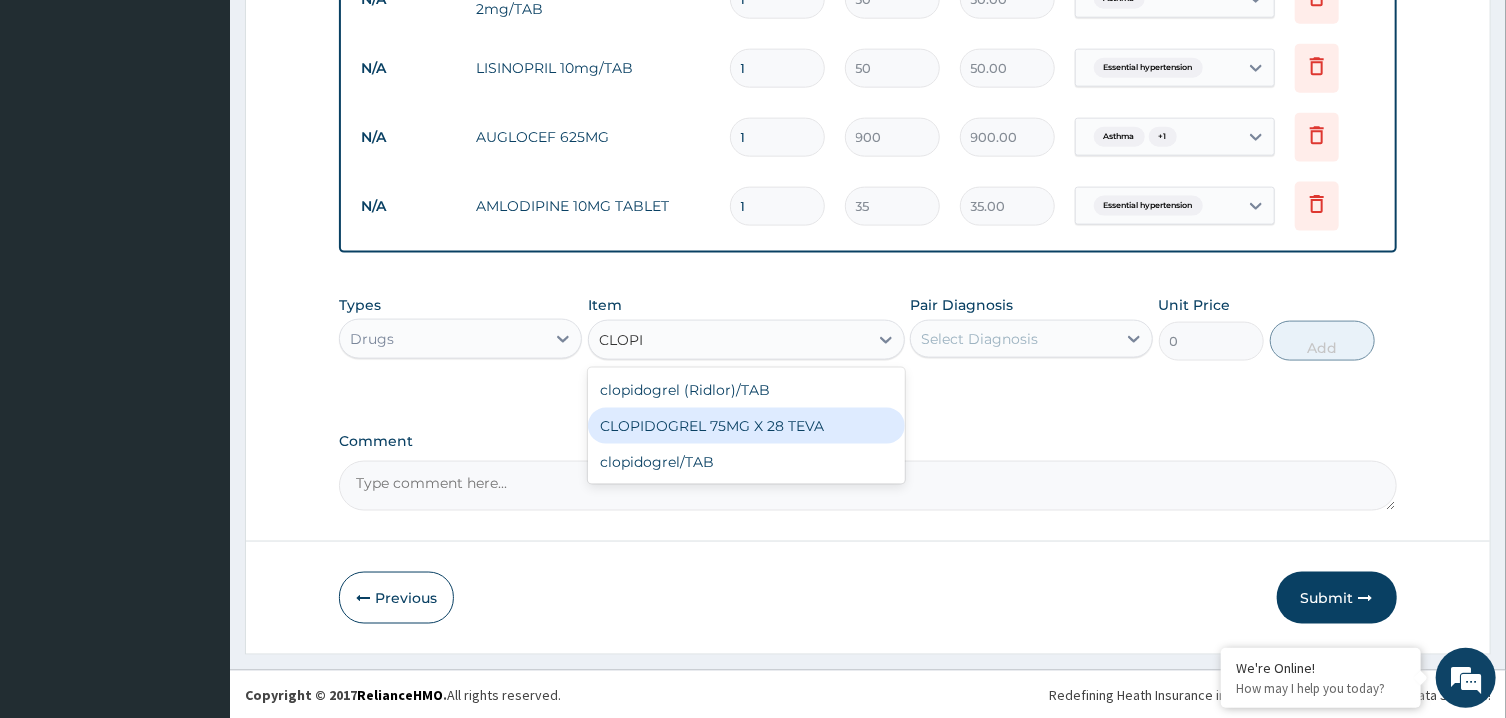 click on "CLOPIDOGREL 75MG X 28 TEVA" at bounding box center (746, 426) 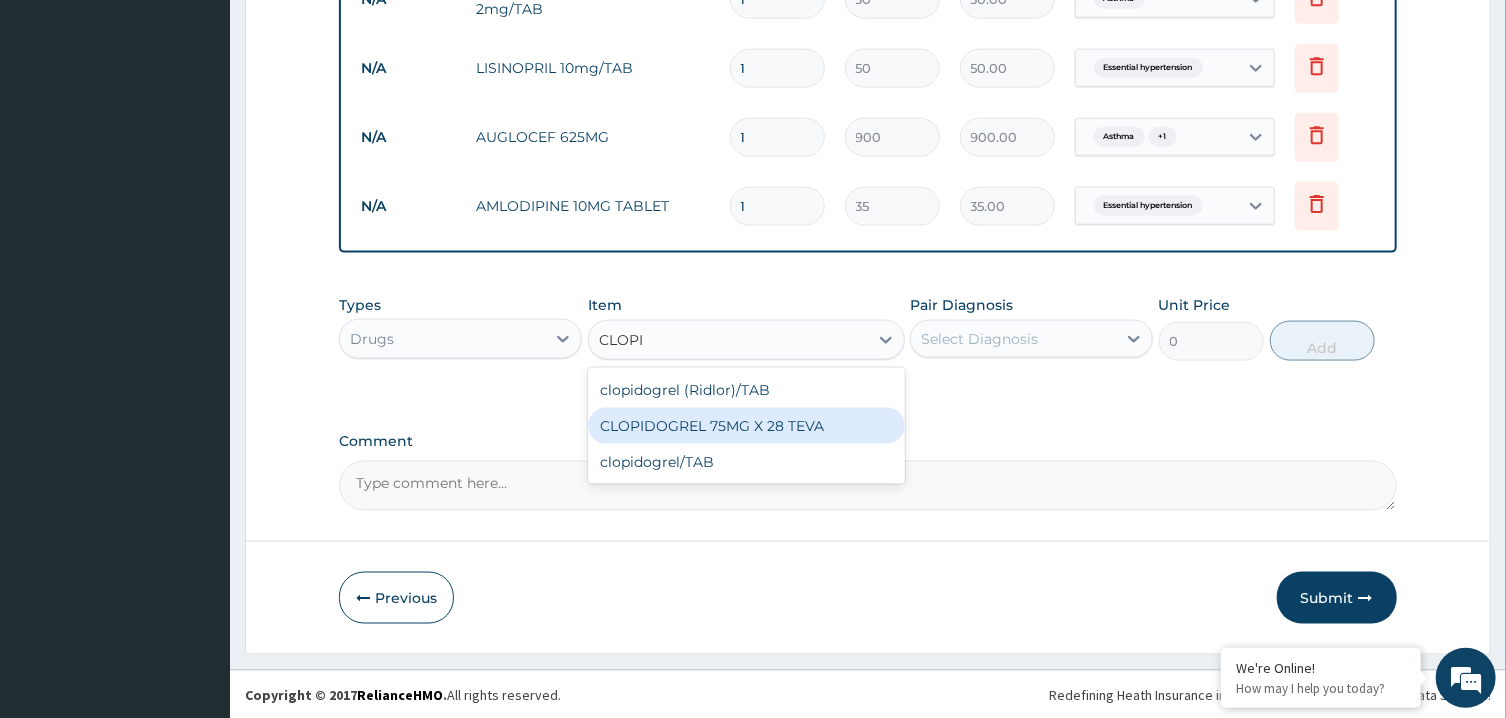 type 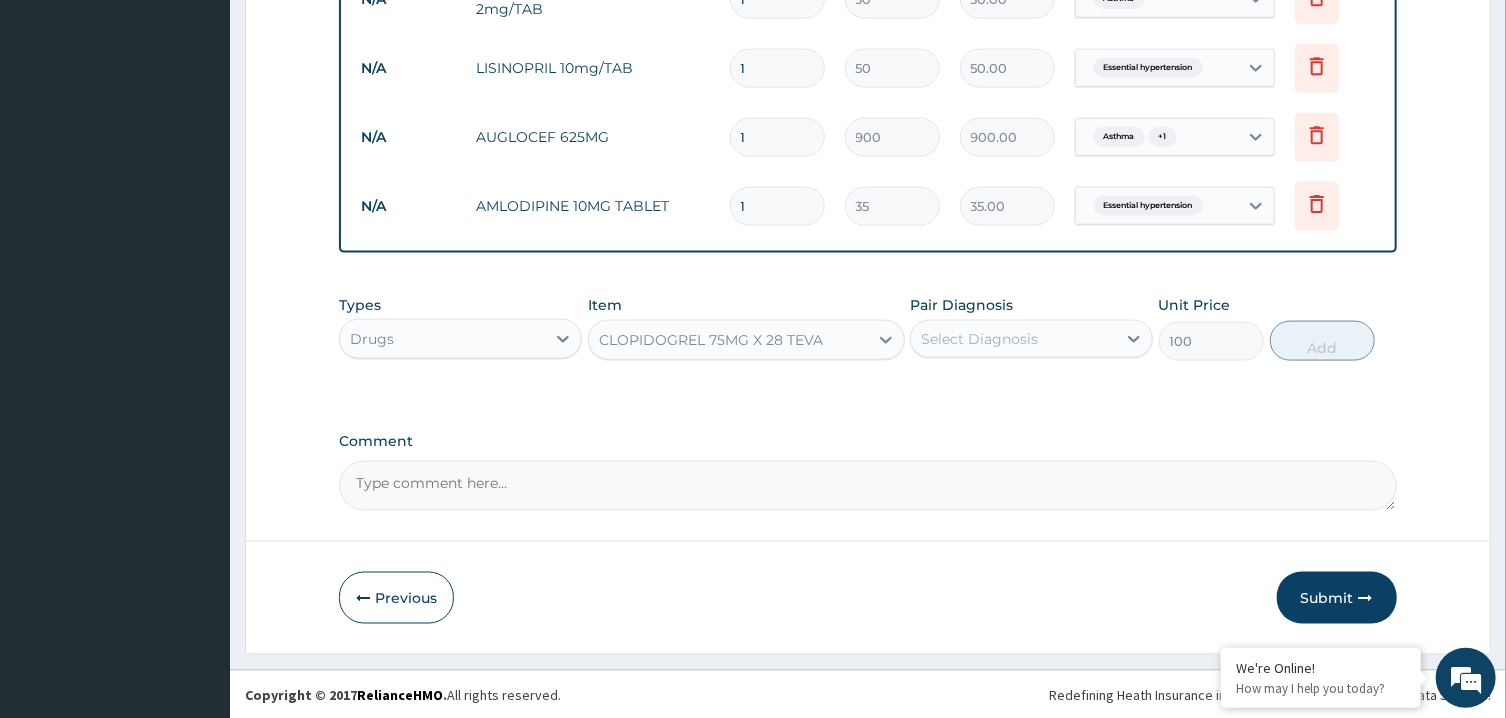 click on "Select Diagnosis" at bounding box center (1013, 339) 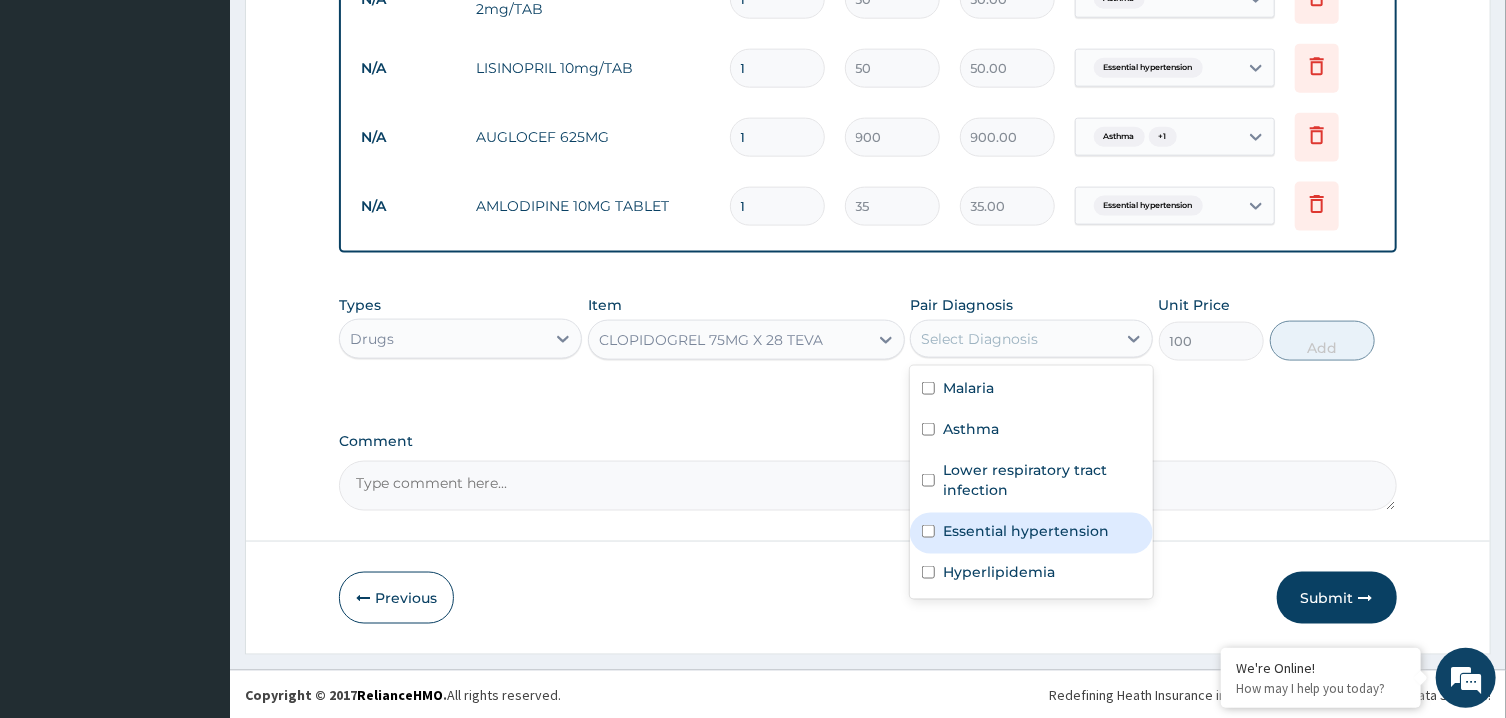 click on "Essential hypertension" at bounding box center [1026, 531] 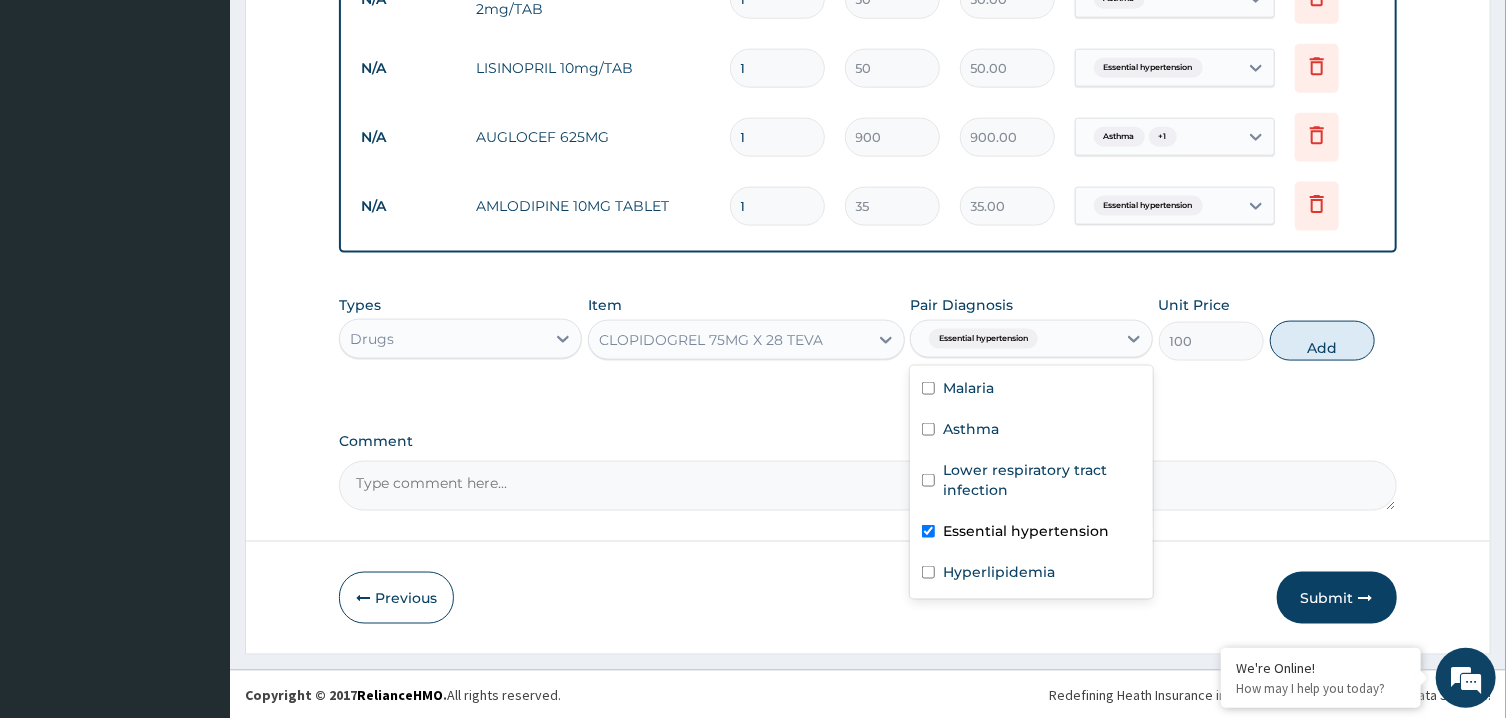 checkbox on "true" 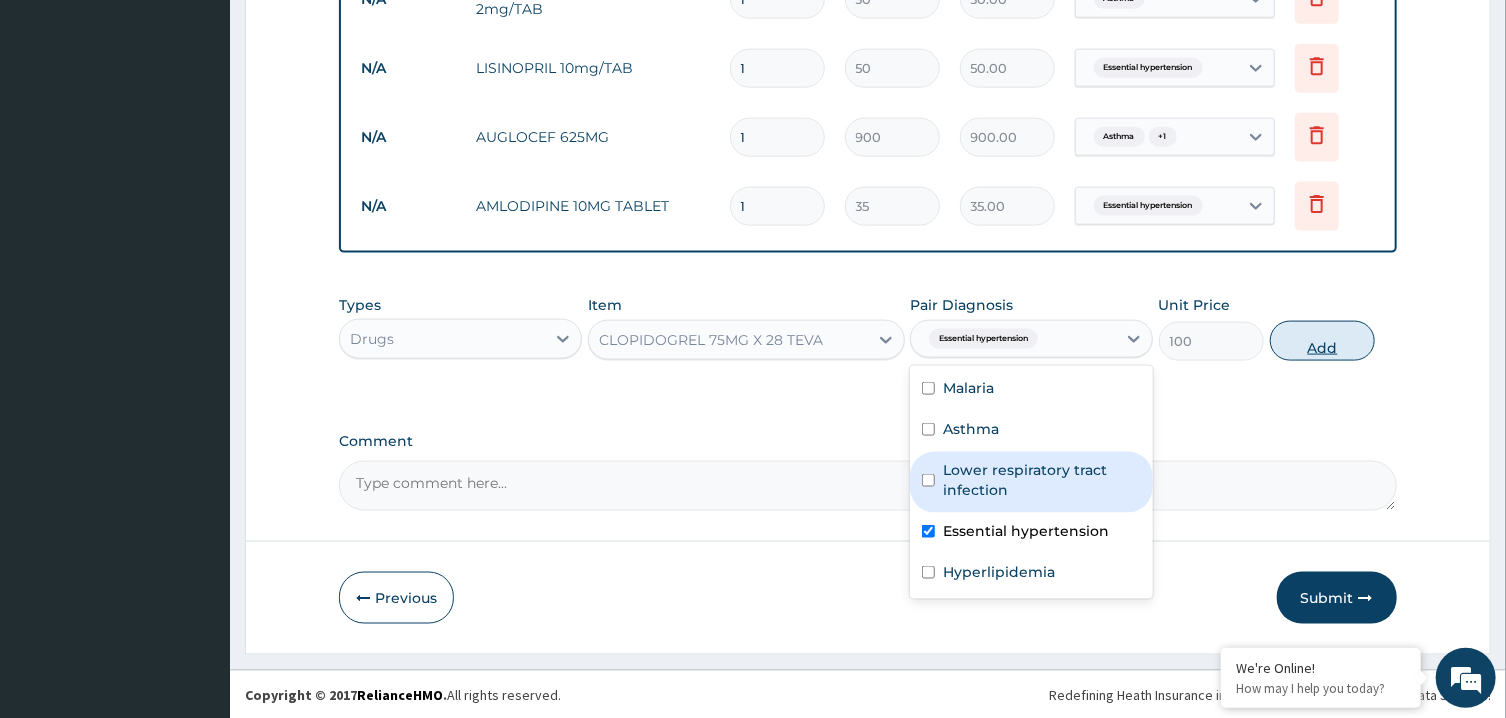 click on "Add" at bounding box center (1323, 341) 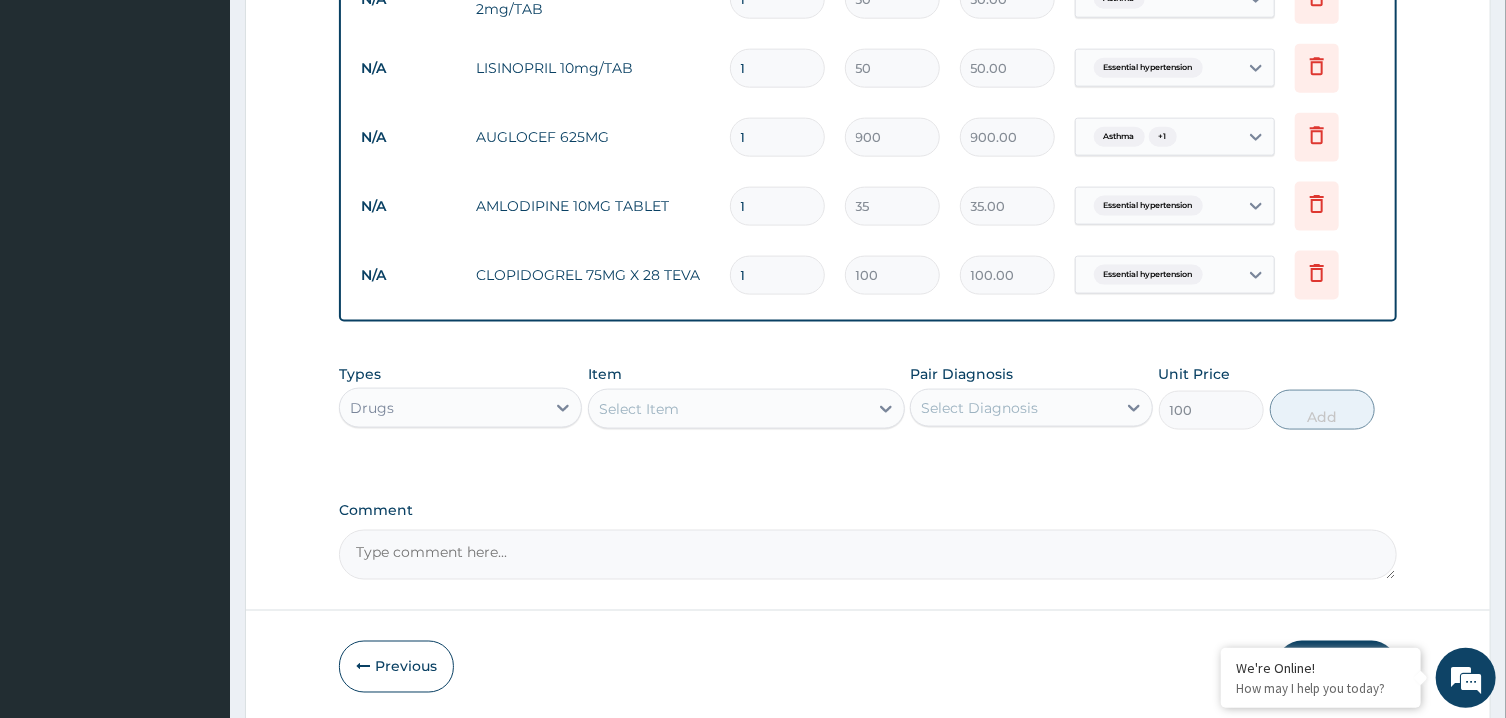 type on "0" 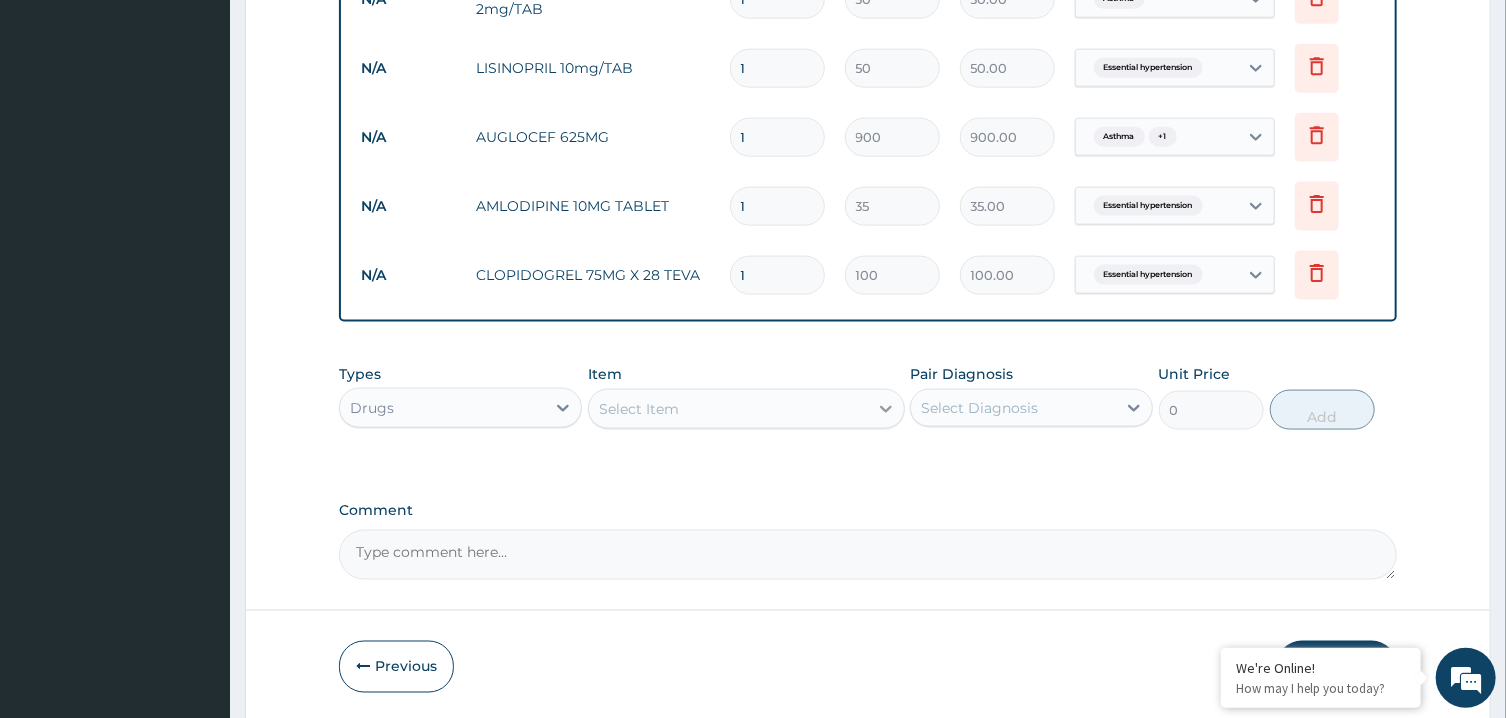 click at bounding box center [886, 409] 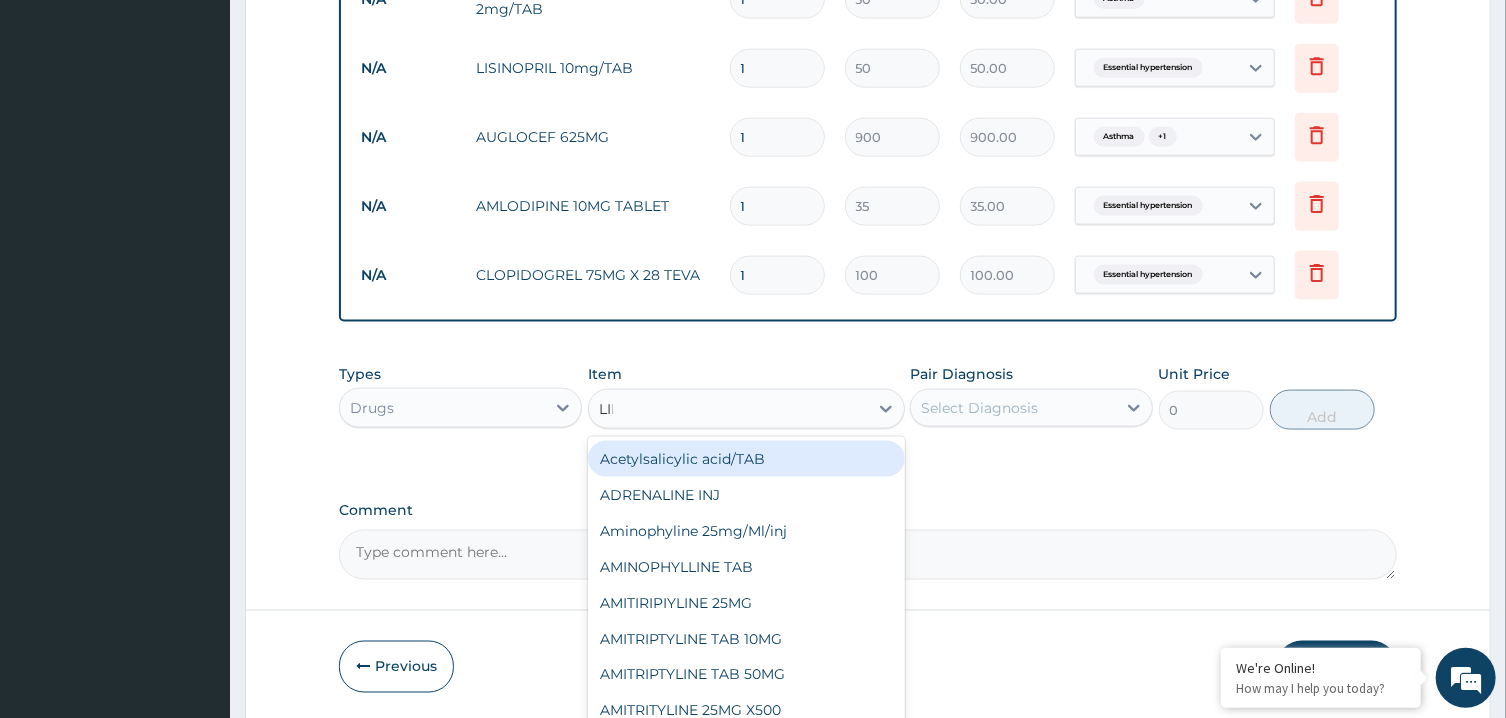 type on "LIPI" 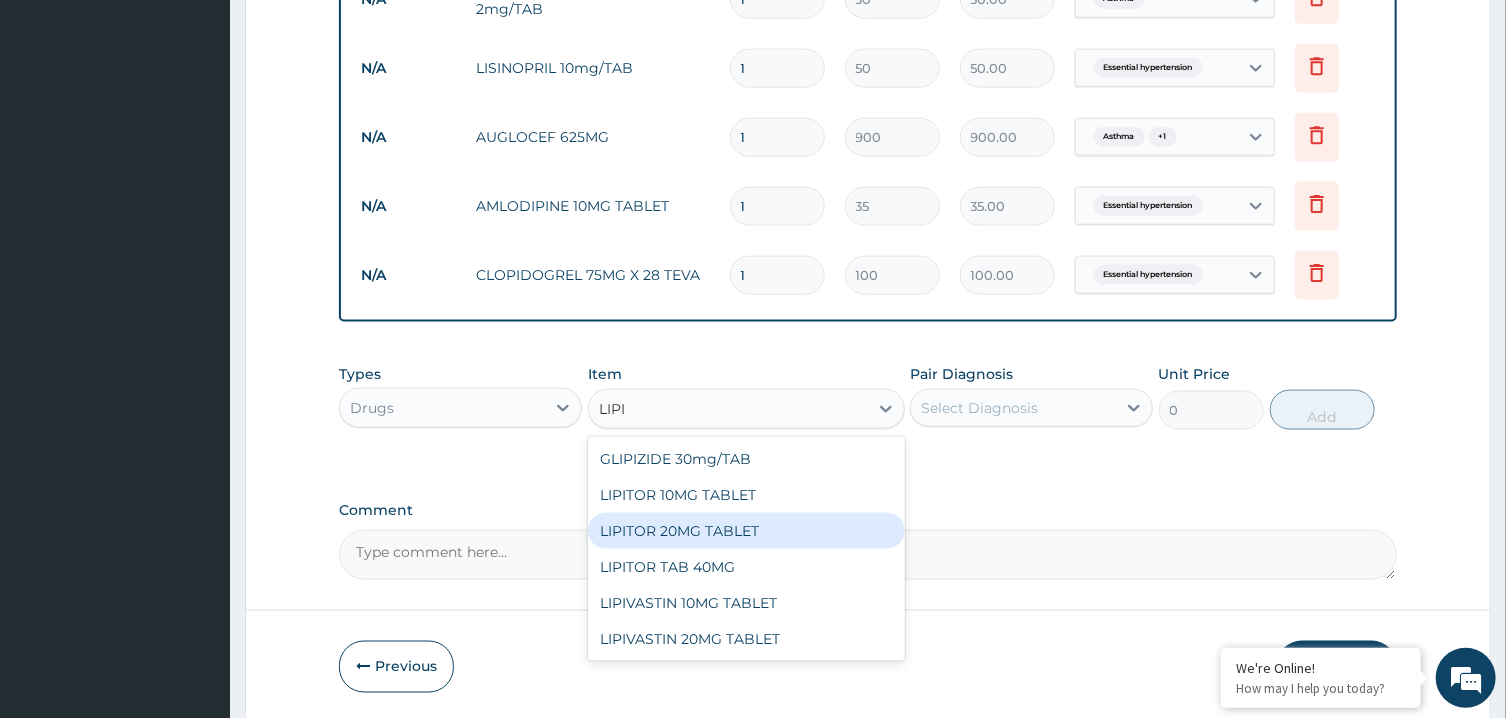 click on "LIPITOR 20MG TABLET" at bounding box center [746, 531] 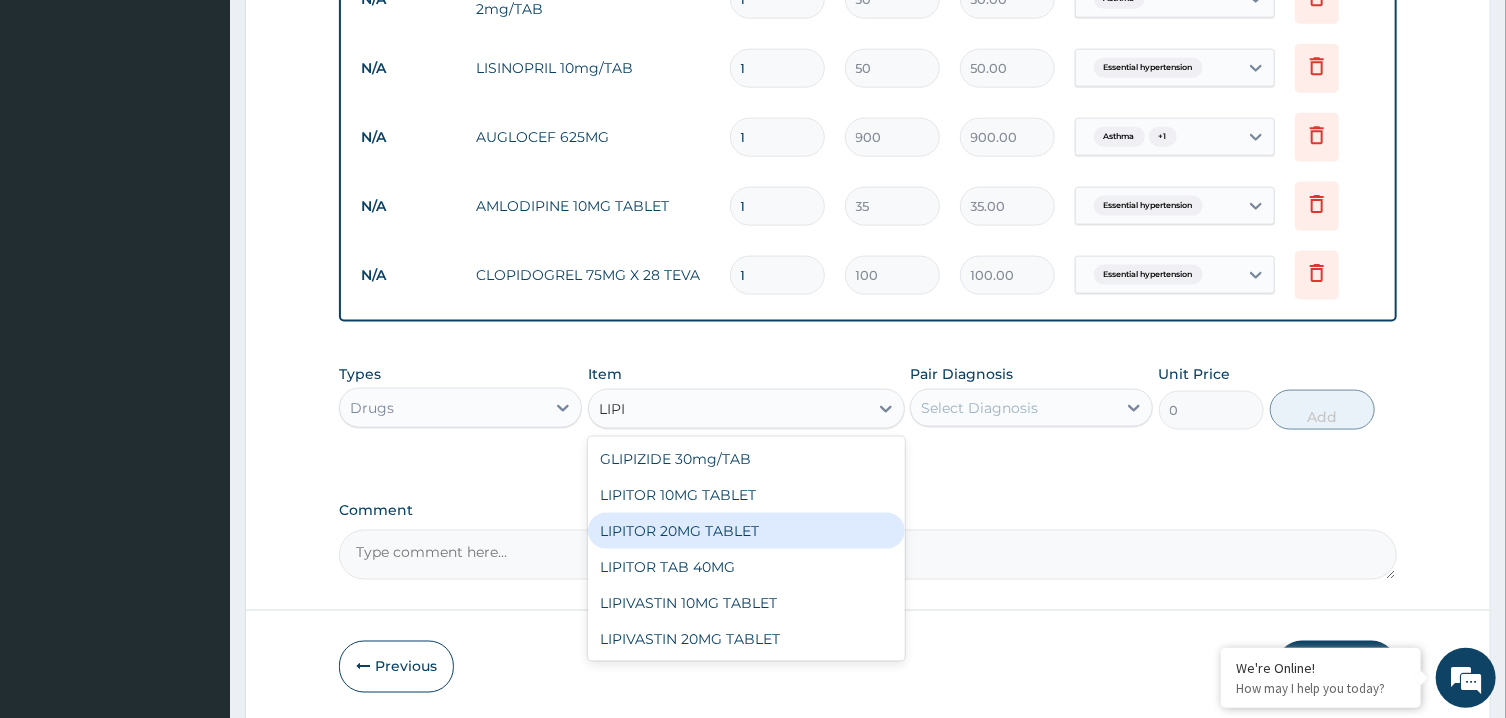 type 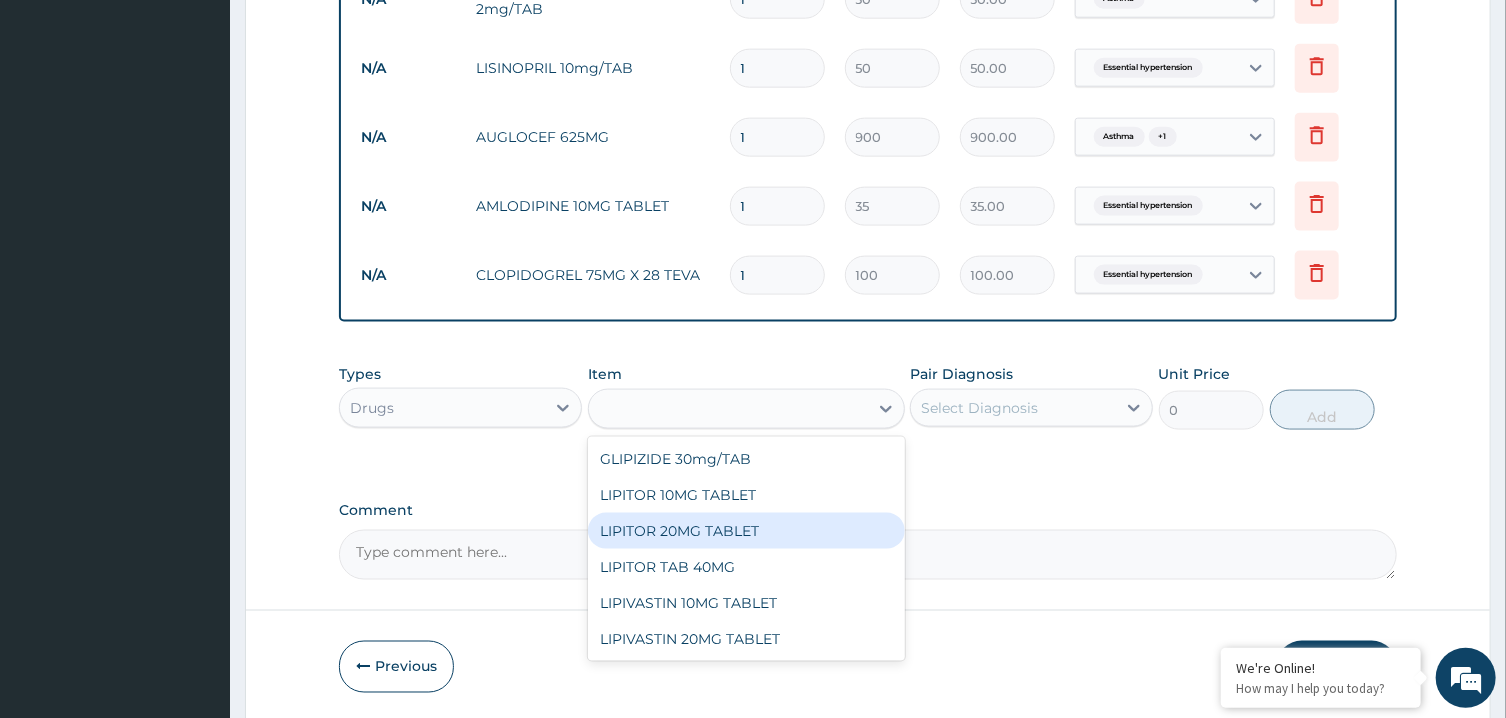 type on "200" 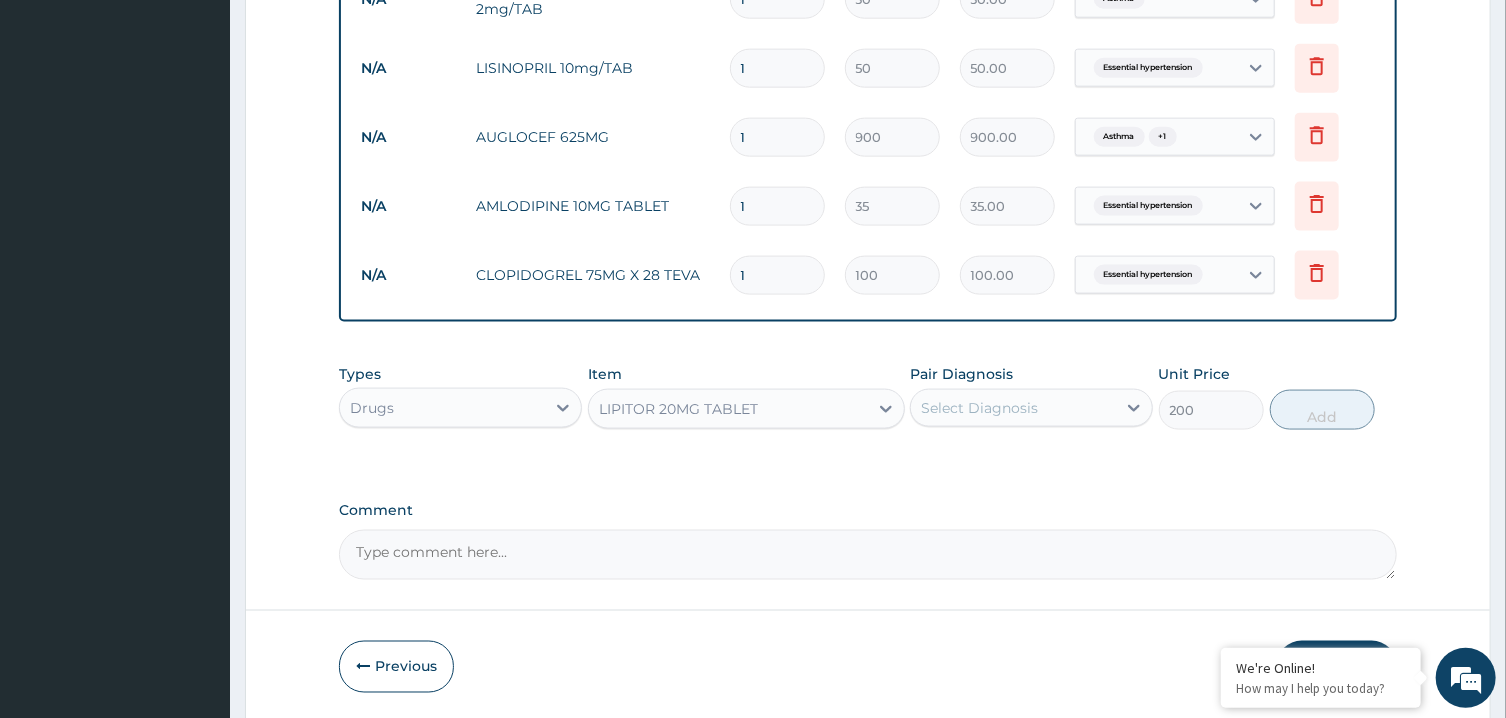 click on "Select Diagnosis" at bounding box center (979, 408) 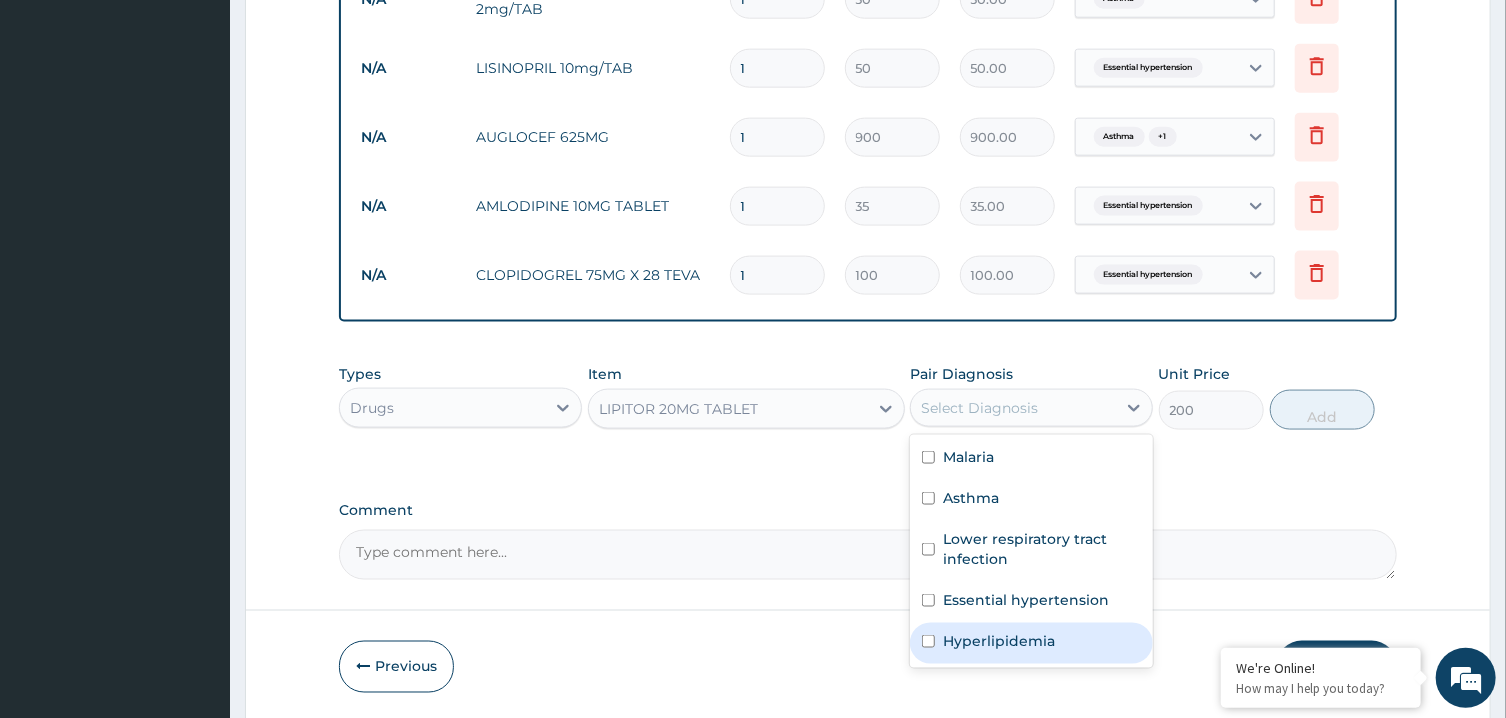 click on "Hyperlipidemia" at bounding box center [1031, 643] 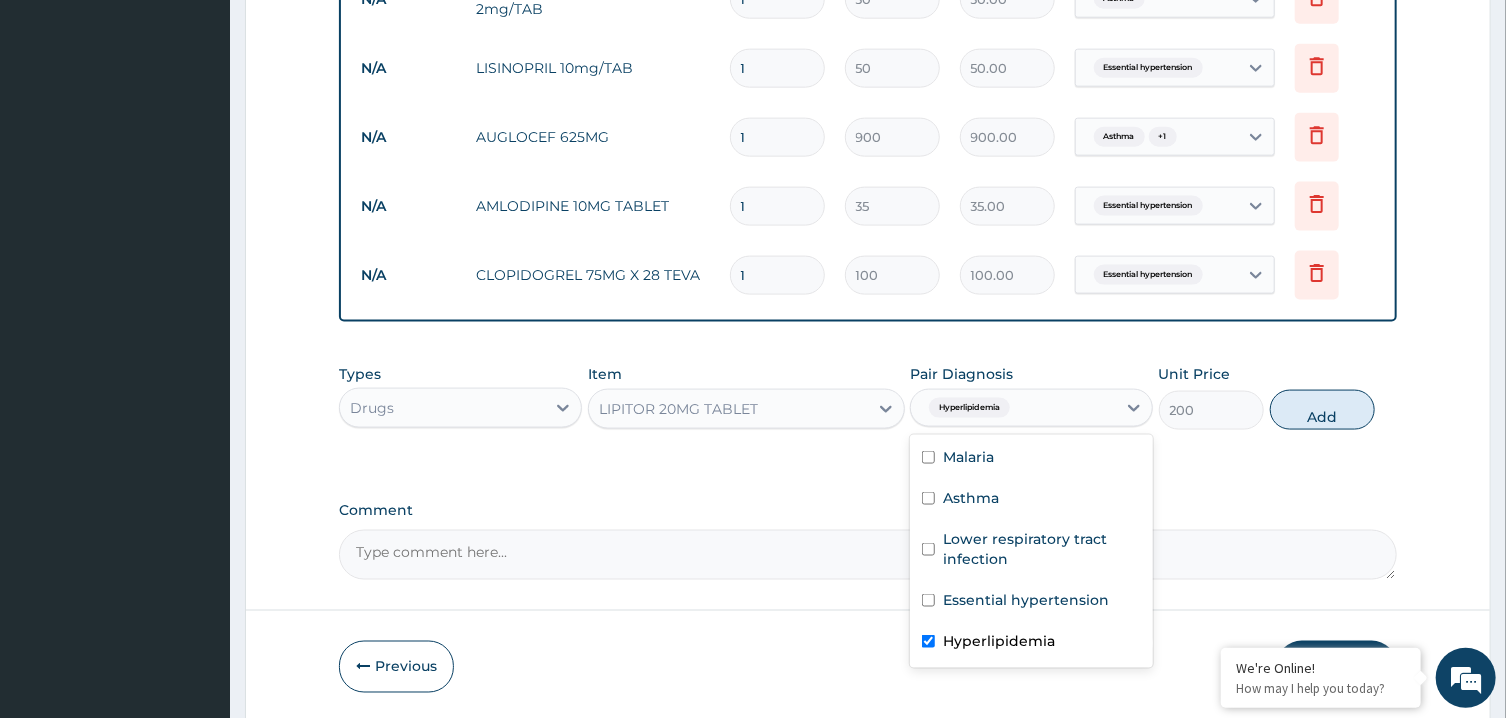 checkbox on "true" 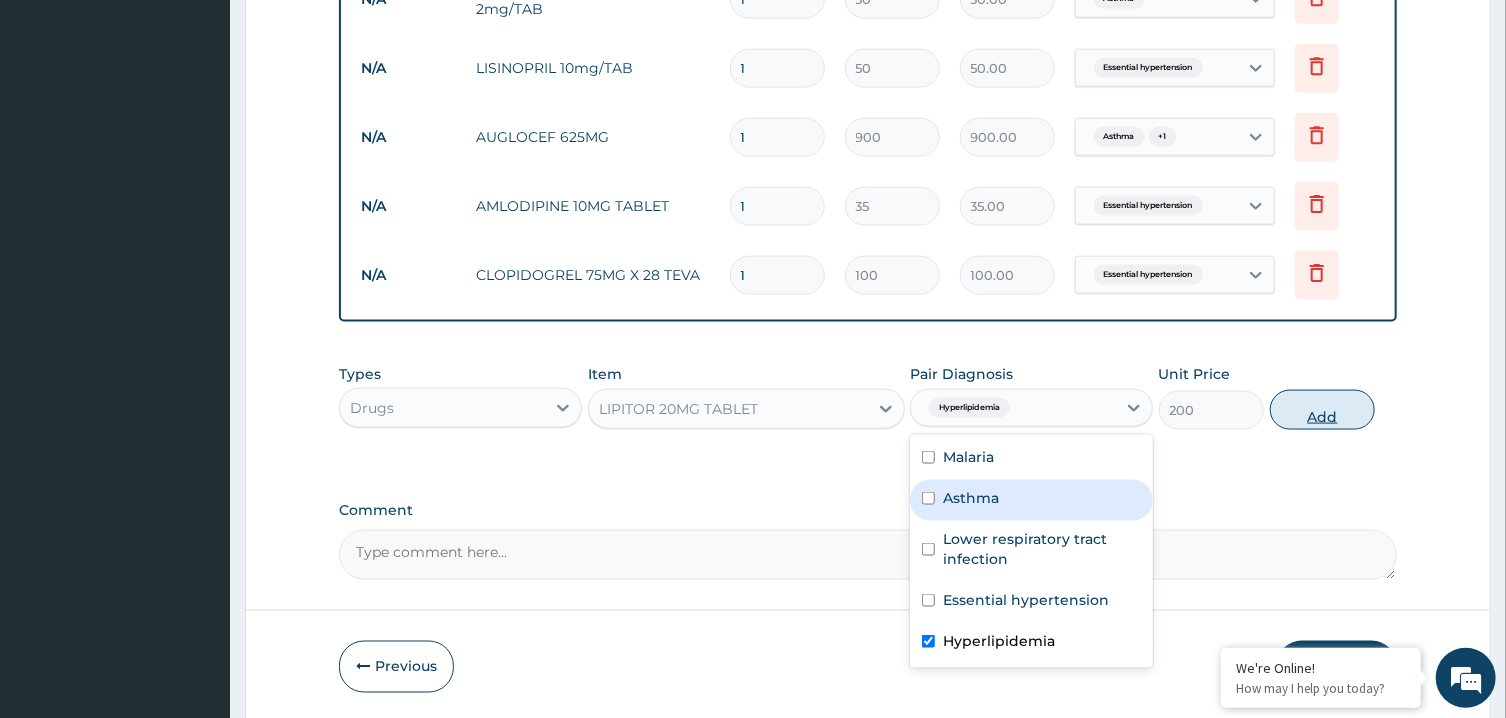 click on "Add" at bounding box center (1323, 410) 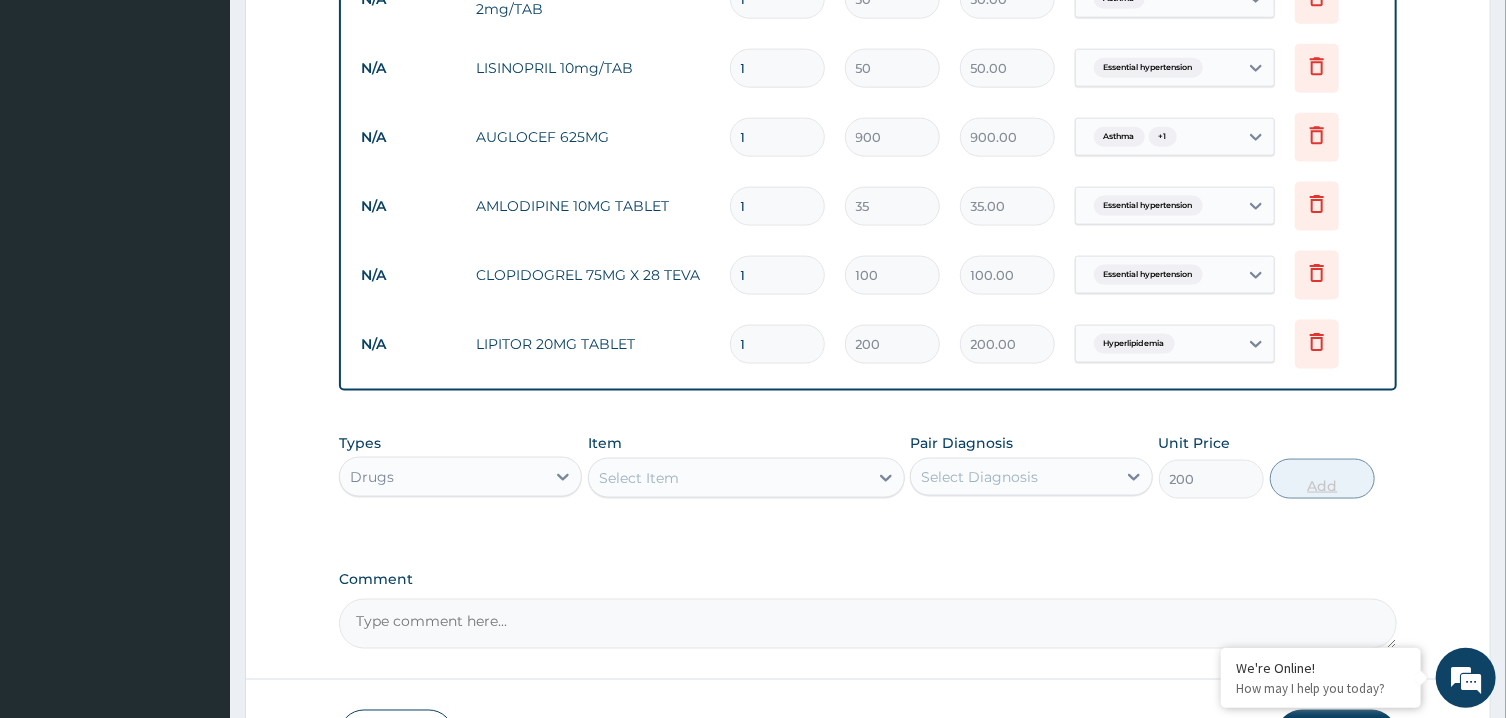 type on "0" 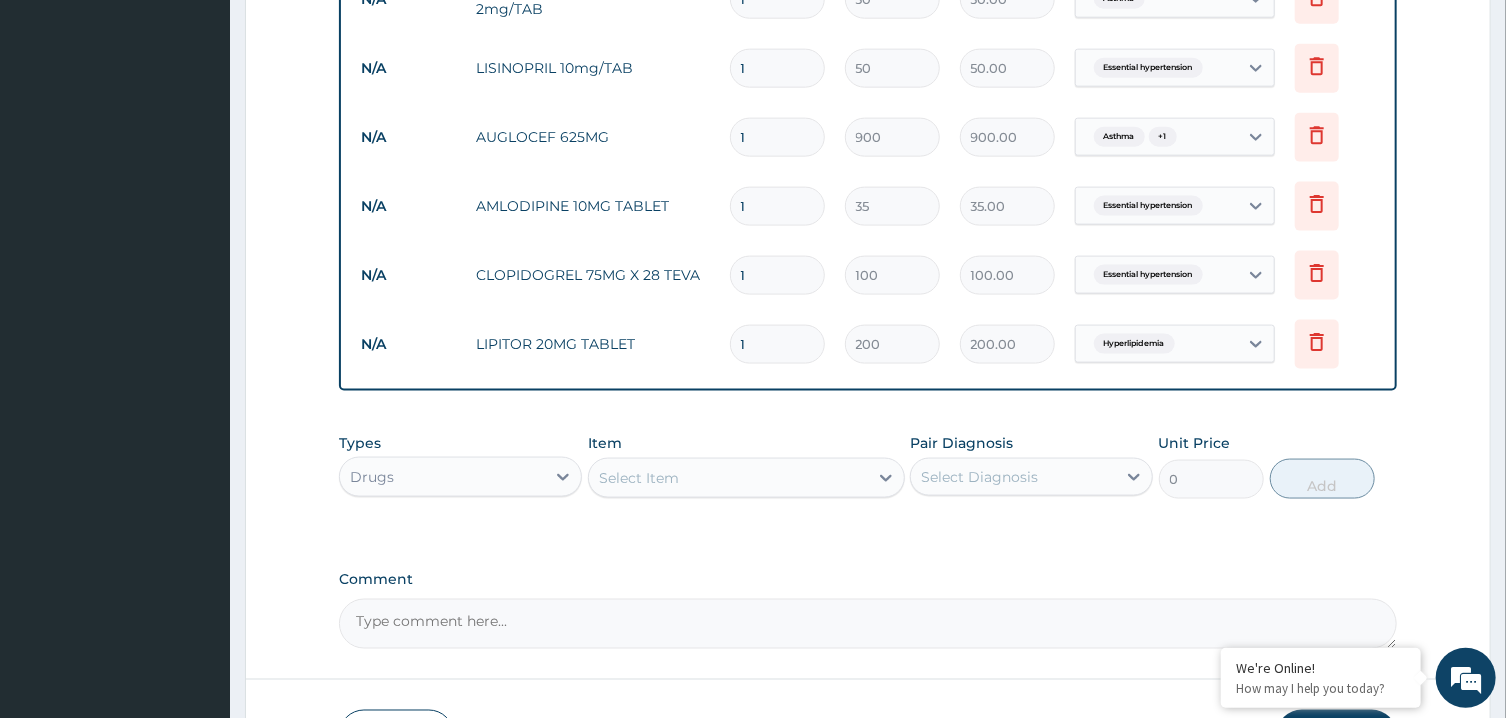 type 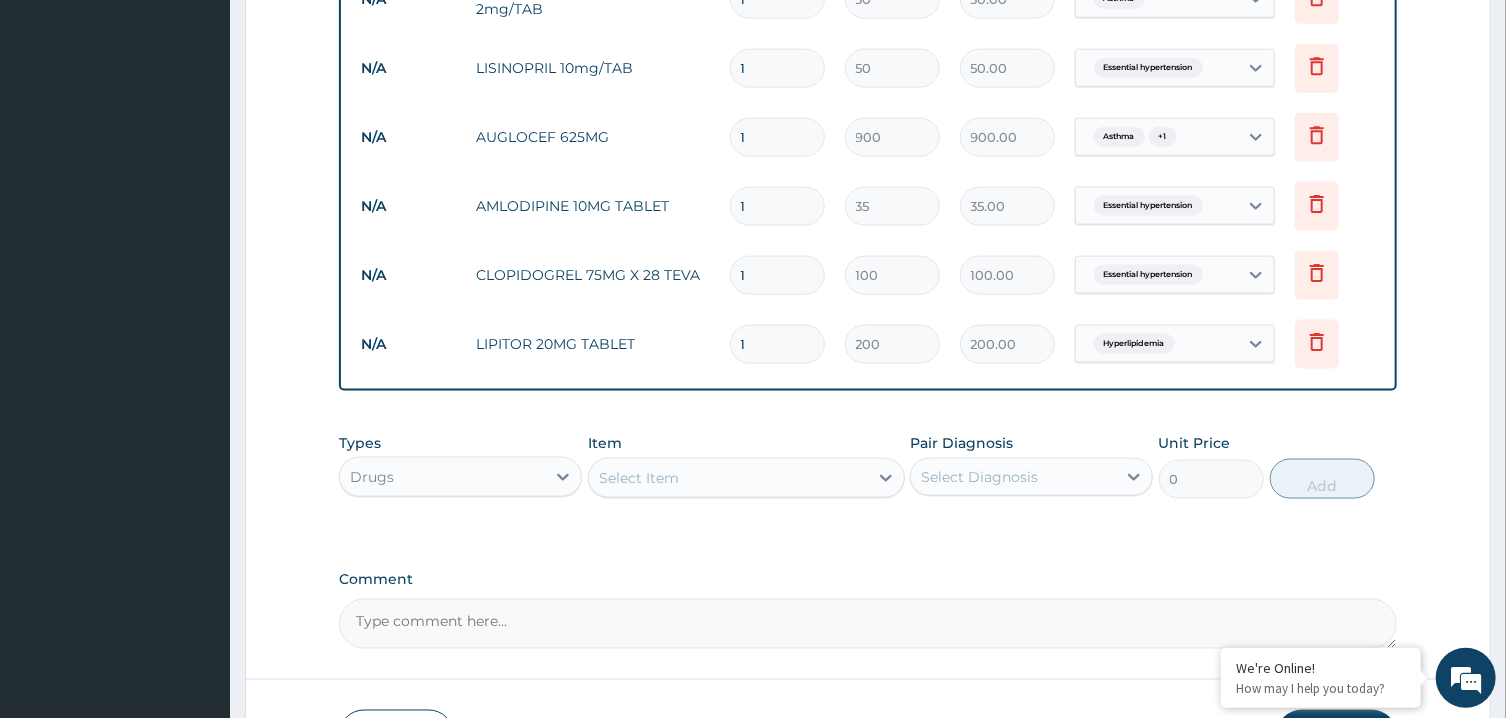 type on "0.00" 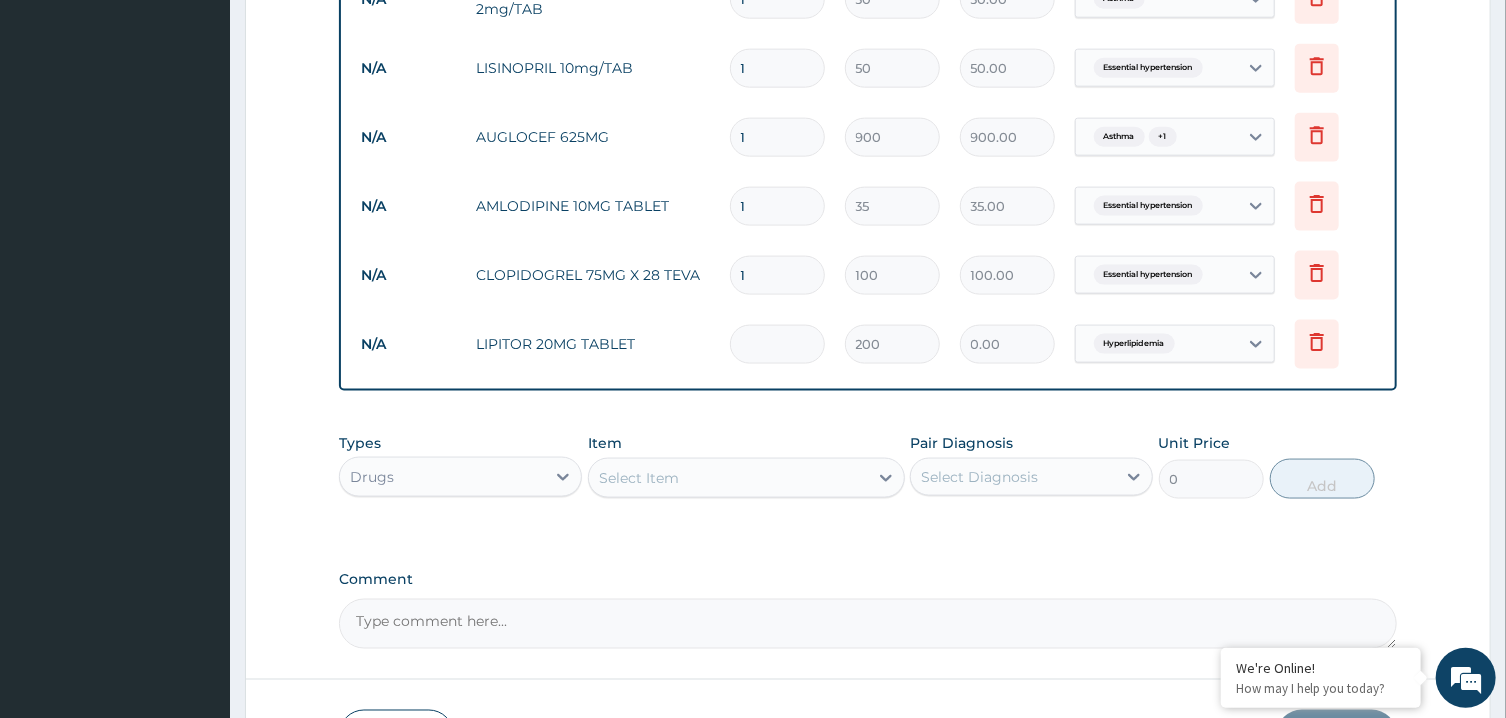 type on "3" 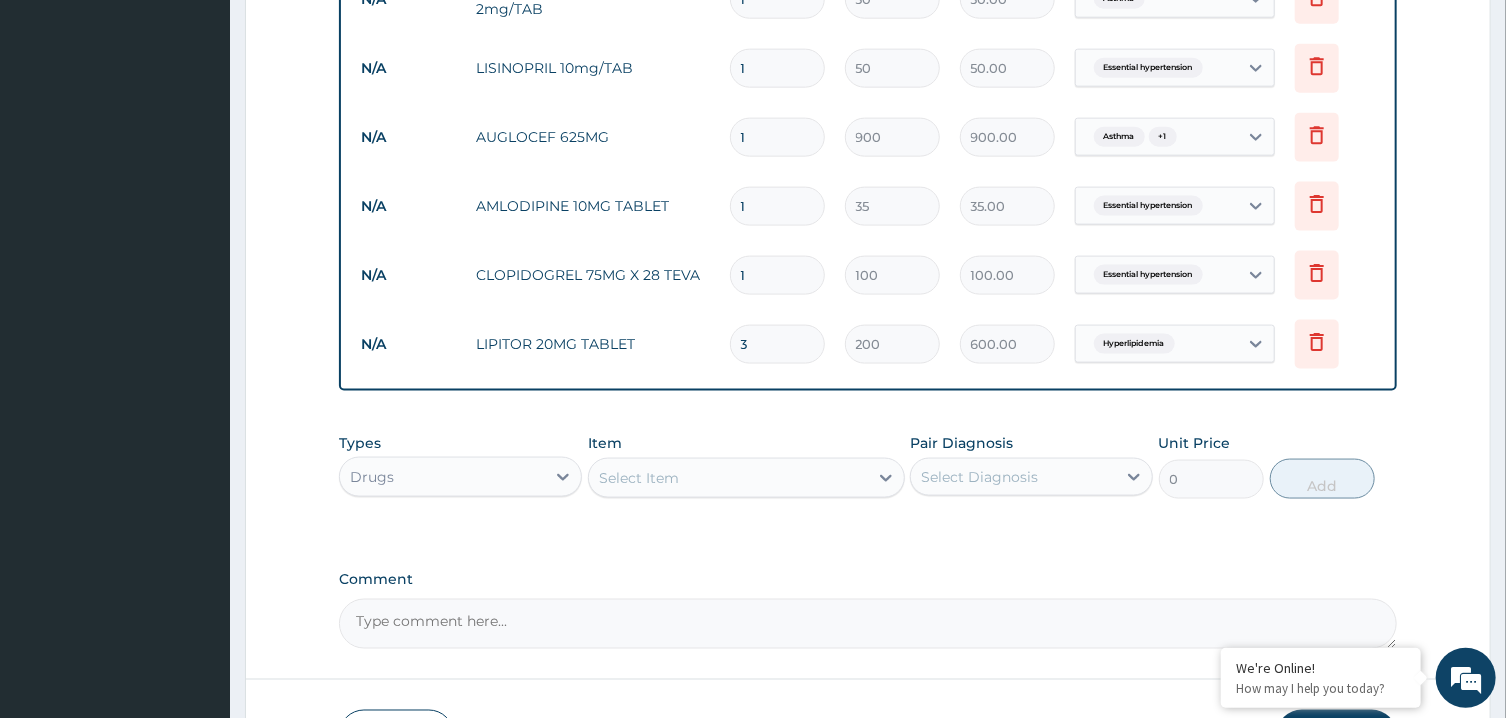 type on "30" 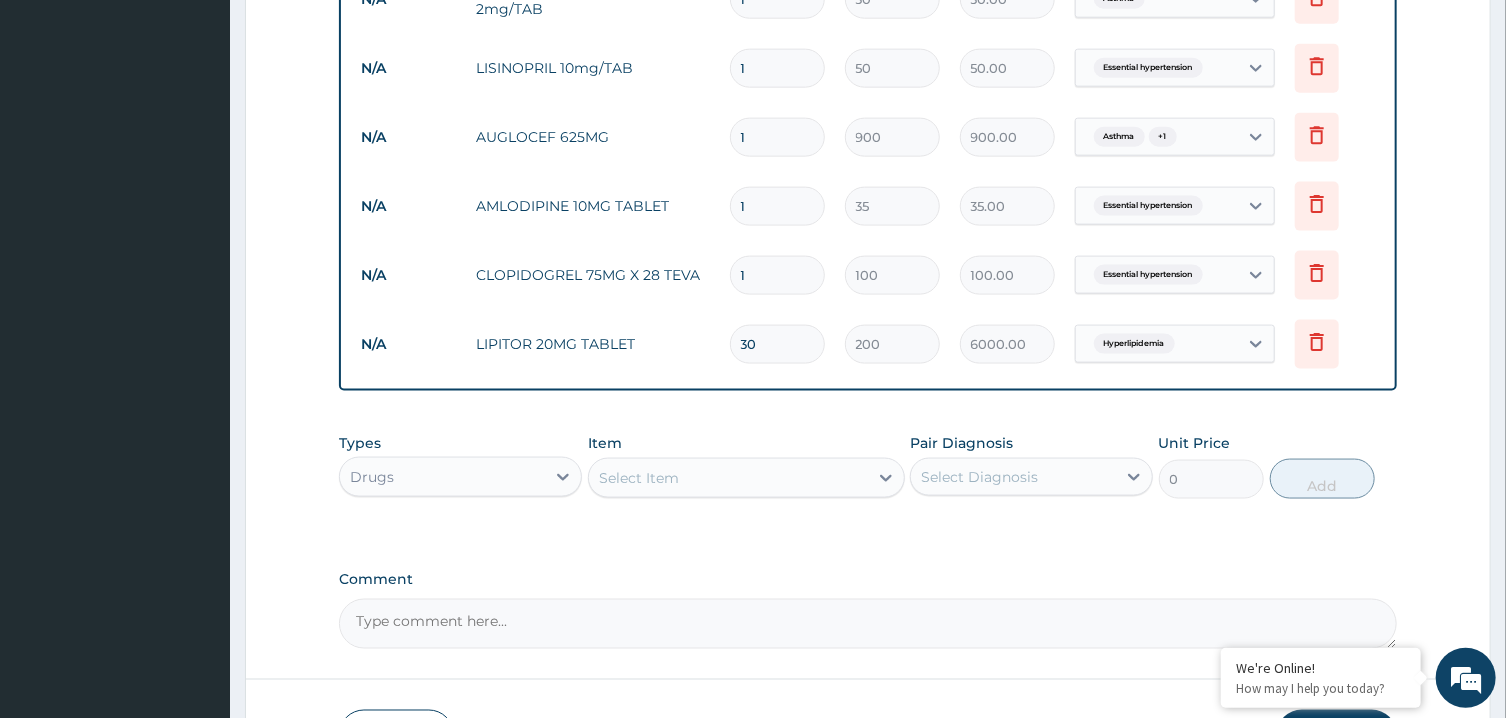 type on "30" 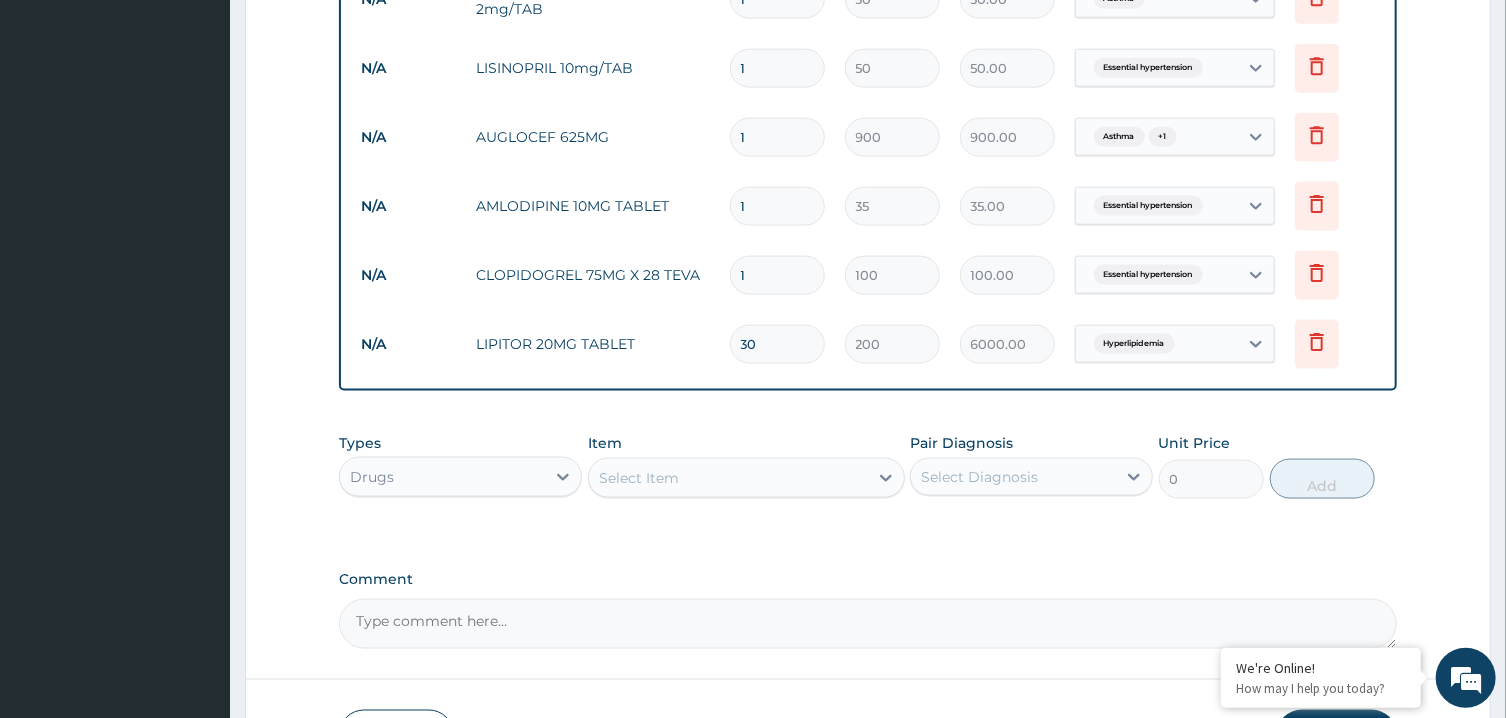 click on "1" at bounding box center [777, 275] 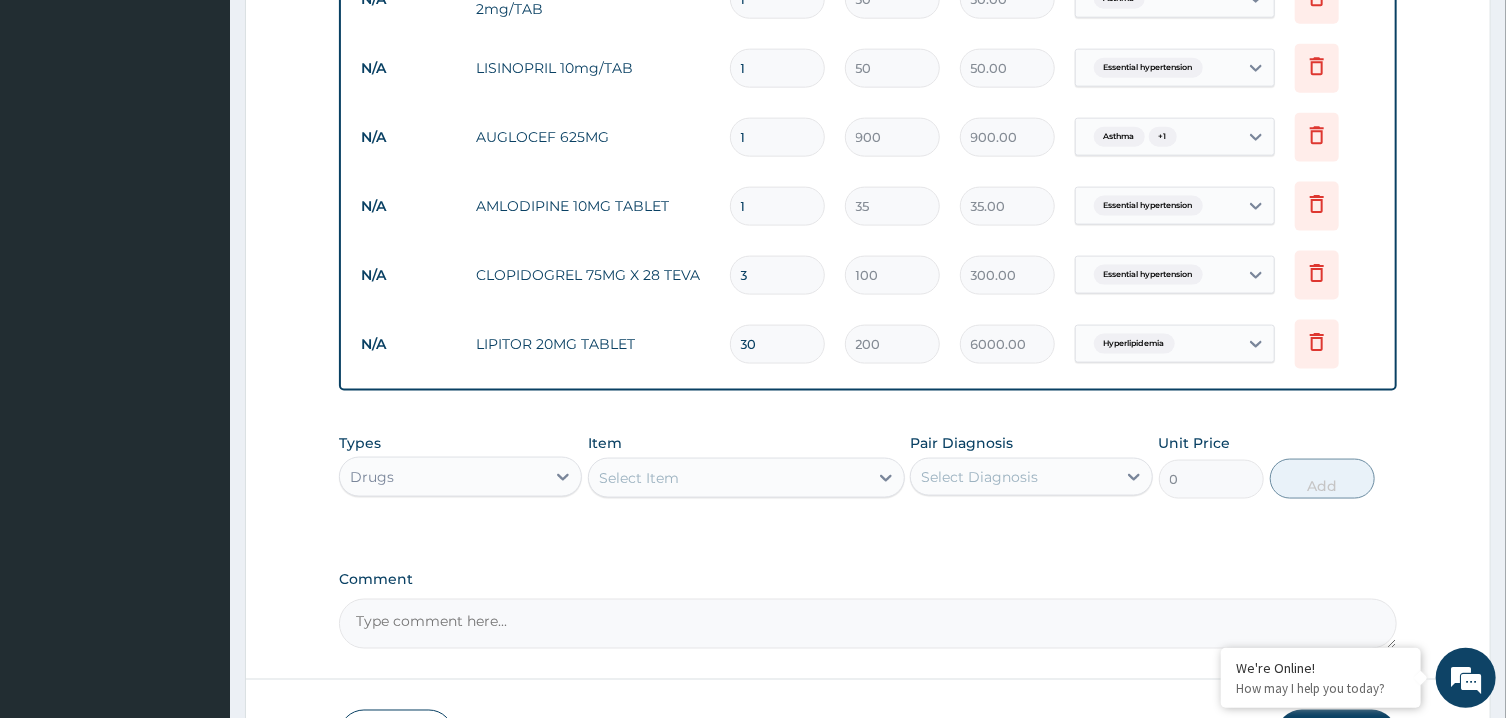 type on "30" 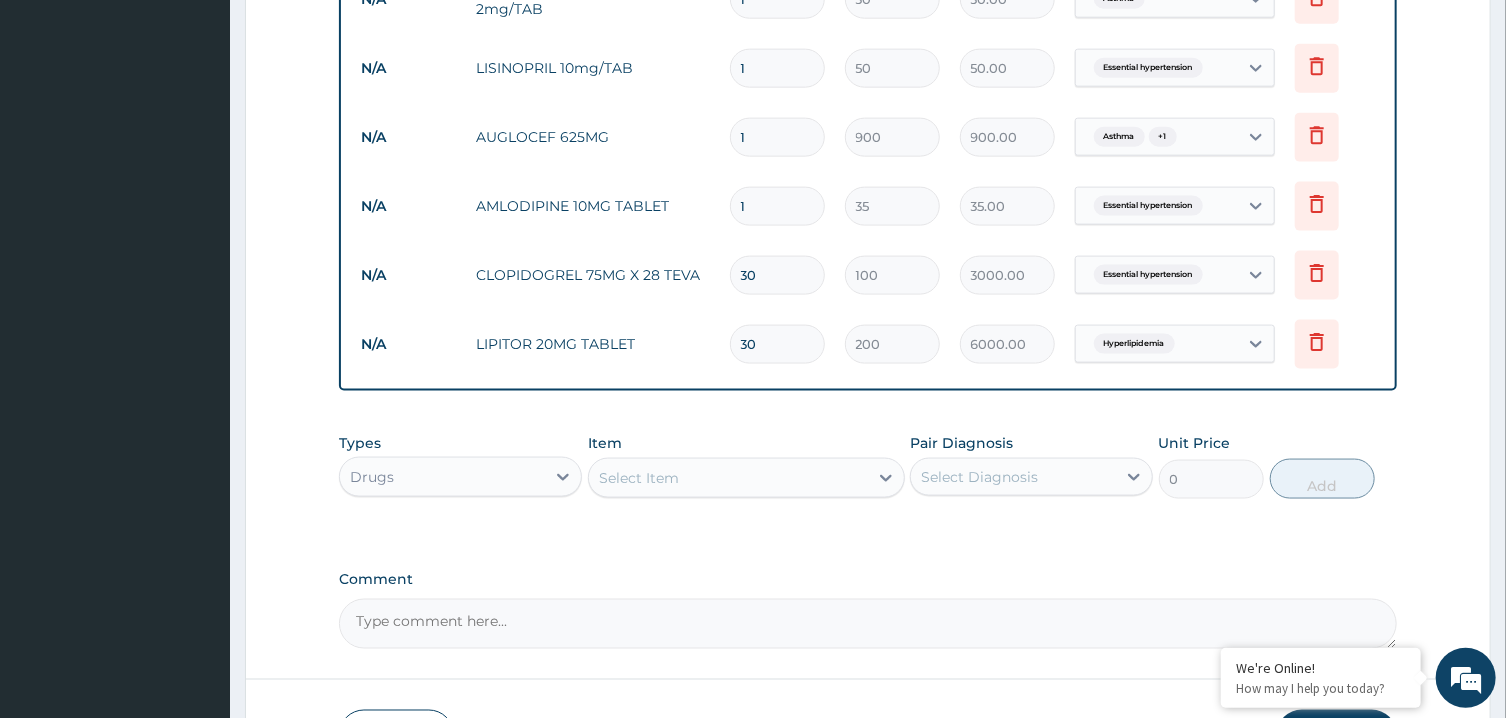 type on "30" 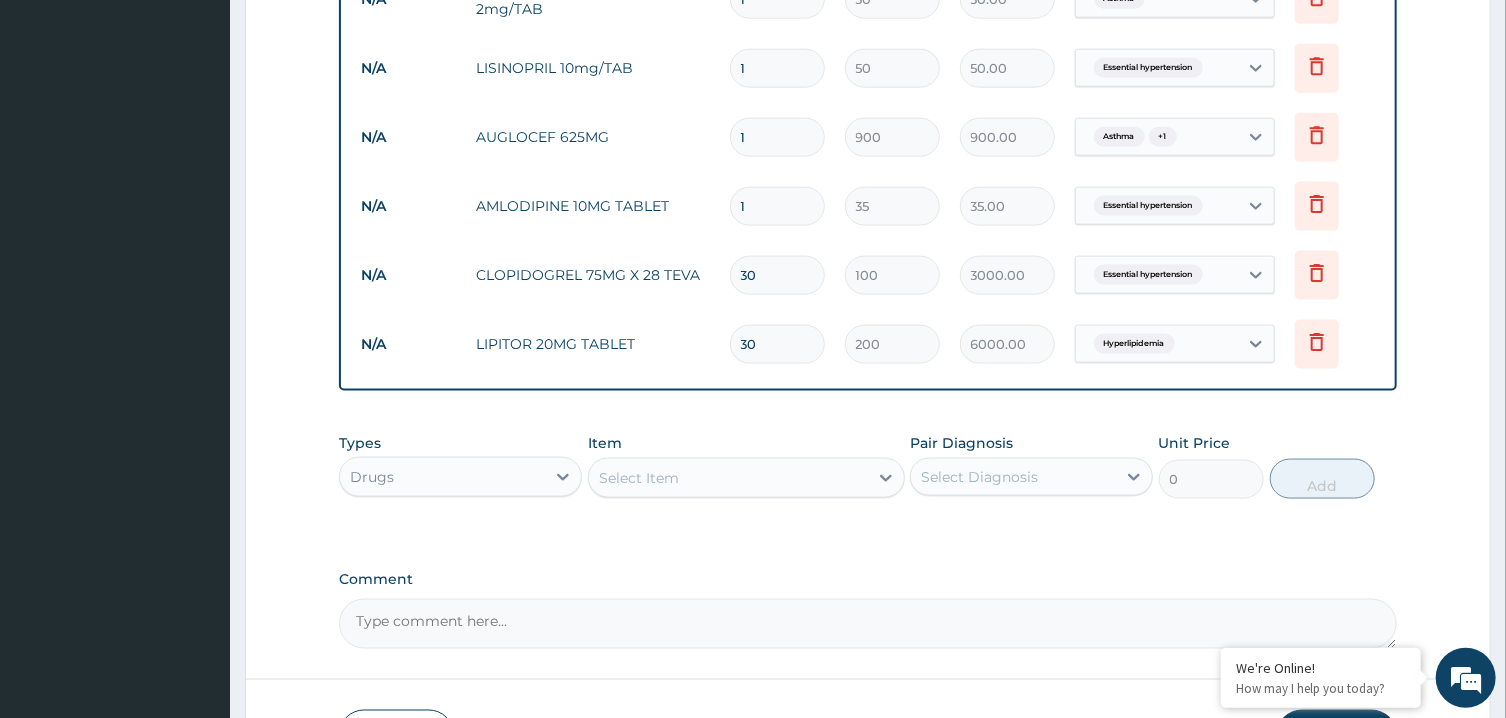 click on "1" at bounding box center [777, 68] 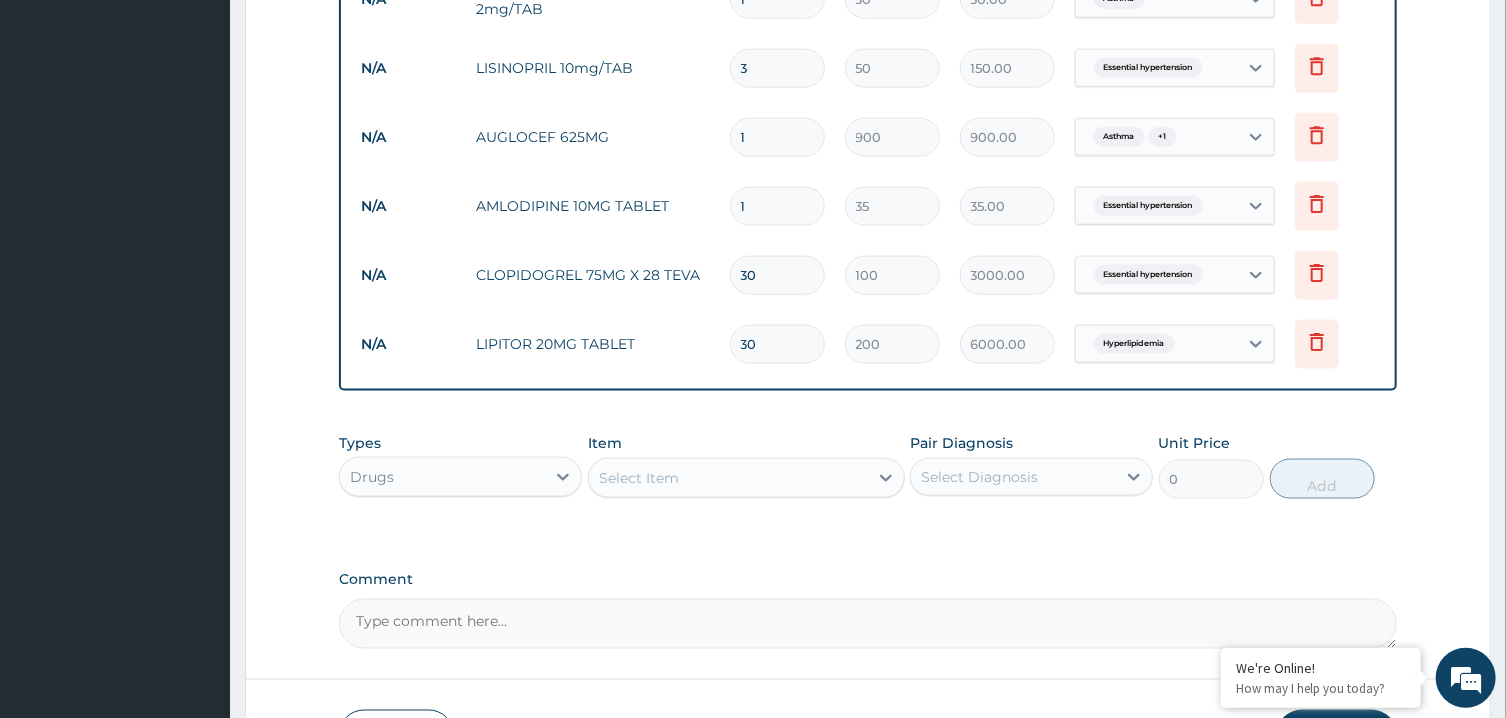 type on "30" 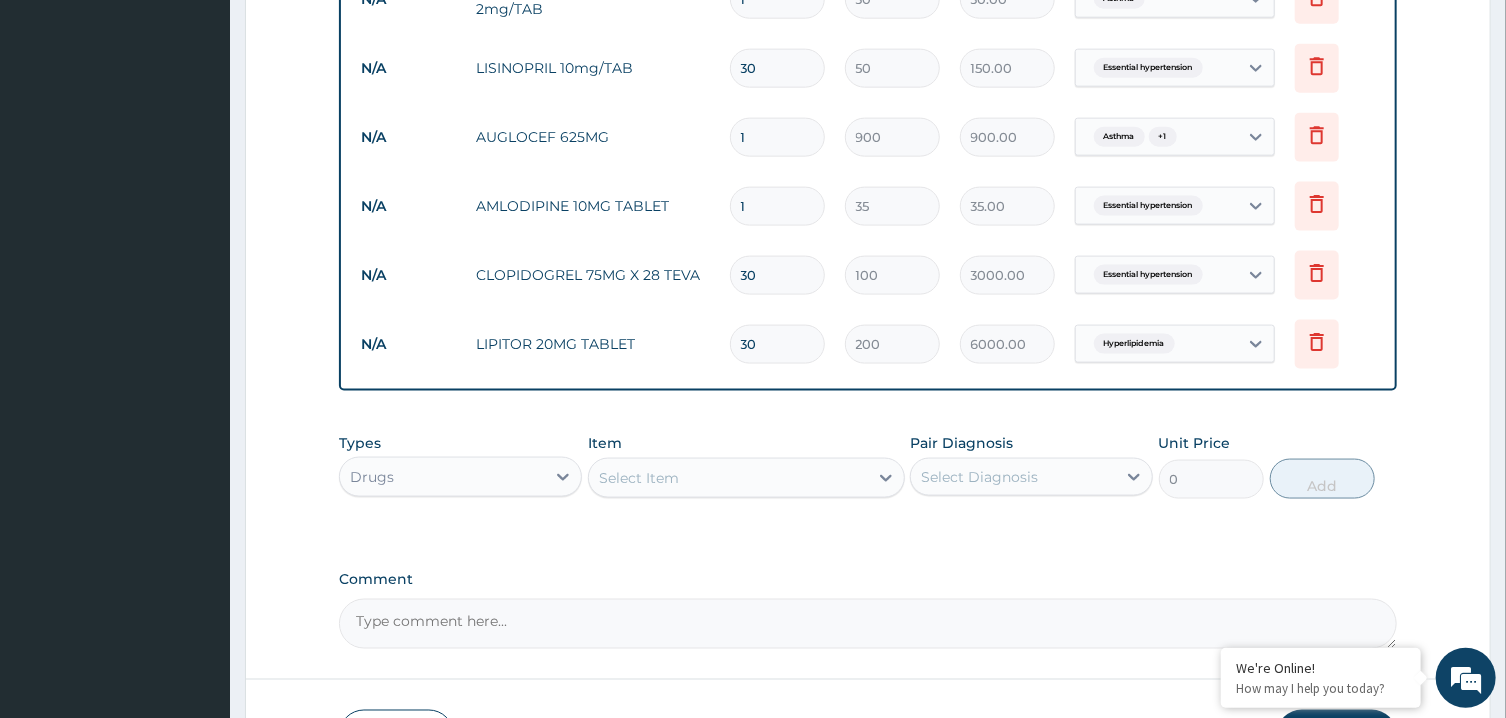 type on "1500.00" 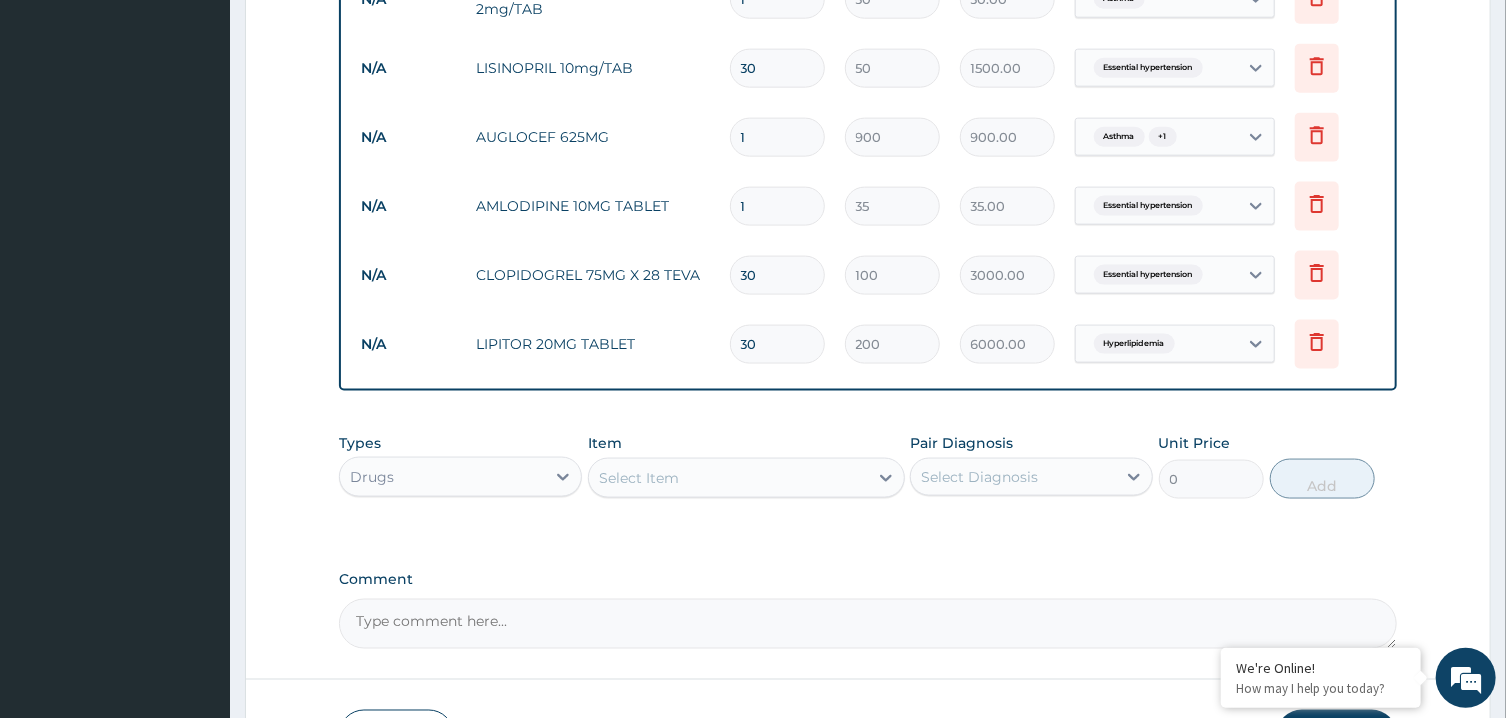type on "30" 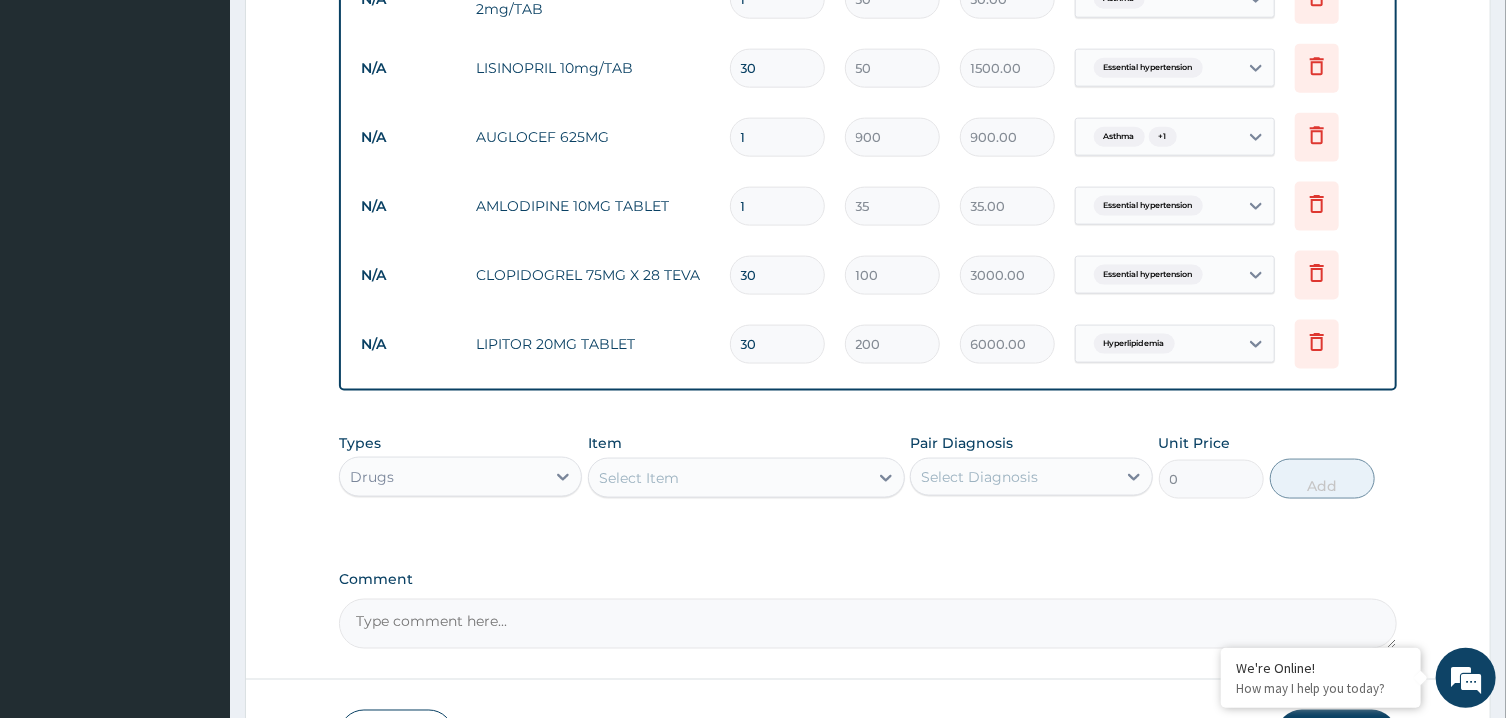 click on "1" at bounding box center (777, 206) 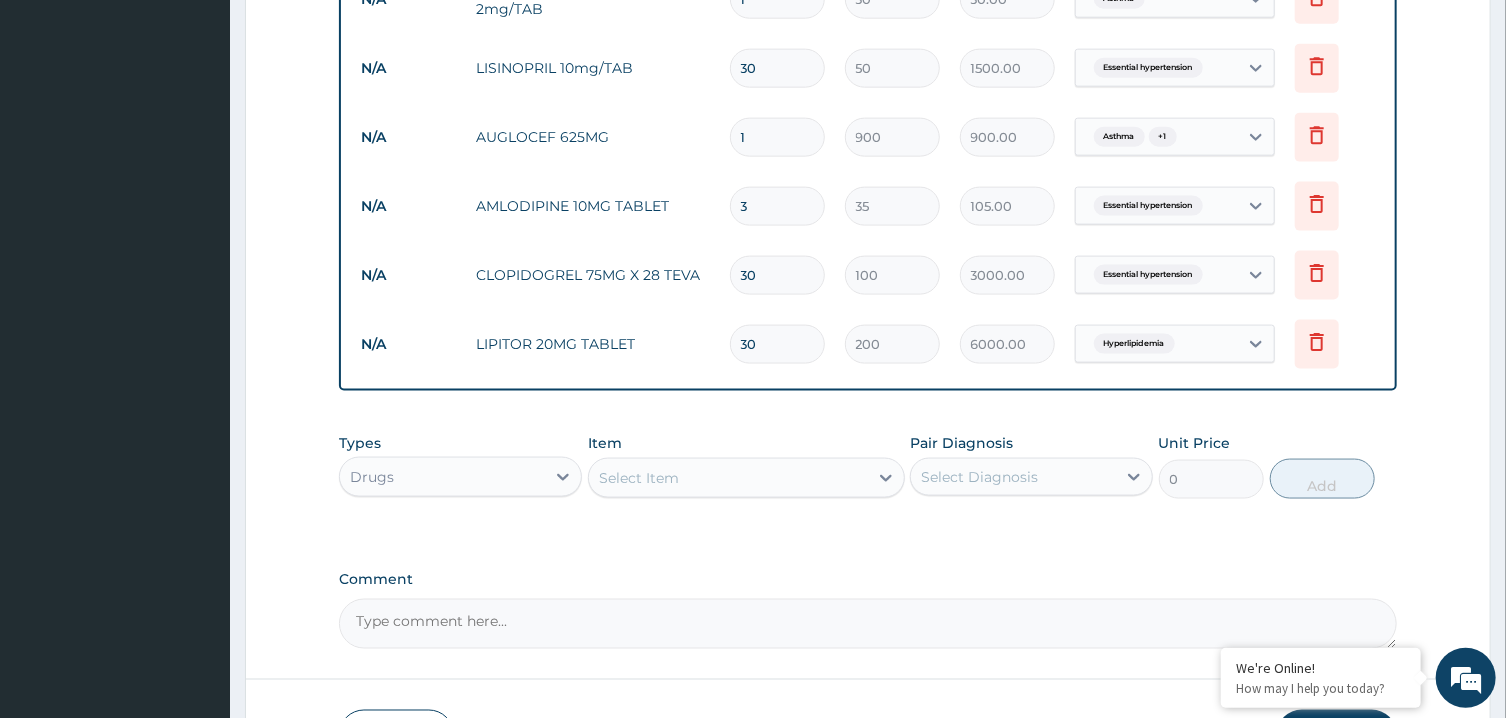 type on "30" 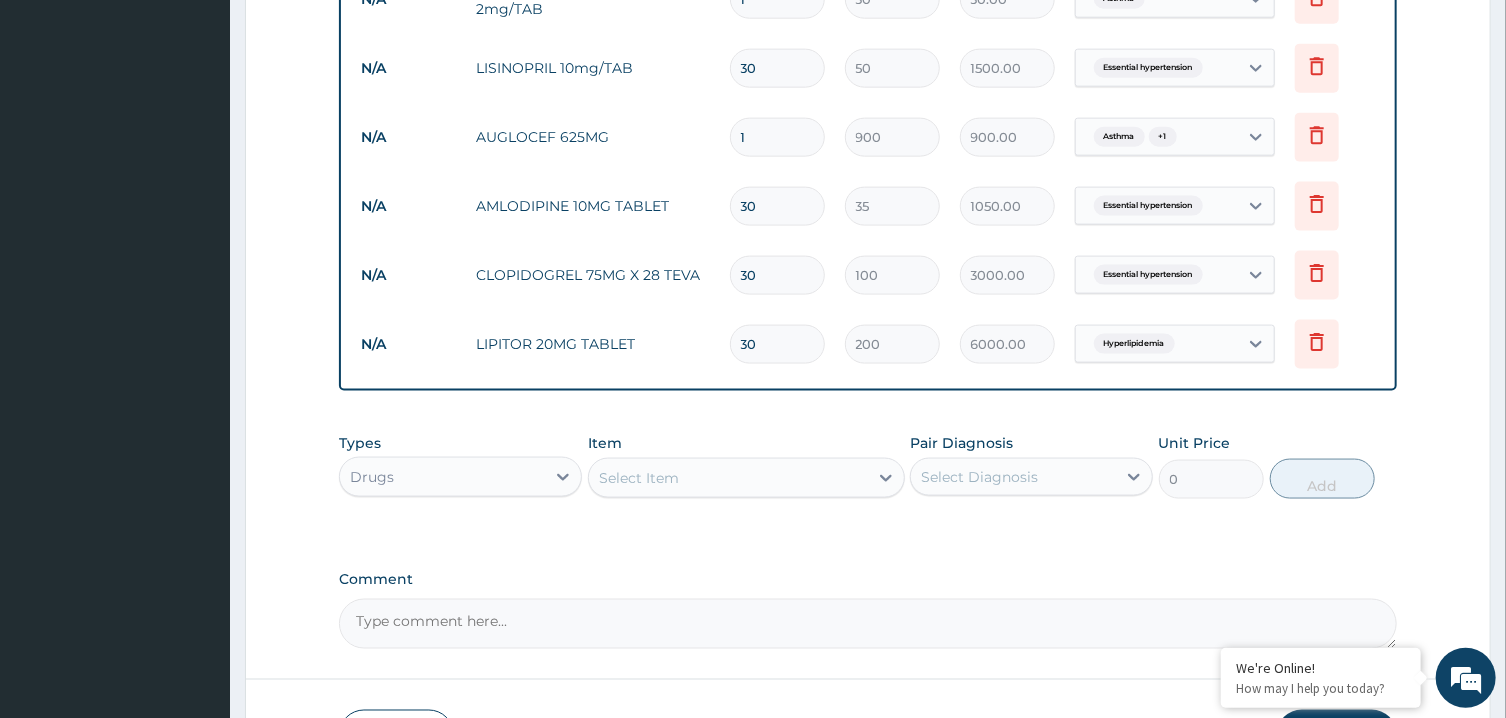 type on "30" 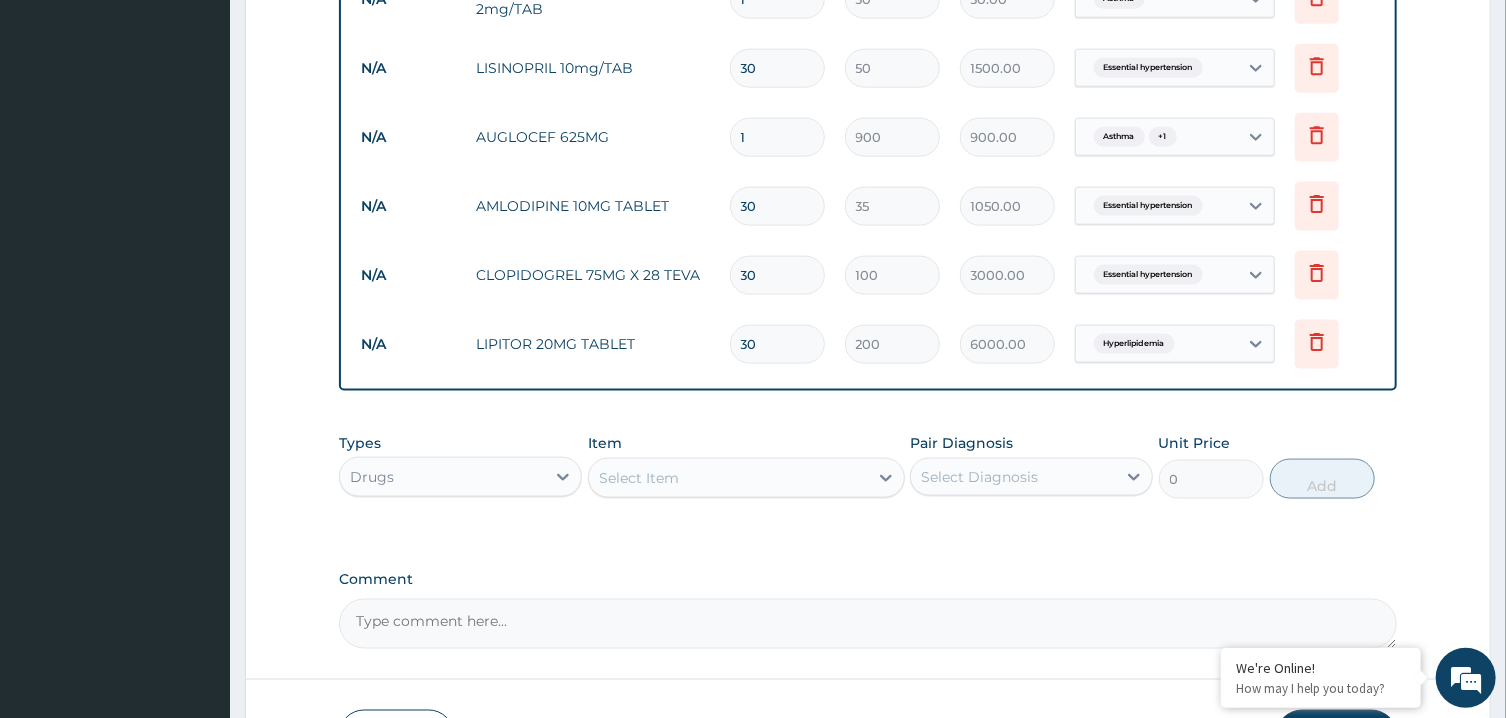 click on "1" at bounding box center [777, 137] 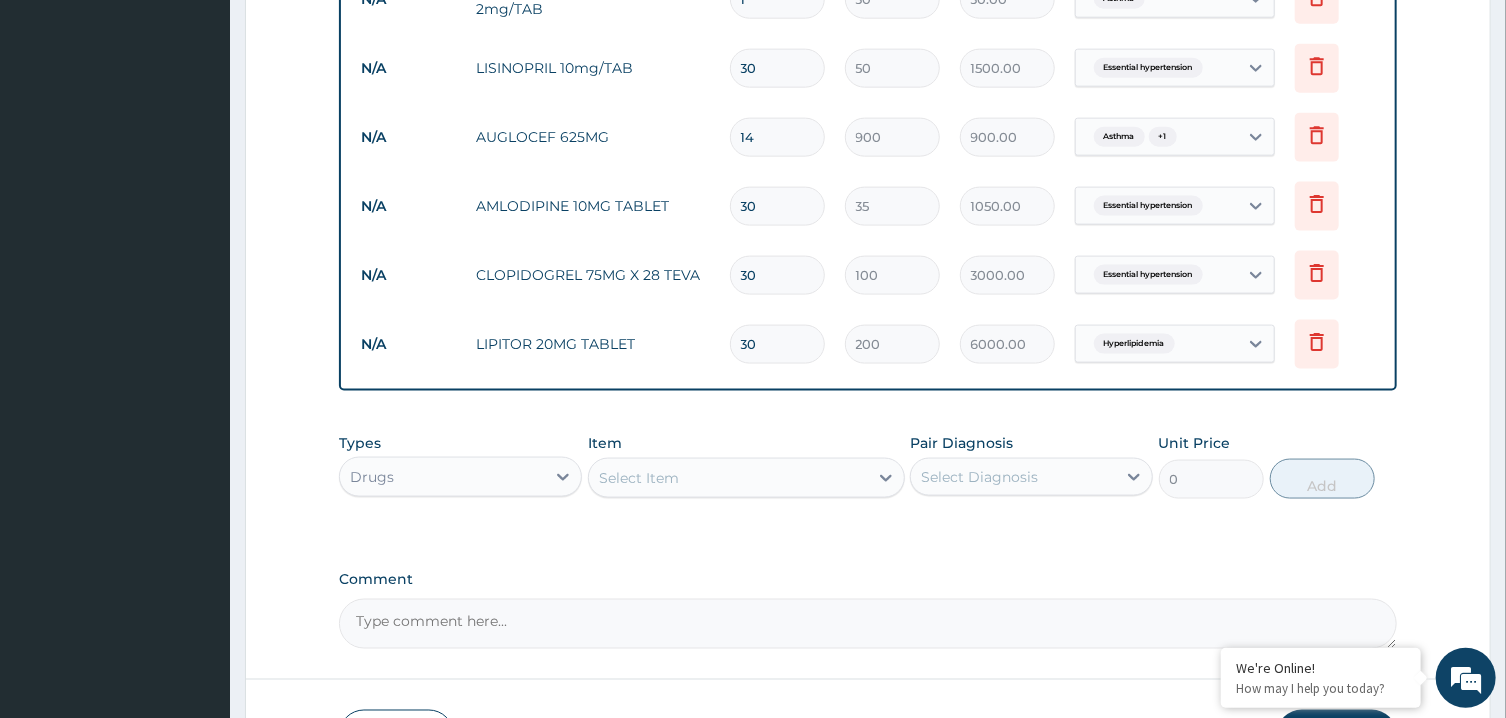 type on "12600.00" 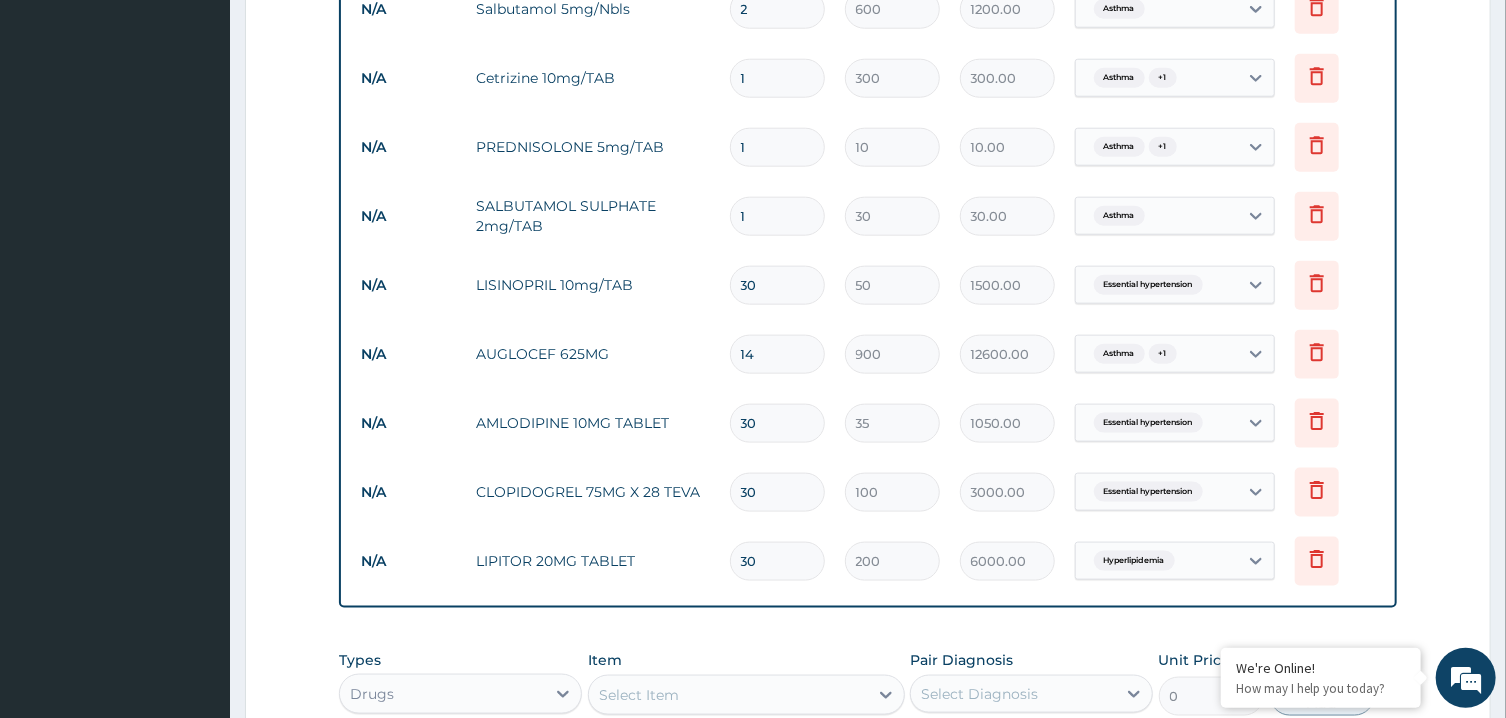 scroll, scrollTop: 1096, scrollLeft: 0, axis: vertical 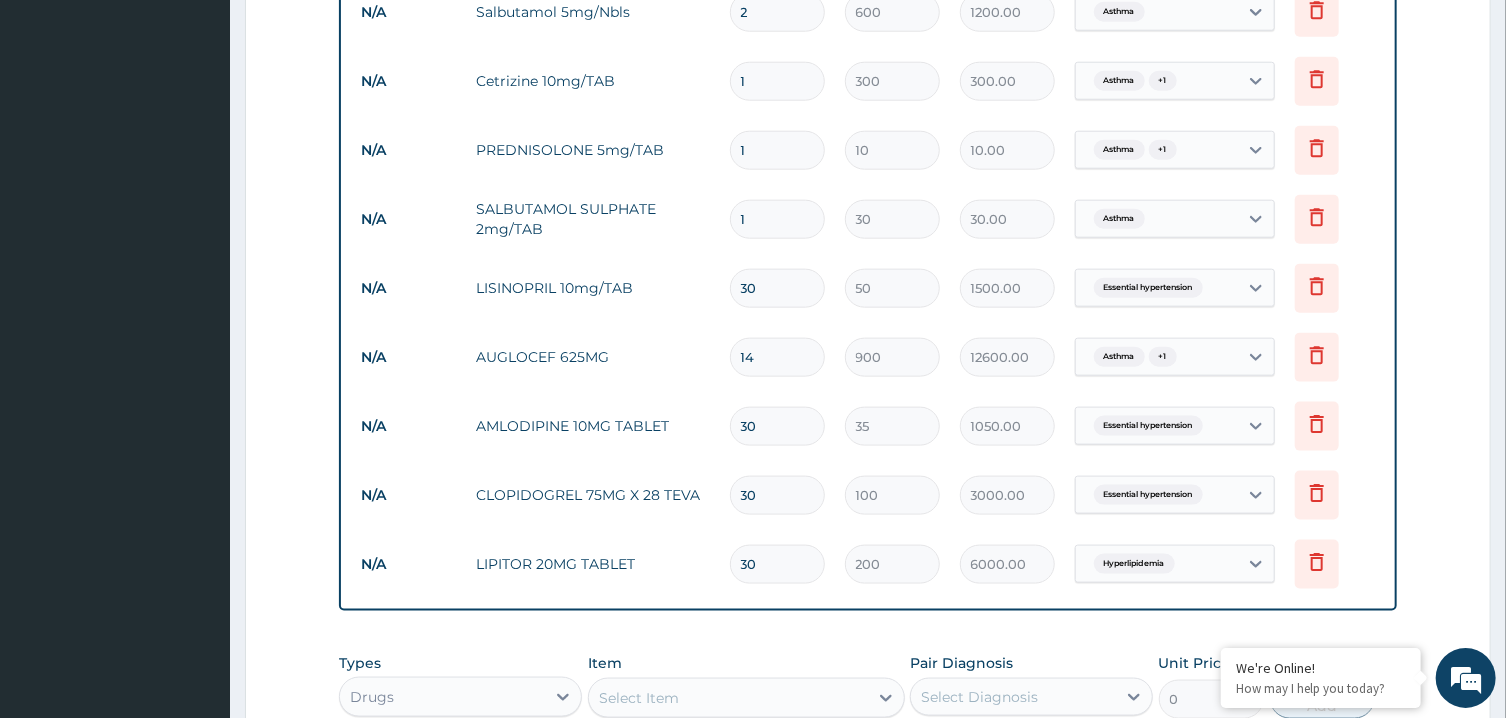 type on "14" 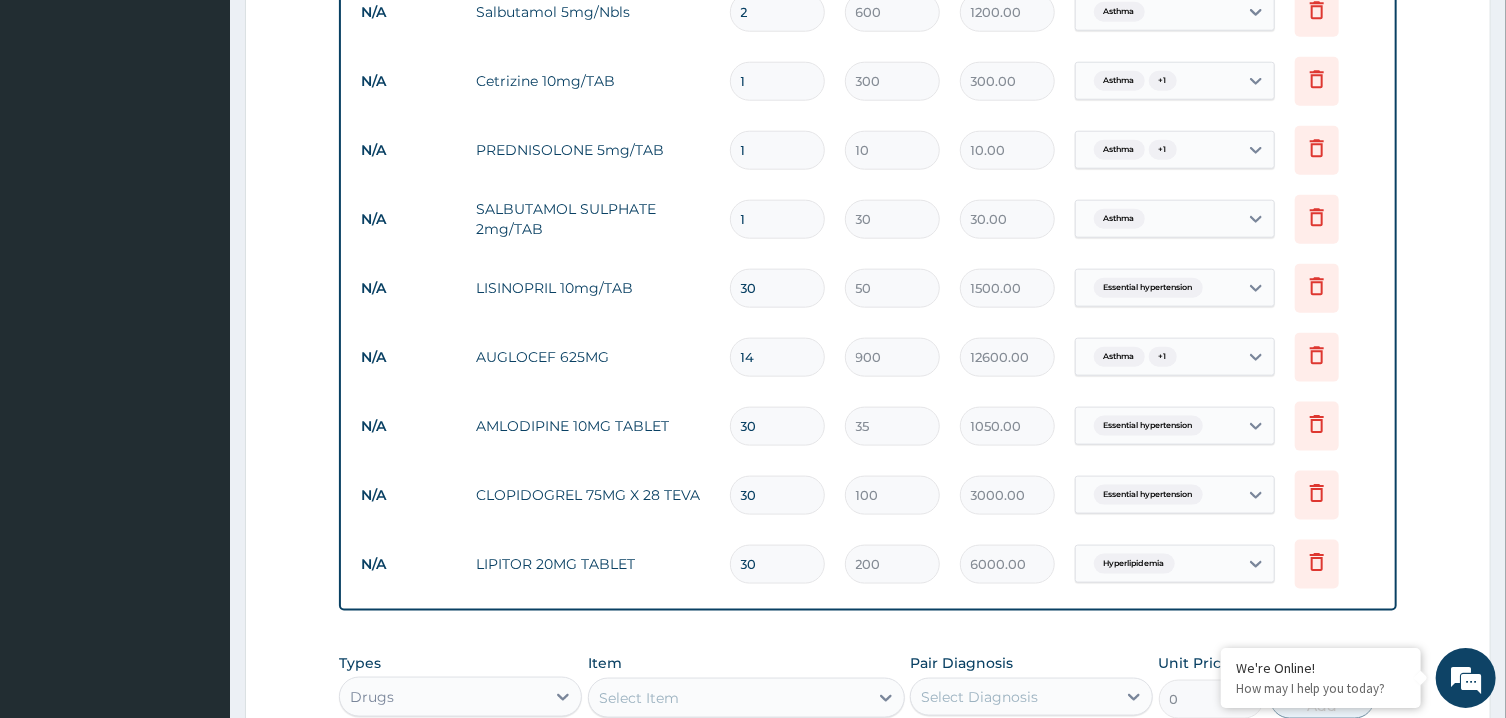 click on "1" at bounding box center [777, 219] 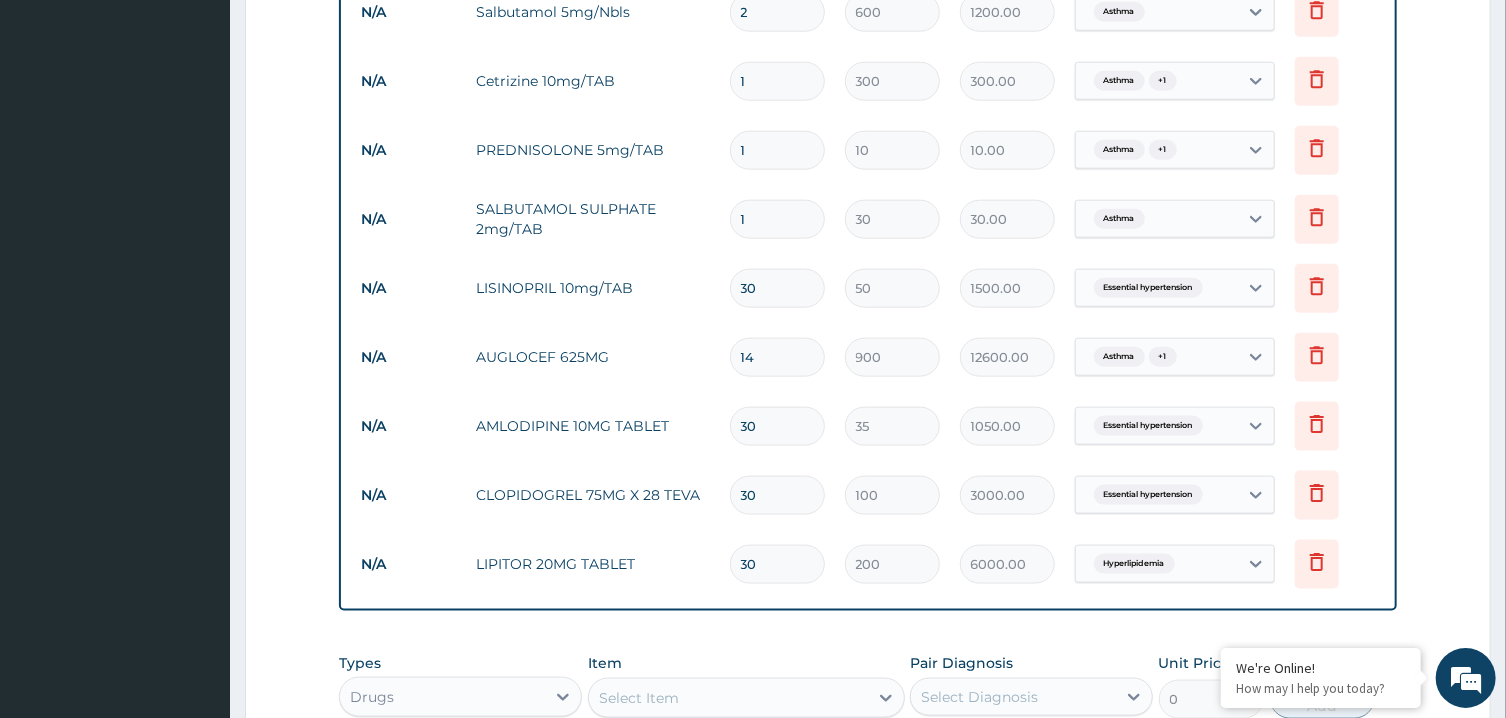 type on "2" 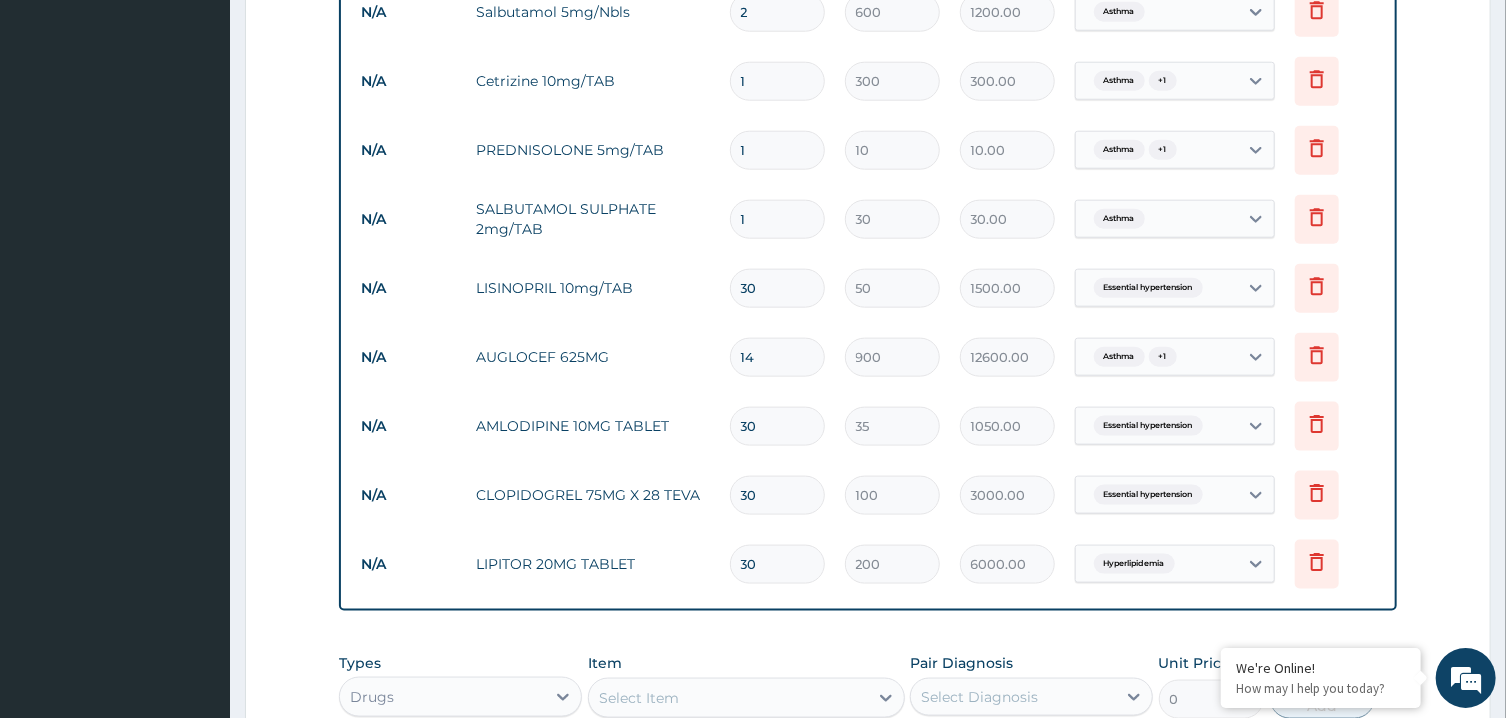 type on "60.00" 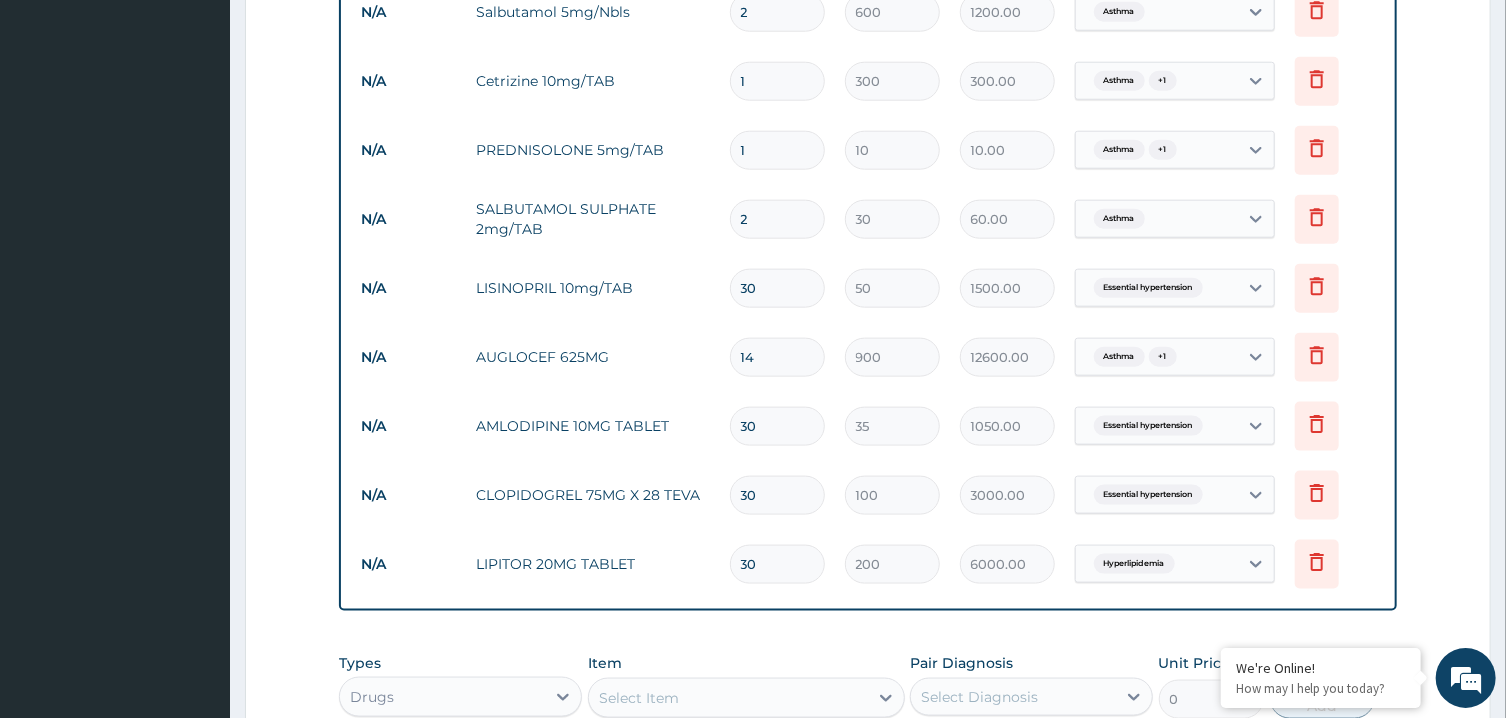 type on "20" 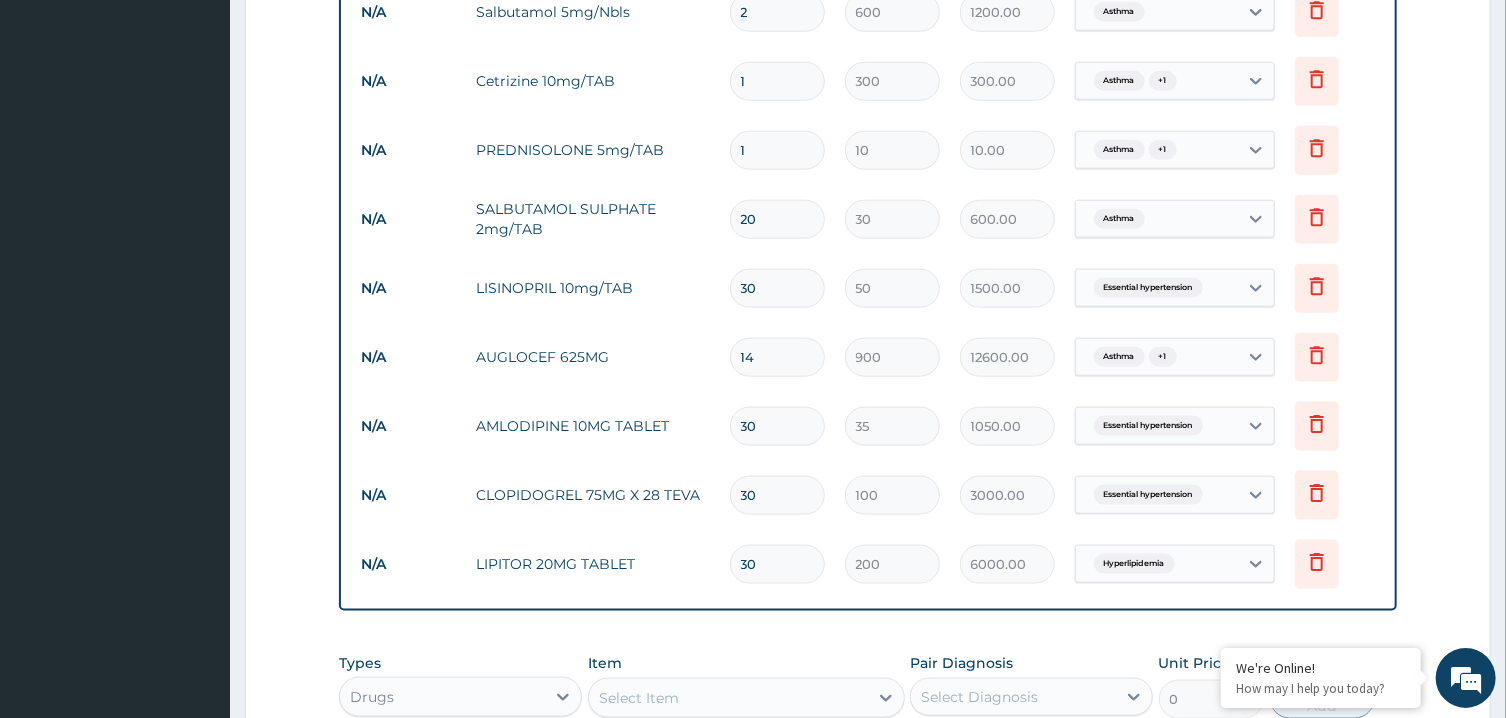 type on "20" 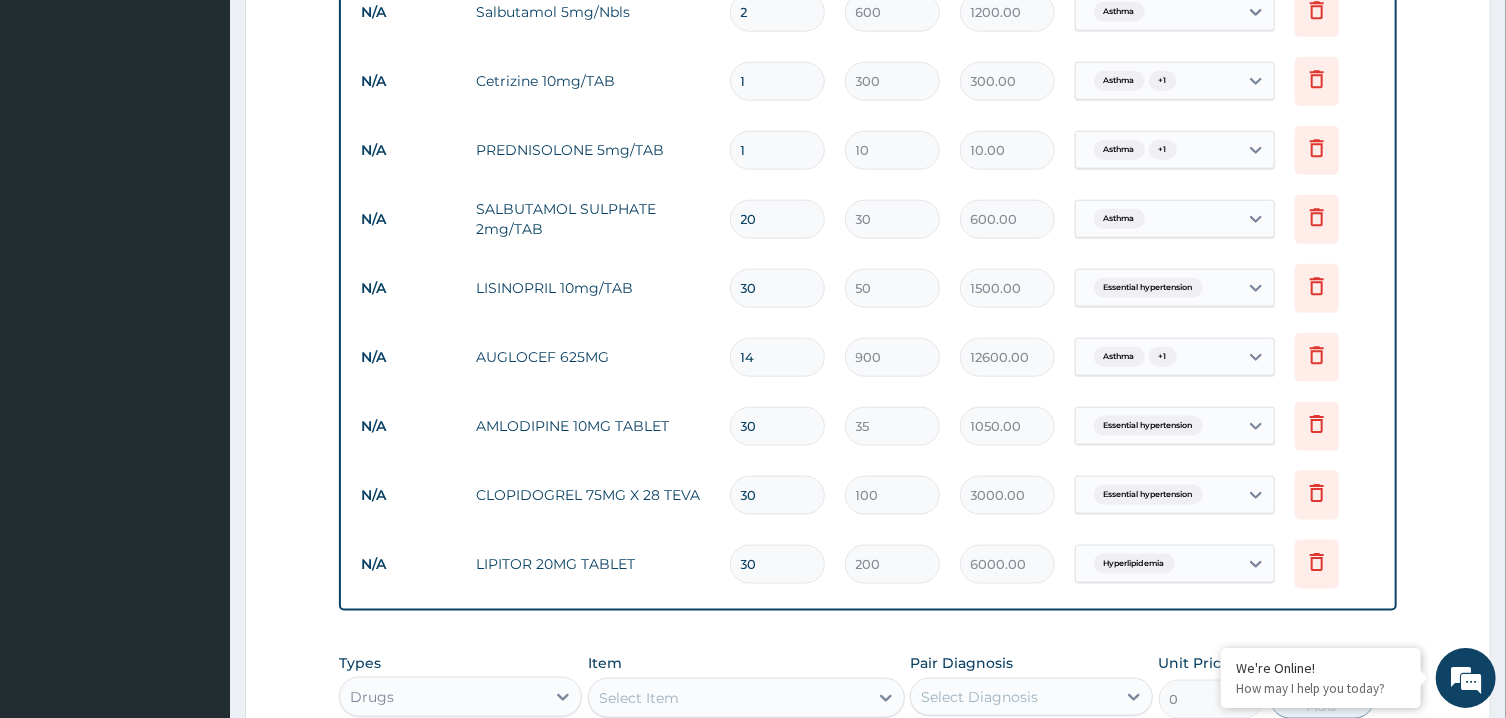 click on "1" at bounding box center (777, 150) 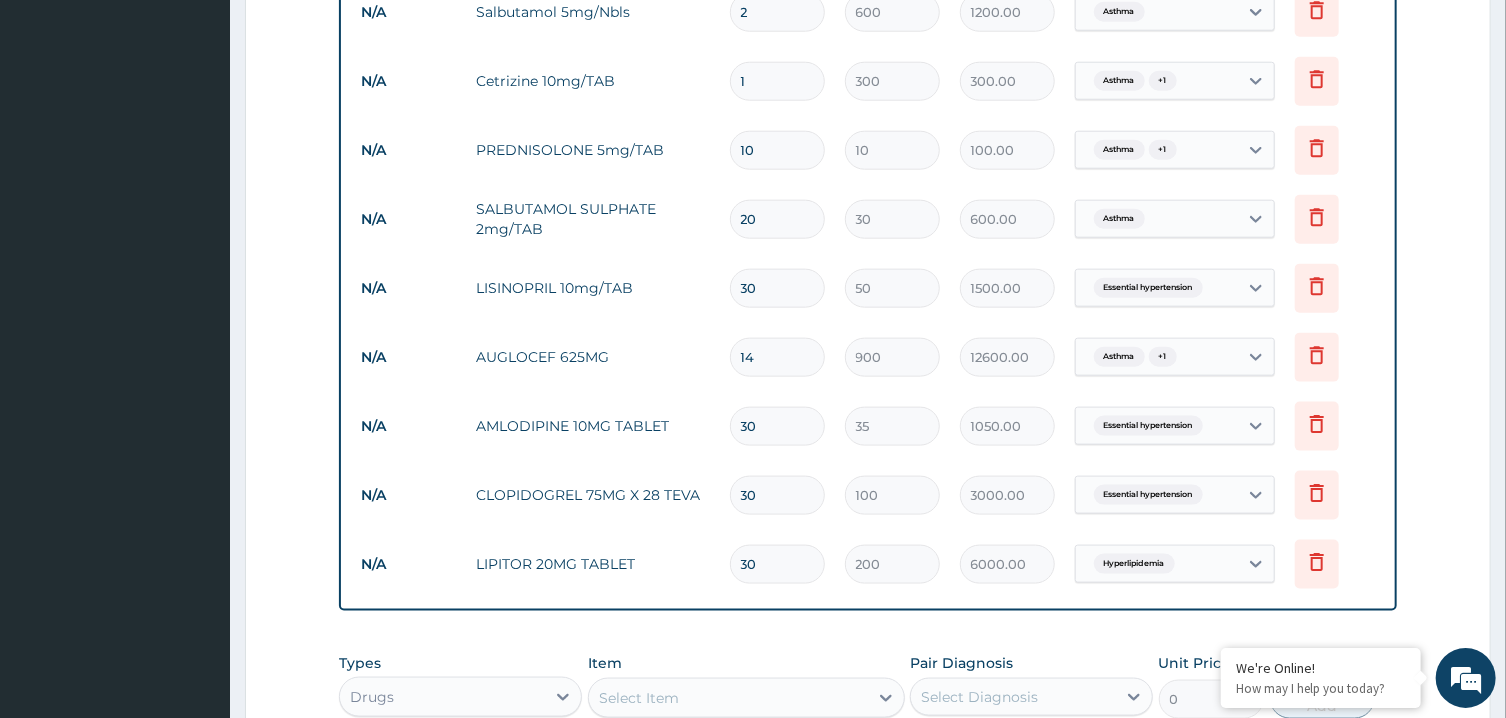type on "10" 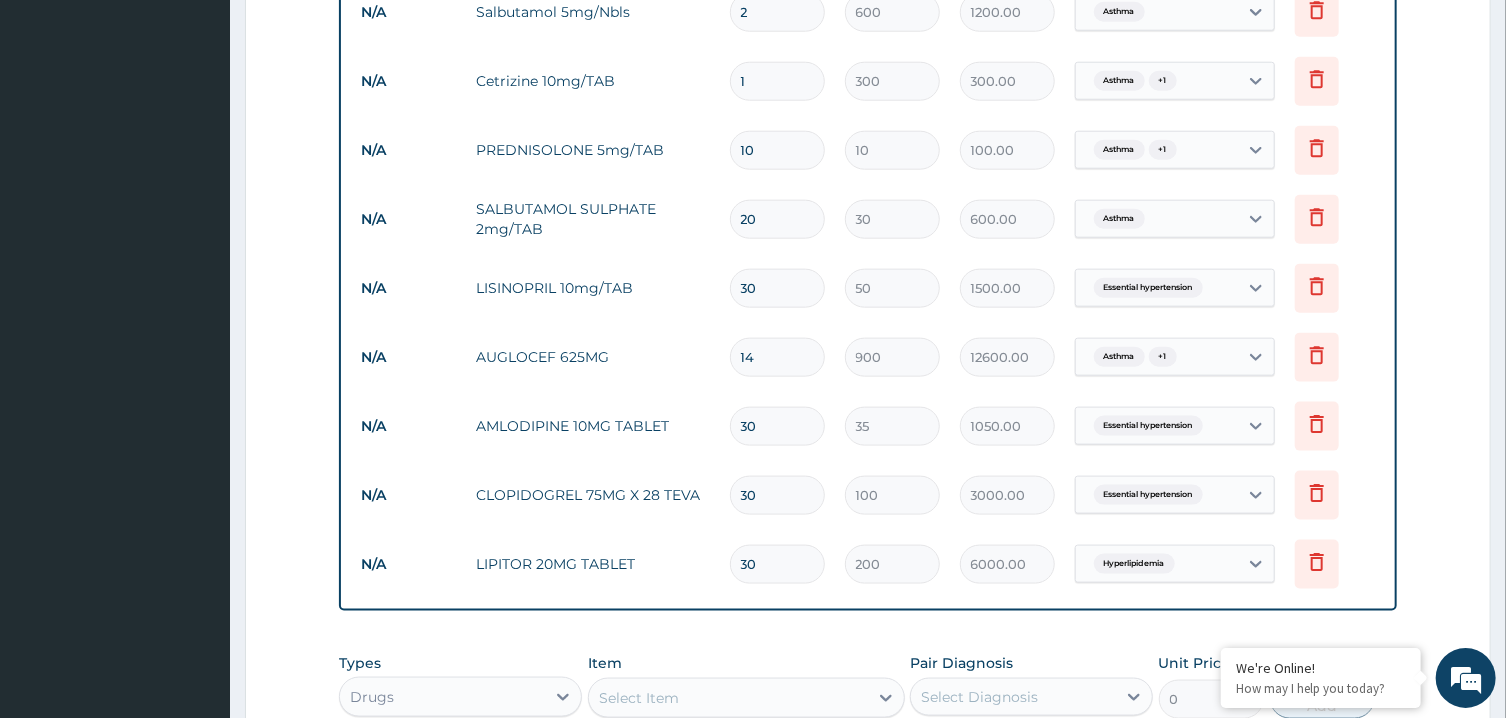 click on "1" at bounding box center [777, 81] 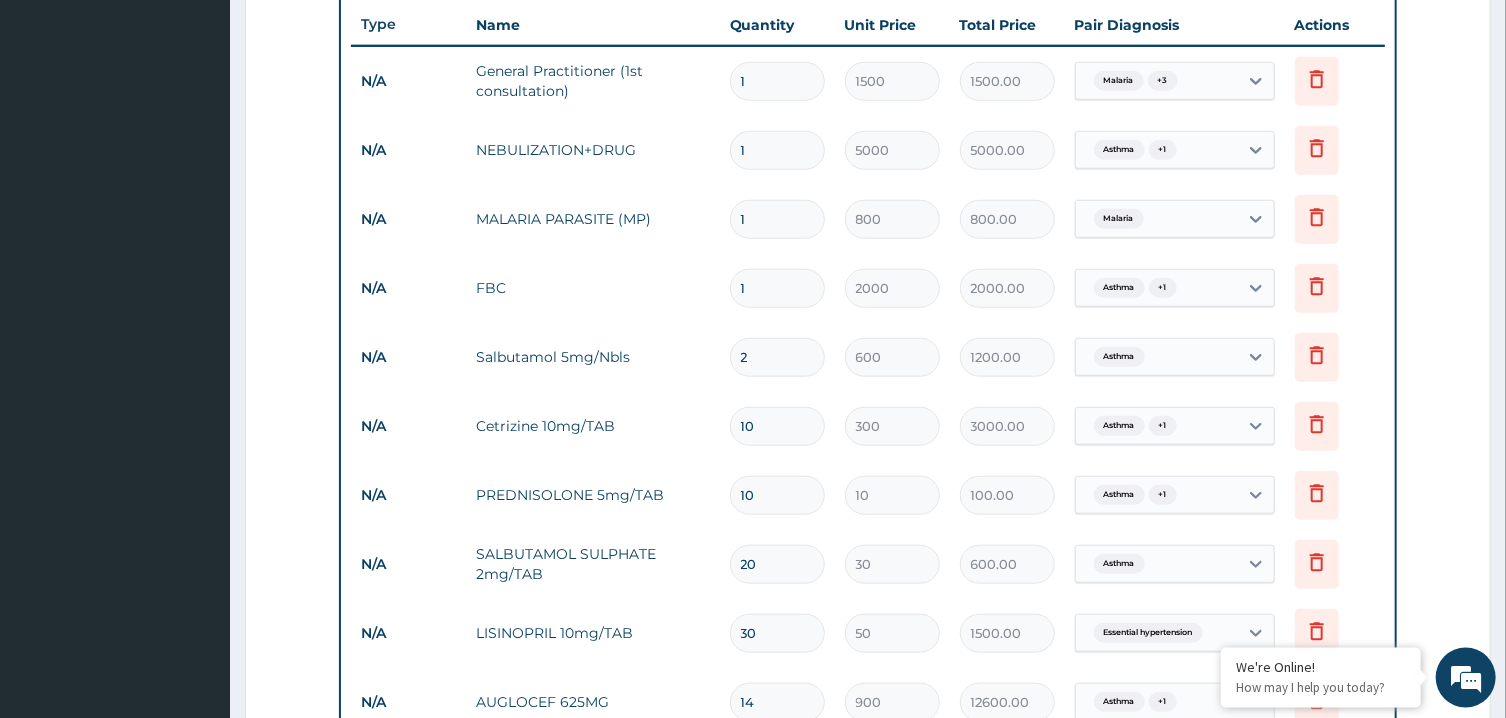scroll, scrollTop: 744, scrollLeft: 0, axis: vertical 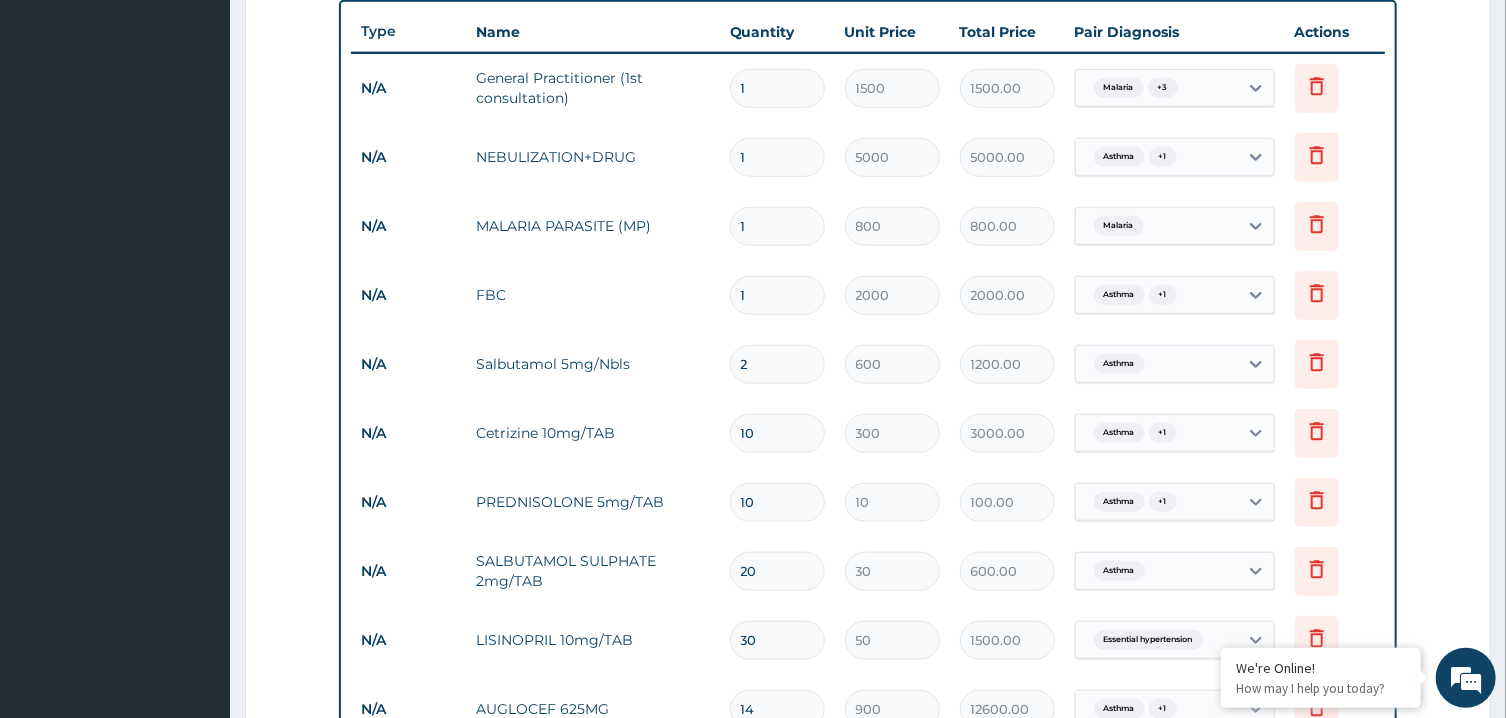 type on "10" 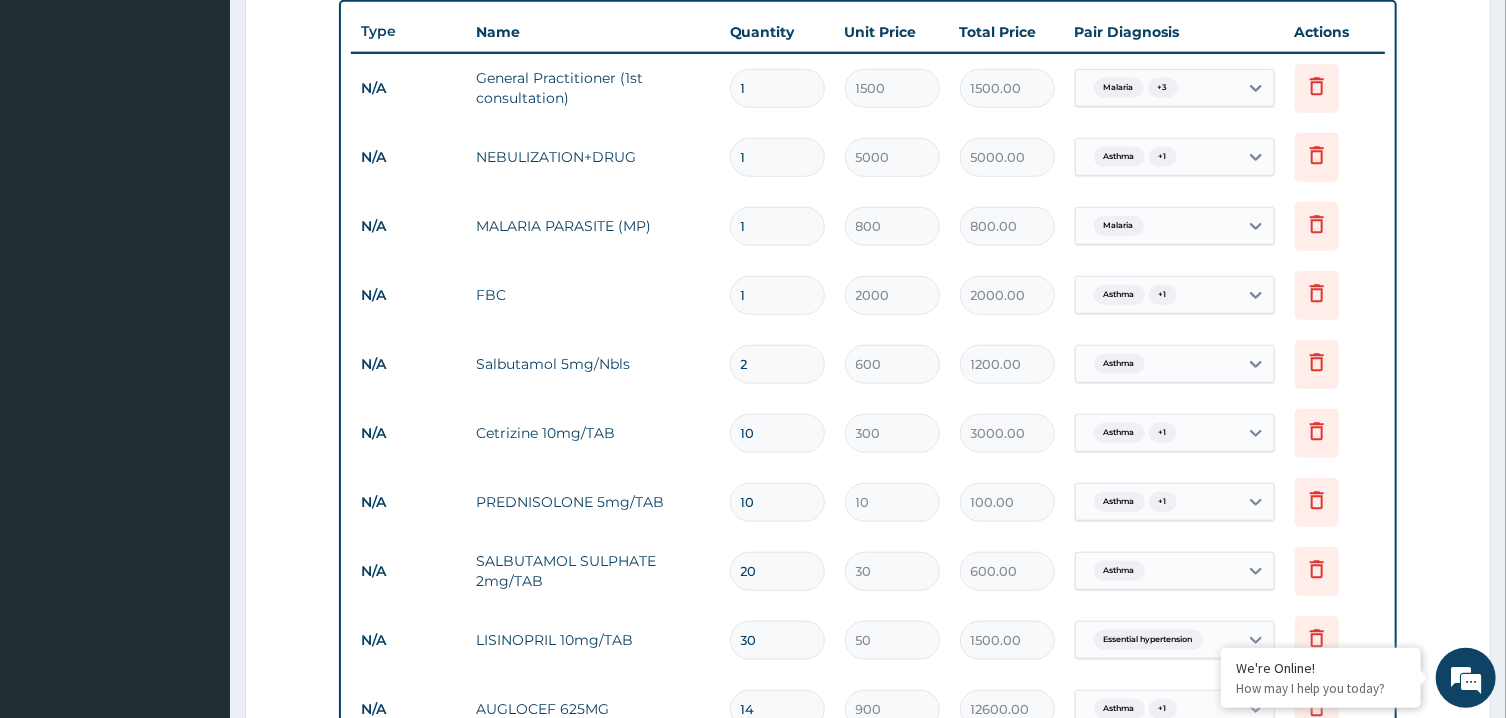 click on "1" at bounding box center (777, 157) 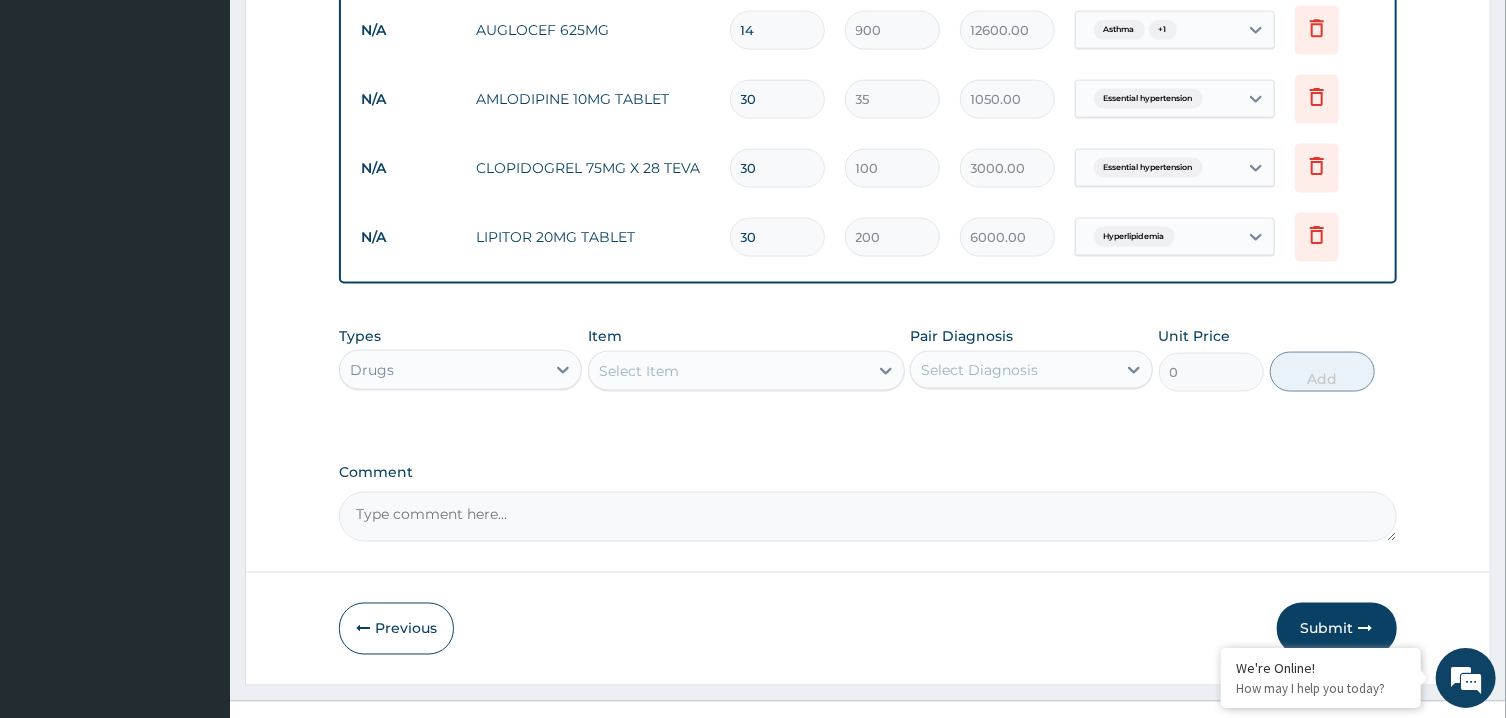 scroll, scrollTop: 1413, scrollLeft: 0, axis: vertical 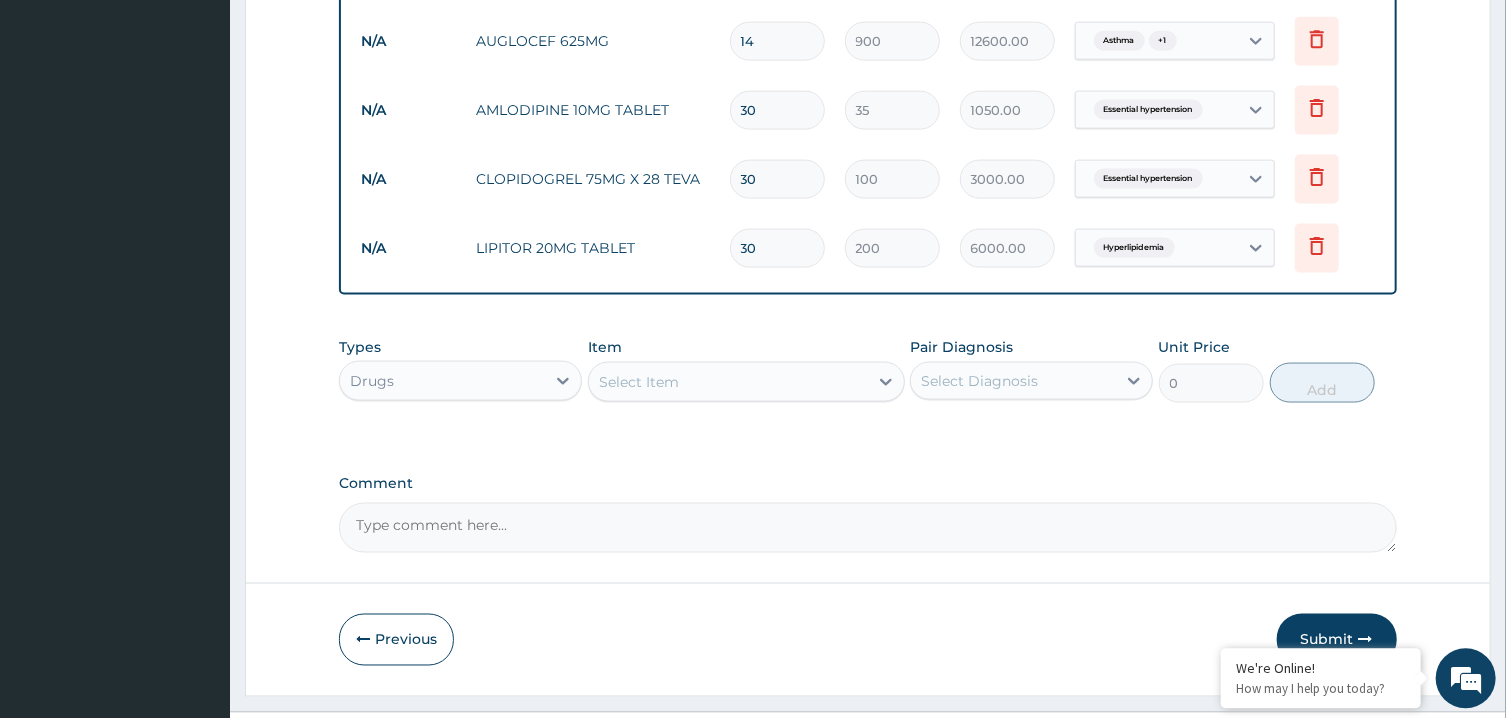 type on "2" 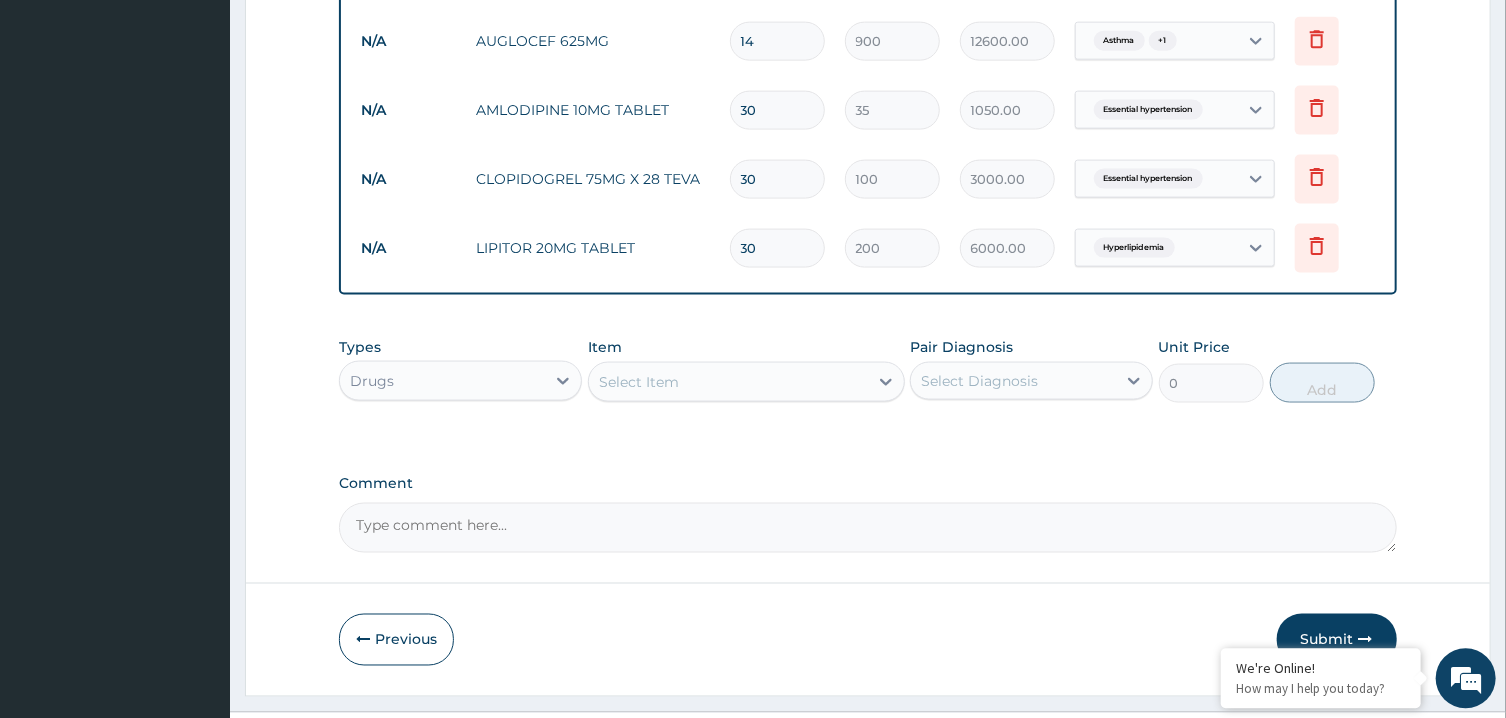 click on "Select Item" at bounding box center (728, 381) 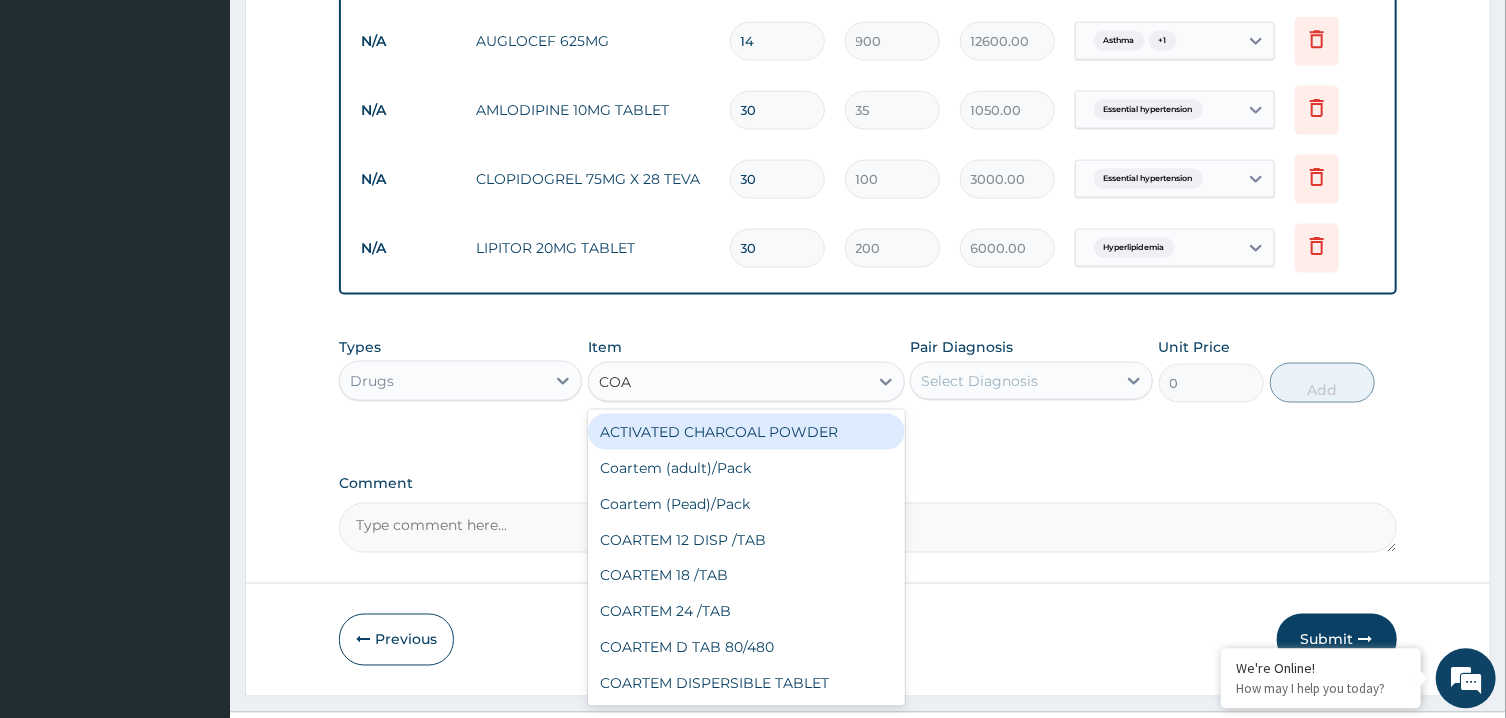 type on "COAR" 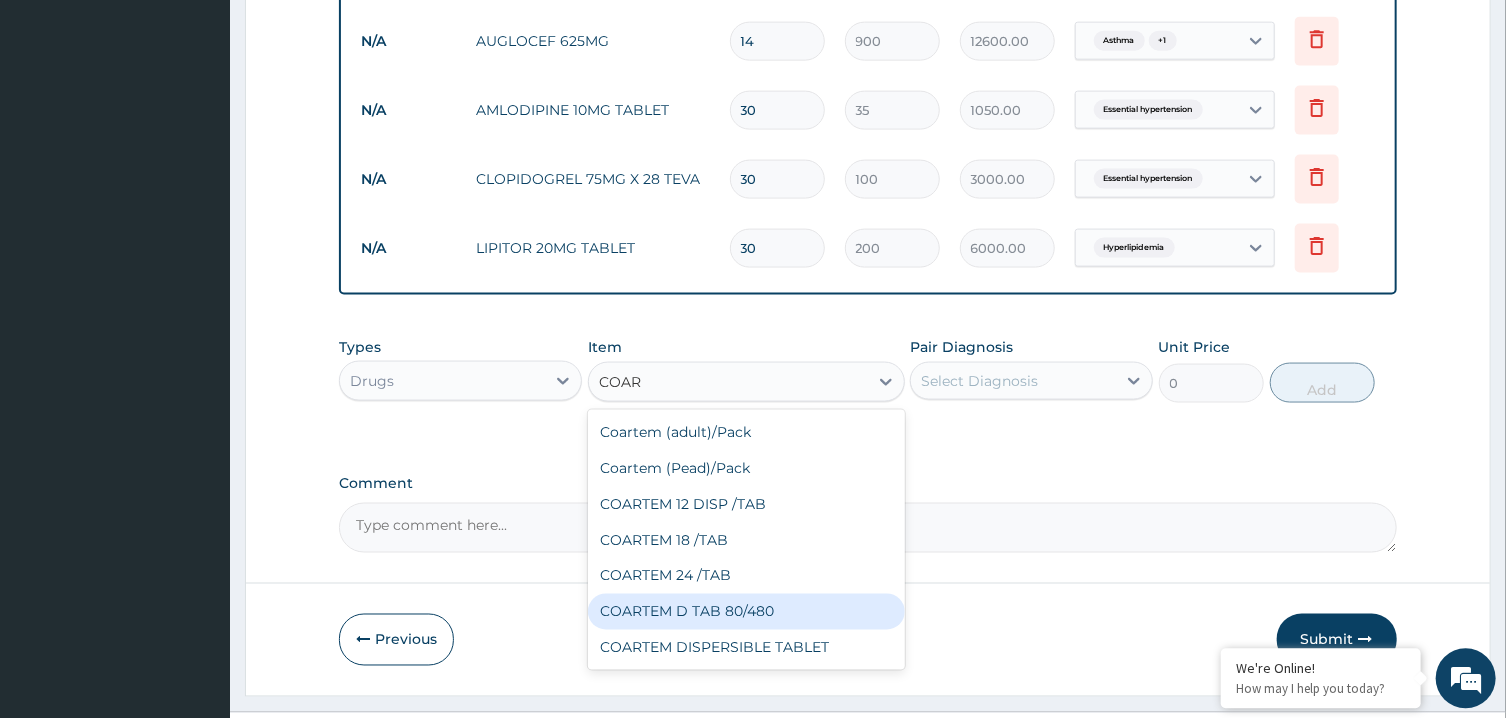 click on "COARTEM D TAB 80/480" at bounding box center (746, 611) 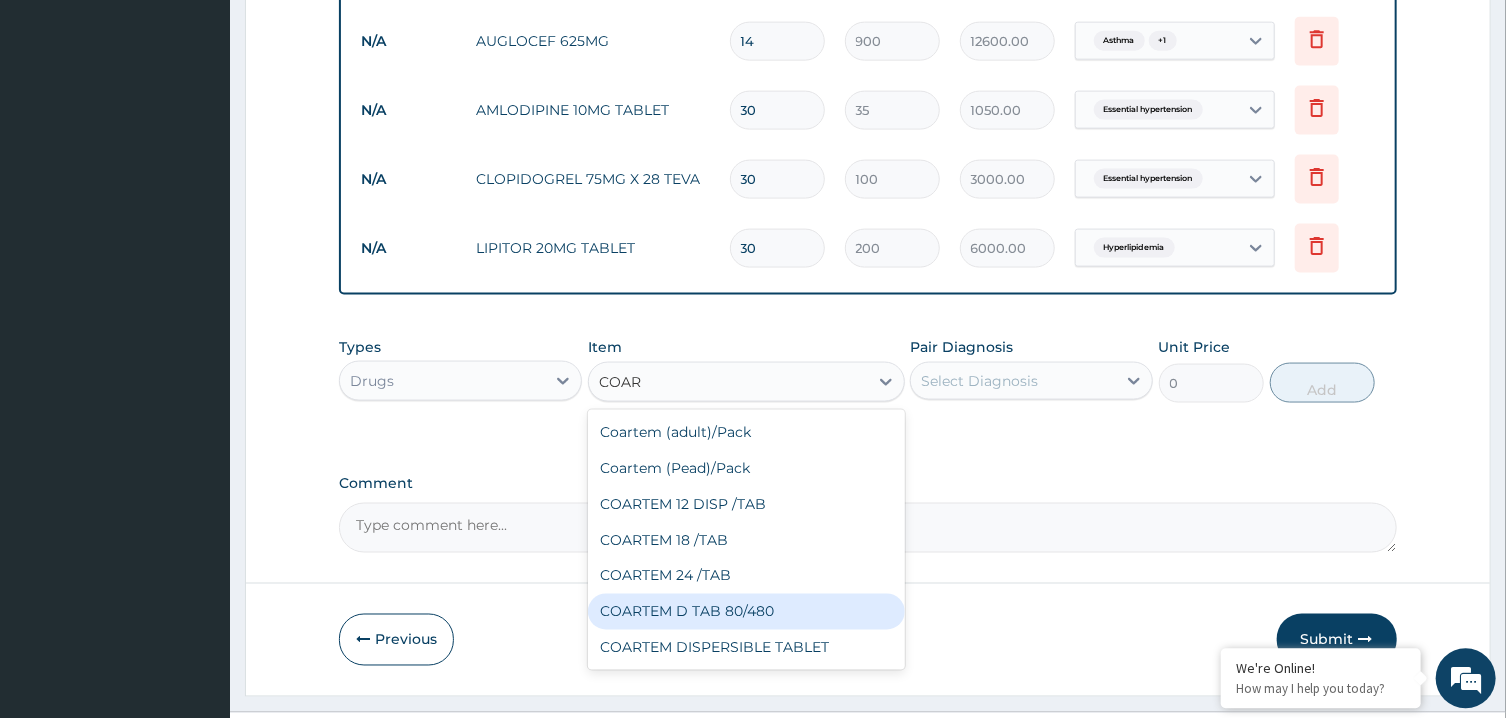 type 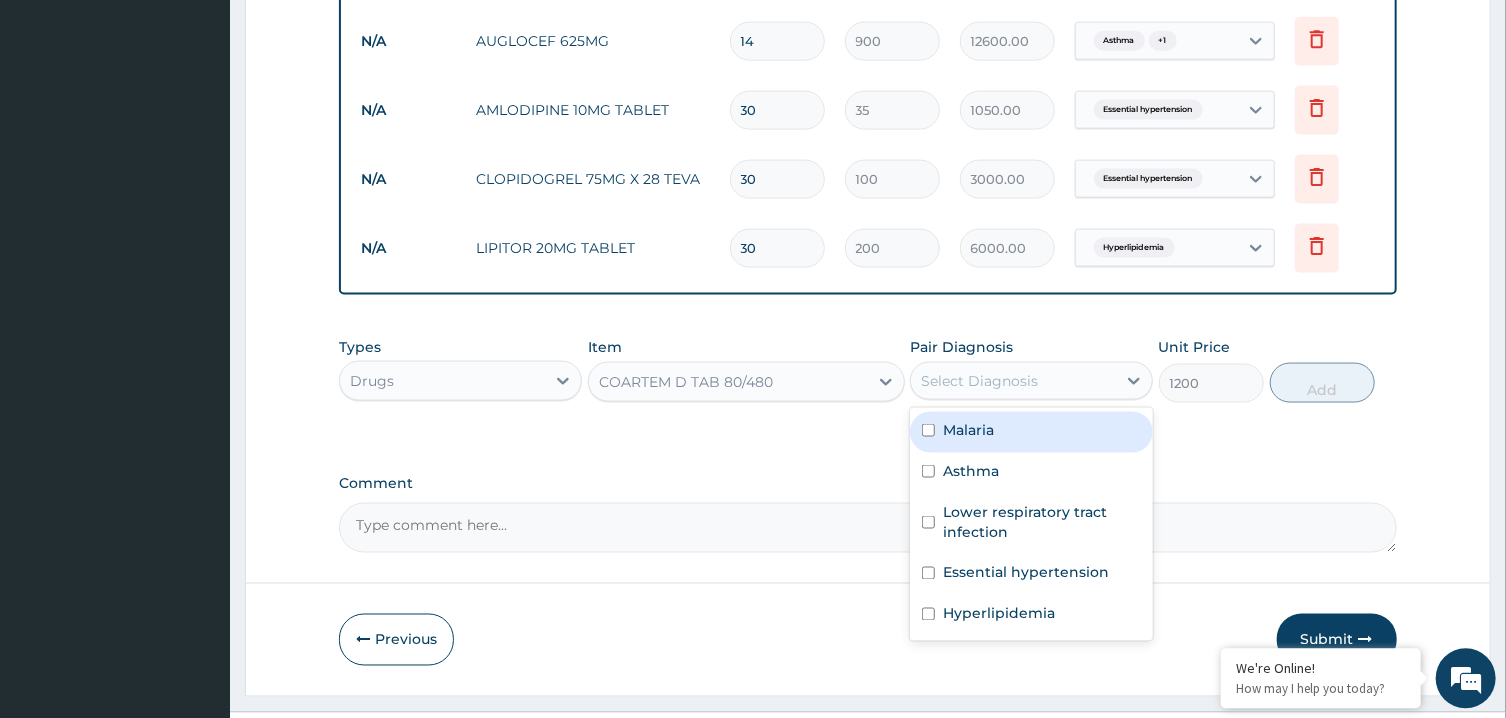 click on "Select Diagnosis" at bounding box center [979, 380] 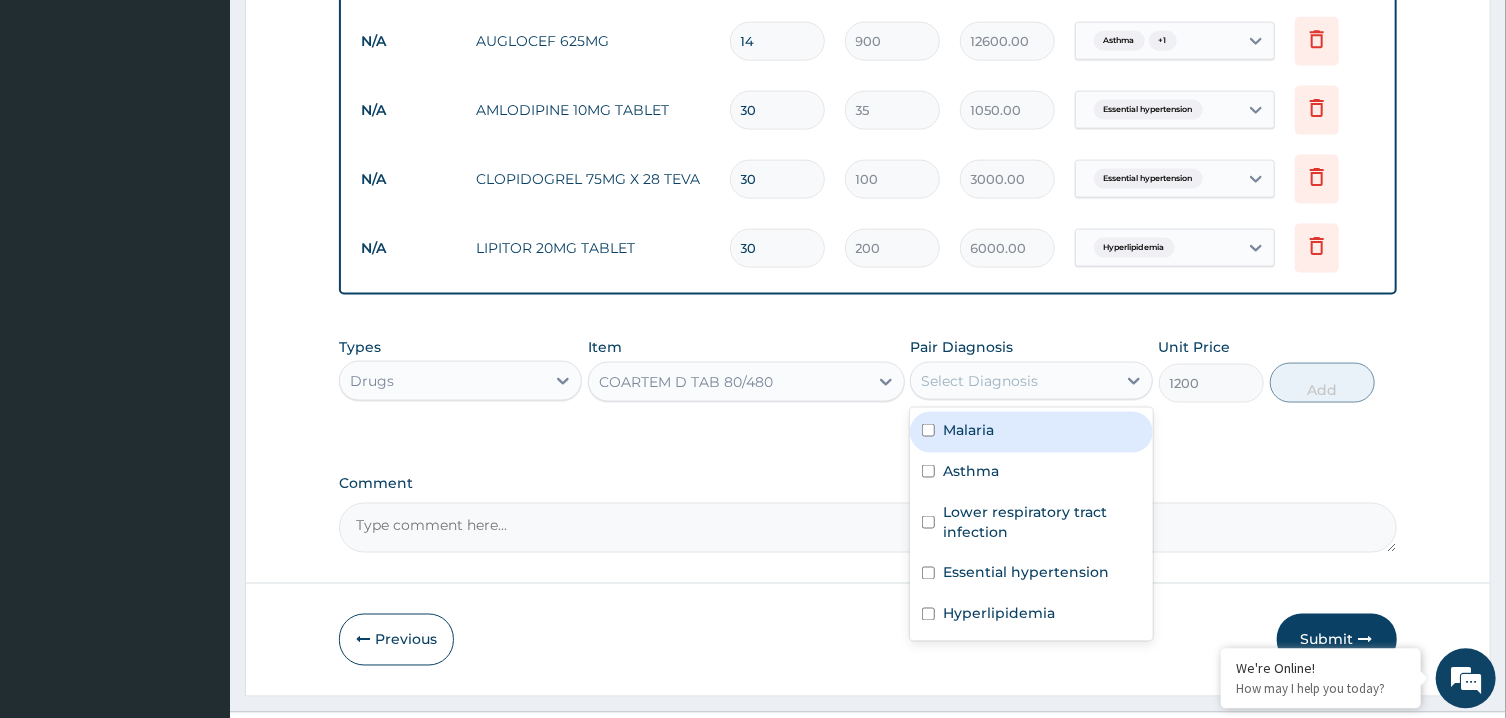 click on "Malaria" at bounding box center [1031, 431] 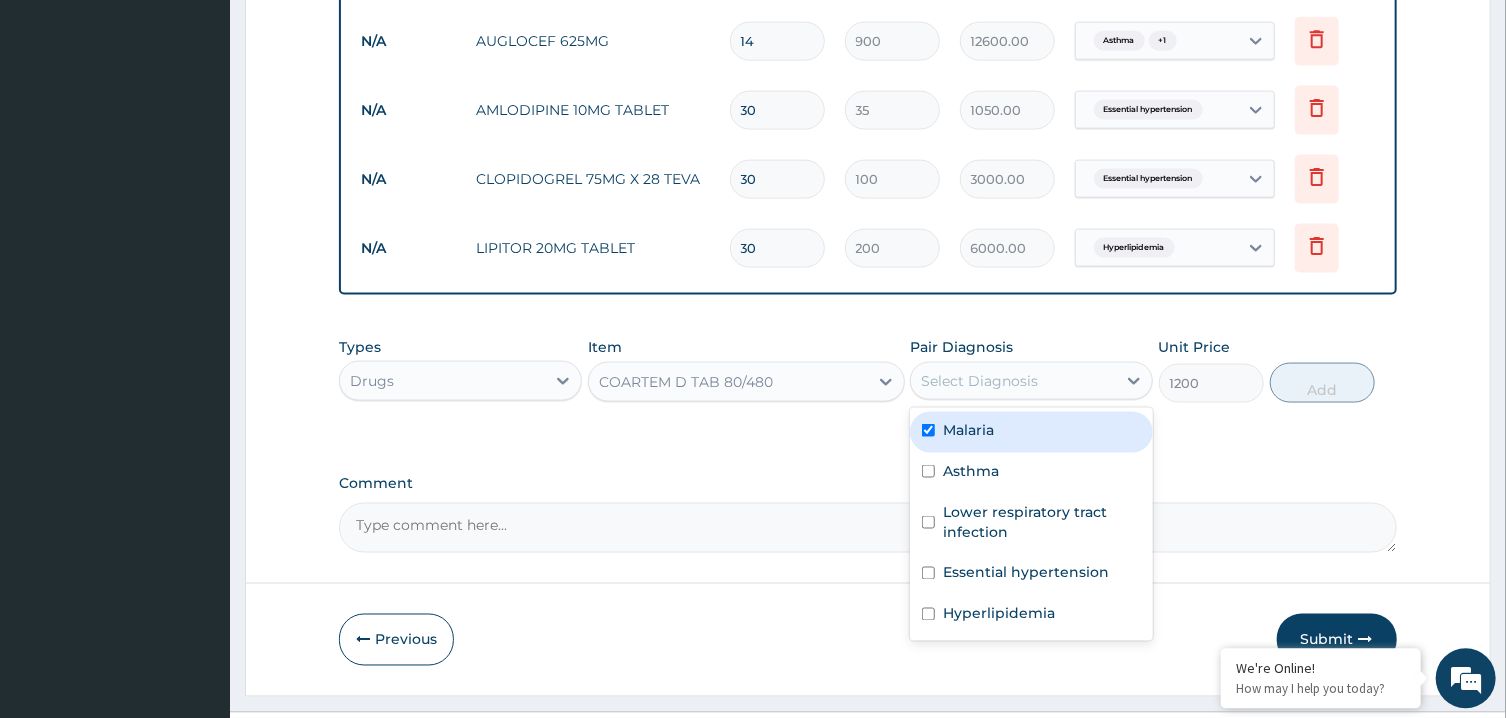 checkbox on "true" 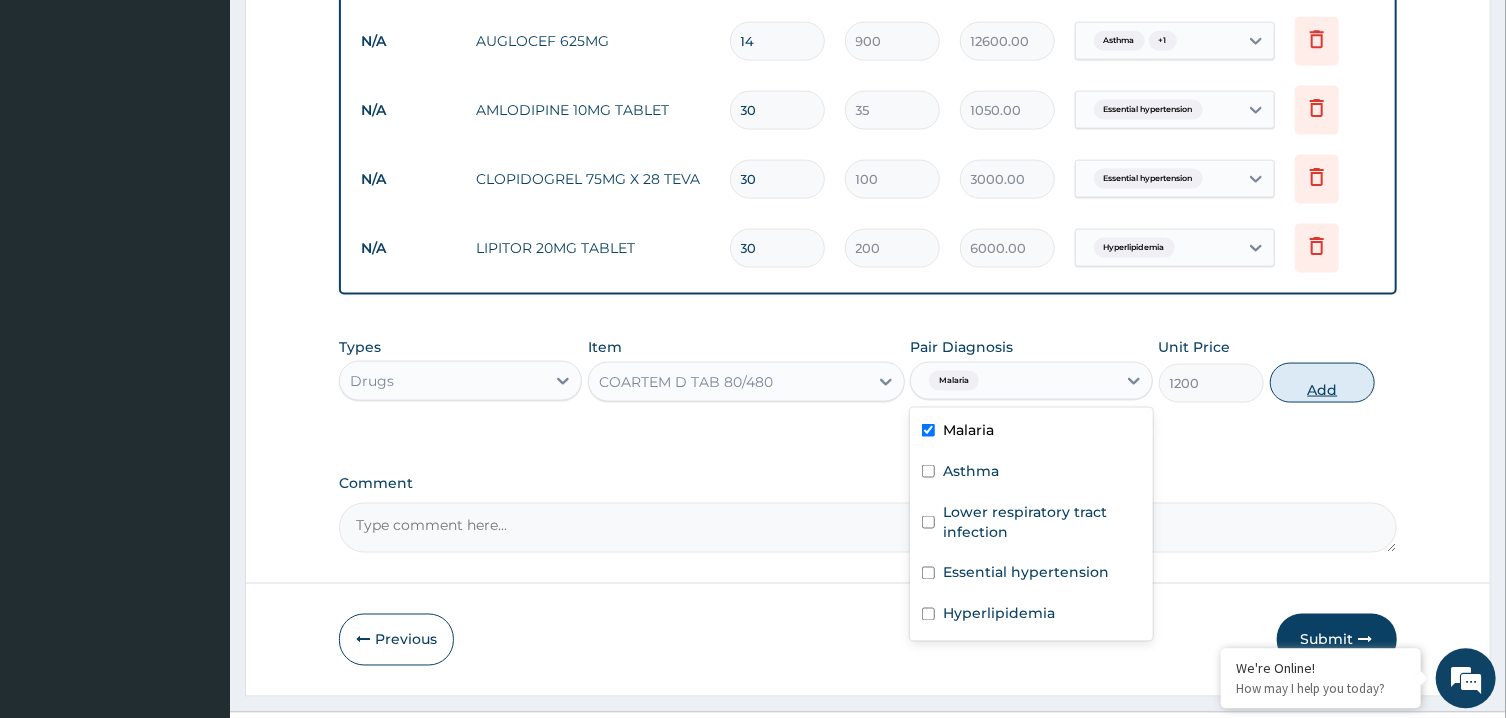 click on "Add" at bounding box center (1323, 382) 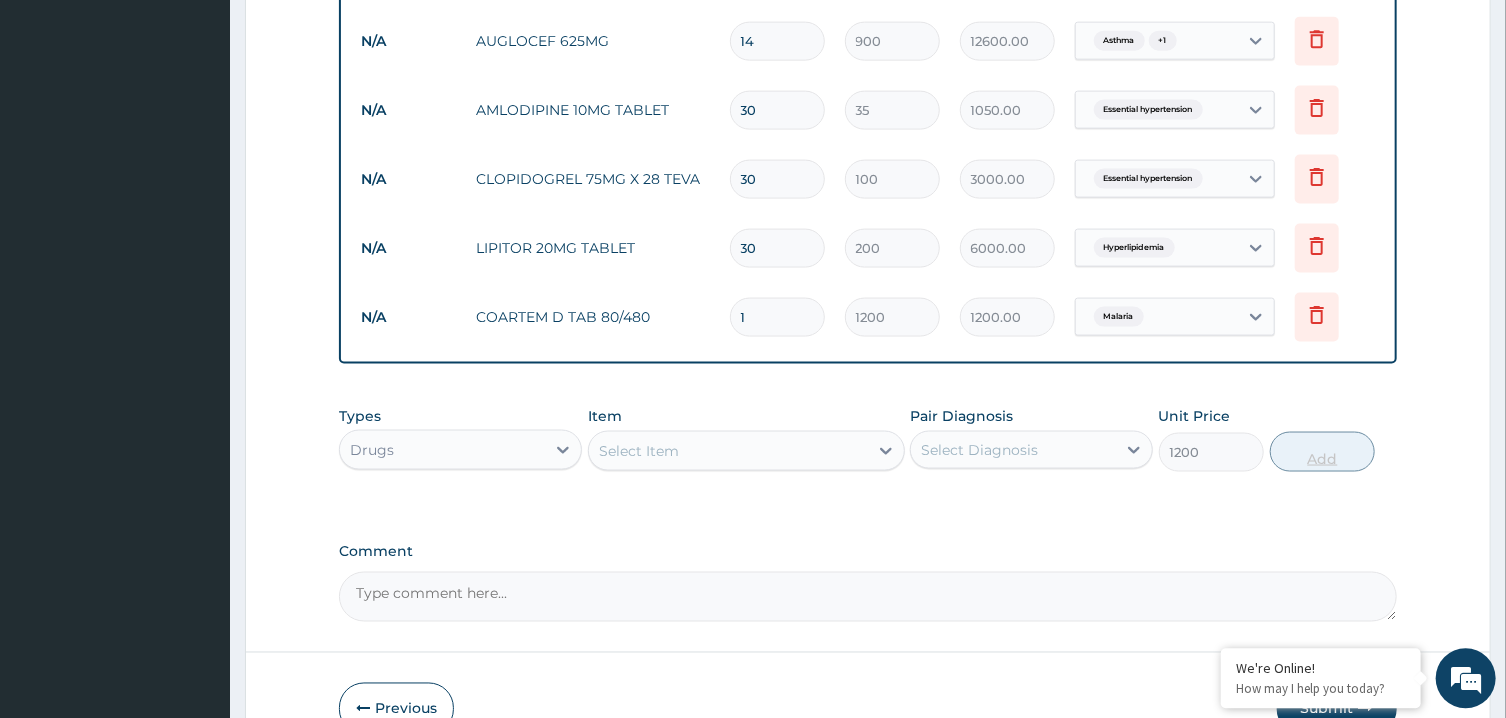 type on "0" 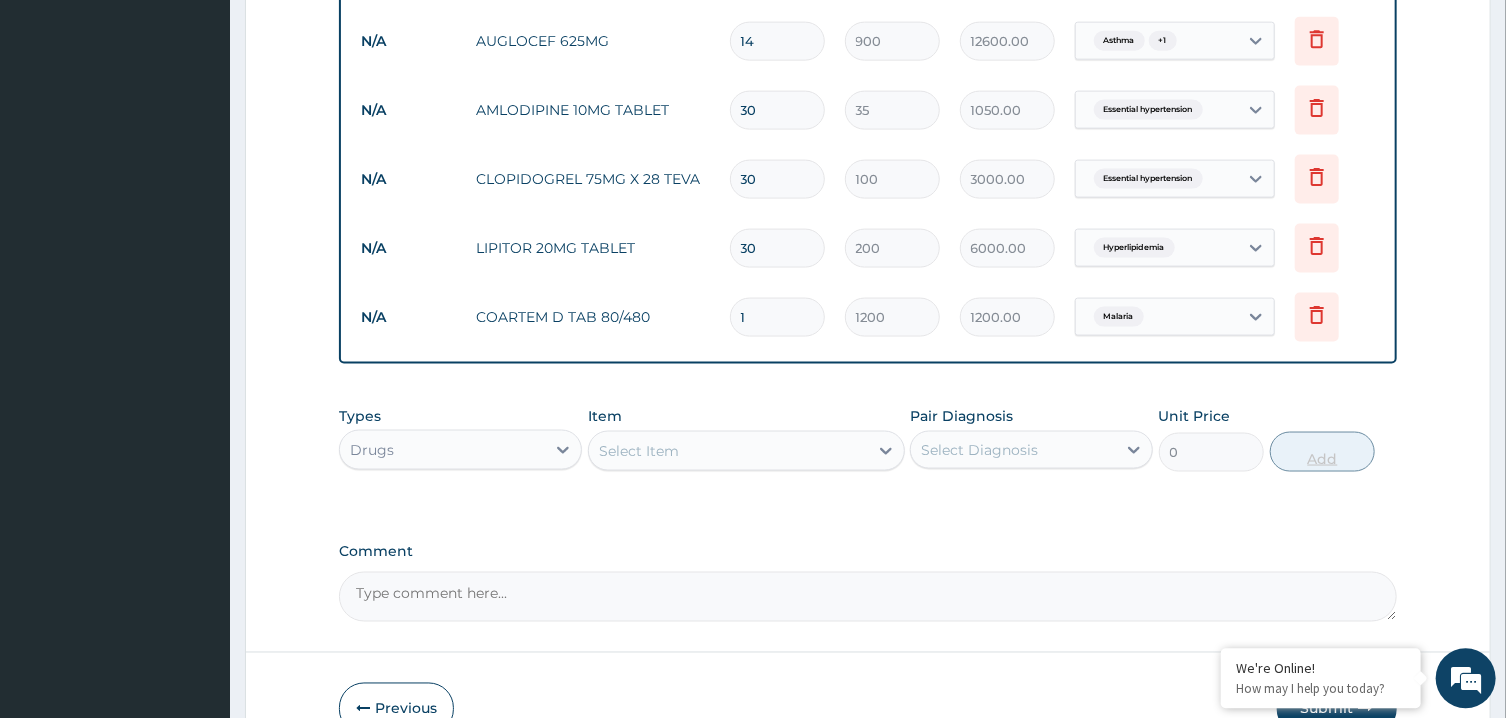type 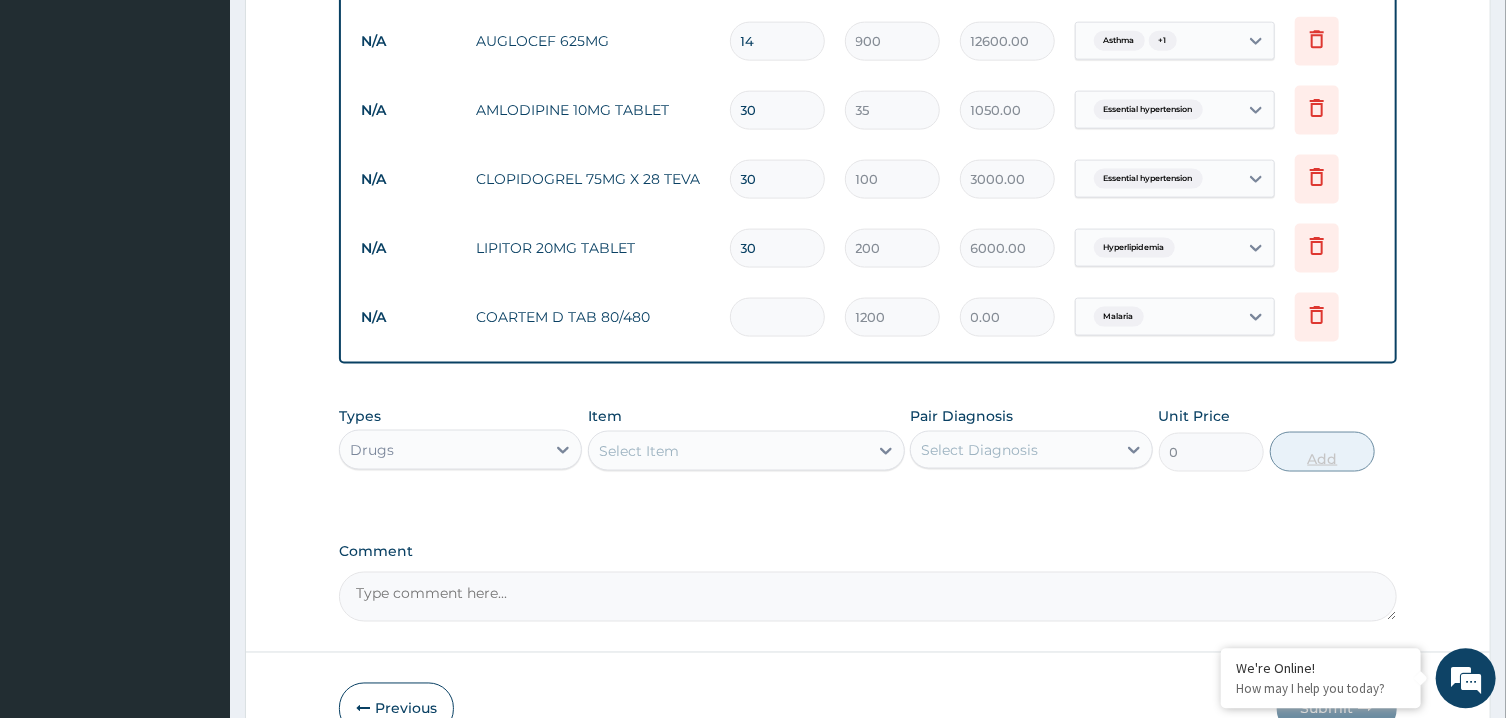 type on "6" 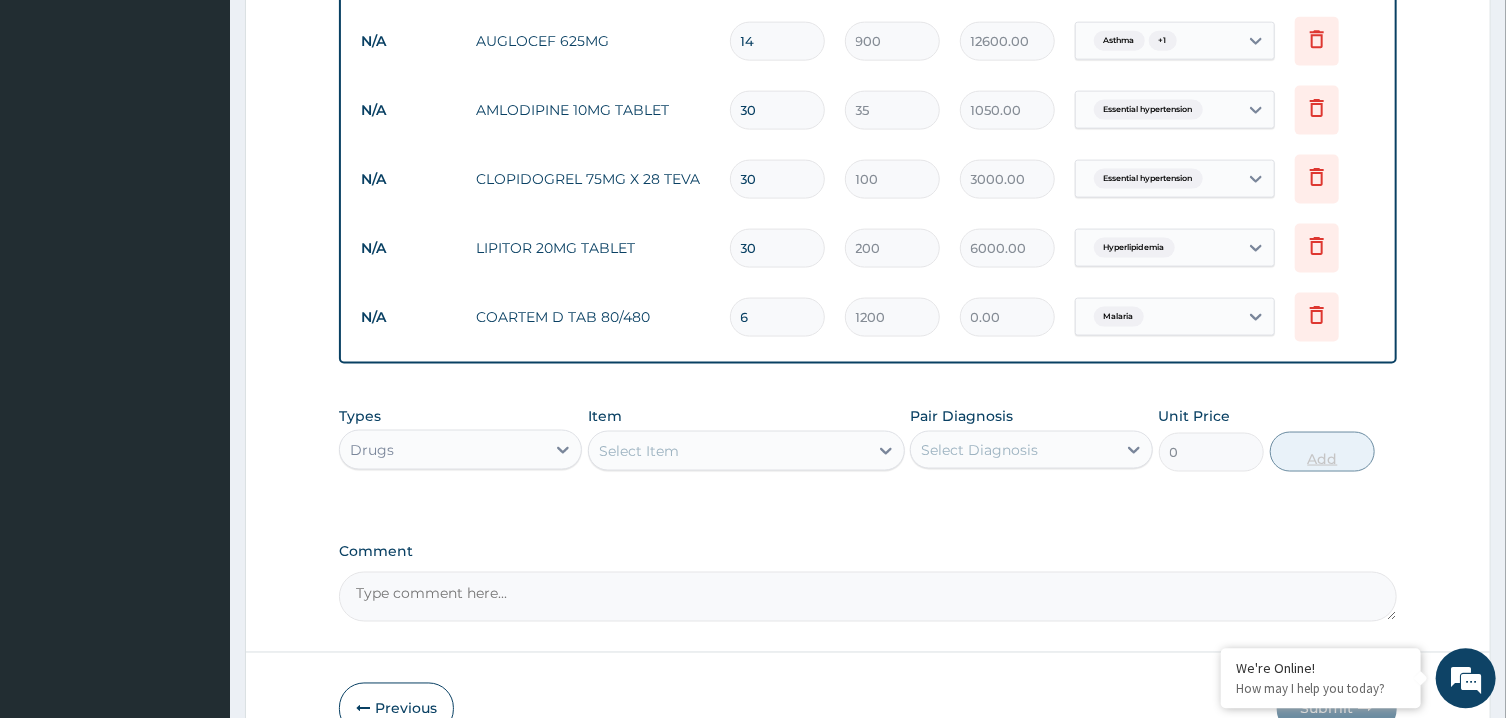 type on "7200.00" 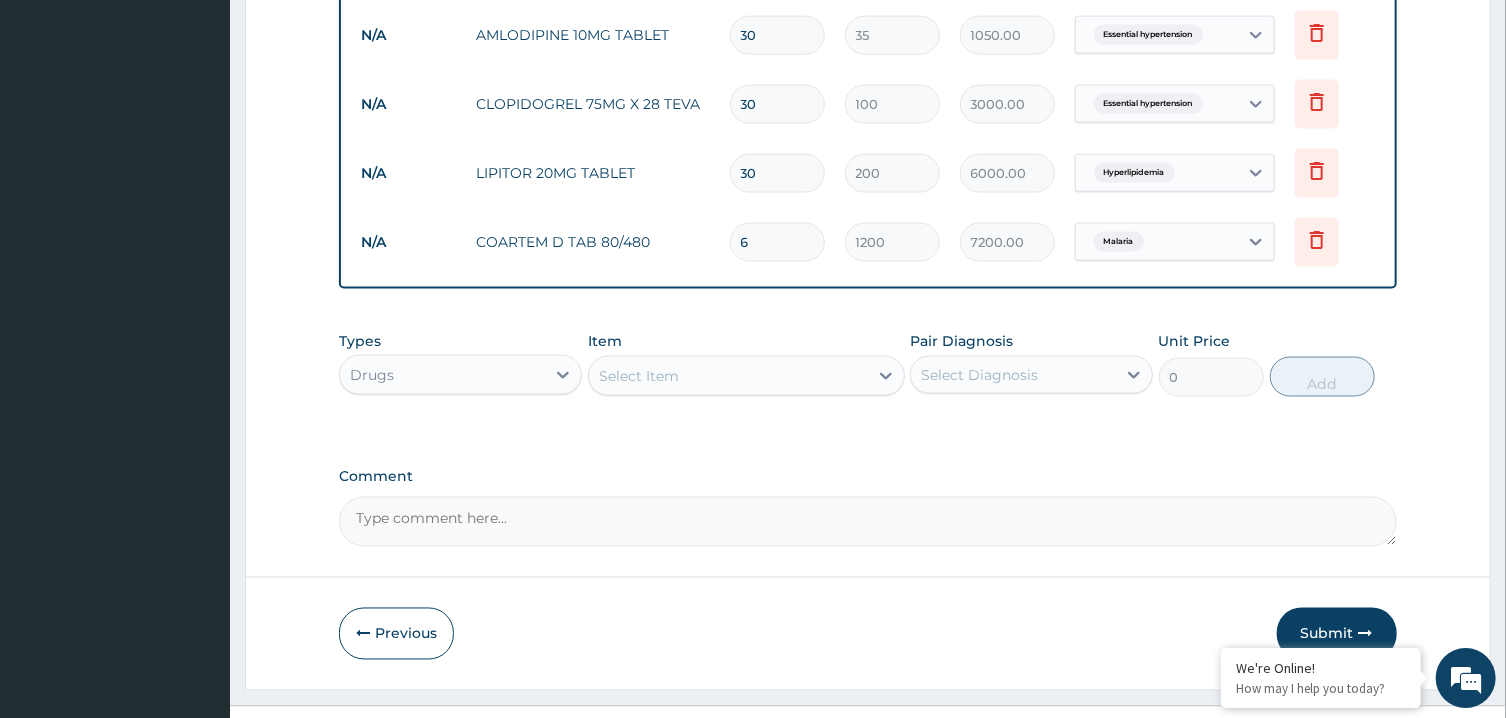 scroll, scrollTop: 1491, scrollLeft: 0, axis: vertical 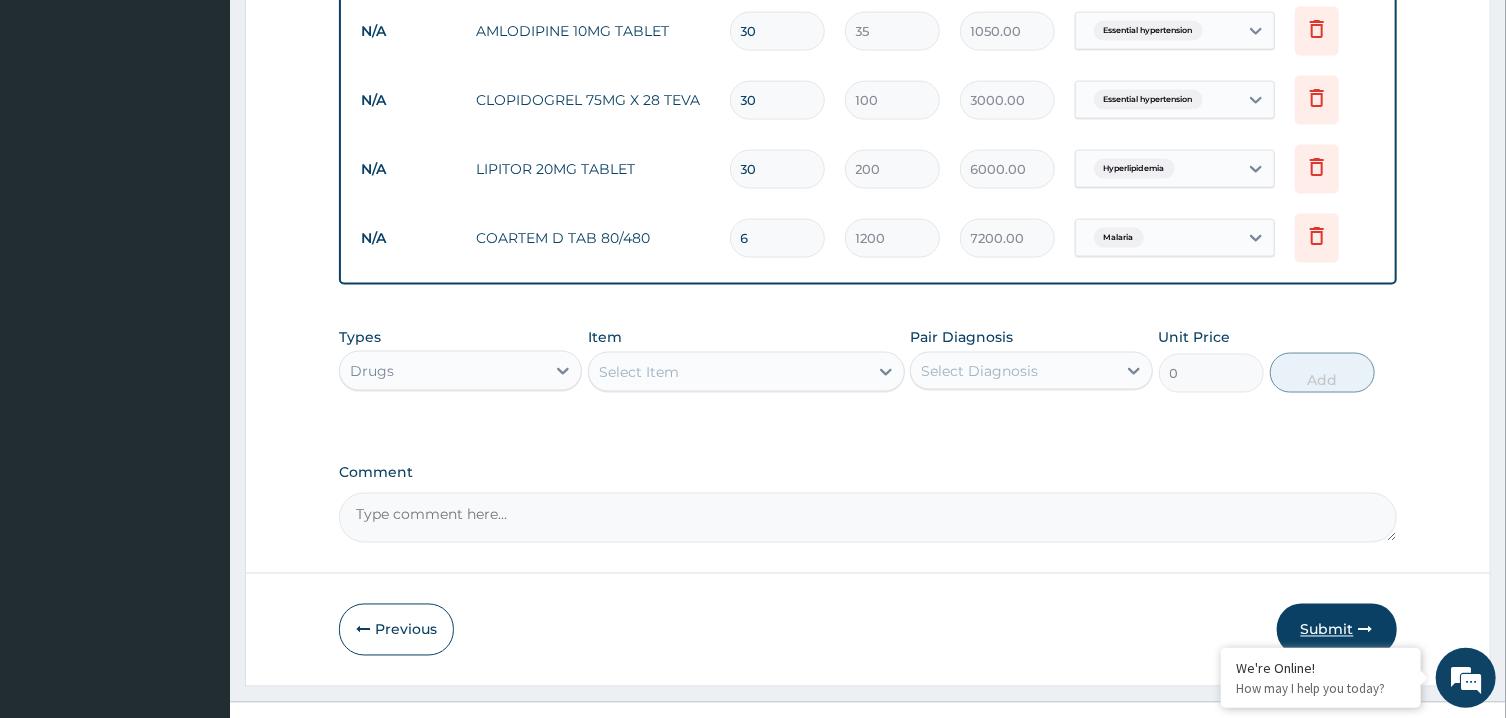 type on "6" 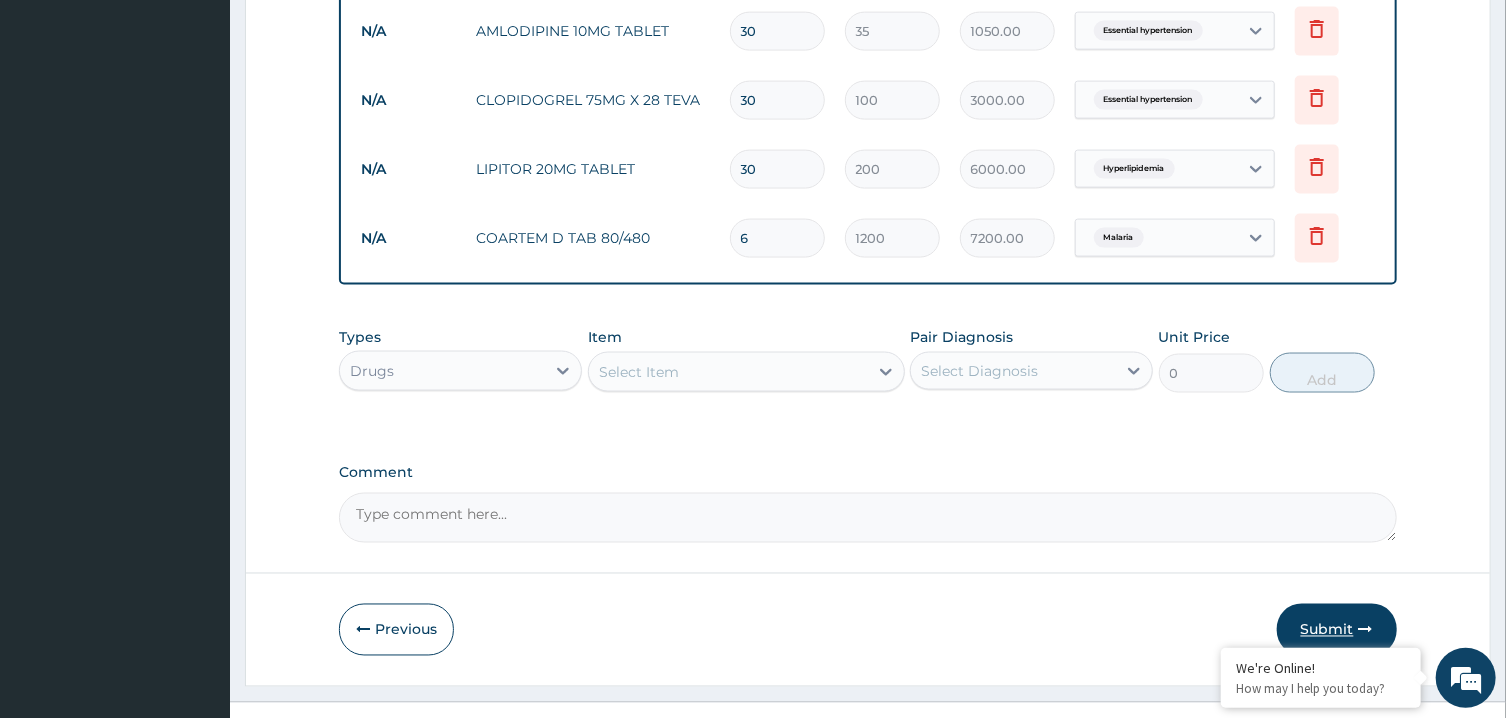 click on "Submit" at bounding box center (1337, 630) 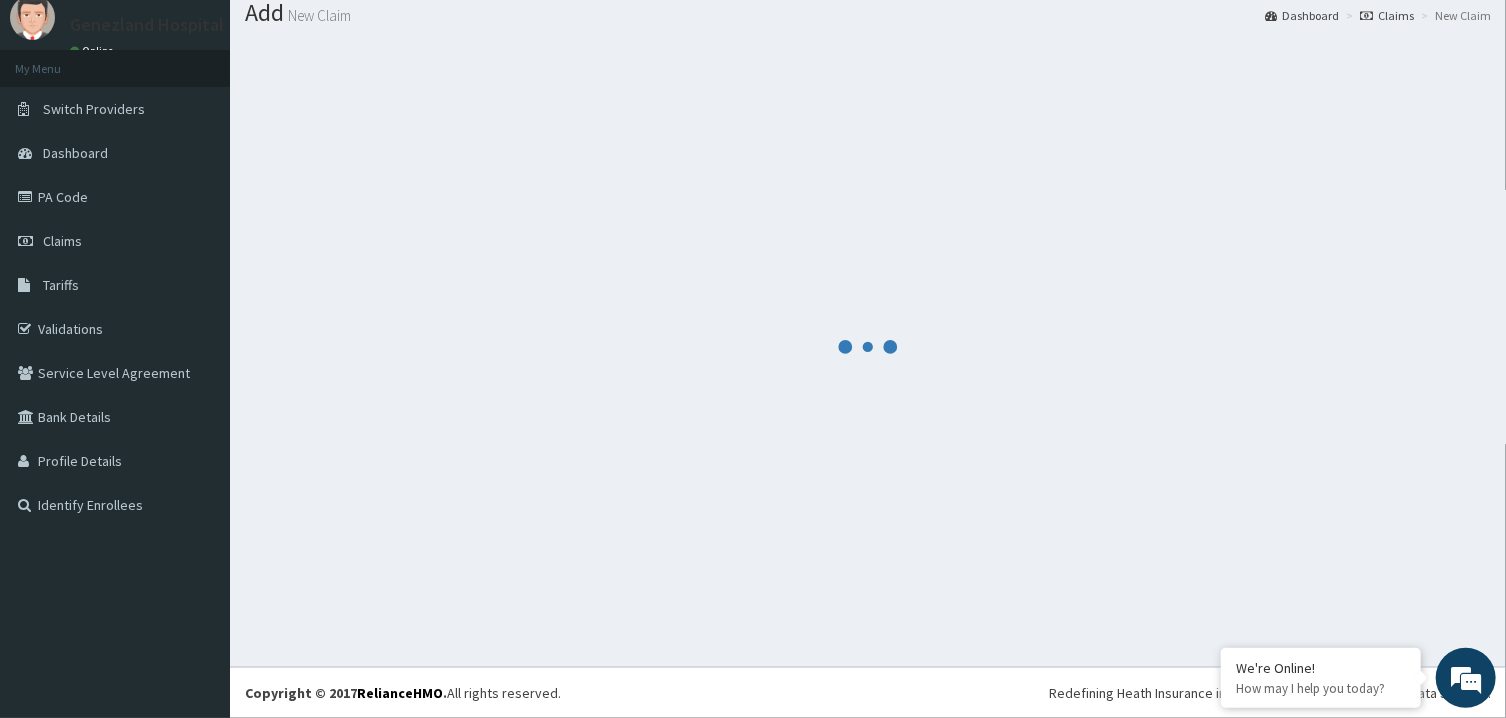 scroll, scrollTop: 64, scrollLeft: 0, axis: vertical 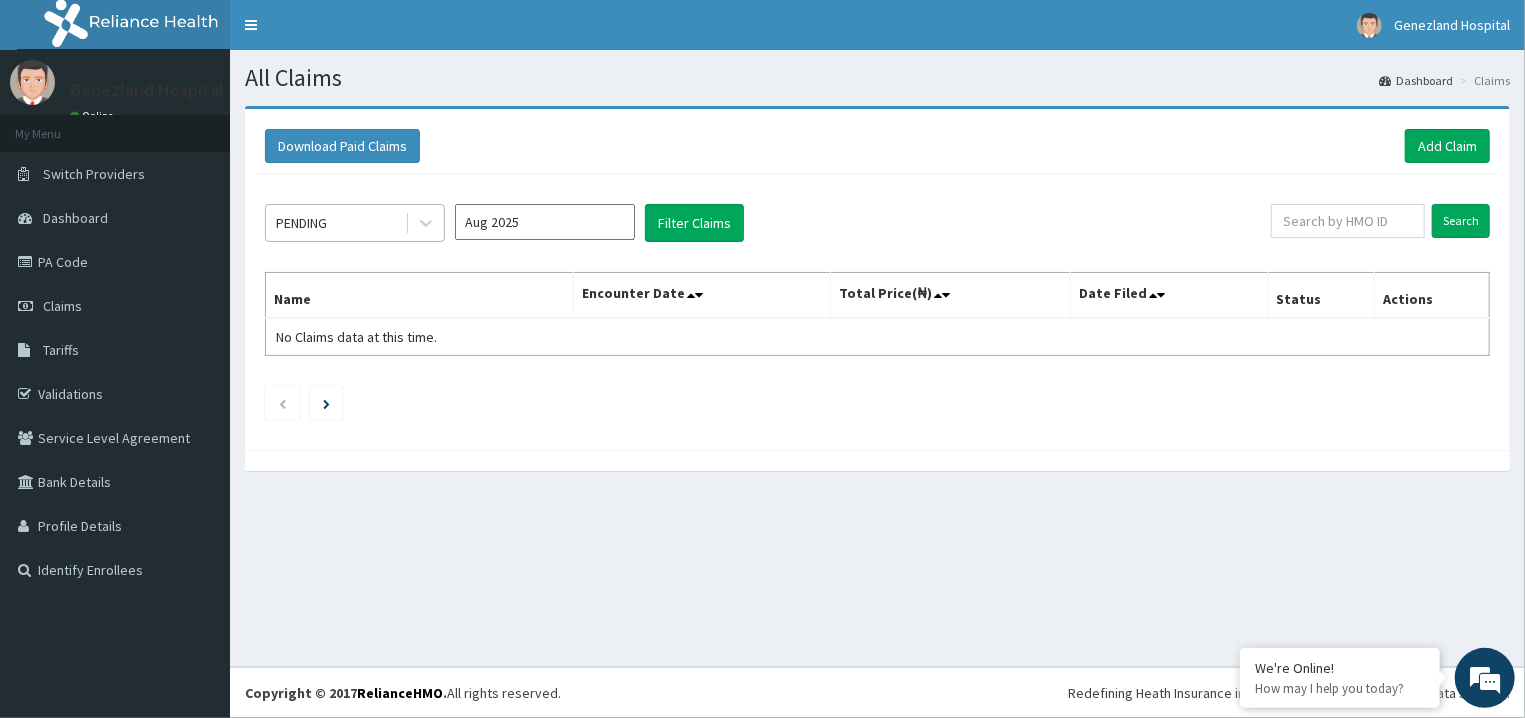 click on "PENDING" at bounding box center (335, 223) 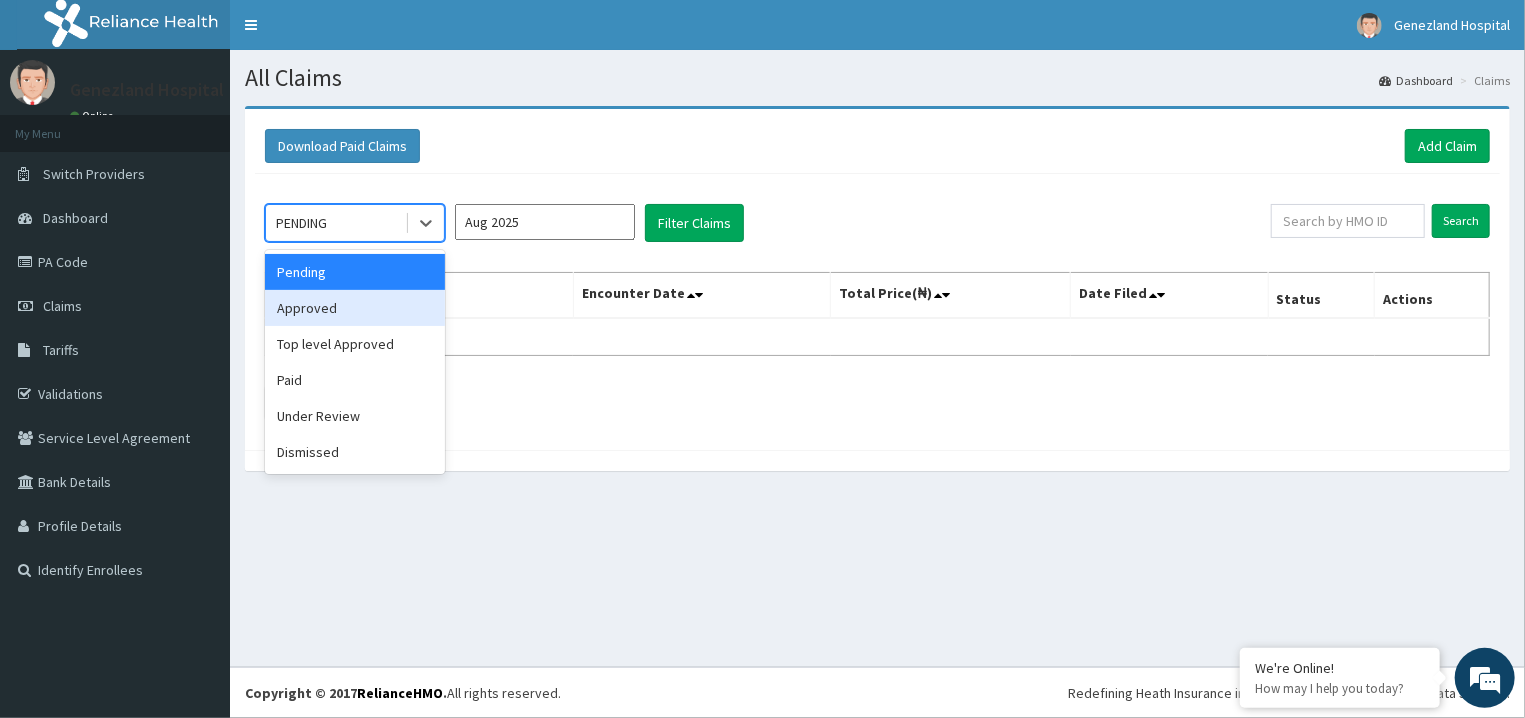 click on "Approved" at bounding box center (355, 308) 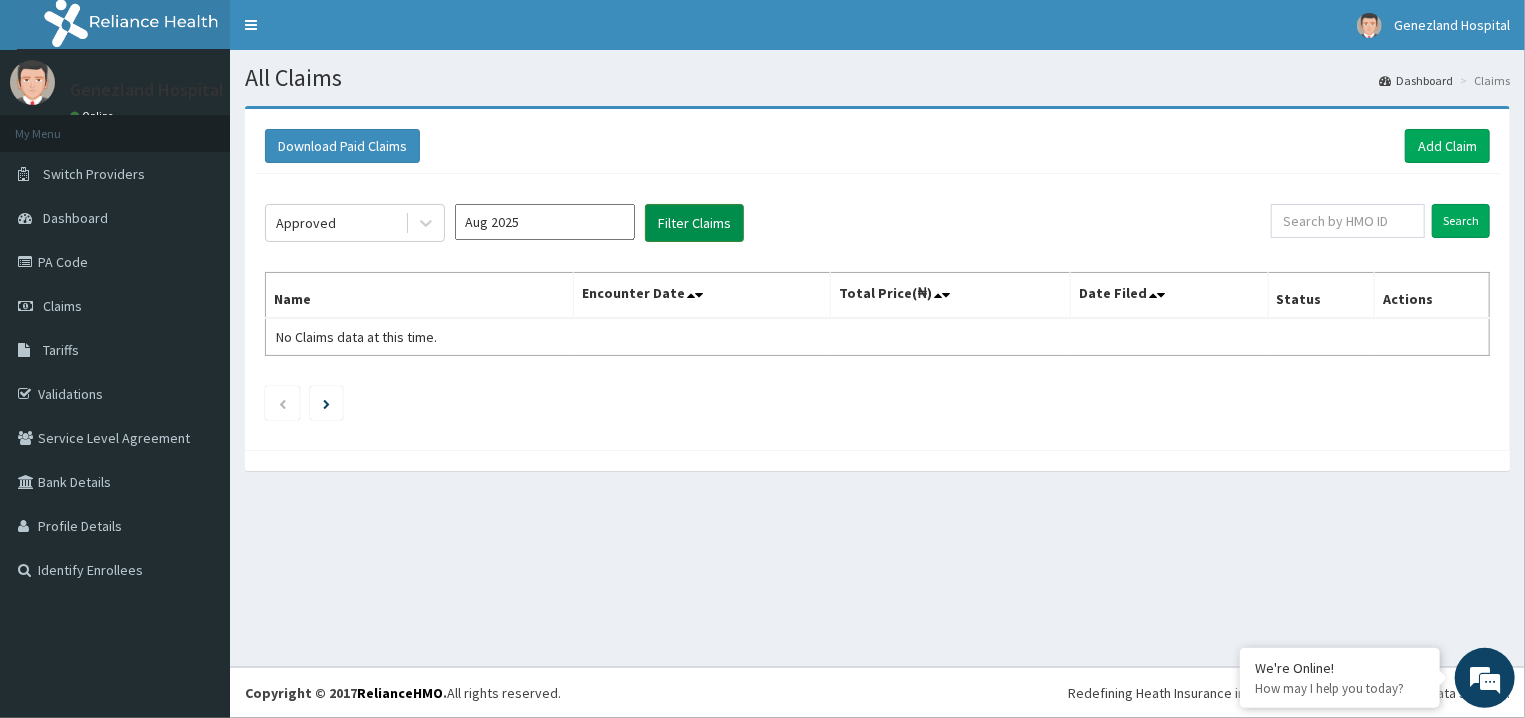 click on "Filter Claims" at bounding box center (694, 223) 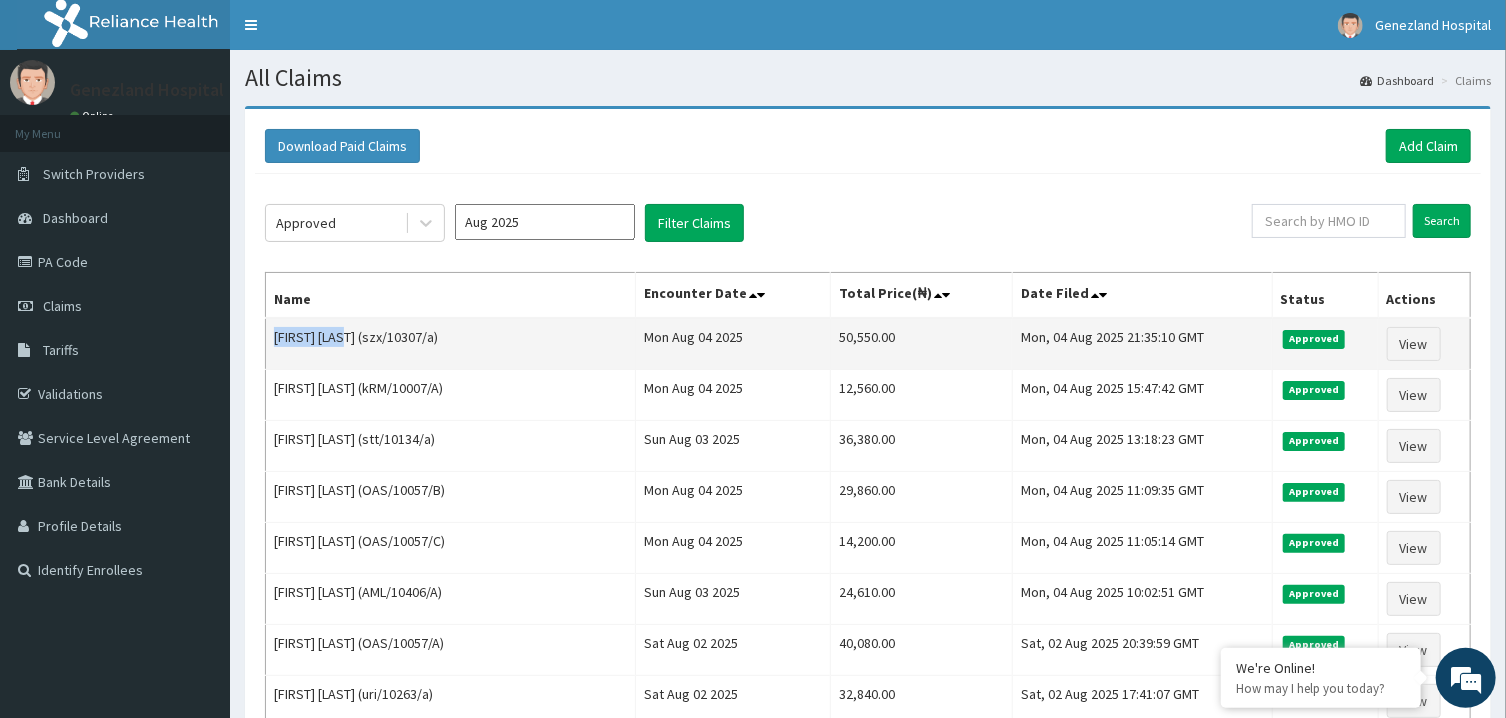 drag, startPoint x: 347, startPoint y: 338, endPoint x: 276, endPoint y: 336, distance: 71.02816 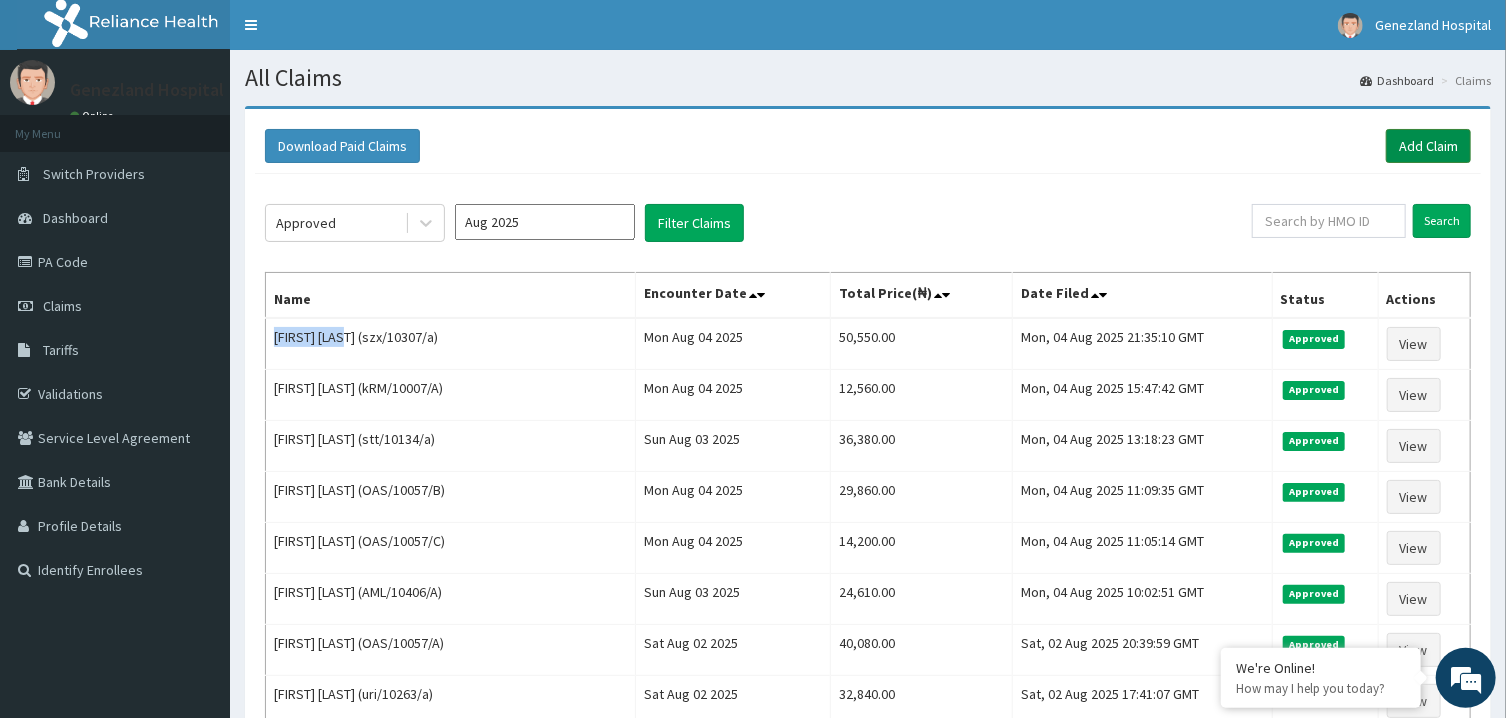 click on "Add Claim" at bounding box center (1428, 146) 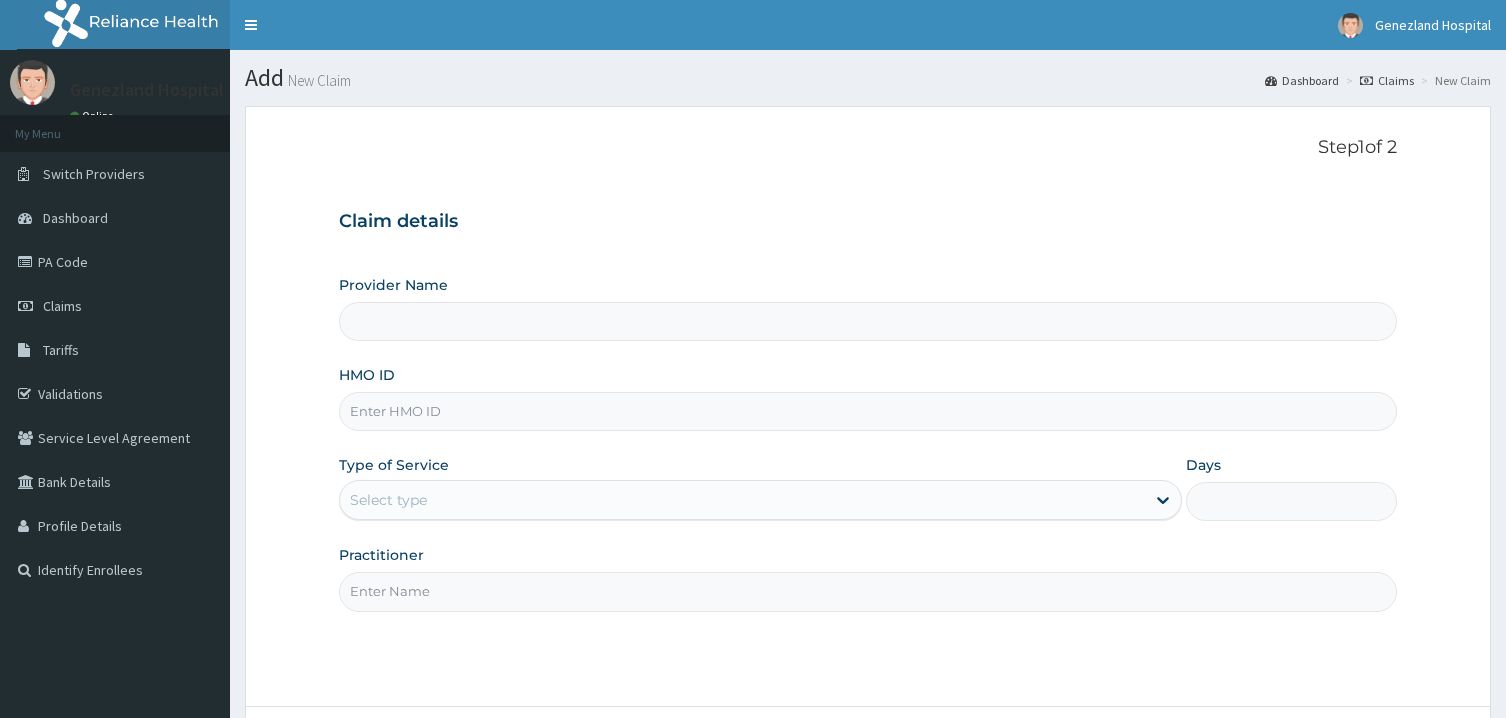 scroll, scrollTop: 0, scrollLeft: 0, axis: both 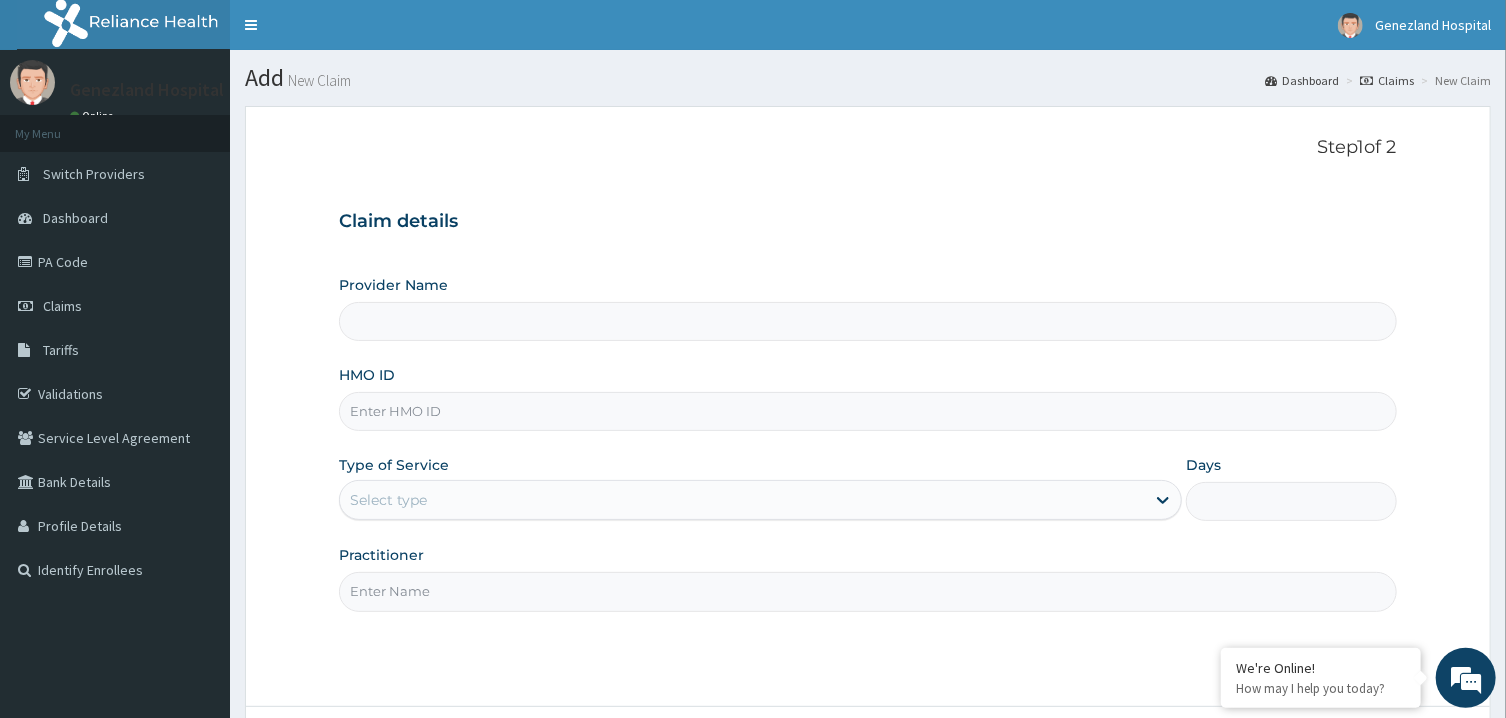 click on "HMO ID" at bounding box center [867, 411] 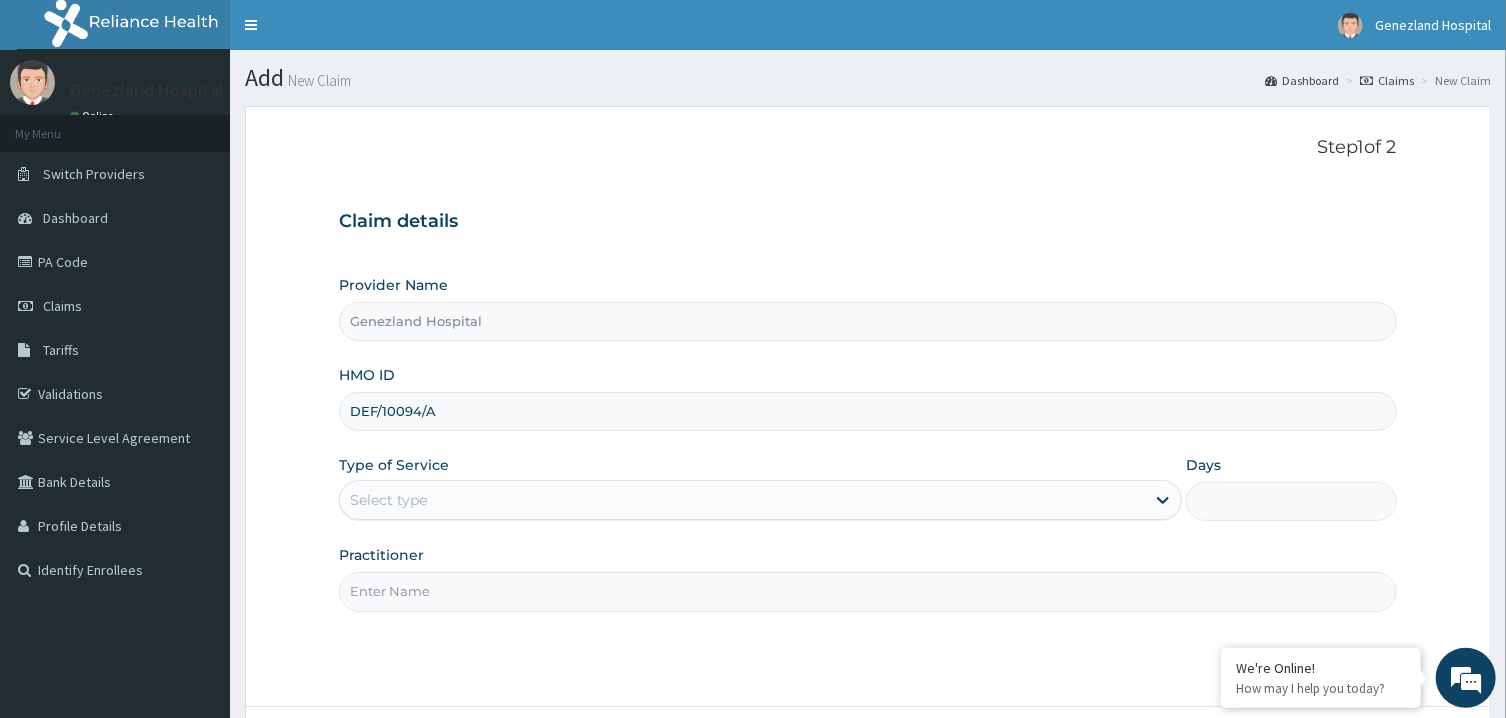 type on "DEF/10094/A" 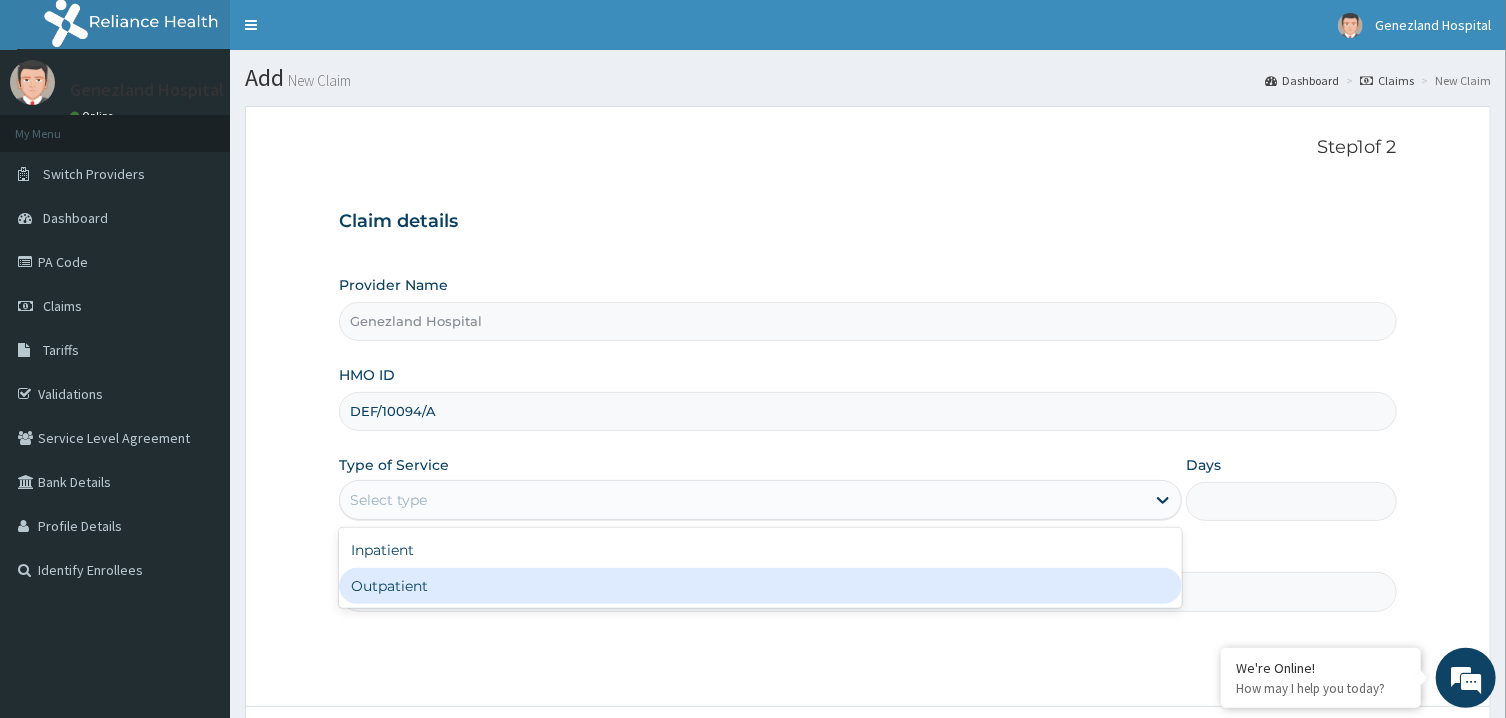 click on "Outpatient" at bounding box center (760, 586) 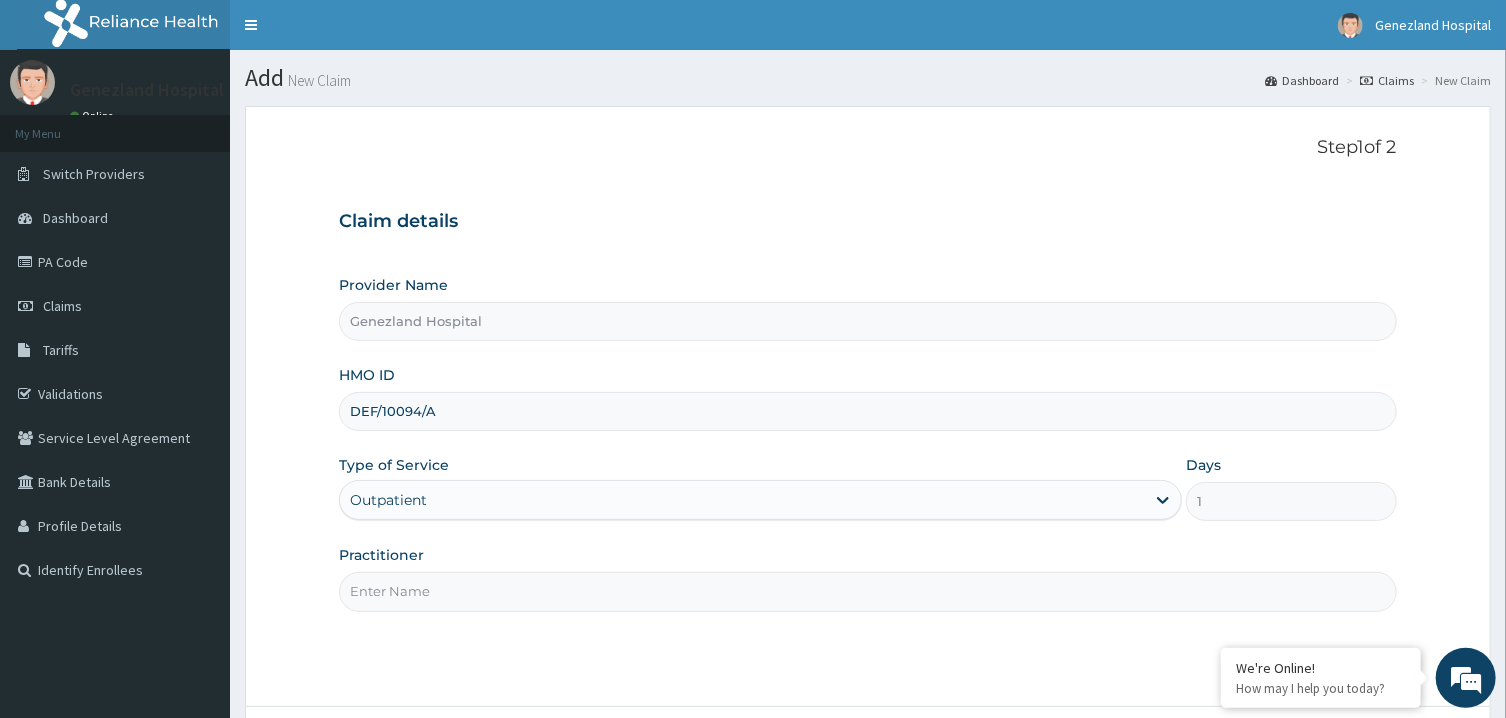 click on "Practitioner" at bounding box center (867, 591) 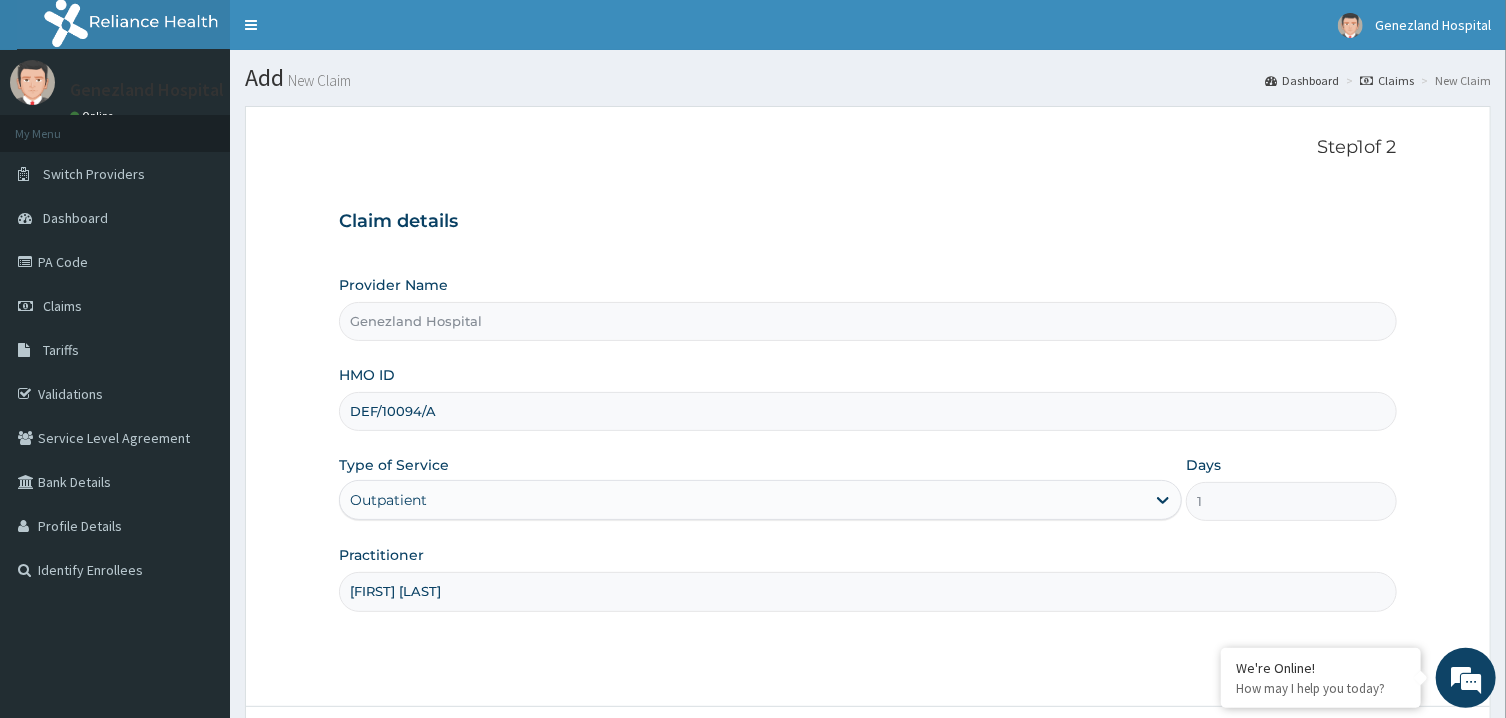 scroll, scrollTop: 0, scrollLeft: 0, axis: both 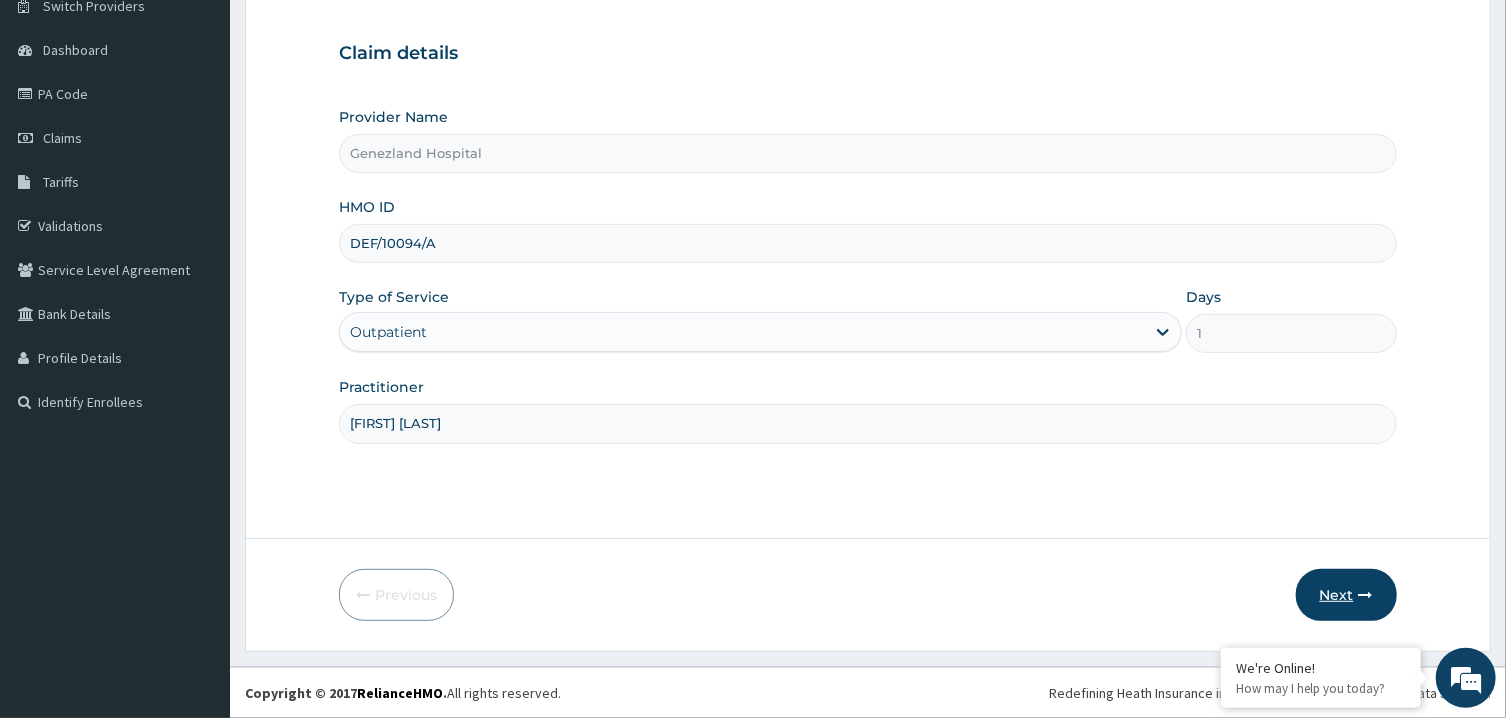 type on "PETER PTINCE" 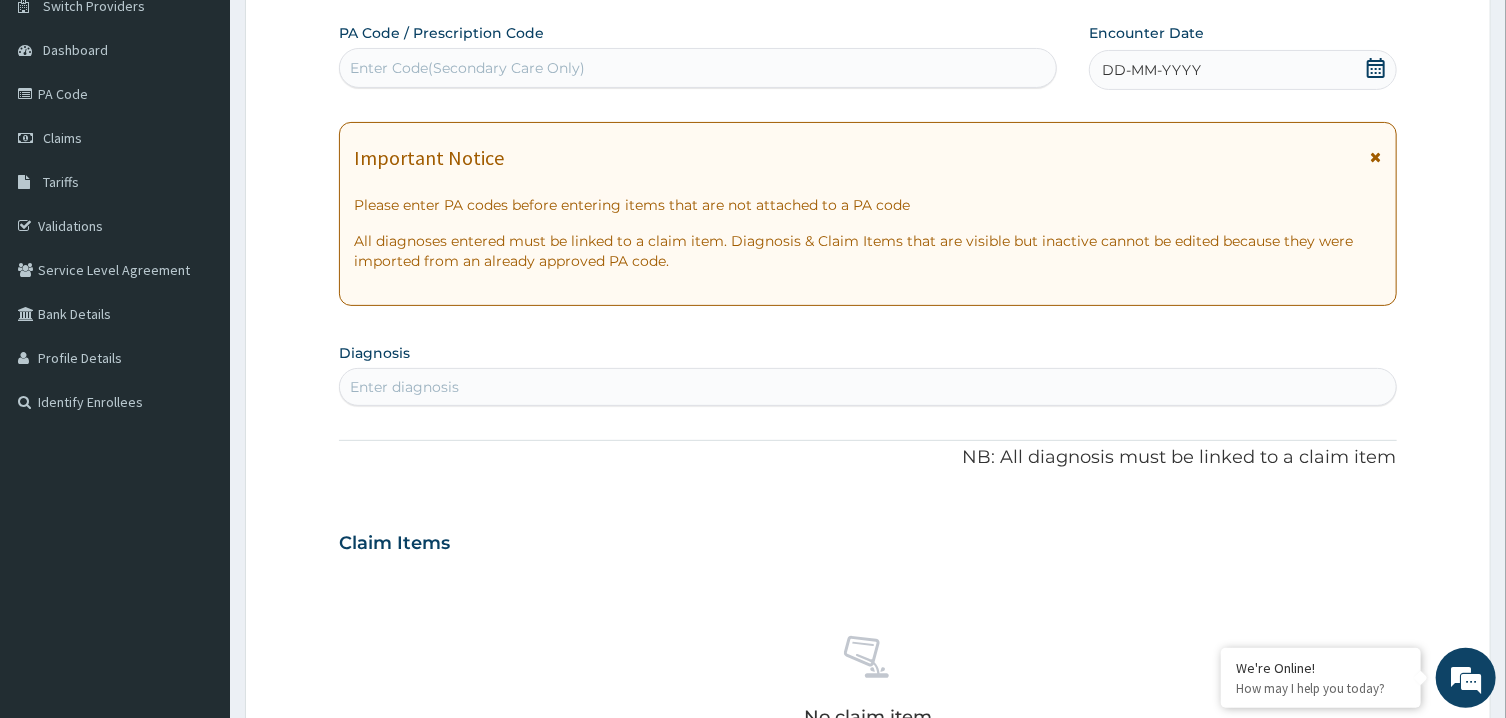 click 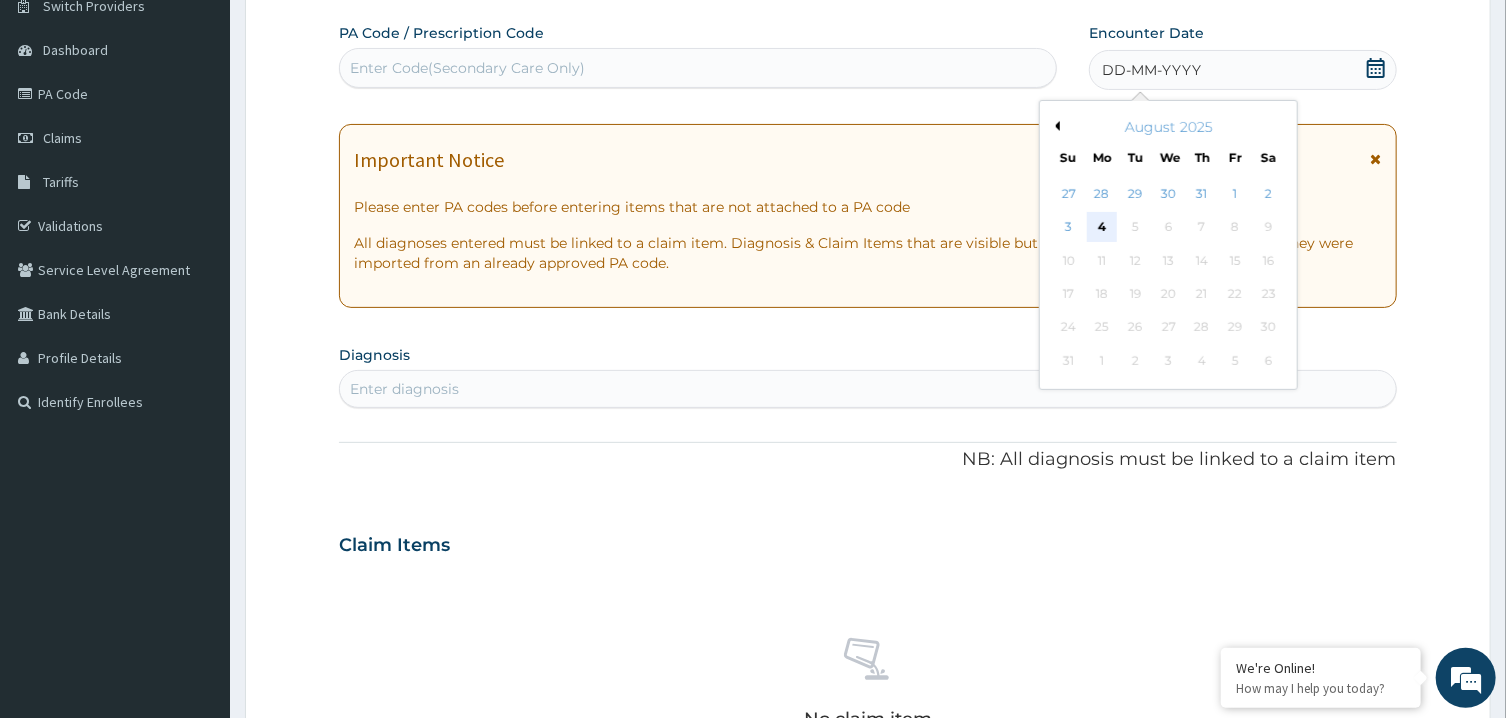 click on "4" at bounding box center [1102, 228] 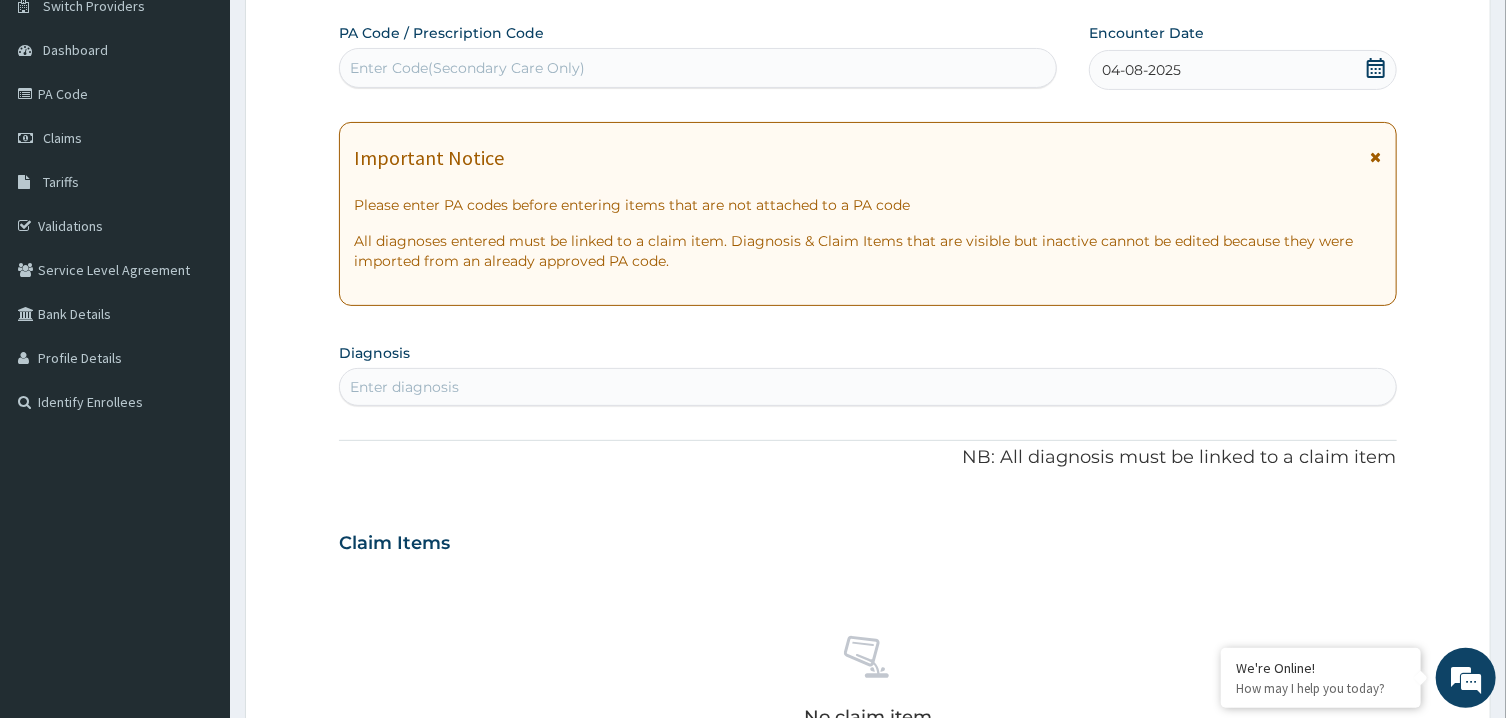click on "Enter diagnosis" at bounding box center [867, 387] 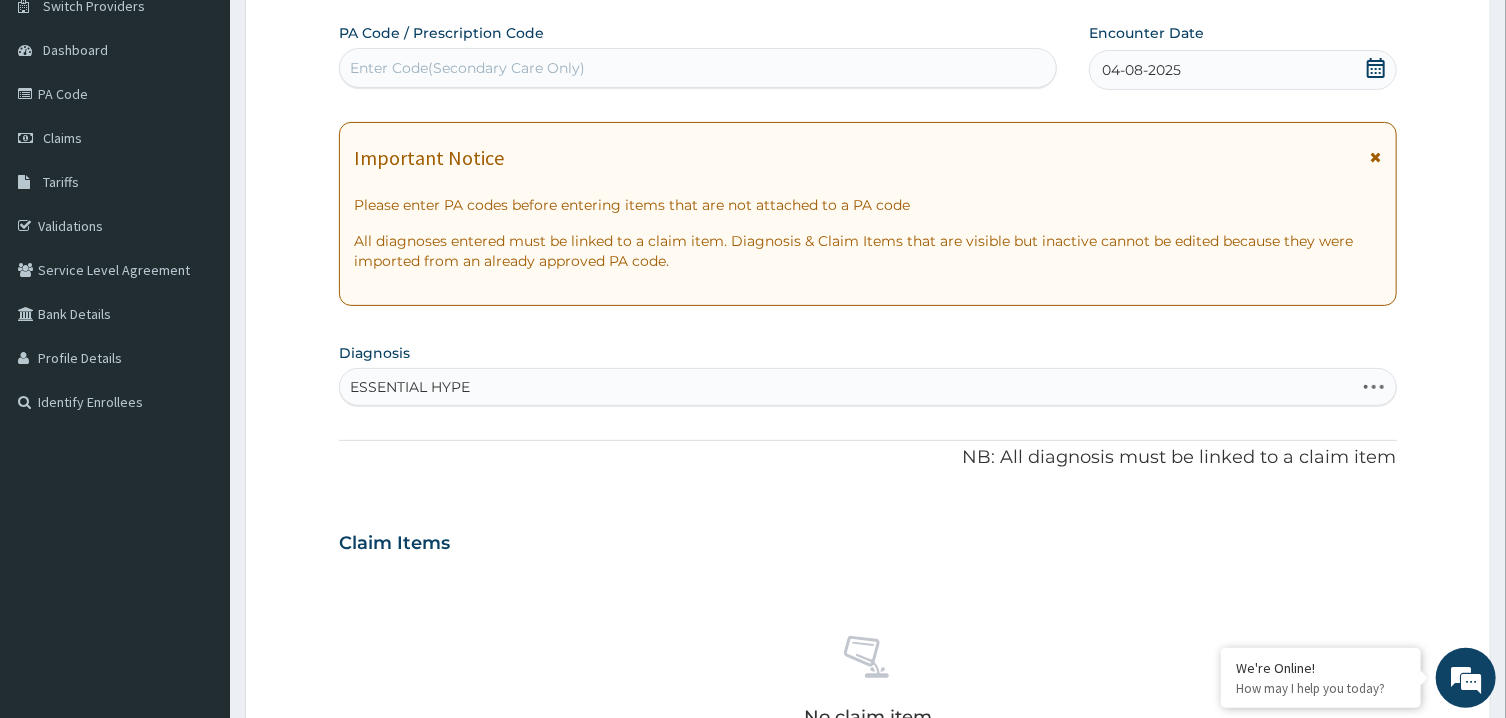 type on "ESSENTIAL HYPER" 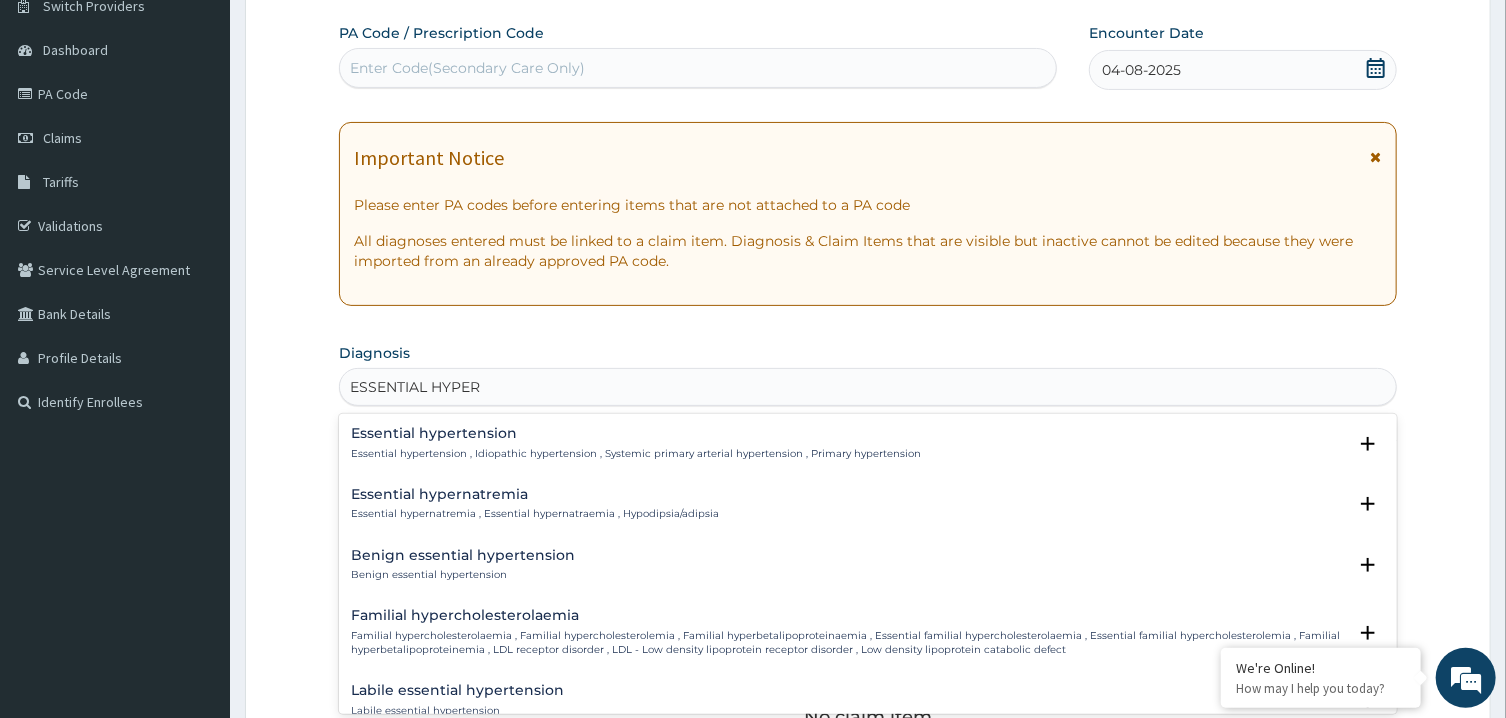 click on "Essential hypertension Essential hypertension , Idiopathic hypertension , Systemic primary arterial hypertension , Primary hypertension" at bounding box center (636, 443) 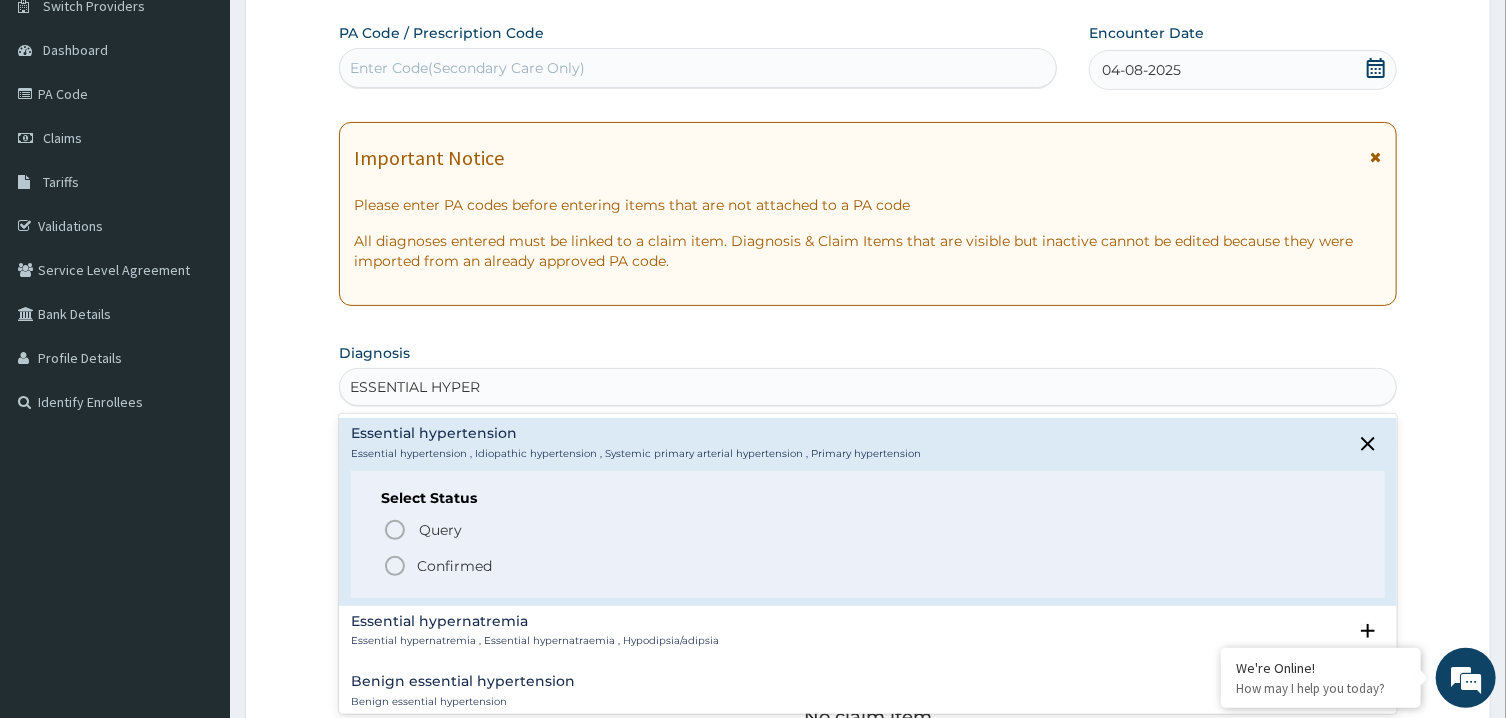 click 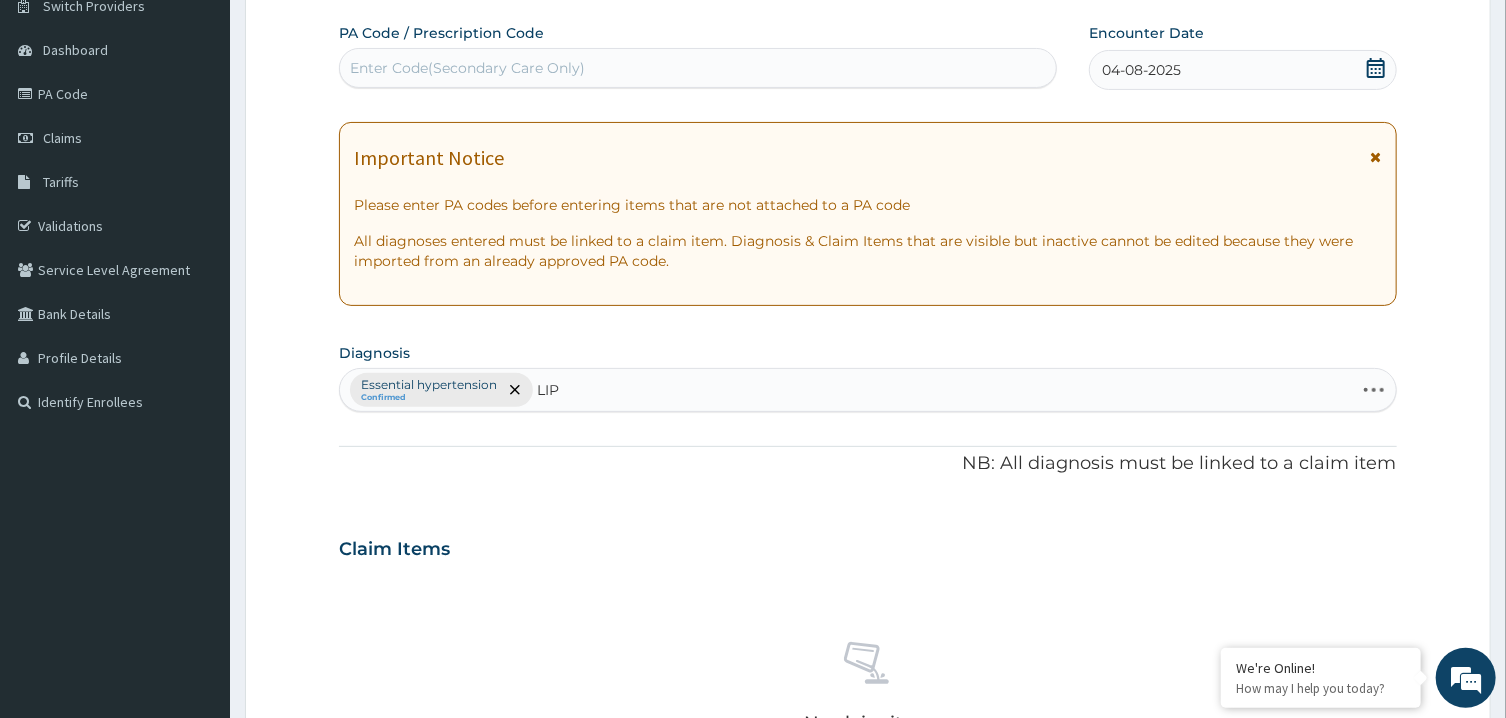 type on "LIPI" 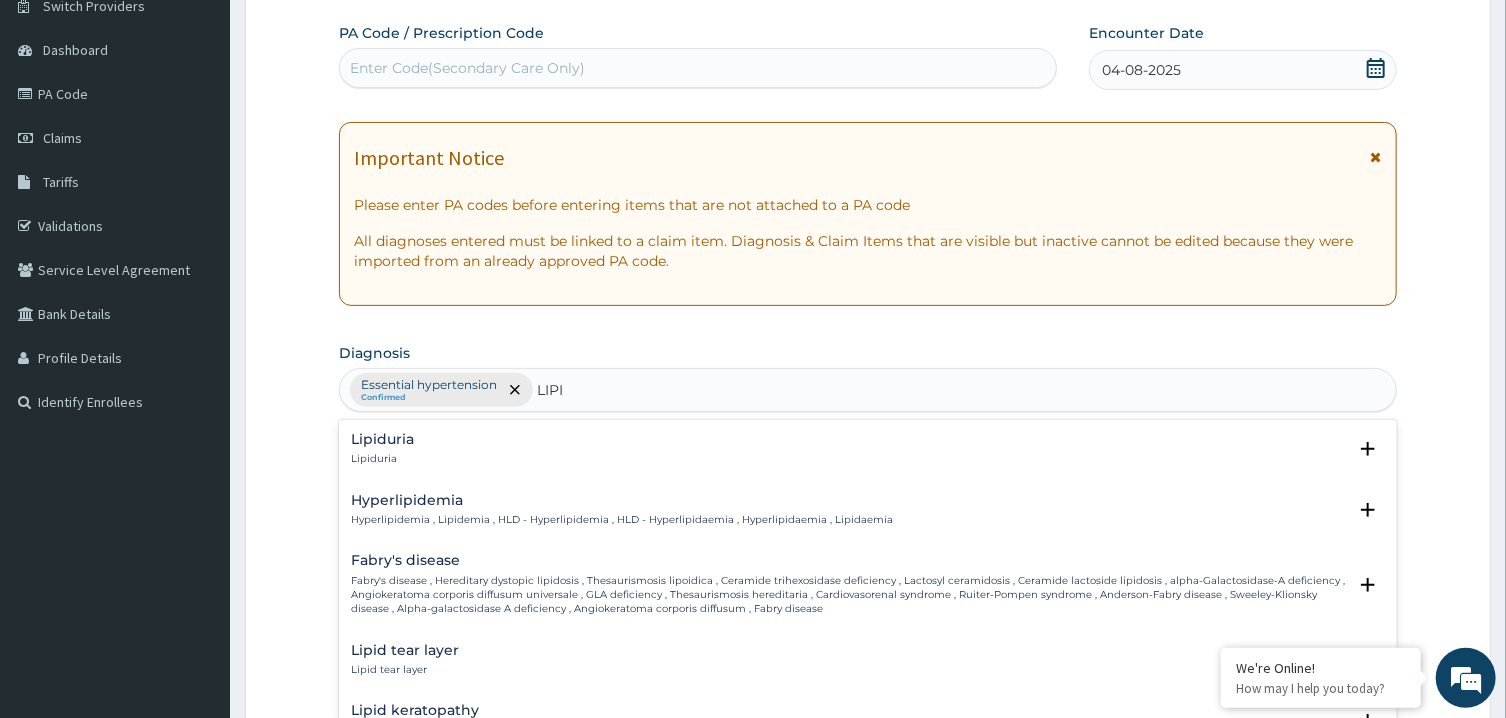 click on "Hyperlipidemia" at bounding box center (622, 500) 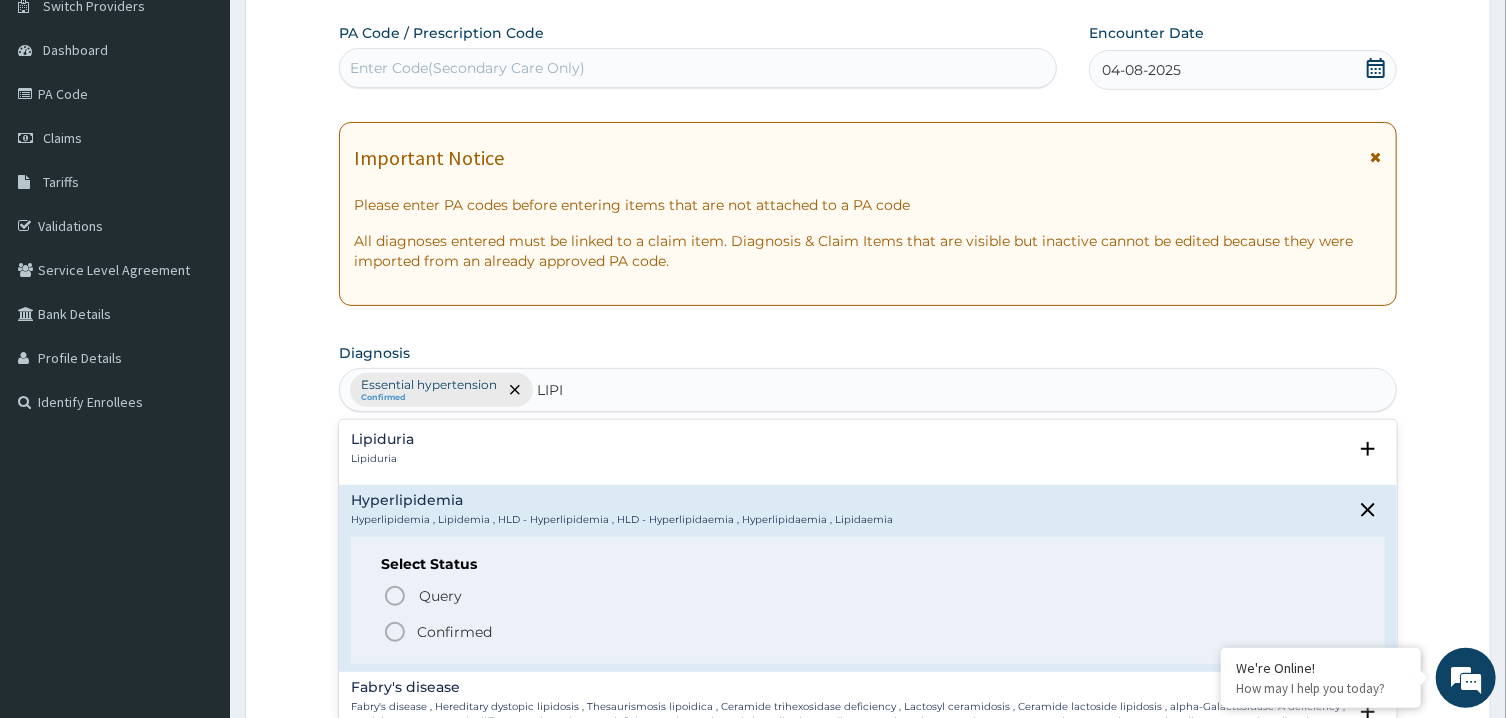click 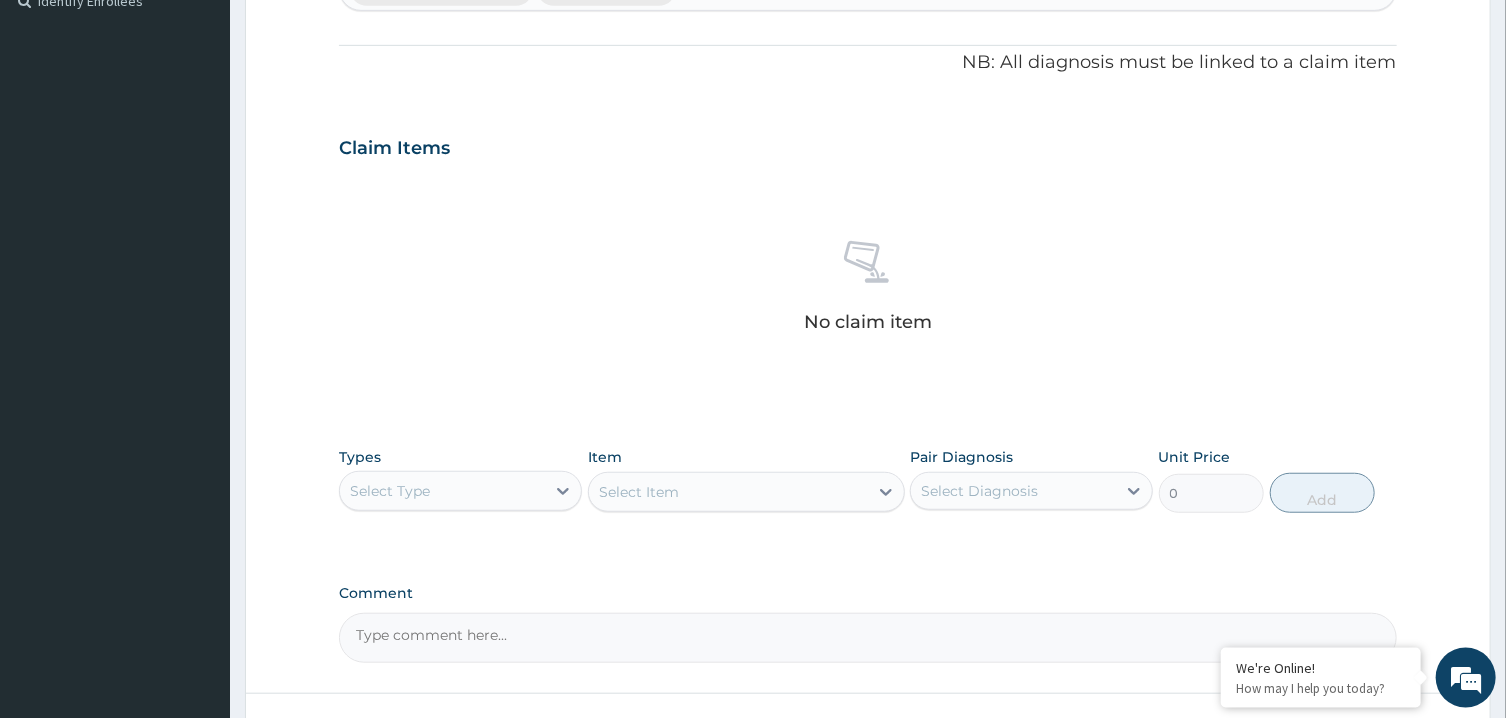 scroll, scrollTop: 724, scrollLeft: 0, axis: vertical 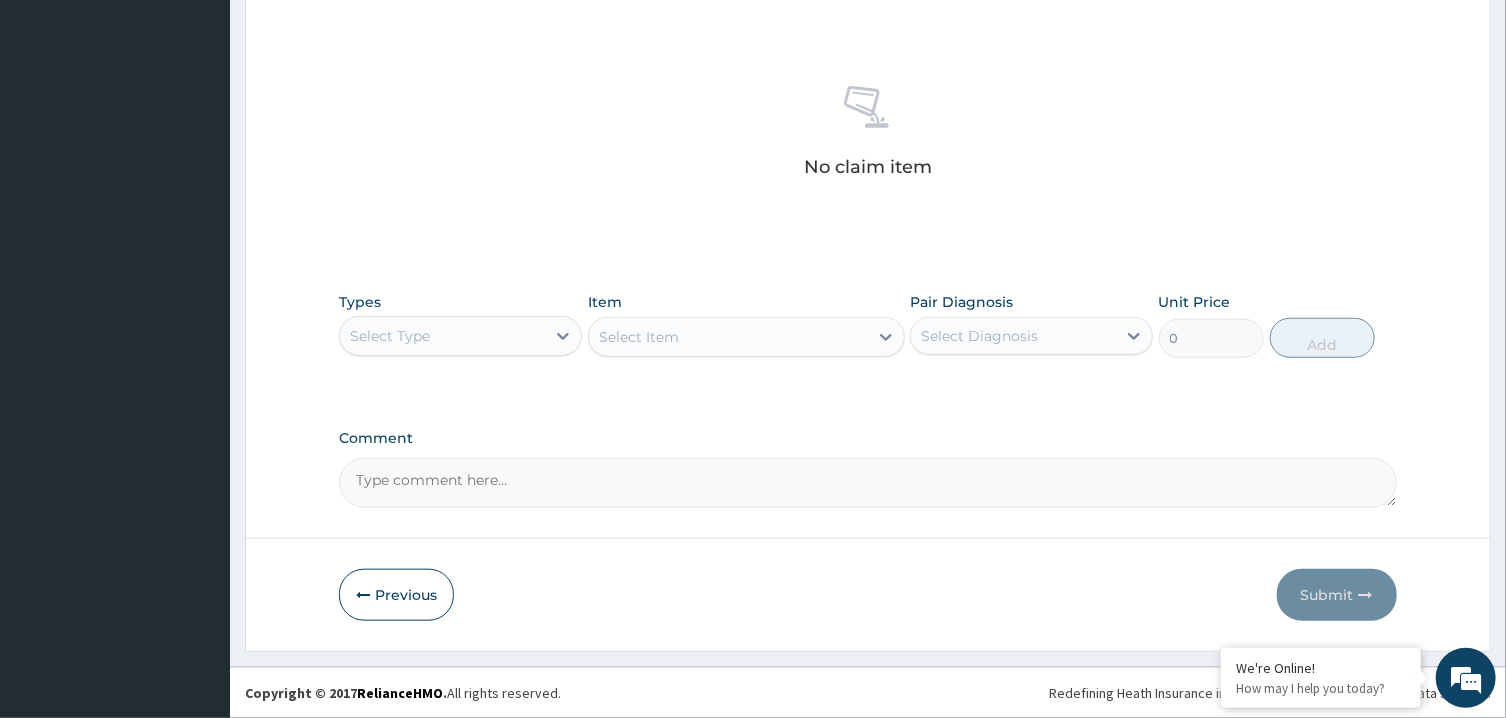 click on "Select Type" at bounding box center [442, 336] 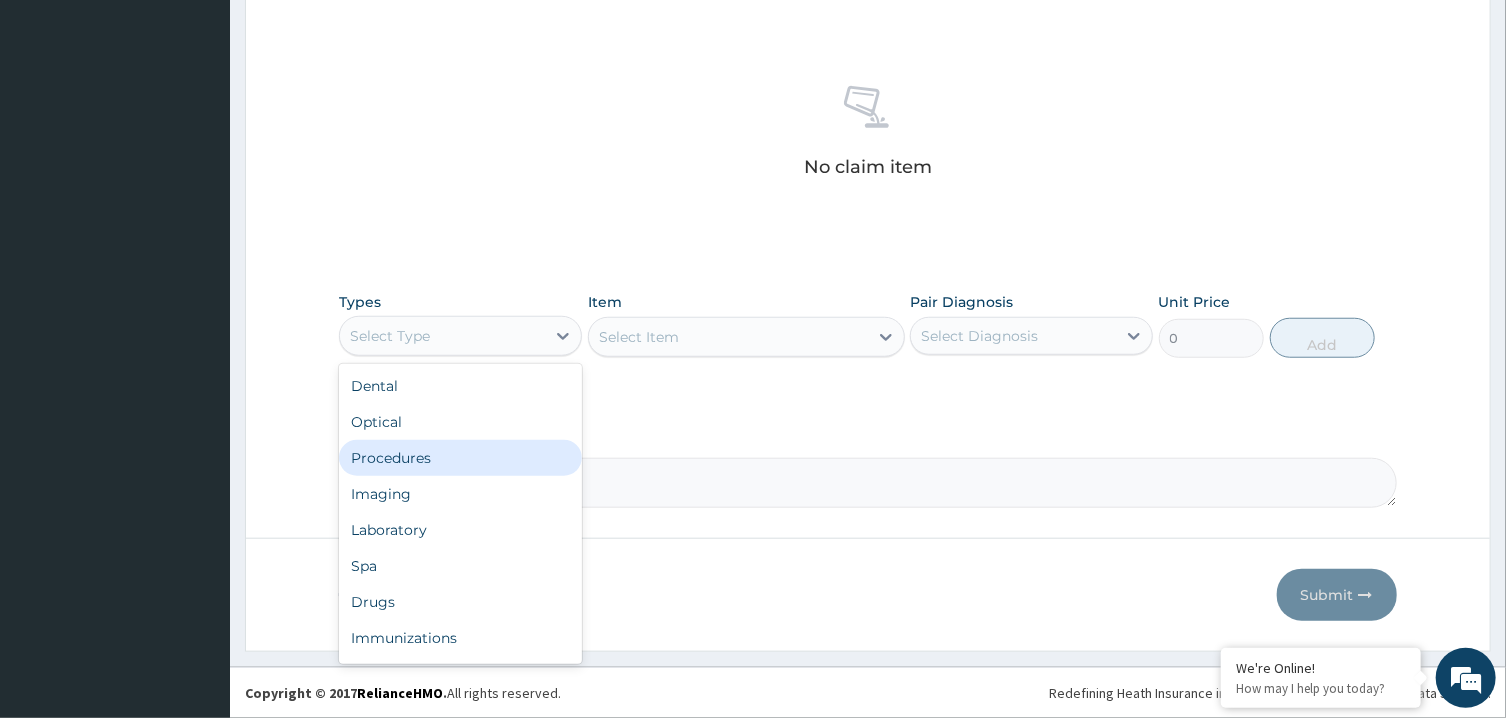 click on "Procedures" at bounding box center (460, 458) 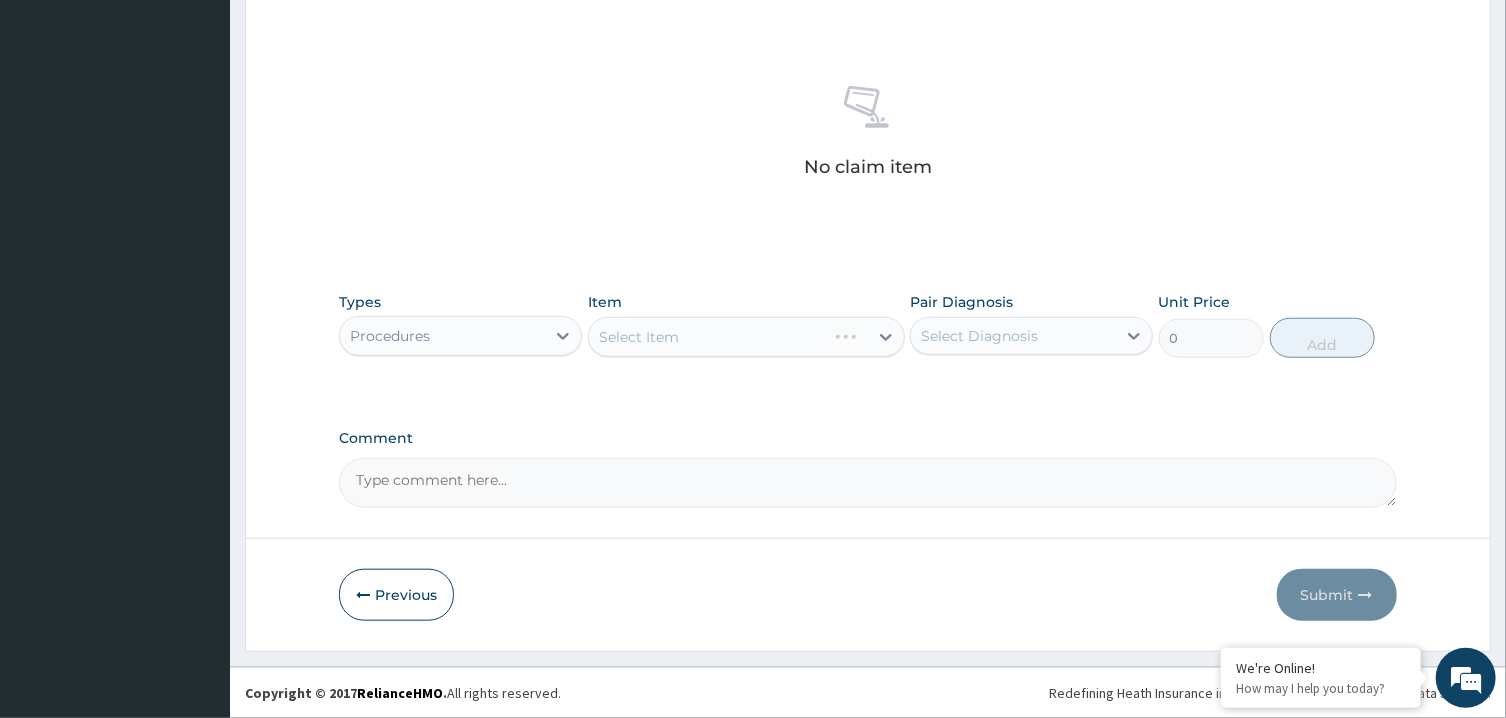 click on "Select Diagnosis" at bounding box center (979, 336) 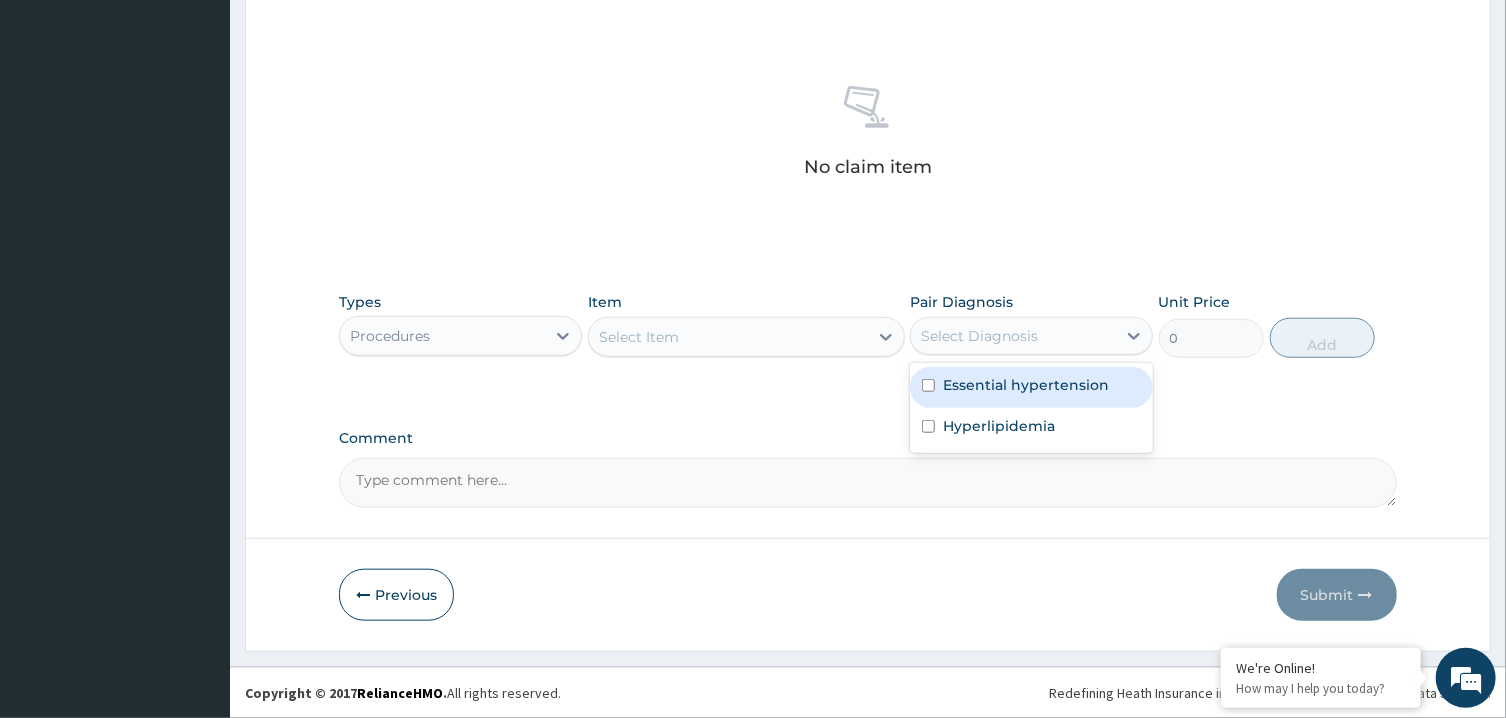 click on "Essential hypertension" at bounding box center (1026, 385) 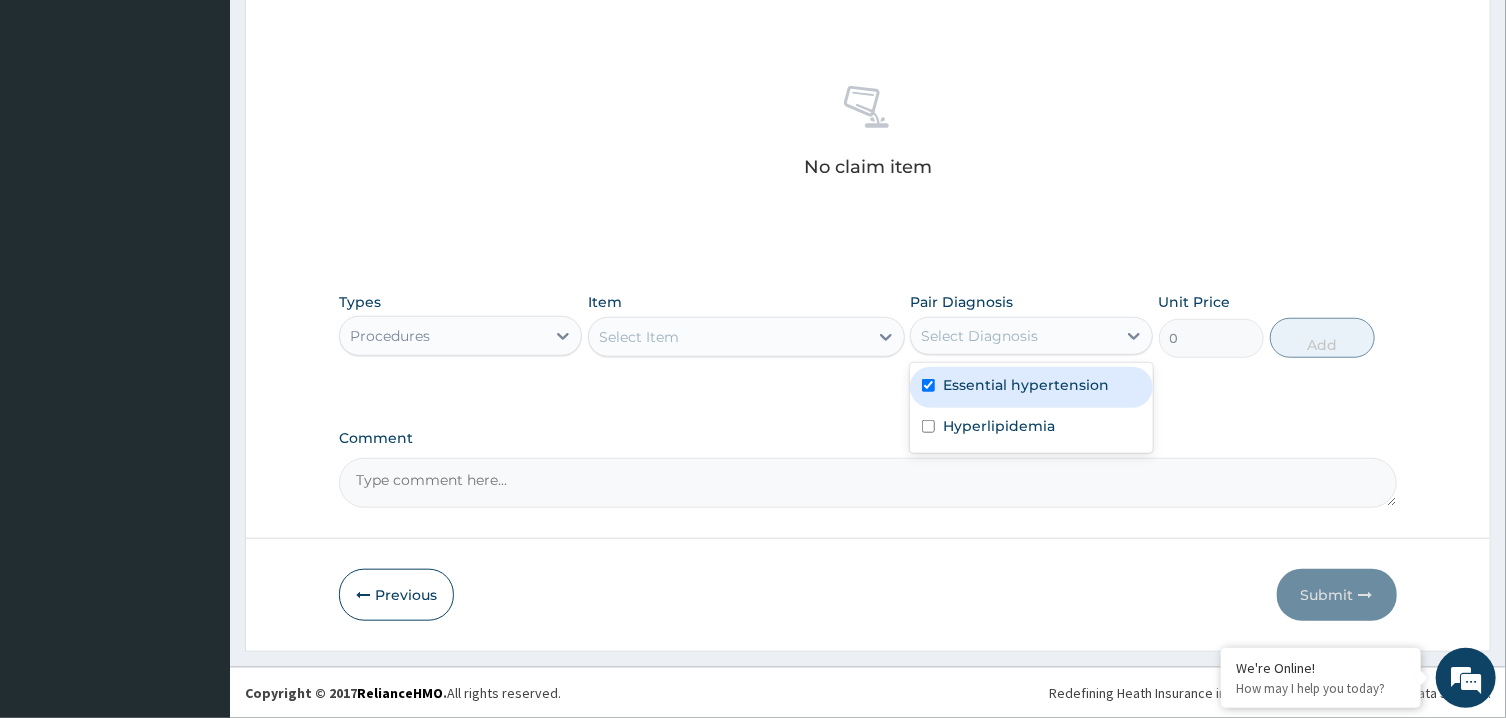 checkbox on "true" 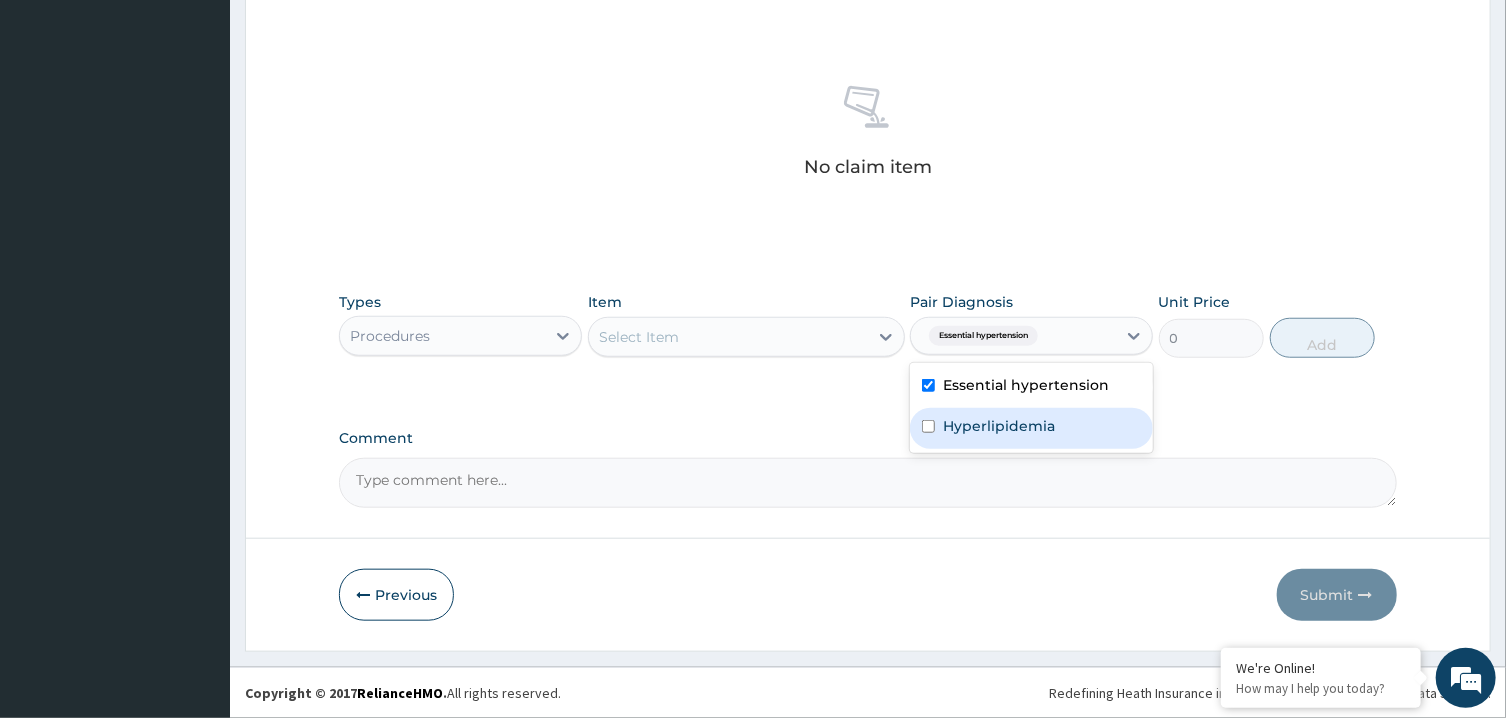 click at bounding box center [928, 426] 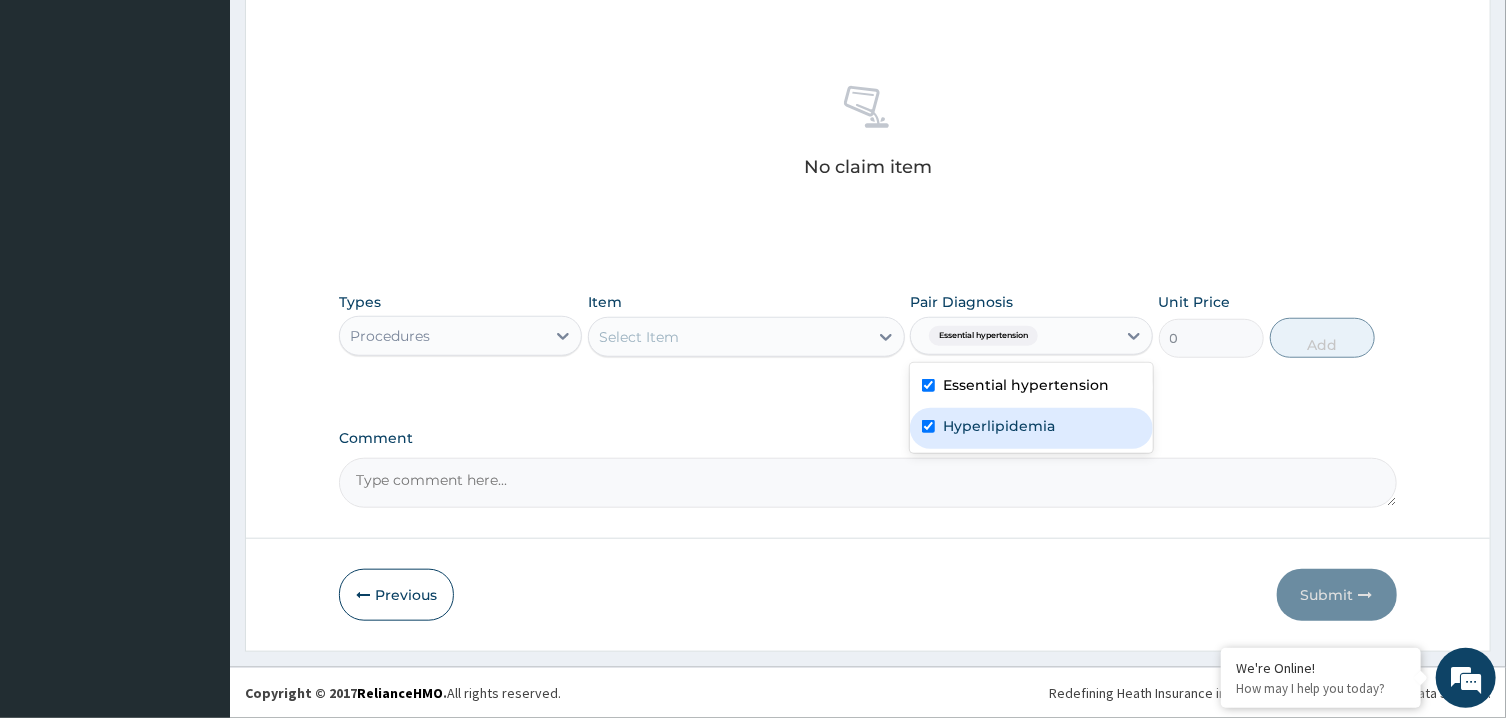checkbox on "true" 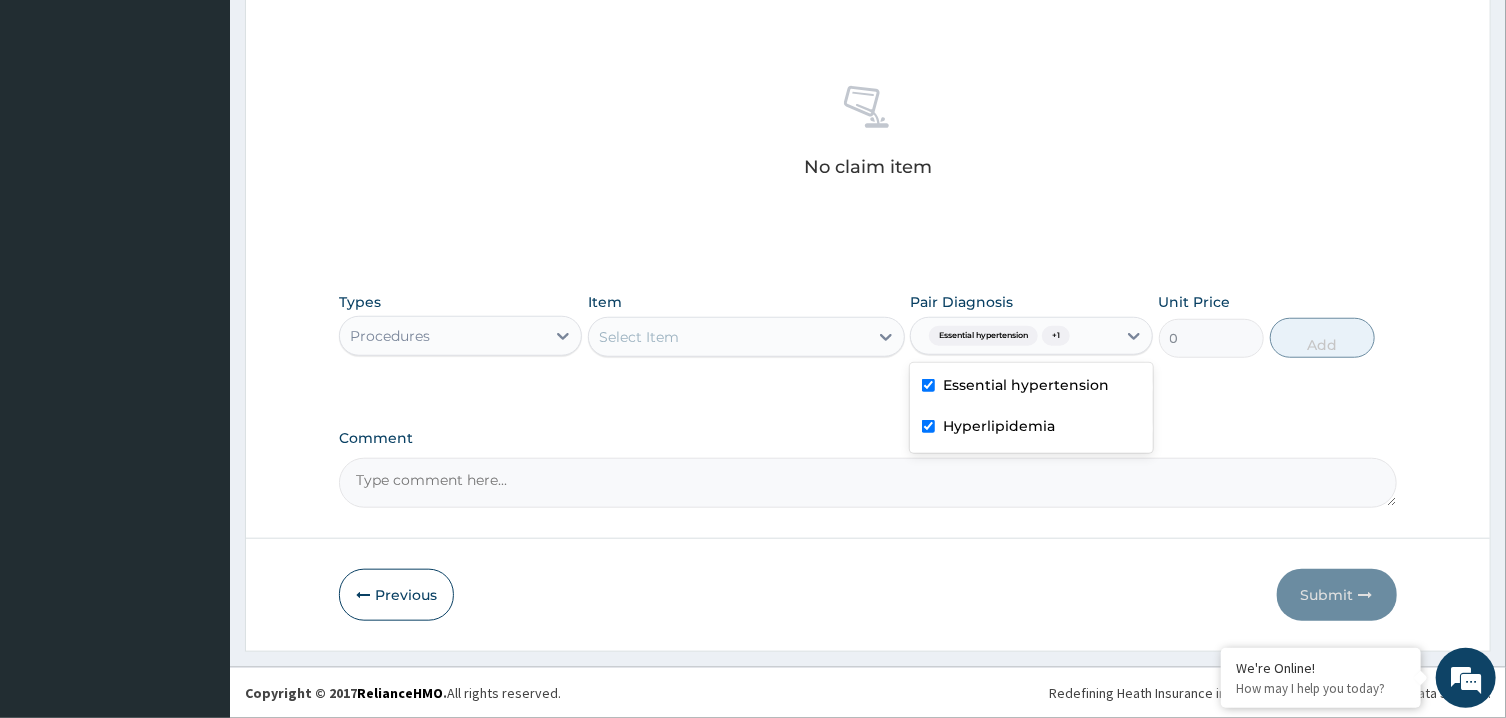 click on "Select Item" at bounding box center (728, 337) 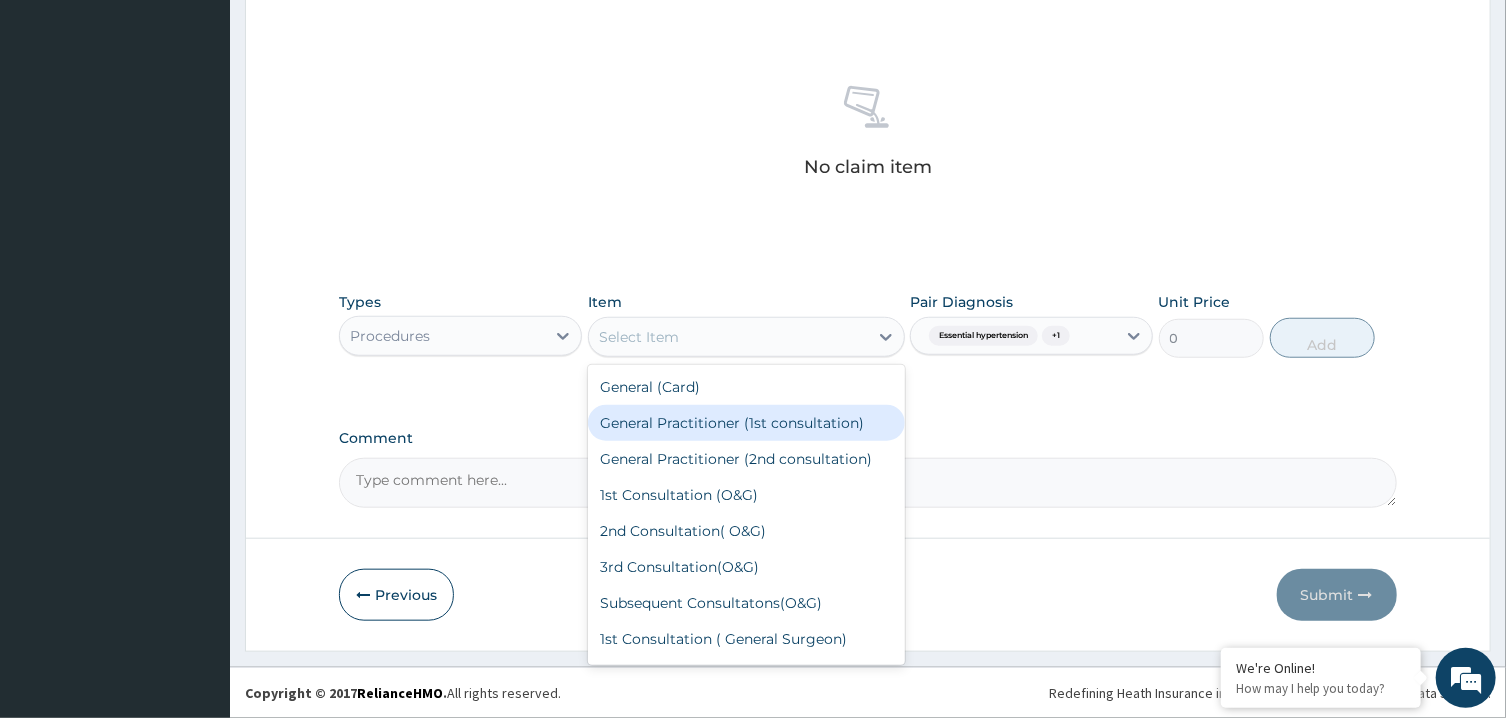 click on "General Practitioner (1st consultation)" at bounding box center (746, 423) 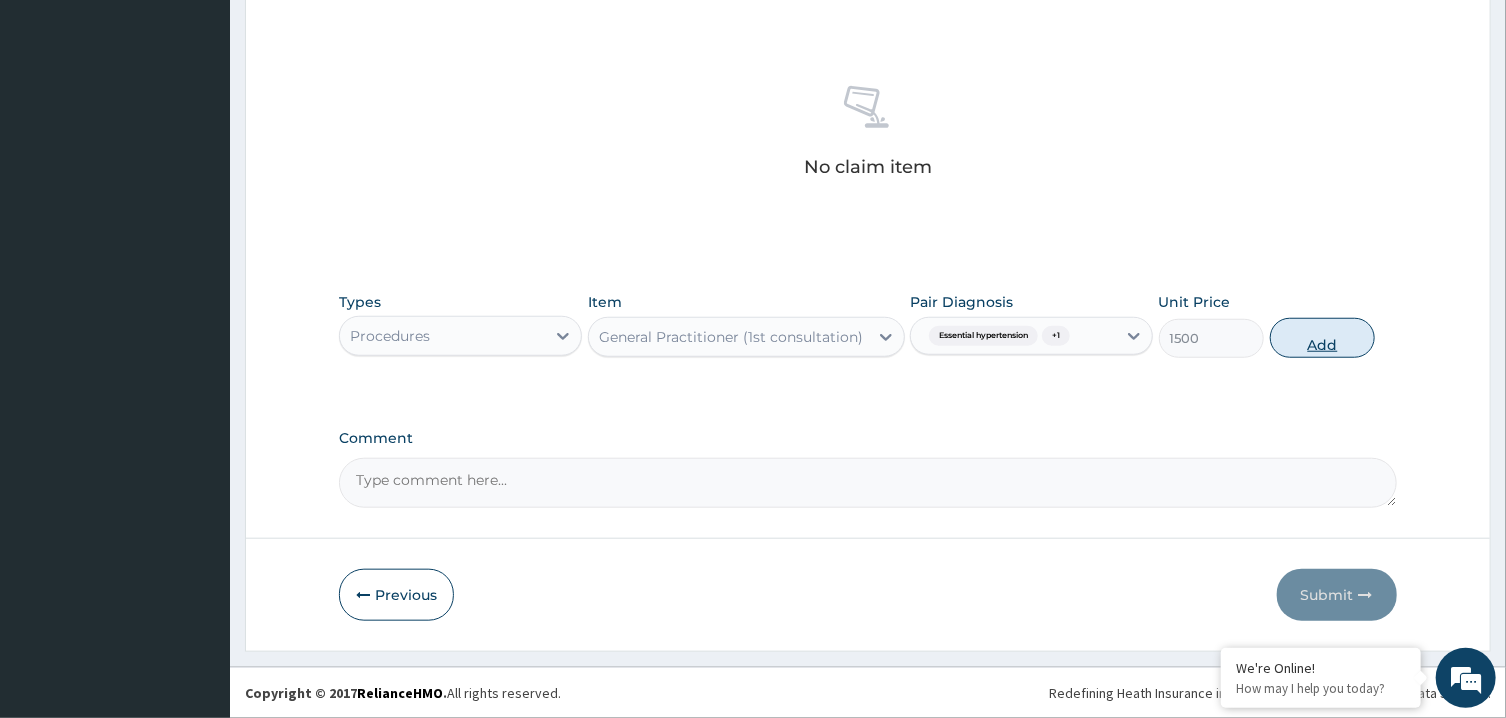 click on "Add" at bounding box center [1323, 338] 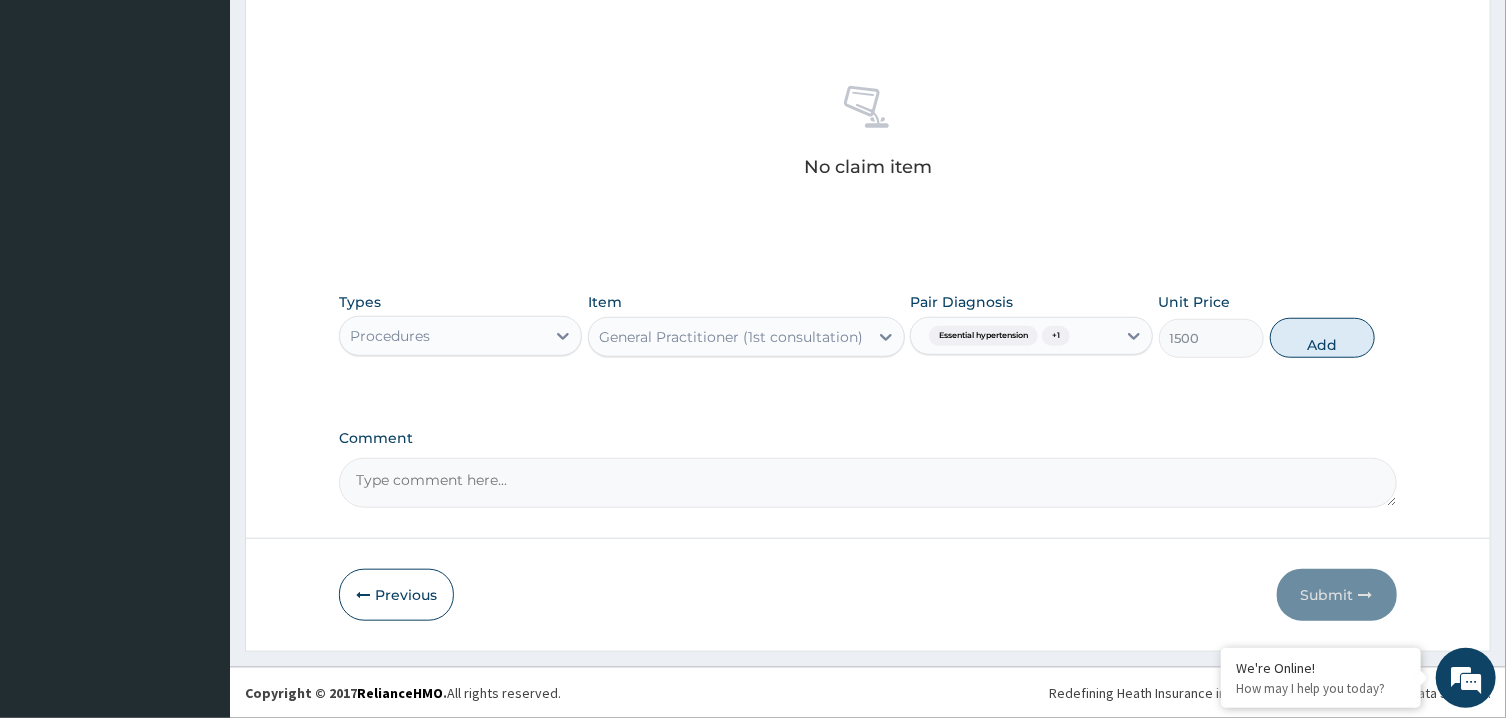 type on "0" 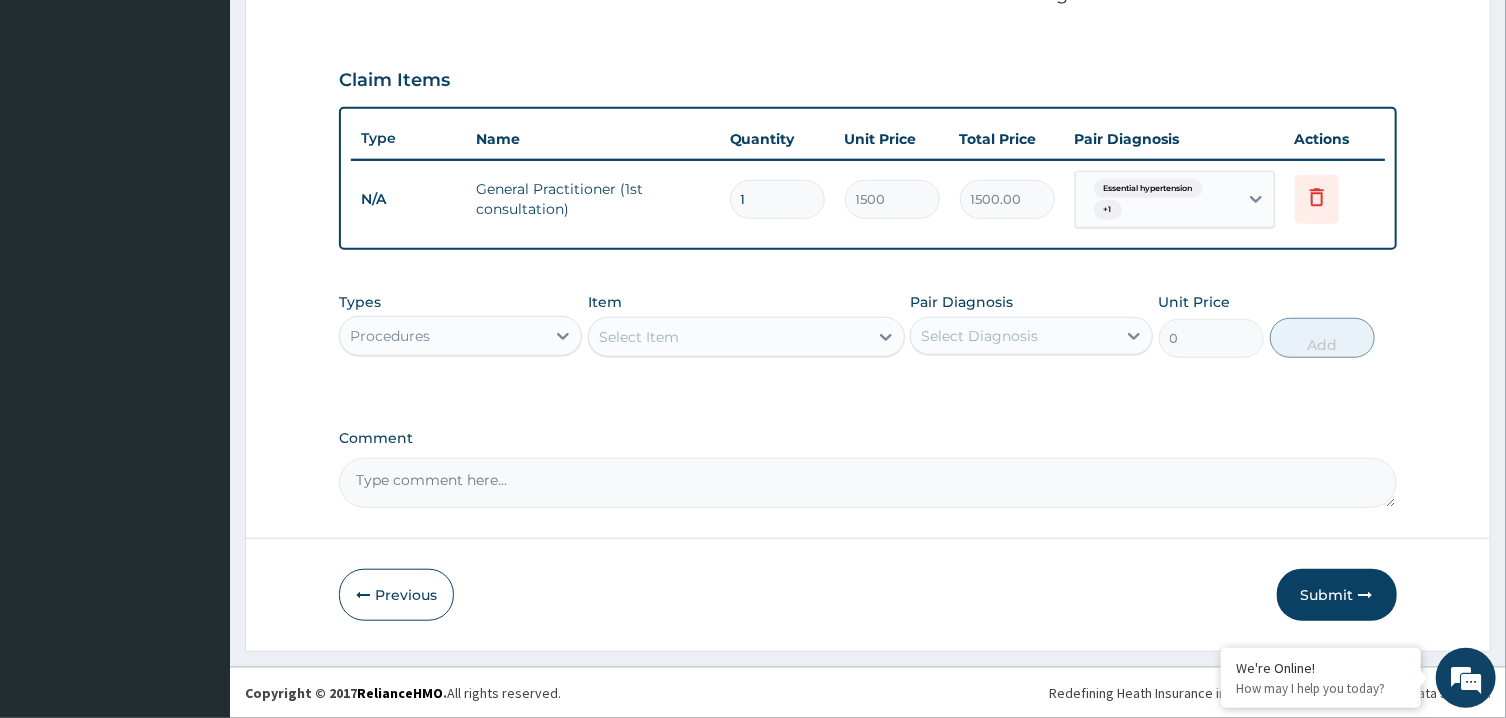 scroll, scrollTop: 636, scrollLeft: 0, axis: vertical 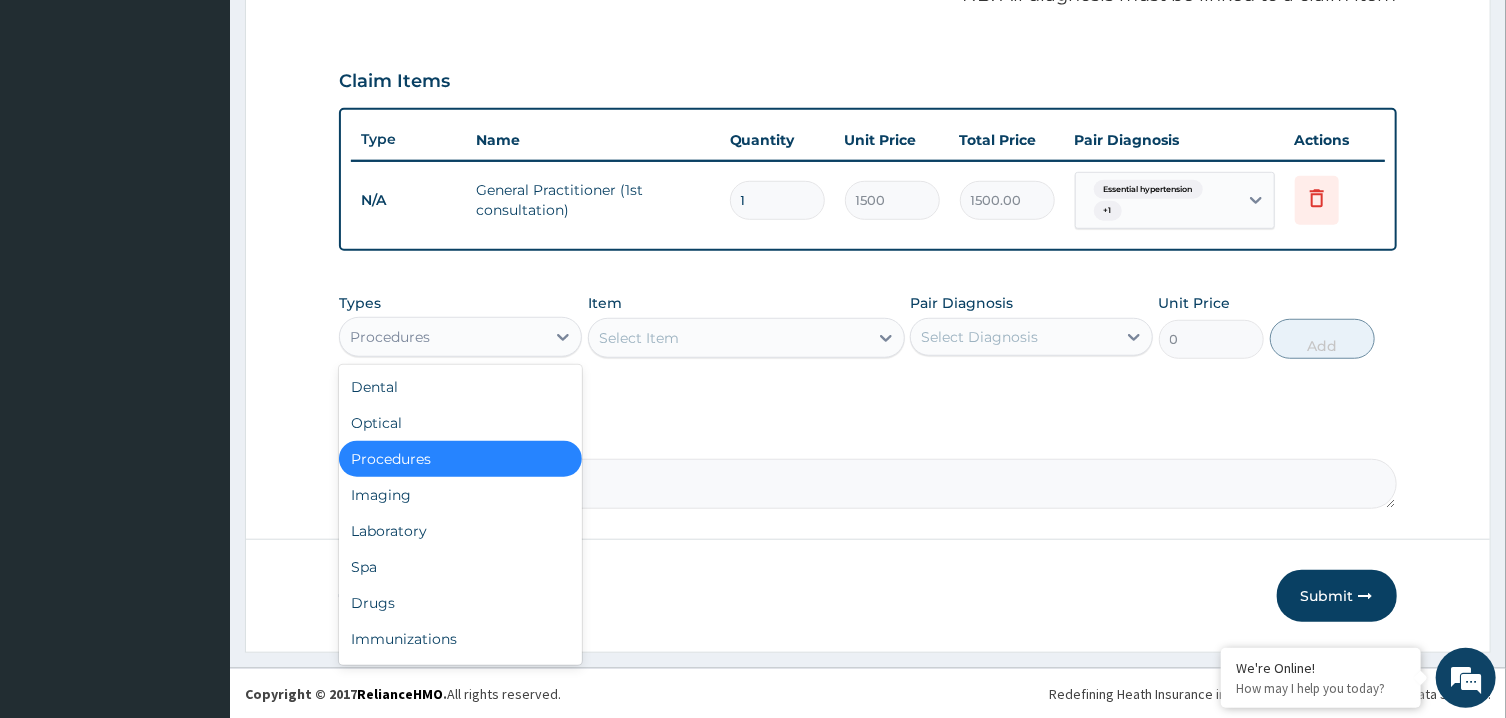 click on "Procedures" at bounding box center [442, 337] 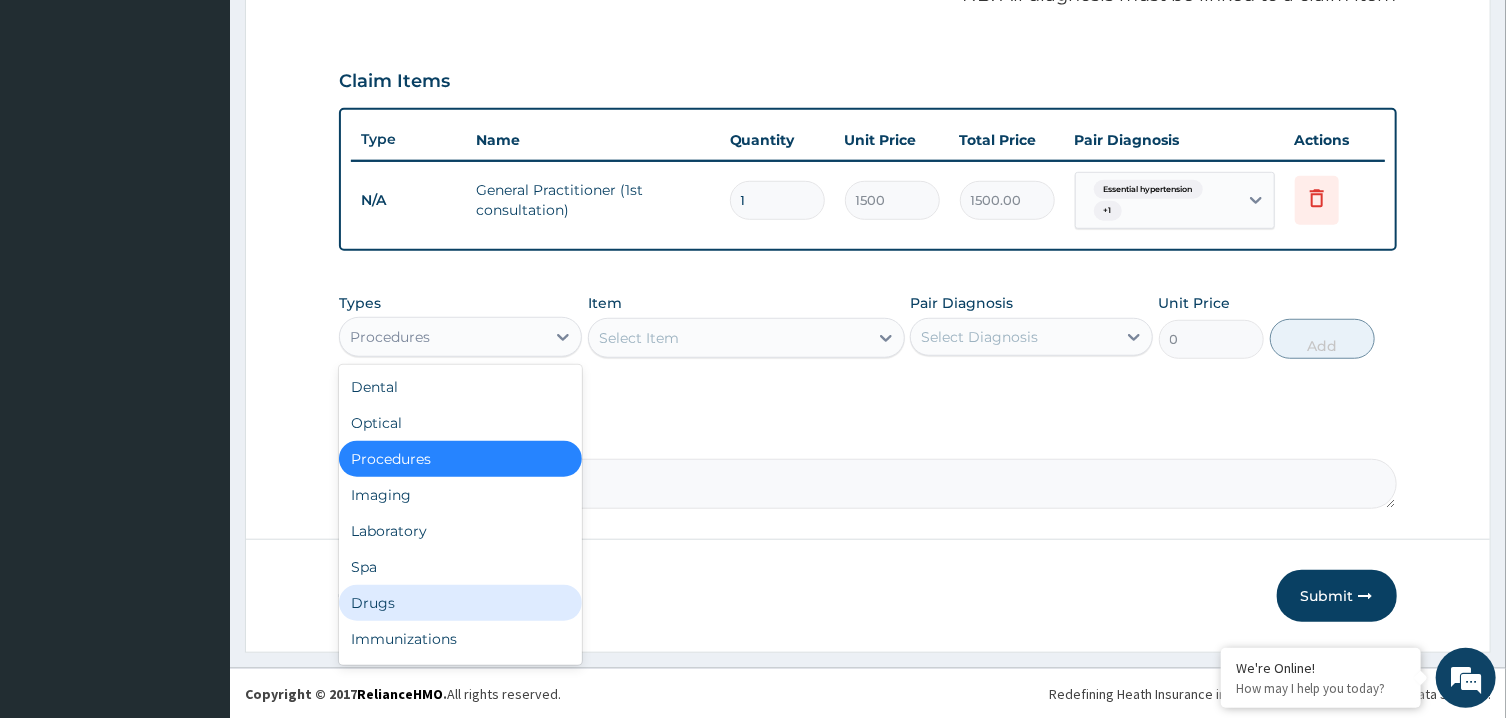 click on "Drugs" at bounding box center (460, 603) 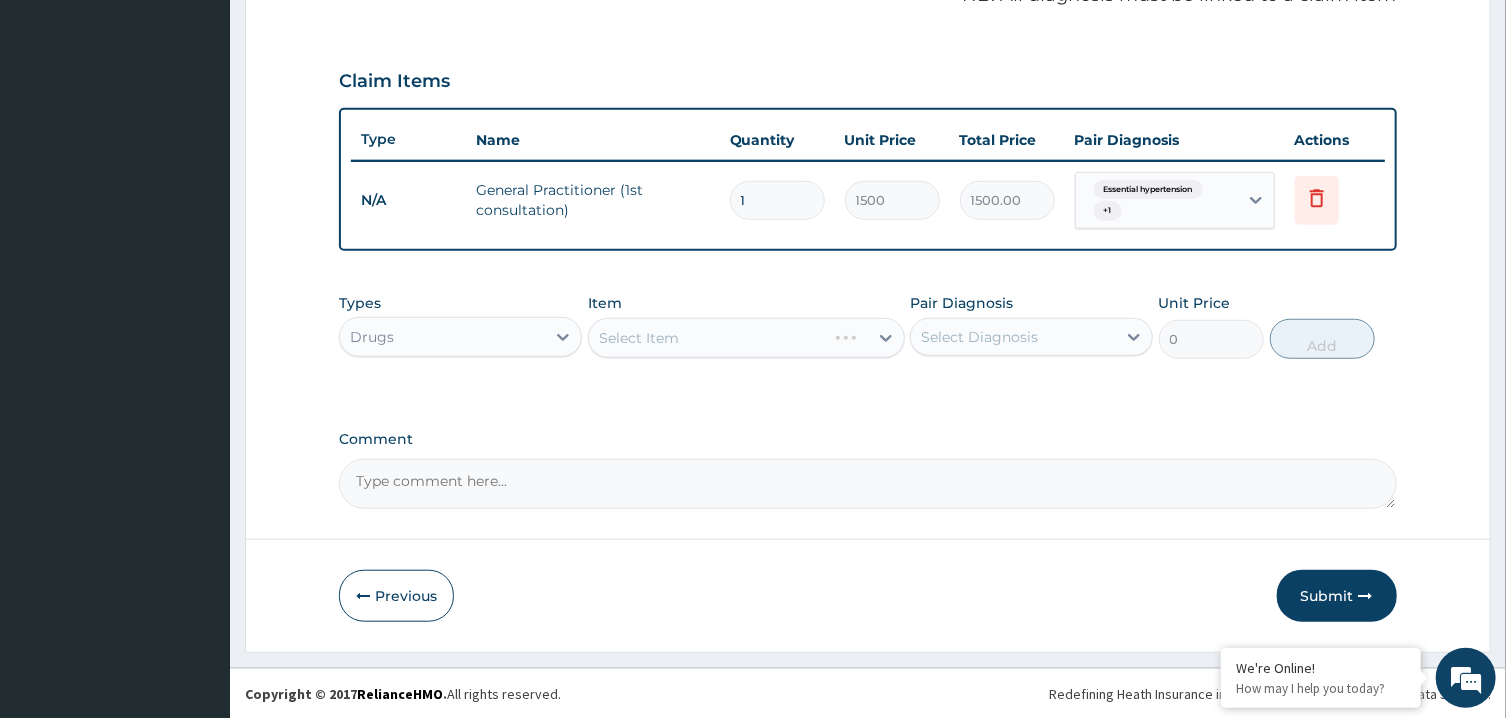 click on "Select Item" at bounding box center [746, 338] 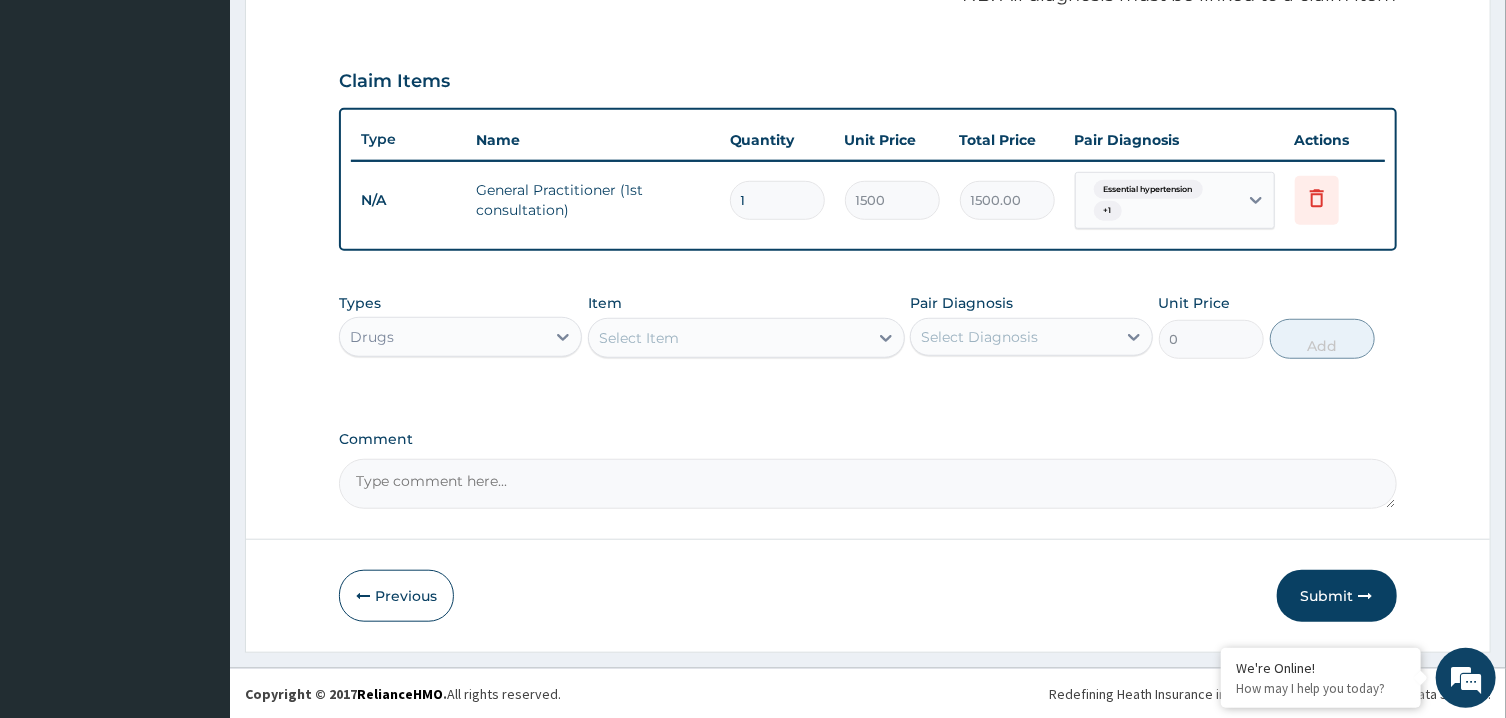 click on "Select Item" at bounding box center (728, 338) 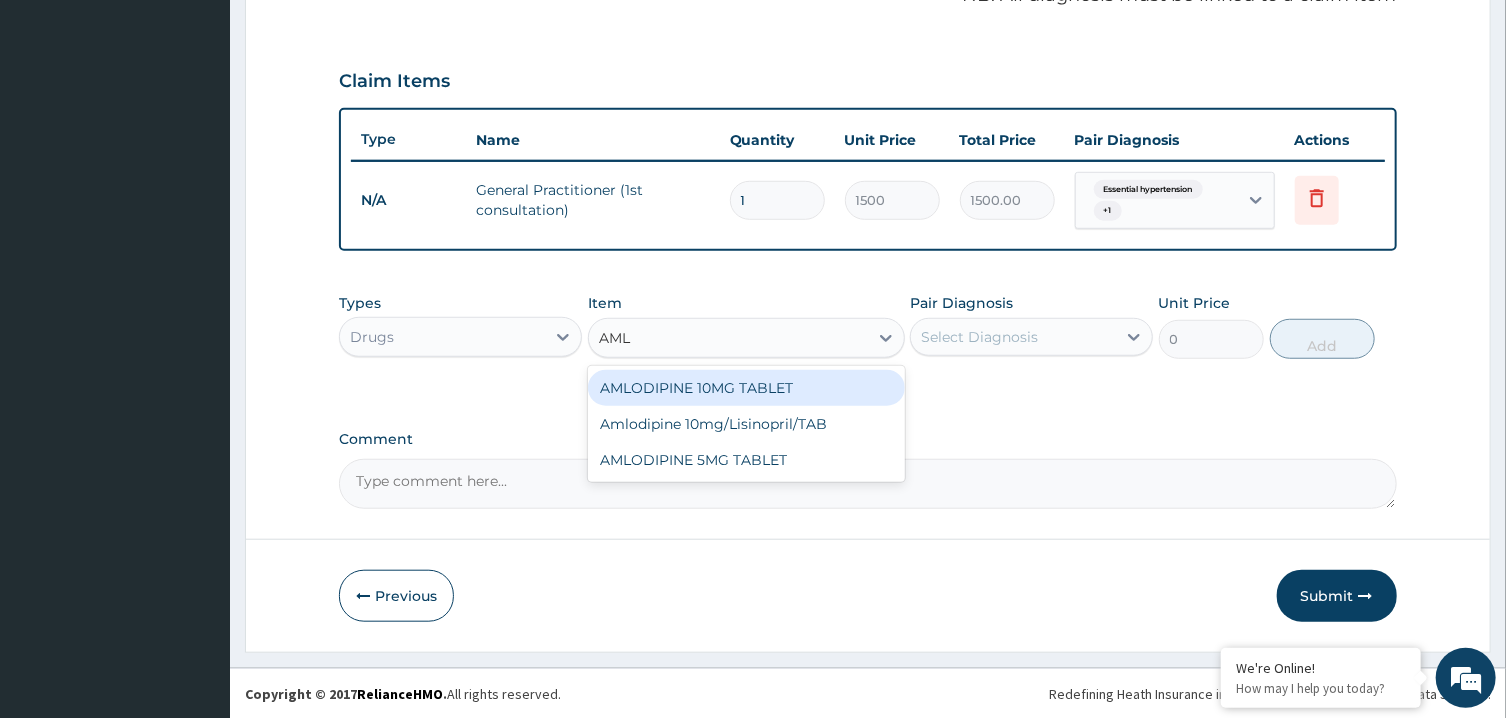 type on "AMLO" 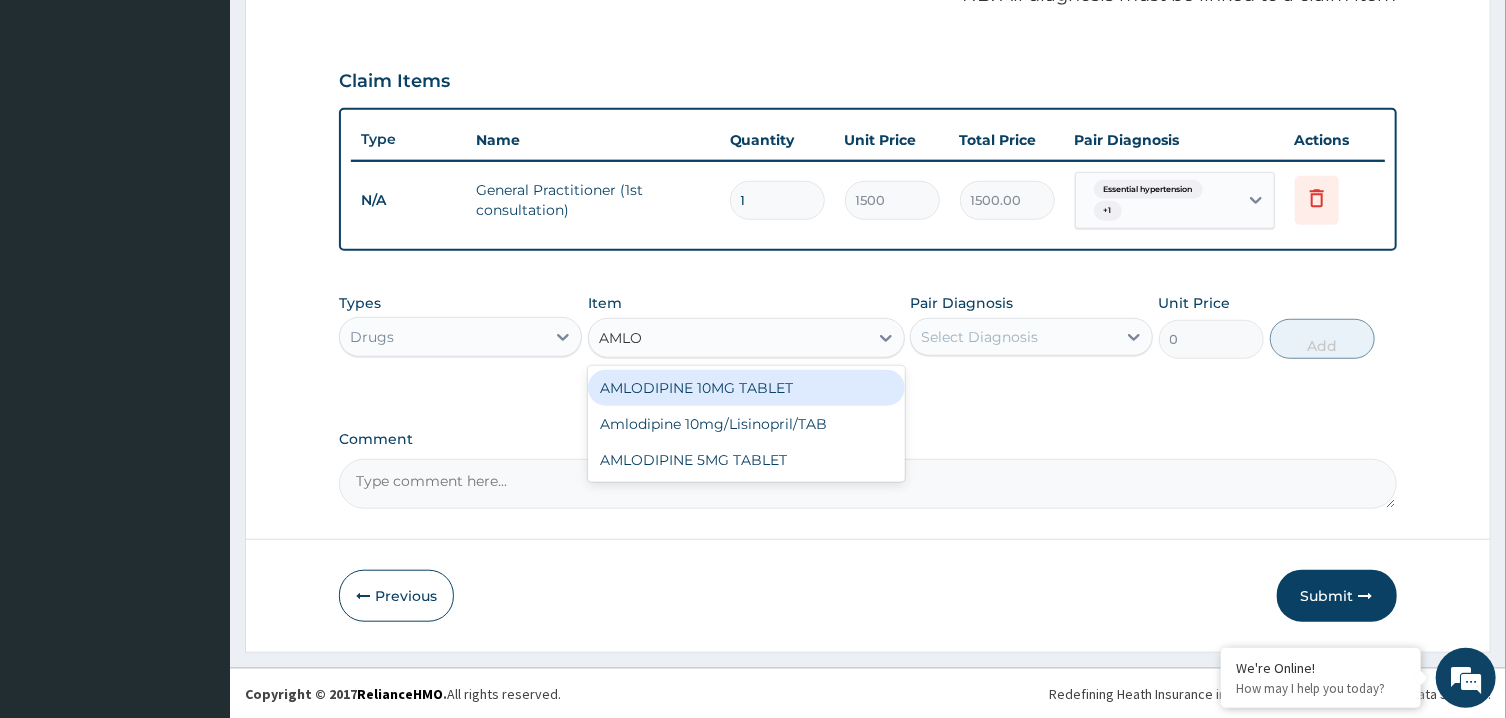click on "AMLODIPINE 10MG TABLET" at bounding box center (746, 388) 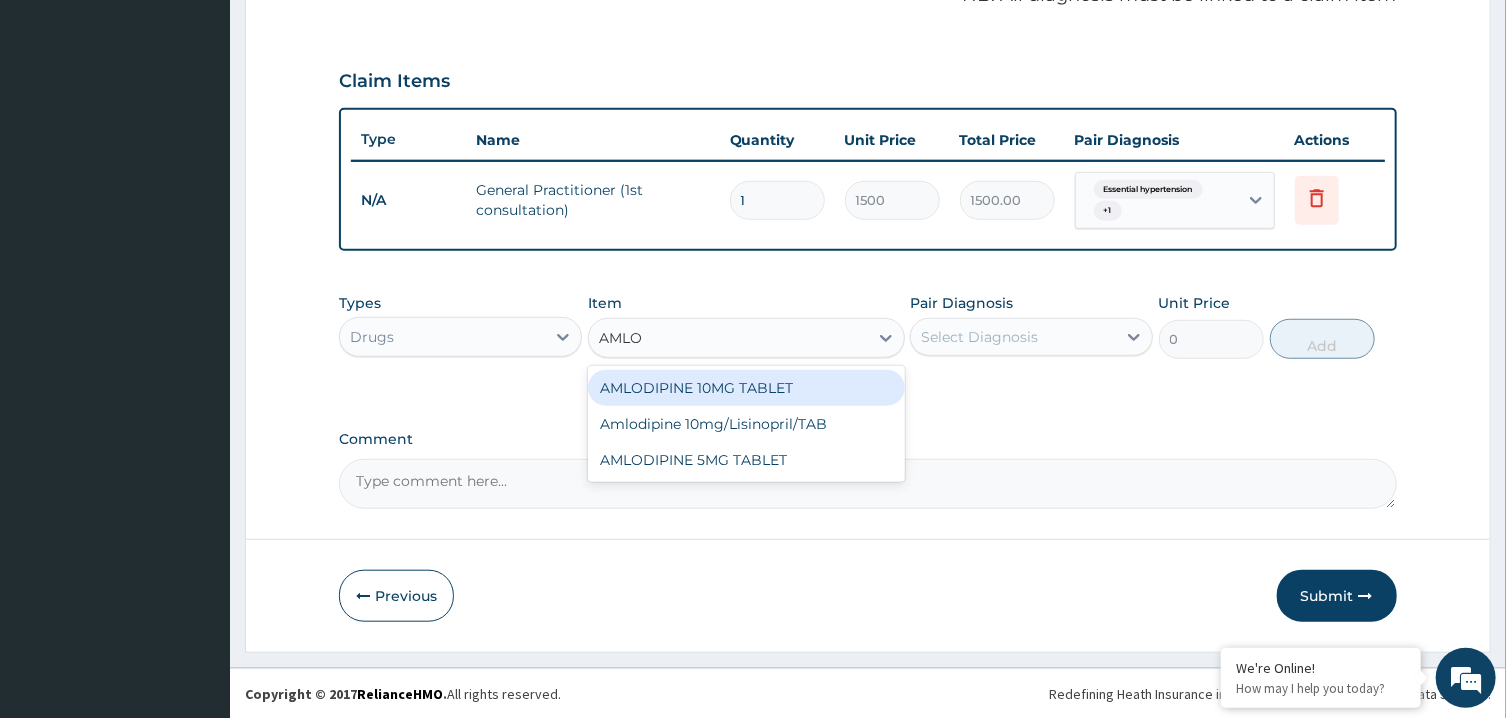 type 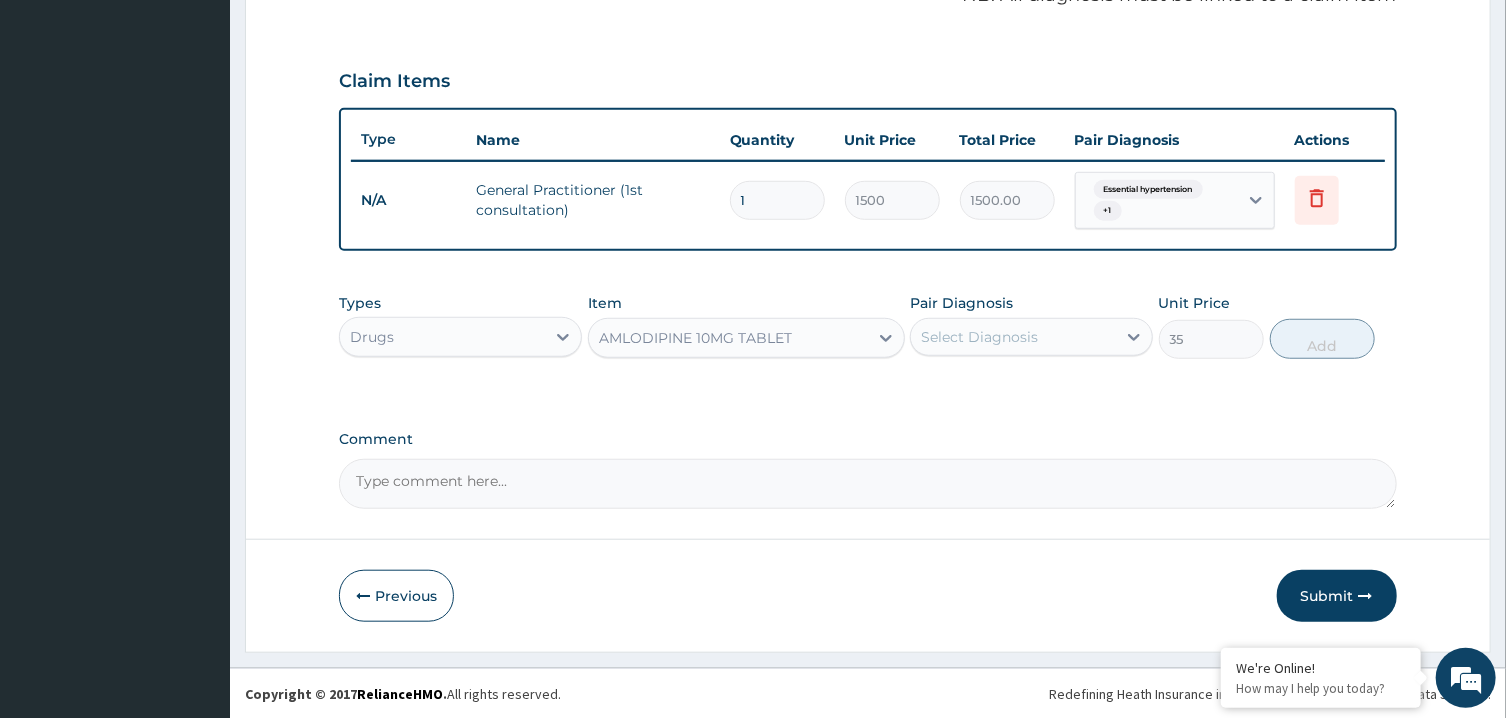click on "Select Diagnosis" at bounding box center [979, 337] 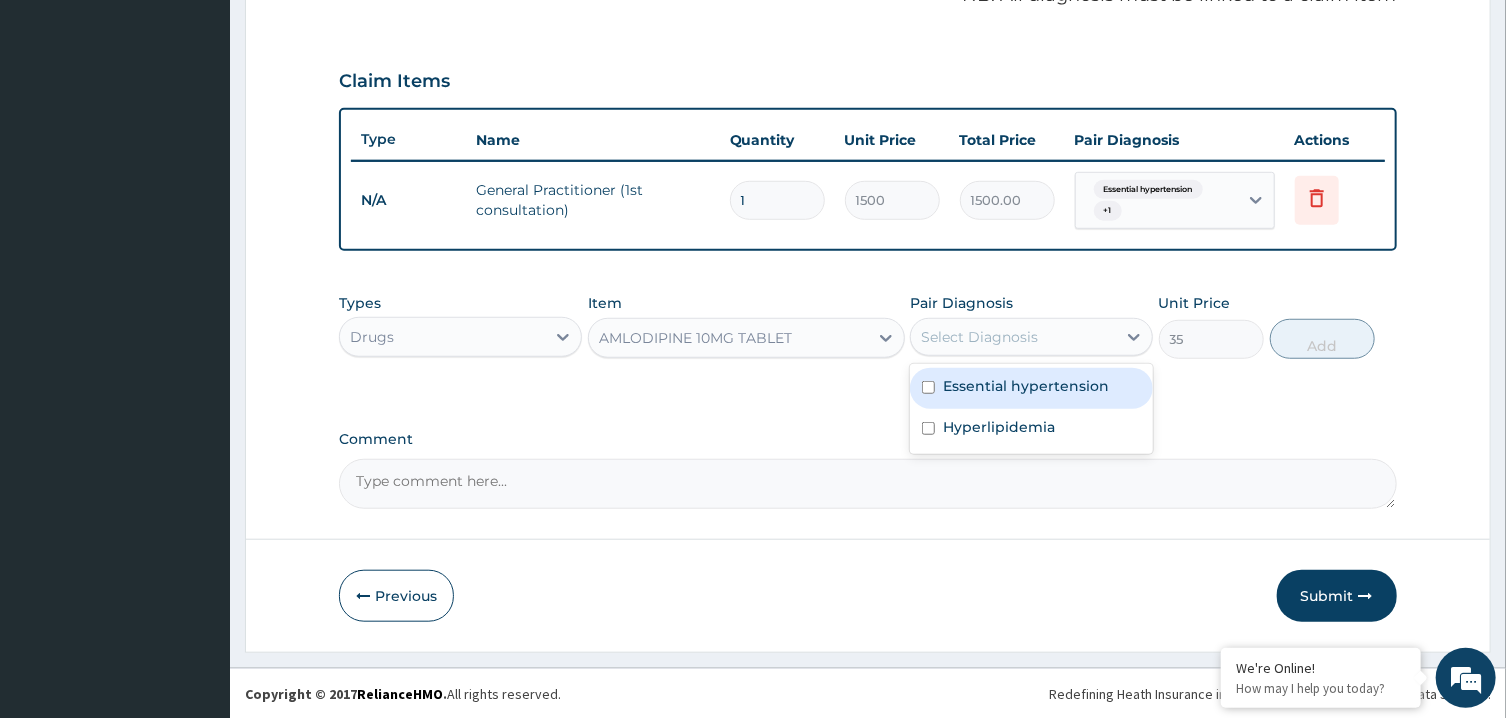 drag, startPoint x: 990, startPoint y: 398, endPoint x: 1007, endPoint y: 398, distance: 17 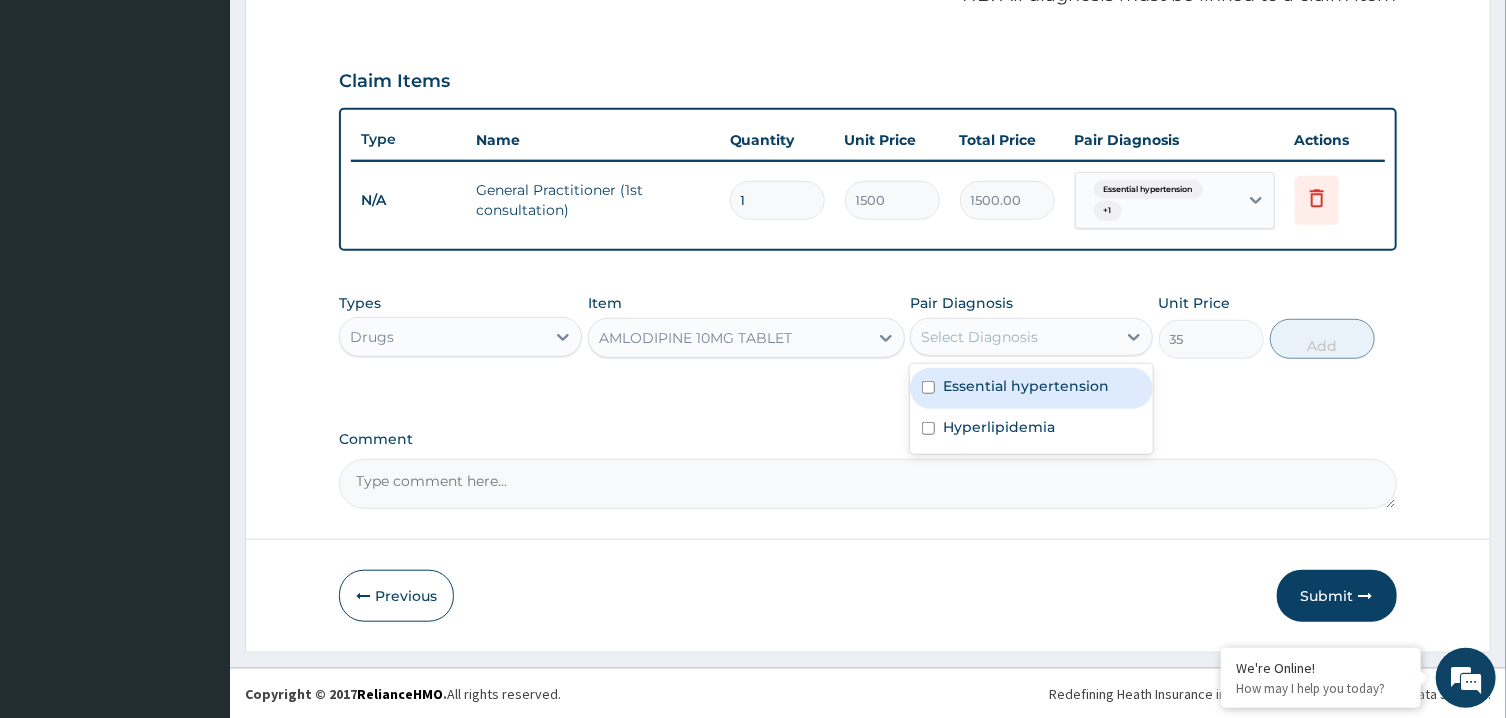 click on "Essential hypertension" at bounding box center (1031, 388) 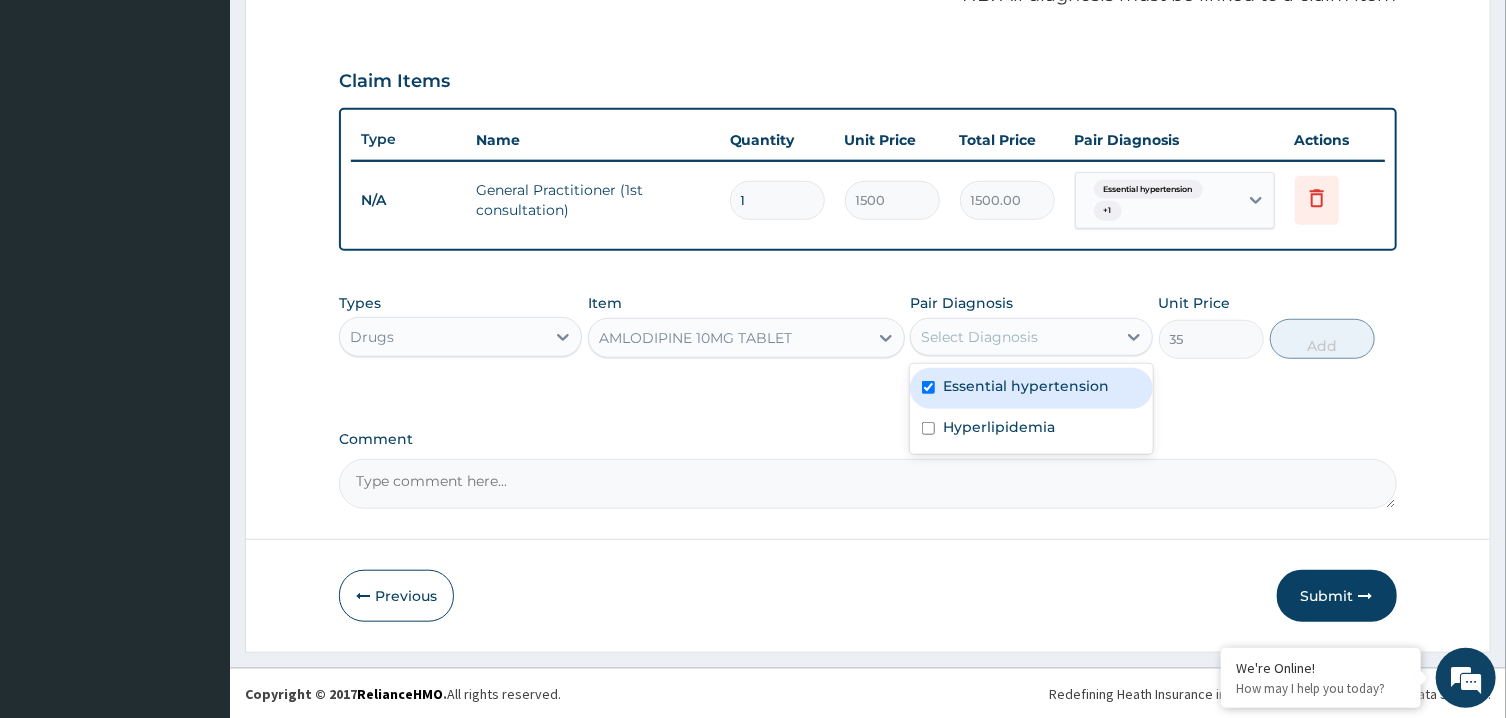 checkbox on "true" 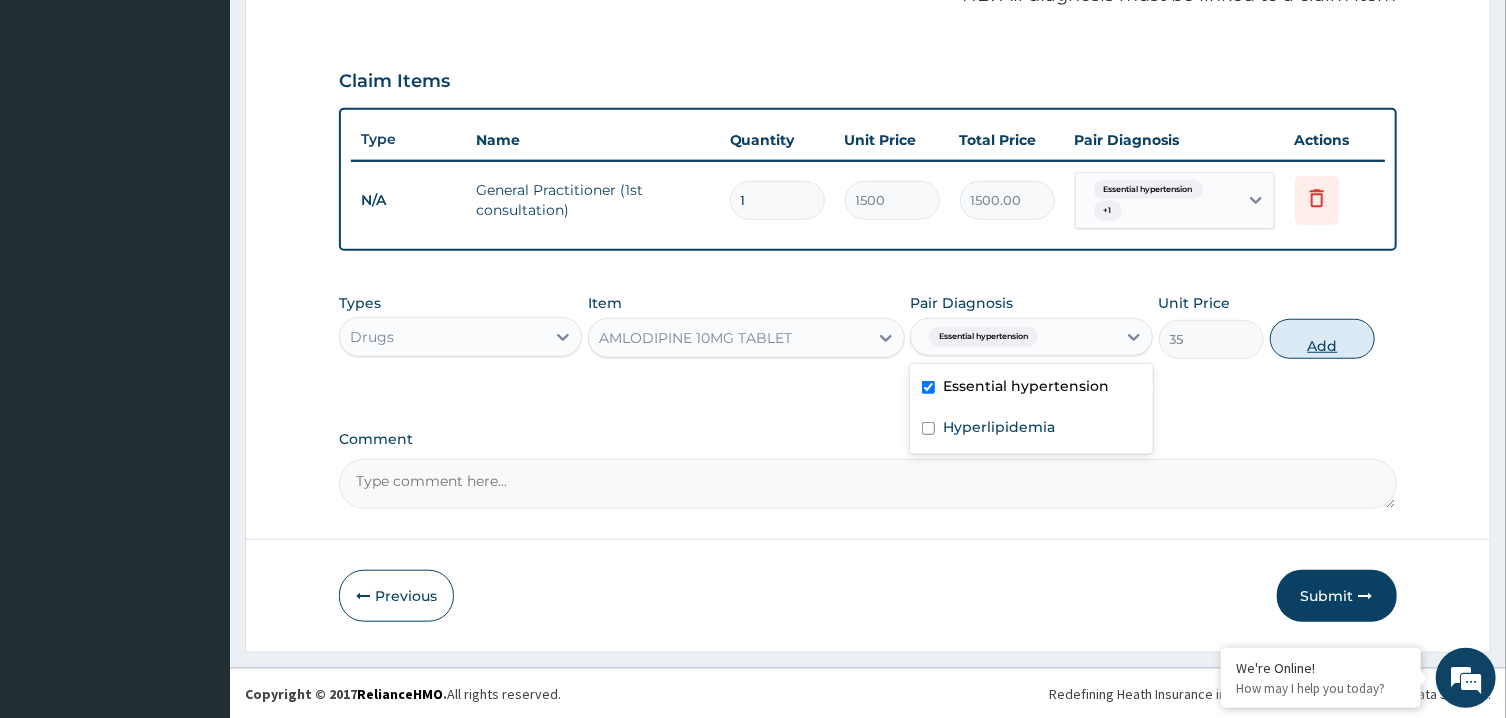 click on "Add" at bounding box center [1323, 339] 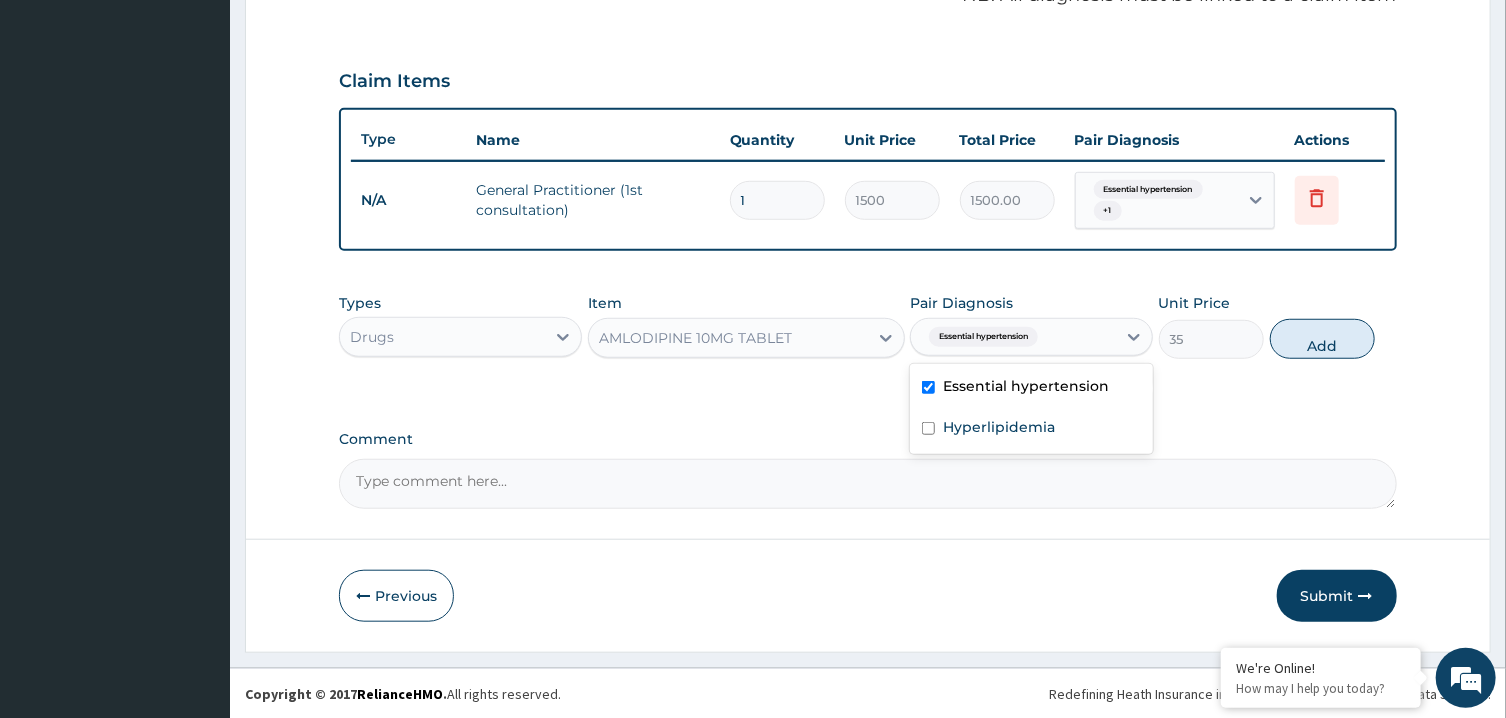 type on "0" 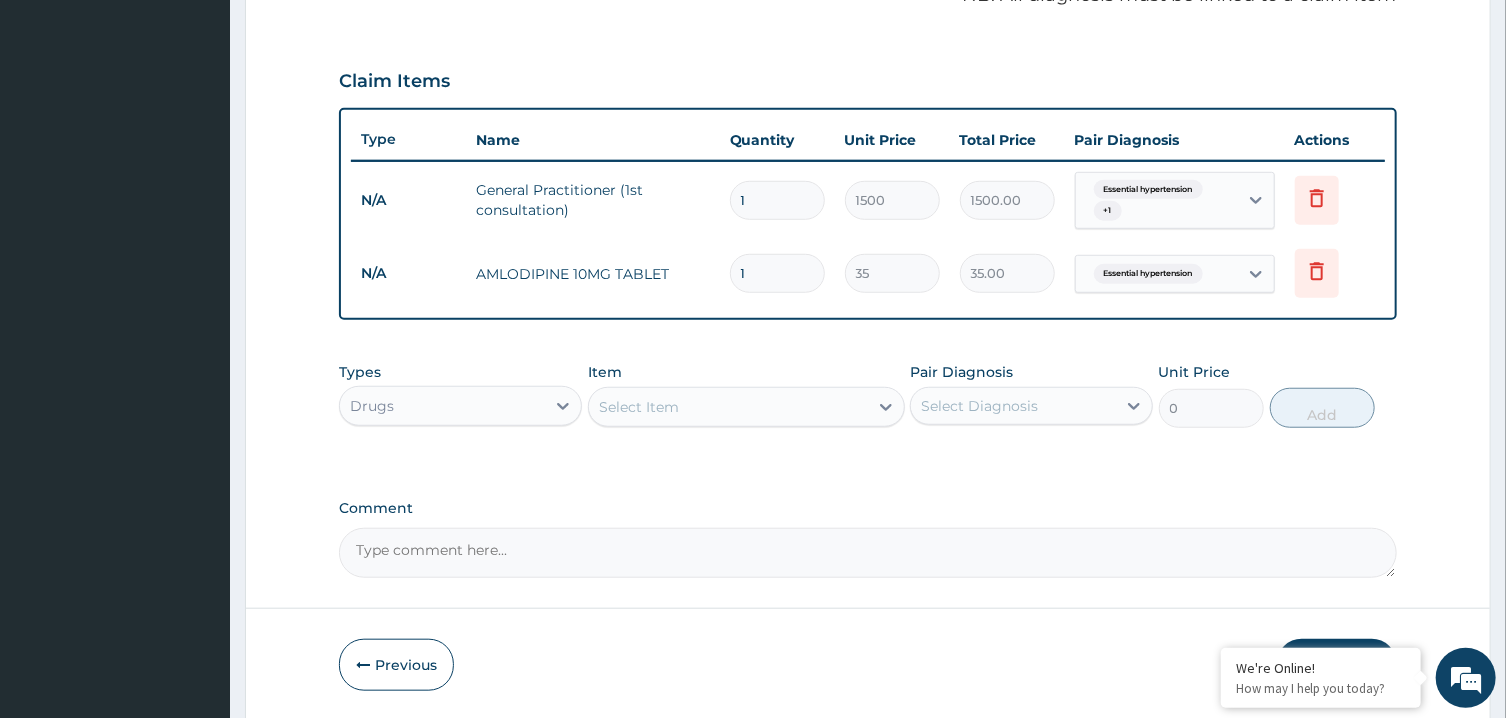 click on "Select Item" at bounding box center (728, 407) 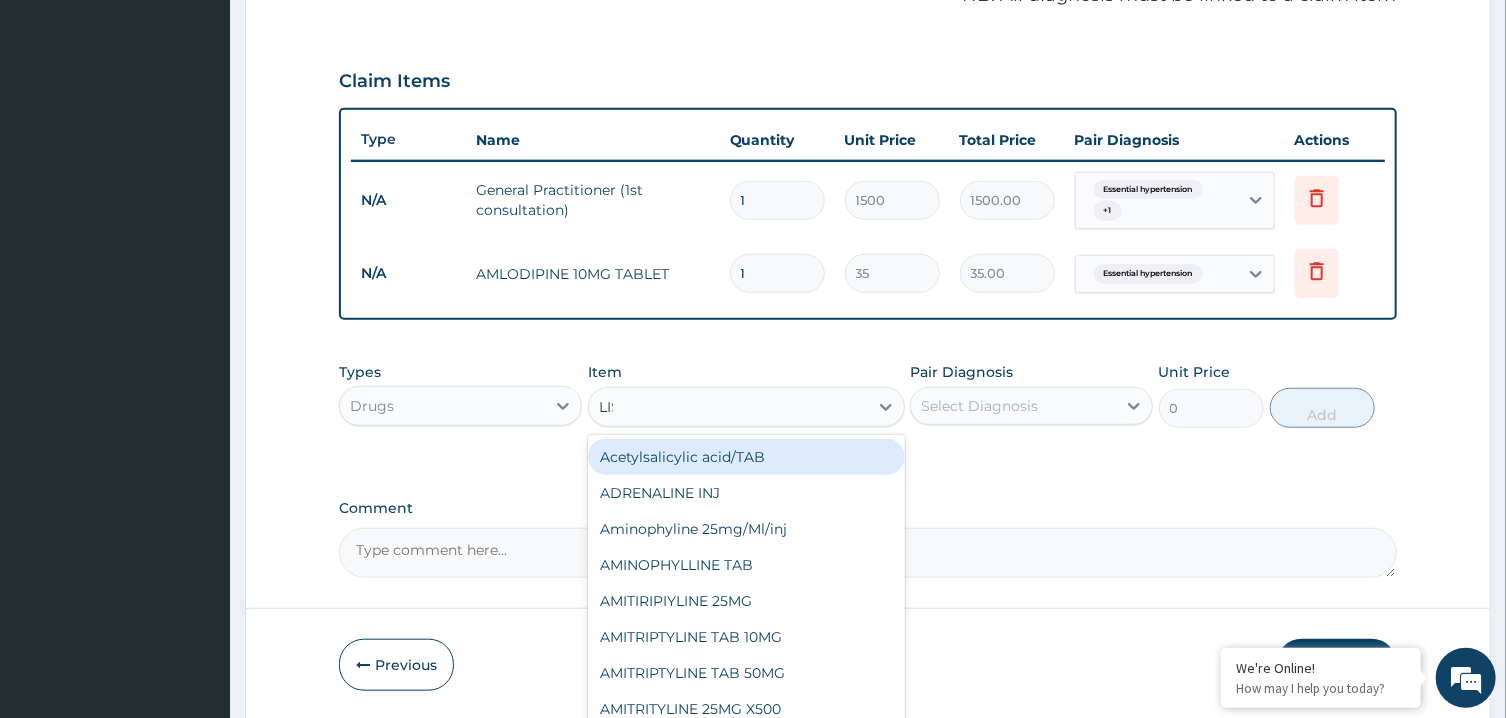 type on "LISI" 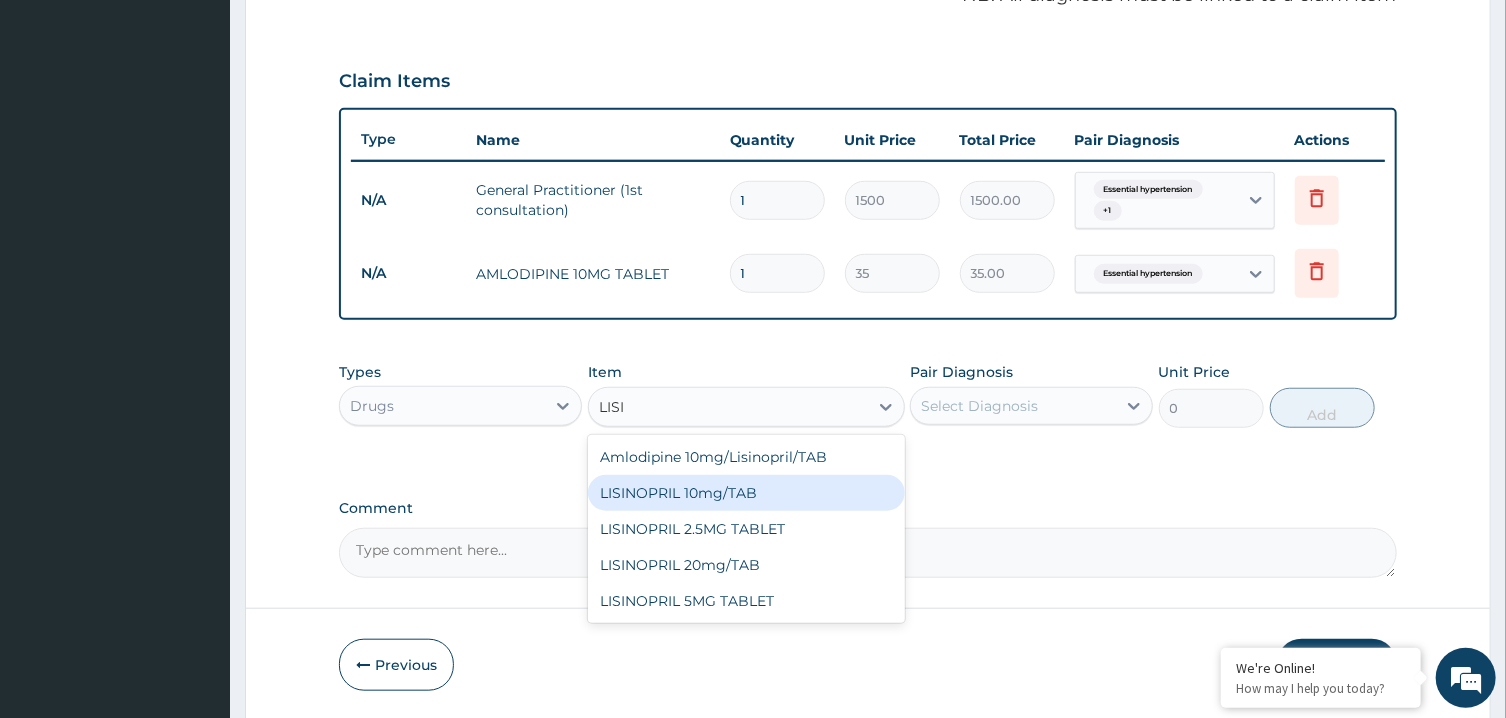click on "LISINOPRIL 10mg/TAB" at bounding box center [746, 493] 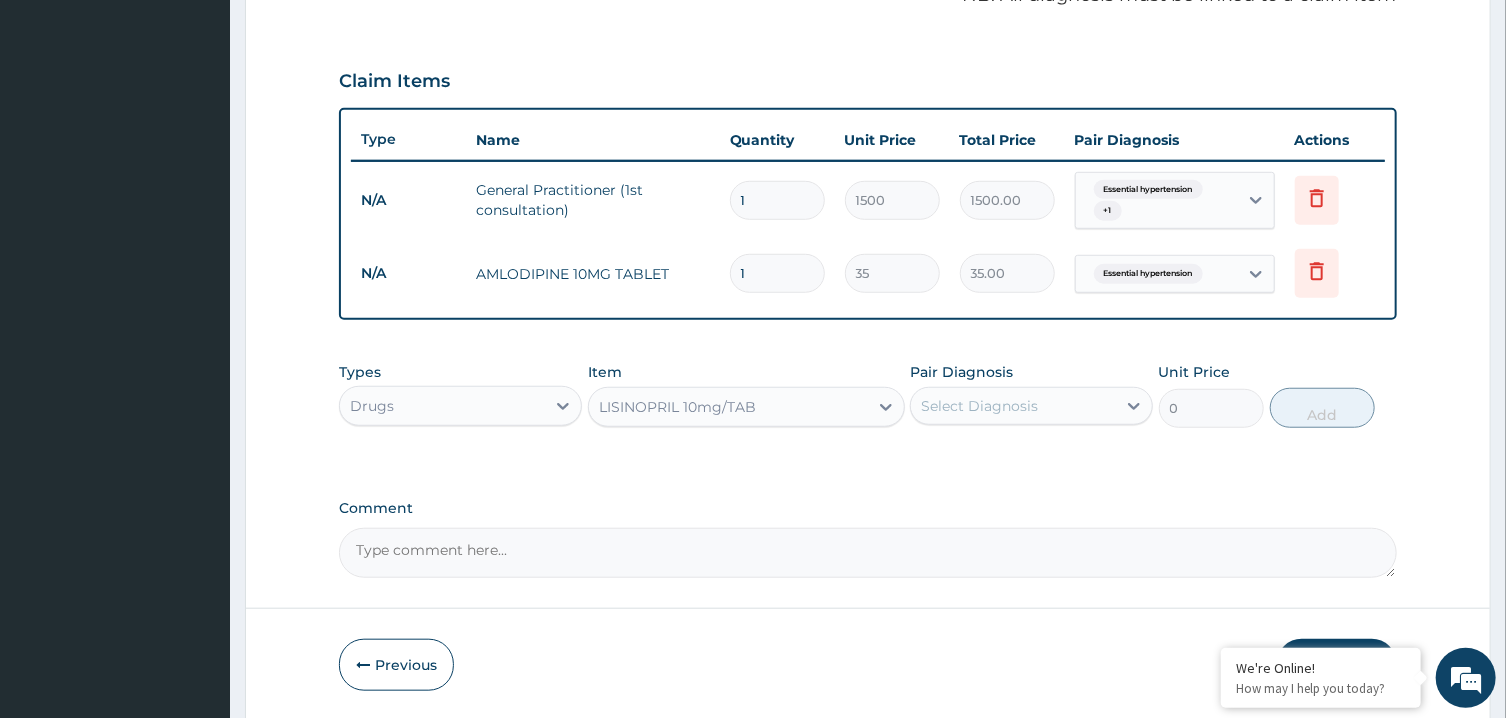 type 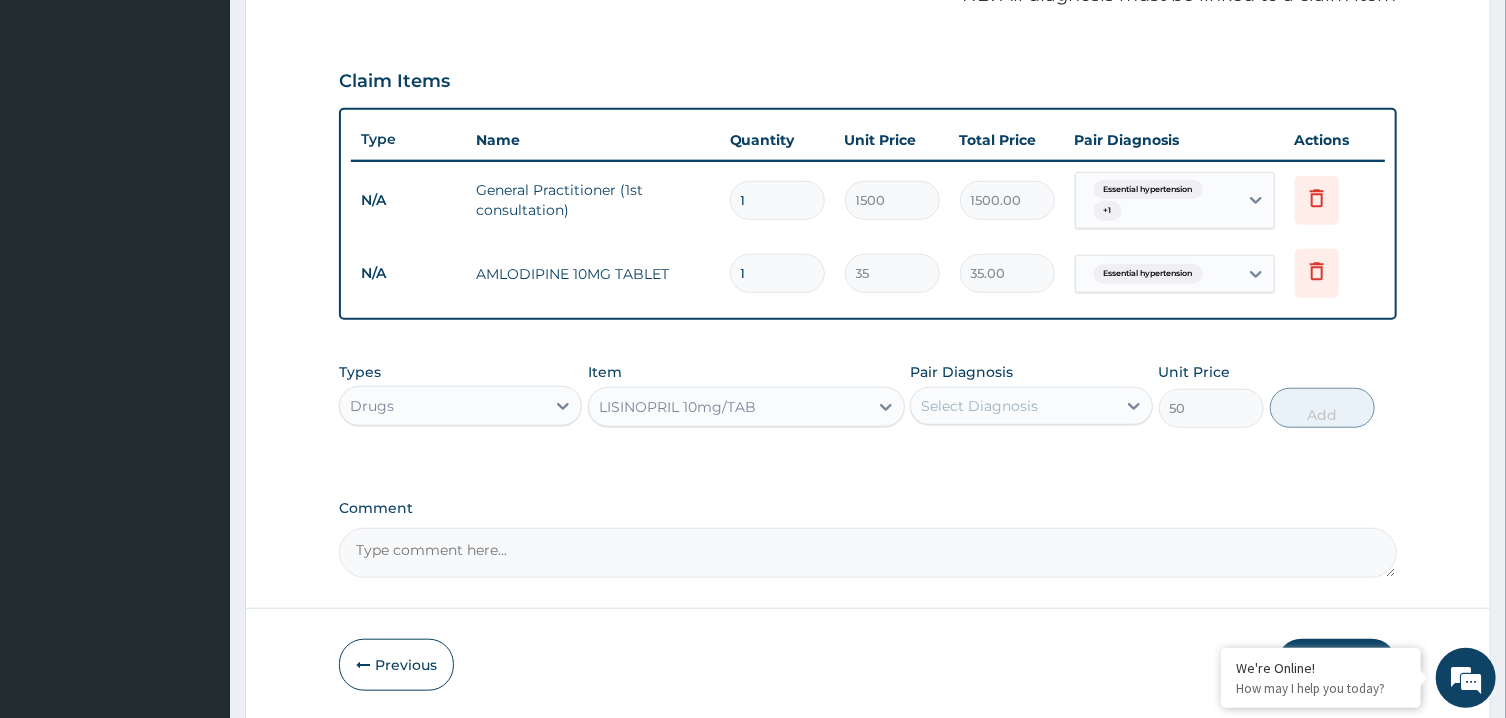 click on "Select Diagnosis" at bounding box center (979, 406) 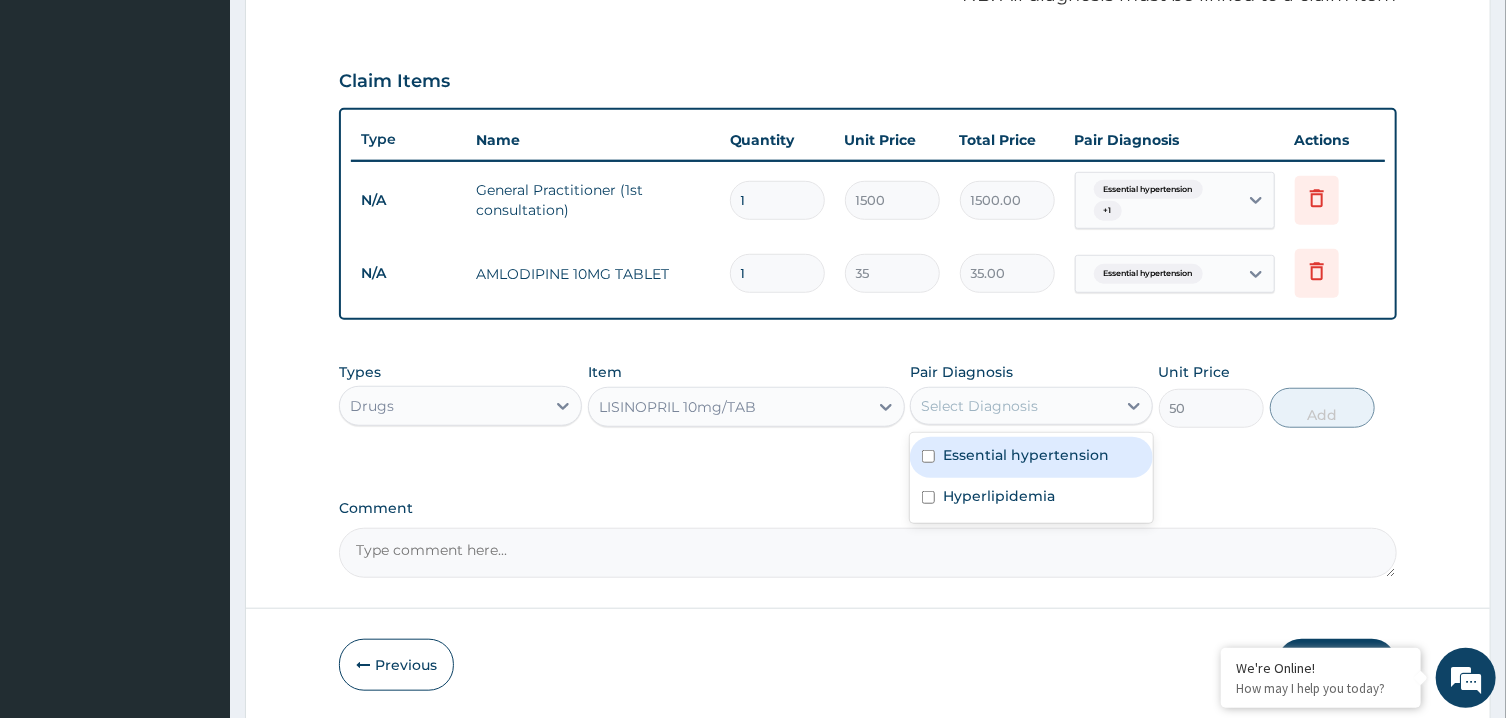 click on "Essential hypertension" at bounding box center [1026, 455] 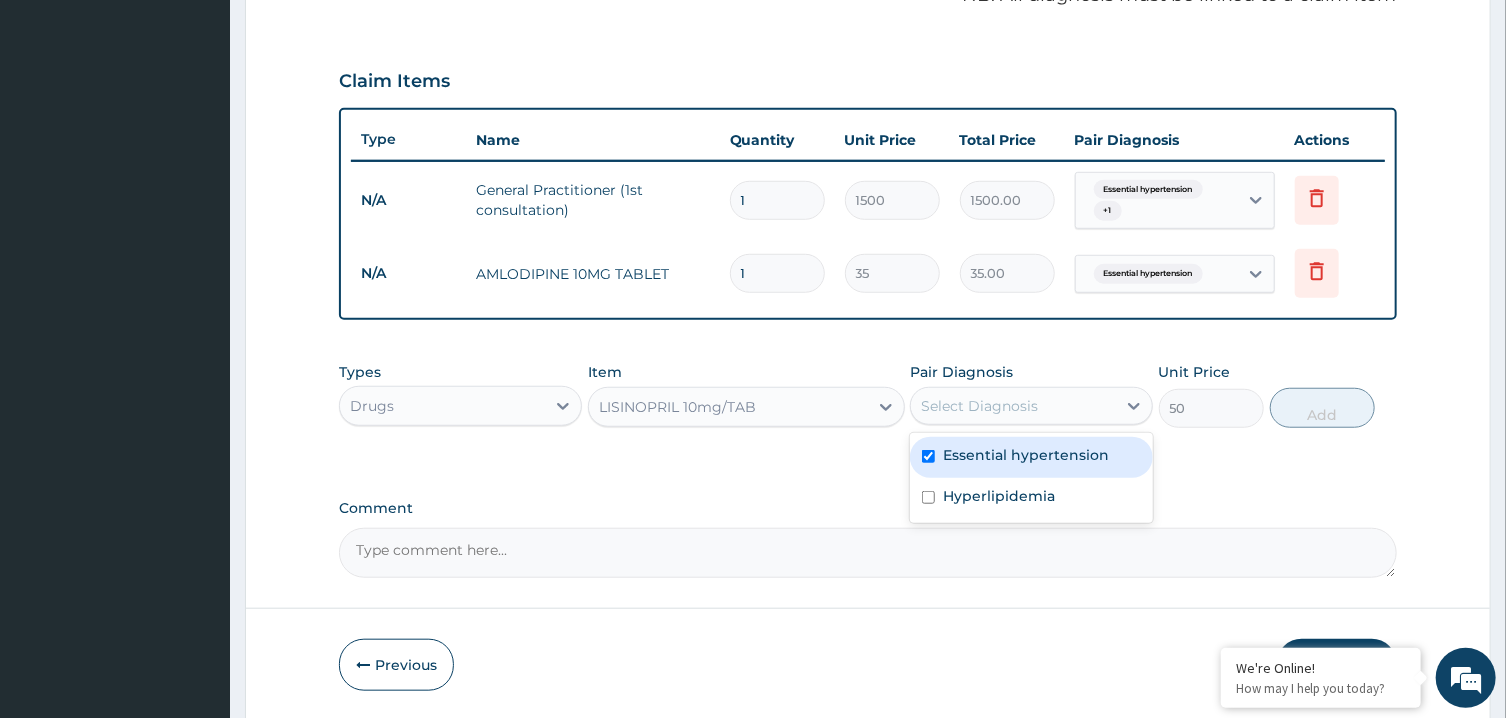 checkbox on "true" 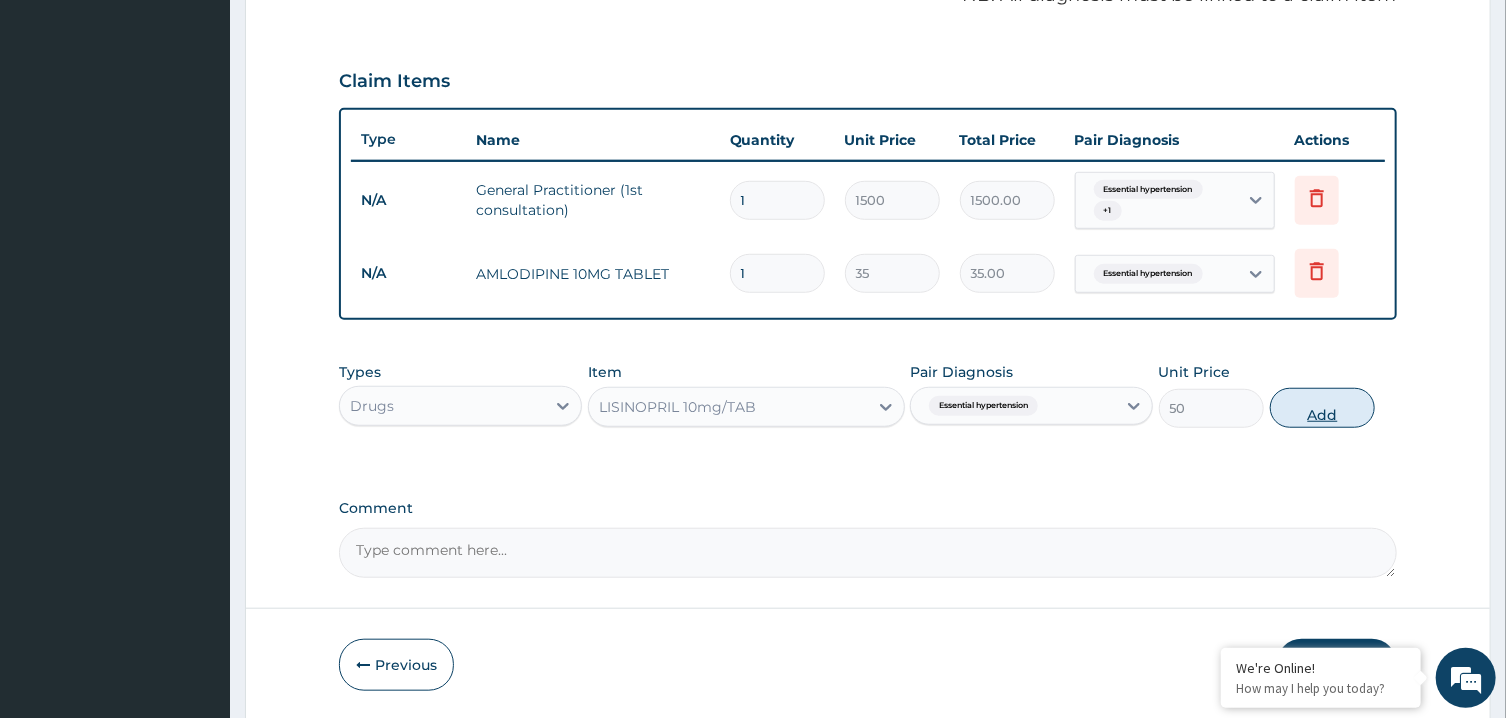 click on "Add" at bounding box center [1323, 408] 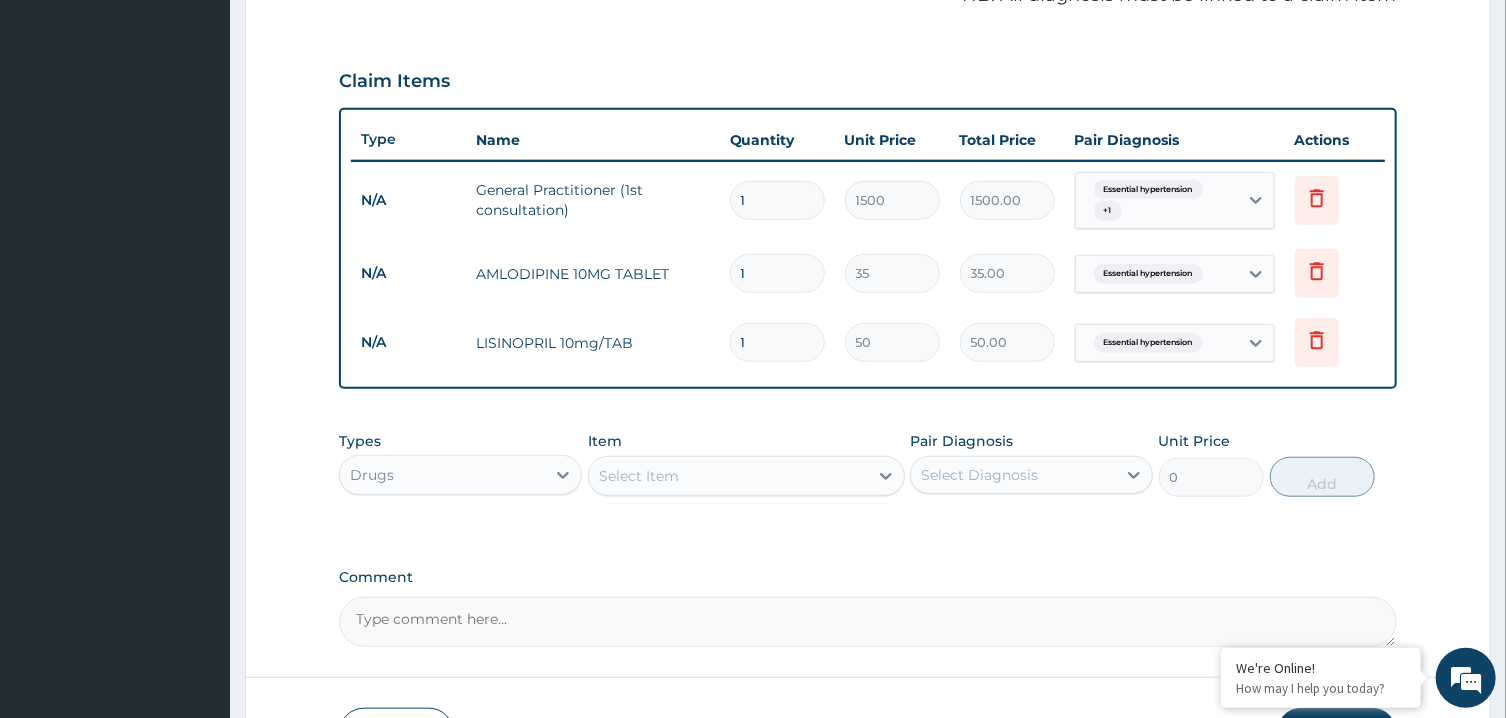 click on "Select Item" at bounding box center [728, 476] 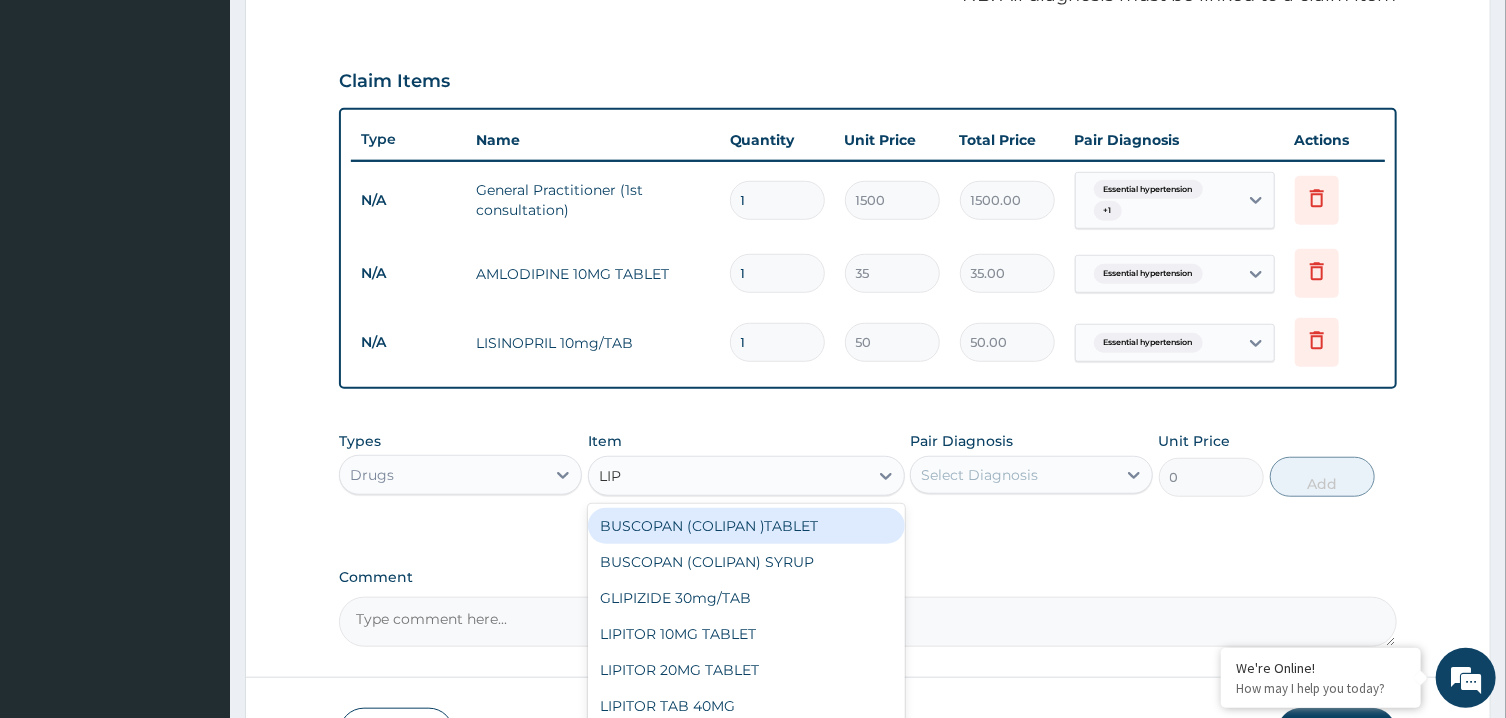 type on "LIPI" 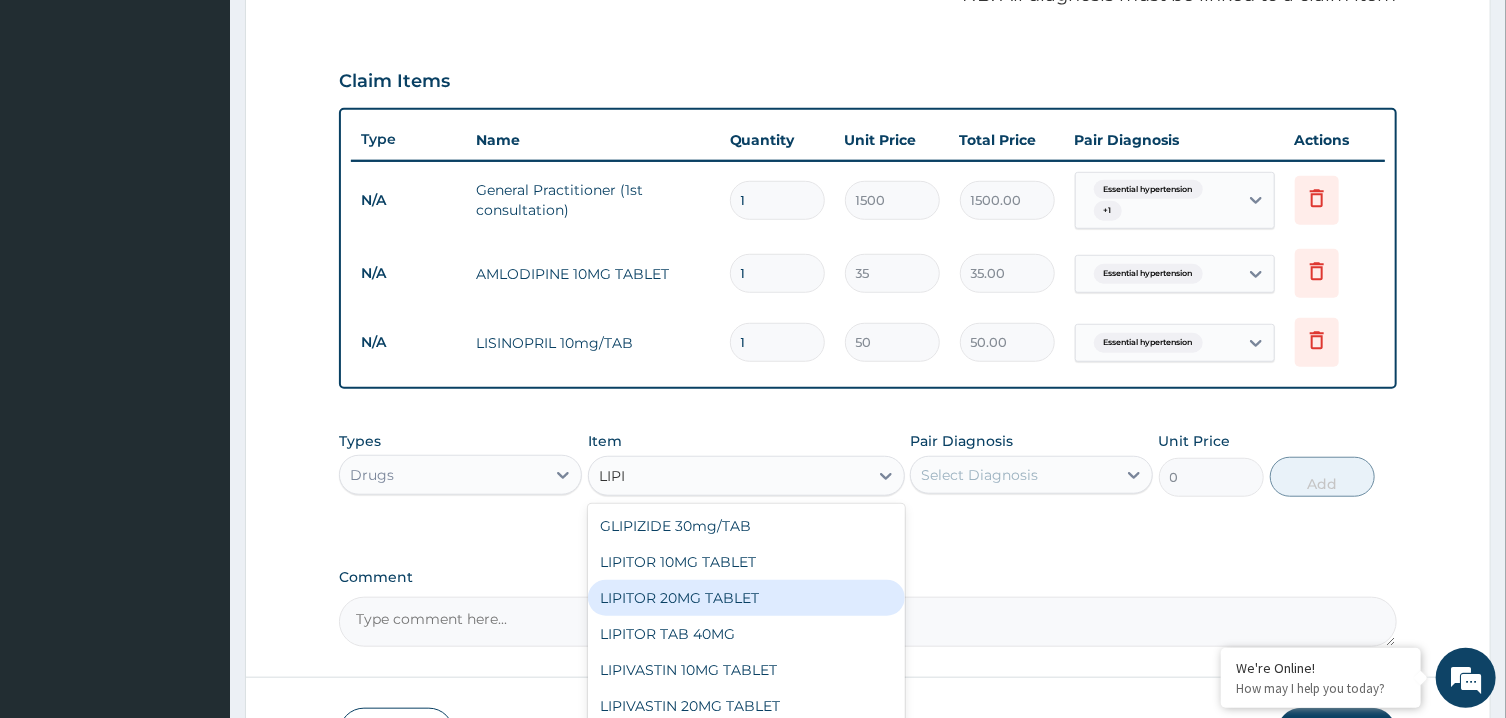click on "LIPITOR 20MG TABLET" at bounding box center [746, 598] 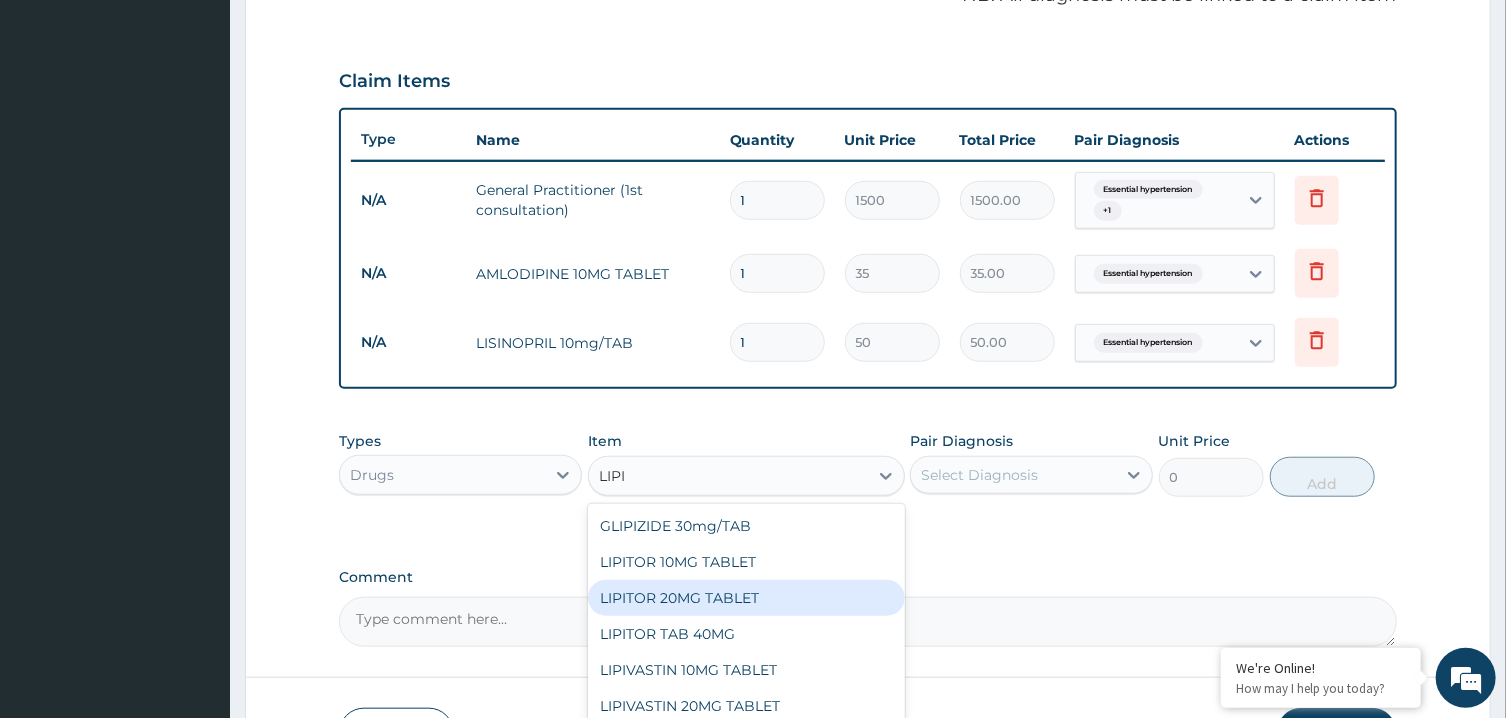 type 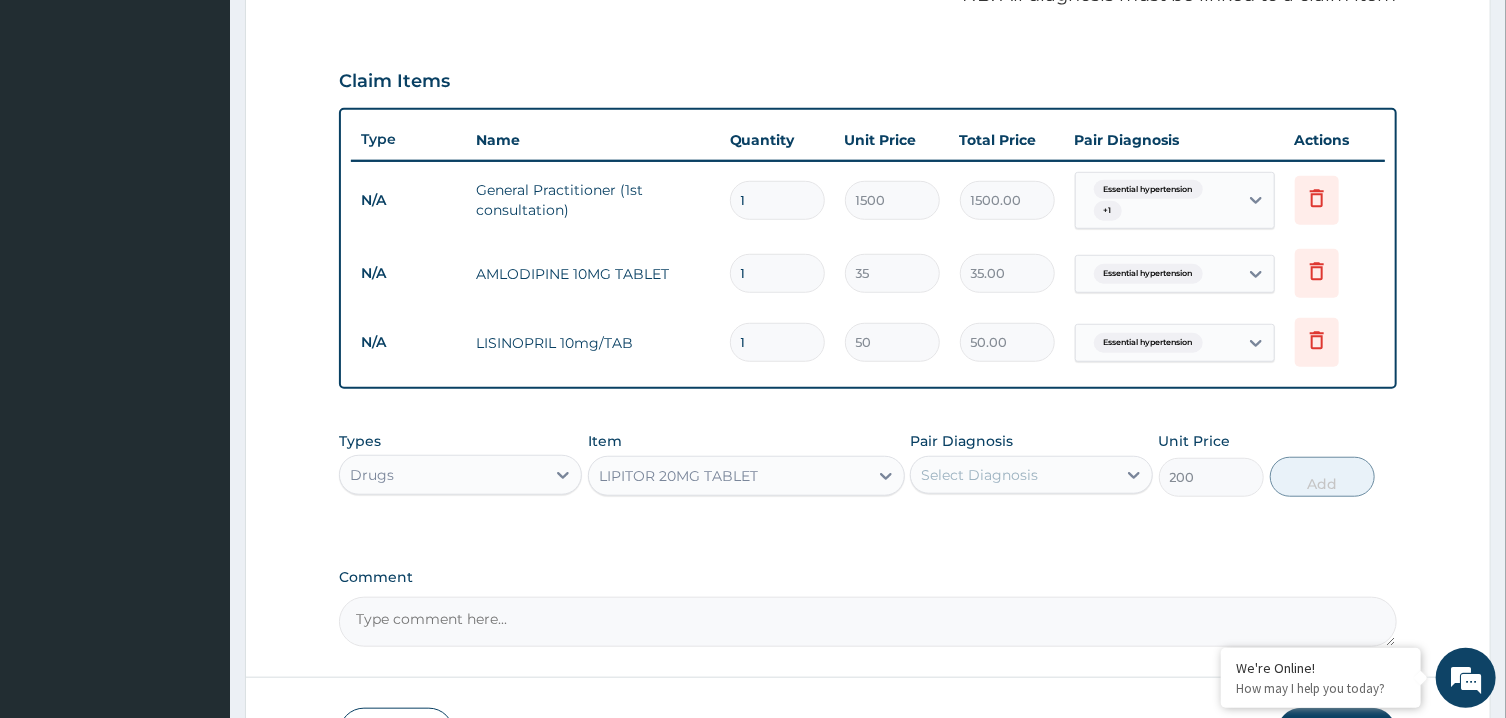 click on "Select Diagnosis" at bounding box center (1013, 475) 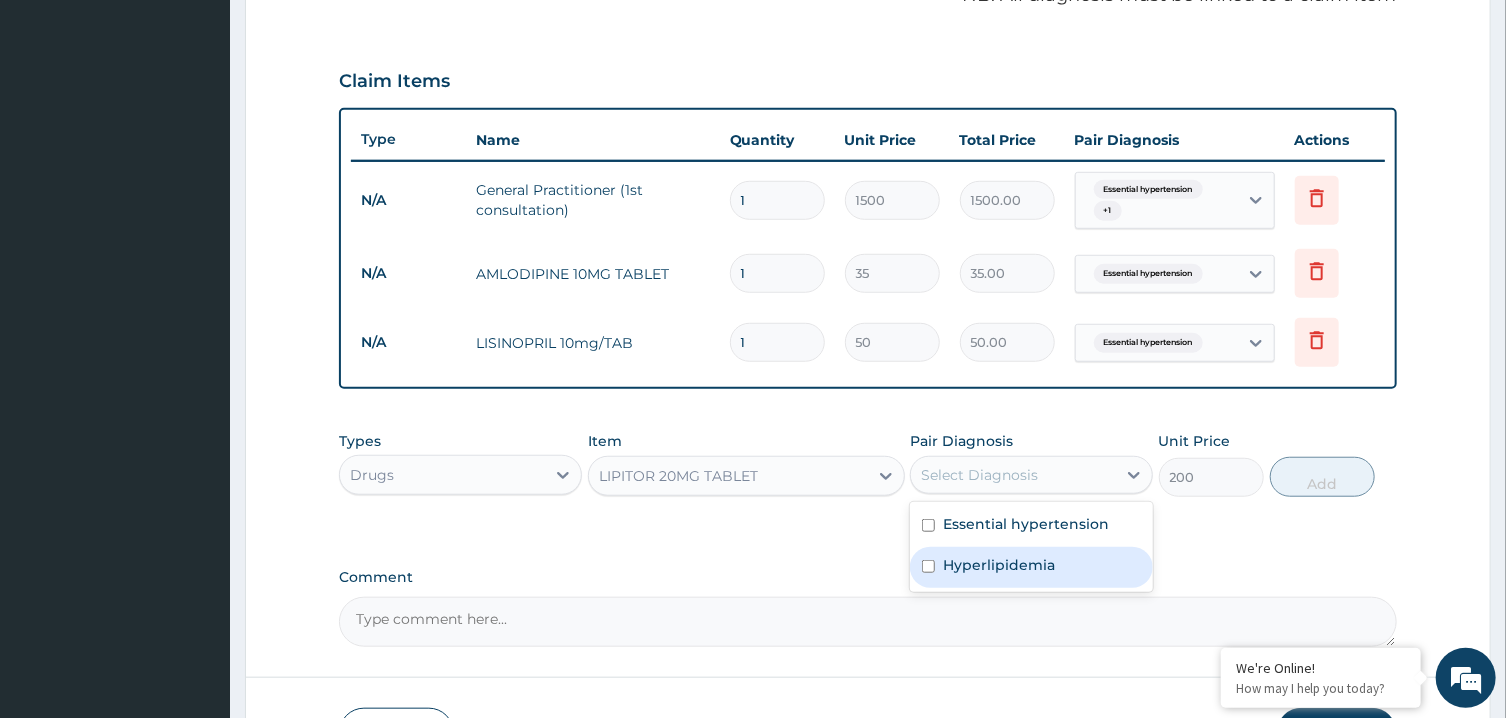 click on "Hyperlipidemia" at bounding box center (1031, 567) 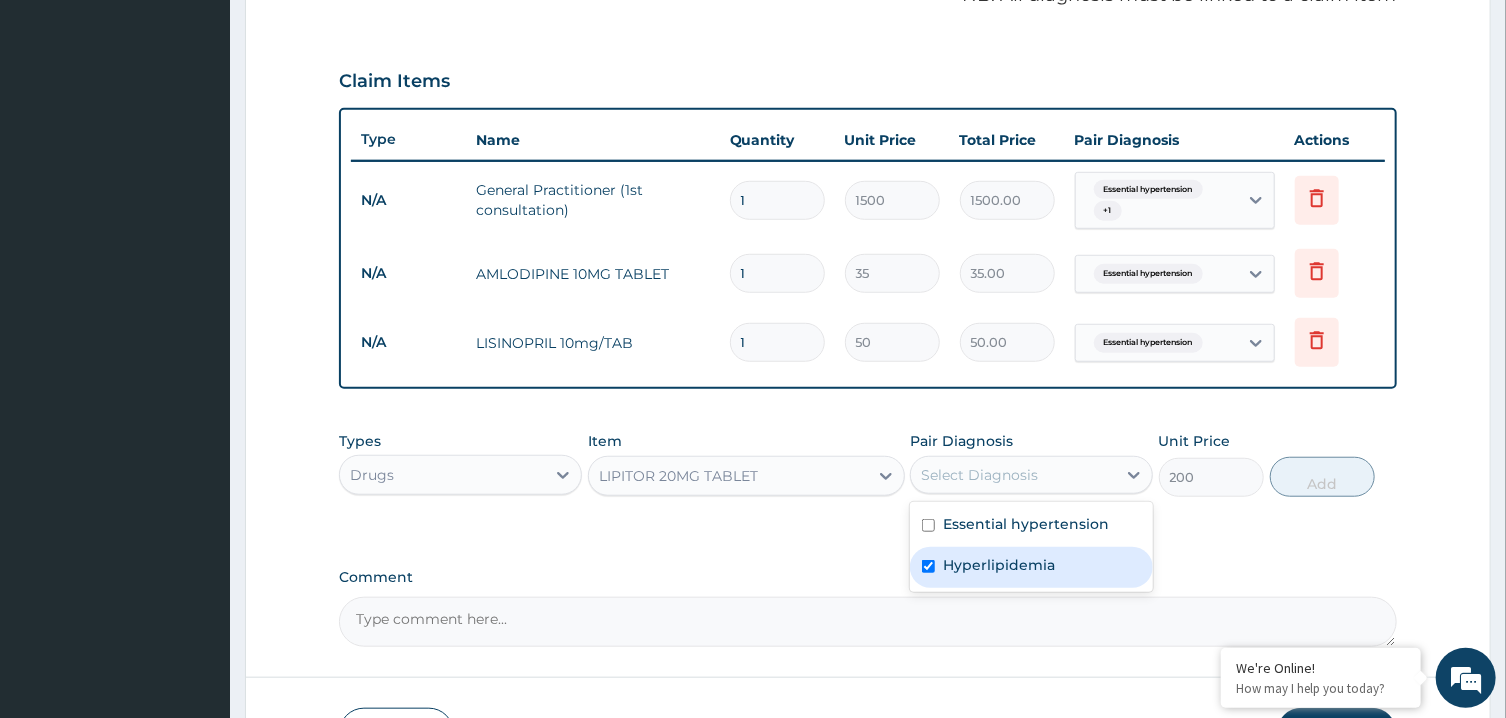checkbox on "true" 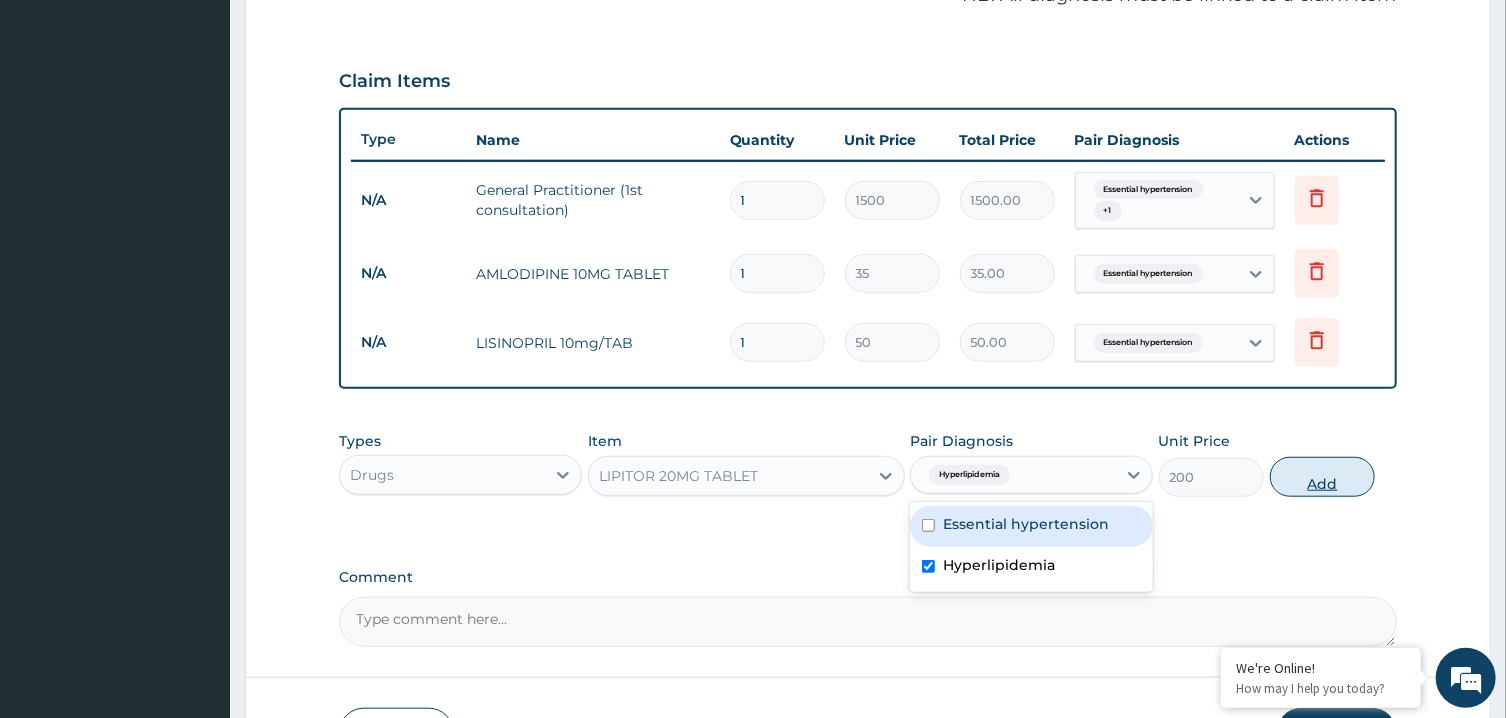 click on "Add" at bounding box center [1323, 477] 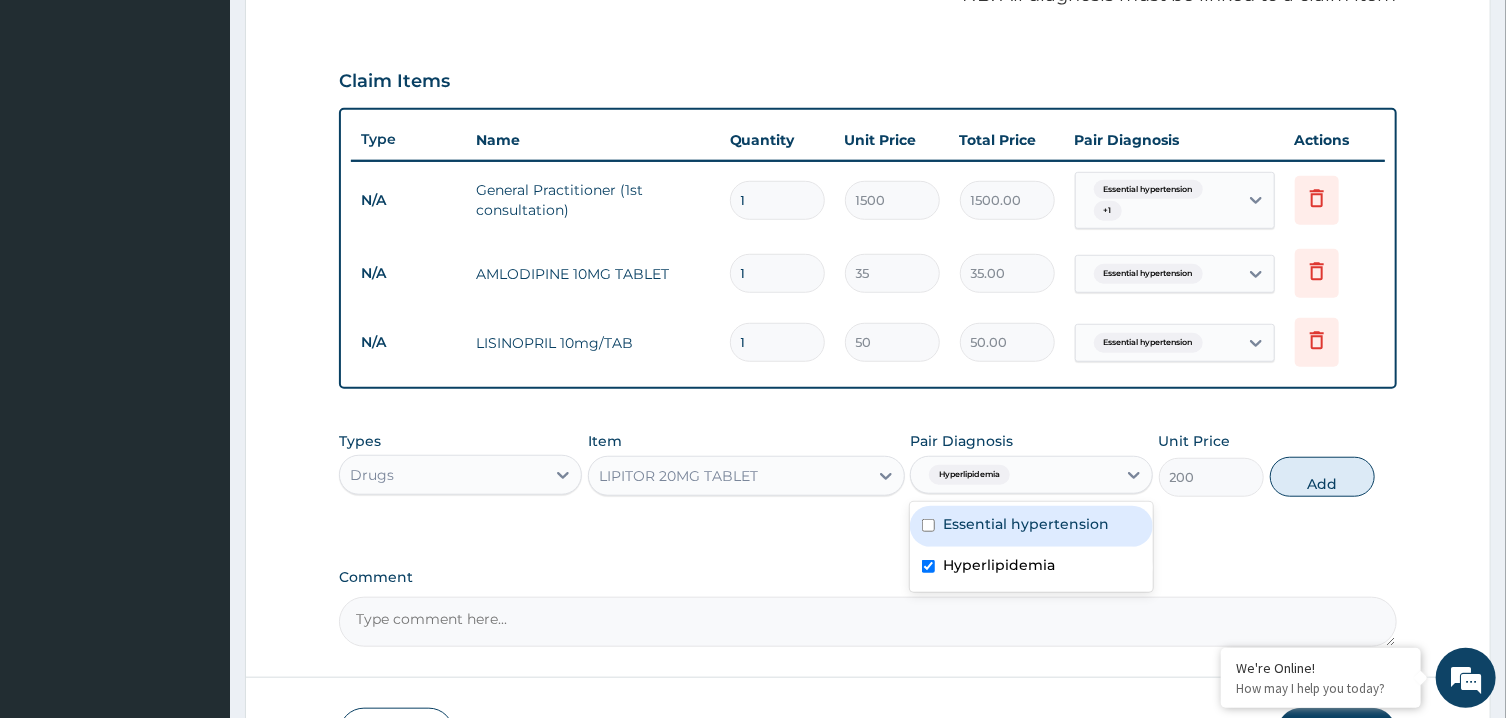 type on "0" 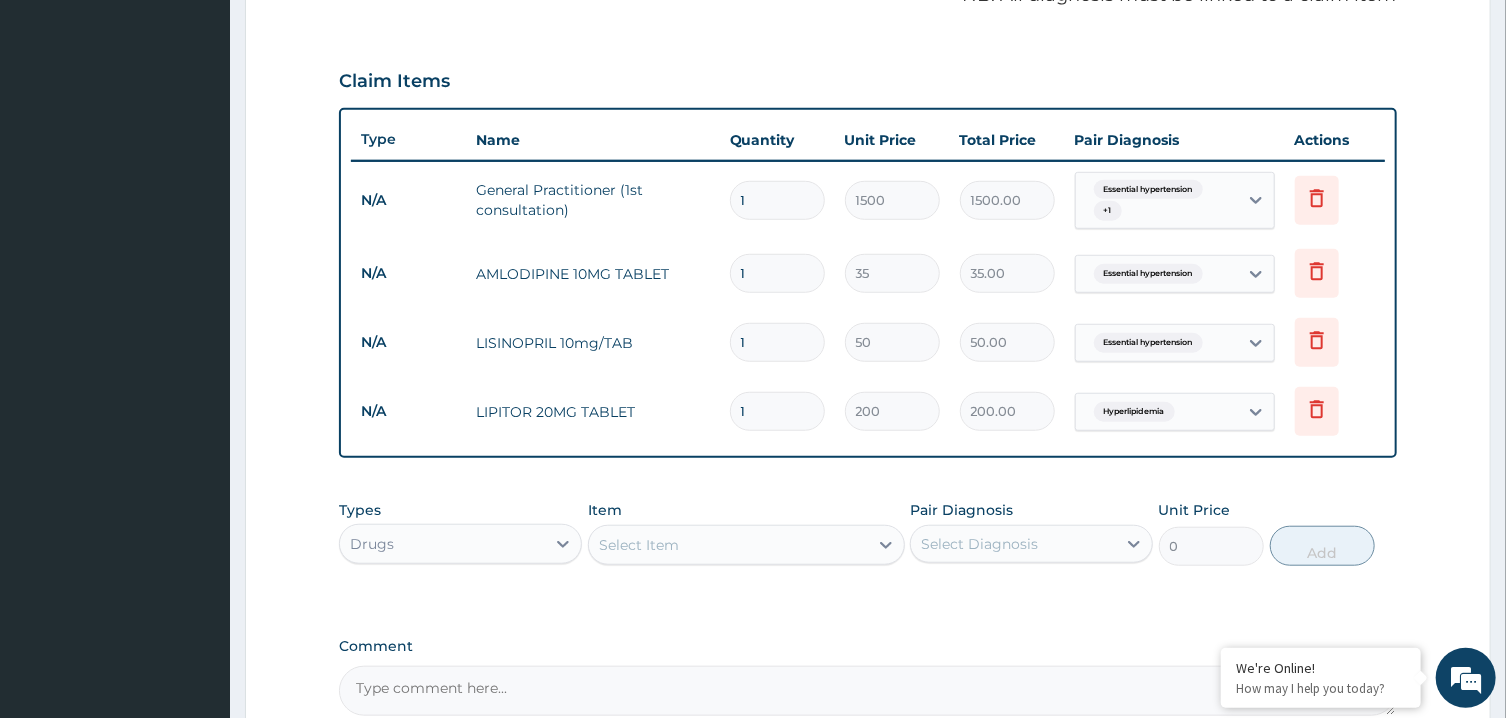 click on "Select Item" at bounding box center (728, 545) 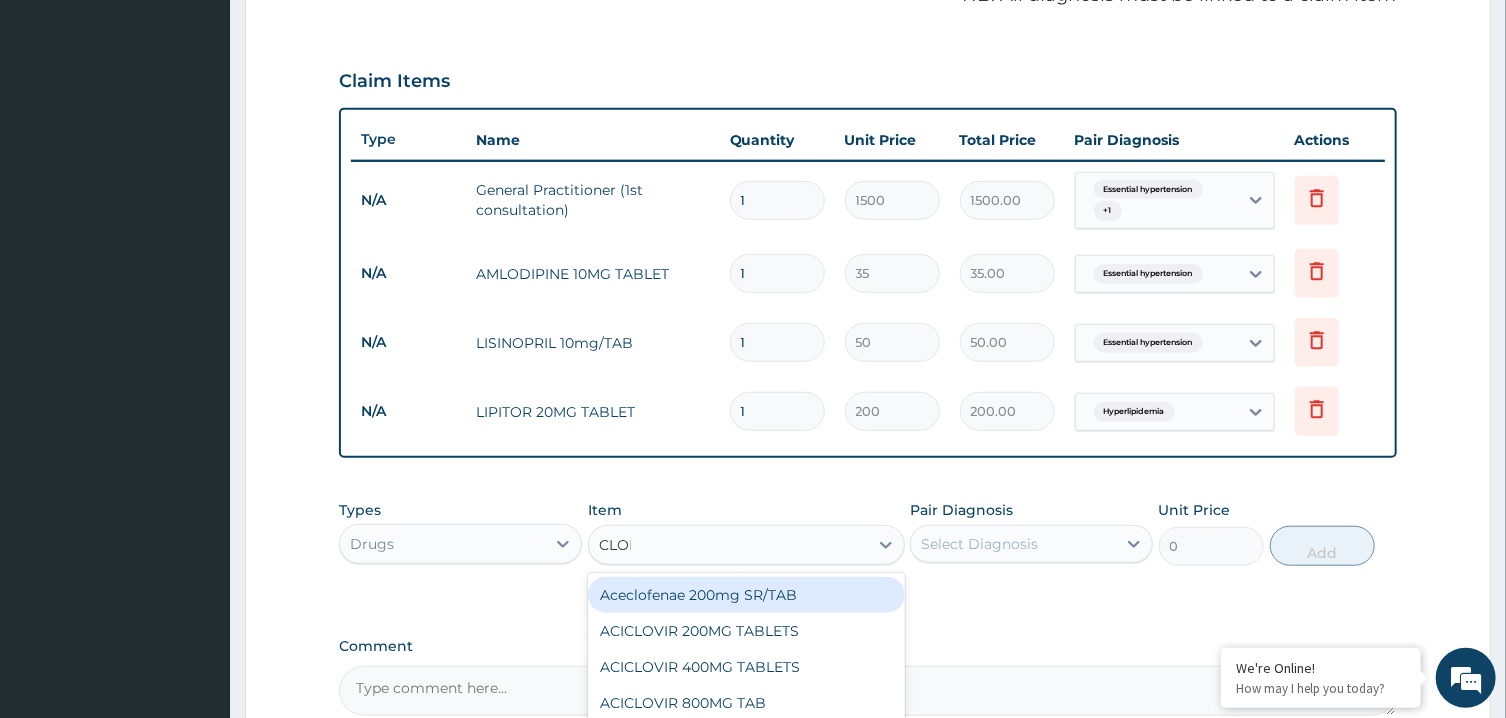 type on "CLOPI" 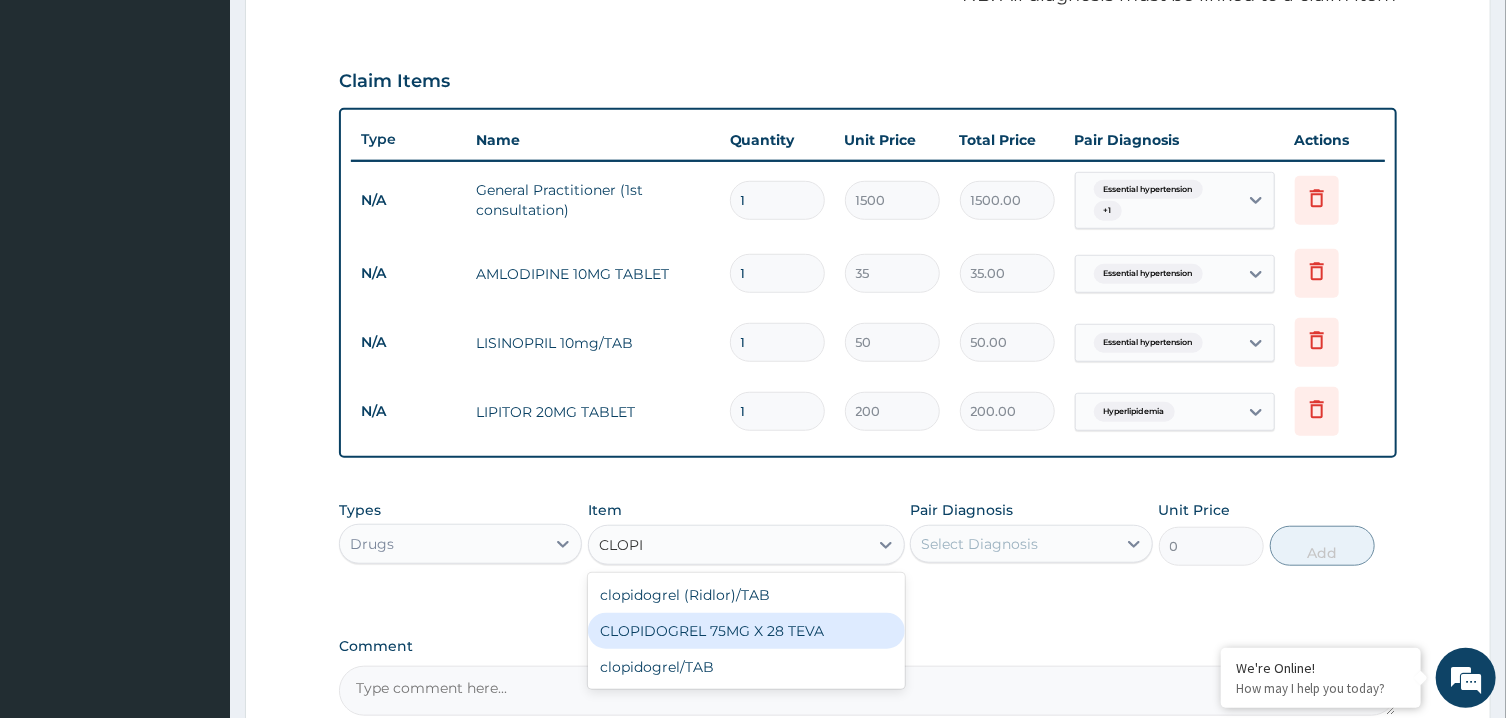 click on "CLOPIDOGREL 75MG X 28 TEVA" at bounding box center [746, 631] 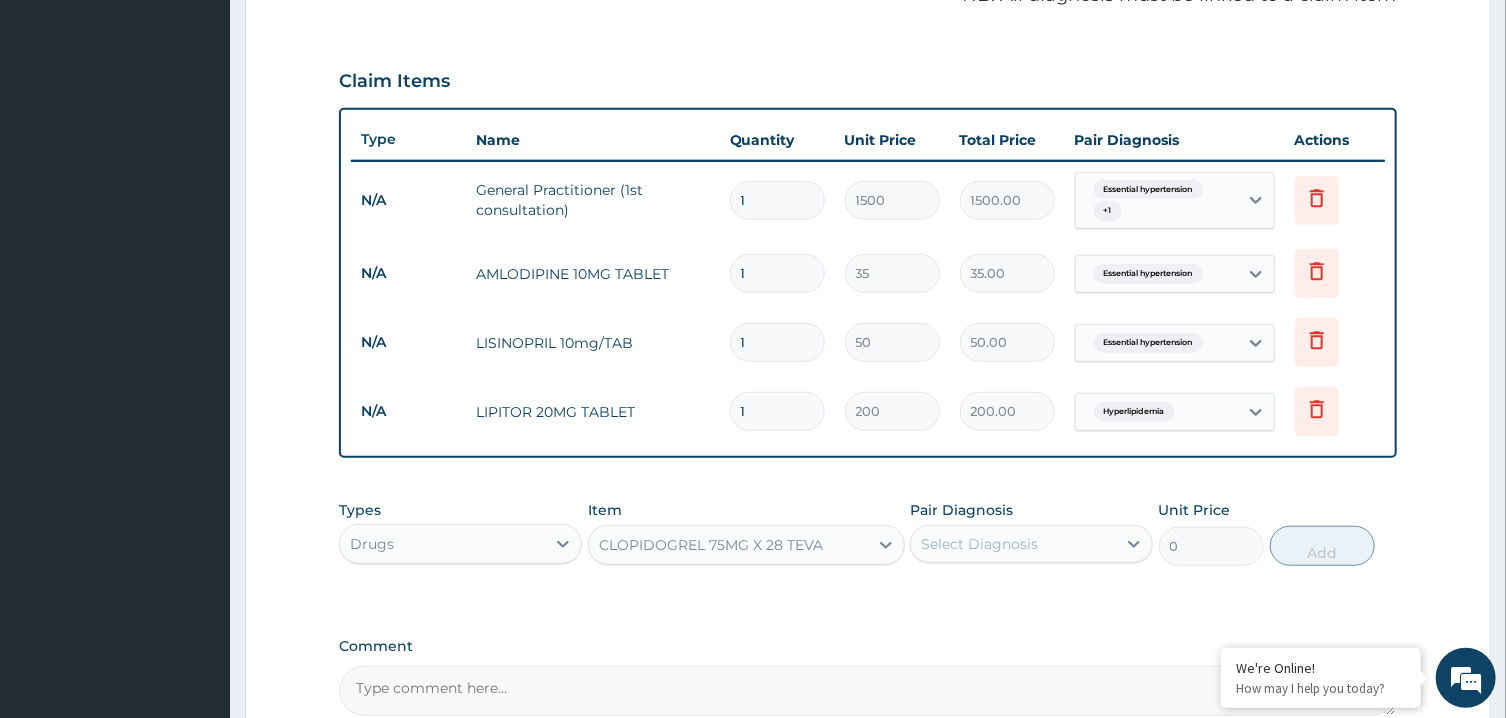 type 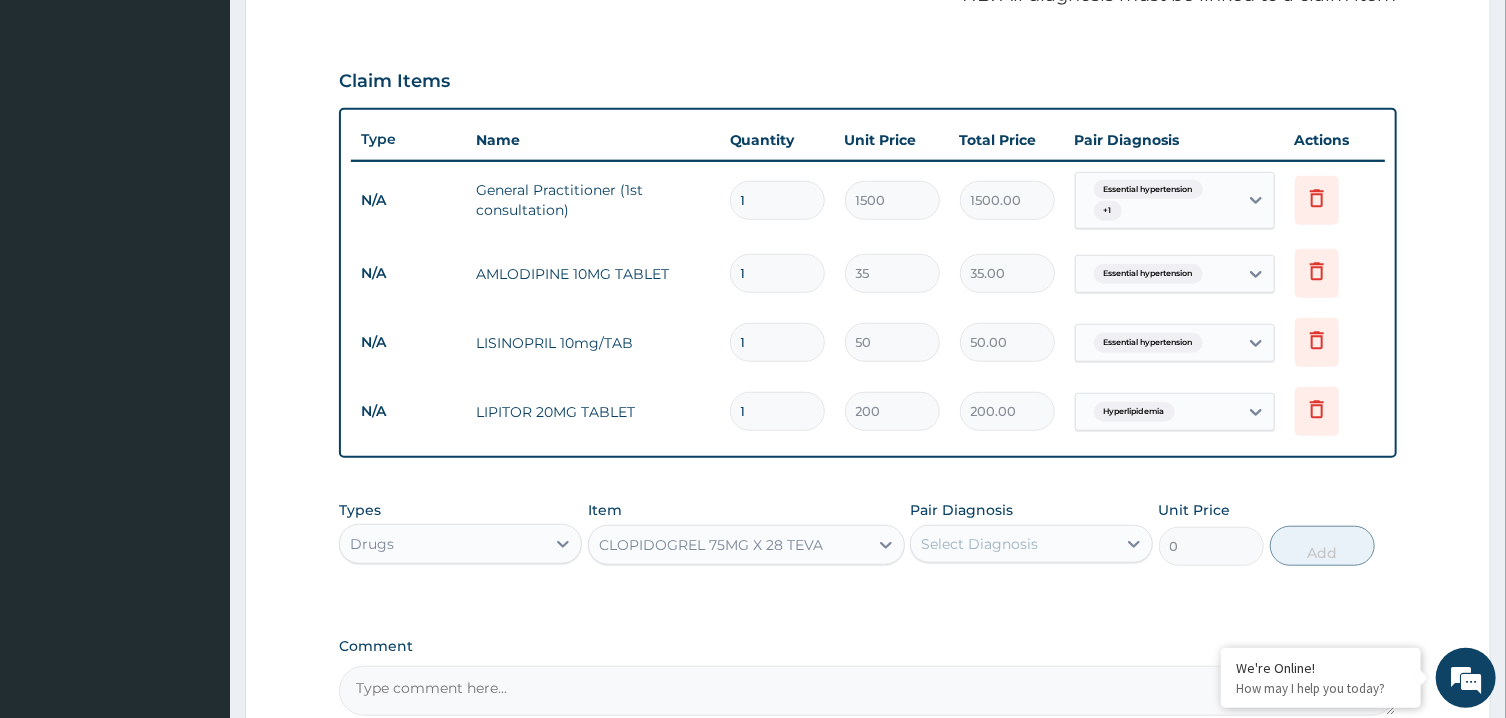 type on "100" 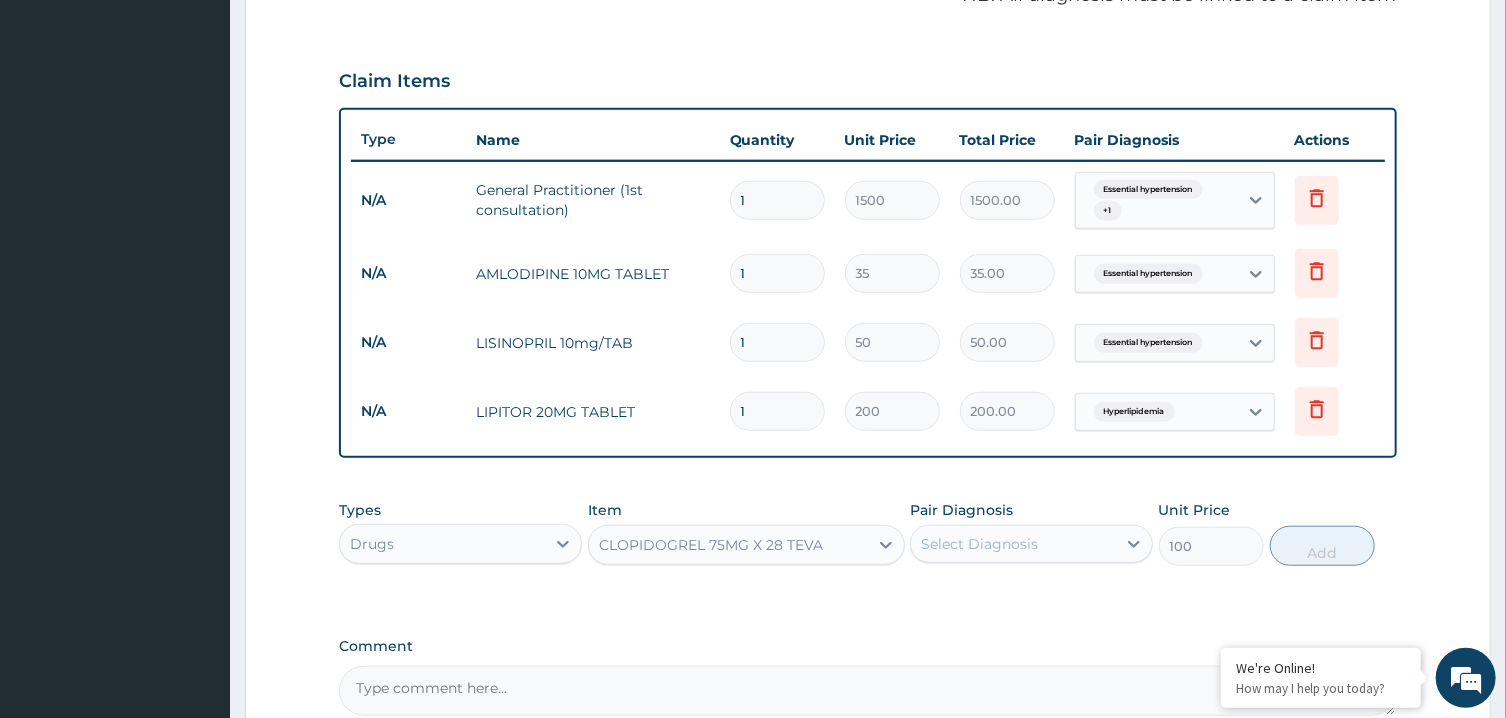 click on "Select Diagnosis" at bounding box center (1013, 544) 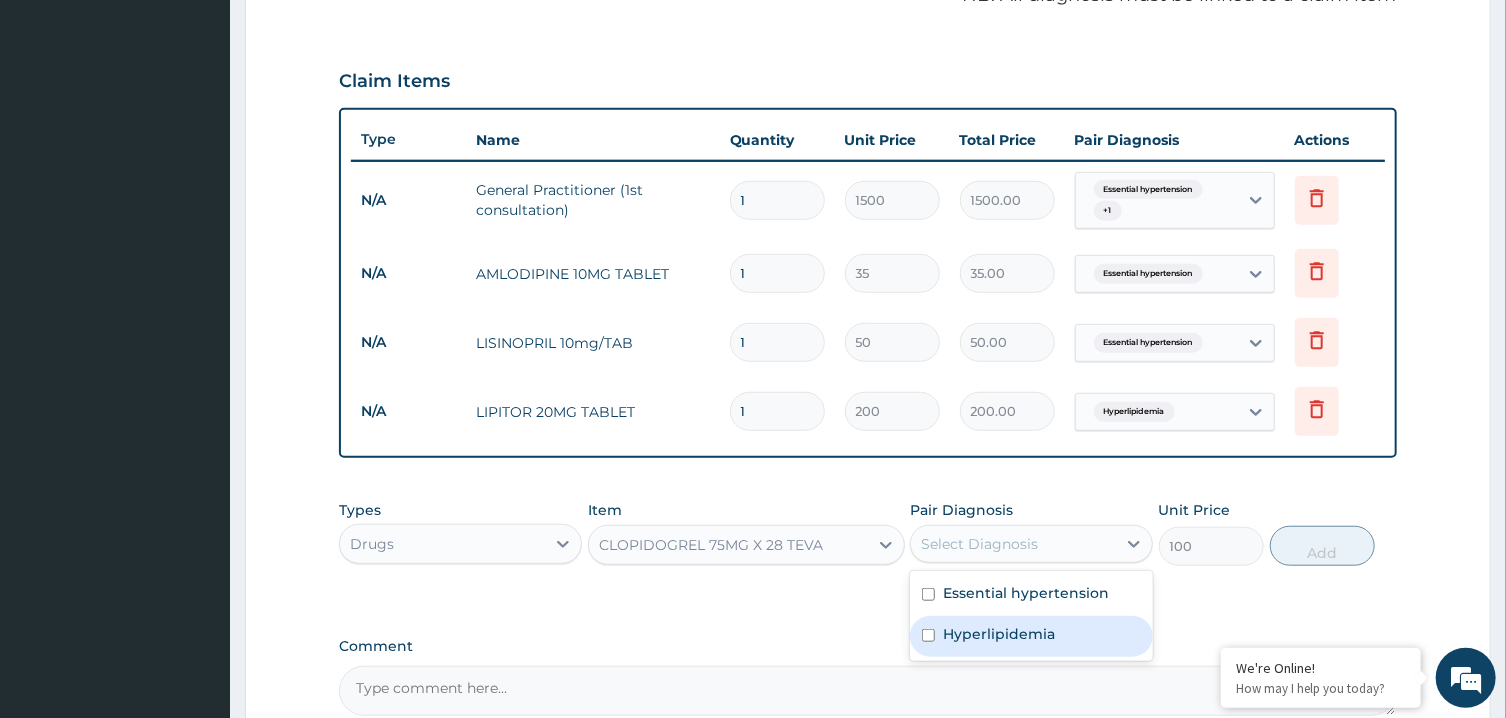 drag, startPoint x: 1022, startPoint y: 629, endPoint x: 1036, endPoint y: 610, distance: 23.600847 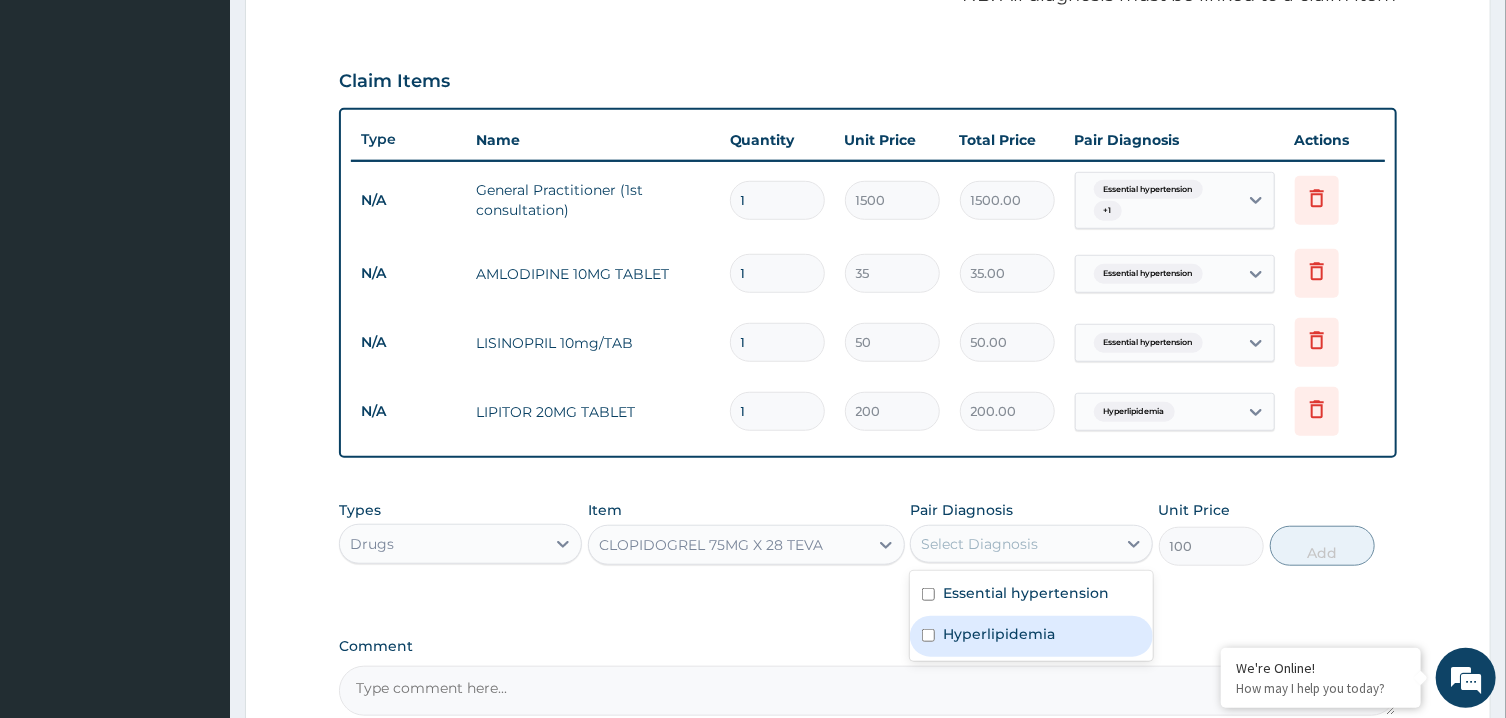 click on "Hyperlipidemia" at bounding box center [999, 634] 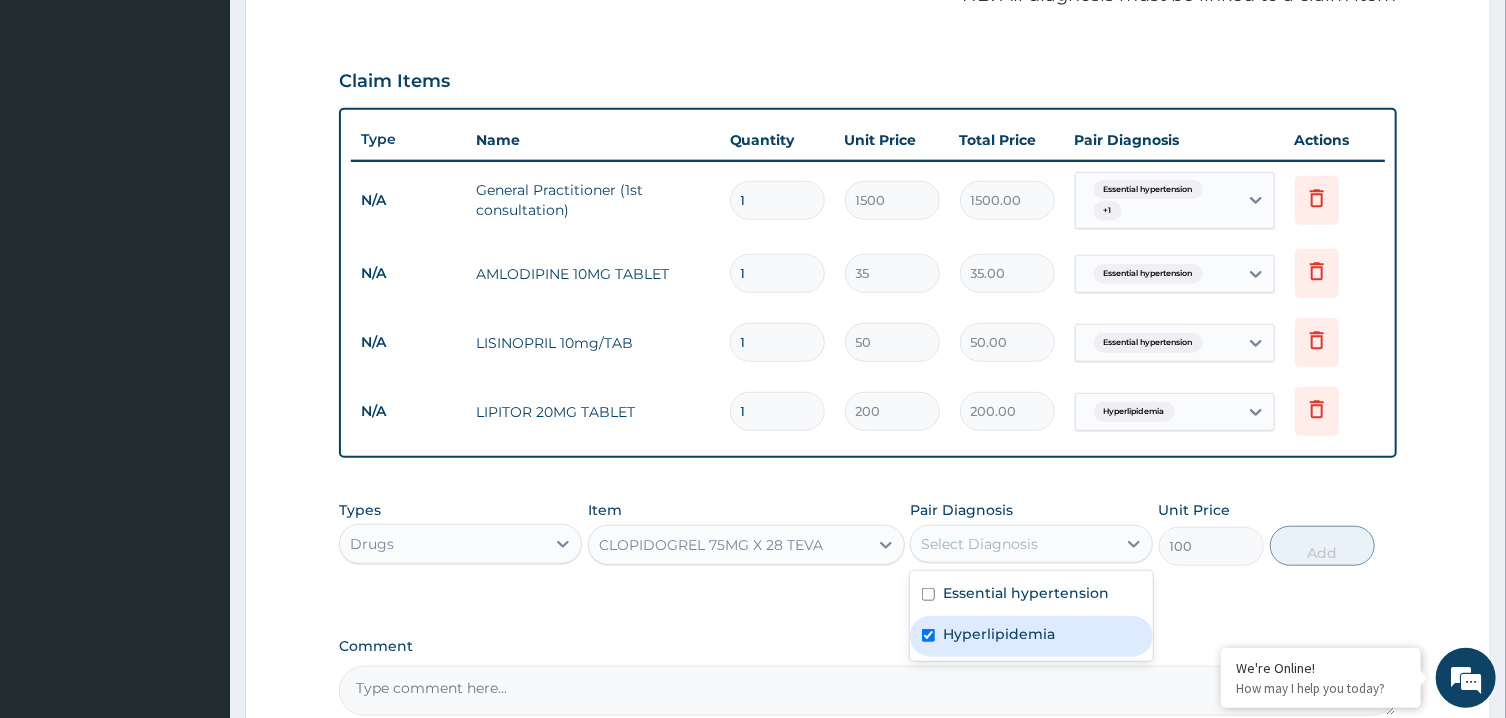 checkbox on "true" 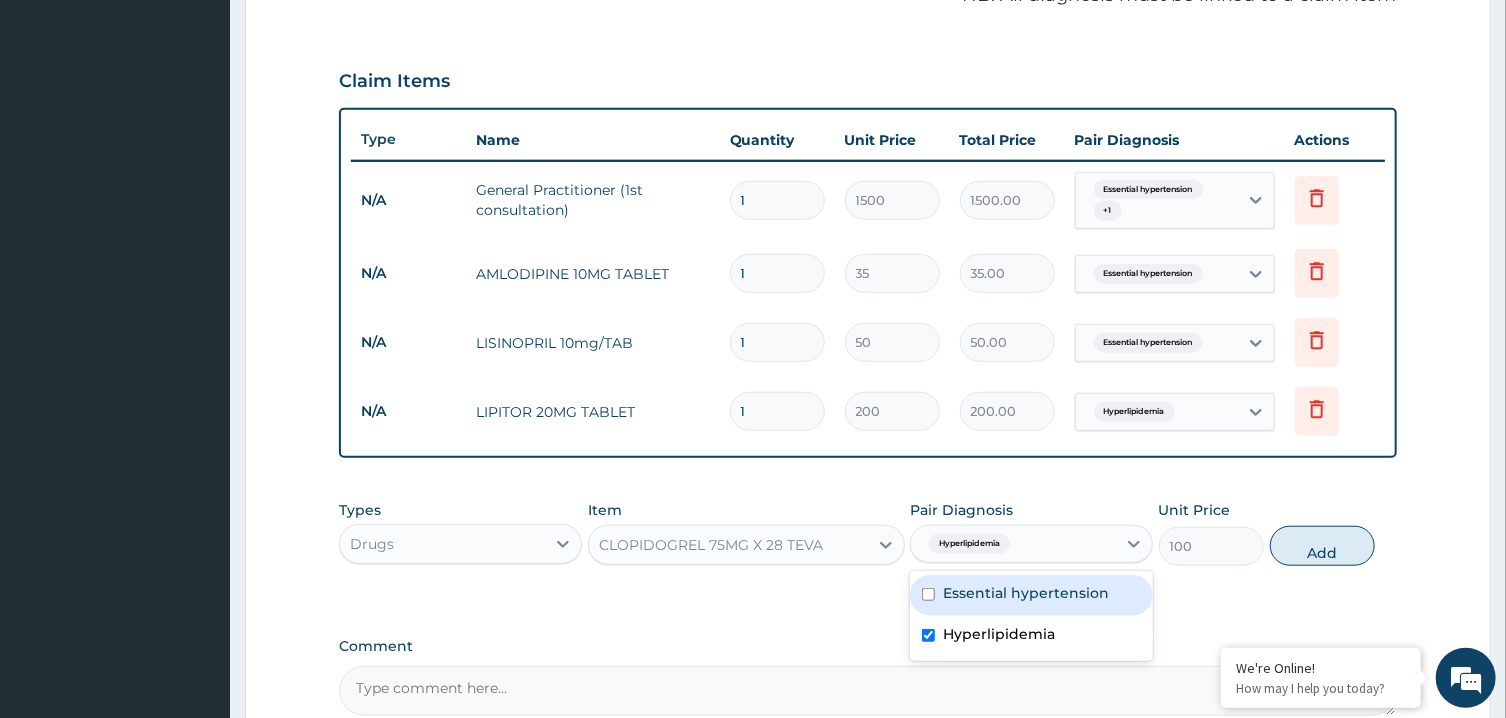 click on "Essential hypertension" at bounding box center [1026, 593] 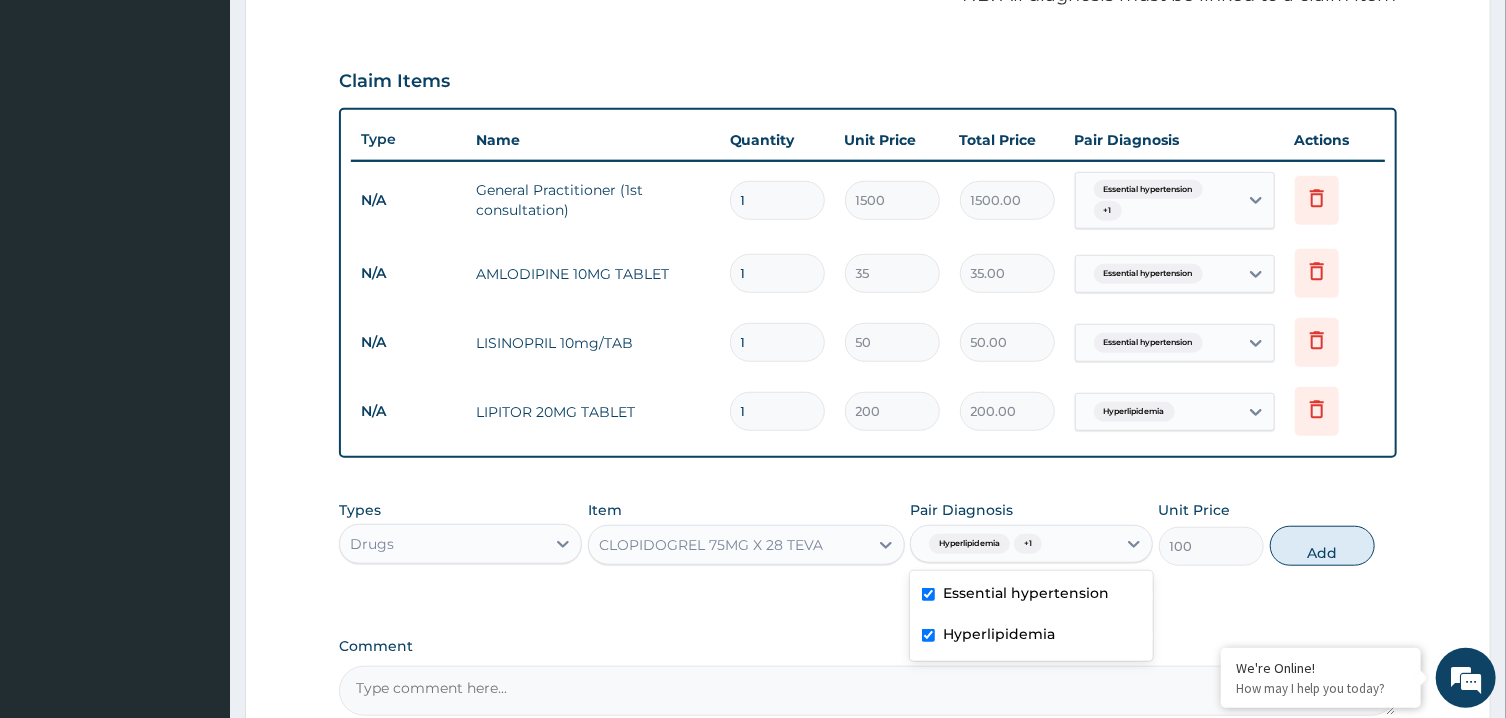 checkbox on "true" 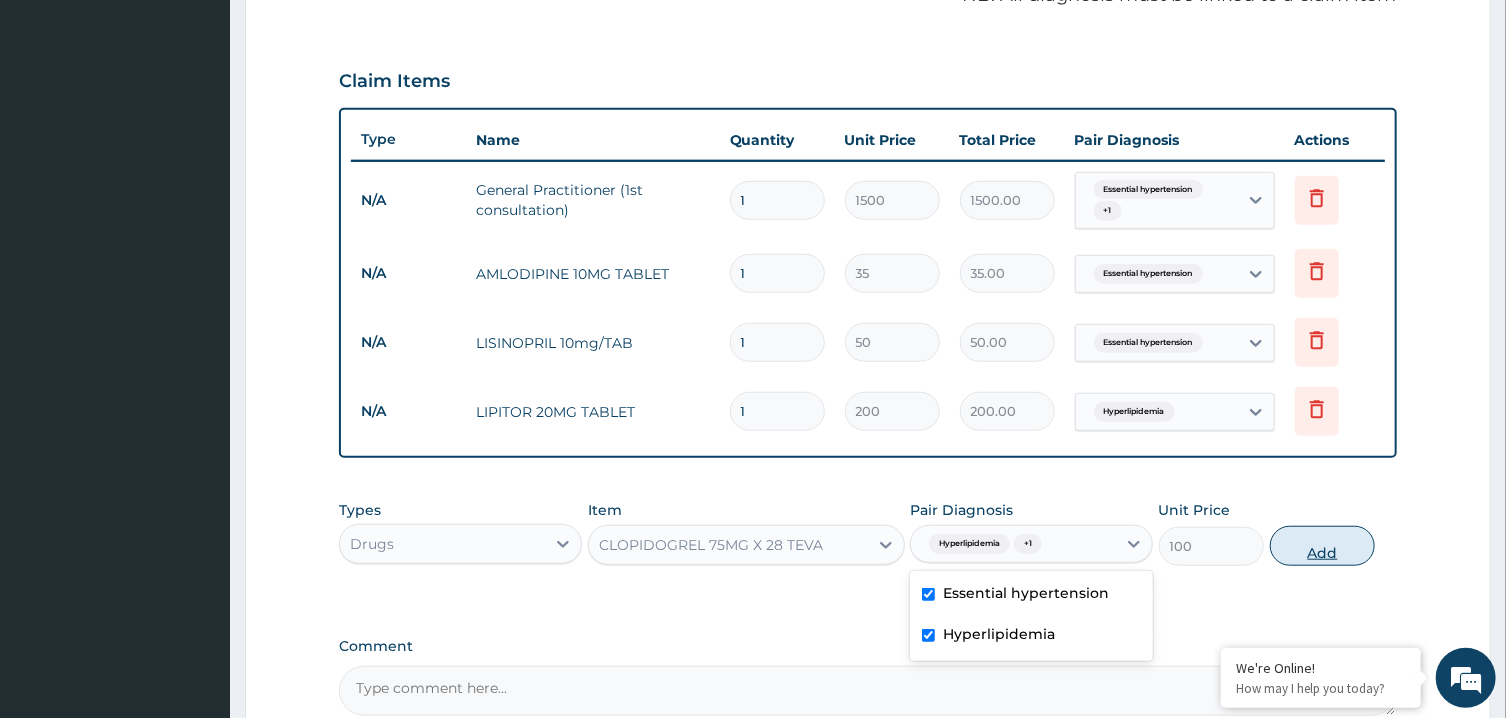 click on "Add" at bounding box center [1323, 546] 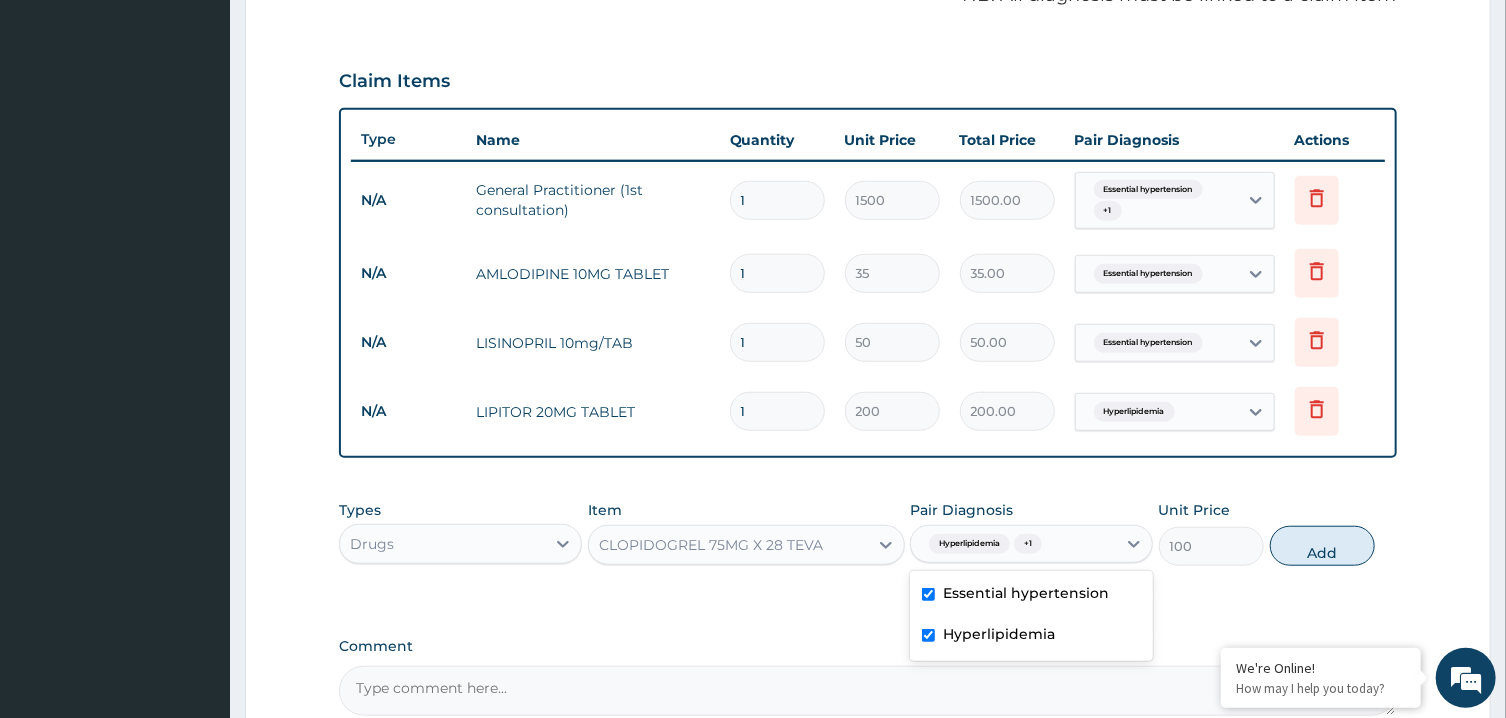 type on "0" 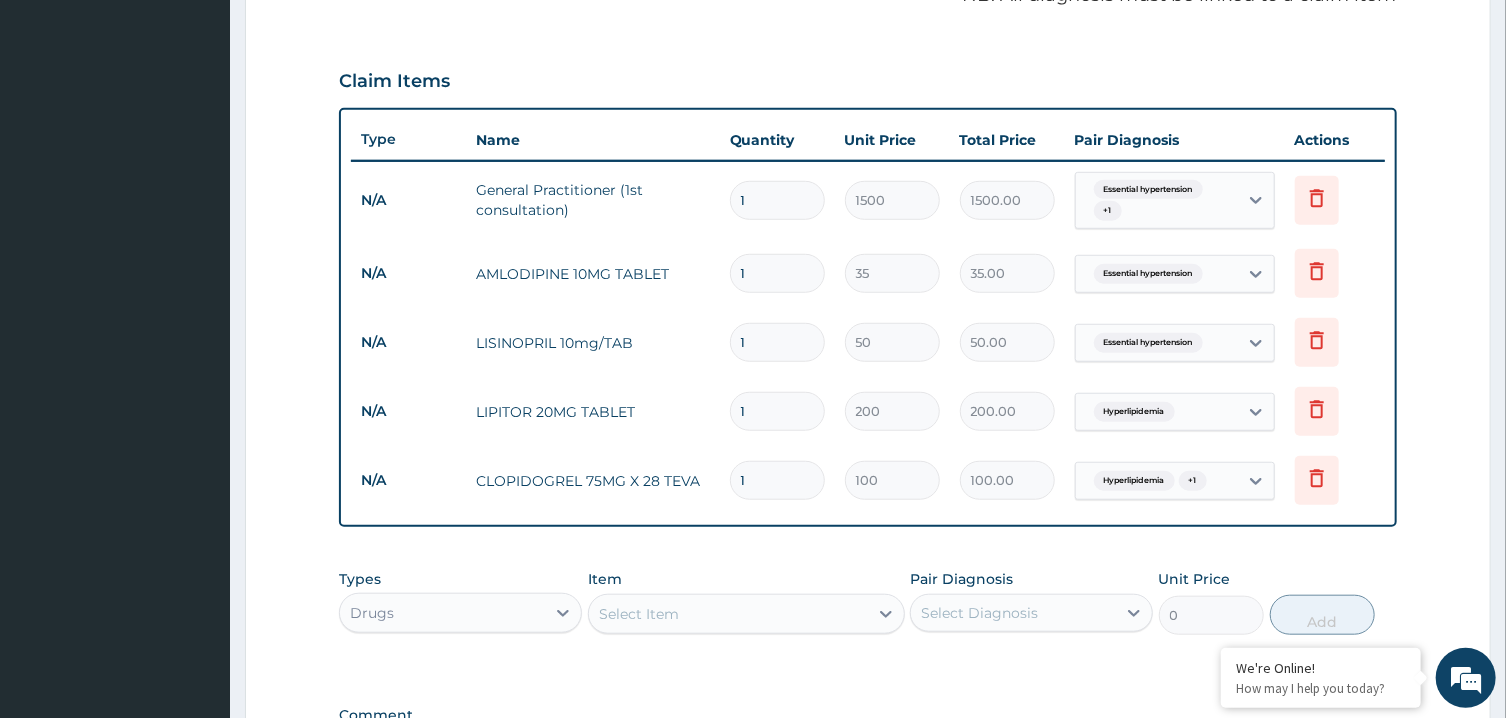 click on "Select Item" at bounding box center (728, 614) 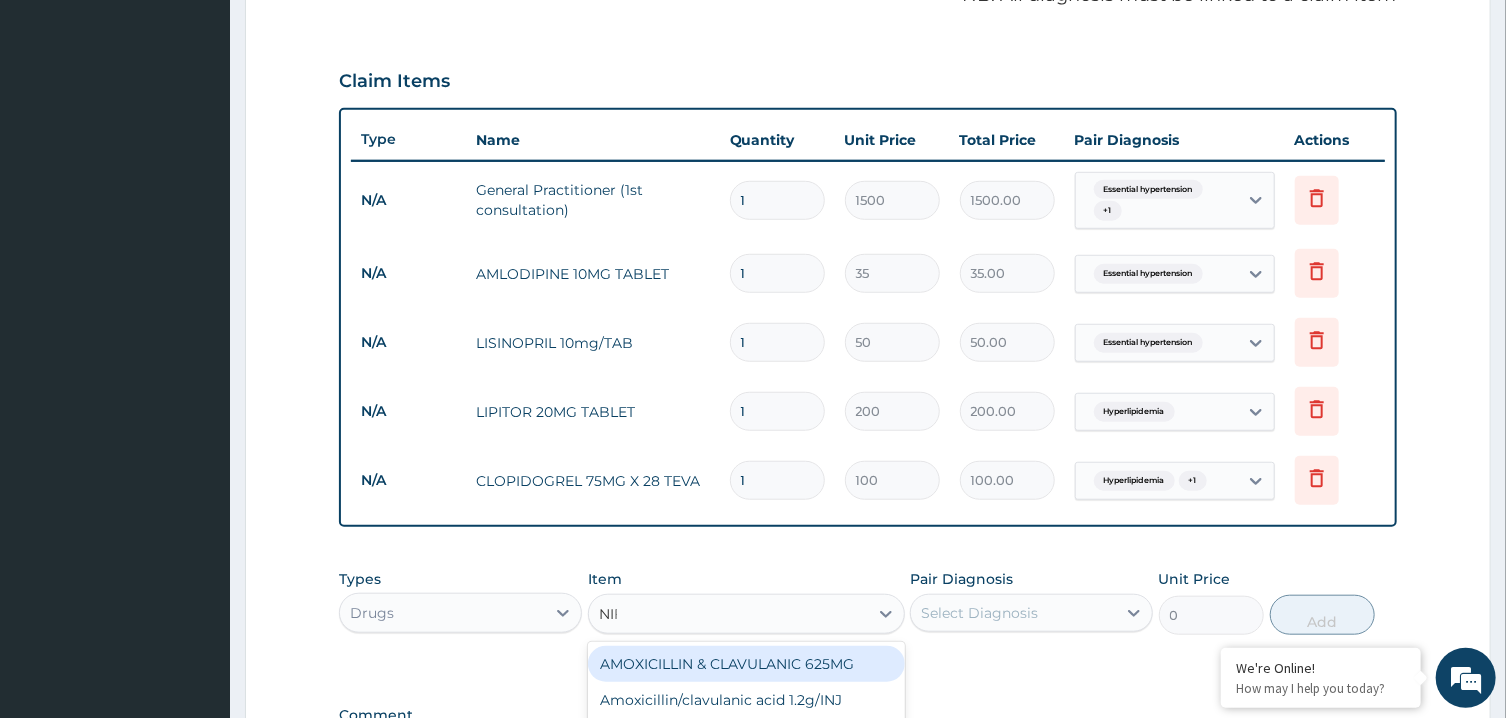 type on "NIFE" 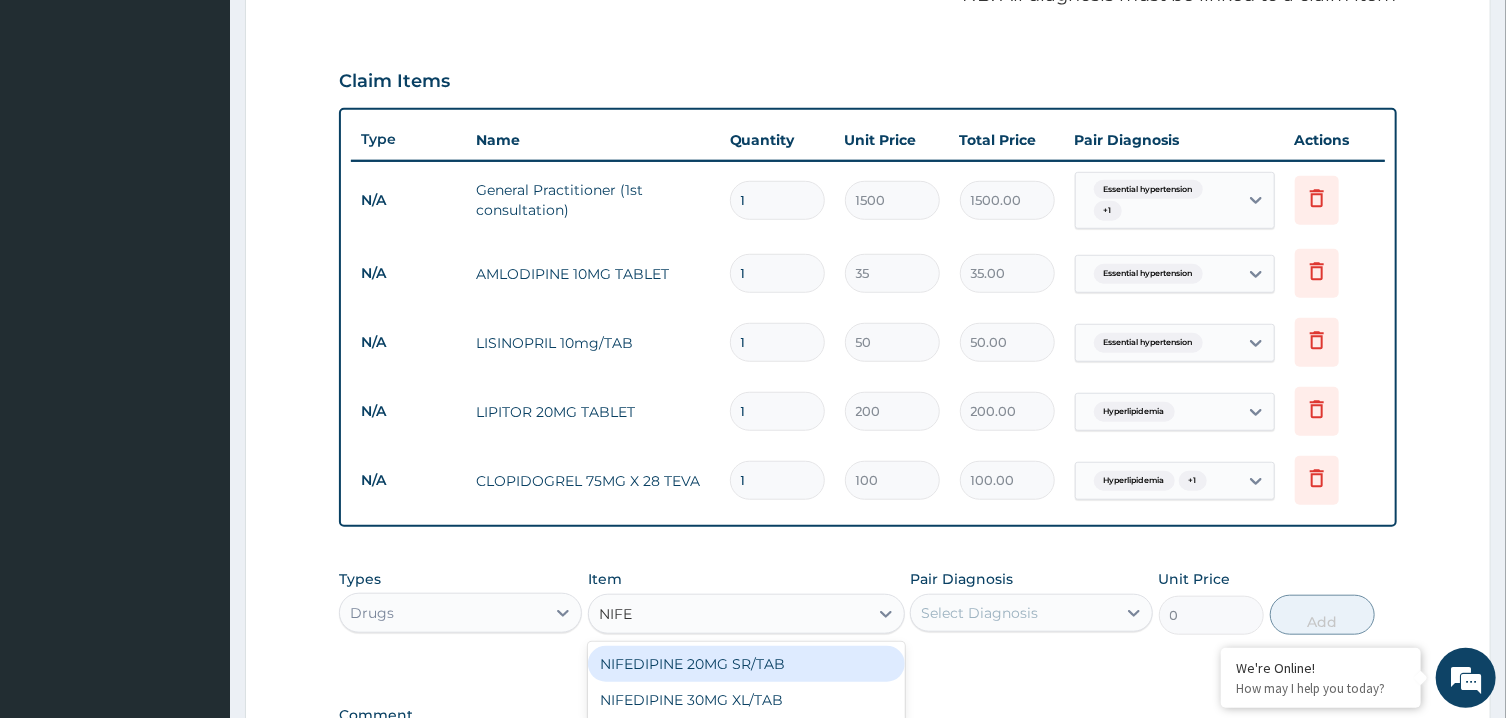 click on "NIFEDIPINE 20MG SR/TAB" at bounding box center [746, 664] 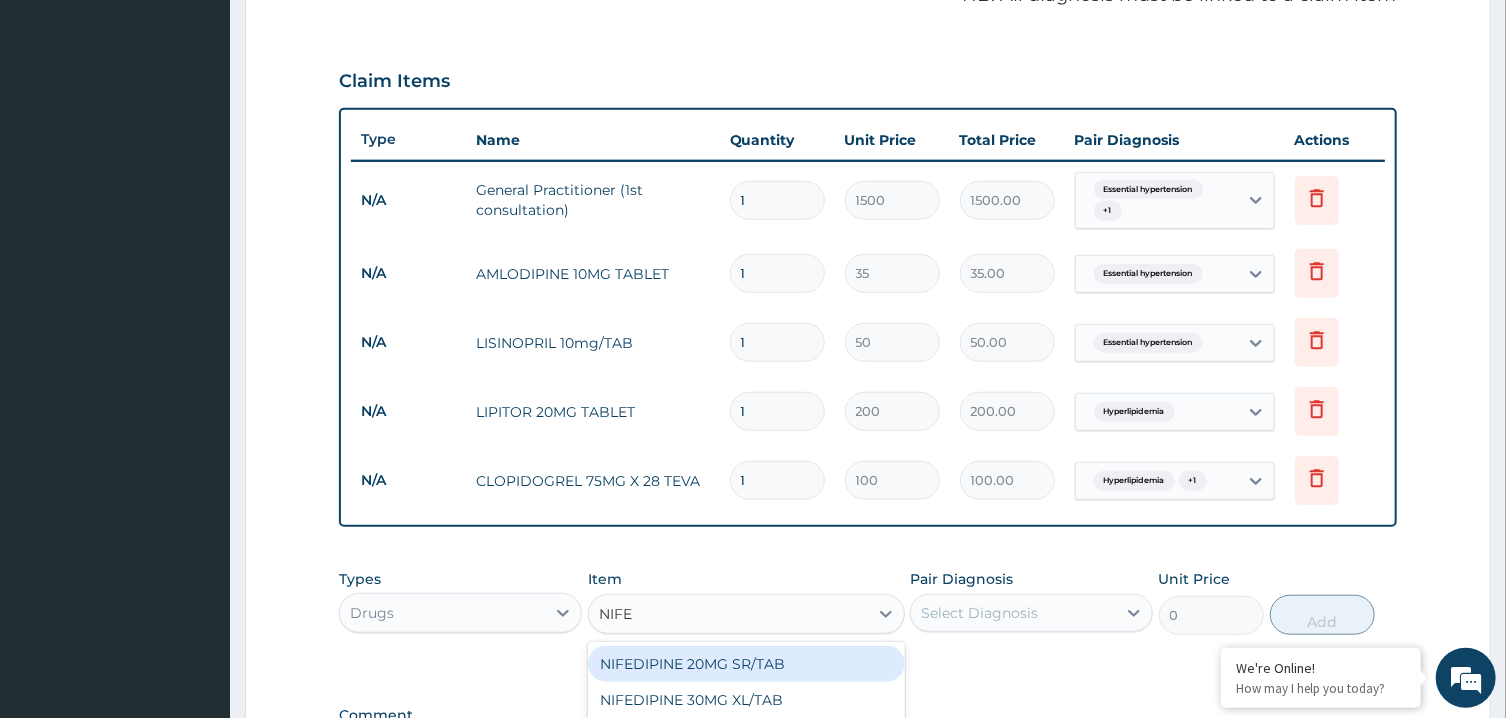 type 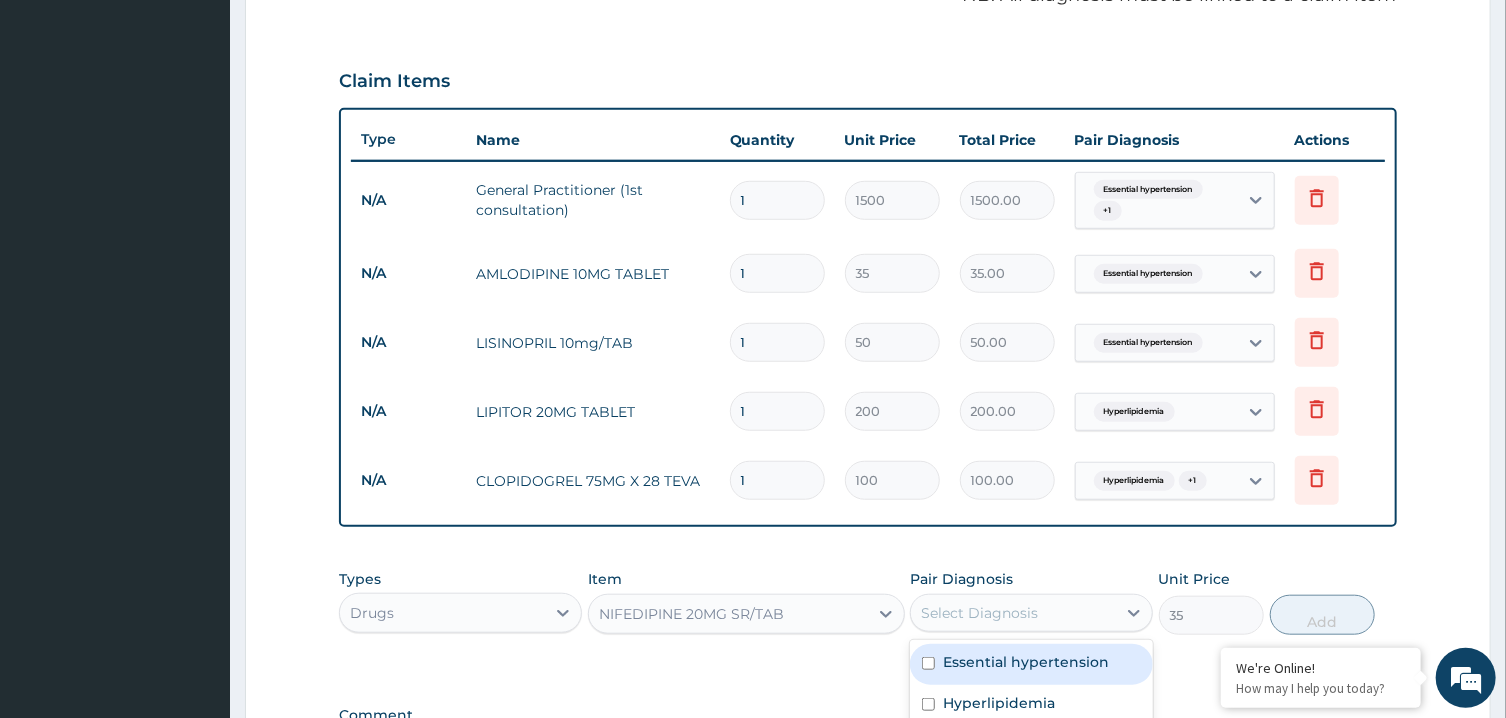 click on "Select Diagnosis" at bounding box center [1013, 613] 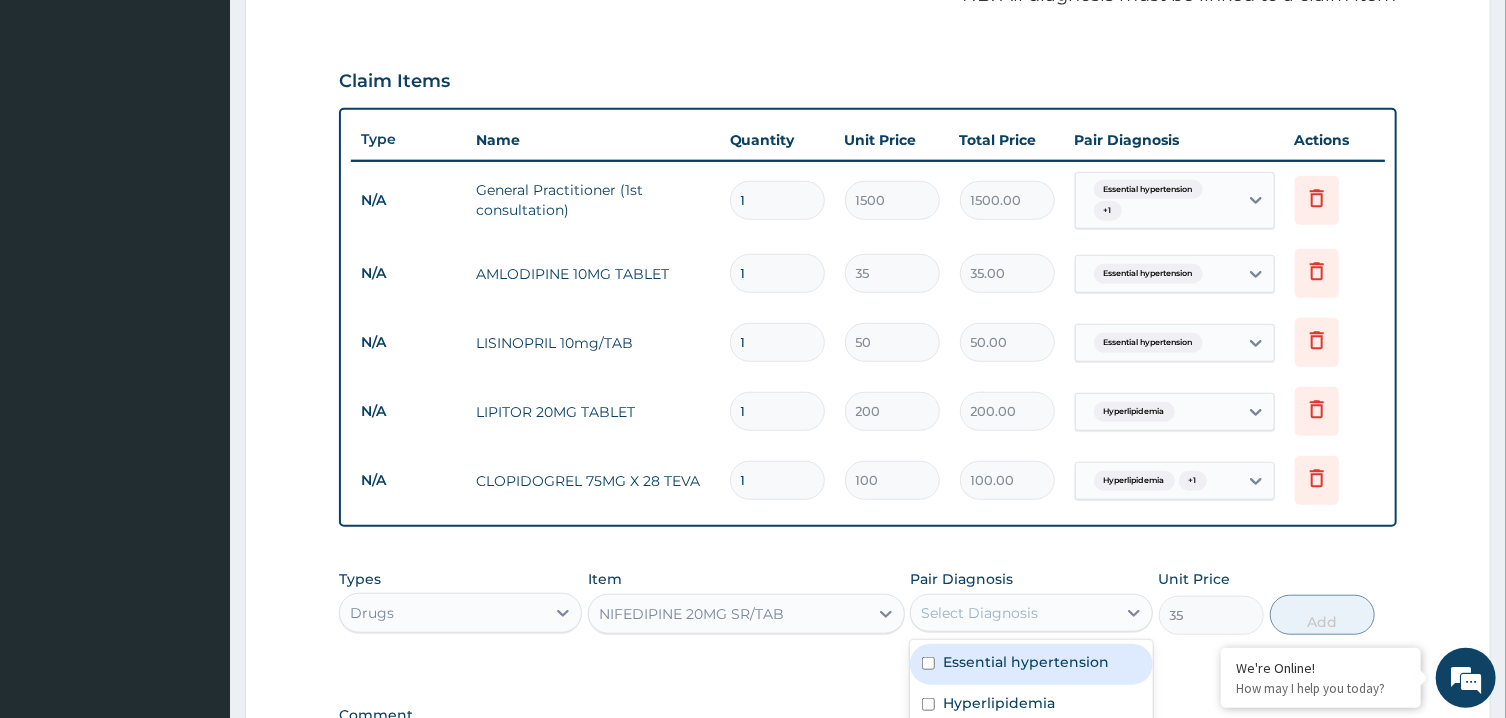 click on "Essential hypertension" at bounding box center (1026, 662) 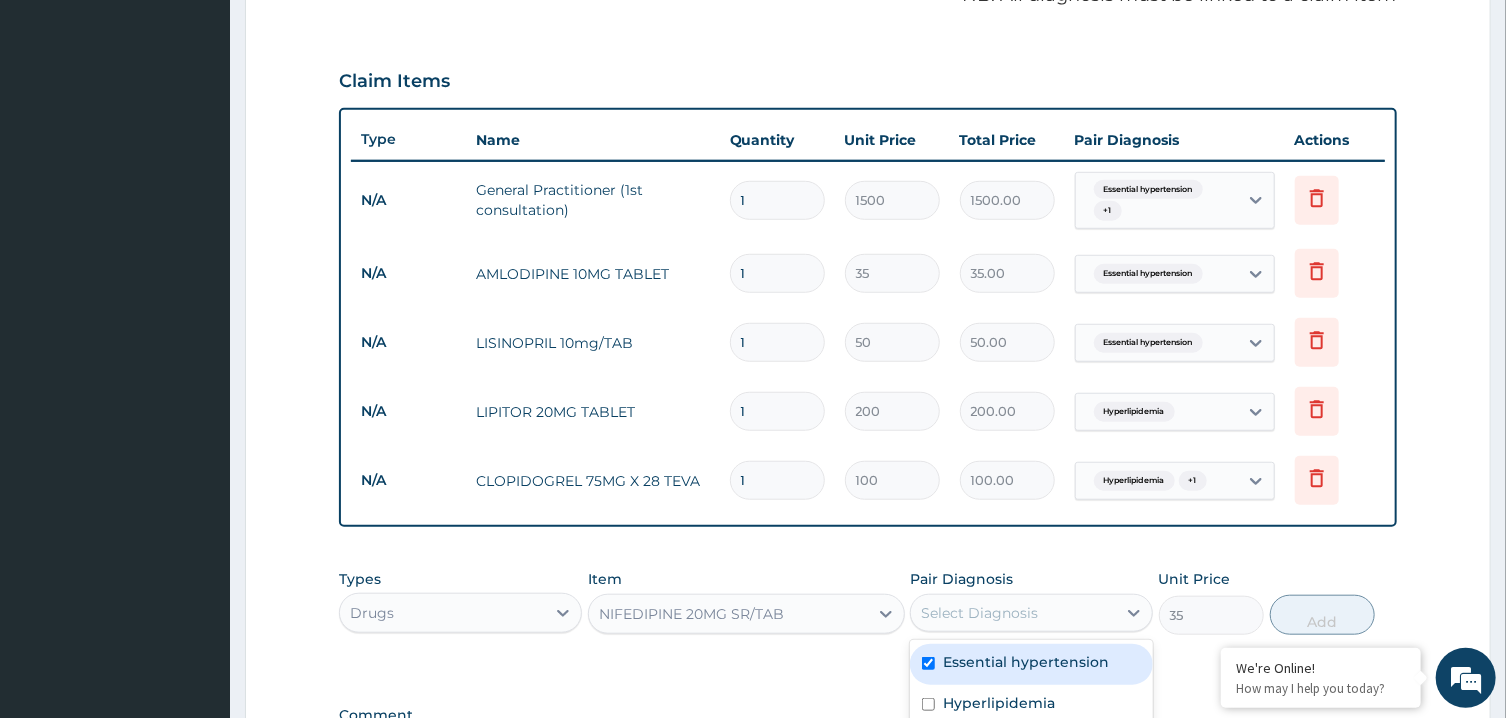 checkbox on "true" 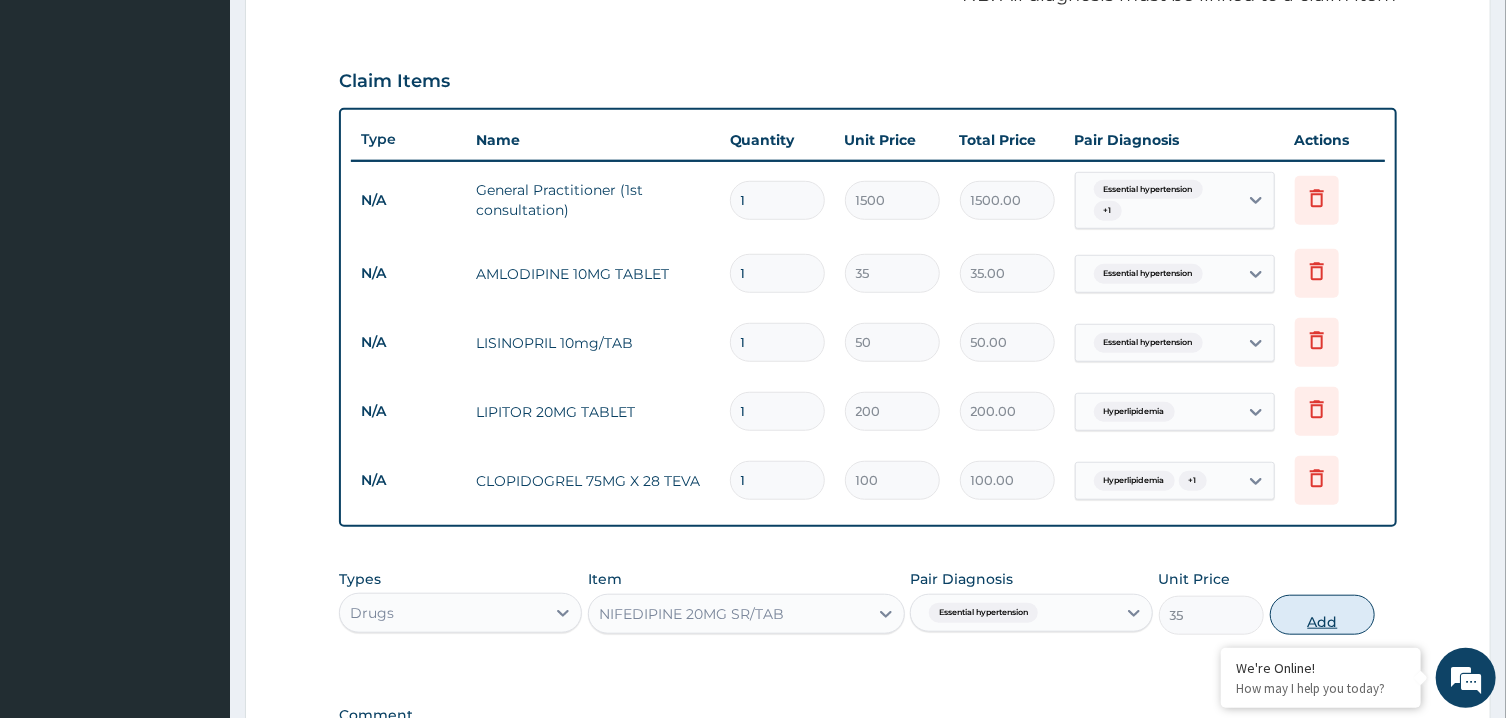 click on "Add" at bounding box center (1323, 615) 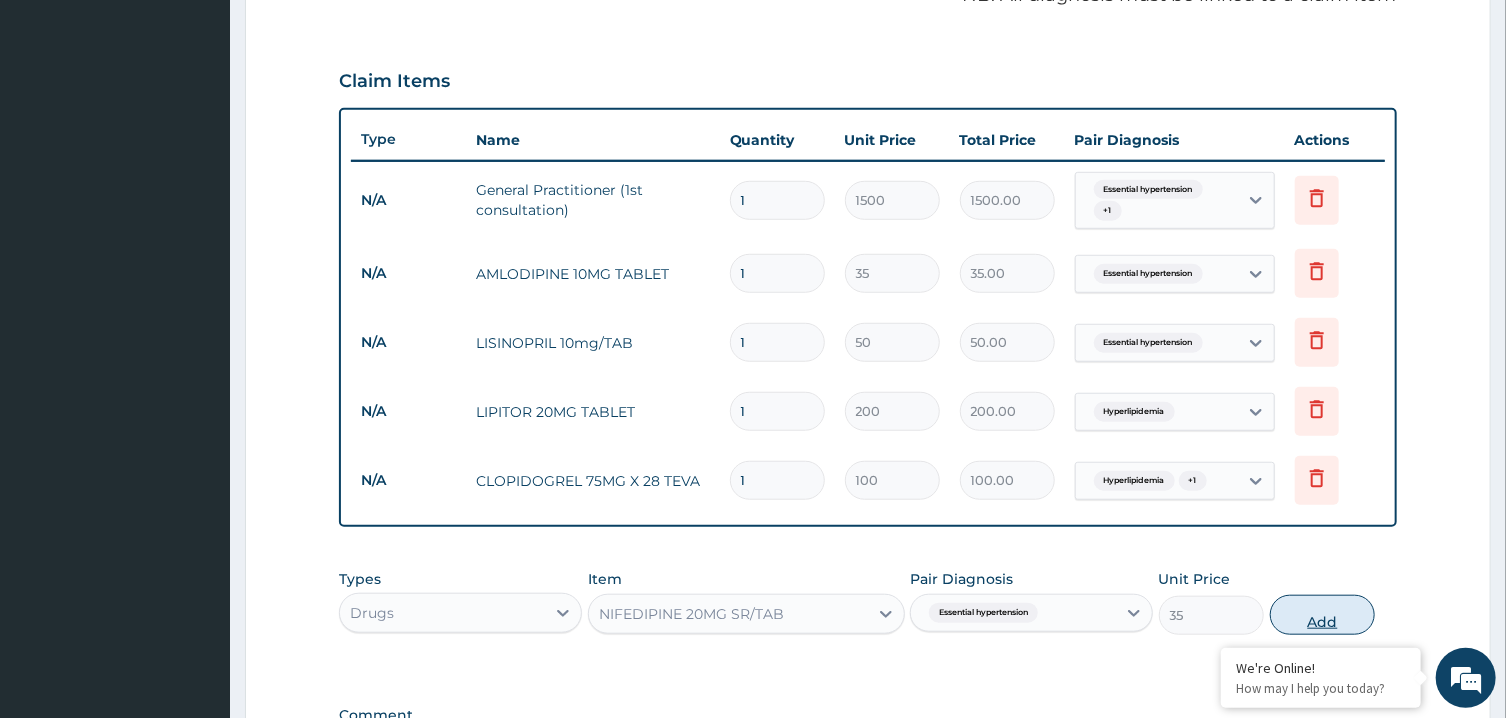 type on "0" 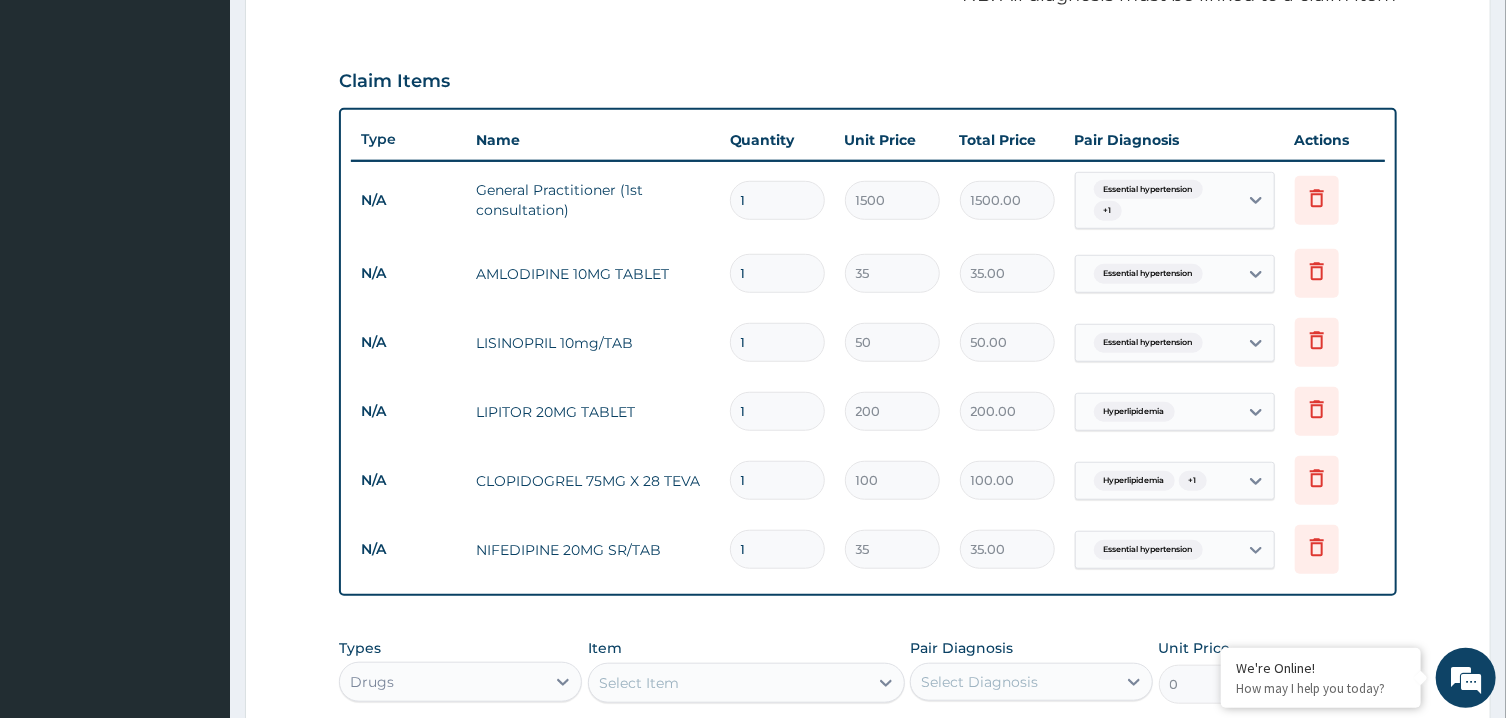type 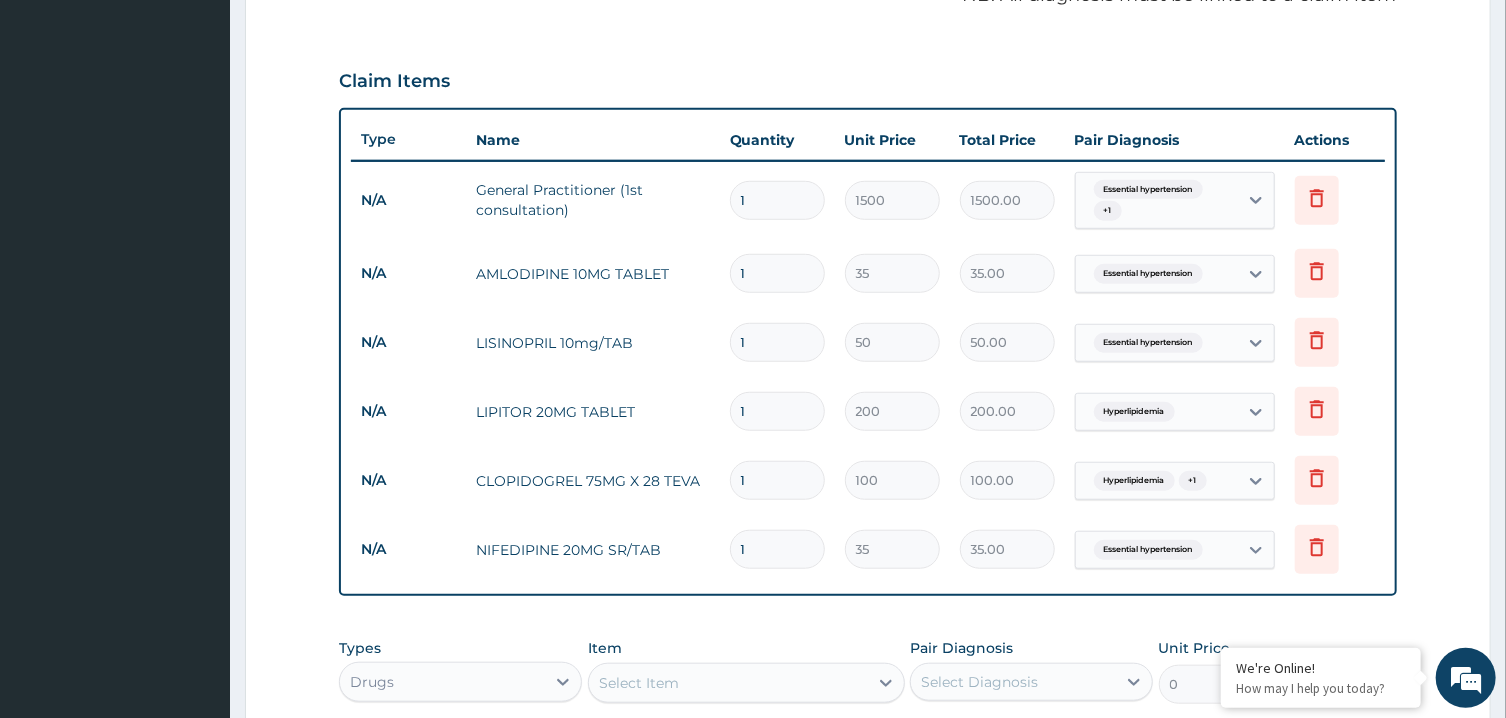 type on "0.00" 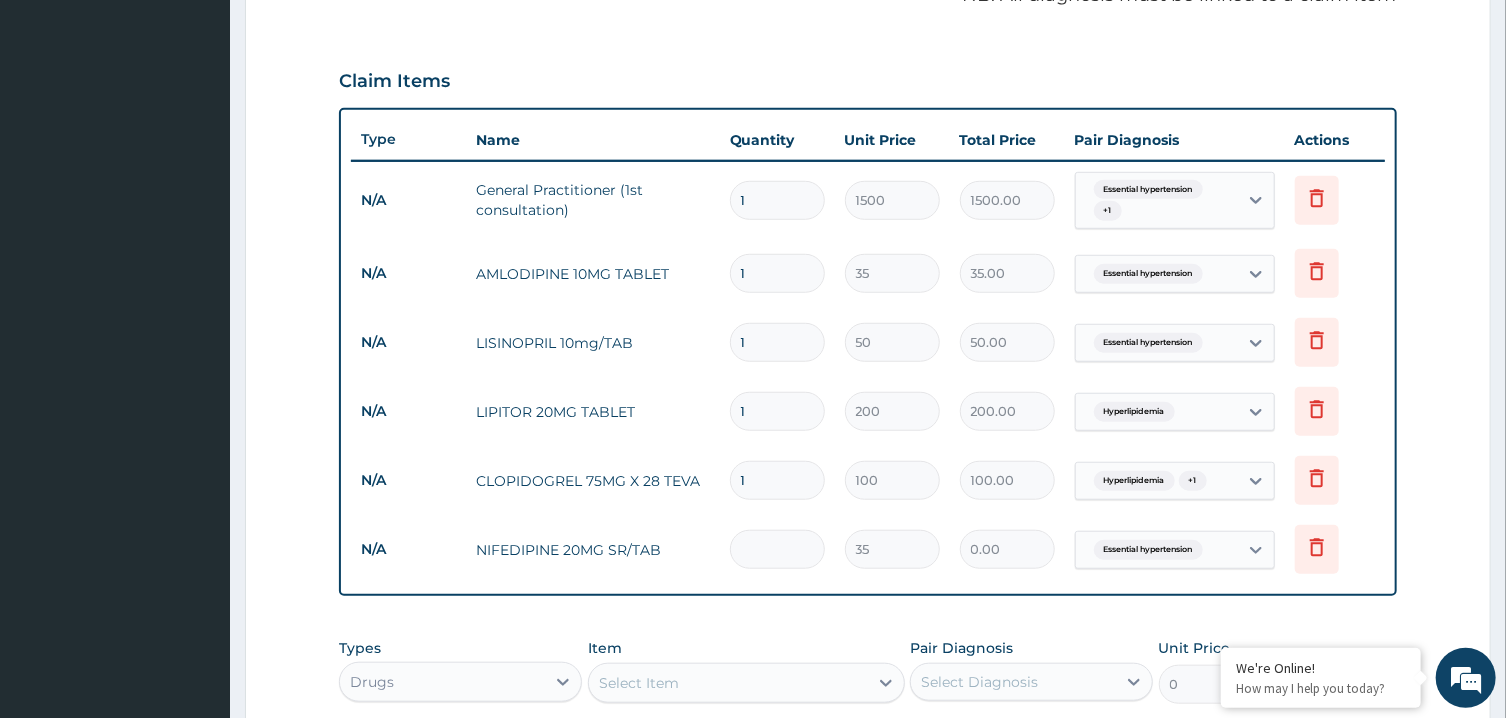 type on "2" 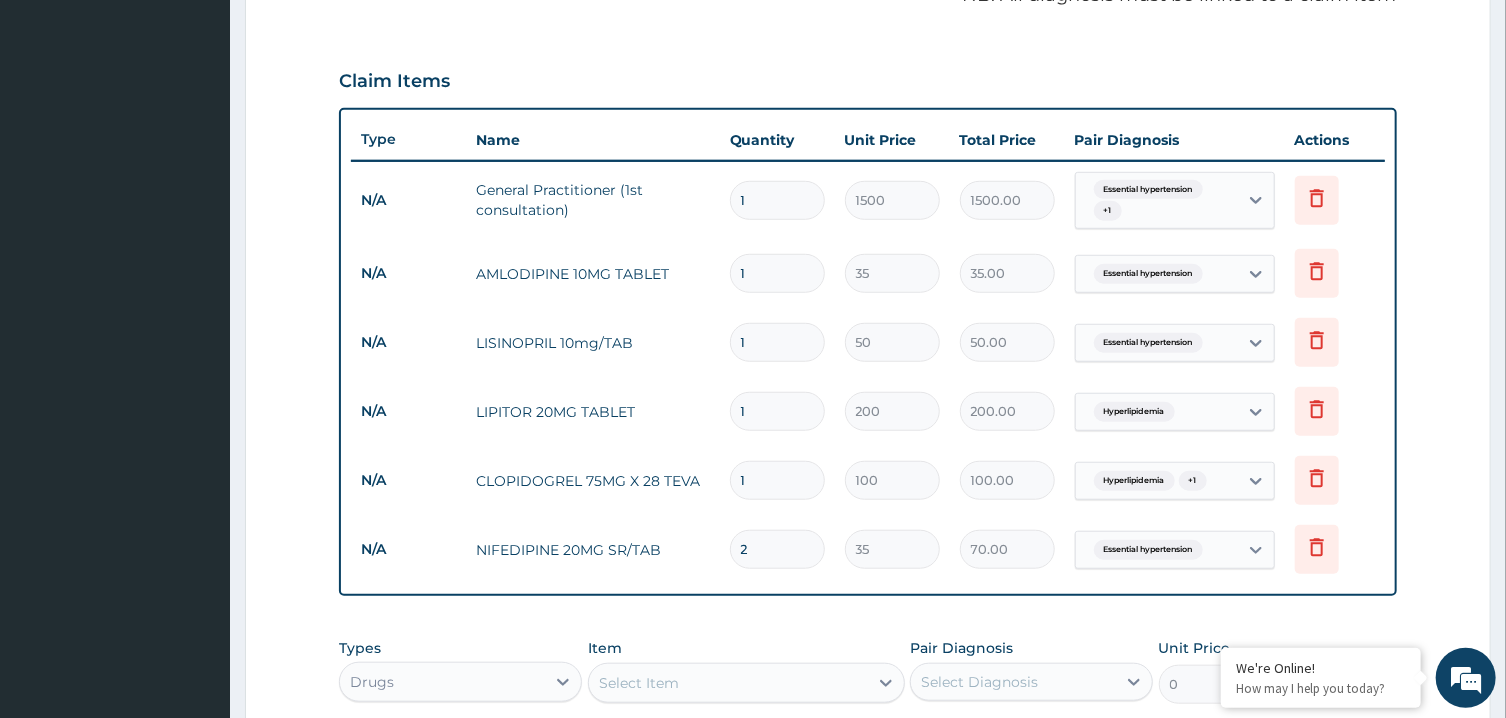 type on "2" 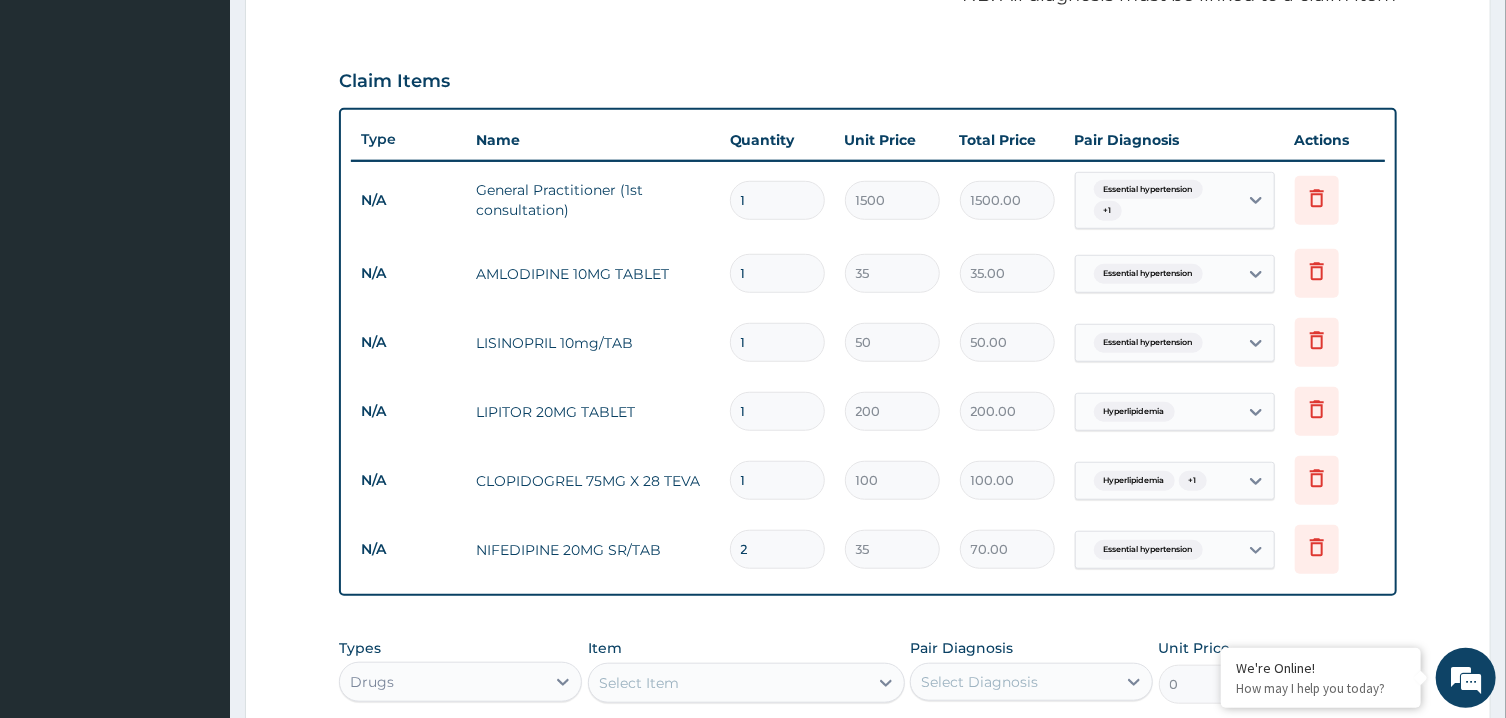 click on "1" at bounding box center (777, 480) 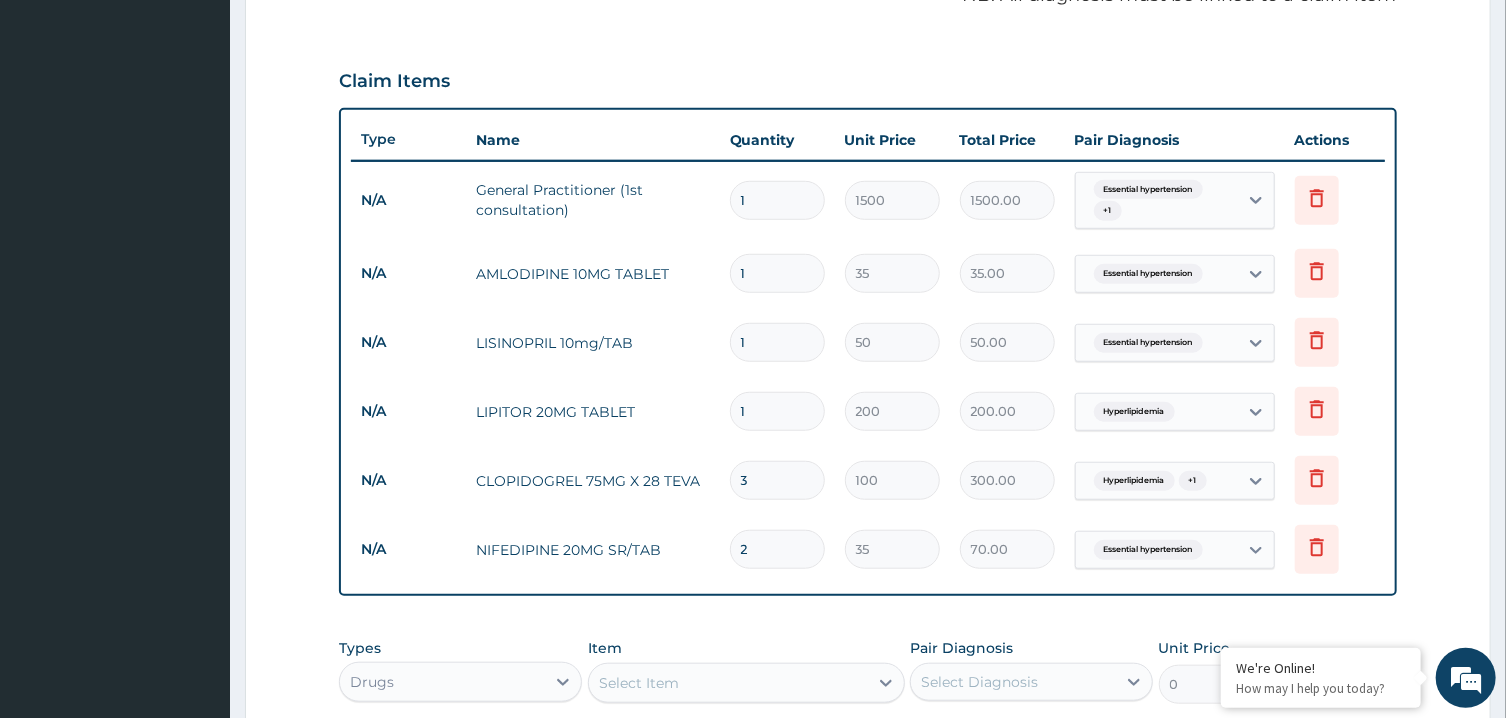 type on "30" 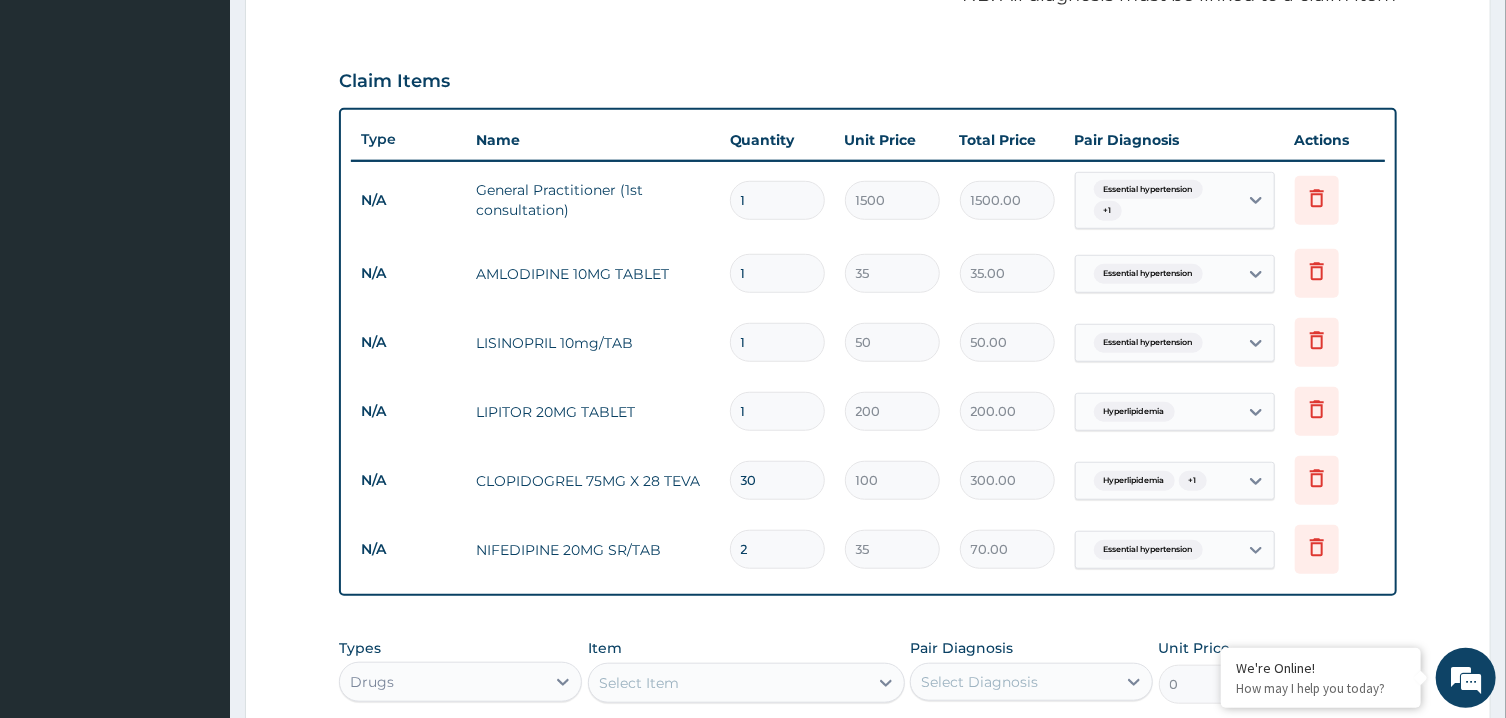 type on "3000.00" 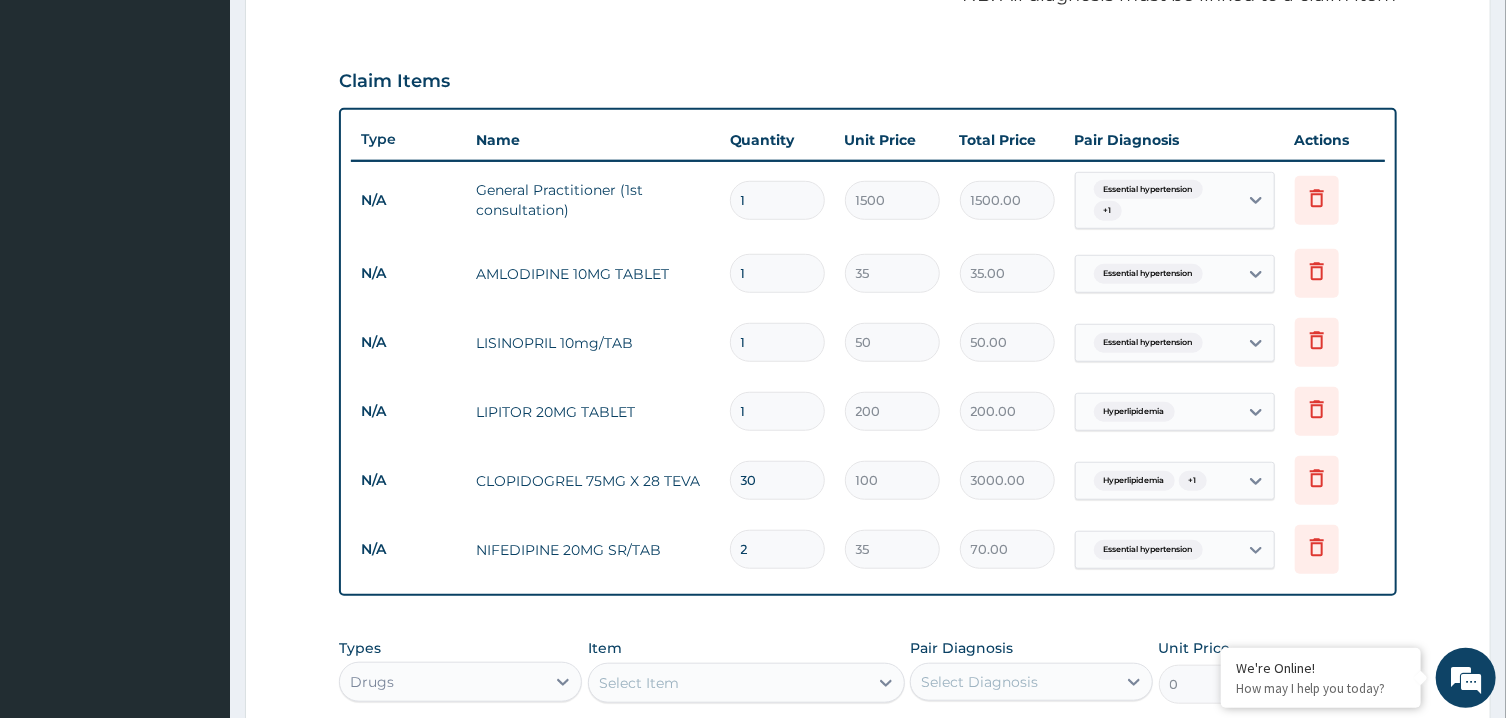 type on "30" 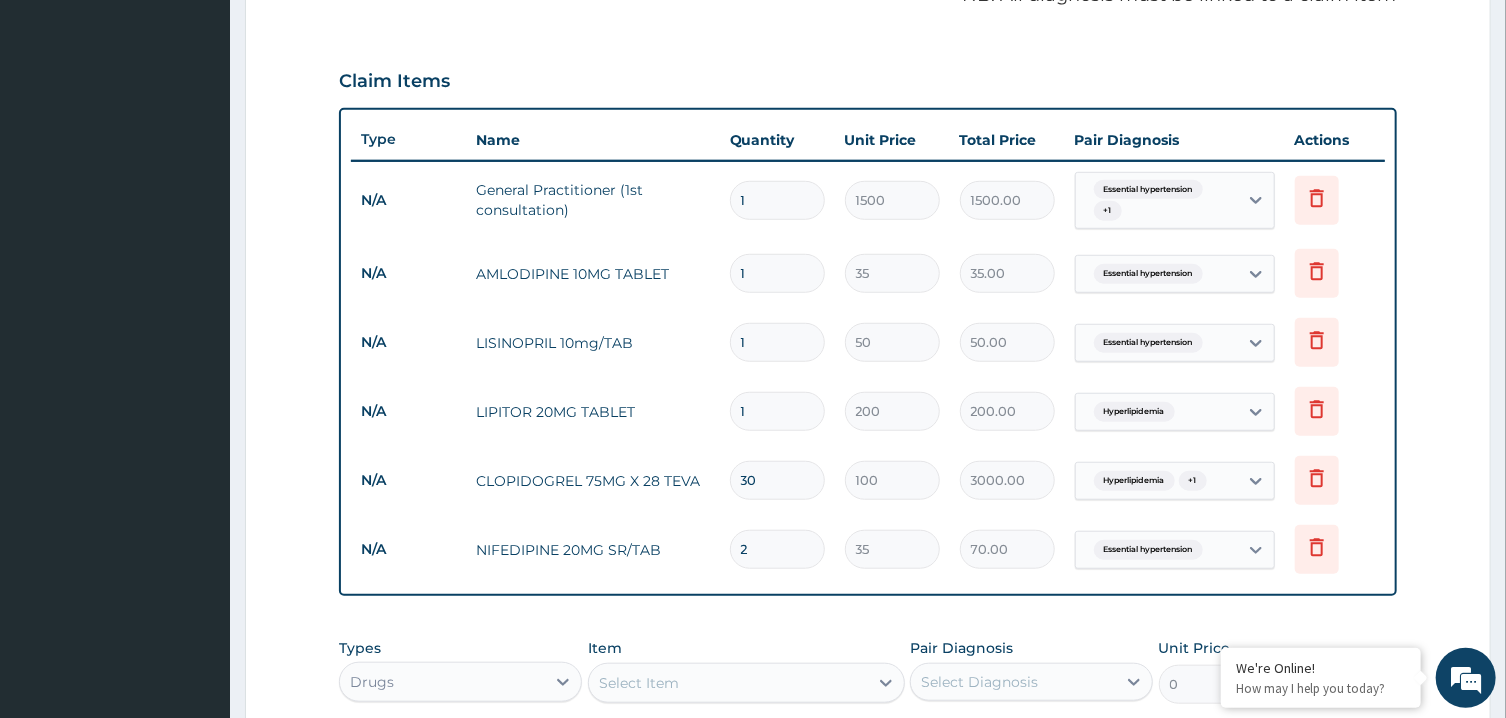 click on "1" at bounding box center [777, 411] 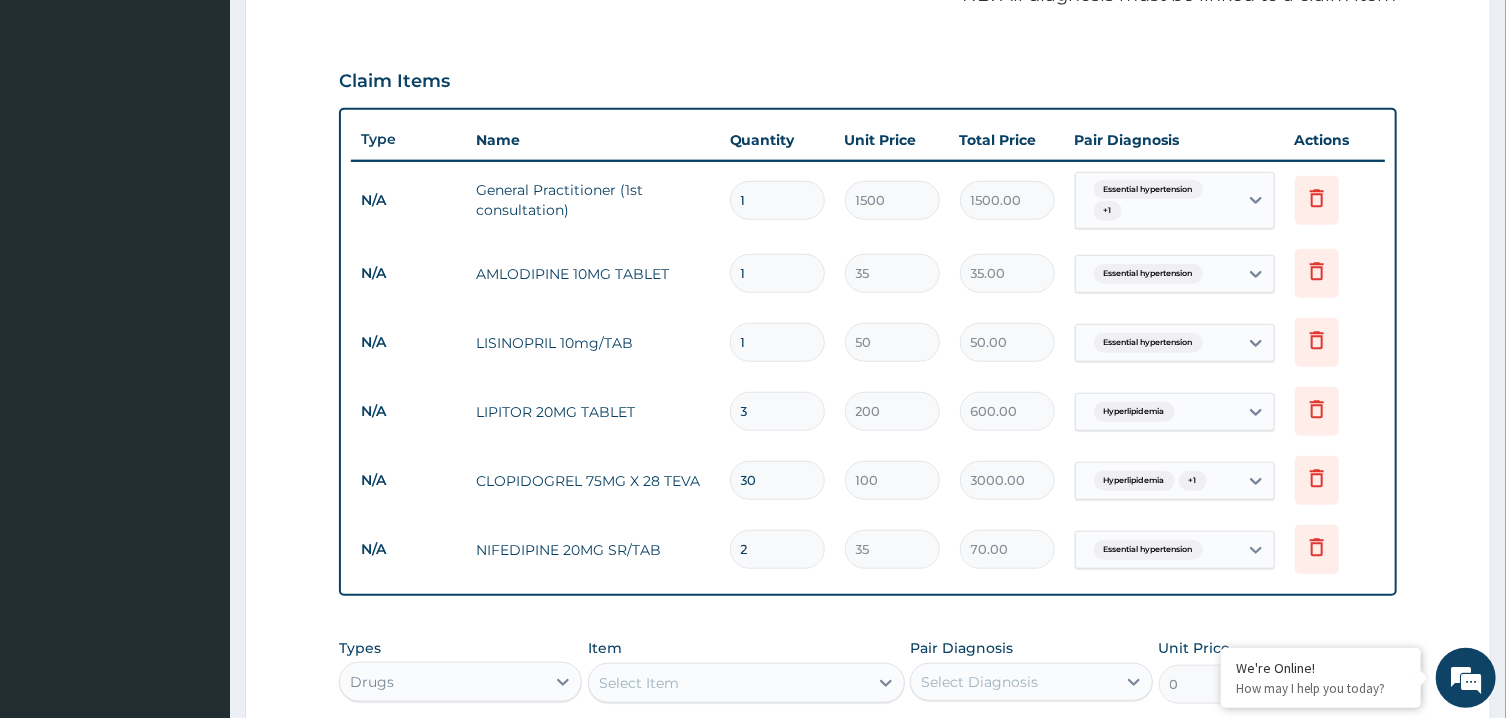 type on "30" 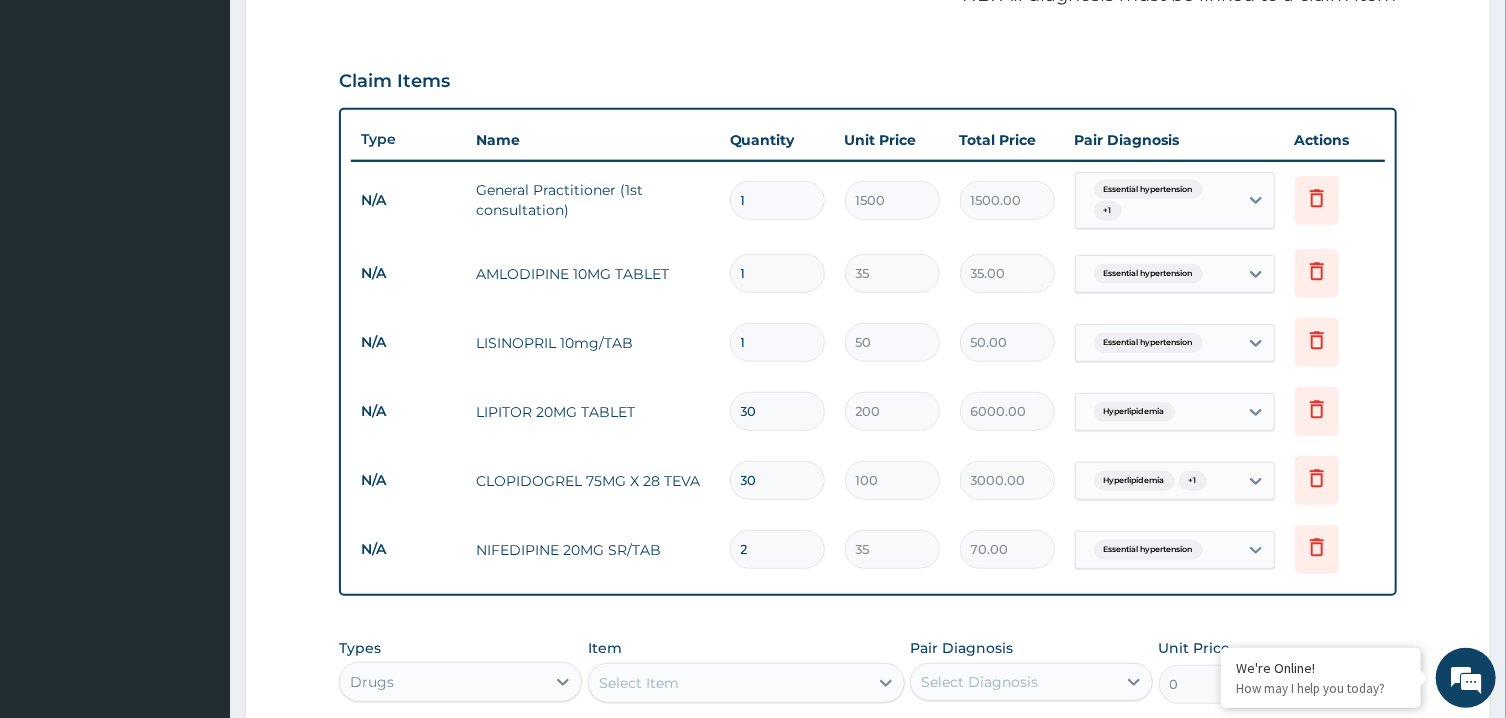 type on "30" 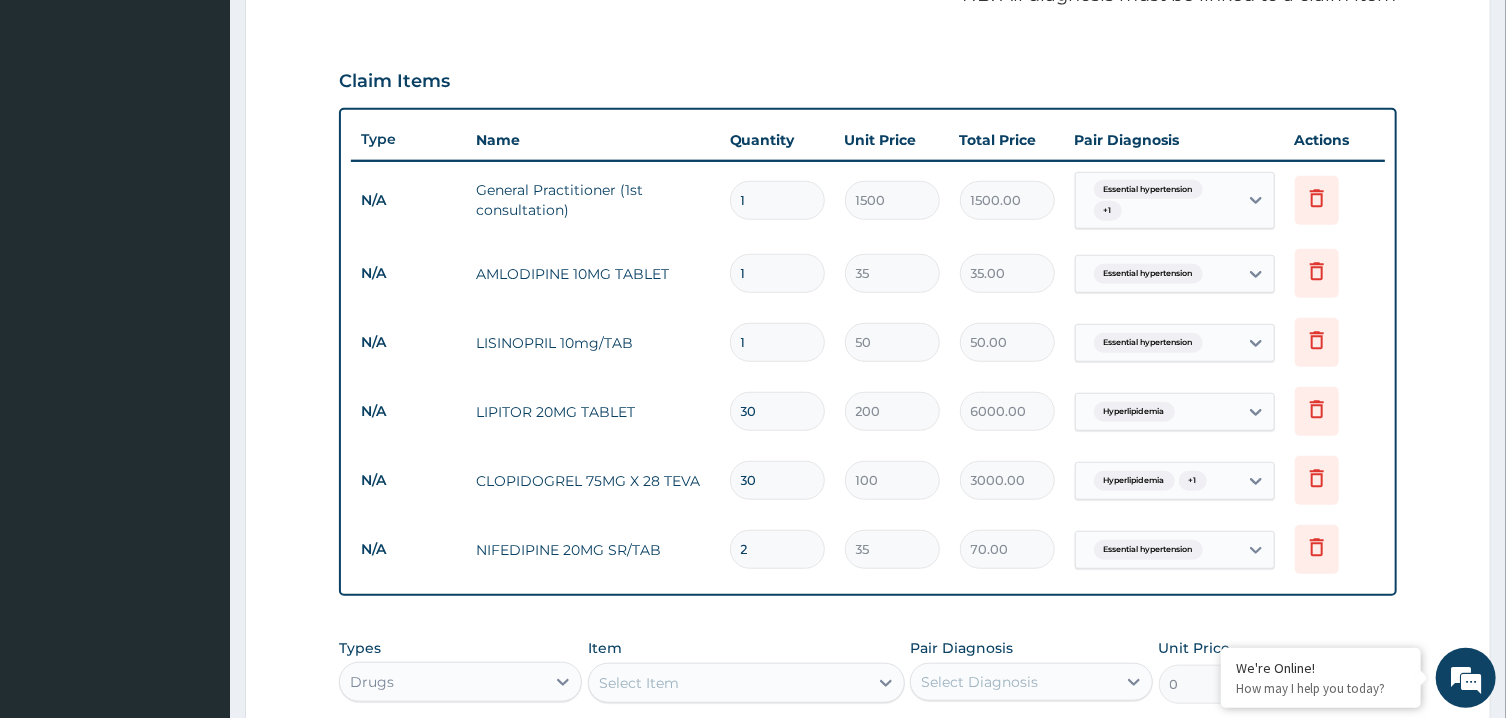 click on "1" at bounding box center [777, 342] 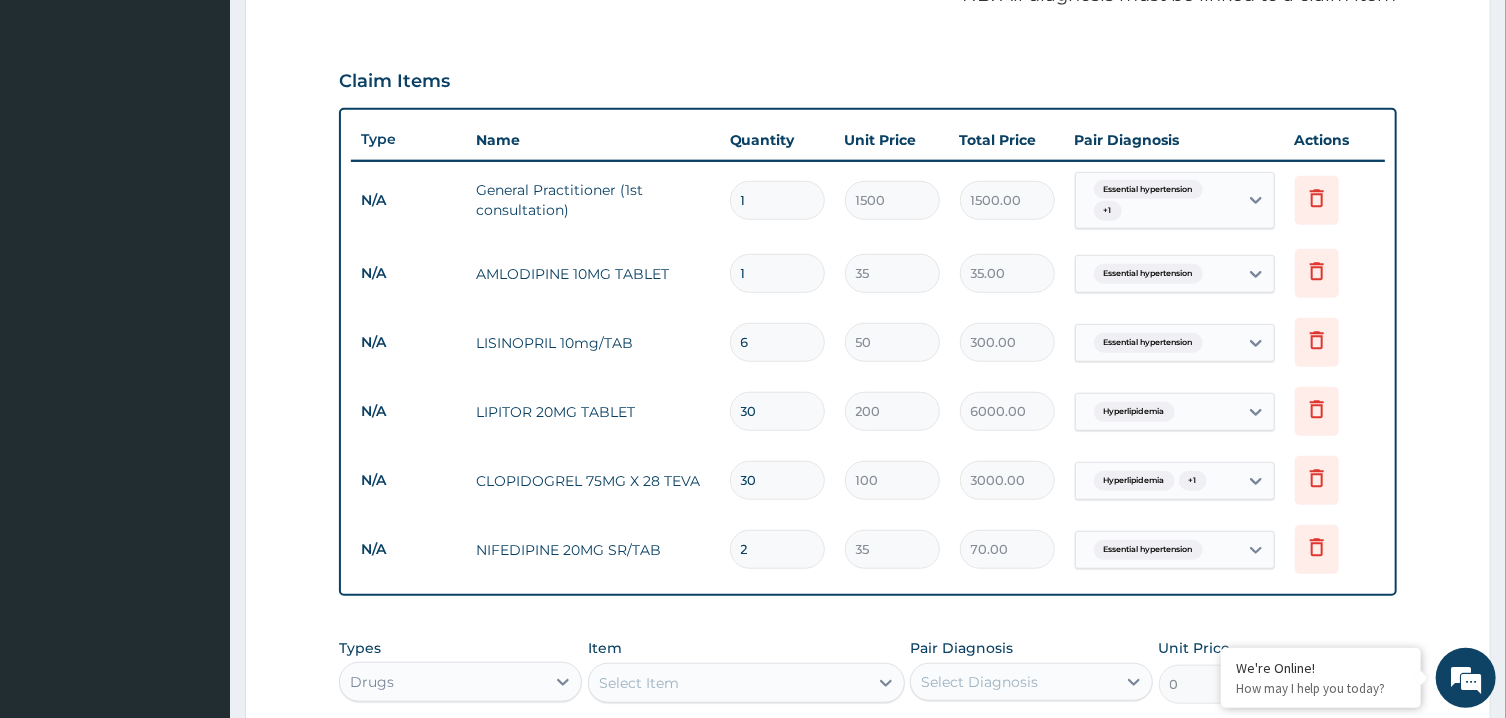 type on "60" 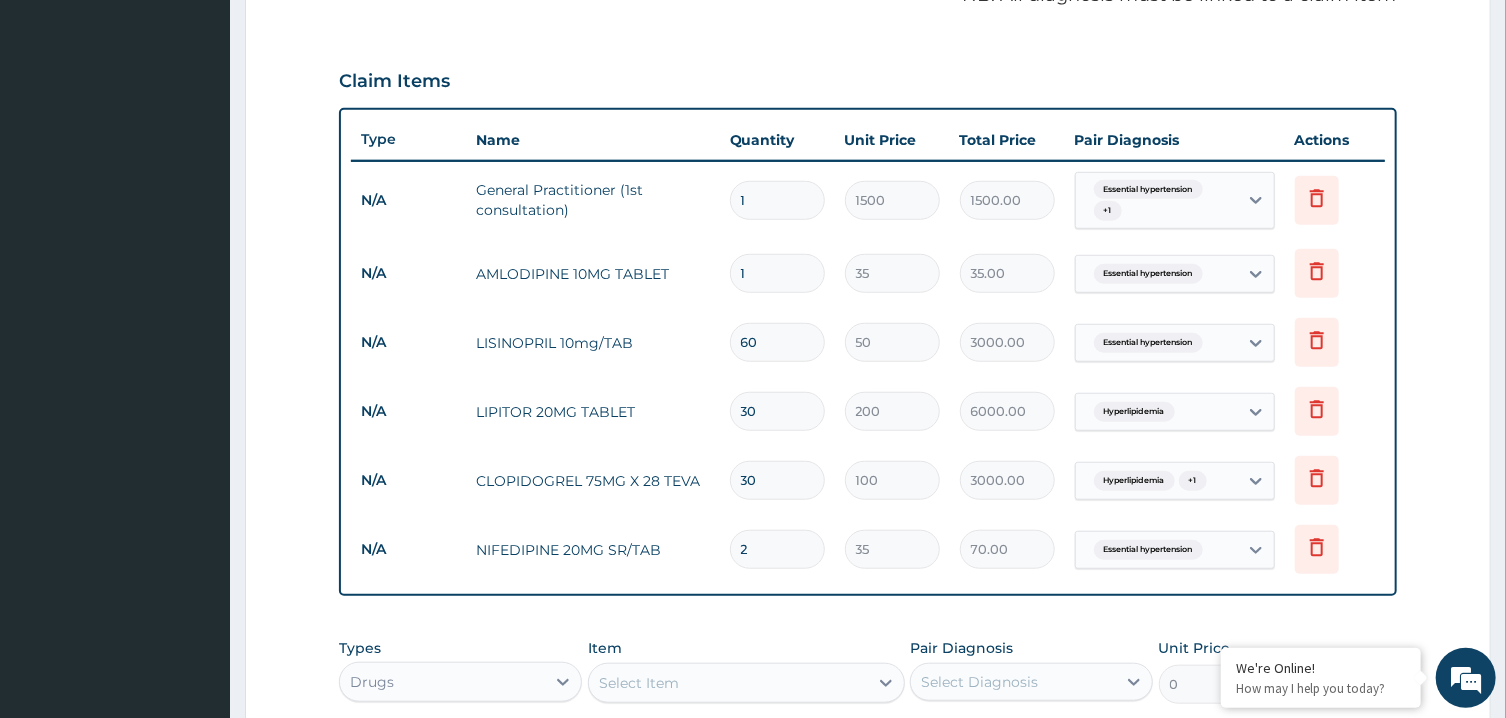 type on "60" 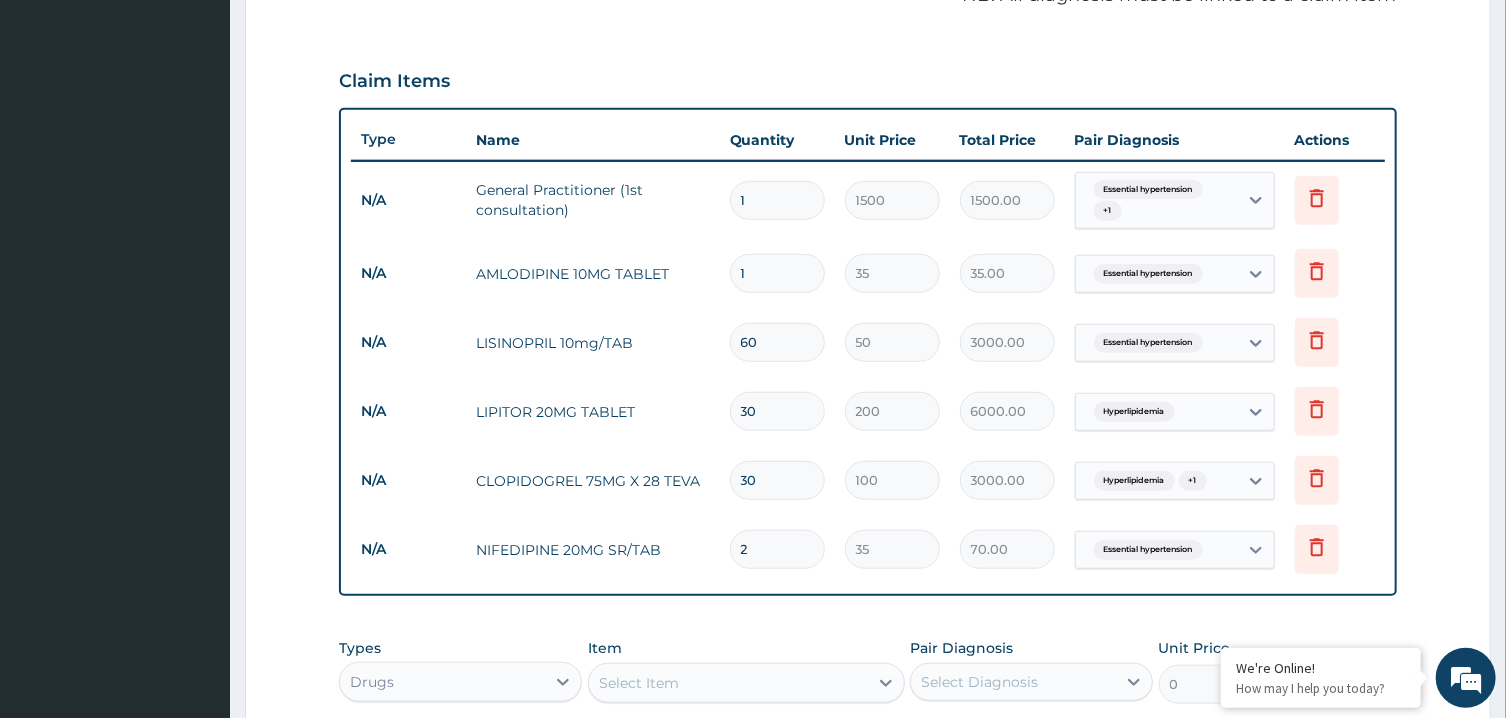 click on "1" at bounding box center [777, 273] 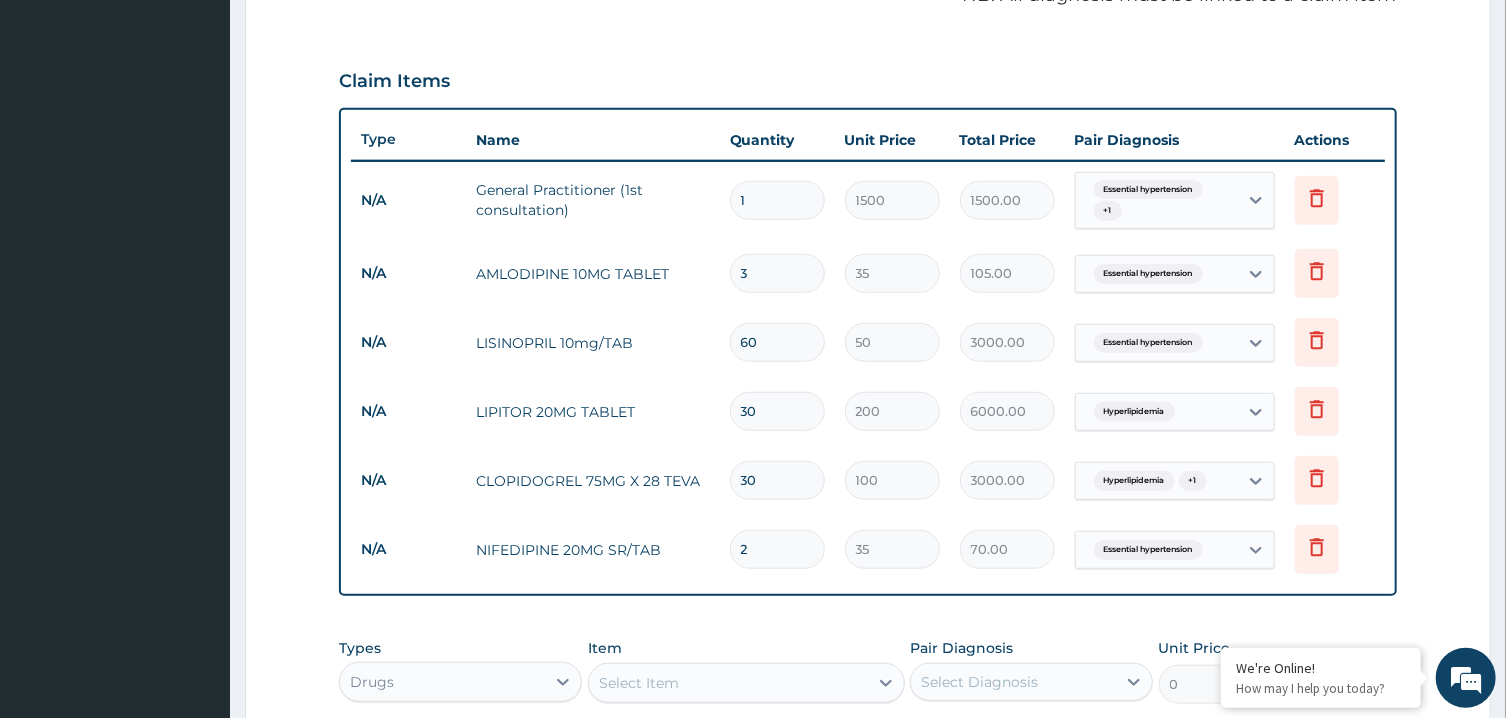 type on "30" 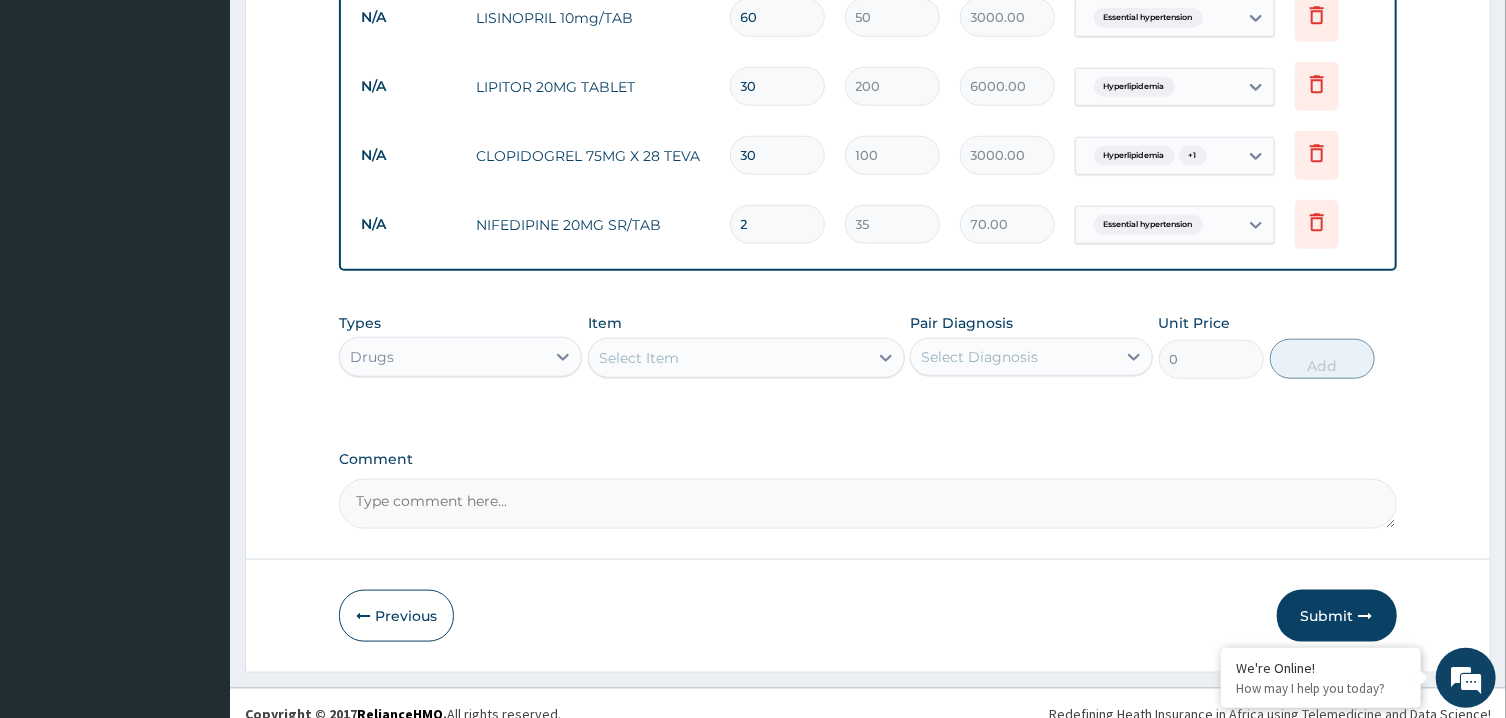 scroll, scrollTop: 980, scrollLeft: 0, axis: vertical 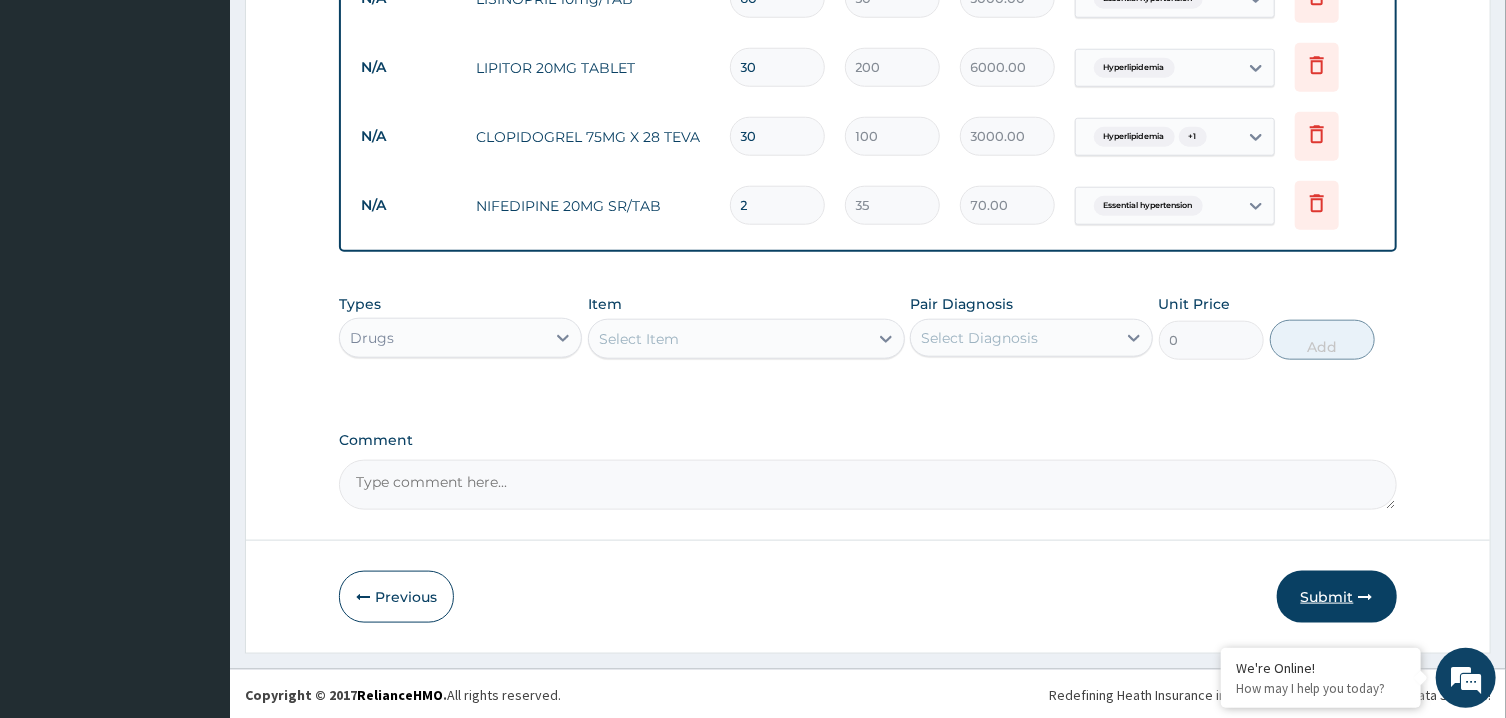 type on "30" 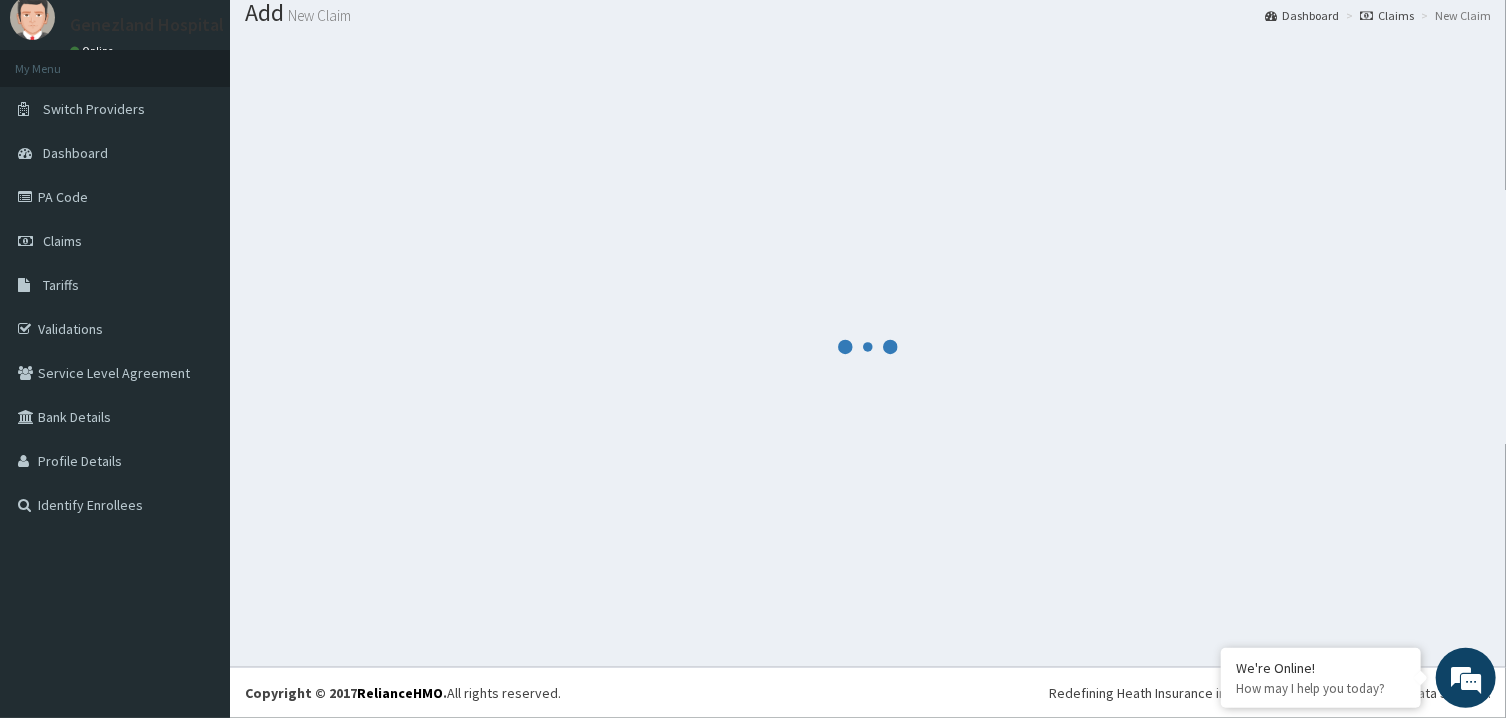 scroll, scrollTop: 64, scrollLeft: 0, axis: vertical 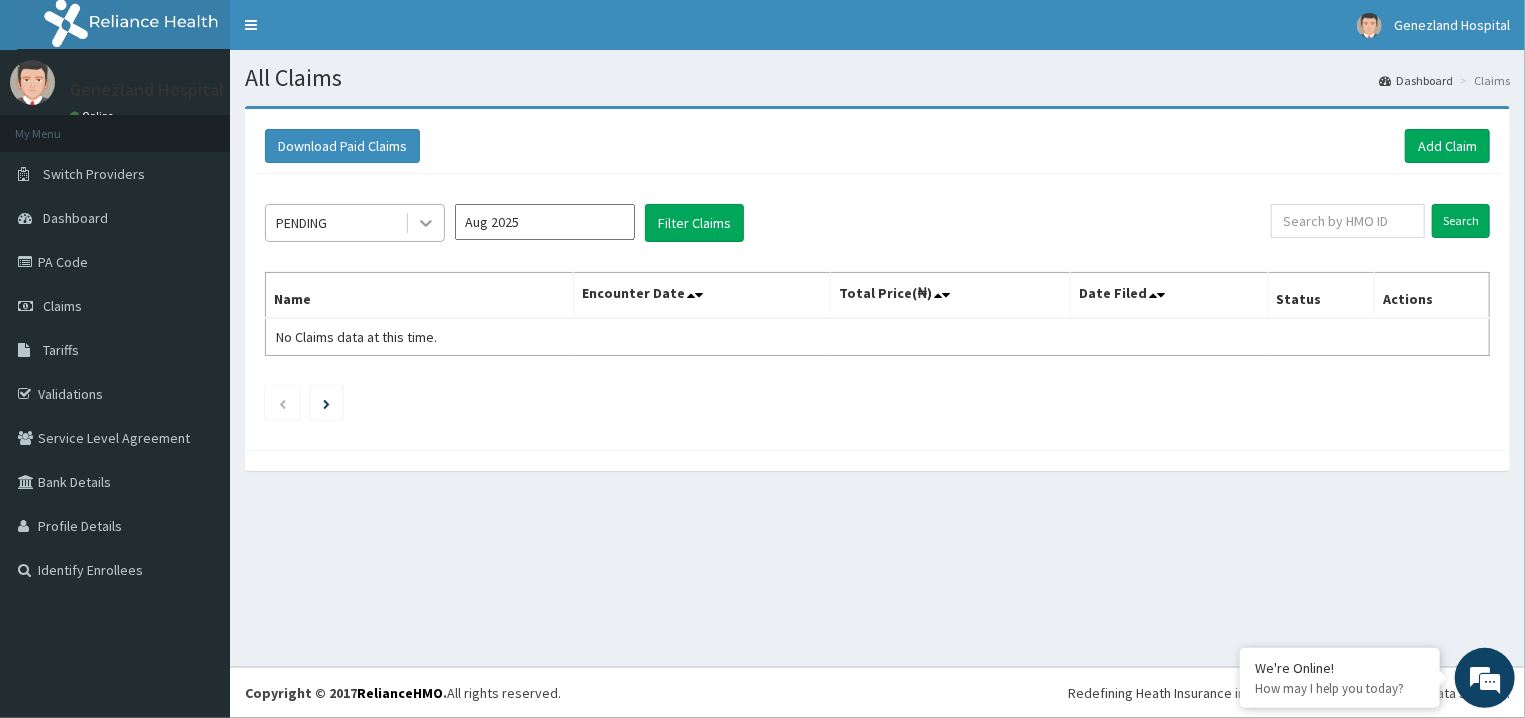 click at bounding box center [426, 223] 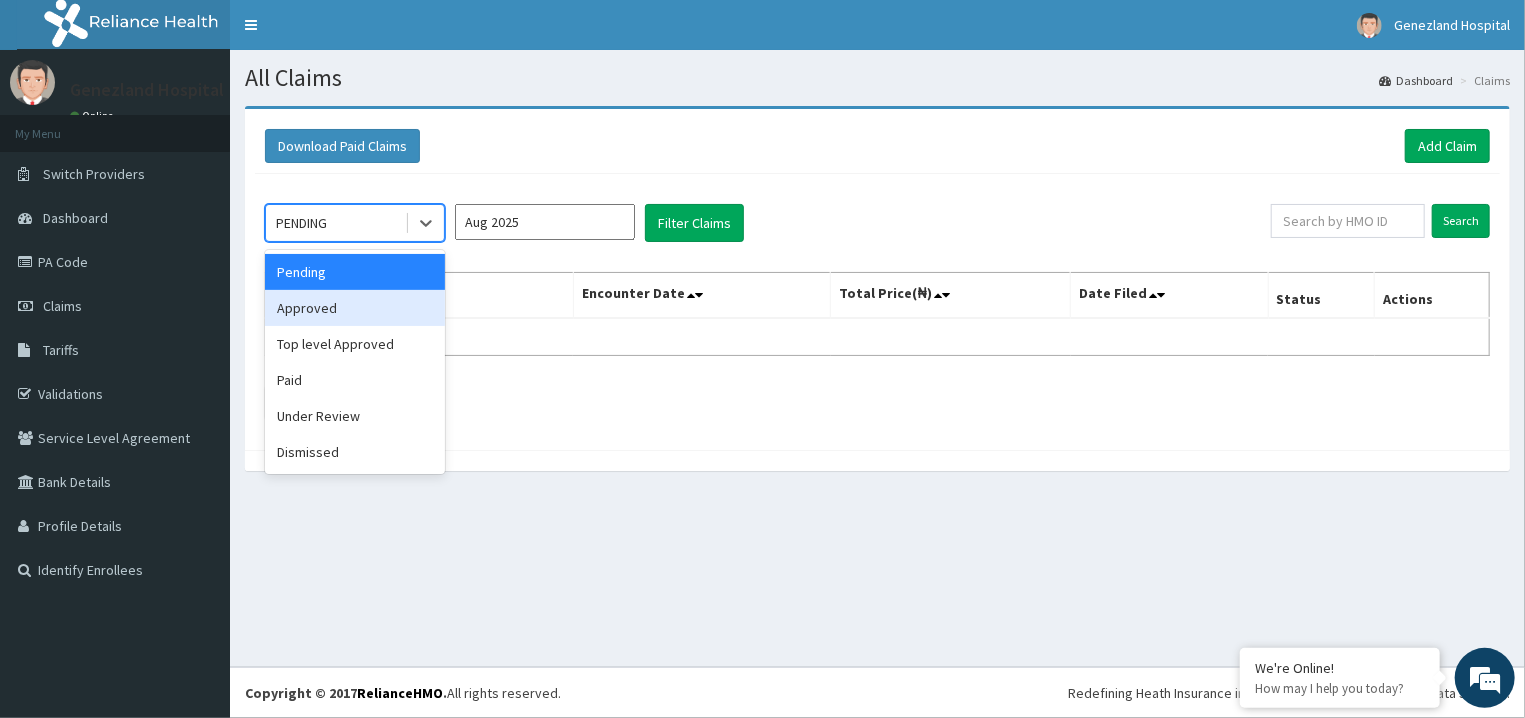 click on "Approved" at bounding box center (355, 308) 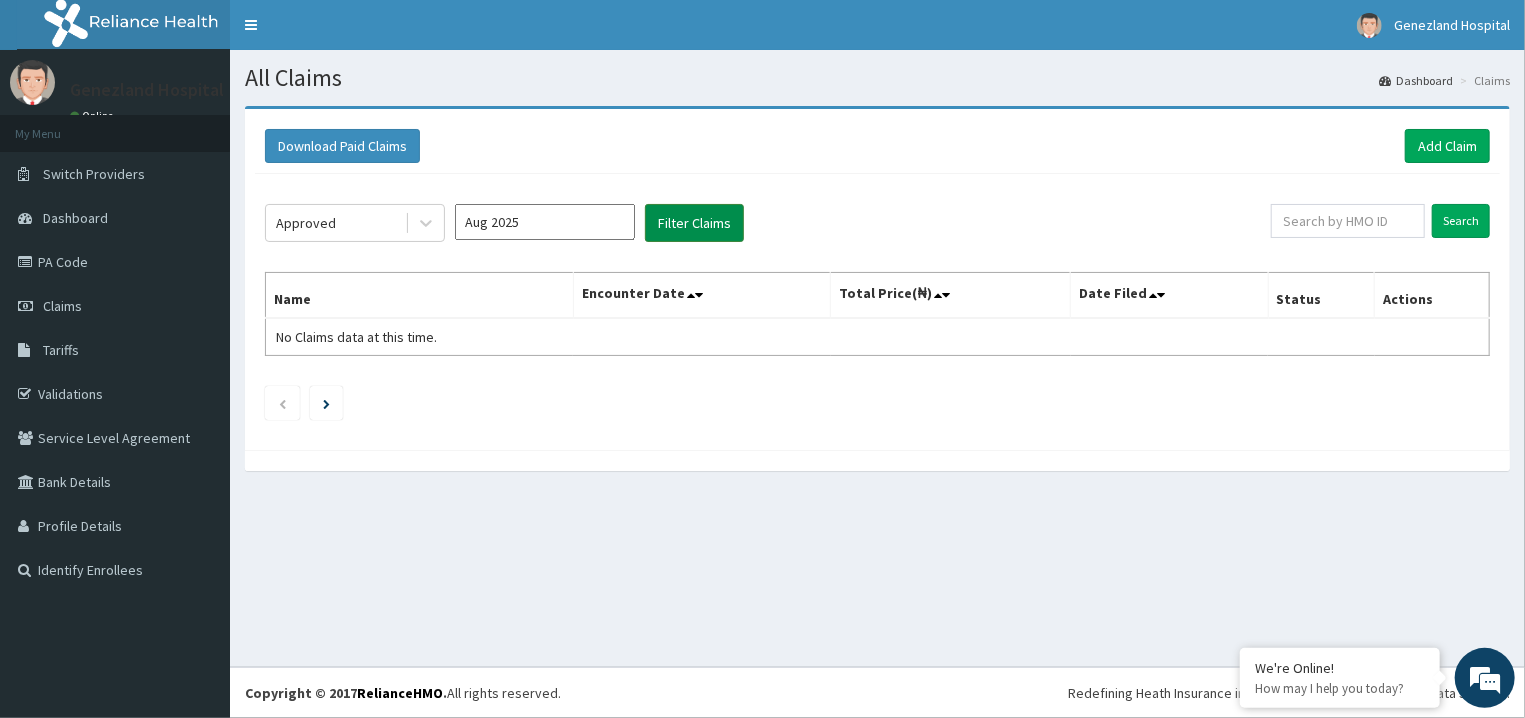 click on "Filter Claims" at bounding box center (694, 223) 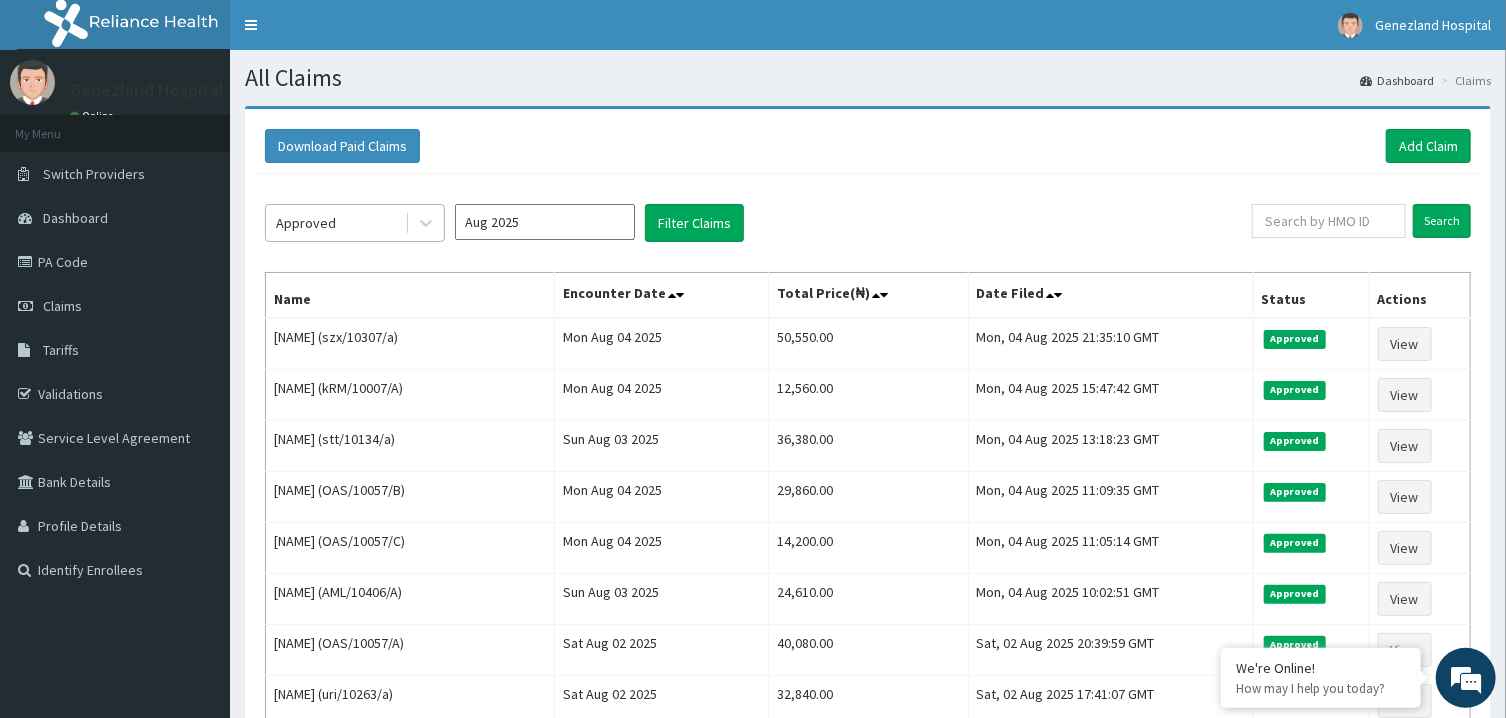 click on "Approved" at bounding box center [335, 223] 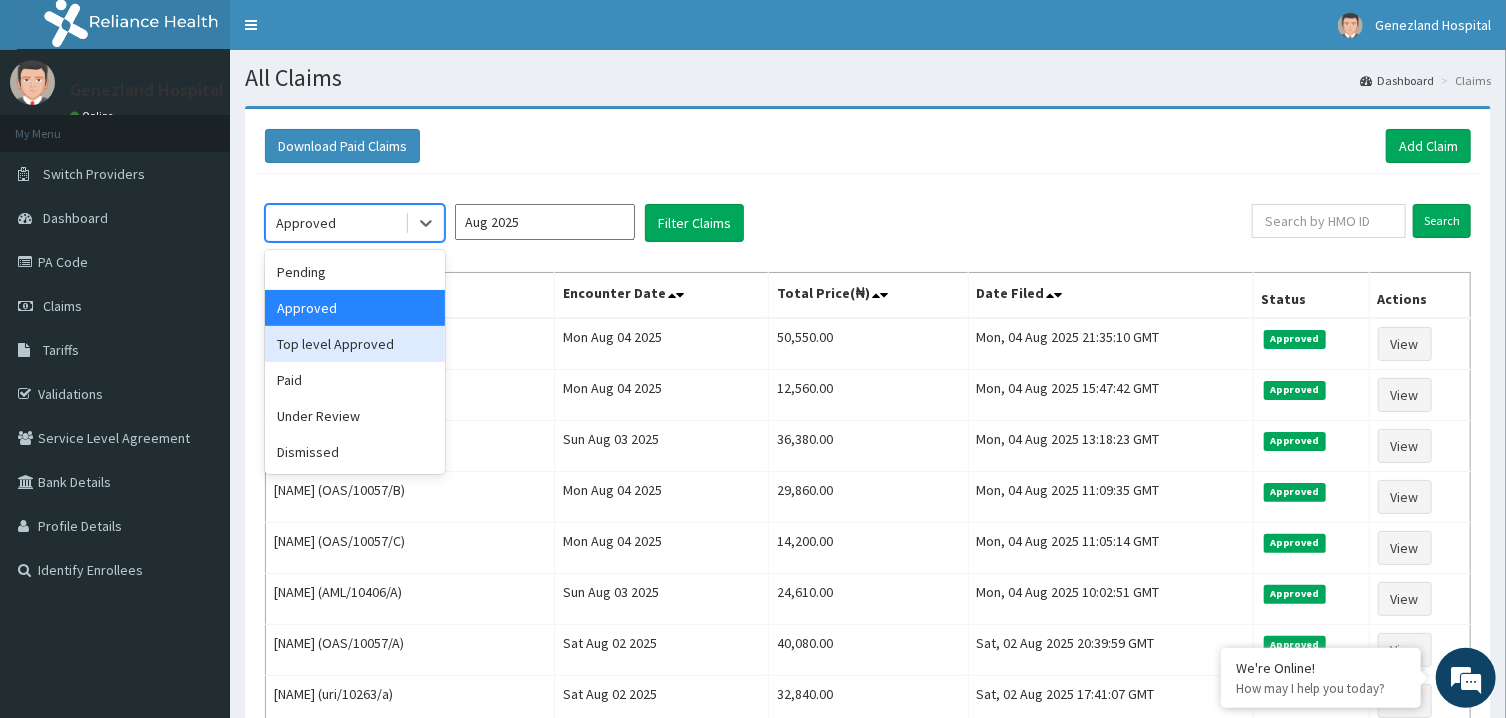 click on "Top level Approved" at bounding box center (355, 344) 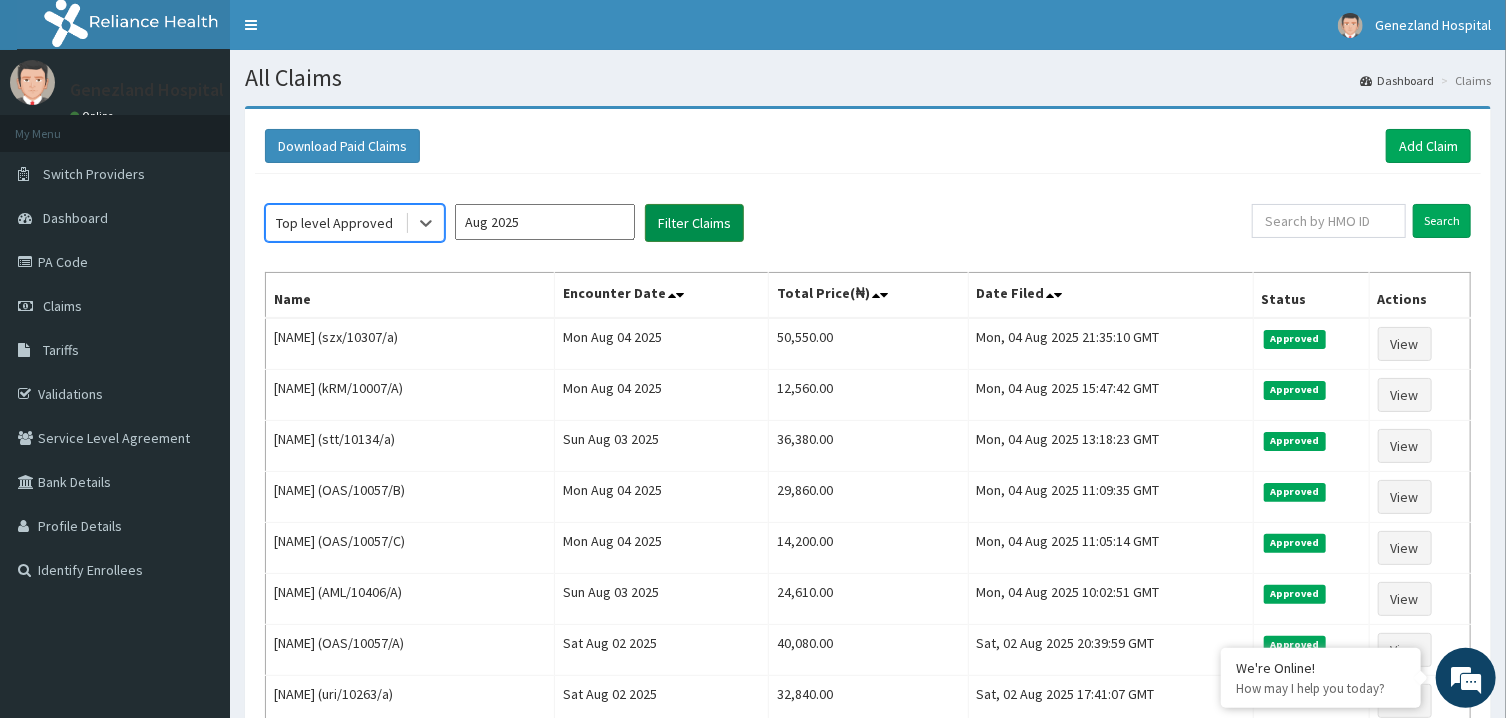 click on "Filter Claims" at bounding box center [694, 223] 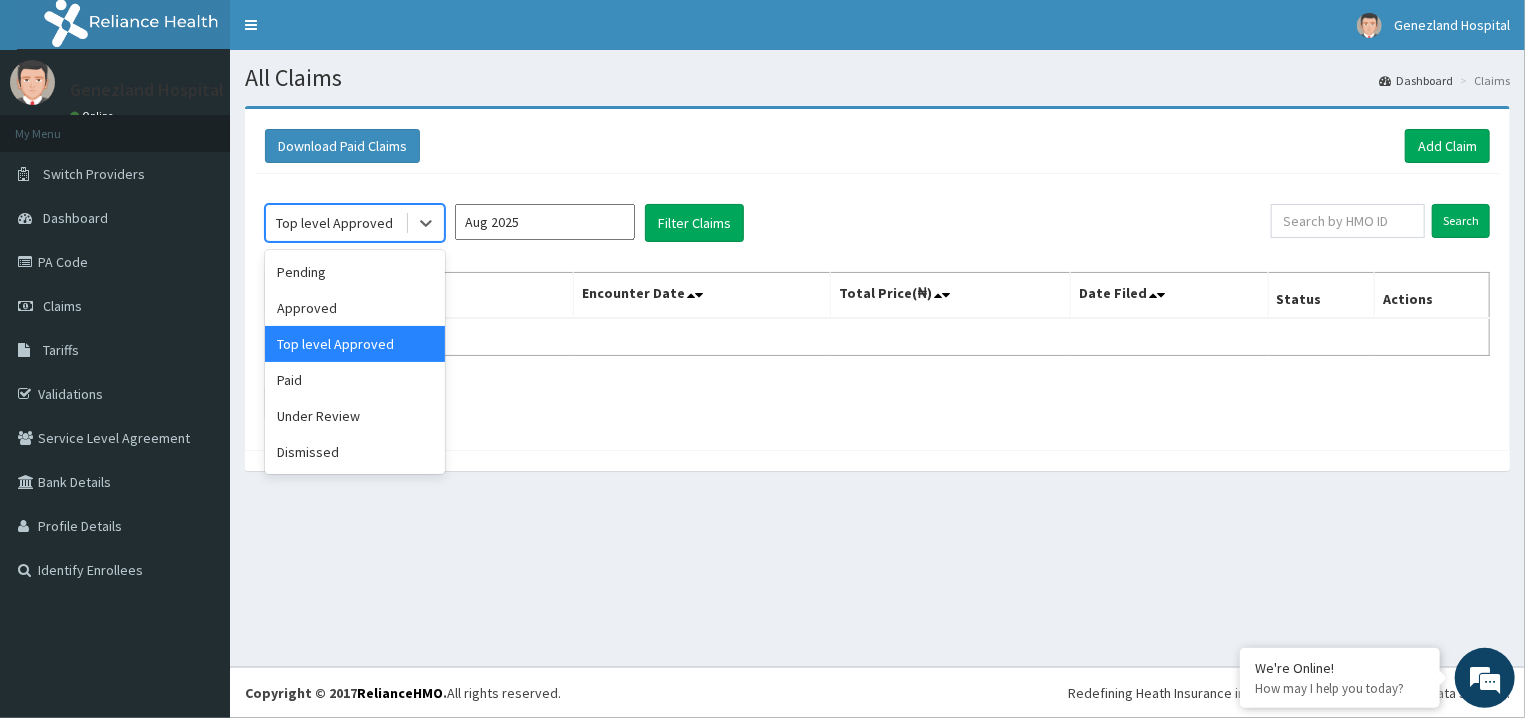 click on "Top level Approved" at bounding box center [334, 223] 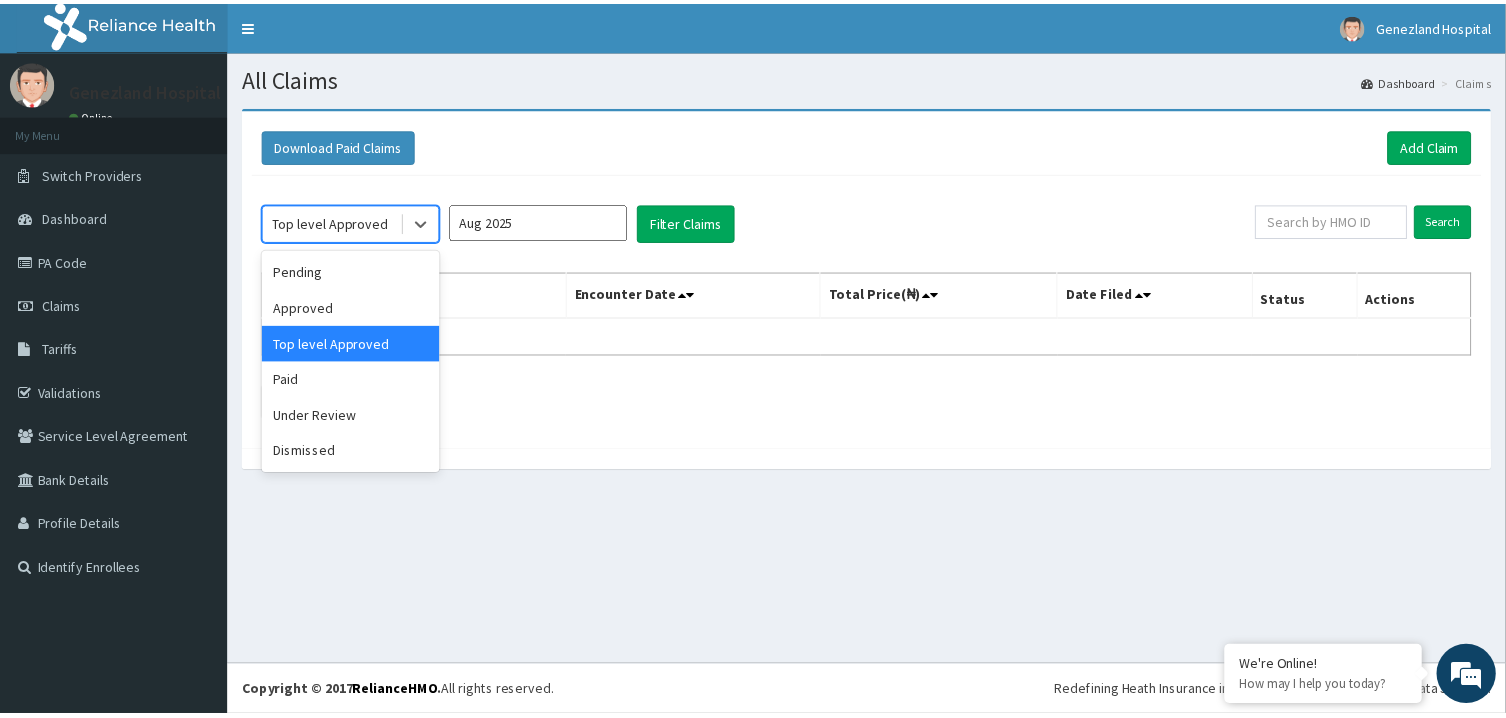 scroll, scrollTop: 0, scrollLeft: 0, axis: both 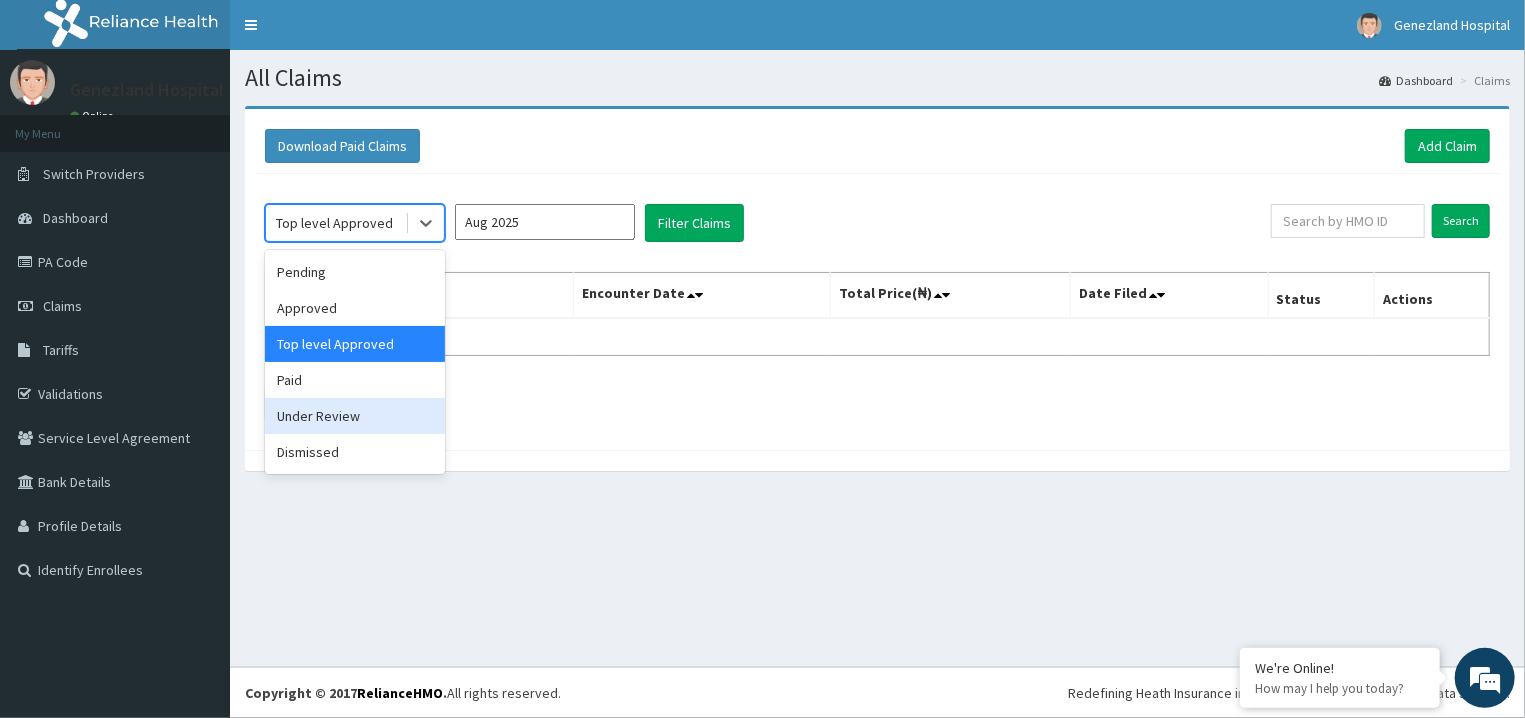 click on "Under Review" at bounding box center [355, 416] 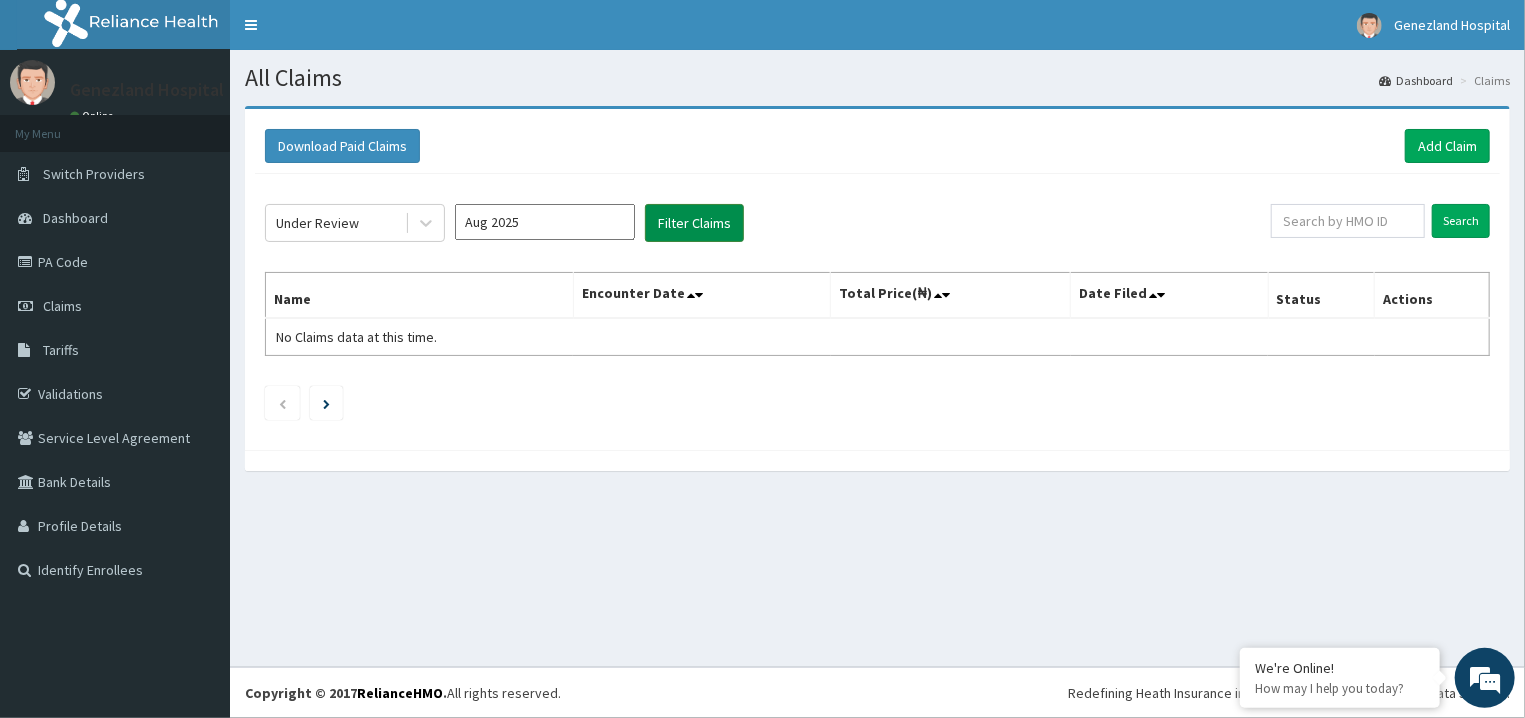 click on "Filter Claims" at bounding box center [694, 223] 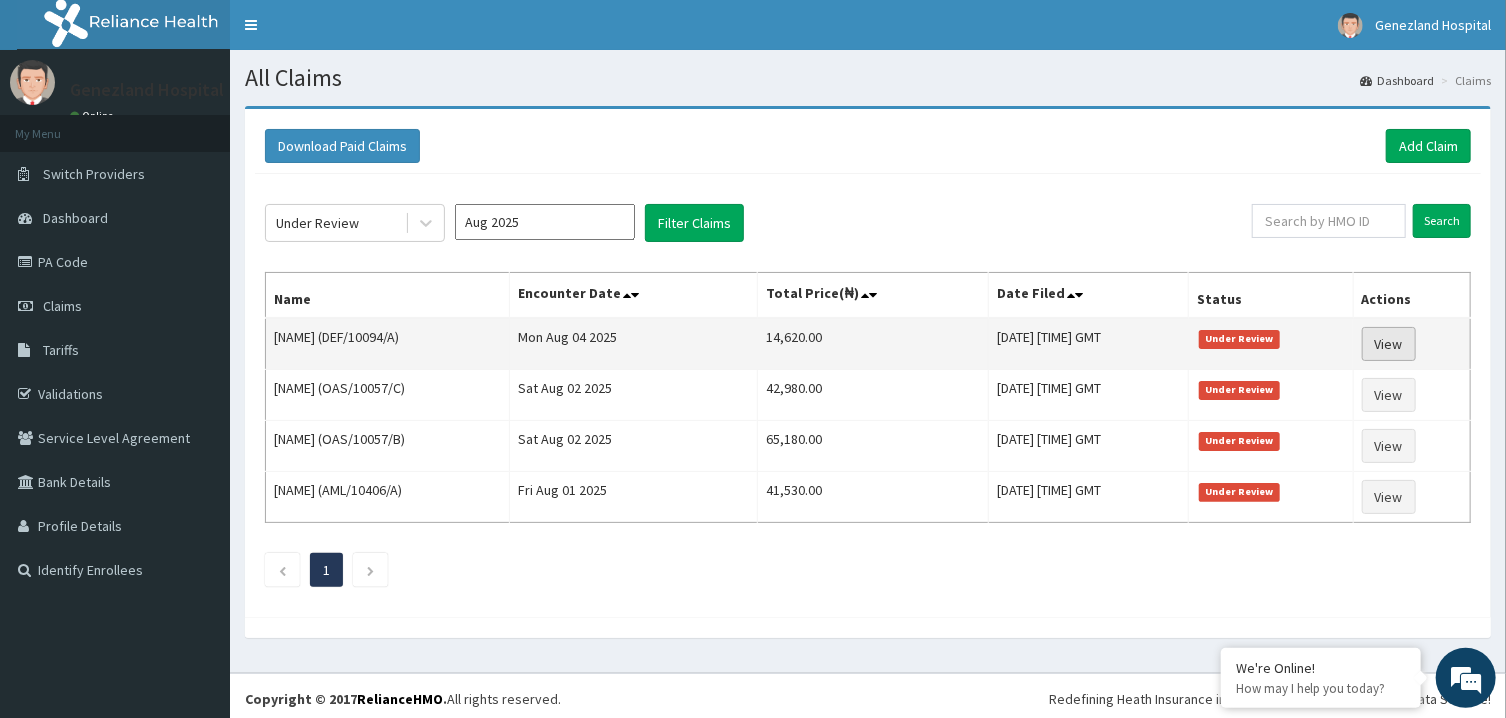 click on "View" at bounding box center (1389, 344) 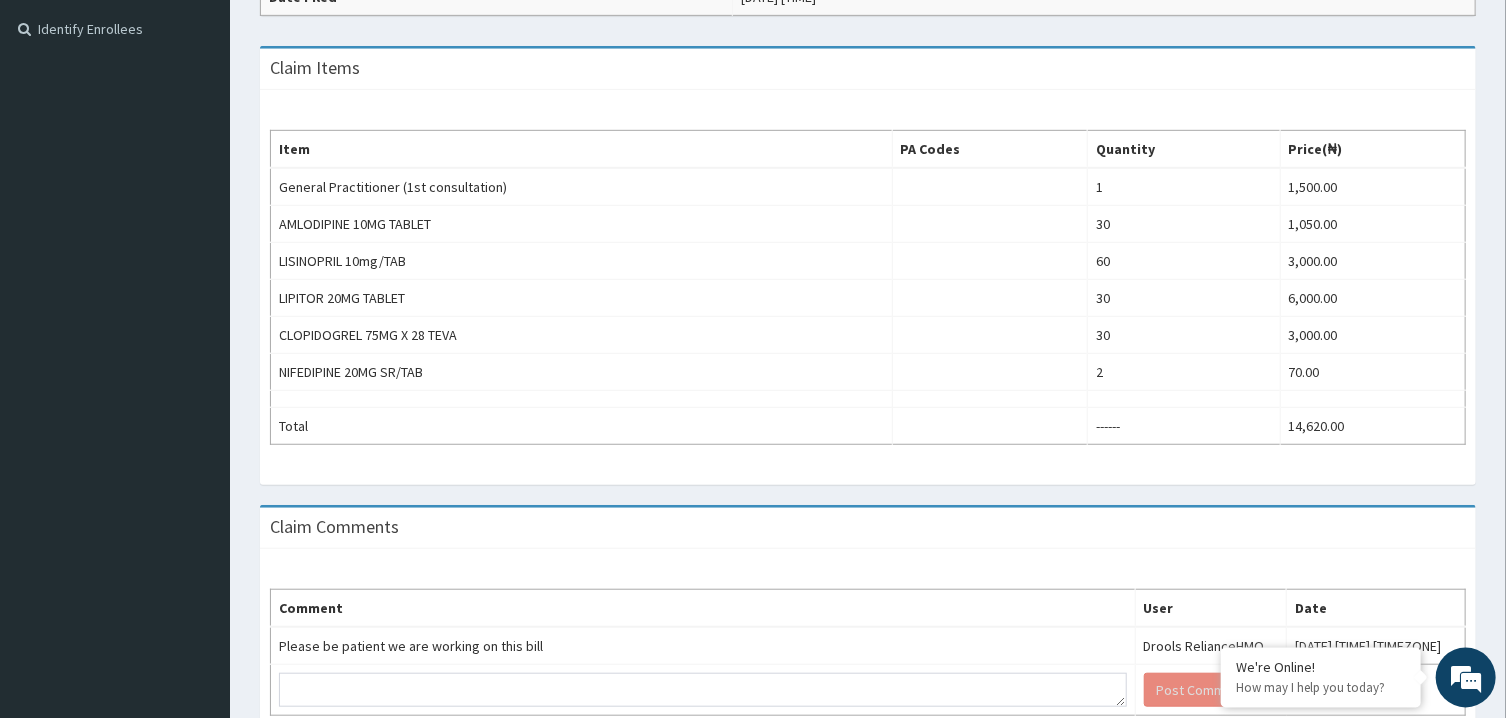 scroll, scrollTop: 0, scrollLeft: 0, axis: both 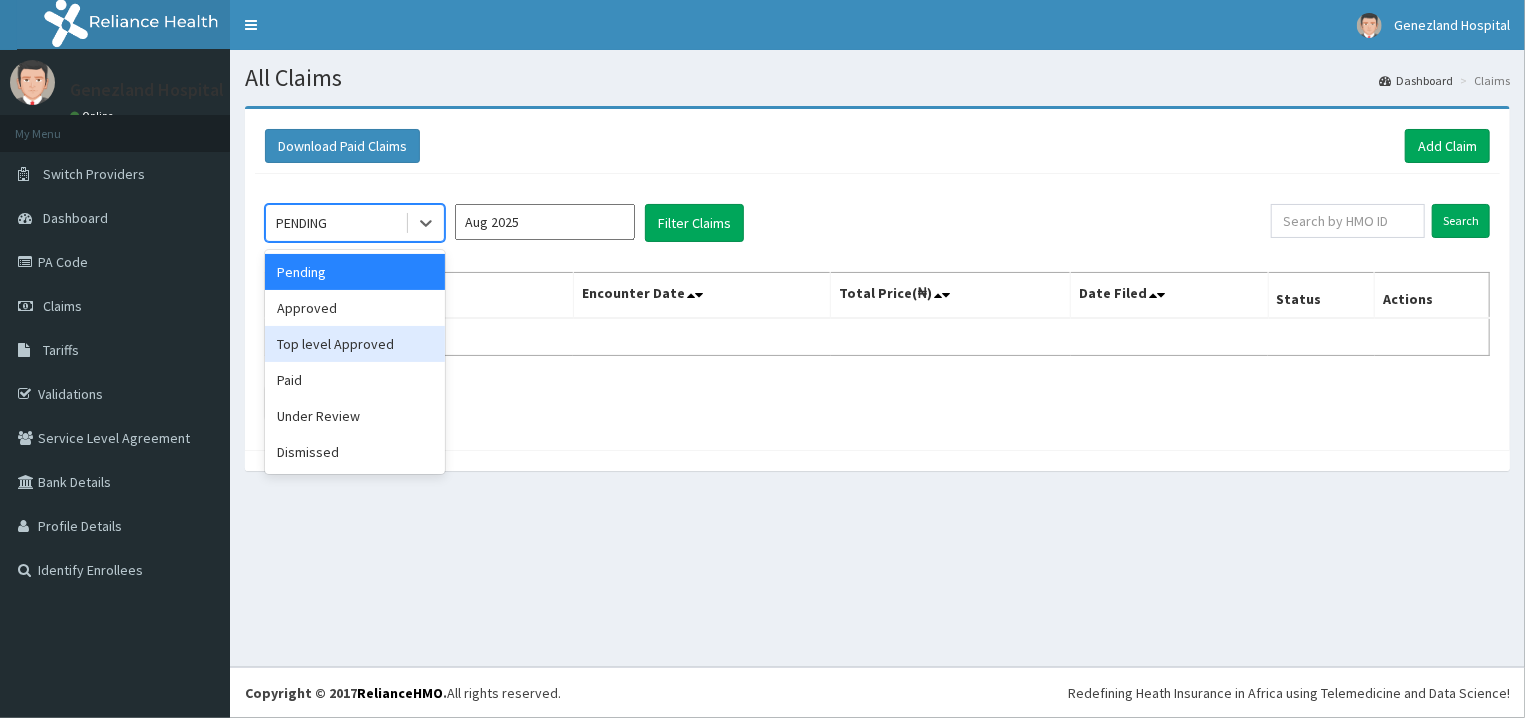 click on "Top level Approved" at bounding box center [355, 344] 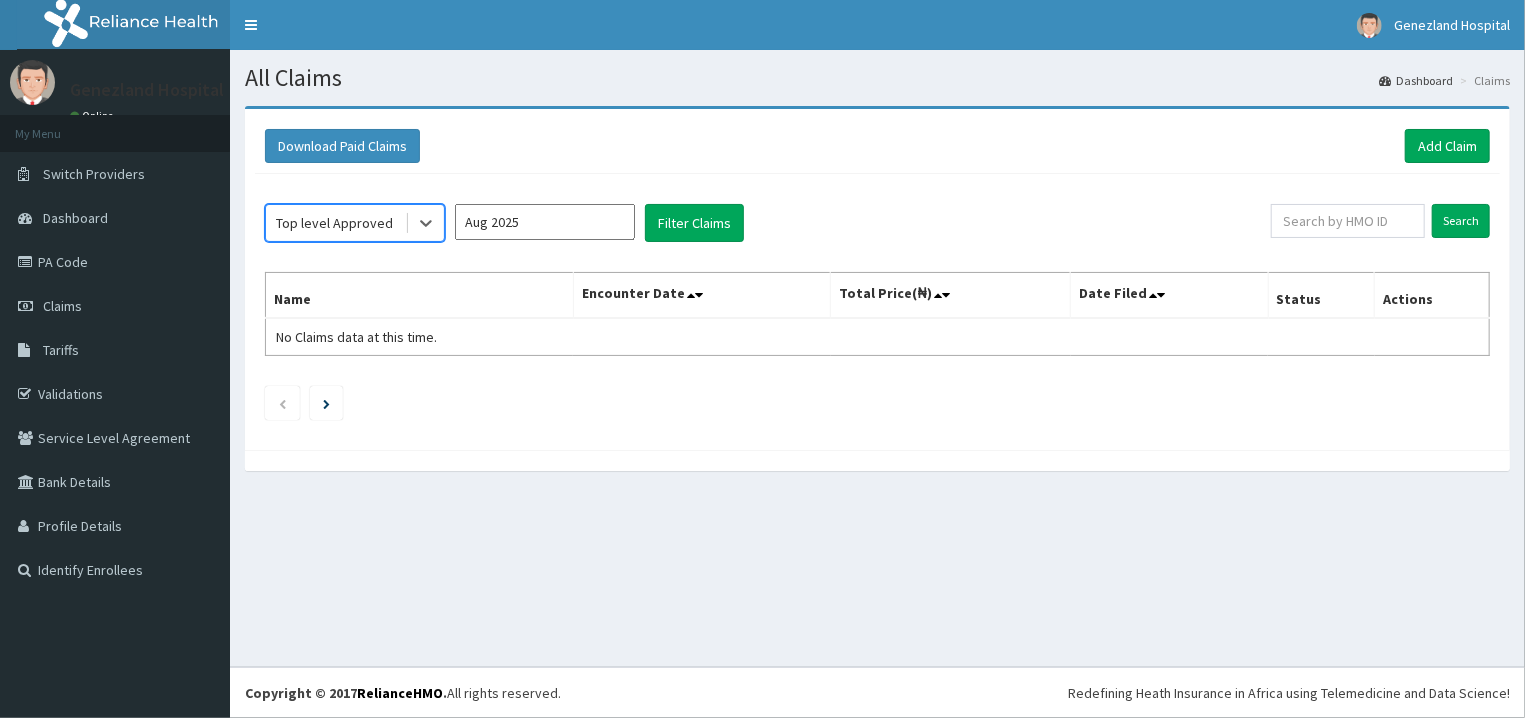 click on "Top level Approved" at bounding box center (355, 223) 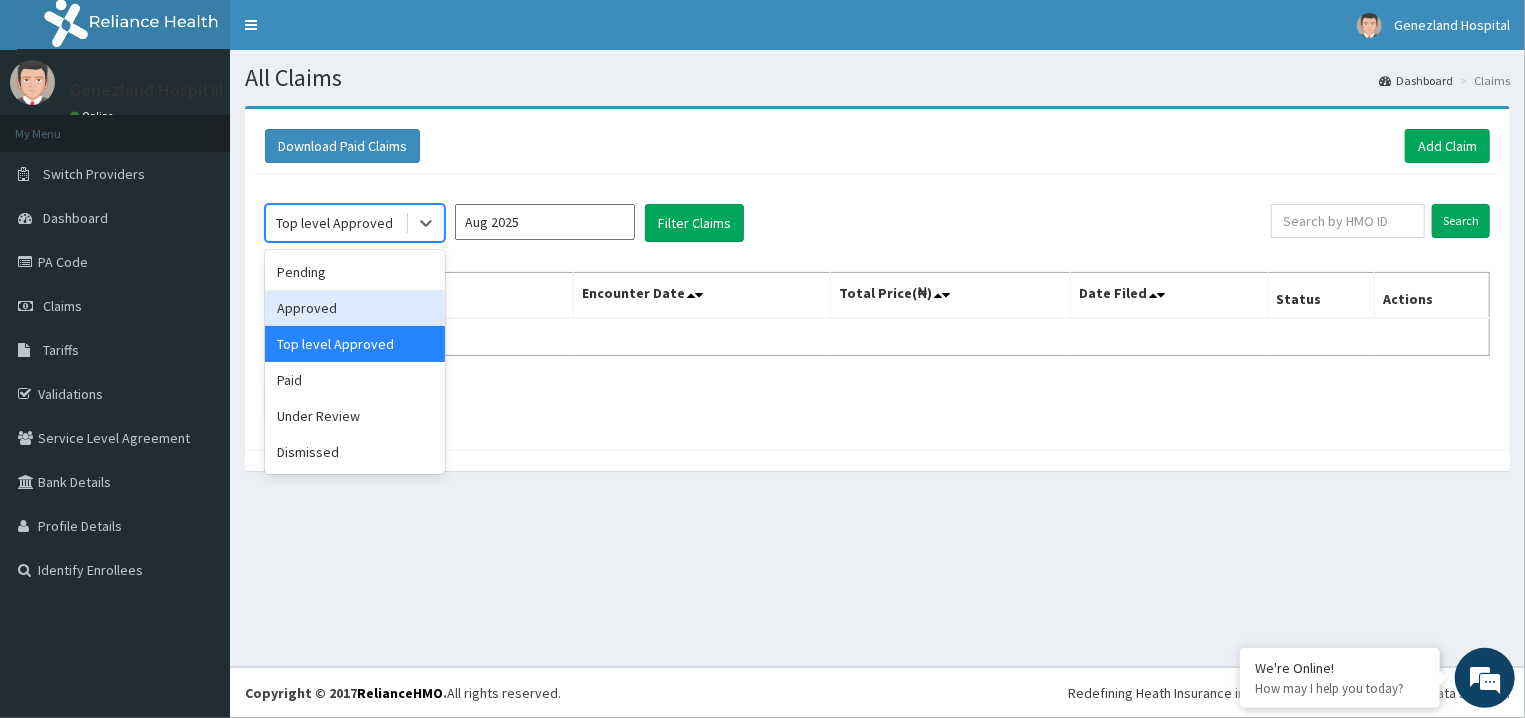 click on "Approved" at bounding box center (355, 308) 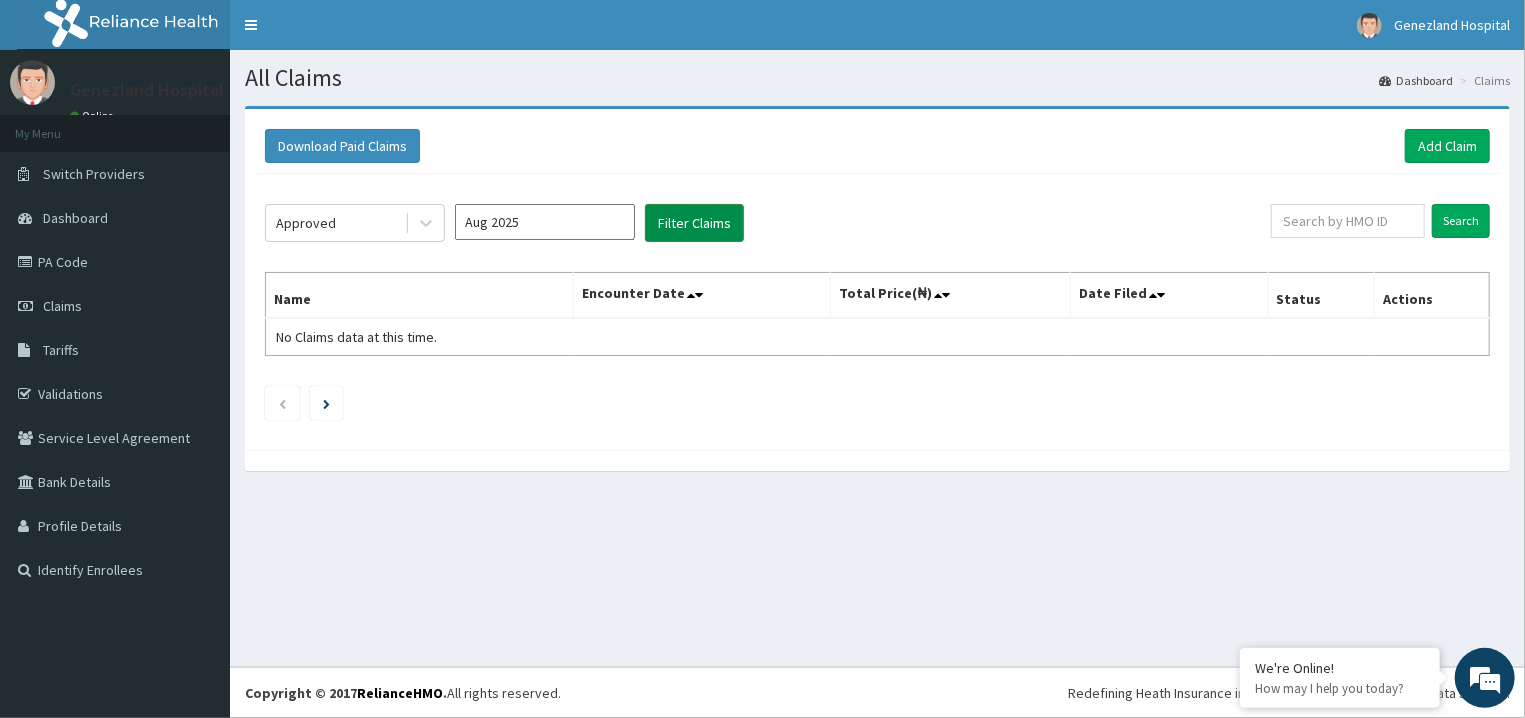 click on "Filter Claims" at bounding box center [694, 223] 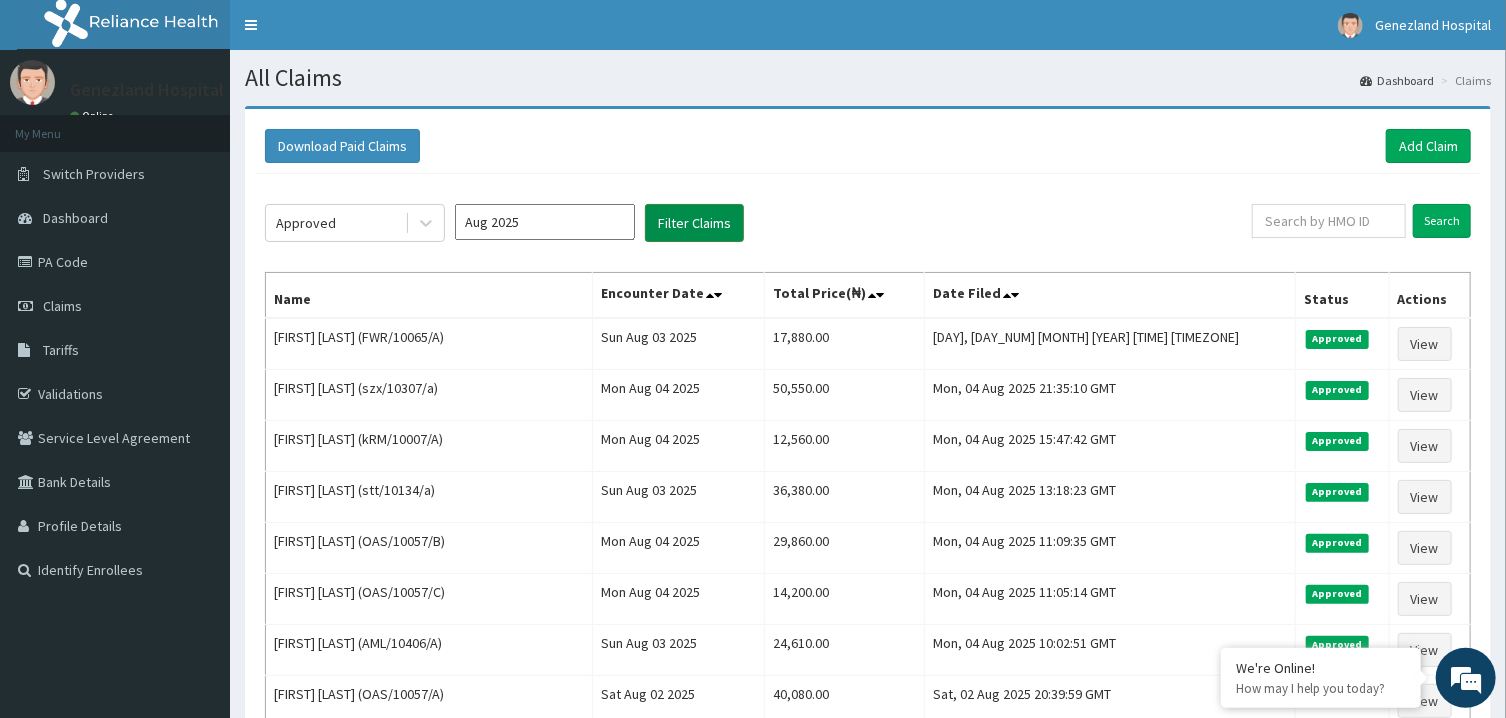 click on "Filter Claims" at bounding box center [694, 223] 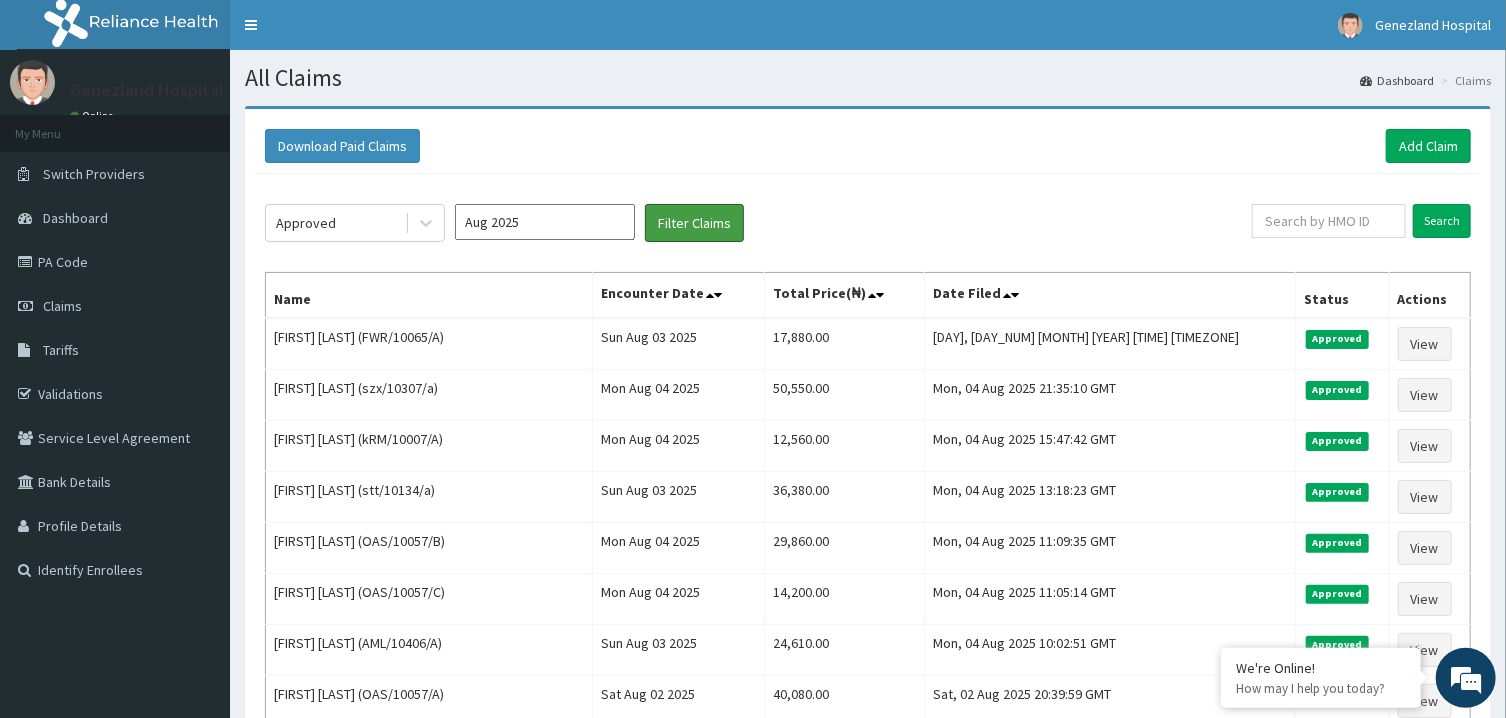 scroll, scrollTop: 0, scrollLeft: 0, axis: both 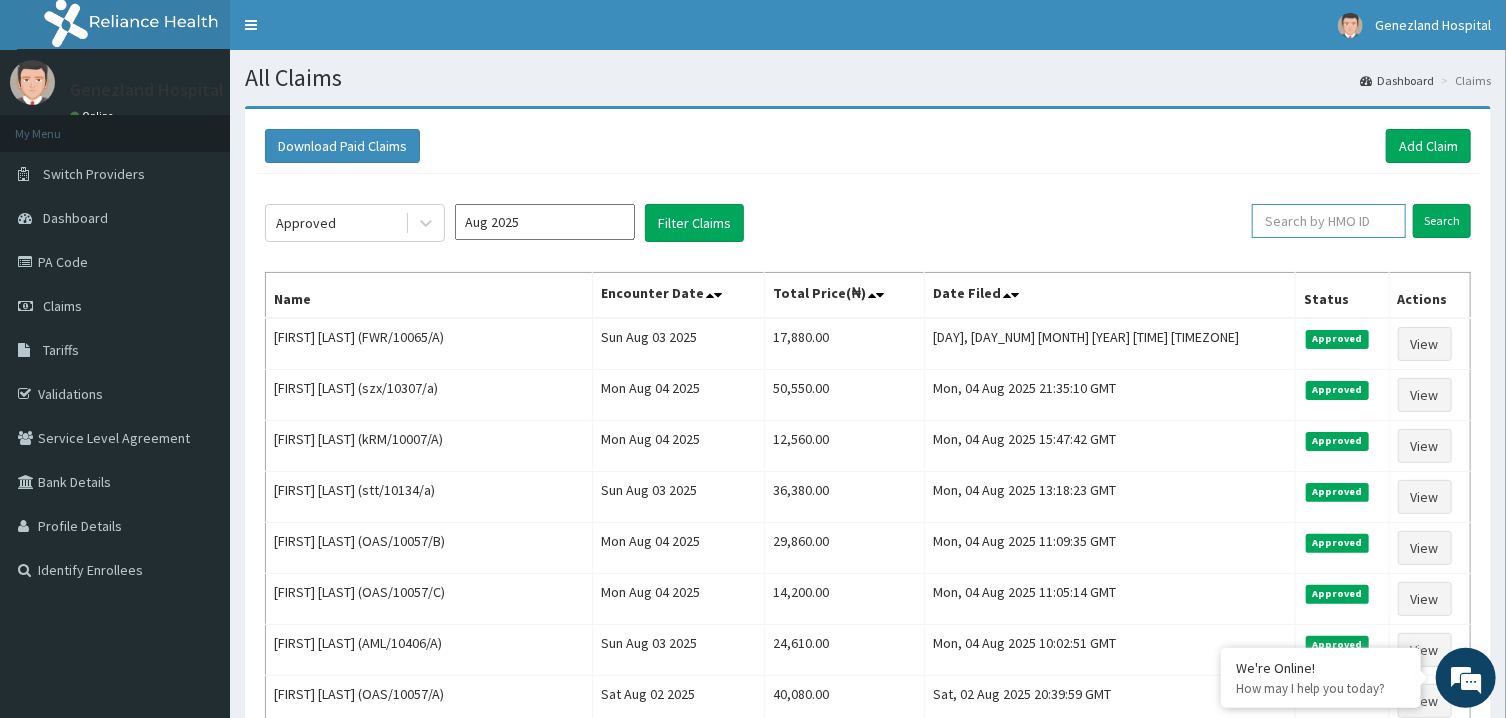 click at bounding box center (1329, 221) 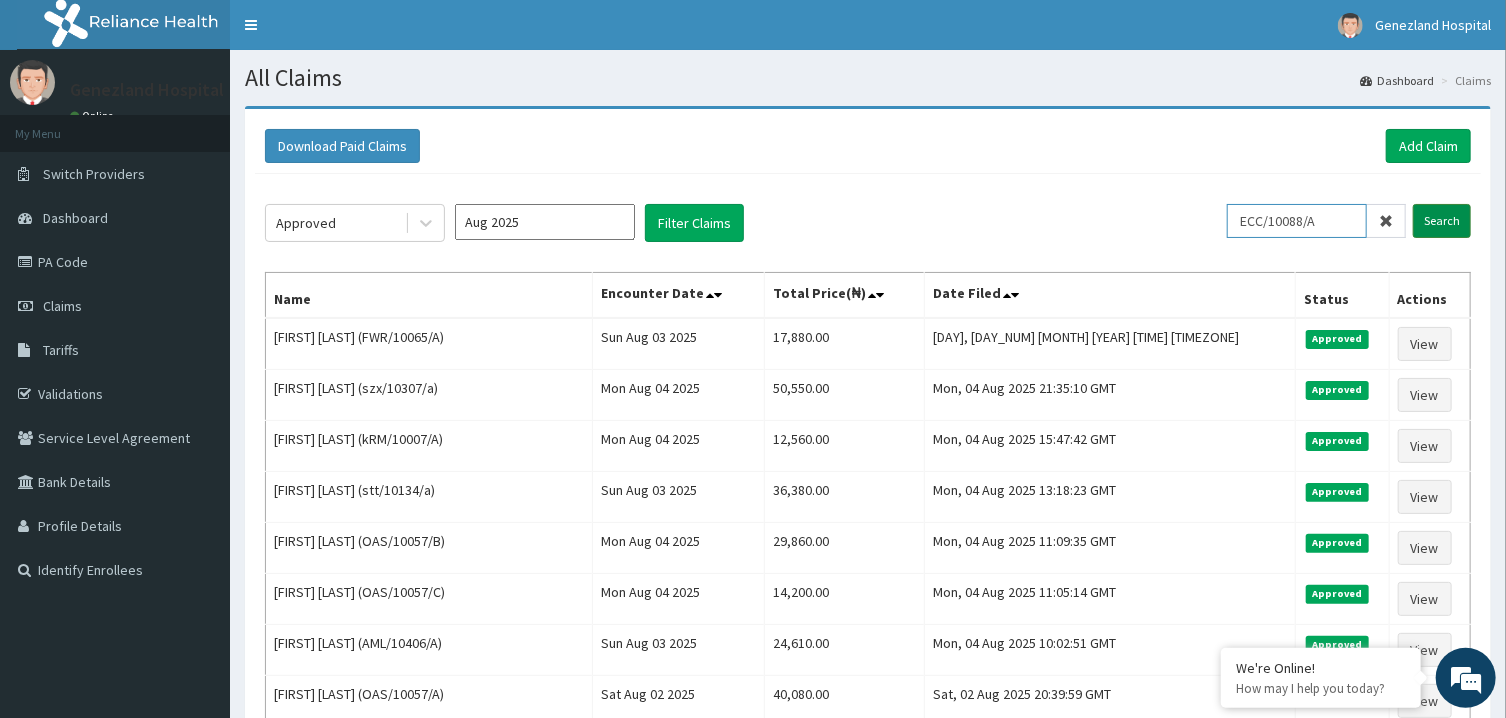 type on "ECC/10088/A" 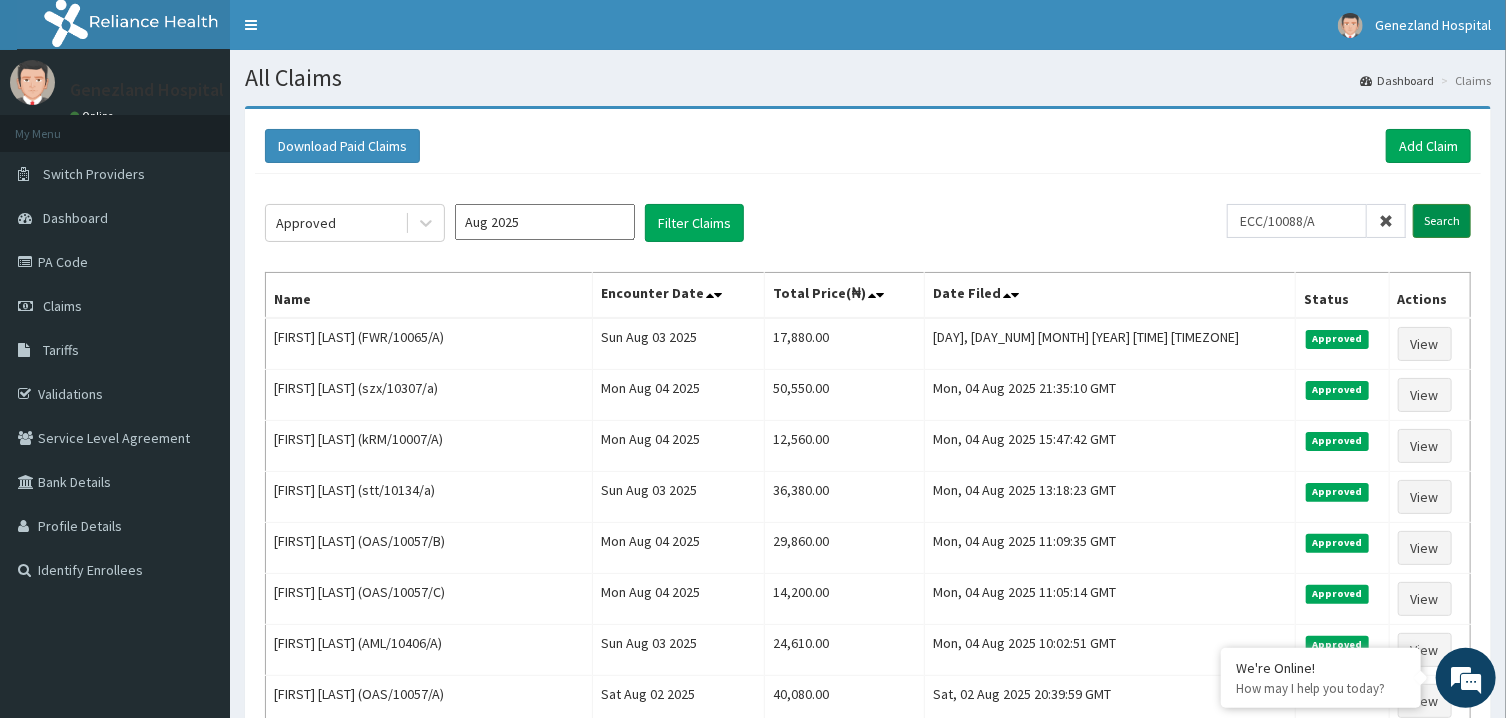 click on "Search" at bounding box center [1442, 221] 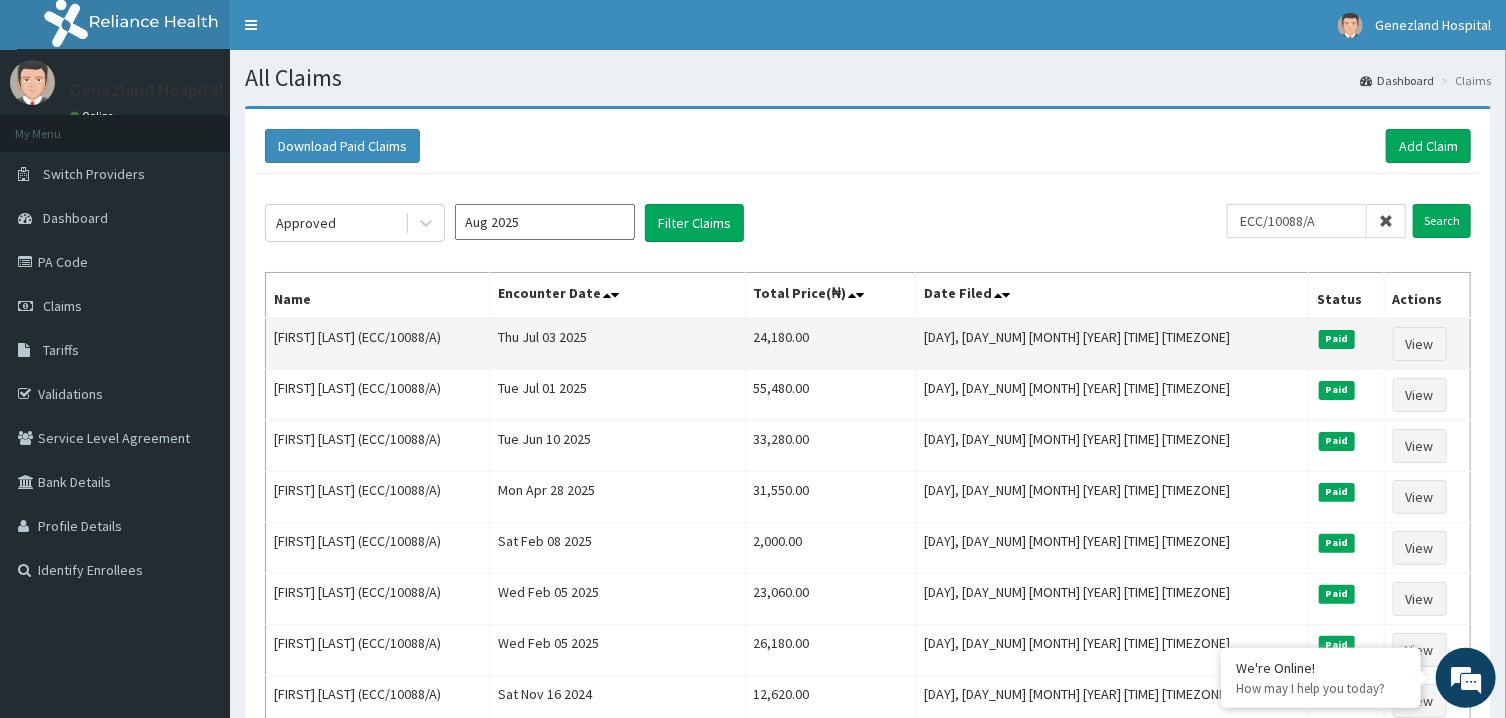 drag, startPoint x: 468, startPoint y: 335, endPoint x: 395, endPoint y: 336, distance: 73.00685 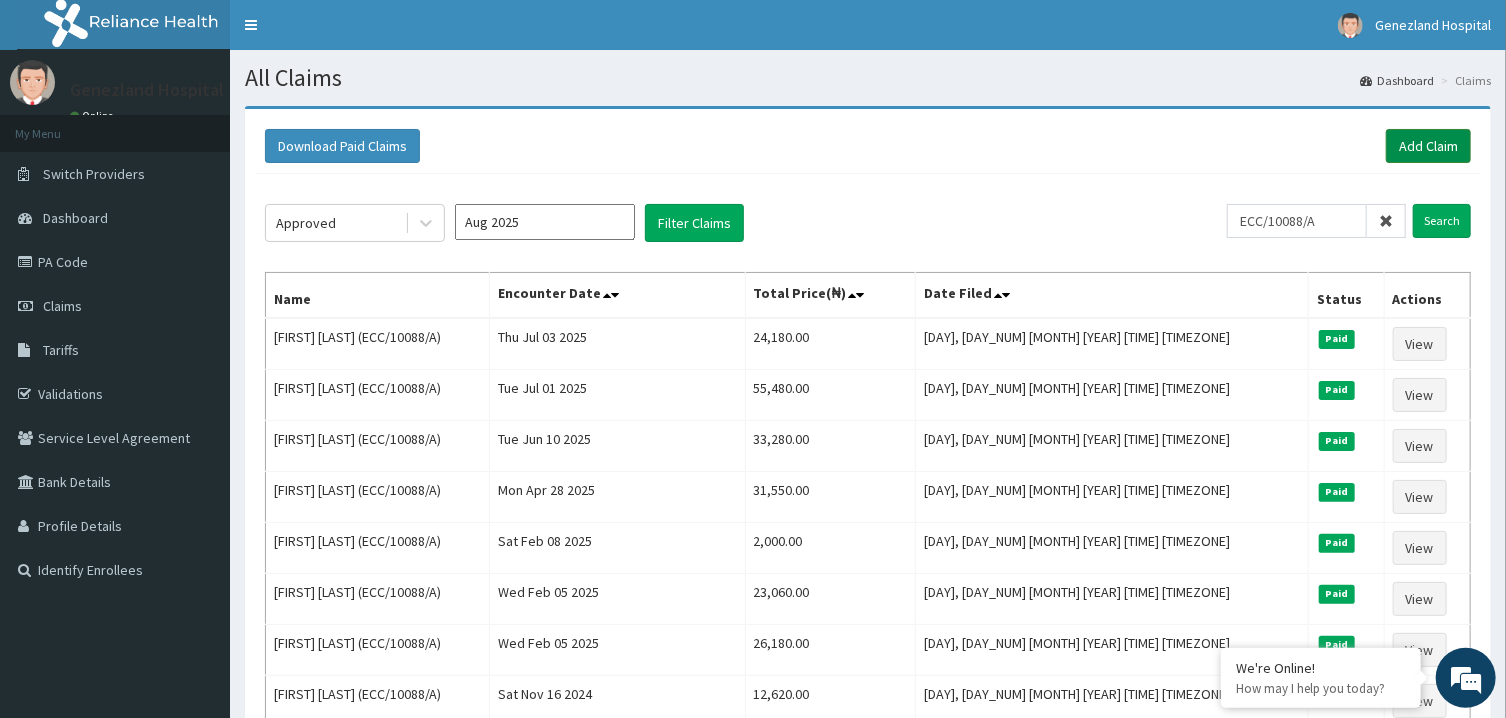 click on "Add Claim" at bounding box center [1428, 146] 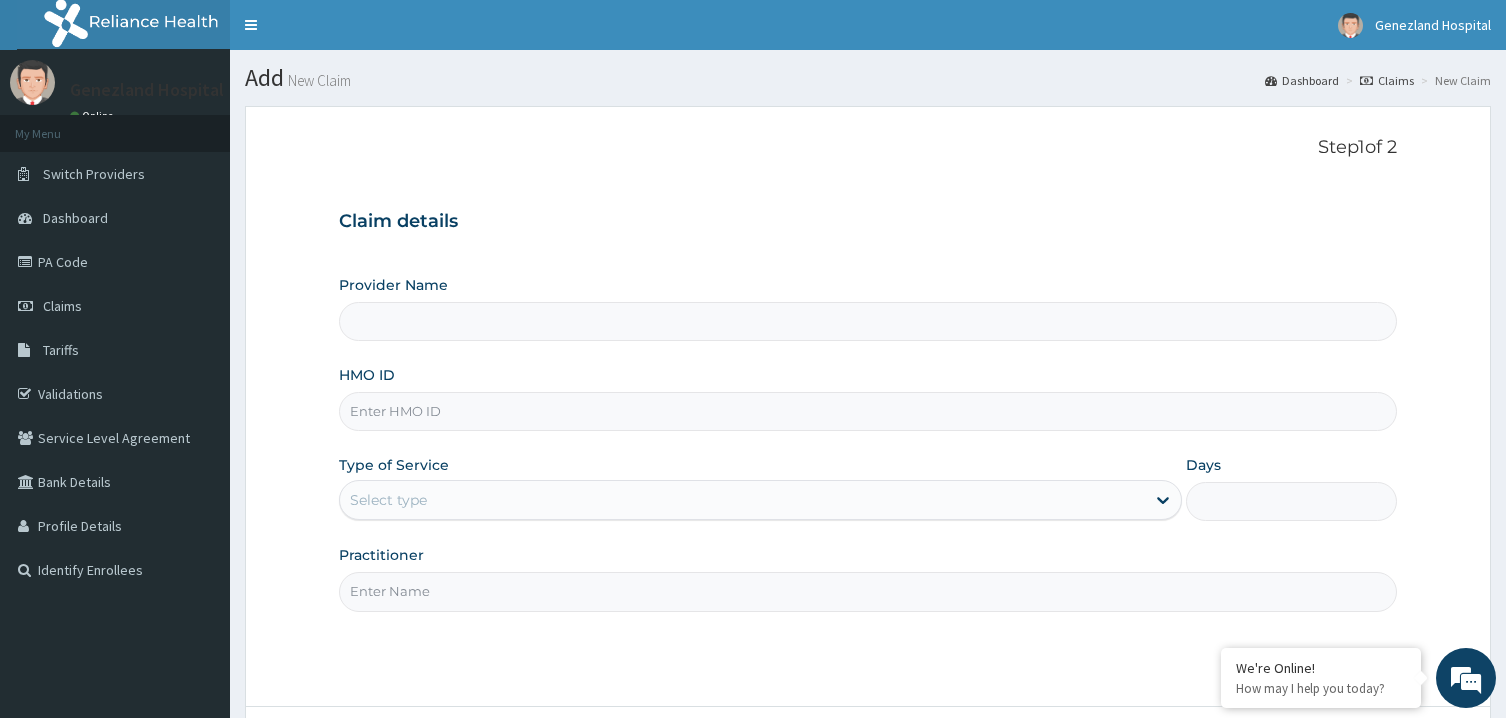 scroll, scrollTop: 0, scrollLeft: 0, axis: both 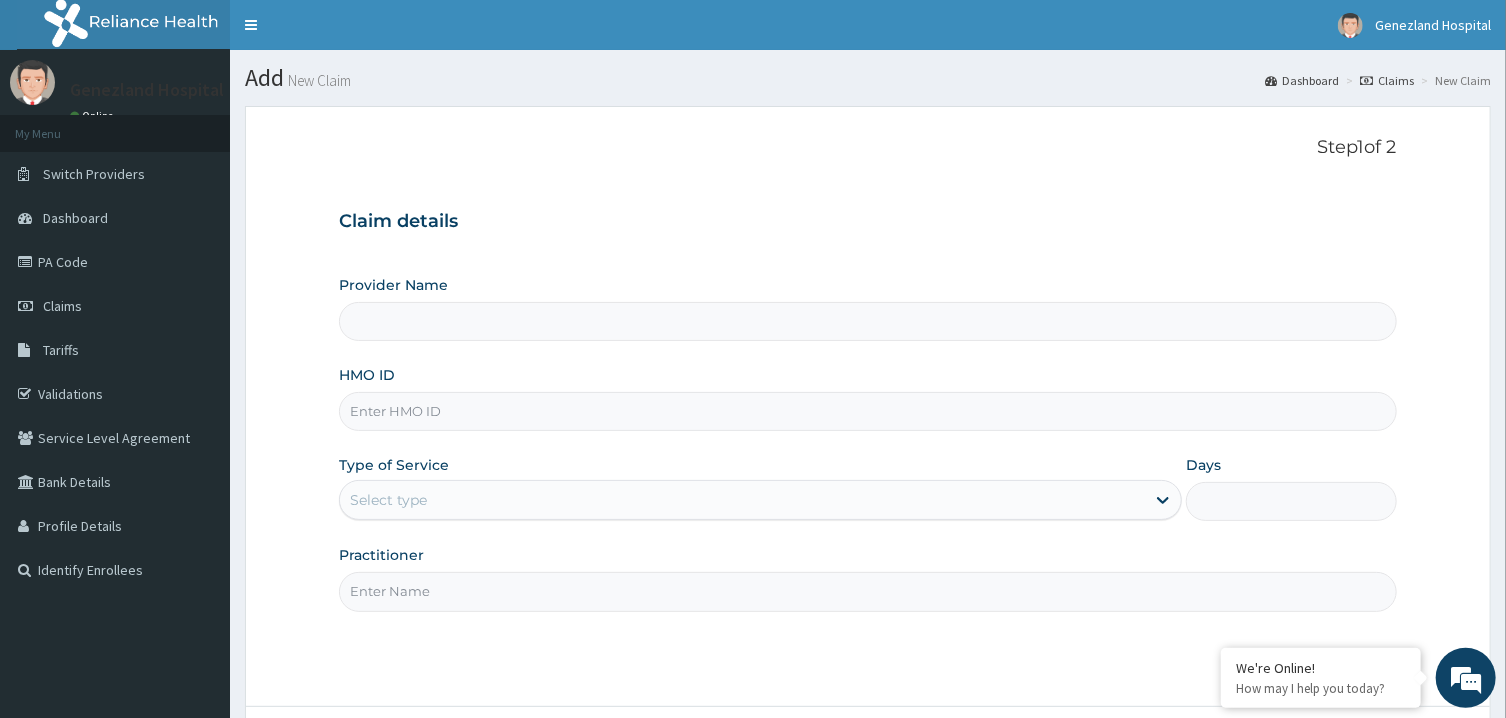 type on "Genezland Hospital" 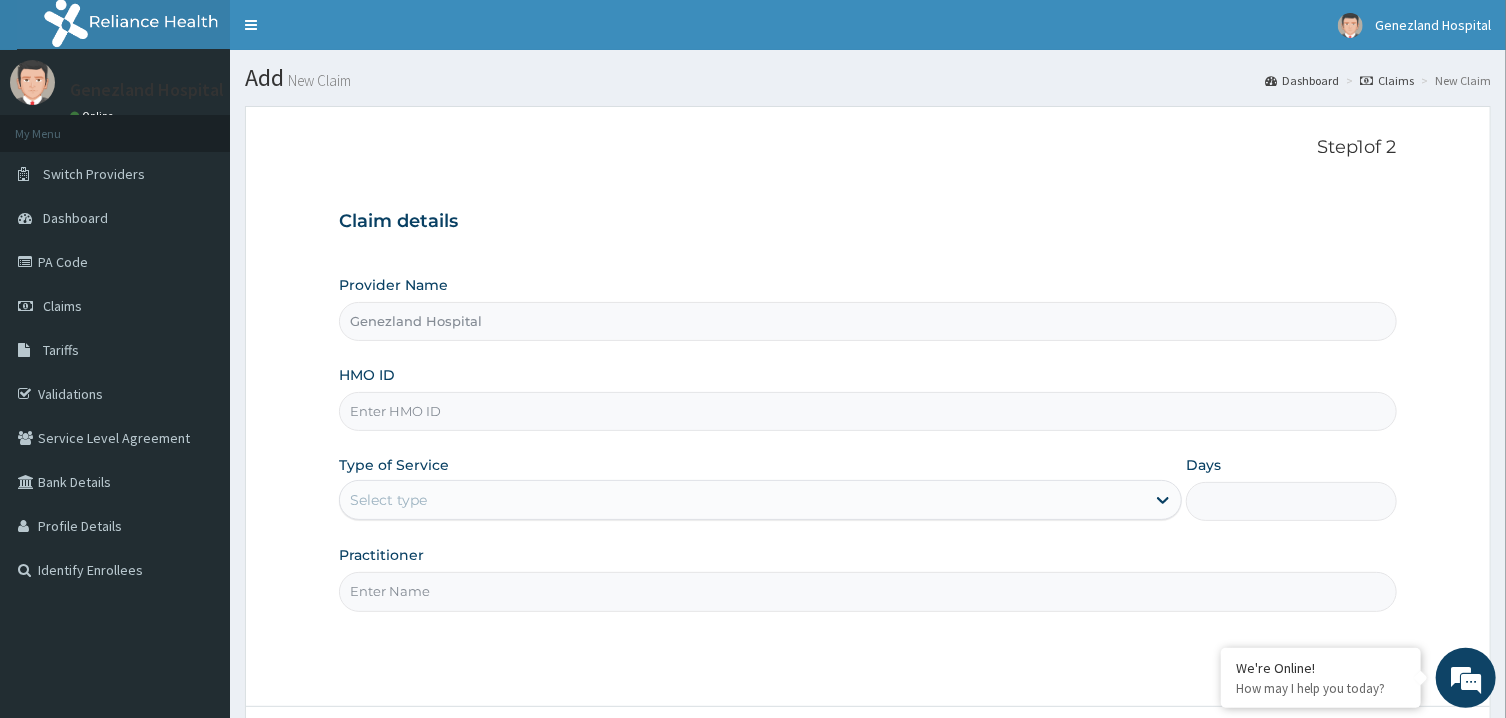 click on "Provider Name Genezland Hospital HMO ID Type of Service Select type Days Practitioner" at bounding box center [867, 443] 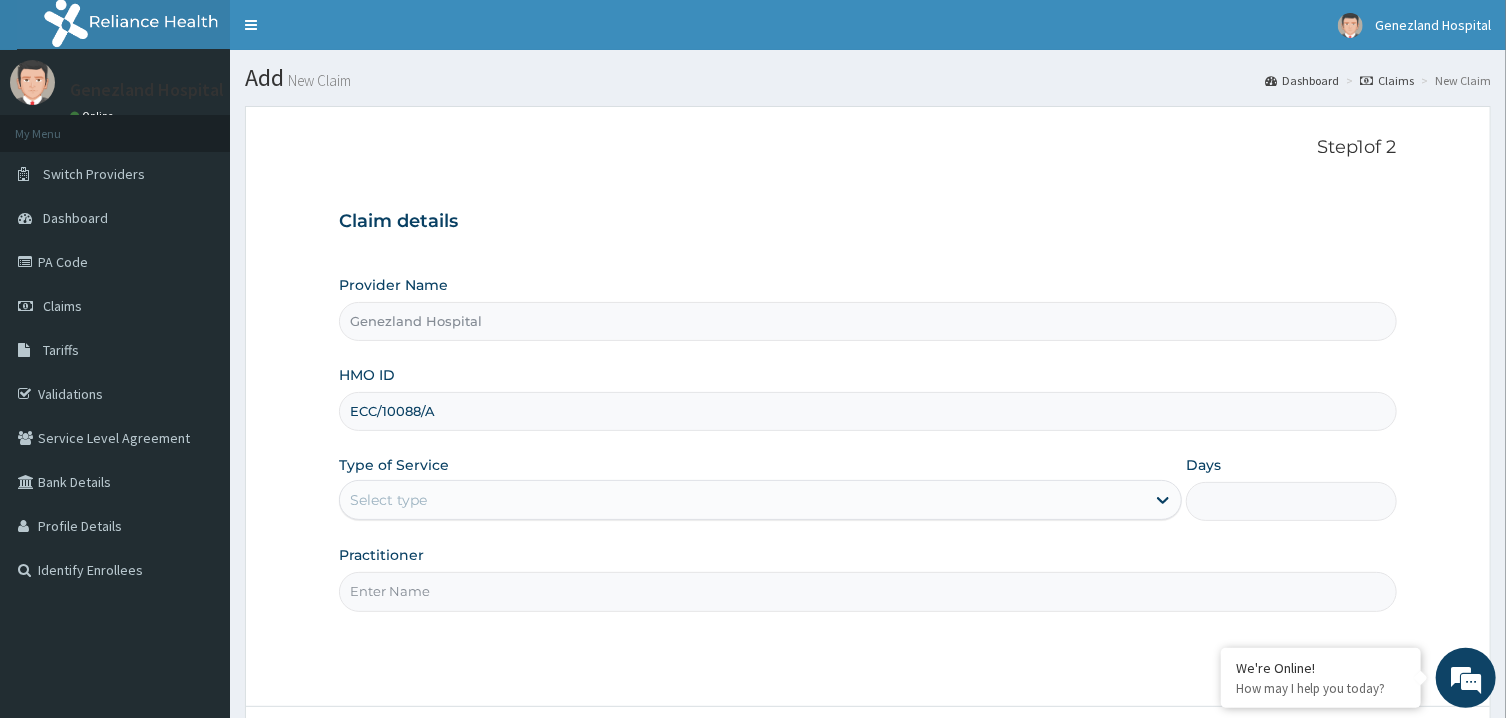 type on "ECC/10088/A" 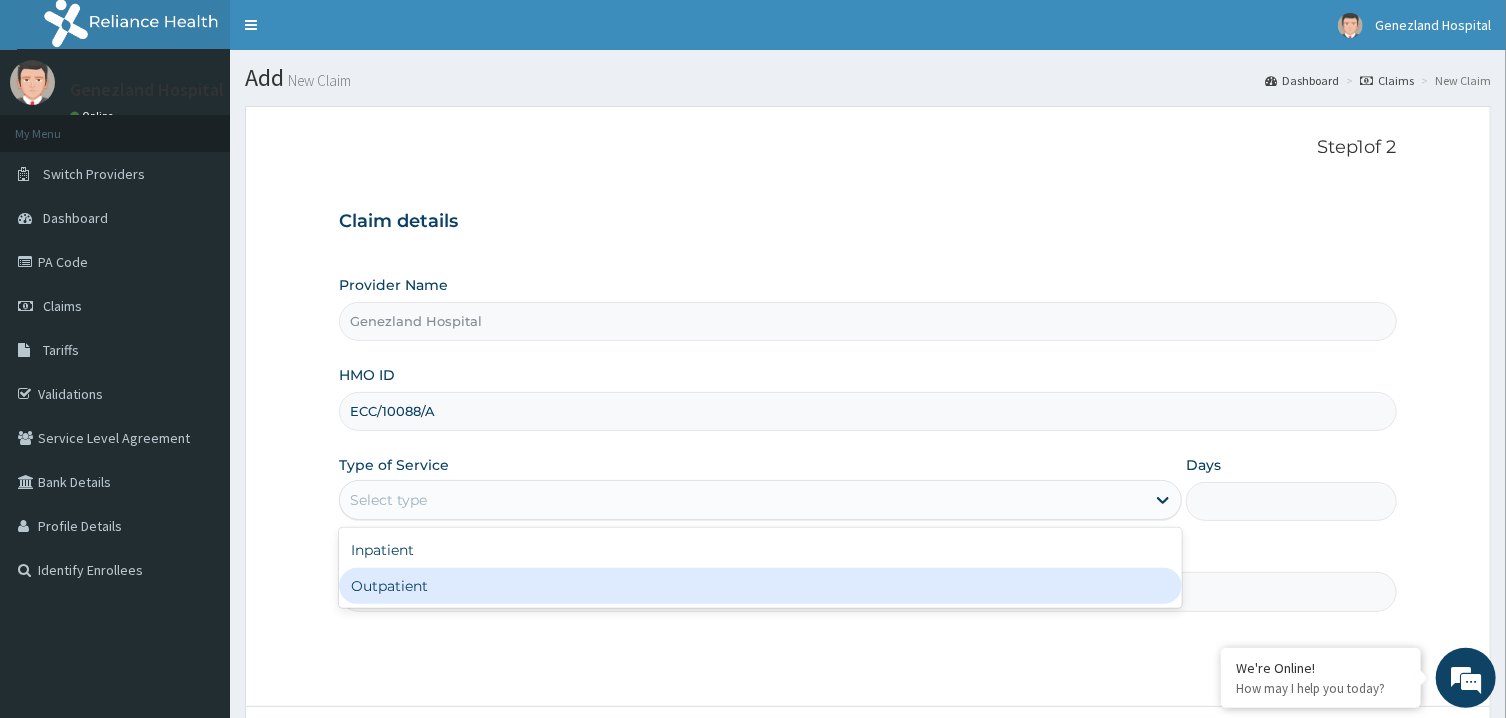 click on "Outpatient" at bounding box center [760, 586] 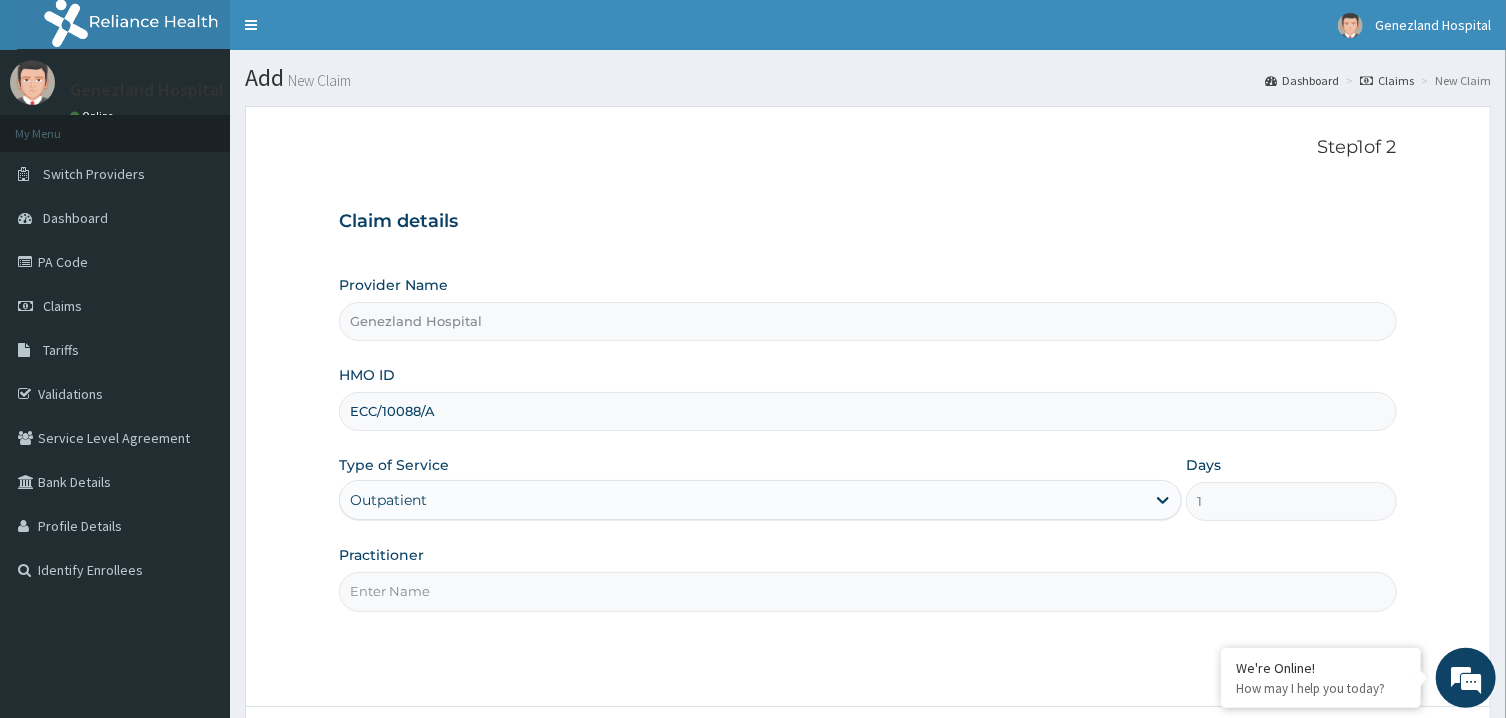 click on "Practitioner" at bounding box center [867, 591] 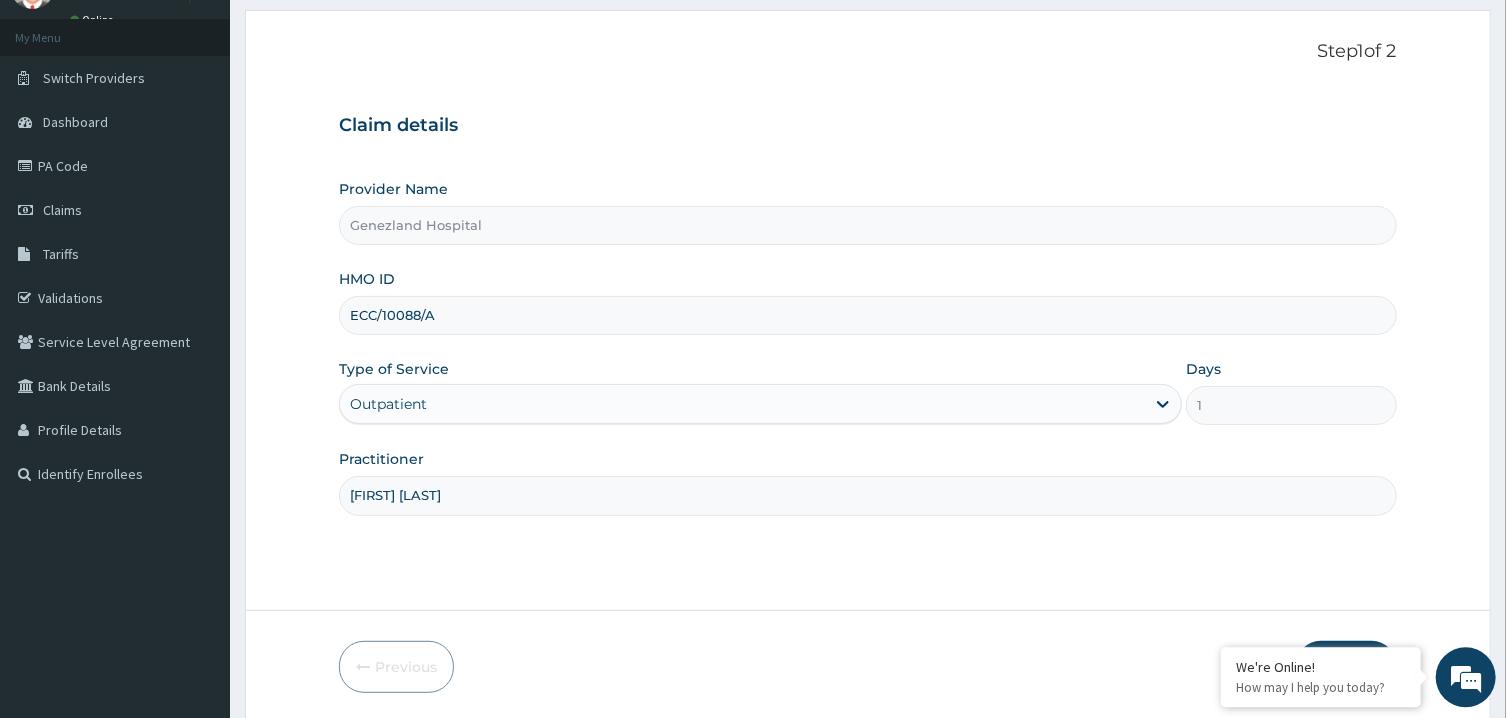scroll, scrollTop: 0, scrollLeft: 0, axis: both 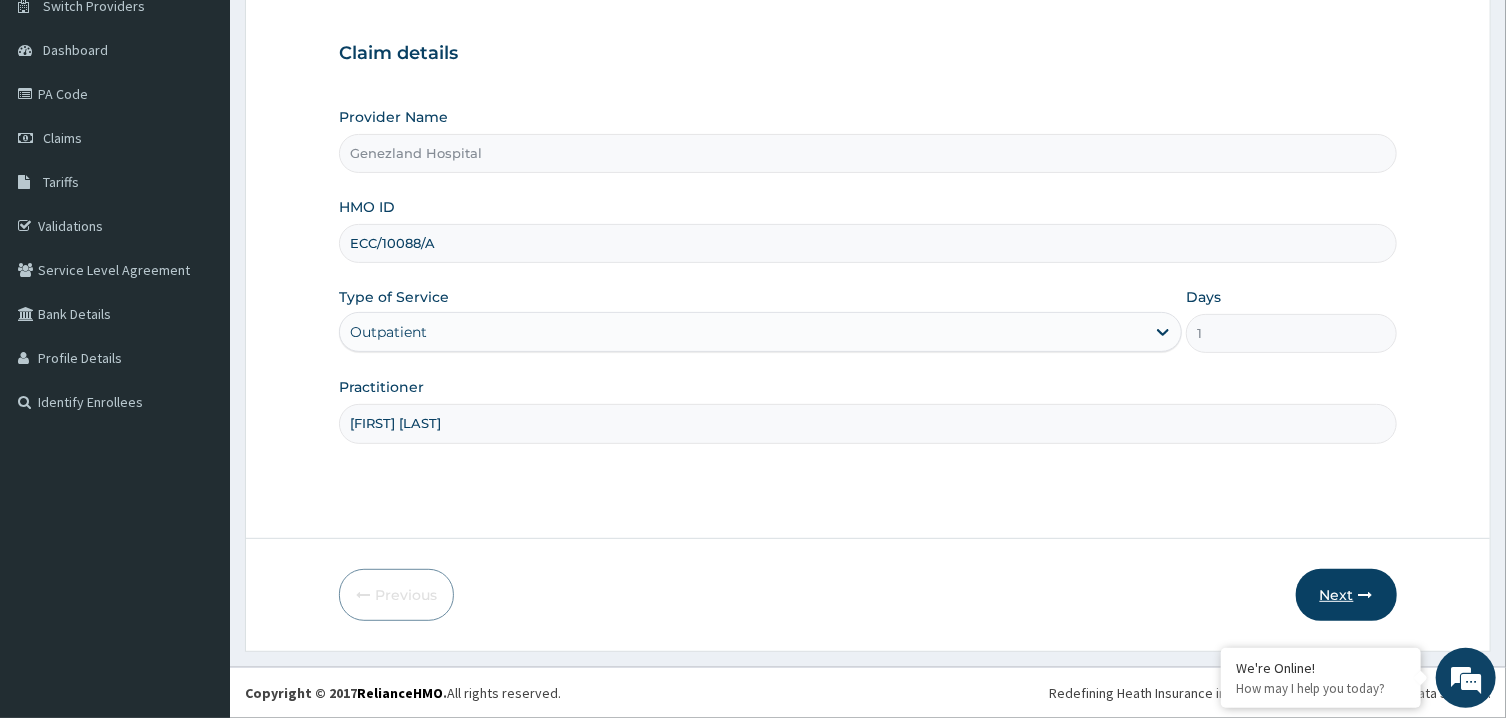 type on "PETER PRINCE" 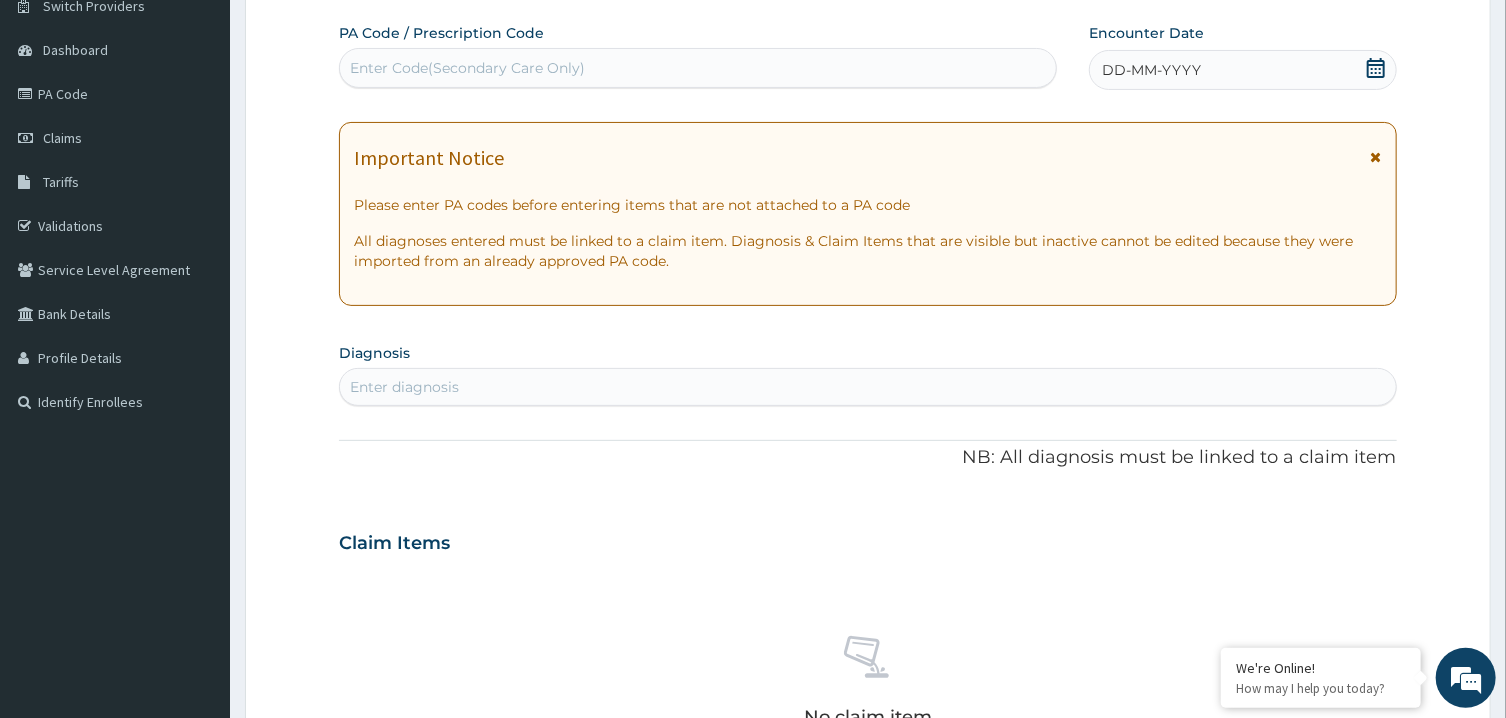 click 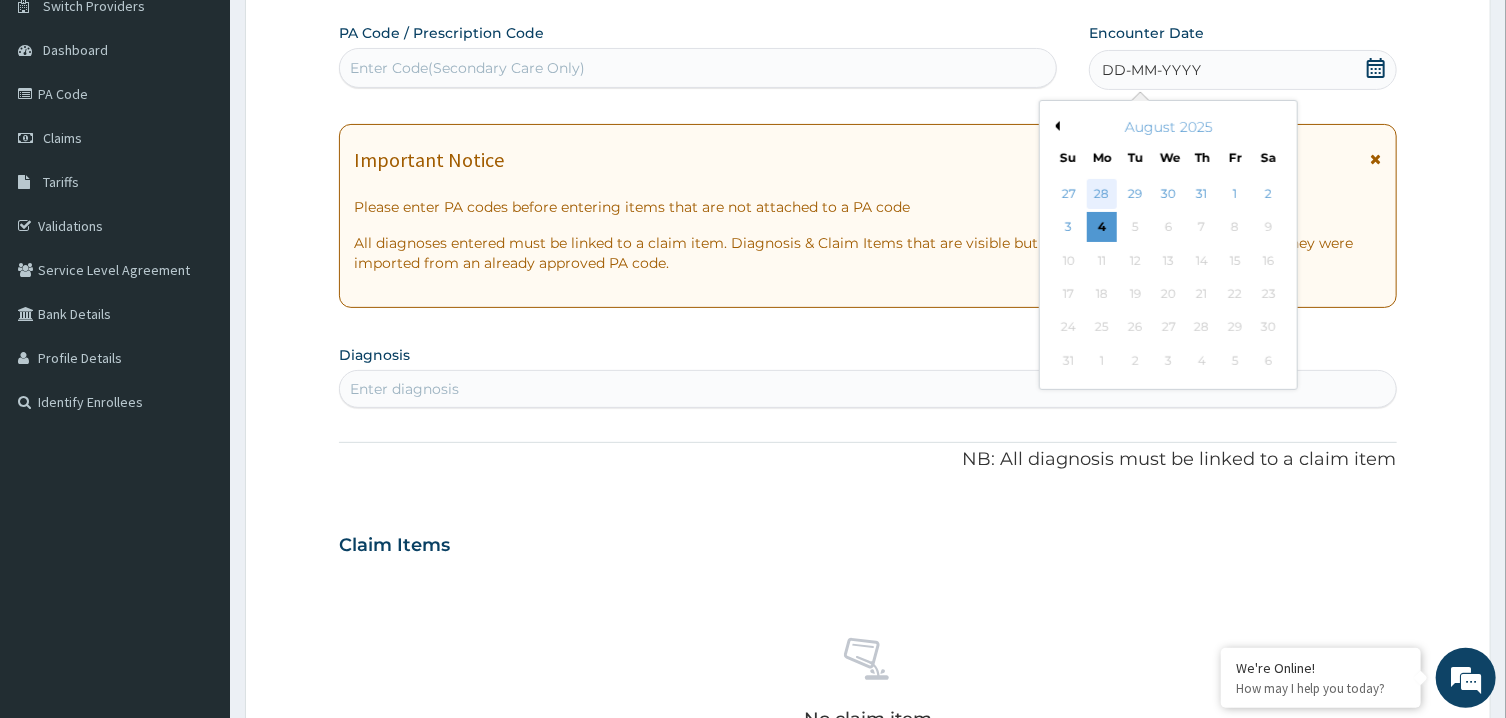 click on "28" at bounding box center [1102, 194] 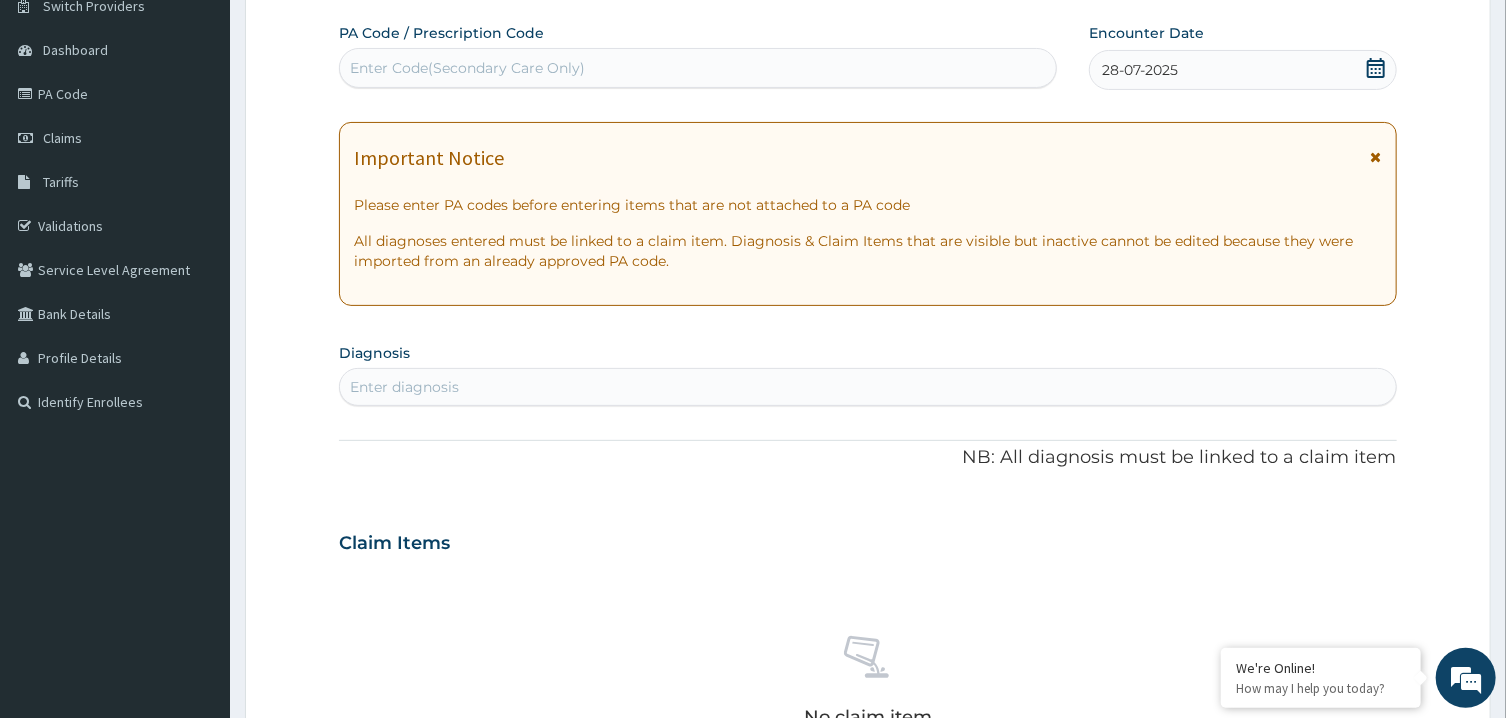 click on "Enter diagnosis" at bounding box center (867, 387) 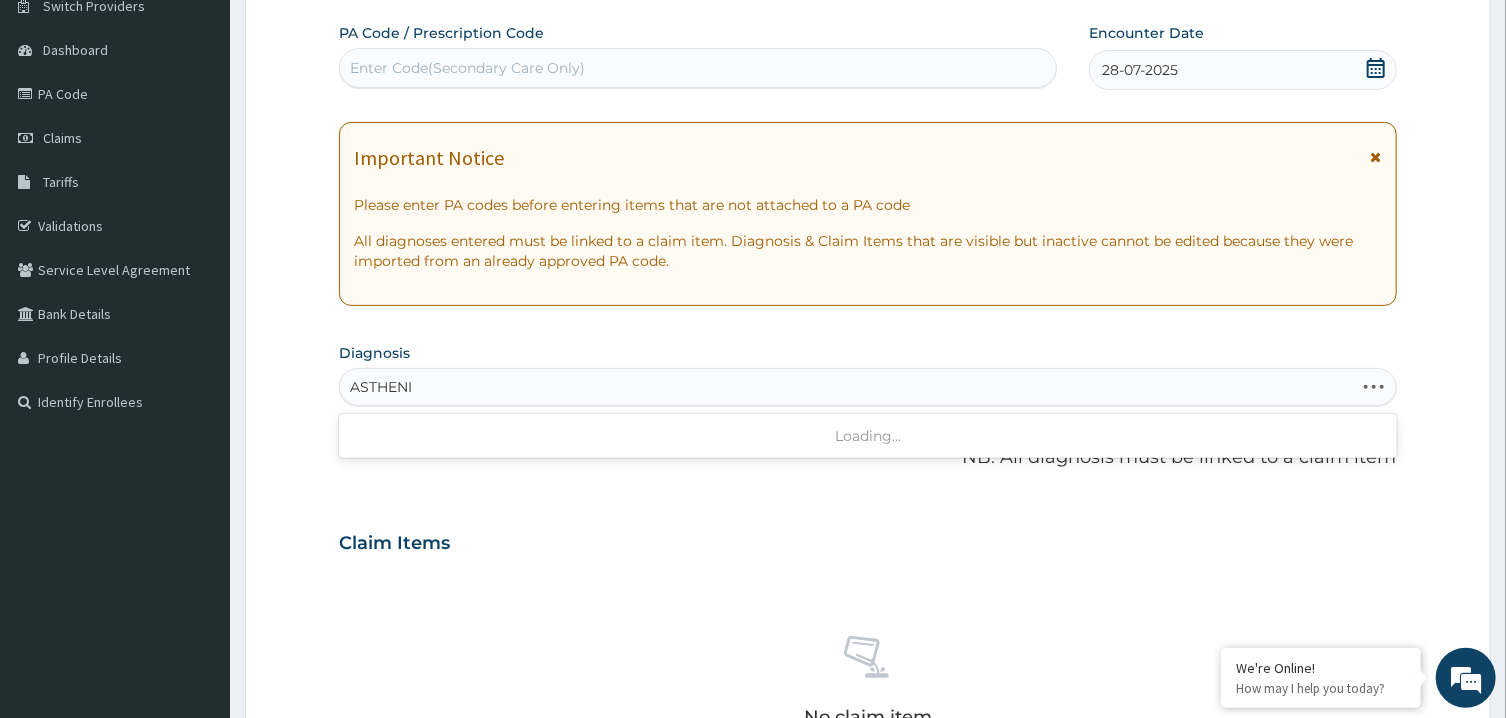 type on "ASTHENIA" 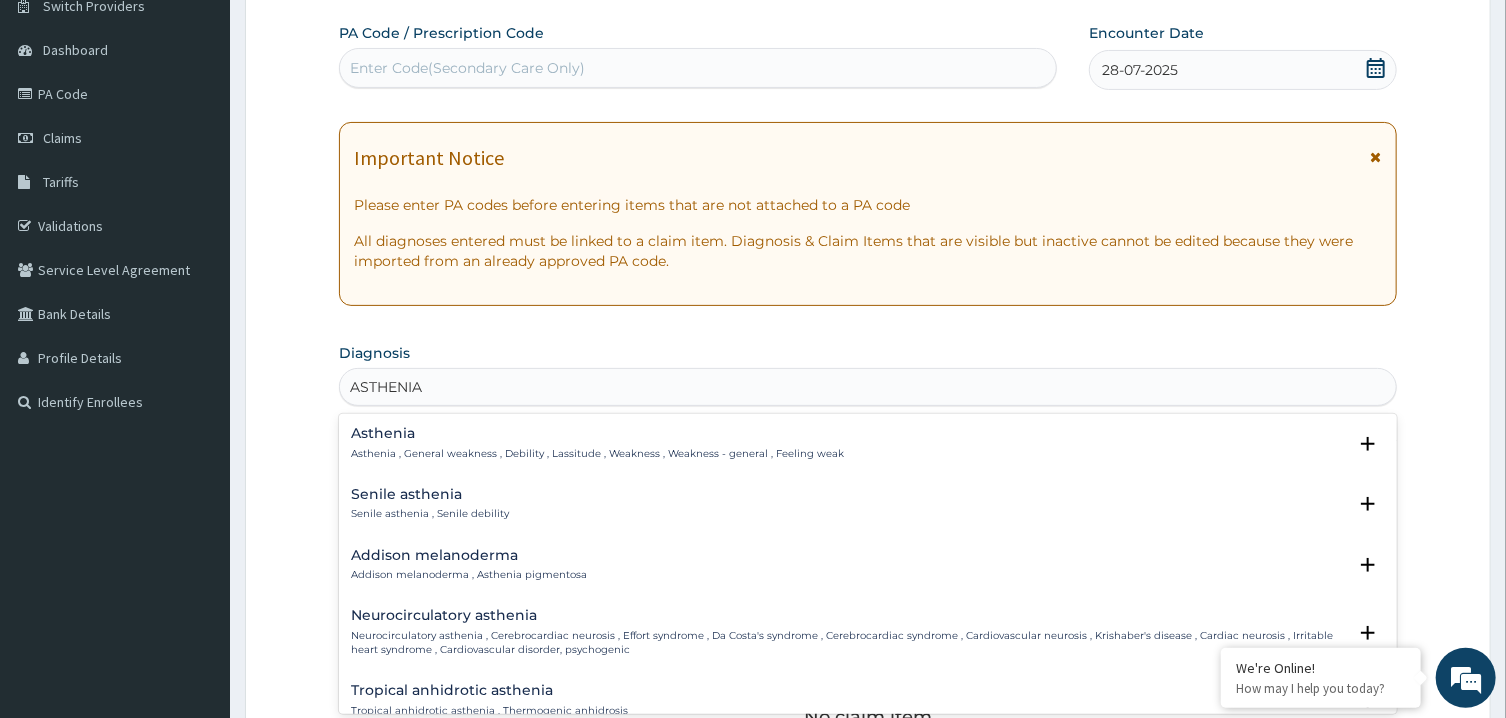 click on "Asthenia" at bounding box center [597, 433] 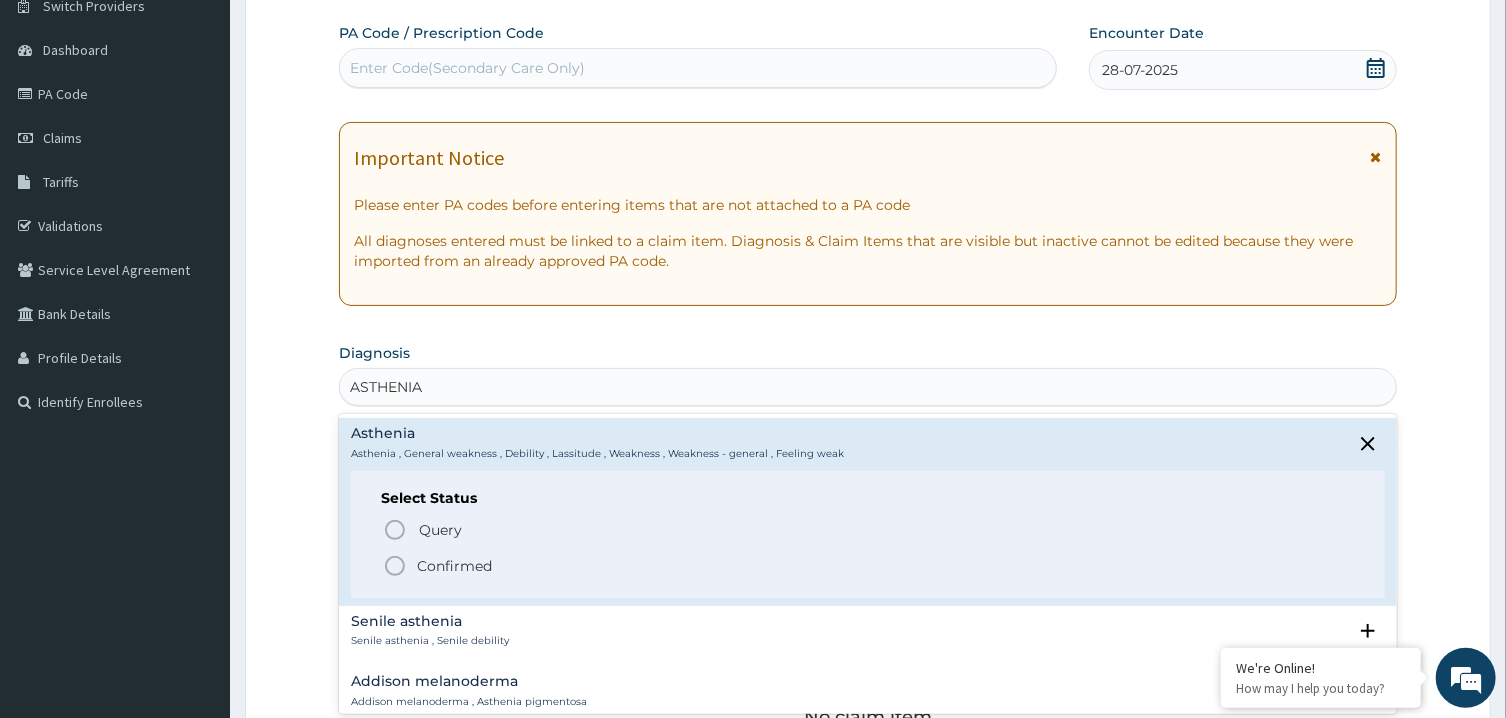 click 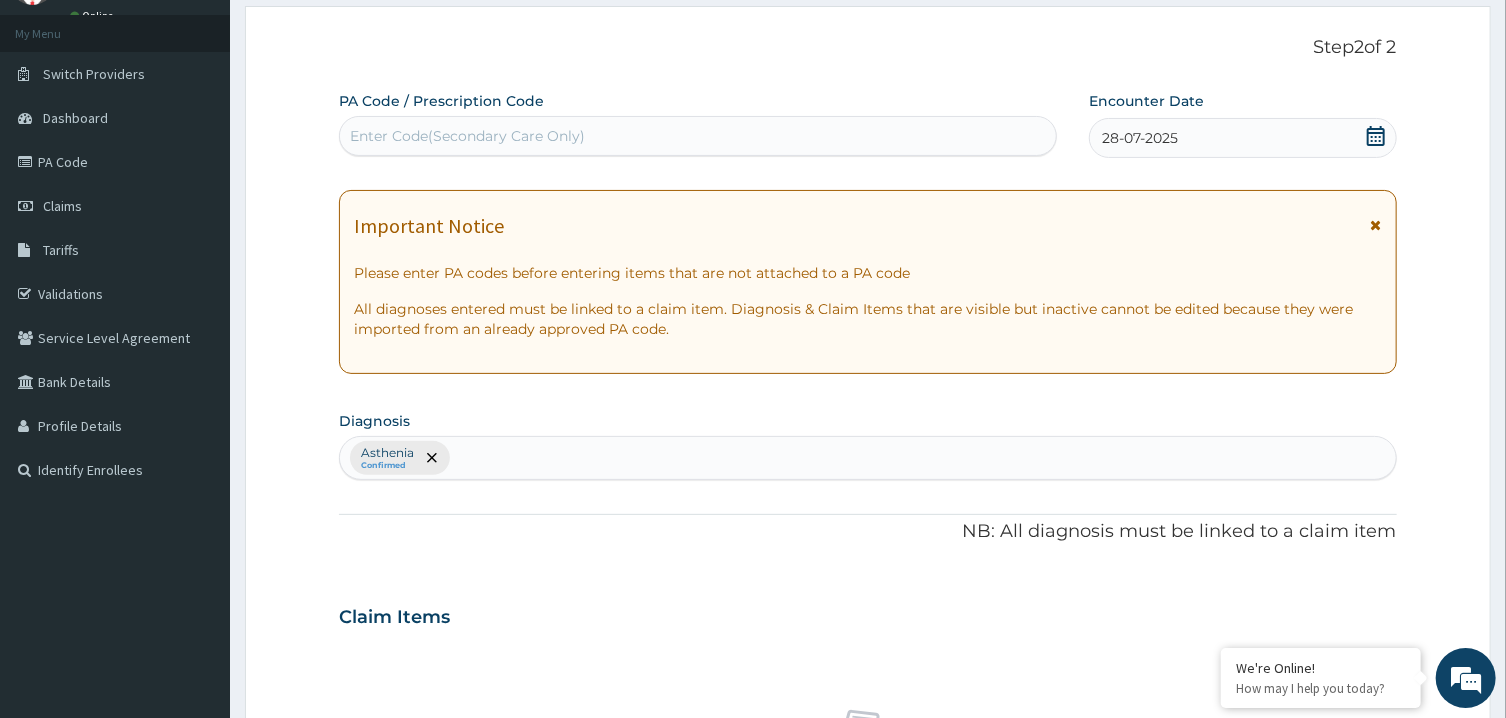 scroll, scrollTop: 52, scrollLeft: 0, axis: vertical 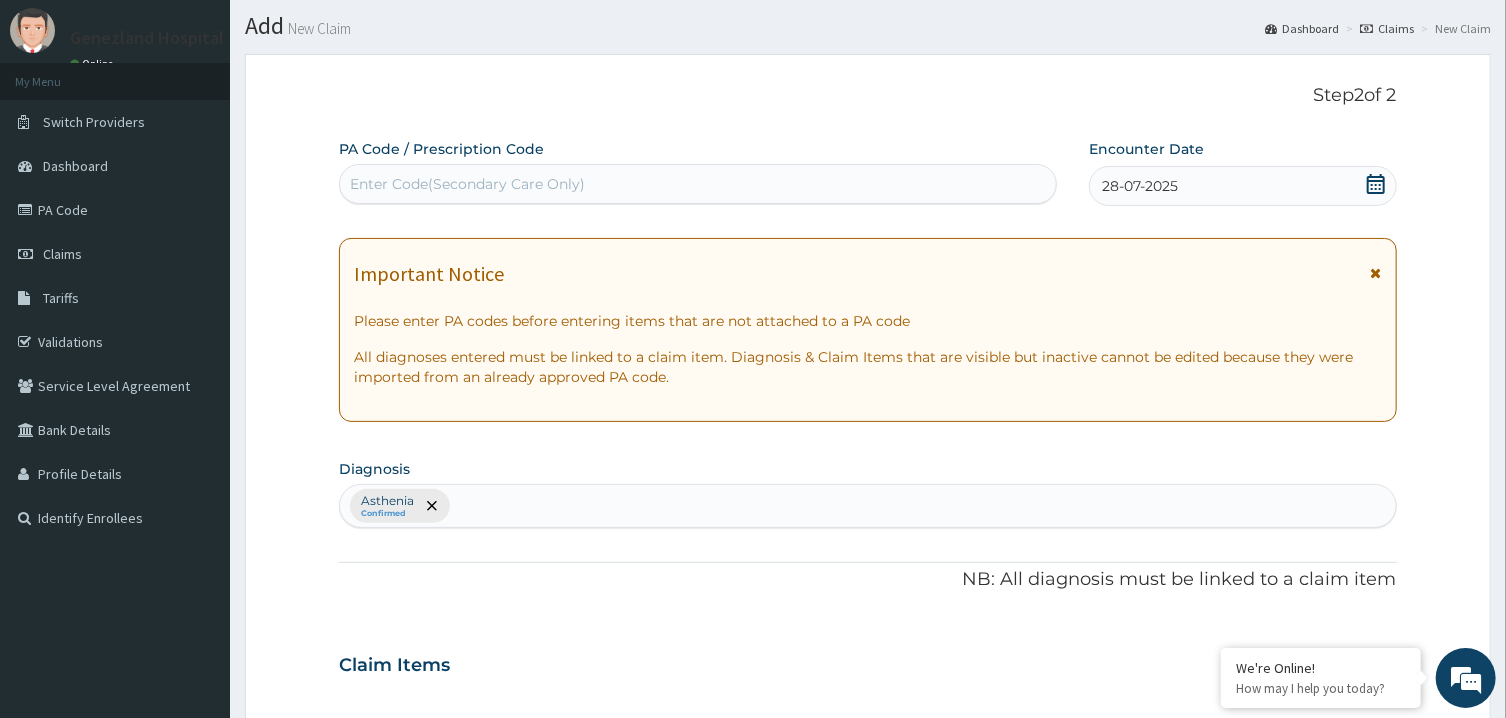 click 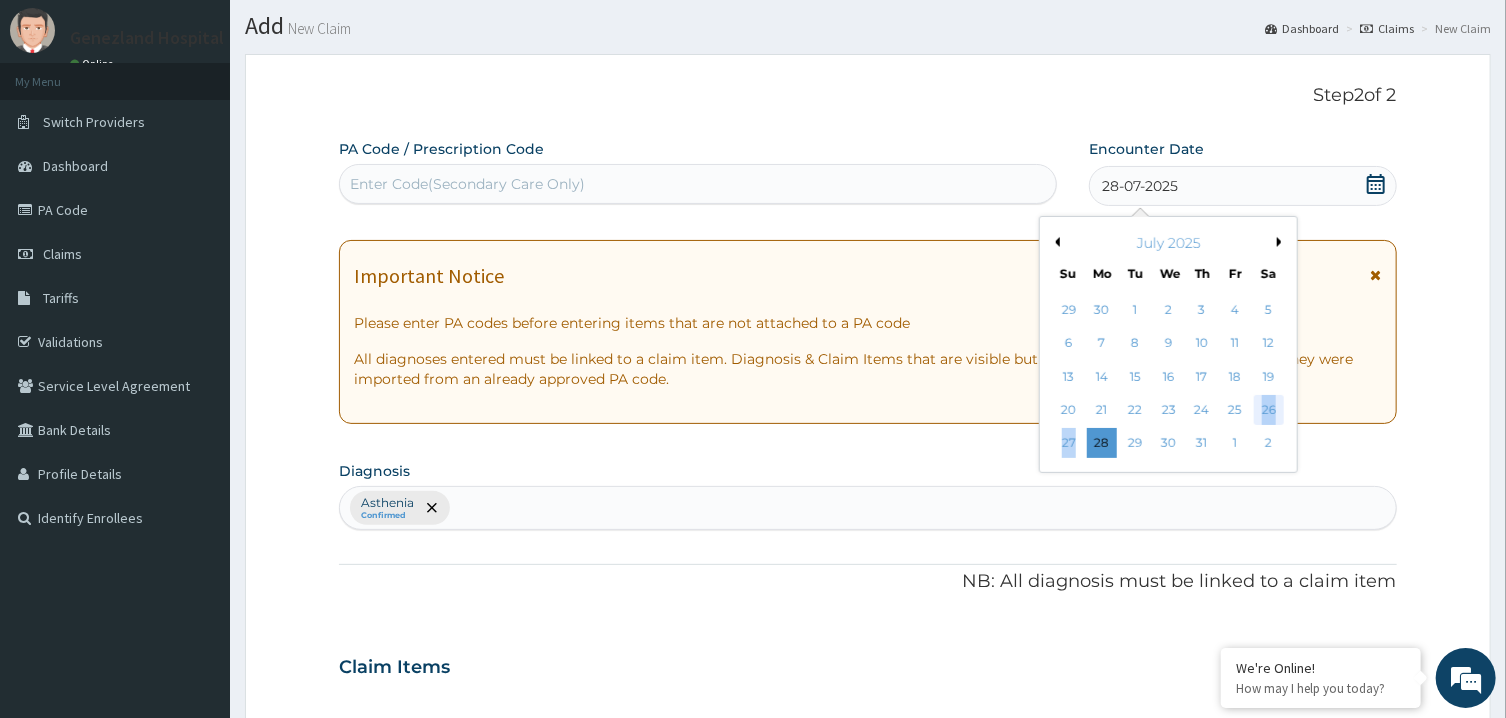 drag, startPoint x: 1070, startPoint y: 435, endPoint x: 1265, endPoint y: 406, distance: 197.14462 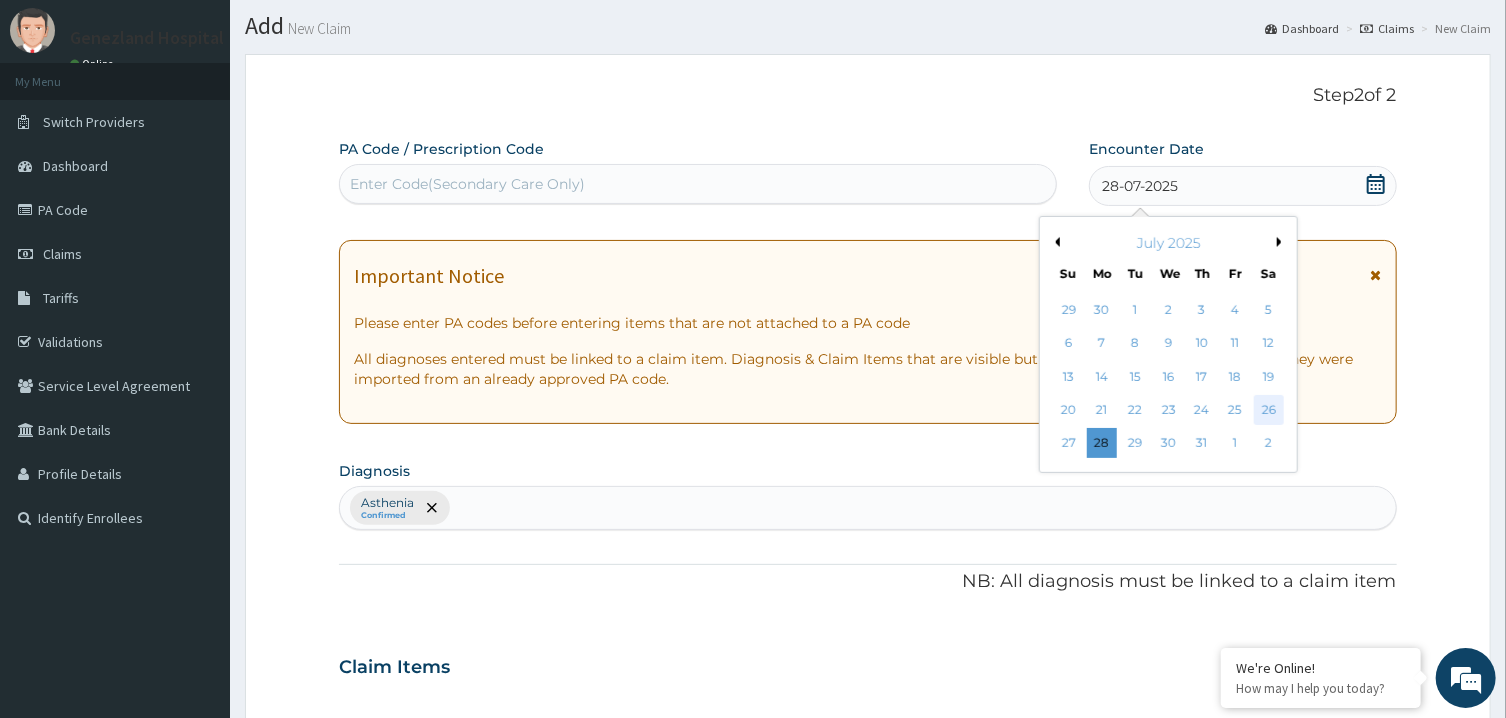 click on "26" at bounding box center [1269, 410] 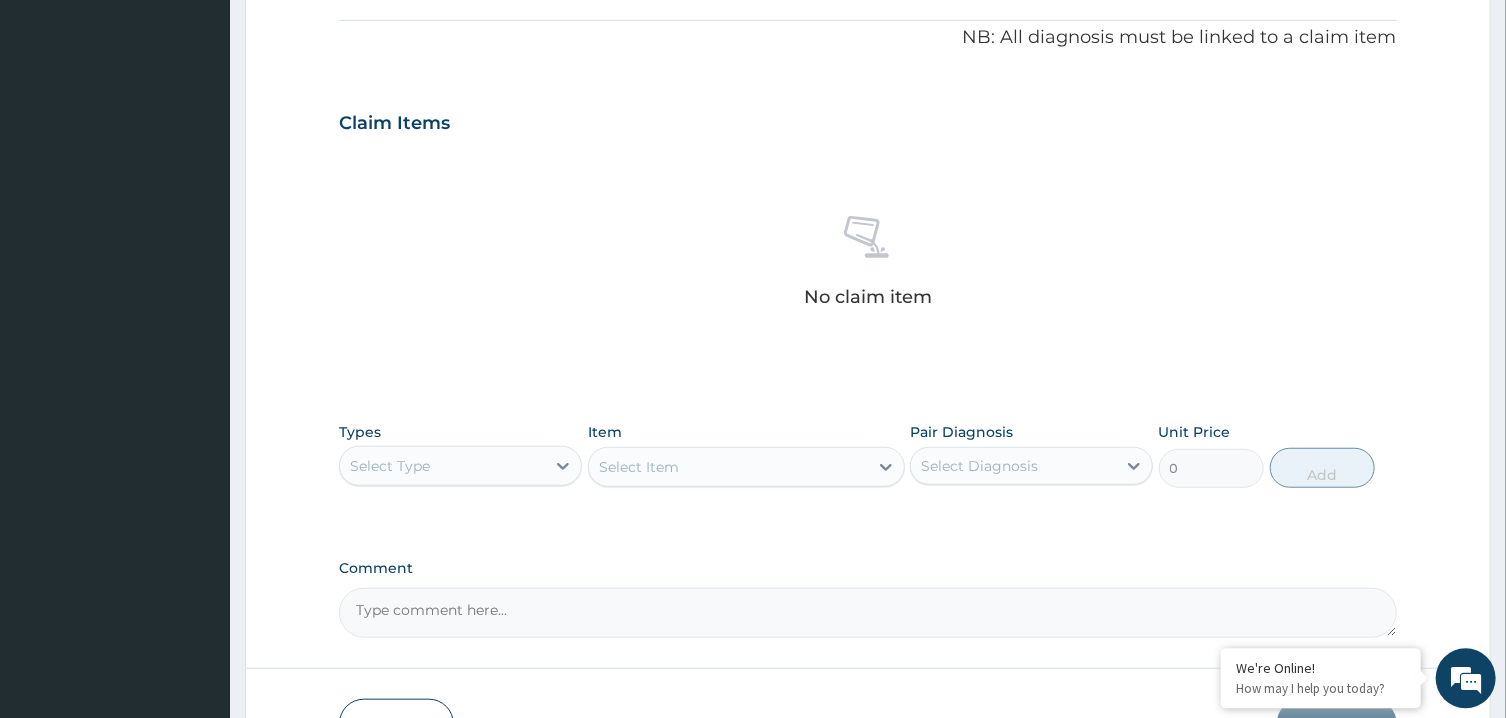 scroll, scrollTop: 601, scrollLeft: 0, axis: vertical 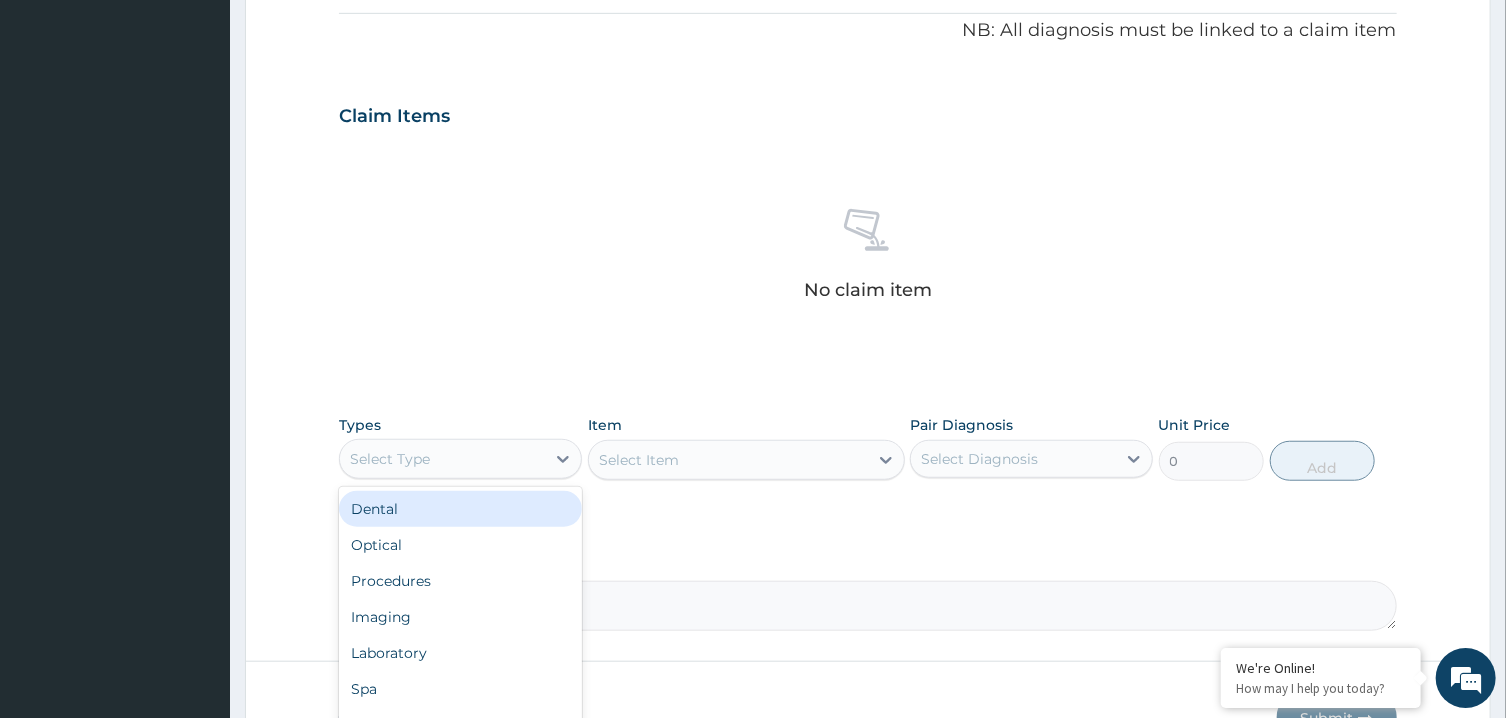 click on "Select Type" at bounding box center [442, 459] 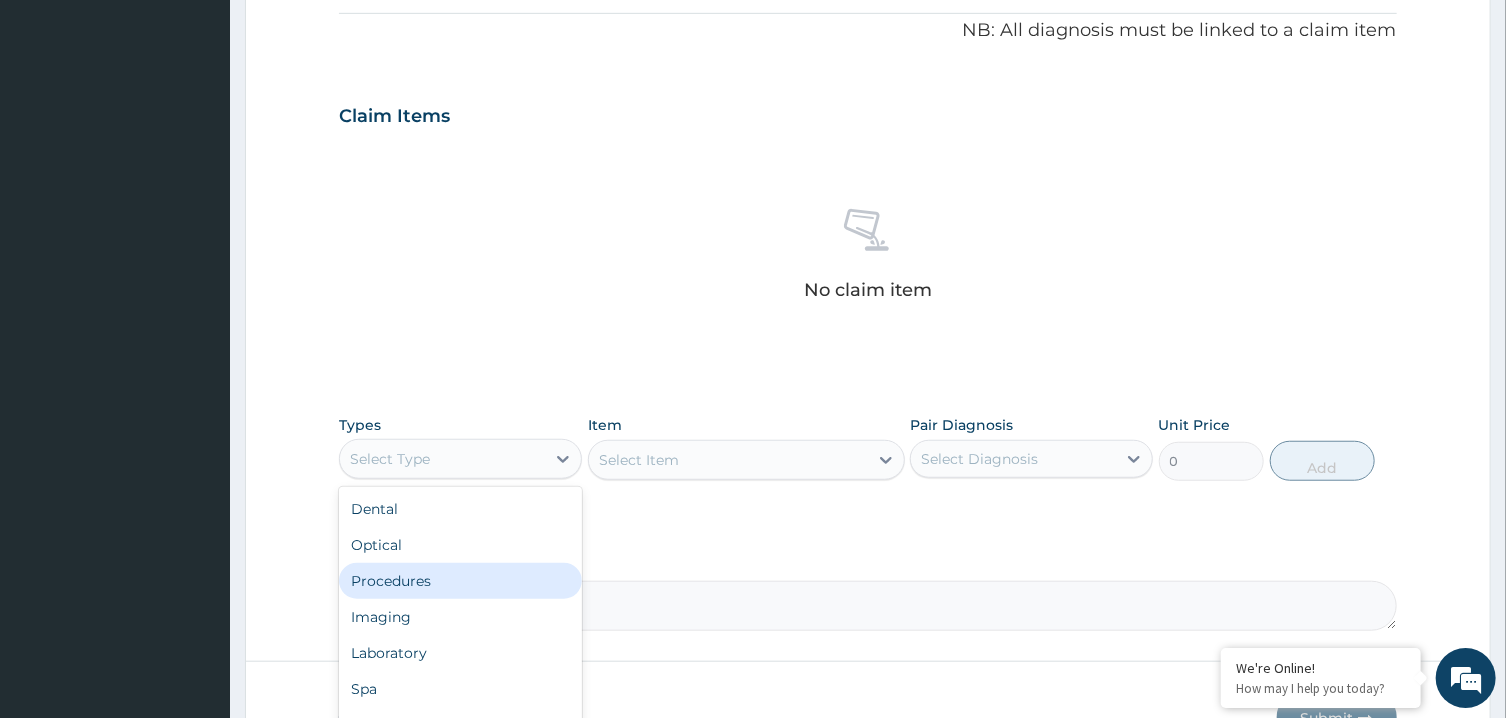 click on "Procedures" at bounding box center [460, 581] 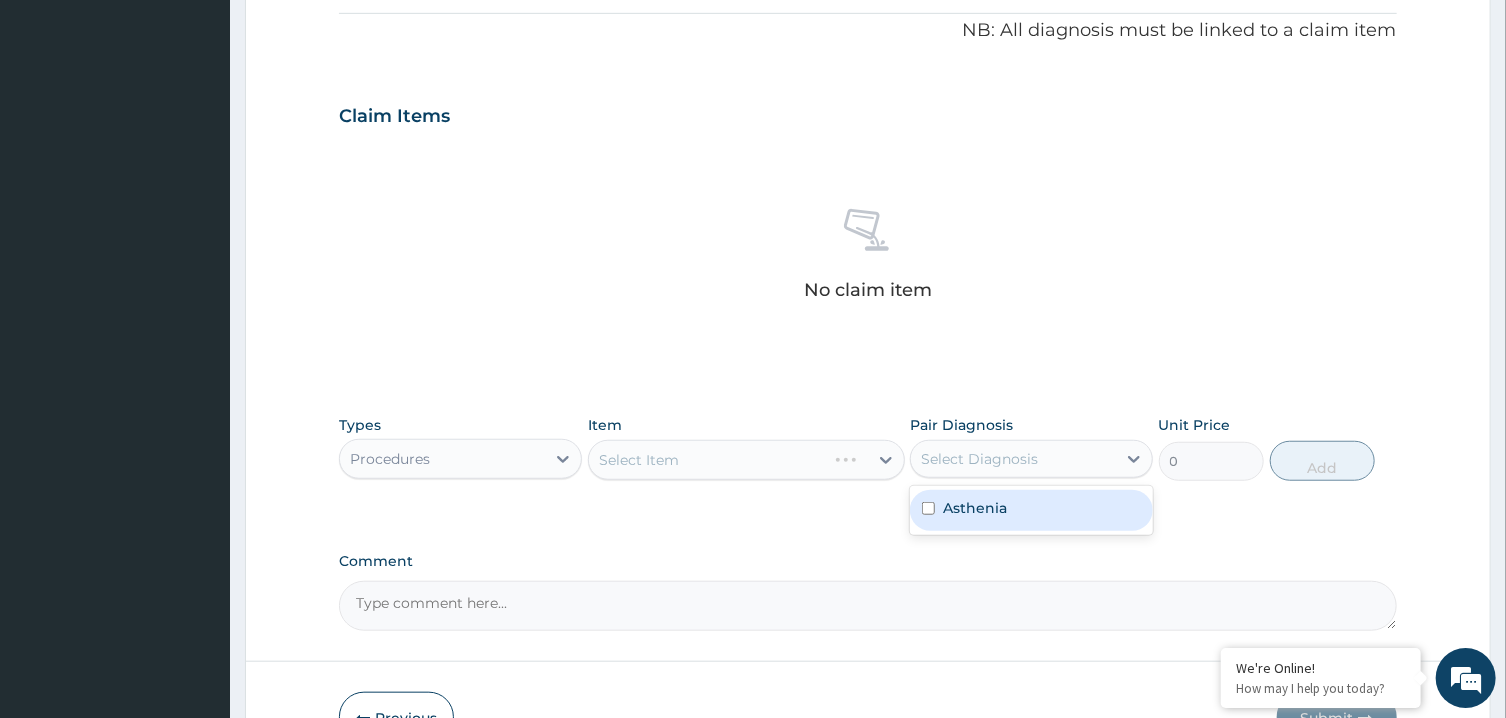 click on "Select Diagnosis" at bounding box center (979, 459) 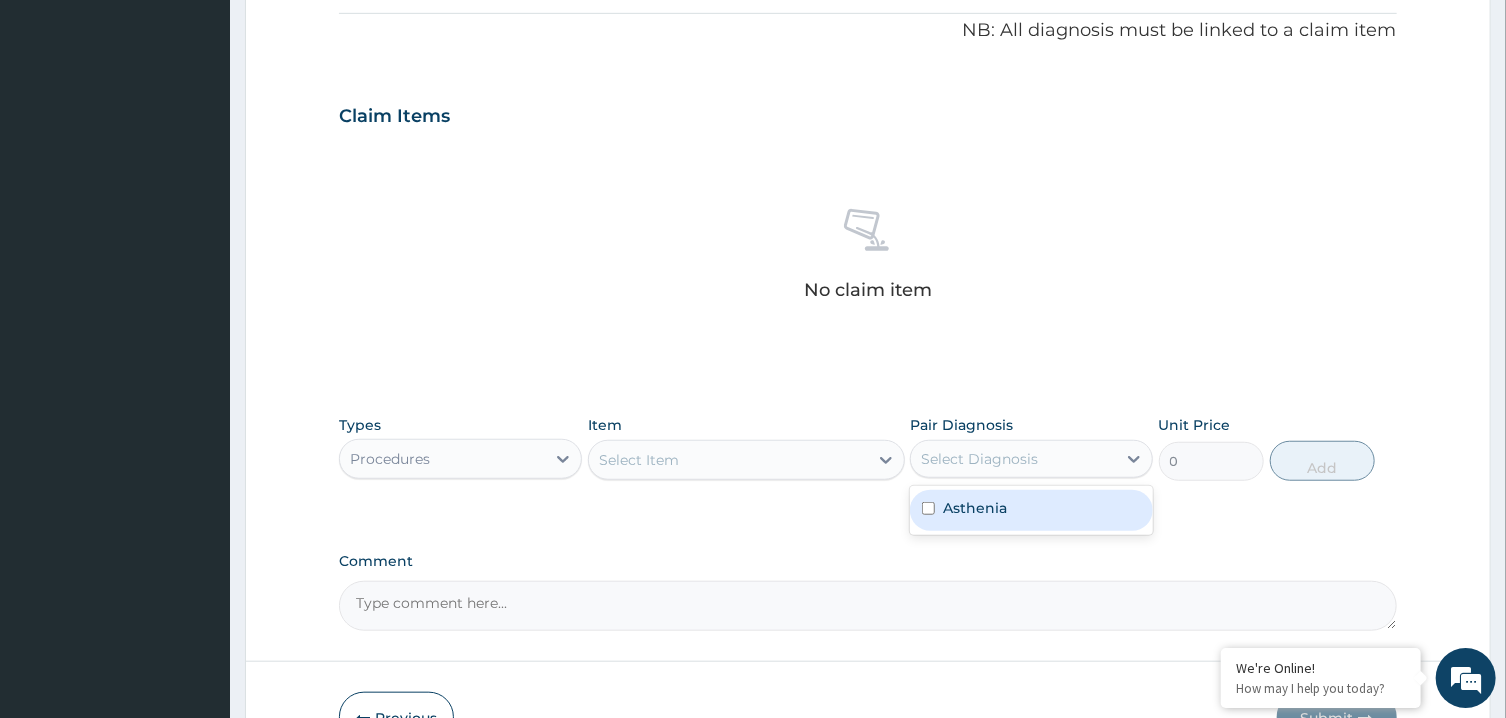 click on "Asthenia" at bounding box center (975, 508) 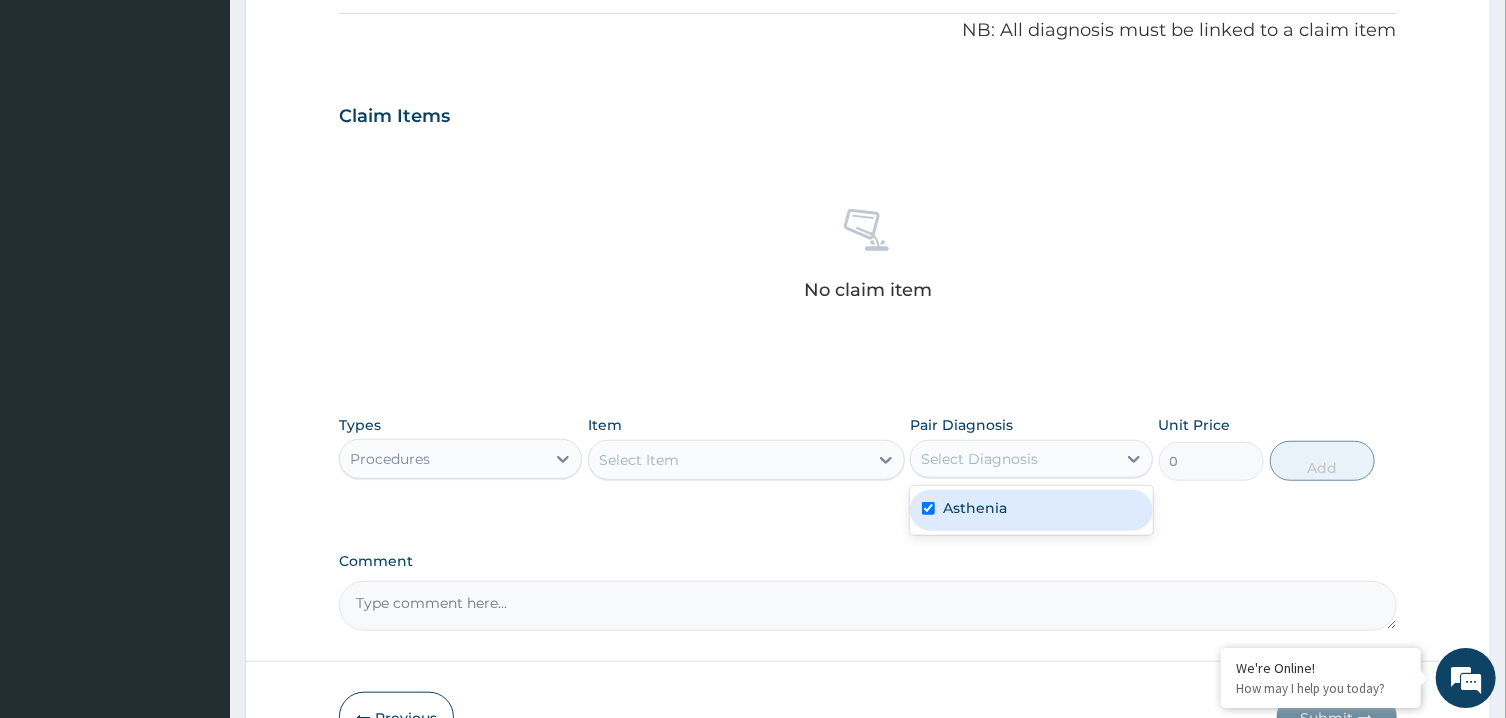 checkbox on "true" 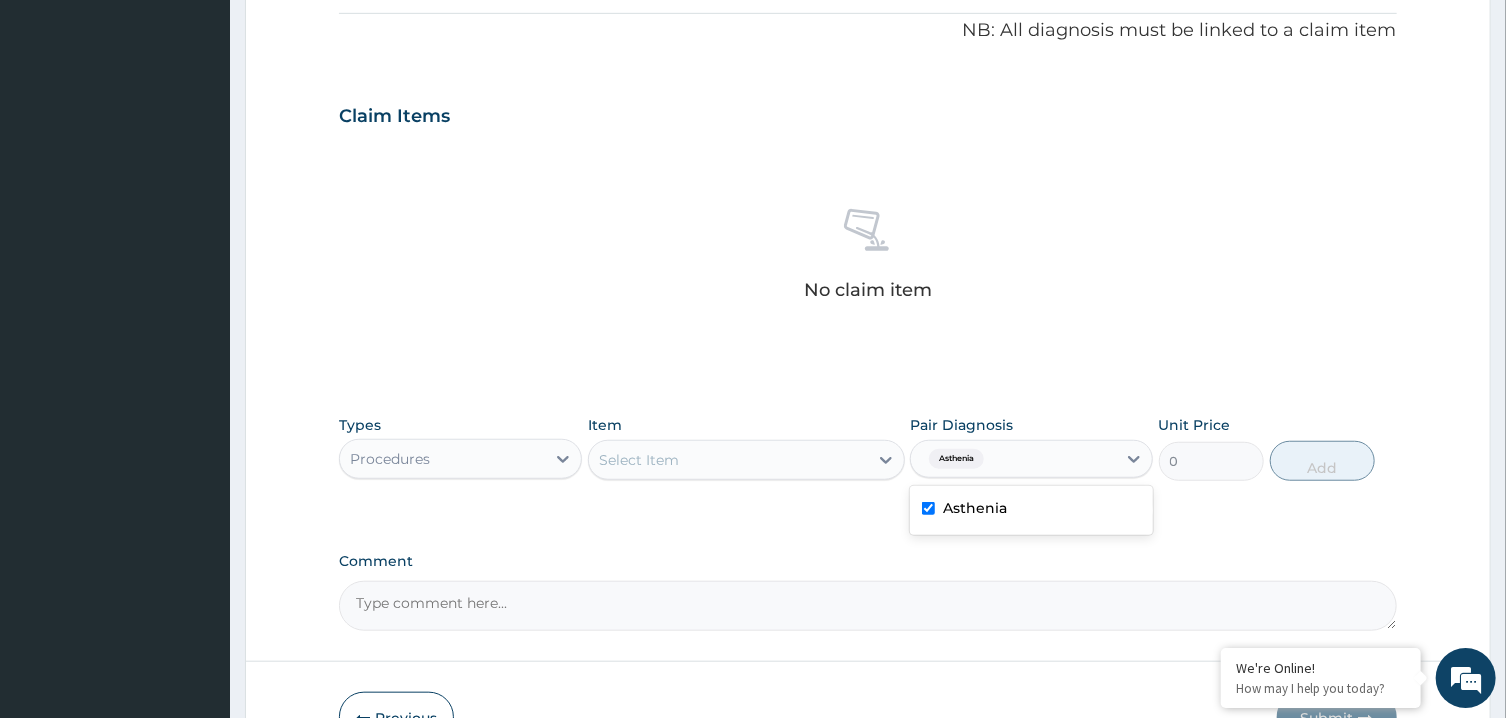 click on "Select Item" at bounding box center [728, 460] 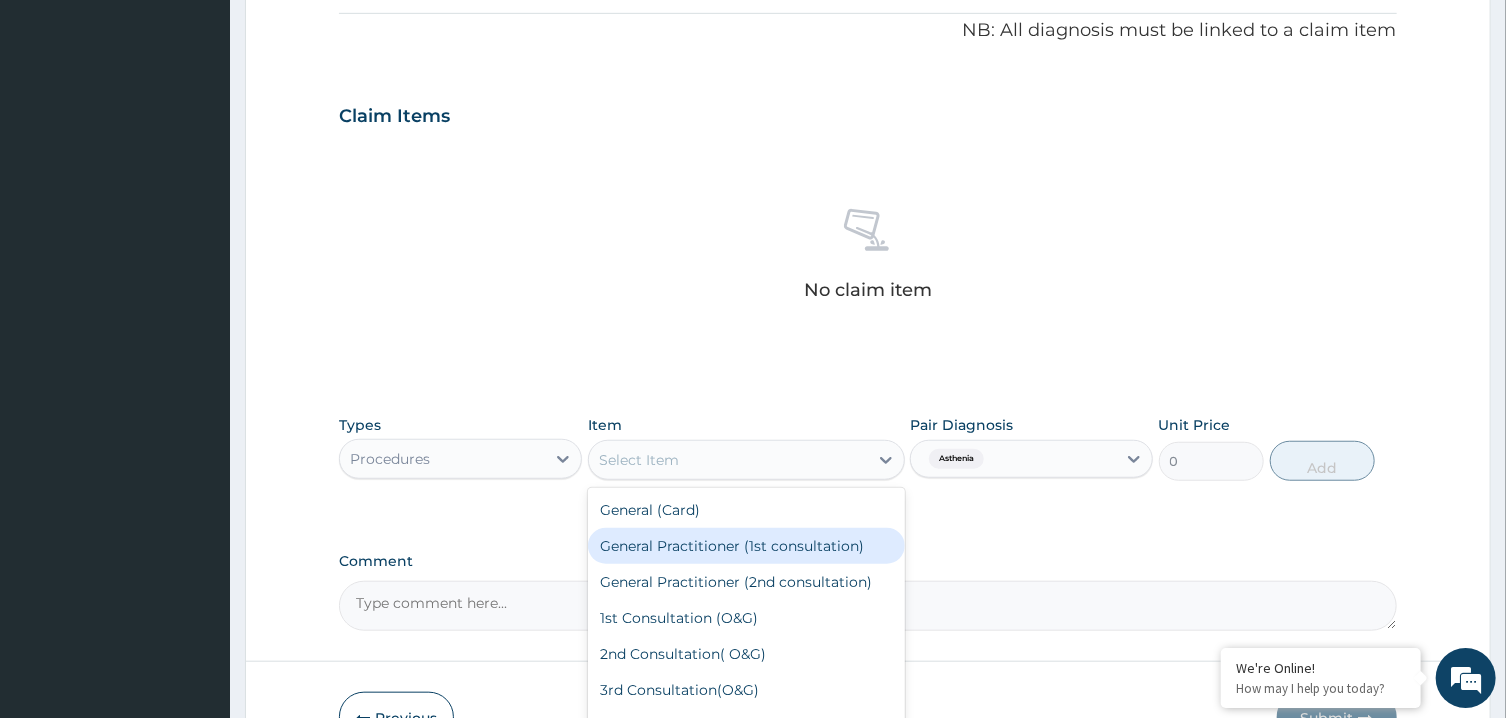 click on "General Practitioner (1st consultation)" at bounding box center [746, 546] 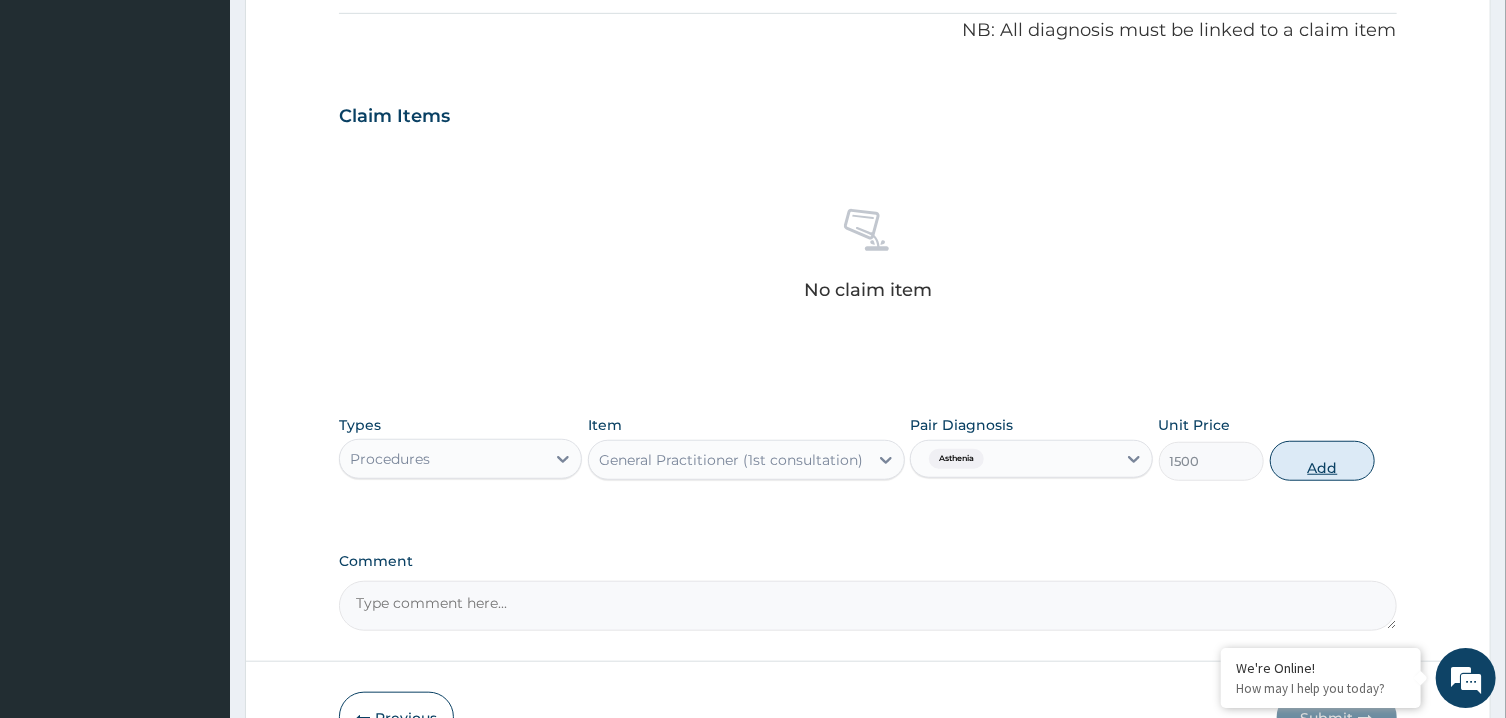 click on "Add" at bounding box center [1323, 461] 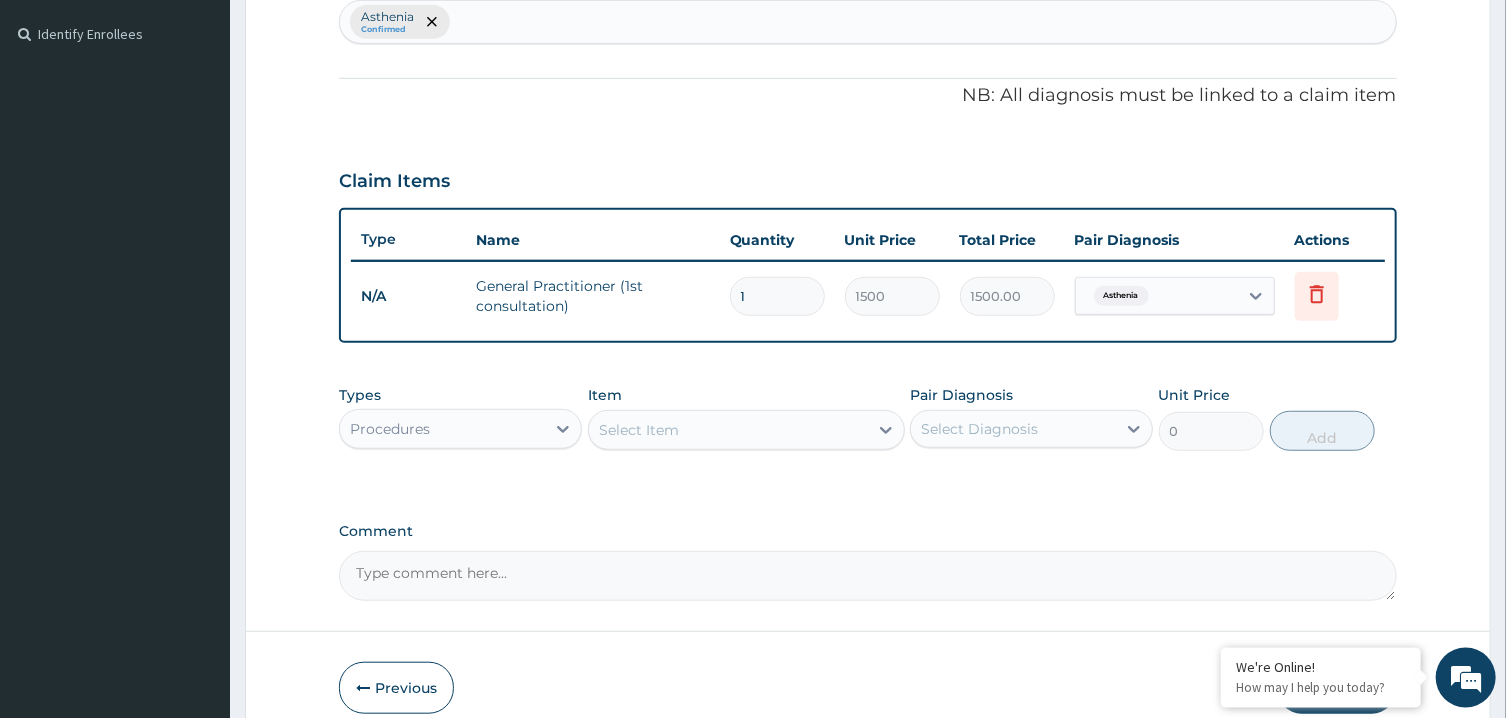 scroll, scrollTop: 519, scrollLeft: 0, axis: vertical 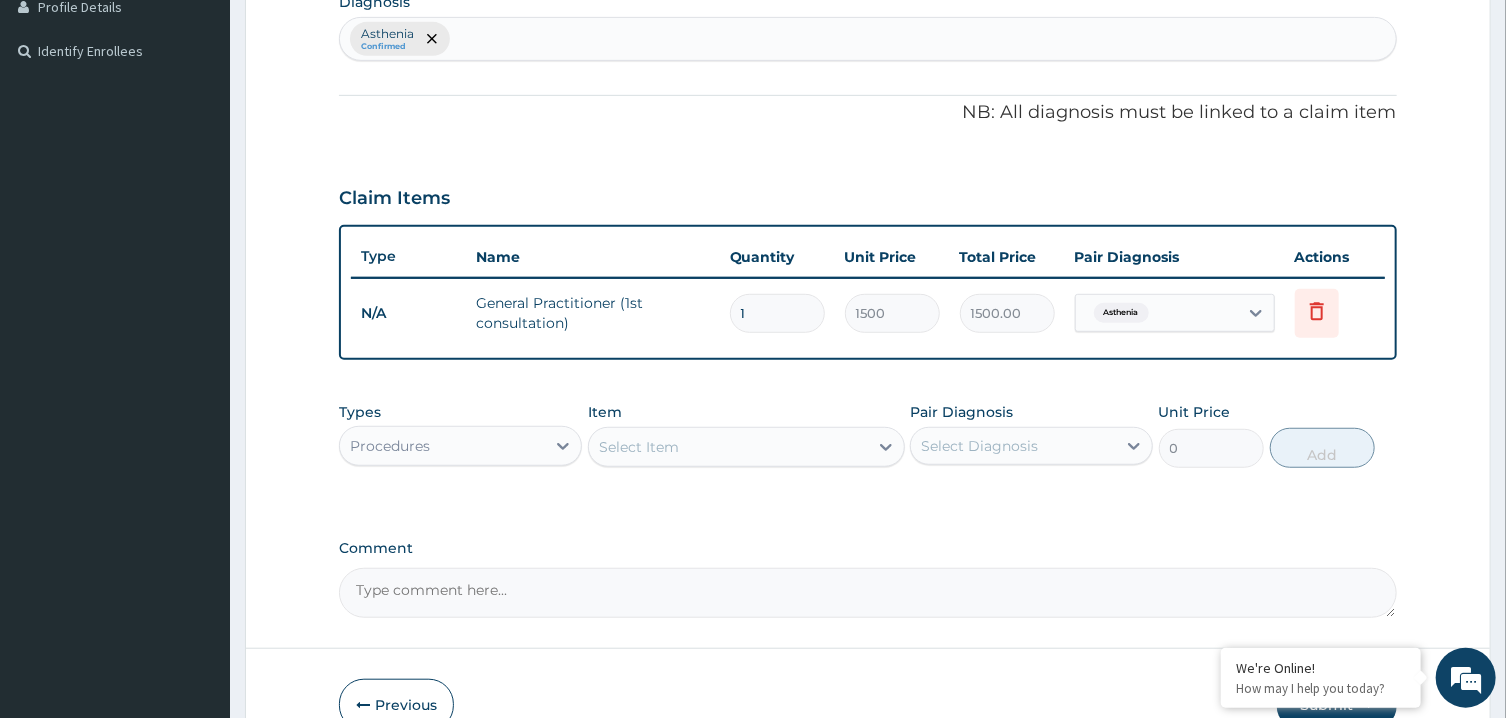 click on "Asthenia Confirmed" at bounding box center [867, 39] 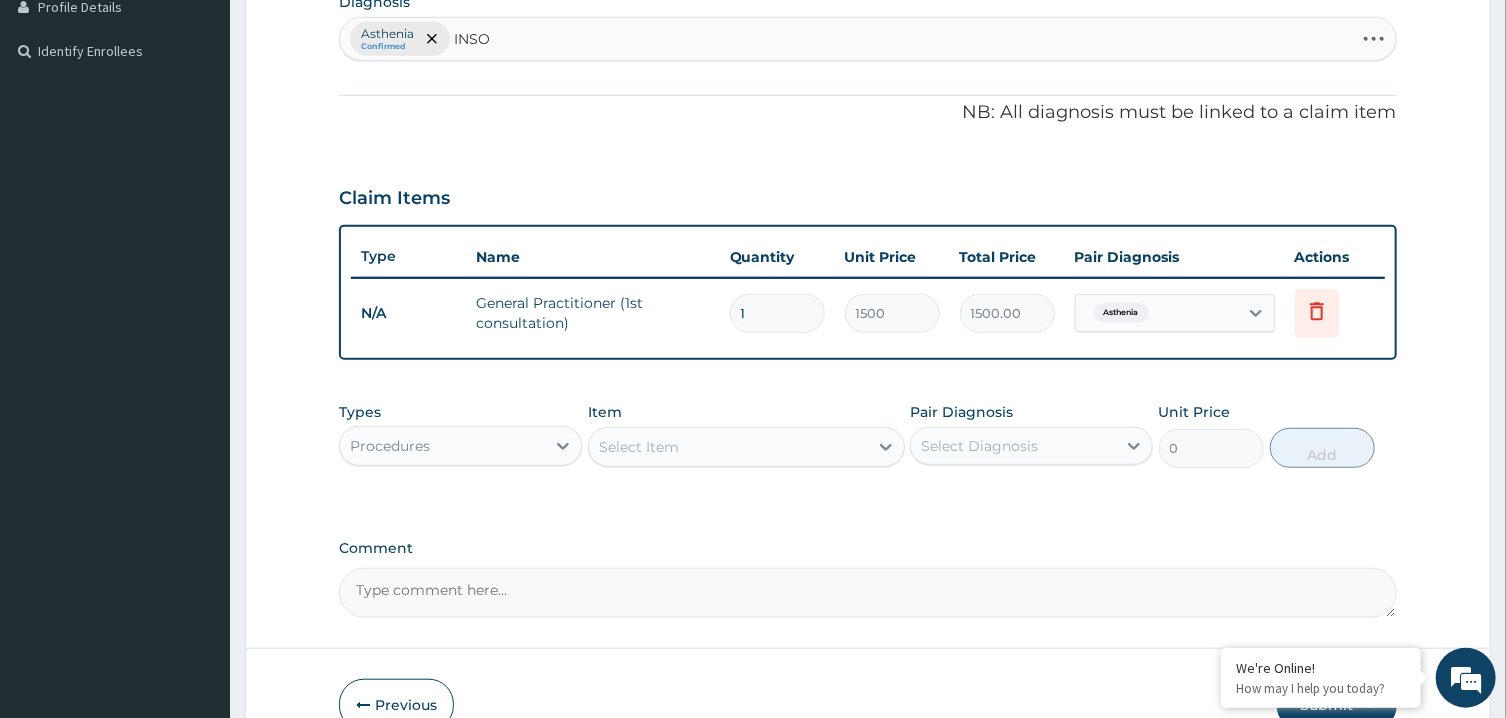 type on "INSOM" 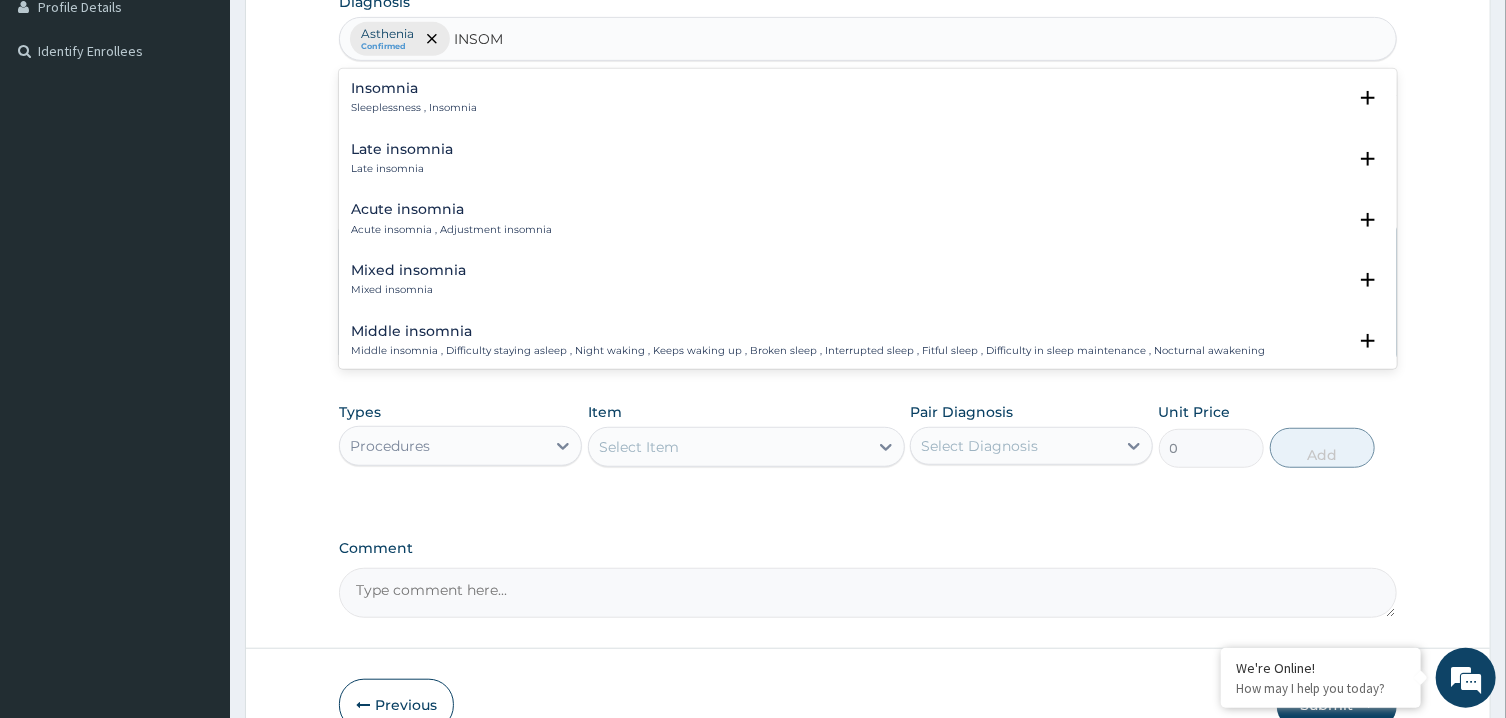click on "Insomnia" at bounding box center (414, 88) 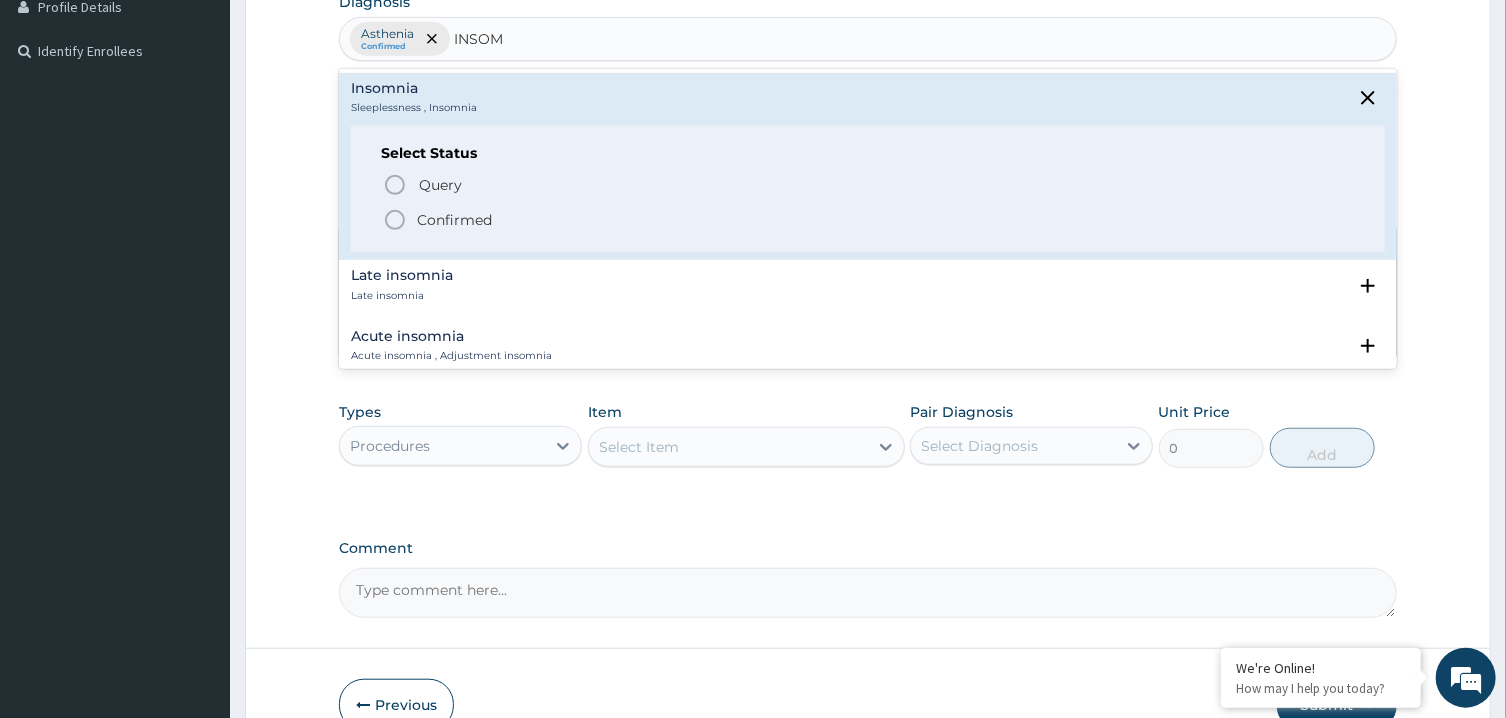 click 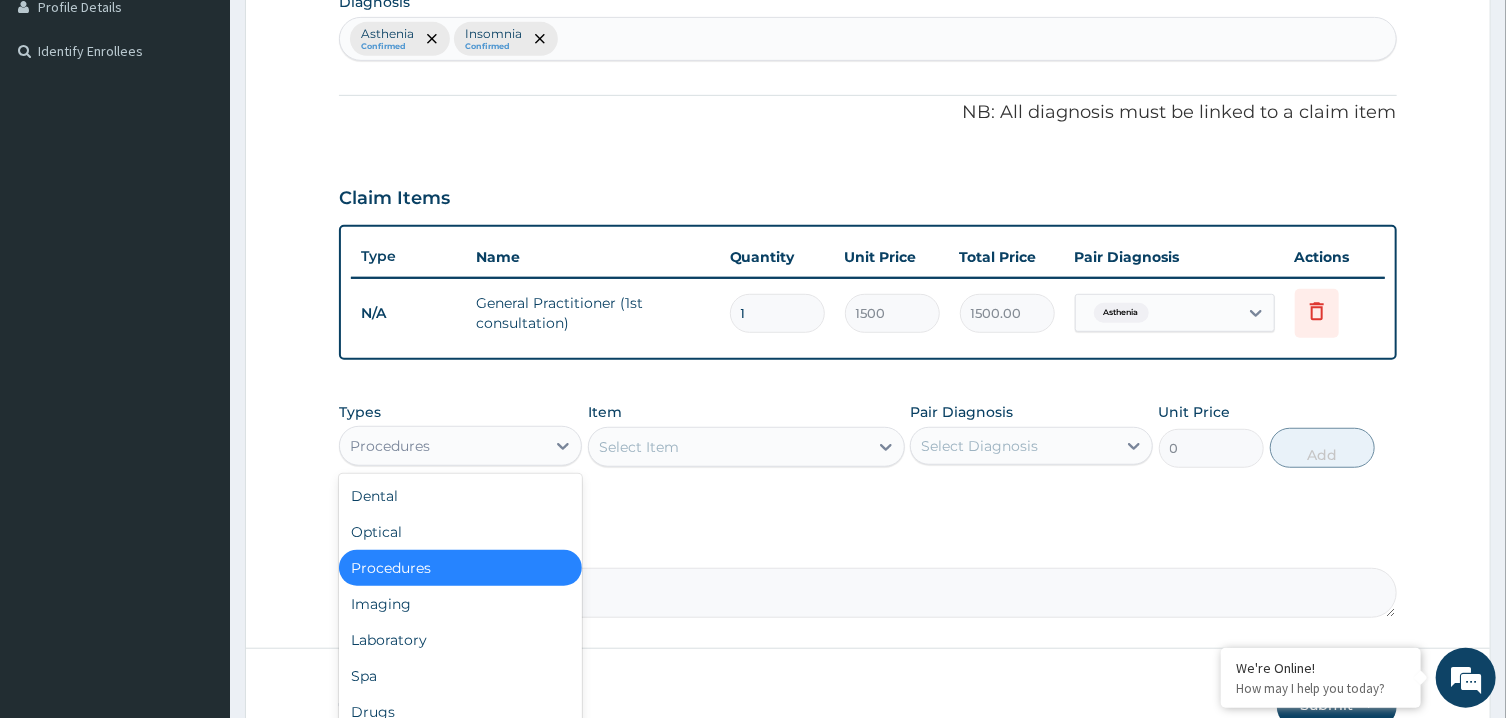 click on "Procedures" at bounding box center [442, 446] 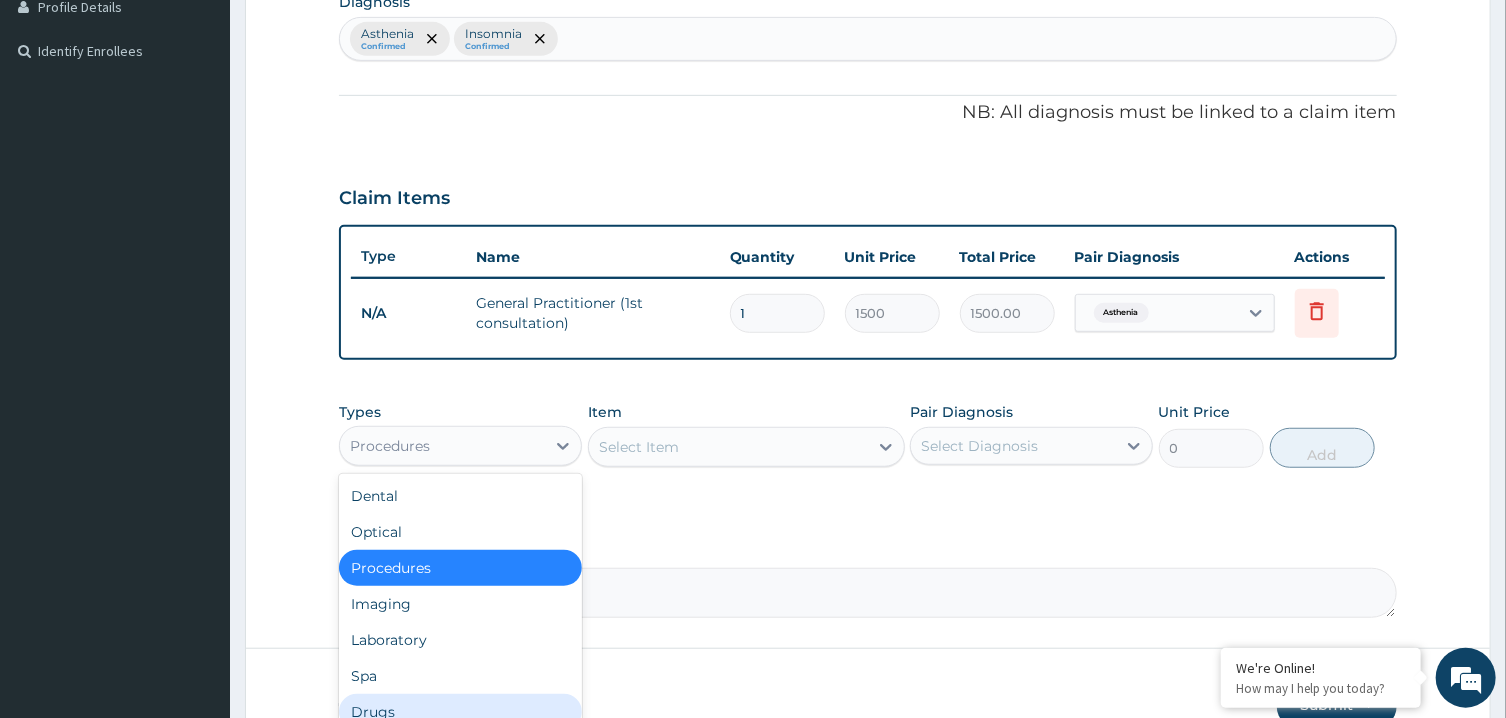click on "Drugs" at bounding box center (460, 712) 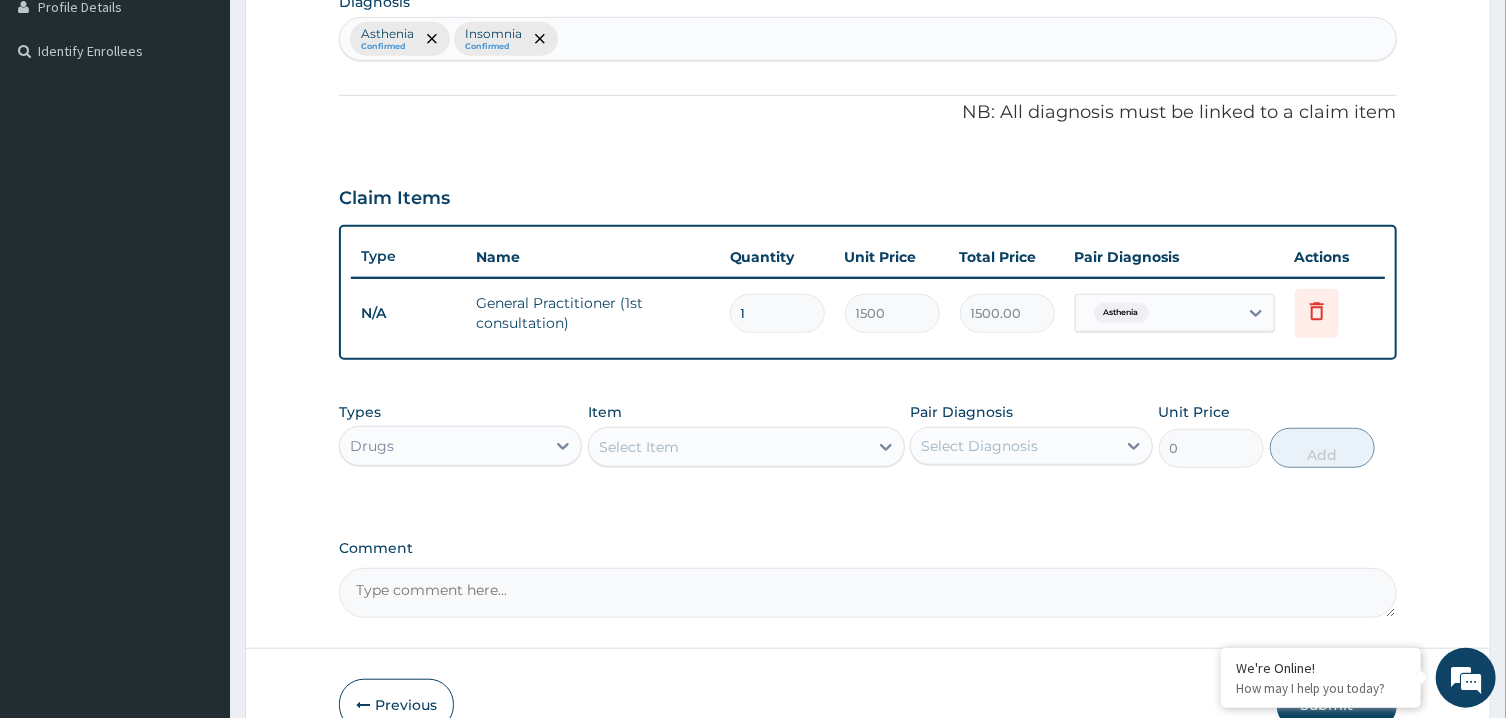 click on "Select Diagnosis" at bounding box center (979, 446) 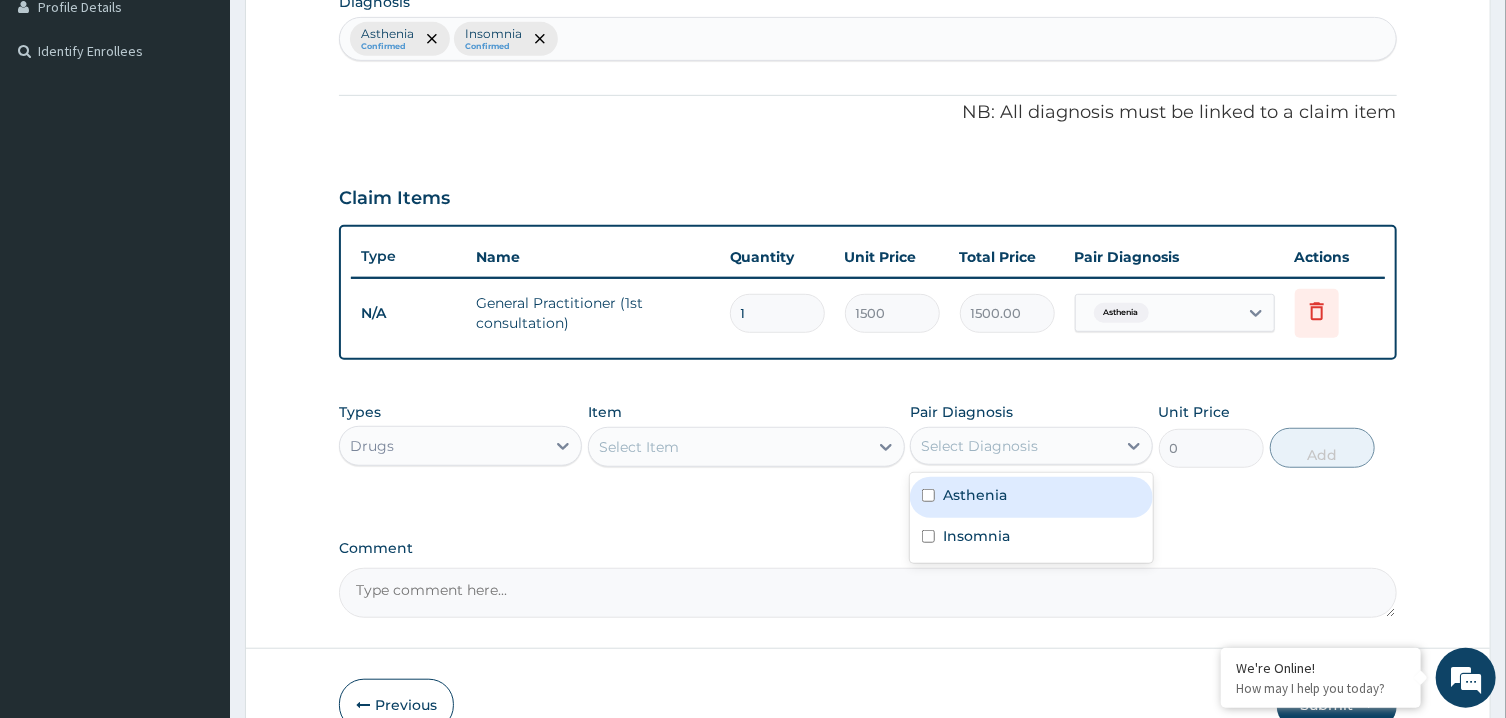 click on "Asthenia" at bounding box center [975, 495] 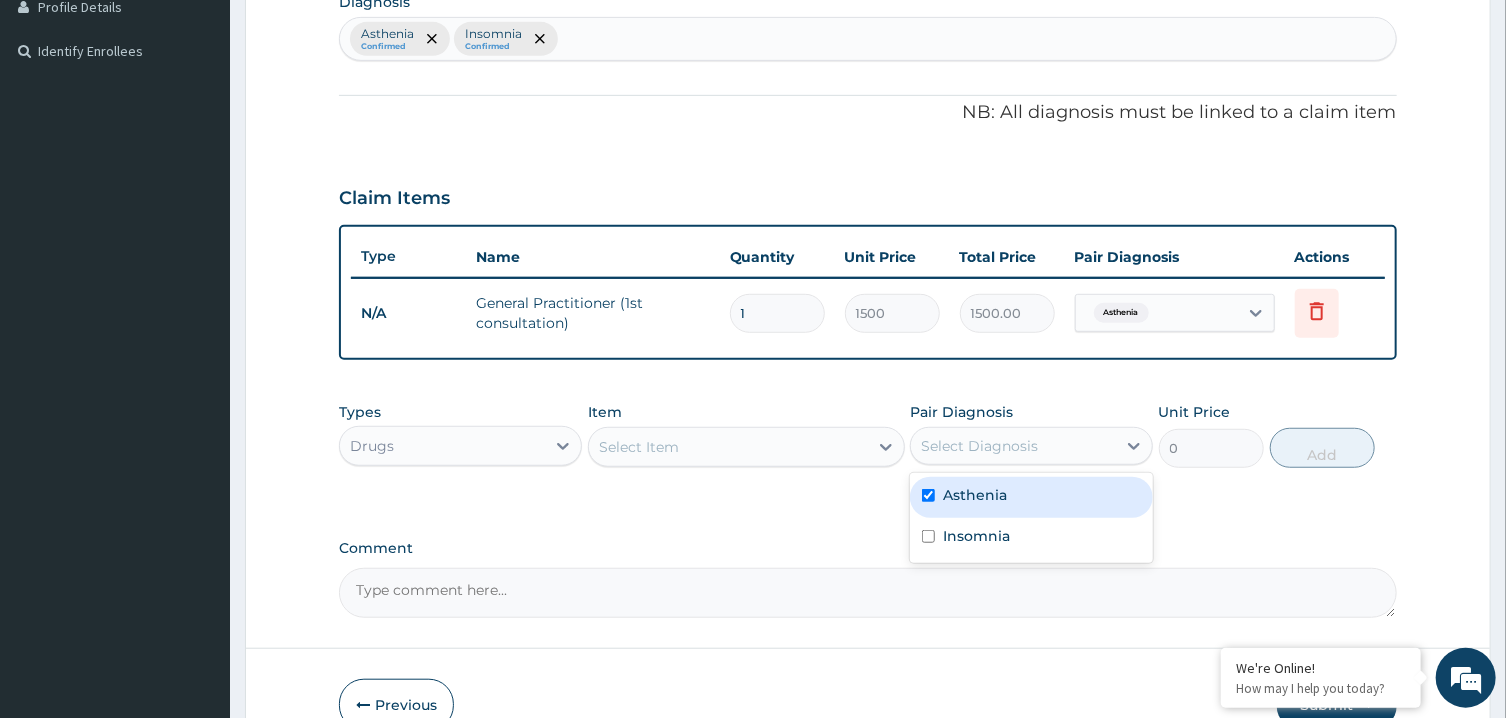 checkbox on "true" 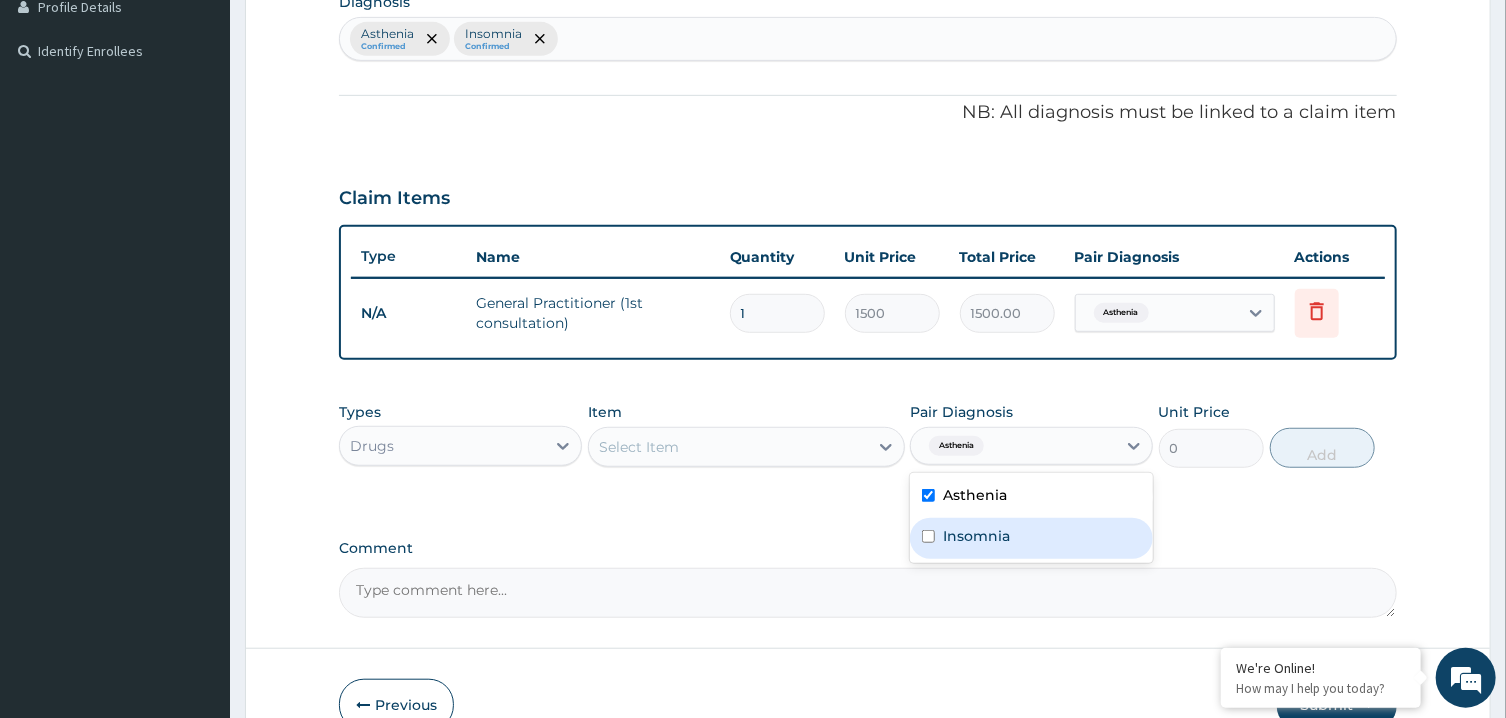 click on "Insomnia" at bounding box center [1031, 538] 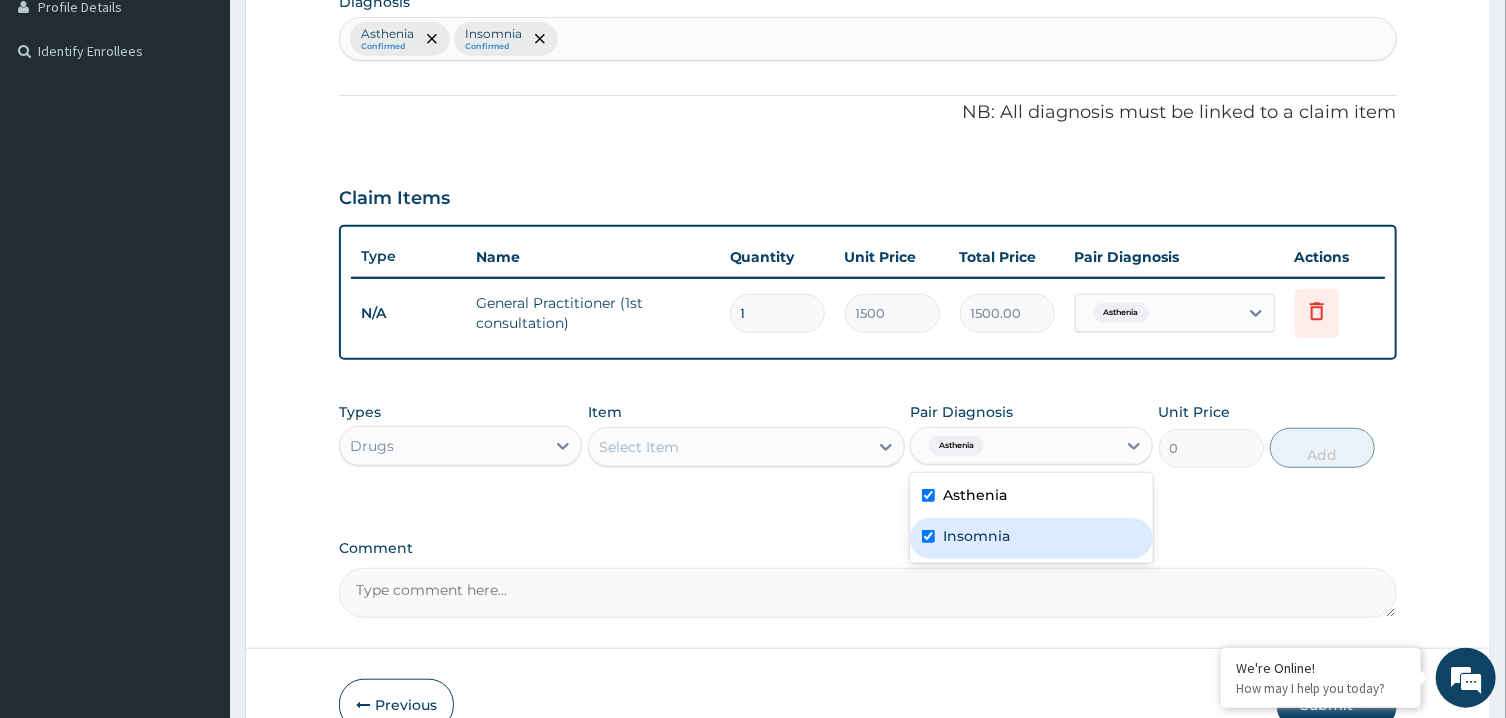 checkbox on "true" 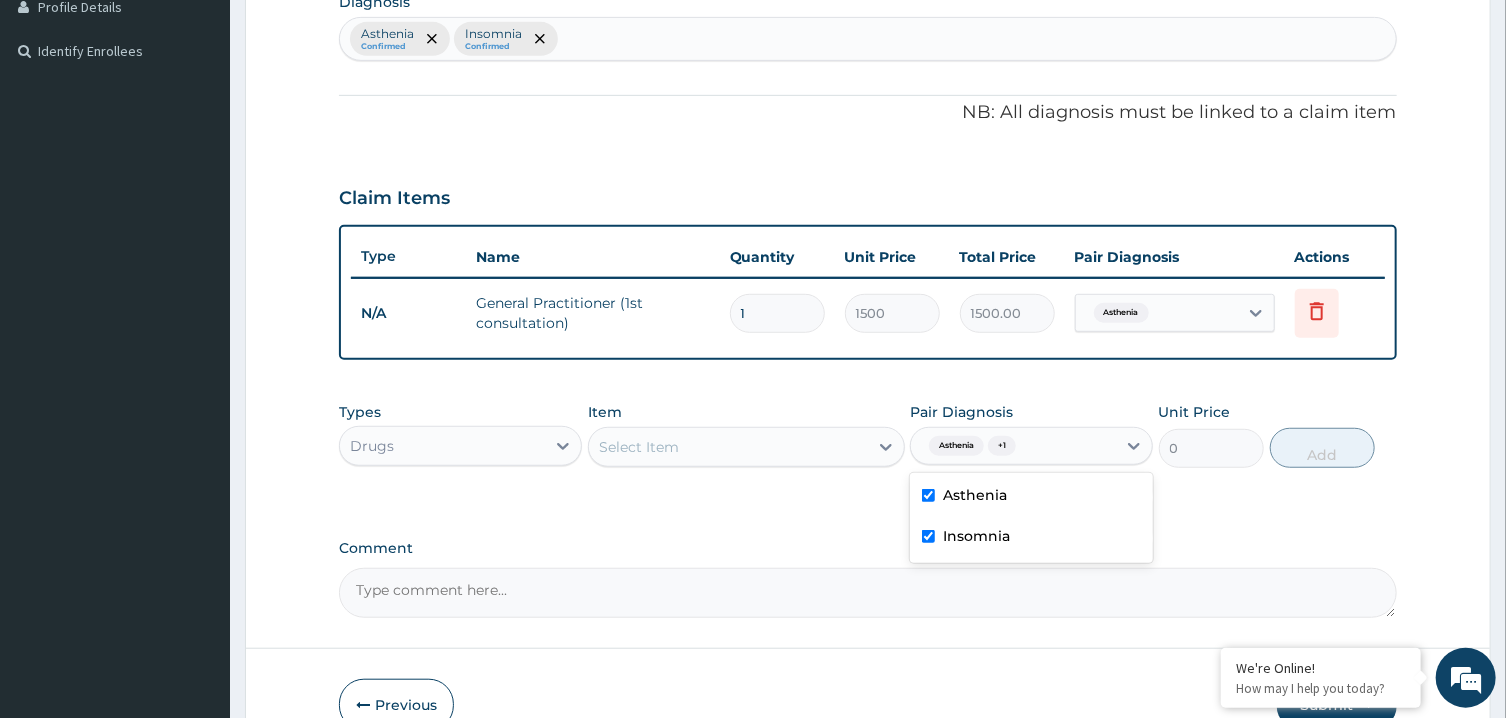 click on "Select Item" at bounding box center [639, 447] 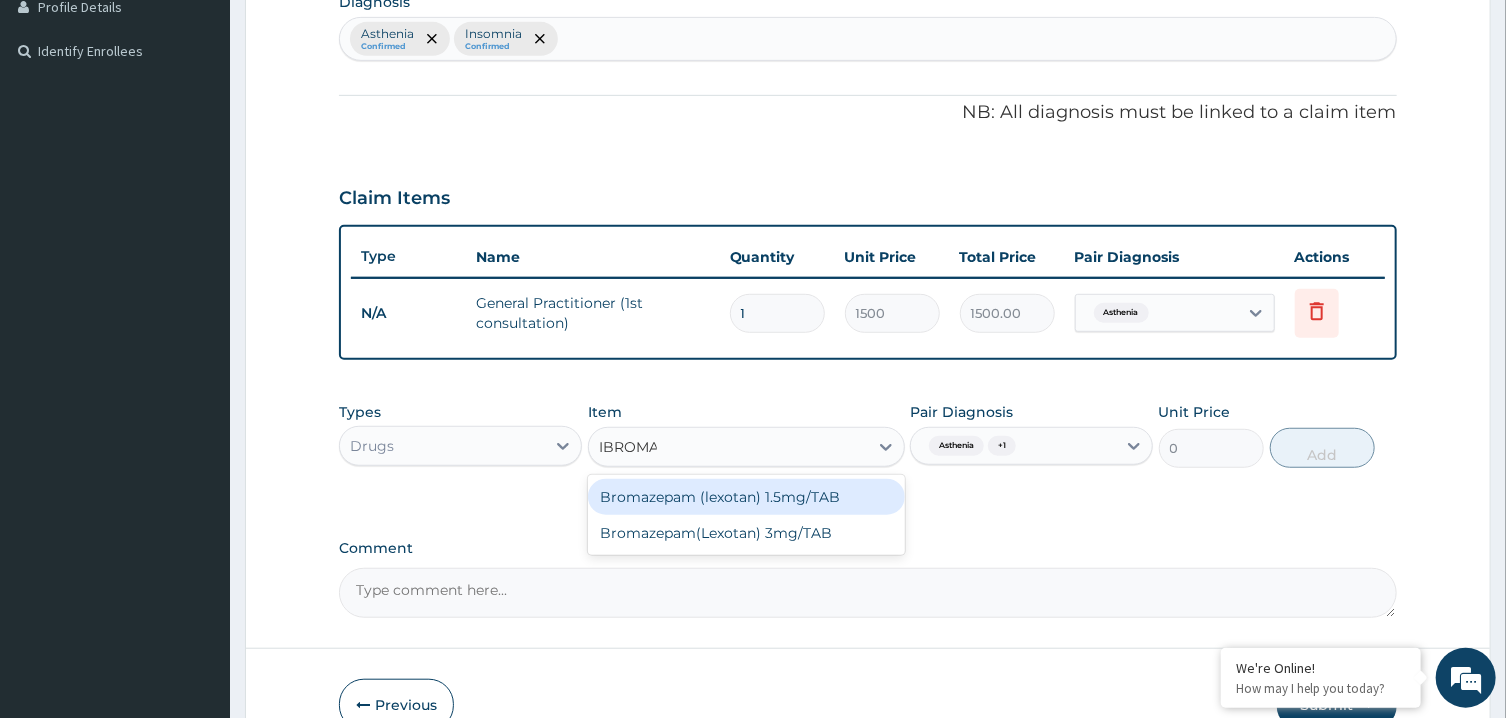 type on "BROMA" 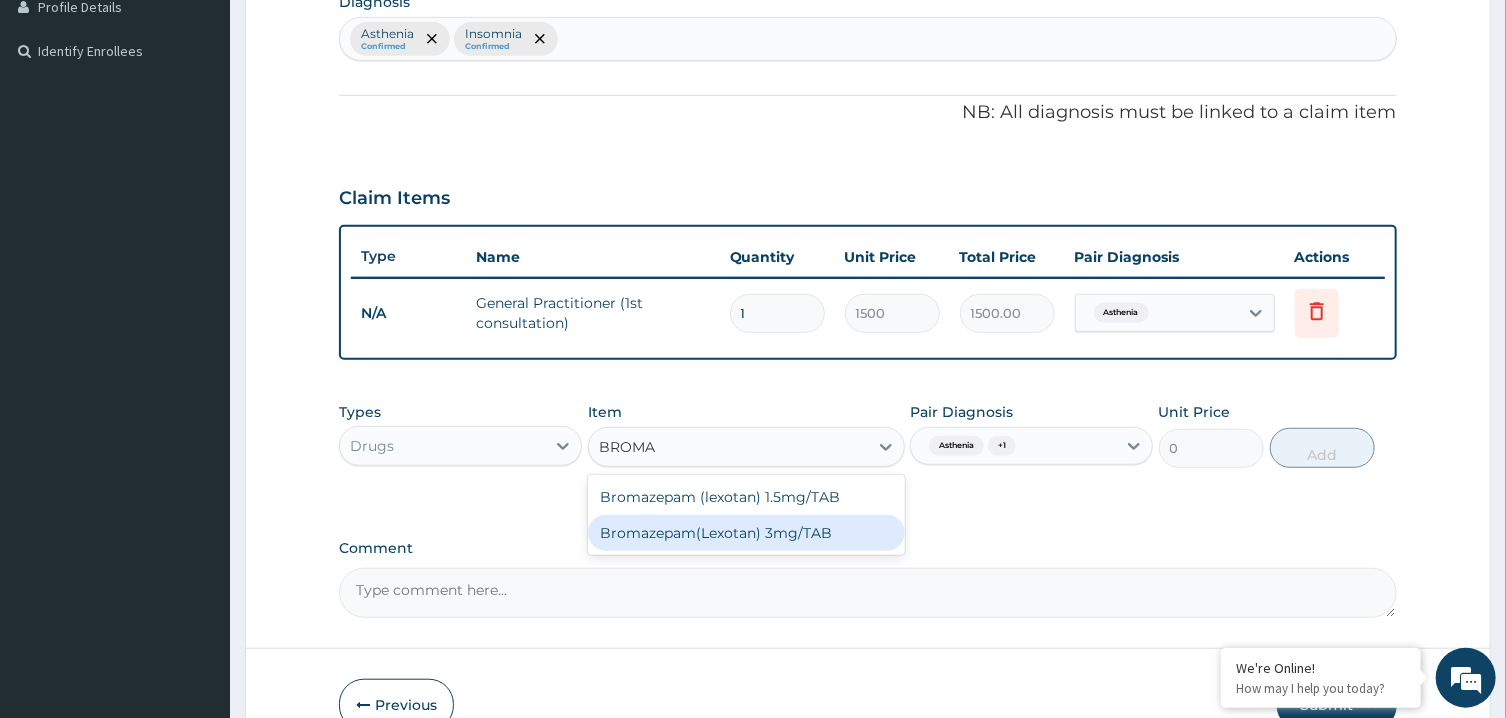 click on "Bromazepam(Lexotan) 3mg/TAB" at bounding box center (746, 533) 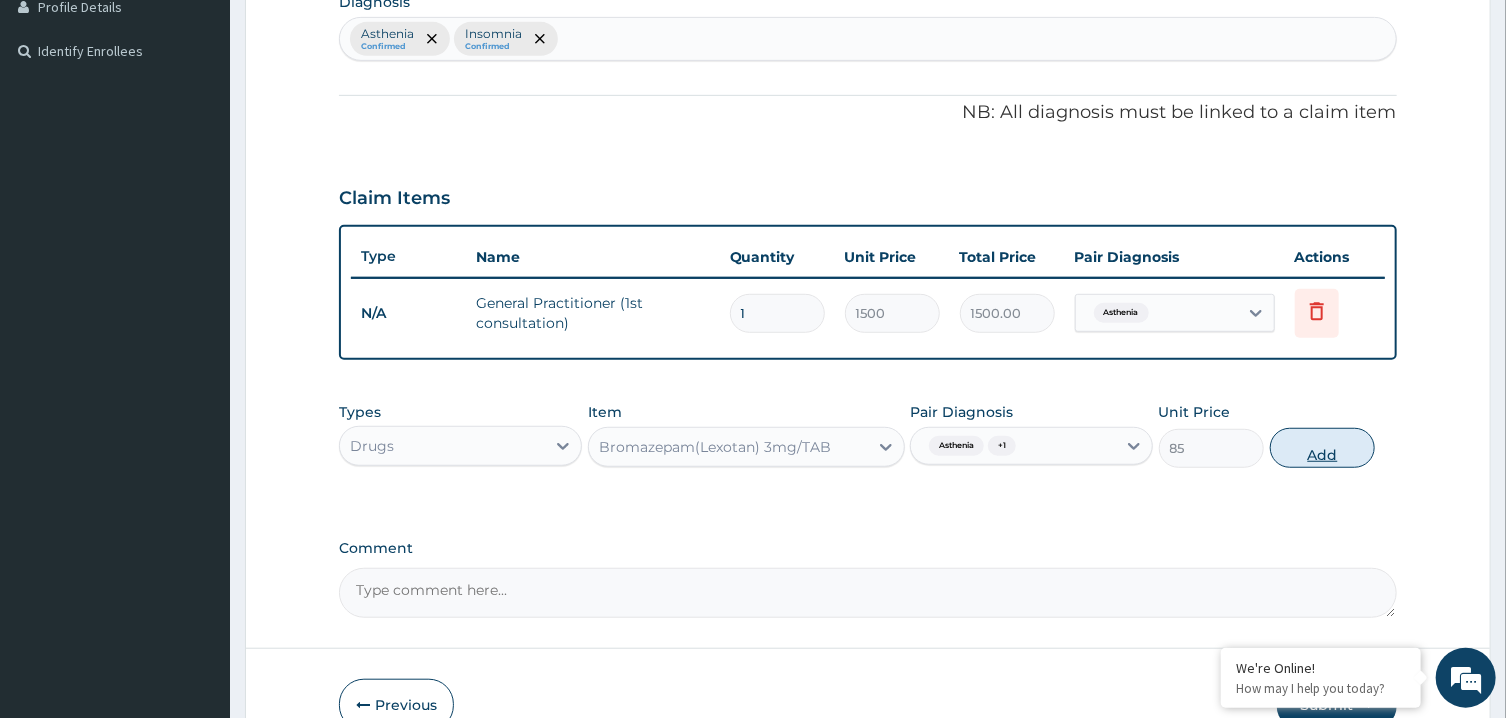 click on "Add" at bounding box center [1323, 448] 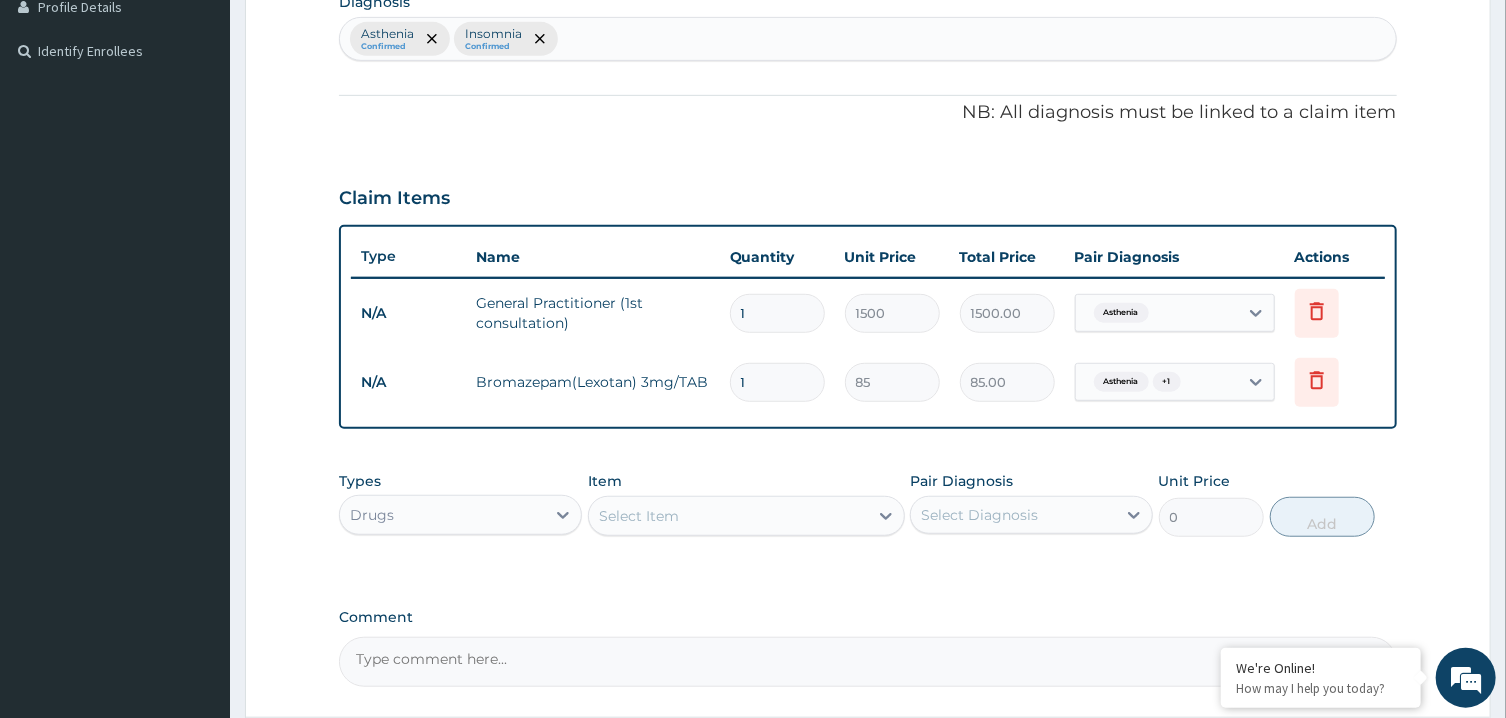 click on "Select Item" at bounding box center [728, 516] 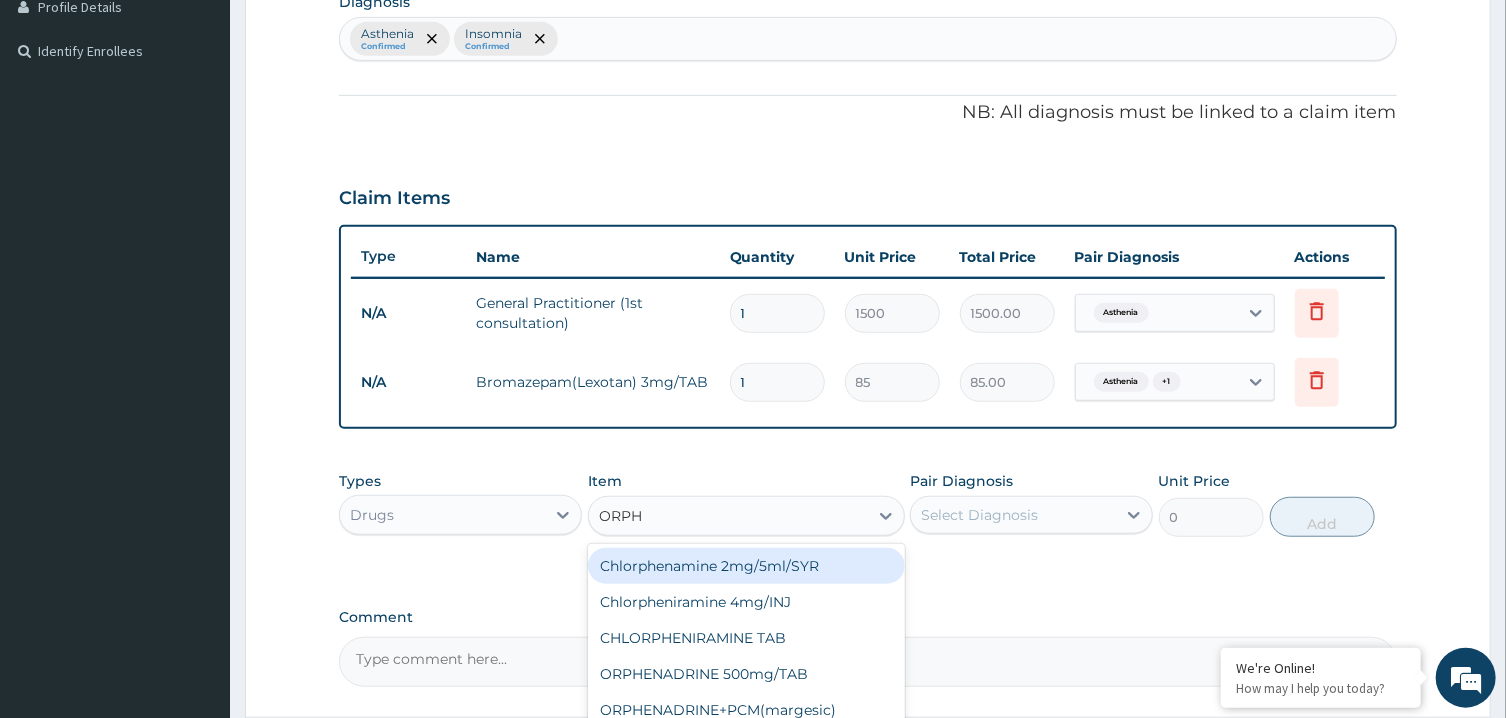 type on "ORPHE" 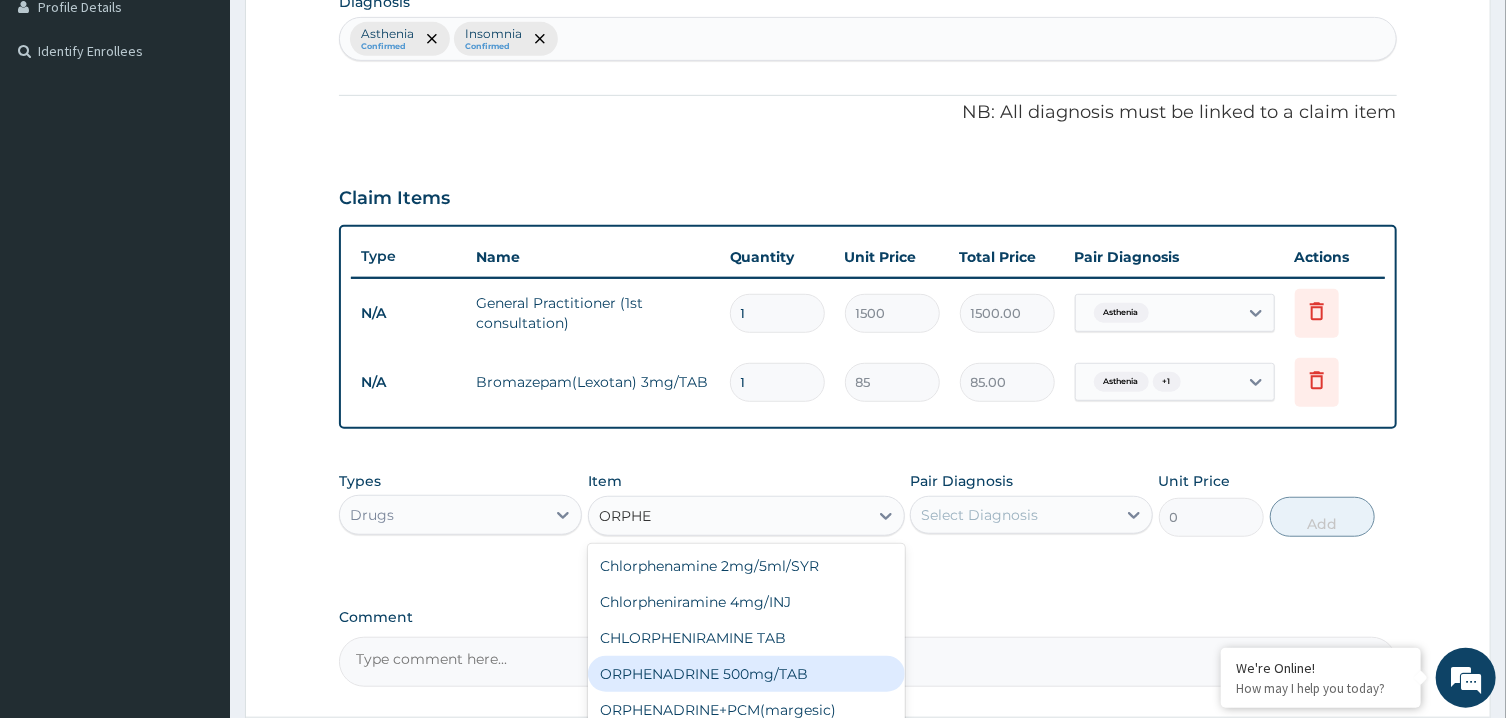 click on "ORPHENADRINE 500mg/TAB" at bounding box center (746, 674) 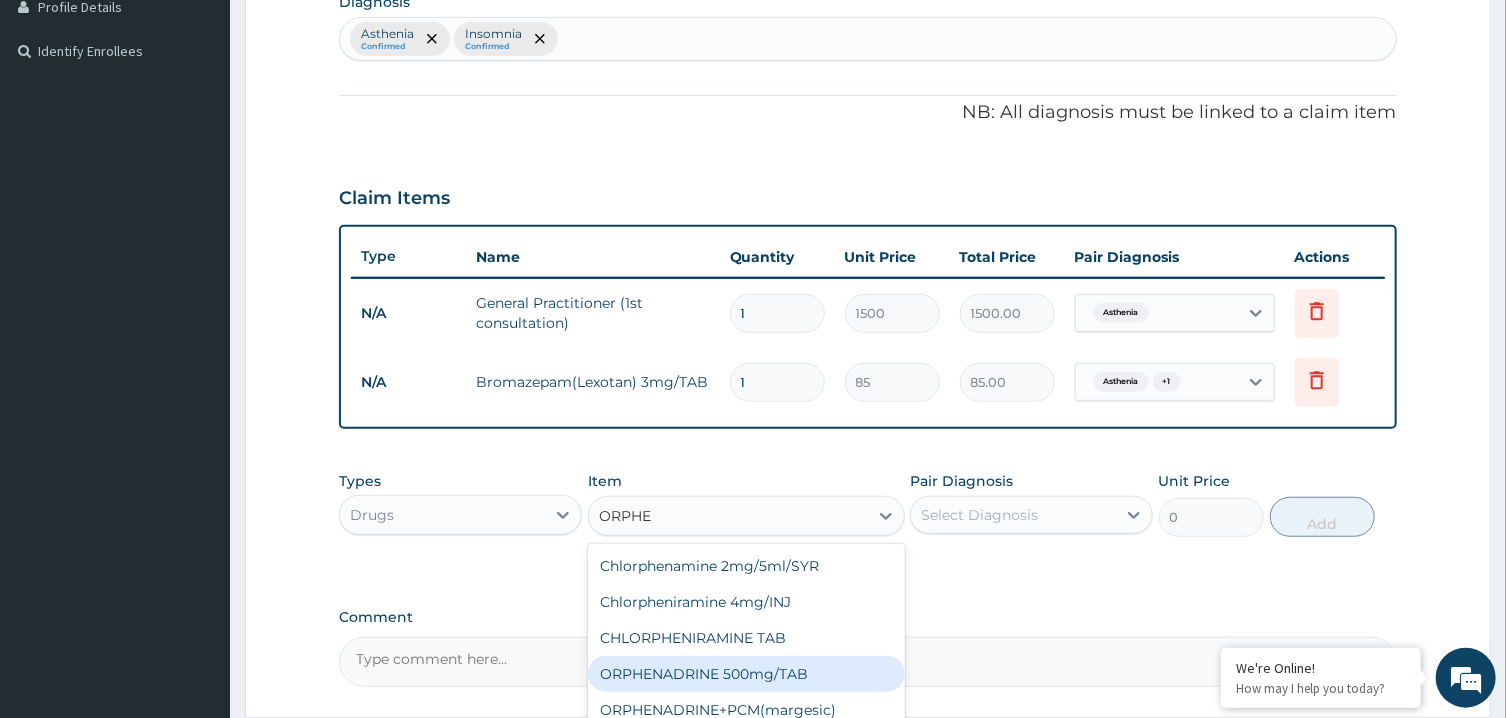 type 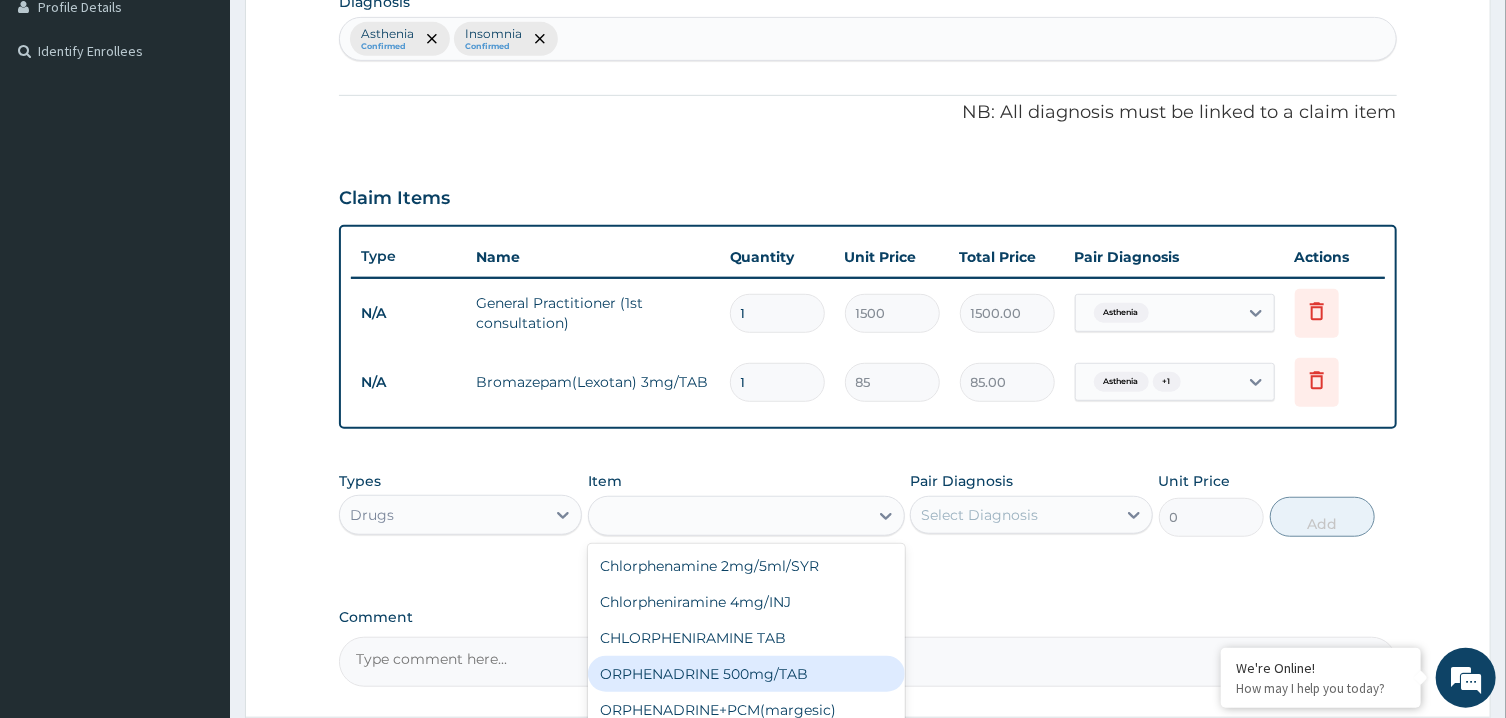 type on "80" 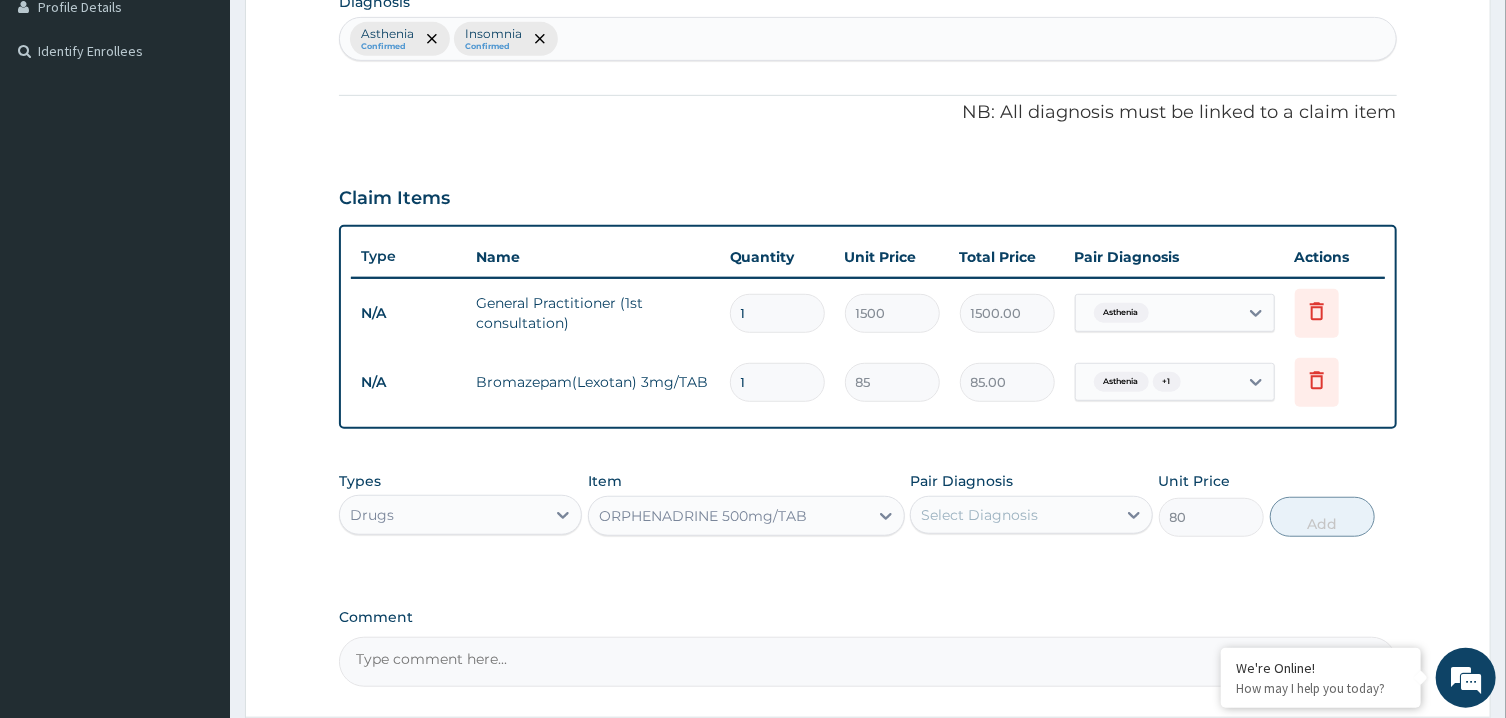 click on "Select Diagnosis" at bounding box center [979, 515] 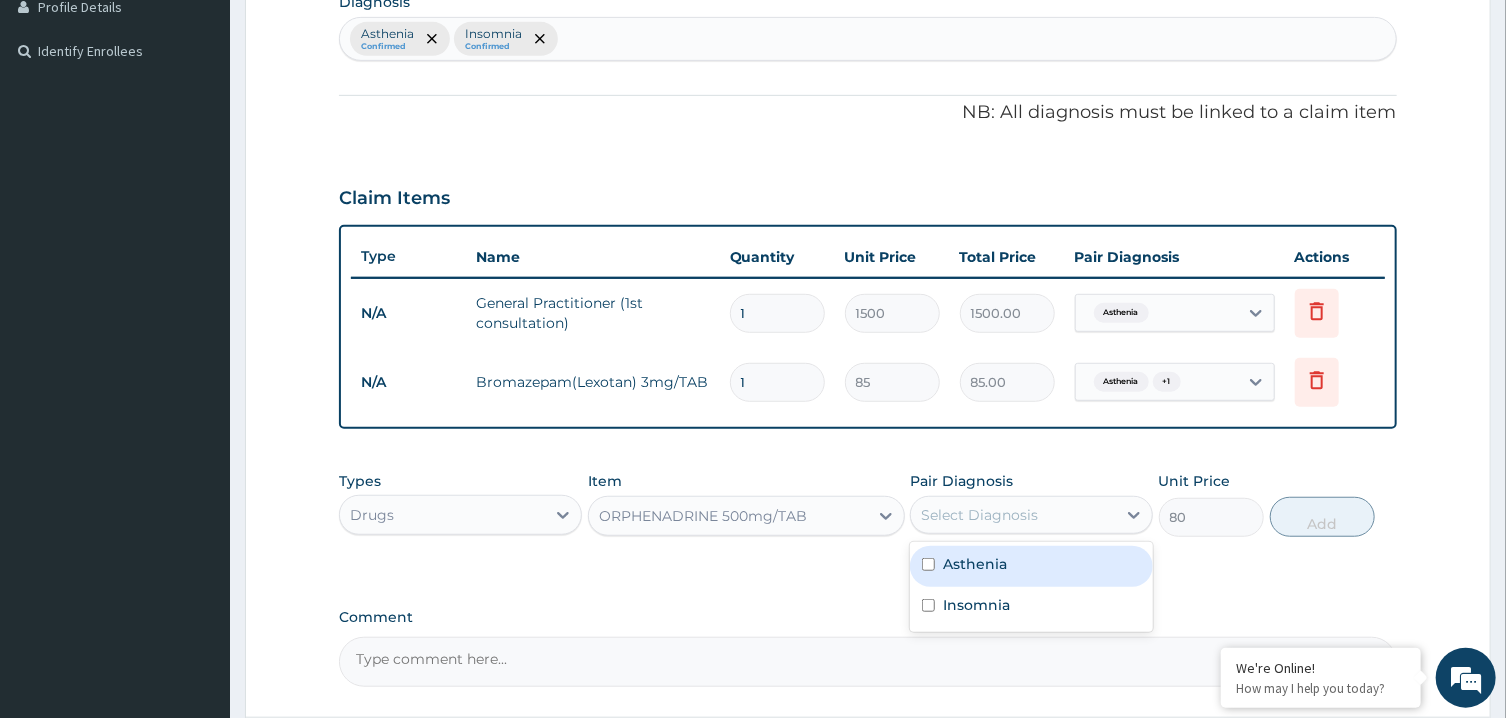 click on "Asthenia" at bounding box center (1031, 566) 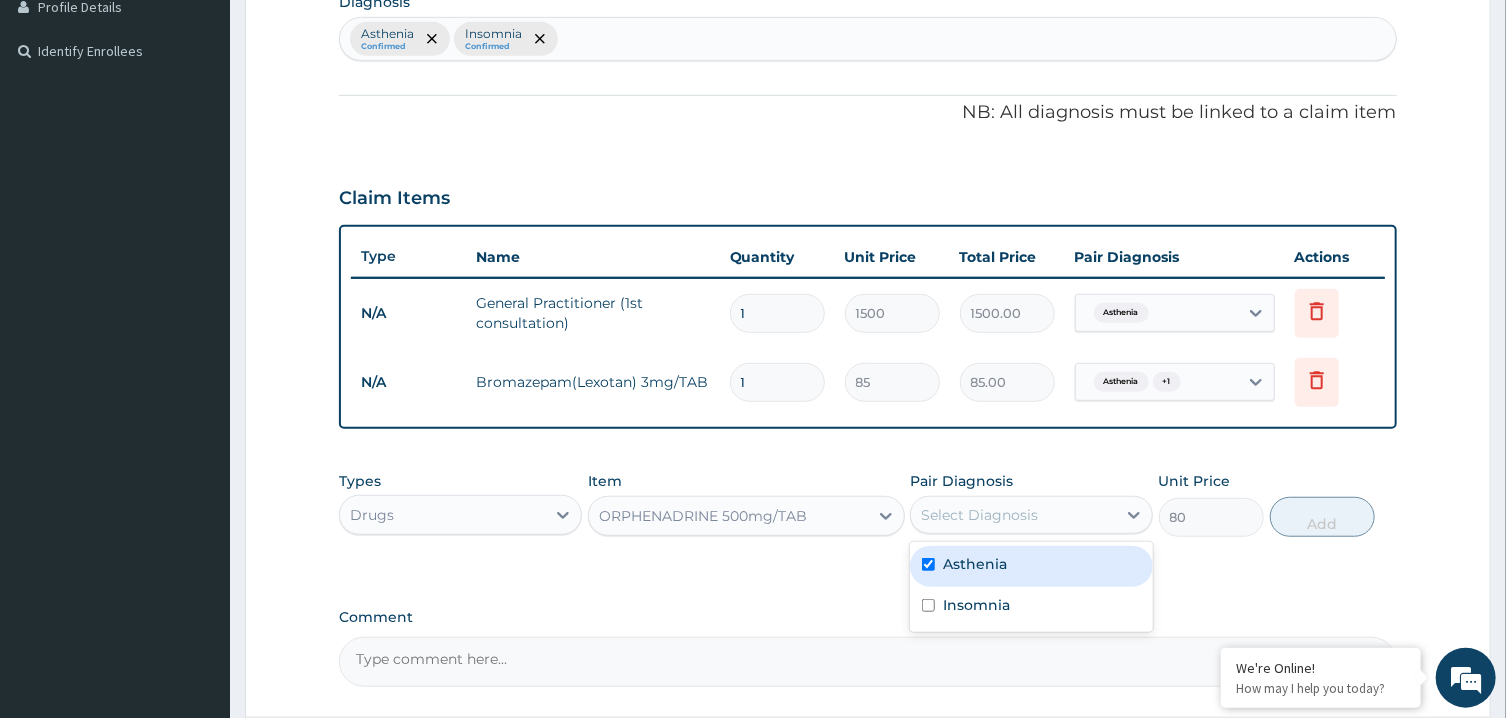 checkbox on "true" 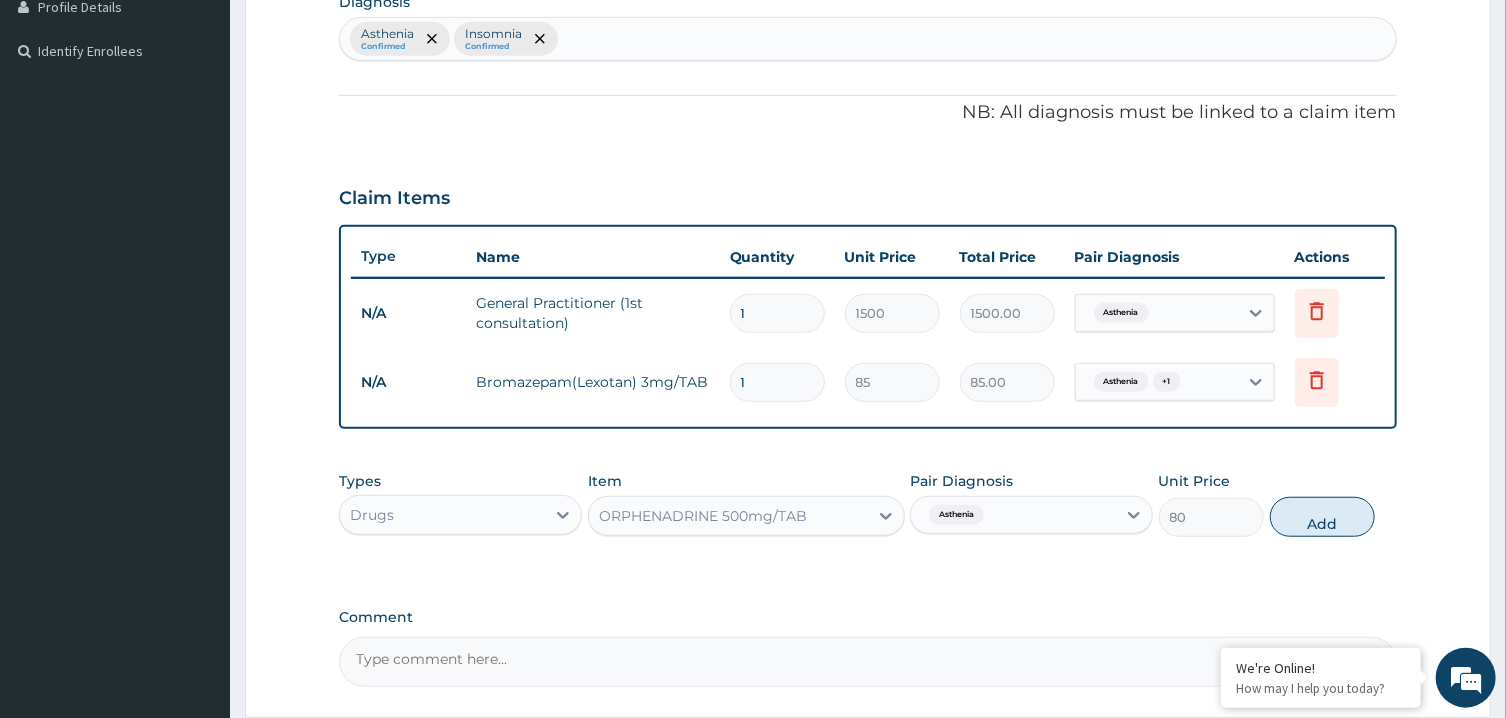click on "Asthenia Confirmed Insomnia Confirmed" at bounding box center (867, 39) 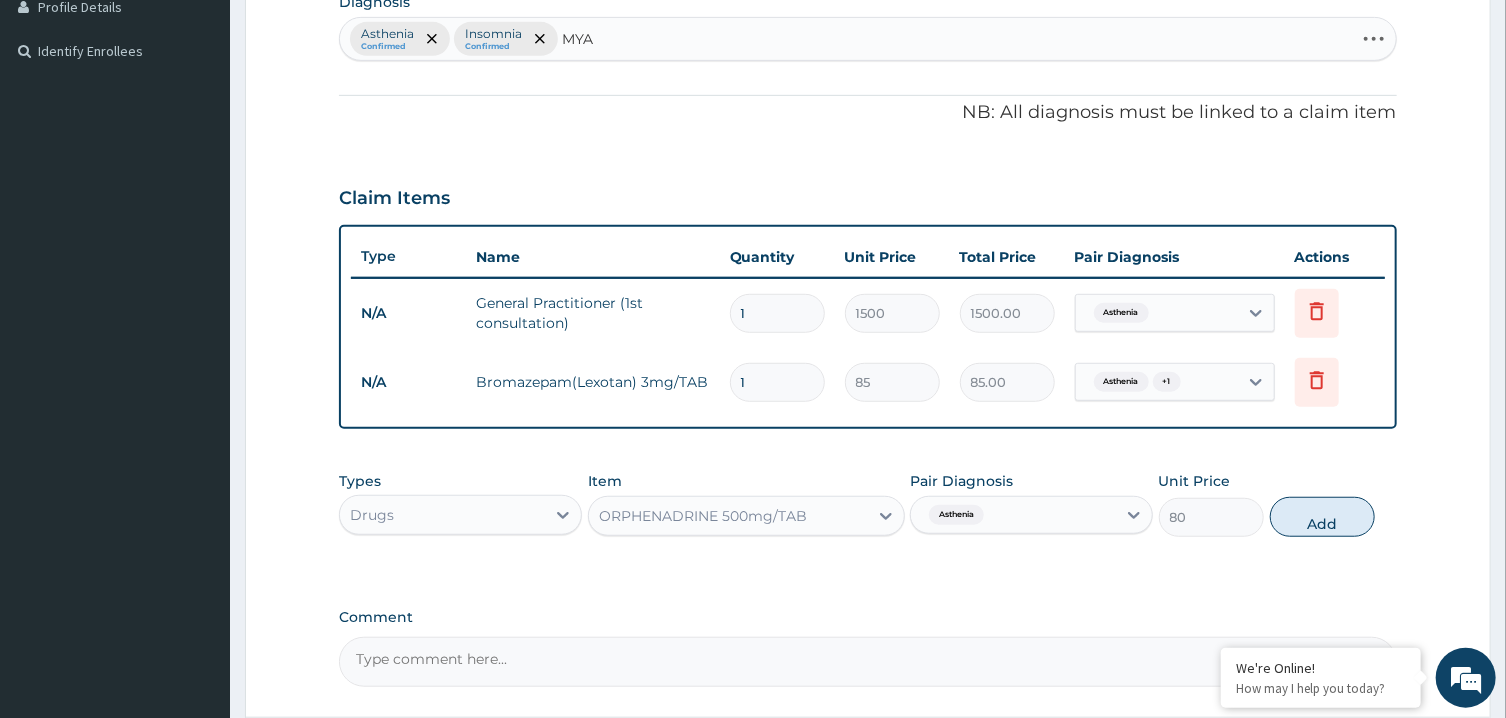 type on "MYAL" 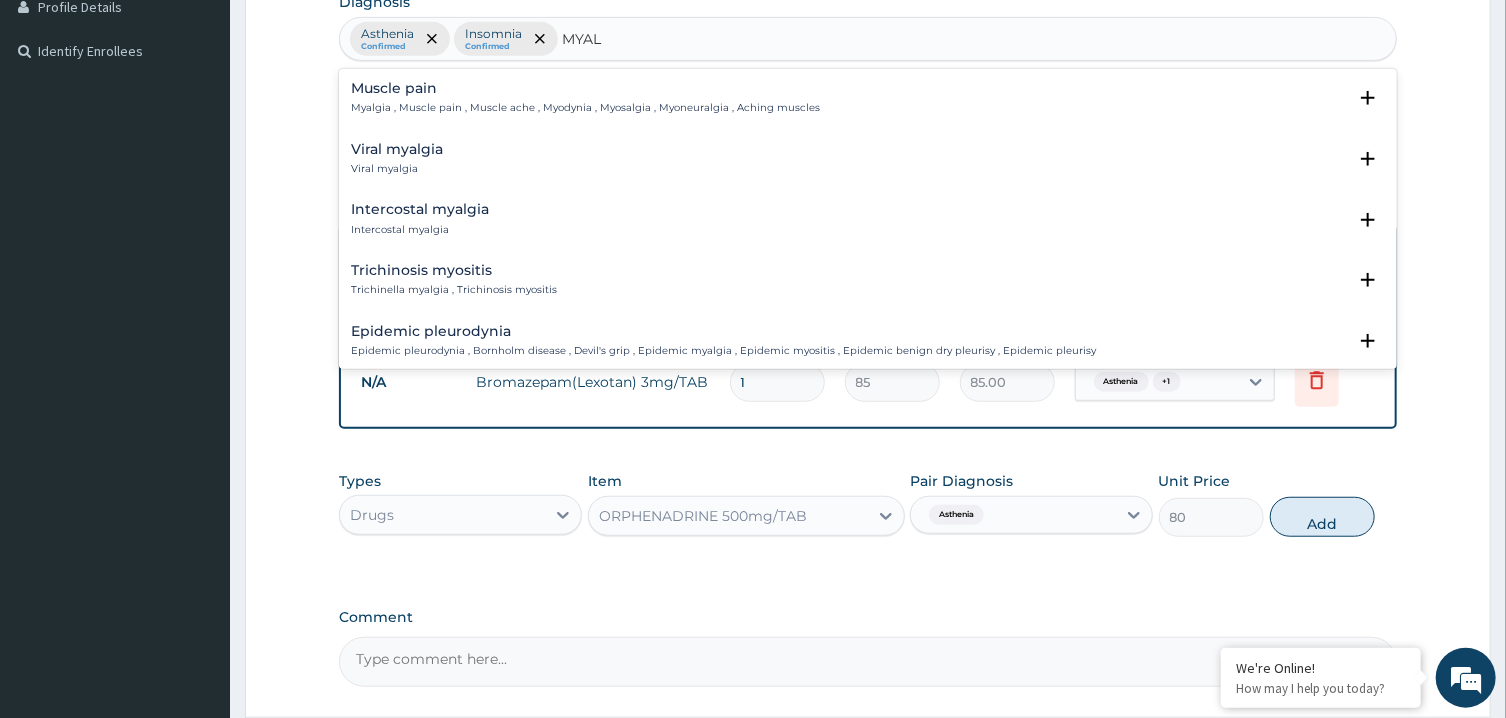 click on "Muscle pain" at bounding box center [585, 88] 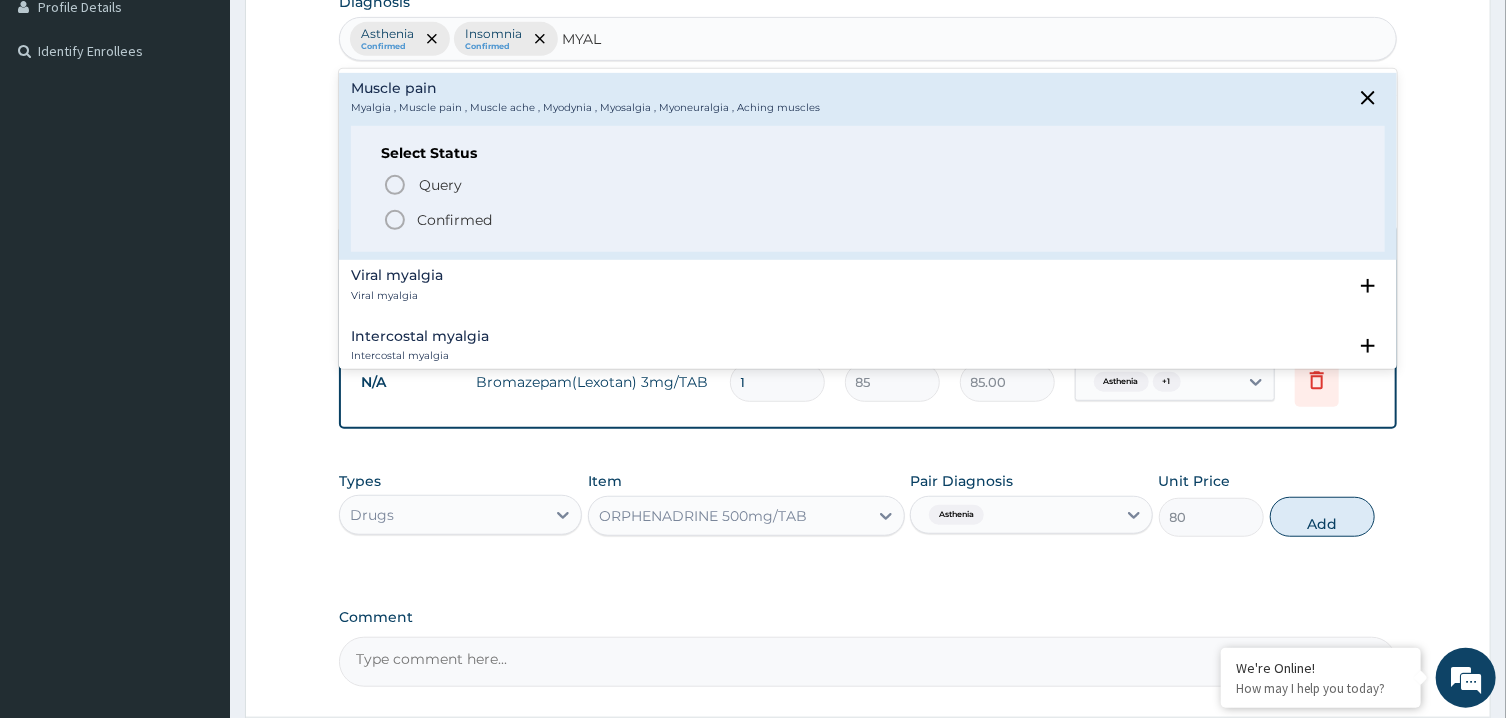click 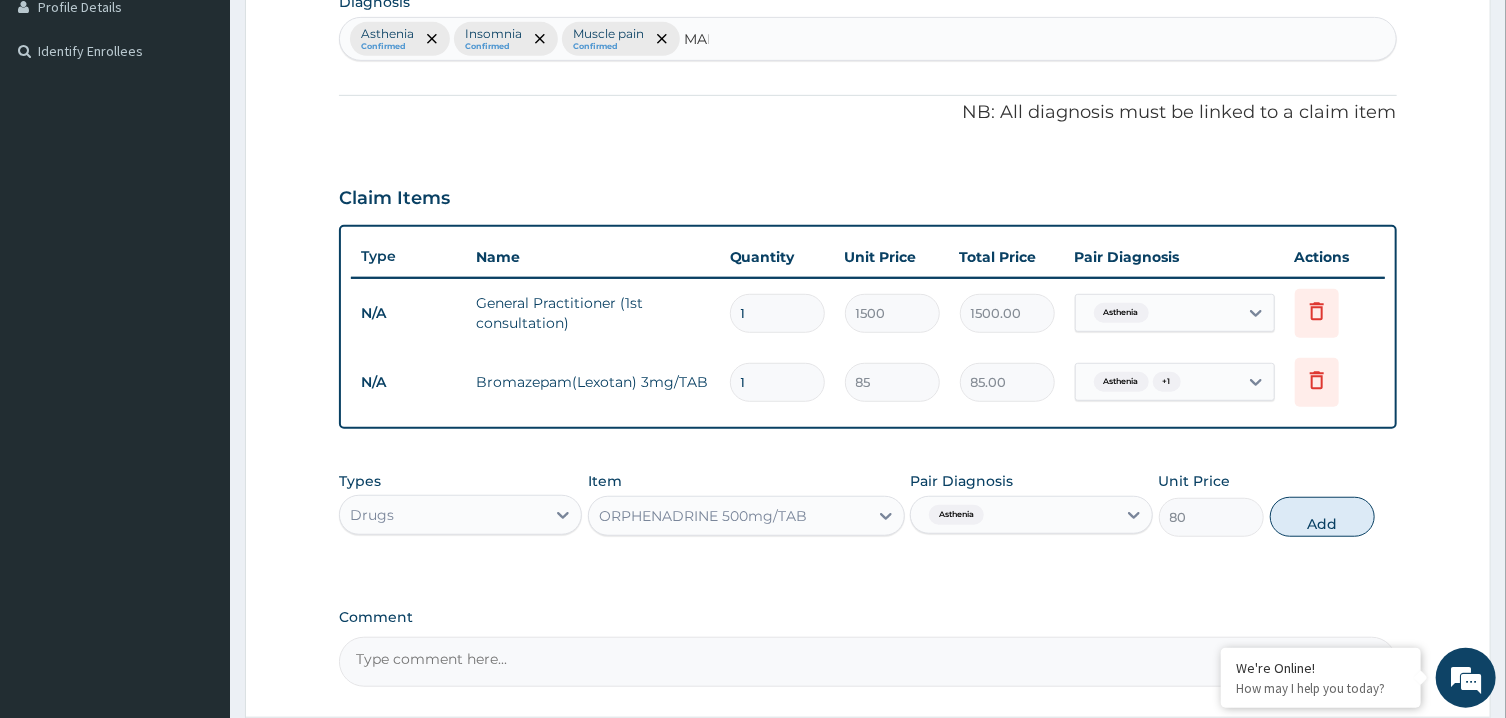 type on "MALA" 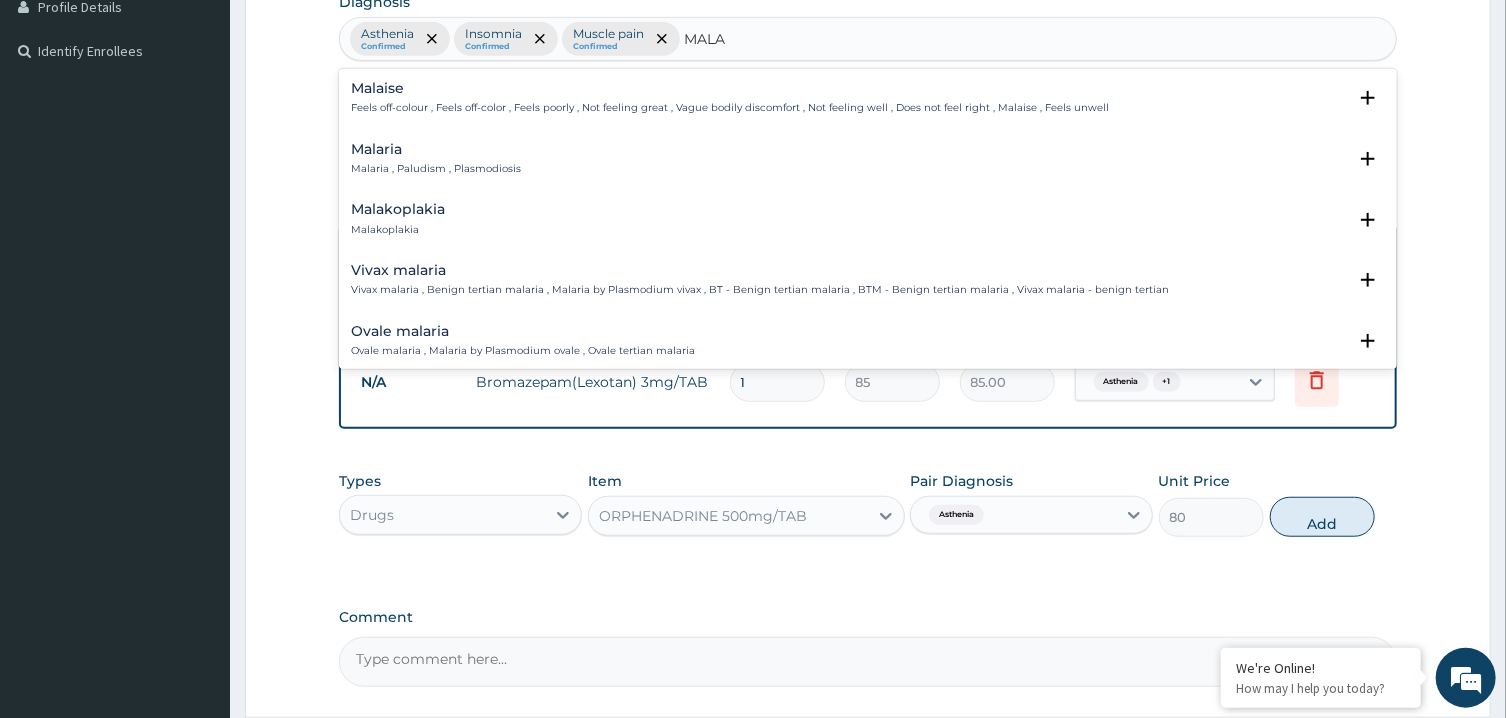 click on "Malaria" at bounding box center [436, 149] 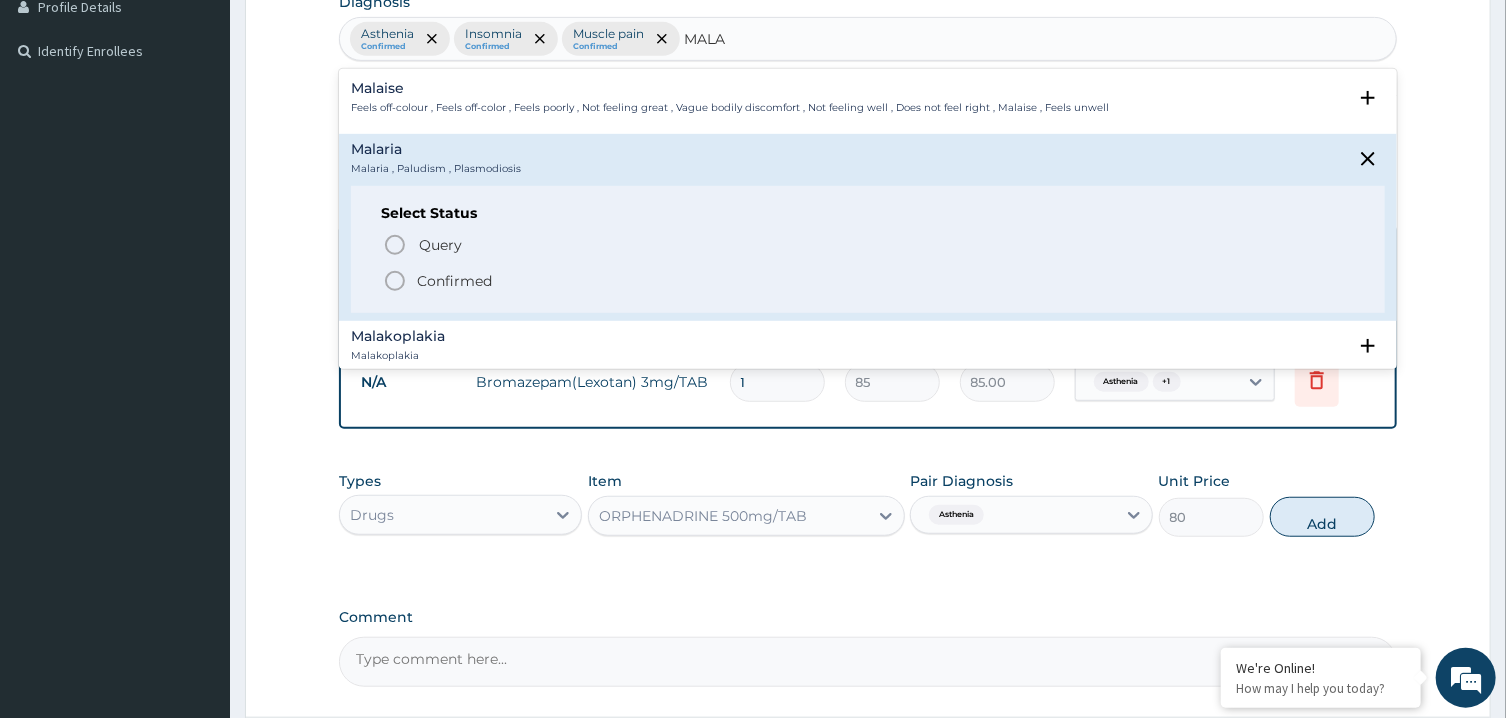 click 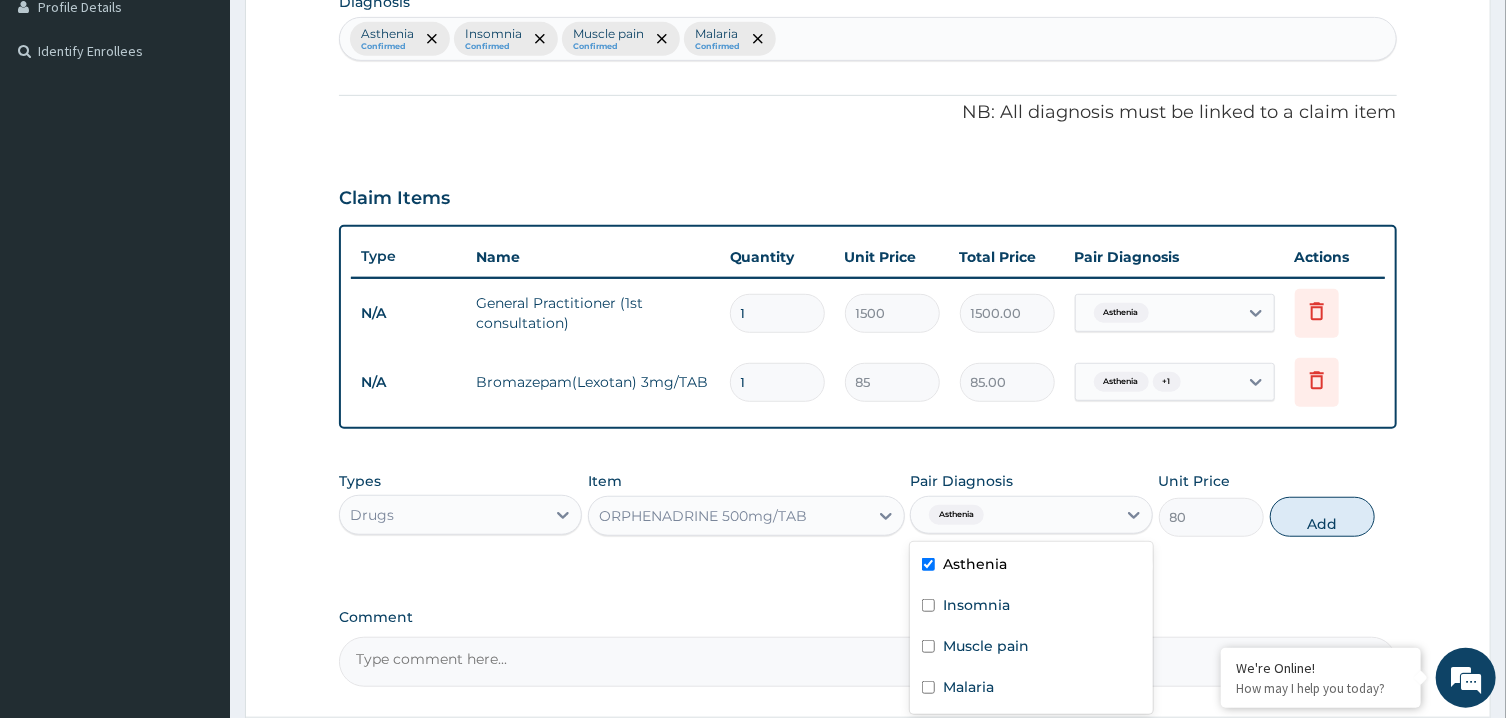 click on "Asthenia" at bounding box center (1013, 515) 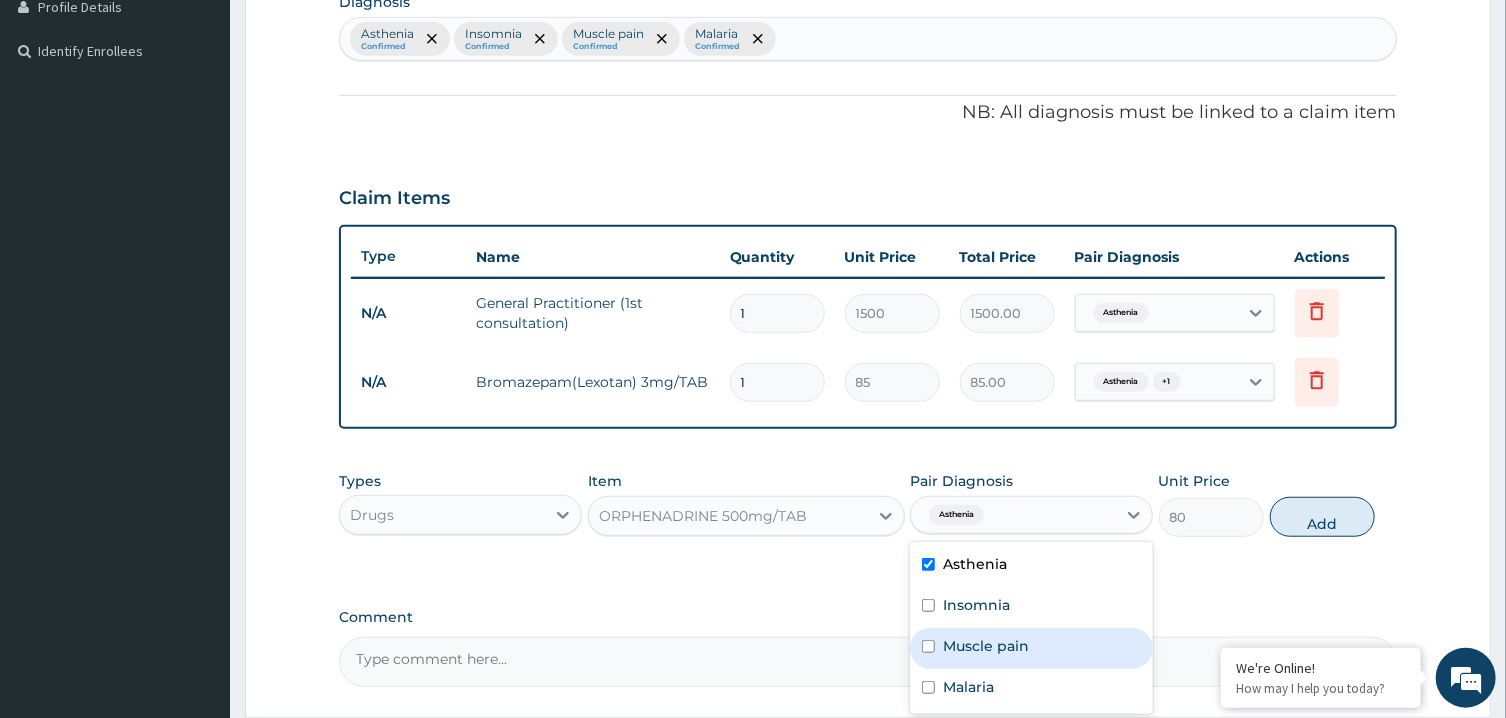 click on "Muscle pain" at bounding box center [986, 646] 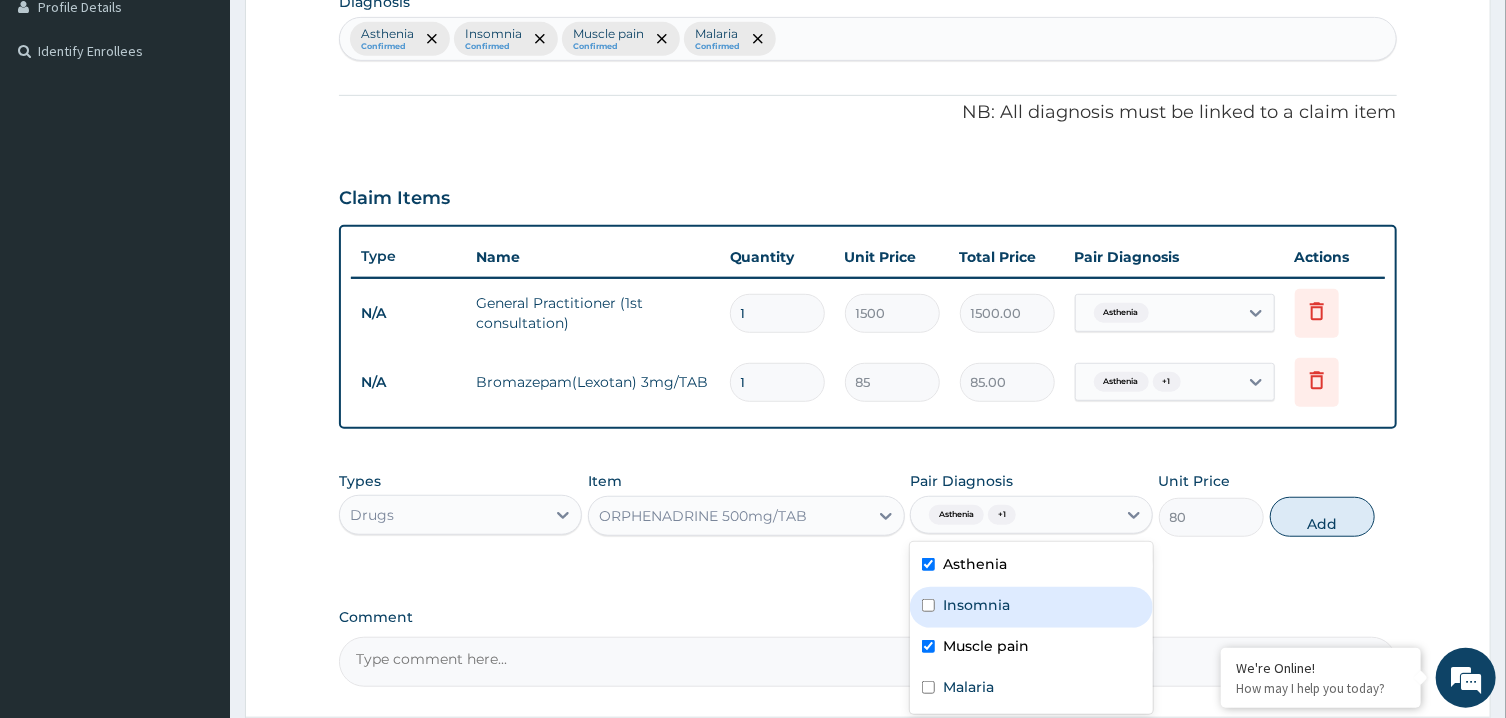 checkbox on "true" 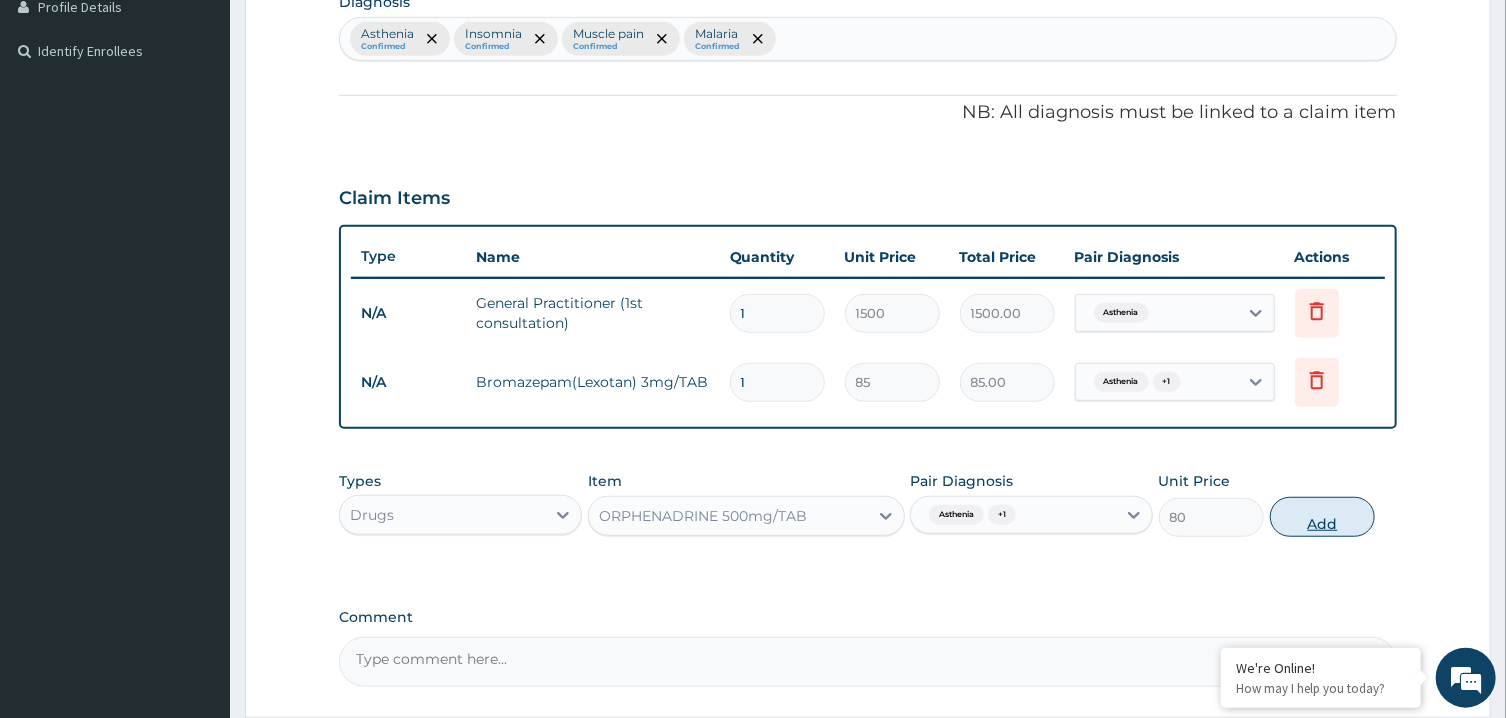 click on "Add" at bounding box center (1323, 517) 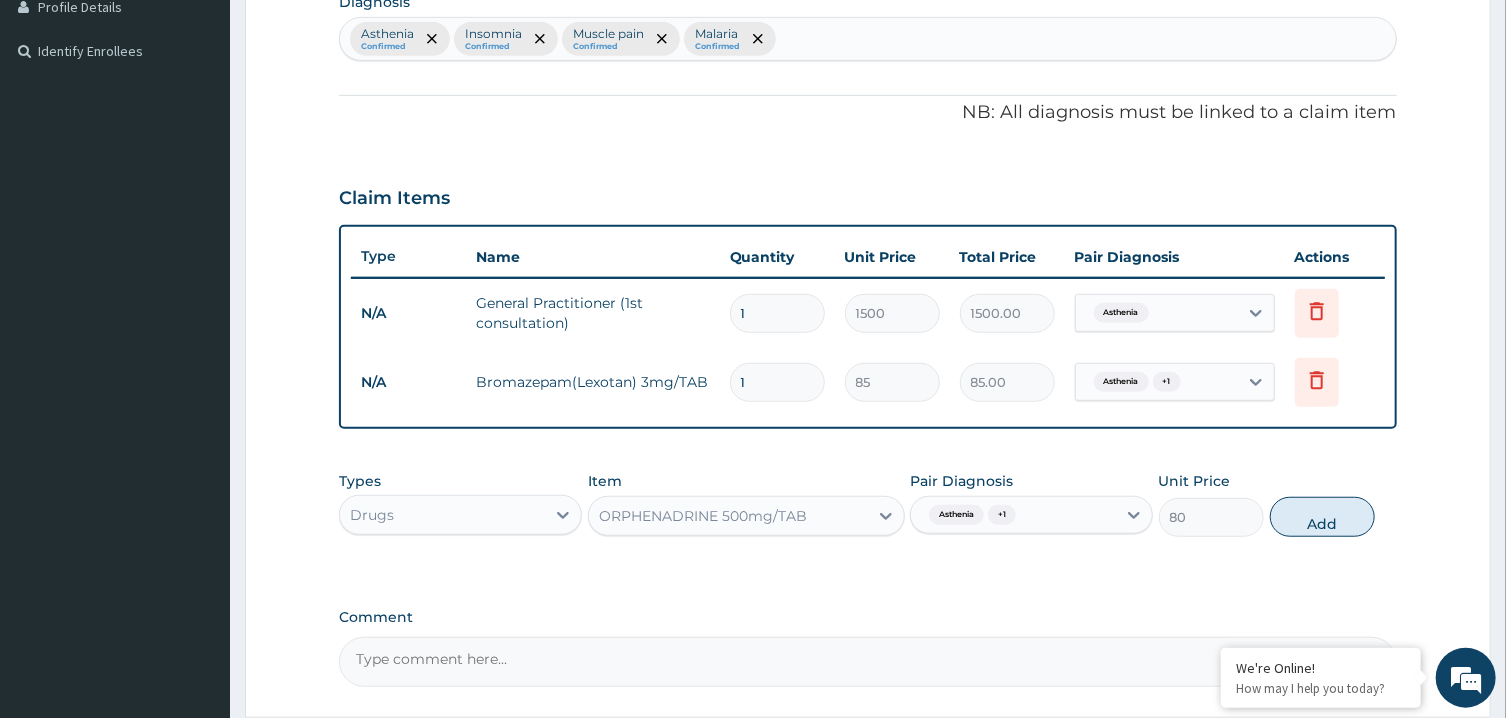type on "0" 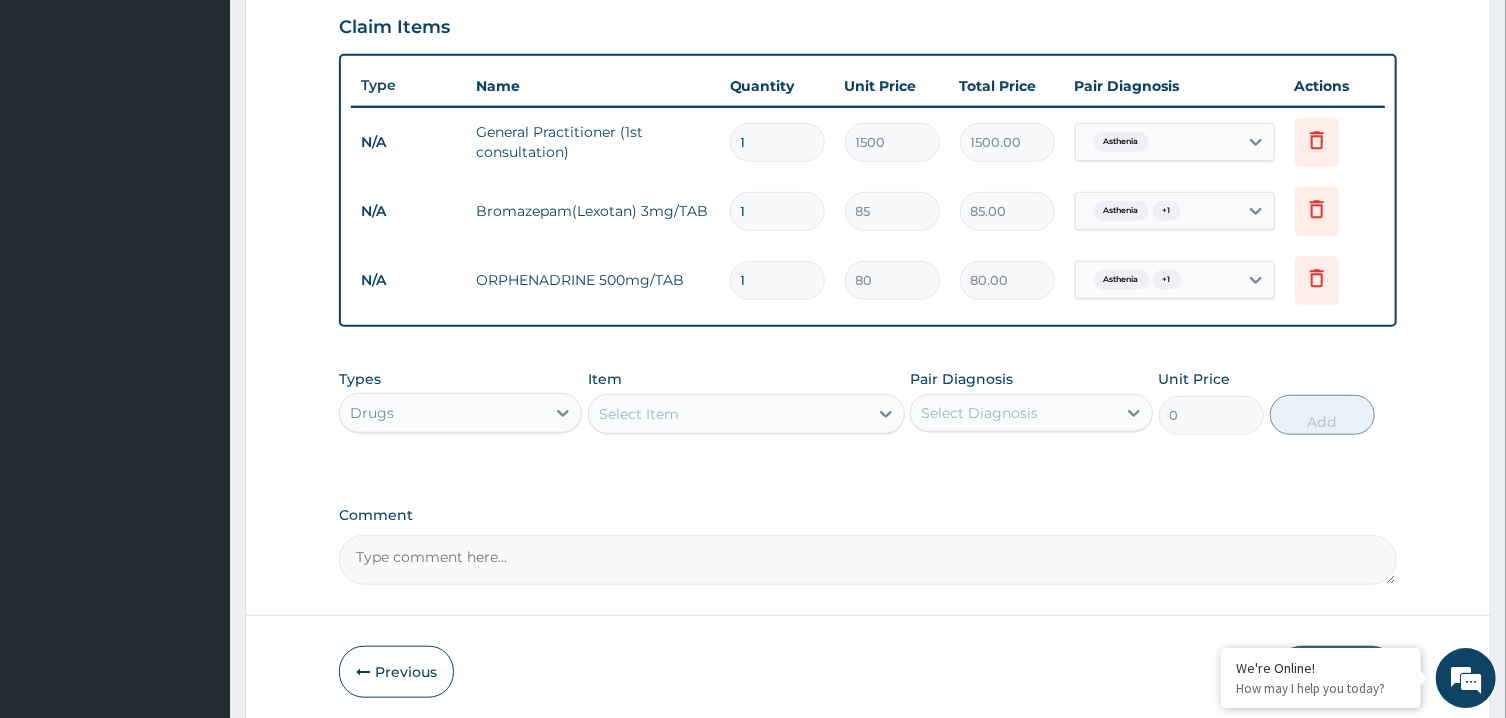 scroll, scrollTop: 764, scrollLeft: 0, axis: vertical 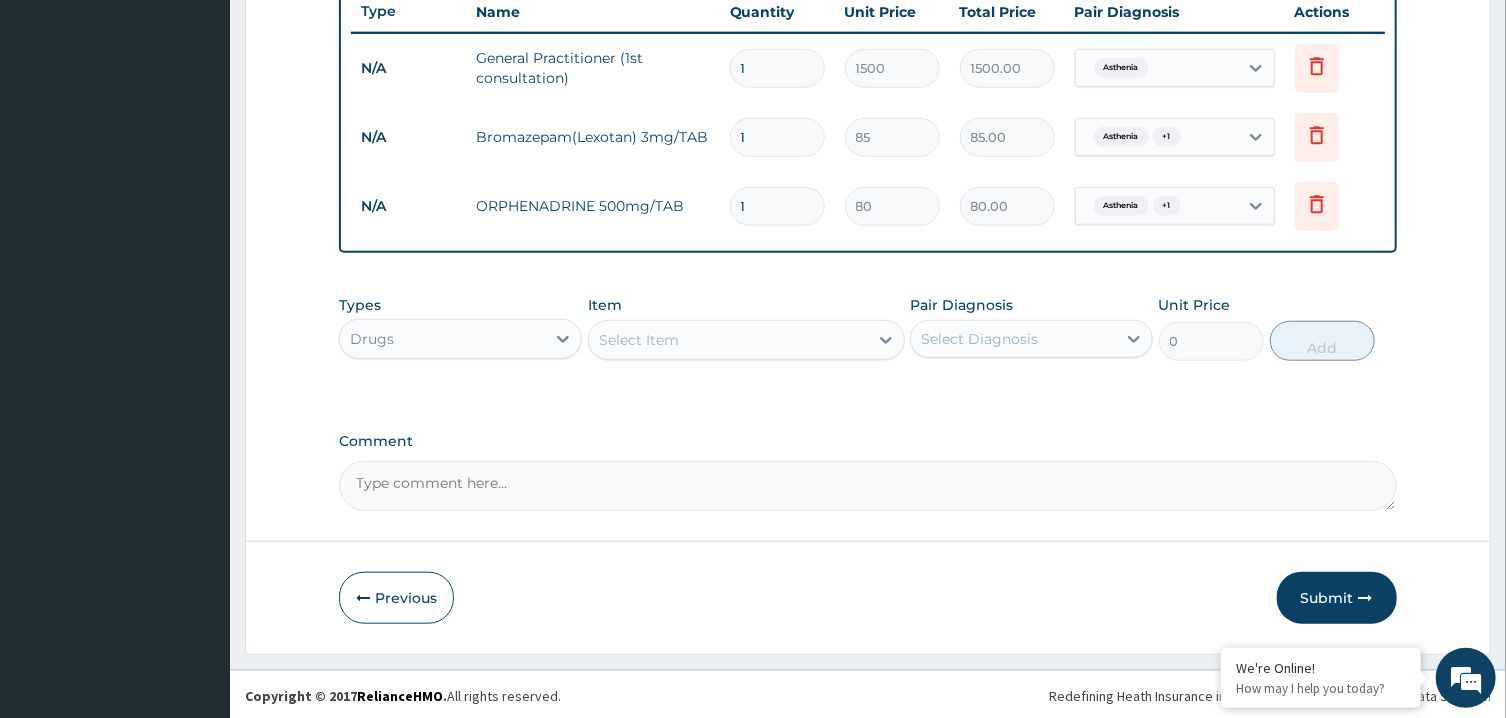 click on "Select Item" at bounding box center [728, 340] 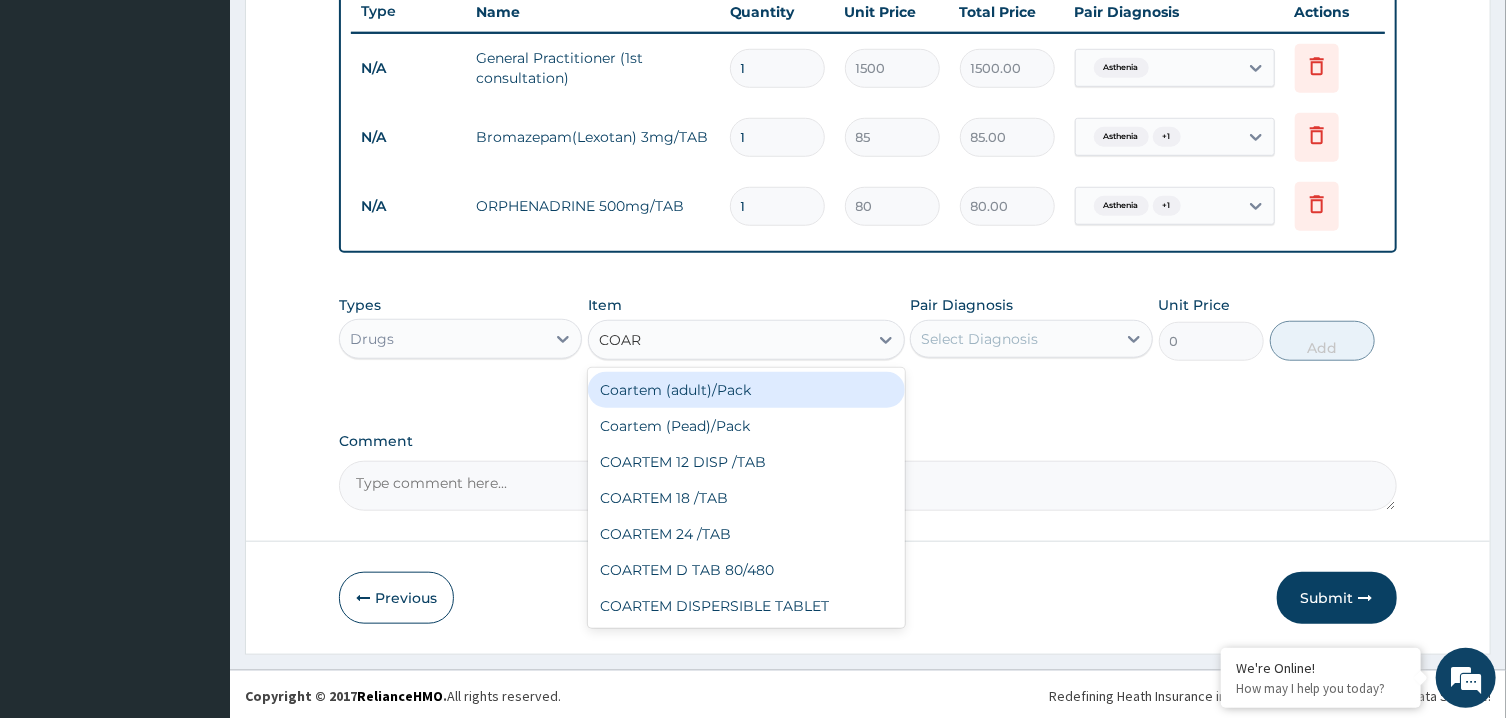 type on "COART" 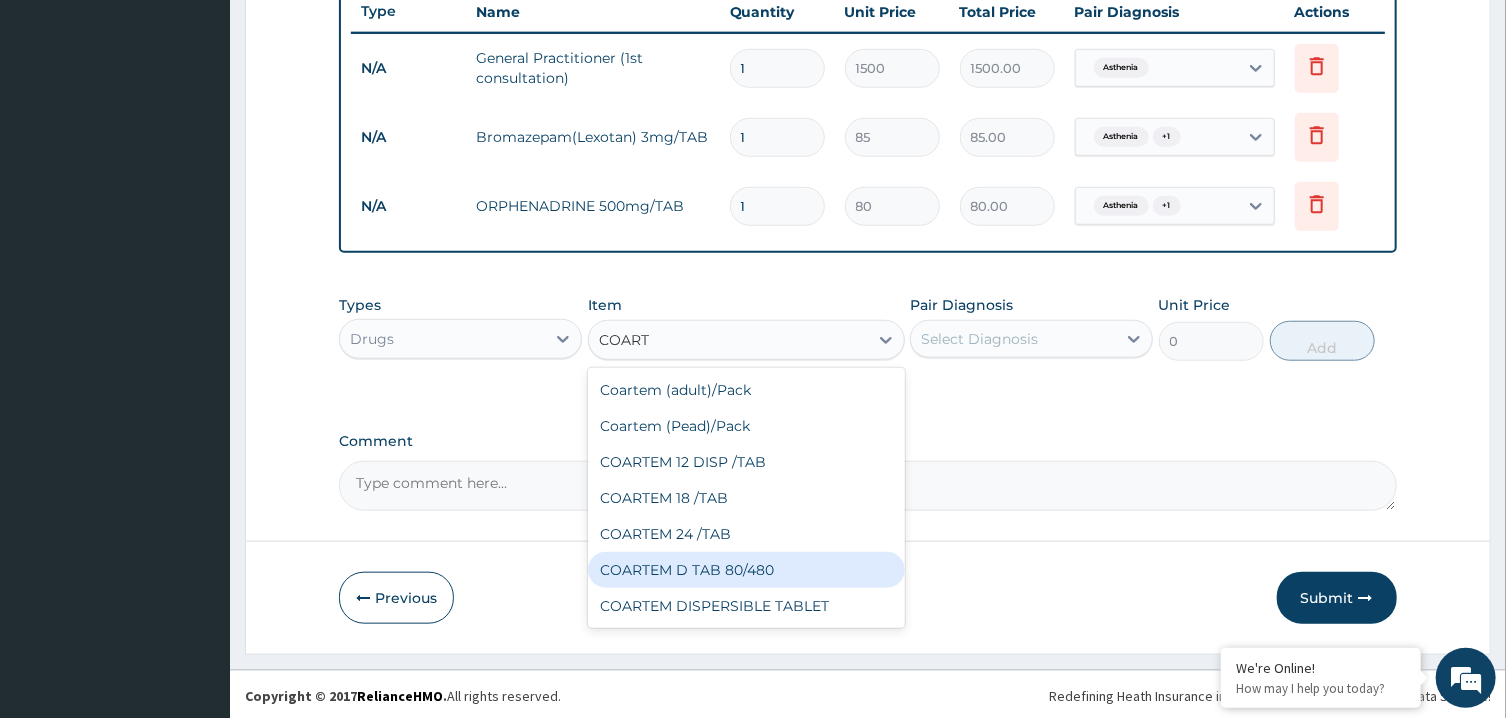 click on "COARTEM D TAB 80/480" at bounding box center (746, 570) 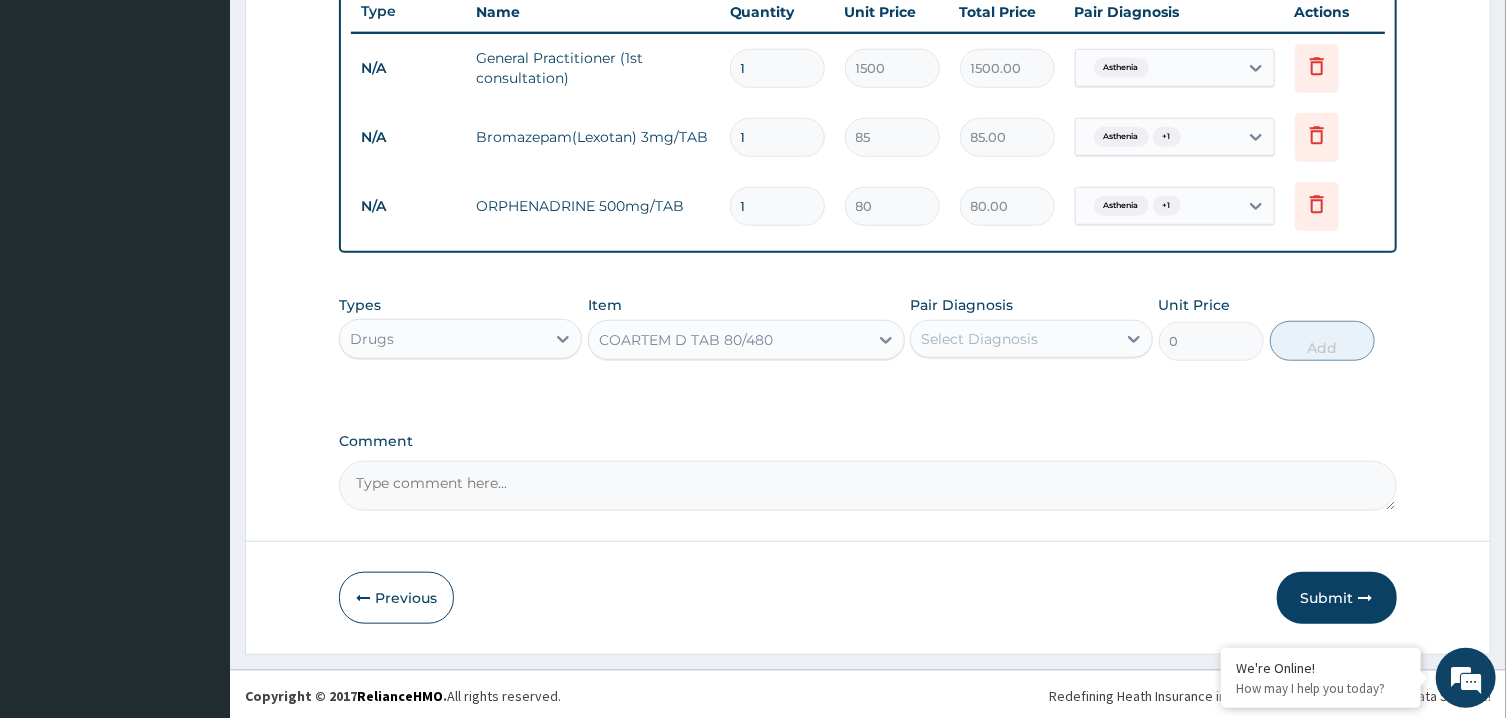 type 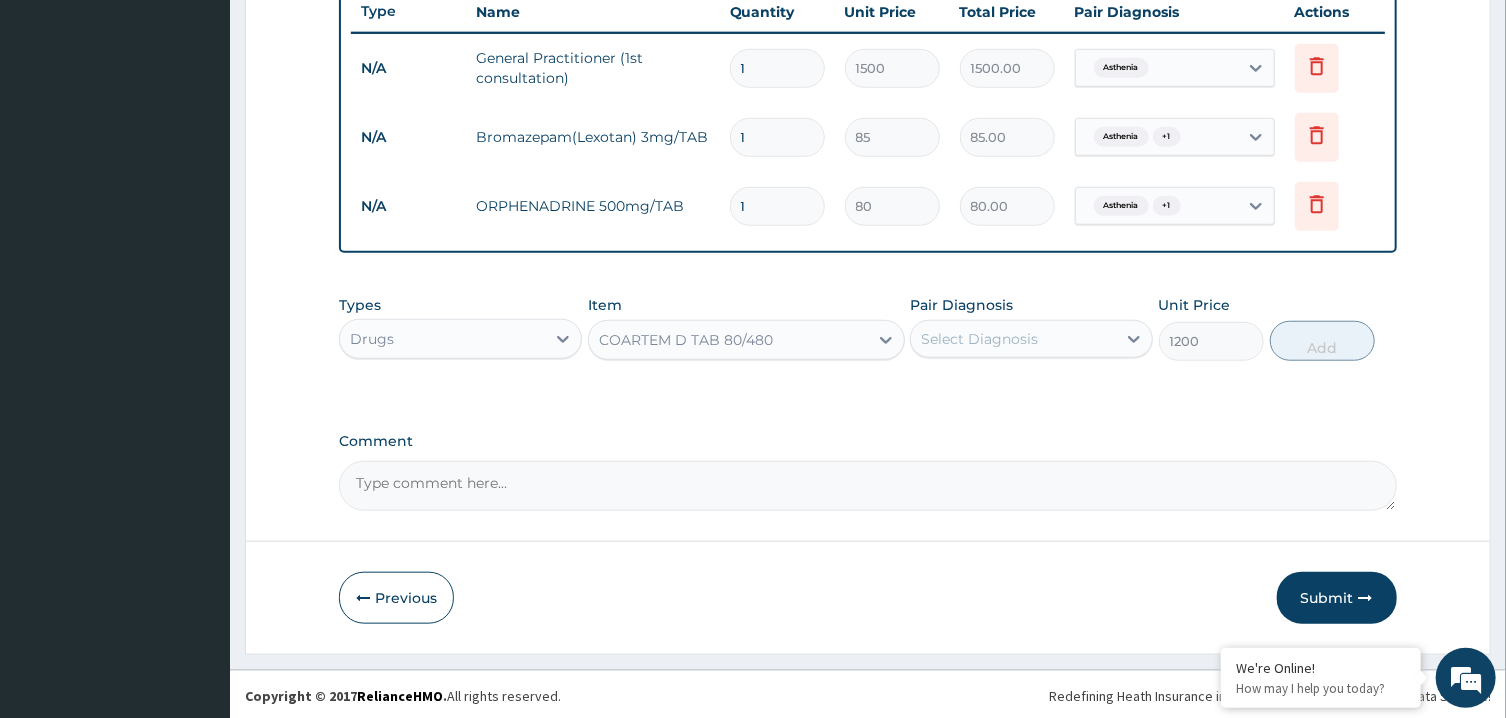 click on "Select Diagnosis" at bounding box center [1013, 339] 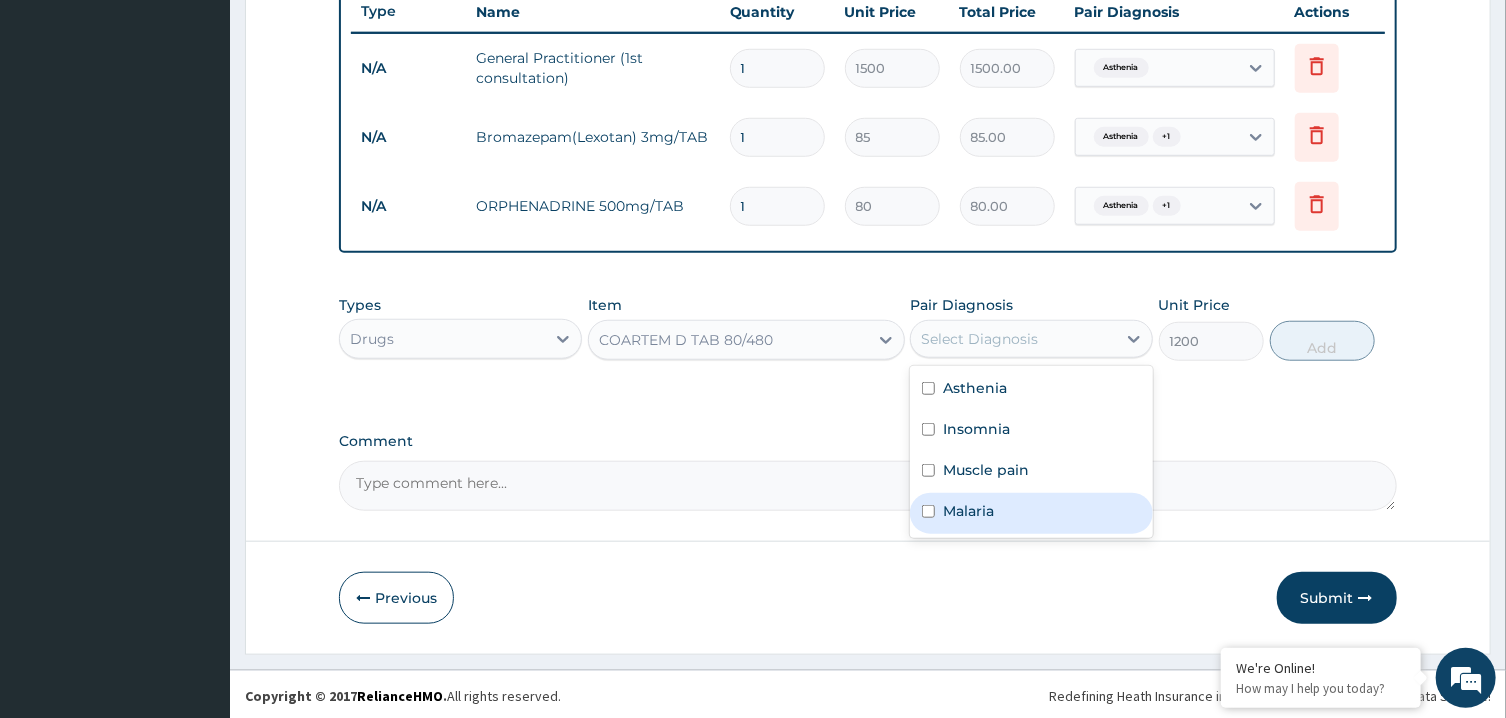 click on "Malaria" at bounding box center (1031, 513) 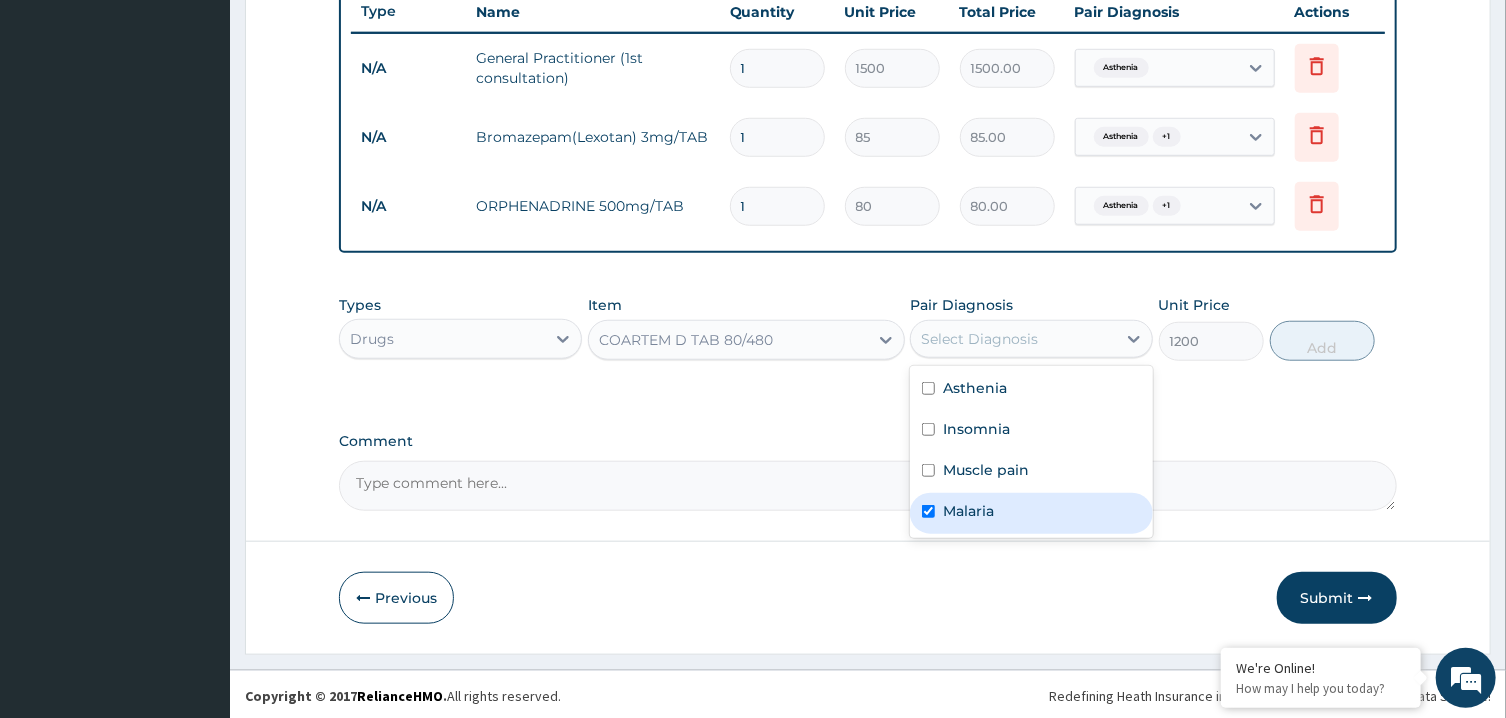 checkbox on "true" 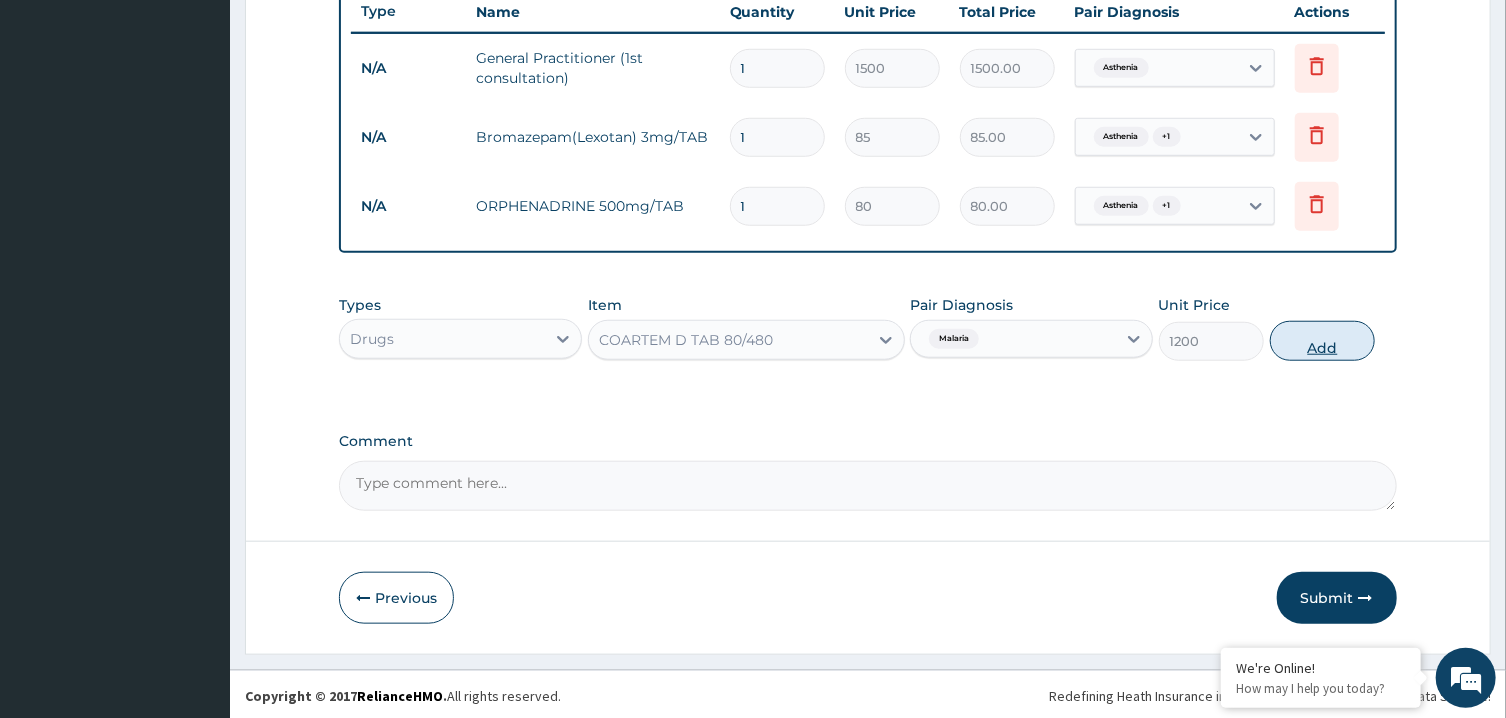 click on "Add" at bounding box center [1323, 341] 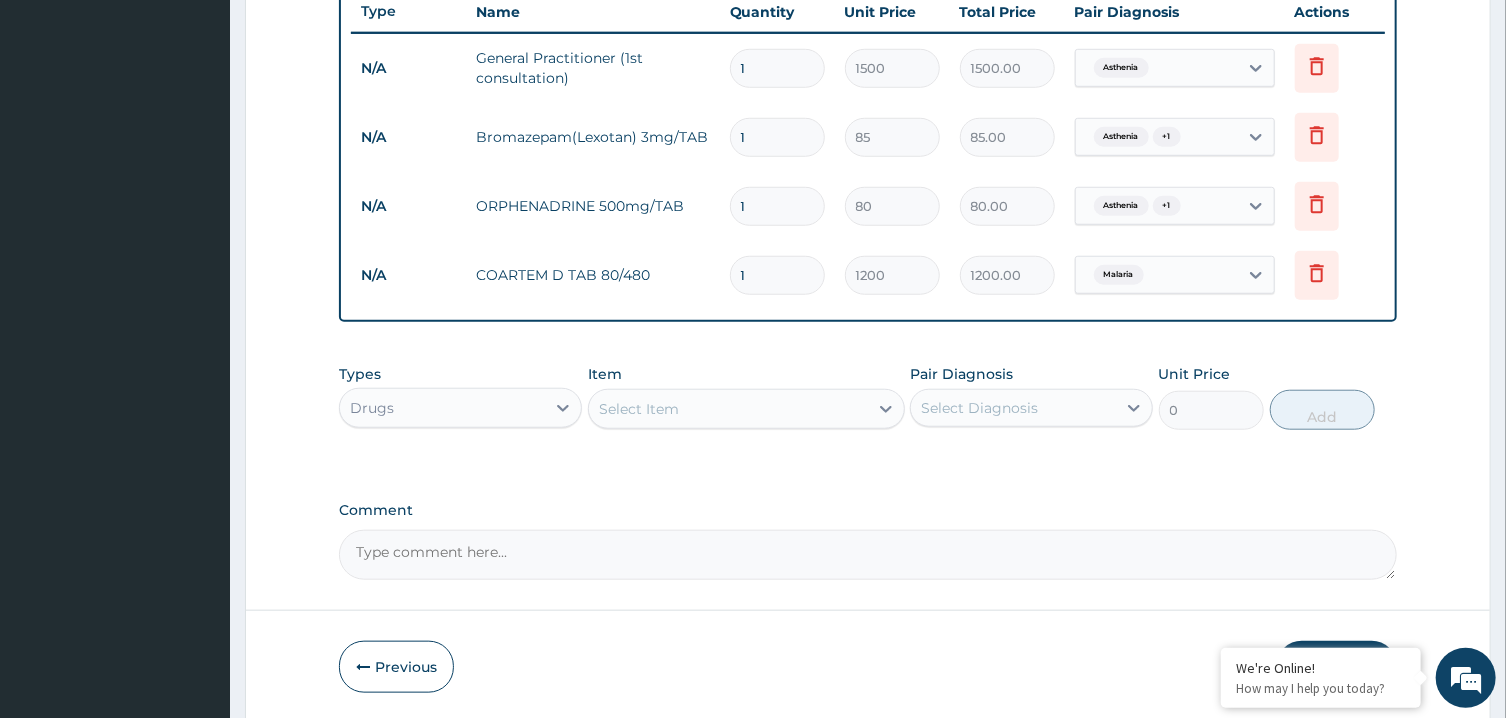 click on "Select Item" at bounding box center [728, 409] 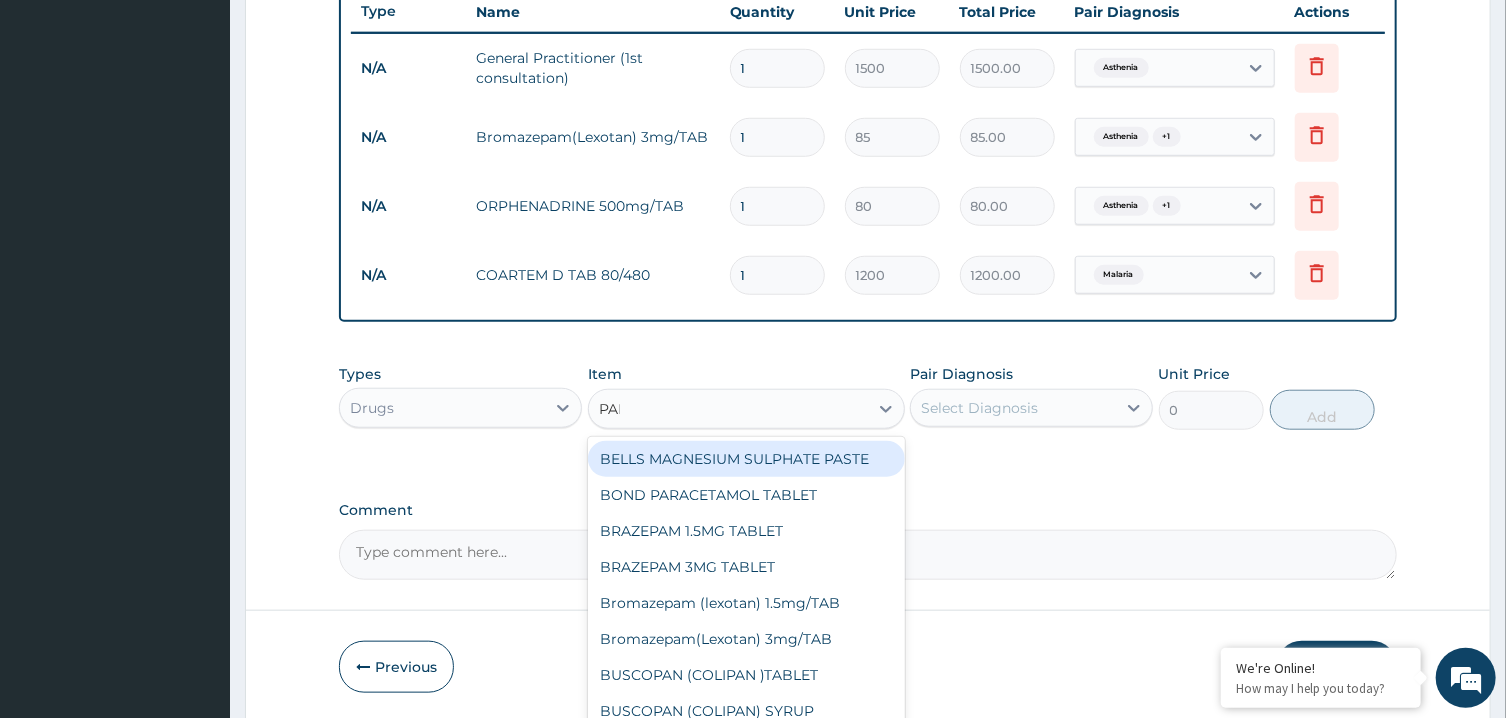 type on "PANA" 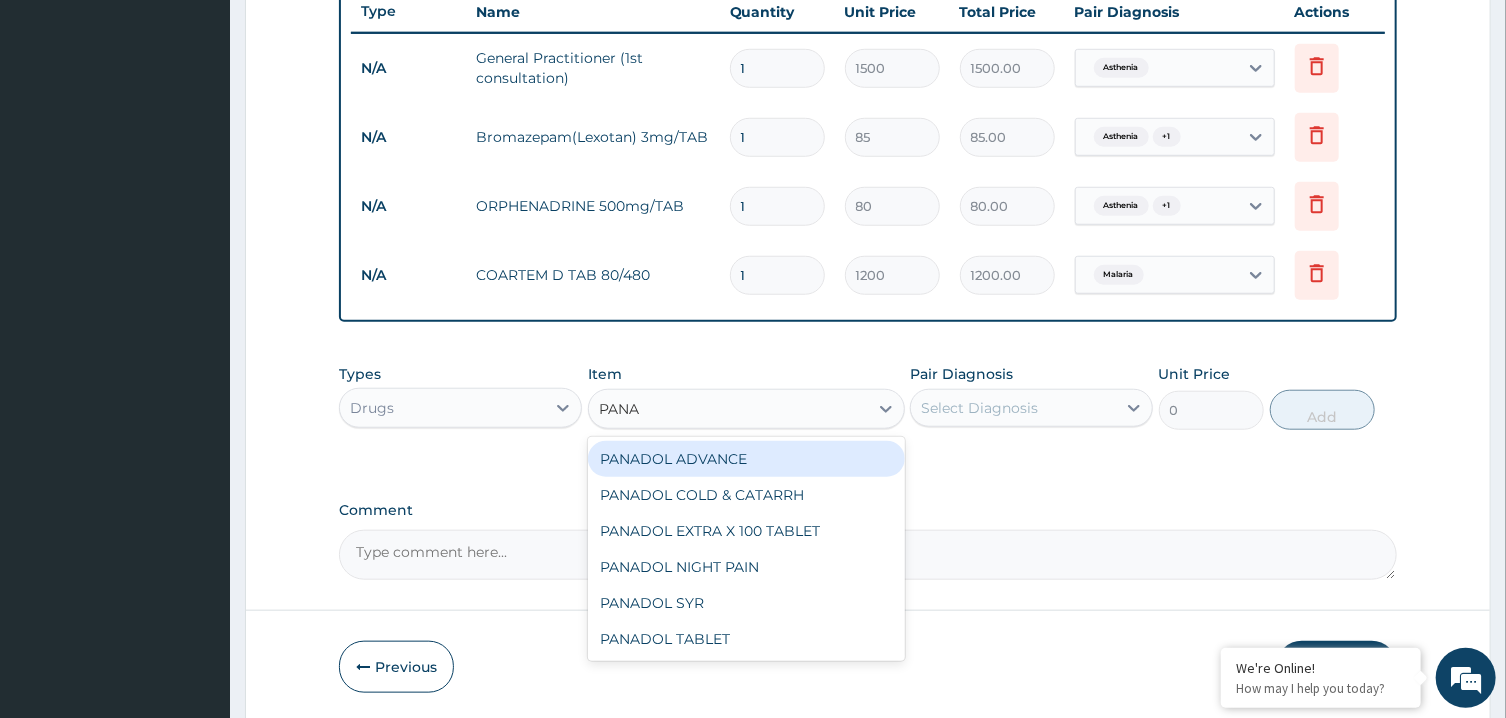 click on "PANADOL ADVANCE" at bounding box center [746, 459] 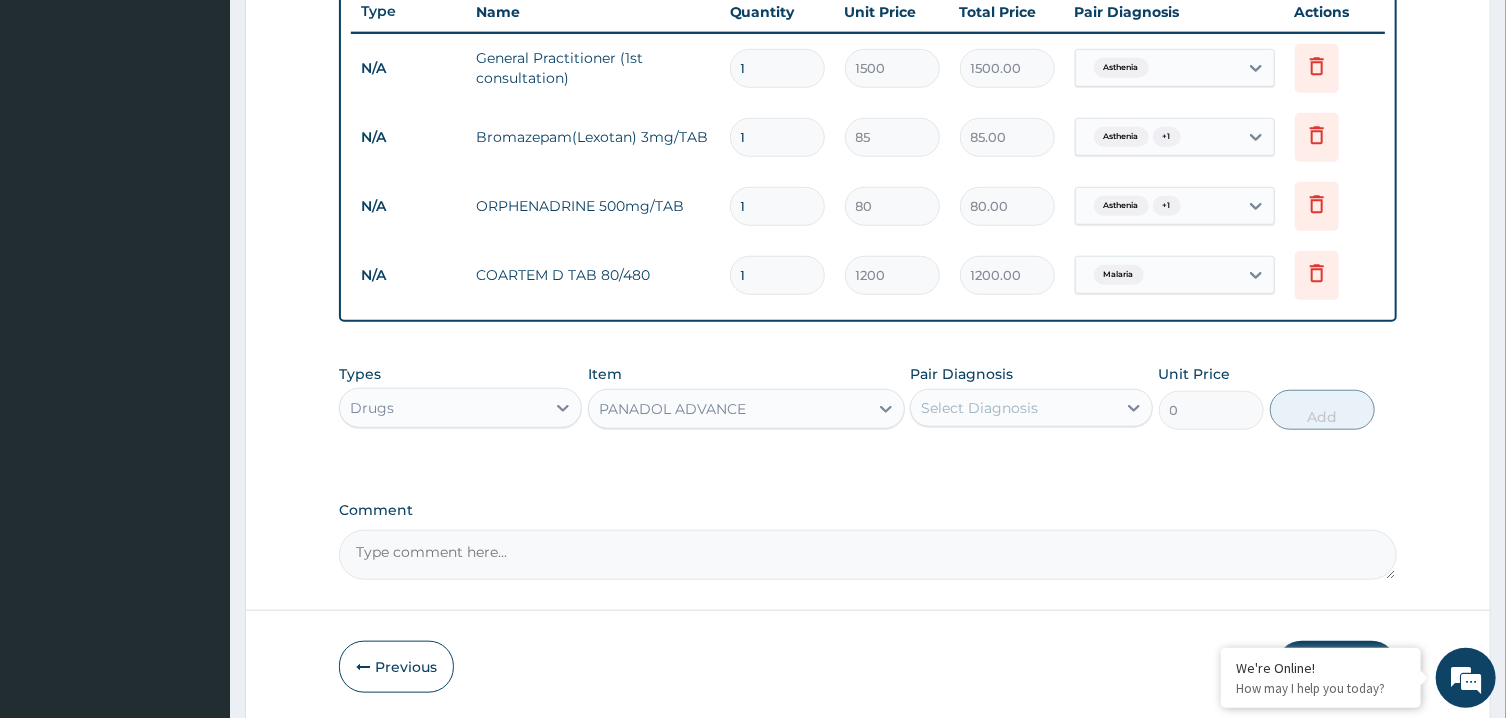 type 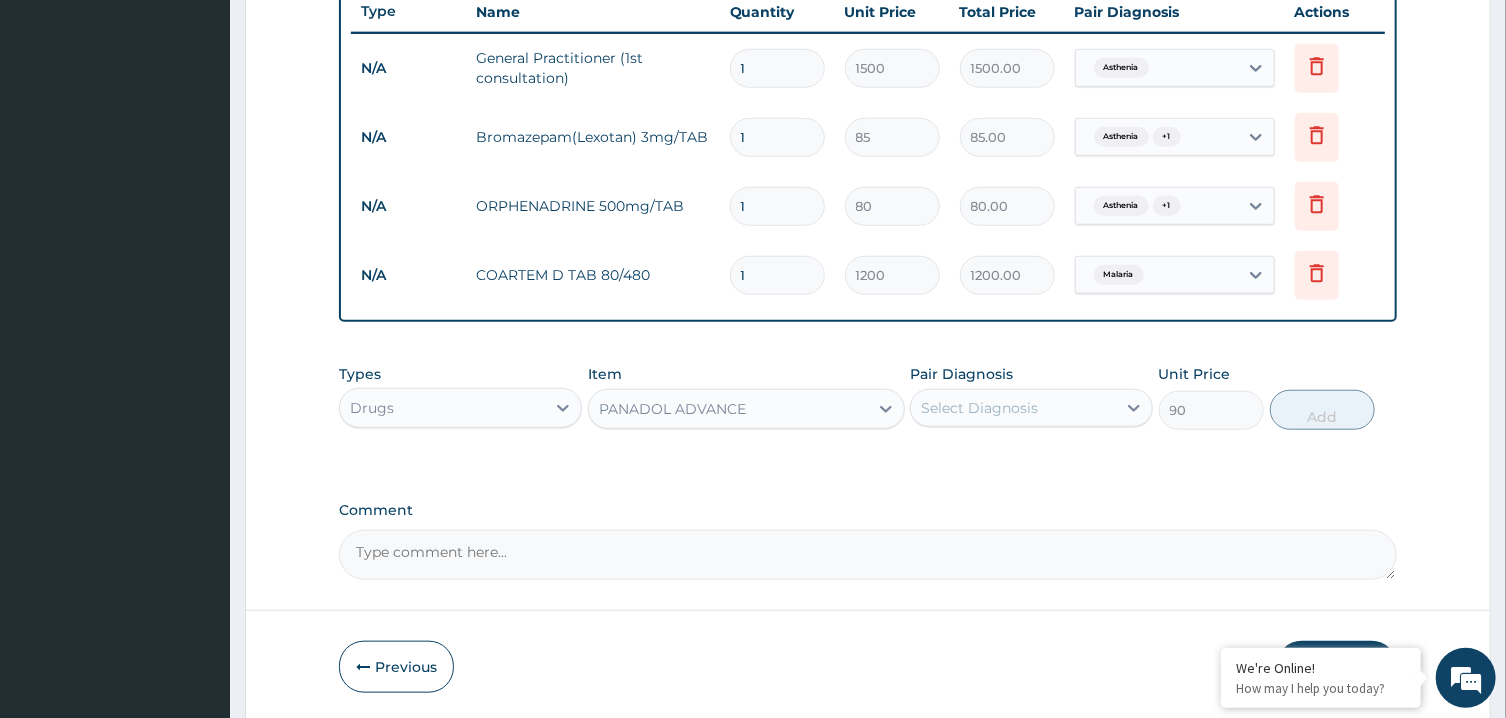 drag, startPoint x: 1005, startPoint y: 406, endPoint x: 1006, endPoint y: 421, distance: 15.033297 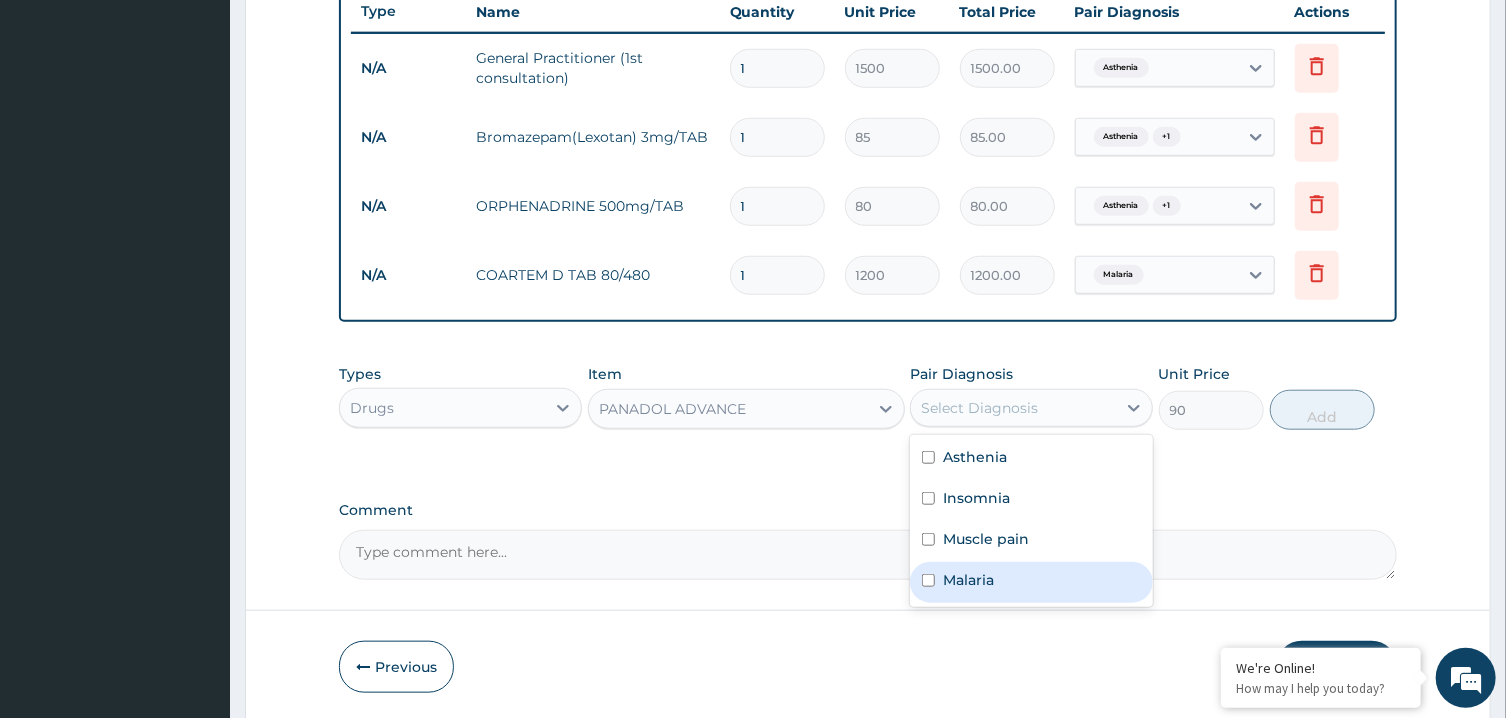 click on "Malaria" at bounding box center [1031, 582] 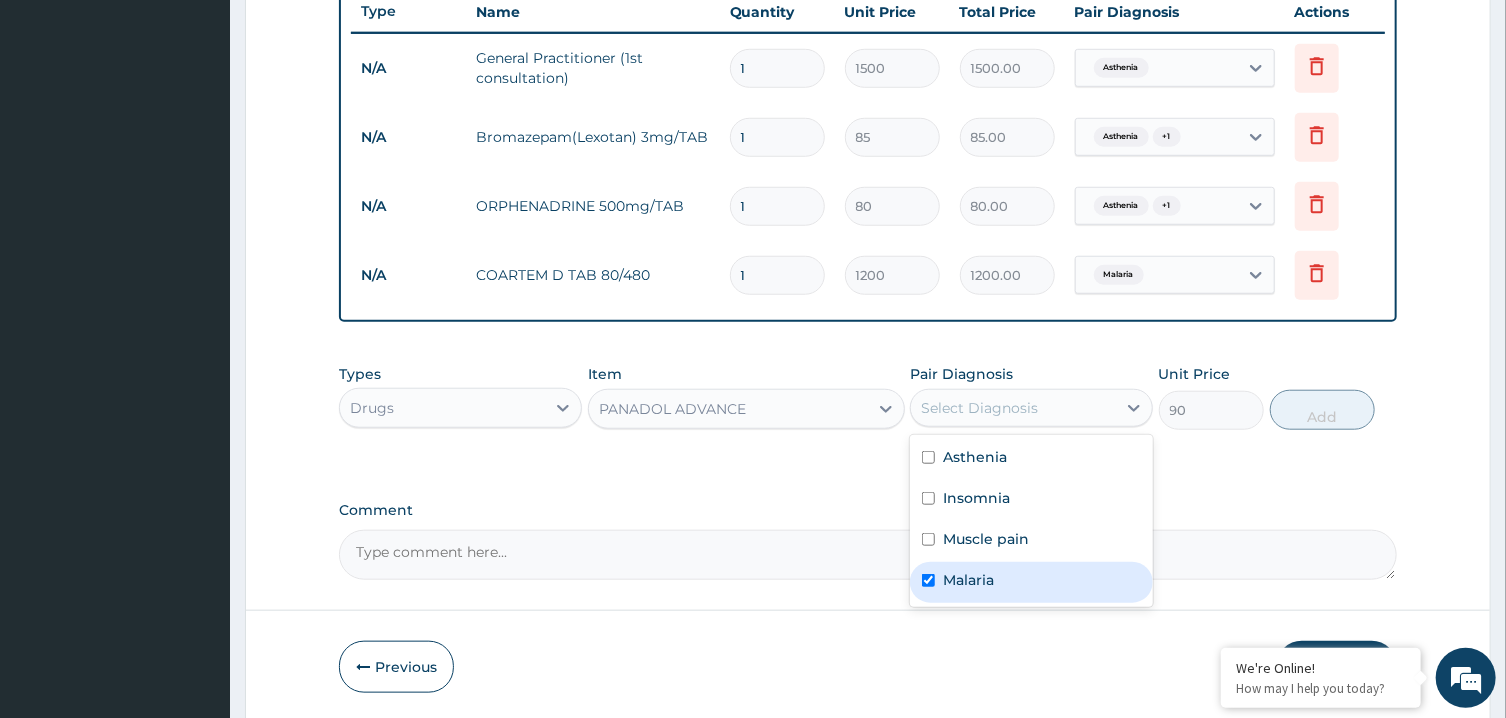 checkbox on "true" 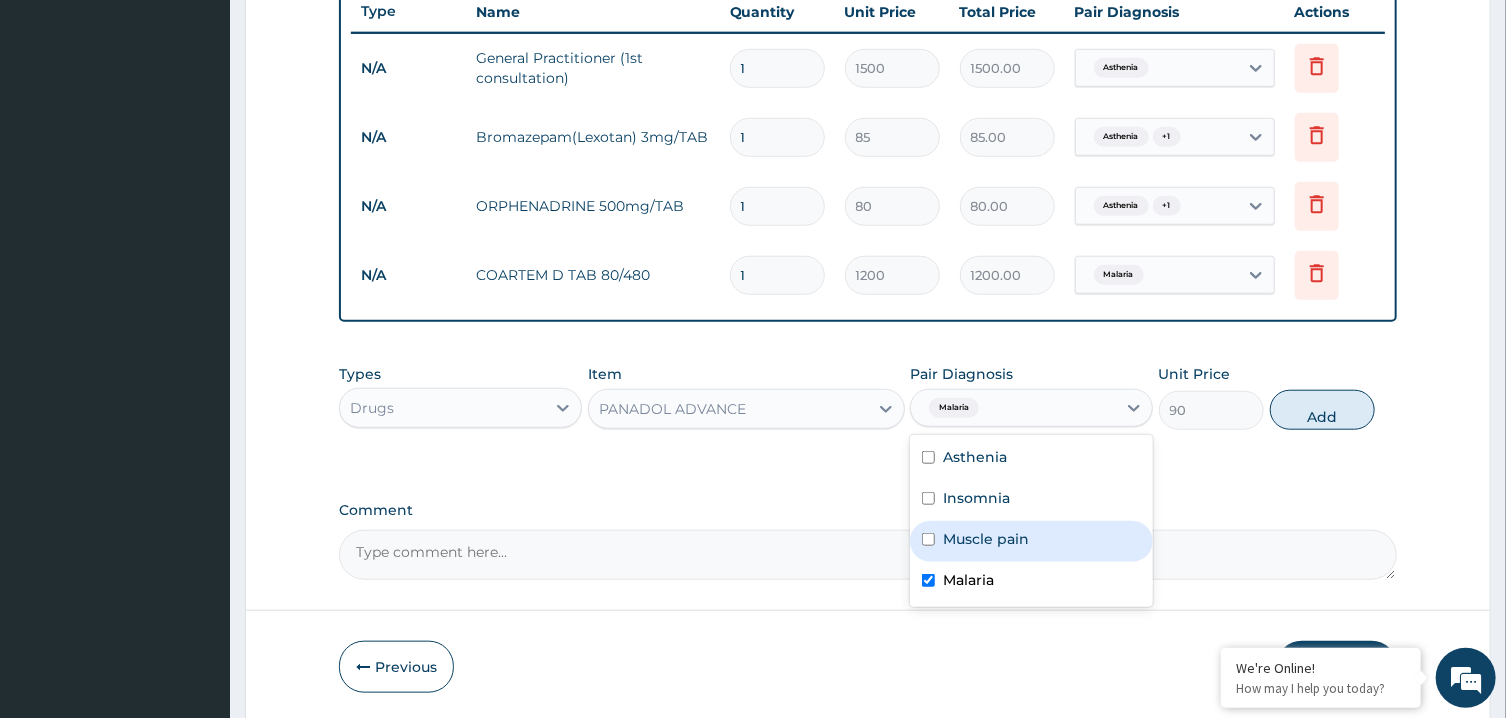 click on "Muscle pain" at bounding box center (1031, 541) 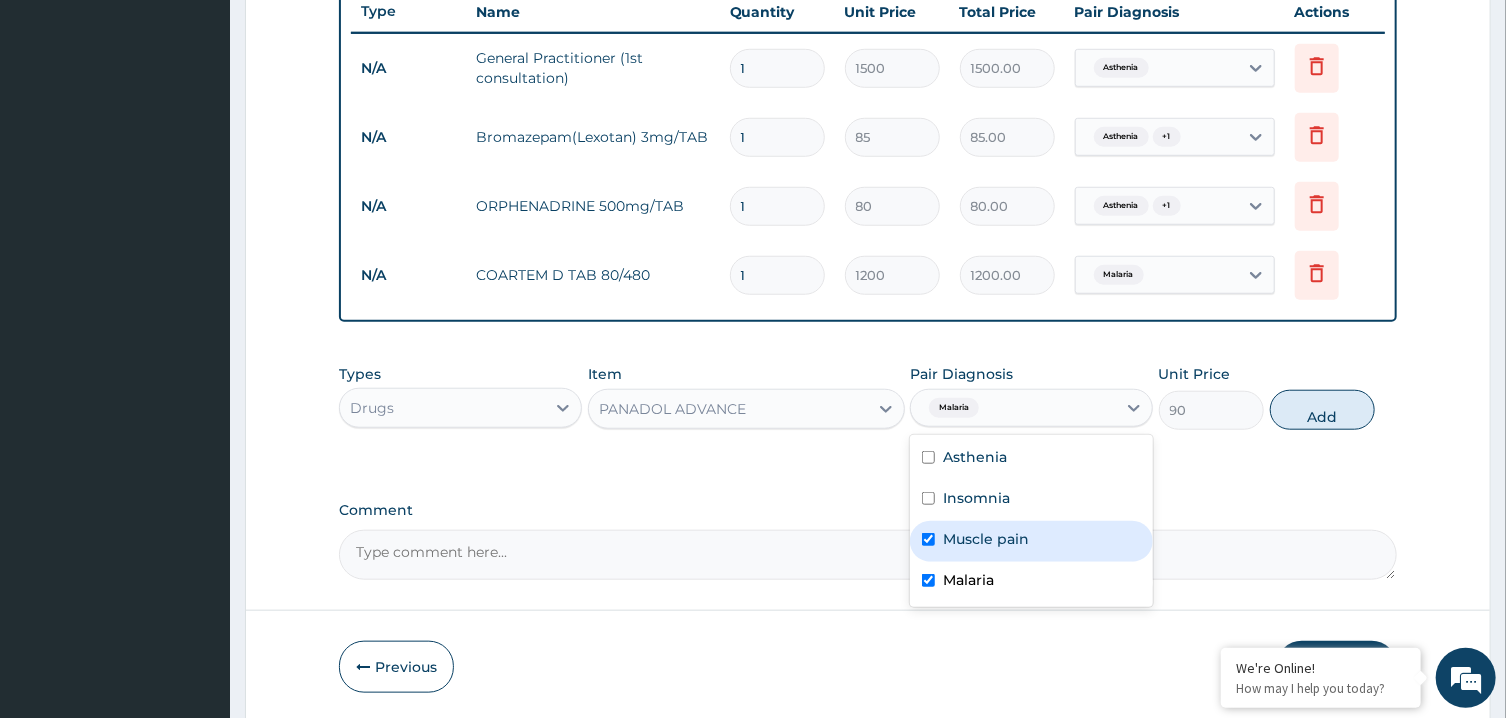 checkbox on "true" 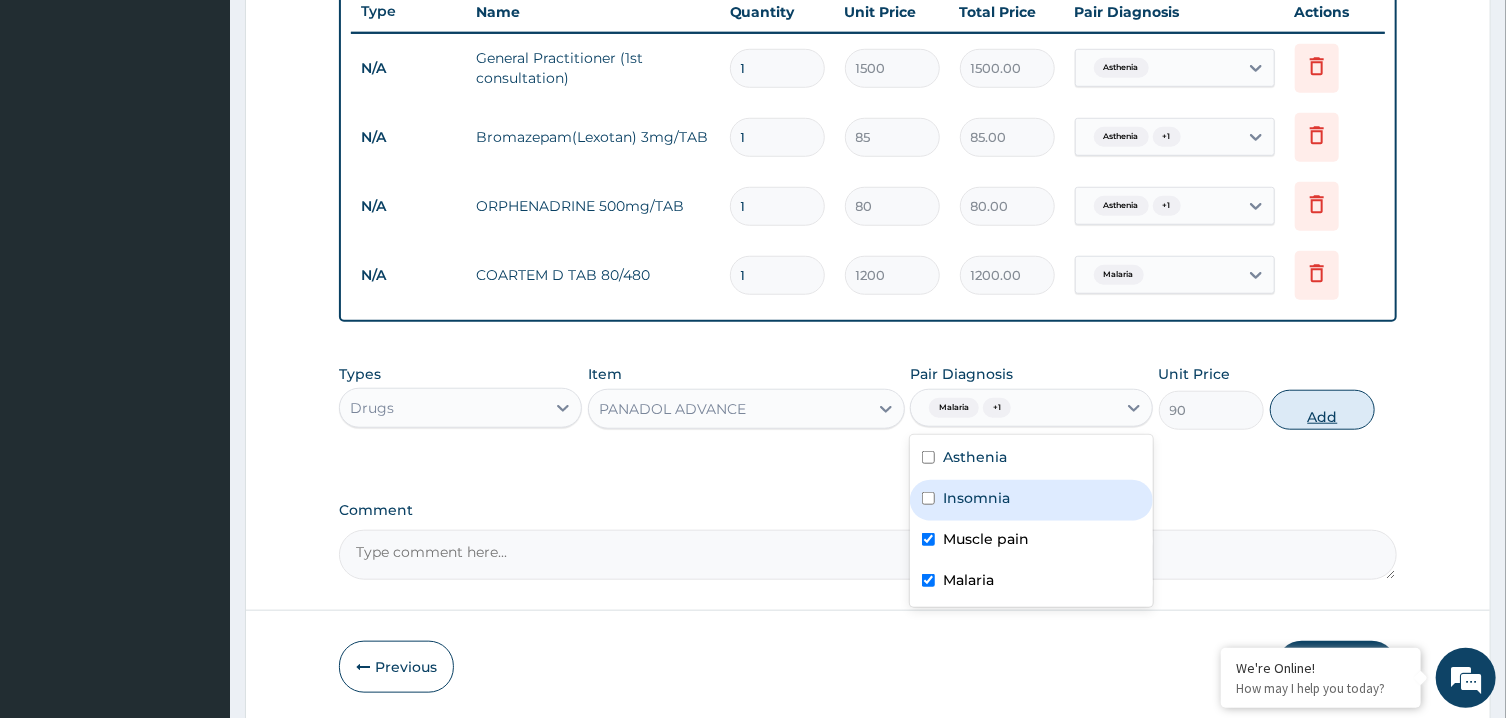 click on "Add" at bounding box center [1323, 410] 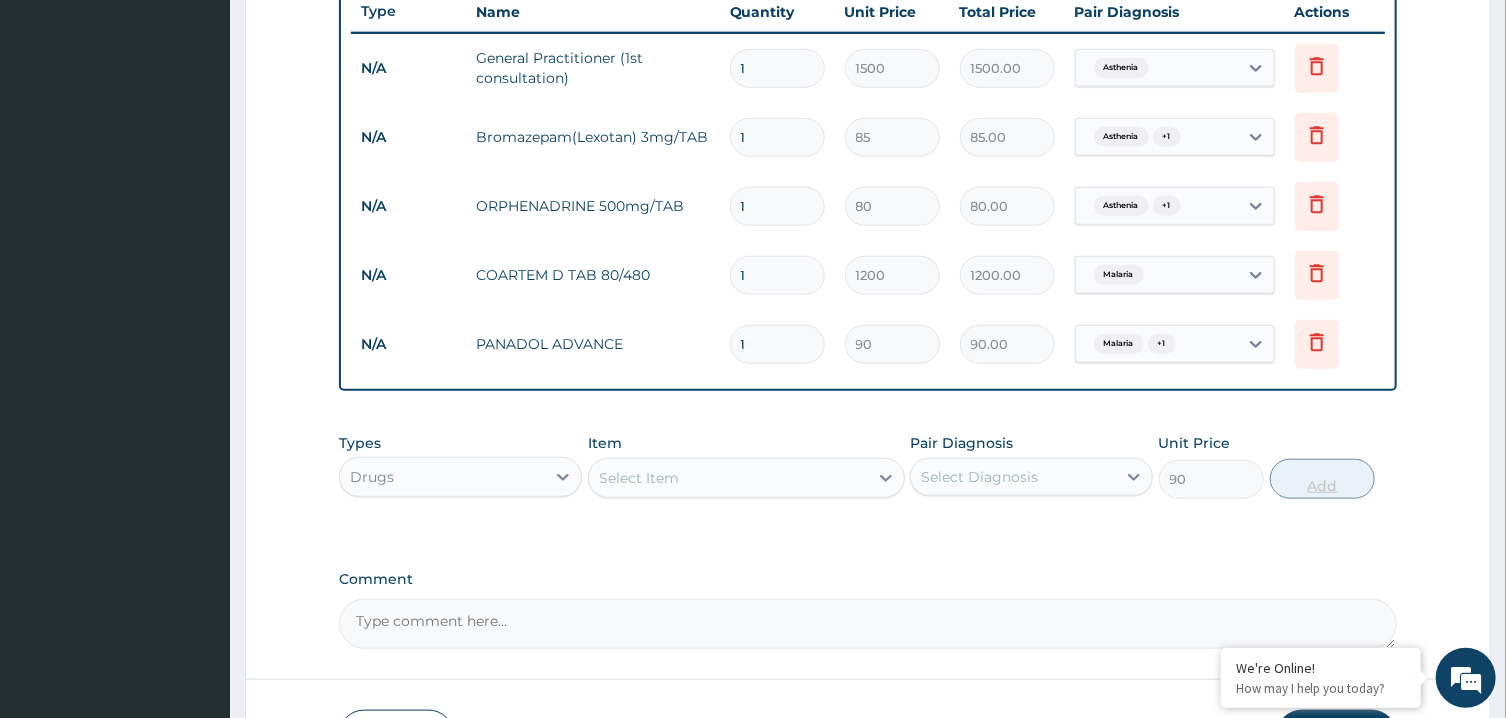 type on "0" 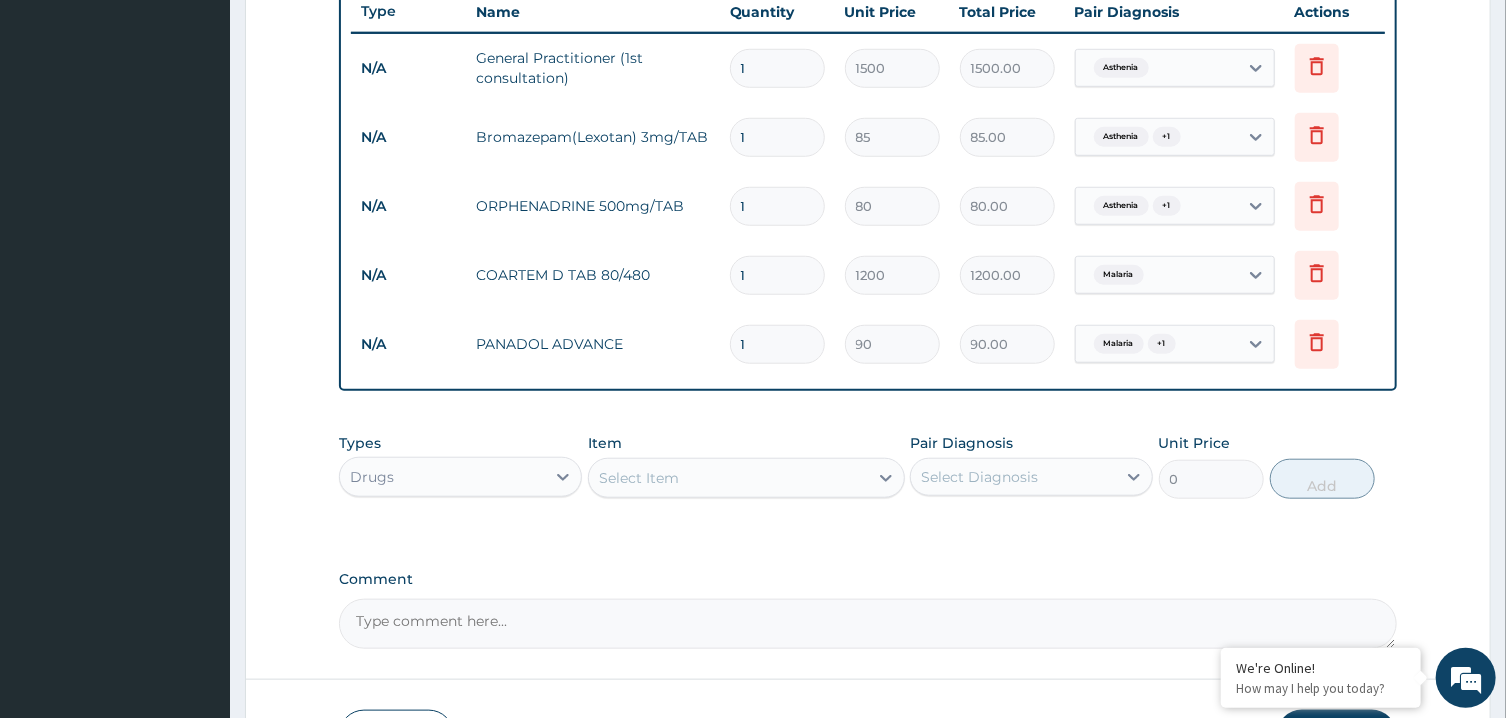 type 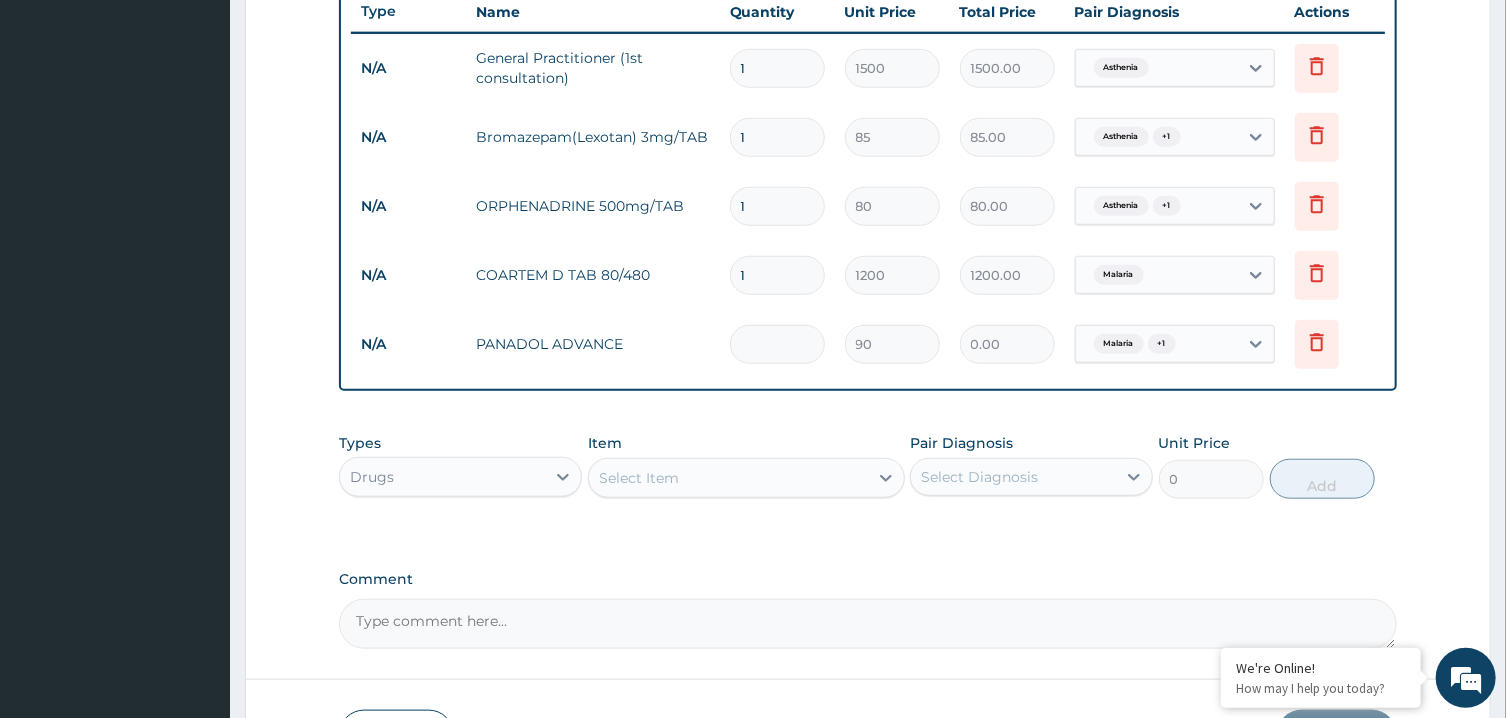 type on "3" 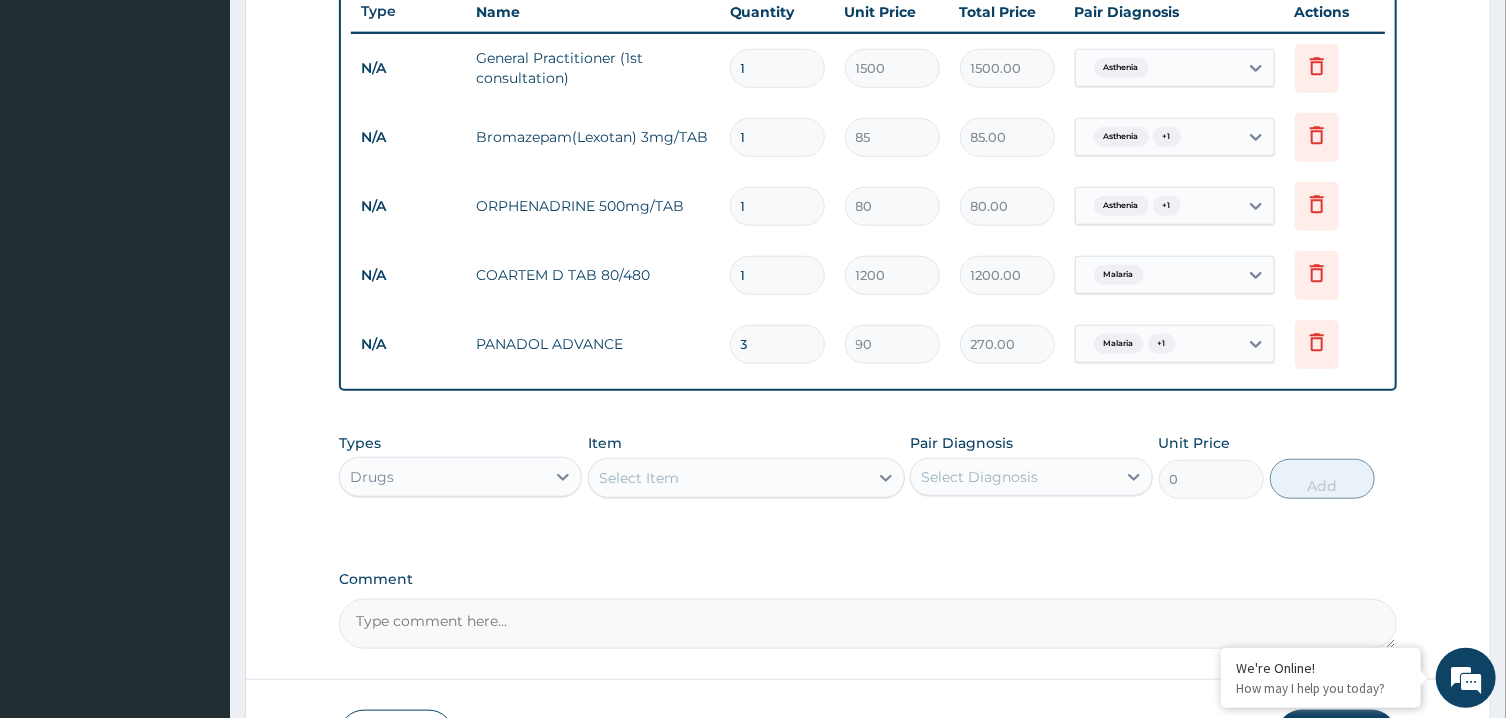 type on "30" 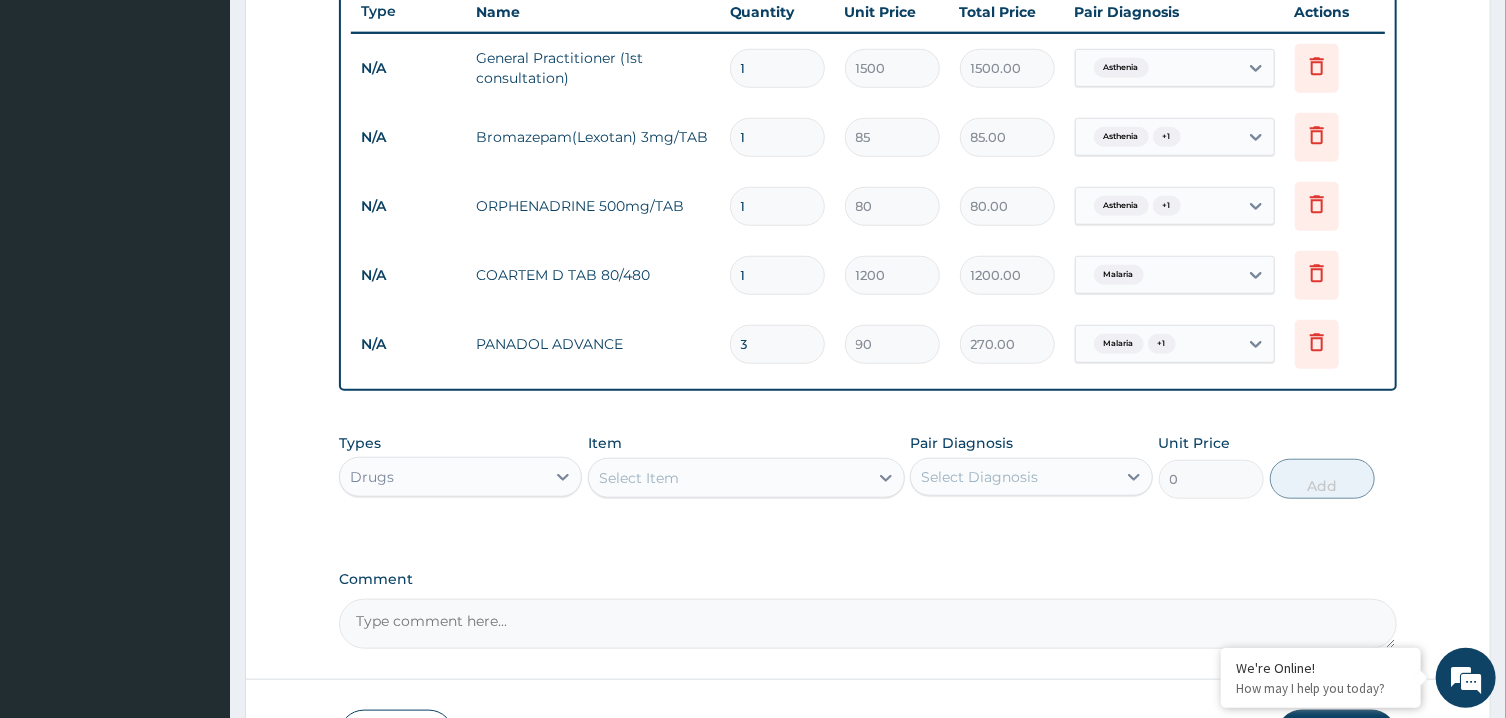 type on "2700.00" 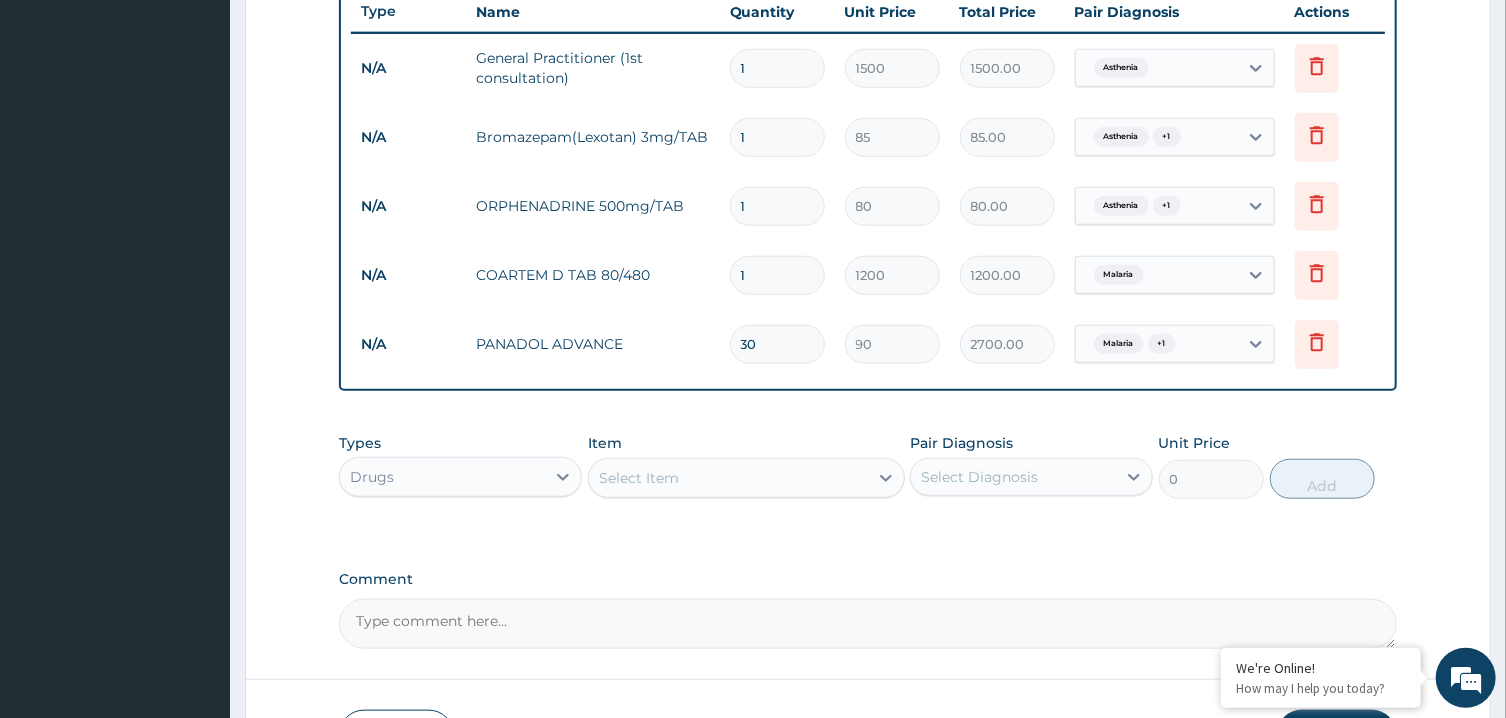 type on "30" 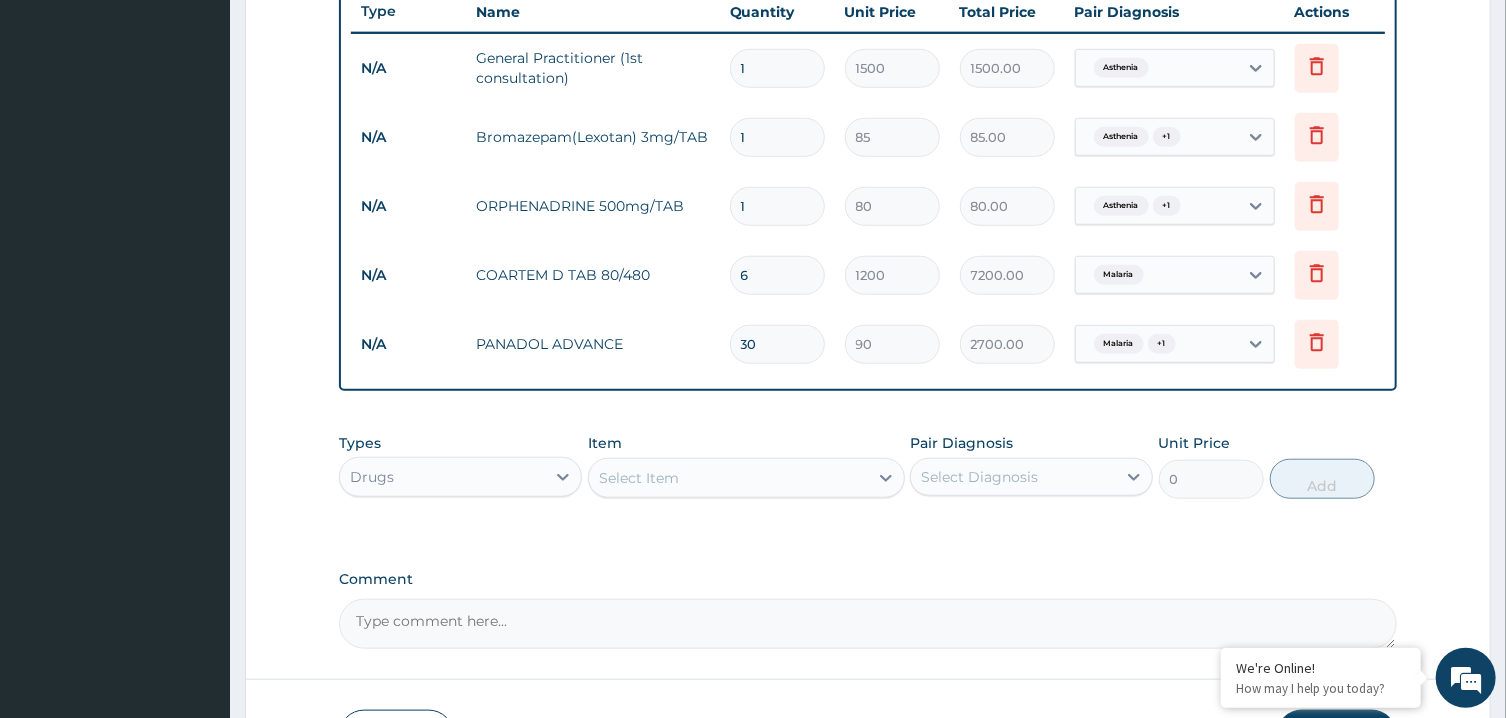 type on "6" 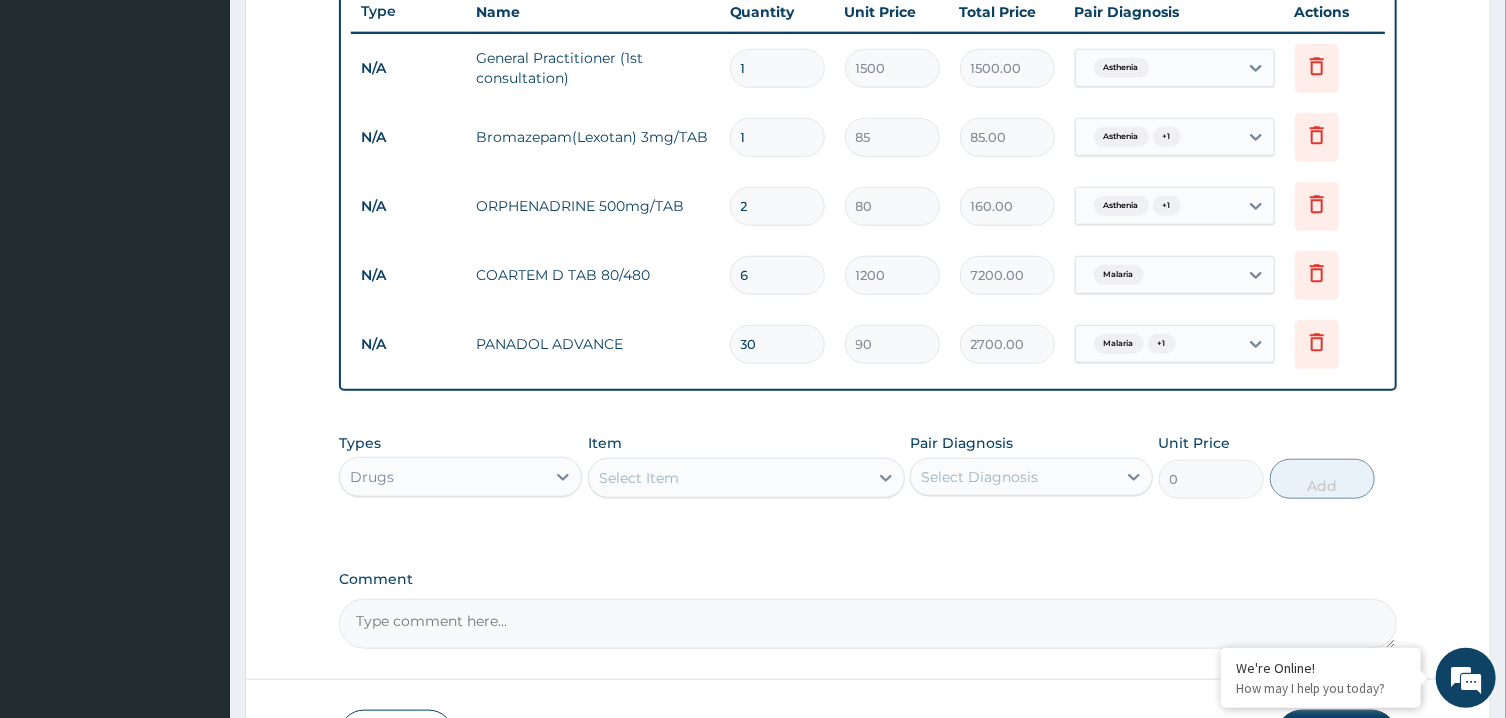 type on "21" 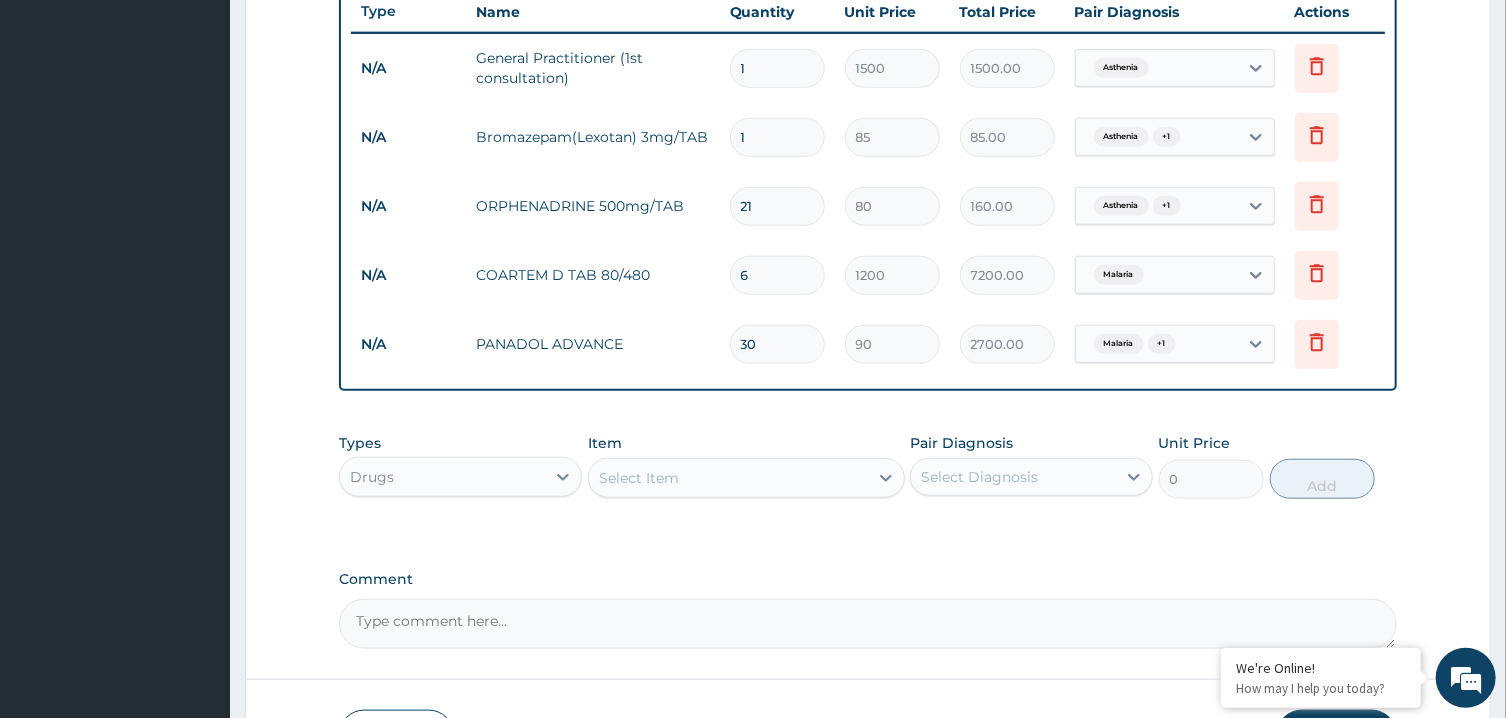 type on "1680.00" 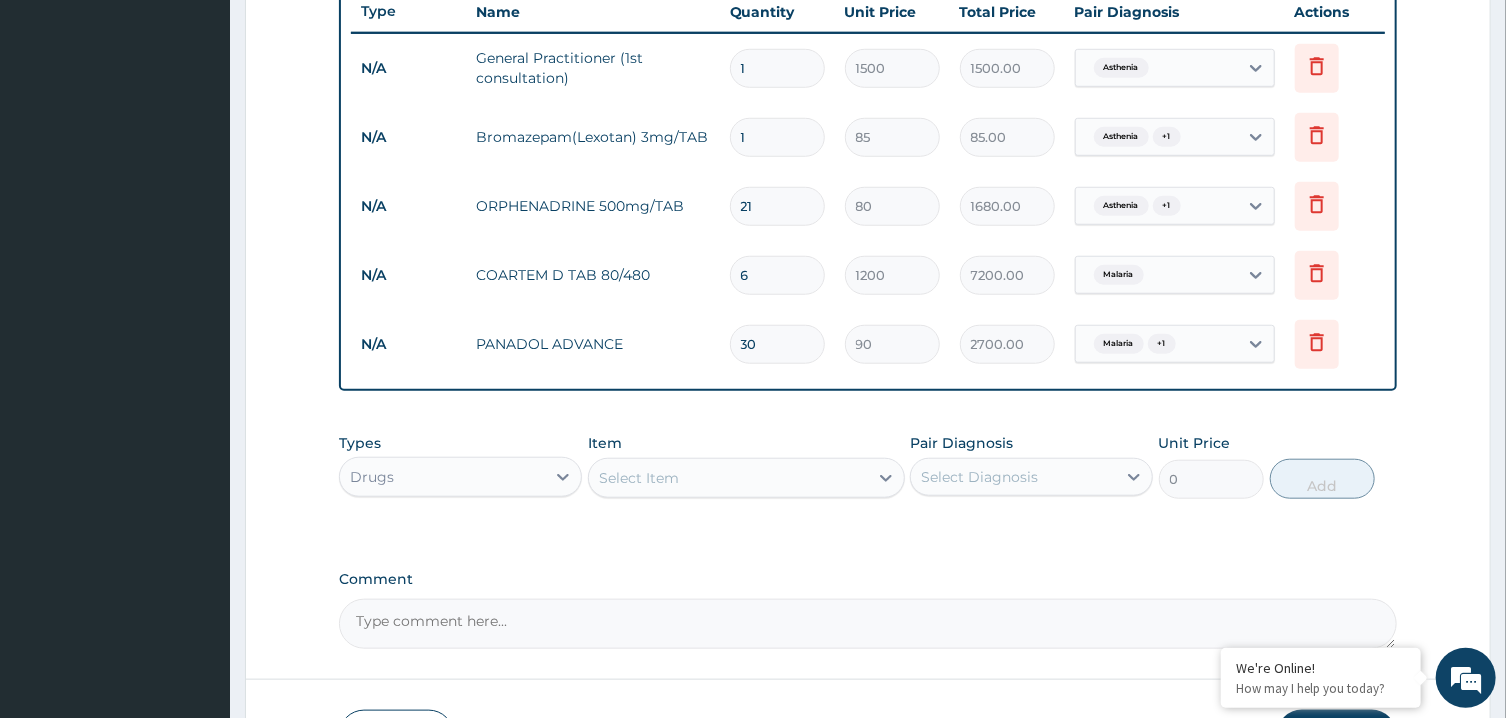 type on "21" 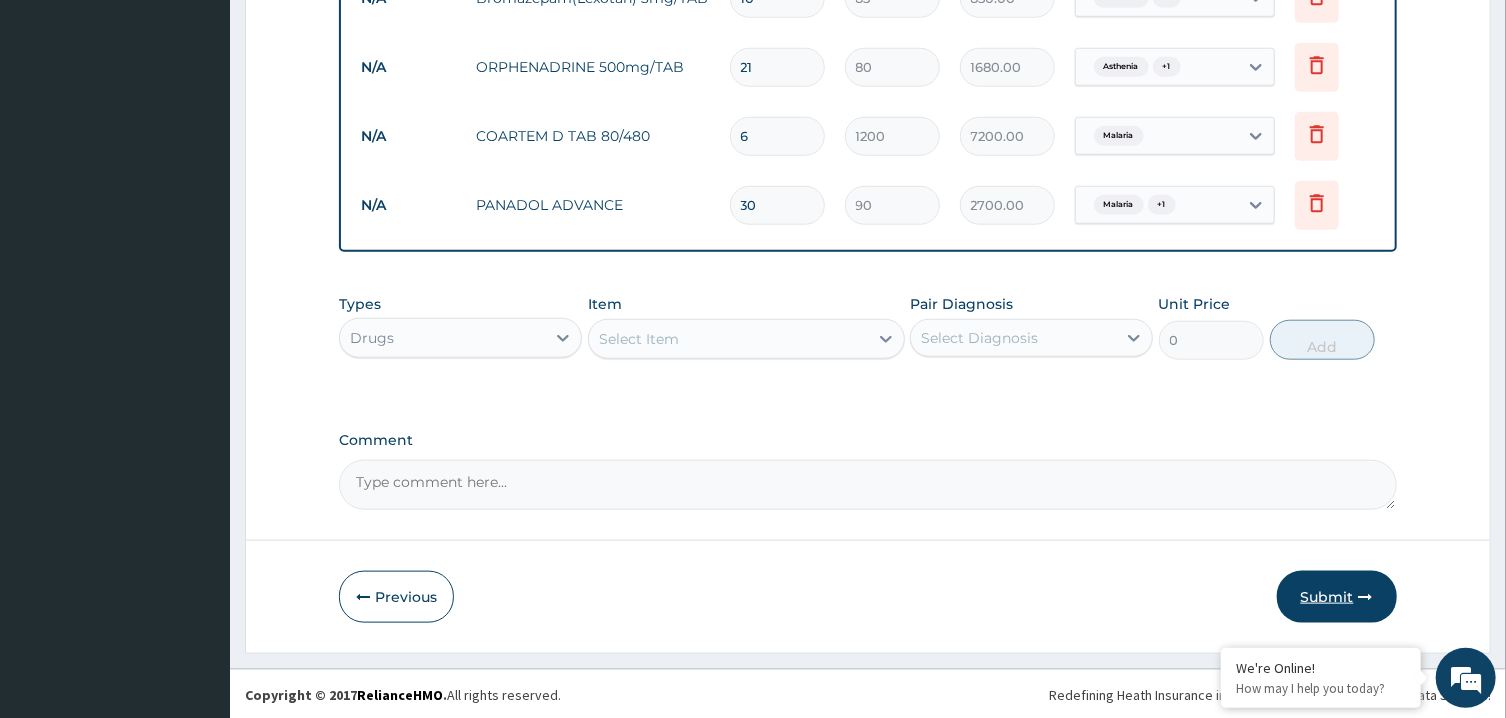 type on "10" 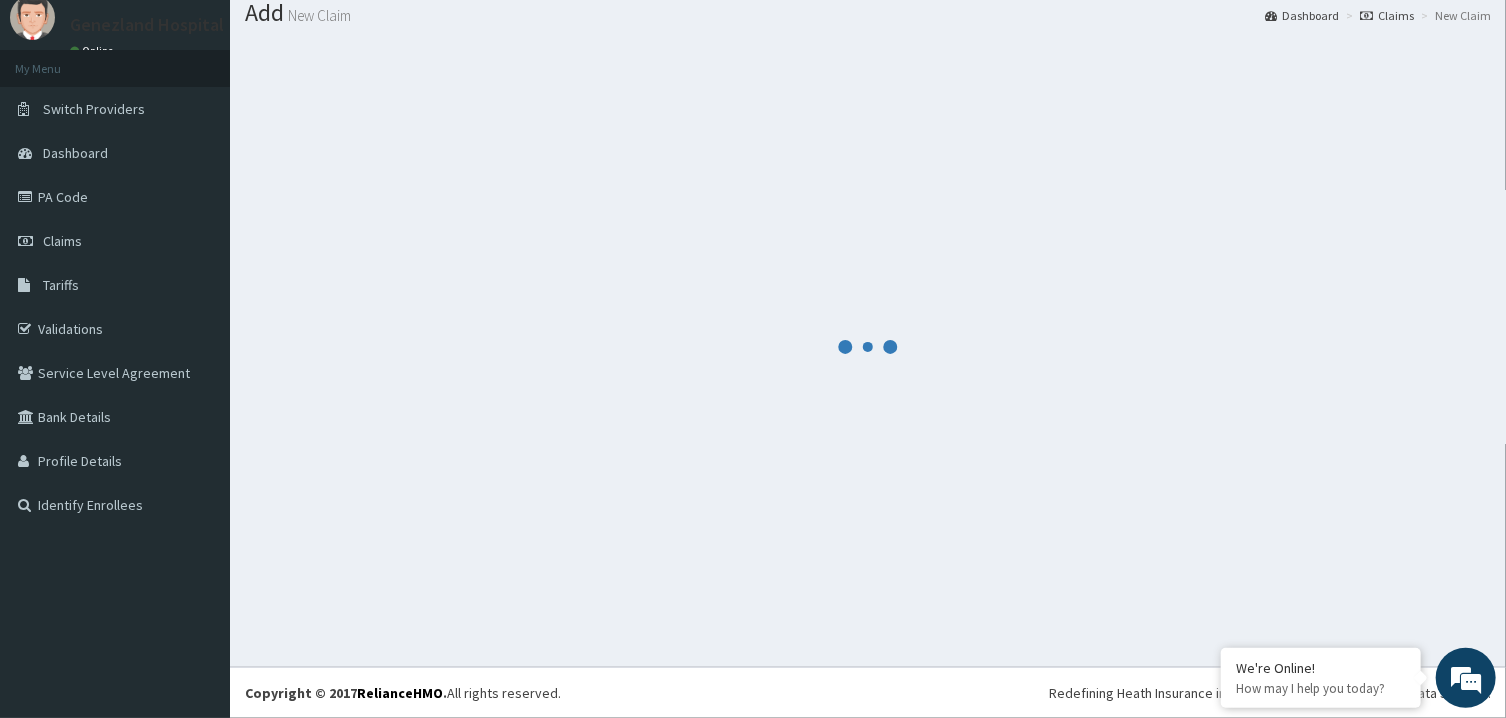 scroll, scrollTop: 64, scrollLeft: 0, axis: vertical 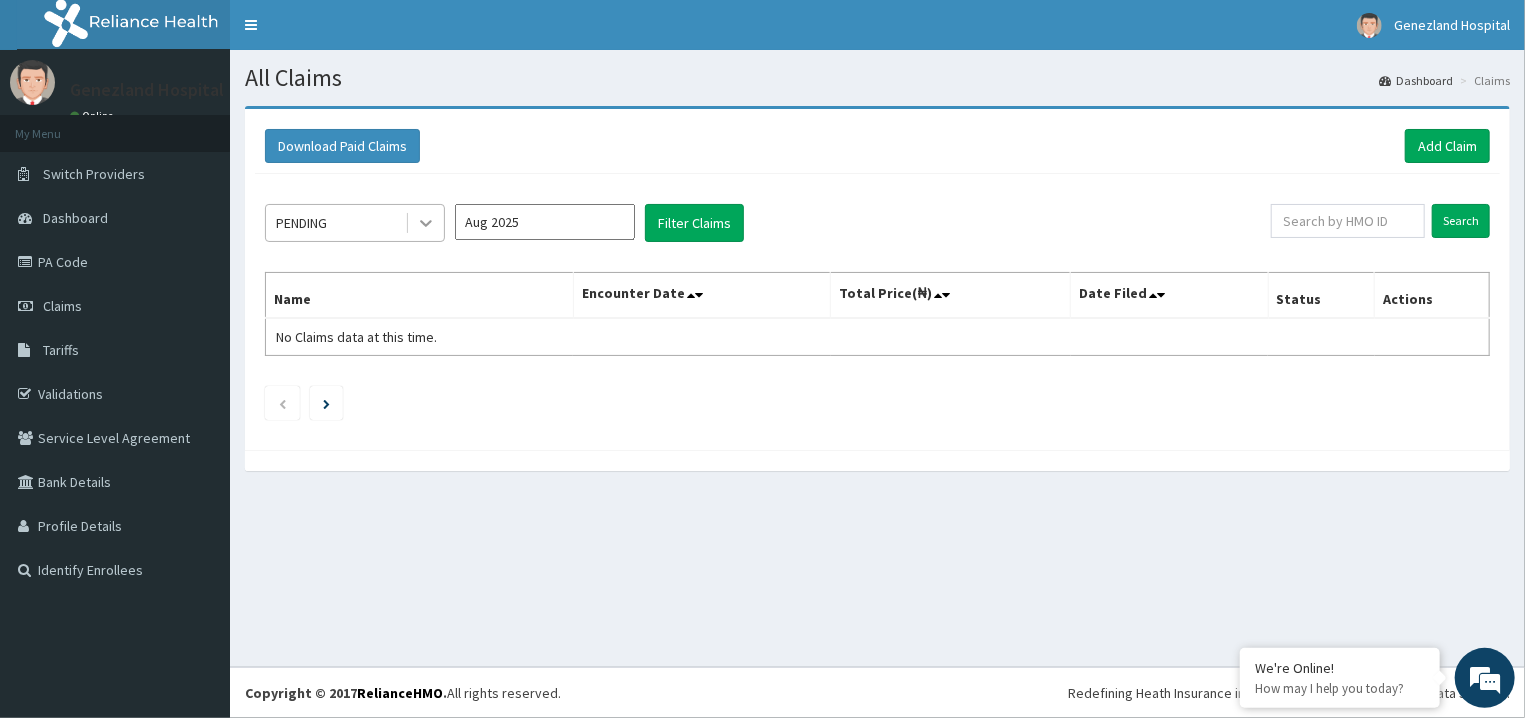 click at bounding box center (426, 223) 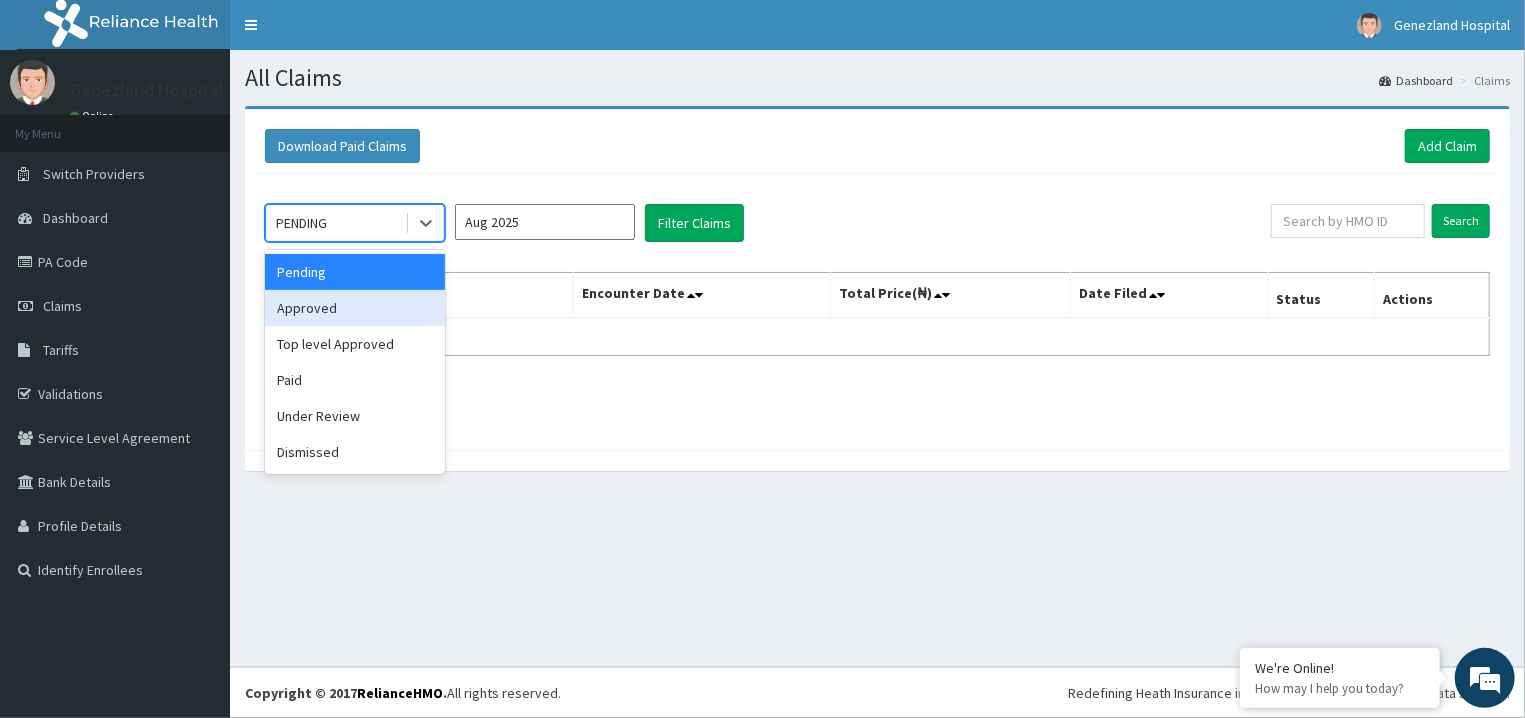 click on "Approved" at bounding box center [355, 308] 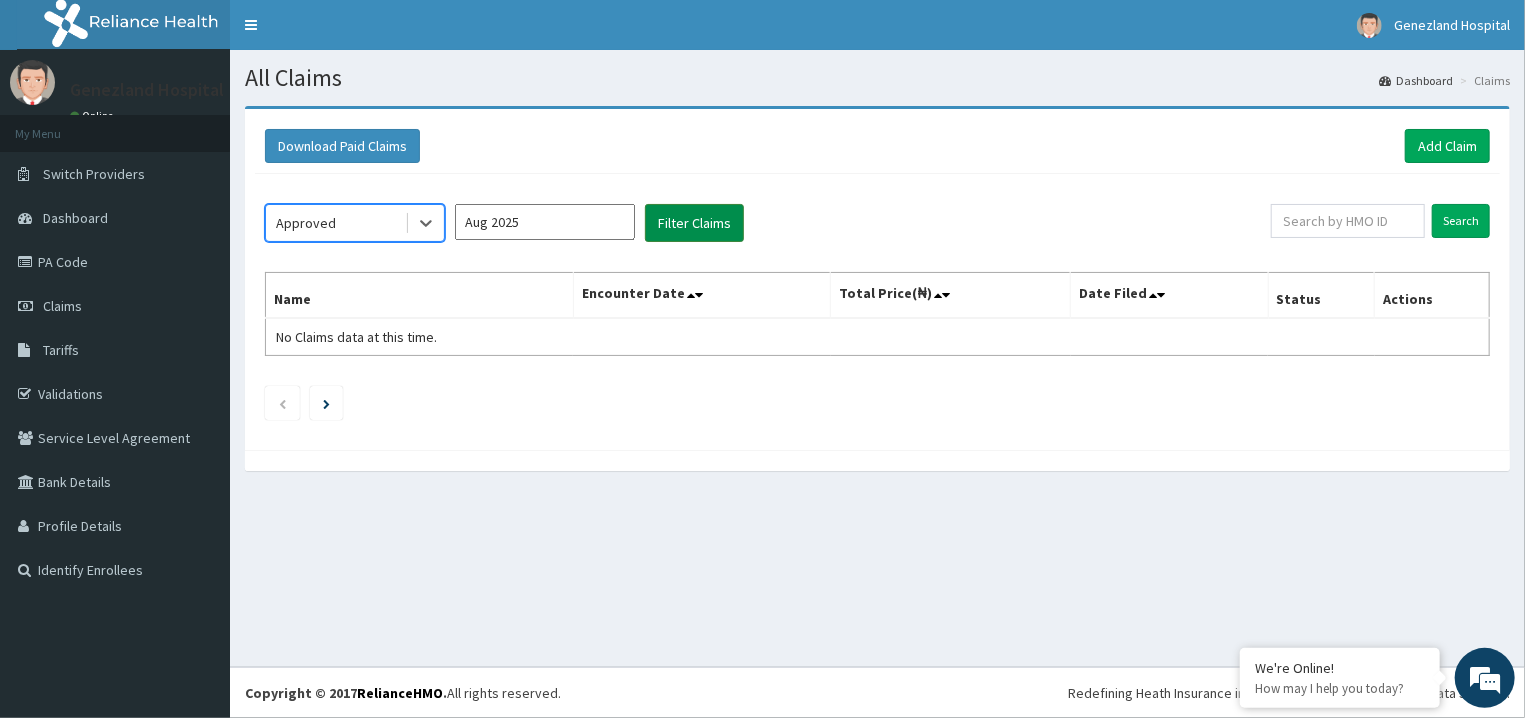click on "Filter Claims" at bounding box center [694, 223] 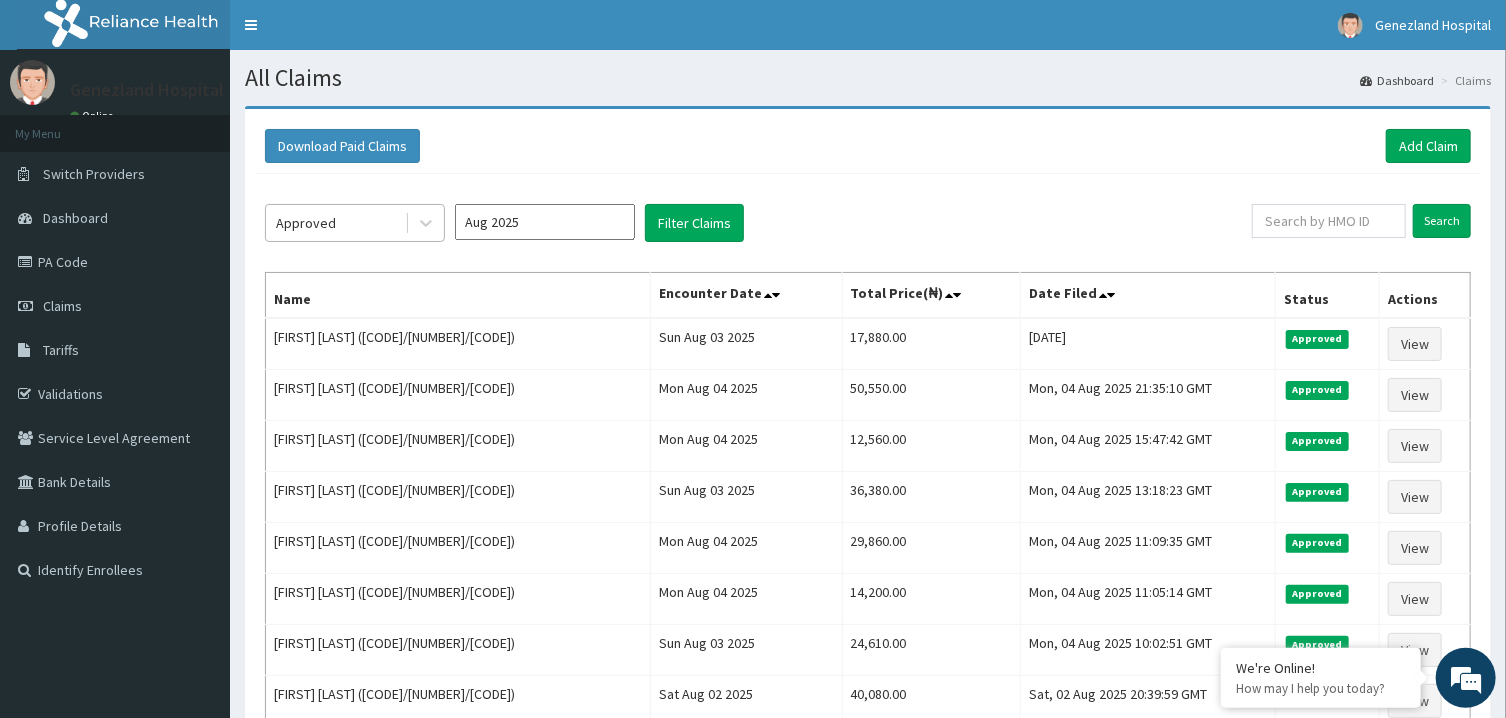 click on "Approved" at bounding box center (335, 223) 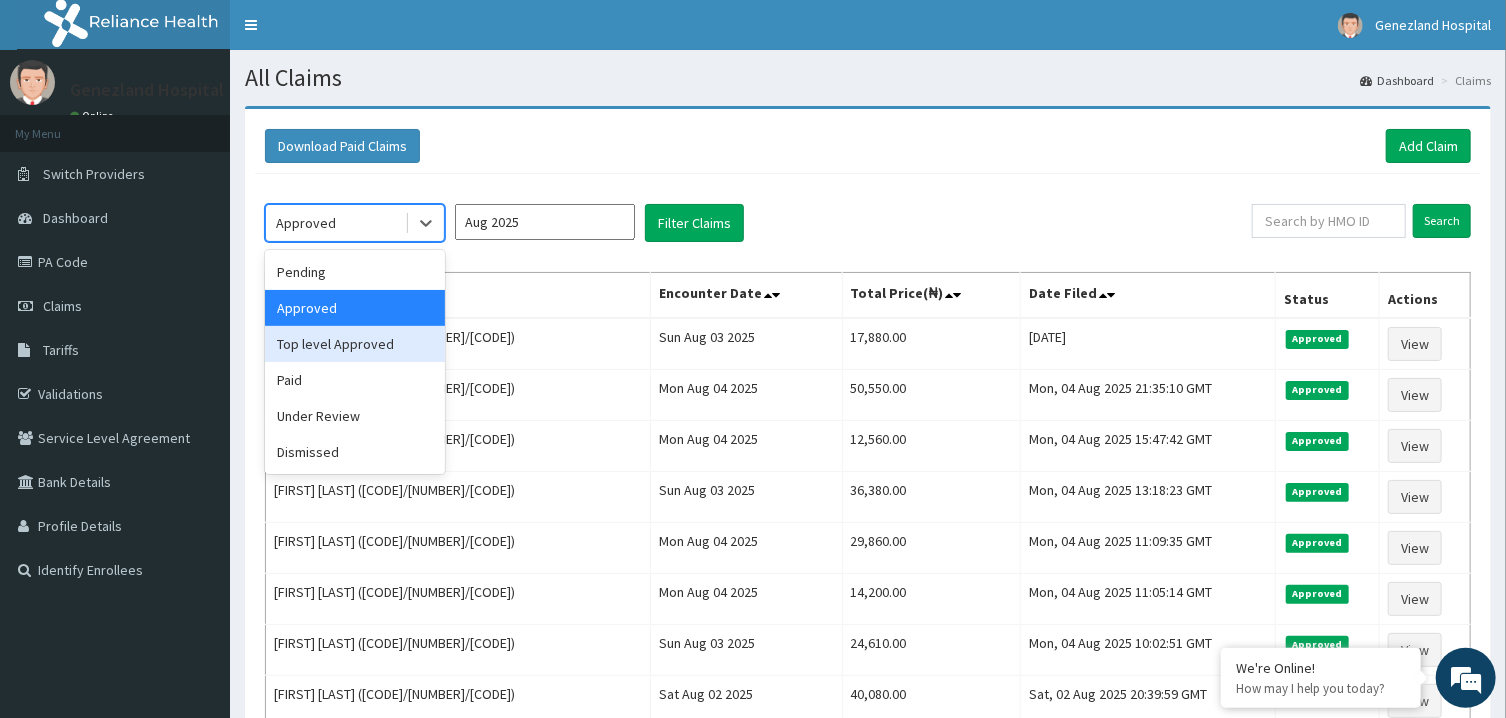 scroll, scrollTop: 0, scrollLeft: 0, axis: both 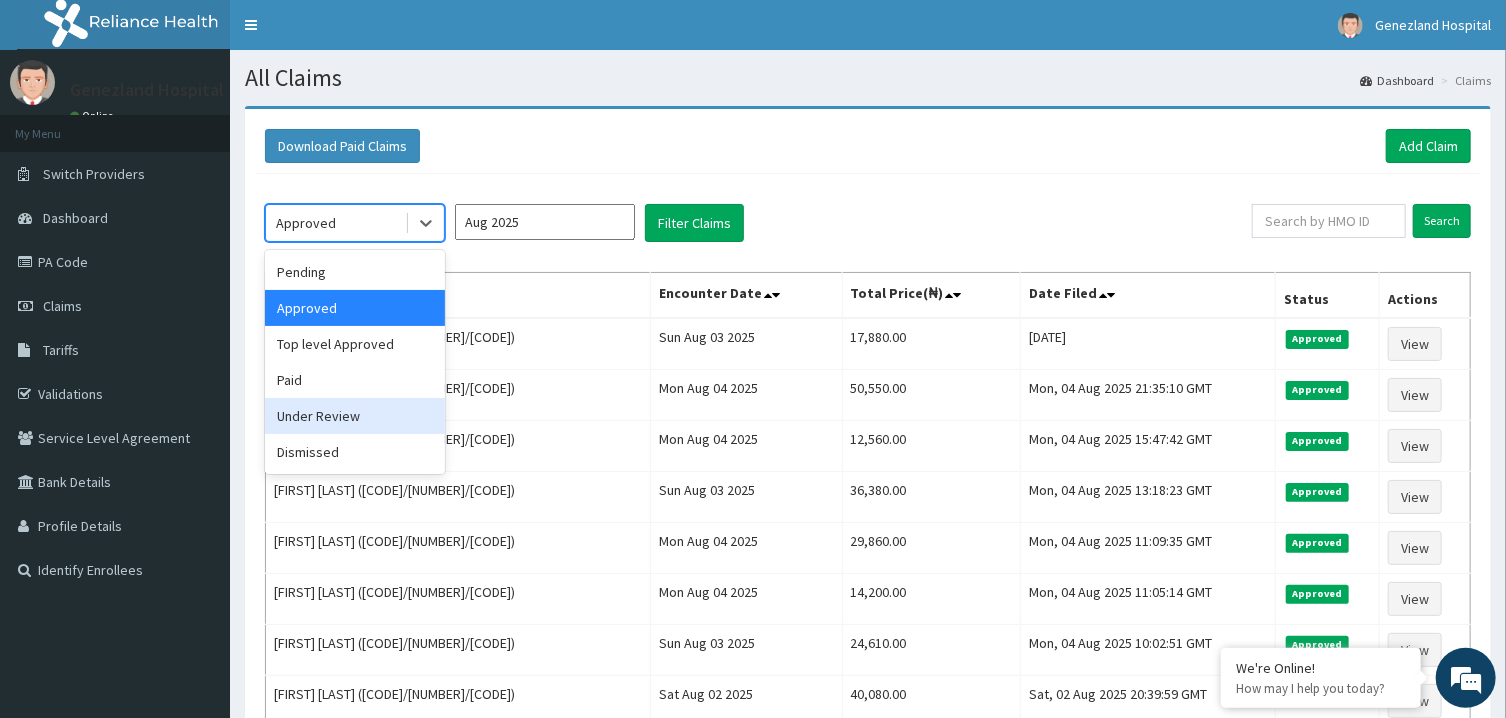 click on "Under Review" at bounding box center [355, 416] 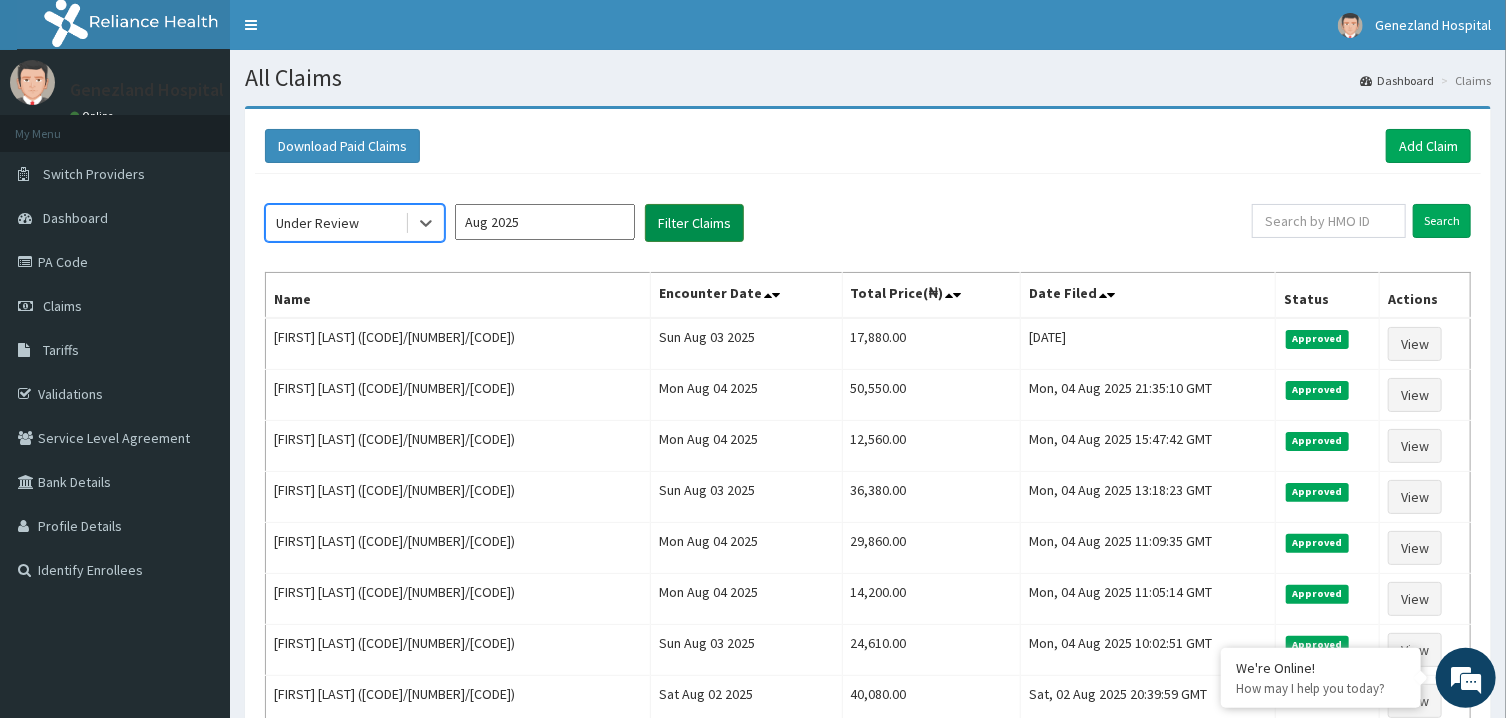 click on "Filter Claims" at bounding box center (694, 223) 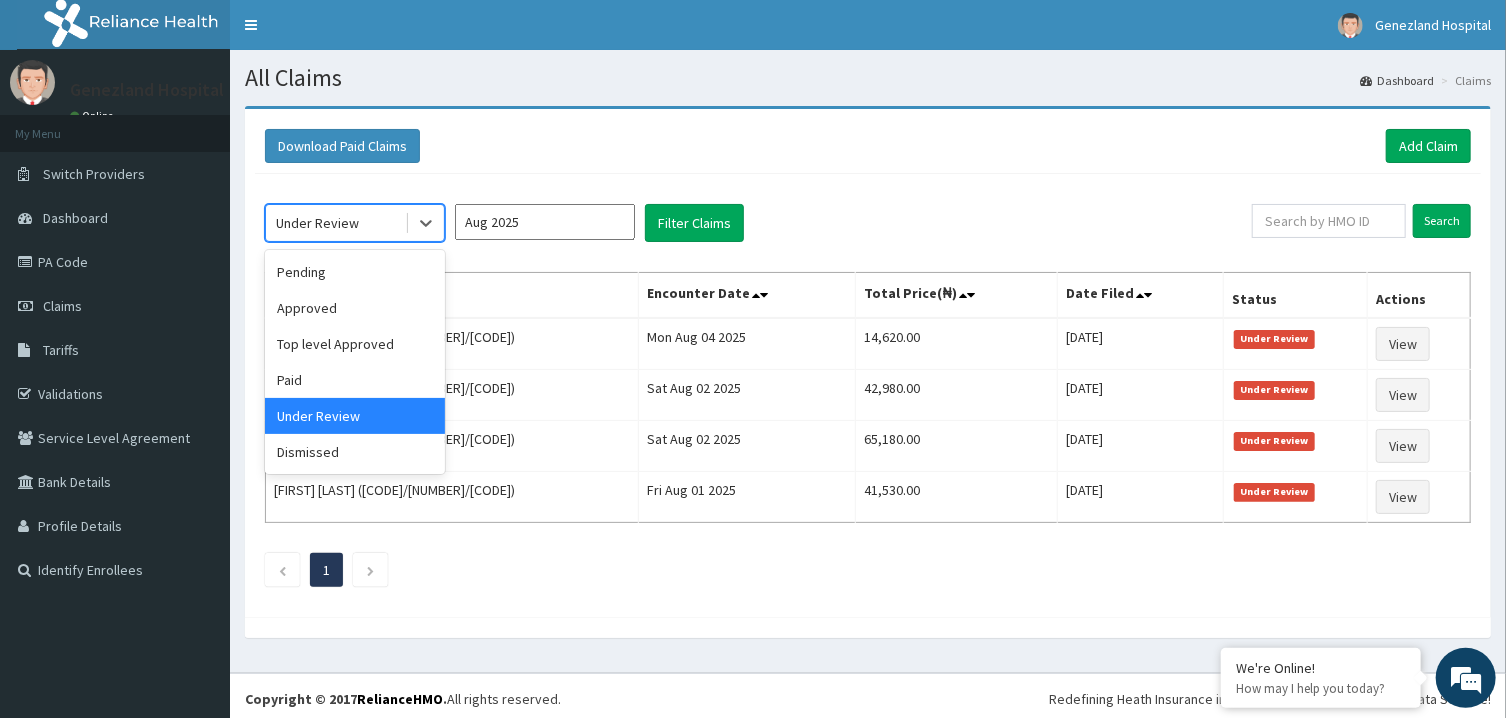 click on "Under Review" at bounding box center [335, 223] 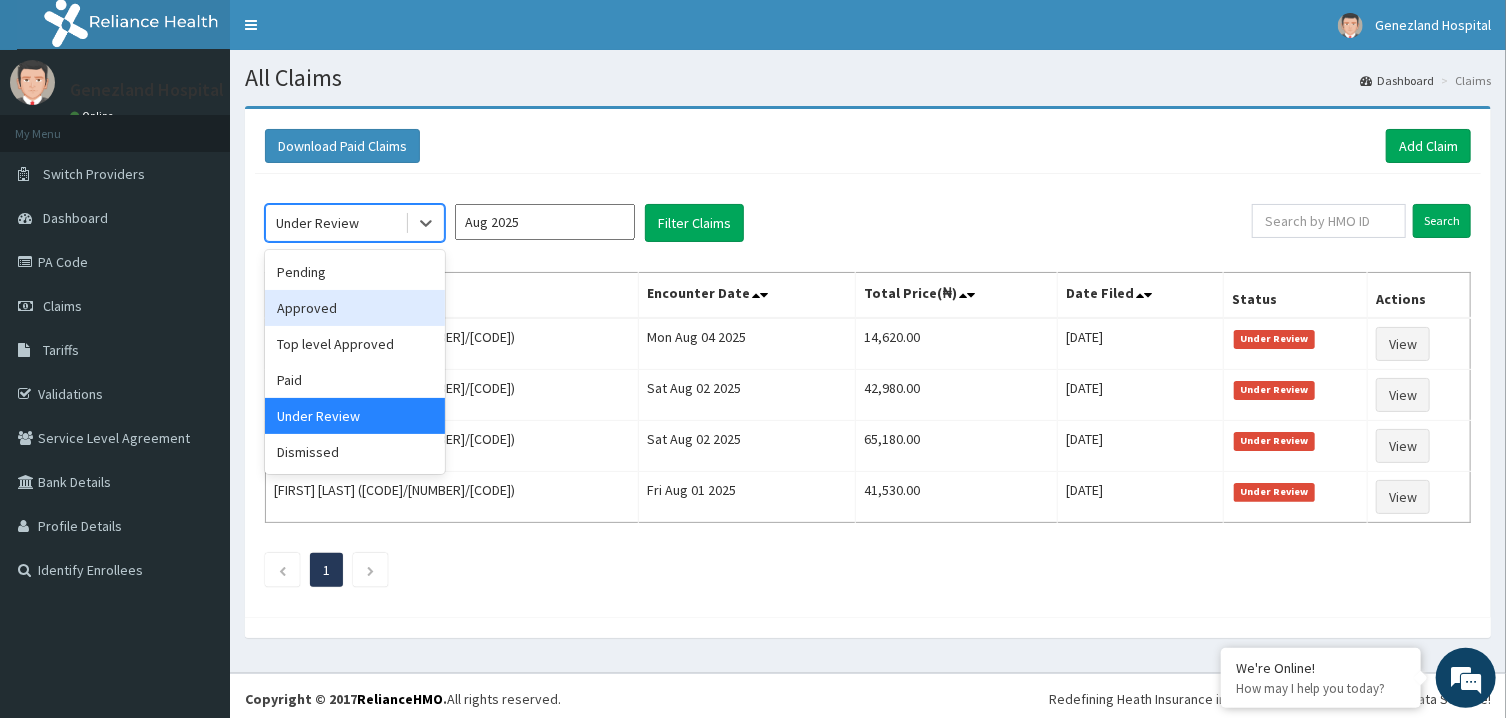 click on "Approved" at bounding box center (355, 308) 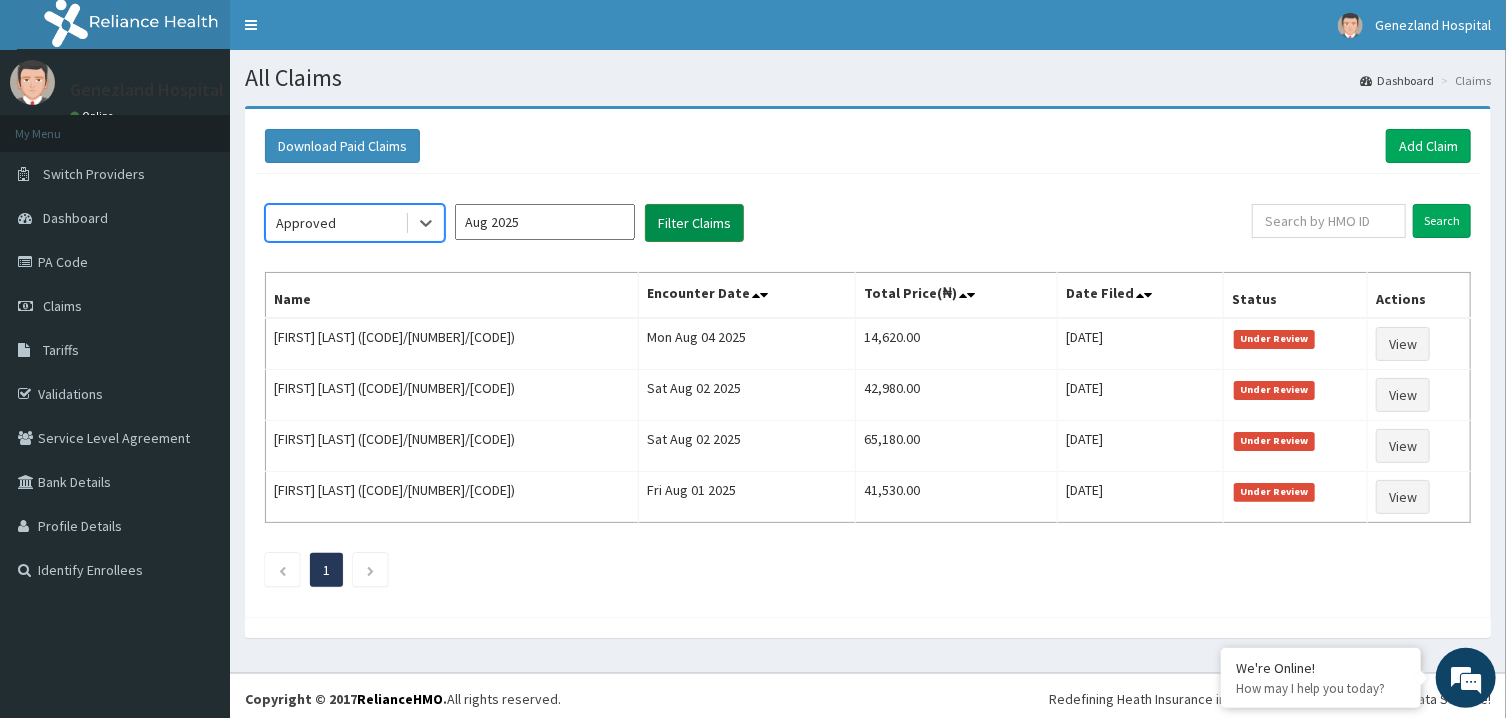 click on "Filter Claims" at bounding box center (694, 223) 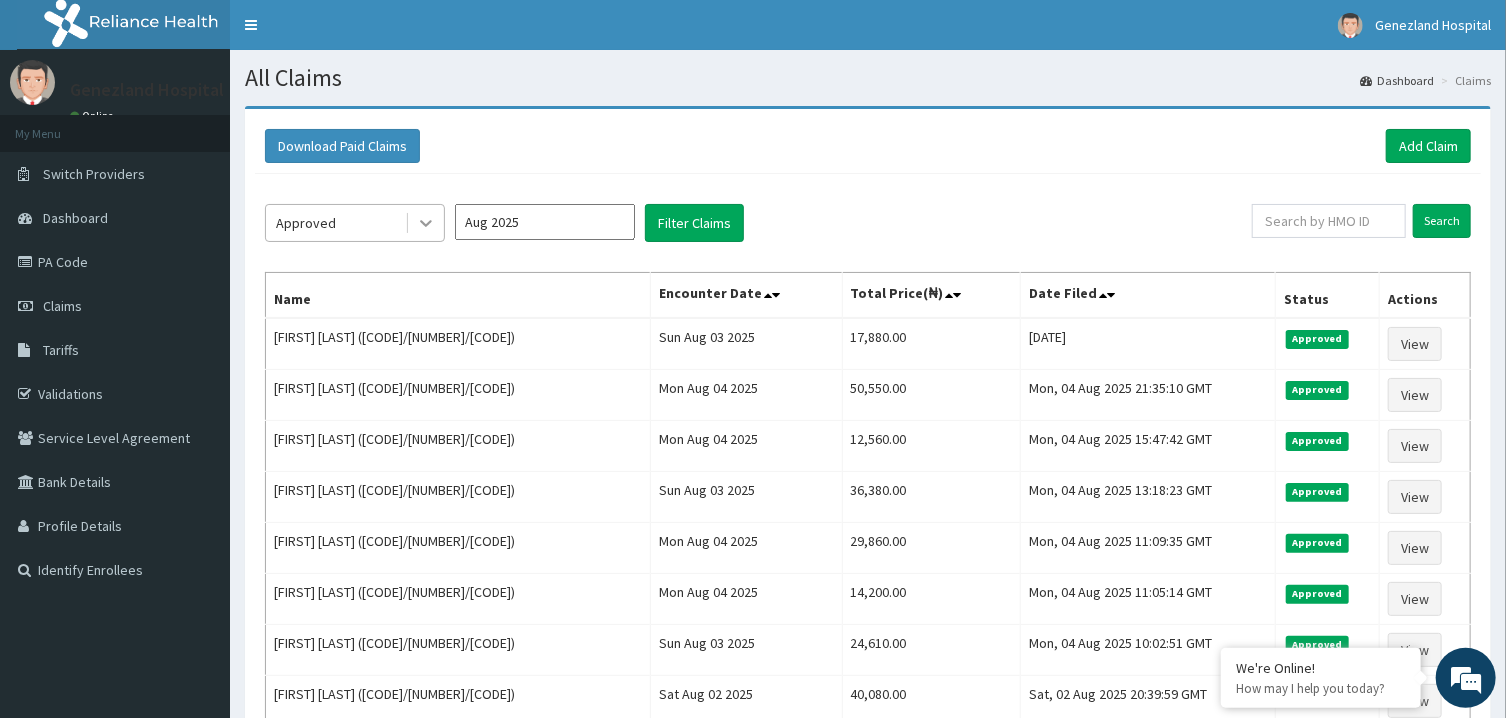 click 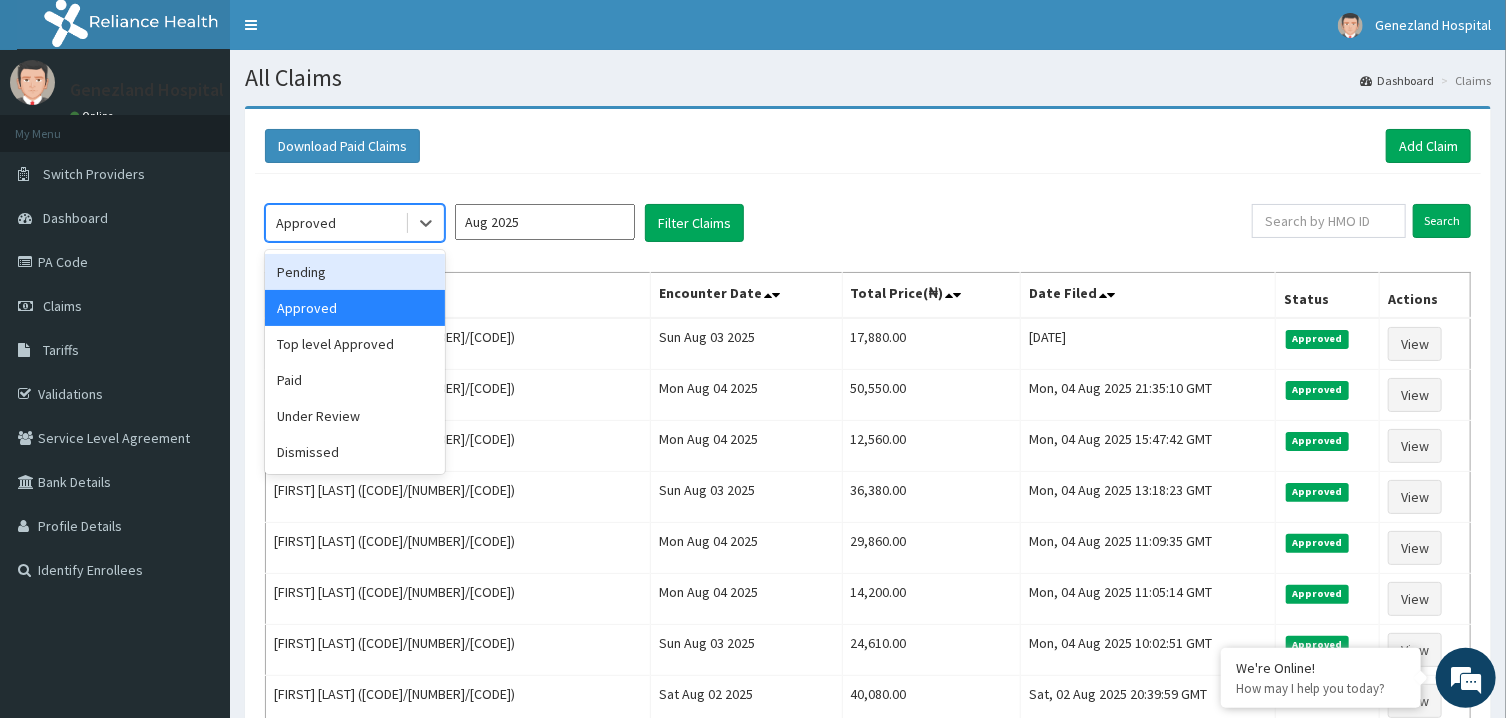 click on "Pending" at bounding box center [355, 272] 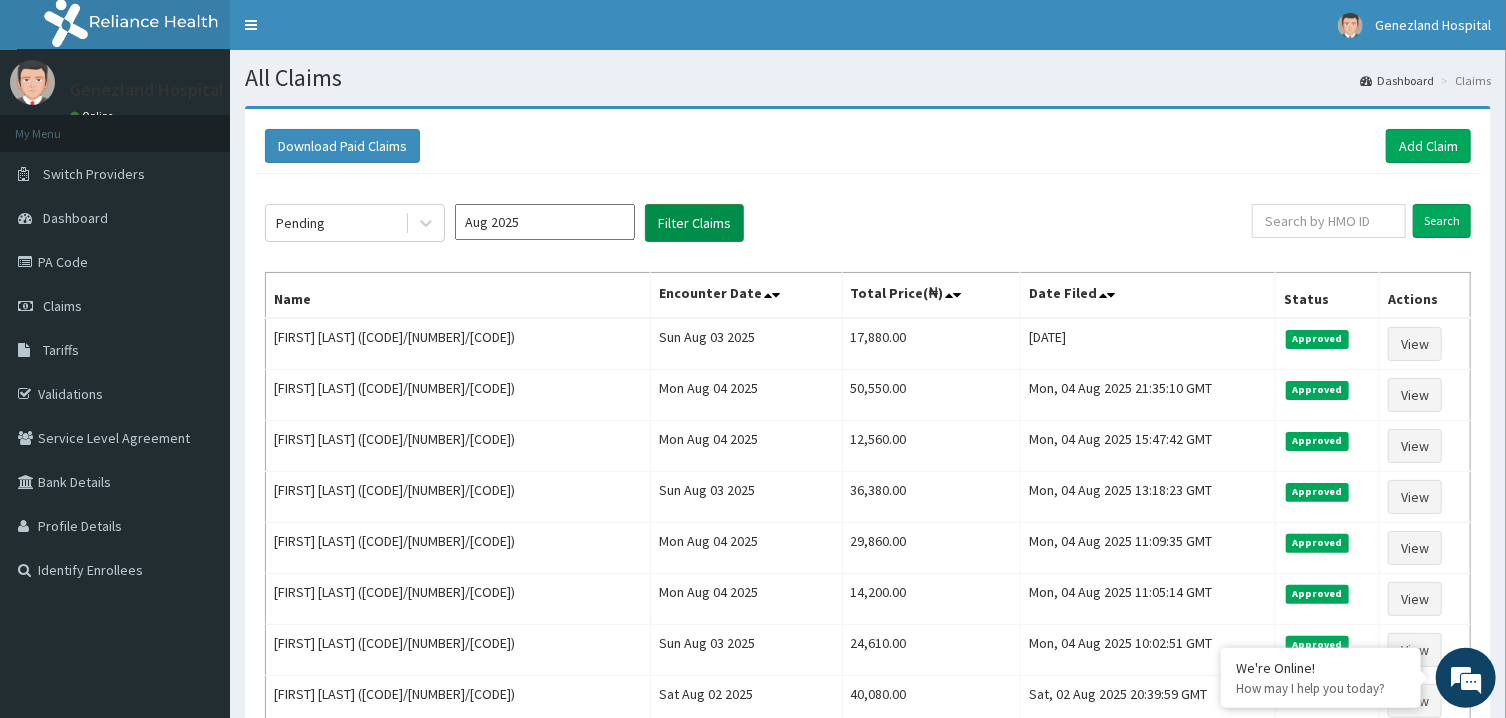 click on "Filter Claims" at bounding box center (694, 223) 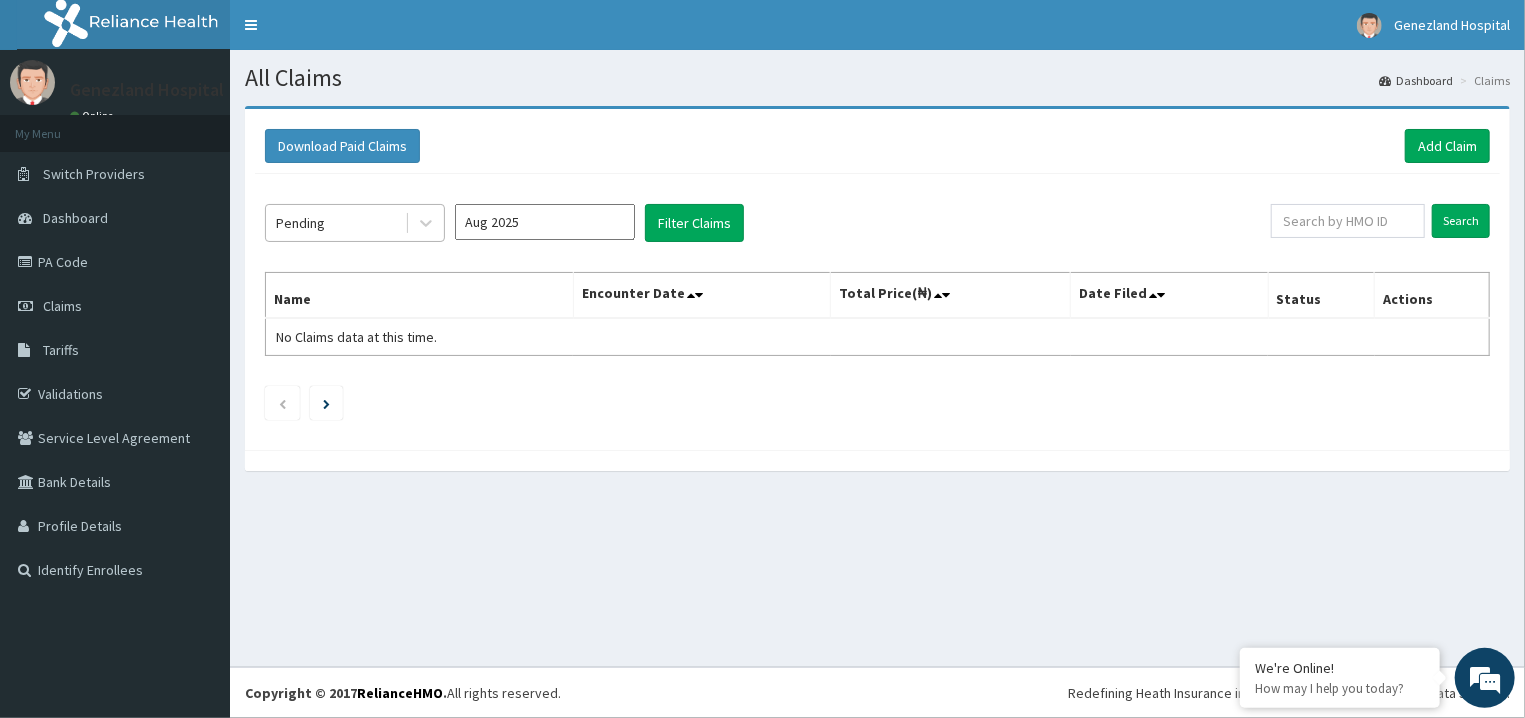 click at bounding box center [424, 223] 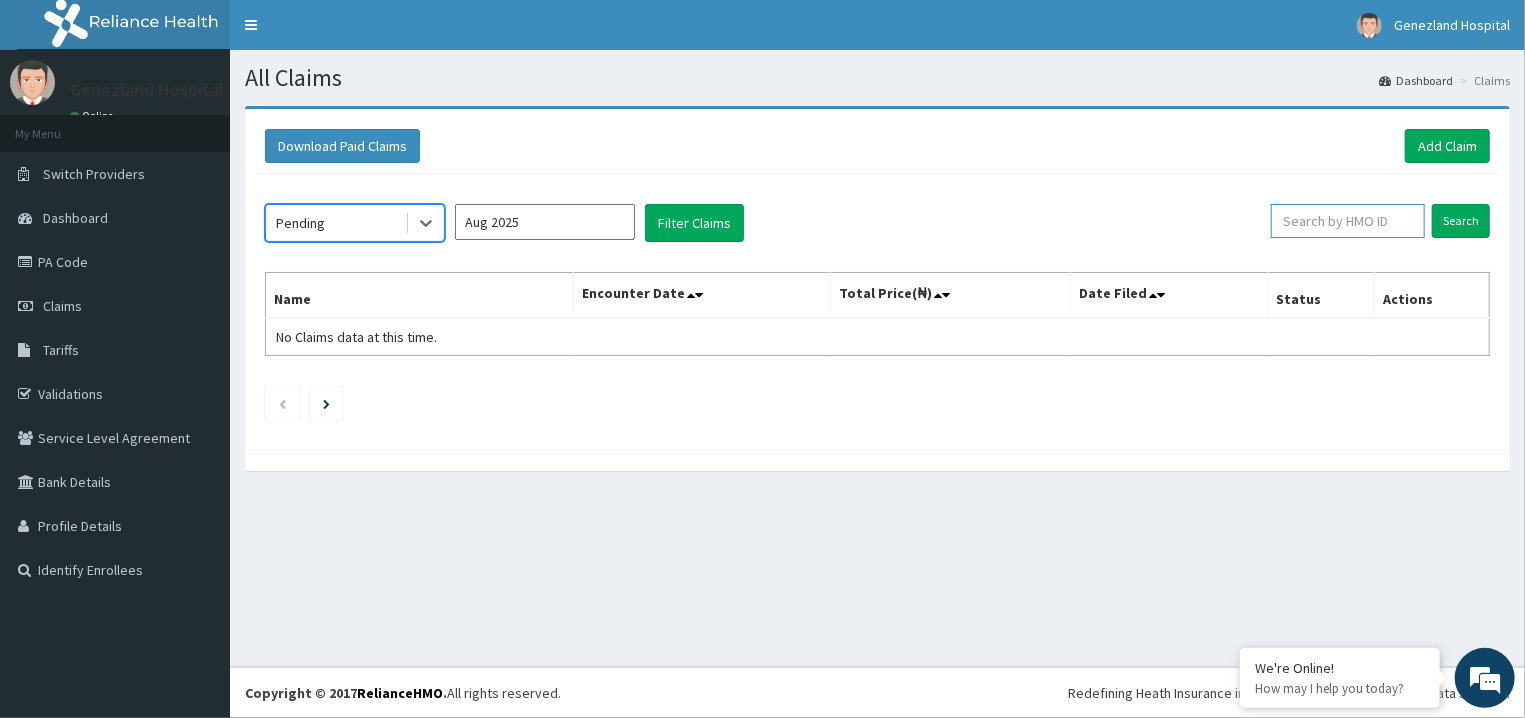 click at bounding box center (1348, 221) 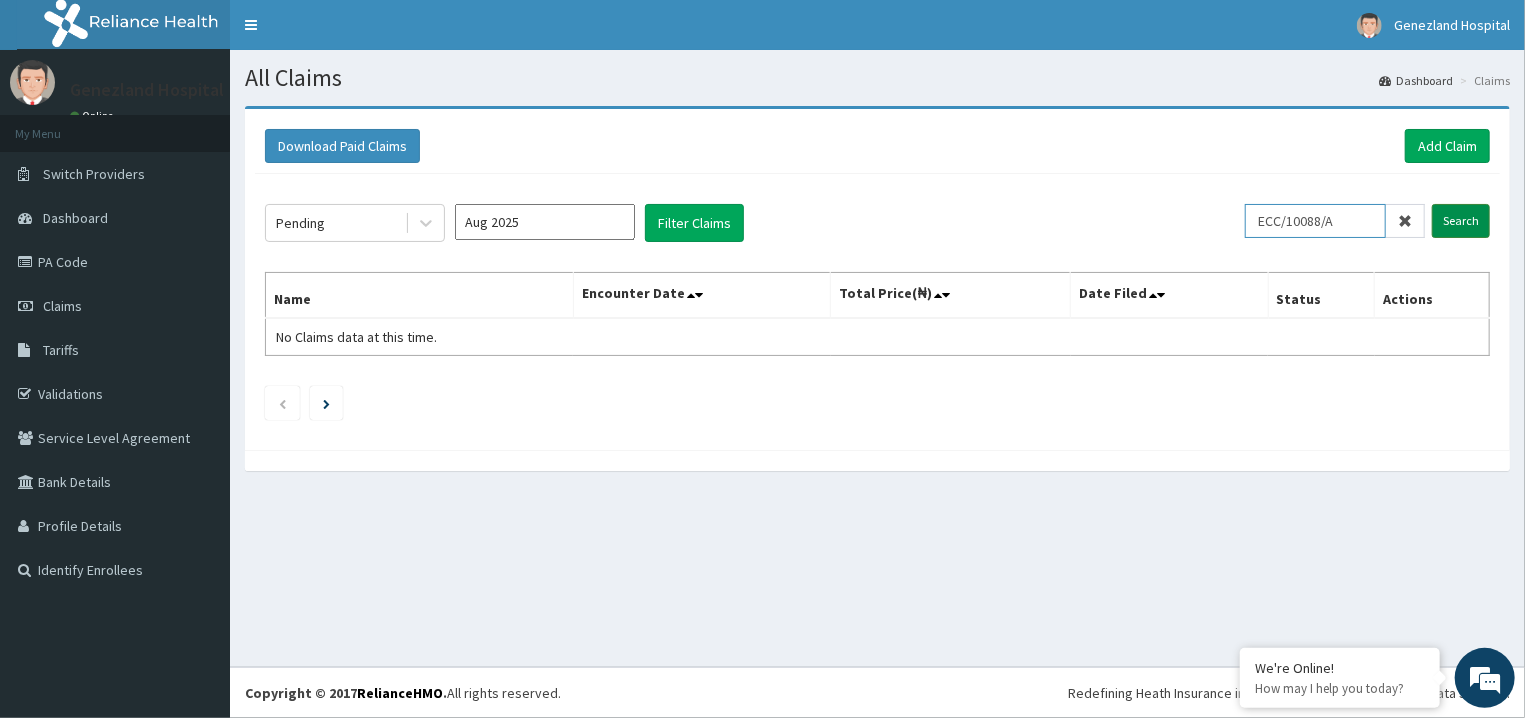 type on "ECC/10088/A" 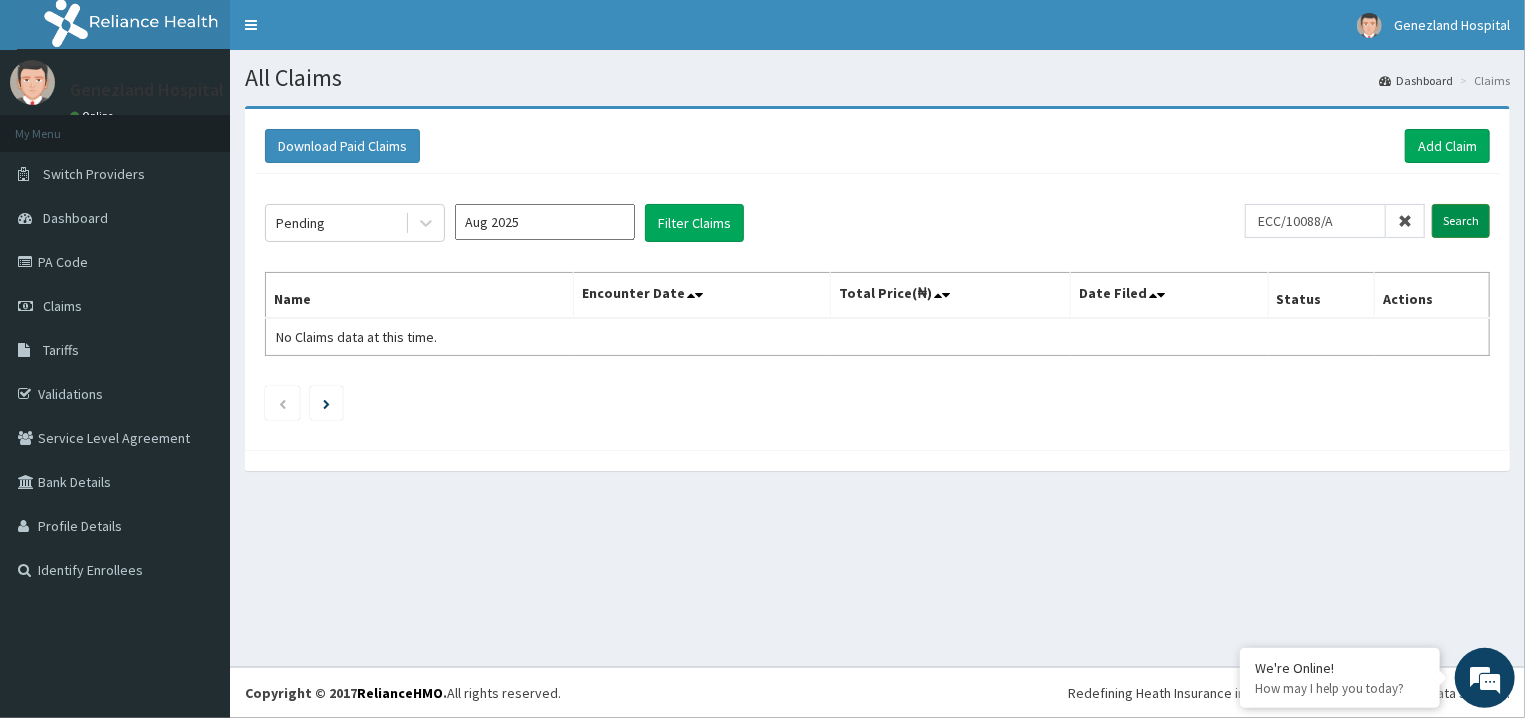 click on "Search" at bounding box center [1461, 221] 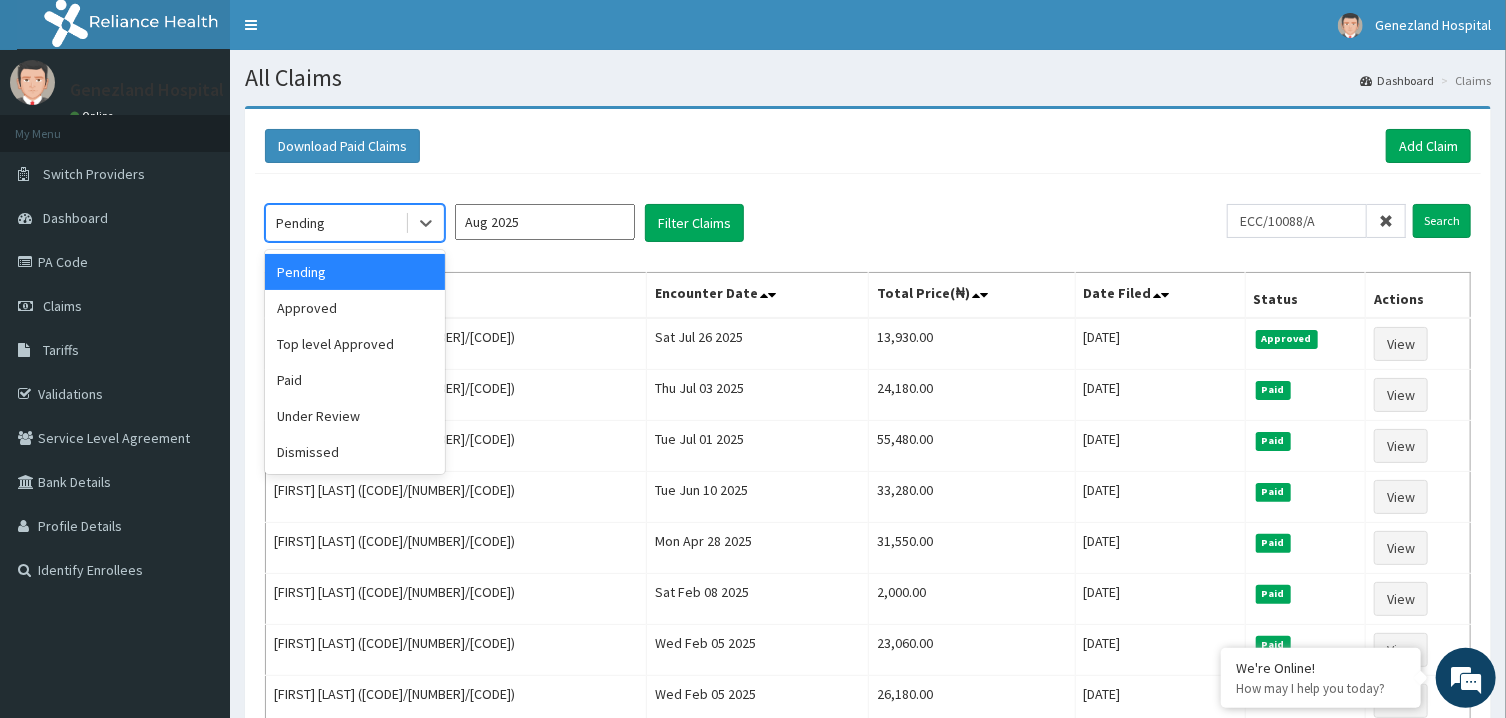 click on "Pending" at bounding box center (335, 223) 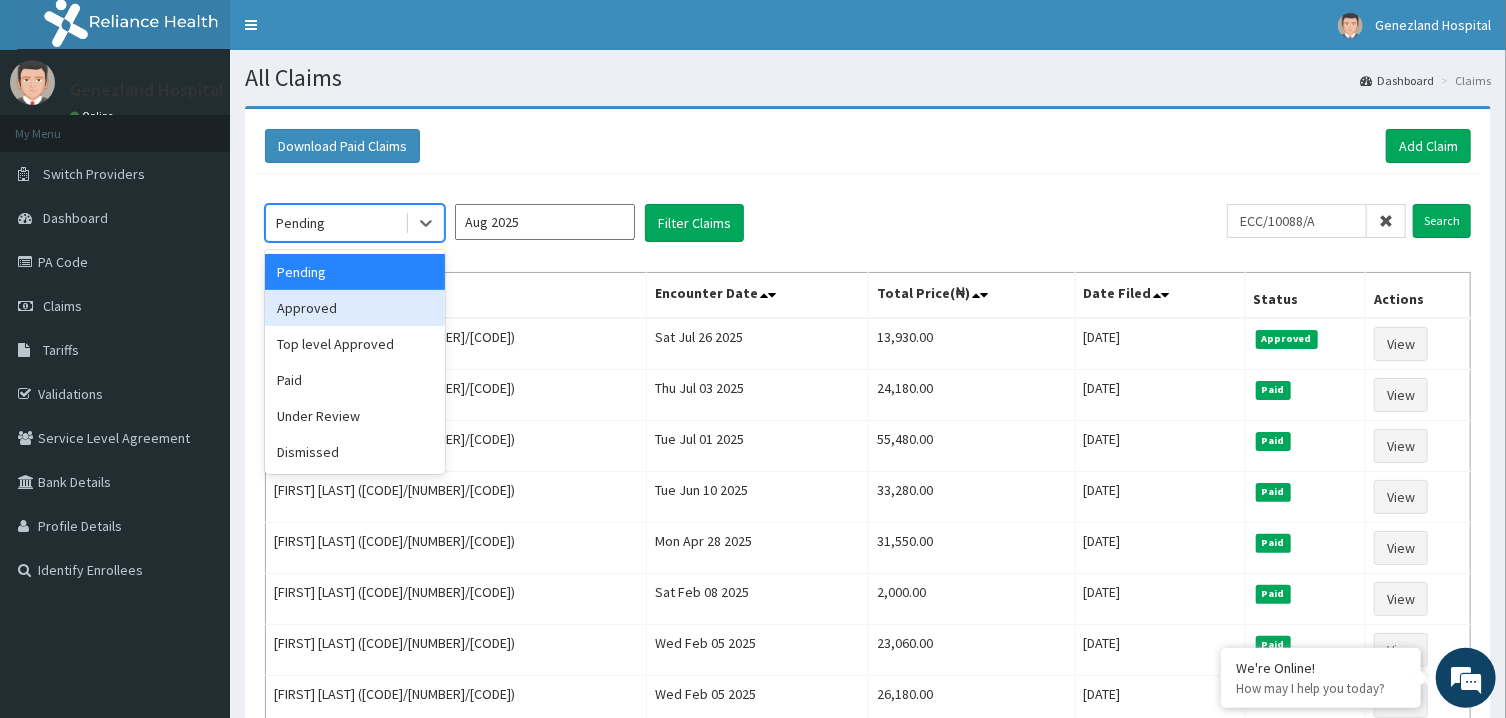 click on "Approved" at bounding box center (355, 308) 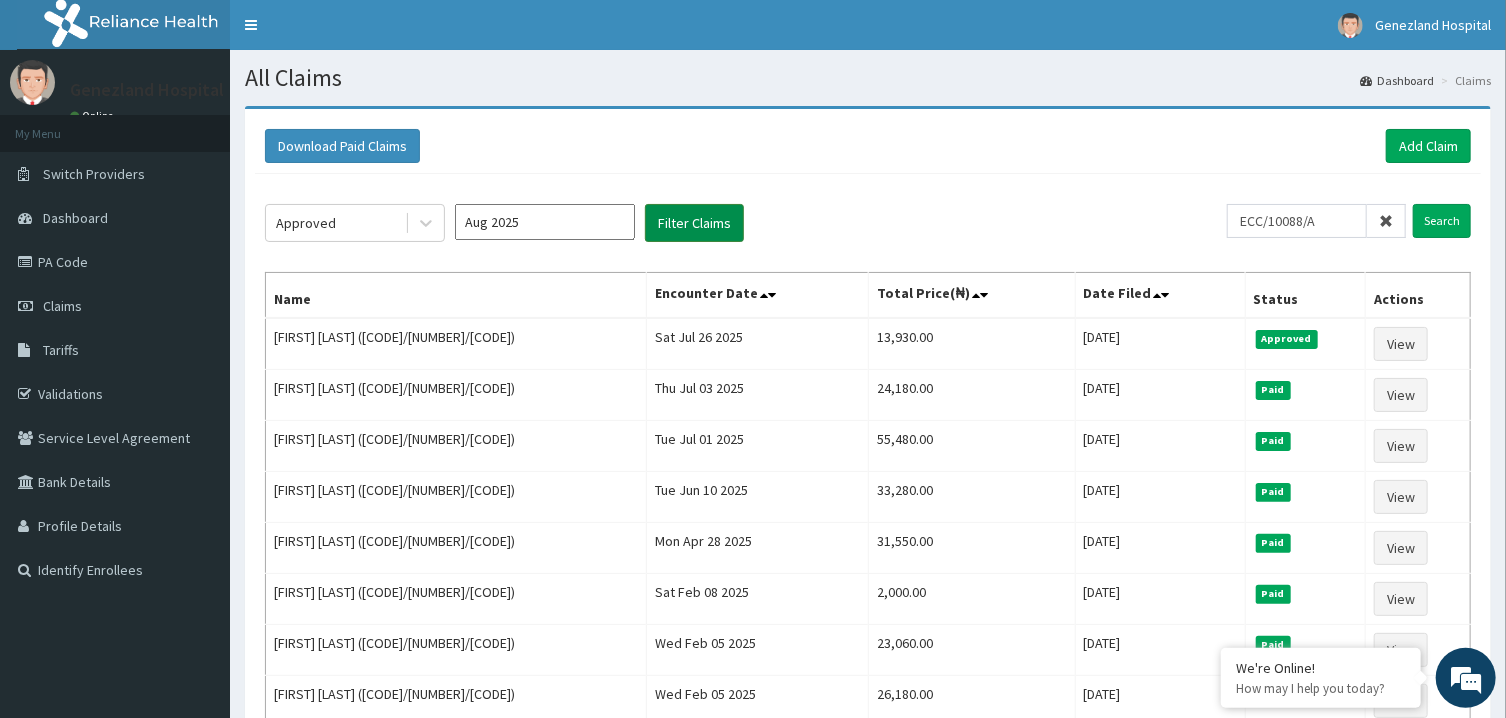 click on "Filter Claims" at bounding box center (694, 223) 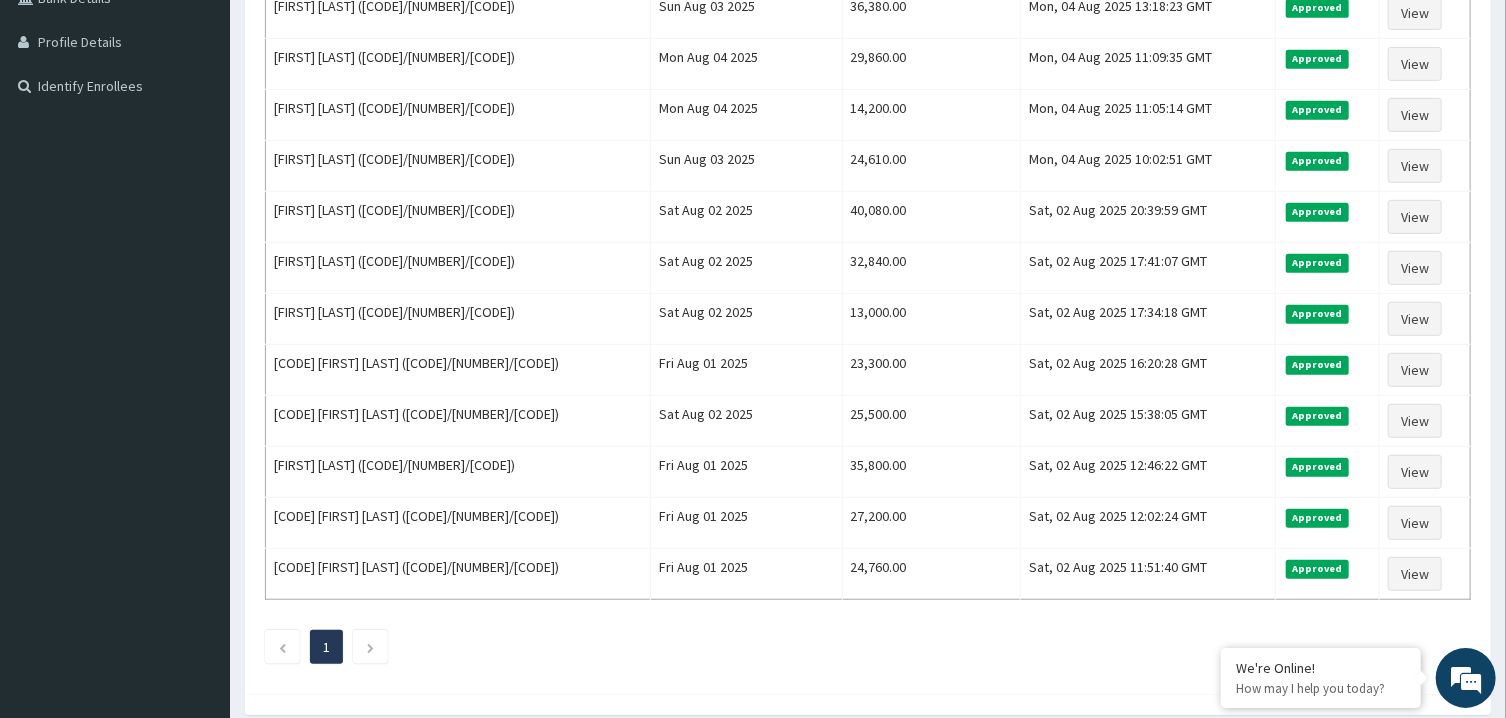 scroll, scrollTop: 0, scrollLeft: 0, axis: both 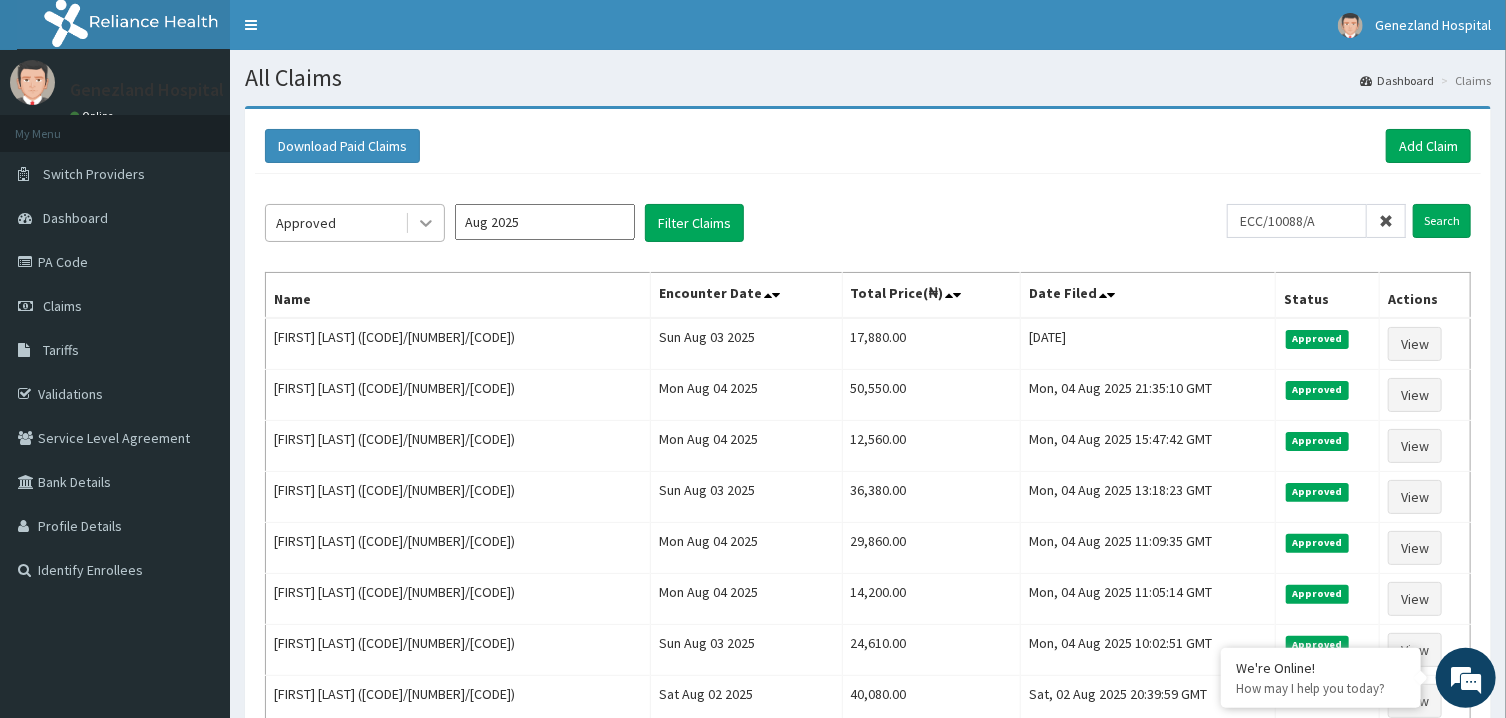 click at bounding box center (426, 223) 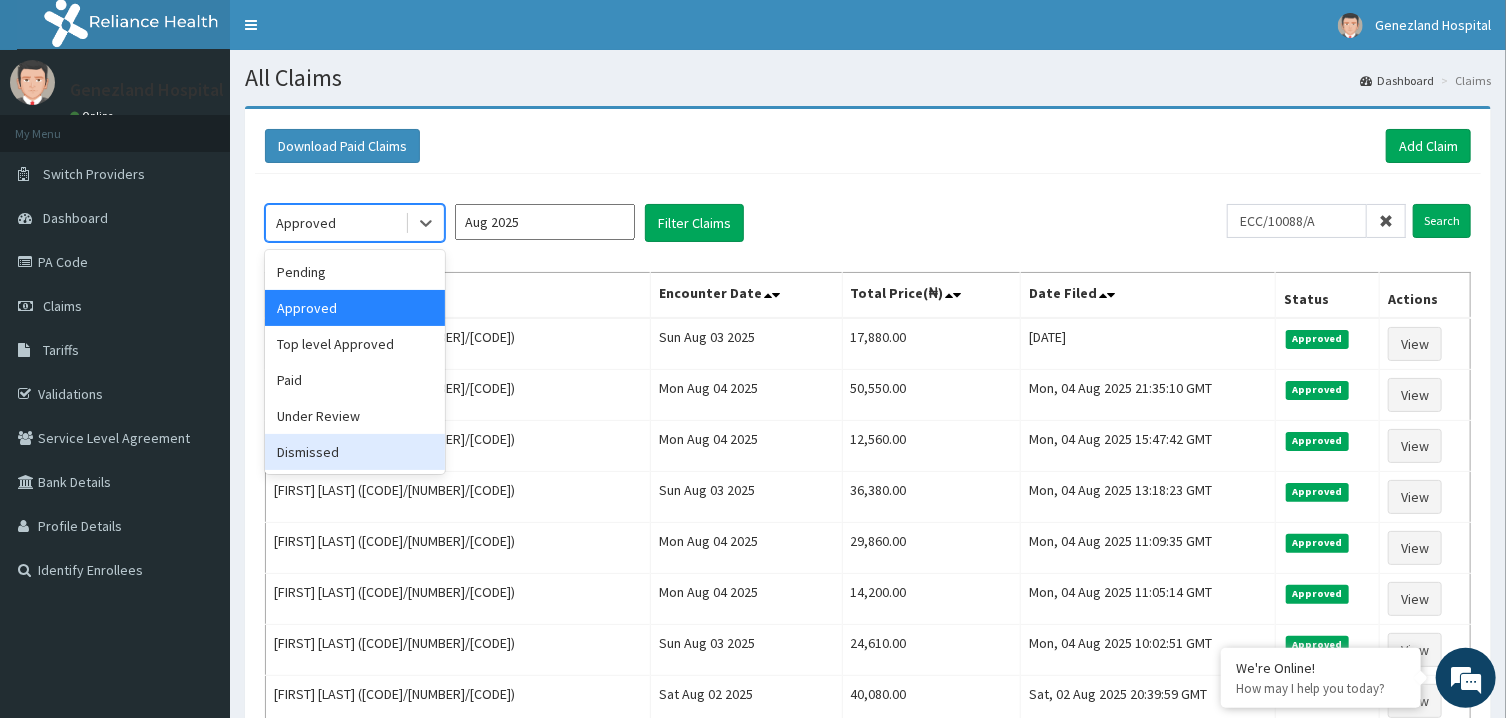 click on "Dismissed" at bounding box center (355, 452) 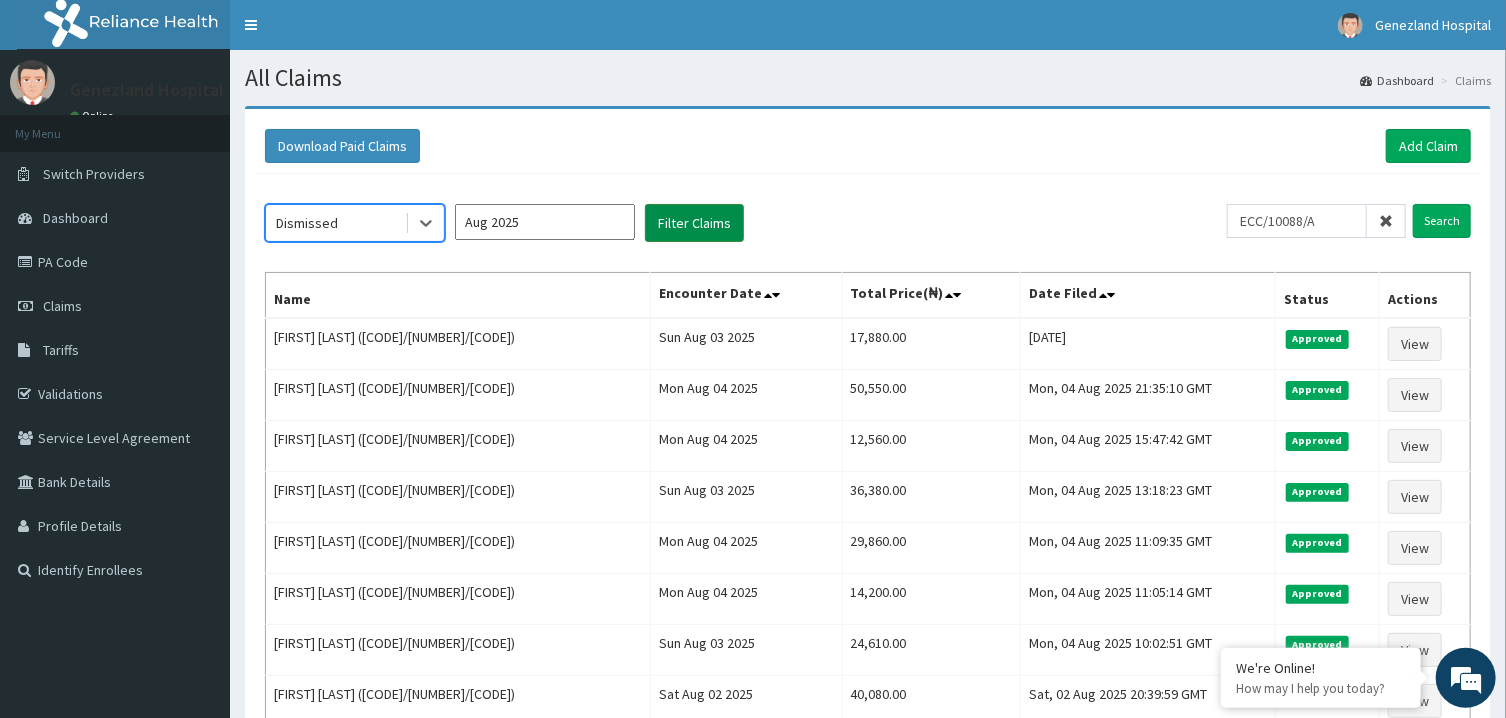 click on "Filter Claims" at bounding box center (694, 223) 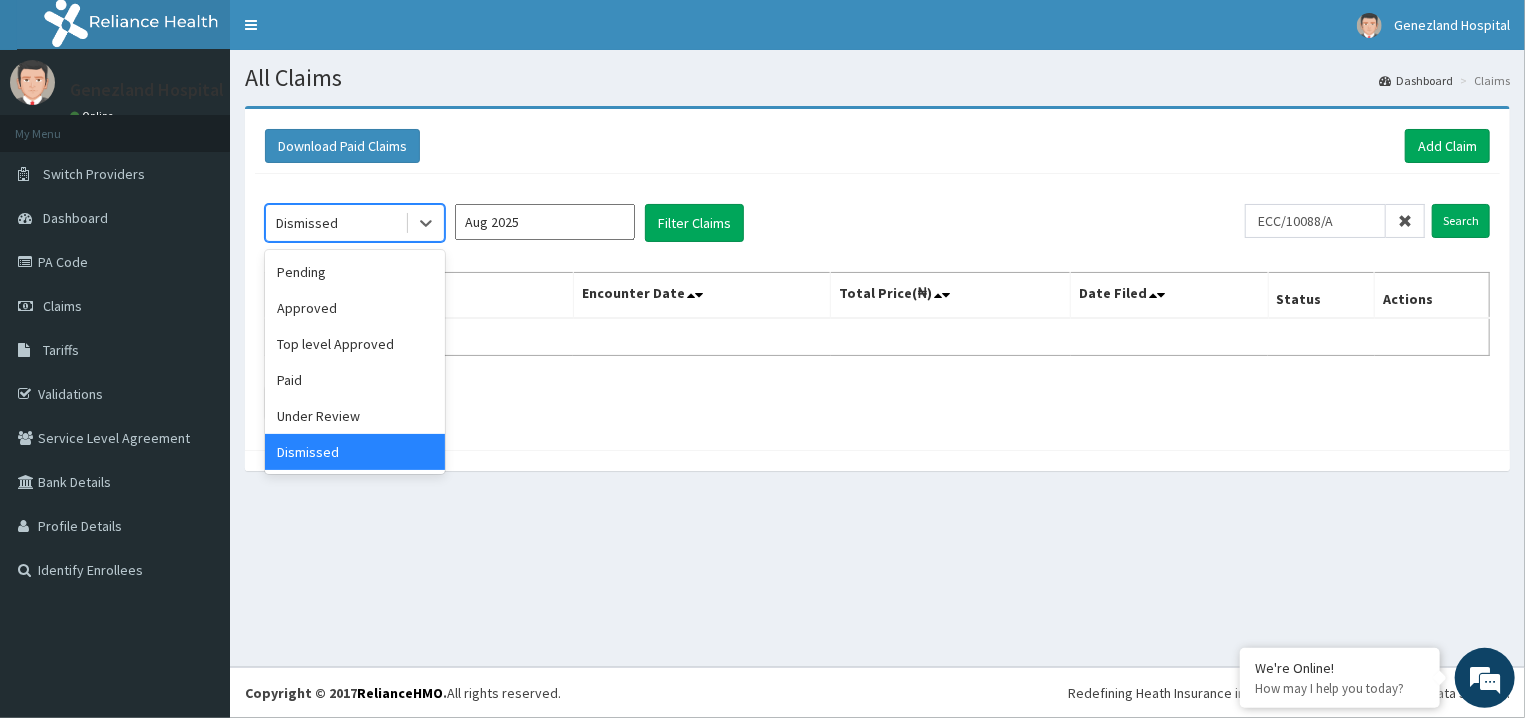 click on "Dismissed" at bounding box center (335, 223) 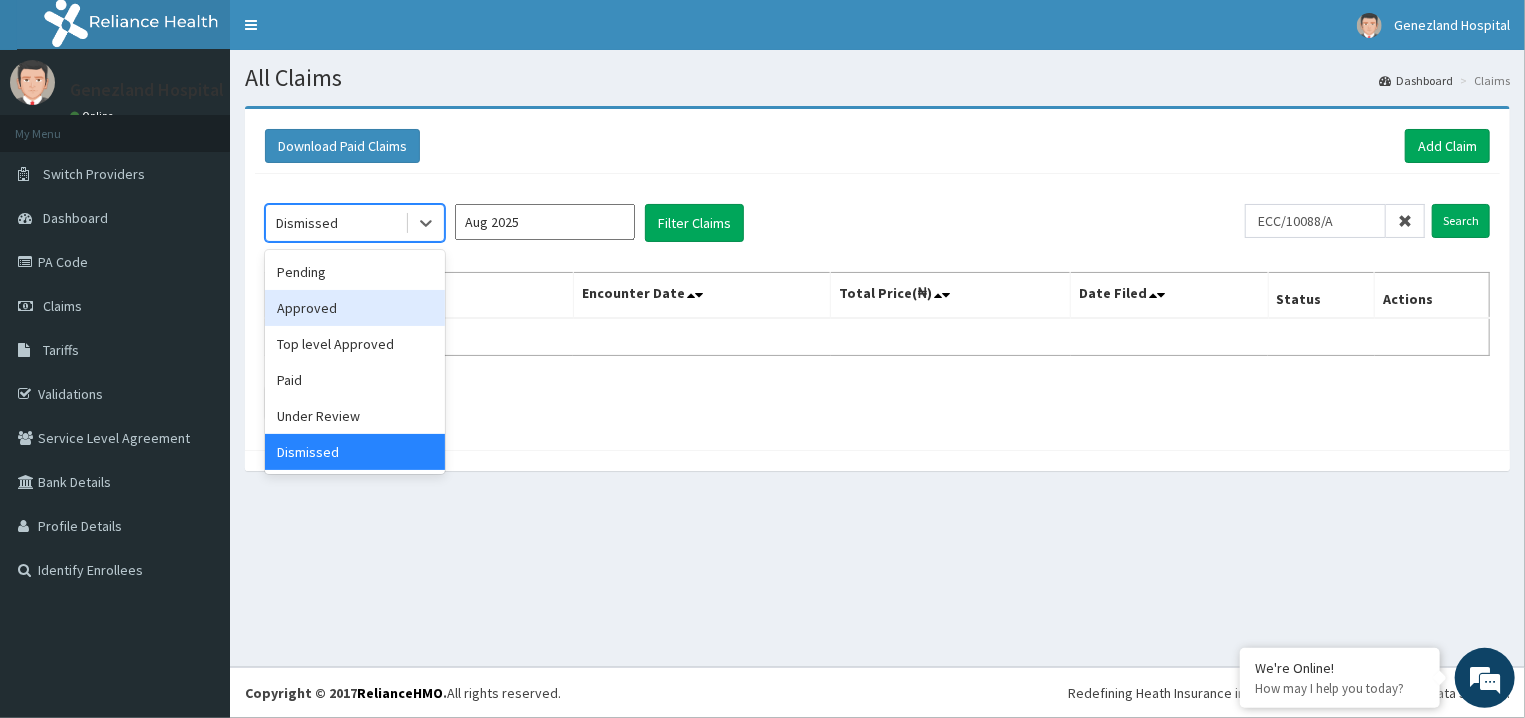 click on "Aug 2025" at bounding box center [545, 222] 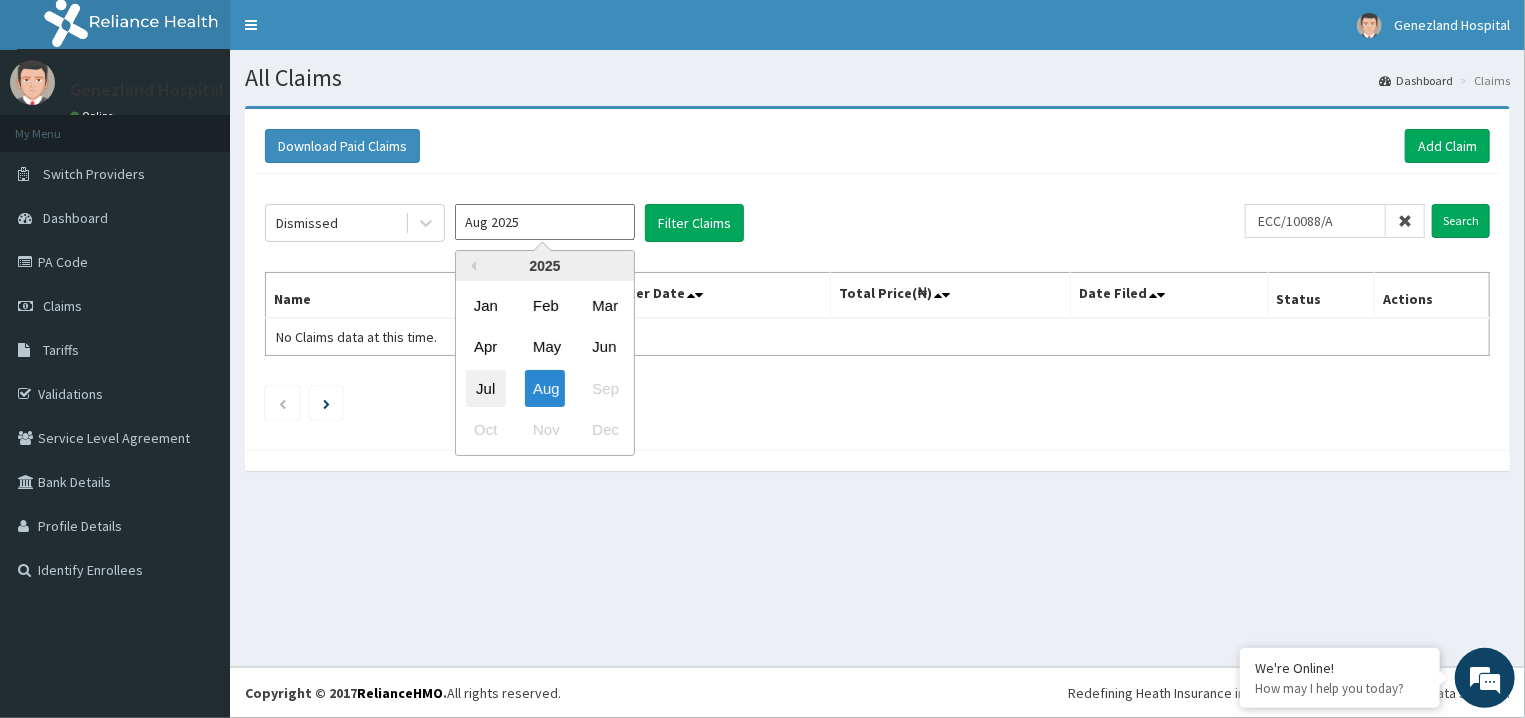 click on "Jul" at bounding box center (486, 388) 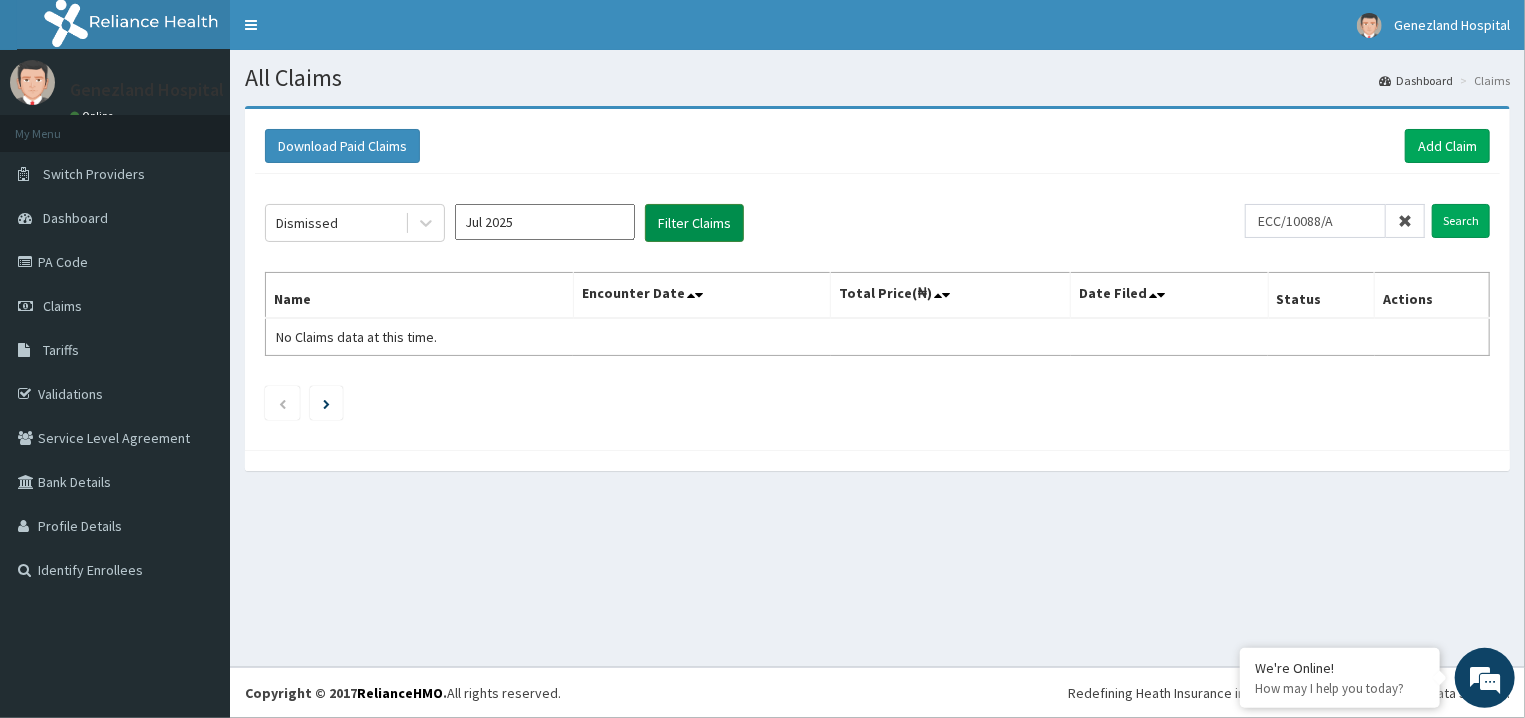 click on "Filter Claims" at bounding box center [694, 223] 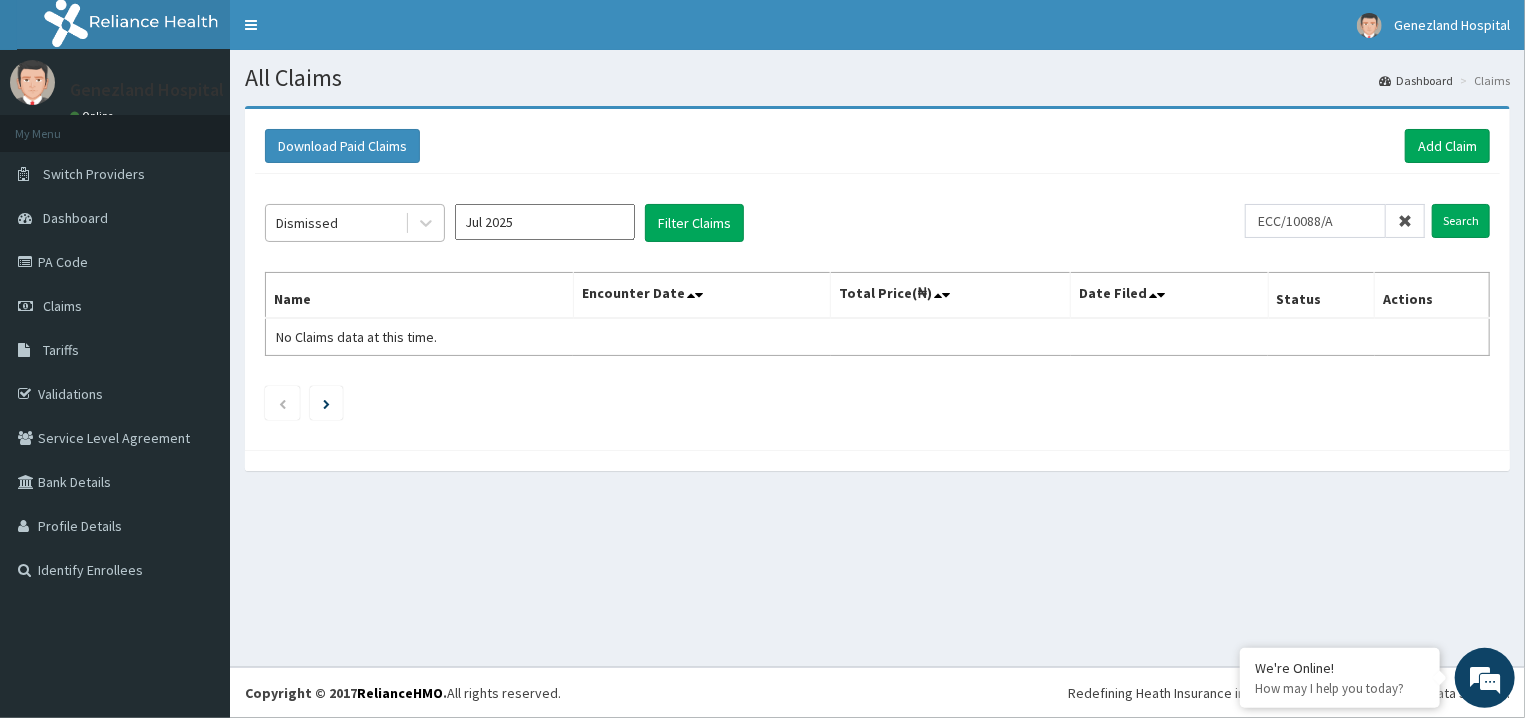 click on "Dismissed" at bounding box center (335, 223) 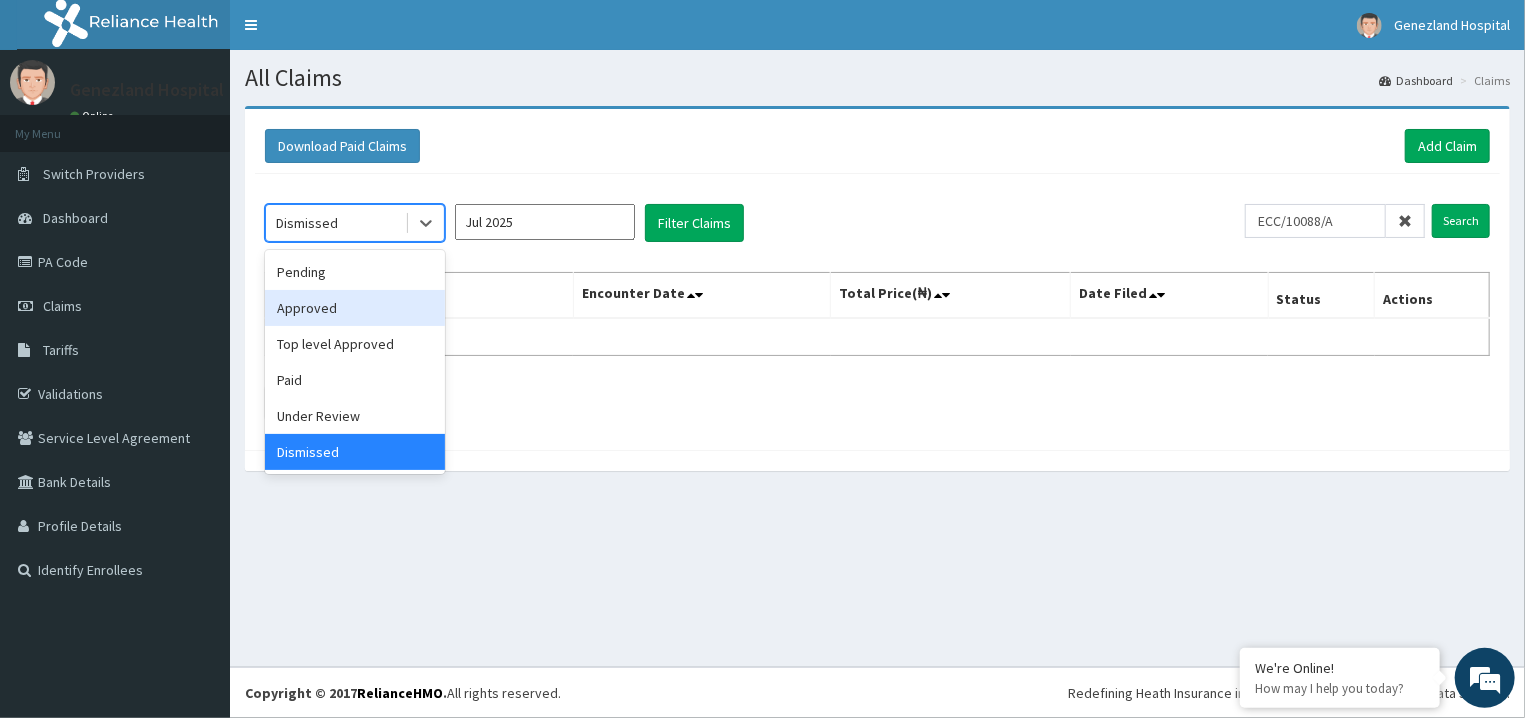 click on "Approved" at bounding box center (355, 308) 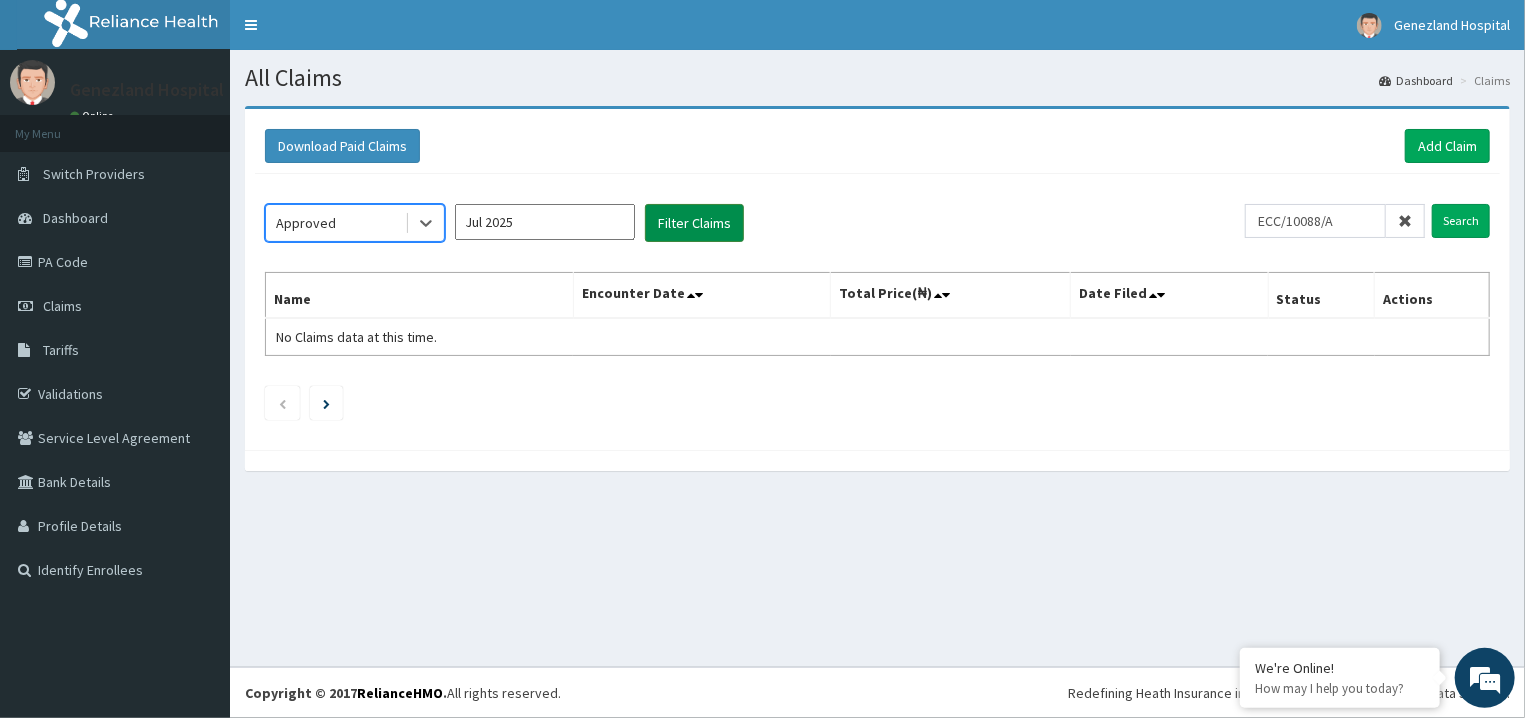 click on "Filter Claims" at bounding box center [694, 223] 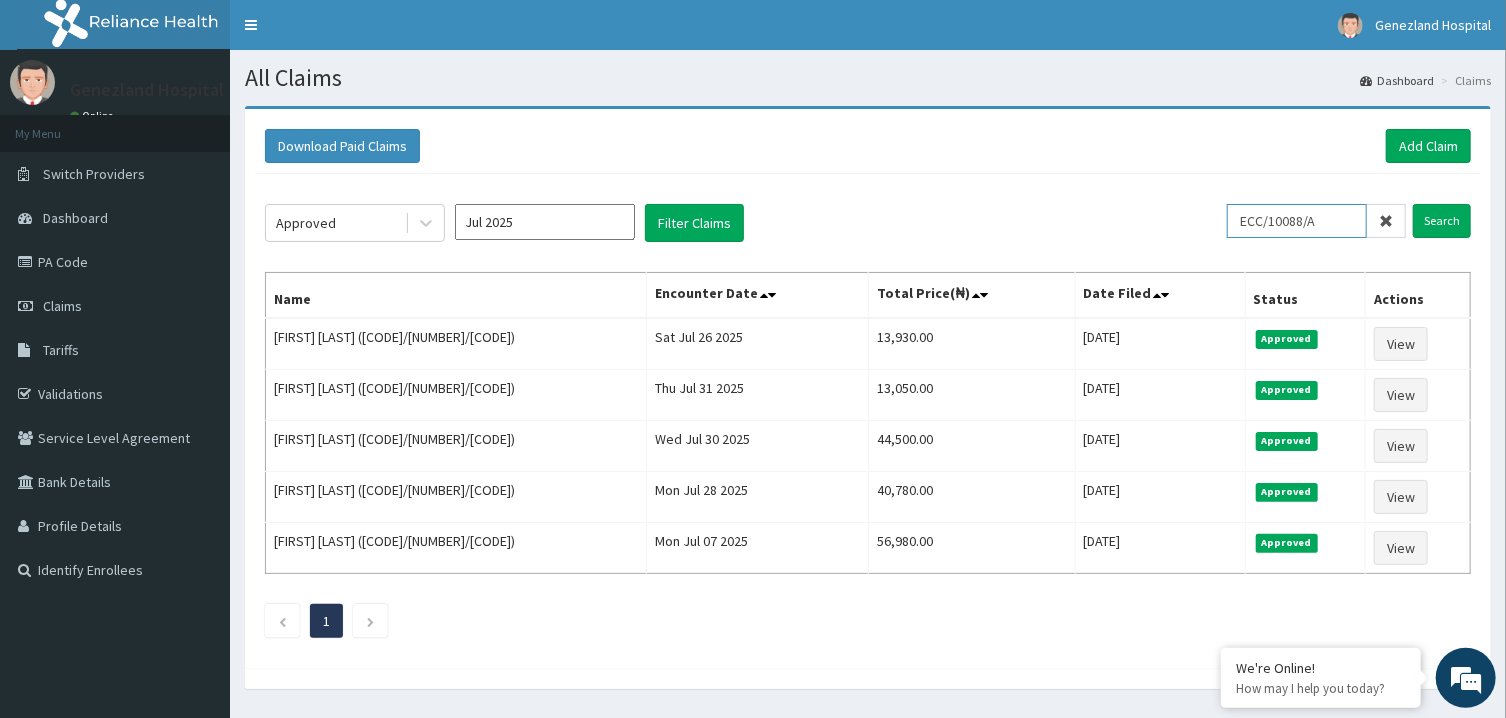 click on "ECC/10088/A" at bounding box center (1297, 221) 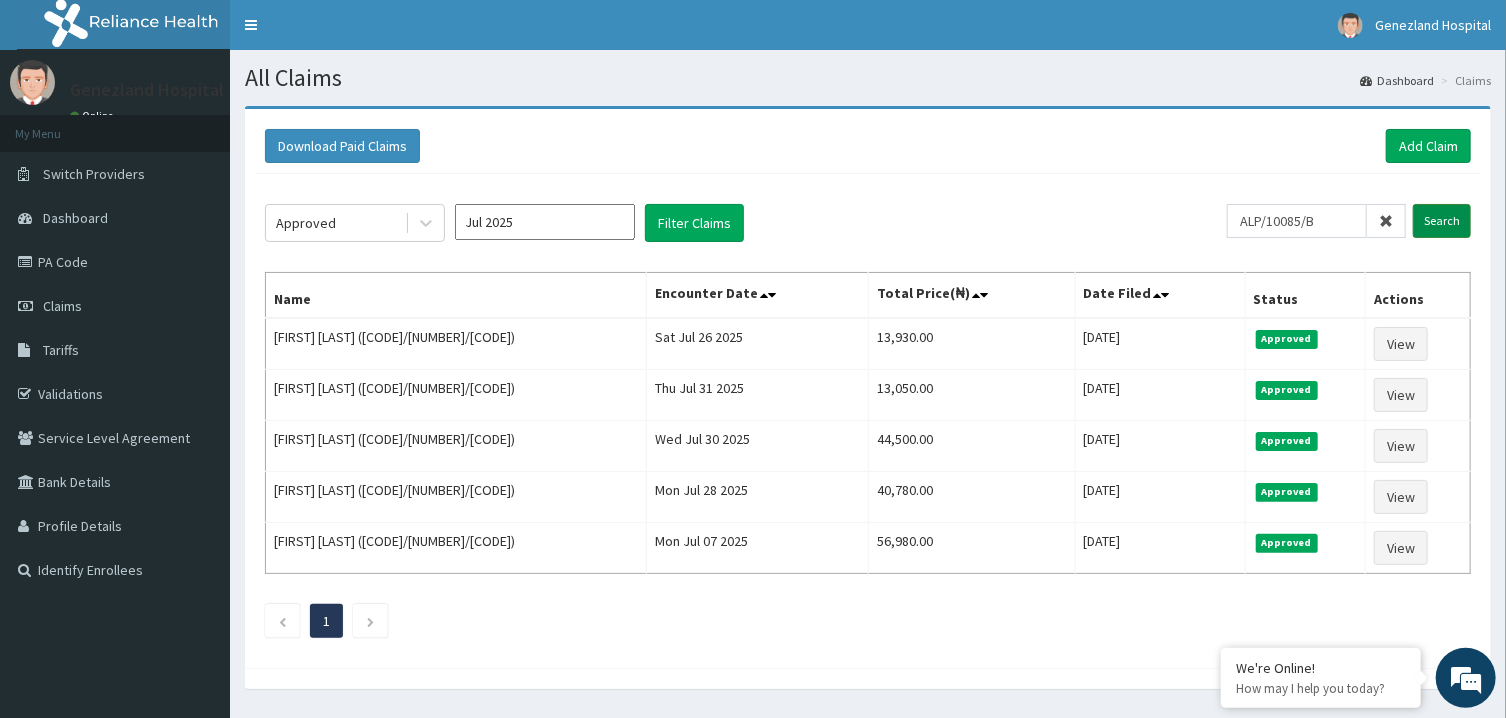 click on "Search" at bounding box center [1442, 221] 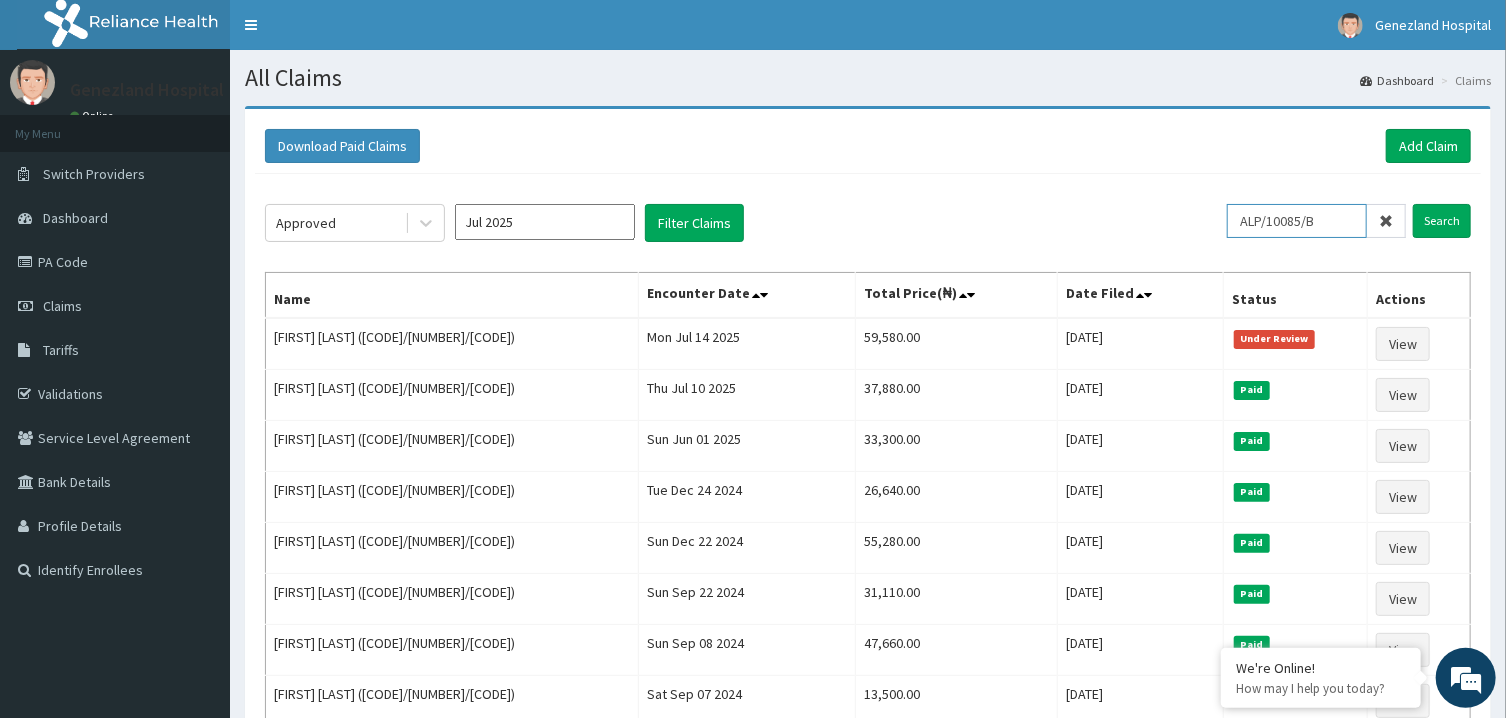 click on "ALP/10085/B" at bounding box center (1297, 221) 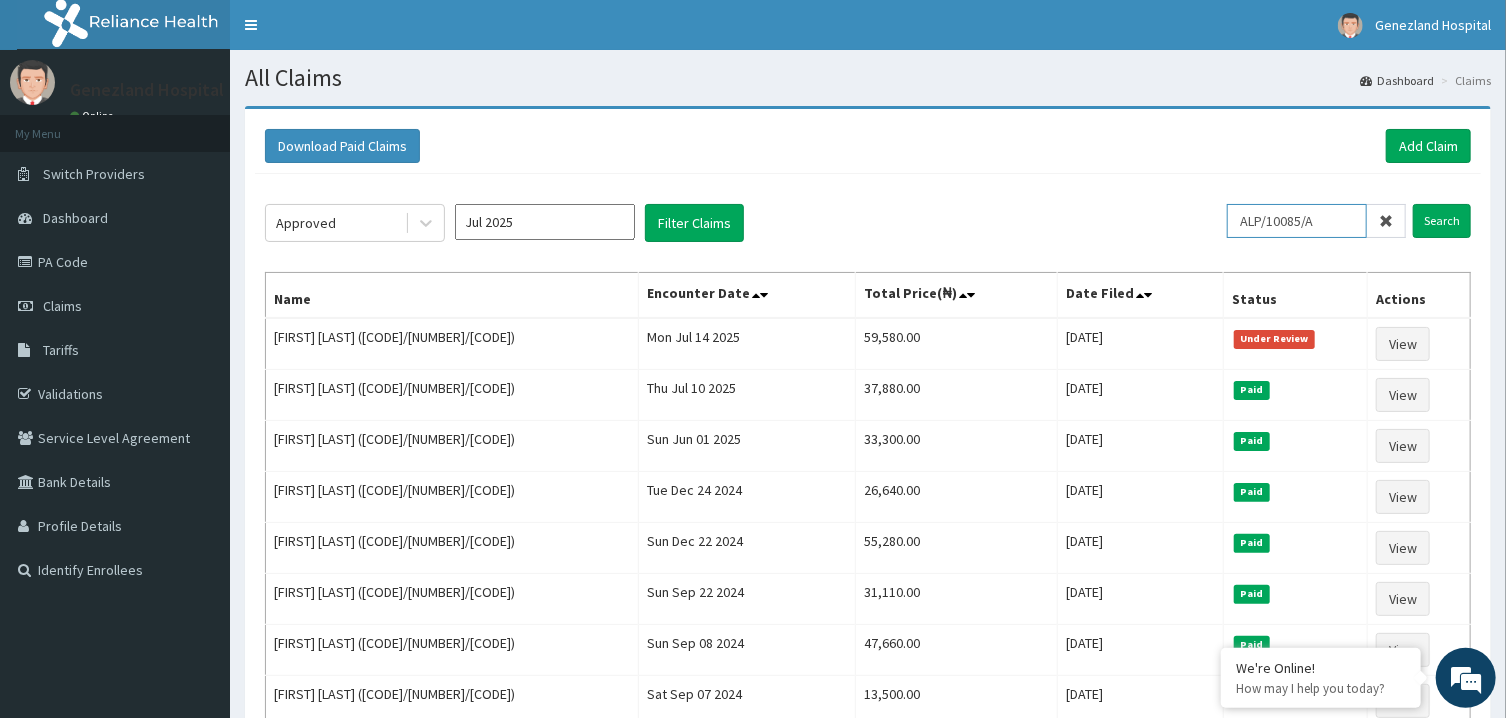 click on "Search" at bounding box center [1442, 221] 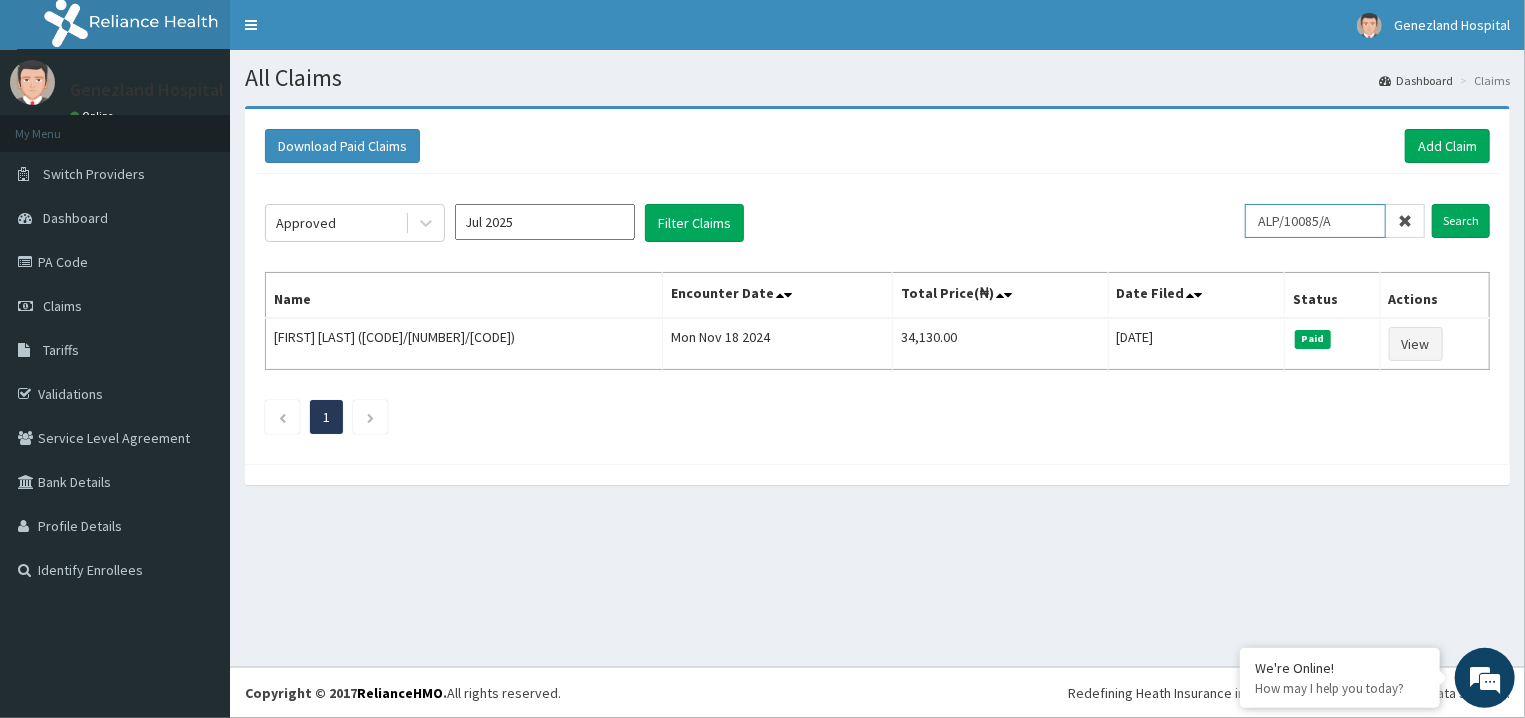 click on "ALP/10085/A" at bounding box center (1315, 221) 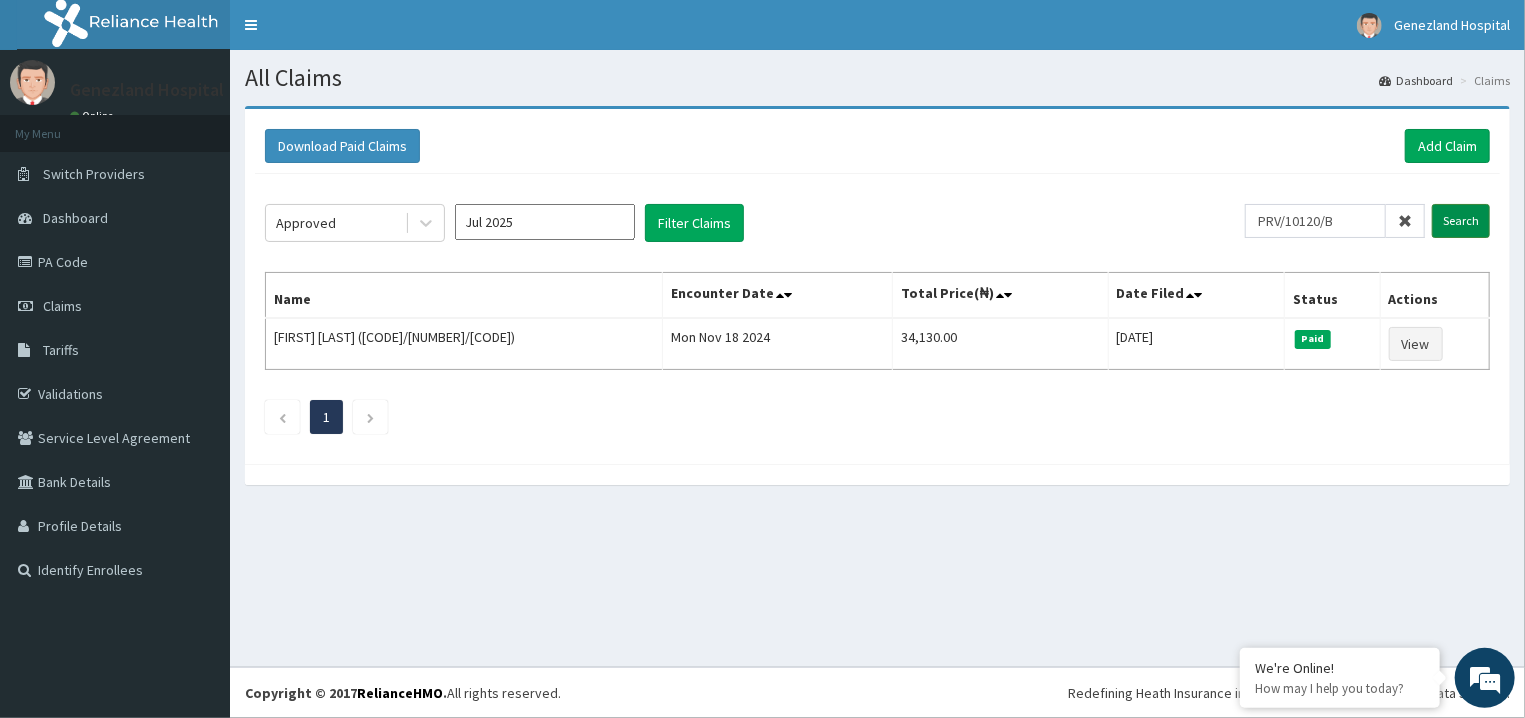 click on "Search" at bounding box center (1461, 221) 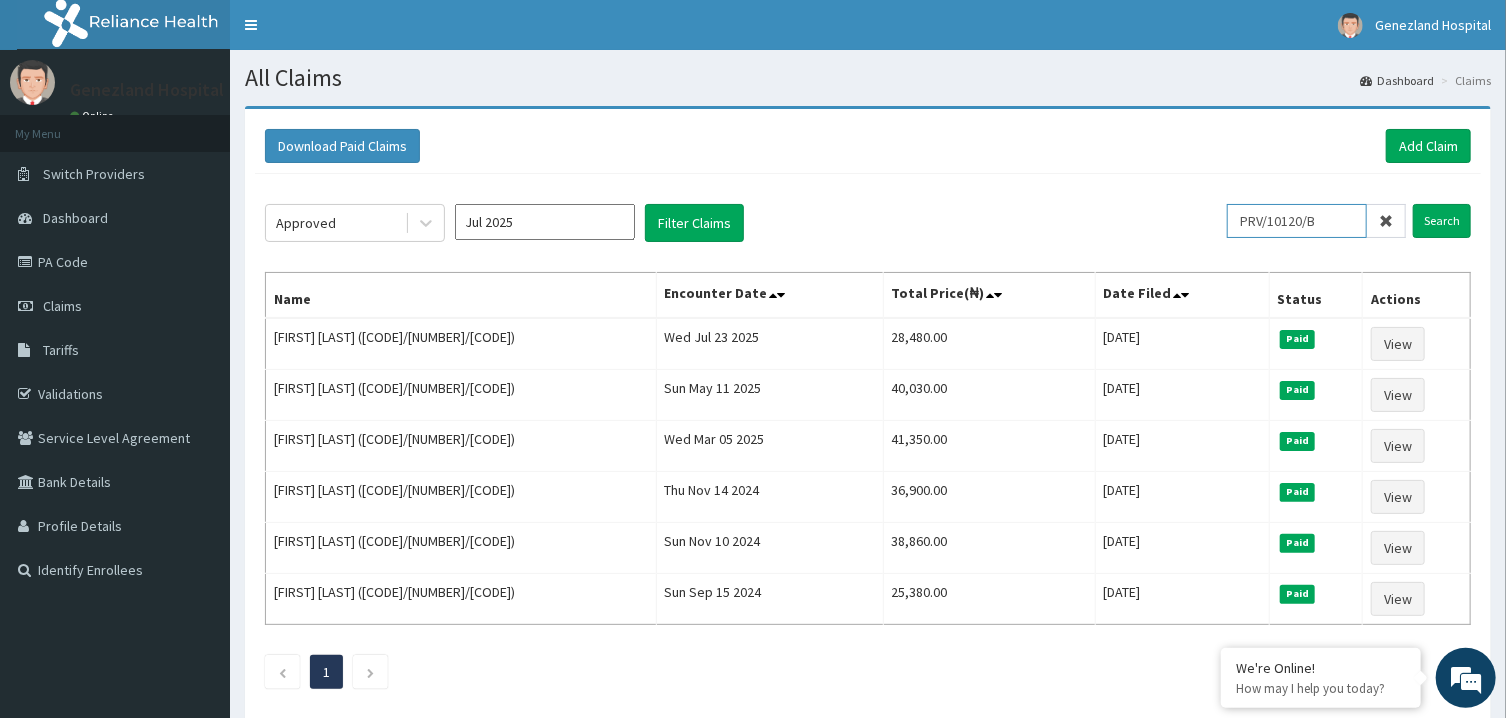 click on "PRV/10120/B" at bounding box center (1297, 221) 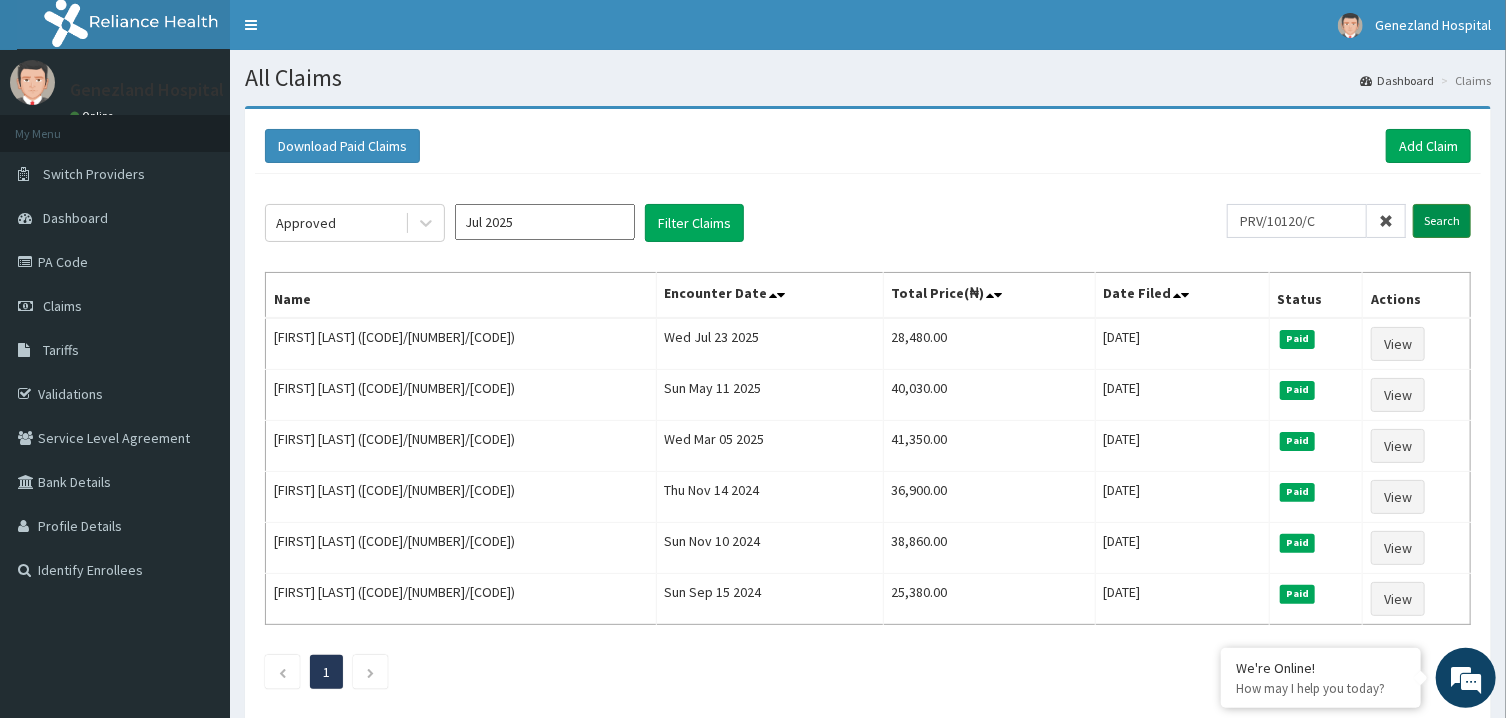 click on "Search" at bounding box center [1442, 221] 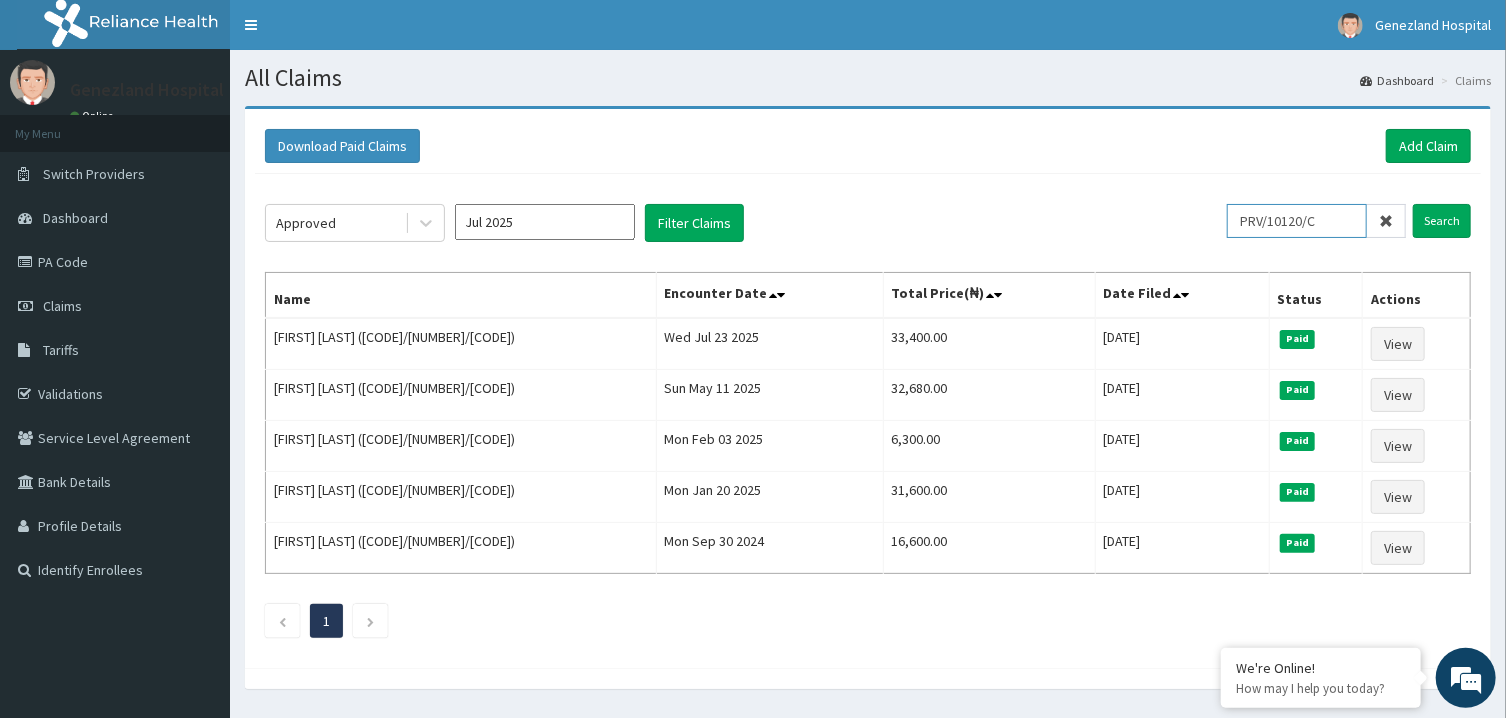 click on "PRV/10120/C" at bounding box center (1297, 221) 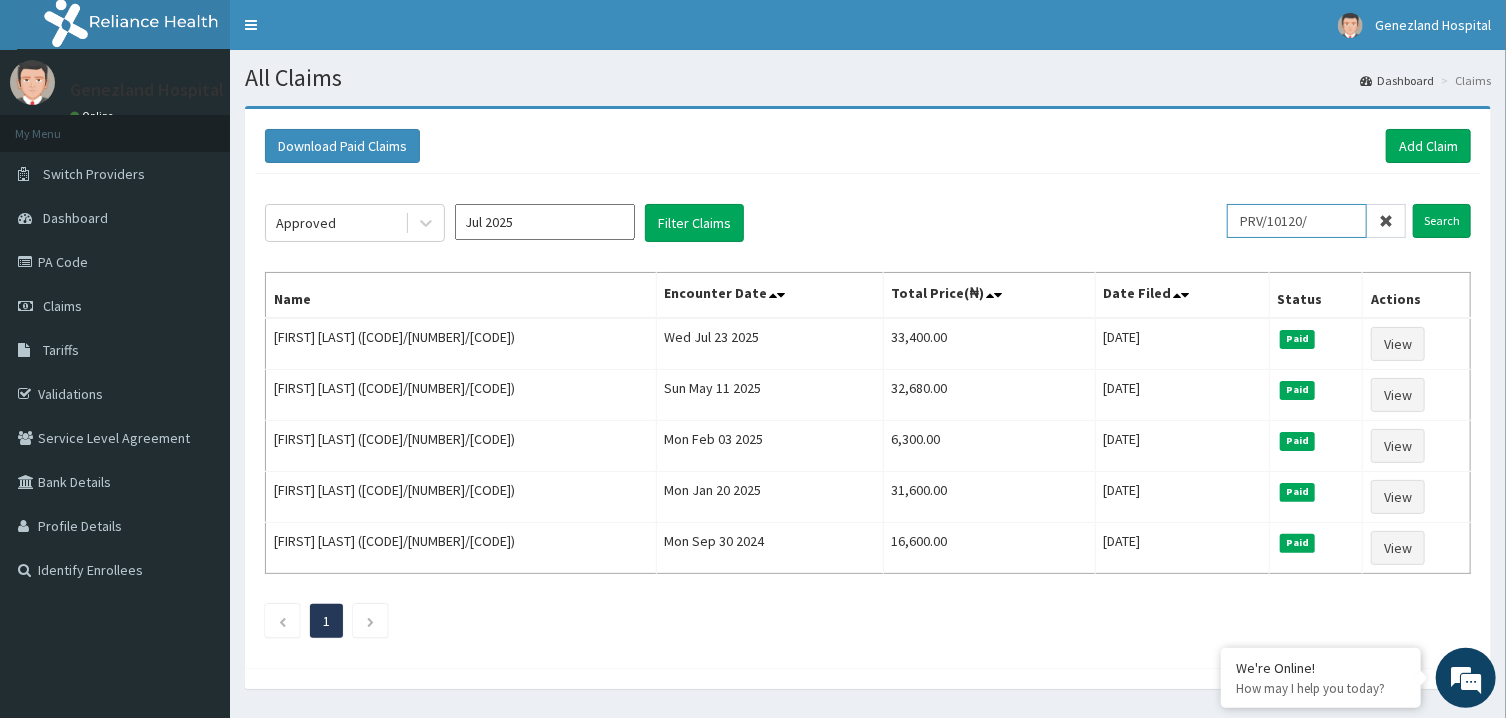 click on "PRV/10120/" at bounding box center (1297, 221) 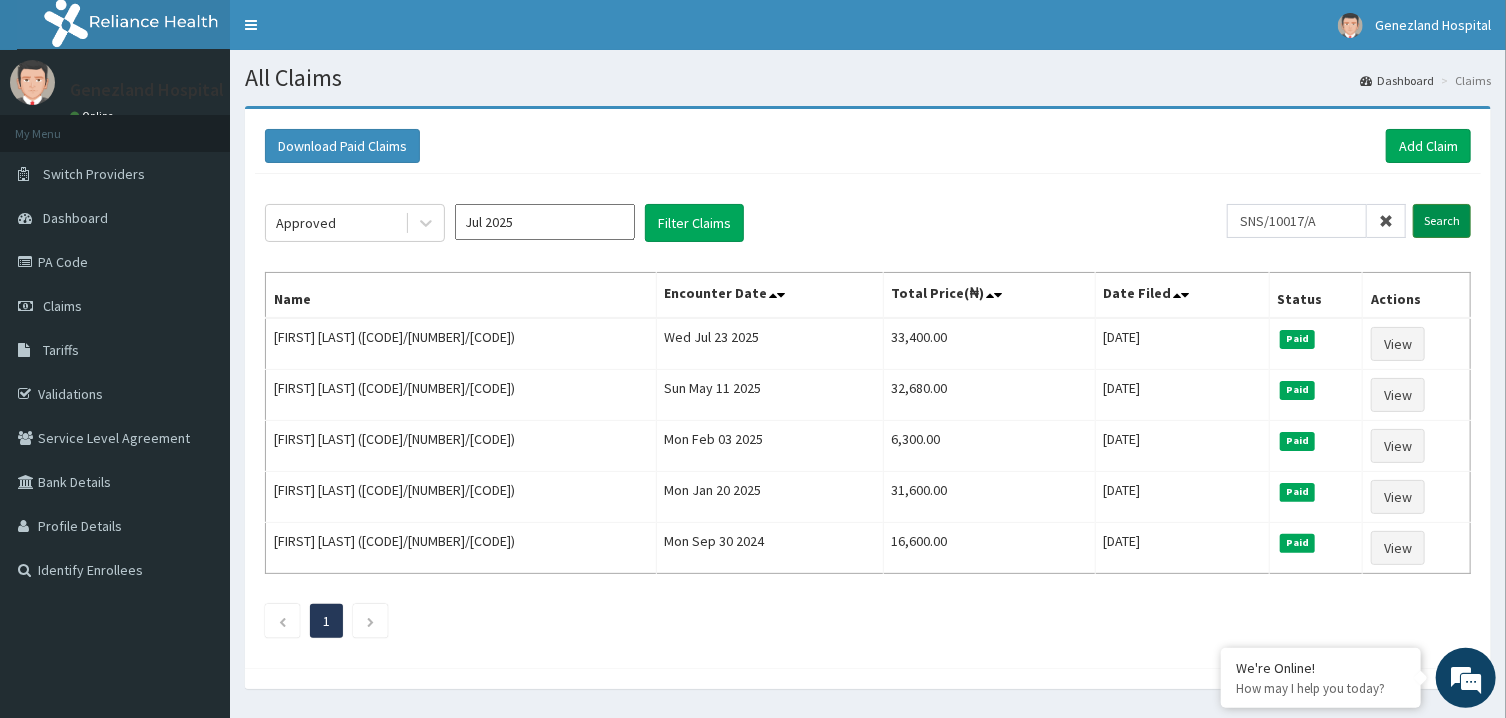 click on "Search" at bounding box center [1442, 221] 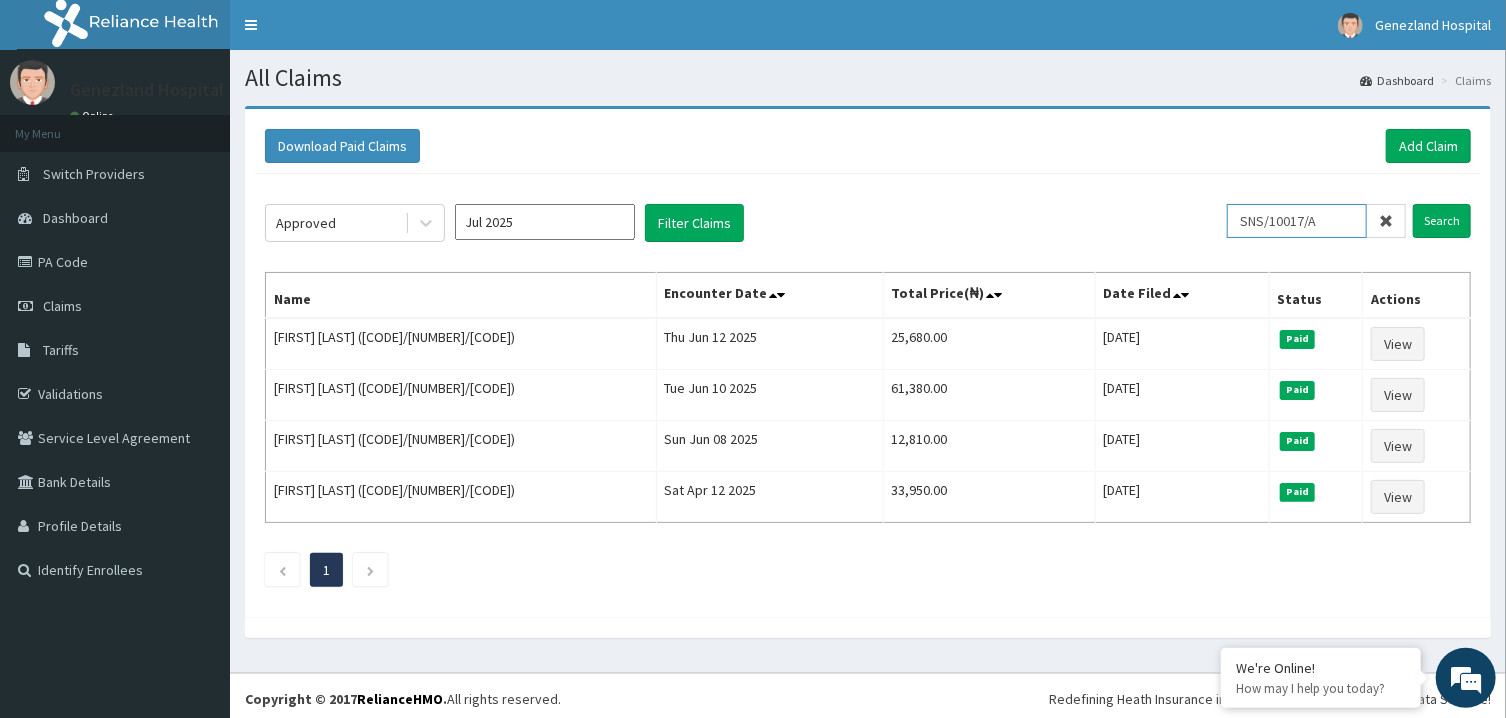 click on "SNS/10017/A" at bounding box center [1297, 221] 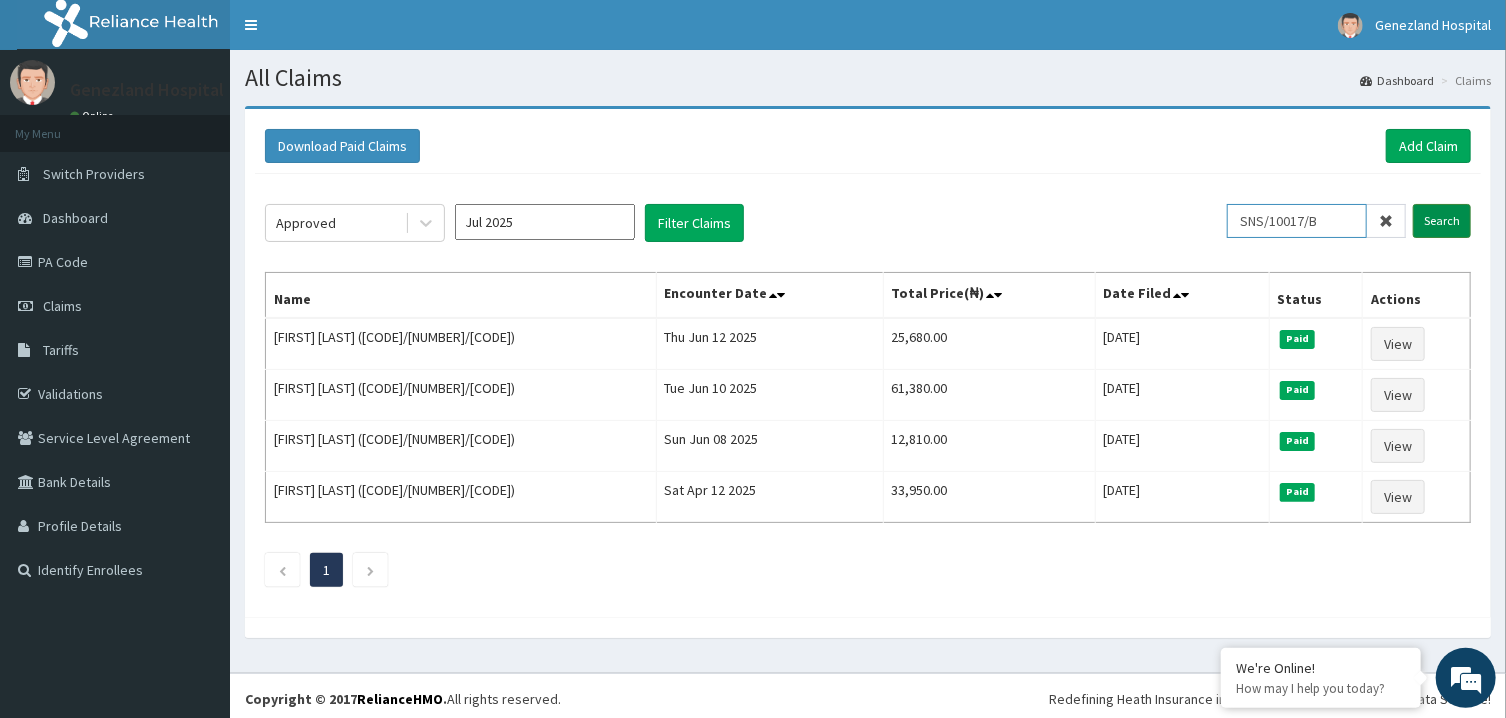 type on "SNS/10017/B" 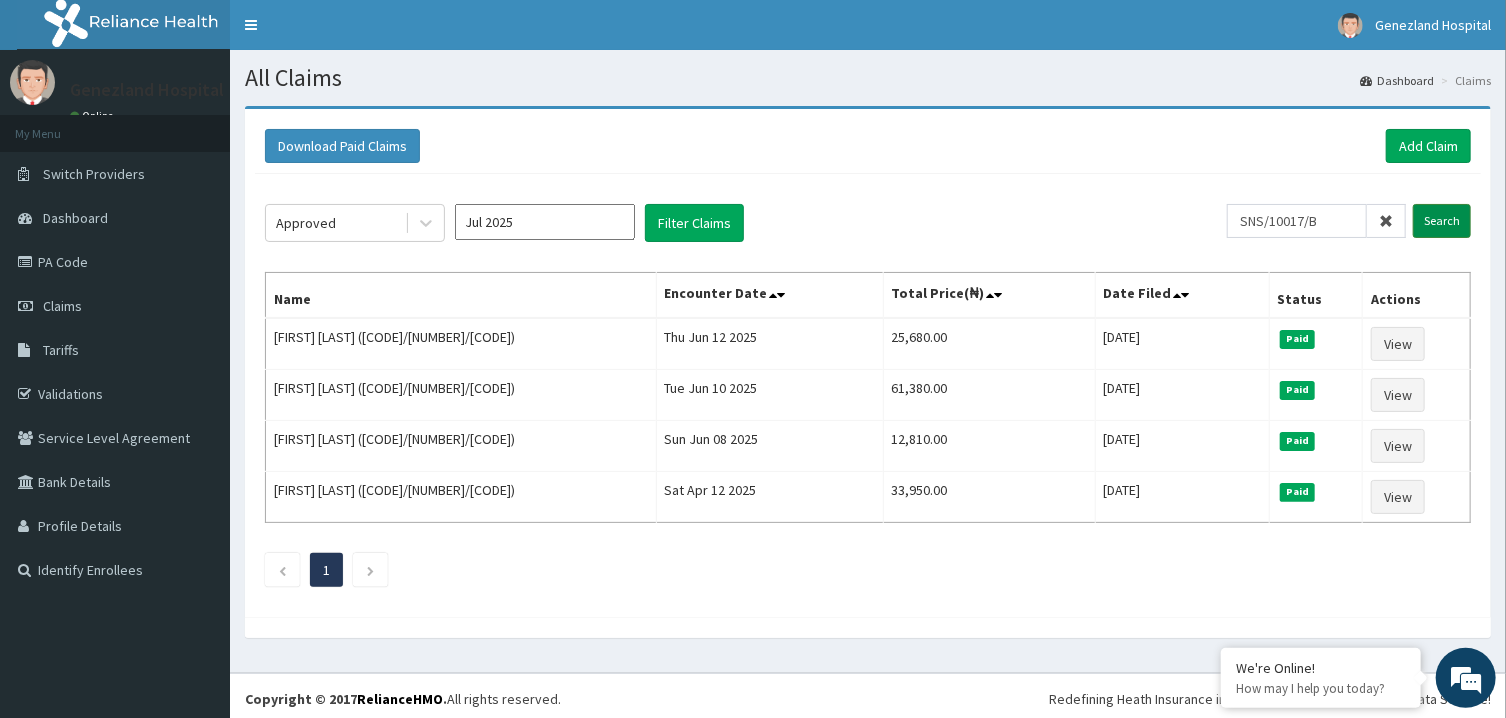 click on "Search" at bounding box center (1442, 221) 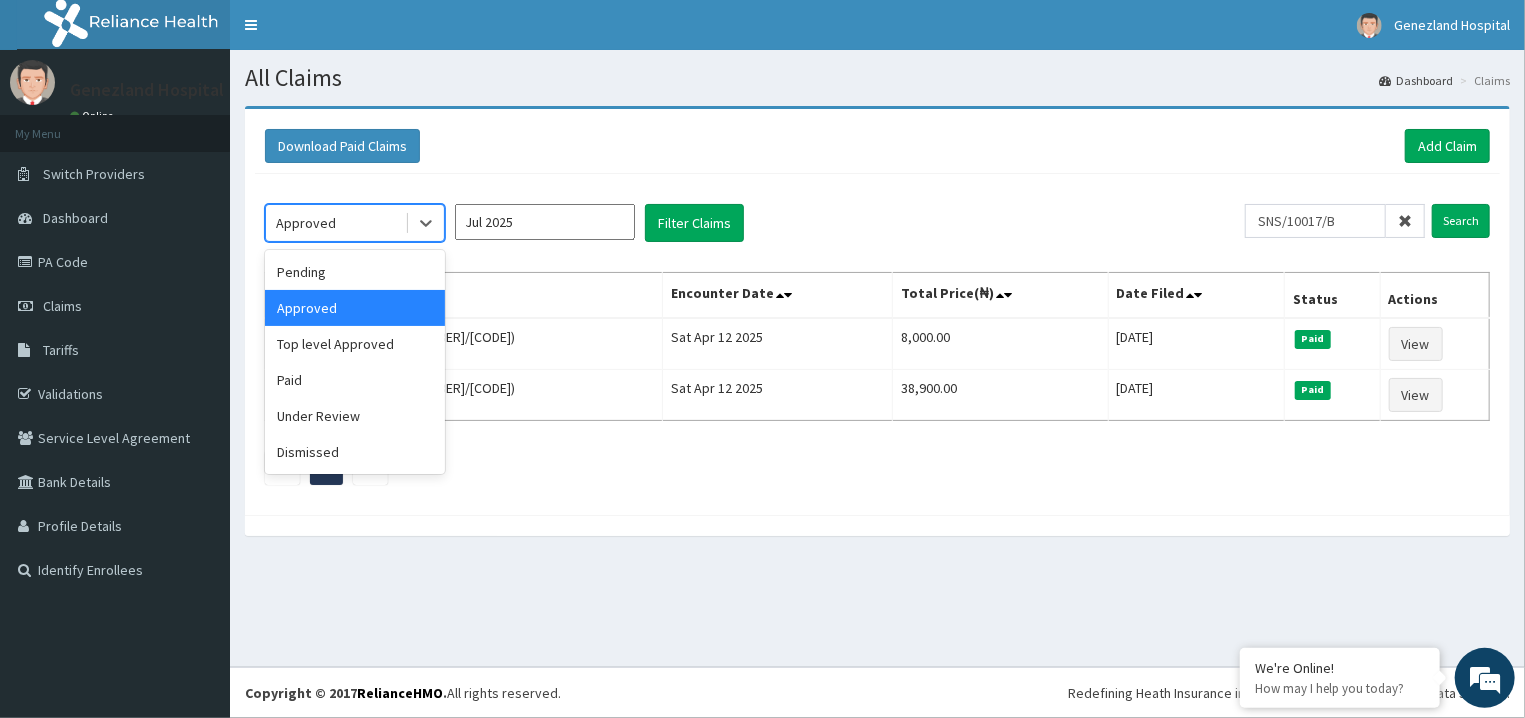 click on "Approved" at bounding box center (335, 223) 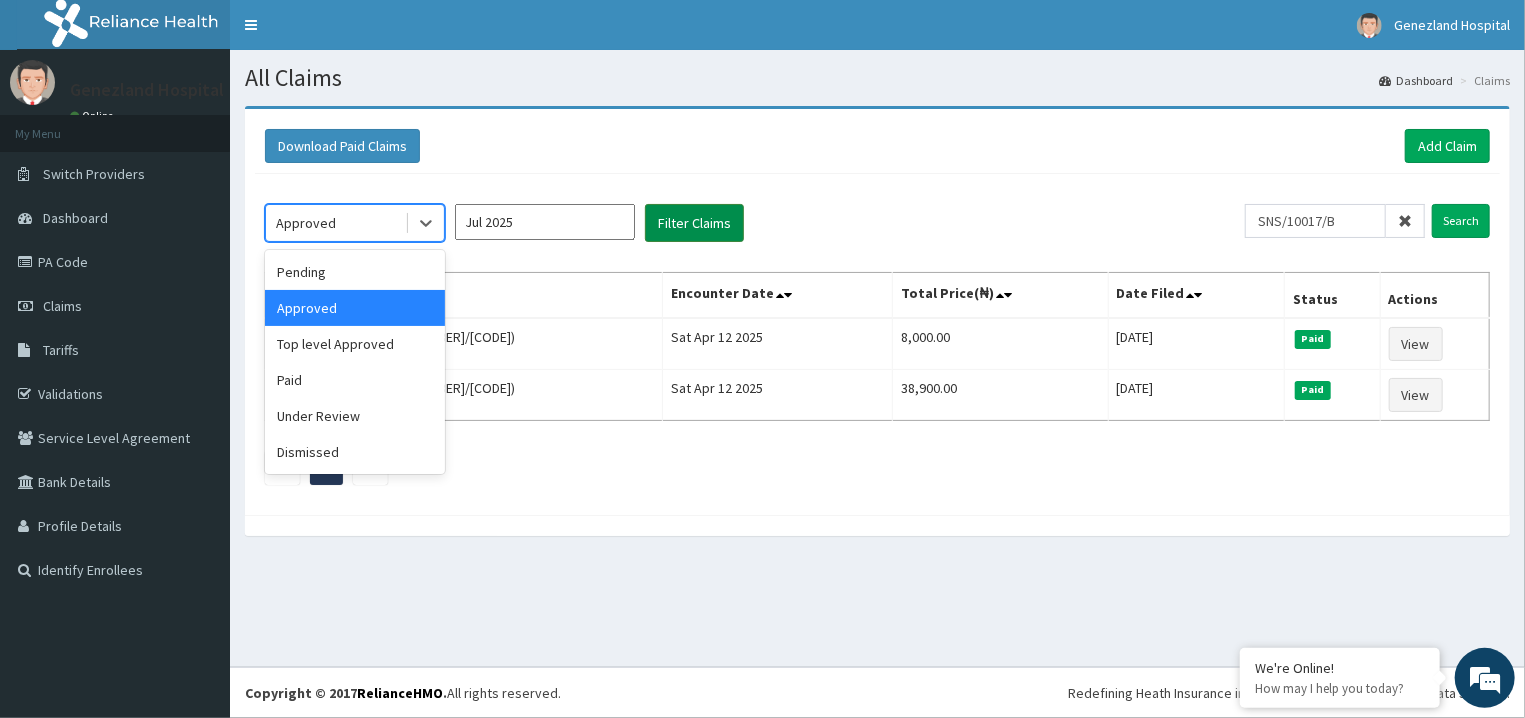 click on "Filter Claims" at bounding box center (694, 223) 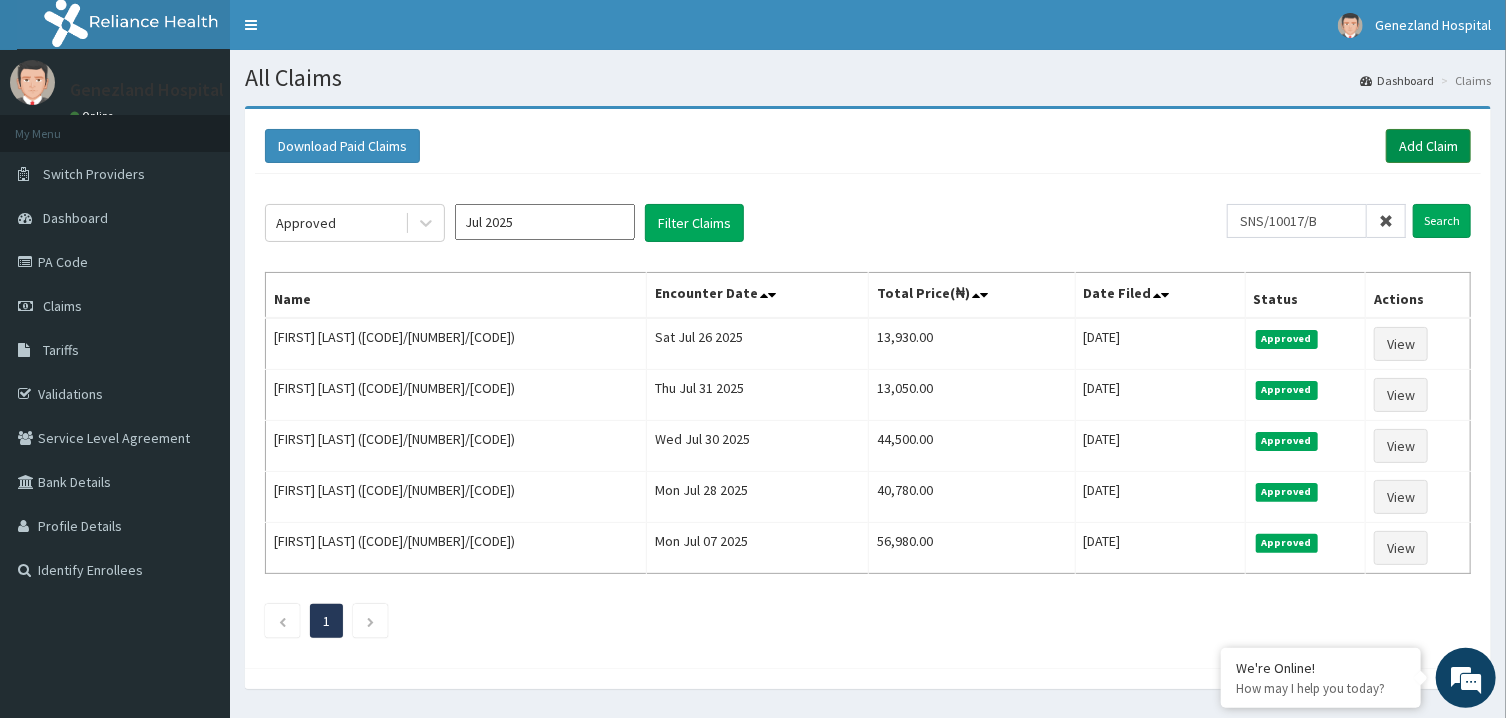 click on "Add Claim" at bounding box center [1428, 146] 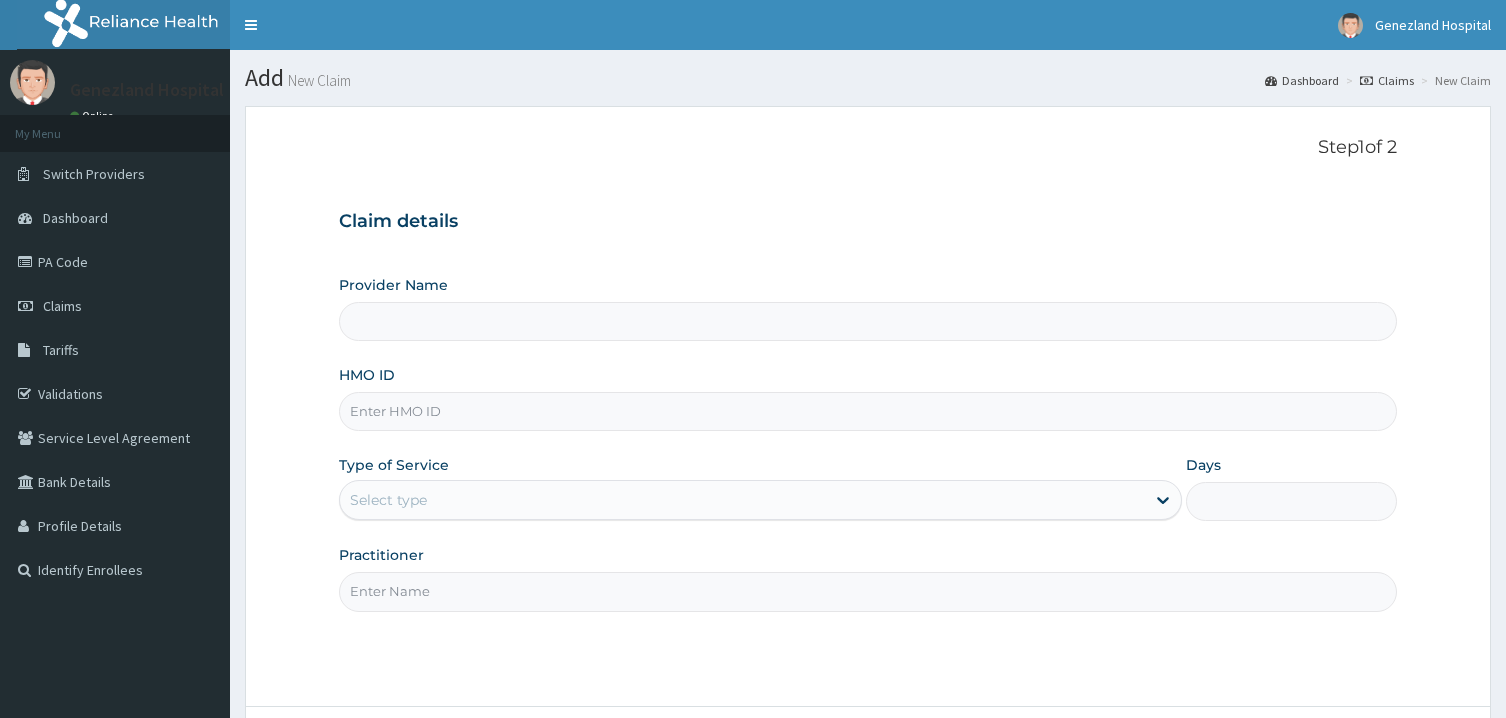 scroll, scrollTop: 0, scrollLeft: 0, axis: both 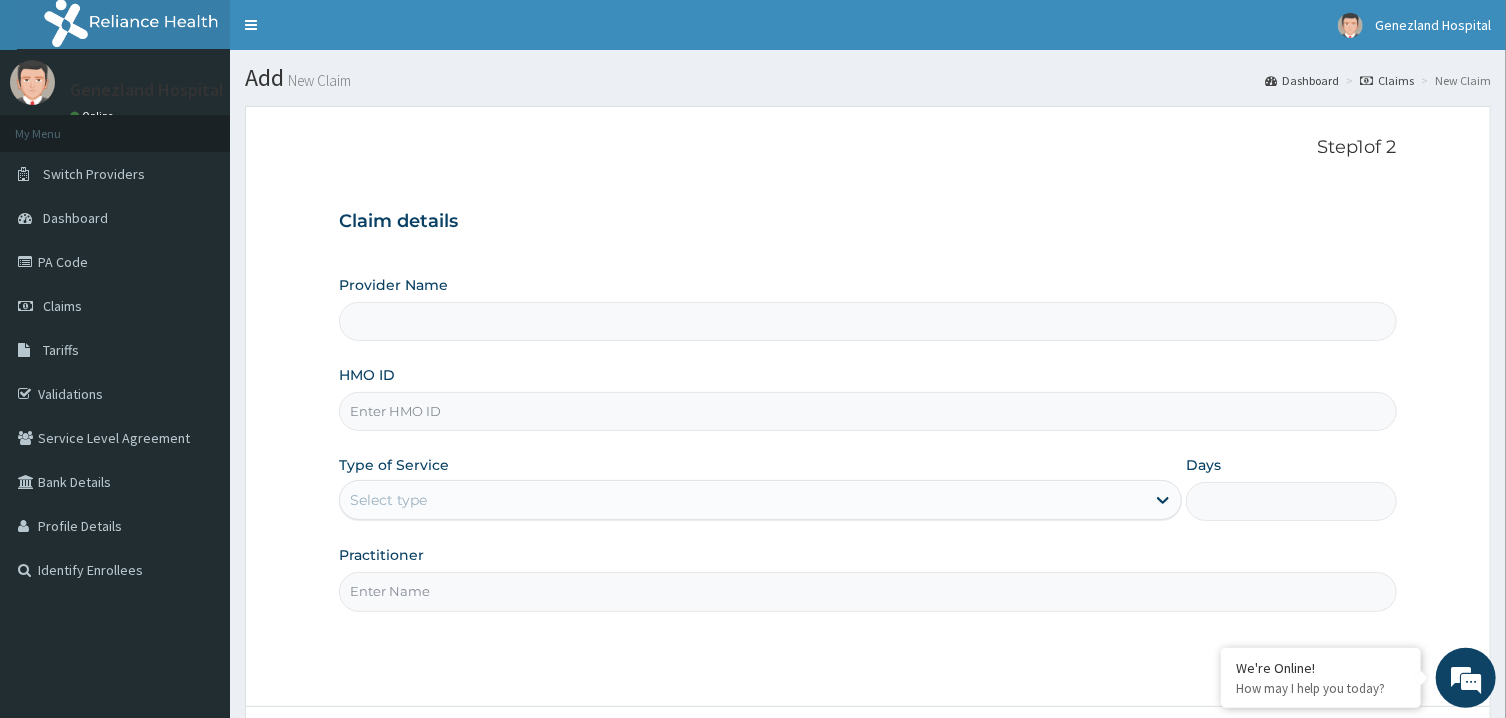 type on "Genezland Hospital" 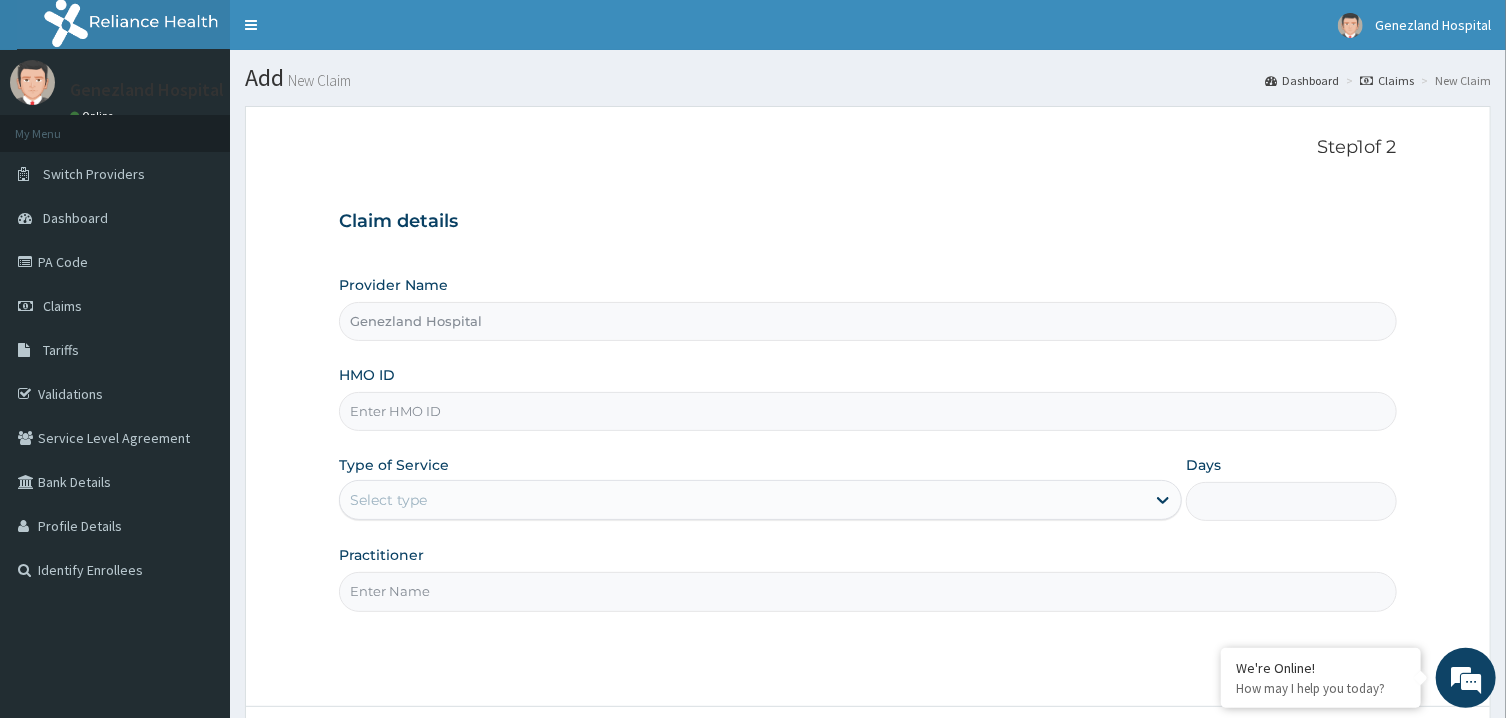 click on "HMO ID" at bounding box center [867, 411] 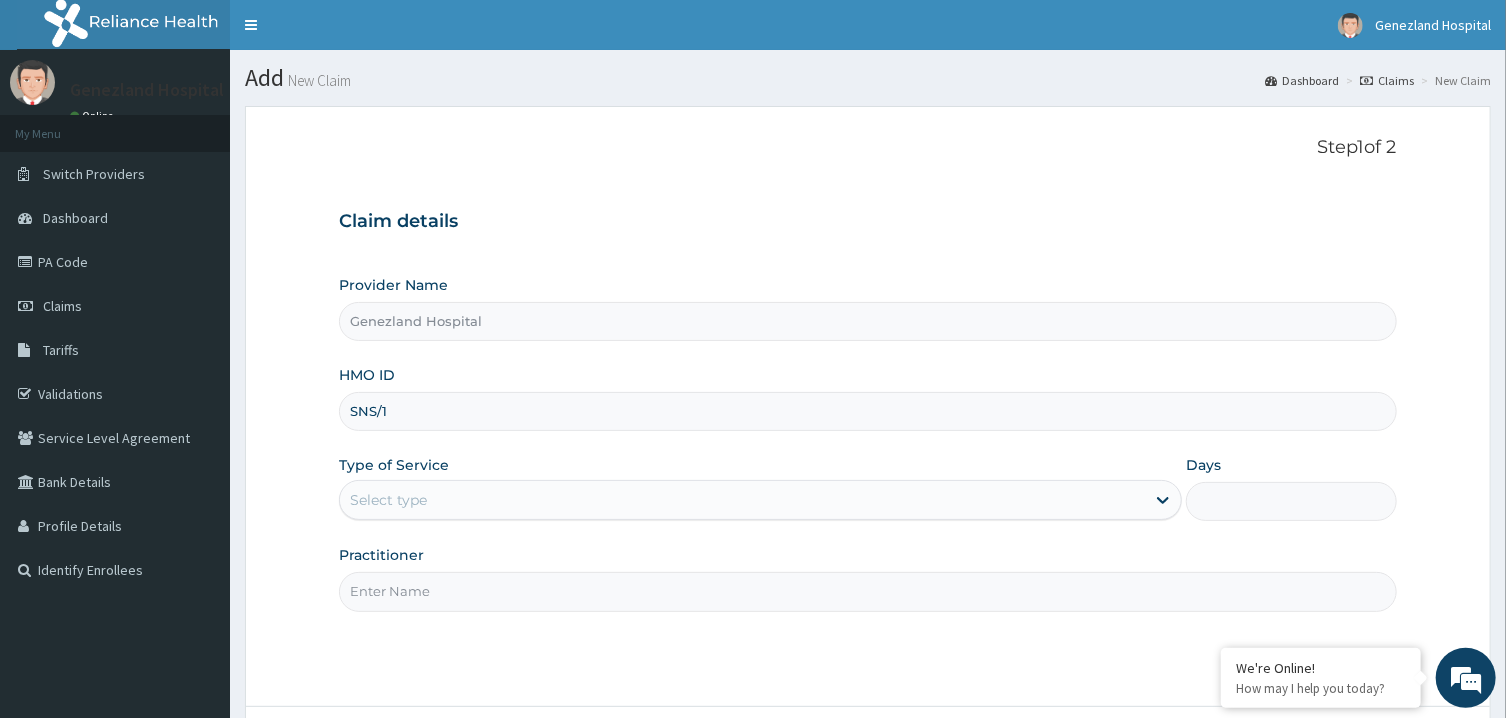 scroll, scrollTop: 0, scrollLeft: 0, axis: both 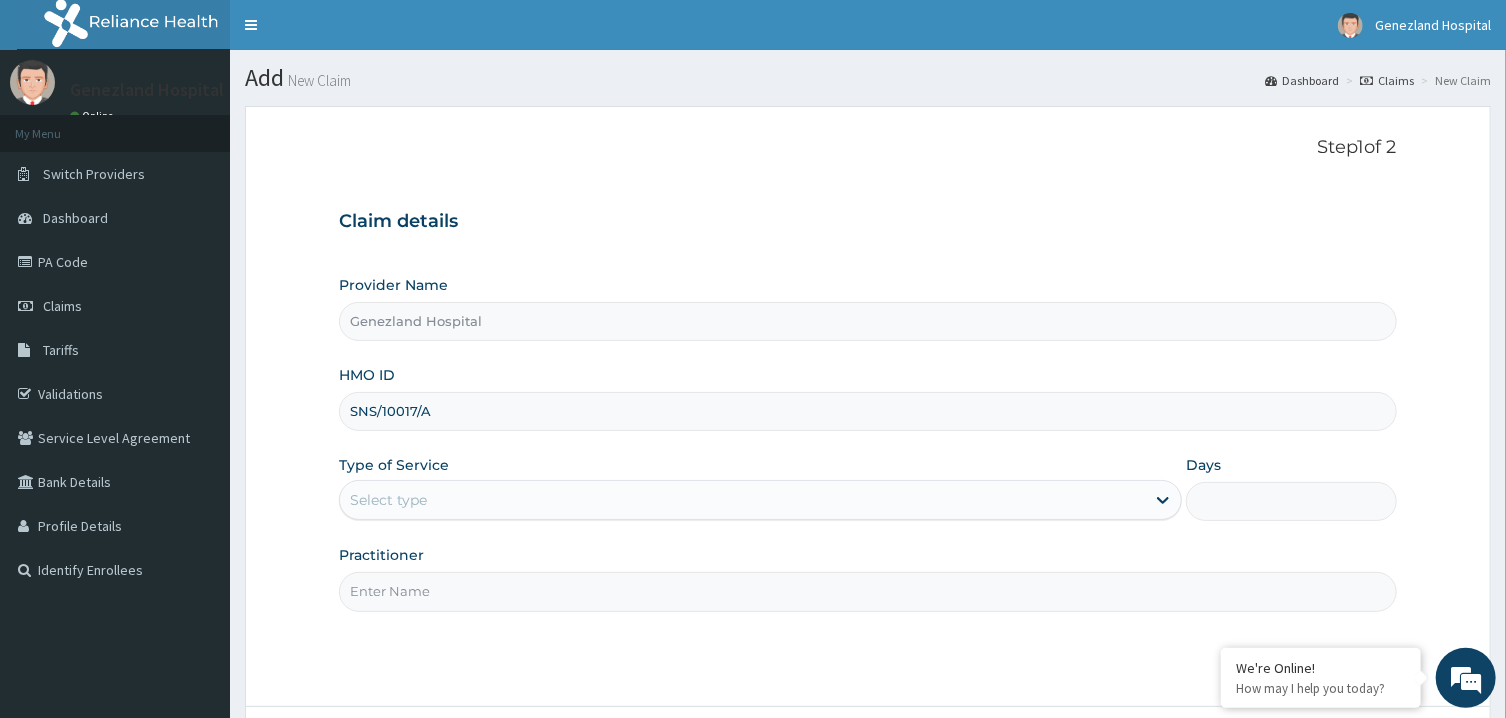 type on "SNS/10017/A" 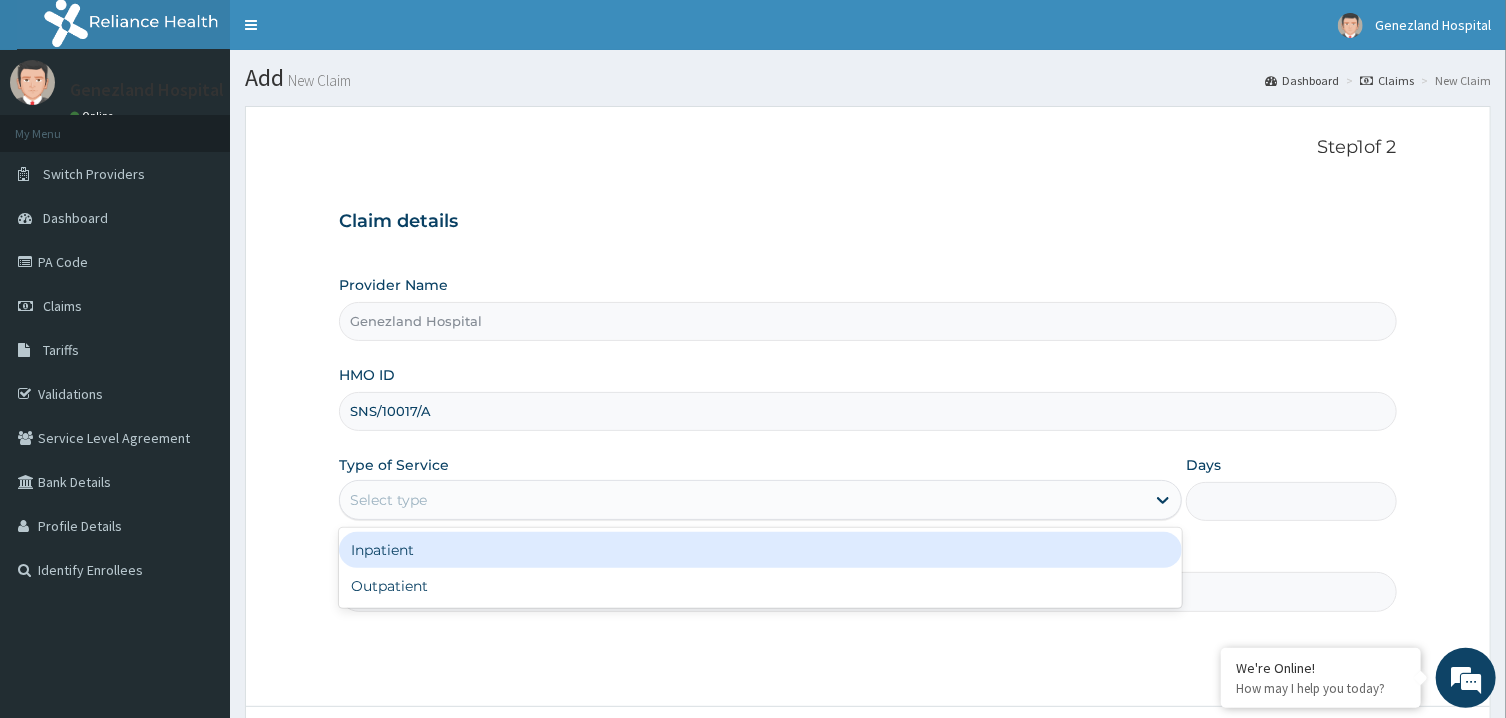 click on "Select type" at bounding box center [742, 500] 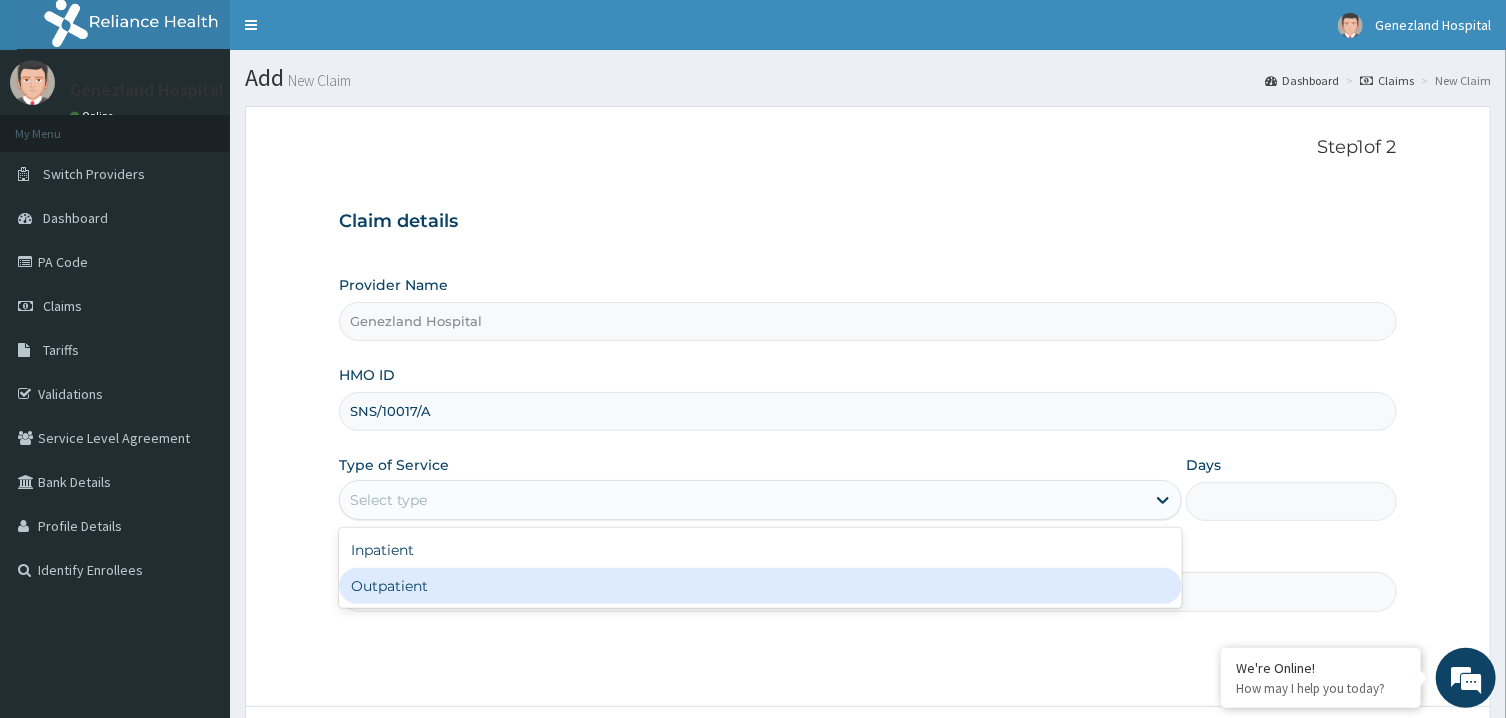 click on "Outpatient" at bounding box center (760, 586) 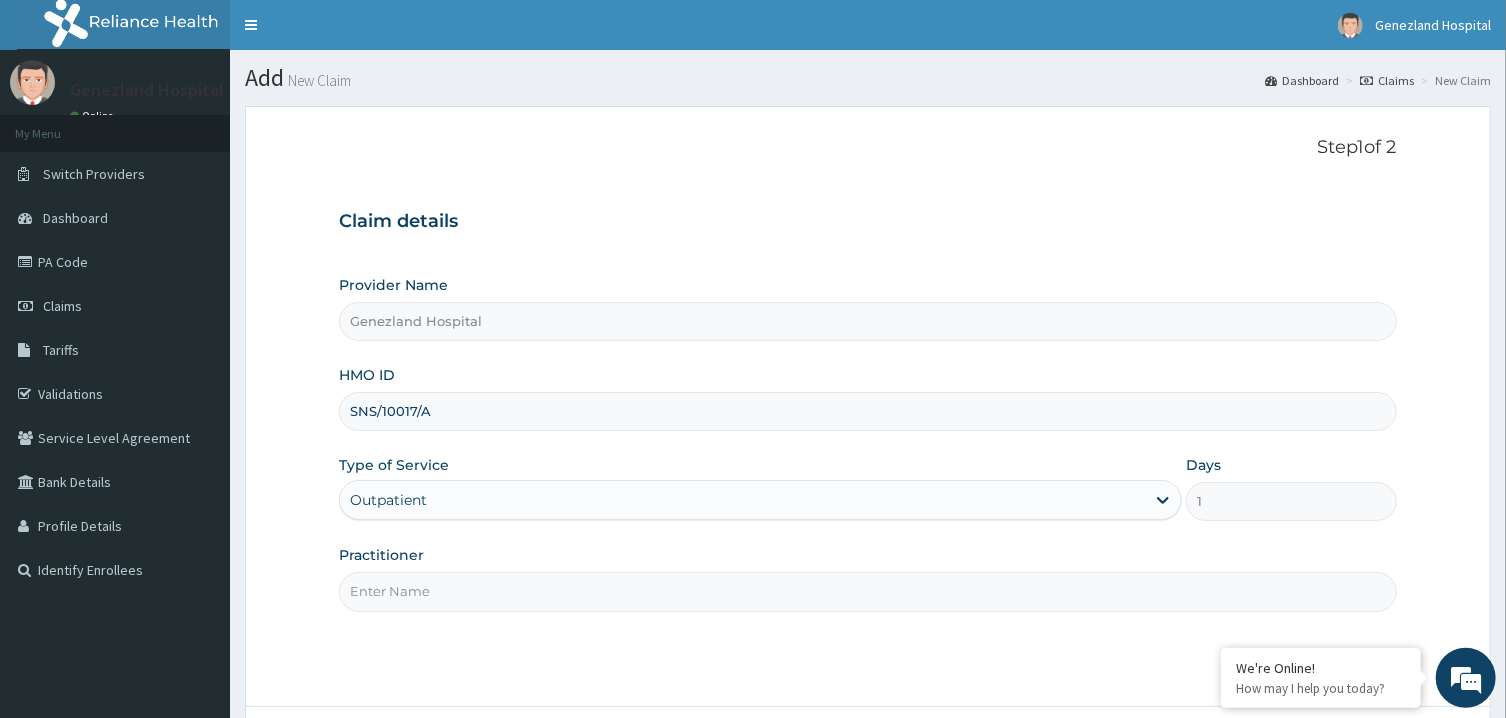 click on "Practitioner" at bounding box center (867, 591) 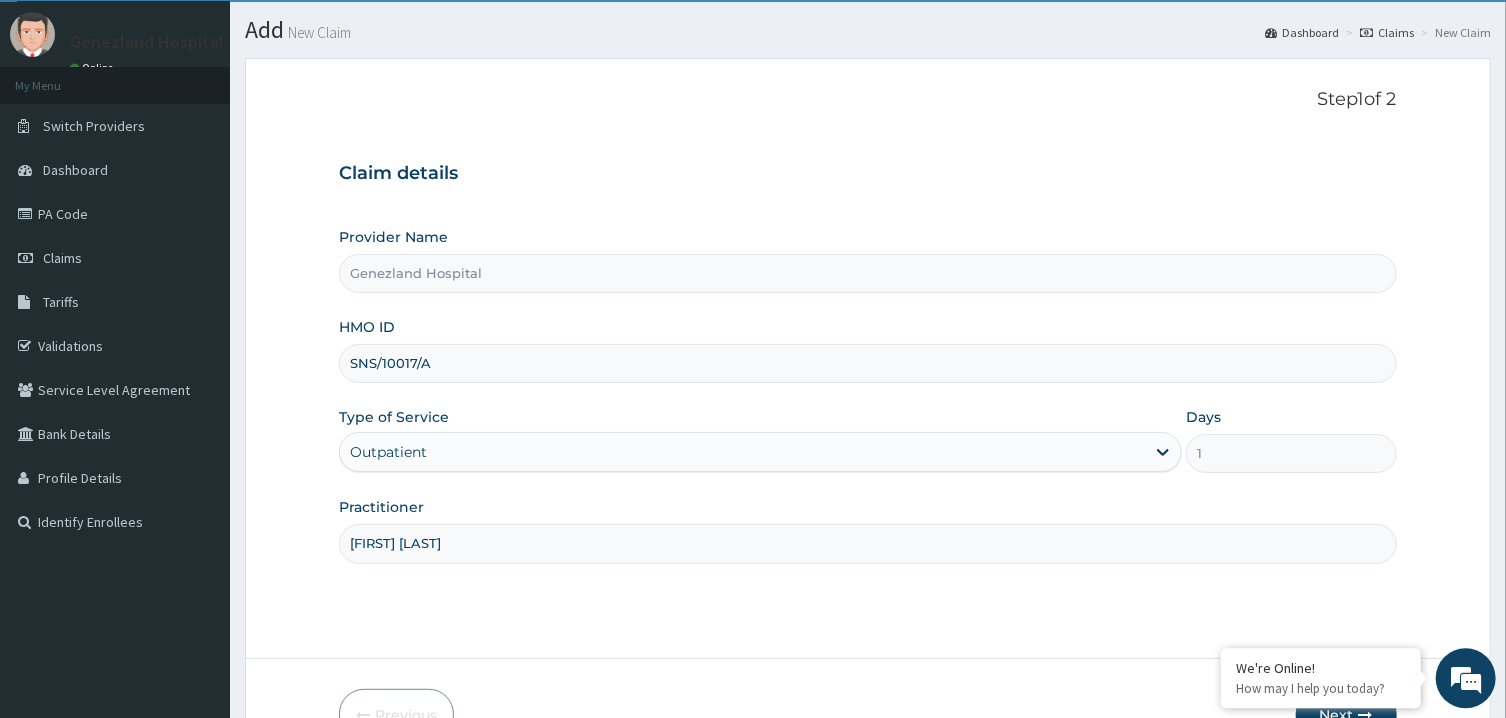 scroll, scrollTop: 168, scrollLeft: 0, axis: vertical 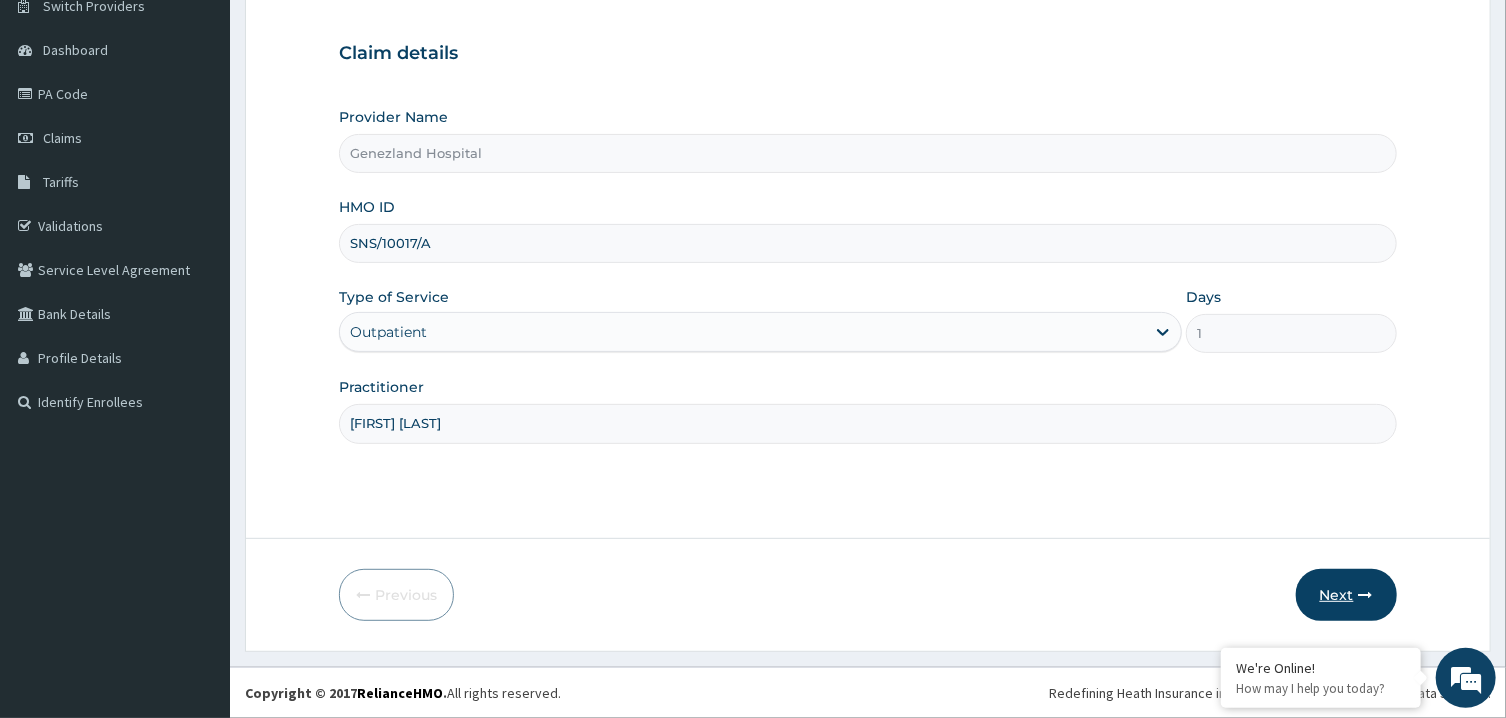 type on "[FIRST] [LAST]" 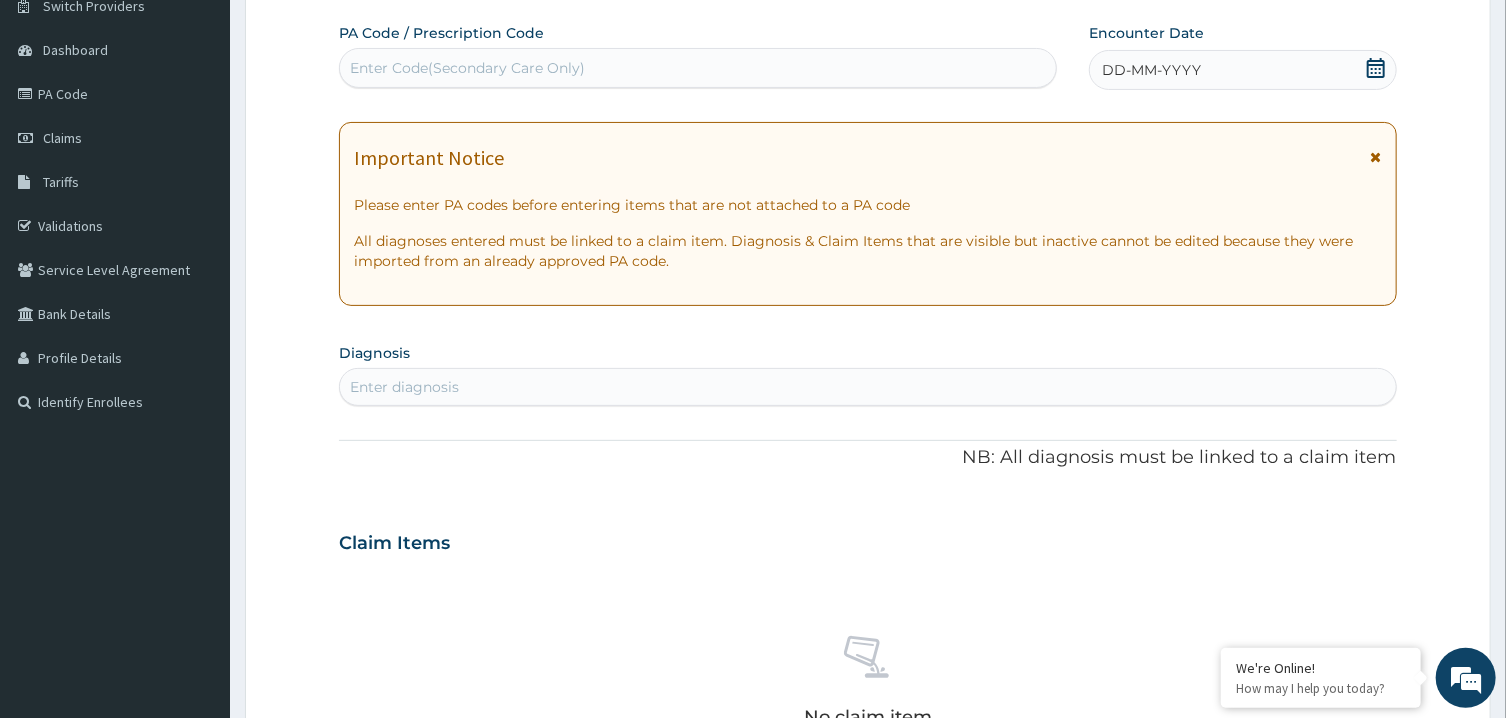 click 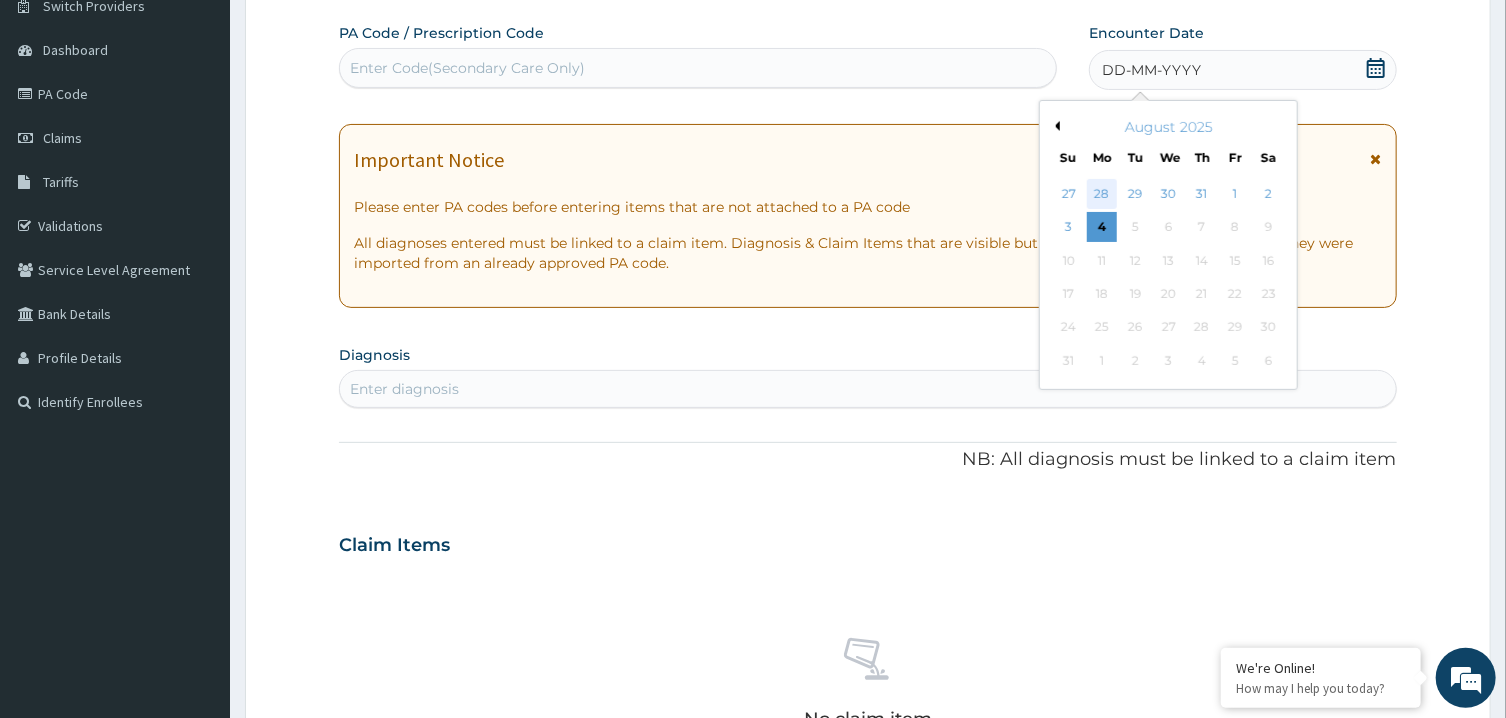 click on "28" at bounding box center [1102, 194] 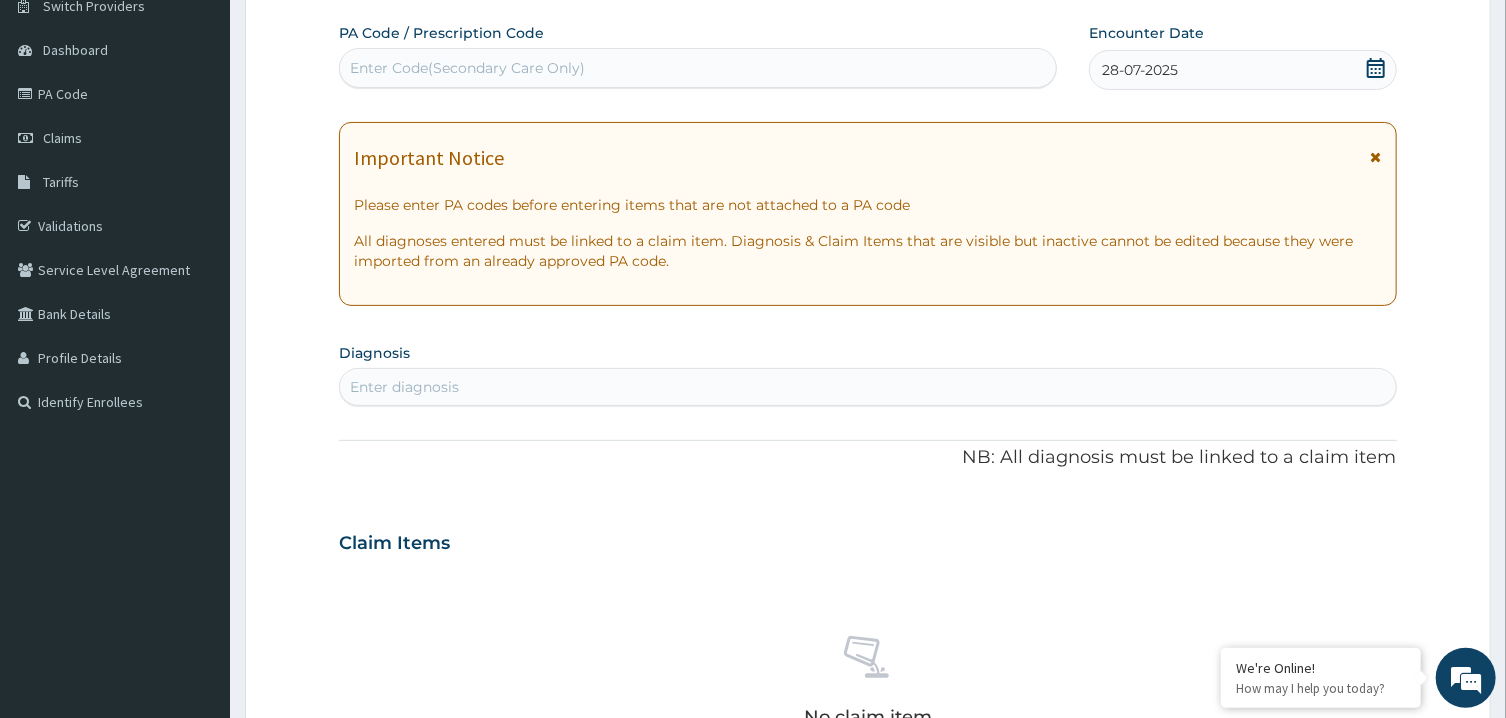 click on "Enter diagnosis" at bounding box center [867, 387] 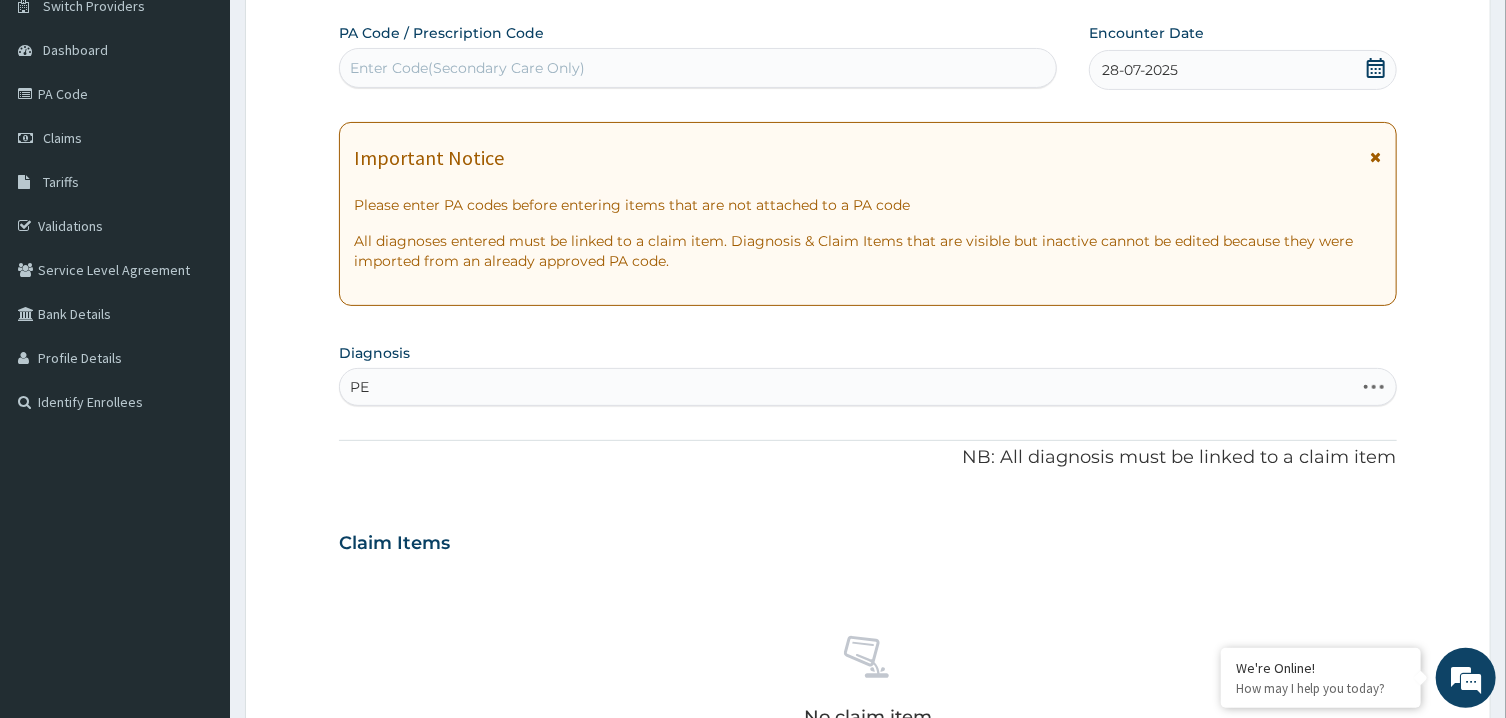 type on "P" 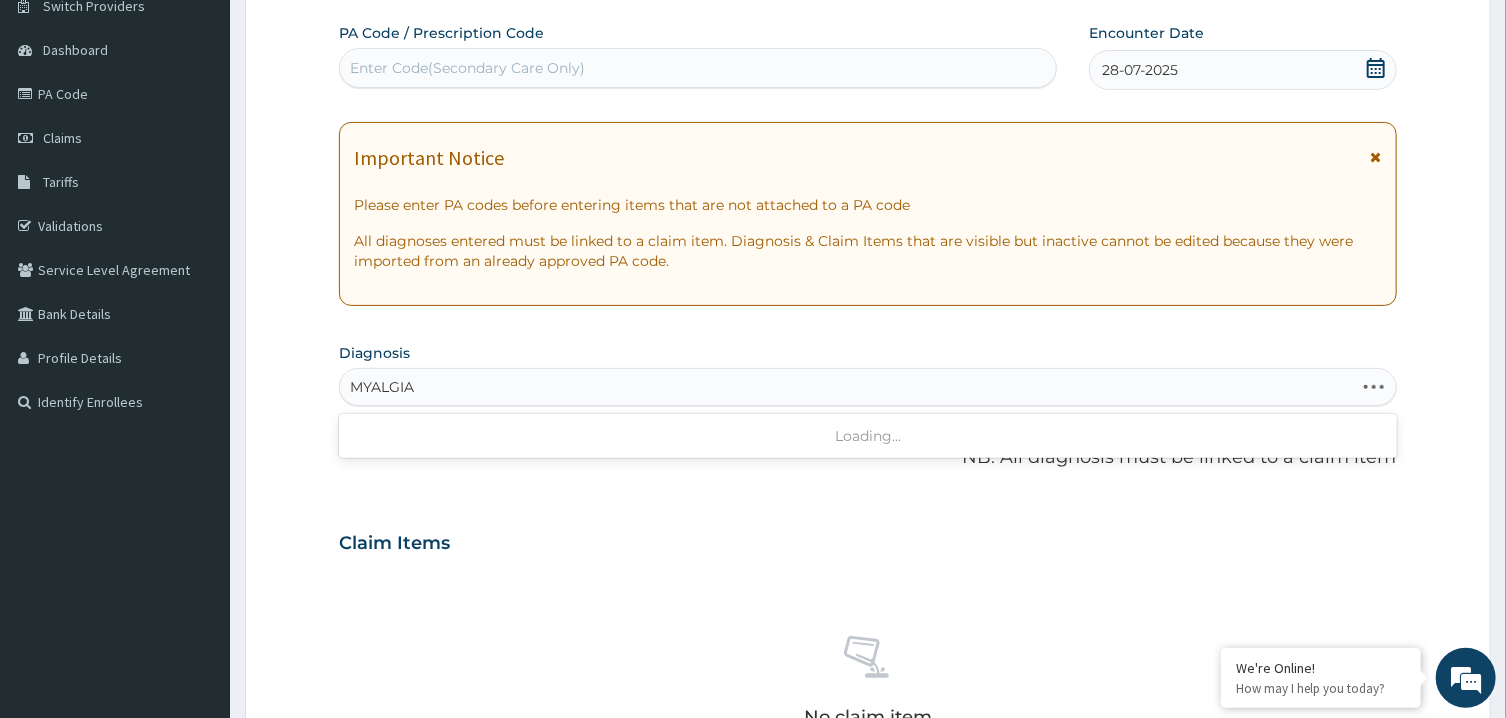 type on "MYALGIA" 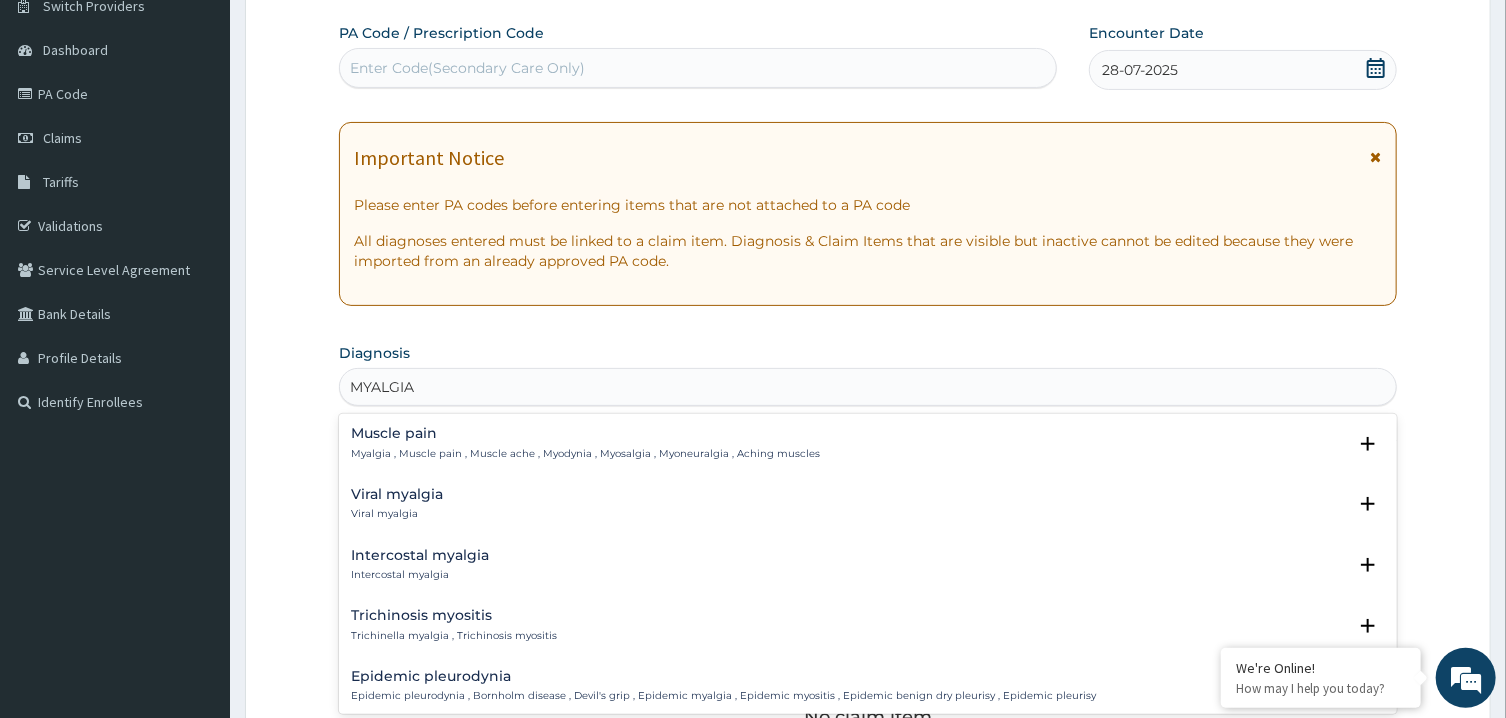 click on "Muscle pain" at bounding box center [585, 433] 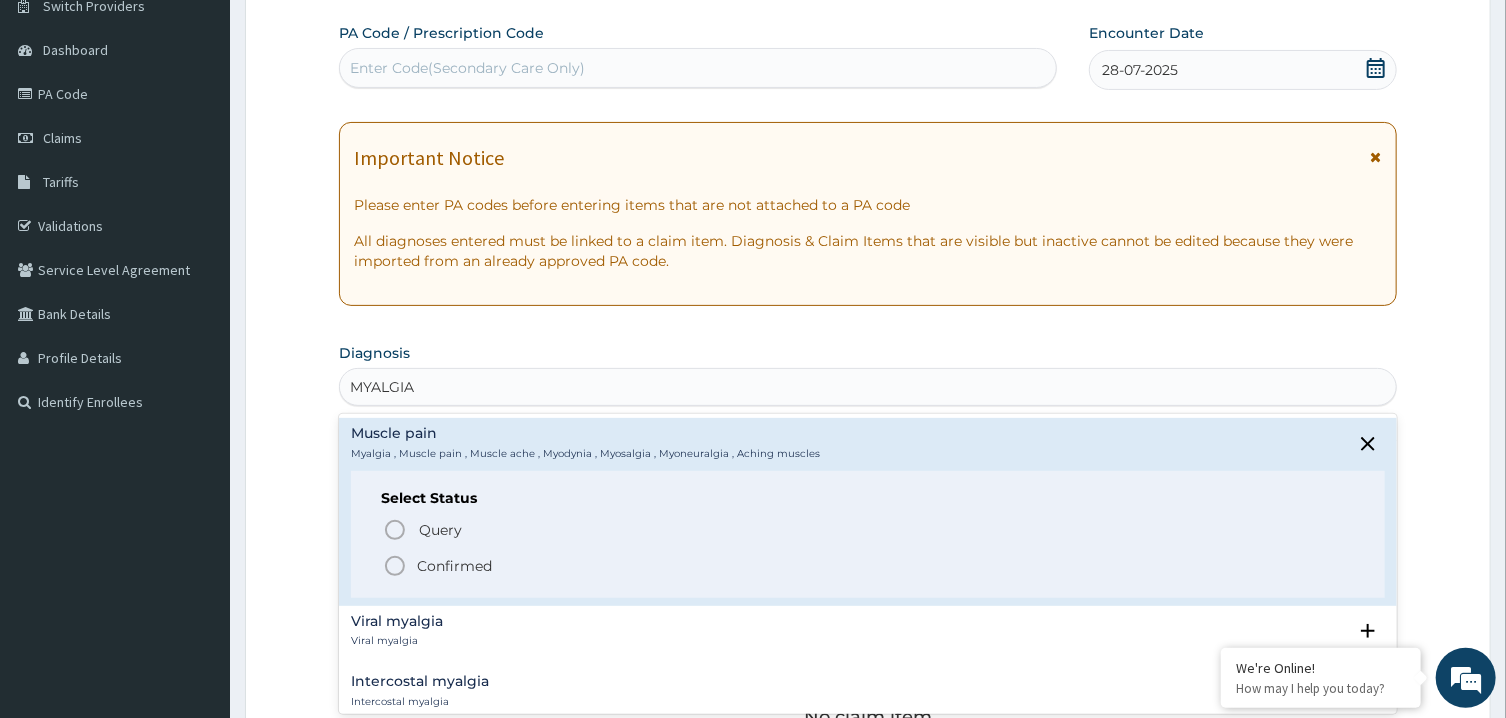 click 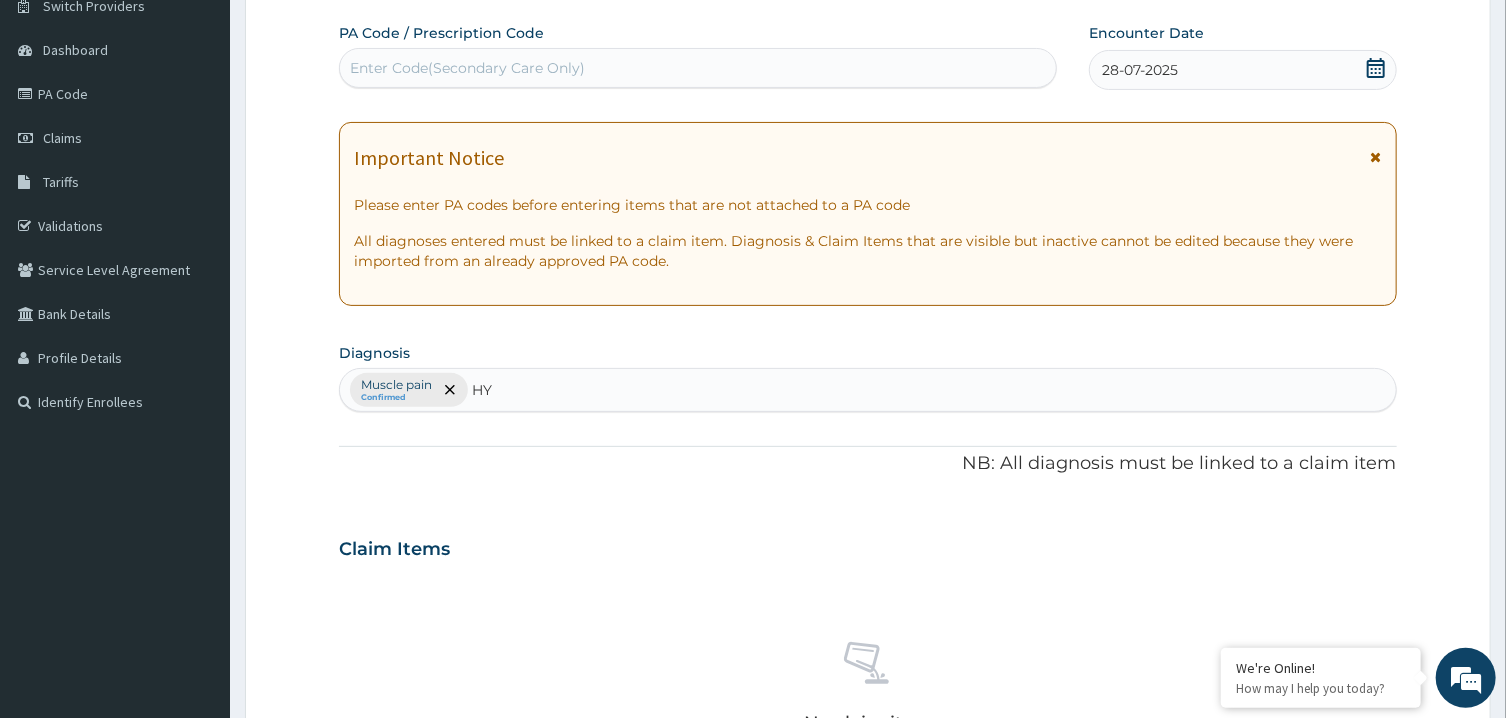 type on "H" 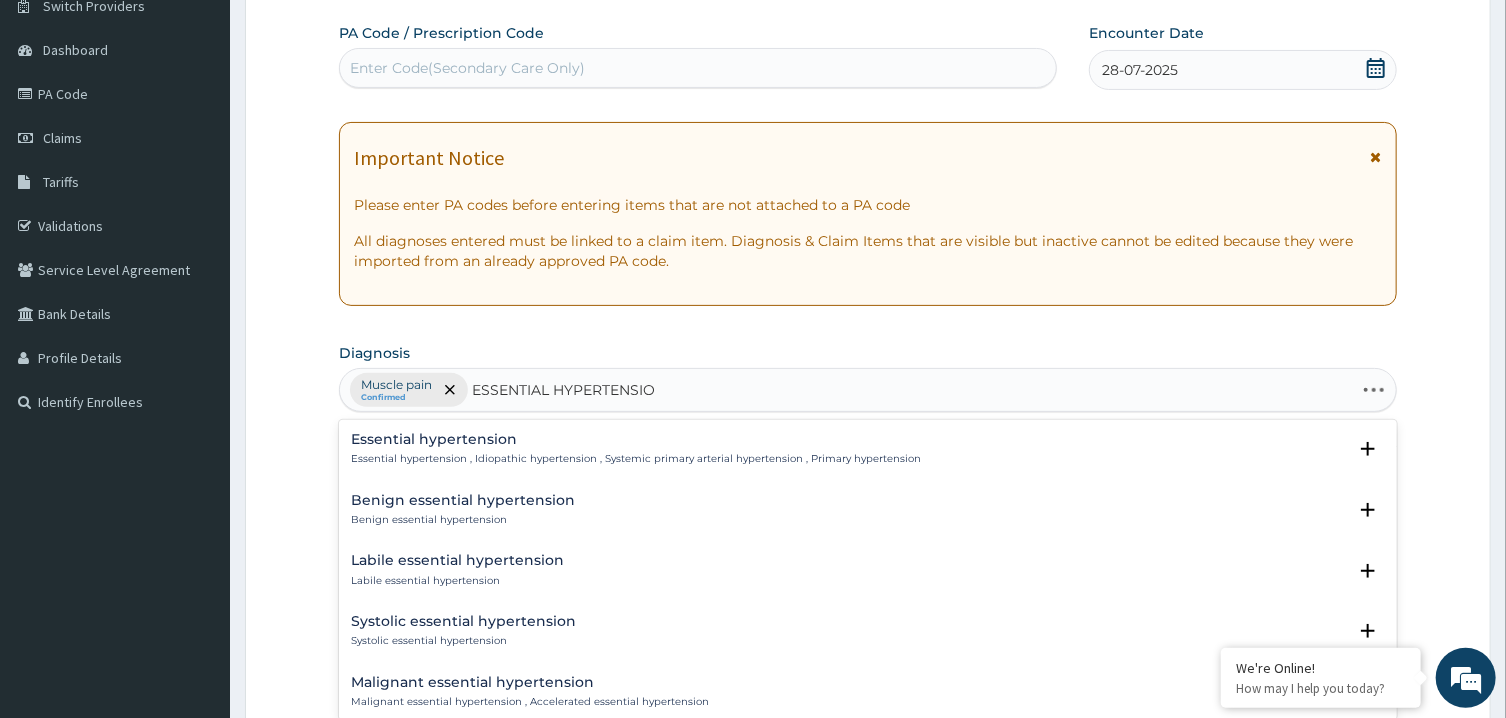 type on "ESSENTIAL HYPERTENSION" 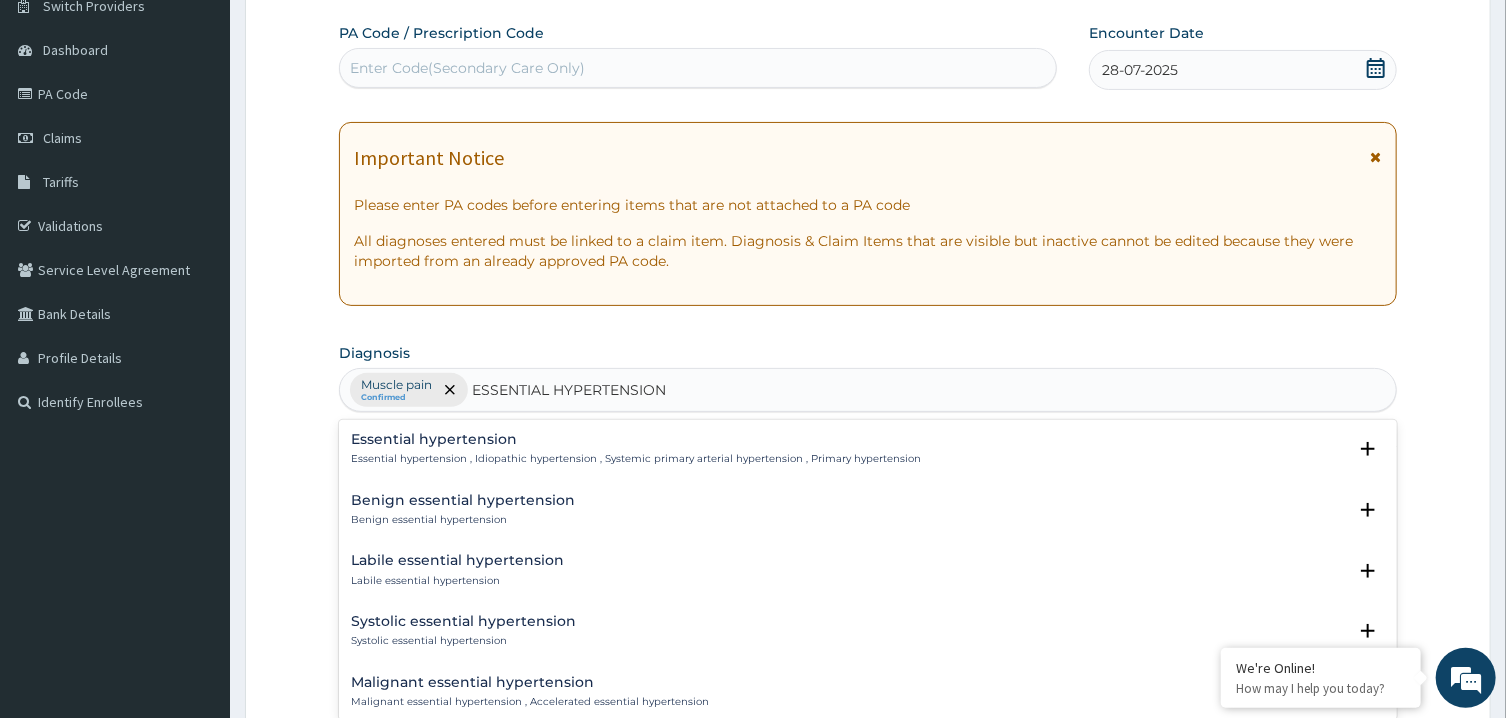 click on "Essential hypertension Essential hypertension , Idiopathic hypertension , Systemic primary arterial hypertension , Primary hypertension" at bounding box center (636, 449) 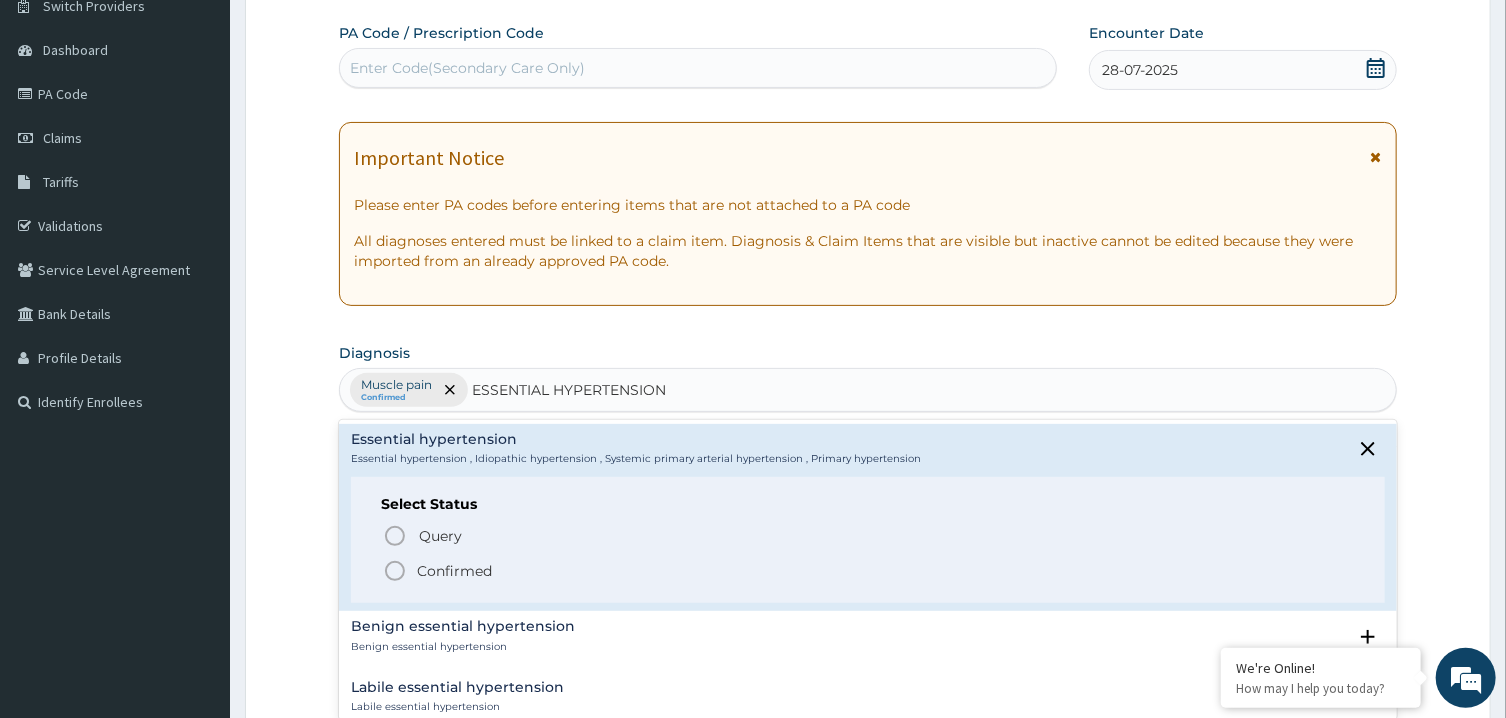 click 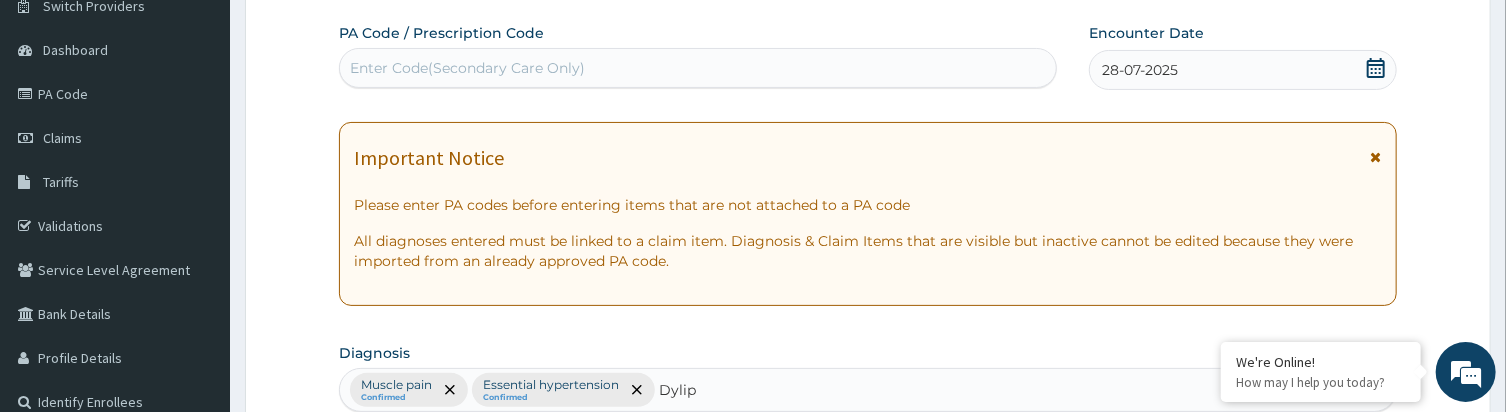 type on "Dyslip" 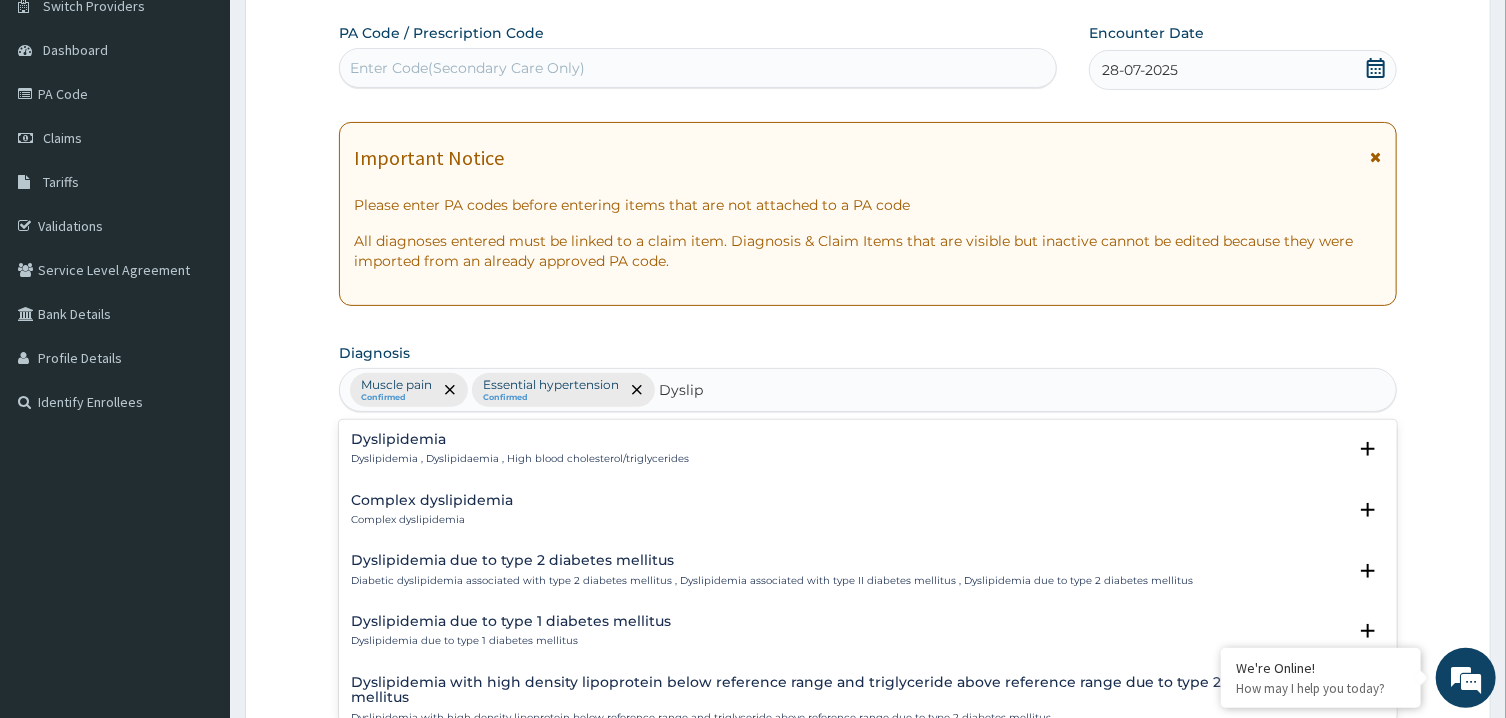 click on "Dyslipidemia" at bounding box center (520, 439) 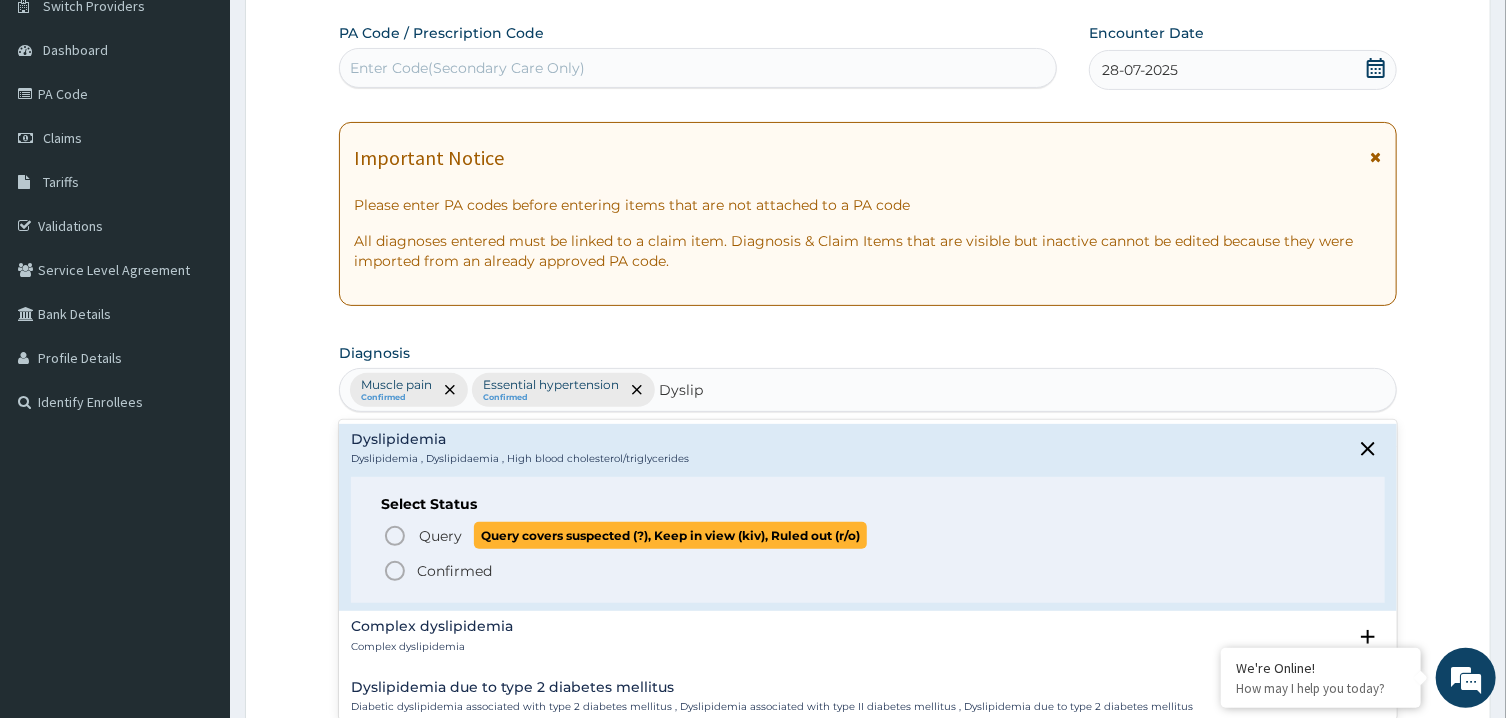 click 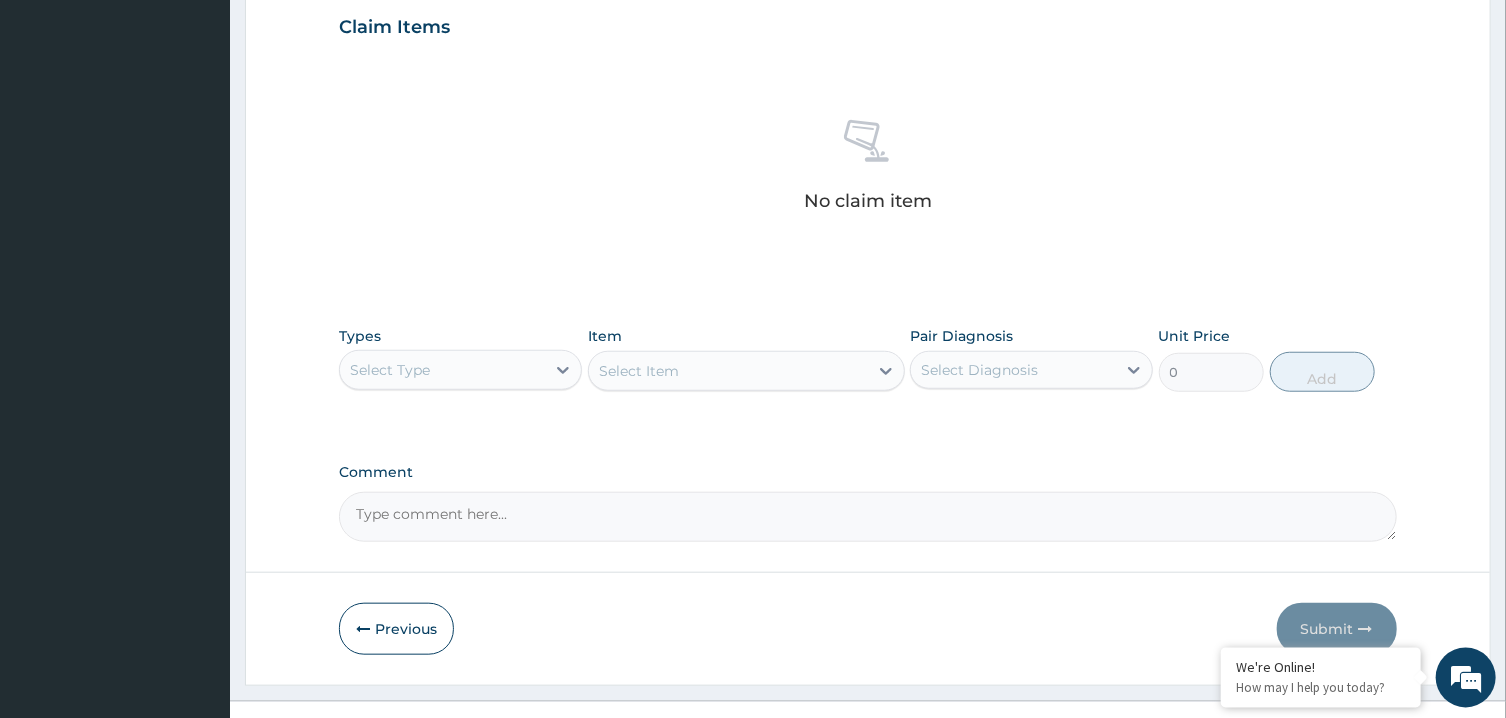 scroll, scrollTop: 724, scrollLeft: 0, axis: vertical 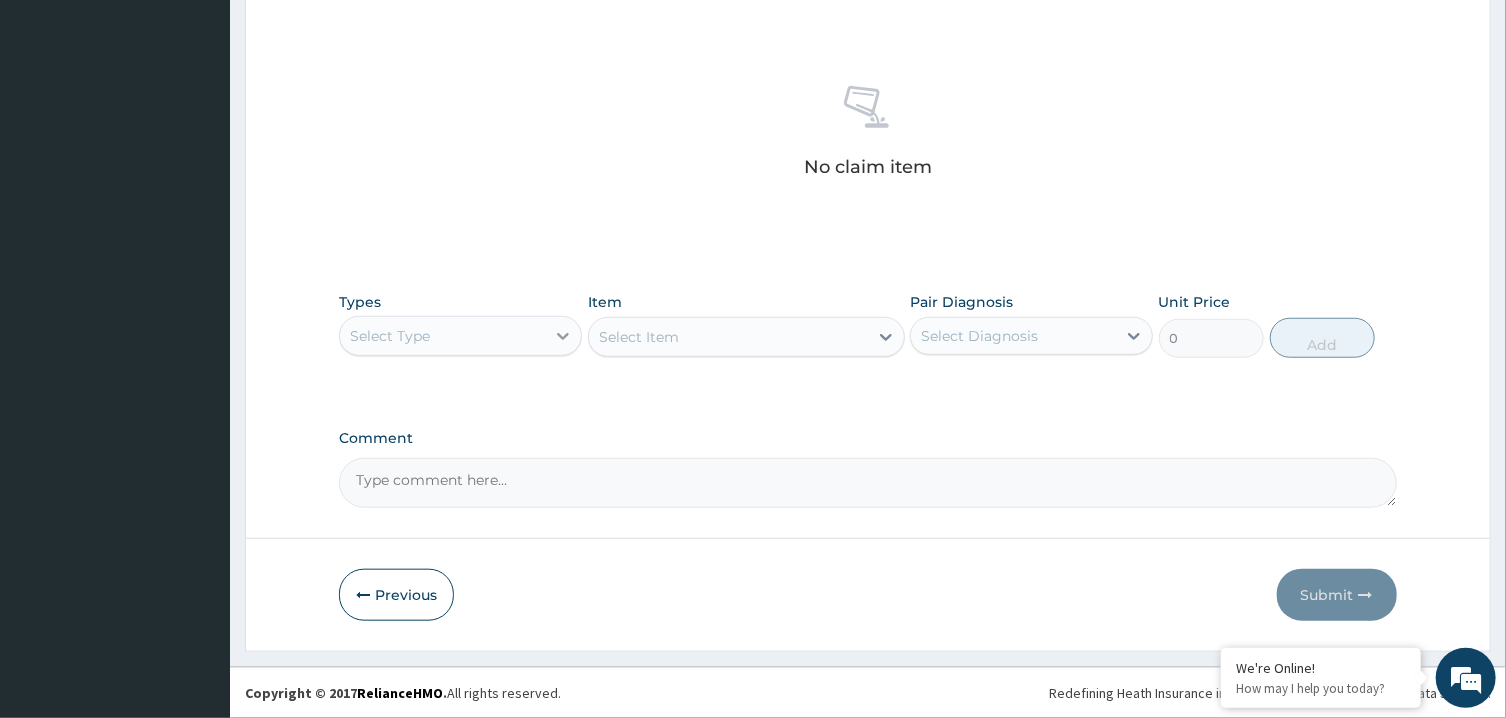 click 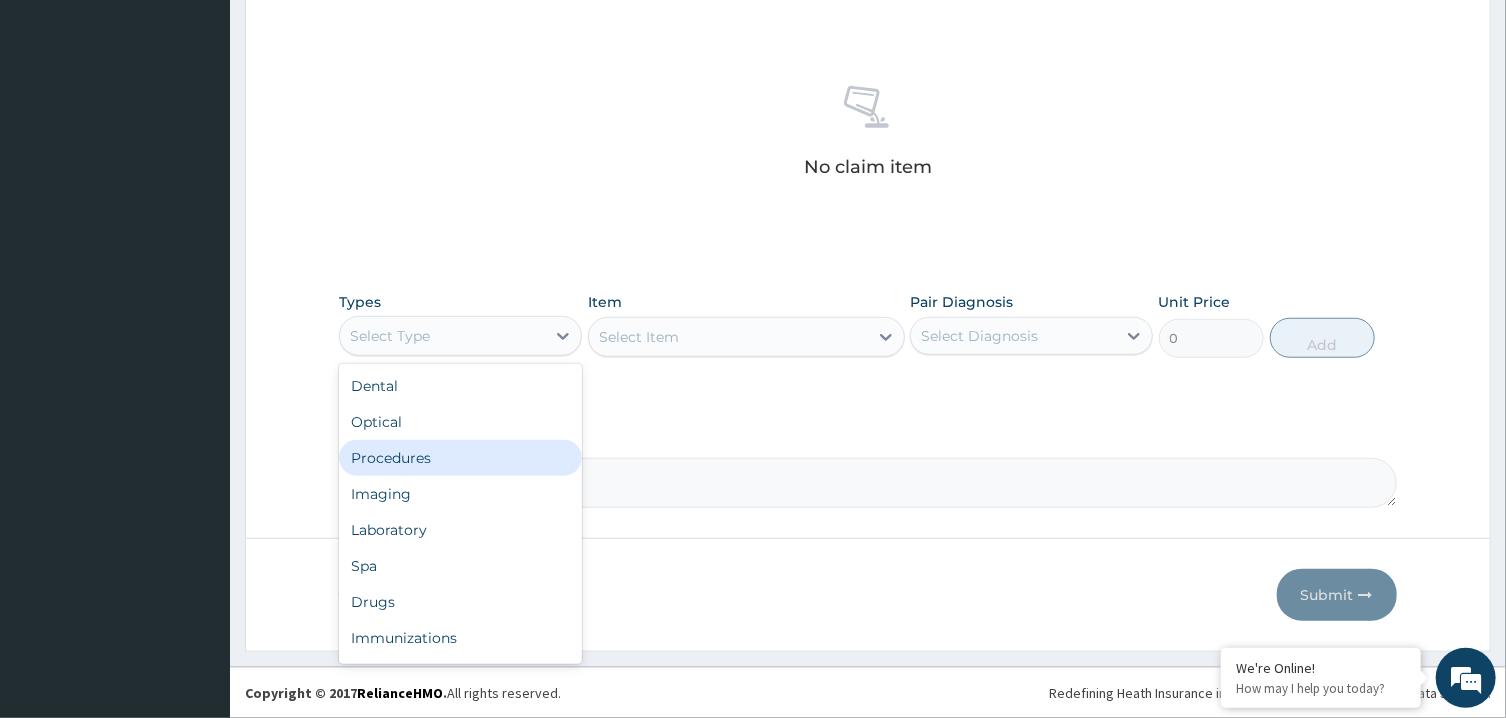 click on "Procedures" at bounding box center (460, 458) 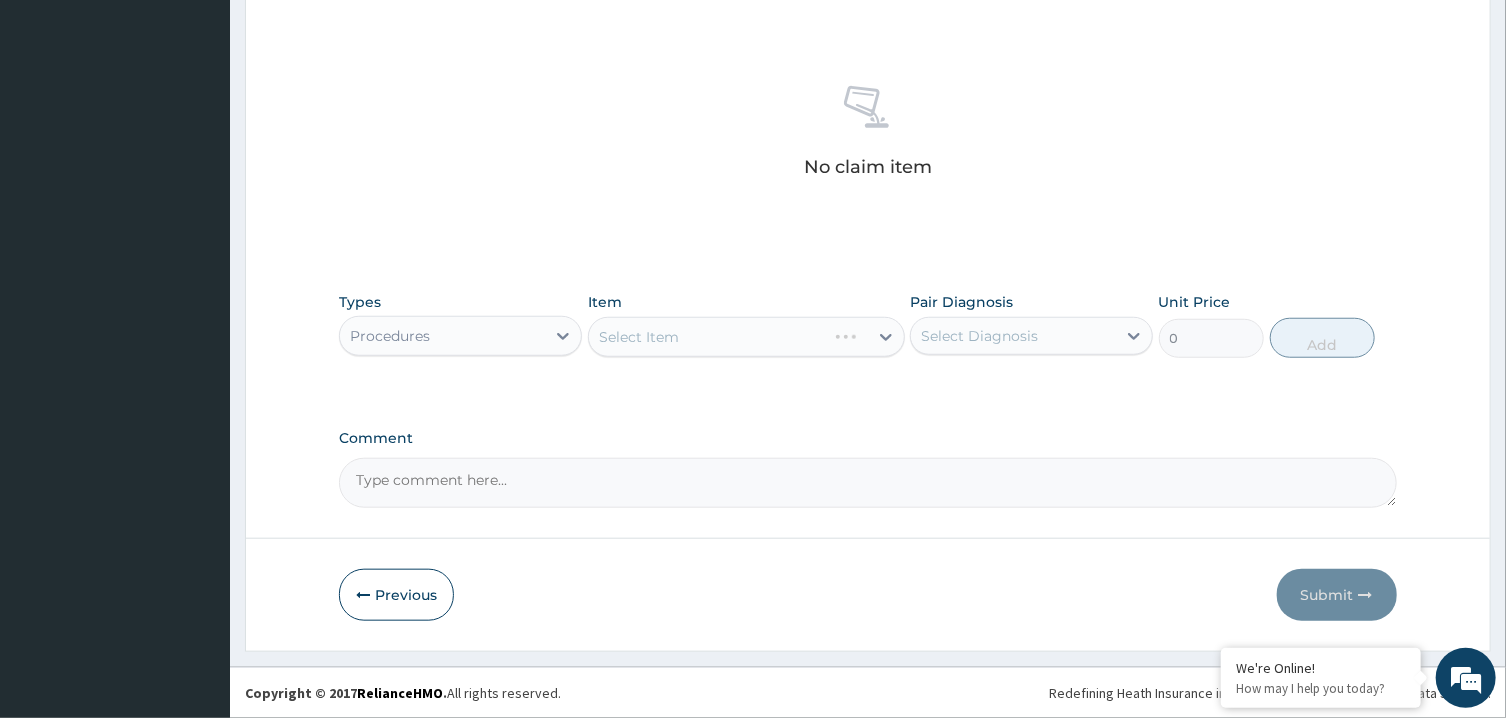 click on "Select Diagnosis" at bounding box center (979, 336) 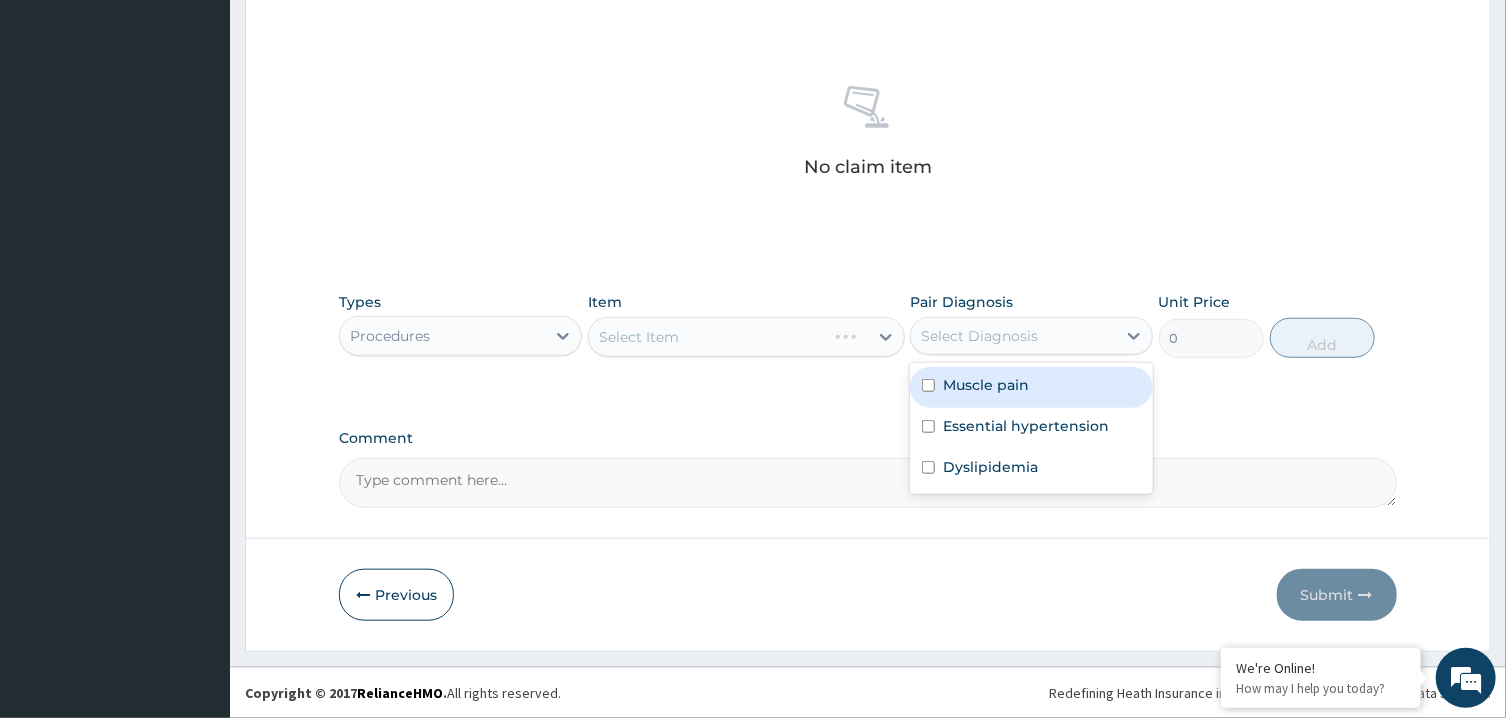 drag, startPoint x: 978, startPoint y: 383, endPoint x: 992, endPoint y: 418, distance: 37.696156 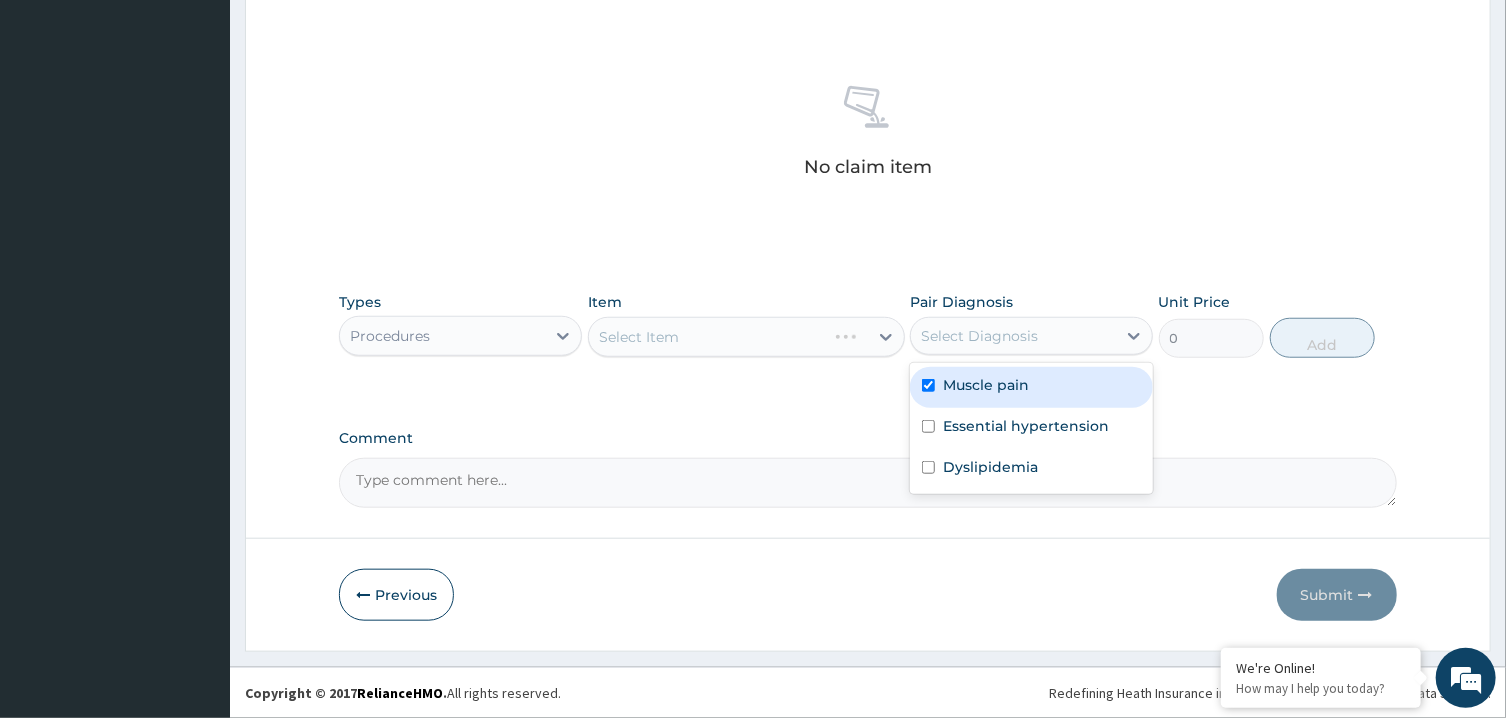 checkbox on "true" 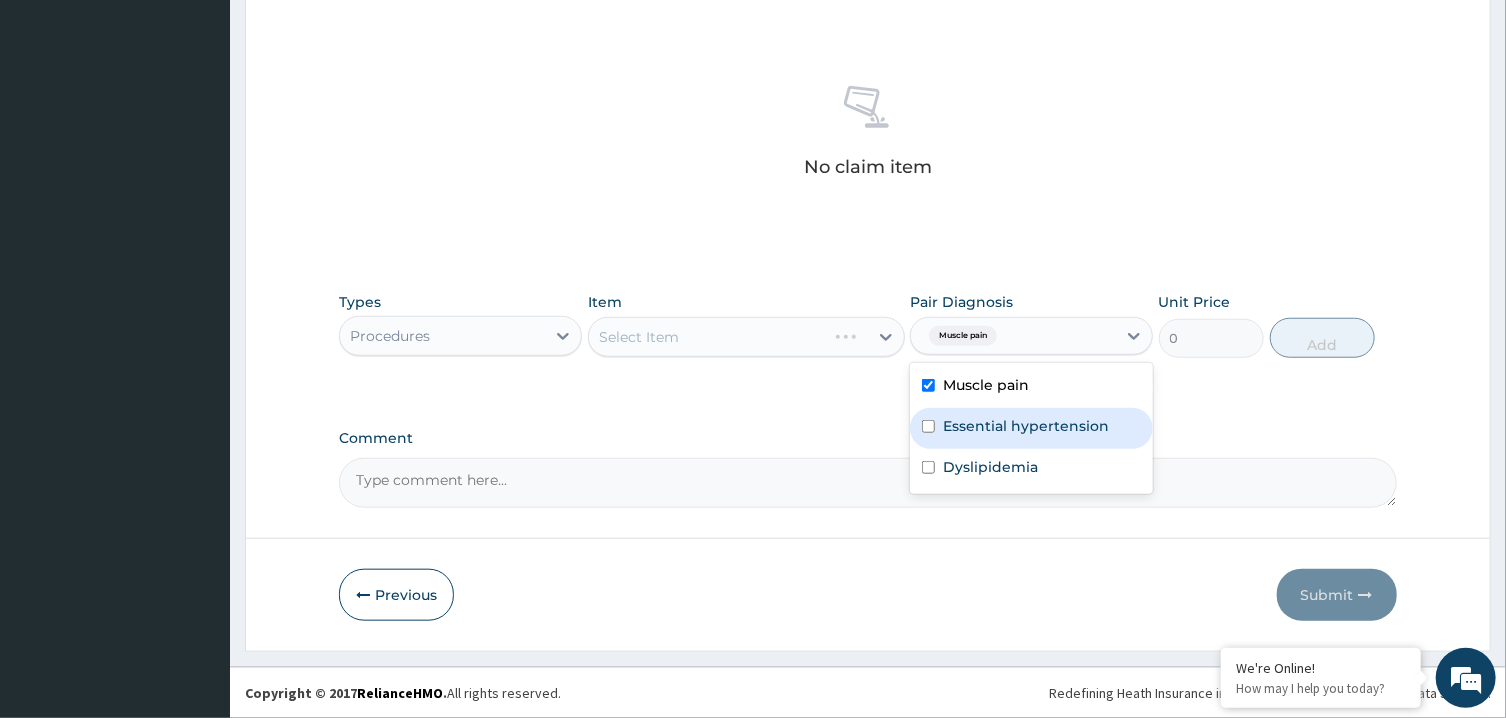 drag, startPoint x: 995, startPoint y: 427, endPoint x: 1009, endPoint y: 454, distance: 30.413813 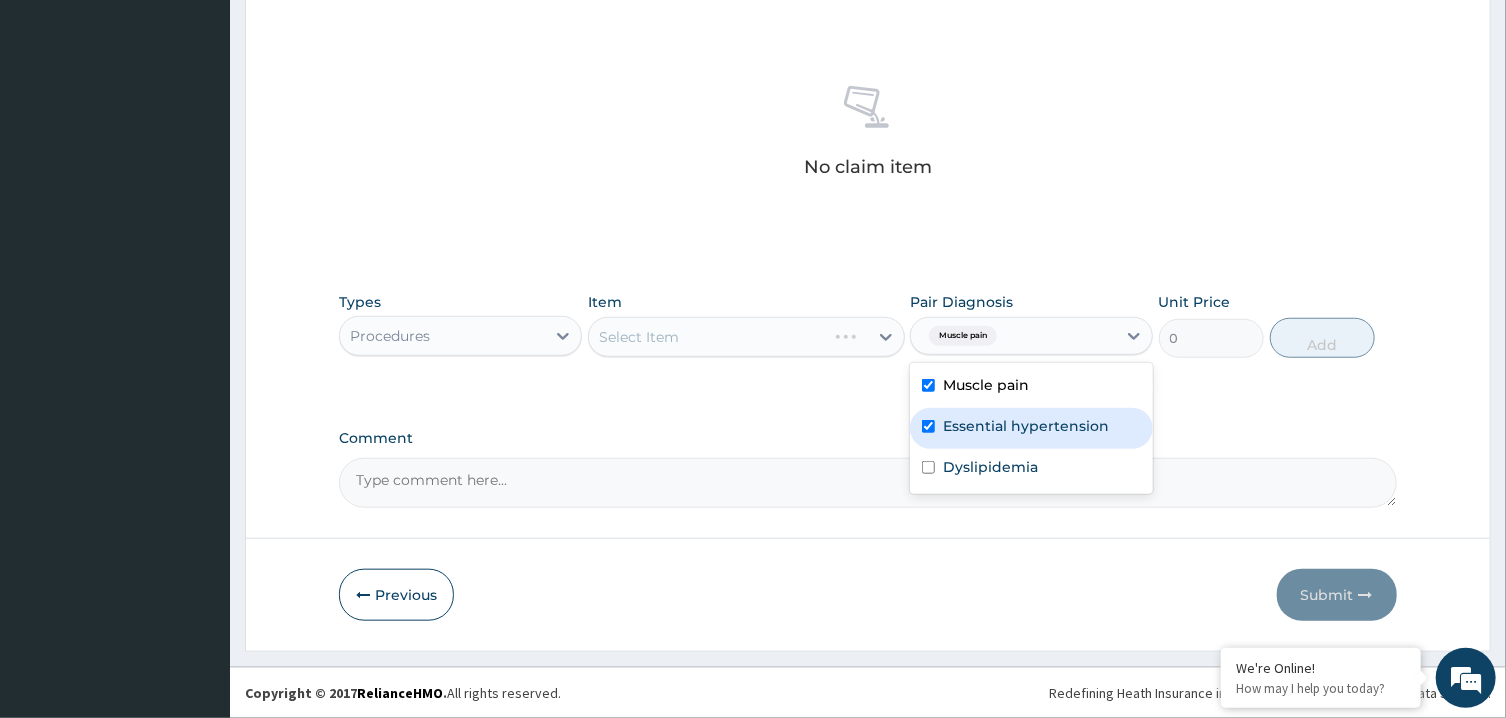 checkbox on "true" 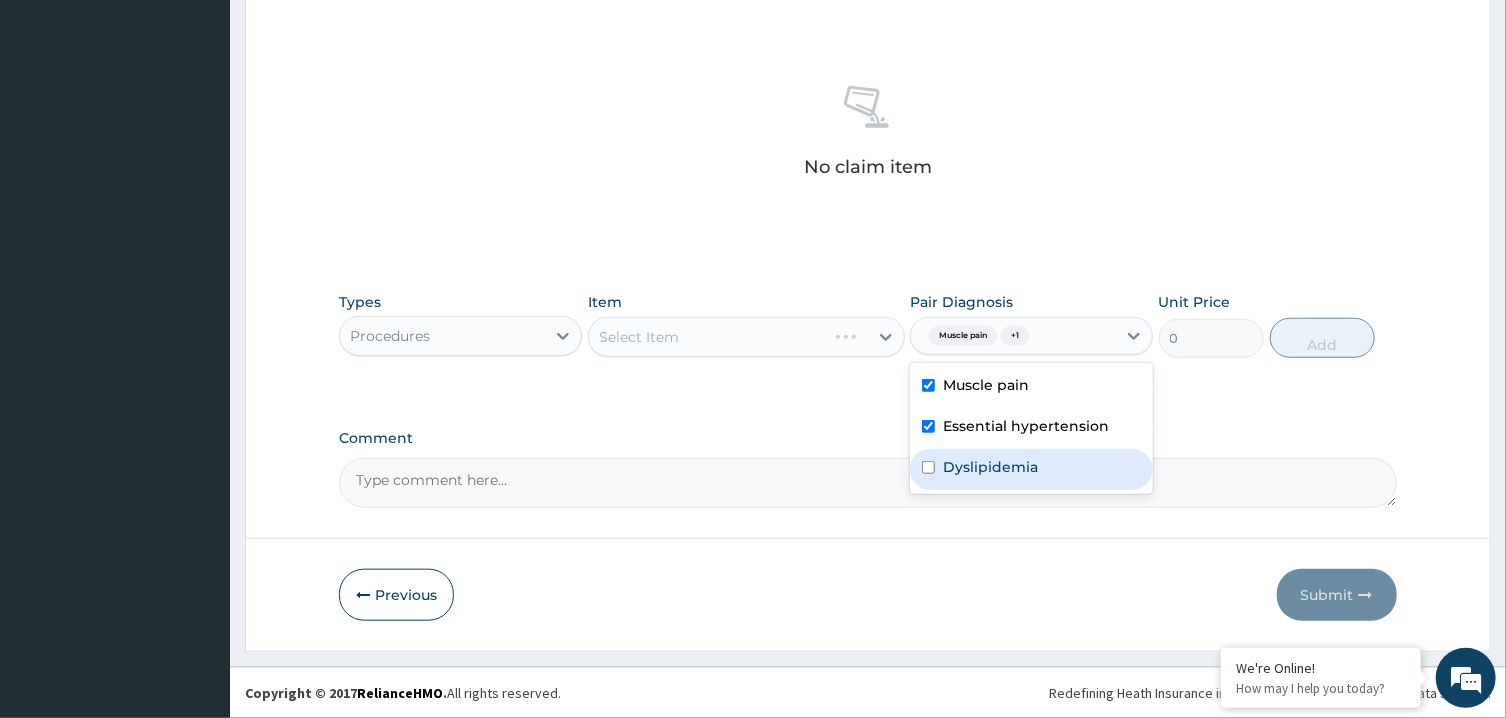 click on "Dyslipidemia" at bounding box center (990, 467) 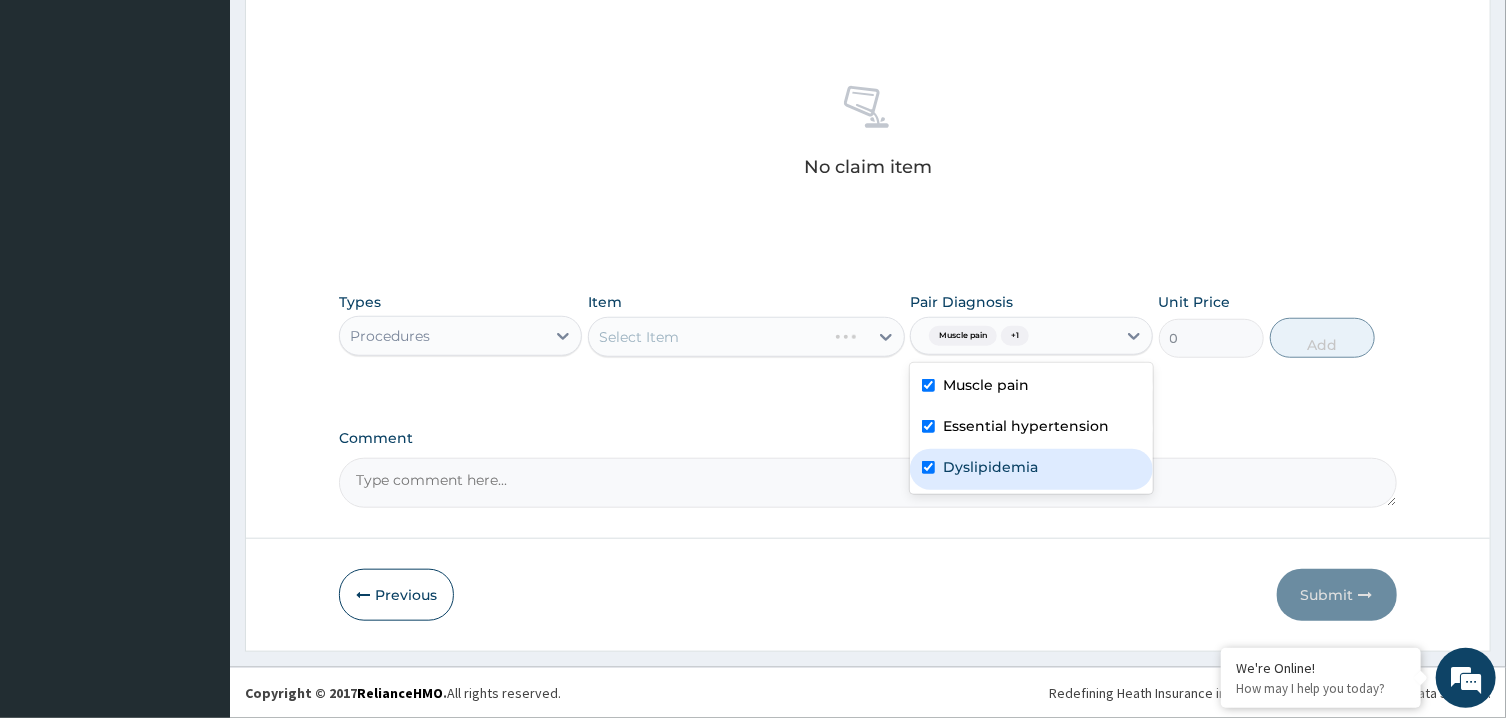 checkbox on "true" 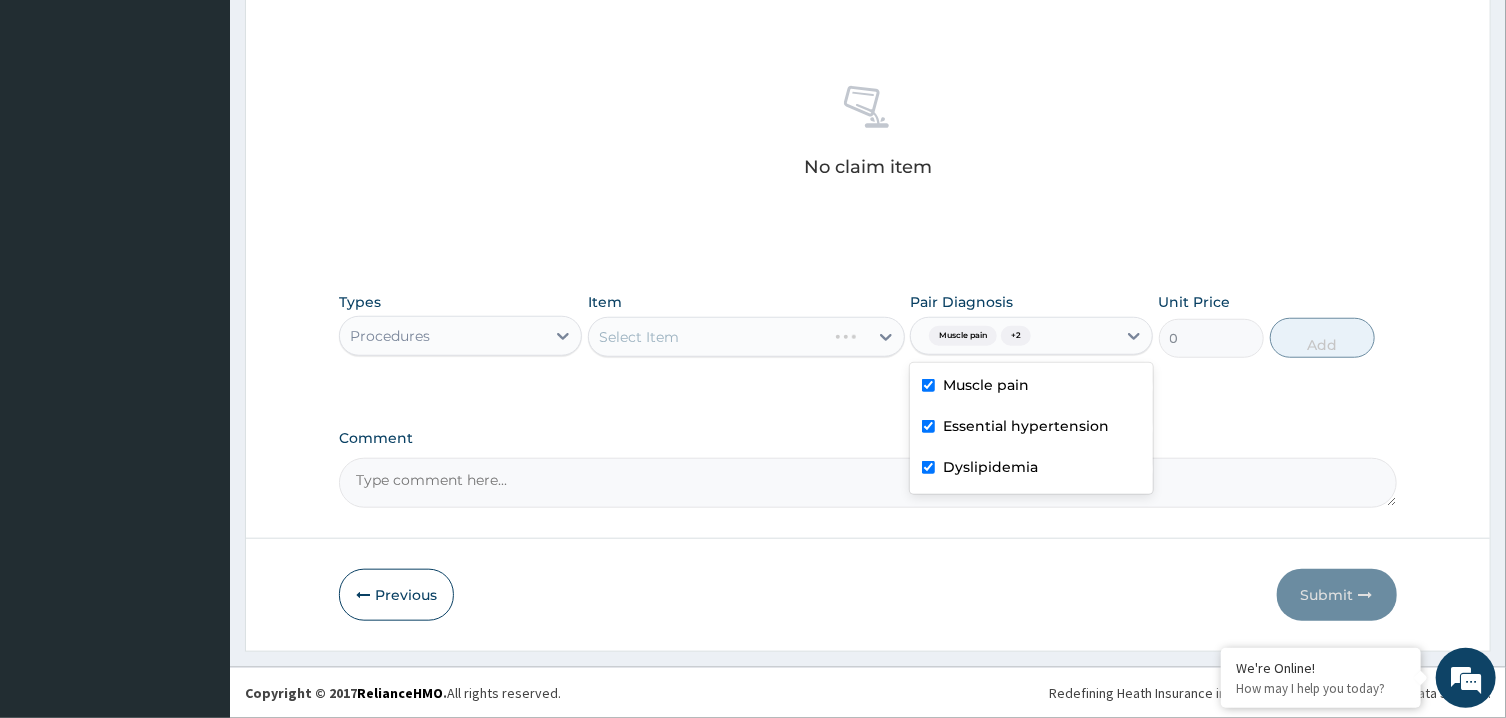 click on "Select Item" at bounding box center (746, 337) 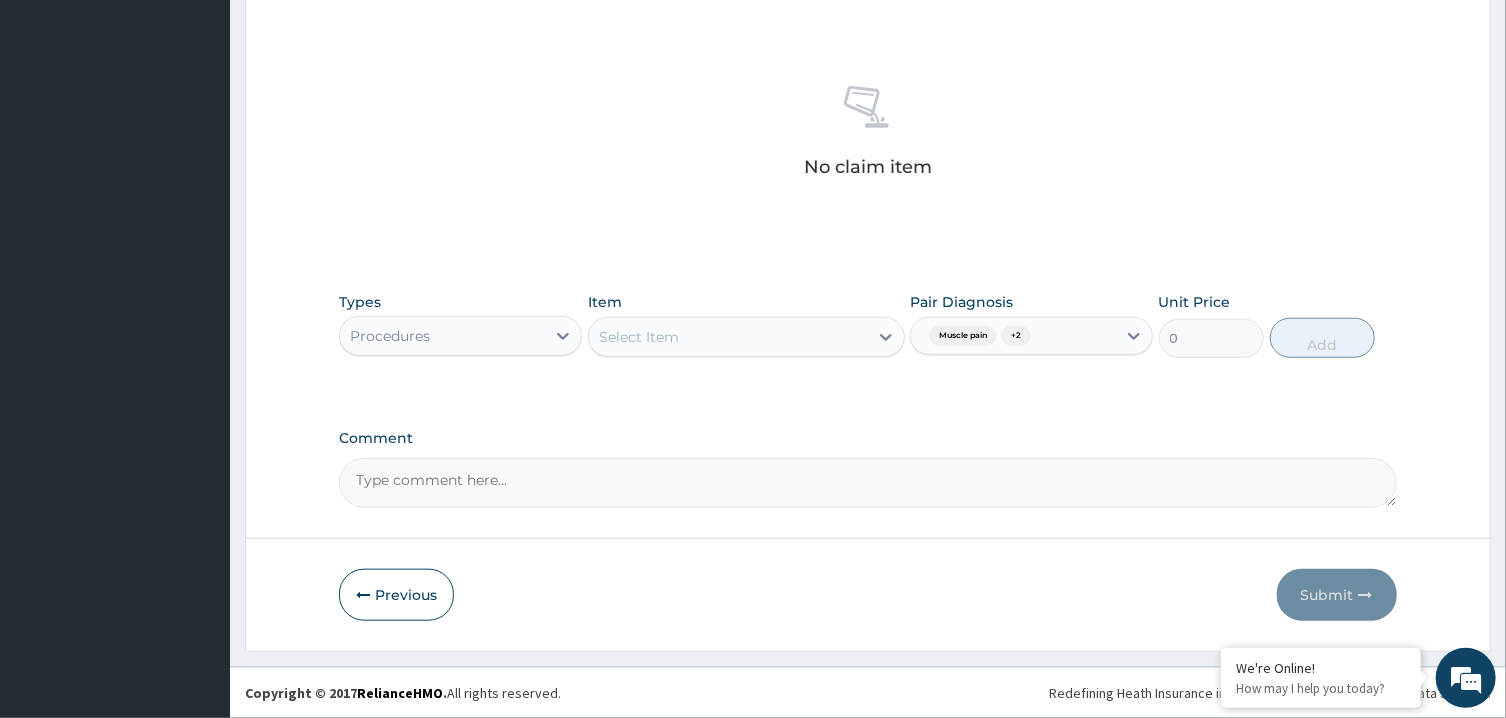 click on "Select Item" at bounding box center (728, 337) 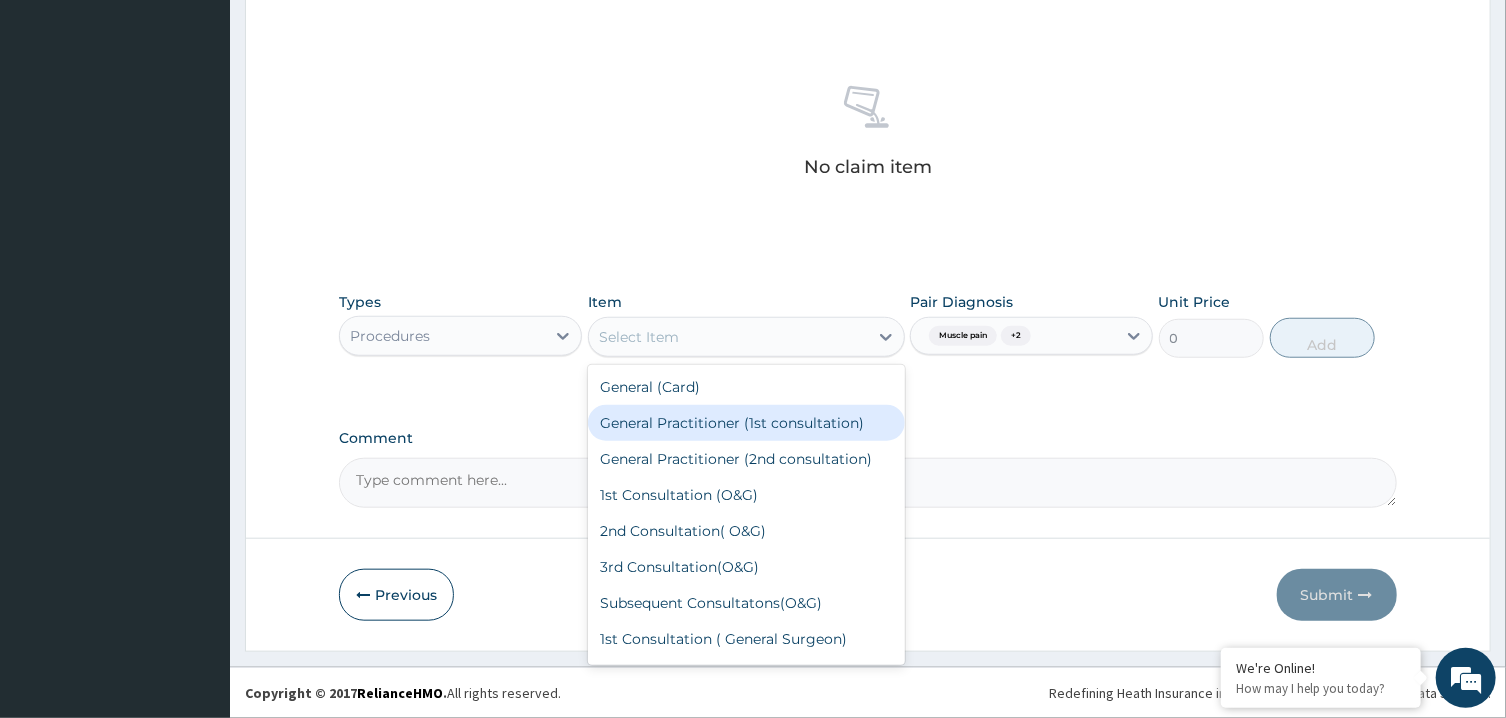 click on "General Practitioner (1st consultation)" at bounding box center (746, 423) 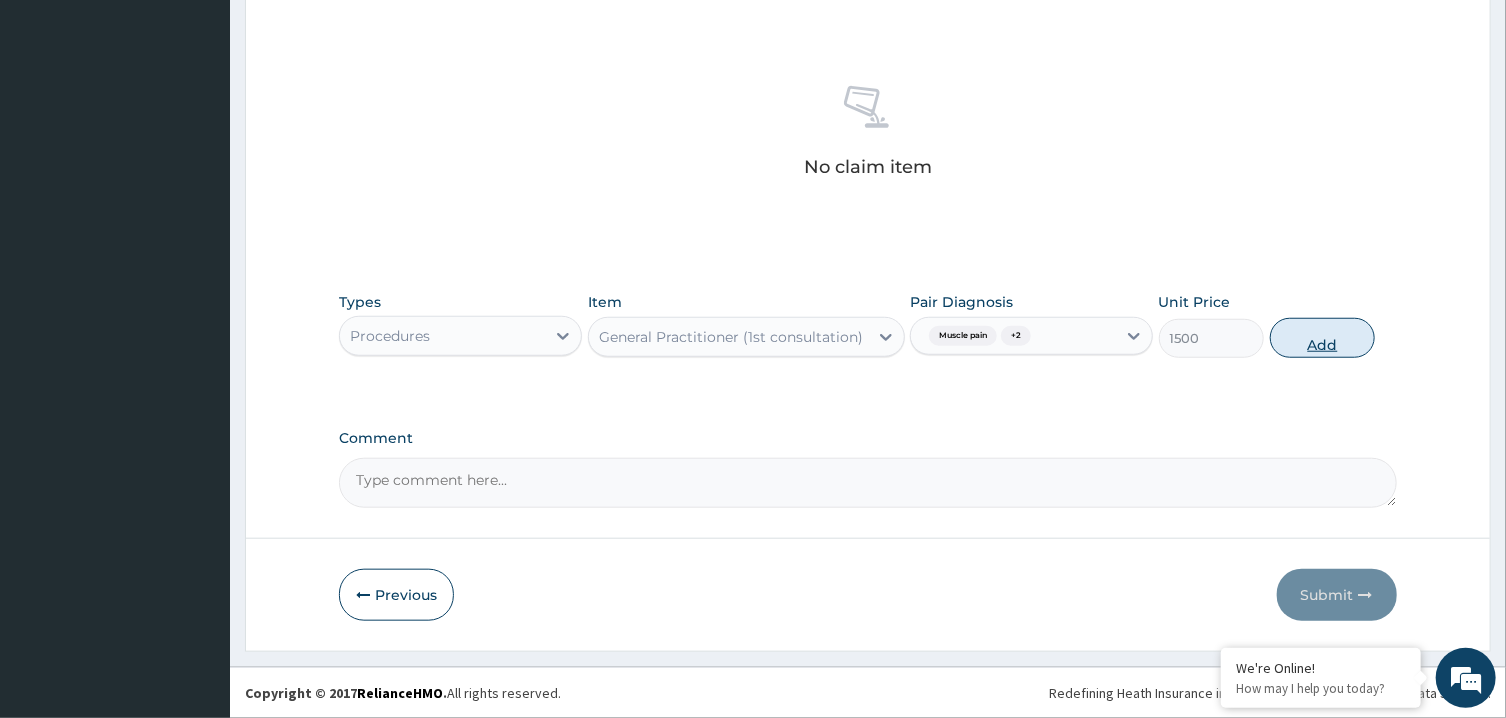 click on "Add" at bounding box center (1323, 338) 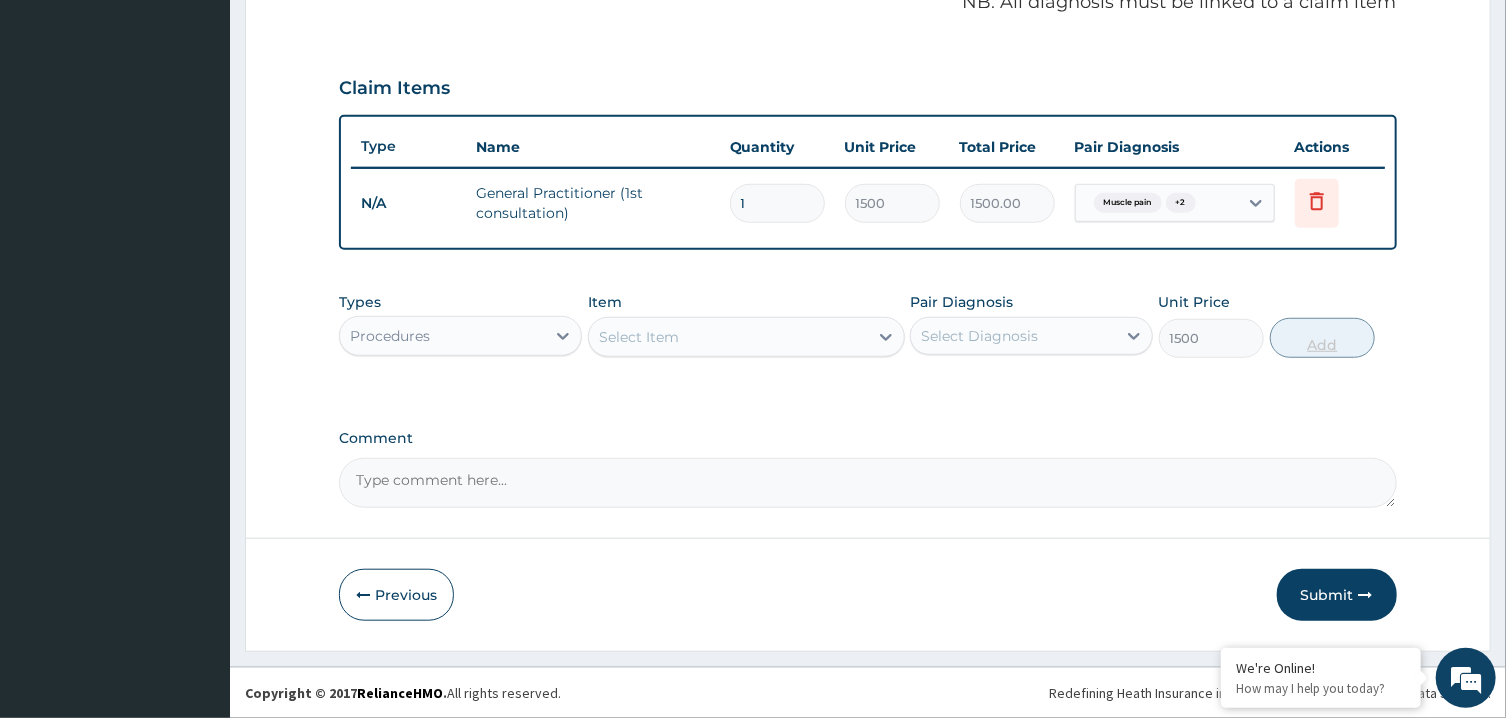 type on "0" 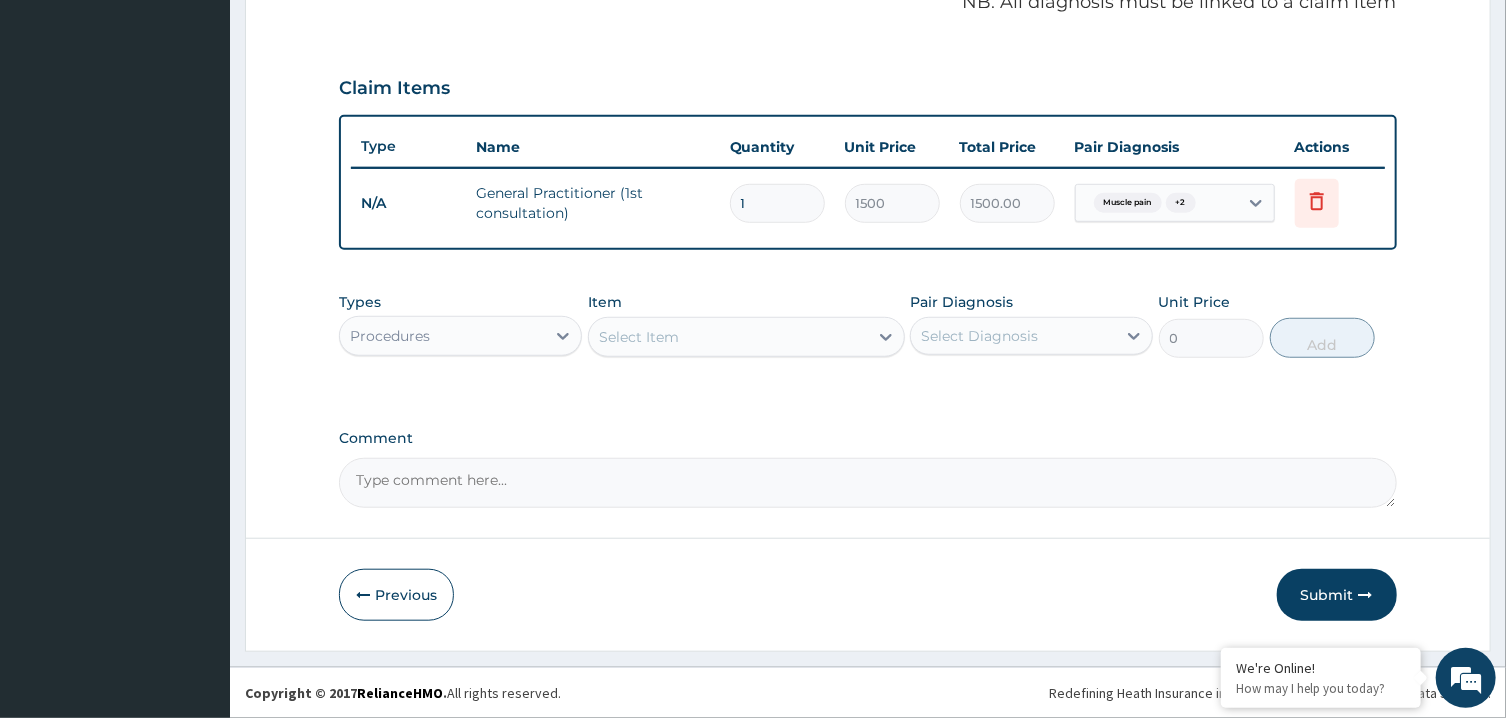 scroll, scrollTop: 627, scrollLeft: 0, axis: vertical 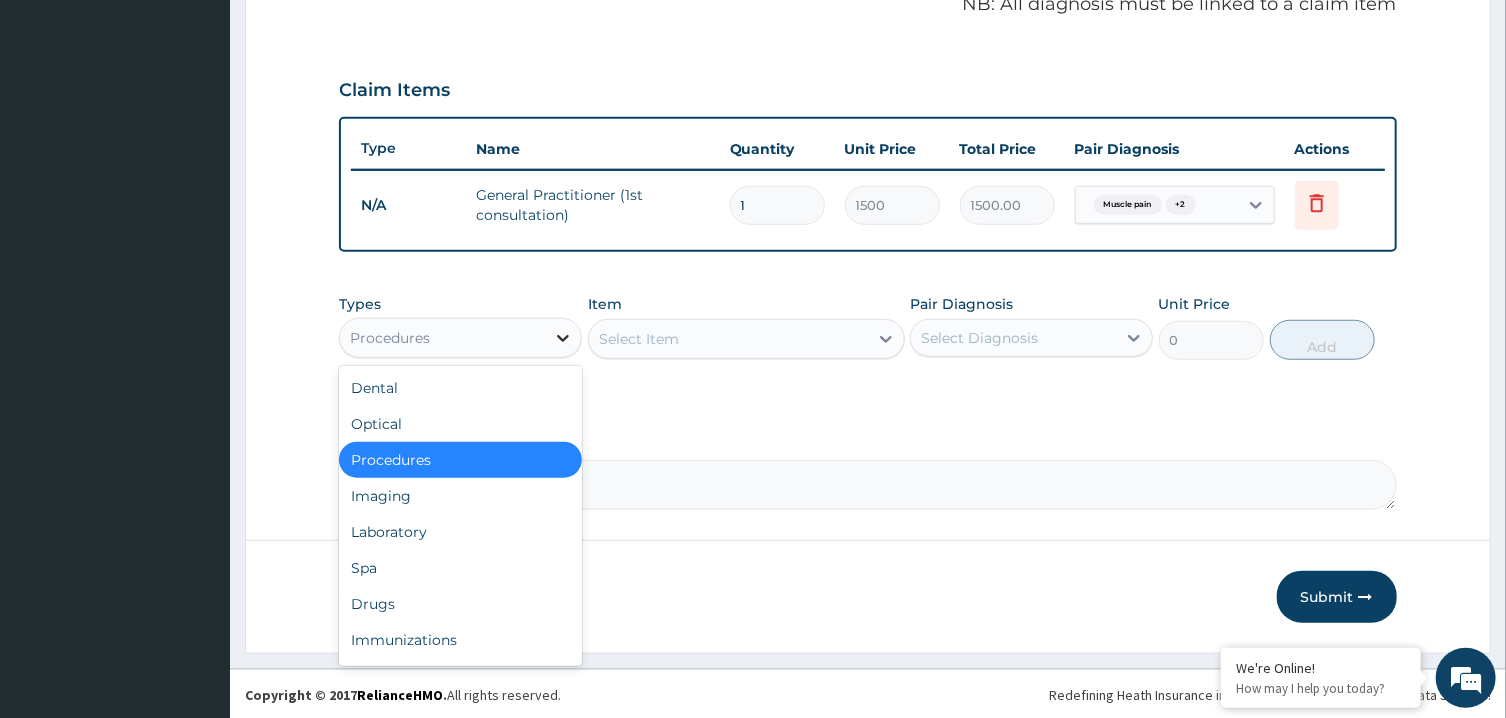 click 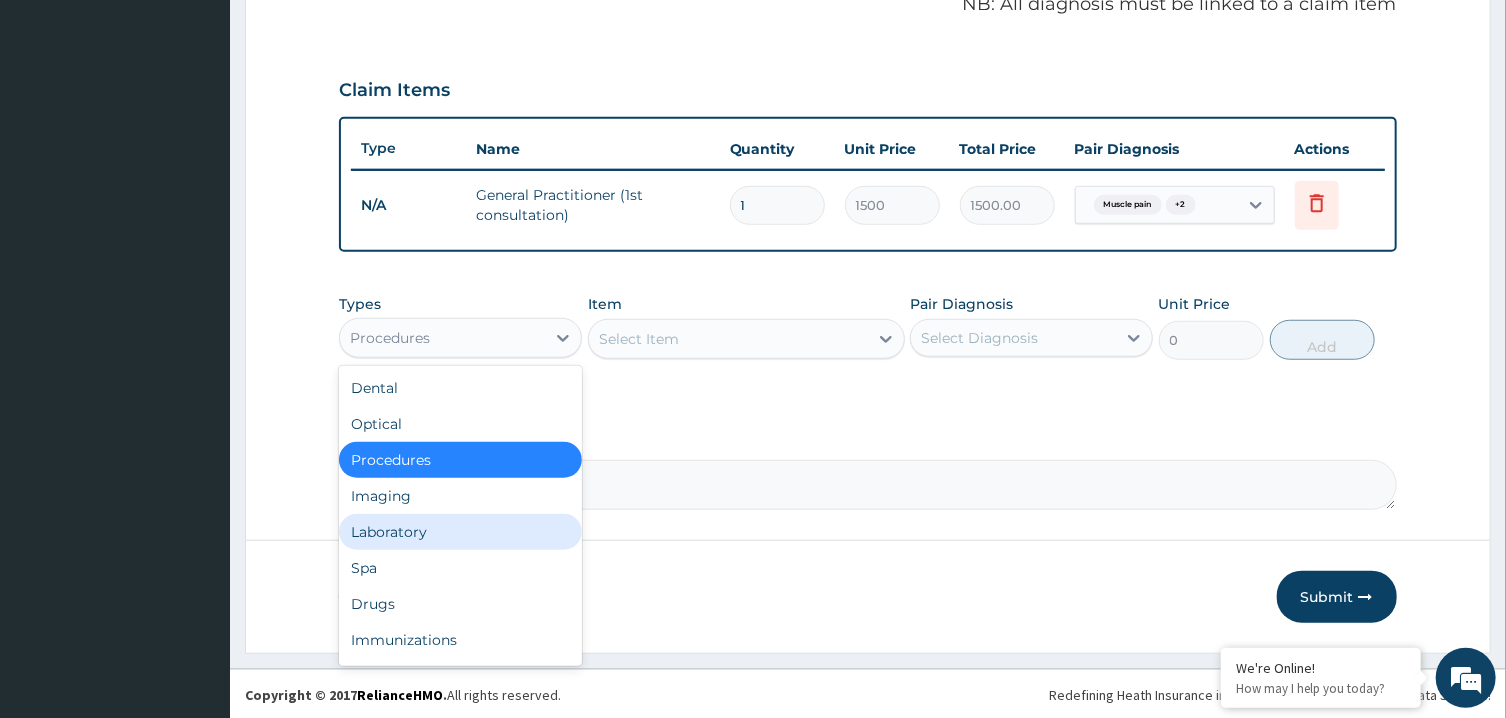 click on "Laboratory" at bounding box center (460, 532) 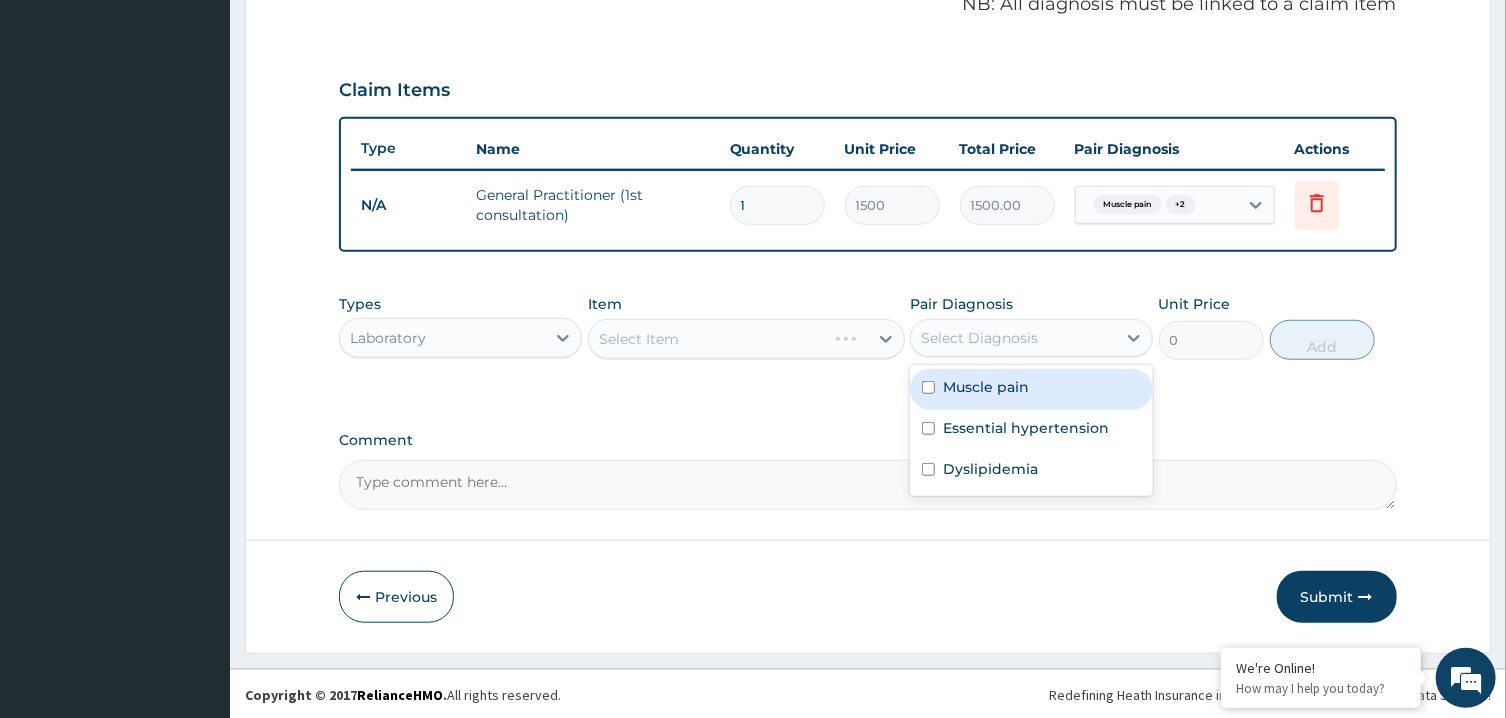 click on "Select Diagnosis" at bounding box center [979, 338] 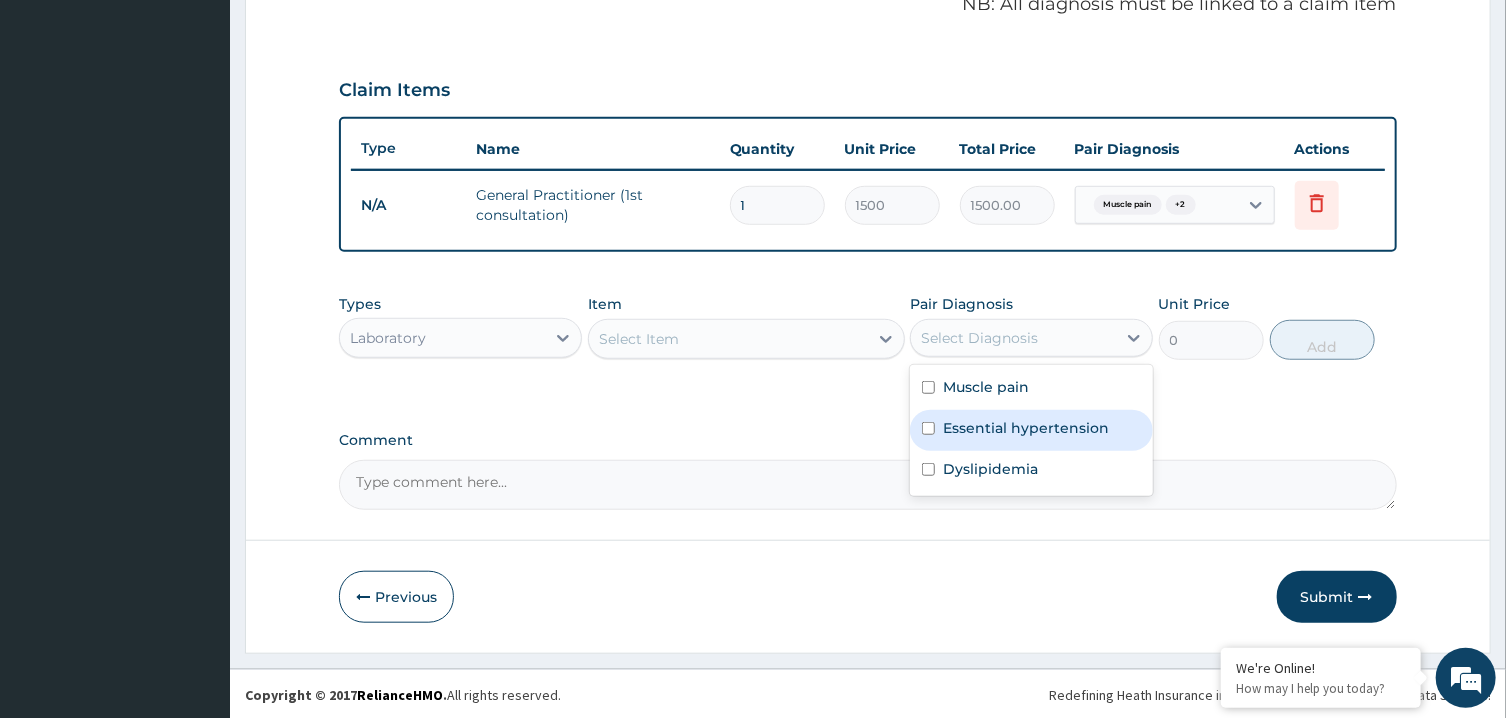 click on "Essential hypertension" at bounding box center [1026, 428] 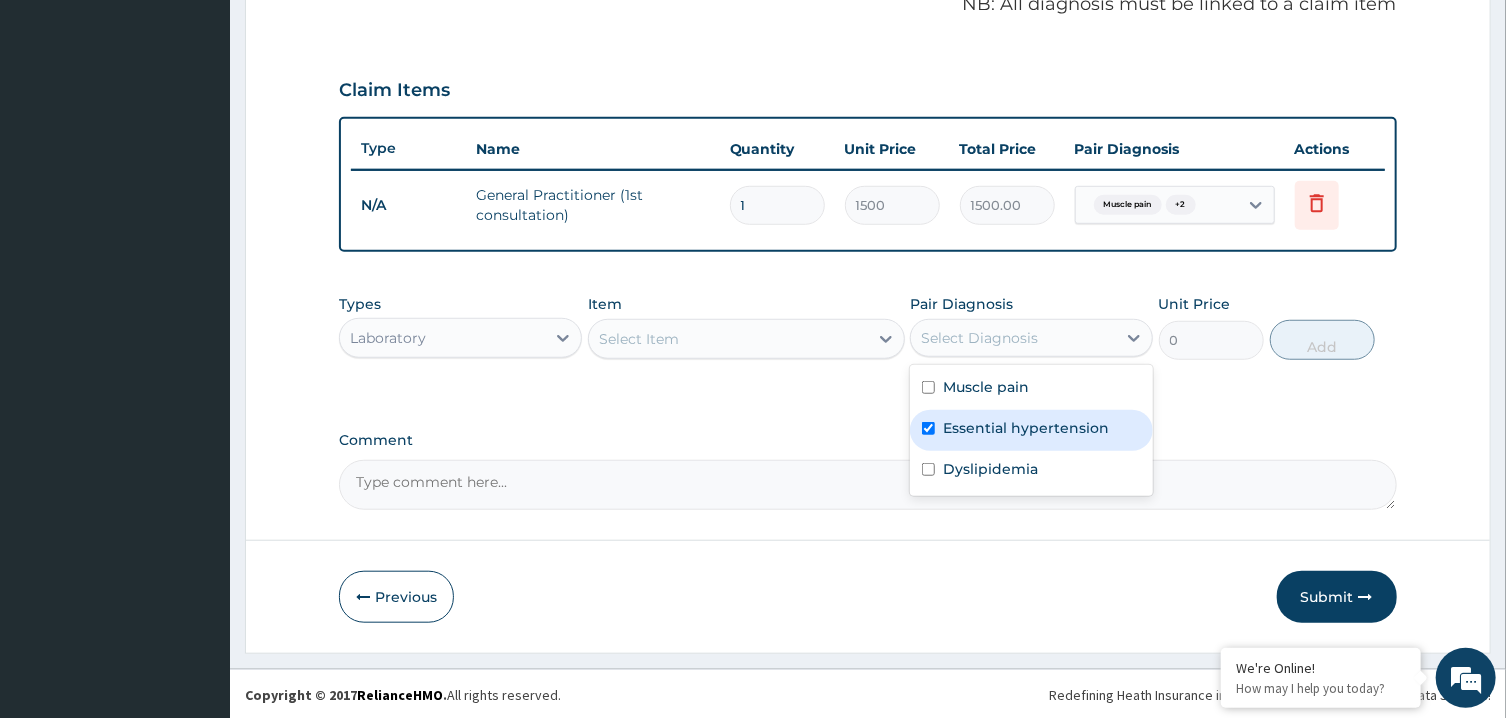checkbox on "true" 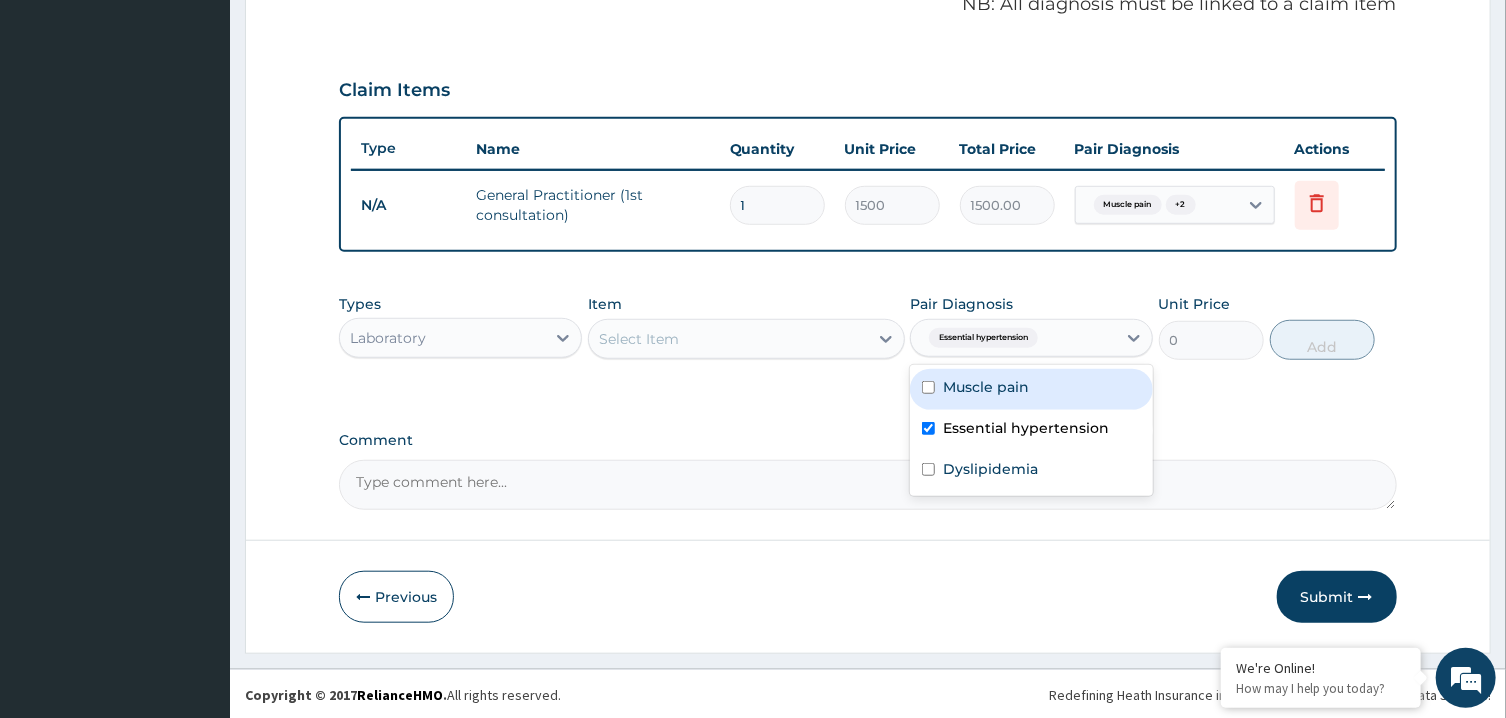 click on "Select Item" at bounding box center (728, 339) 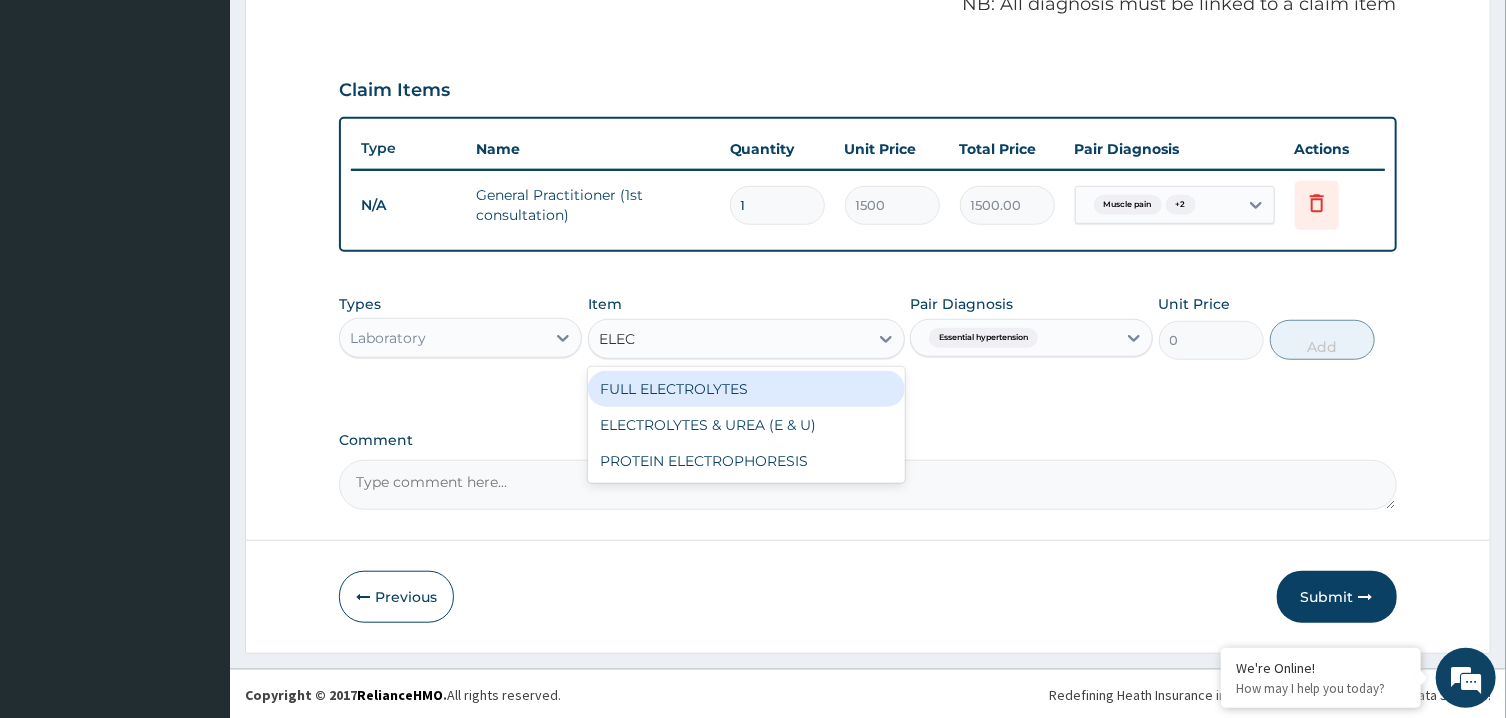 type on "ELECT" 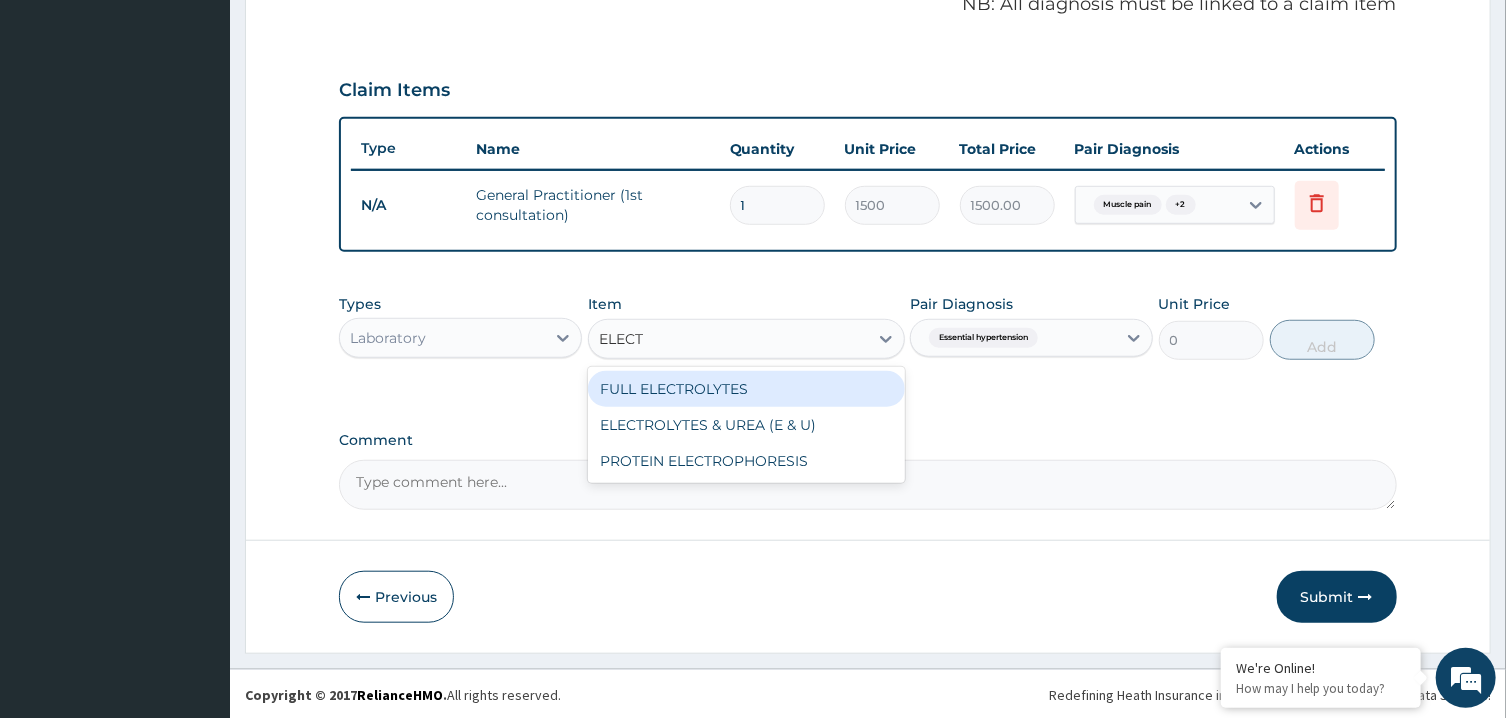 click on "FULL ELECTROLYTES" at bounding box center [746, 389] 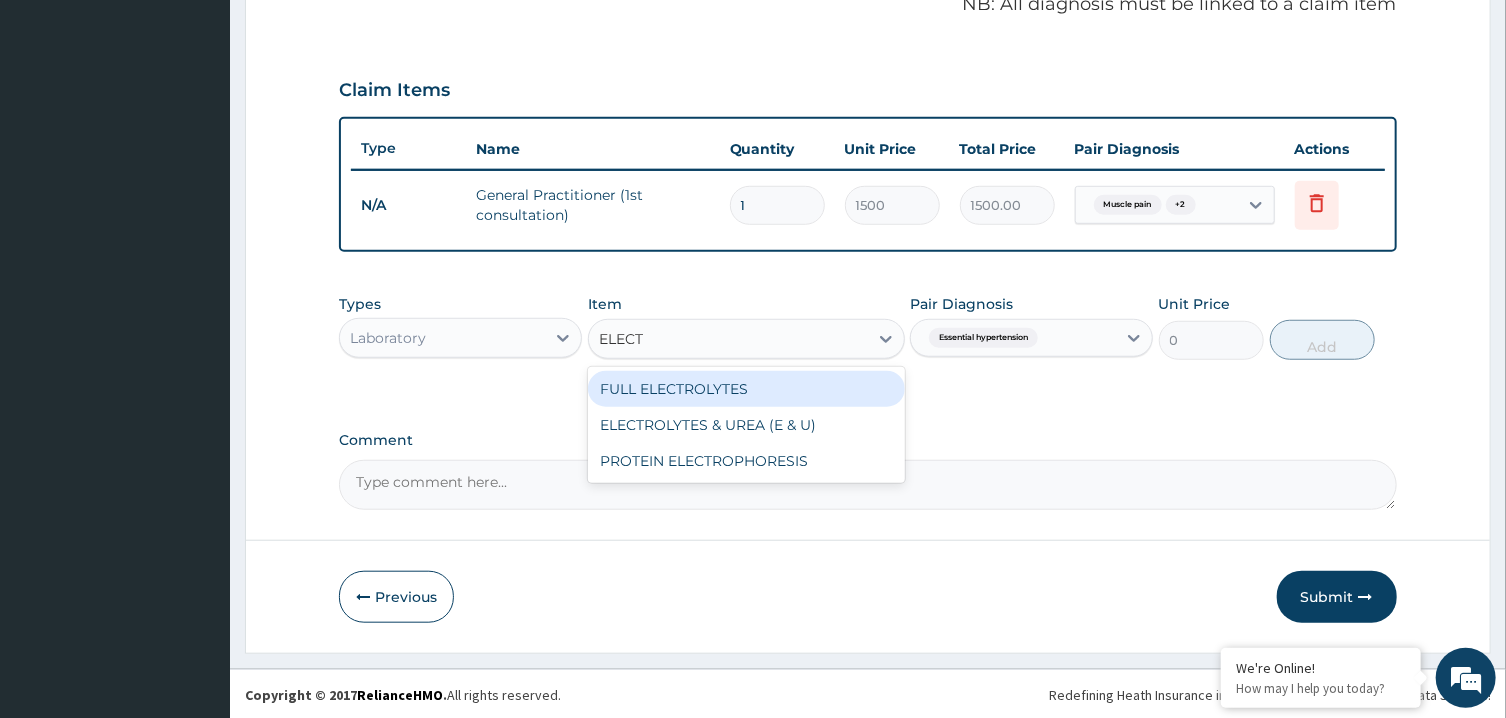 type 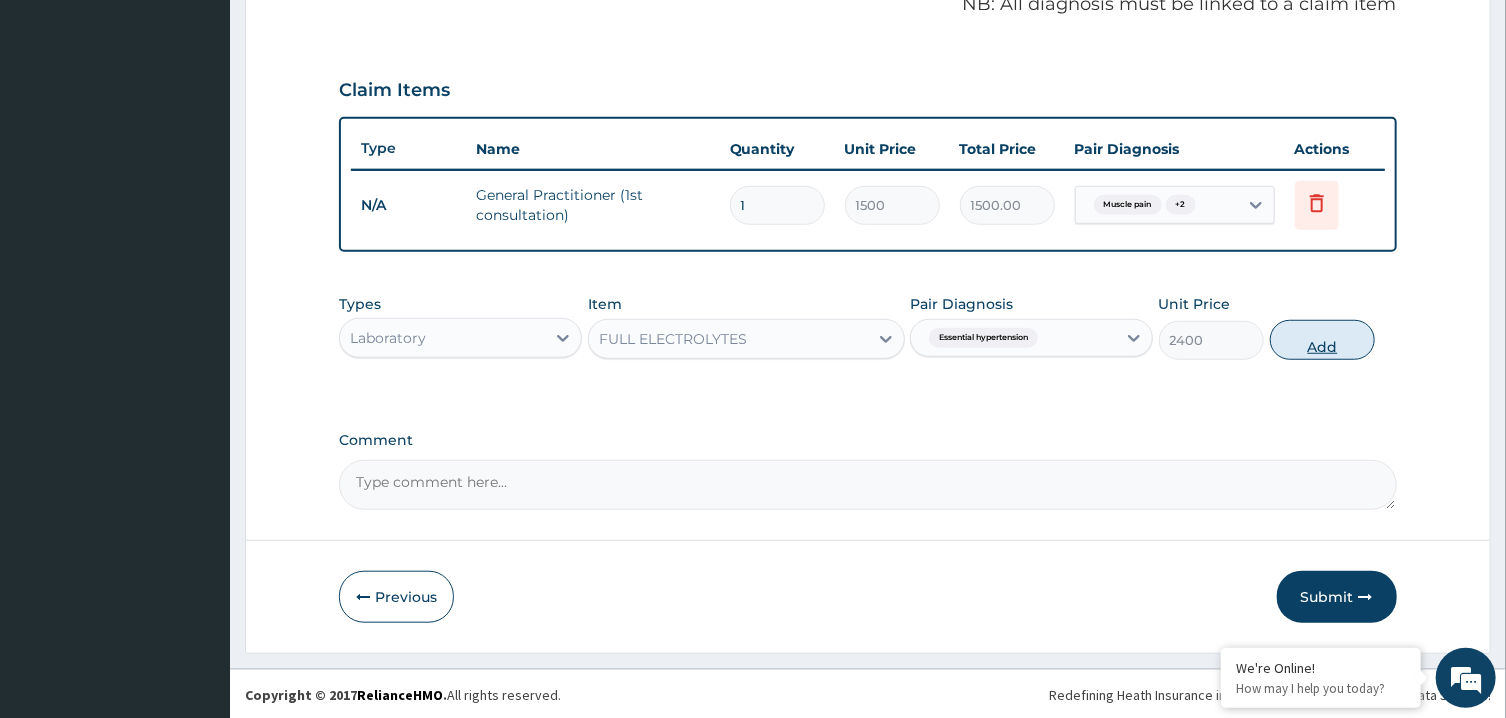click on "Add" at bounding box center (1323, 340) 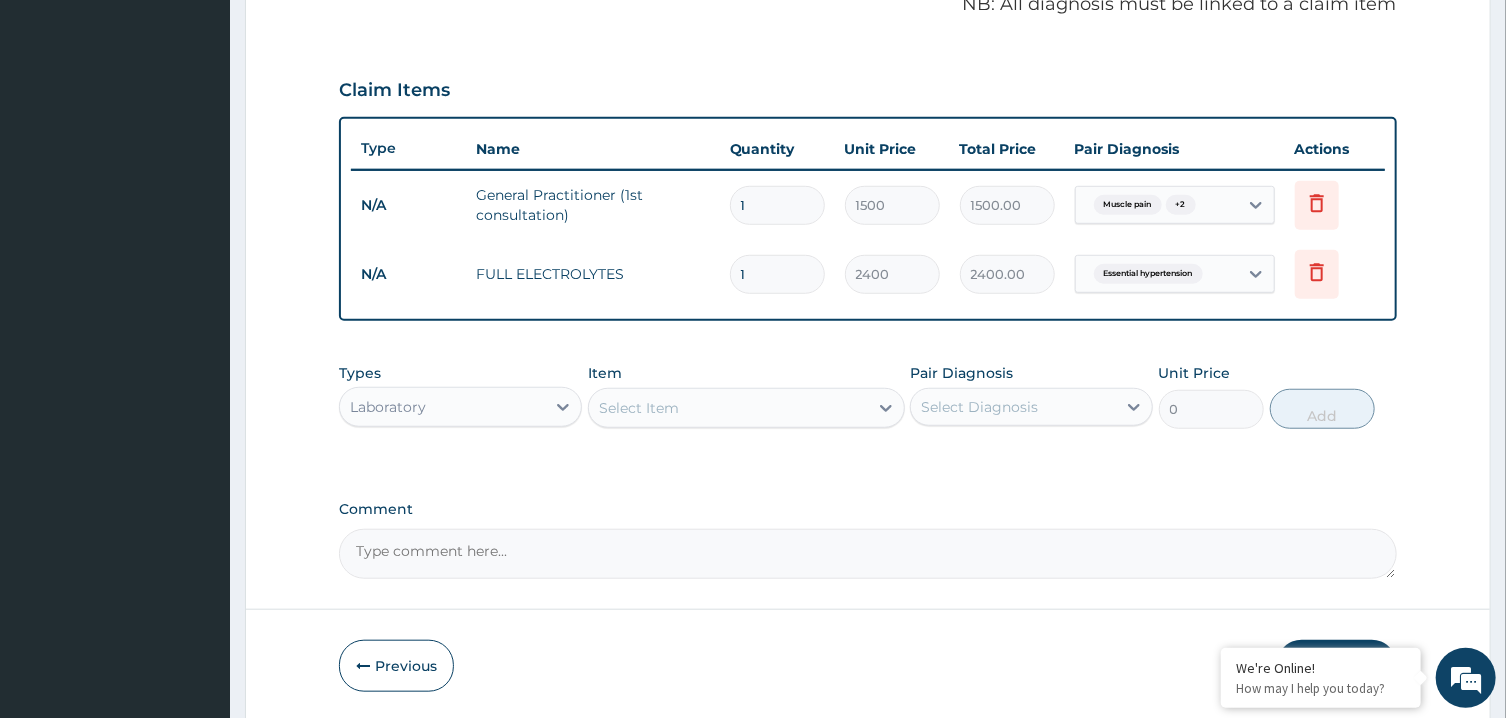 click on "Select Item" at bounding box center [728, 408] 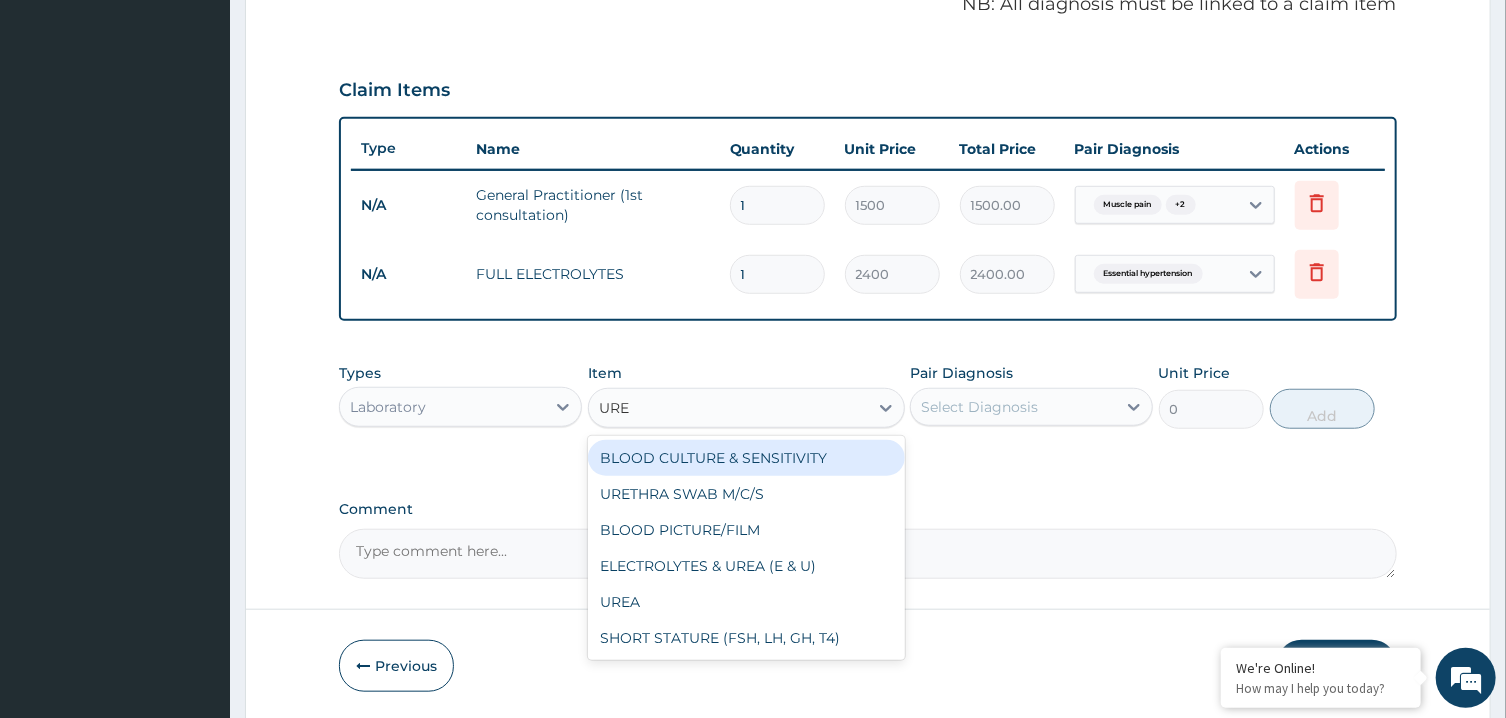 type on "UREA" 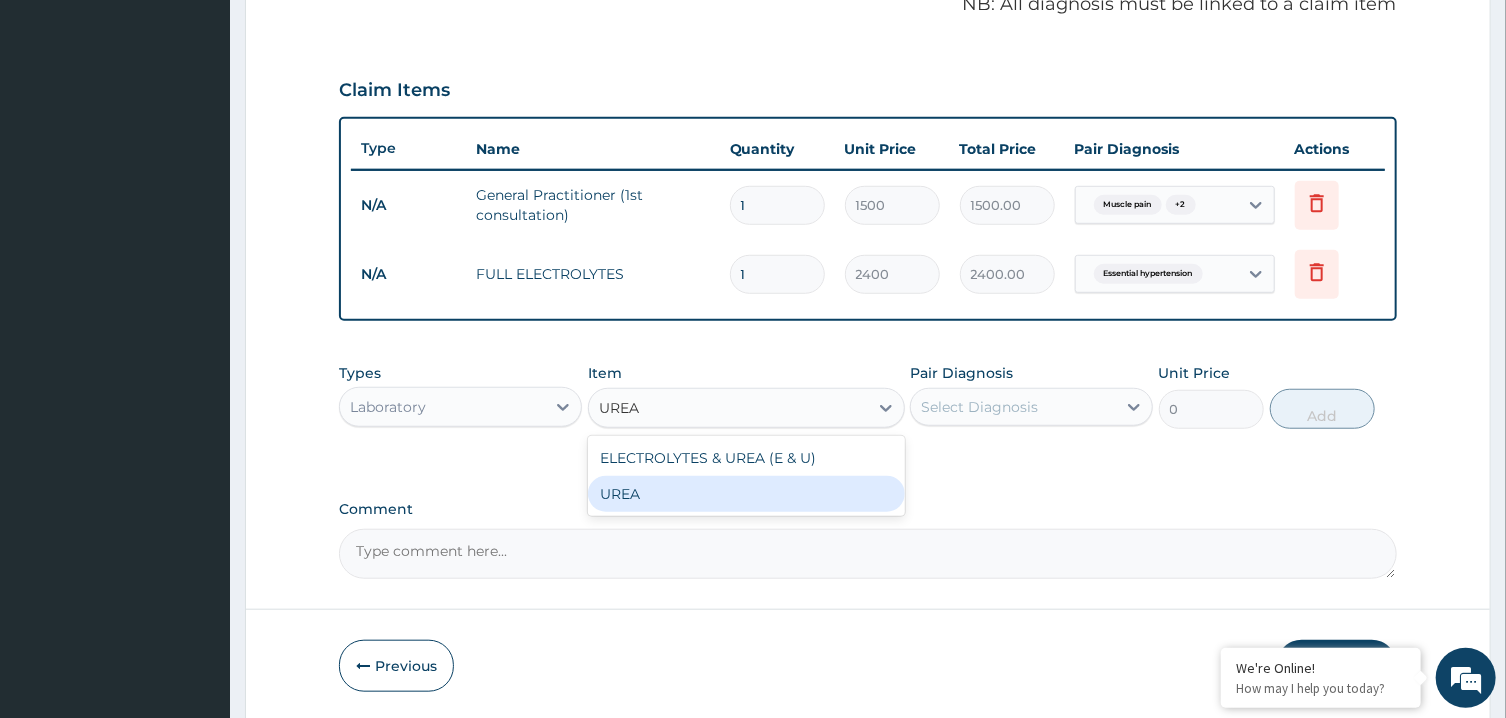 click on "UREA" at bounding box center (746, 494) 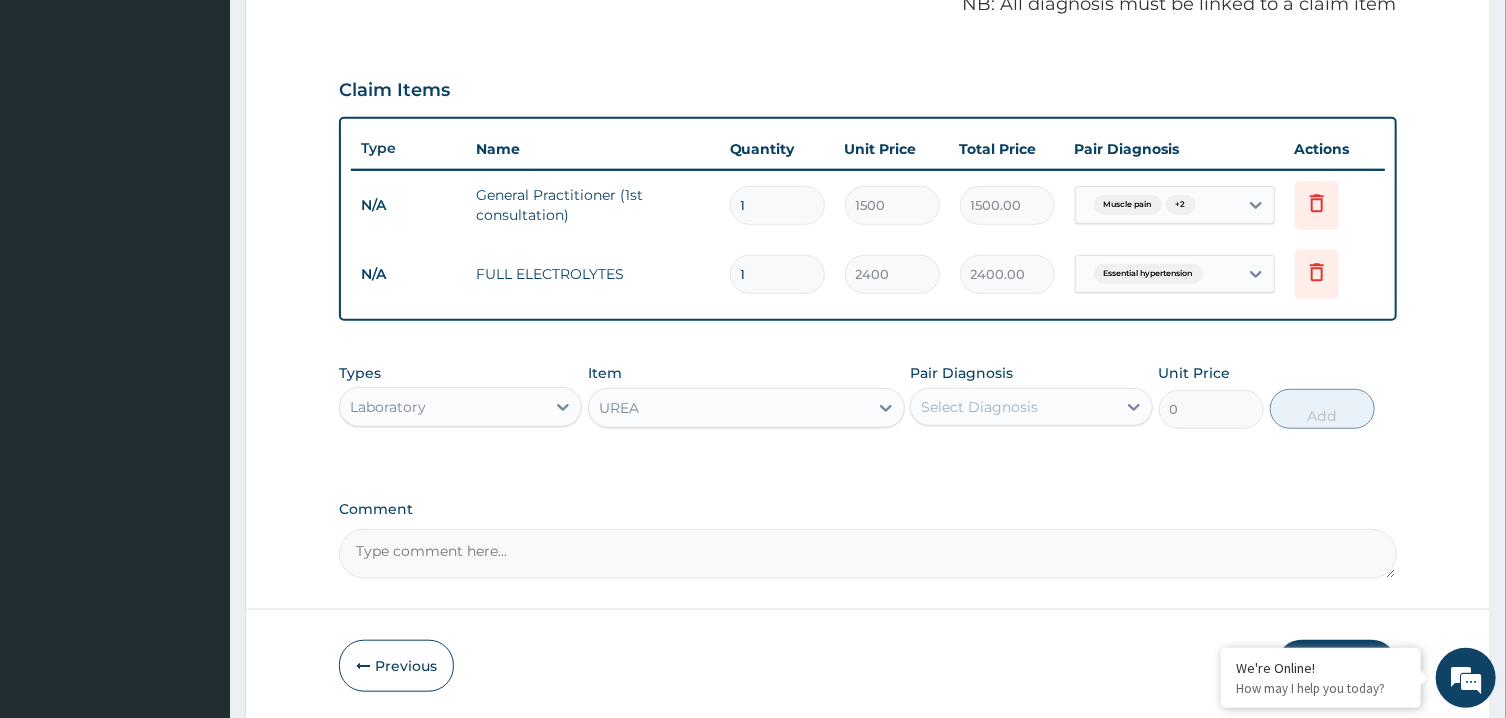 type 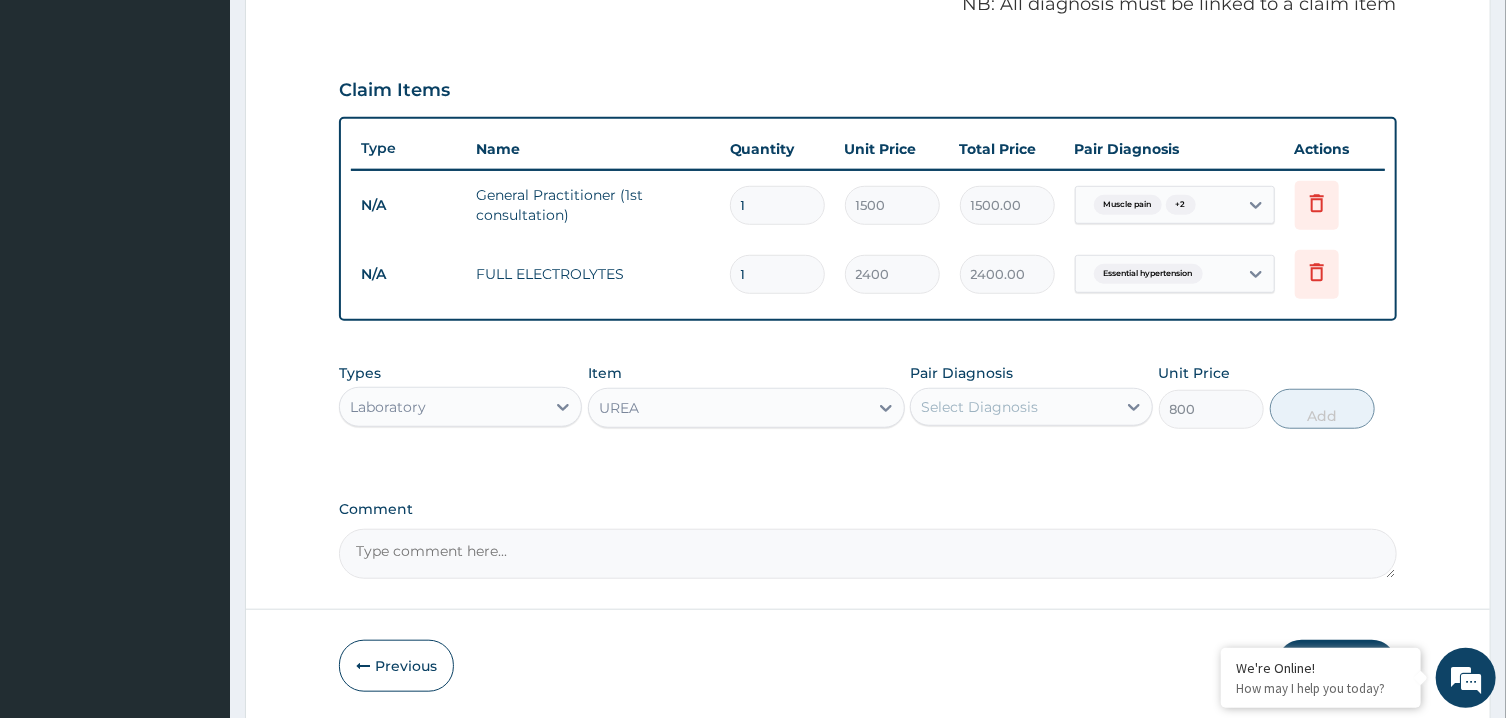 drag, startPoint x: 998, startPoint y: 385, endPoint x: 1002, endPoint y: 399, distance: 14.56022 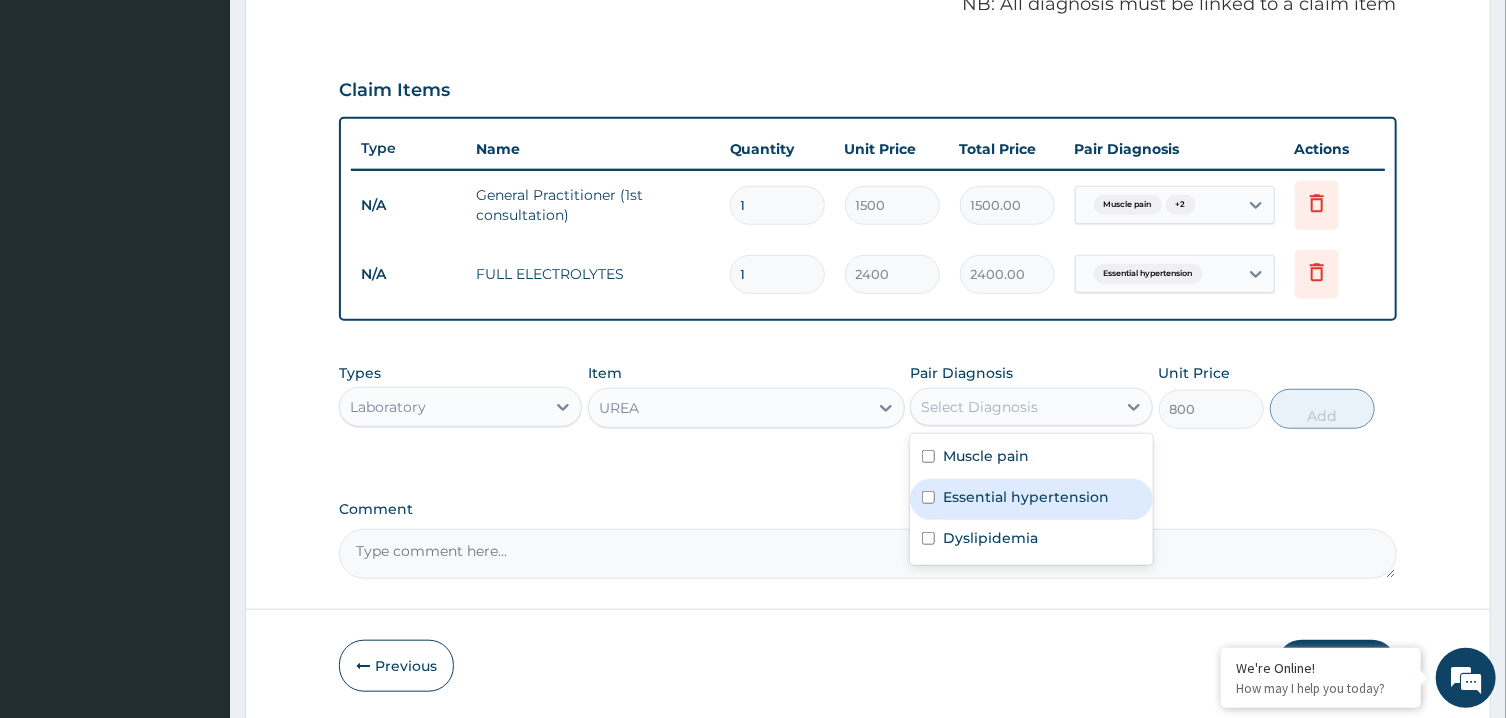 click on "Essential hypertension" at bounding box center [1026, 497] 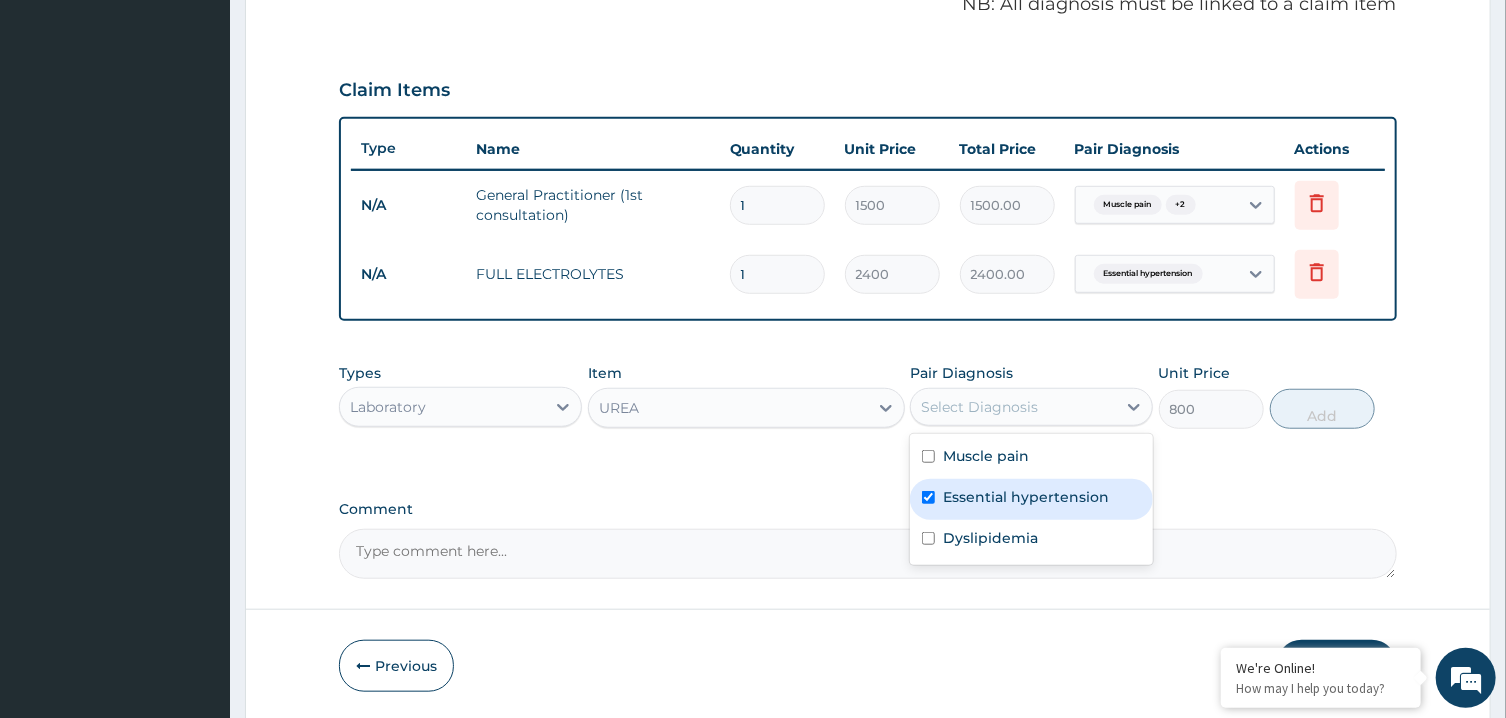 checkbox on "true" 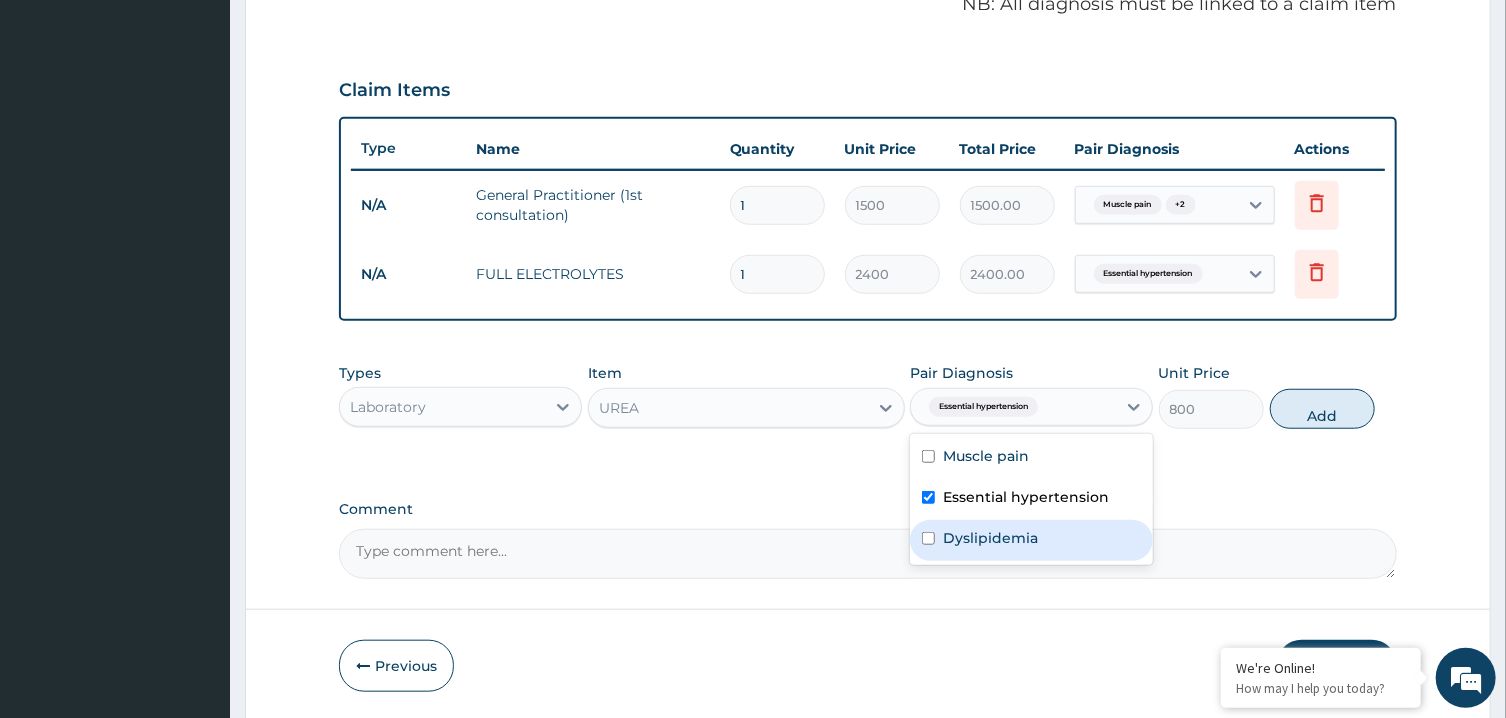 click on "Dyslipidemia" at bounding box center (1031, 540) 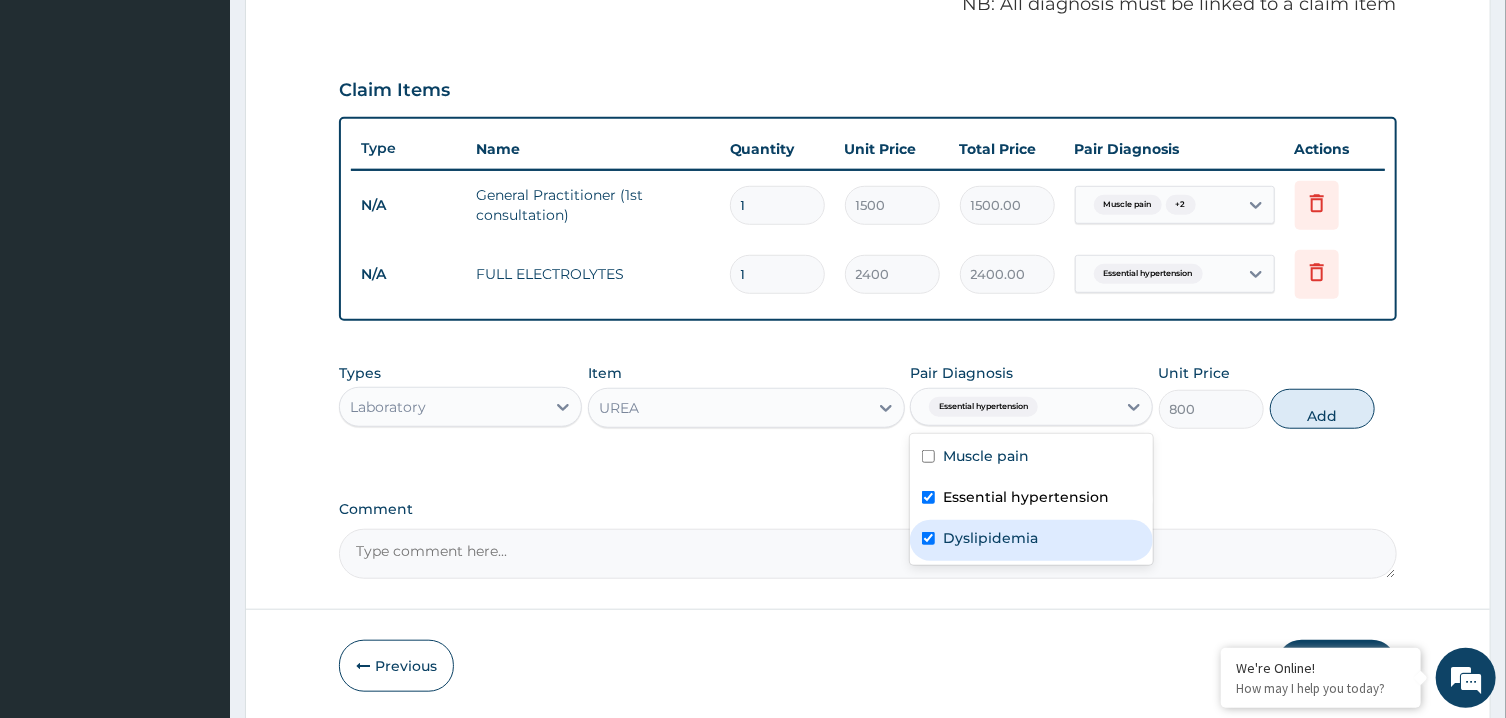 checkbox on "true" 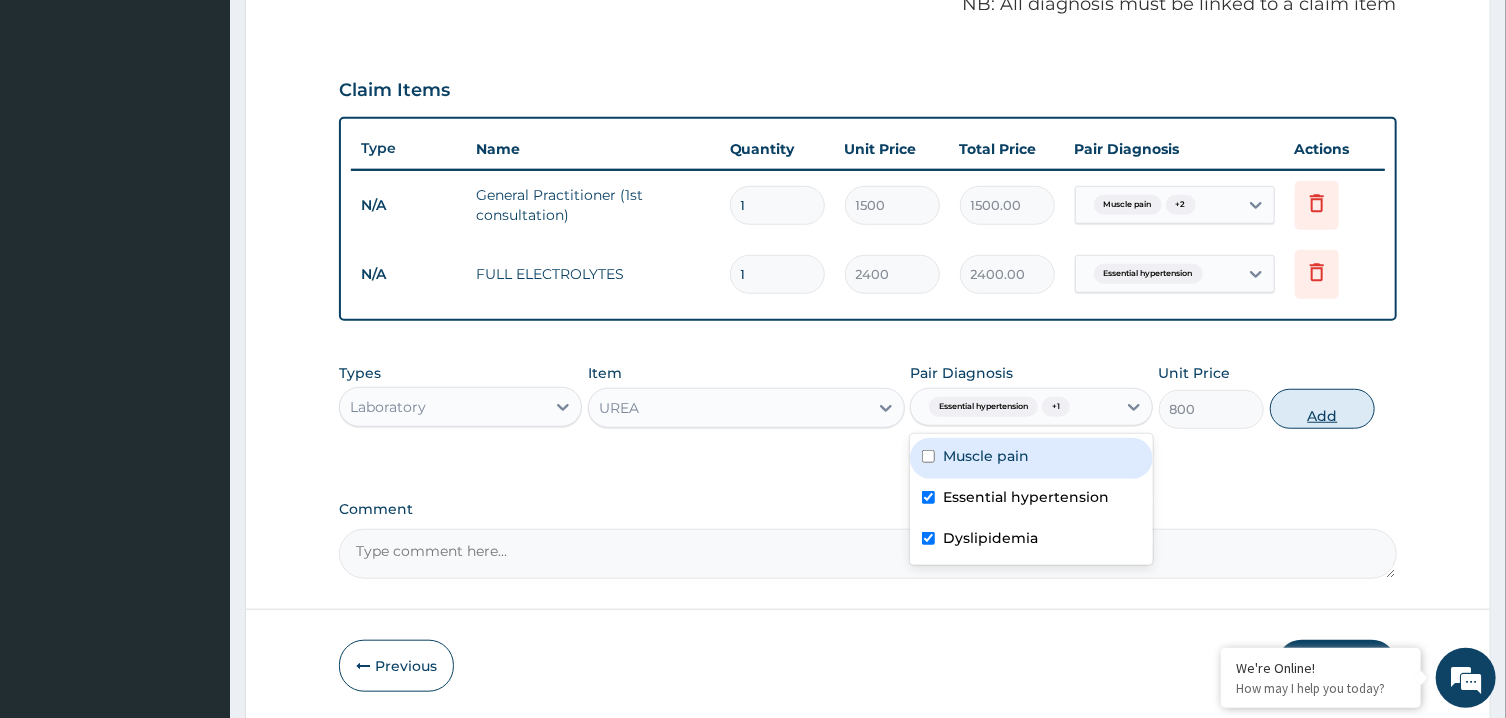 click on "Add" at bounding box center (1323, 409) 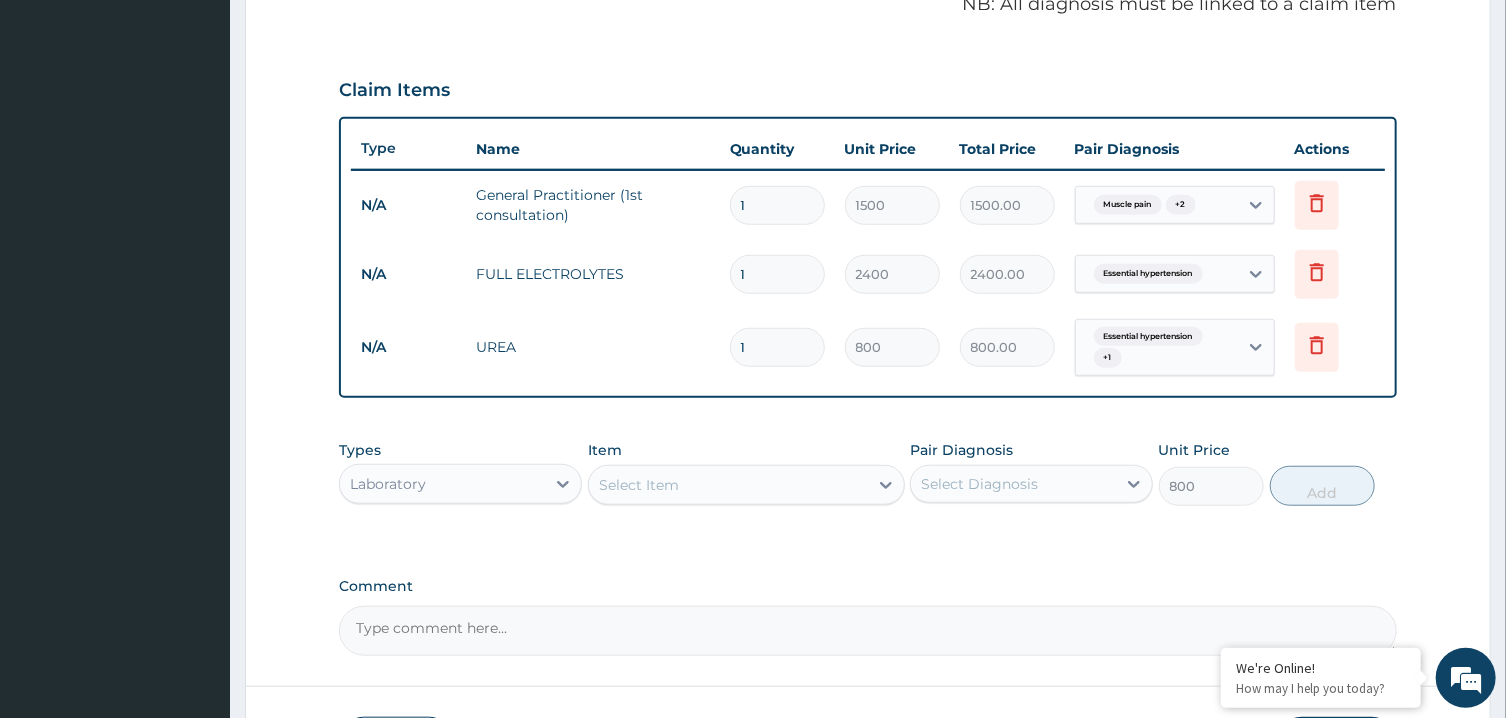 type on "0" 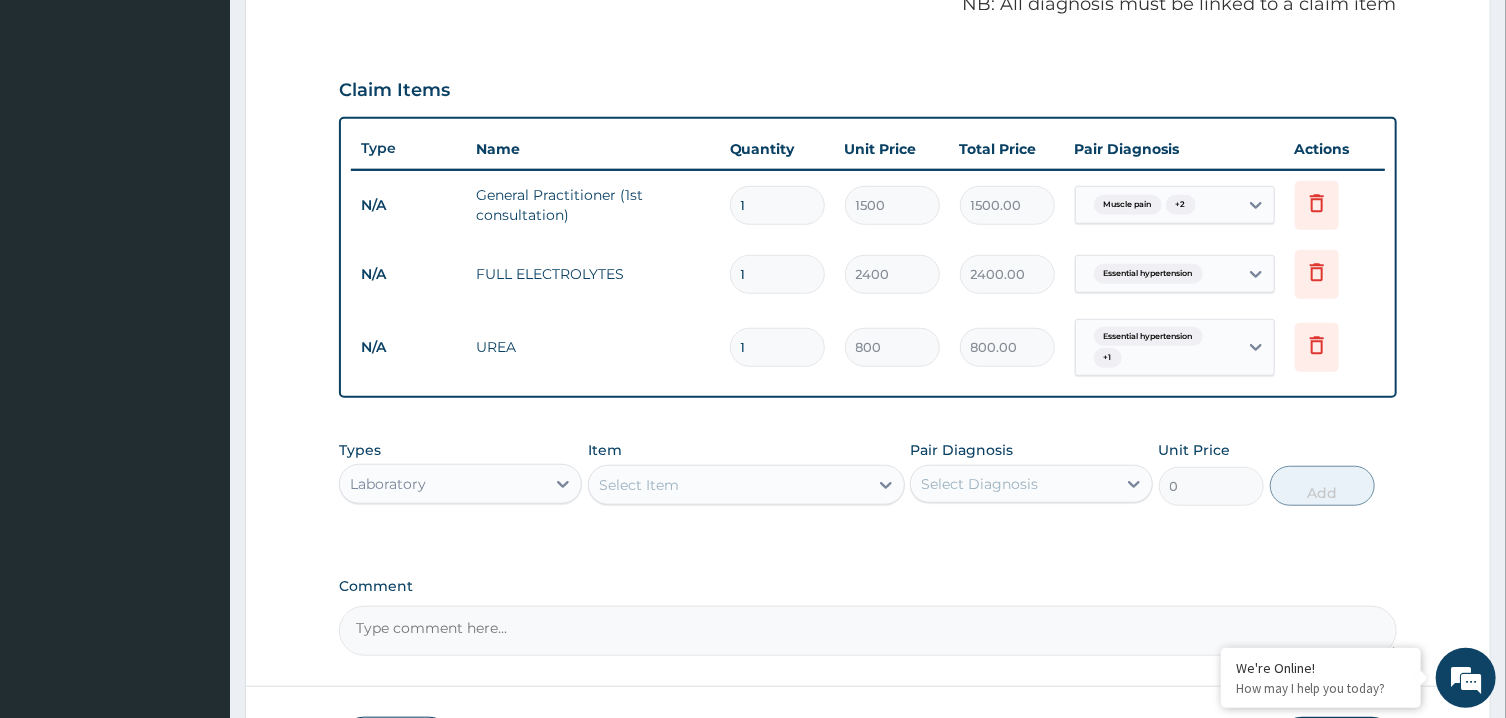 click on "Select Item" at bounding box center [728, 485] 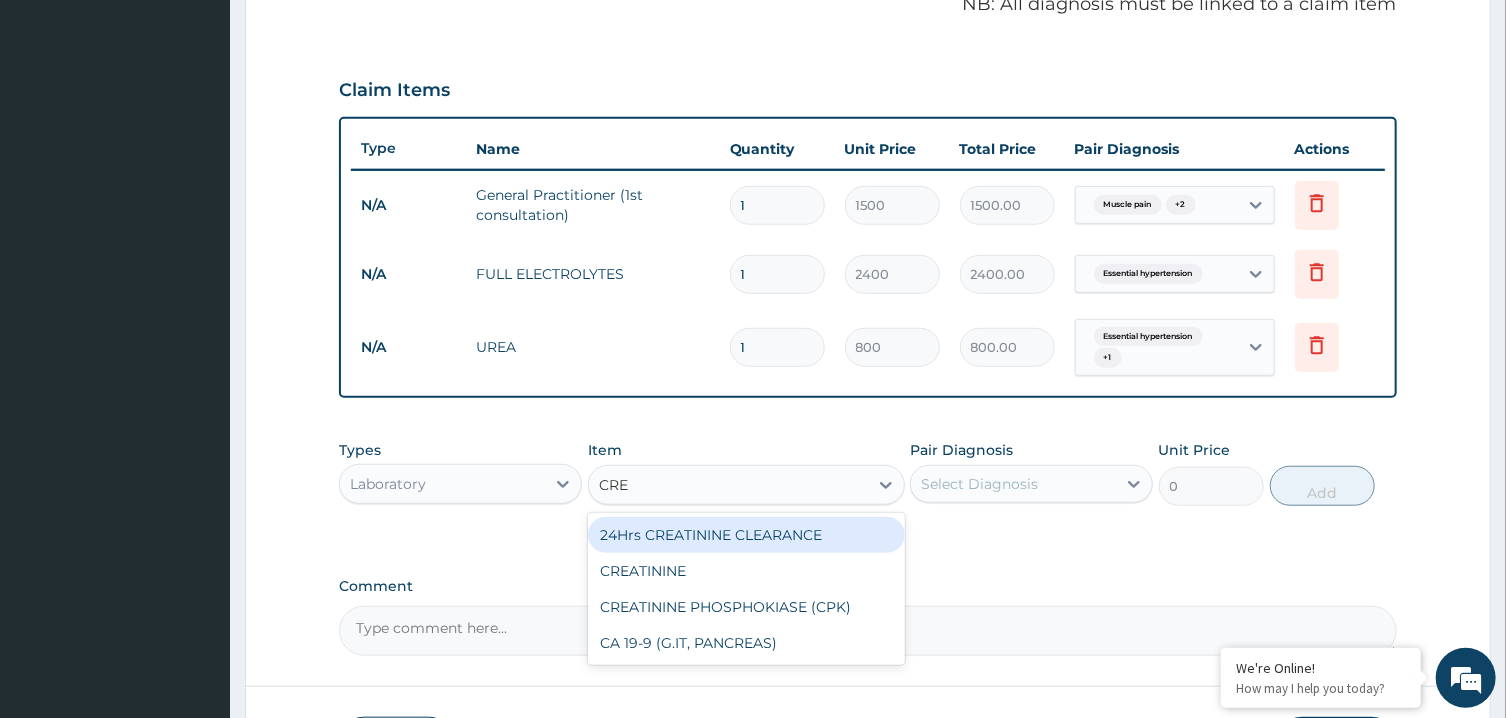 type on "CREA" 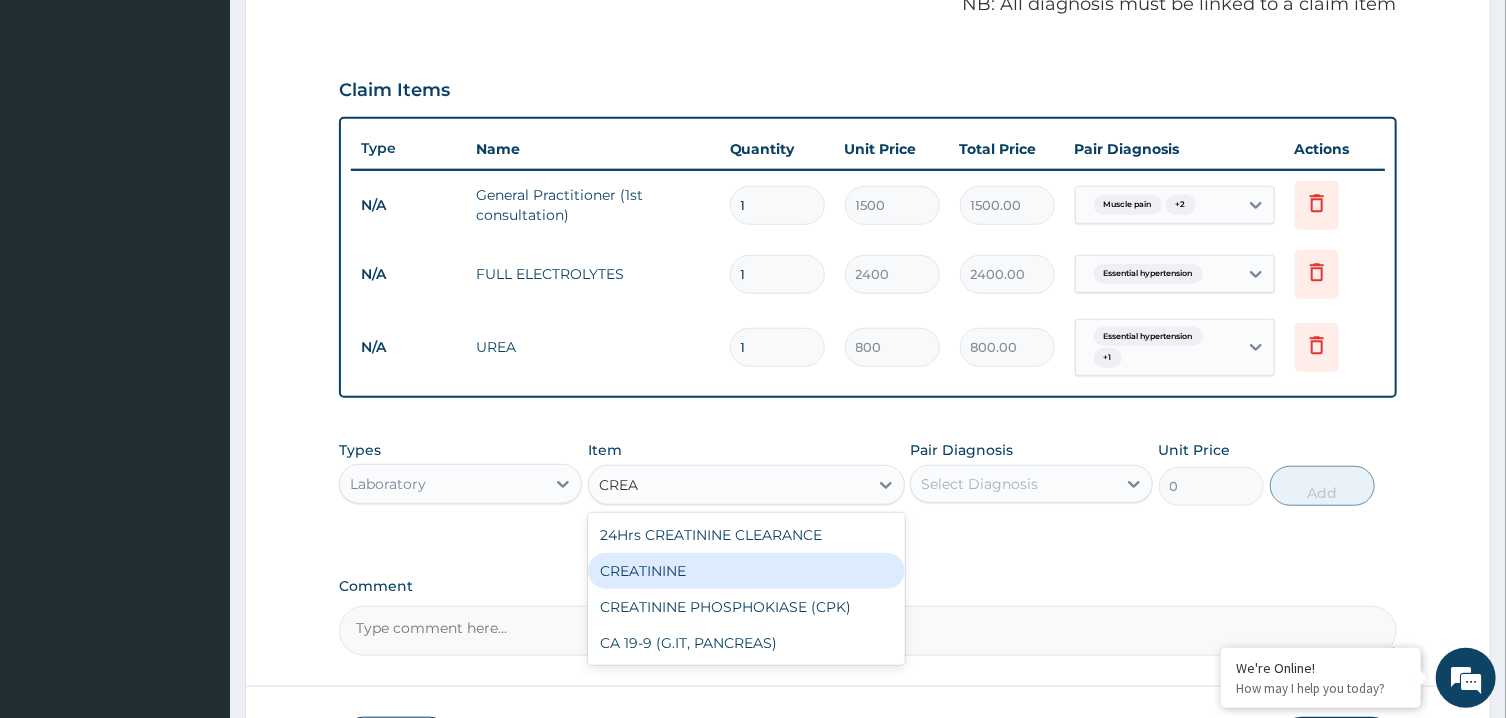 click on "CREATININE" at bounding box center (746, 571) 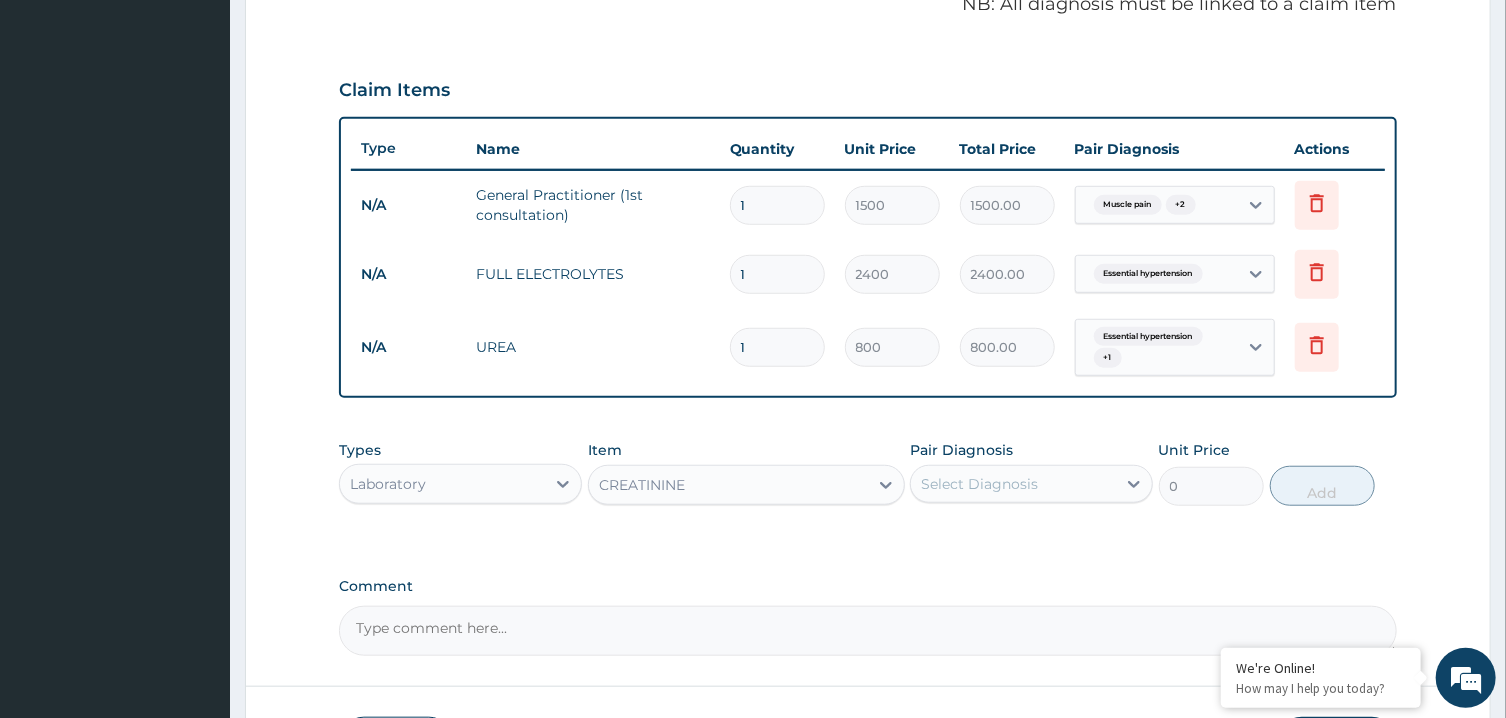 type 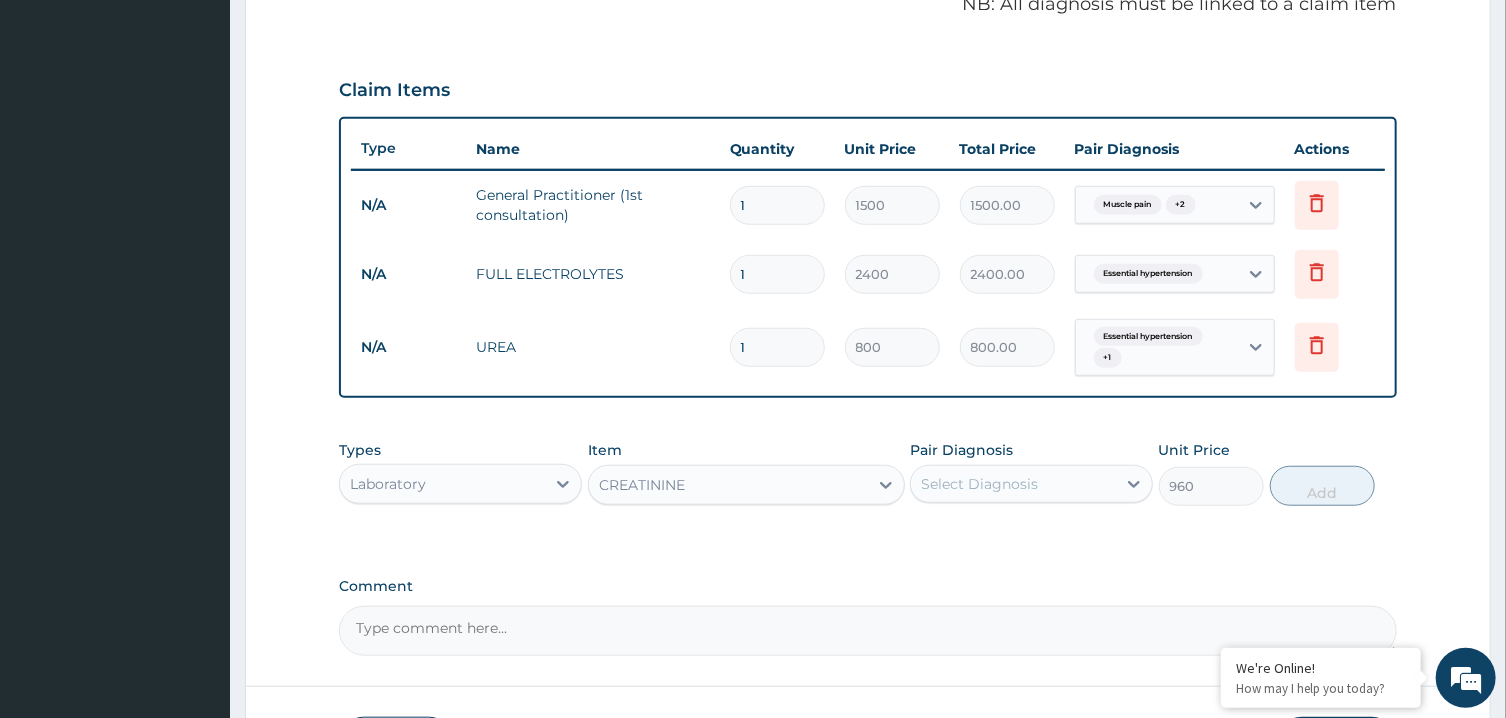 drag, startPoint x: 967, startPoint y: 473, endPoint x: 967, endPoint y: 485, distance: 12 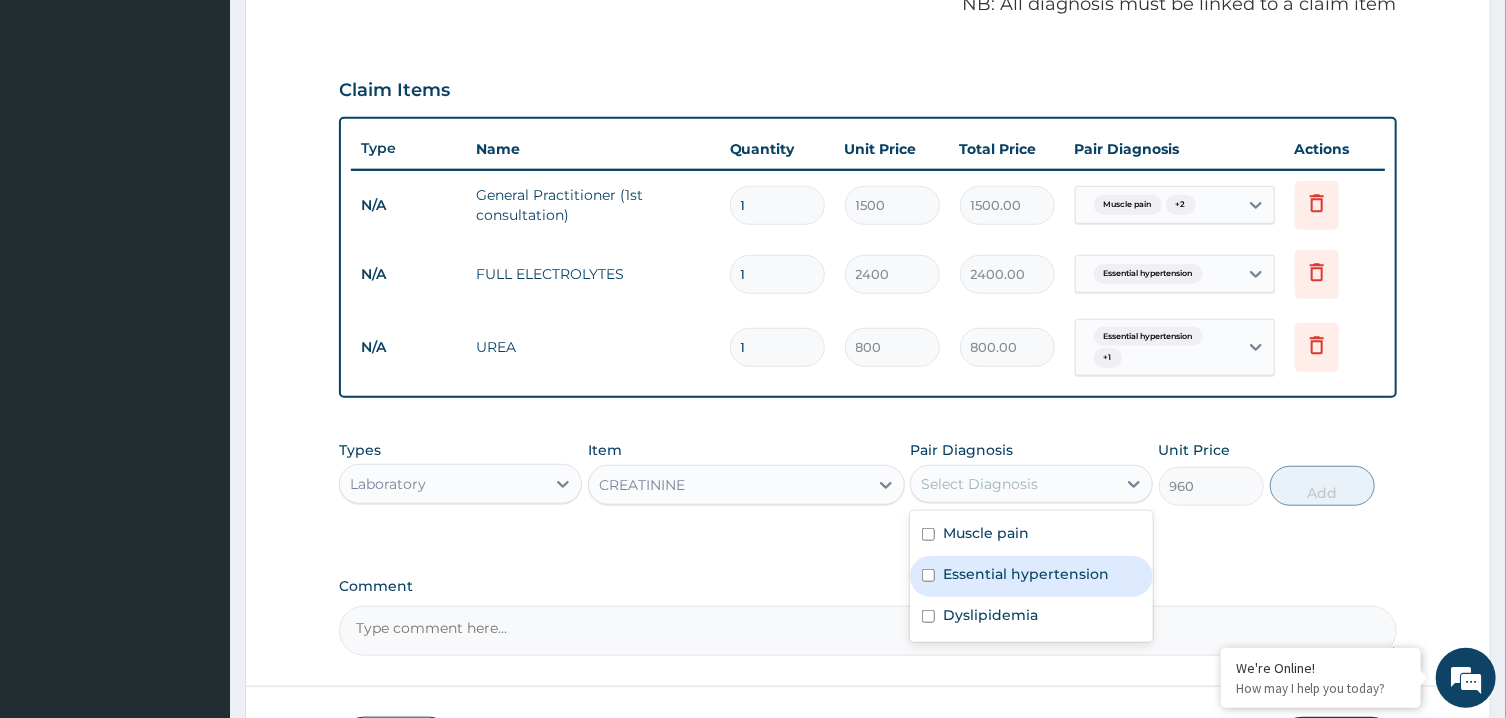 click on "Essential hypertension" at bounding box center [1026, 574] 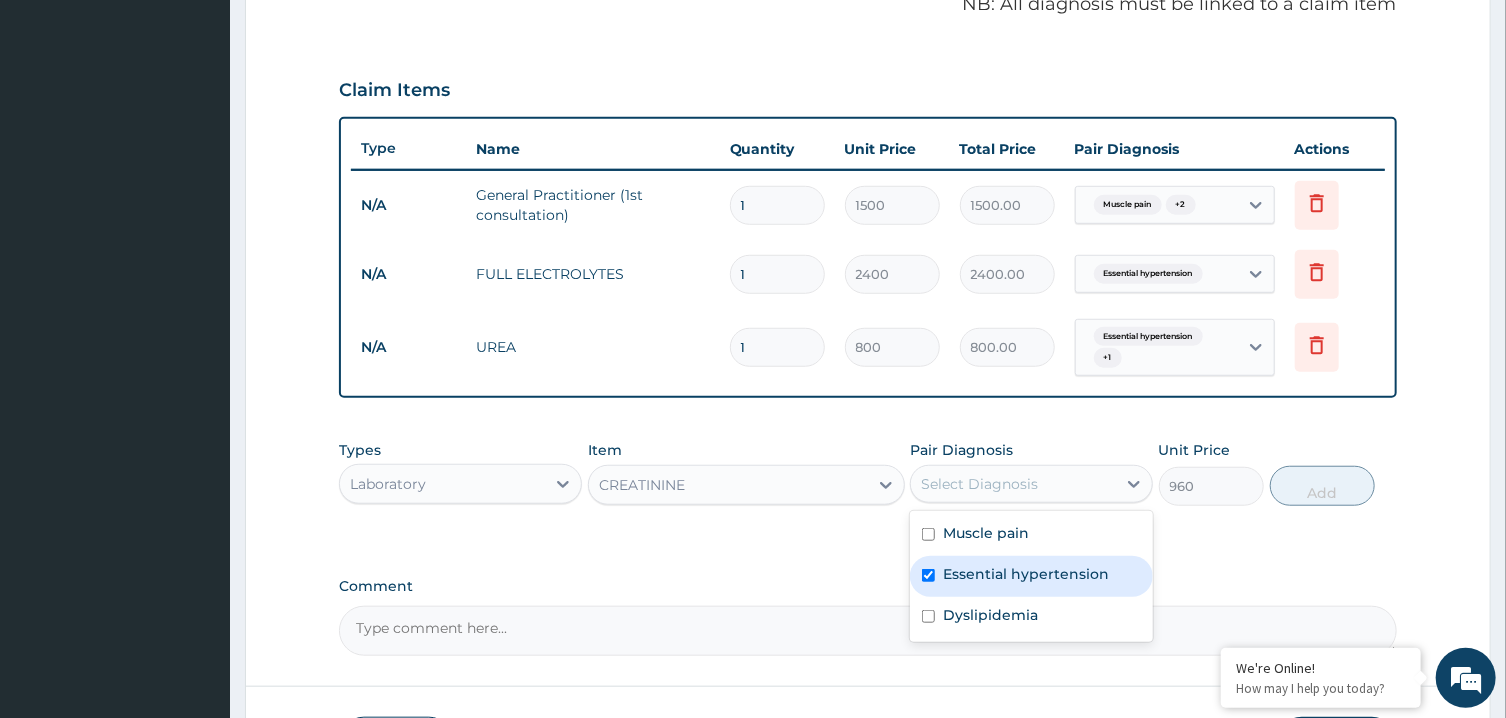 checkbox on "true" 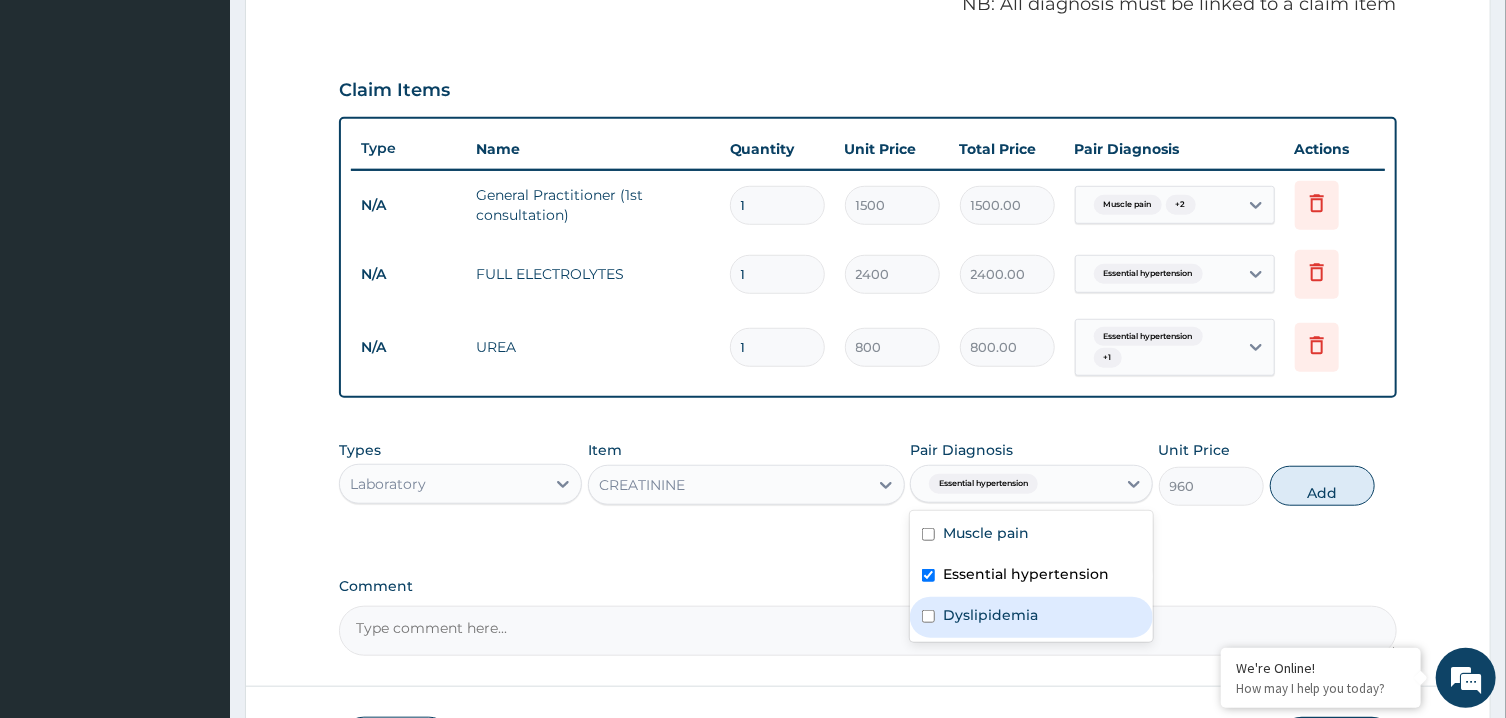 click on "Dyslipidemia" at bounding box center [990, 615] 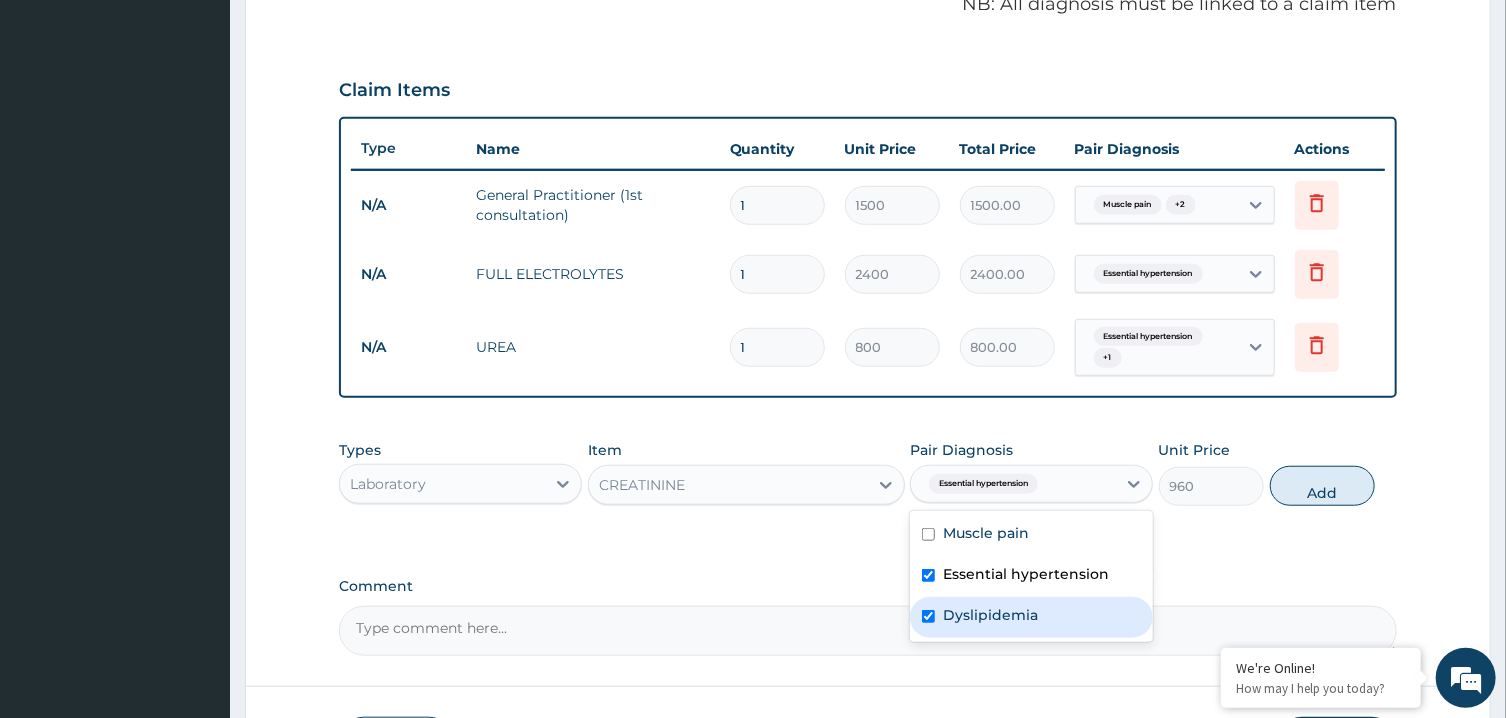 checkbox on "true" 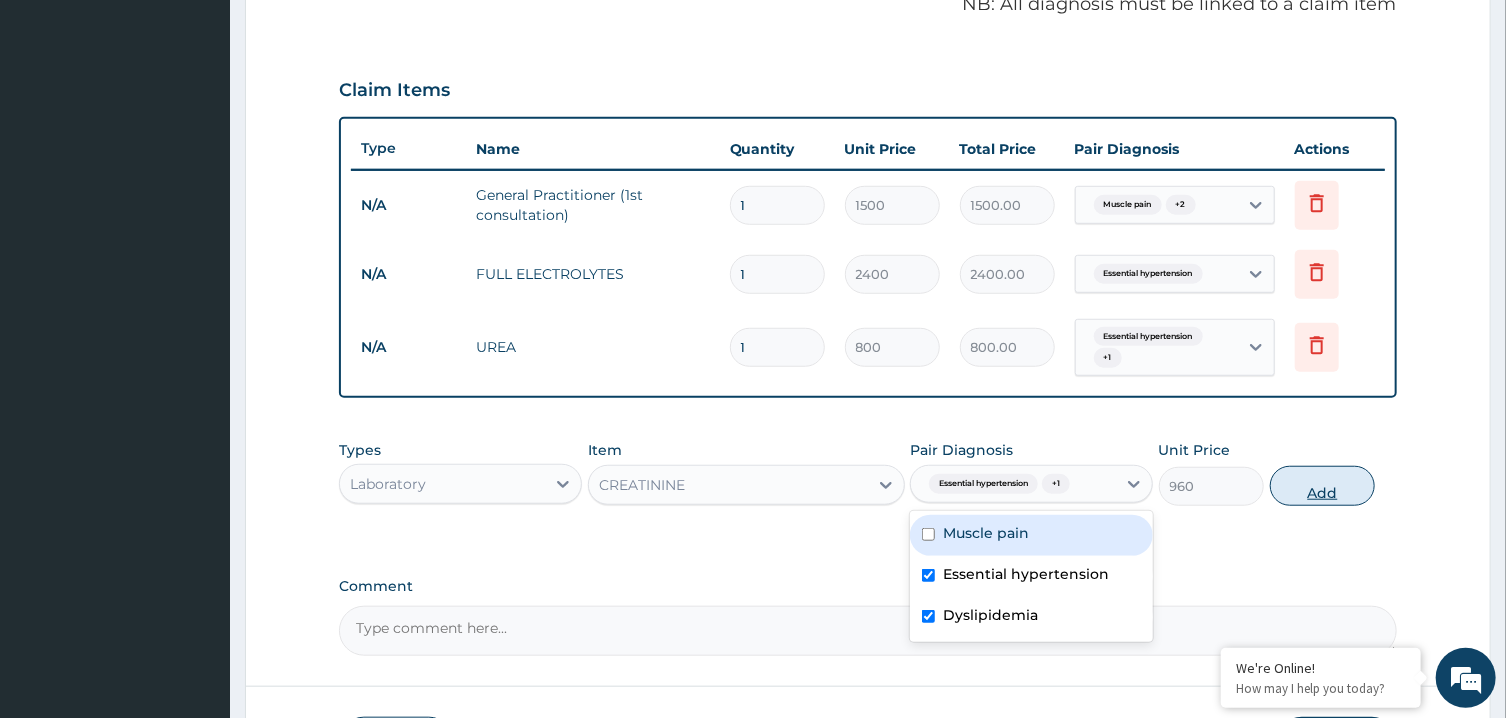 click on "Add" at bounding box center (1323, 486) 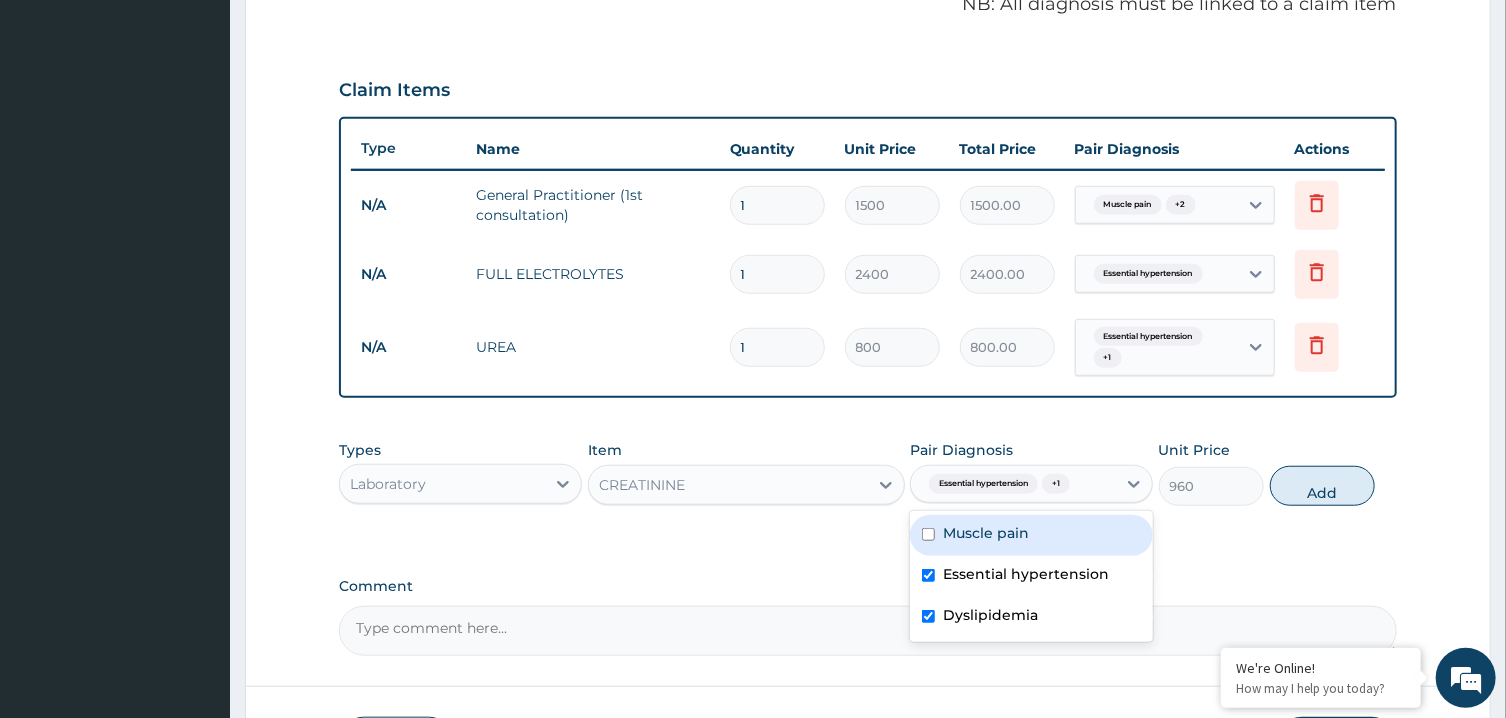 type on "0" 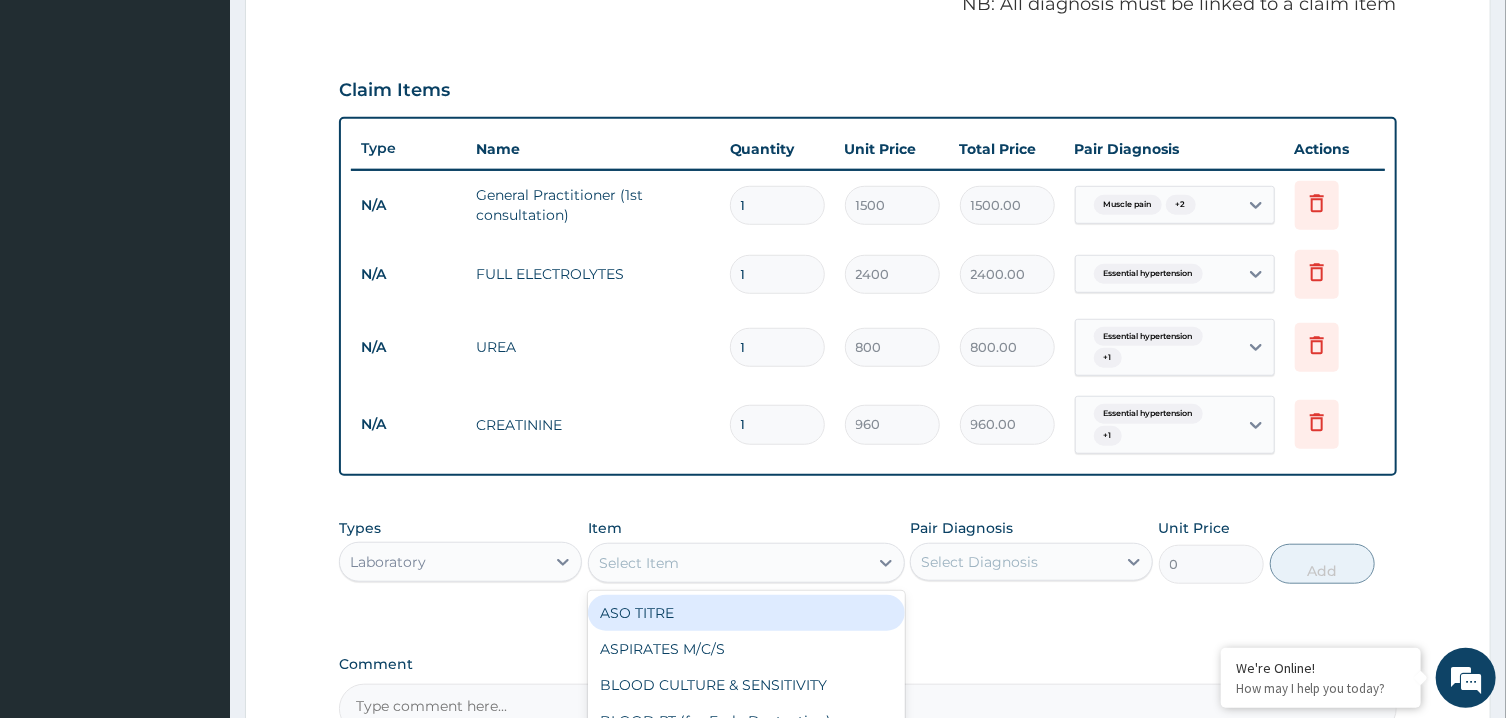 click on "Select Item" at bounding box center [728, 563] 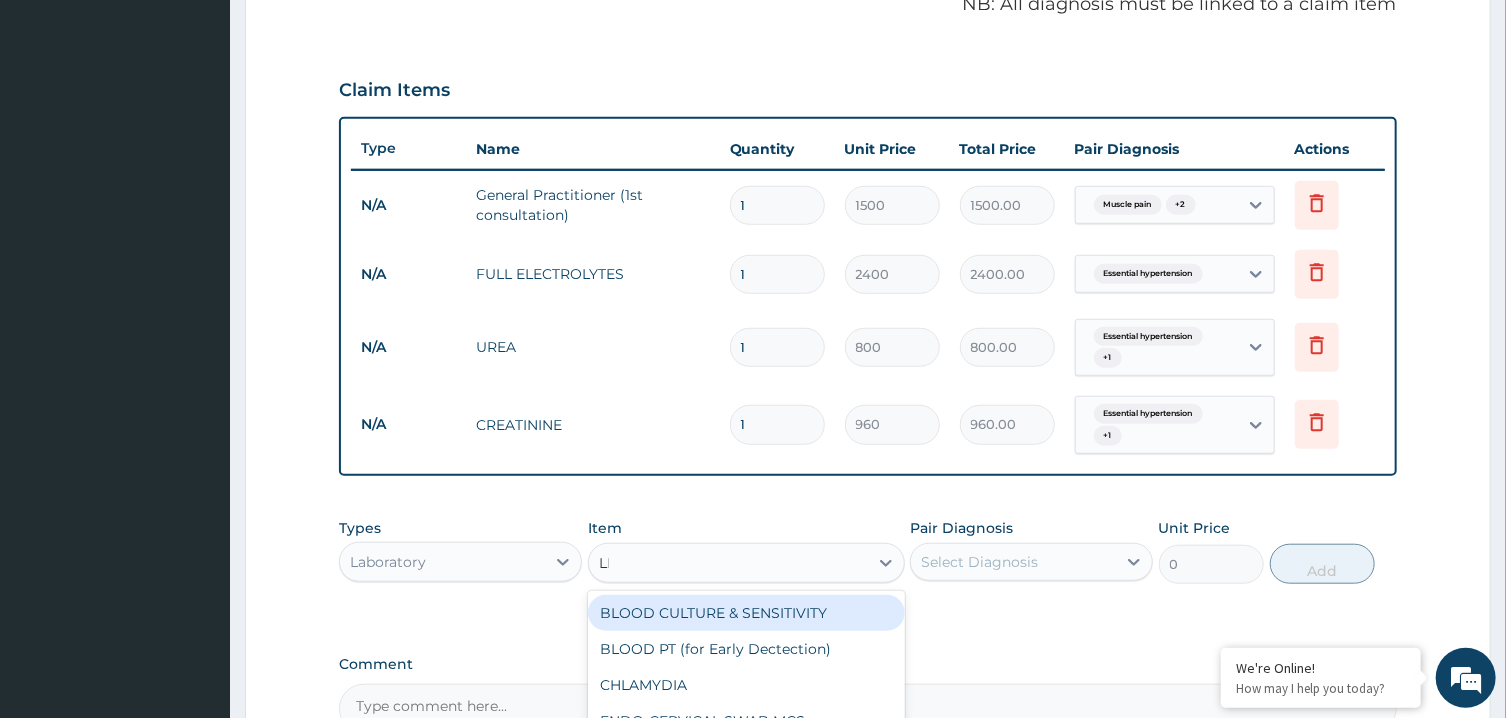 type on "LIP" 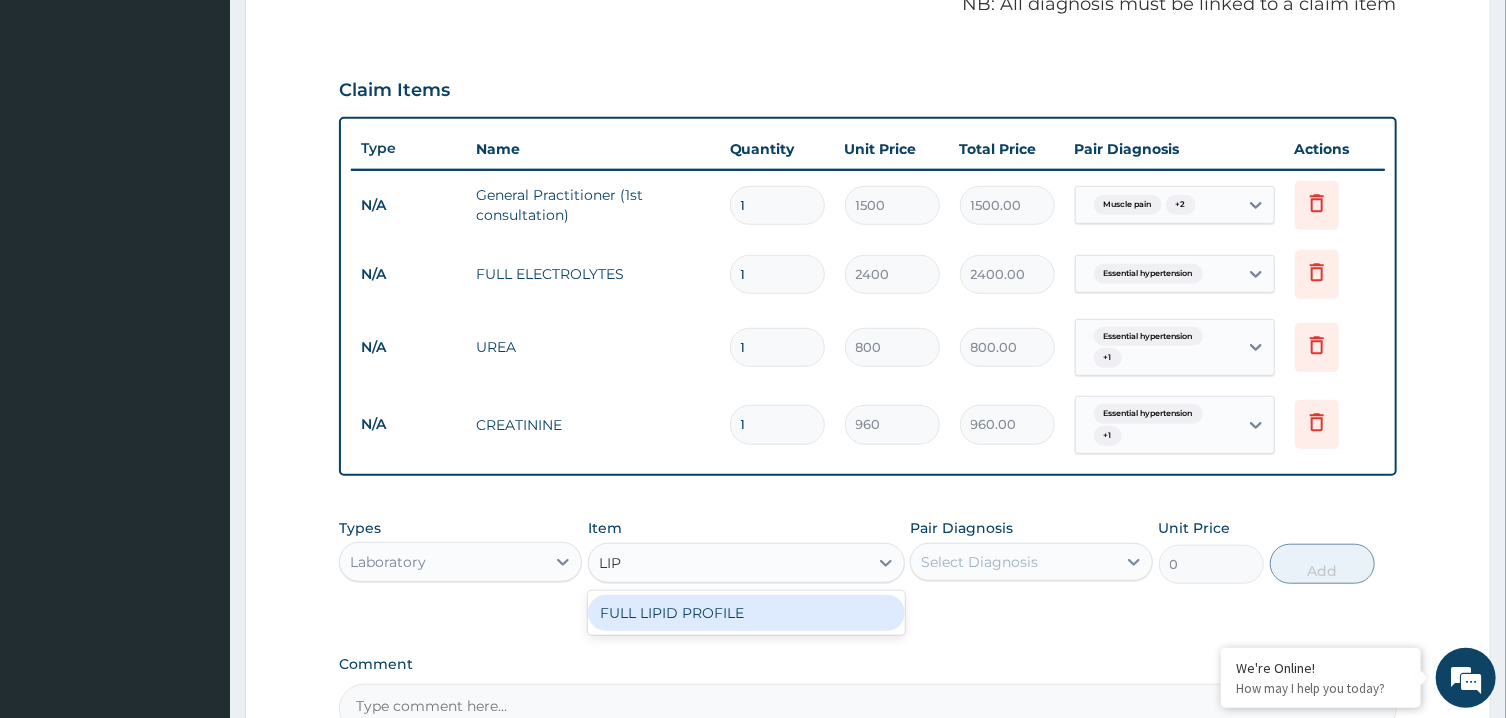 click on "FULL LIPID PROFILE" at bounding box center [746, 613] 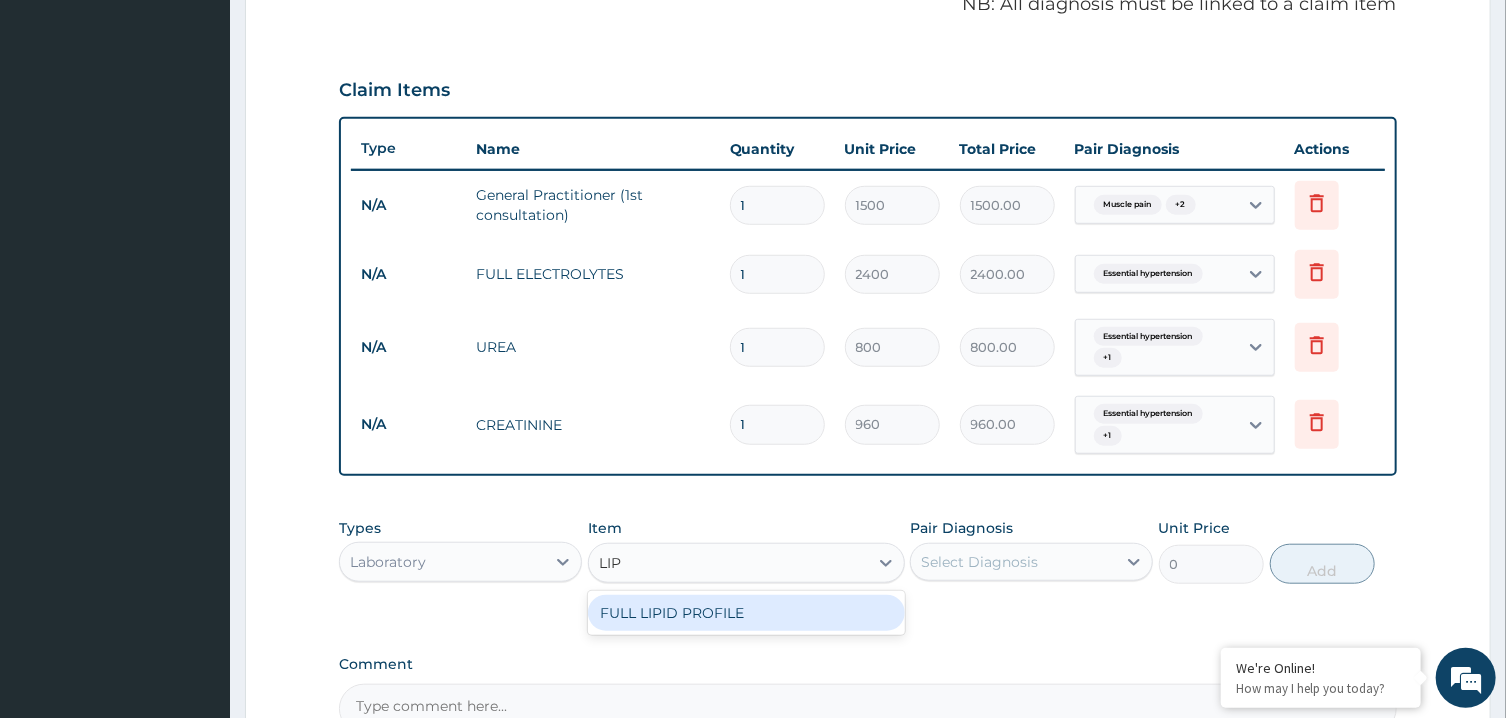 type 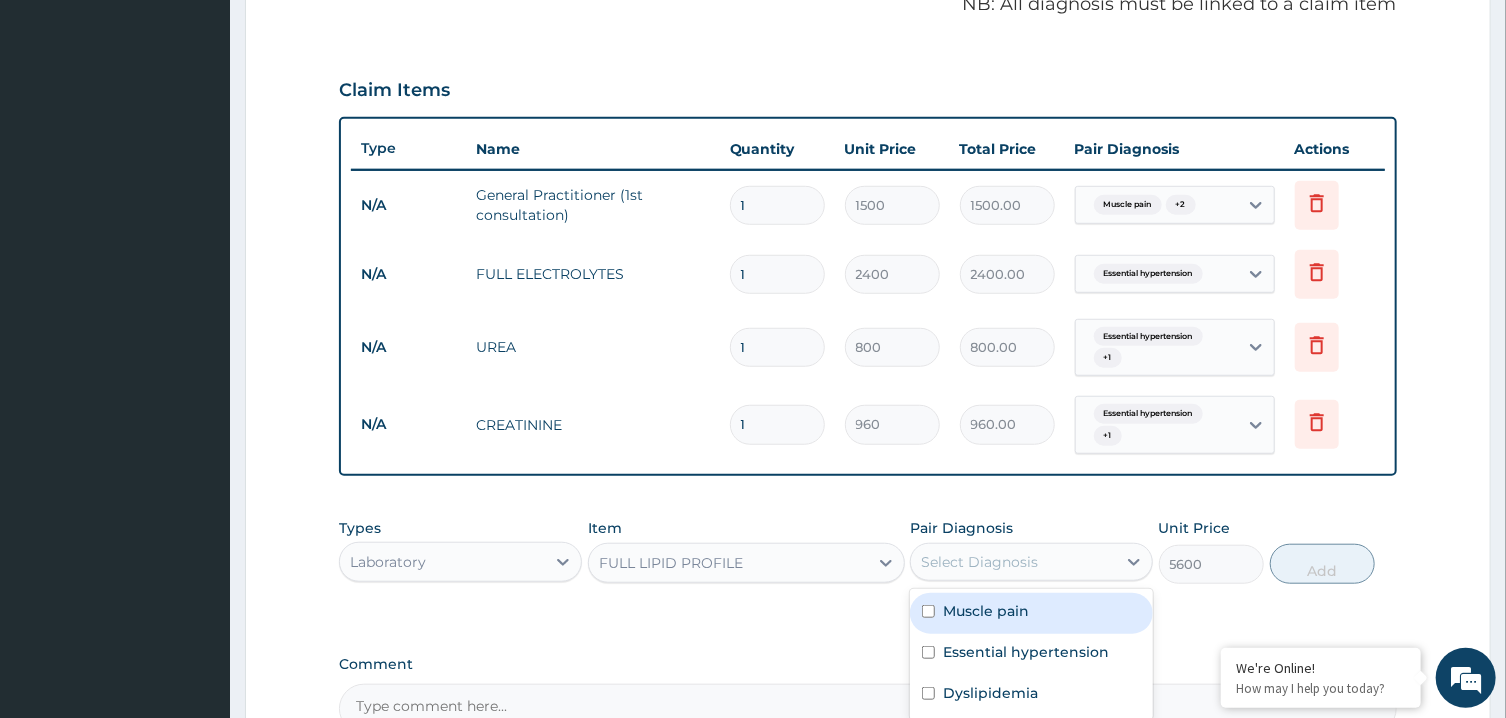 click on "Select Diagnosis" at bounding box center (979, 562) 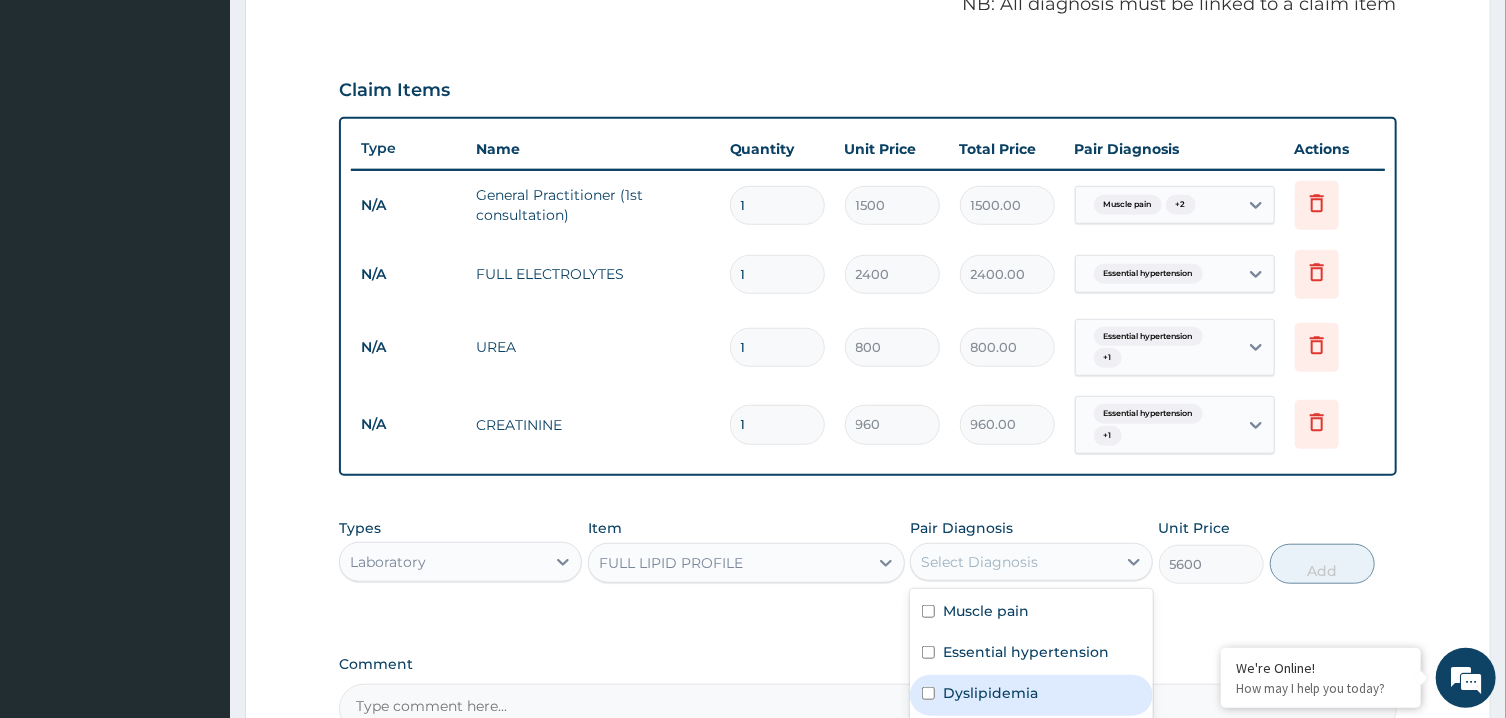click on "Dyslipidemia" at bounding box center (990, 693) 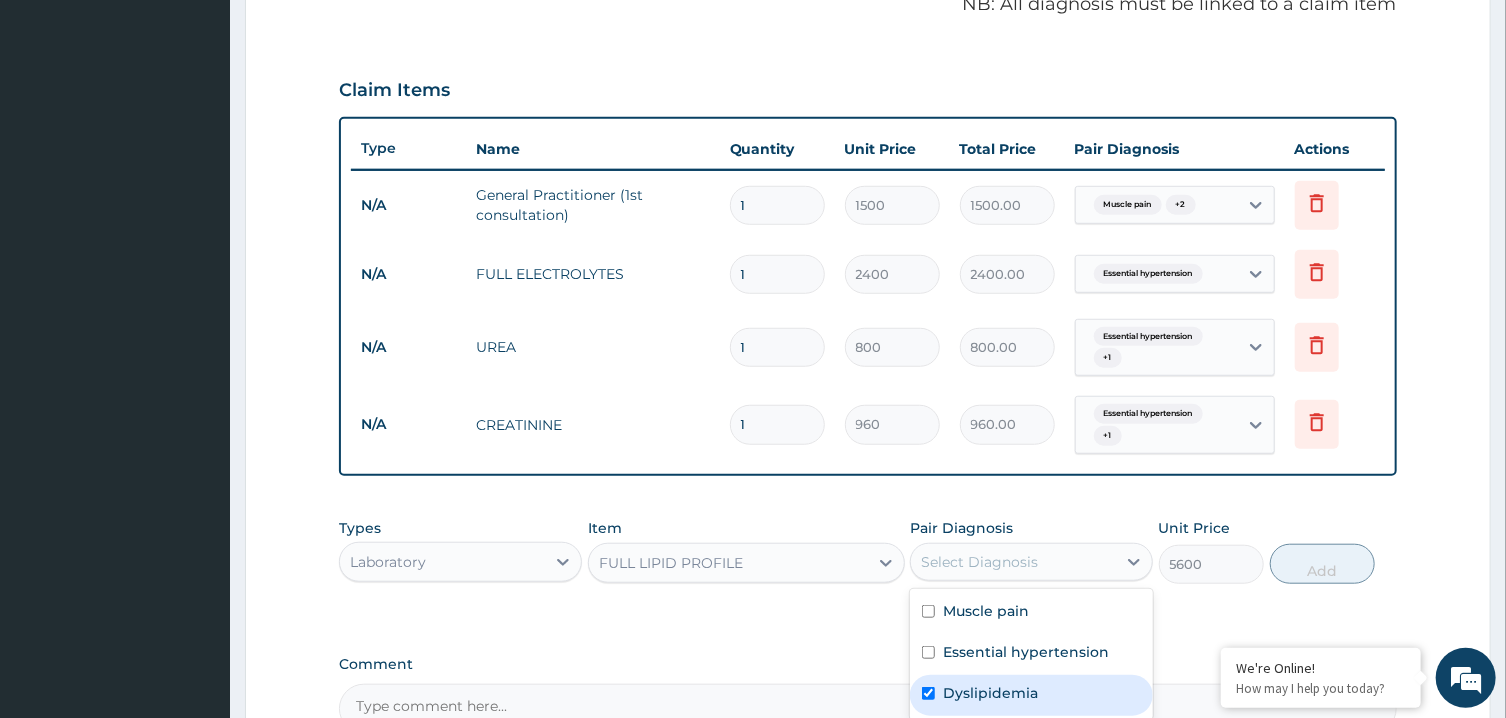 checkbox on "true" 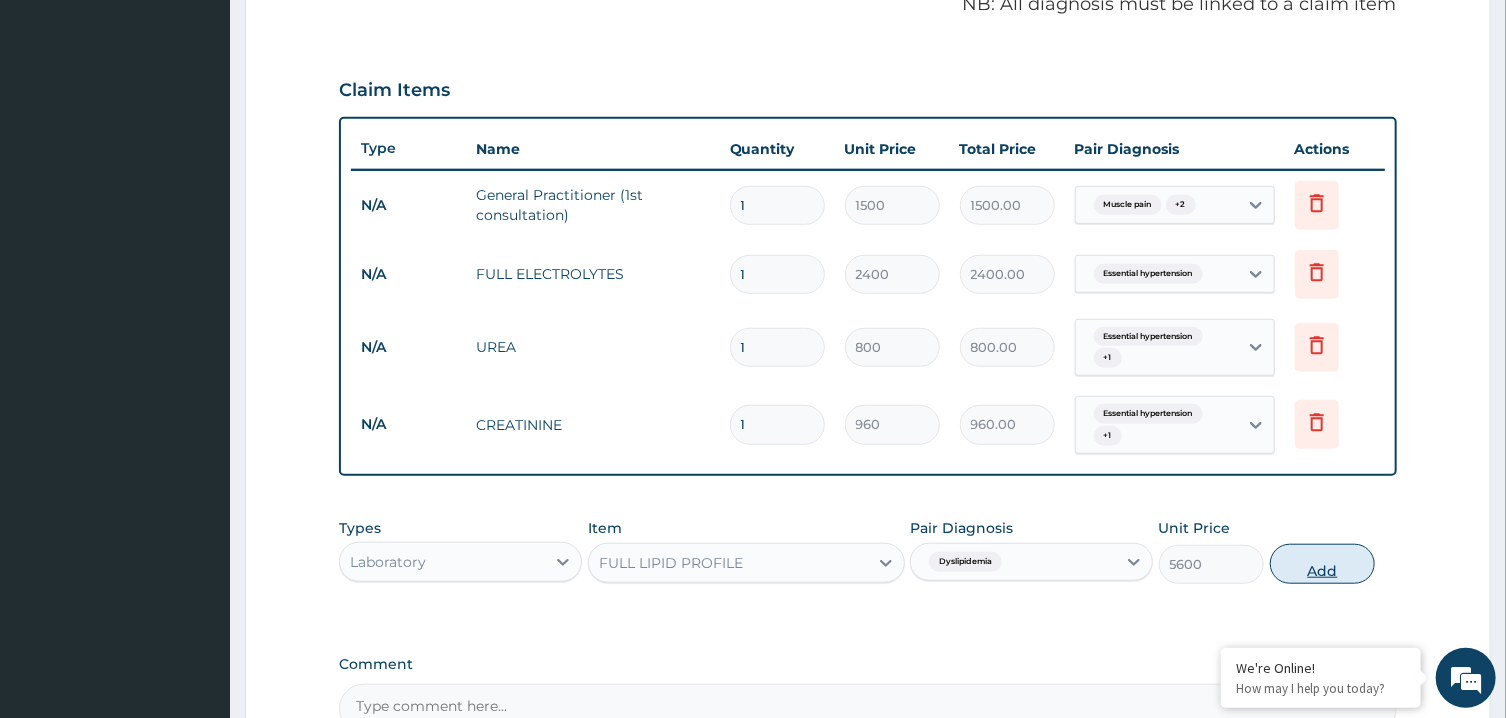 click on "Add" at bounding box center (1323, 564) 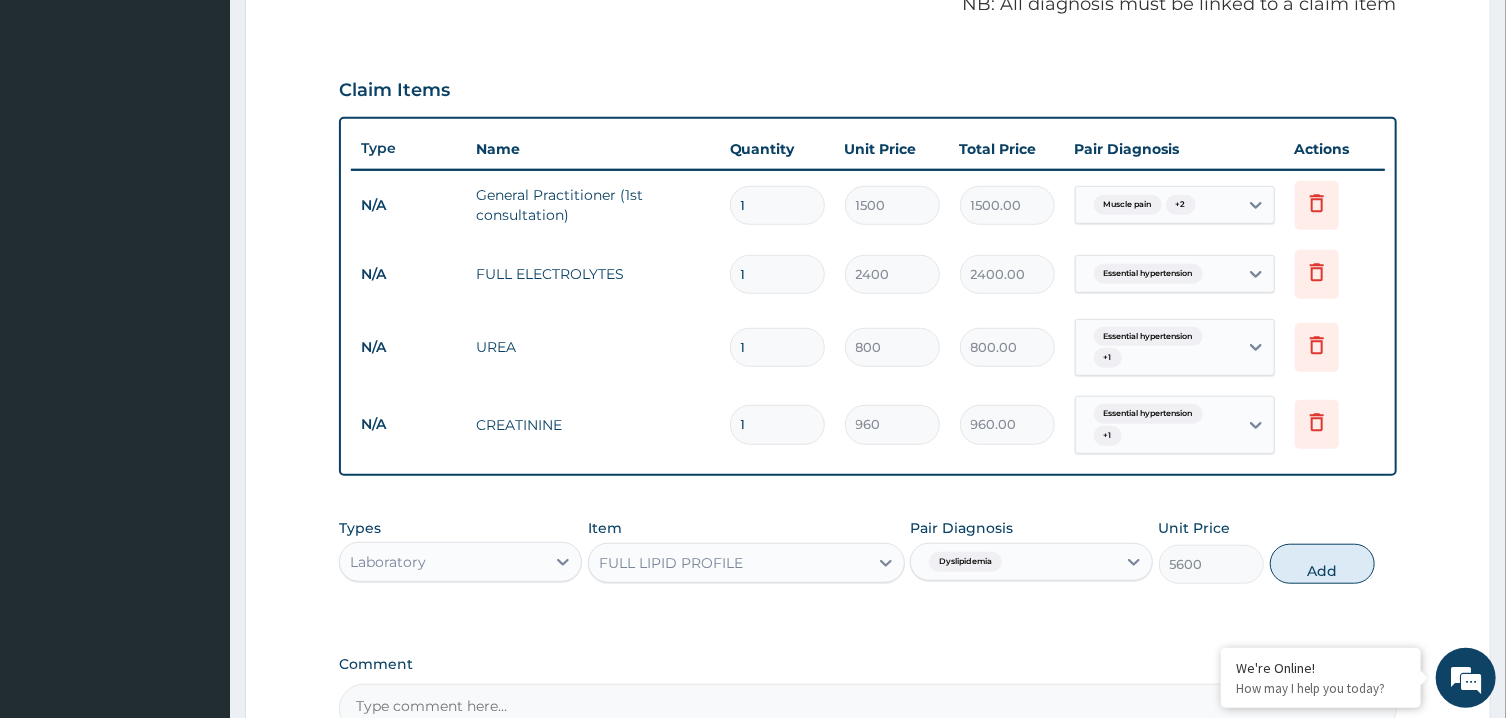 type on "0" 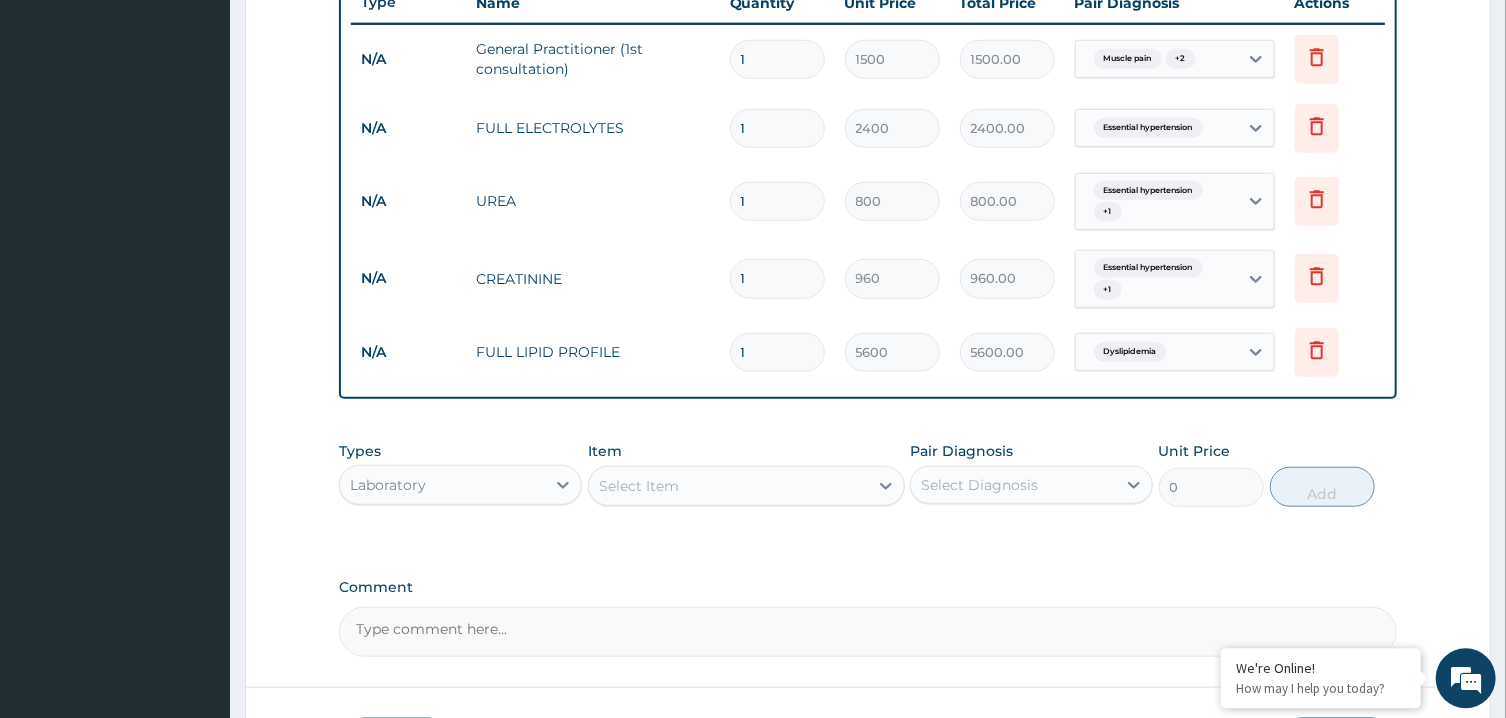 scroll, scrollTop: 920, scrollLeft: 0, axis: vertical 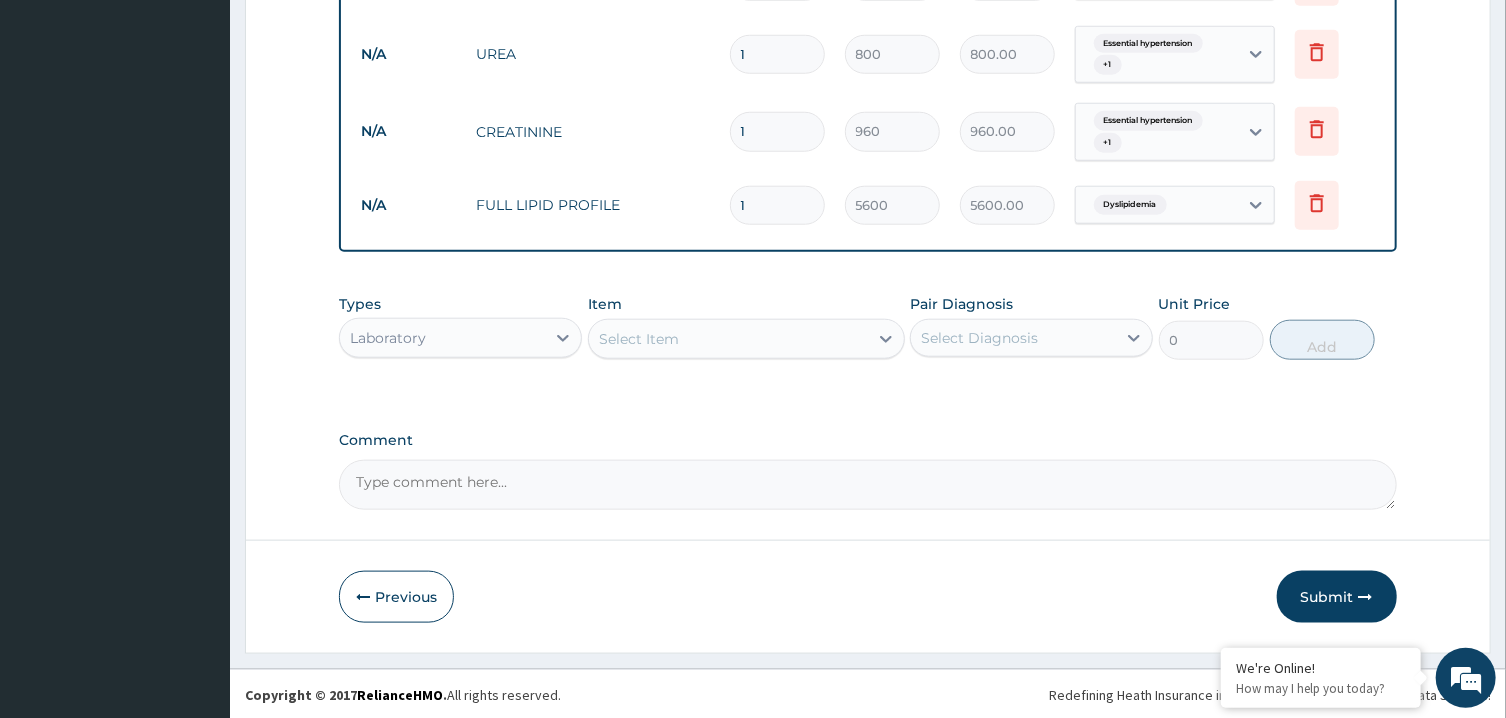 click on "Select Item" at bounding box center [728, 339] 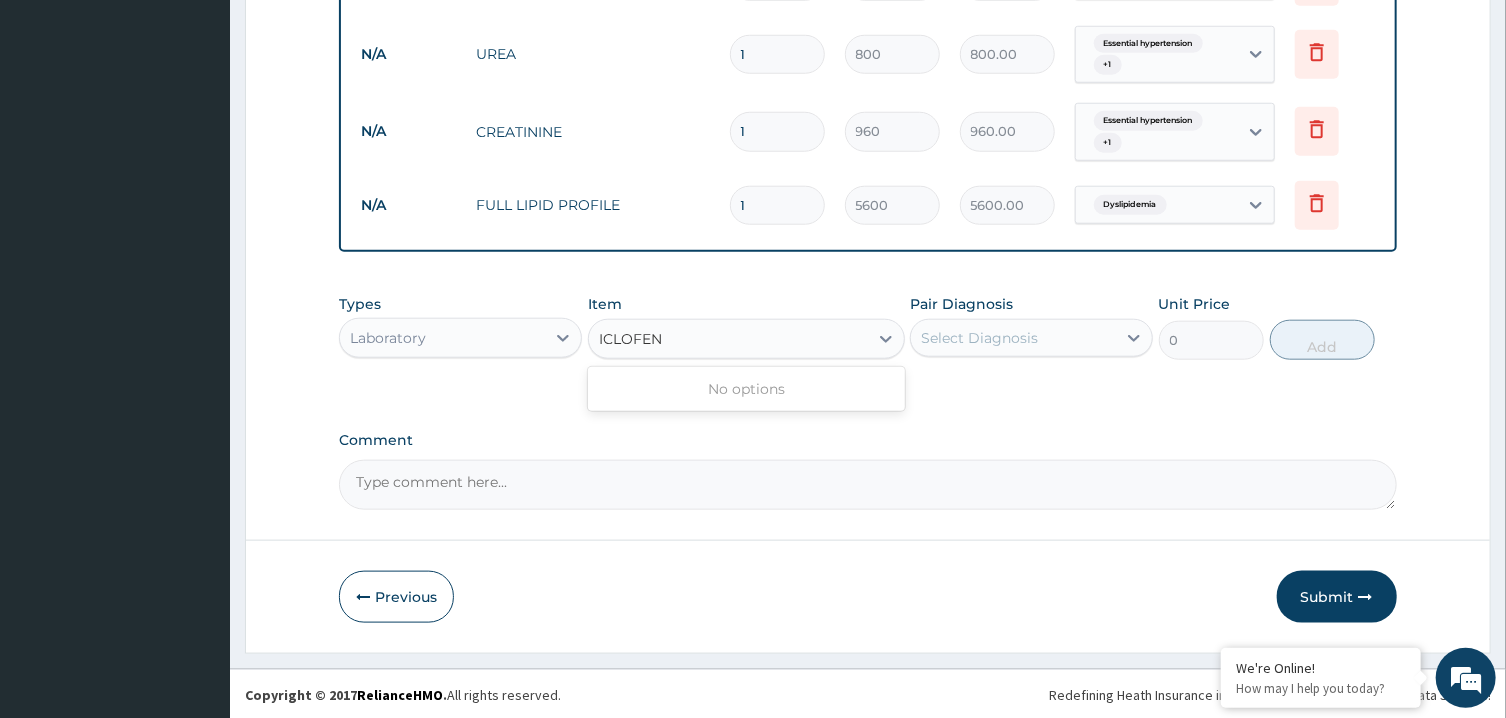 type on "ICLOFEN" 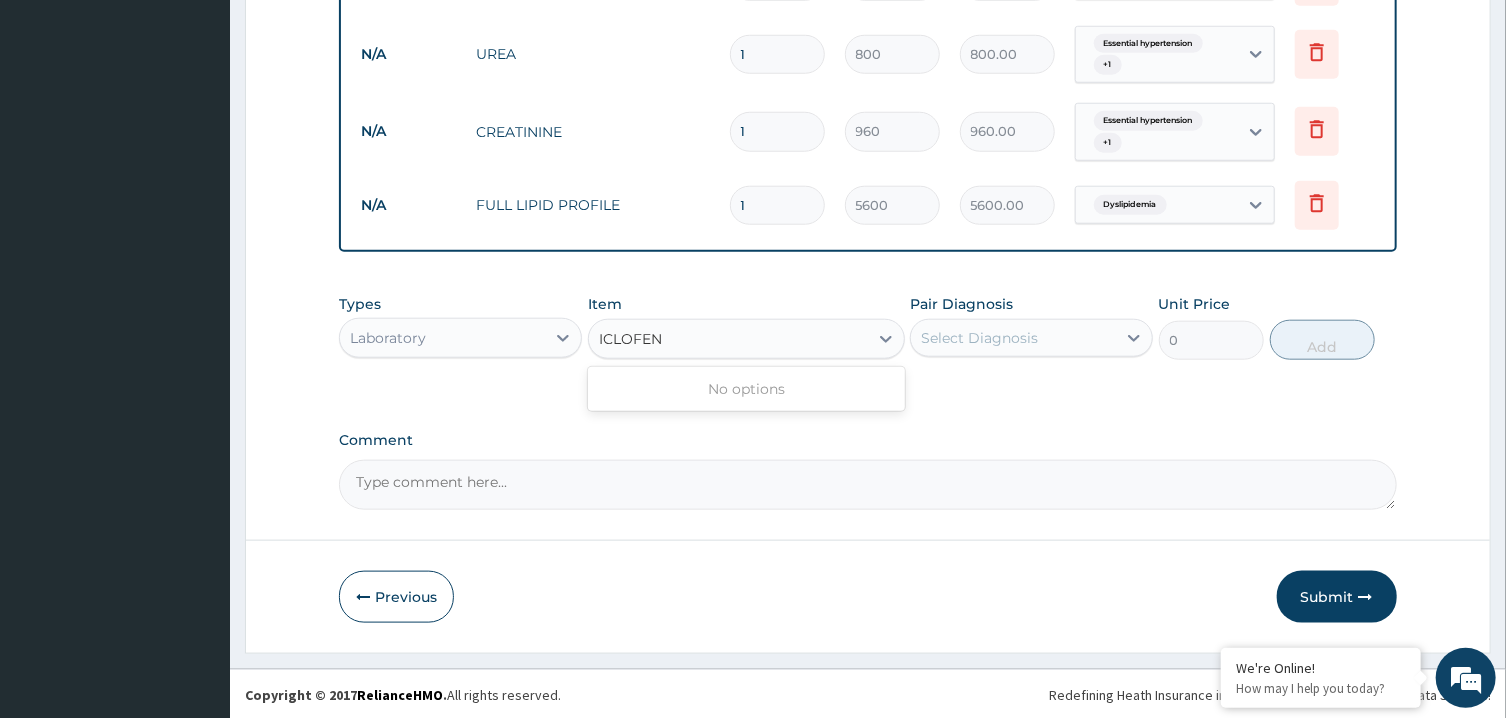 type 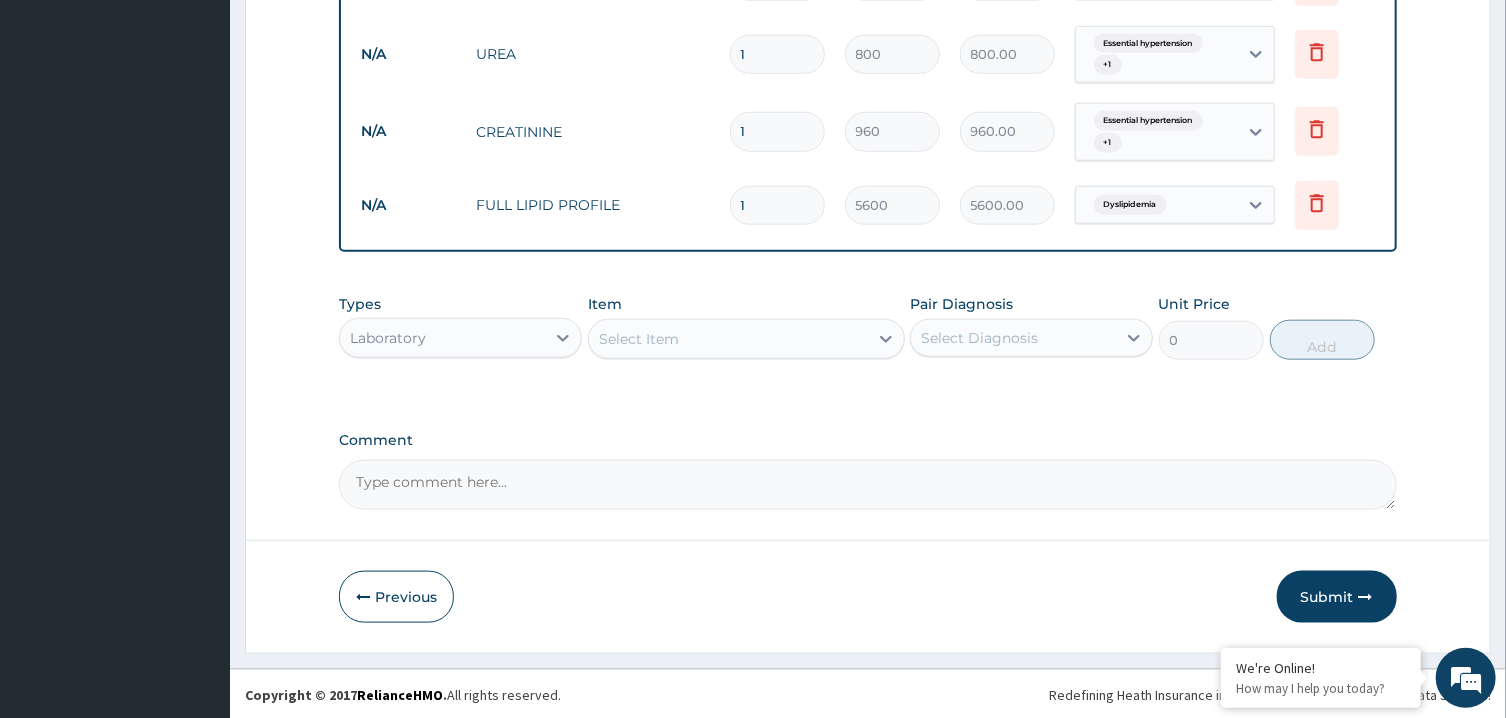click on "Types Laboratory" at bounding box center [460, 327] 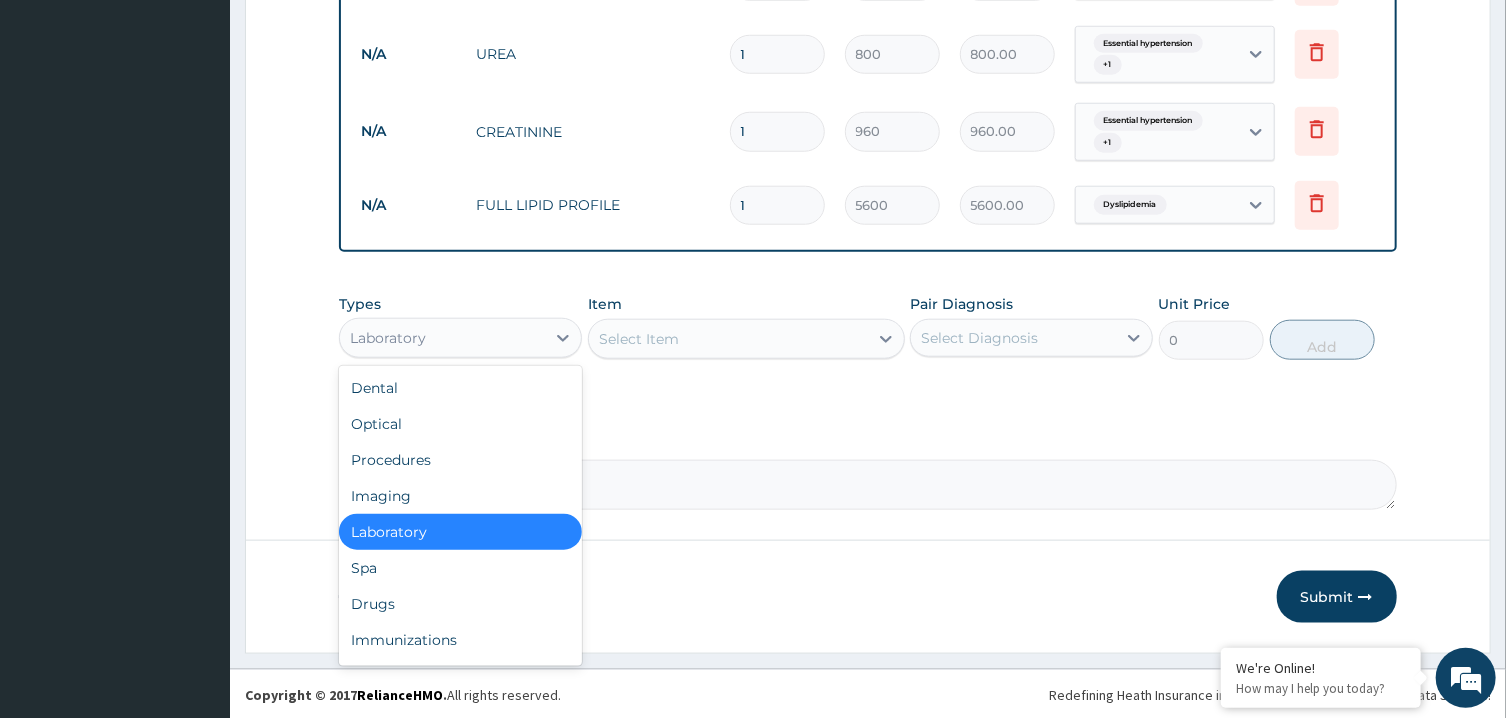 click on "Laboratory" at bounding box center (442, 338) 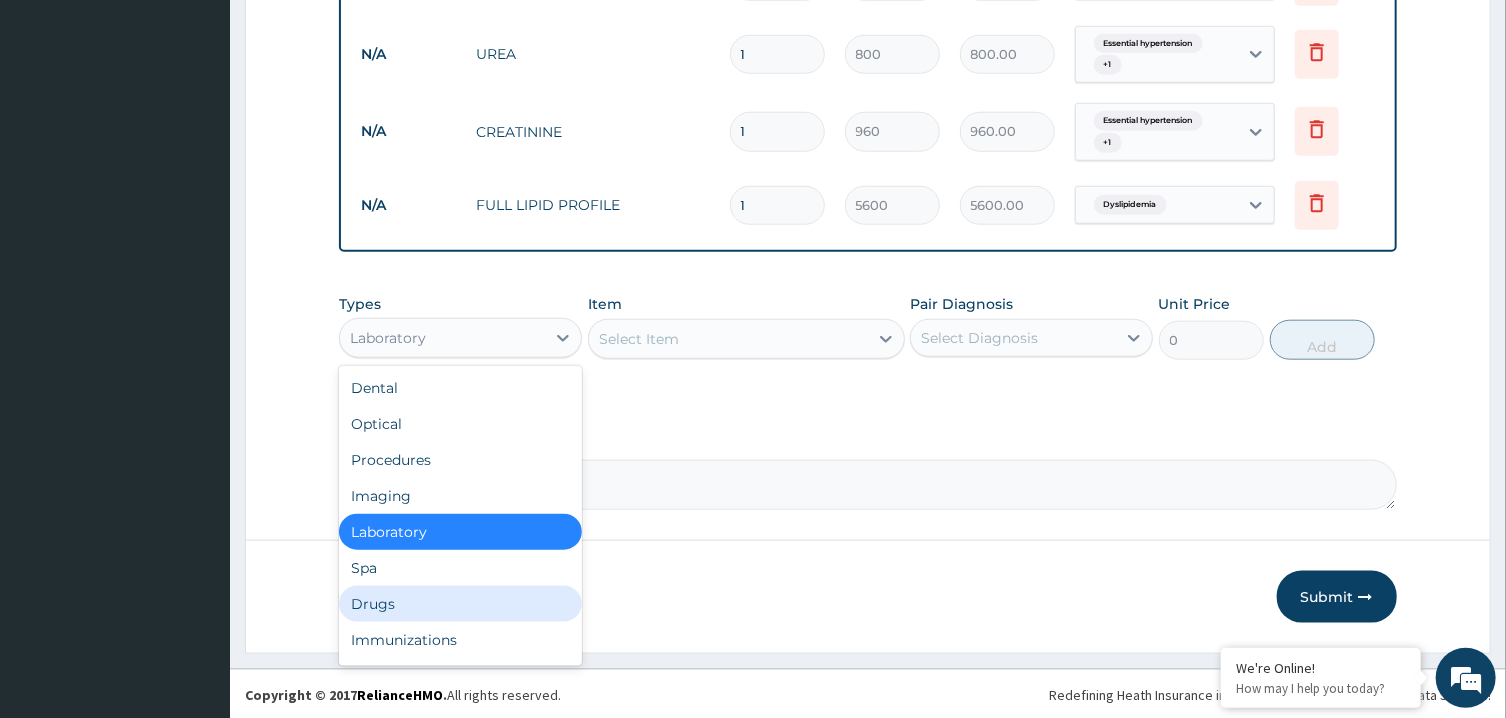 click on "Drugs" at bounding box center [460, 604] 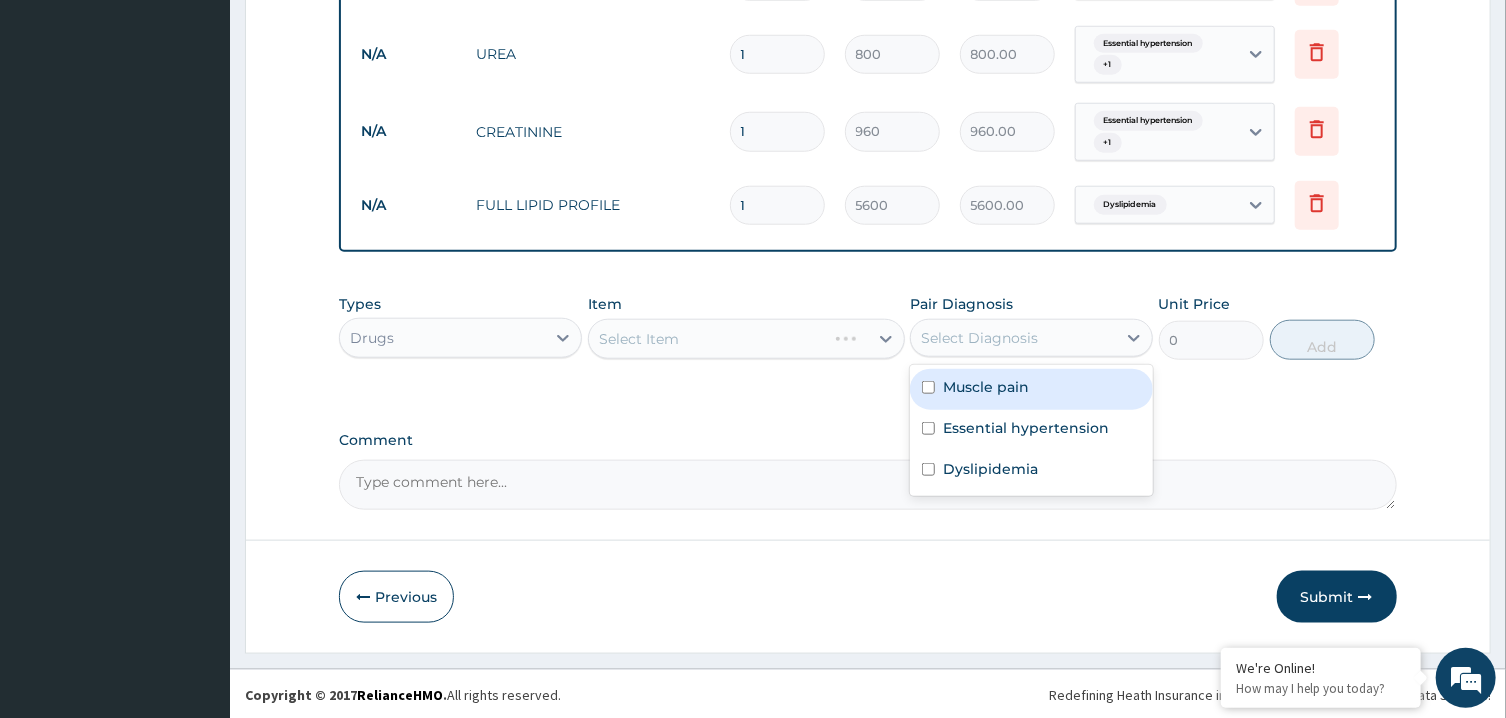 click on "Select Diagnosis" at bounding box center (1013, 338) 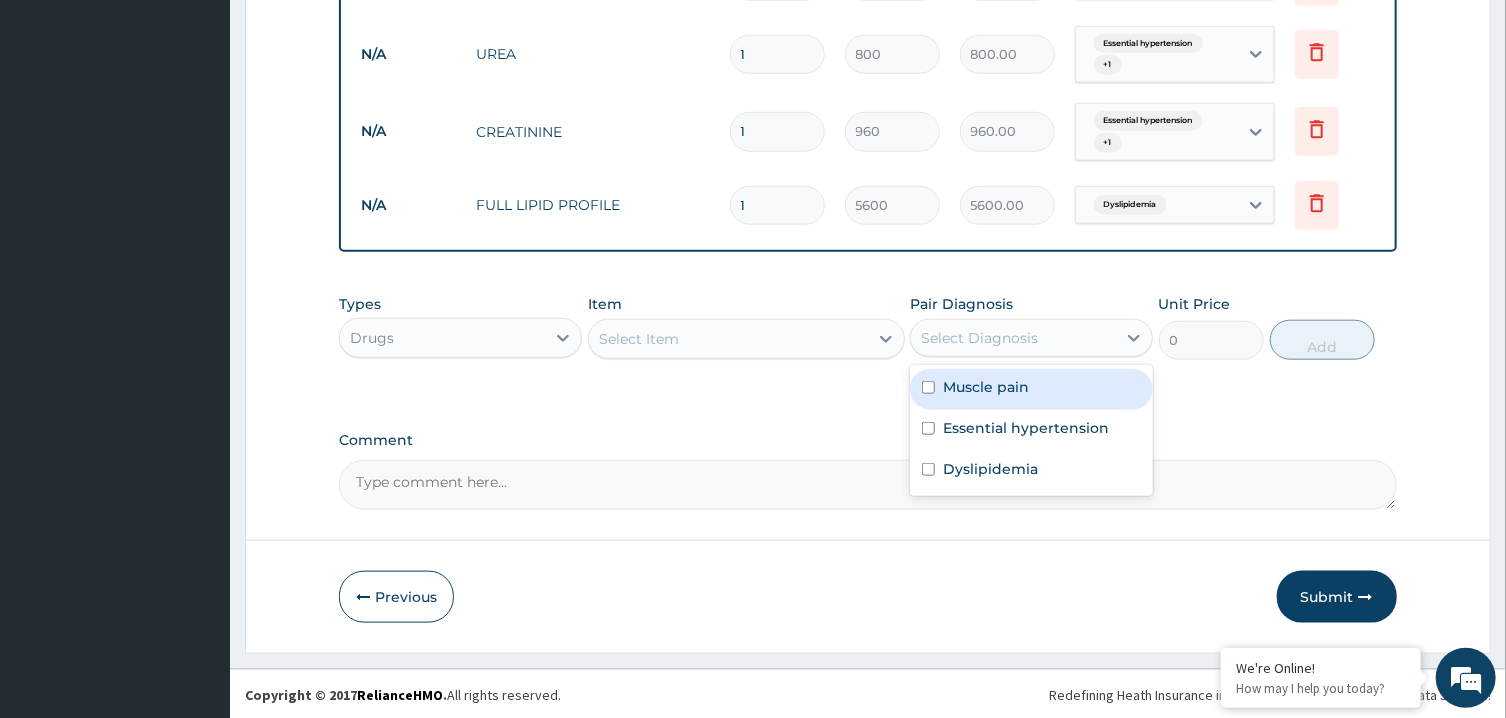 click on "Muscle pain" at bounding box center [986, 387] 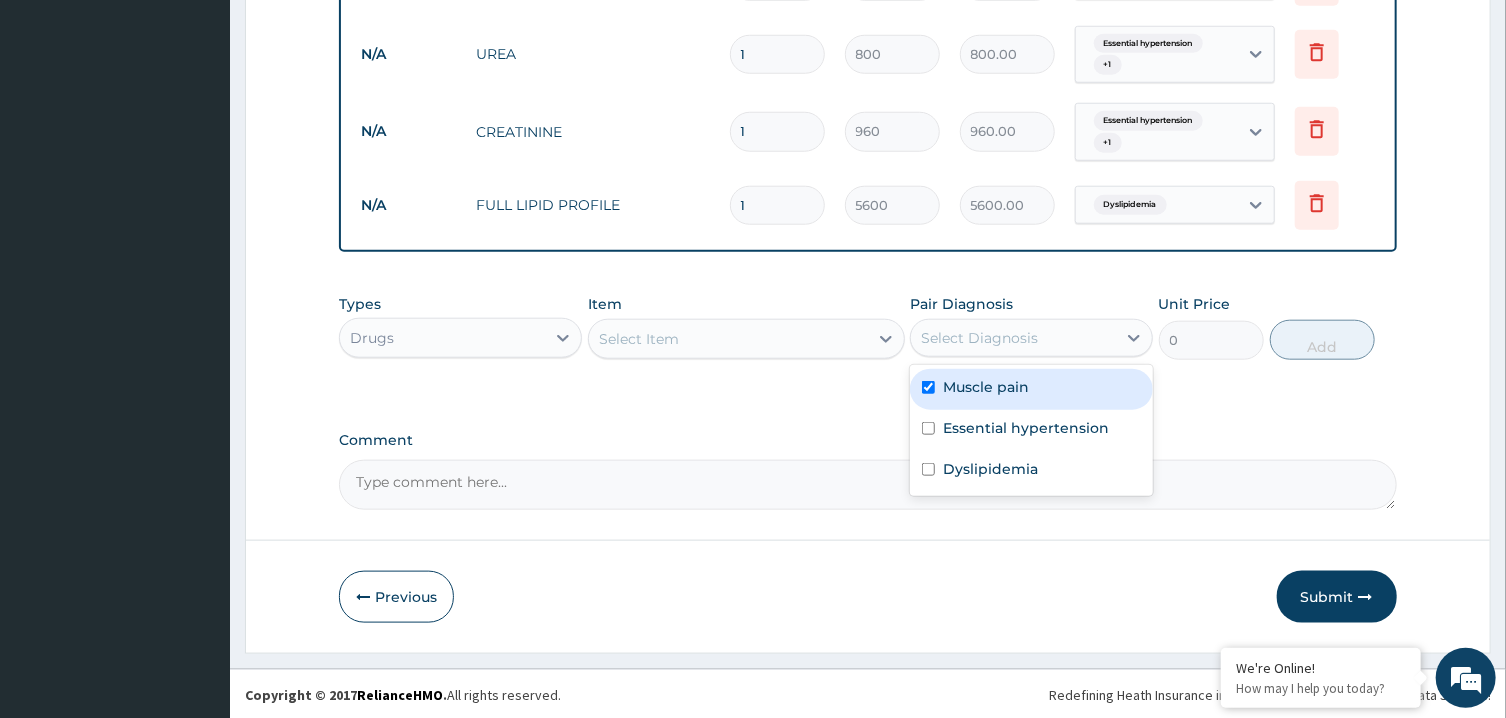 checkbox on "true" 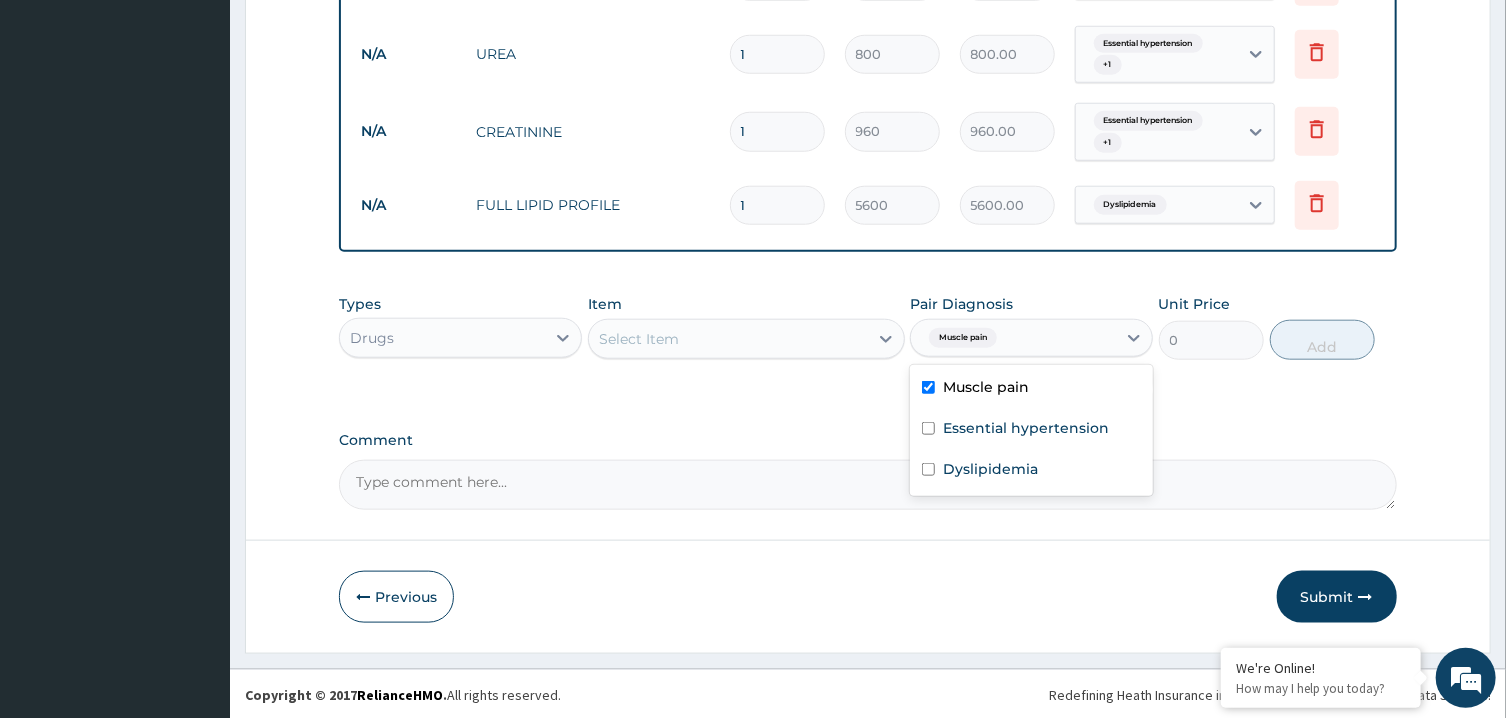 click on "Select Item" at bounding box center (728, 339) 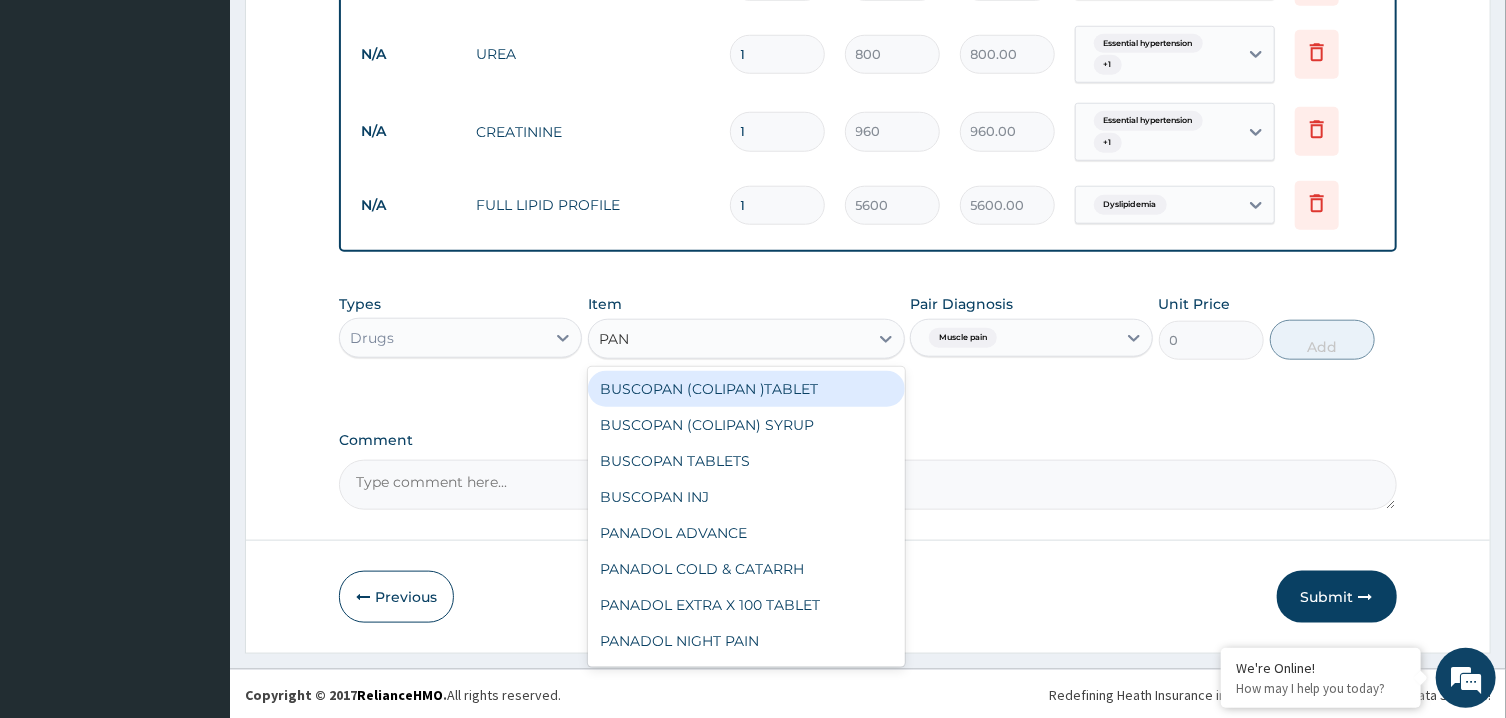 type on "PANA" 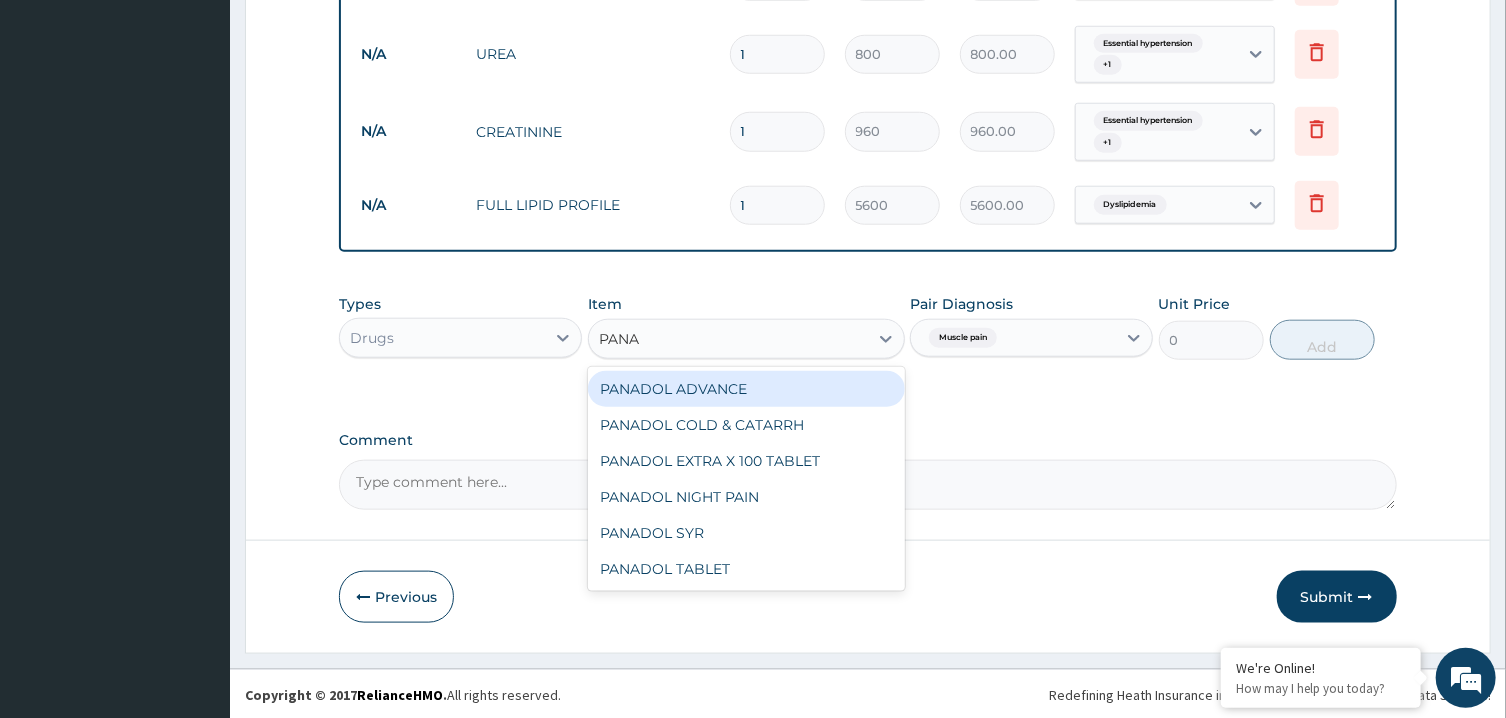 click on "PANADOL ADVANCE" at bounding box center [746, 389] 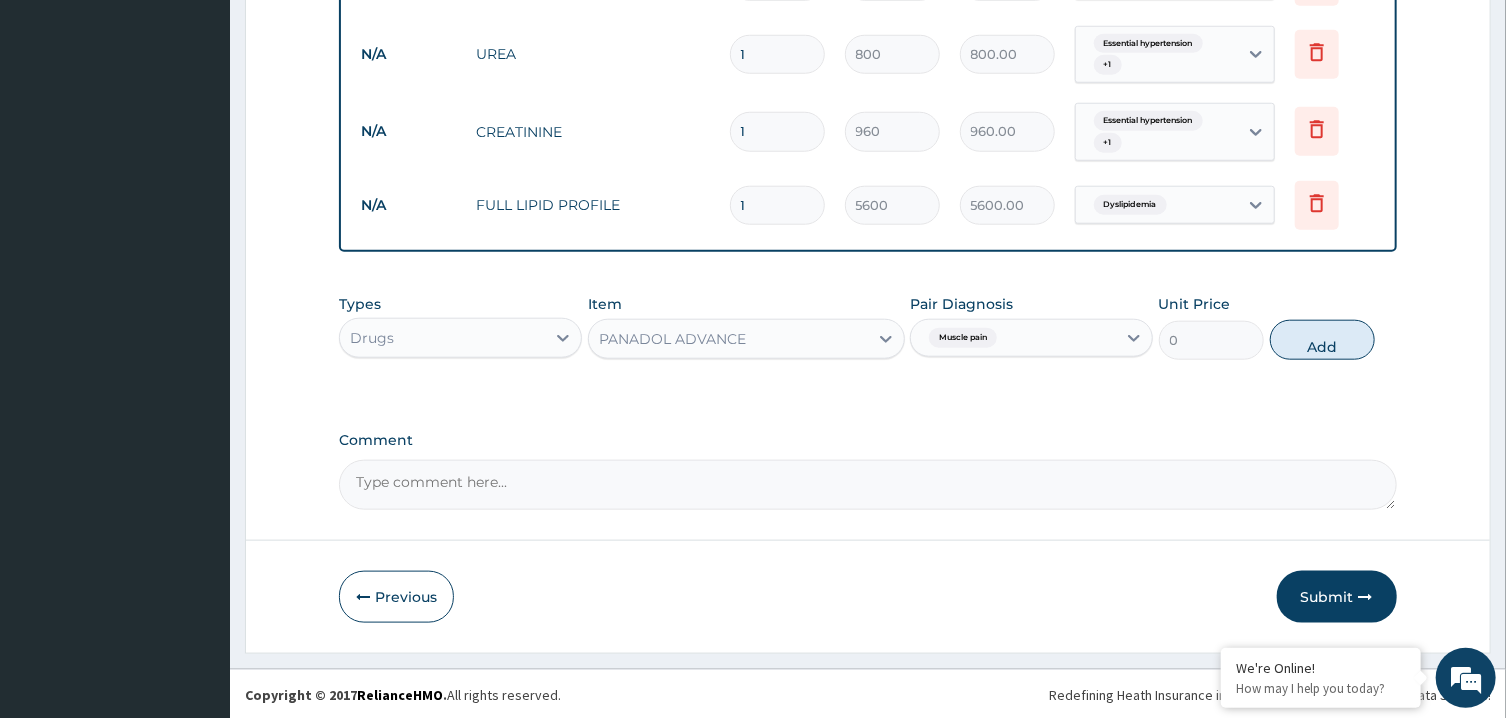 type 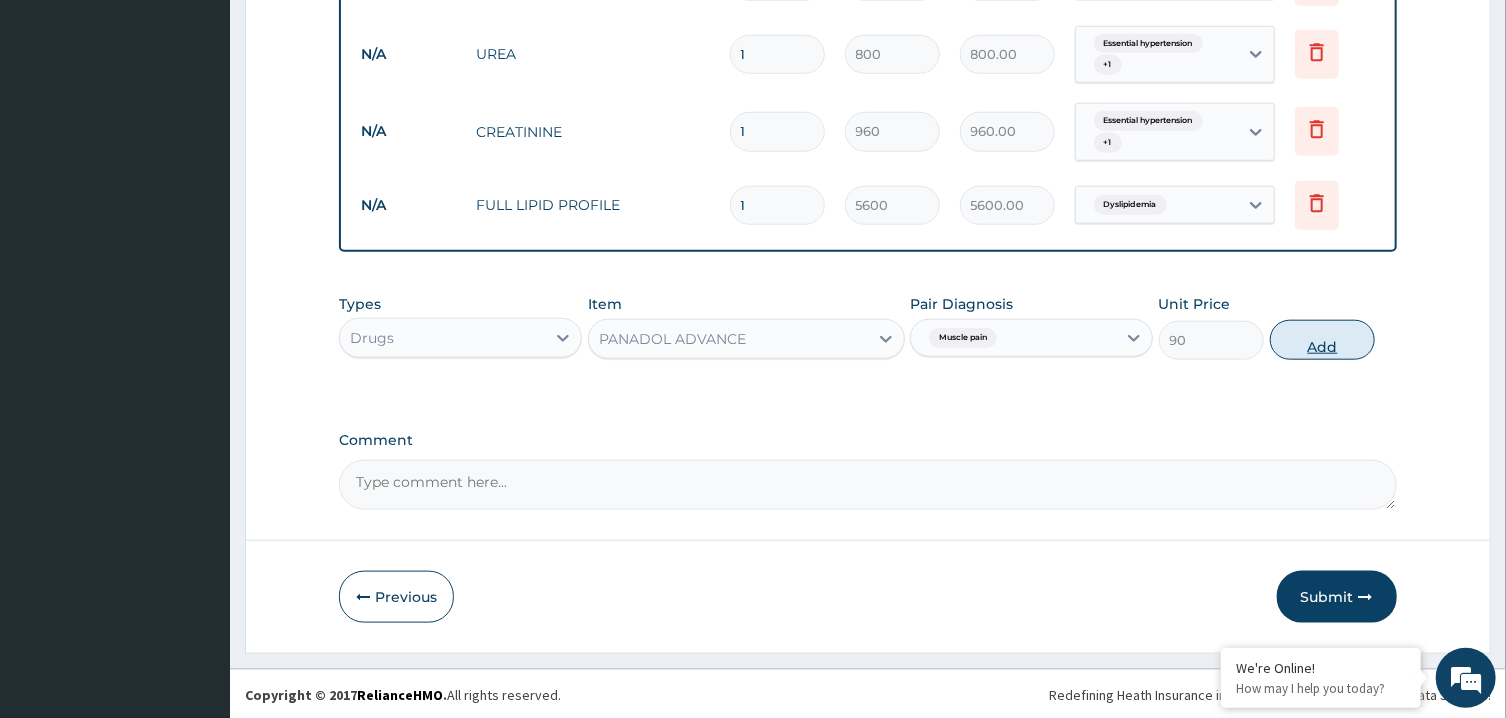 click on "Add" at bounding box center (1323, 340) 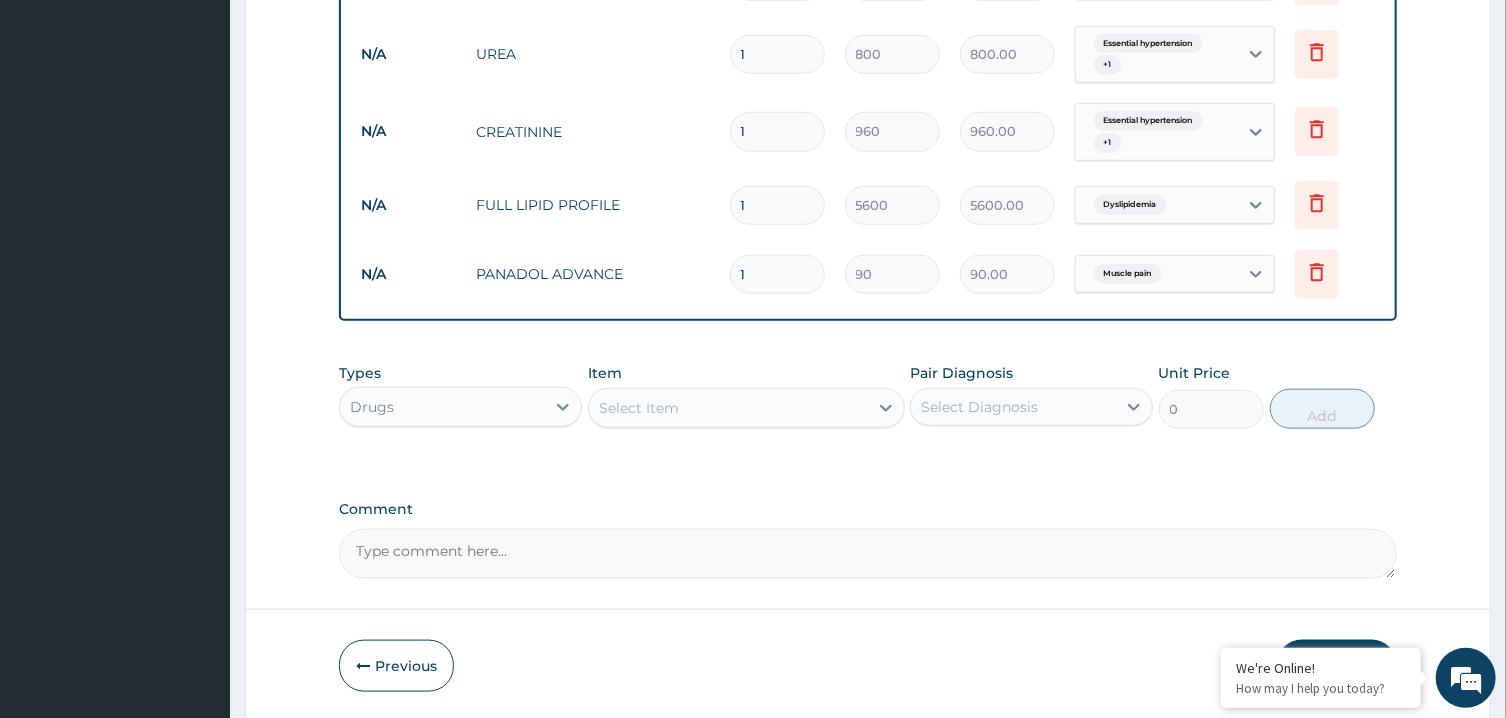 click on "Select Item" at bounding box center [728, 408] 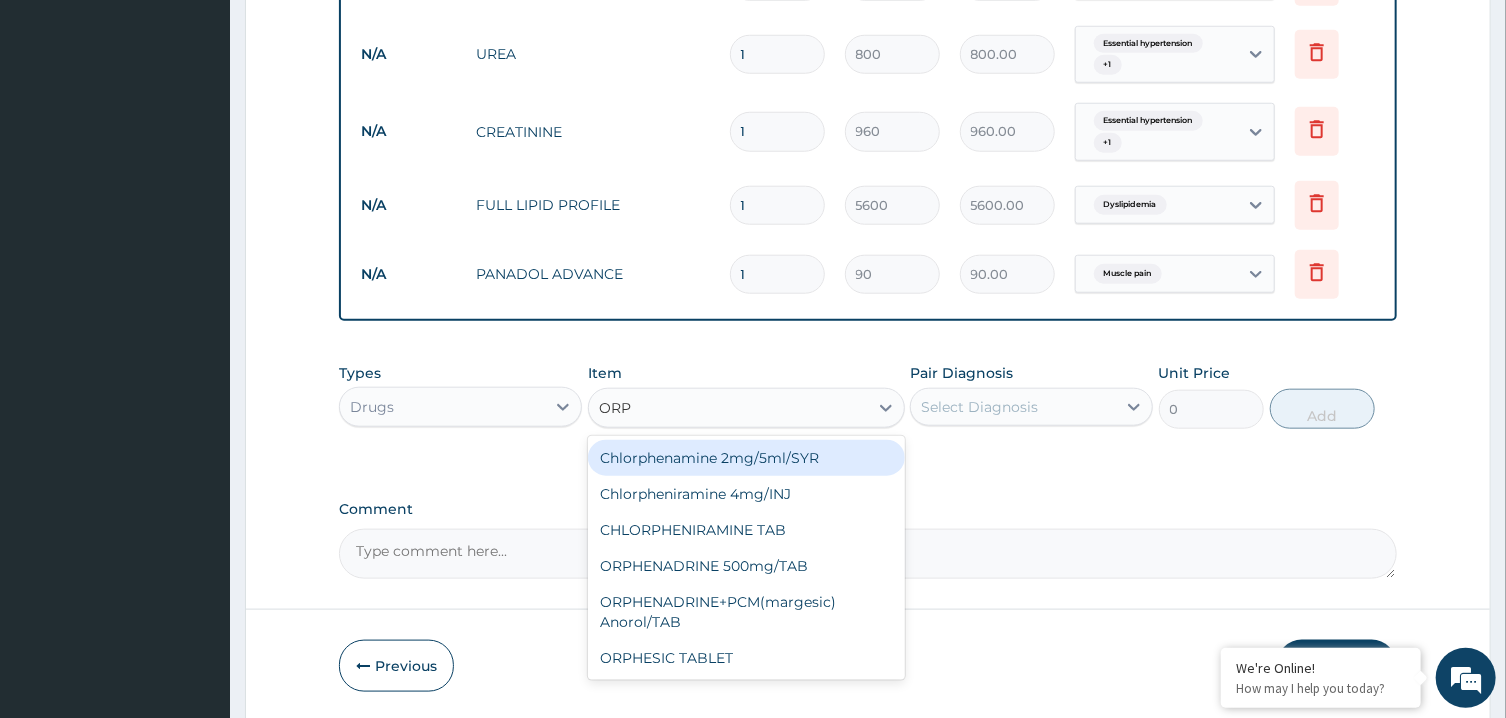 type on "ORPH" 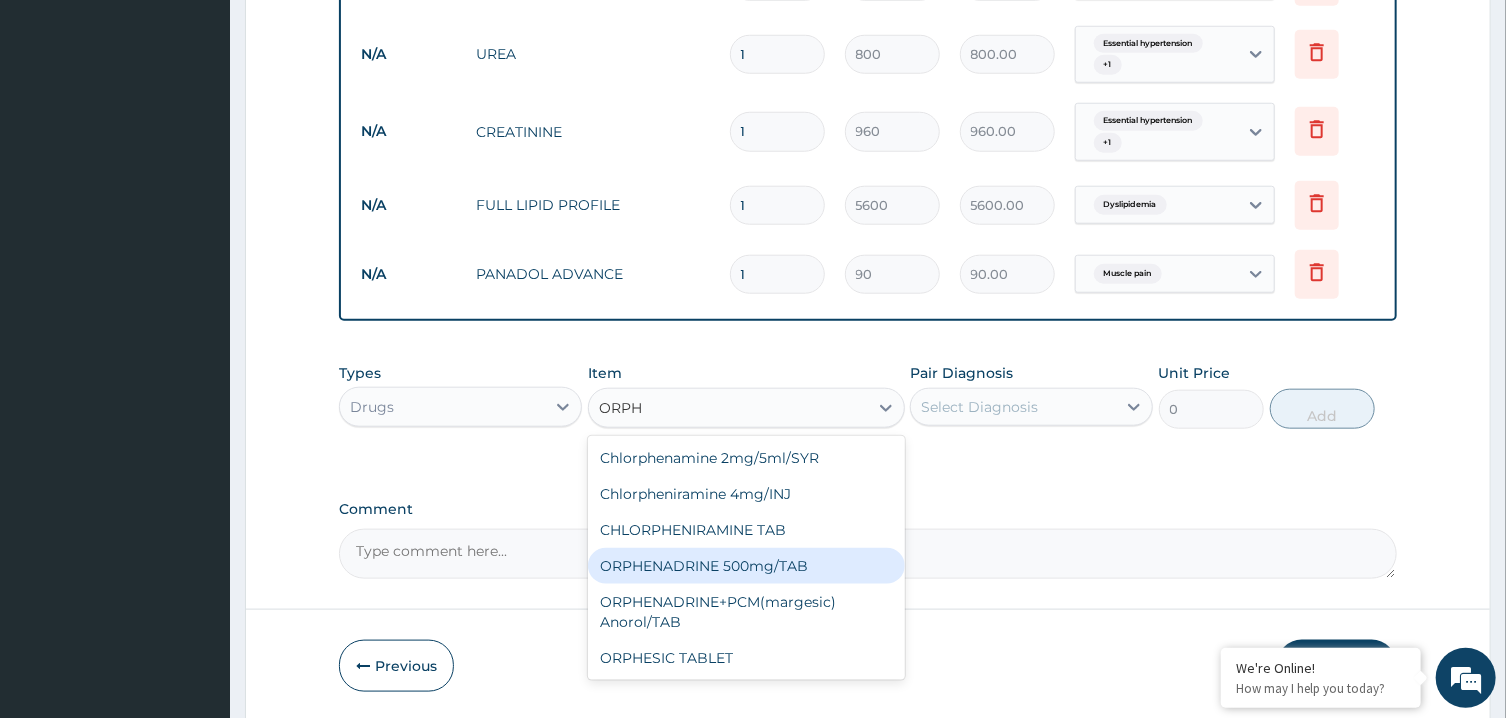 click on "ORPHENADRINE 500mg/TAB" at bounding box center [746, 566] 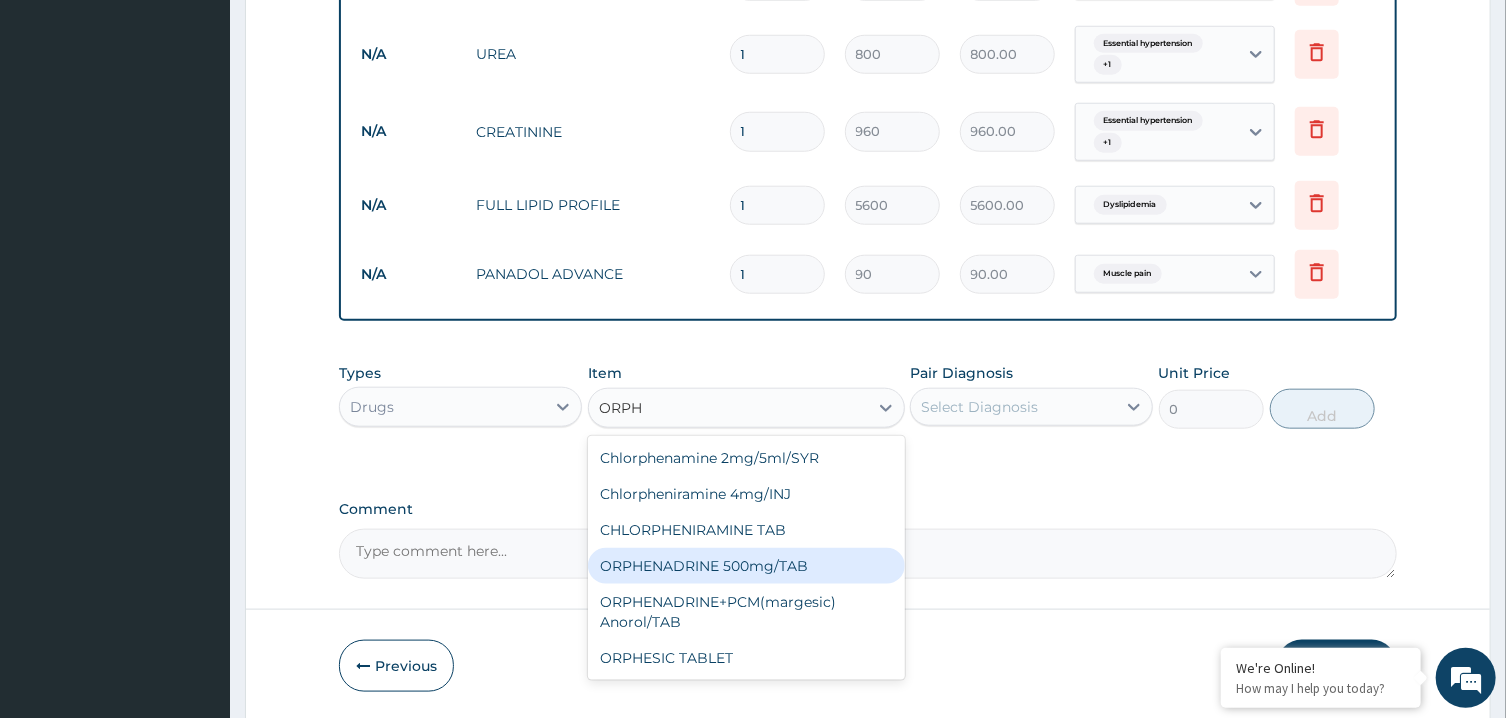 type 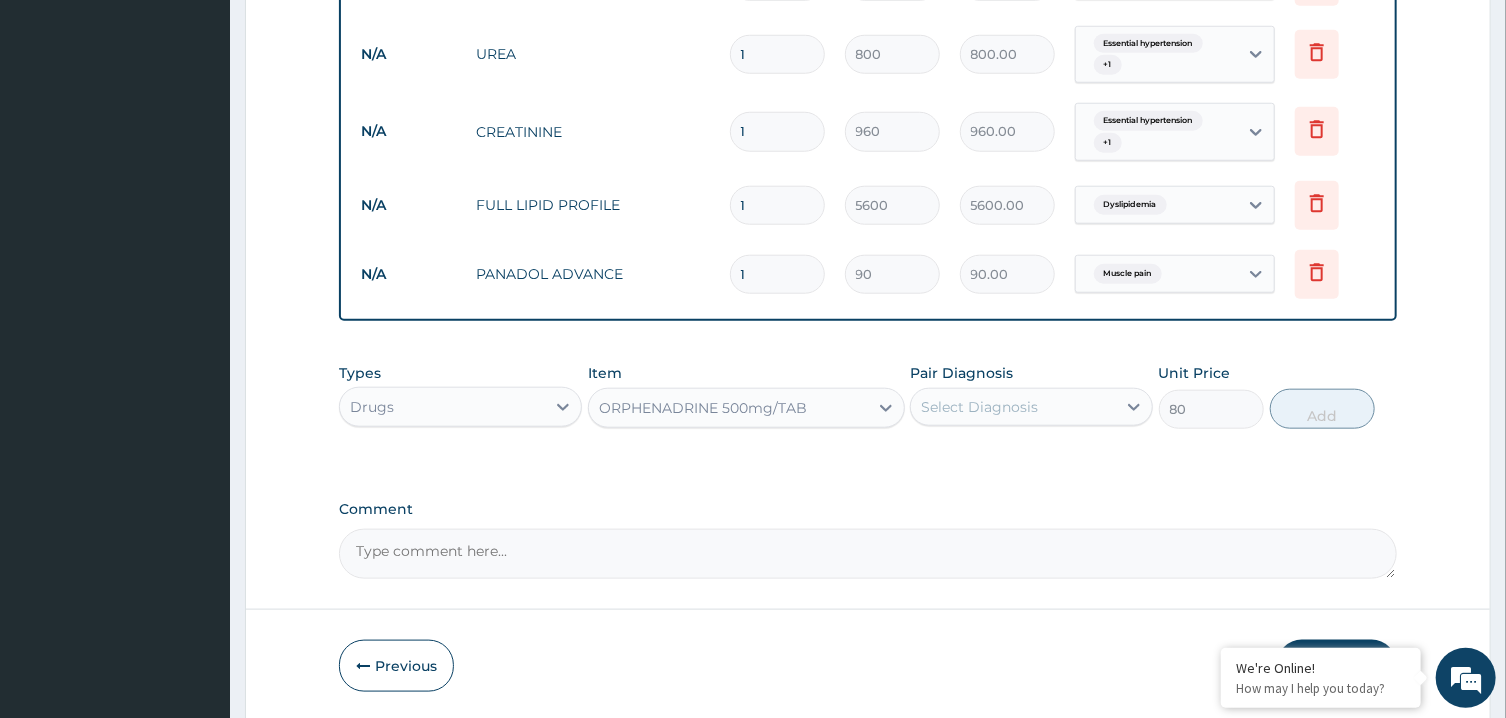 click on "Select Diagnosis" at bounding box center (1013, 407) 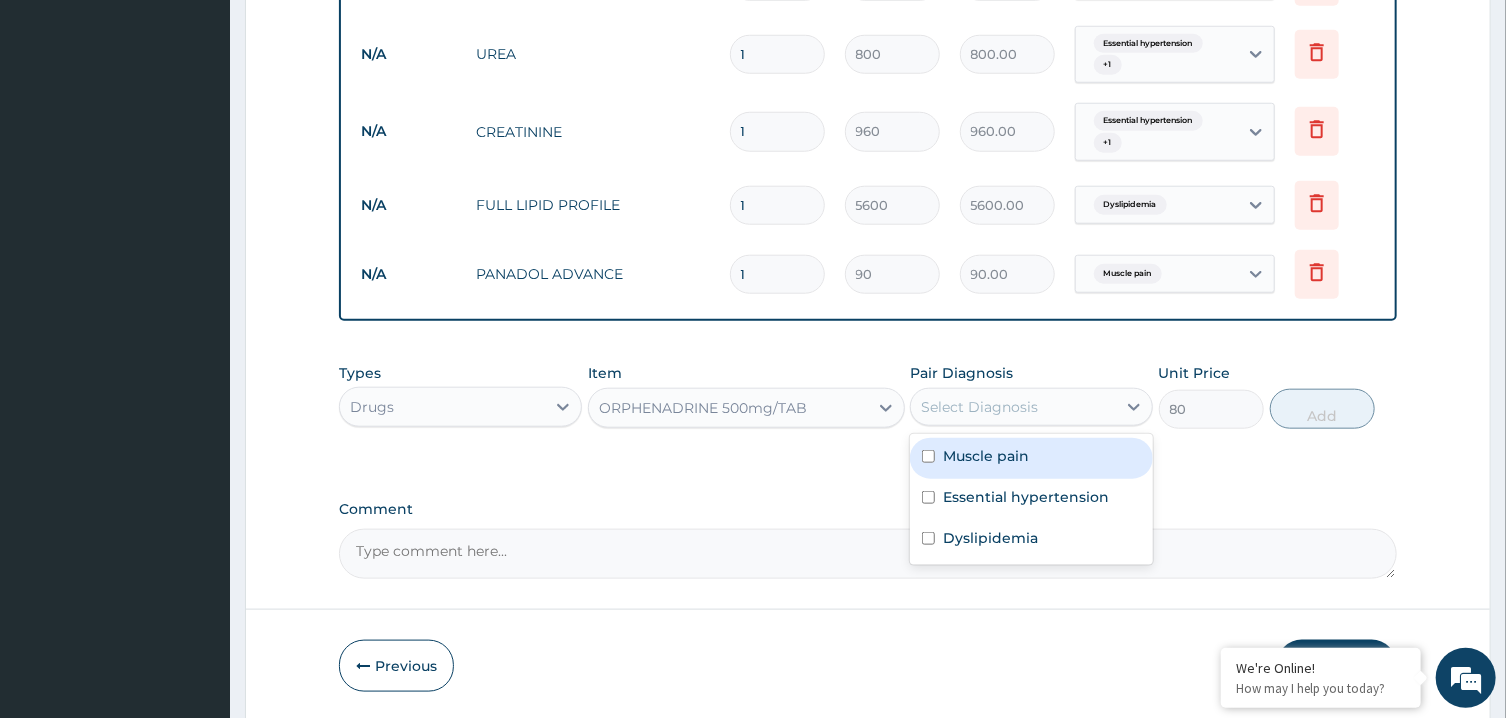 click on "Muscle pain" at bounding box center [1031, 458] 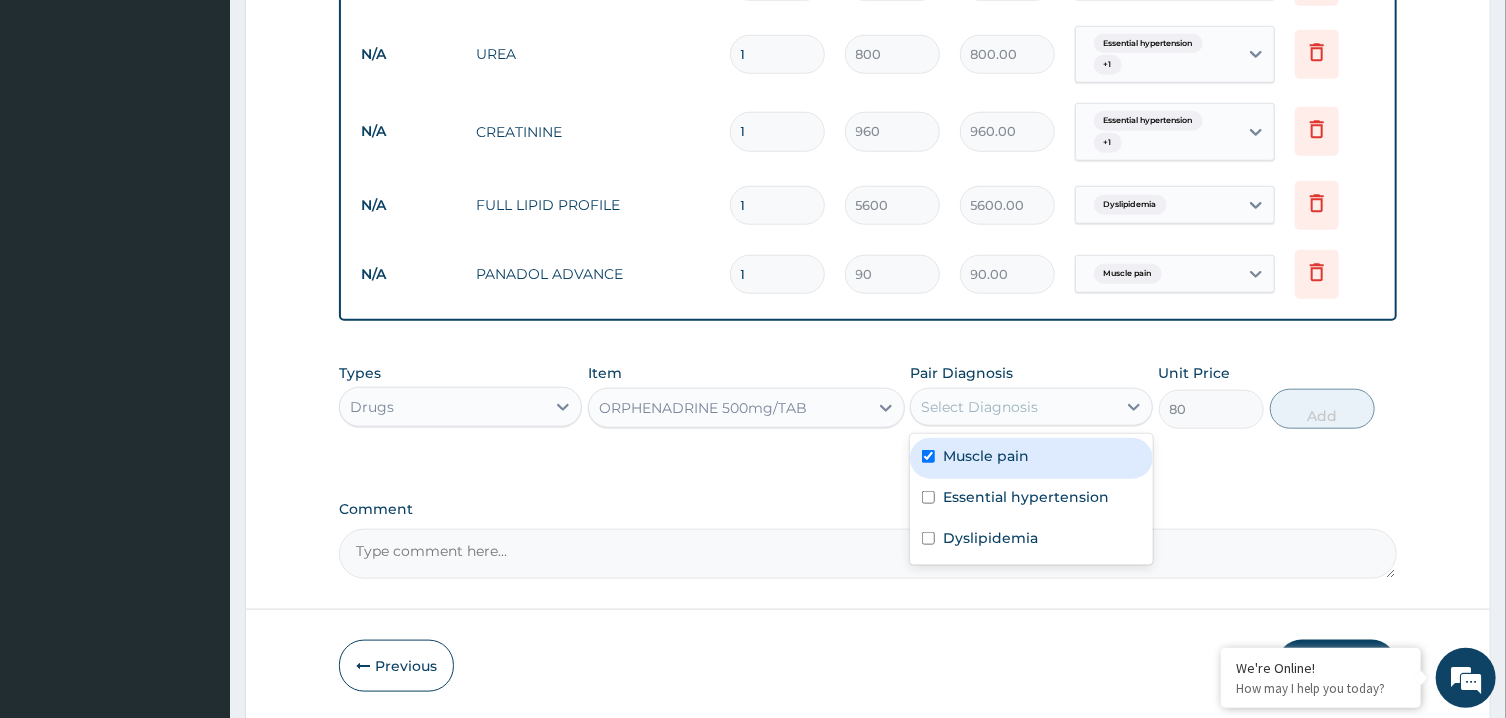 checkbox on "true" 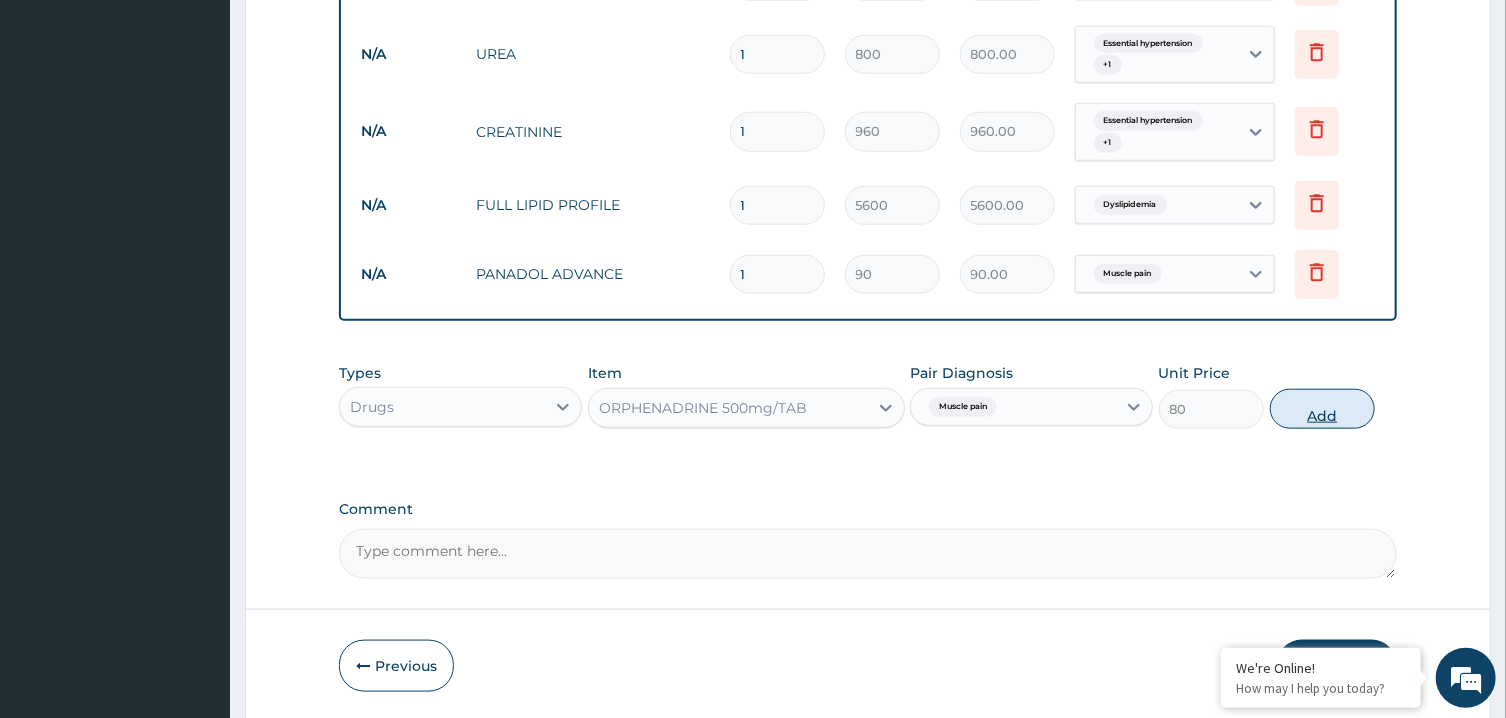 click on "Add" at bounding box center [1323, 409] 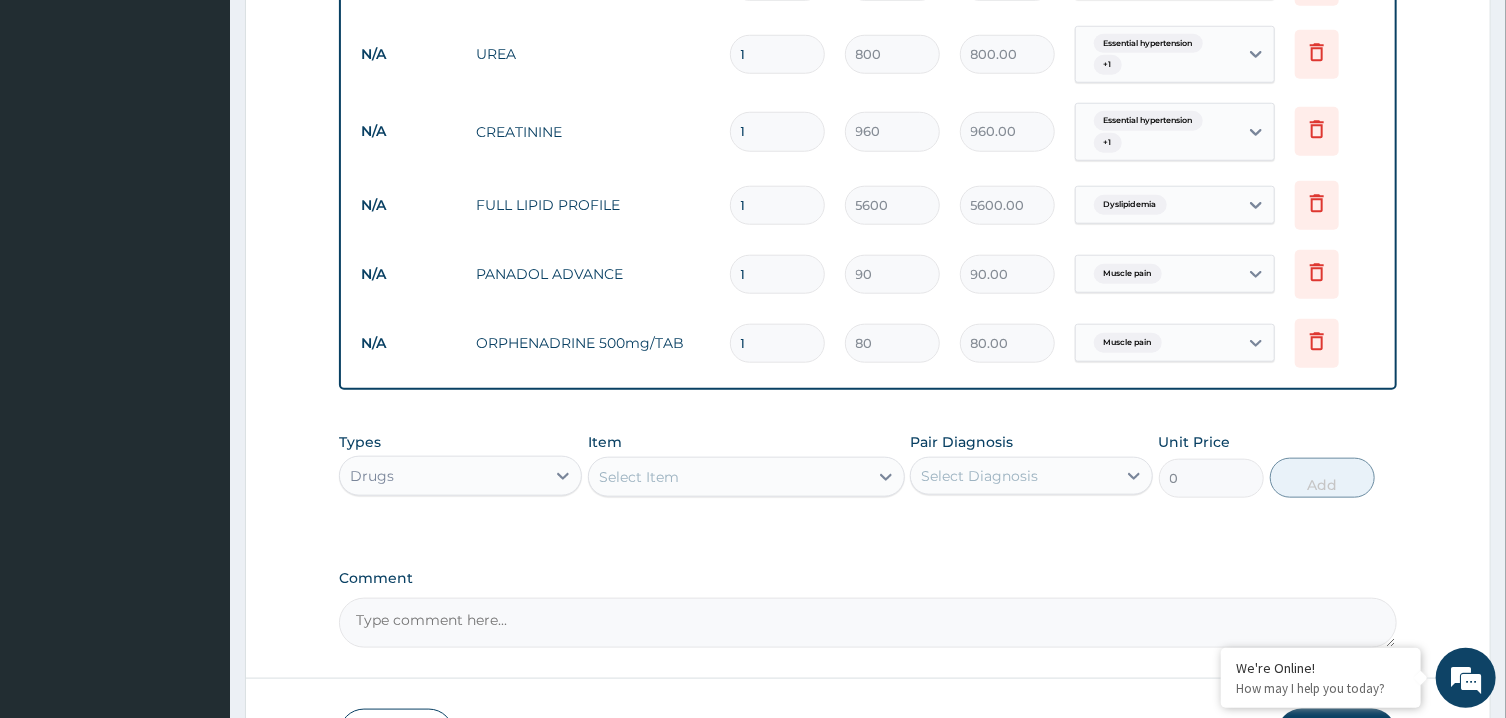 click on "Select Item" at bounding box center [728, 477] 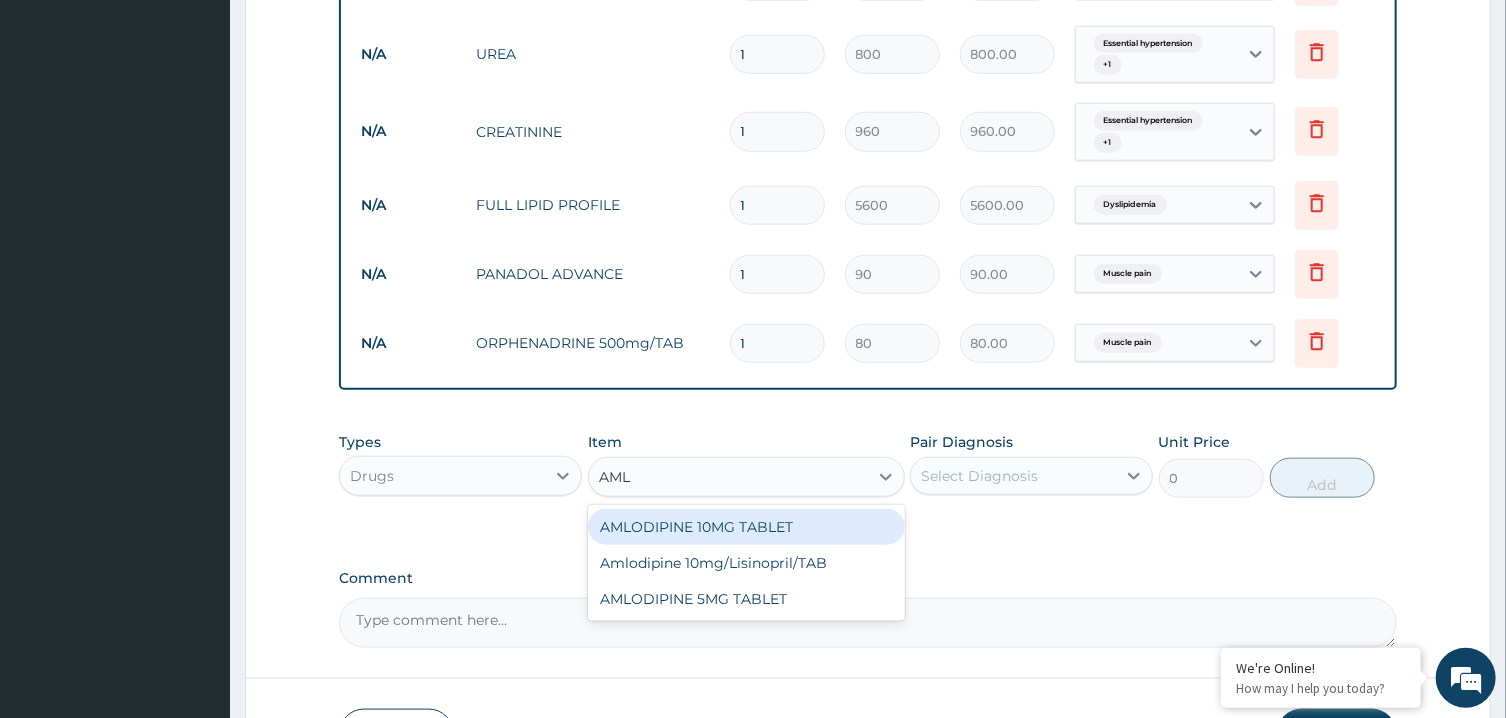 type on "AMLO" 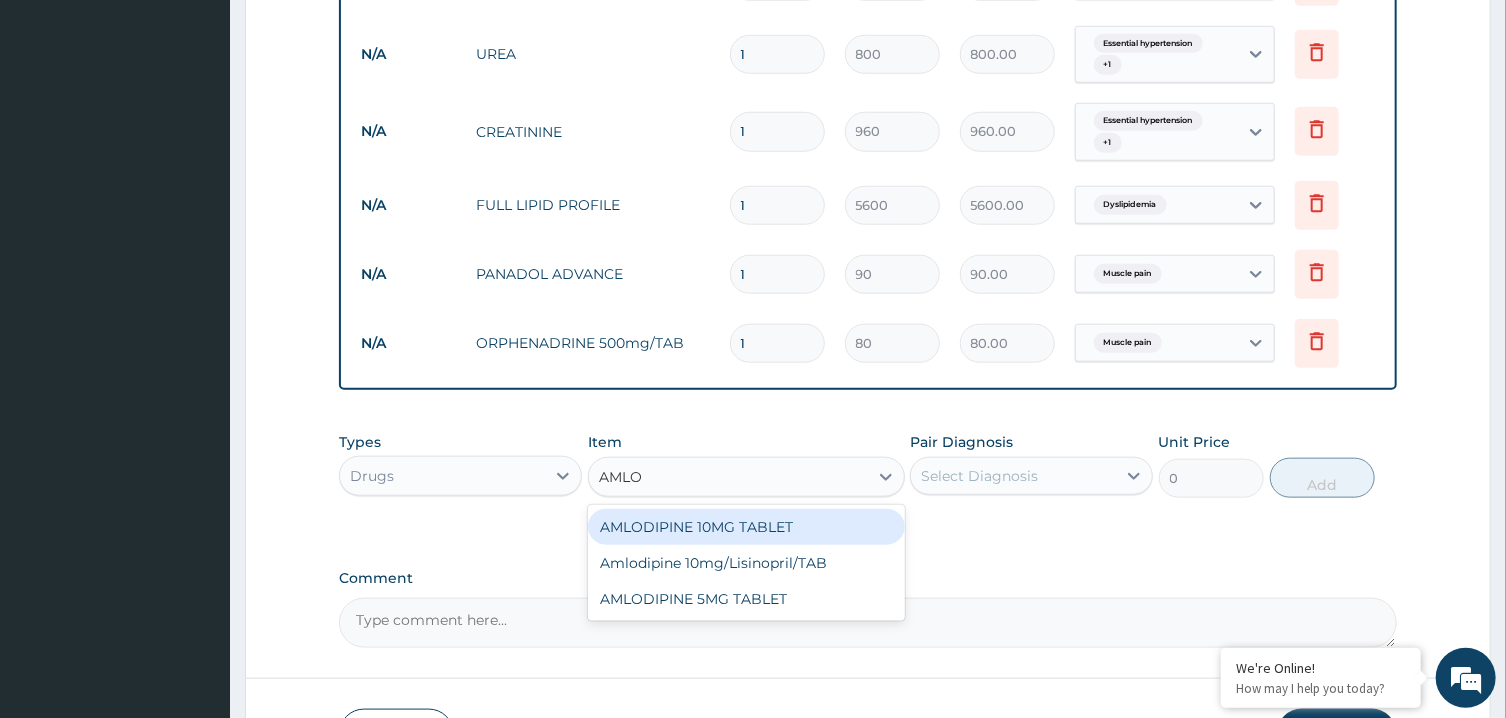 drag, startPoint x: 823, startPoint y: 525, endPoint x: 835, endPoint y: 521, distance: 12.649111 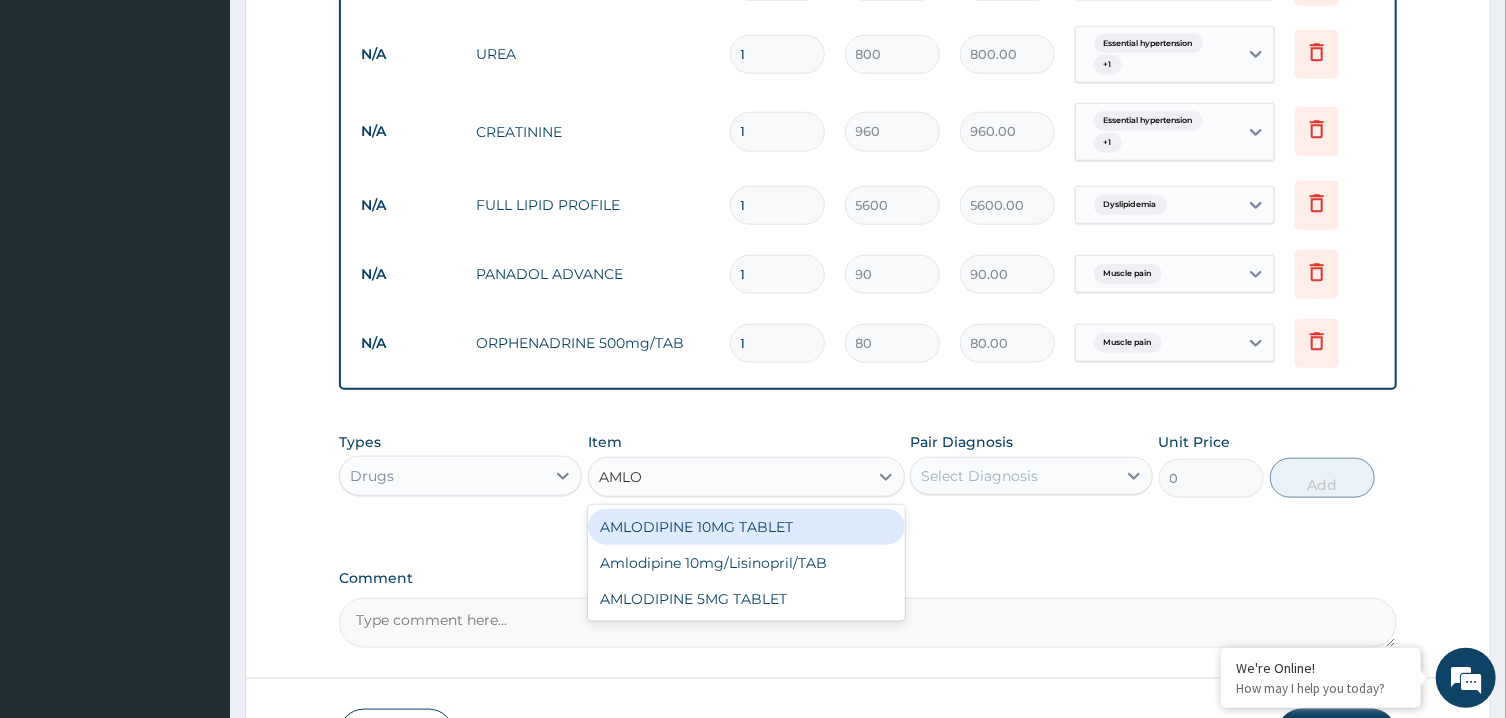 click on "AMLODIPINE 10MG TABLET" at bounding box center (746, 527) 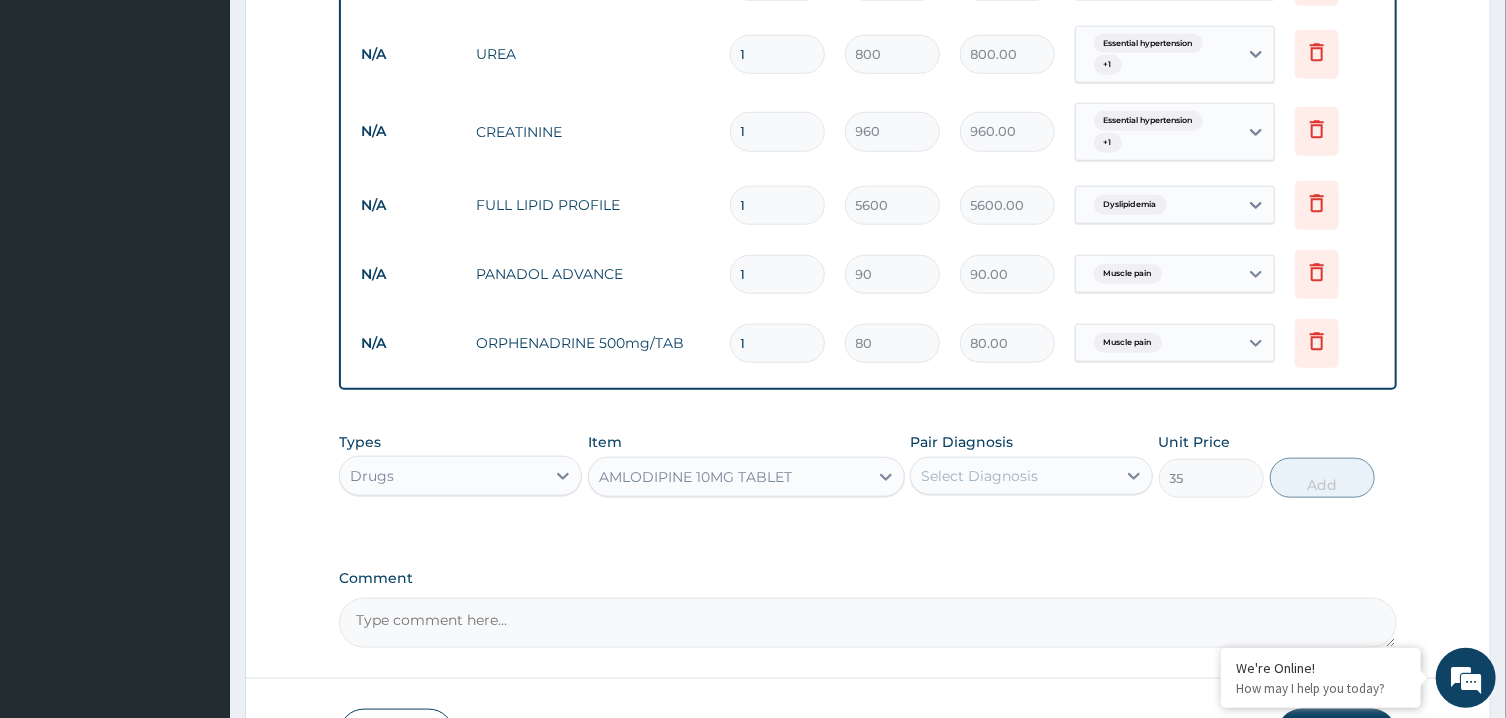 drag, startPoint x: 984, startPoint y: 472, endPoint x: 984, endPoint y: 491, distance: 19 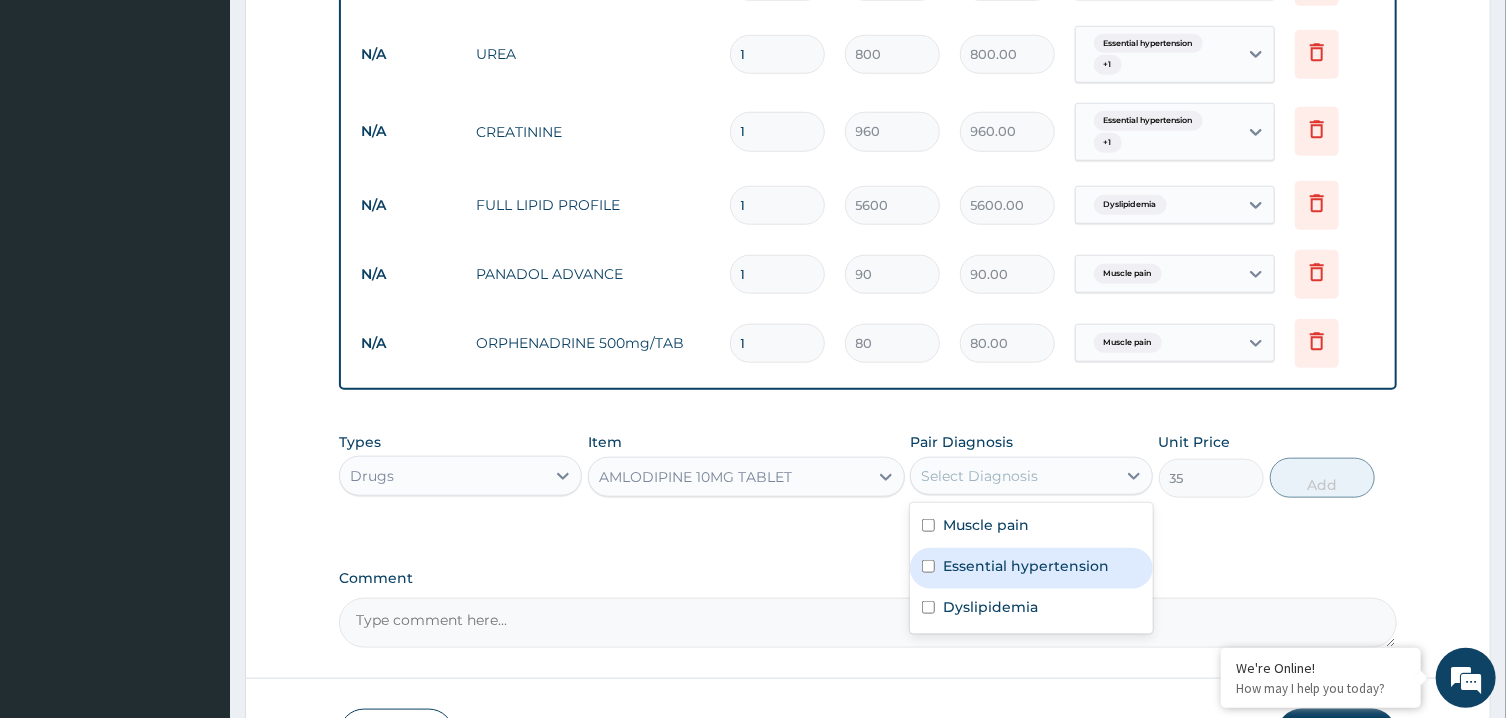 click on "Essential hypertension" at bounding box center [1026, 566] 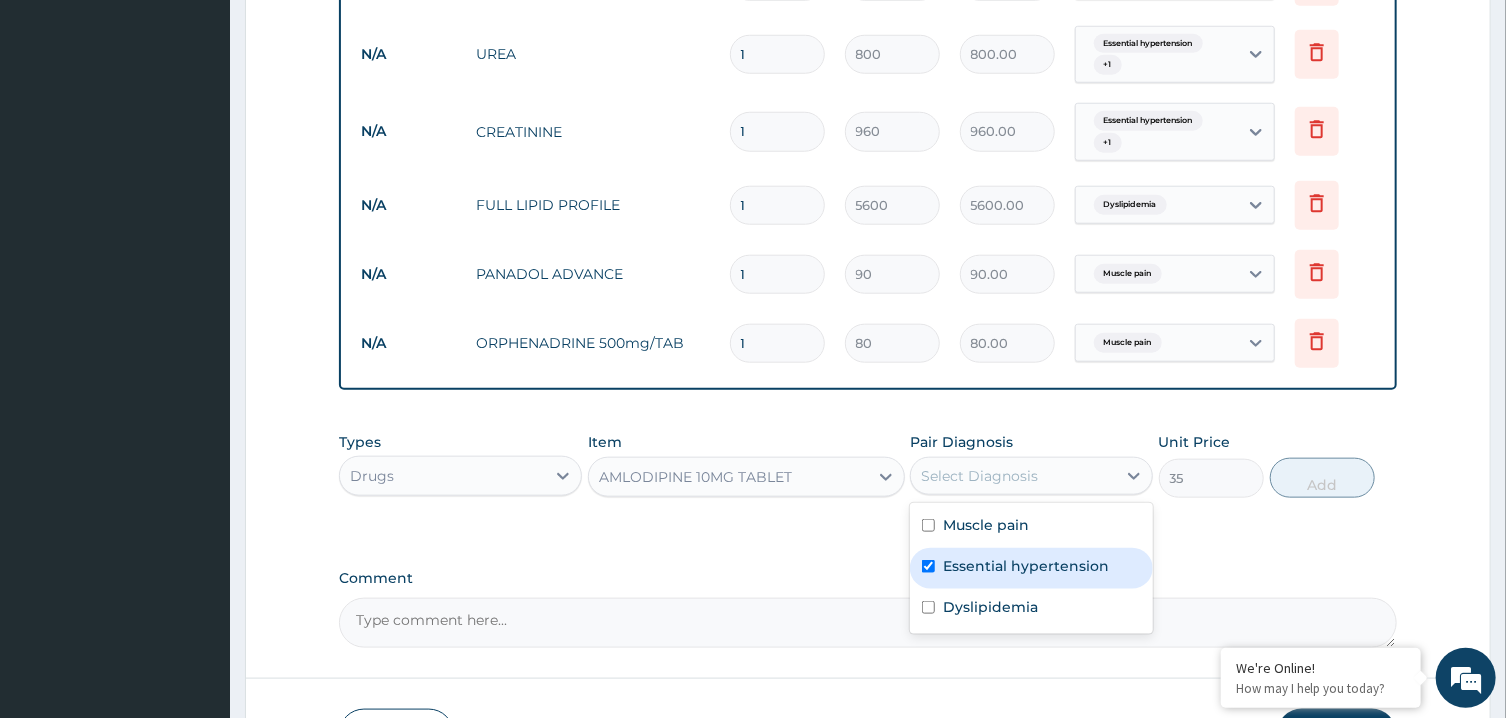 checkbox on "true" 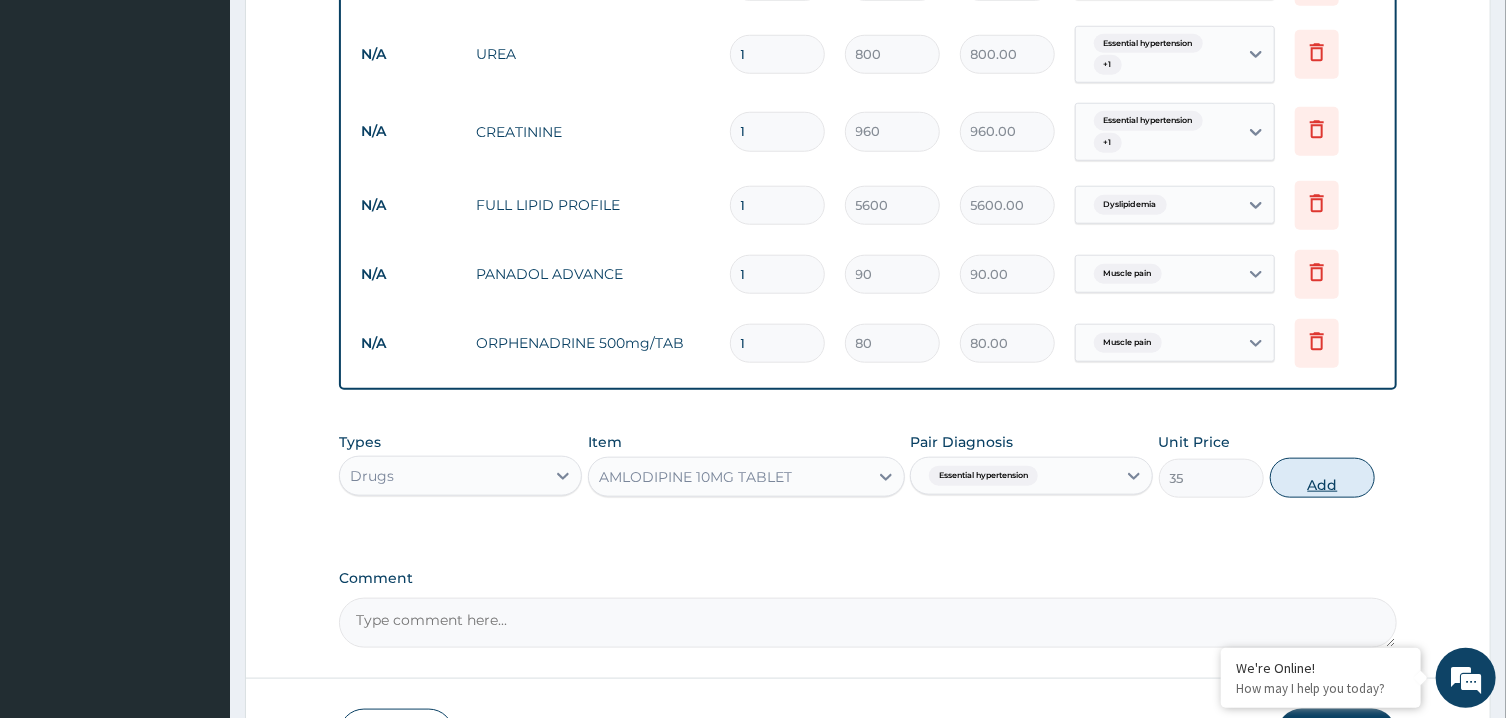 click on "Add" at bounding box center (1323, 478) 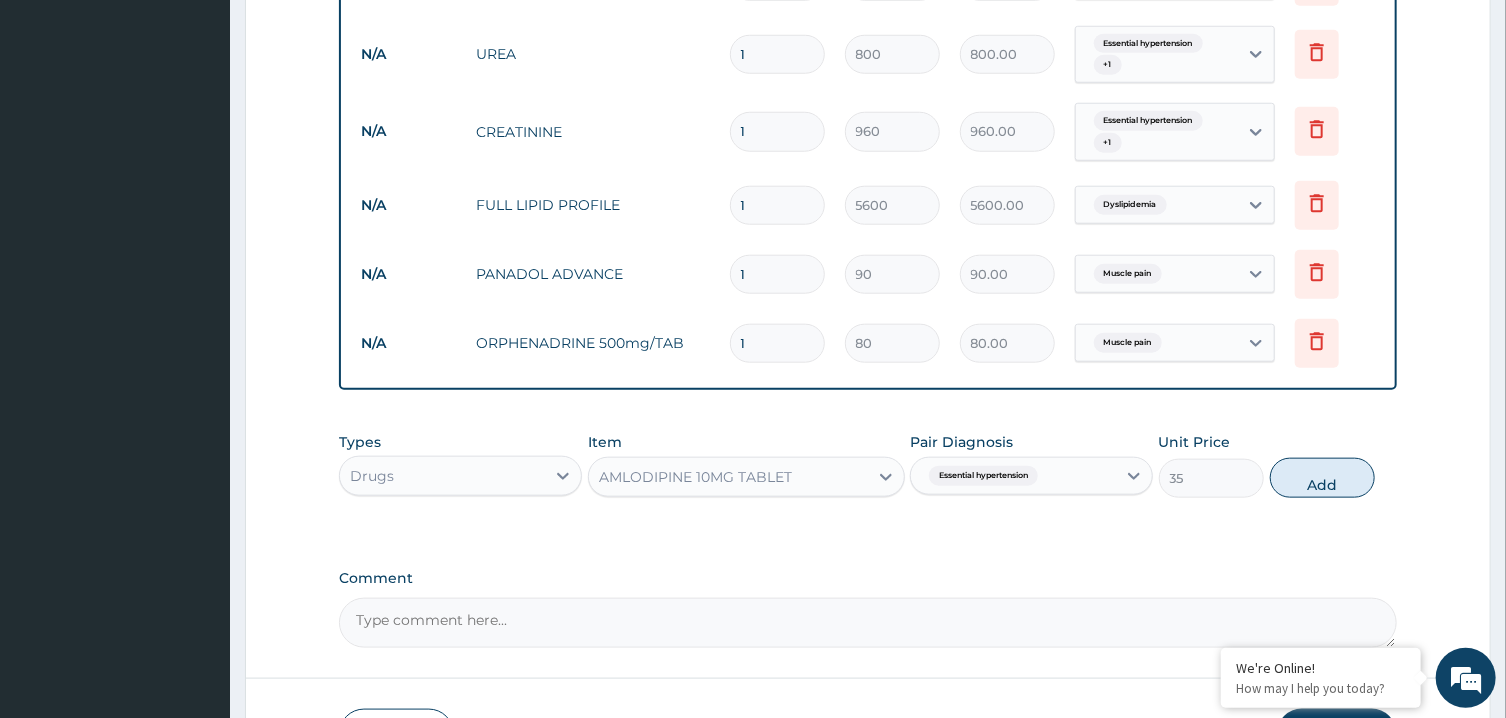 type on "0" 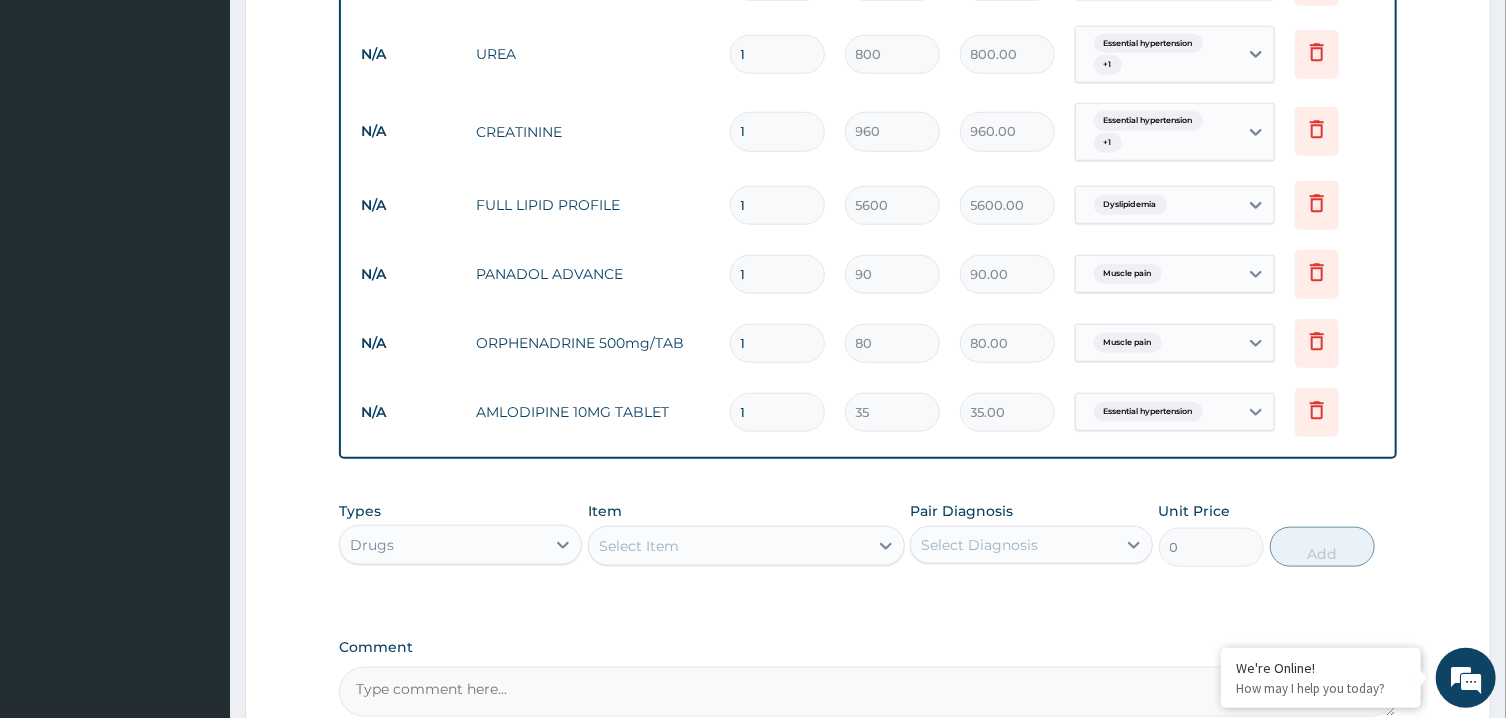 click on "Select Item" at bounding box center (728, 546) 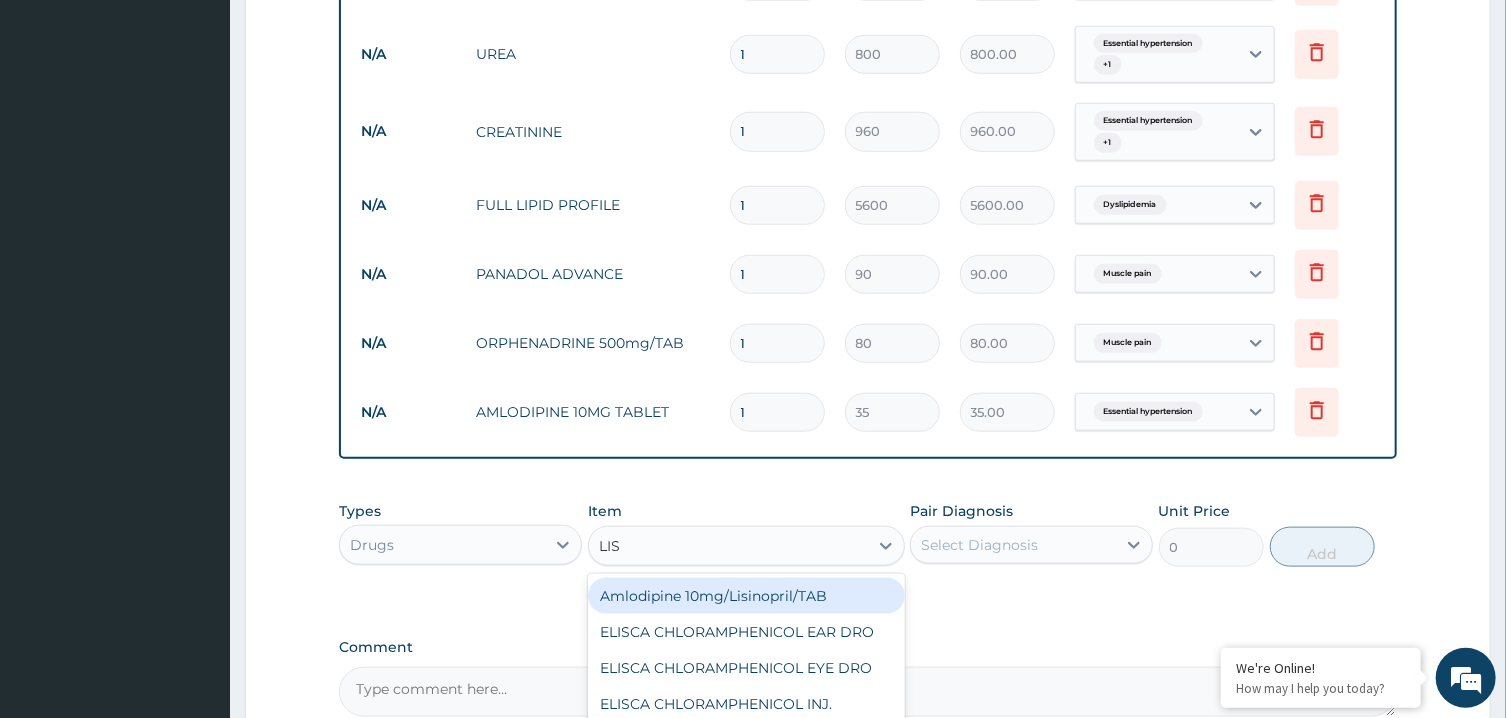 type on "LISI" 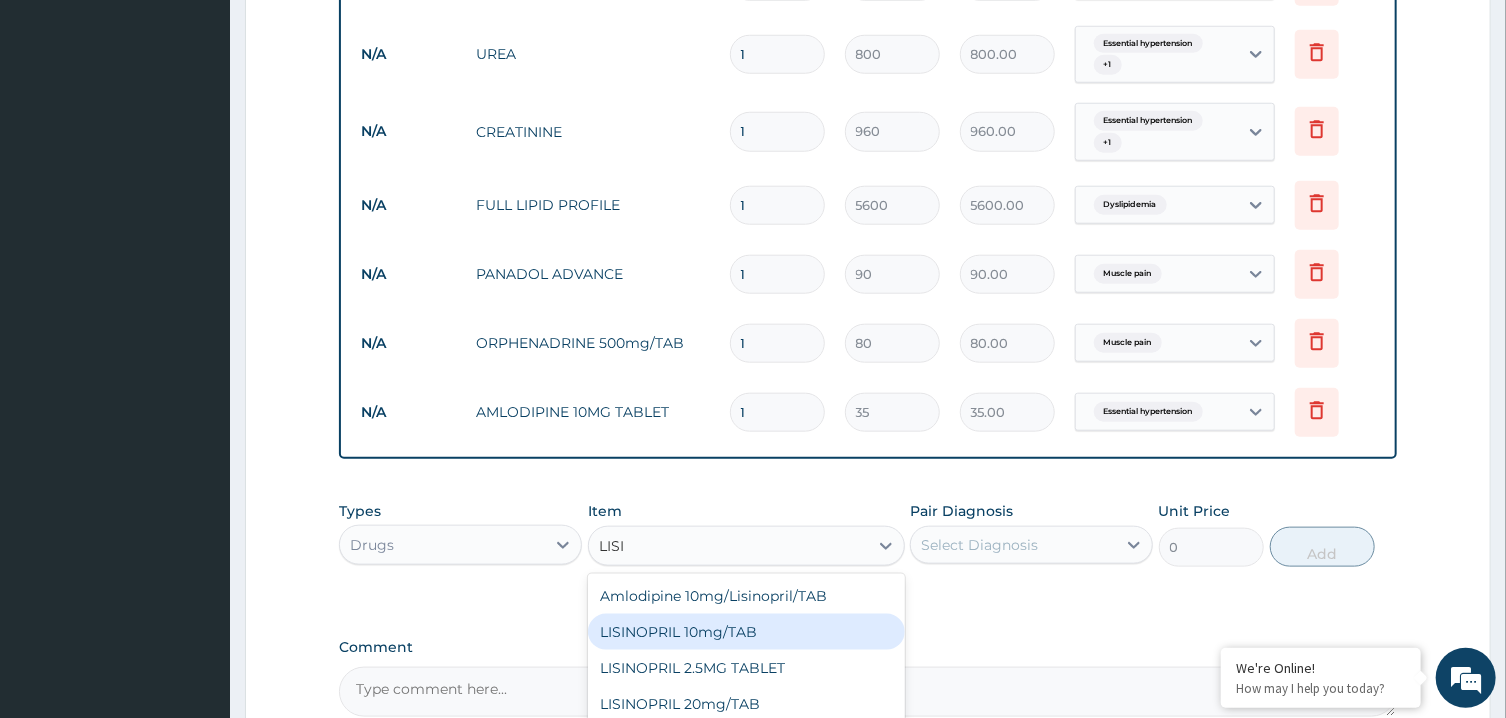 click on "LISINOPRIL 10mg/TAB" at bounding box center (746, 632) 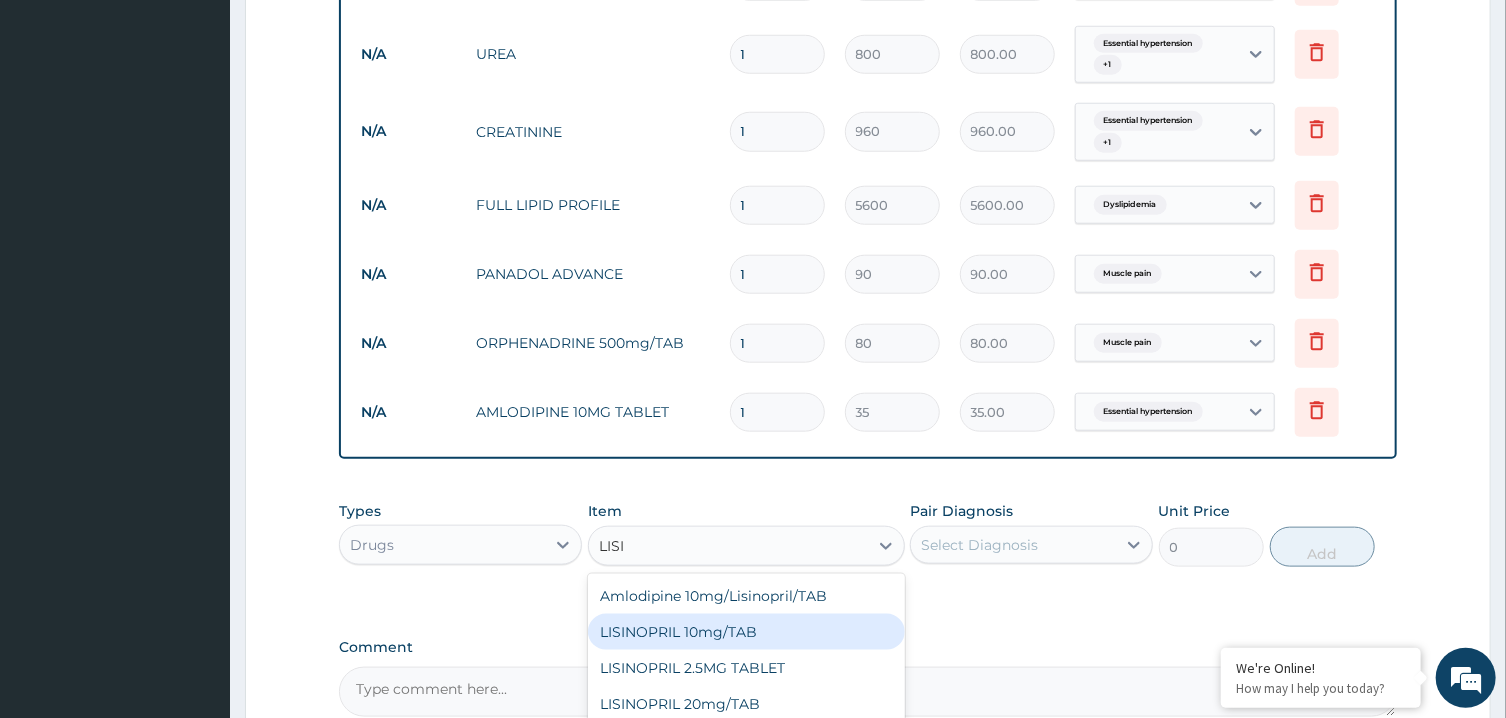 type 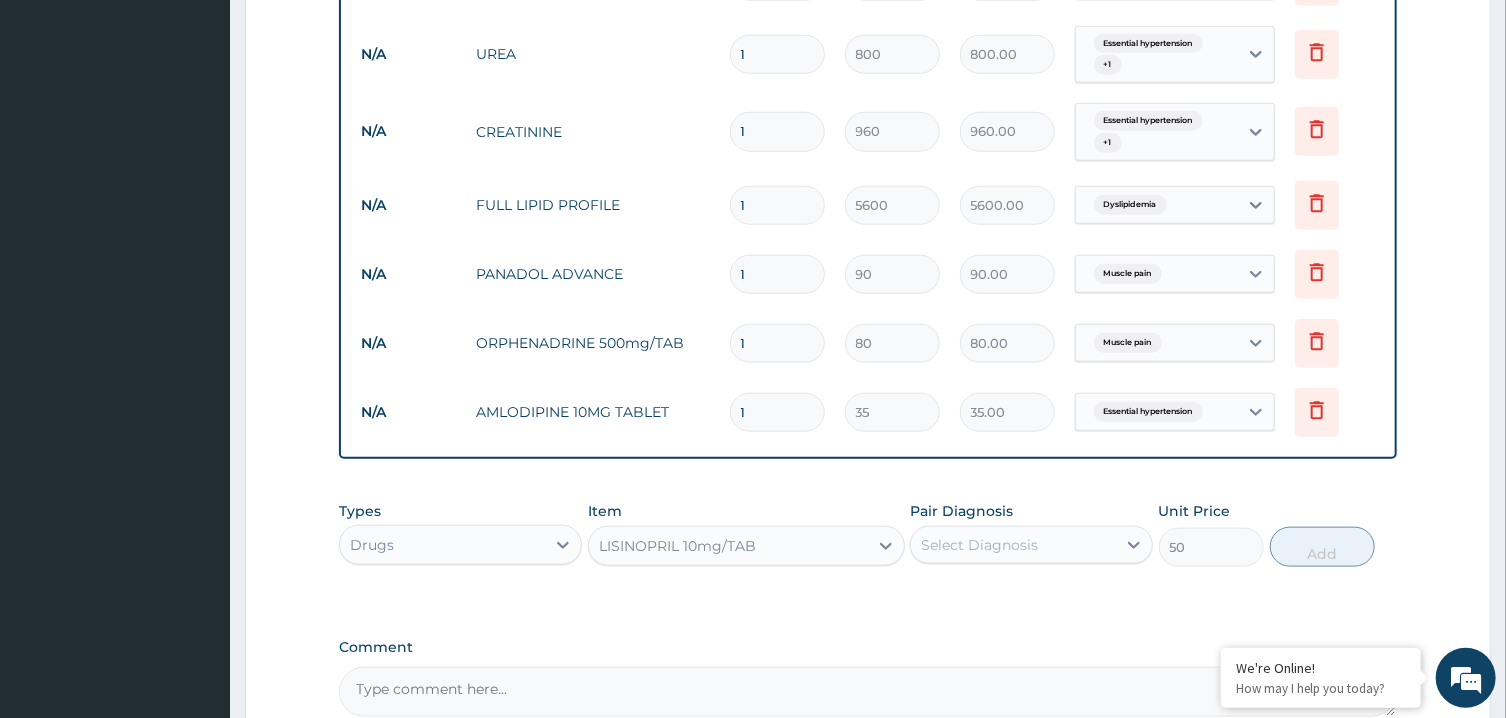 drag, startPoint x: 1039, startPoint y: 515, endPoint x: 1037, endPoint y: 535, distance: 20.09975 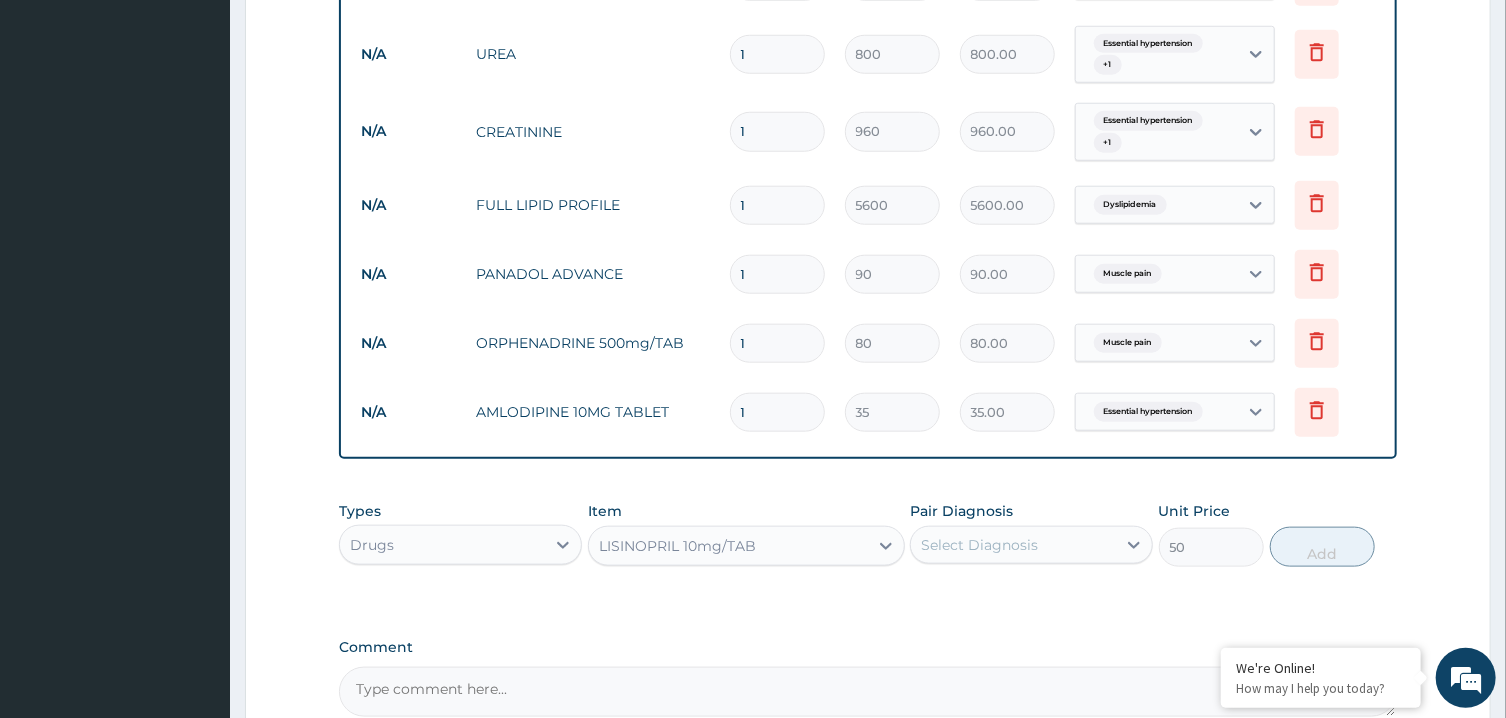 click on "Pair Diagnosis Select Diagnosis" at bounding box center [1031, 534] 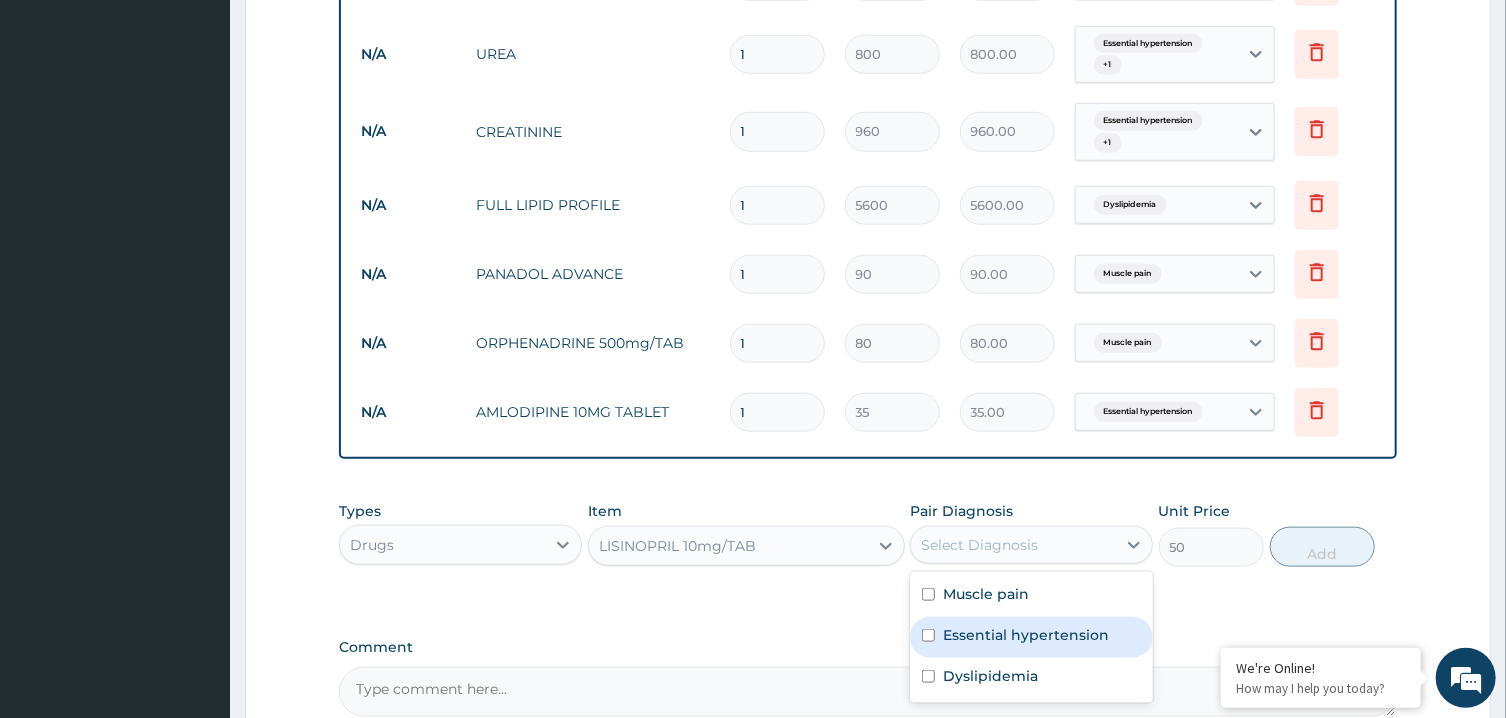 click on "Essential hypertension" at bounding box center [1026, 635] 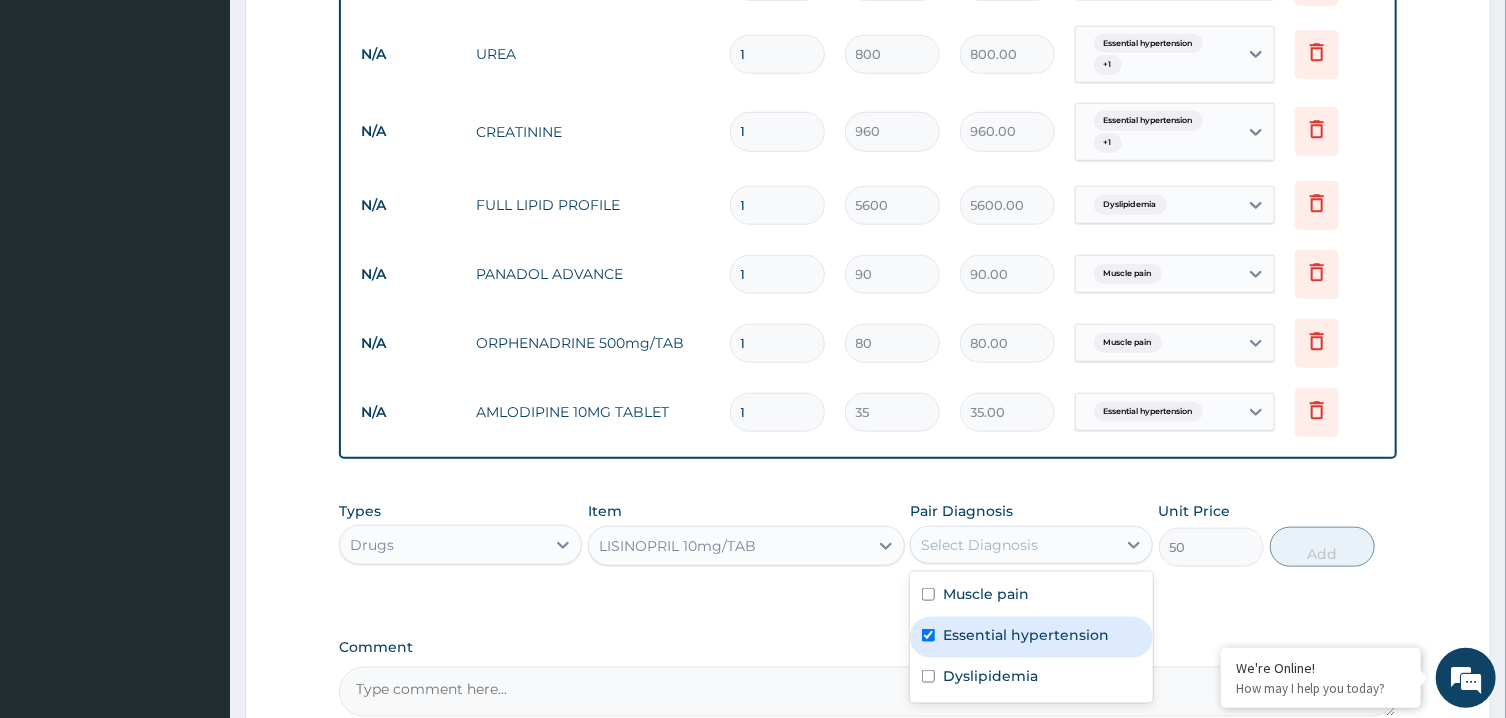 checkbox on "true" 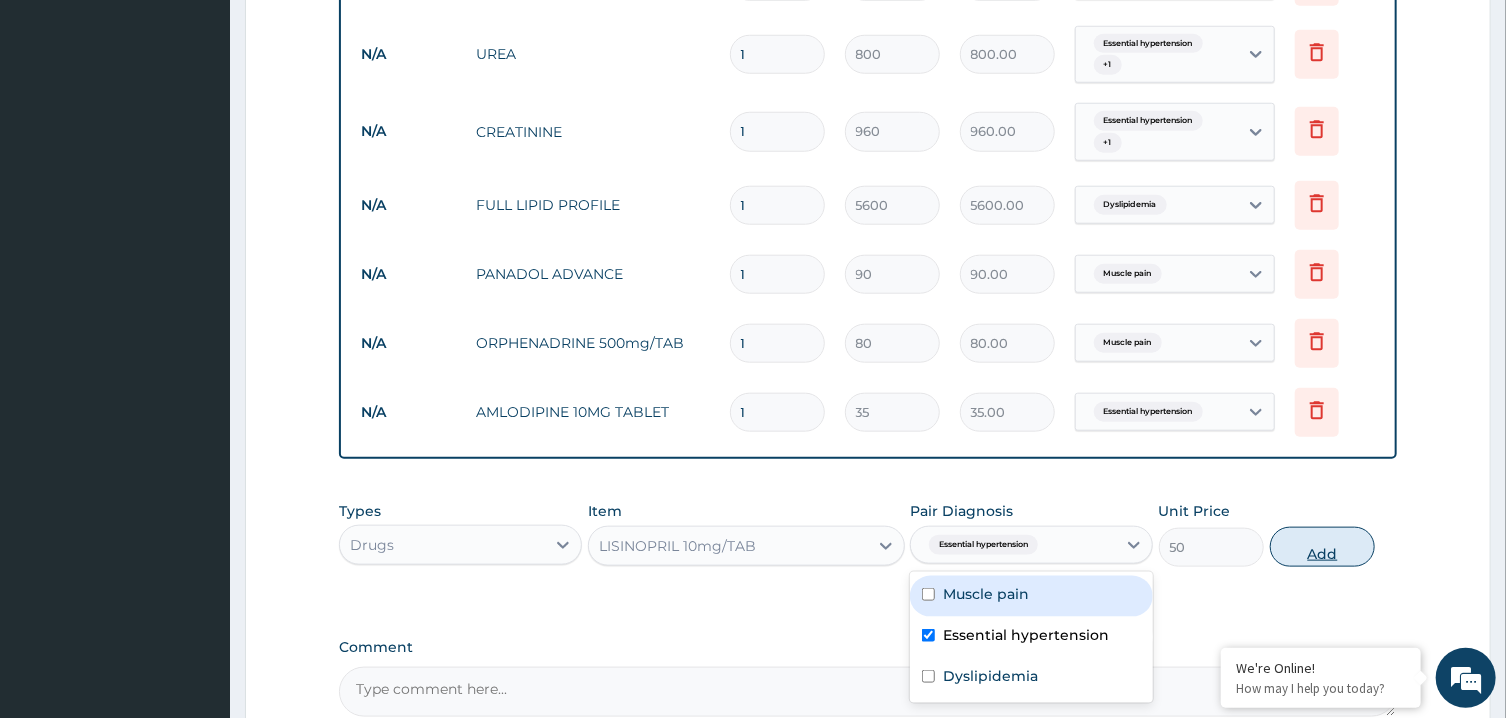 click on "Add" at bounding box center [1323, 547] 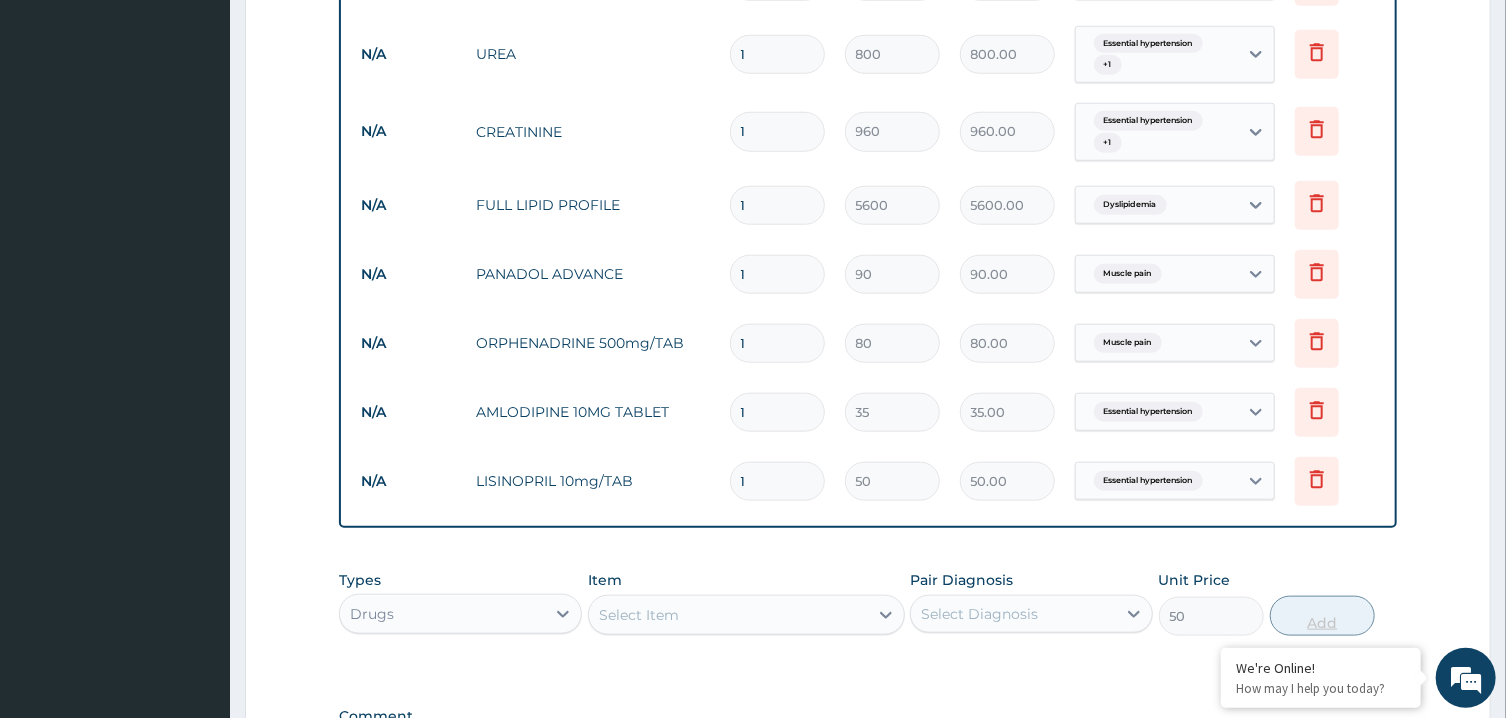 type on "0" 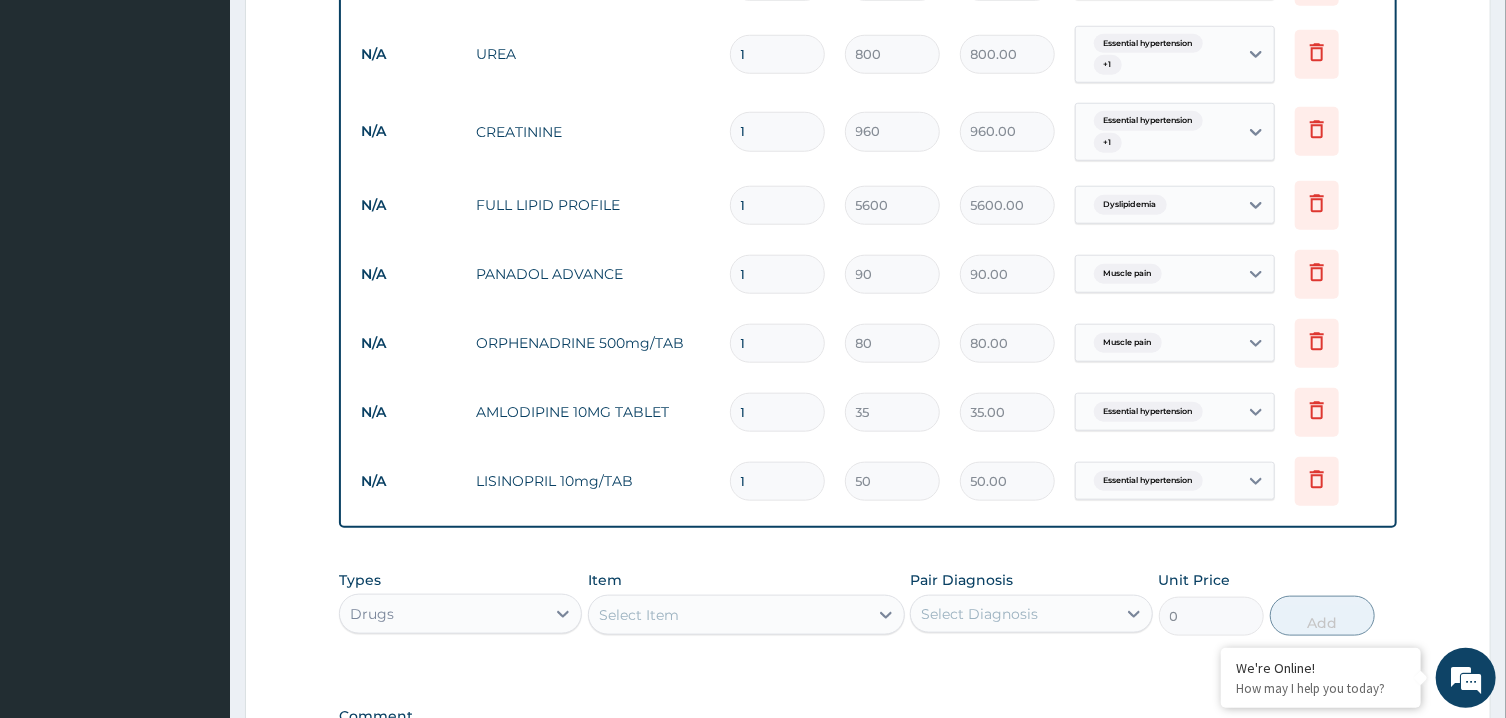 scroll, scrollTop: 1065, scrollLeft: 0, axis: vertical 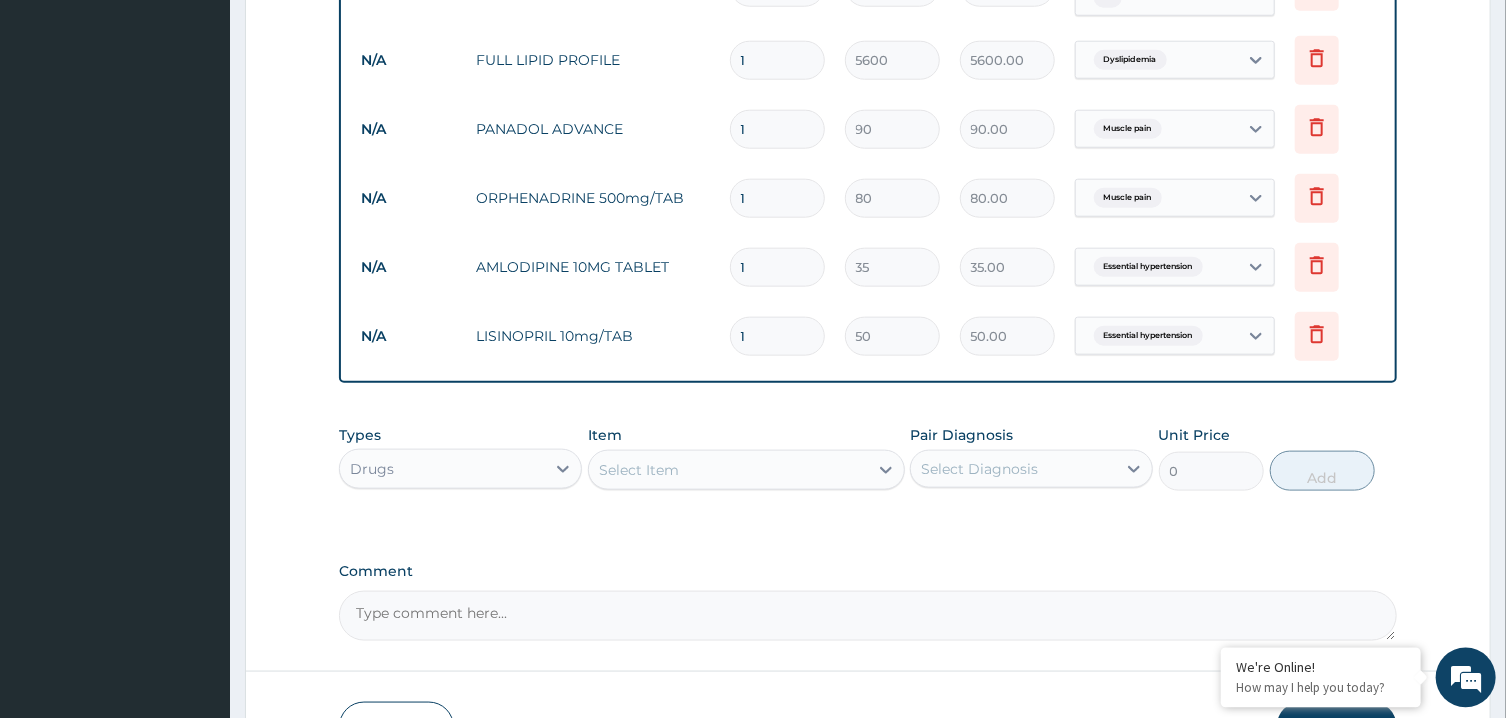 click on "Select Item" at bounding box center [639, 470] 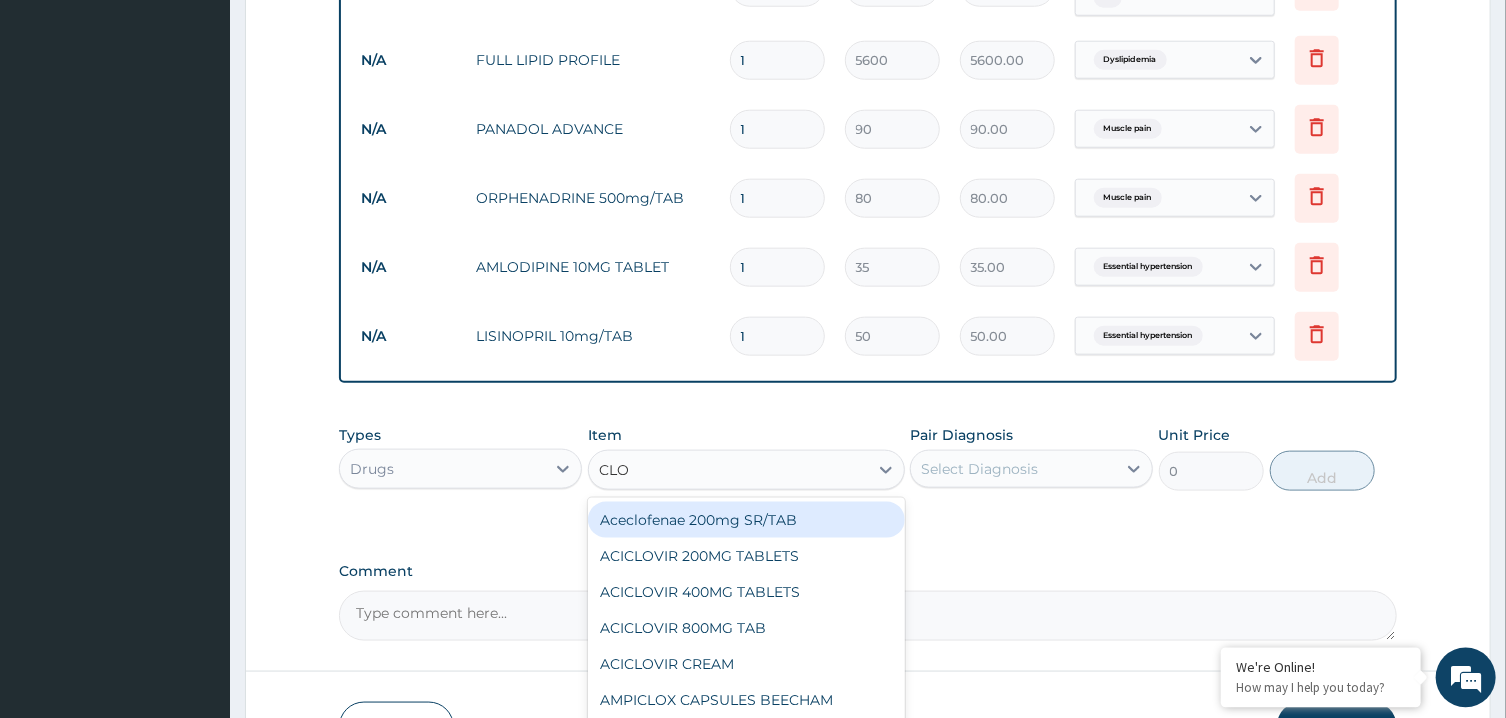 type on "CLOP" 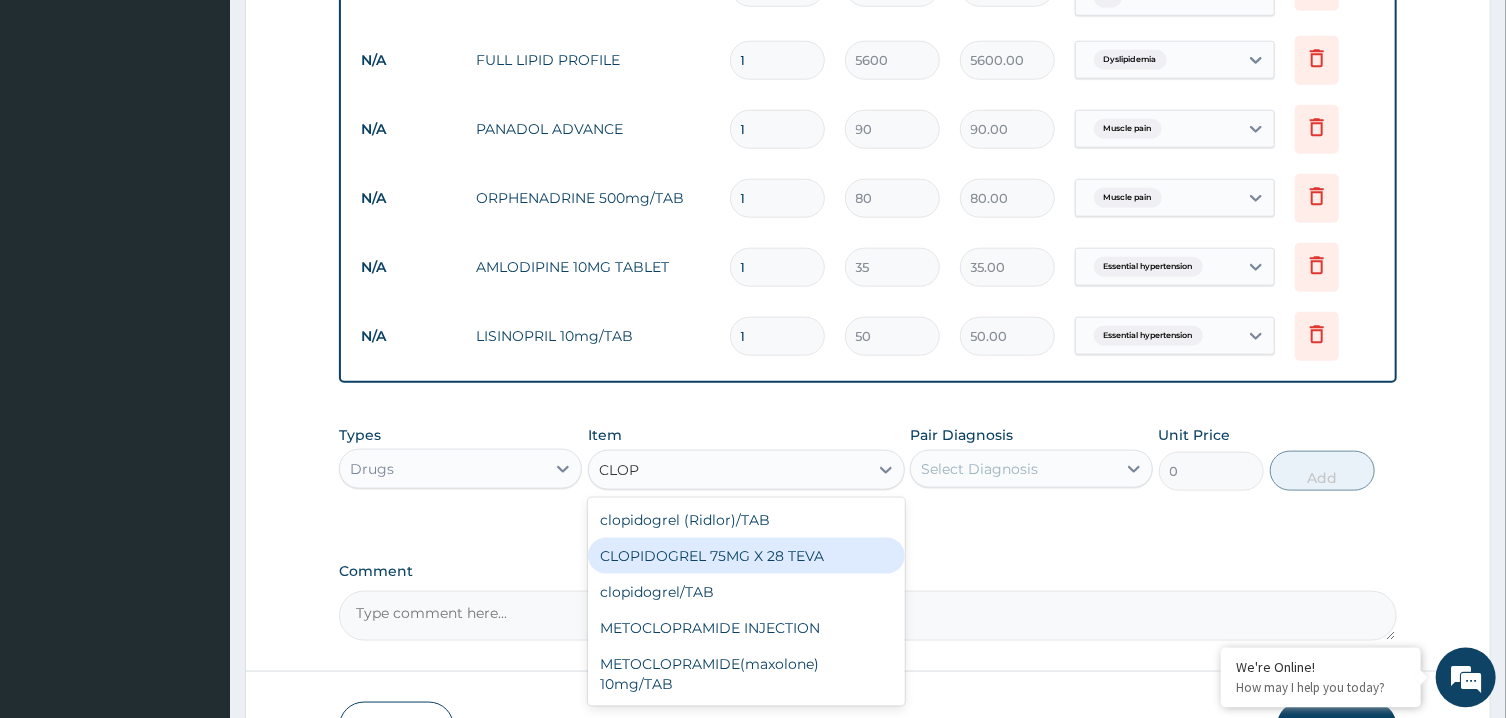 click on "CLOPIDOGREL 75MG X 28 TEVA" at bounding box center [746, 556] 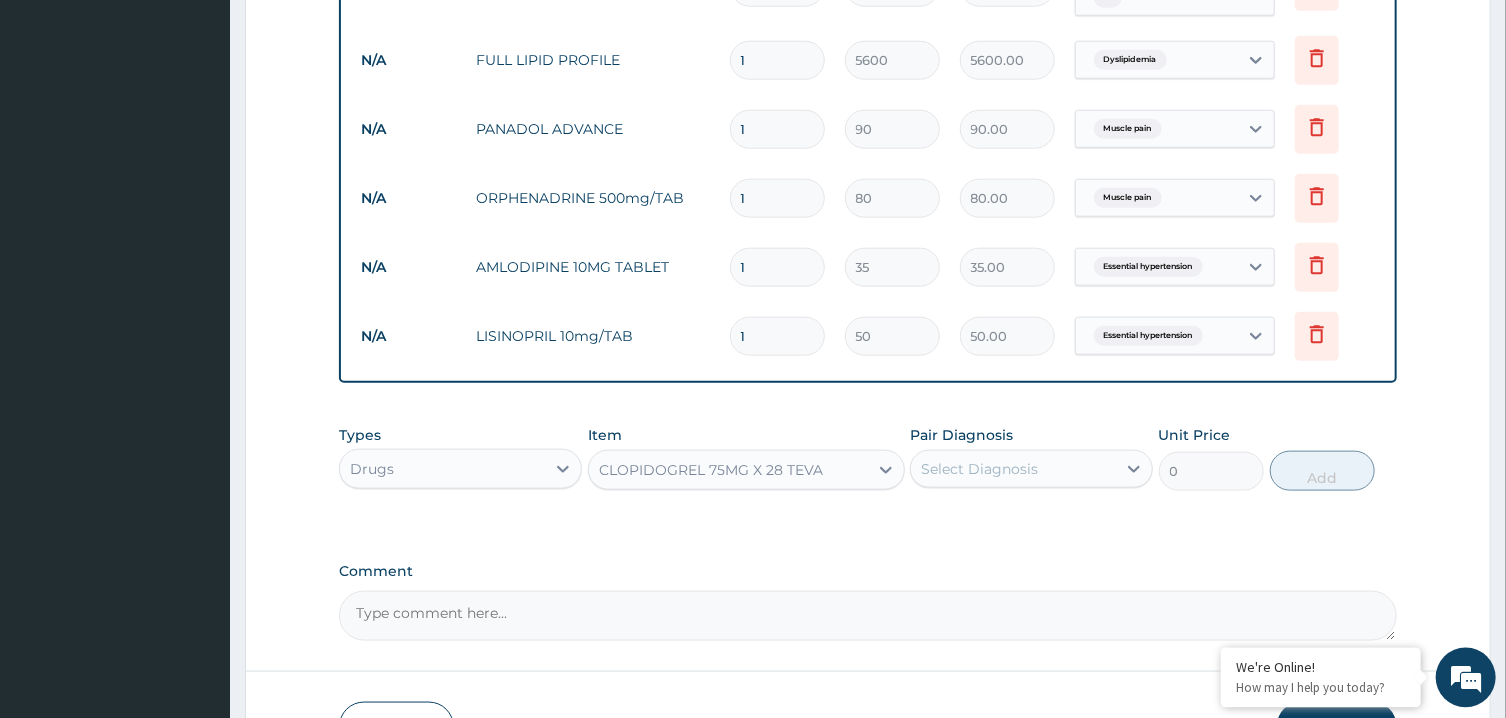 type 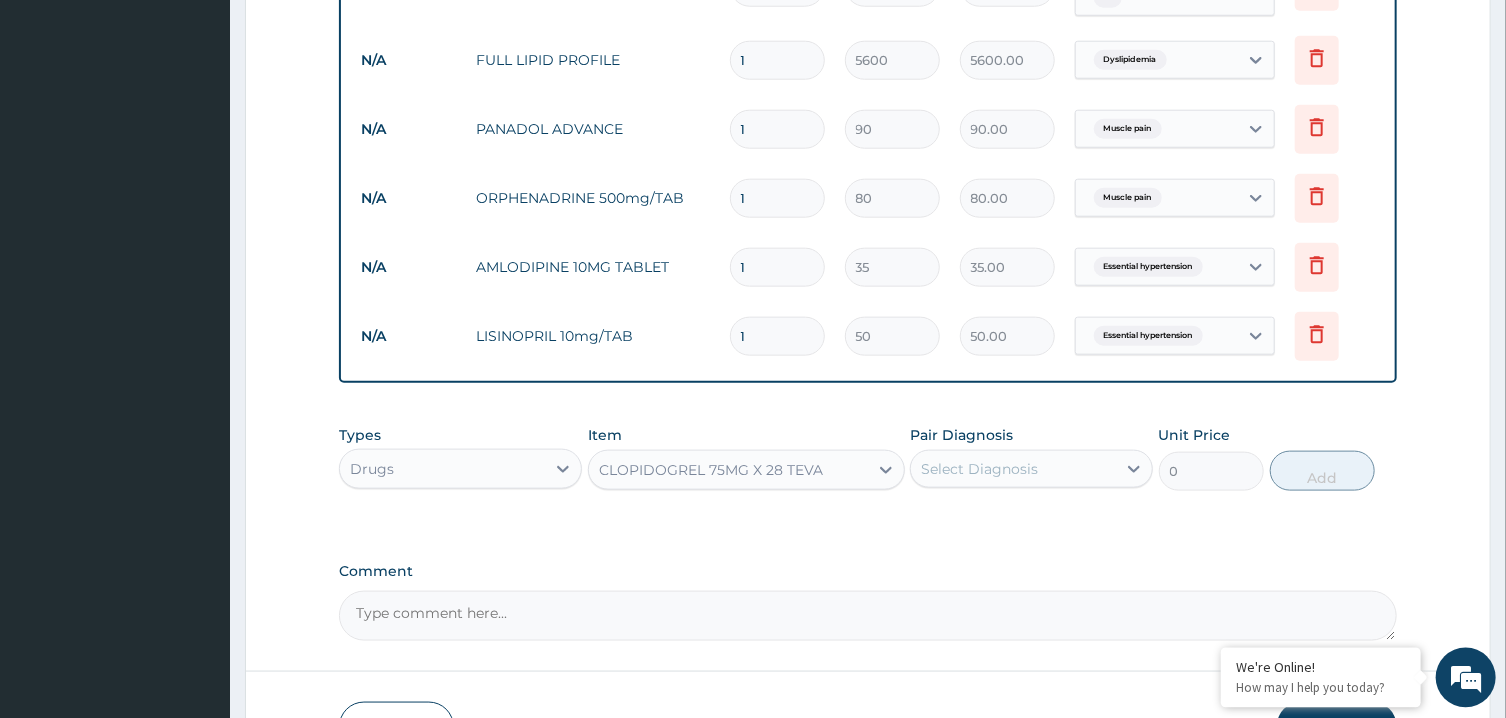 type on "100" 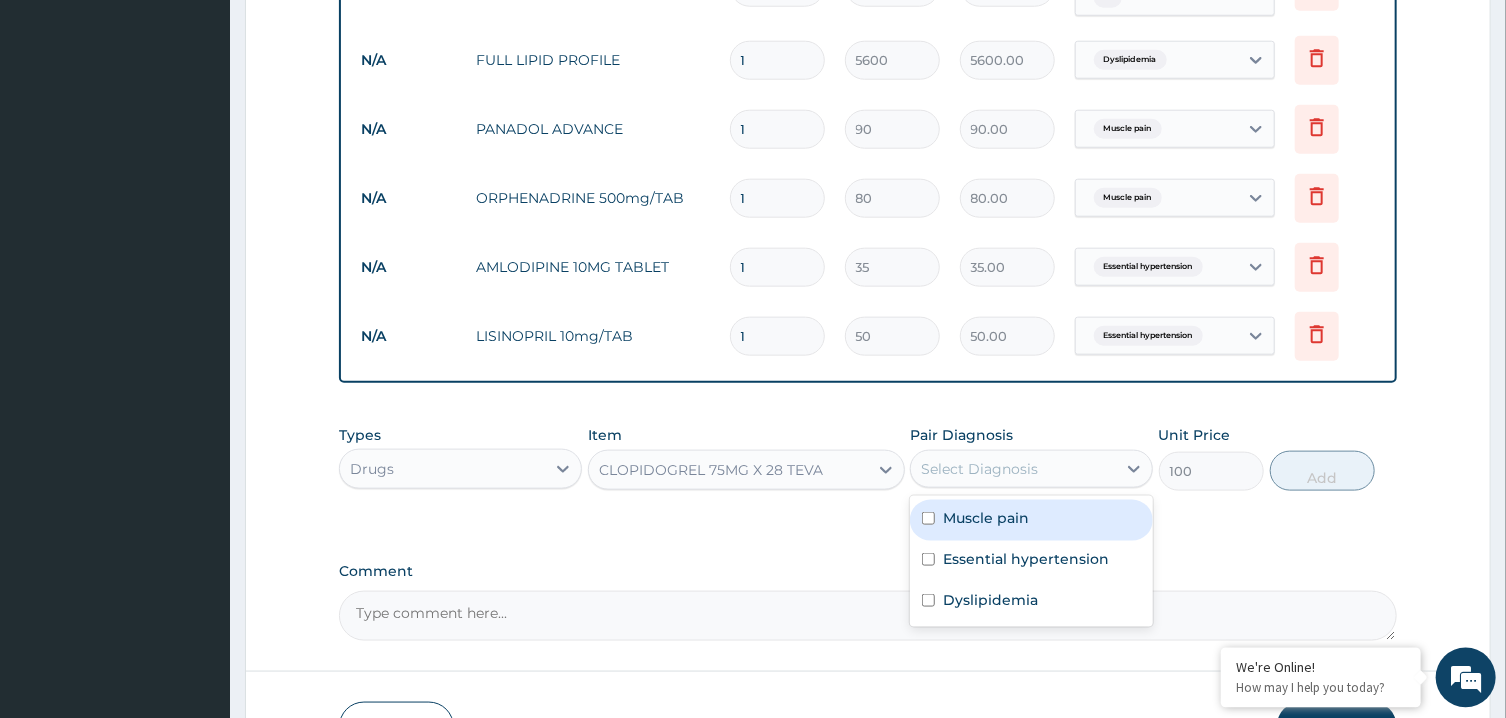 click on "Select Diagnosis" at bounding box center [1013, 469] 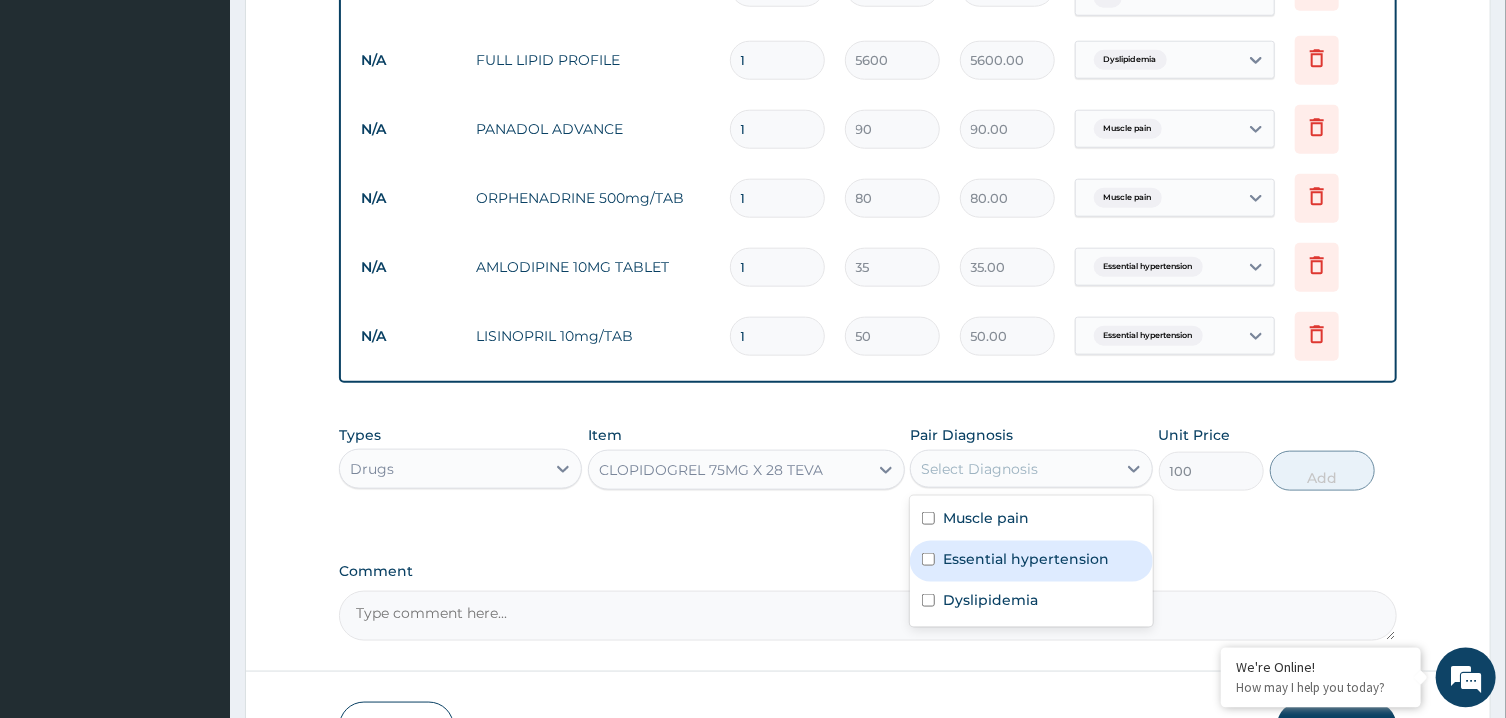 click on "Essential hypertension" at bounding box center (1026, 559) 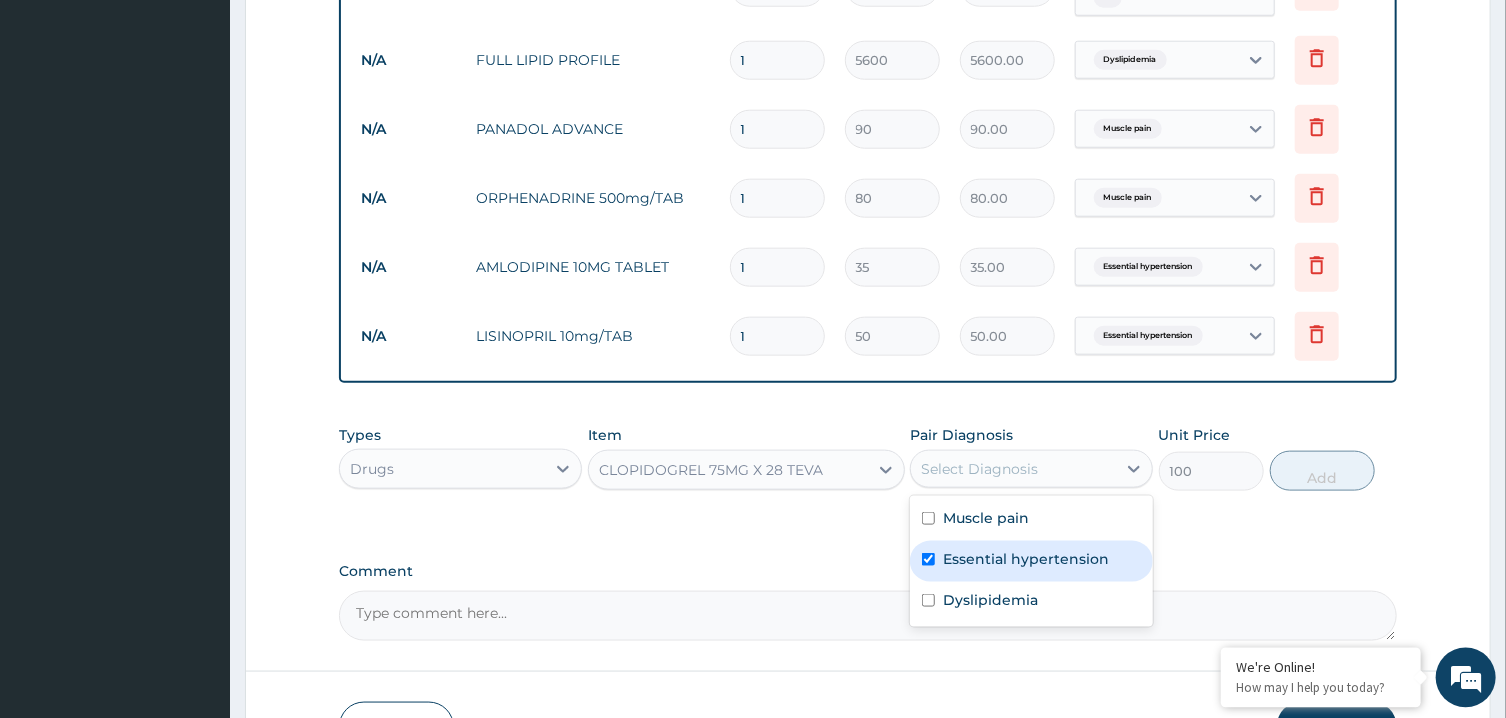 checkbox on "true" 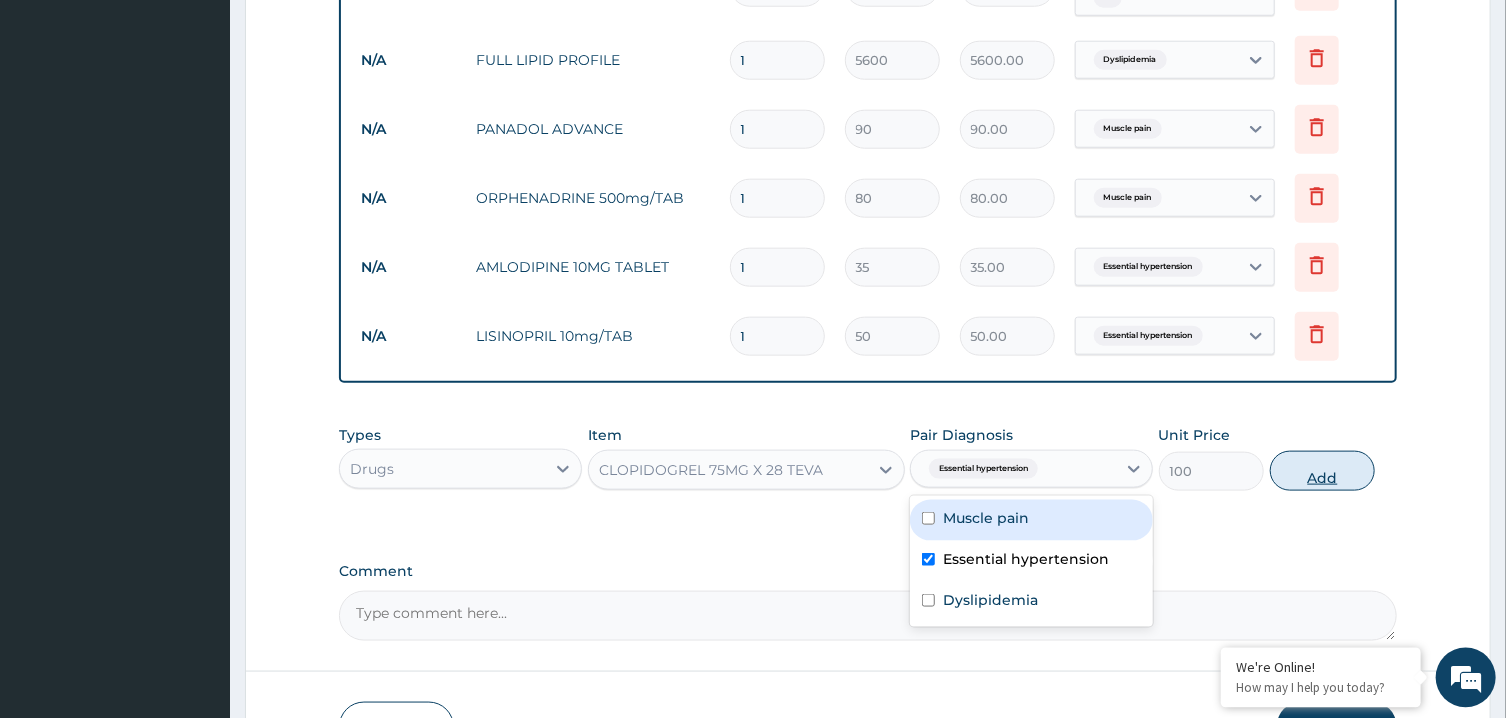 click on "Add" at bounding box center [1323, 471] 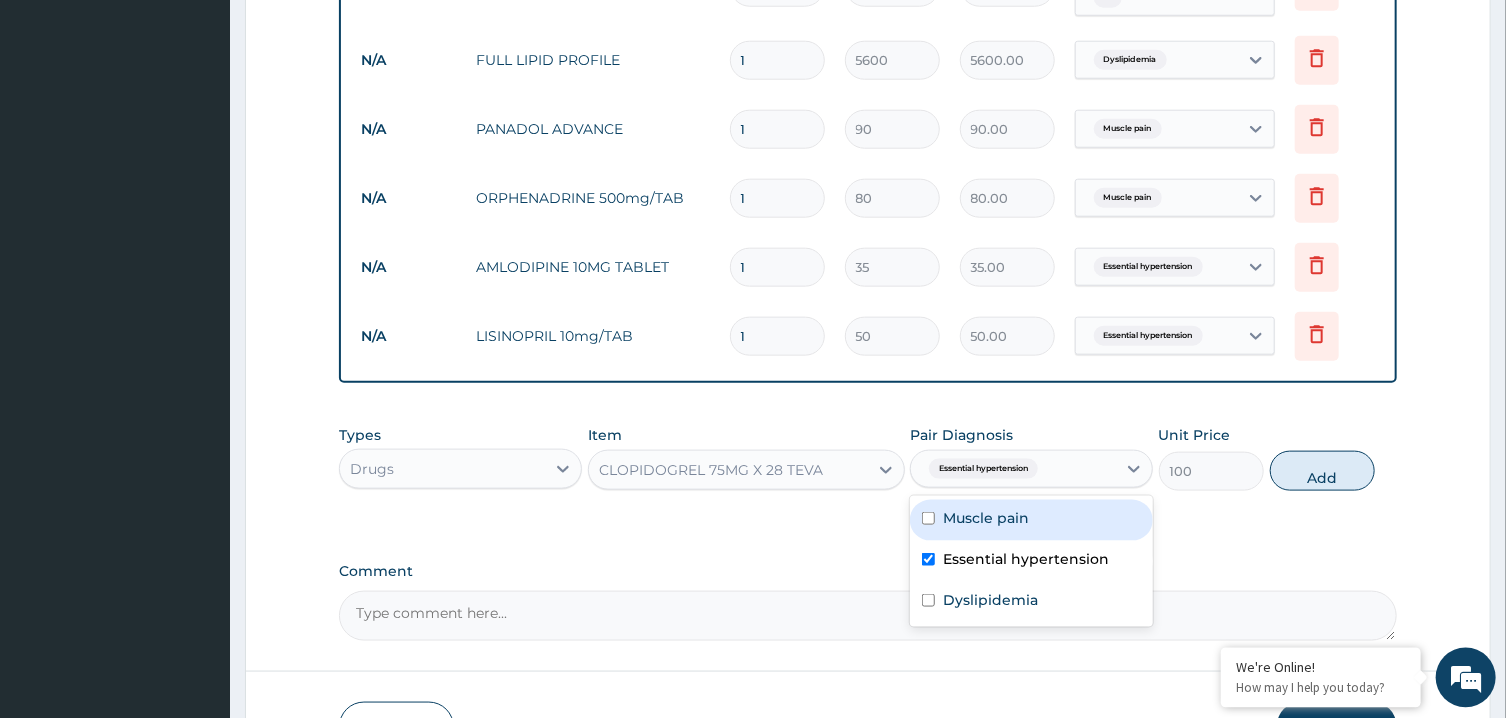 type on "0" 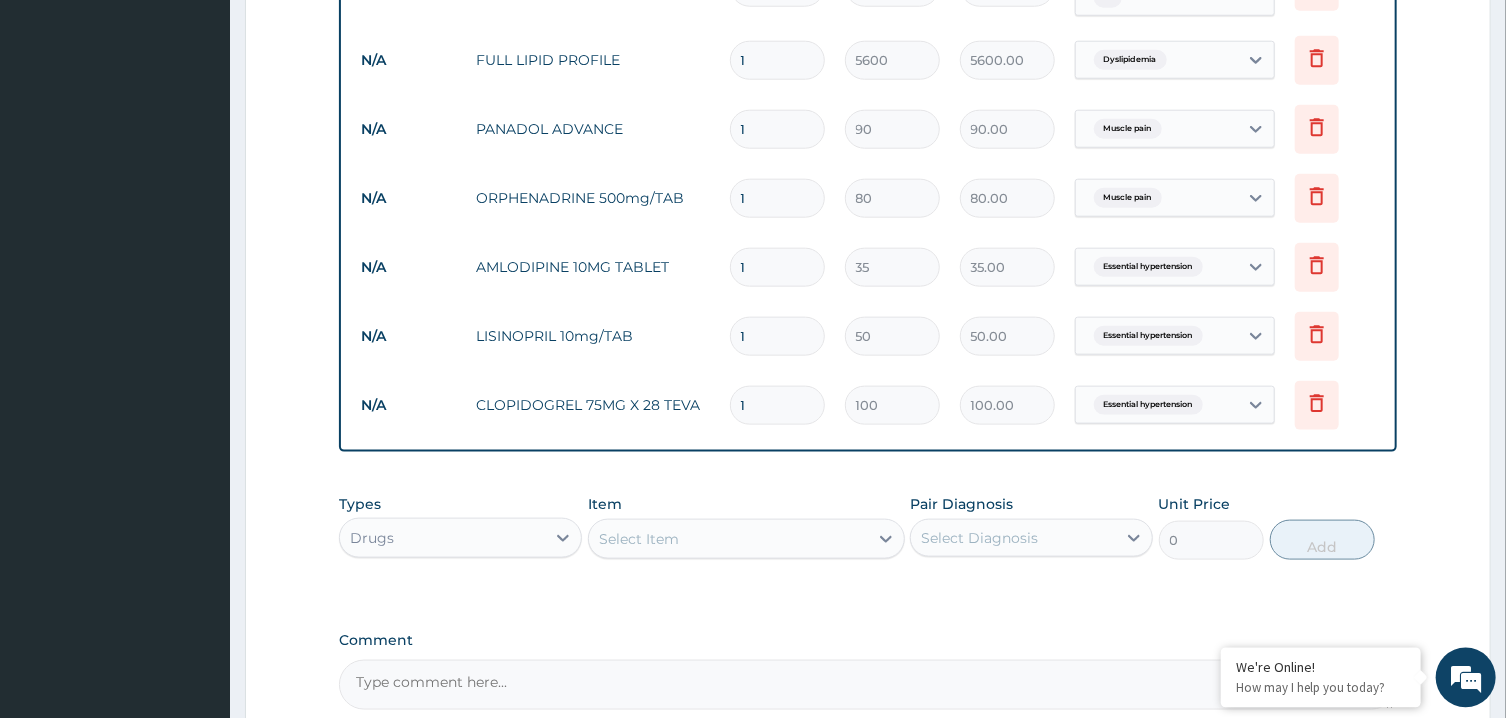 click on "Select Item" at bounding box center (728, 539) 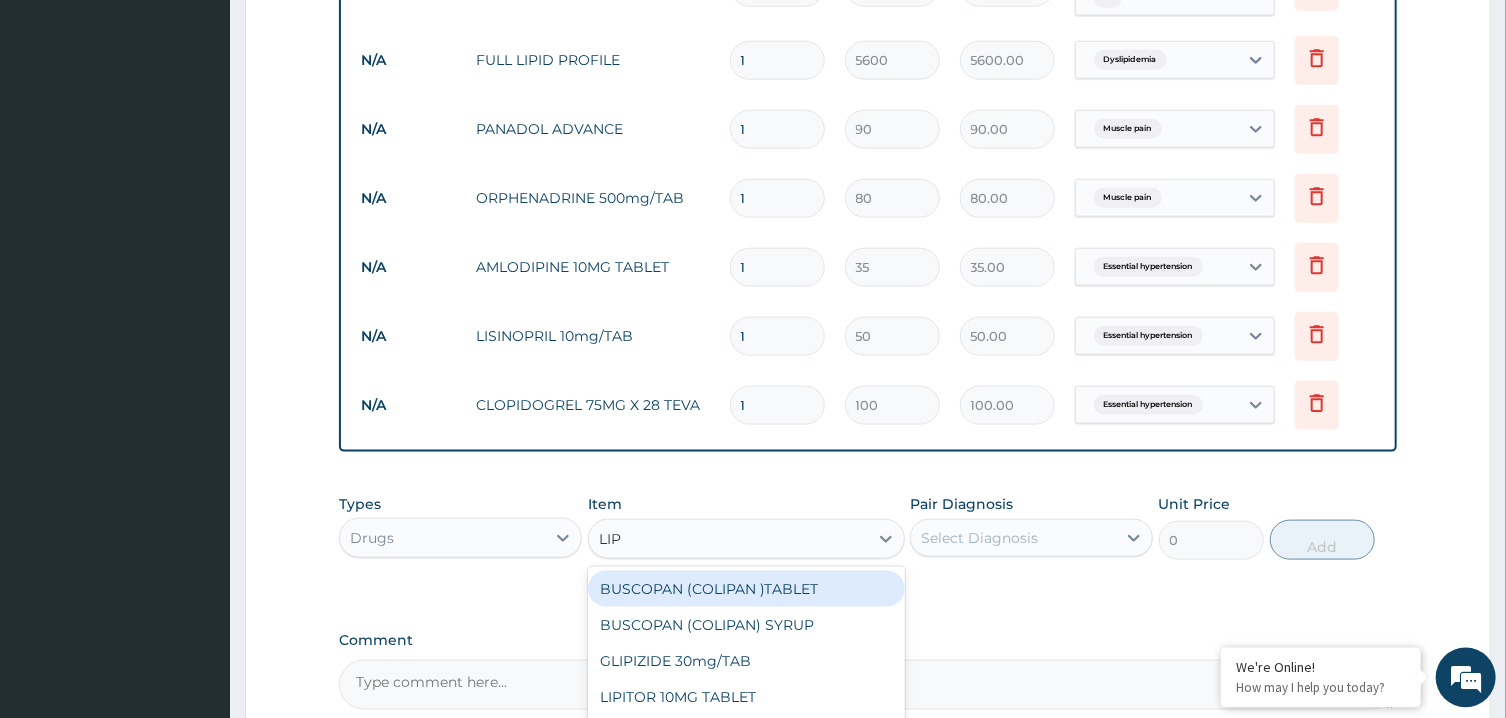 type on "LIPI" 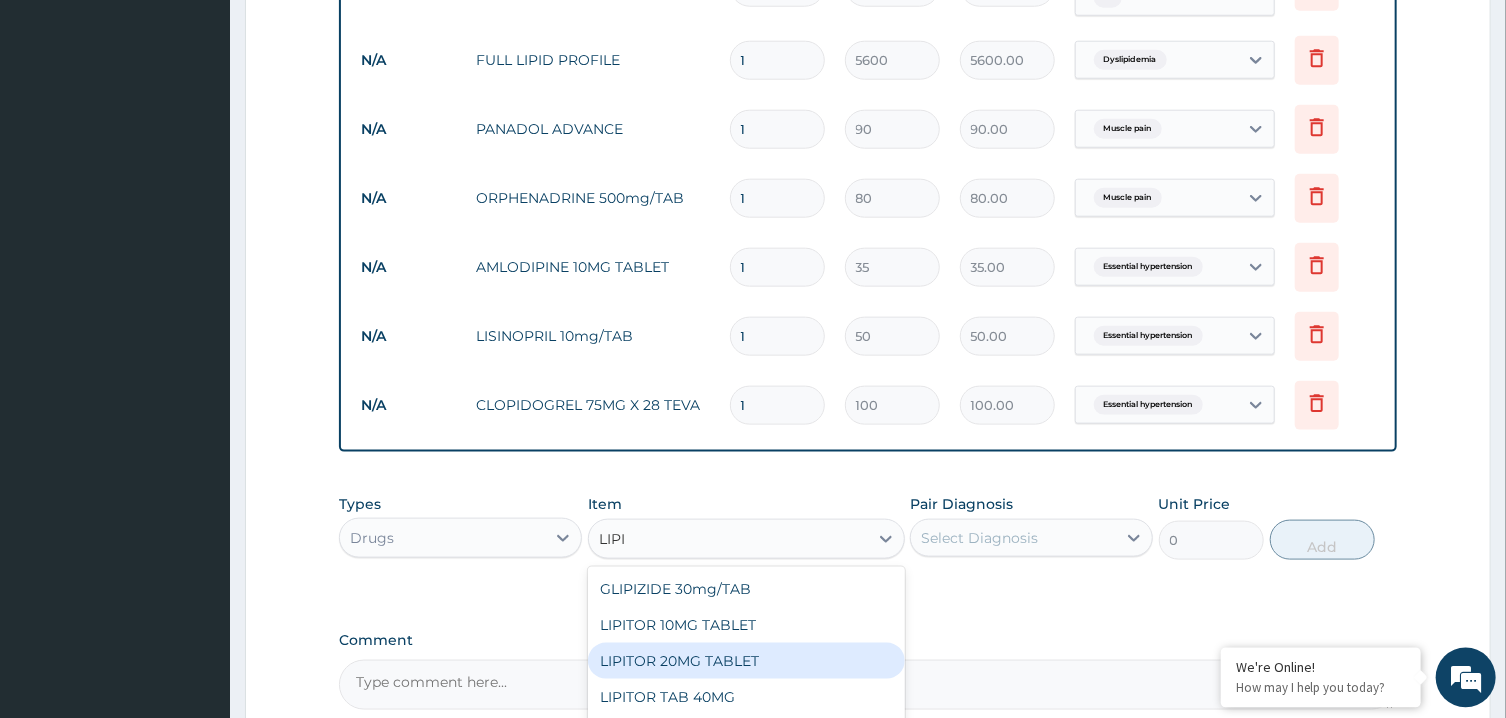 click on "LIPITOR 20MG TABLET" at bounding box center [746, 661] 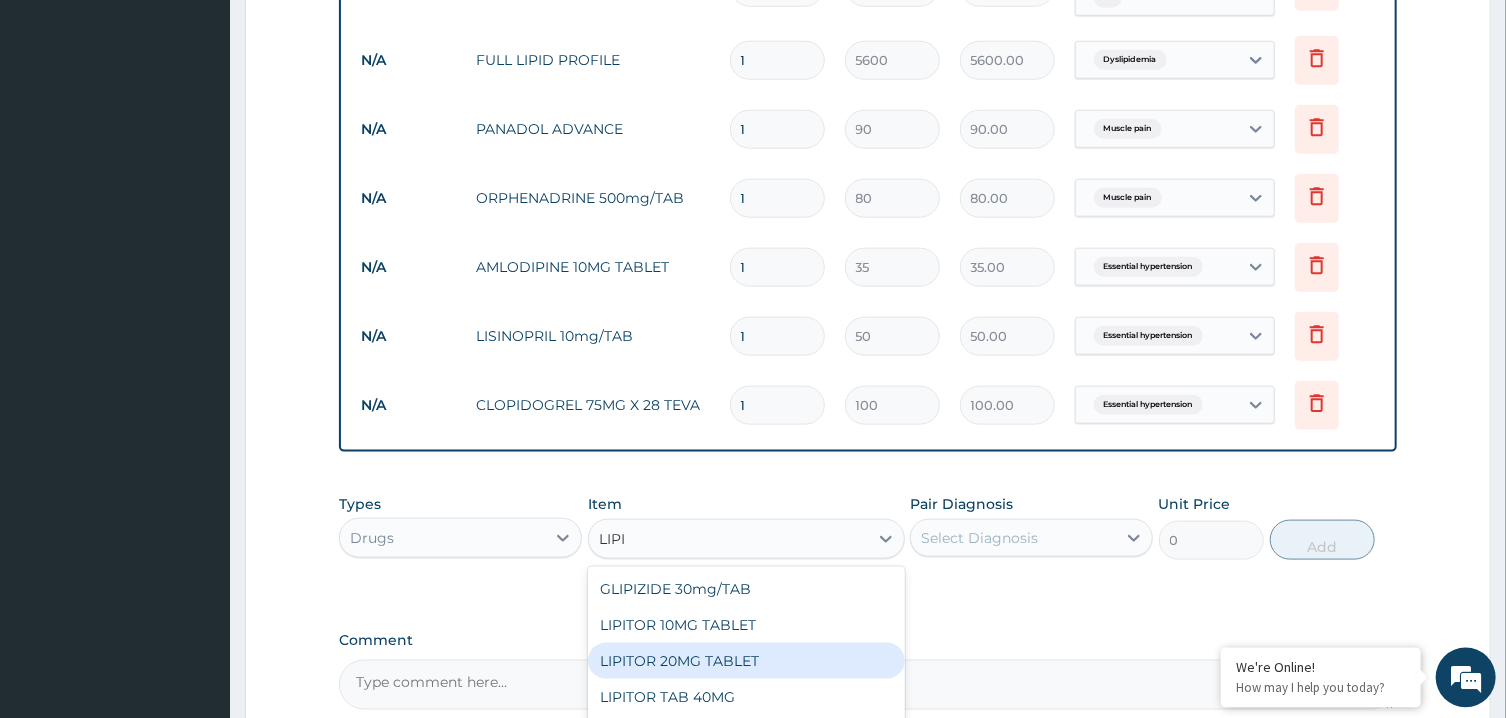 type 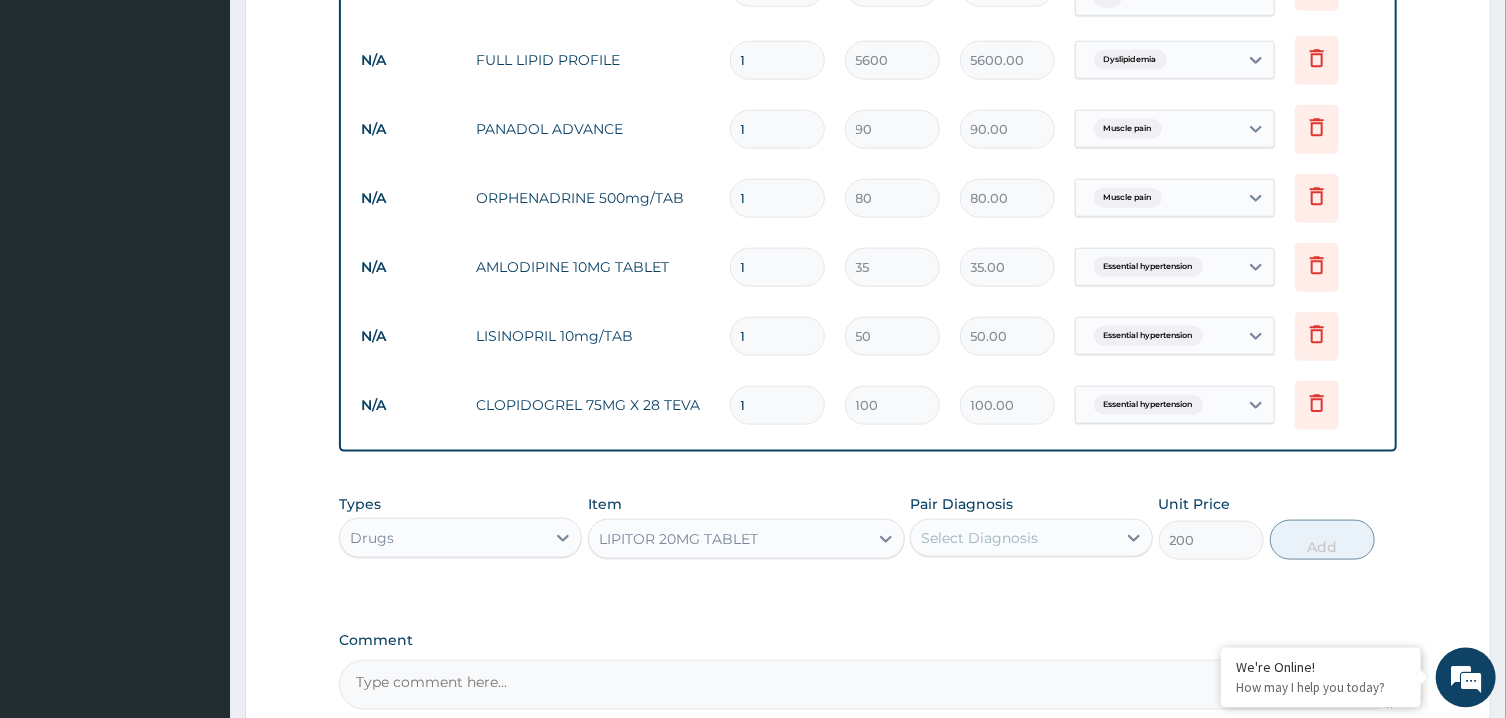 click on "Select Diagnosis" at bounding box center (979, 538) 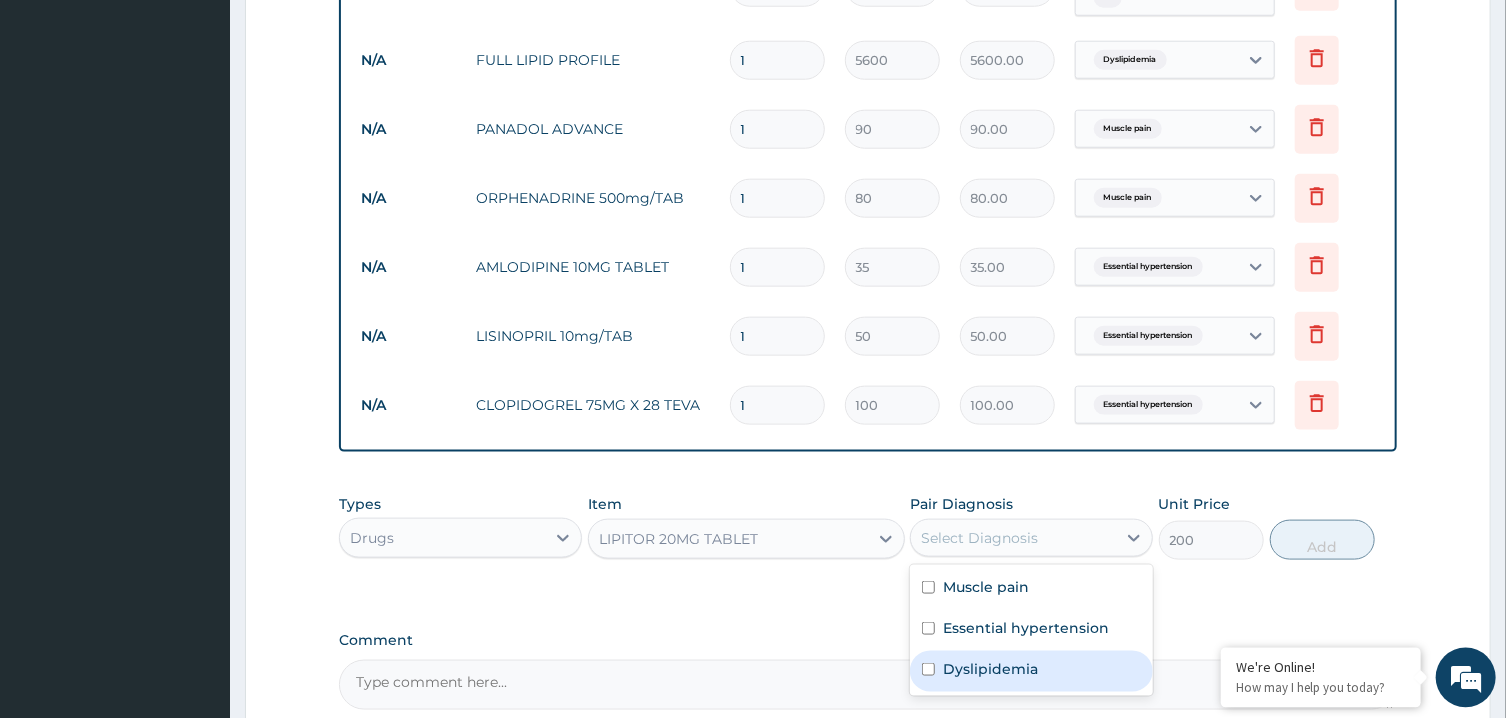 click on "Dyslipidemia" at bounding box center [1031, 671] 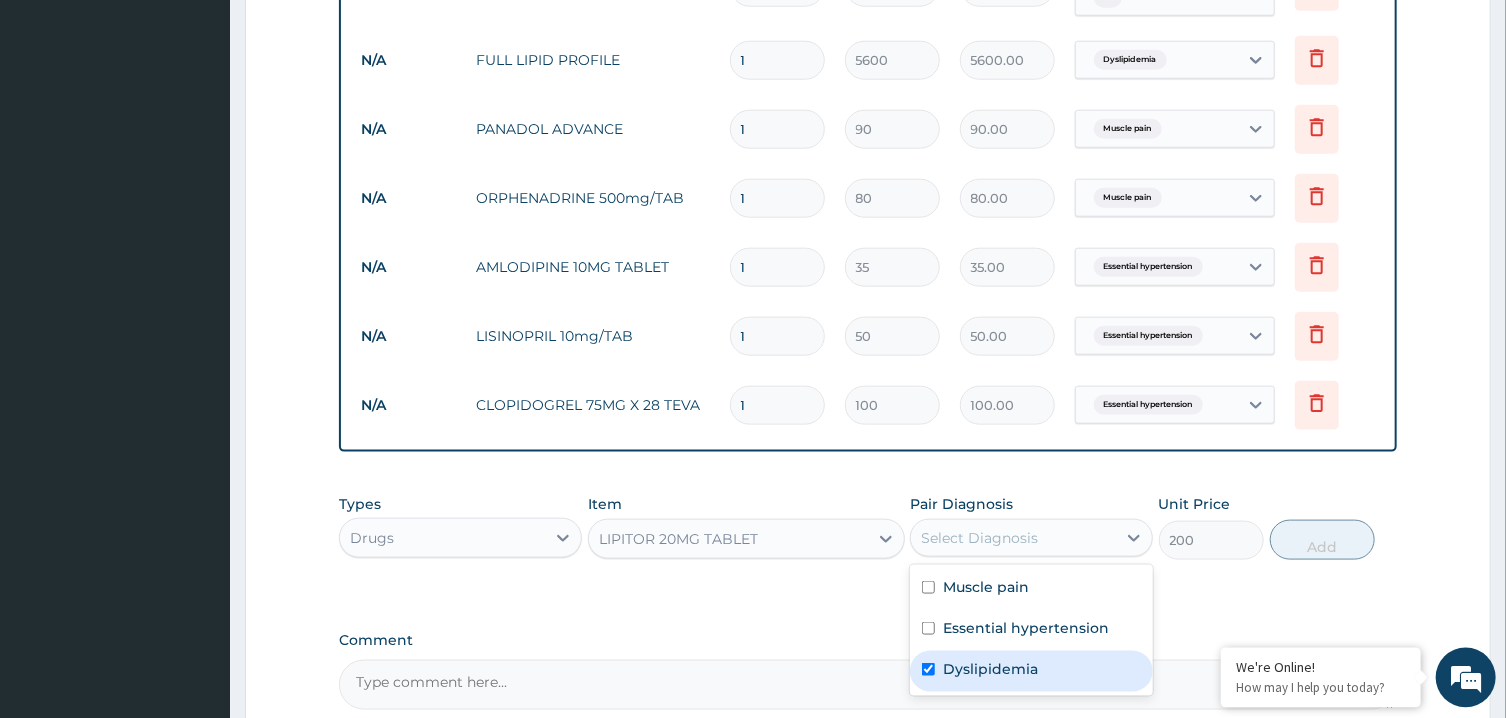checkbox on "true" 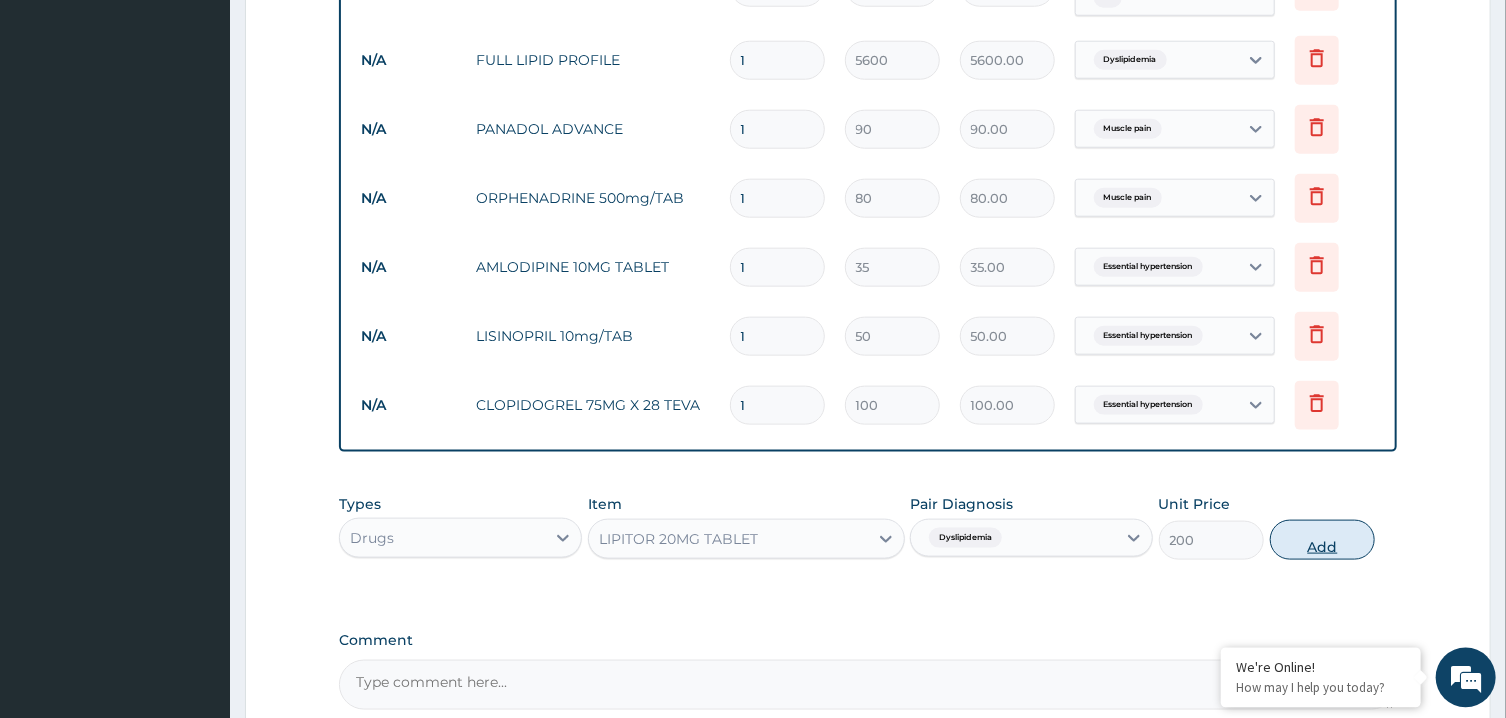 click on "Add" at bounding box center [1323, 540] 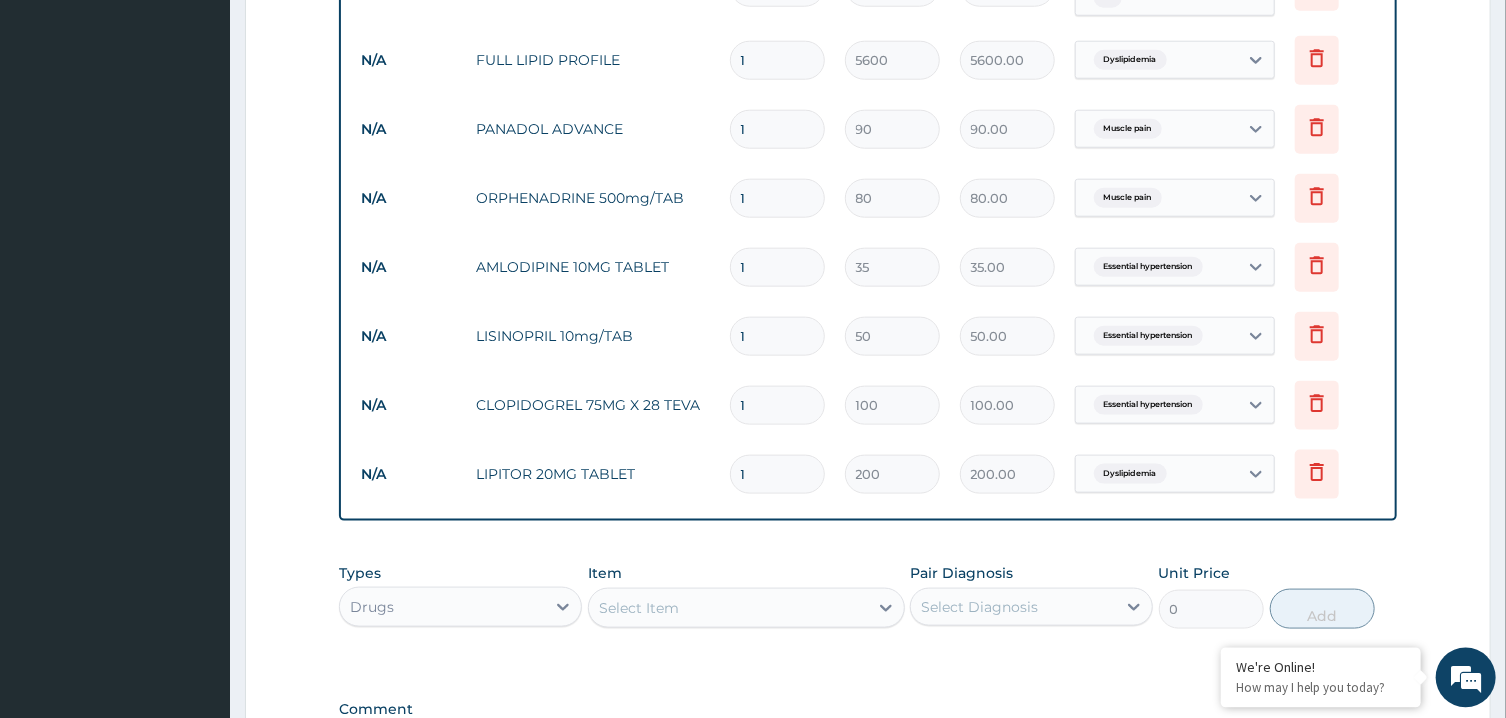 type 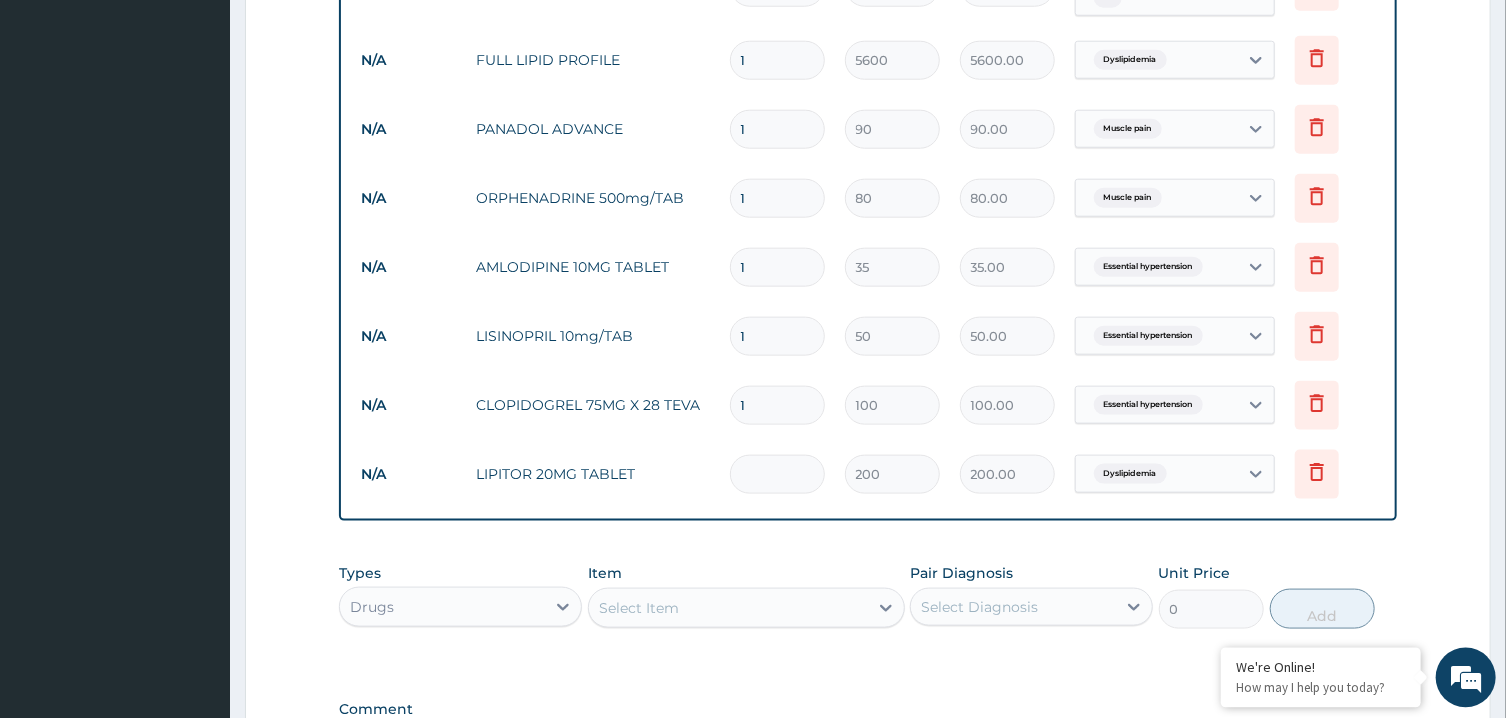 type on "0.00" 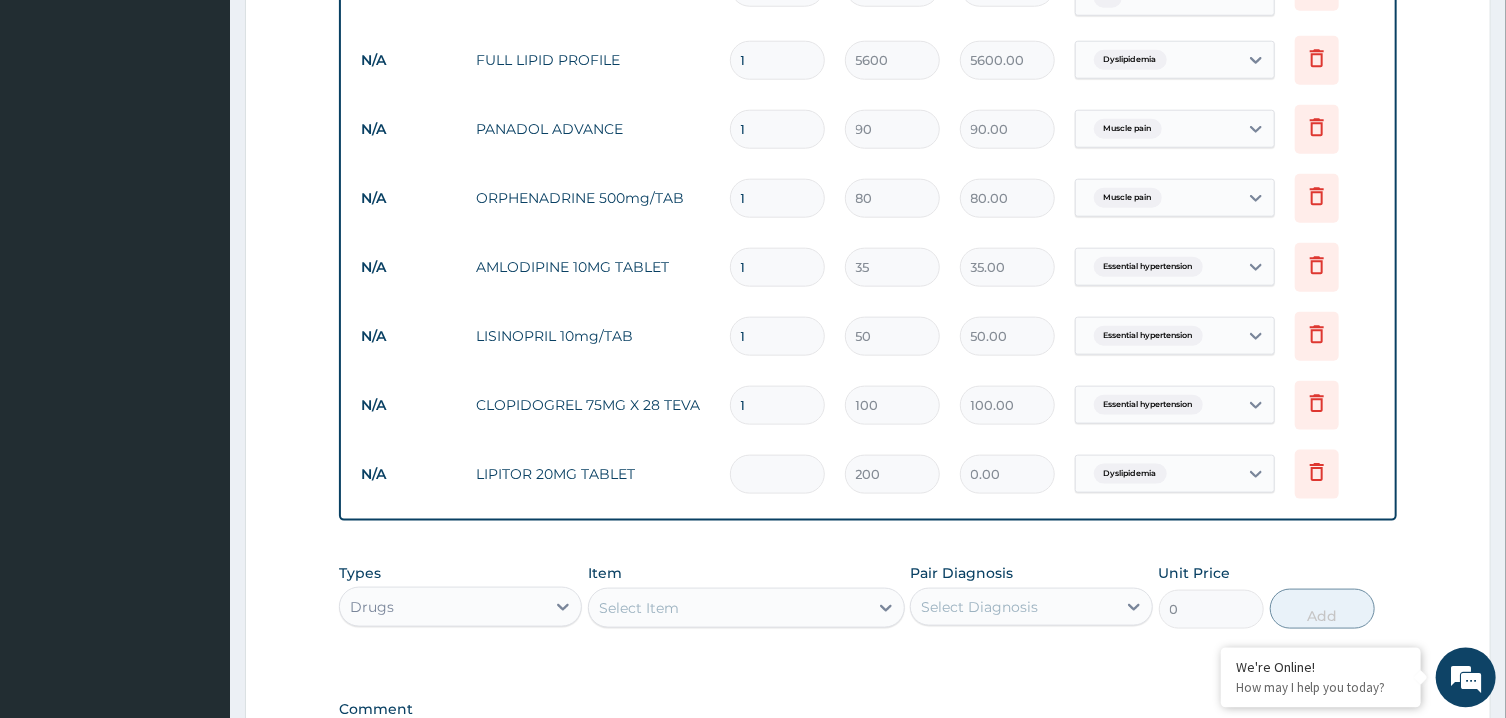 type on "3" 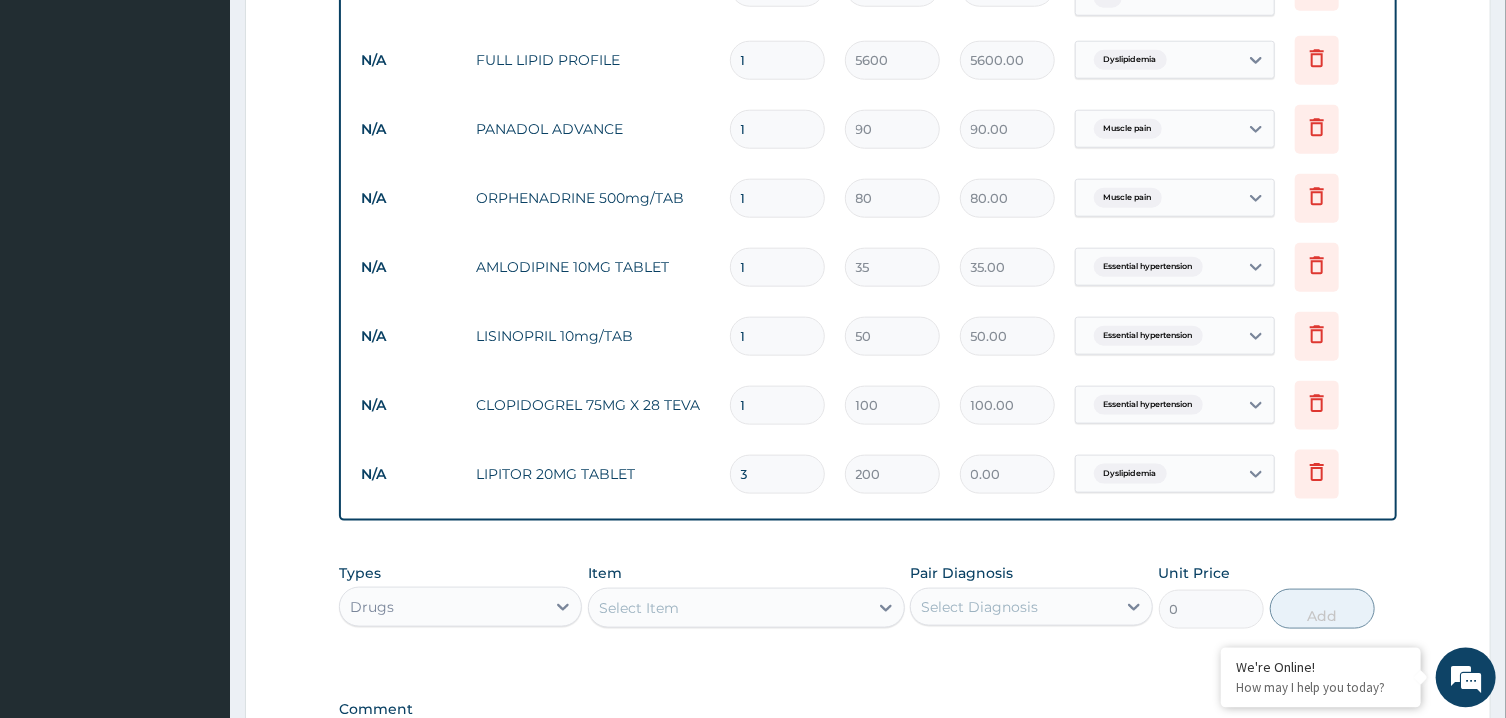 type on "600.00" 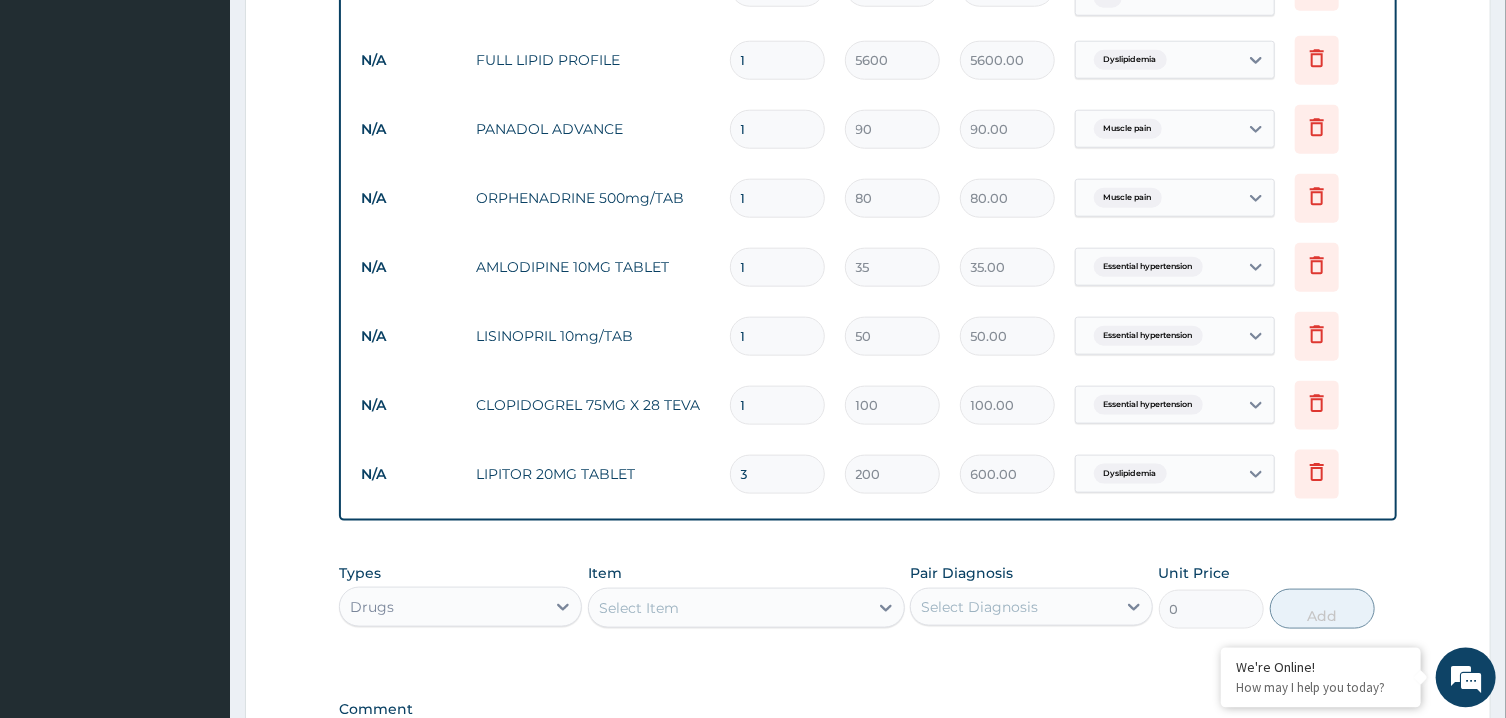 type on "30" 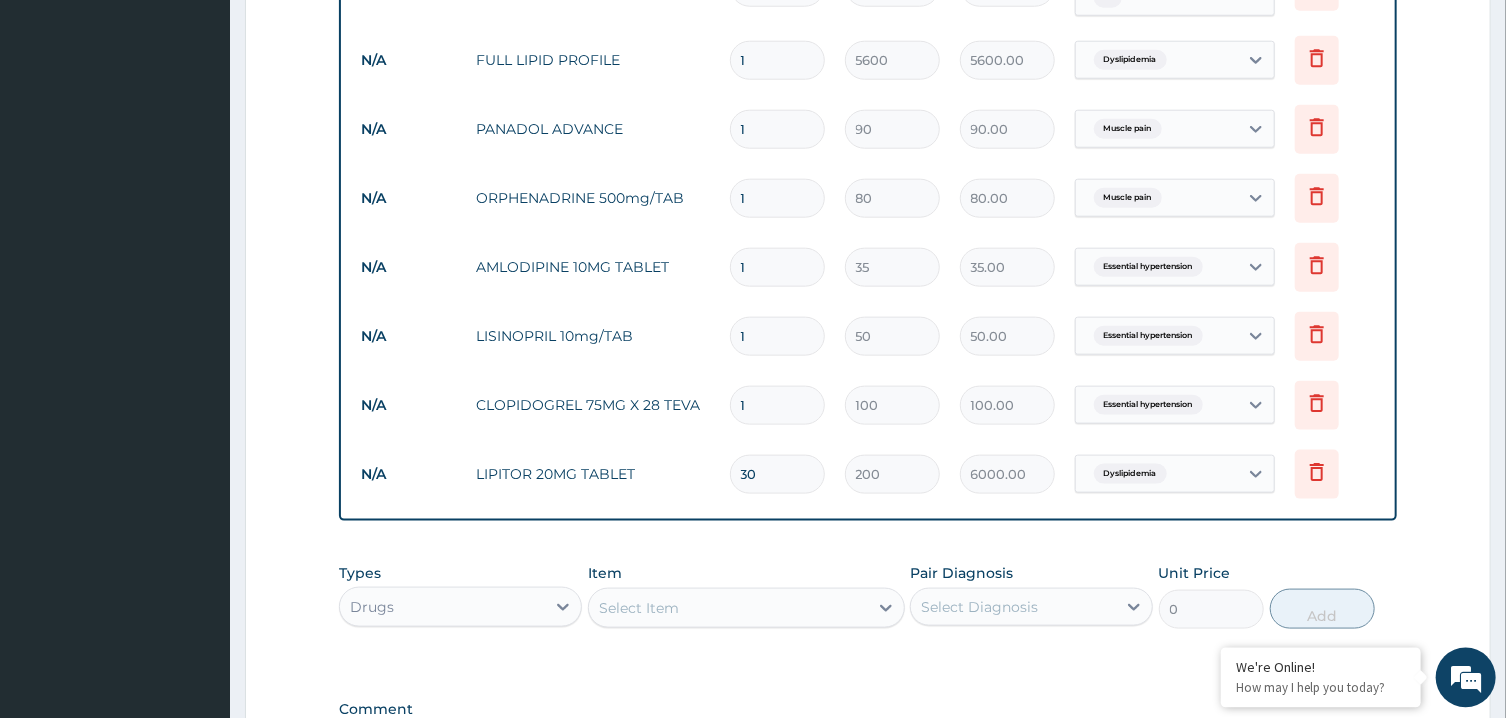type on "30" 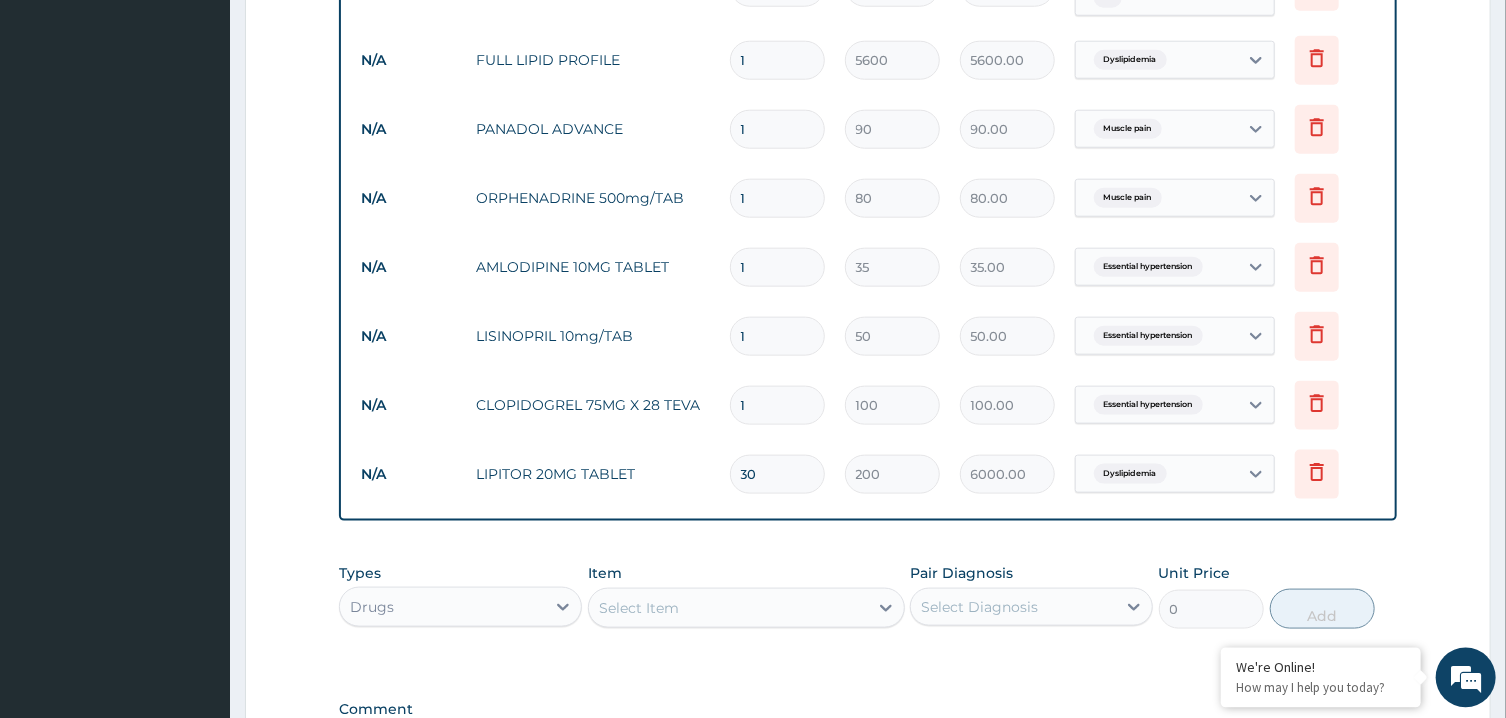 click on "1" at bounding box center [777, 405] 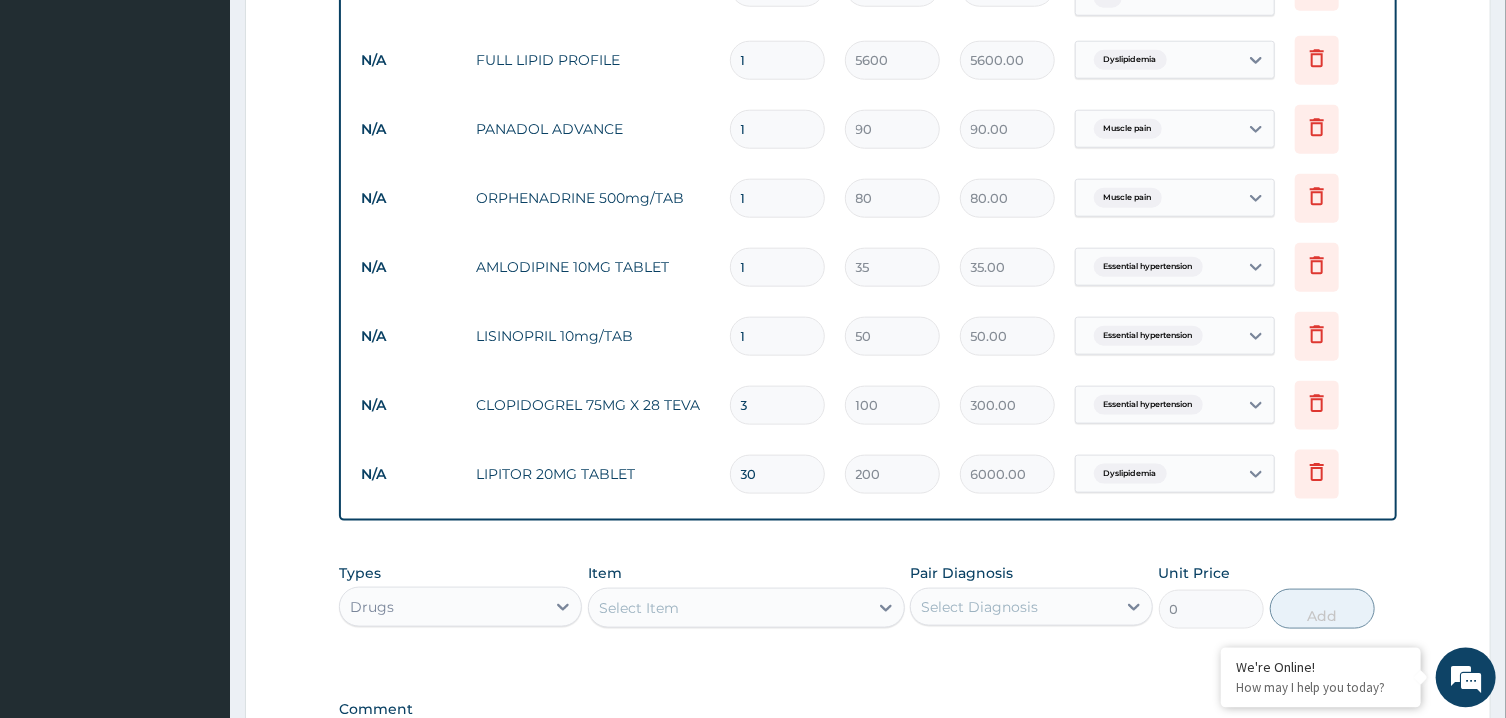 type on "30" 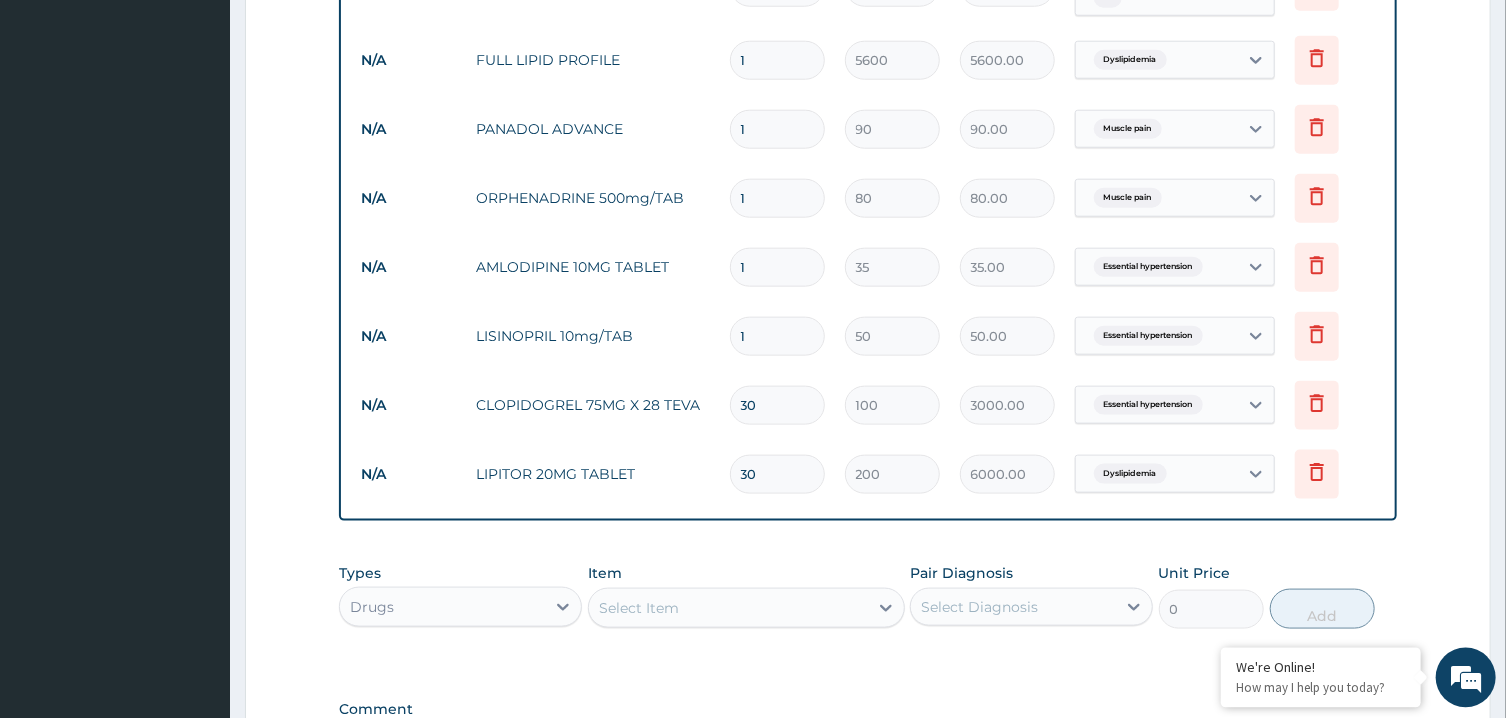type on "30" 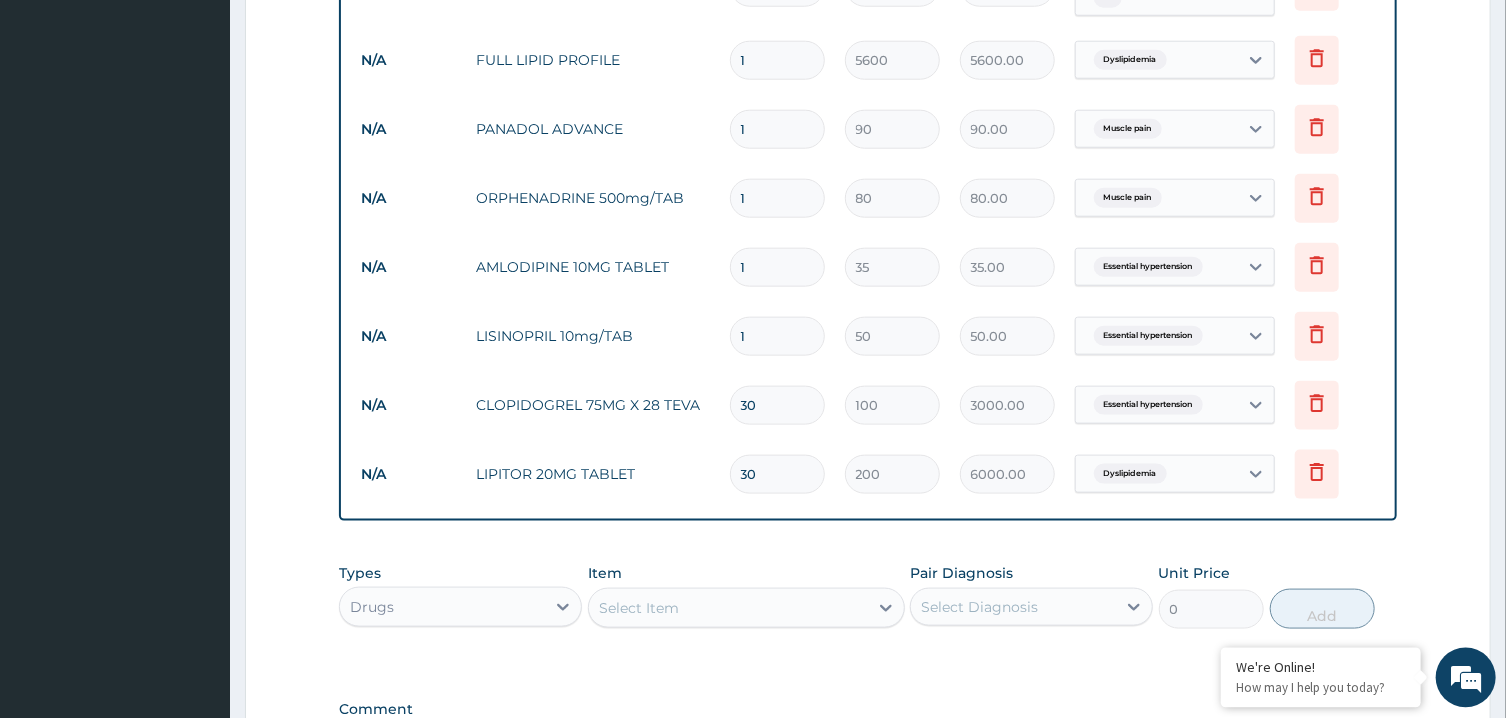 click on "1" at bounding box center (777, 336) 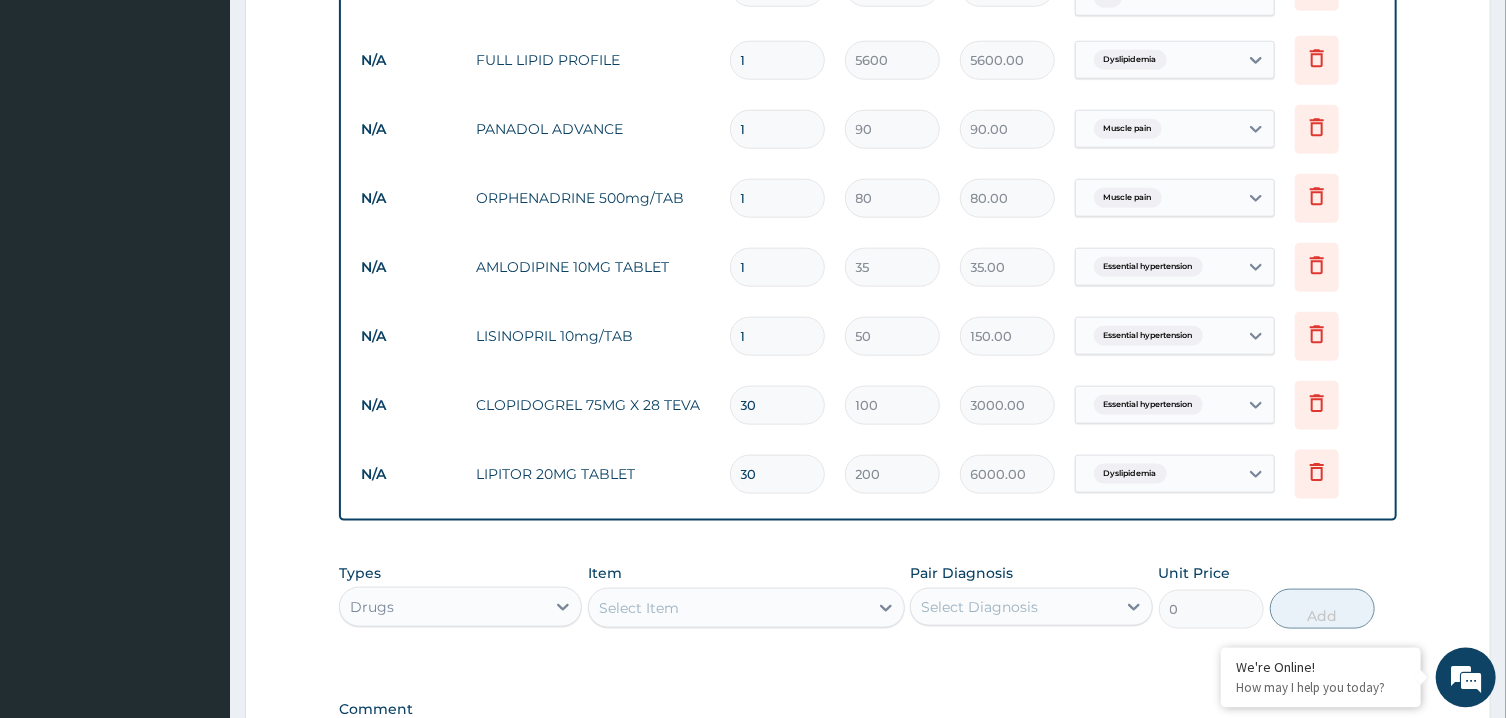 type on "3" 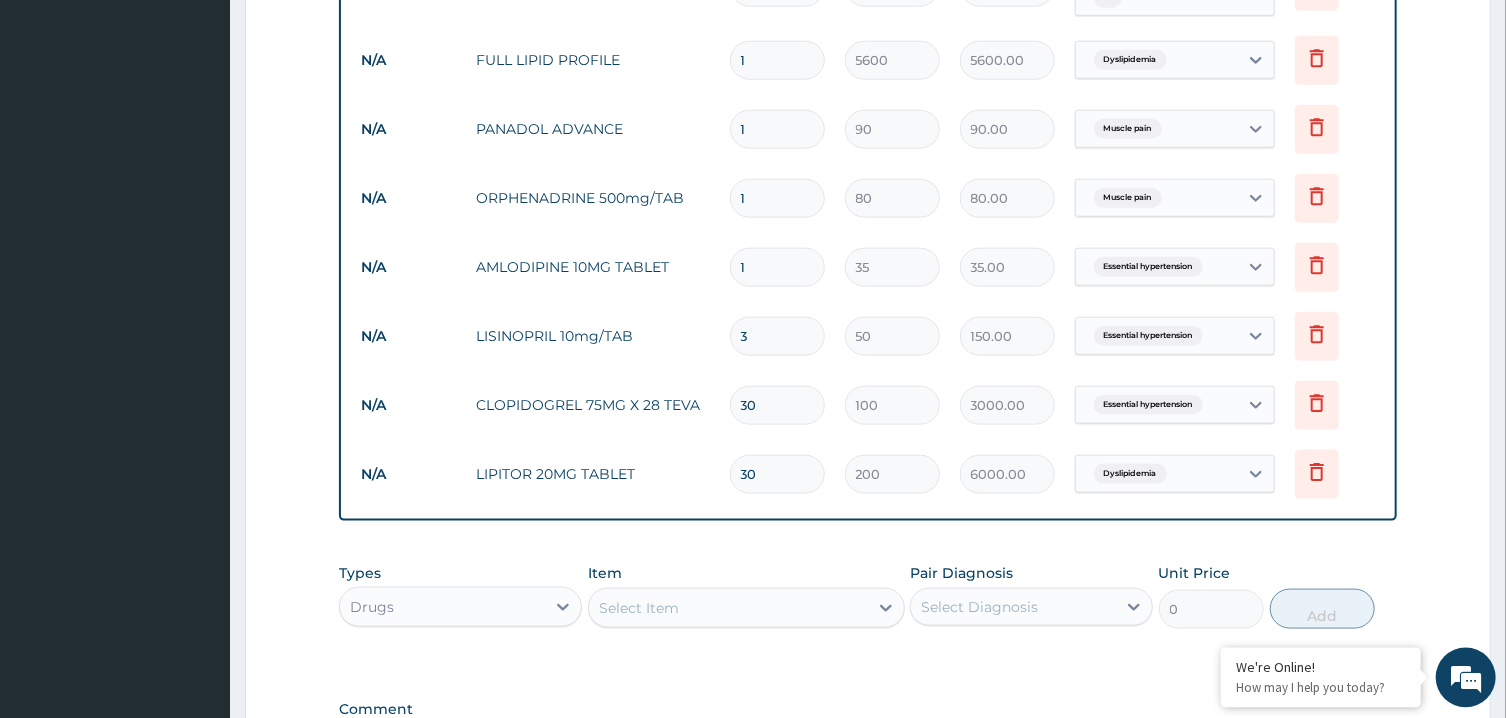 type on "30" 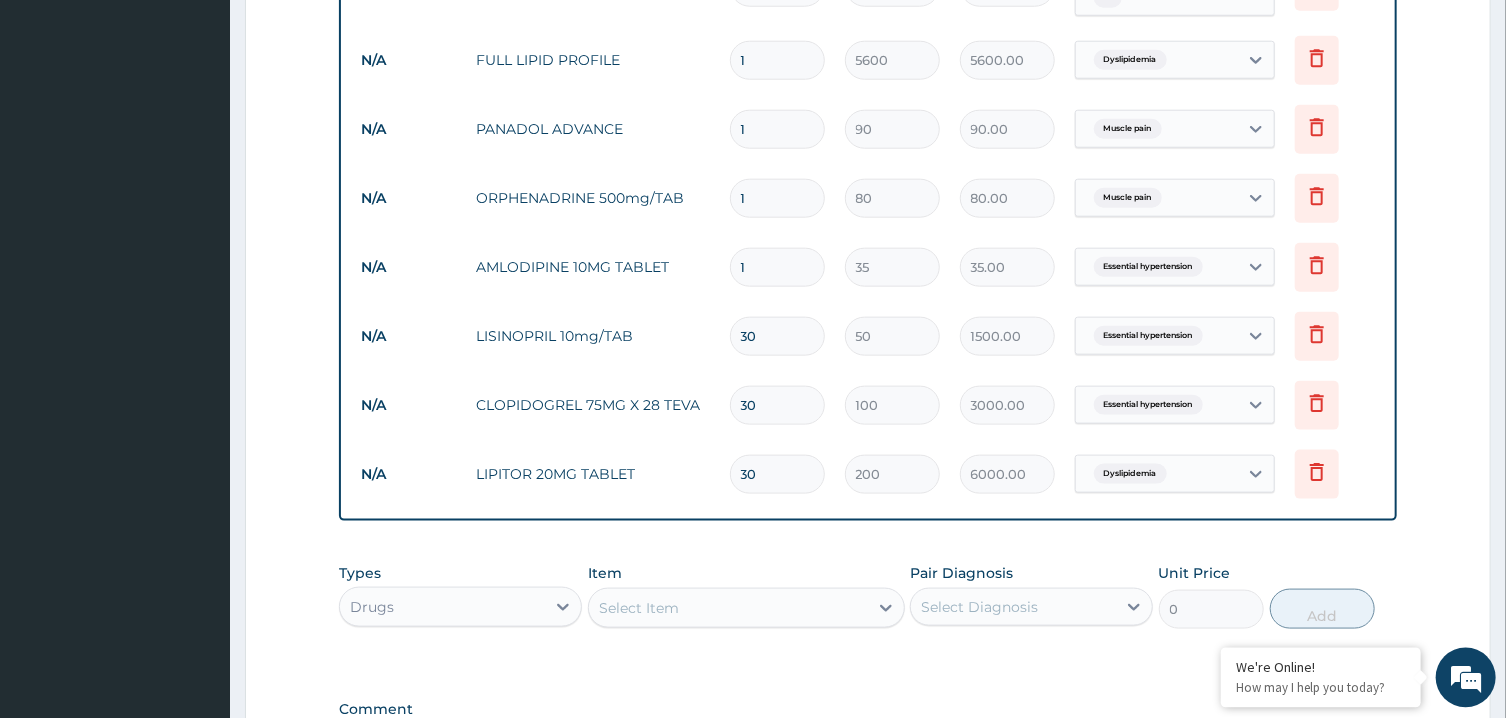 type on "30" 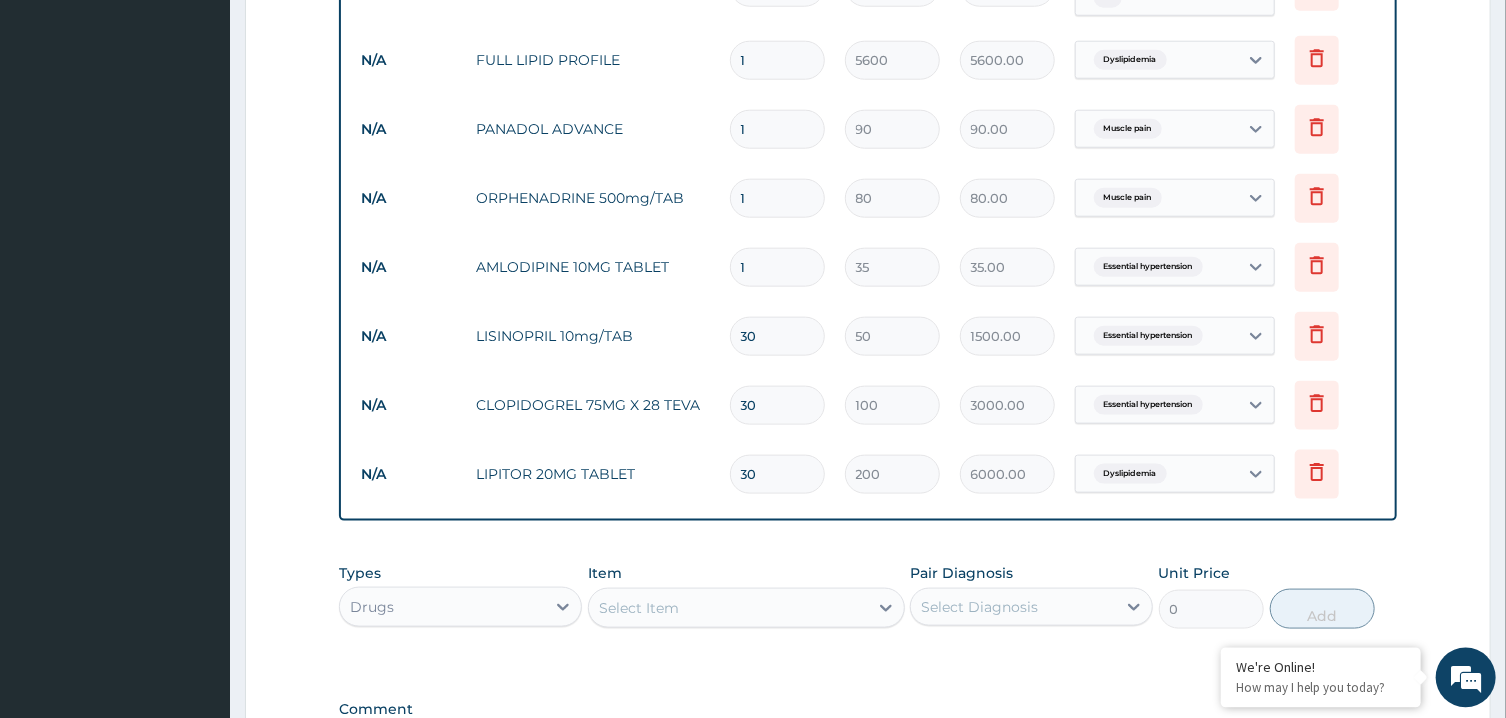 click on "1" at bounding box center [777, 267] 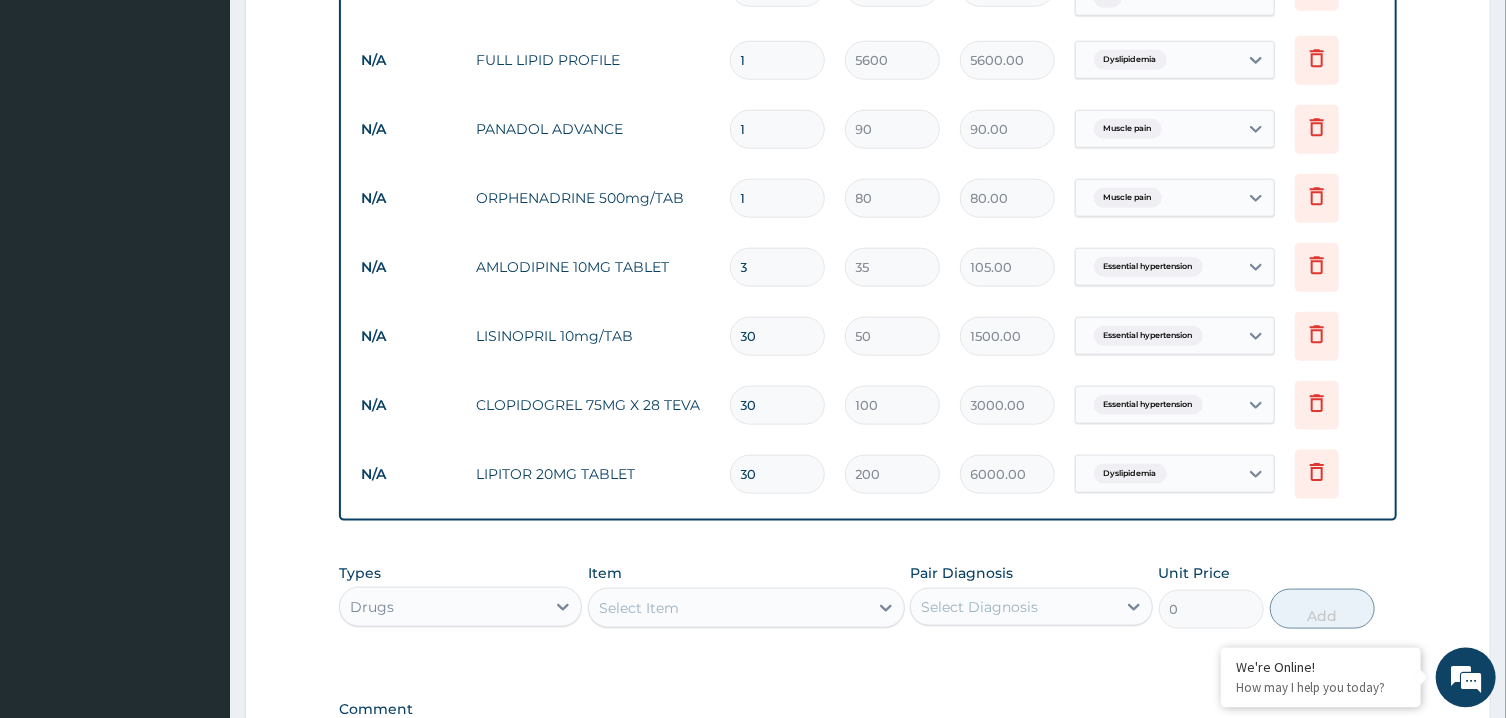 click on "3" at bounding box center (777, 267) 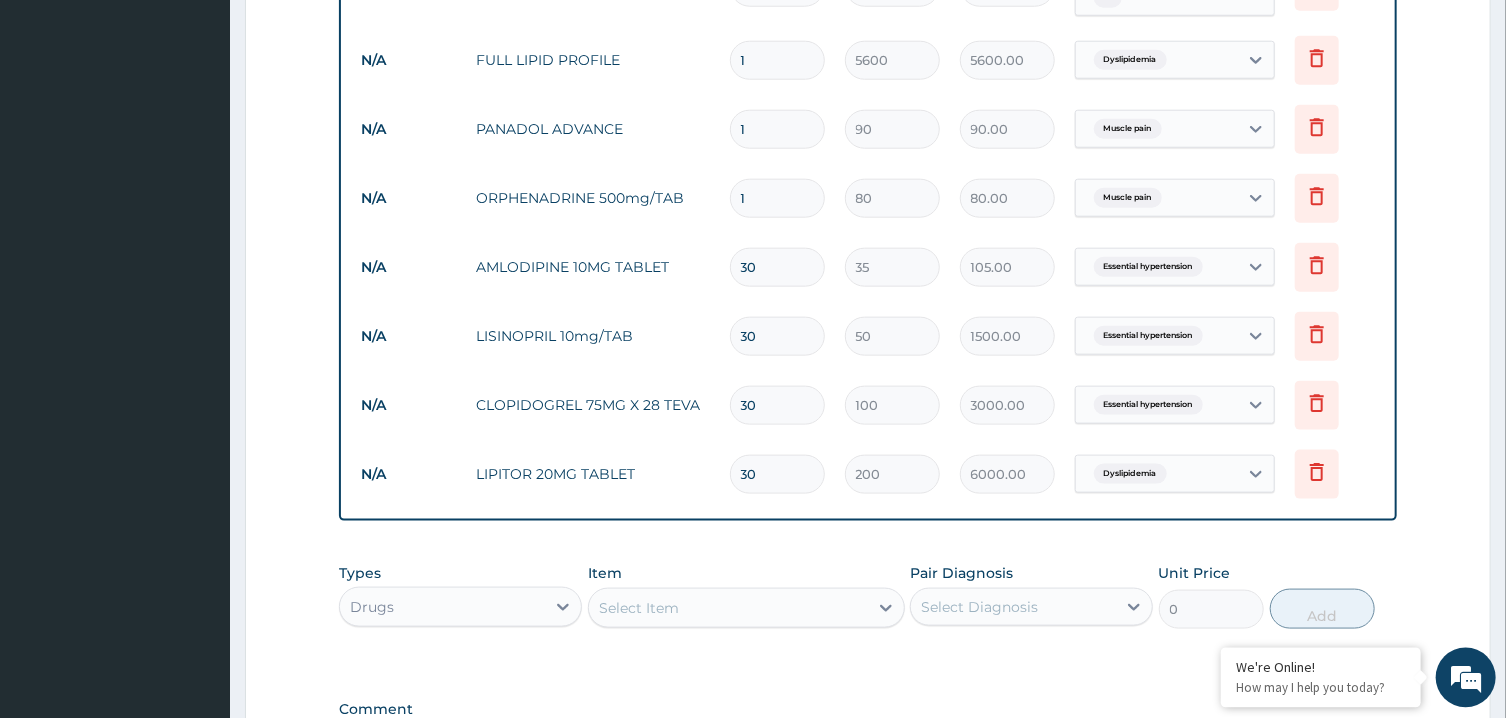 type on "1050.00" 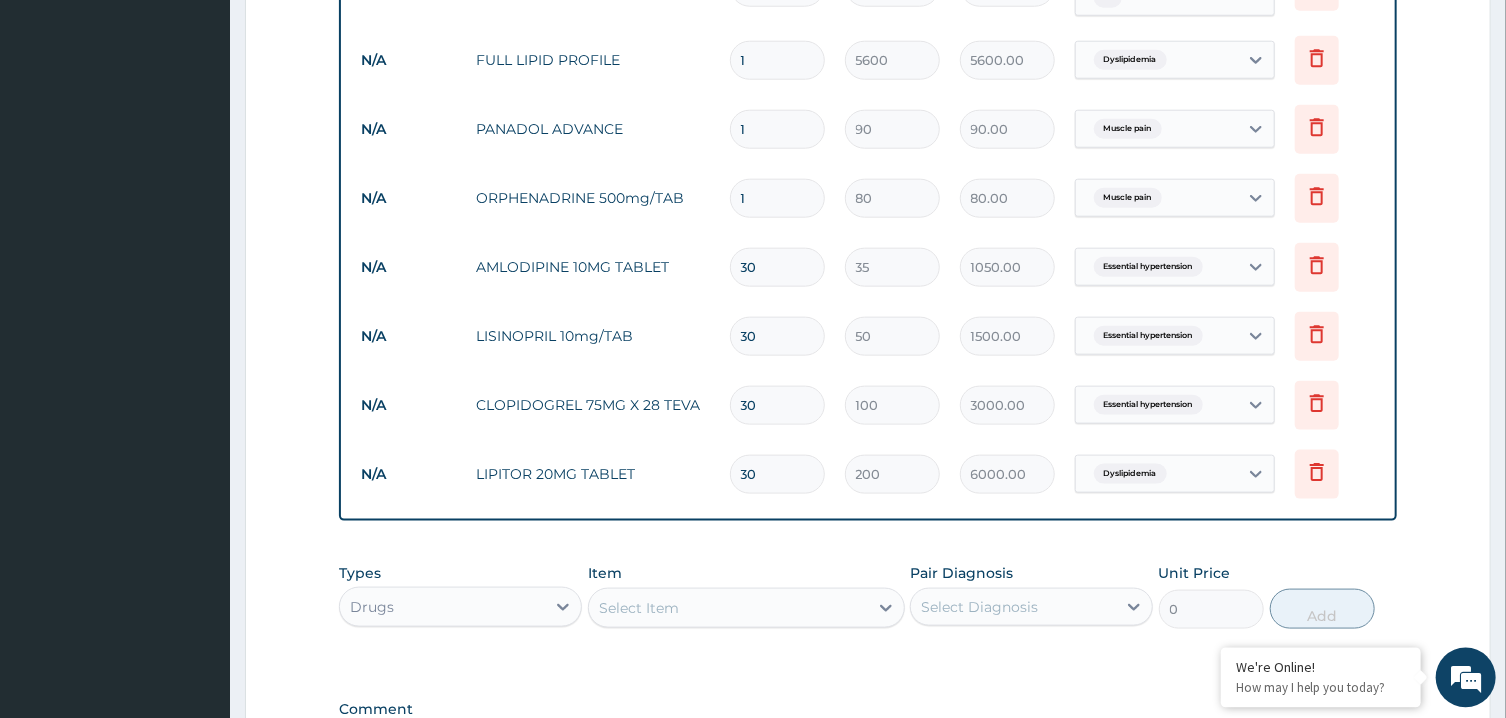 type on "30" 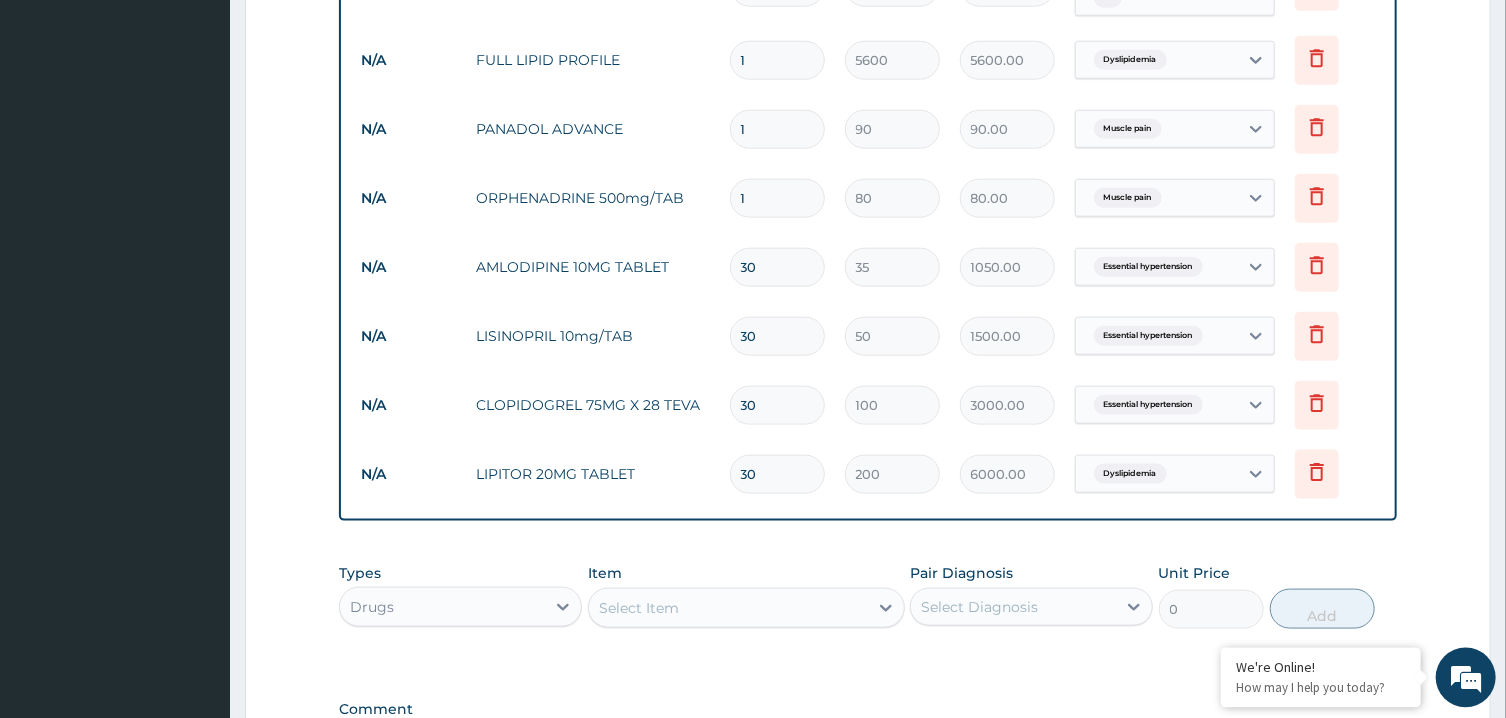 click on "1" at bounding box center (777, 198) 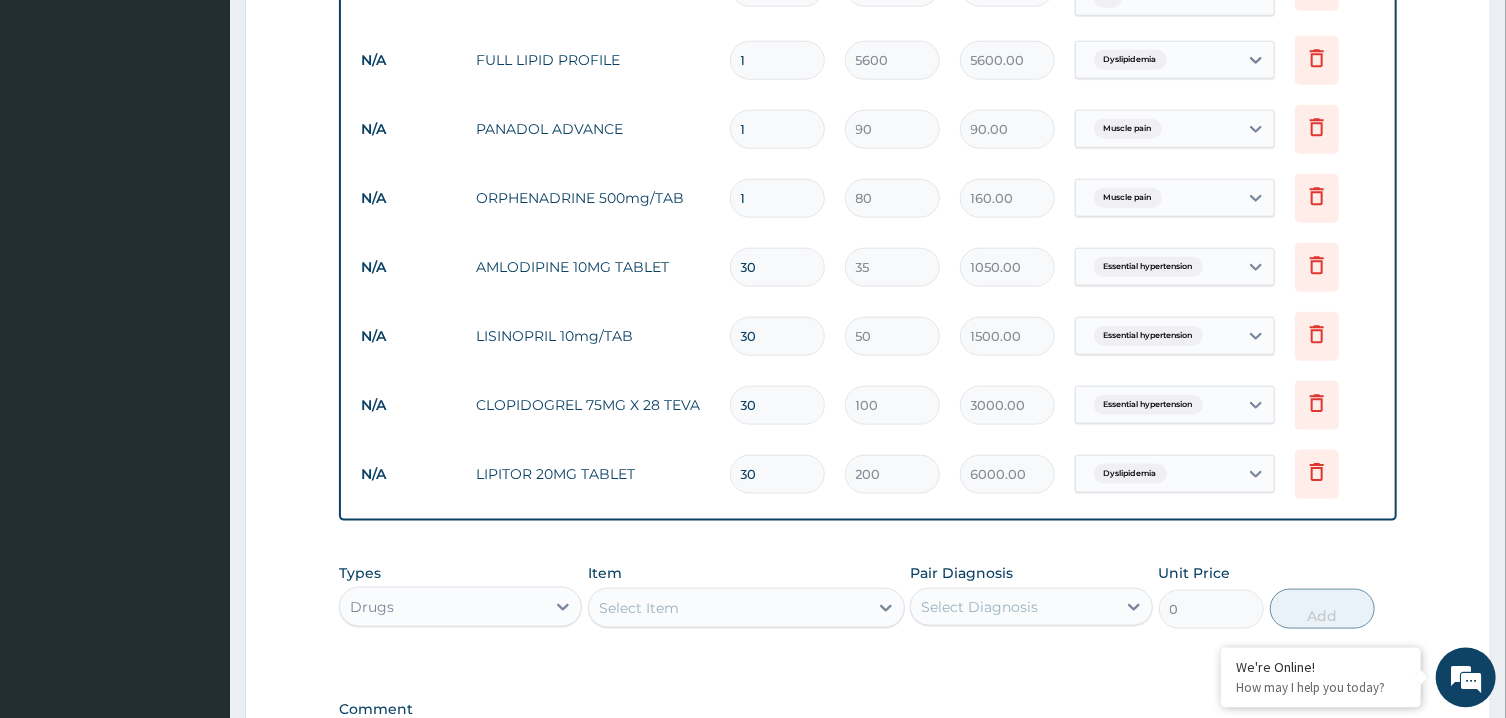 type on "2" 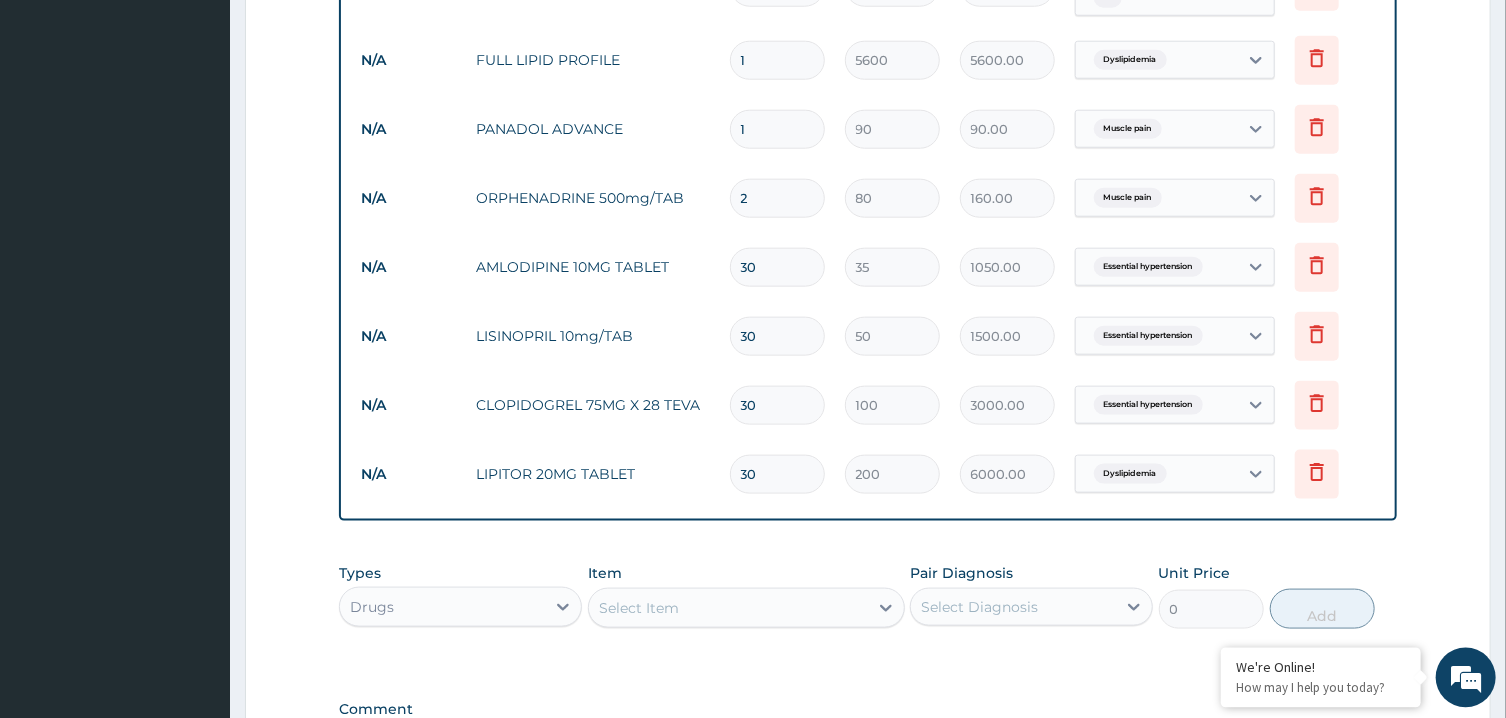 type on "160.00" 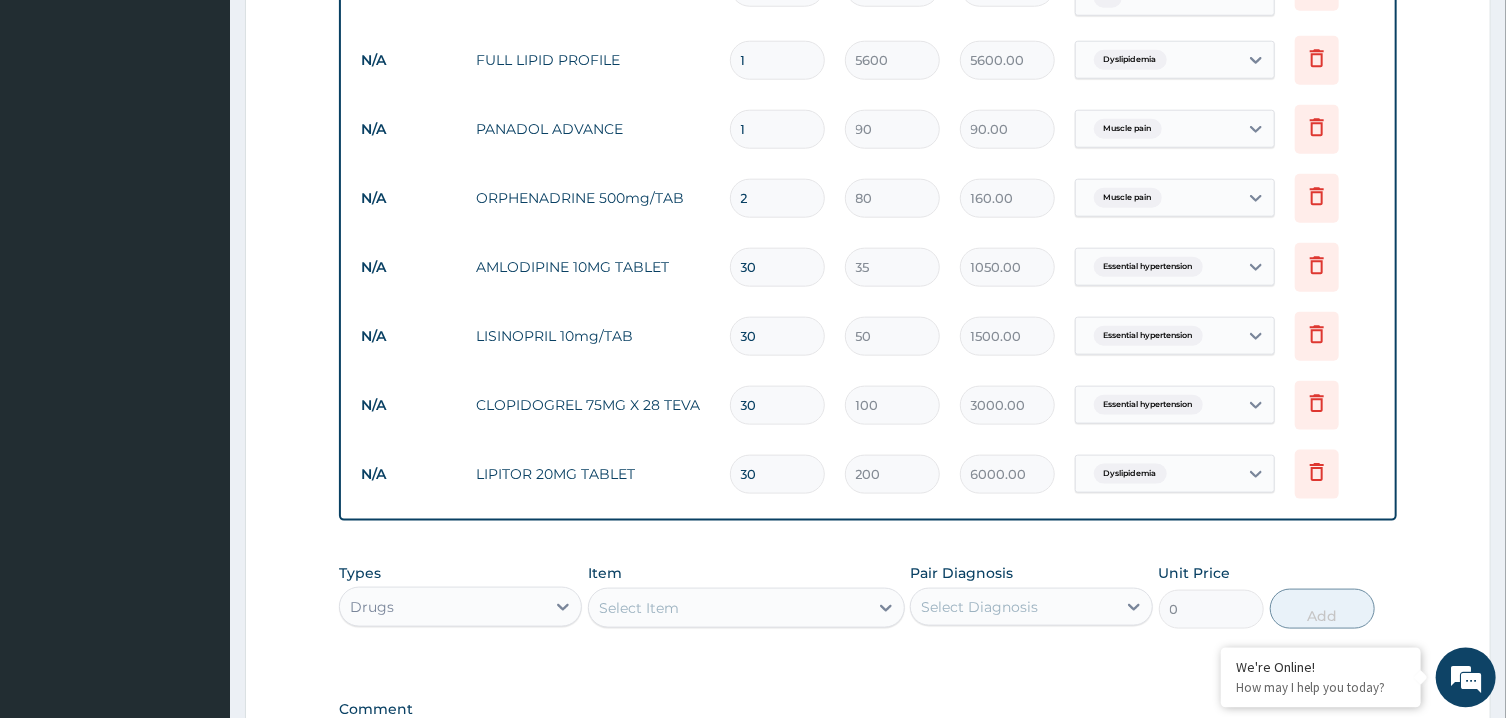type on "21" 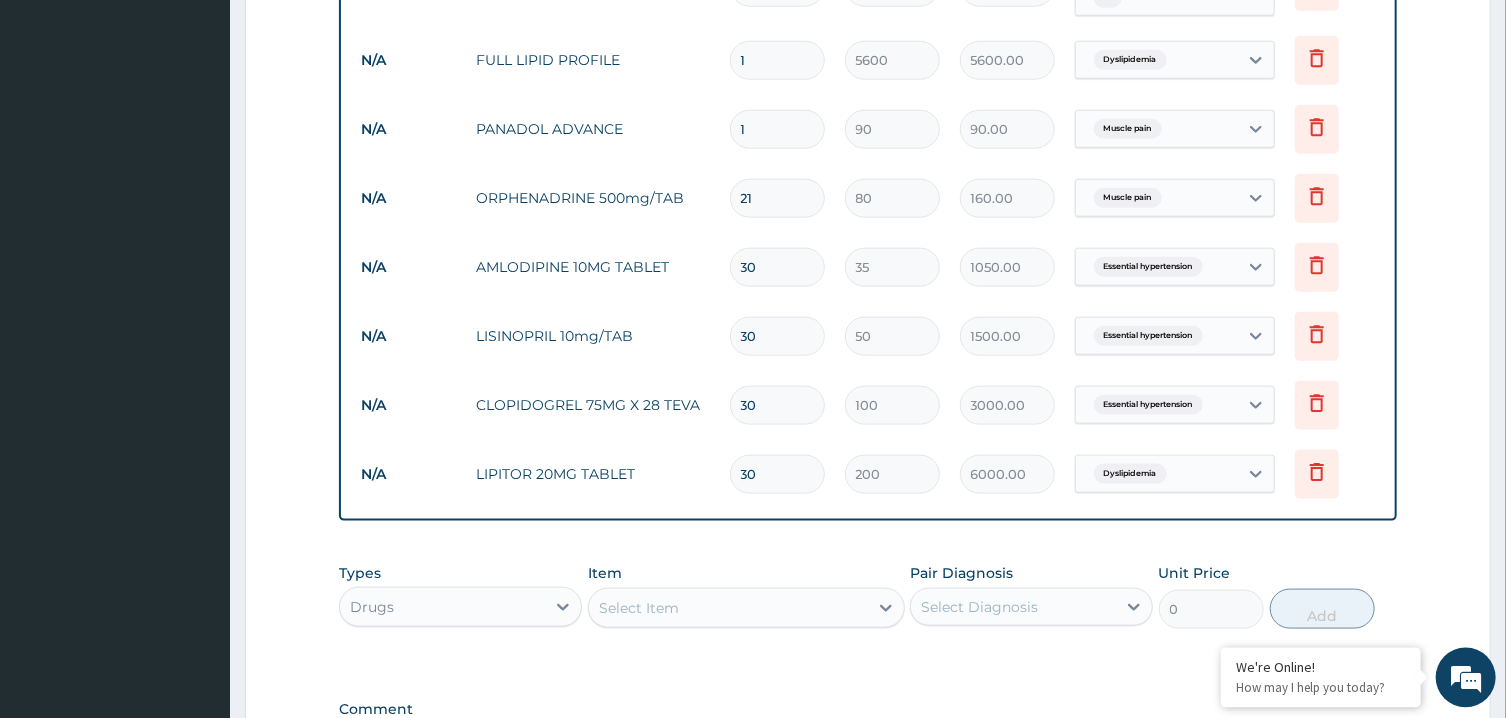 type on "1680.00" 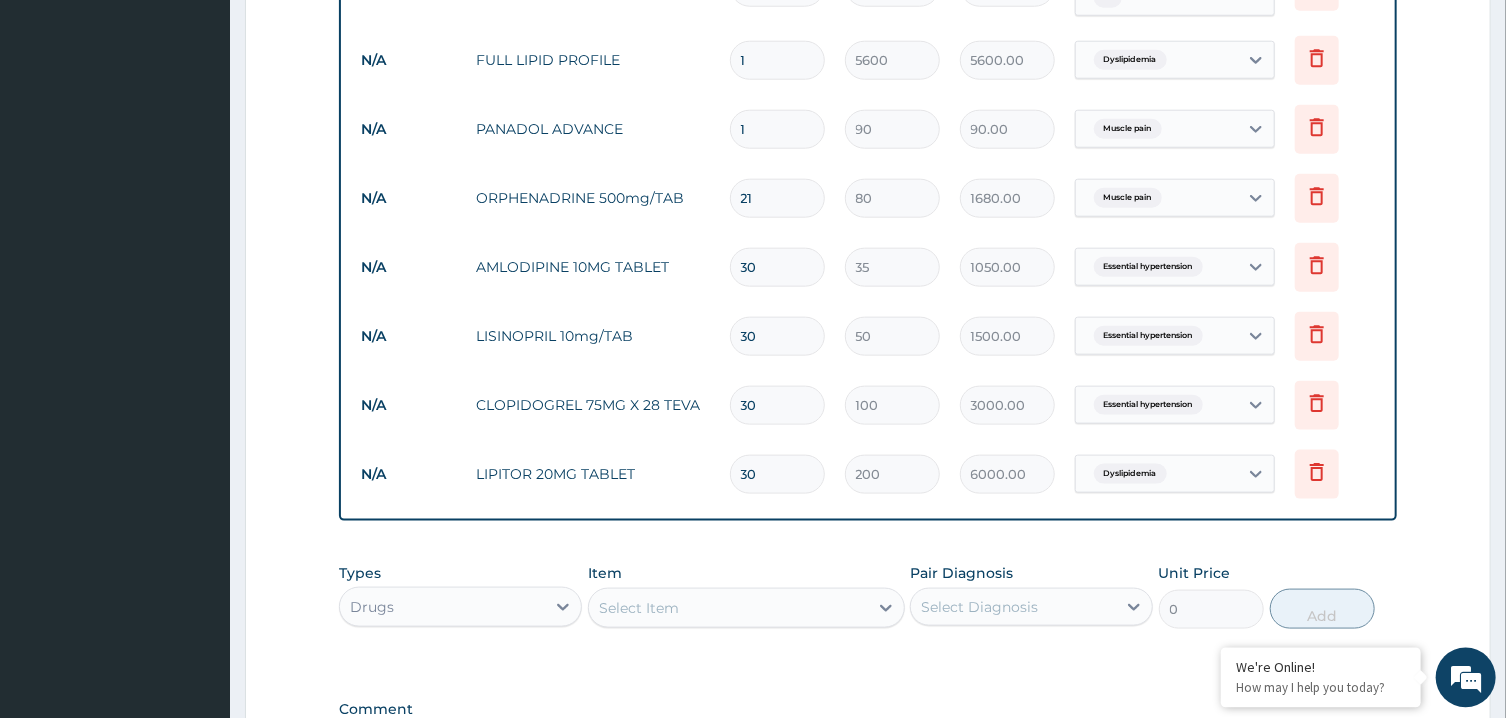 type on "21" 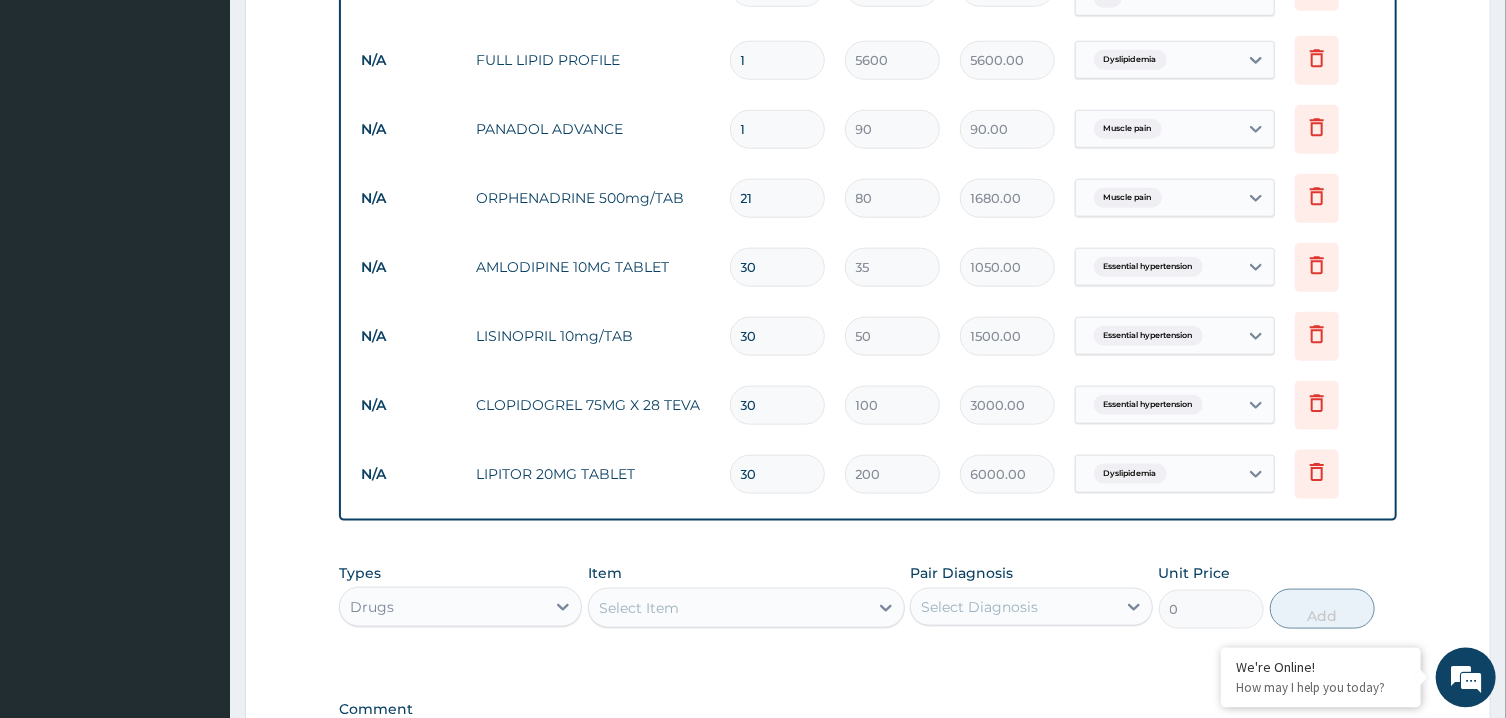 click on "1" at bounding box center (777, 129) 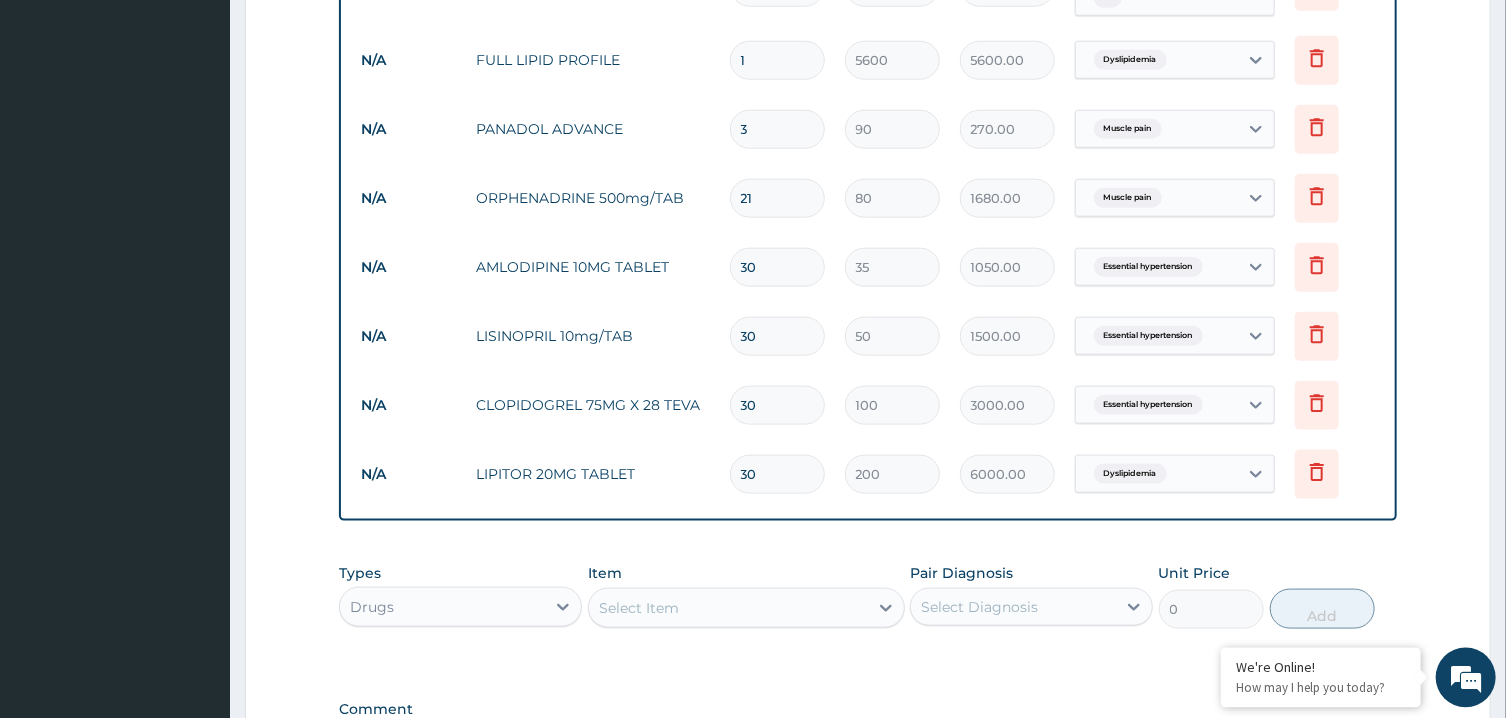 type on "30" 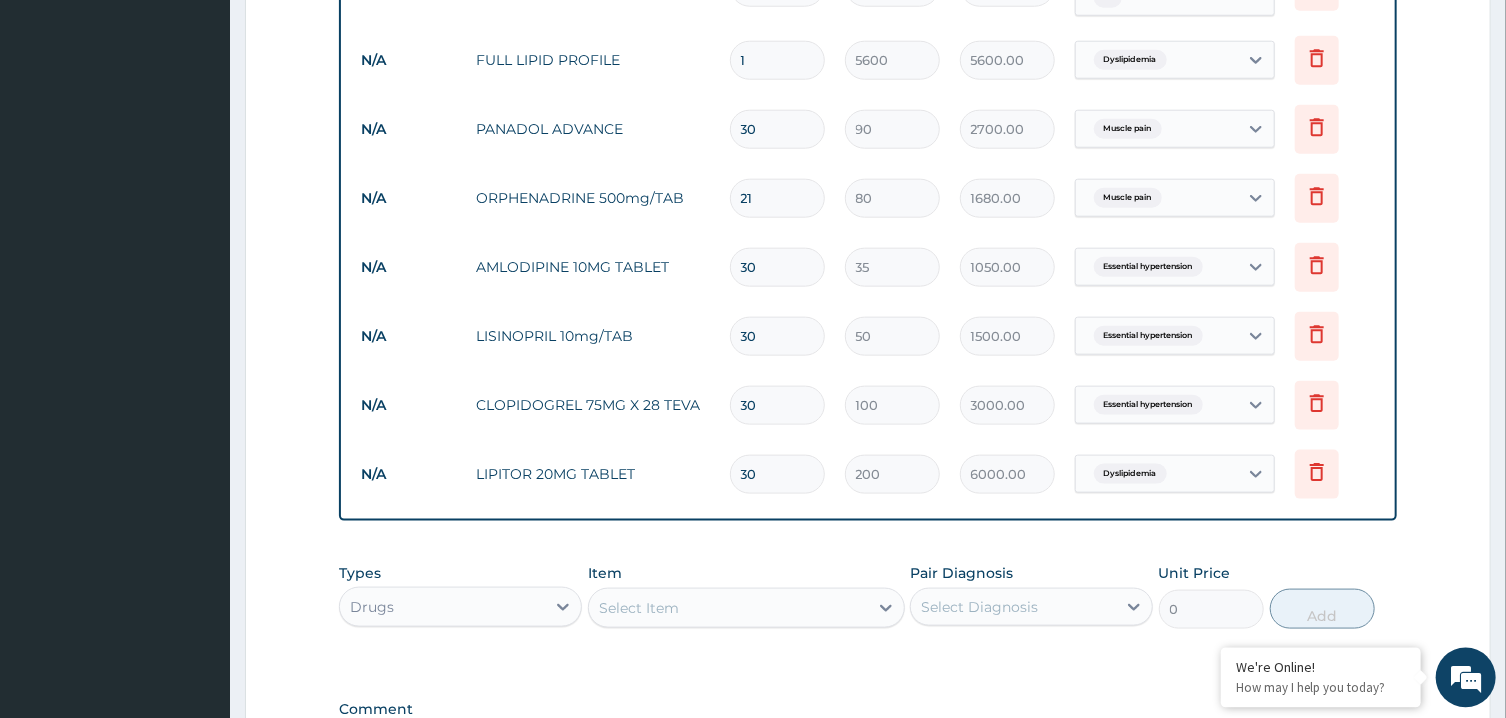 scroll, scrollTop: 1334, scrollLeft: 0, axis: vertical 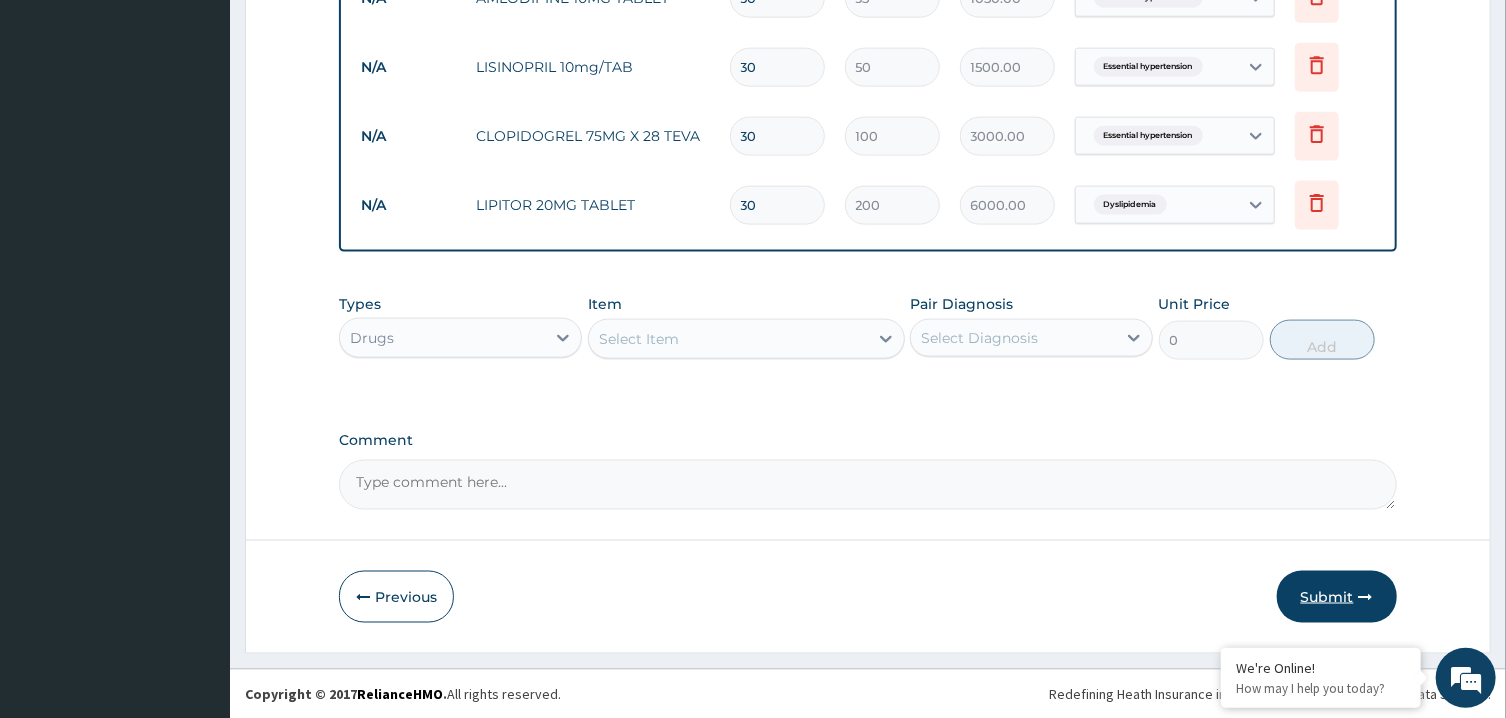 type on "30" 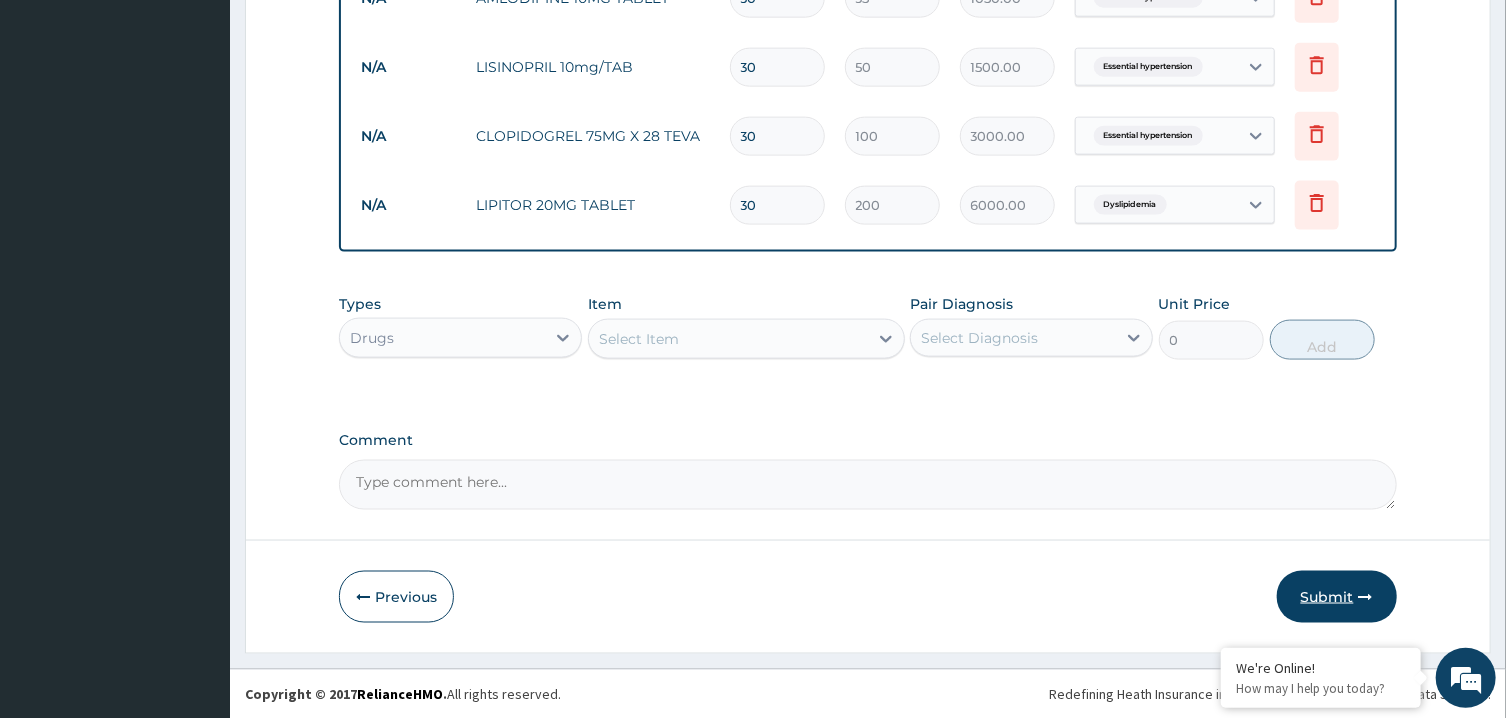 click on "Submit" at bounding box center (1337, 597) 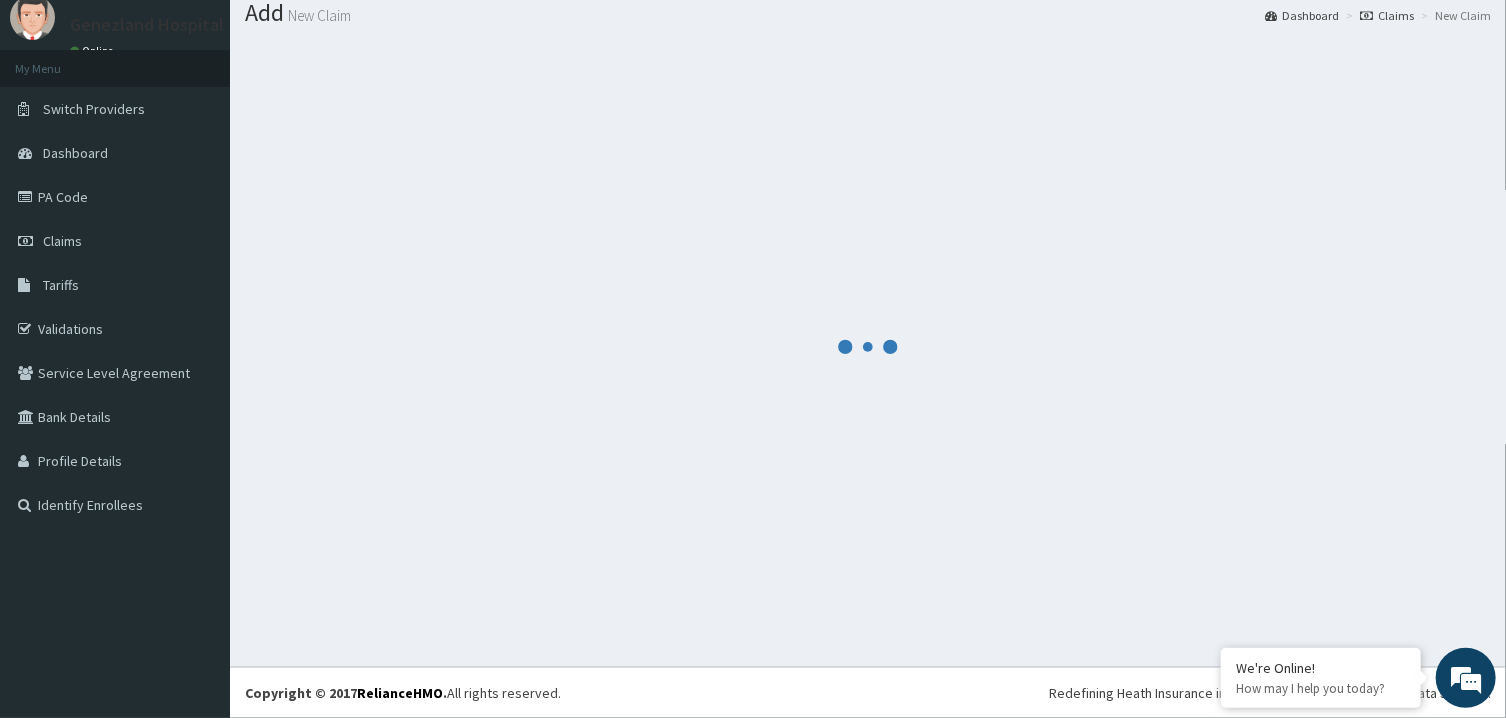 scroll, scrollTop: 64, scrollLeft: 0, axis: vertical 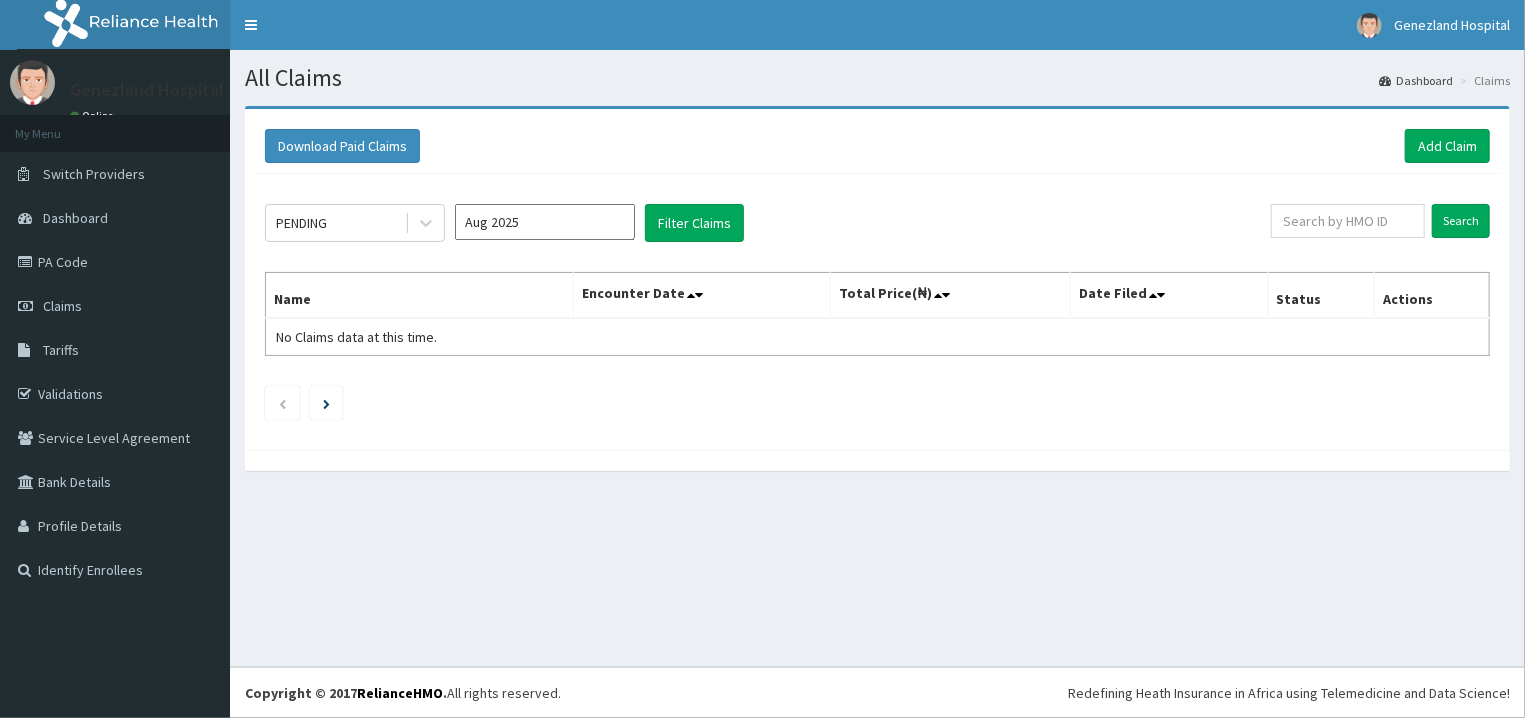 click on "Aug 2025" at bounding box center (545, 222) 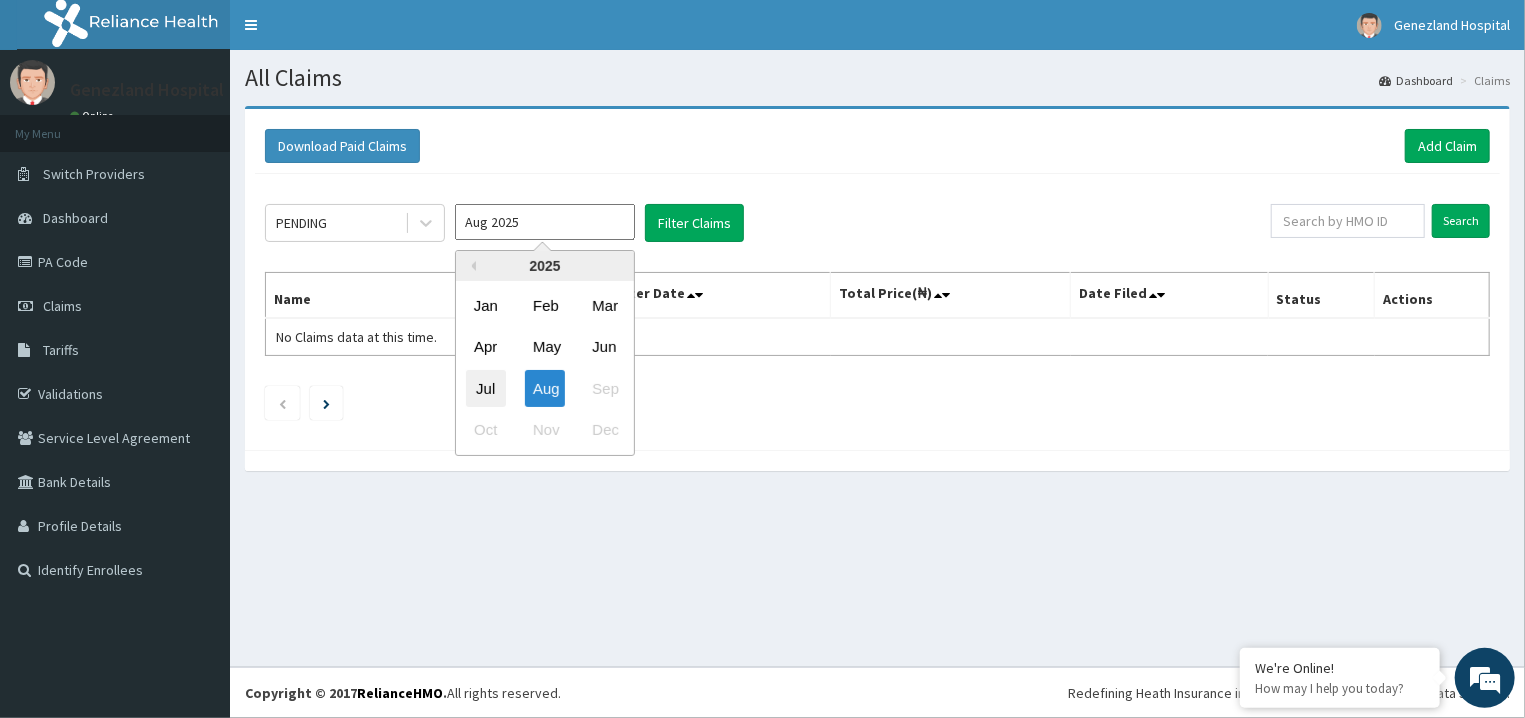 click on "Jul" at bounding box center [486, 388] 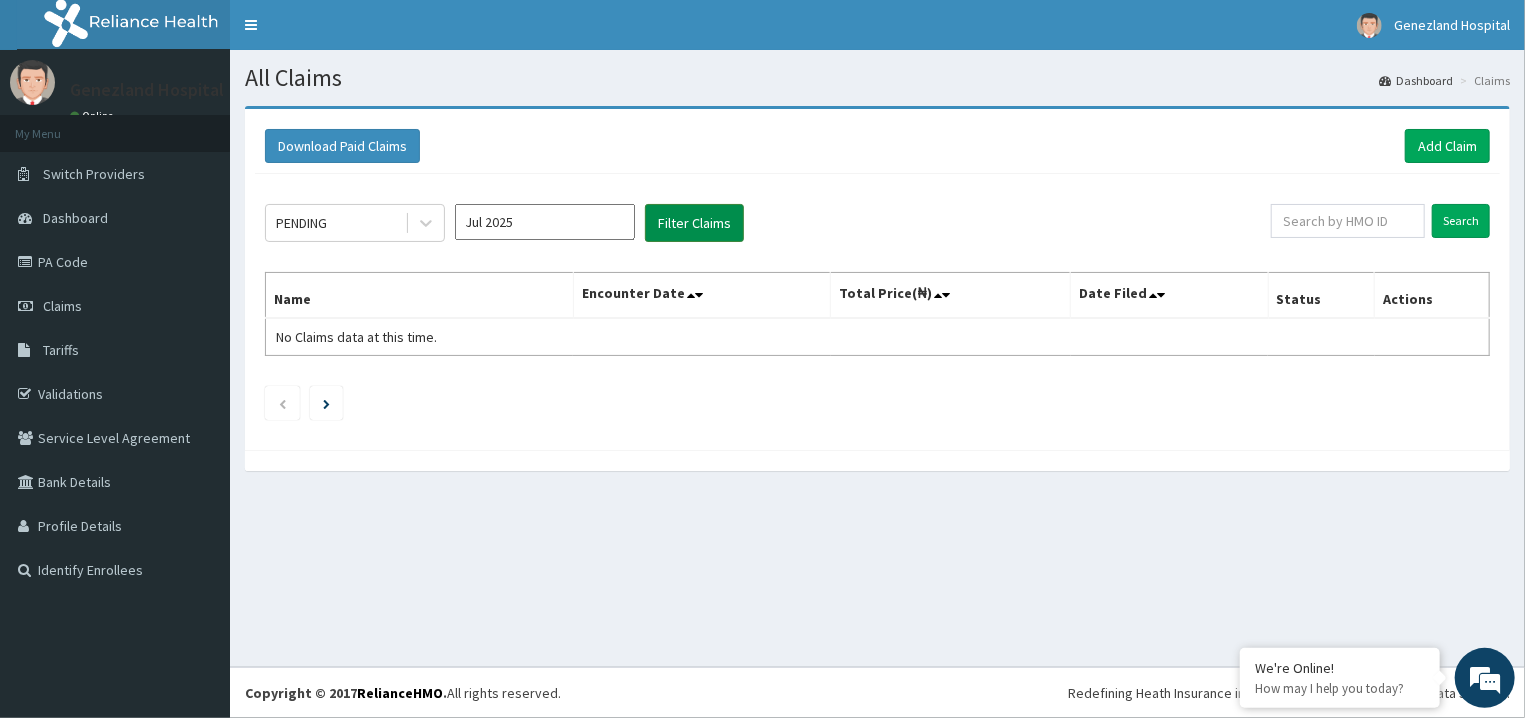 click on "Filter Claims" at bounding box center [694, 223] 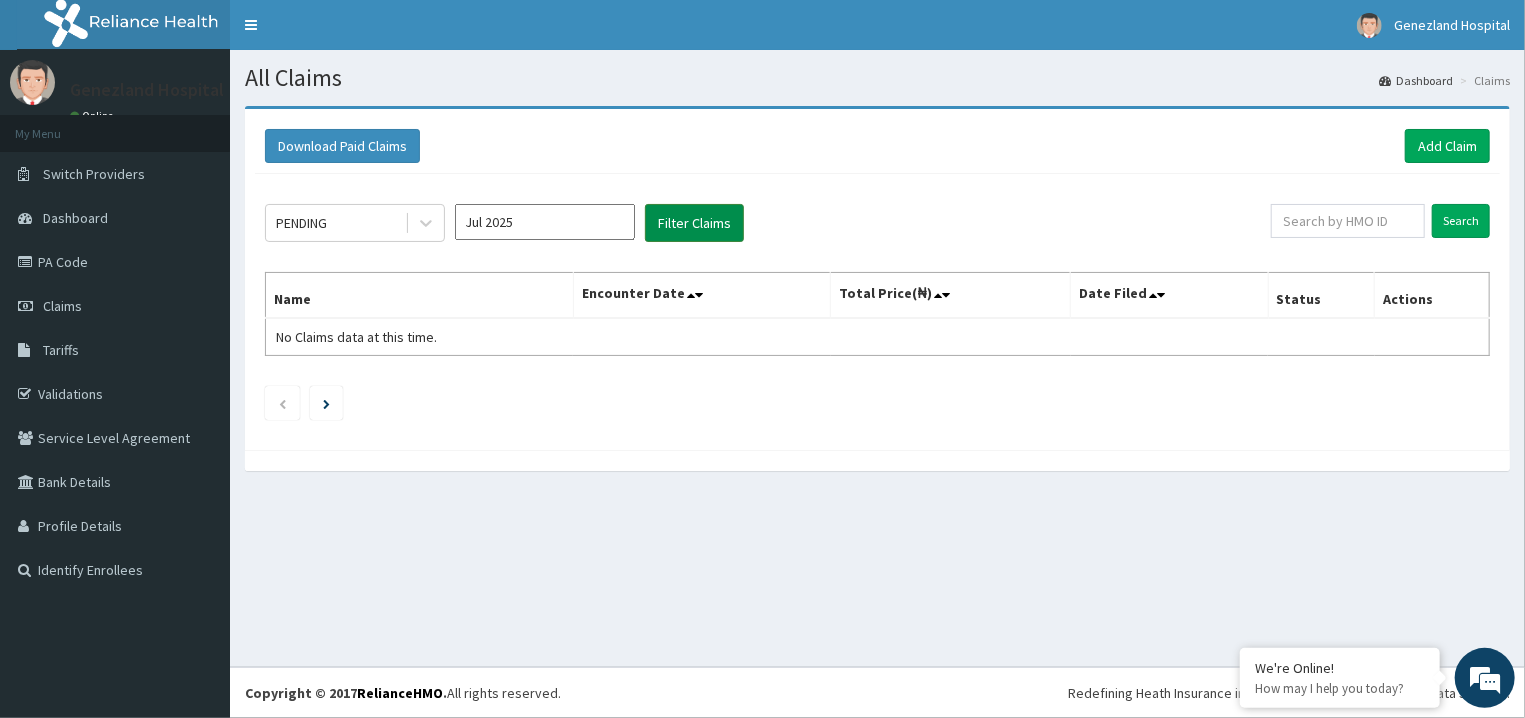click on "Filter Claims" at bounding box center [694, 223] 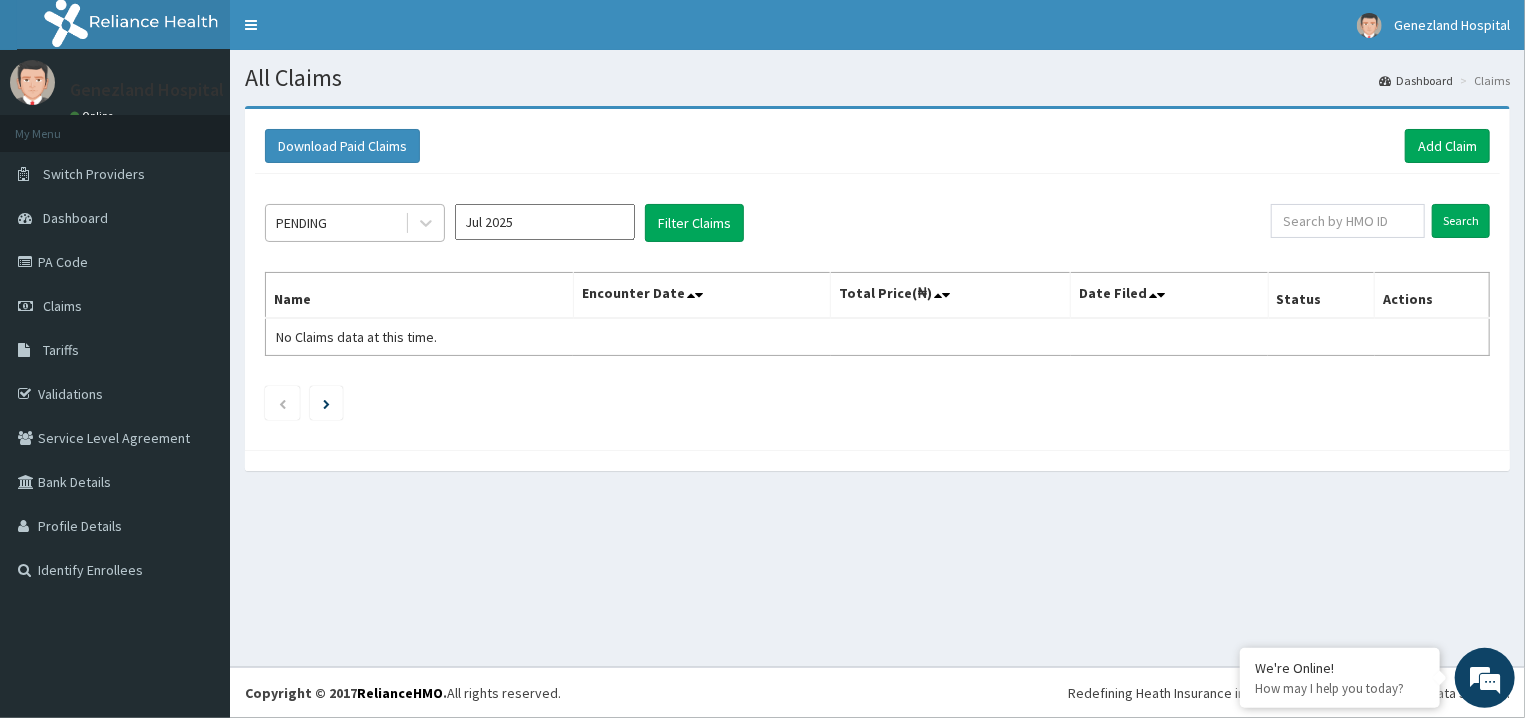 click on "PENDING" at bounding box center [335, 223] 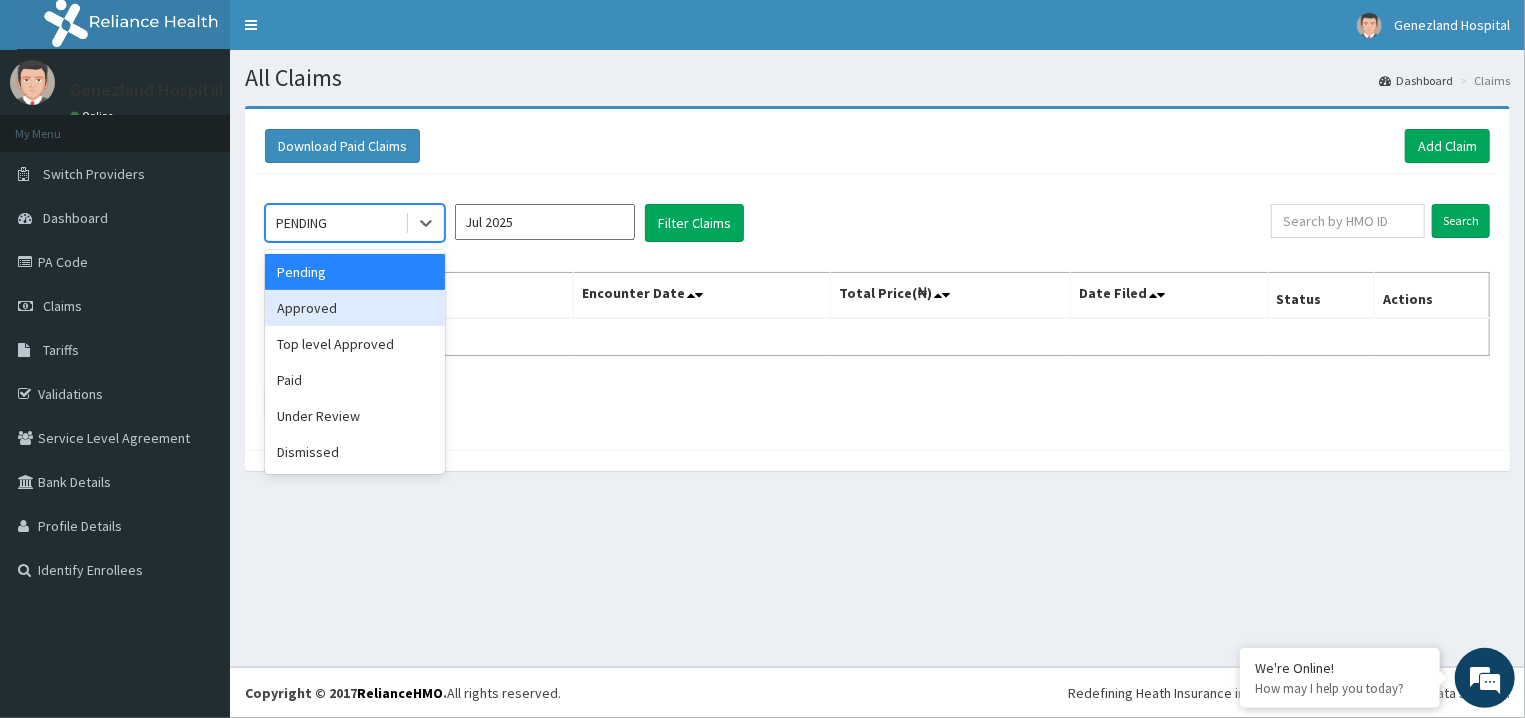 click on "Approved" at bounding box center (355, 308) 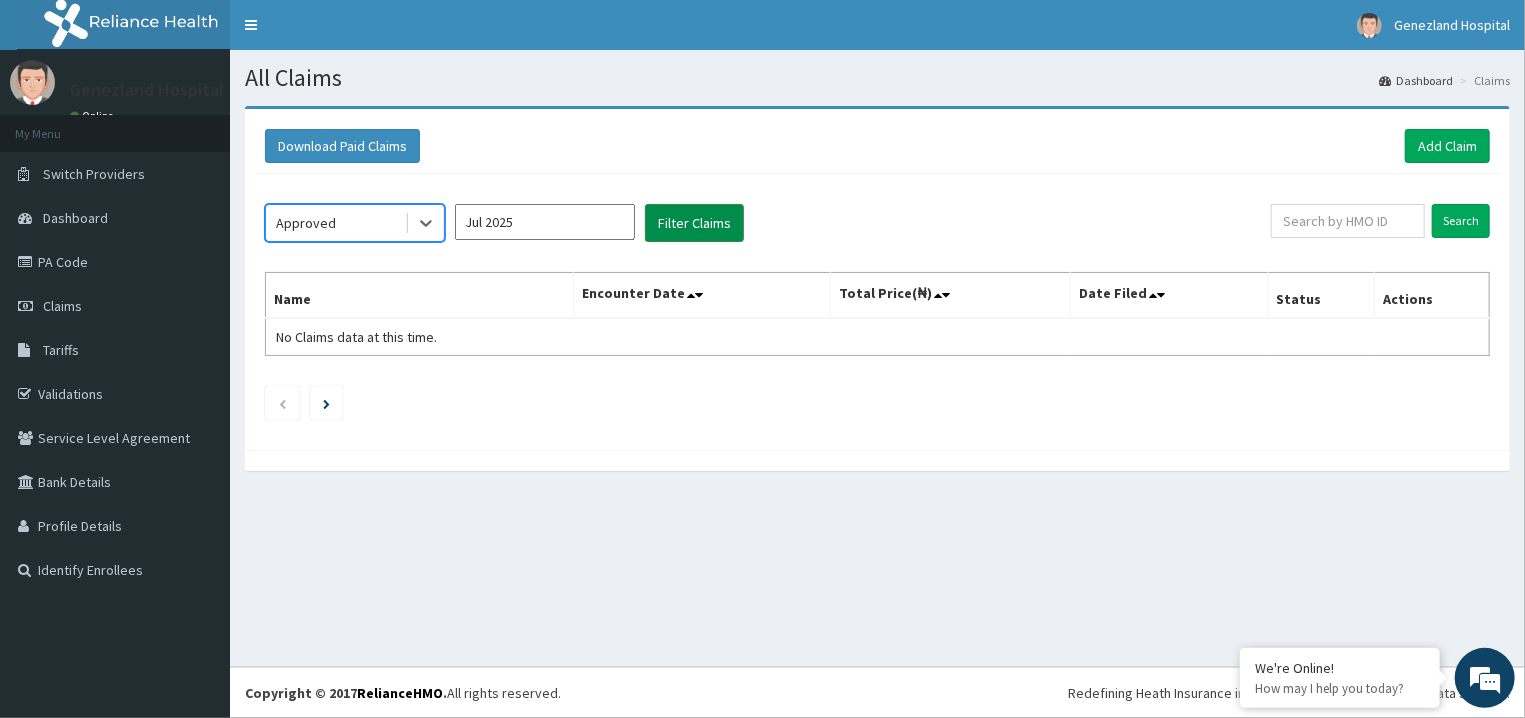 click on "Filter Claims" at bounding box center [694, 223] 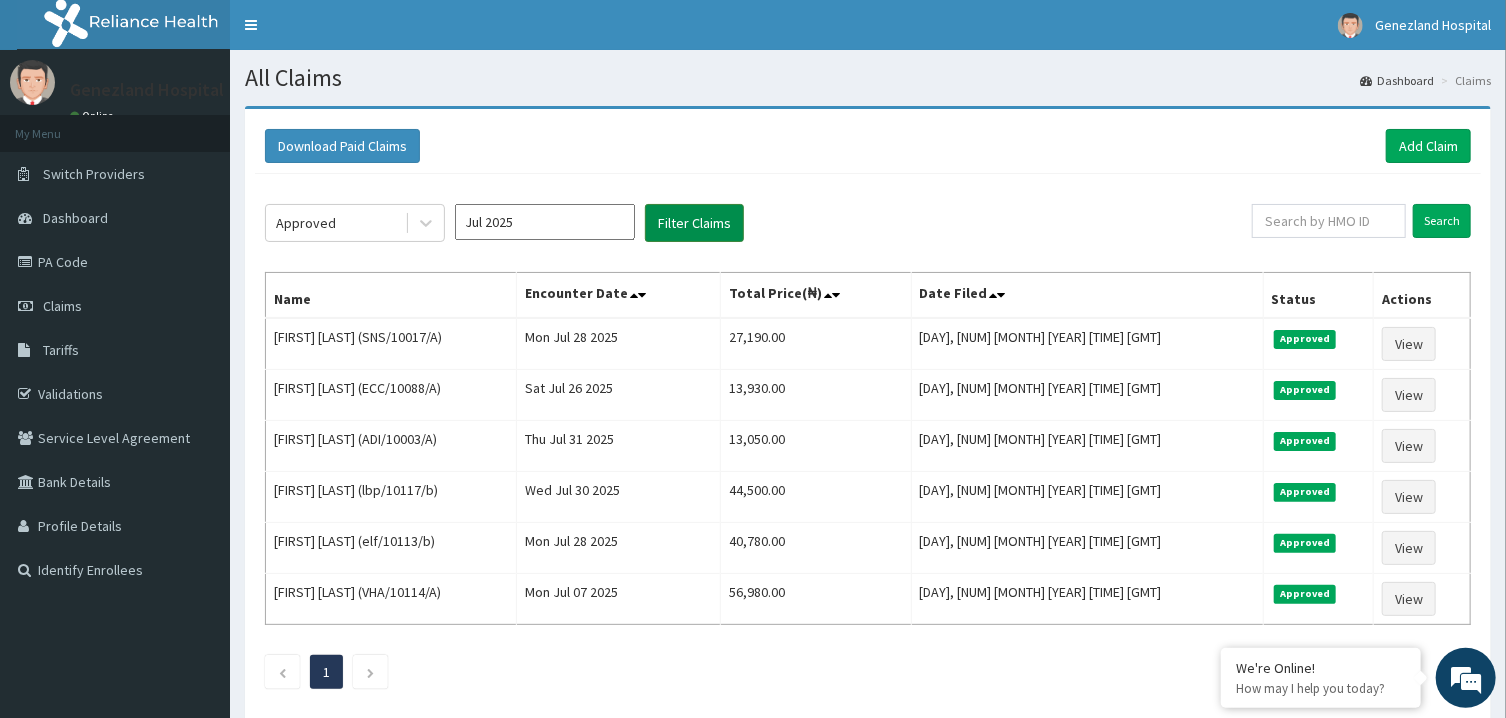 scroll, scrollTop: 0, scrollLeft: 0, axis: both 